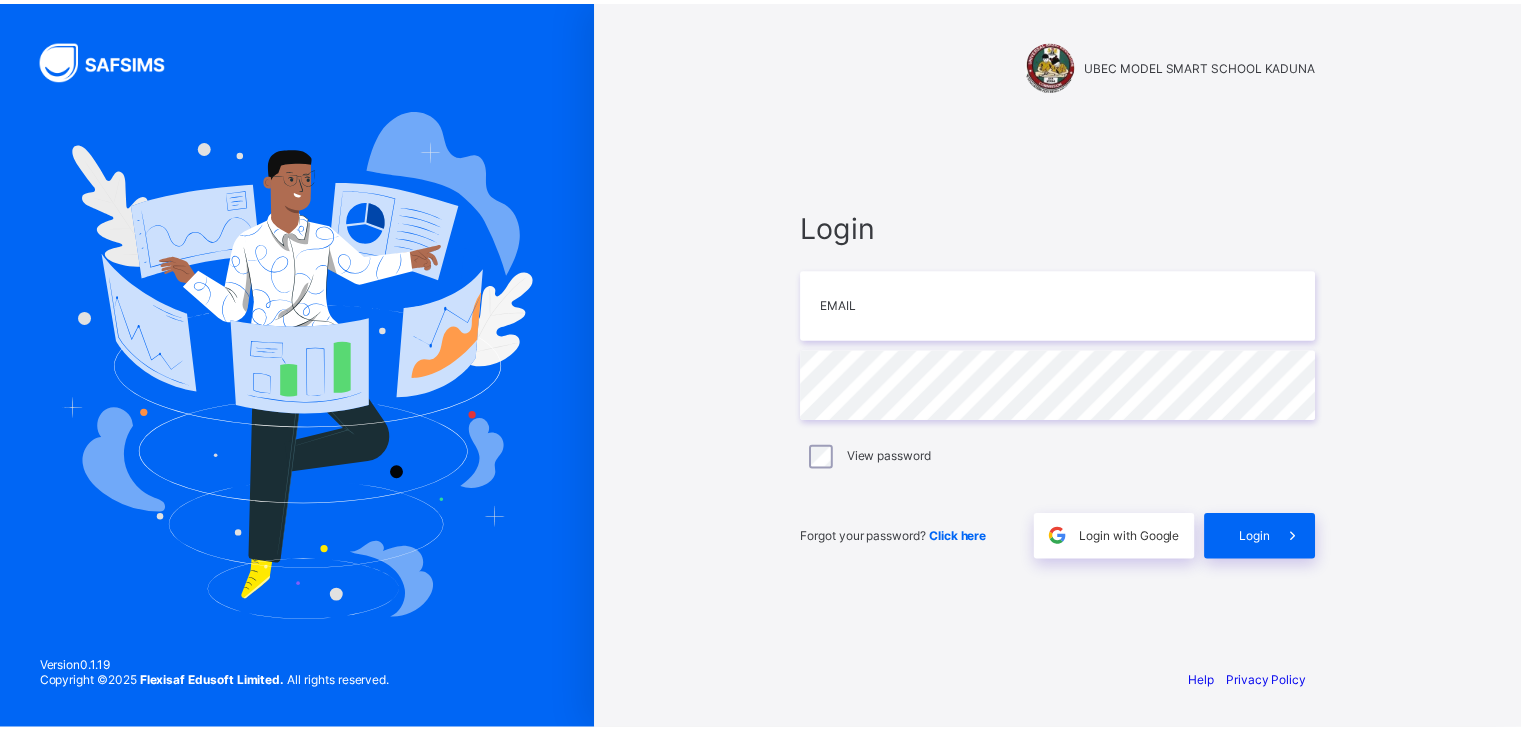 scroll, scrollTop: 0, scrollLeft: 0, axis: both 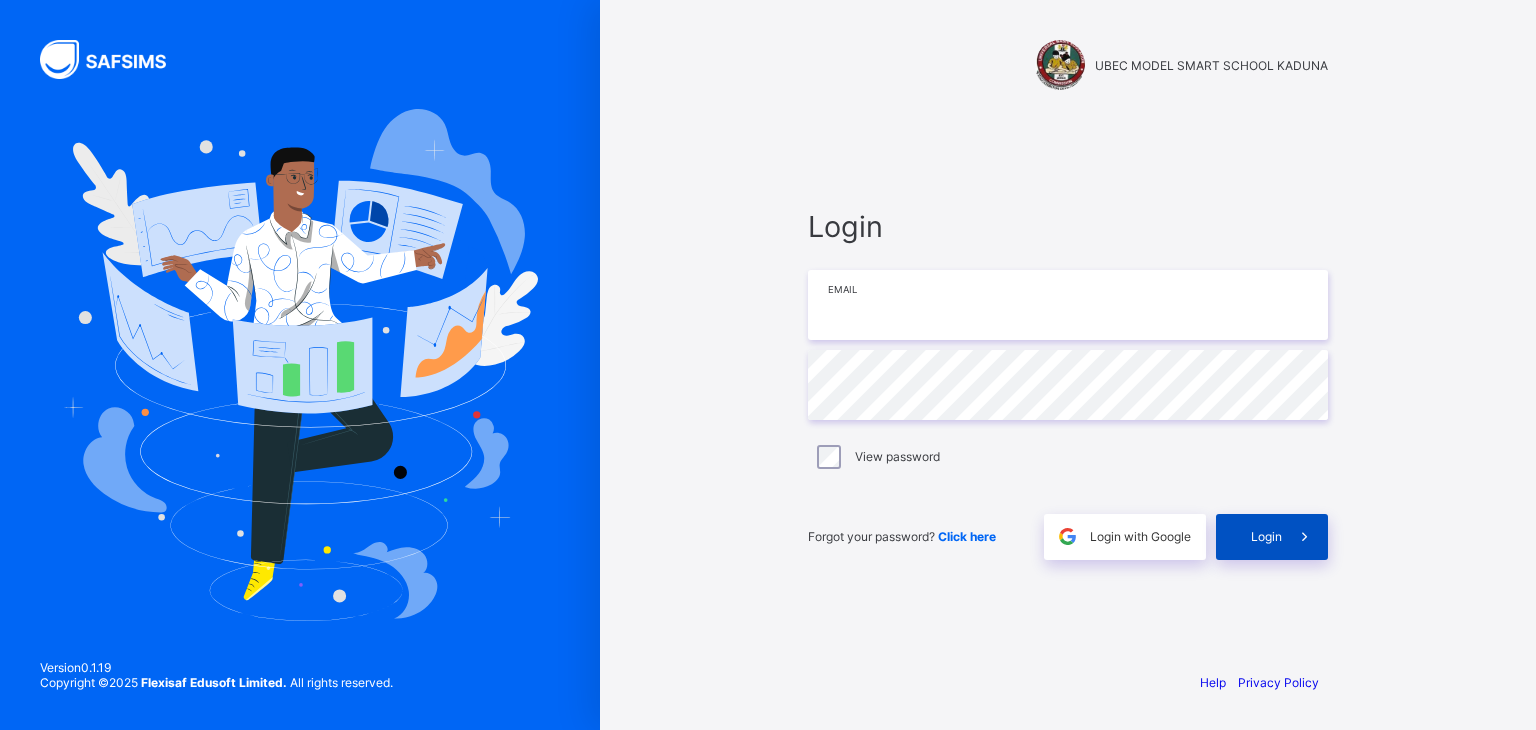 type on "**********" 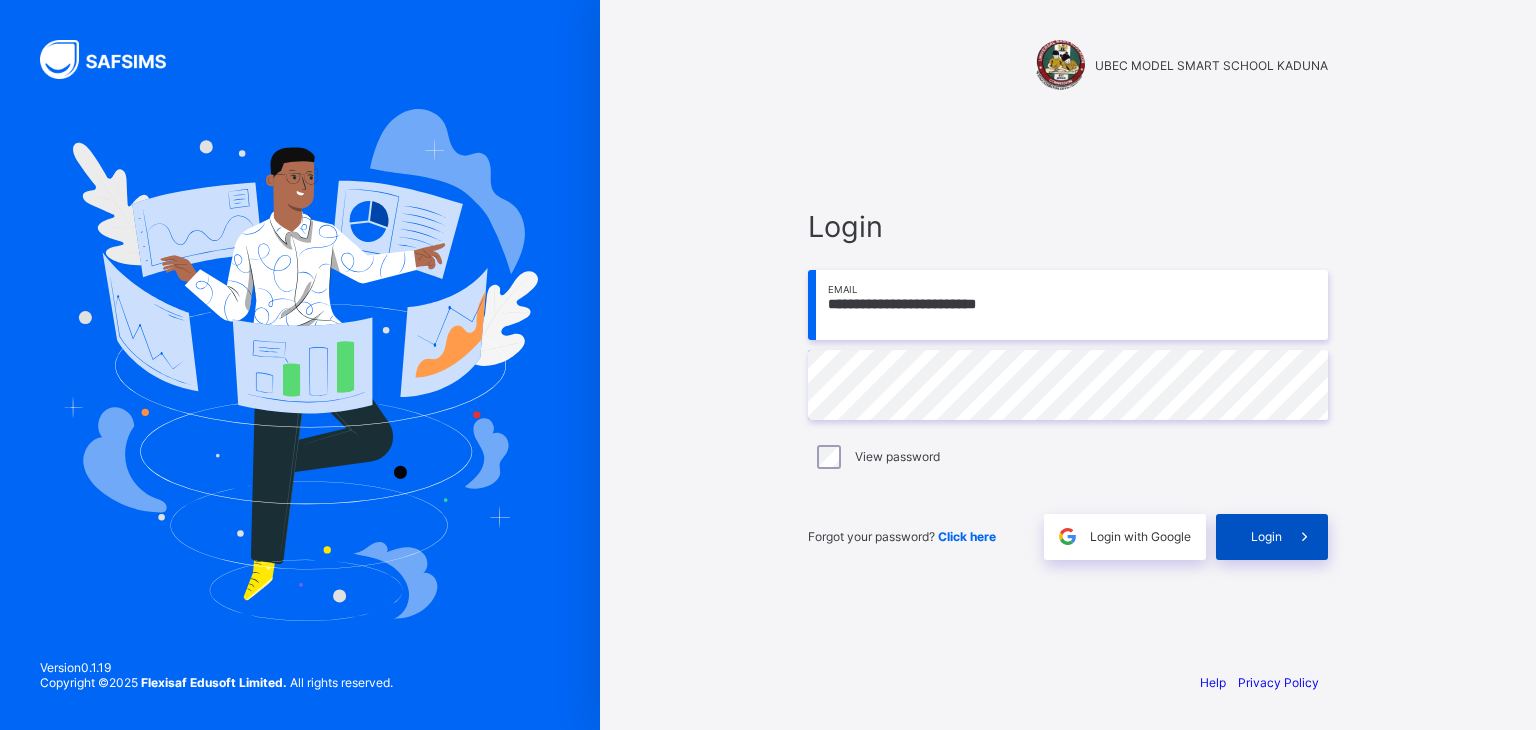 click on "Login" at bounding box center [1266, 536] 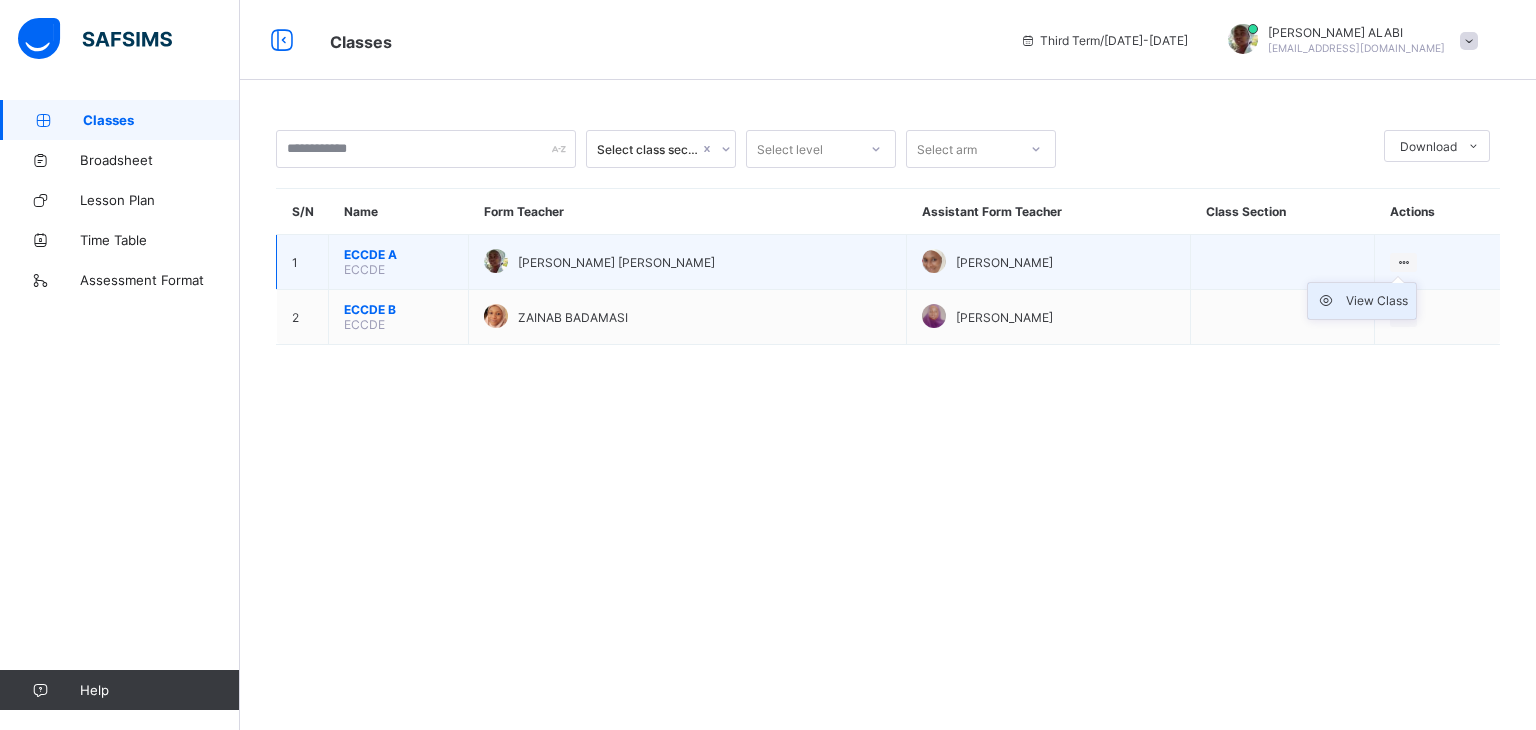 click on "View Class" at bounding box center (1377, 301) 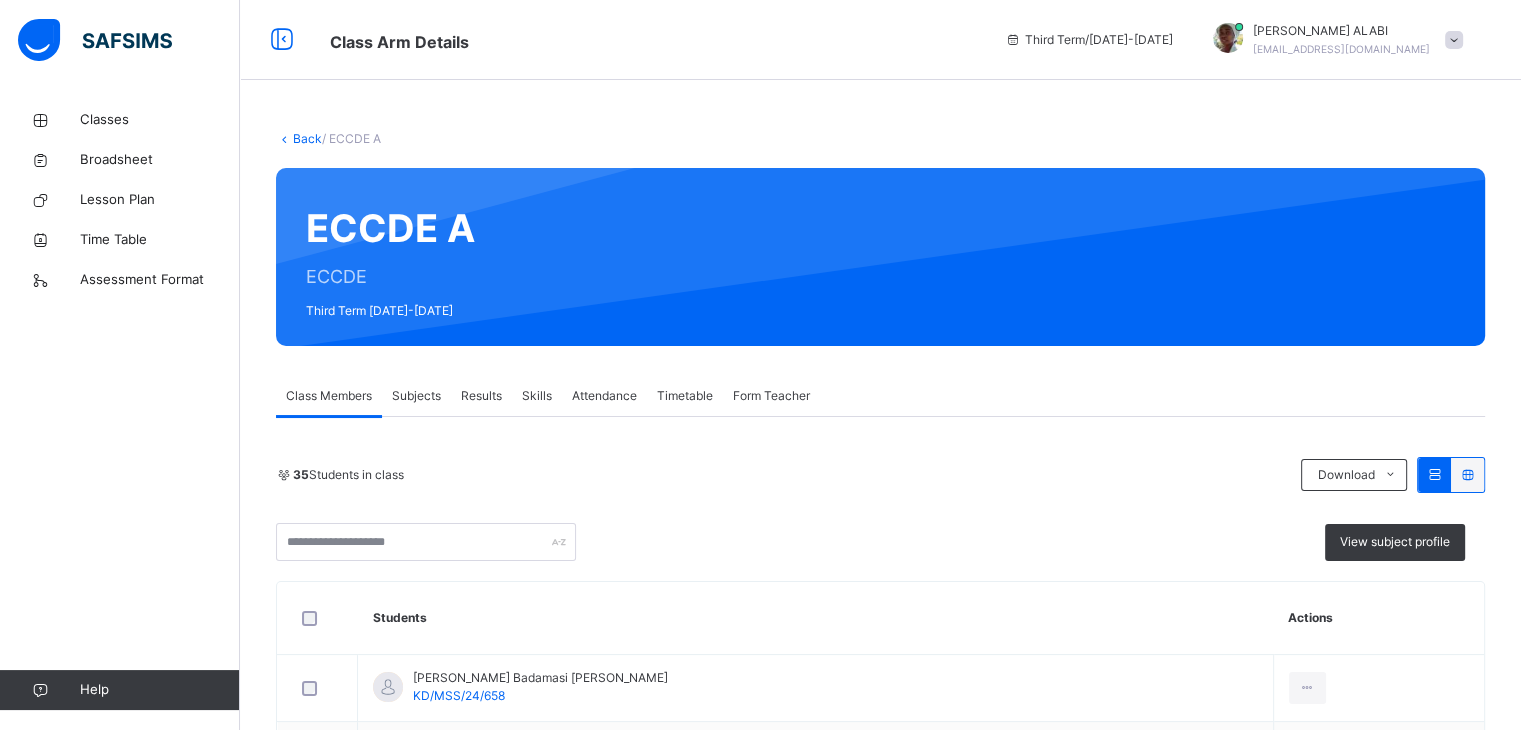 click on "Subjects" at bounding box center [416, 396] 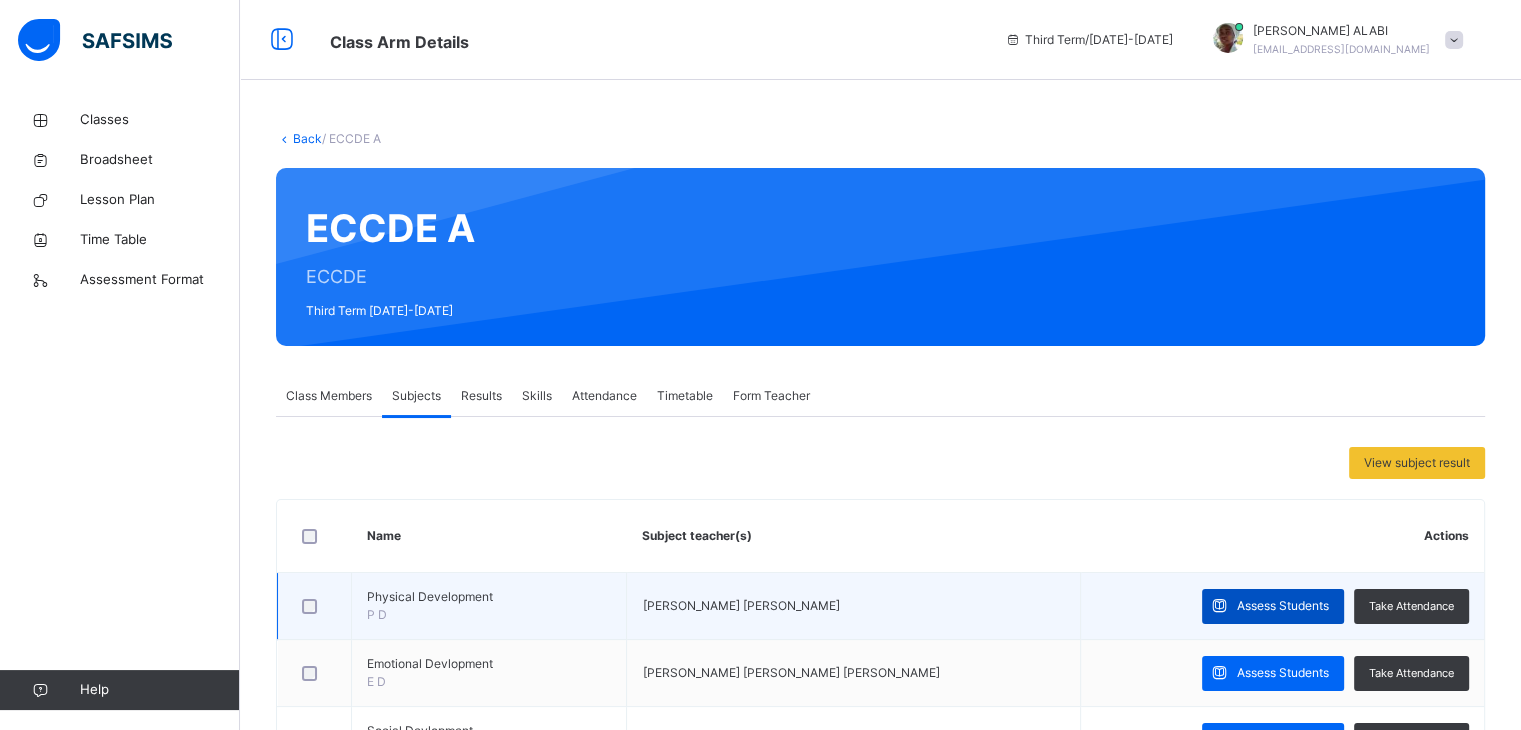 click on "Assess Students" at bounding box center (1283, 606) 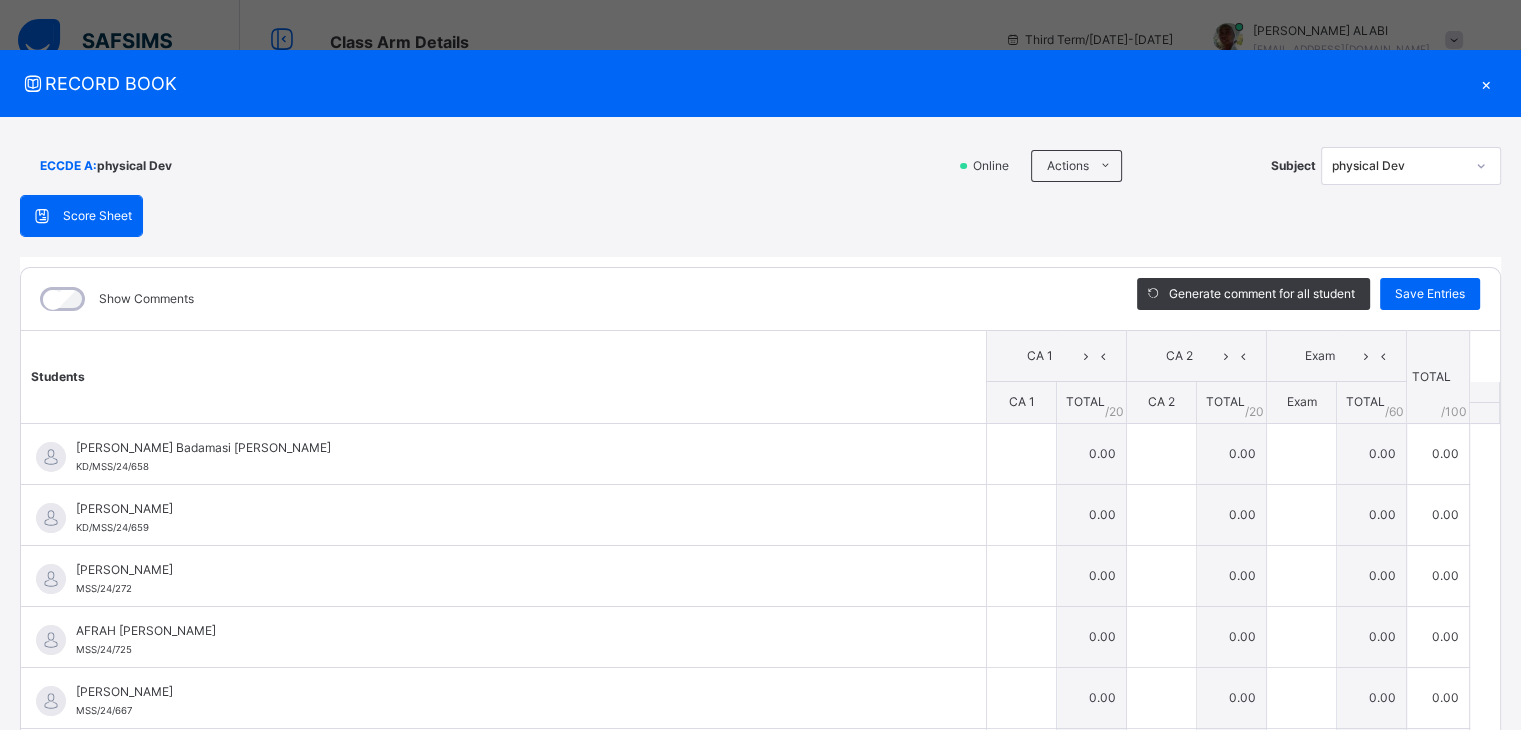 click 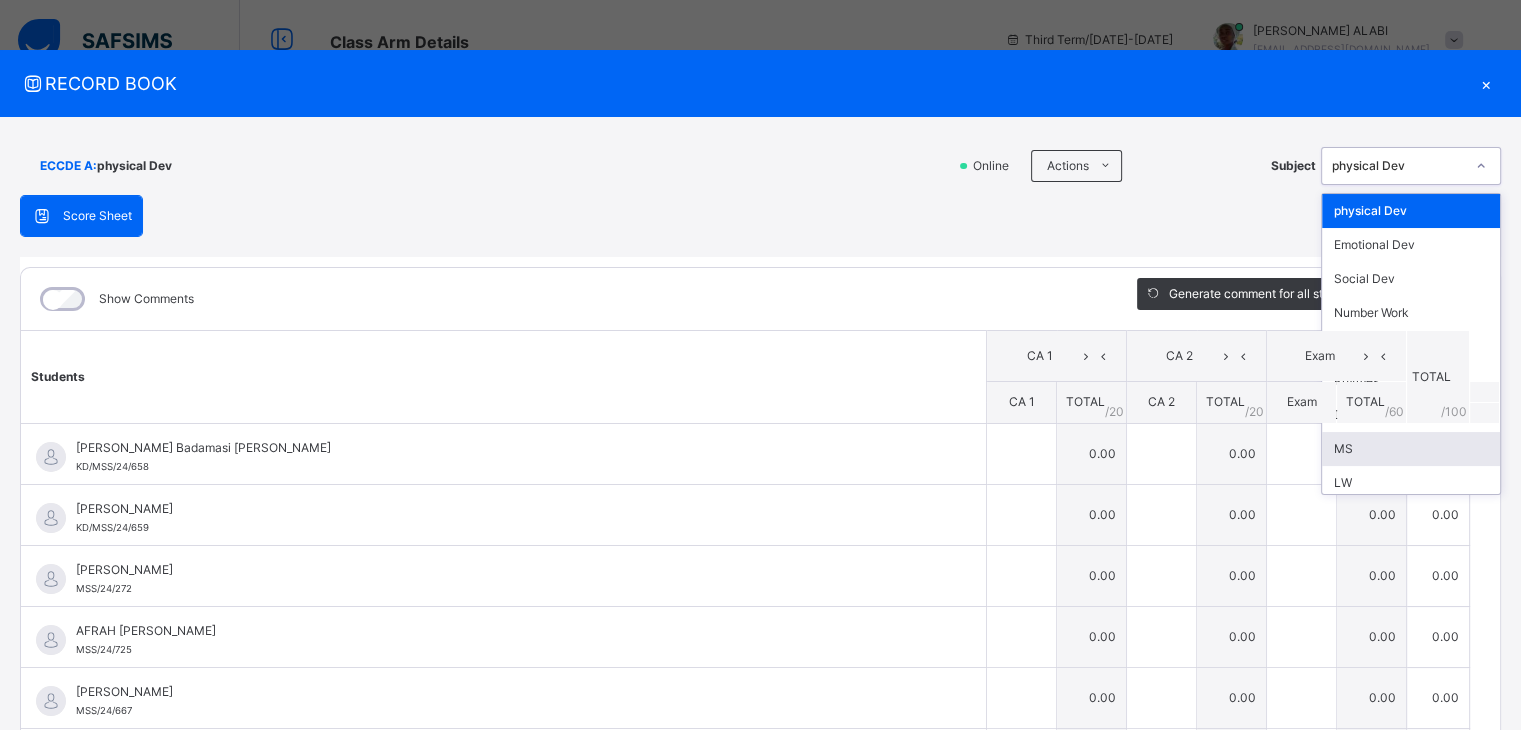 scroll, scrollTop: 6, scrollLeft: 0, axis: vertical 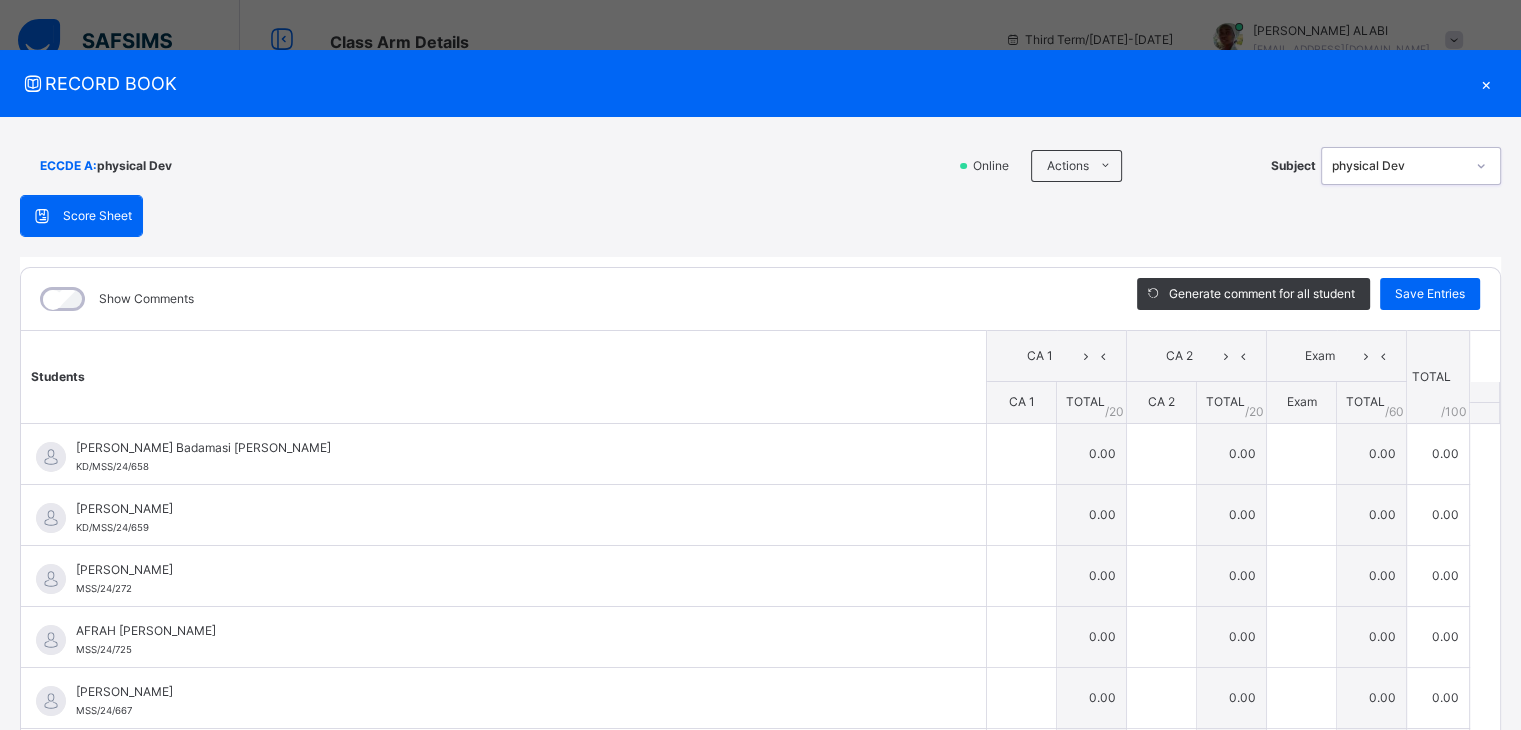 click 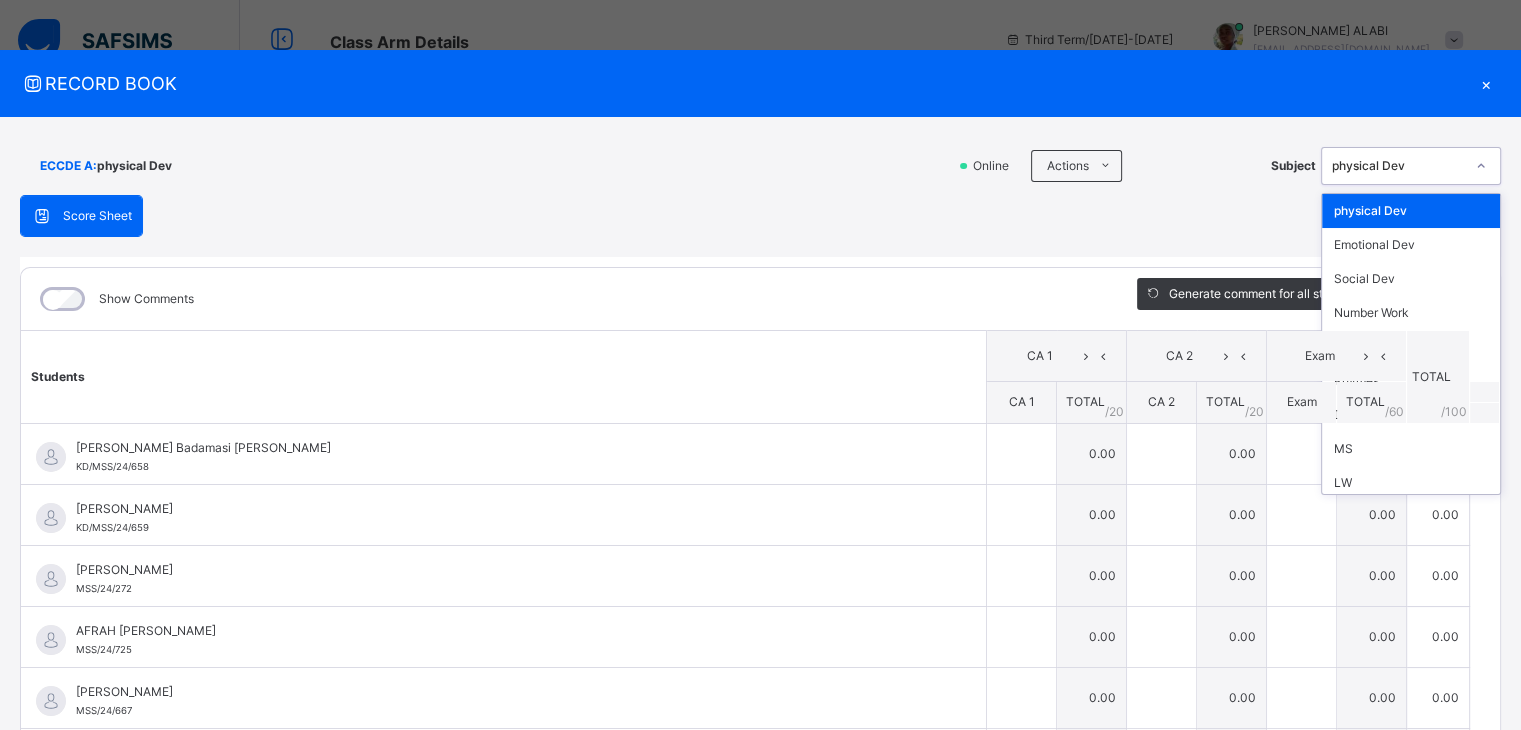 click 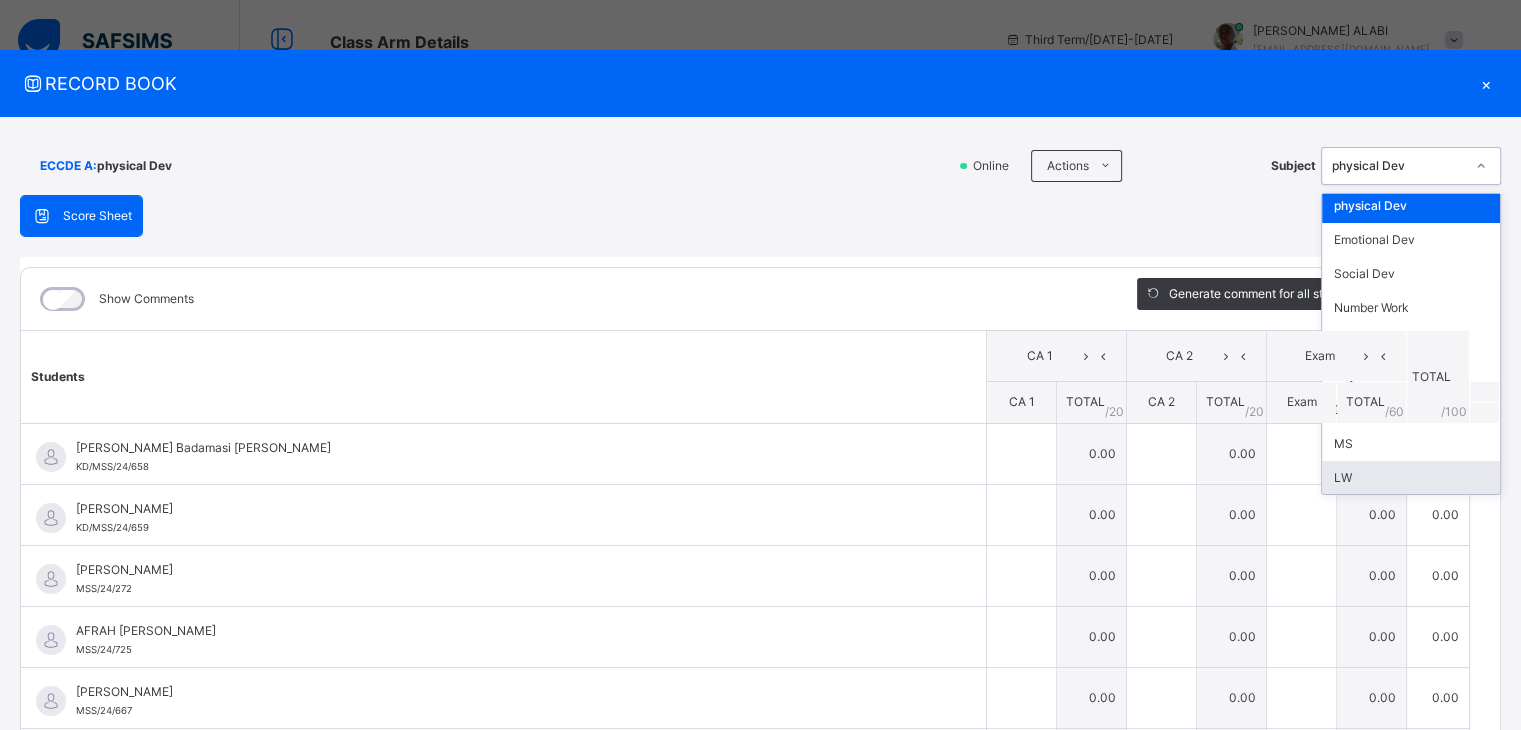 scroll, scrollTop: 6, scrollLeft: 0, axis: vertical 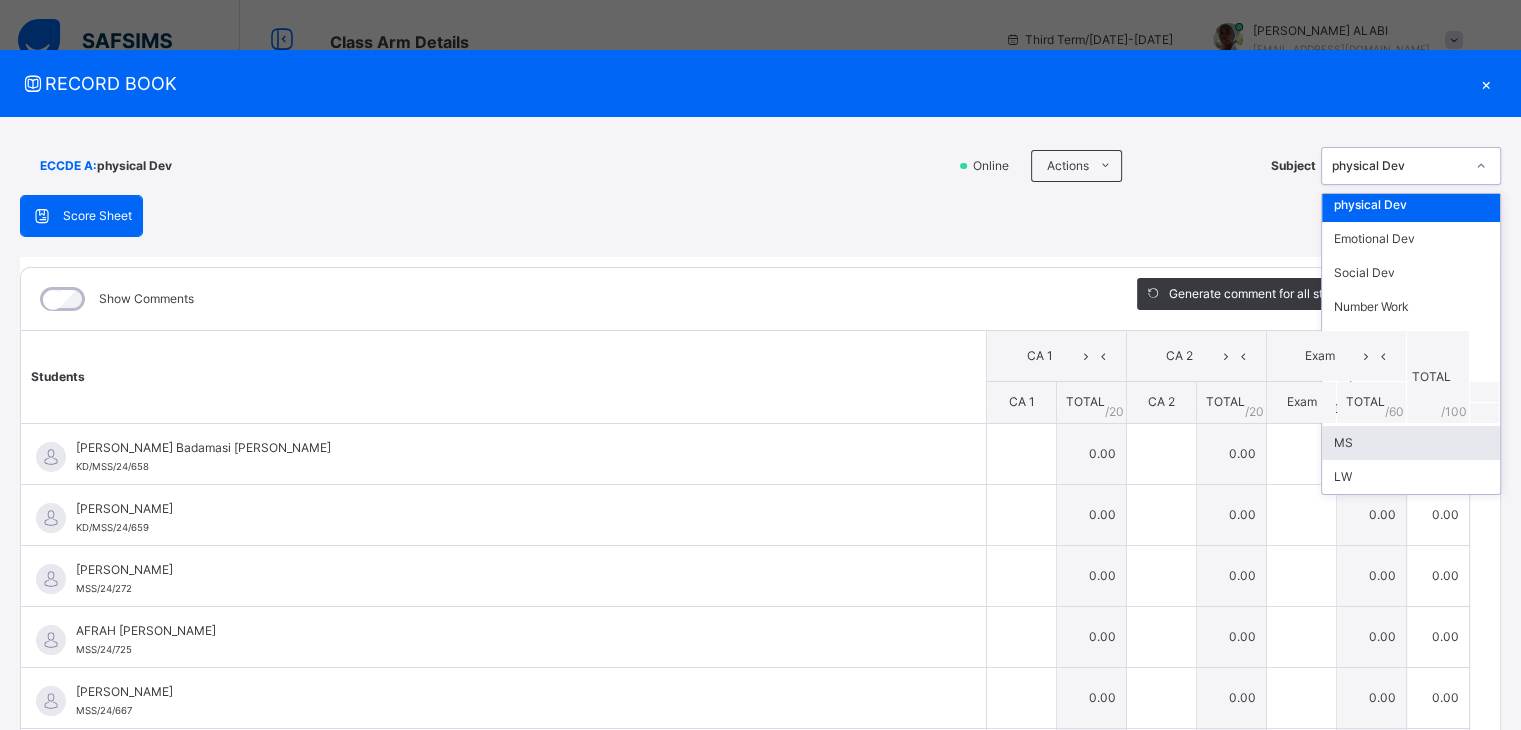 click on "MS" at bounding box center [1411, 443] 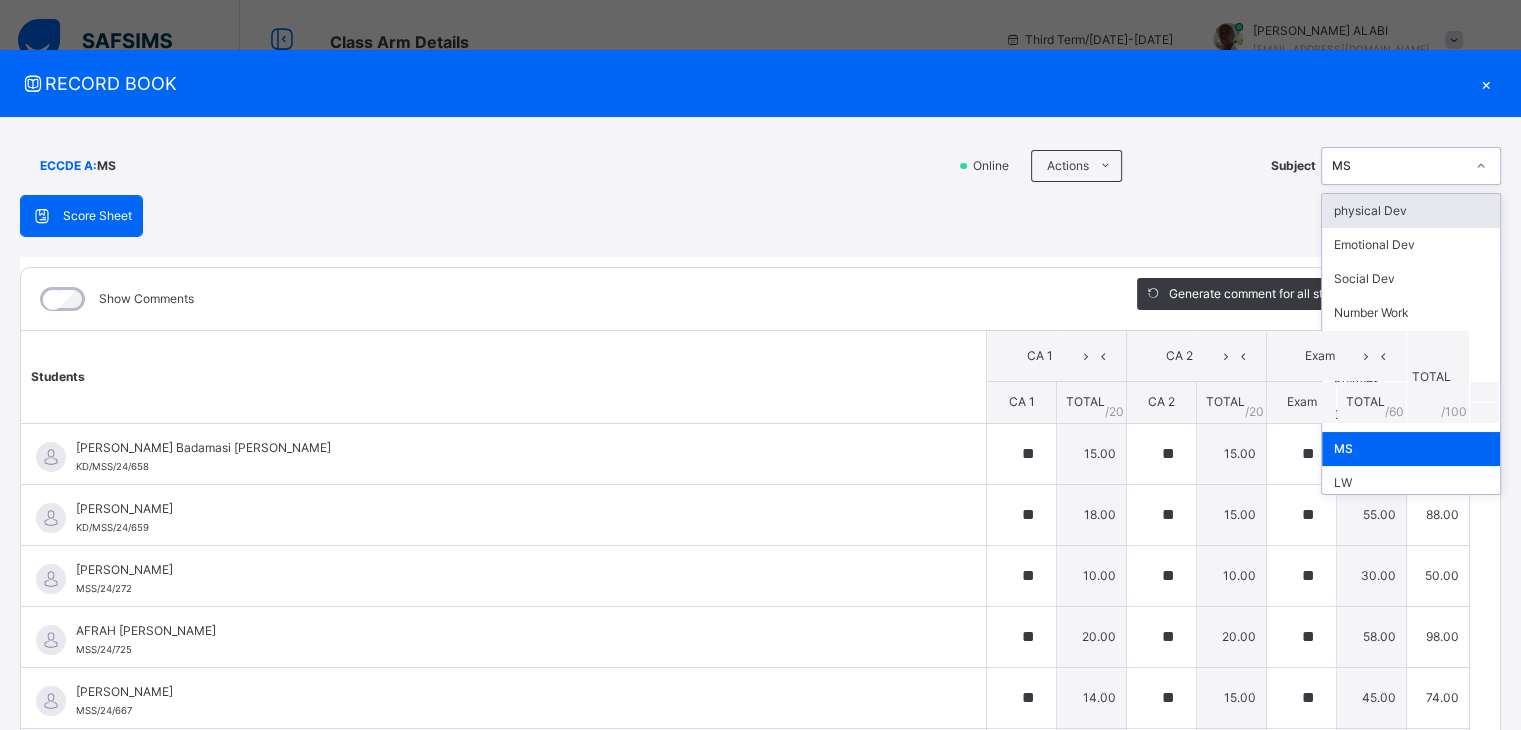 click 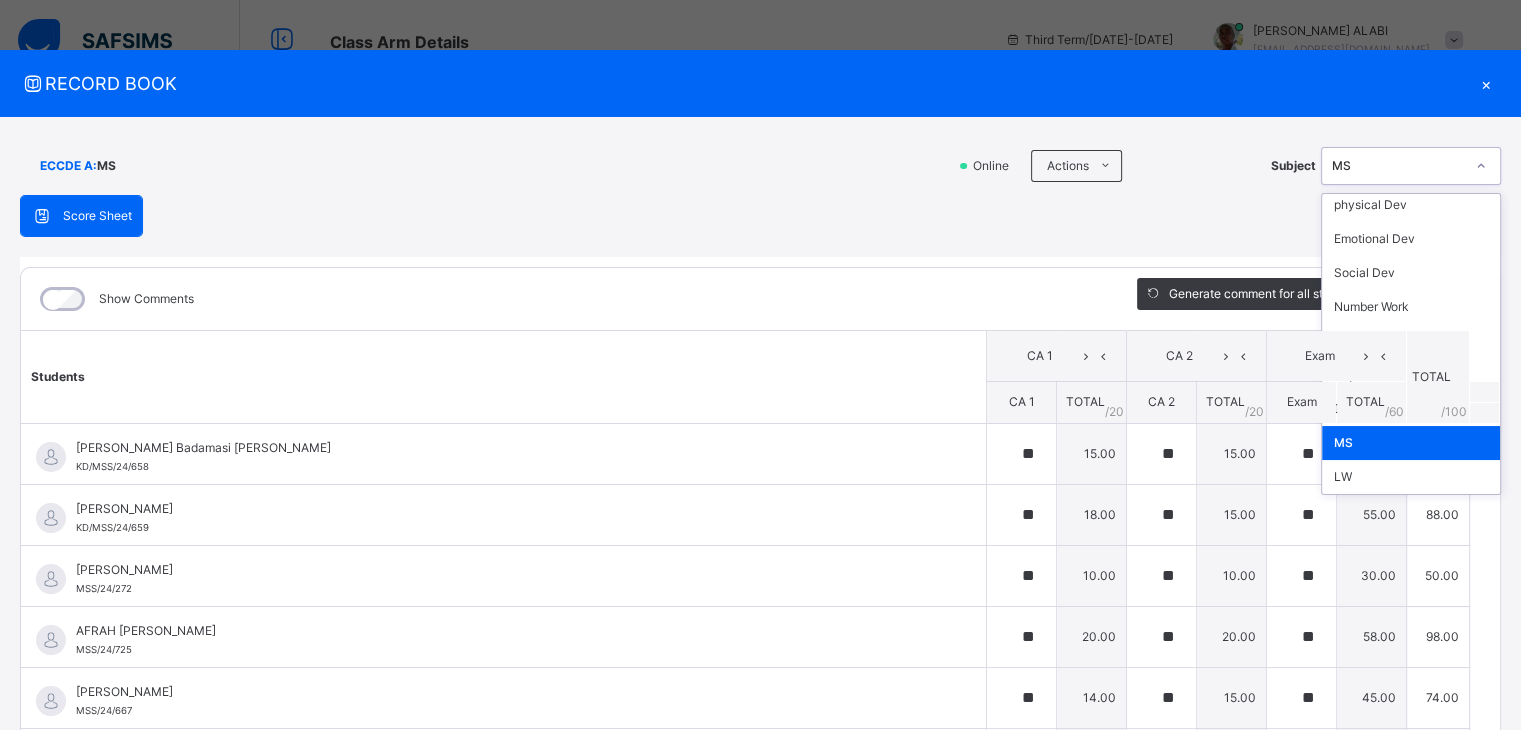scroll, scrollTop: 0, scrollLeft: 0, axis: both 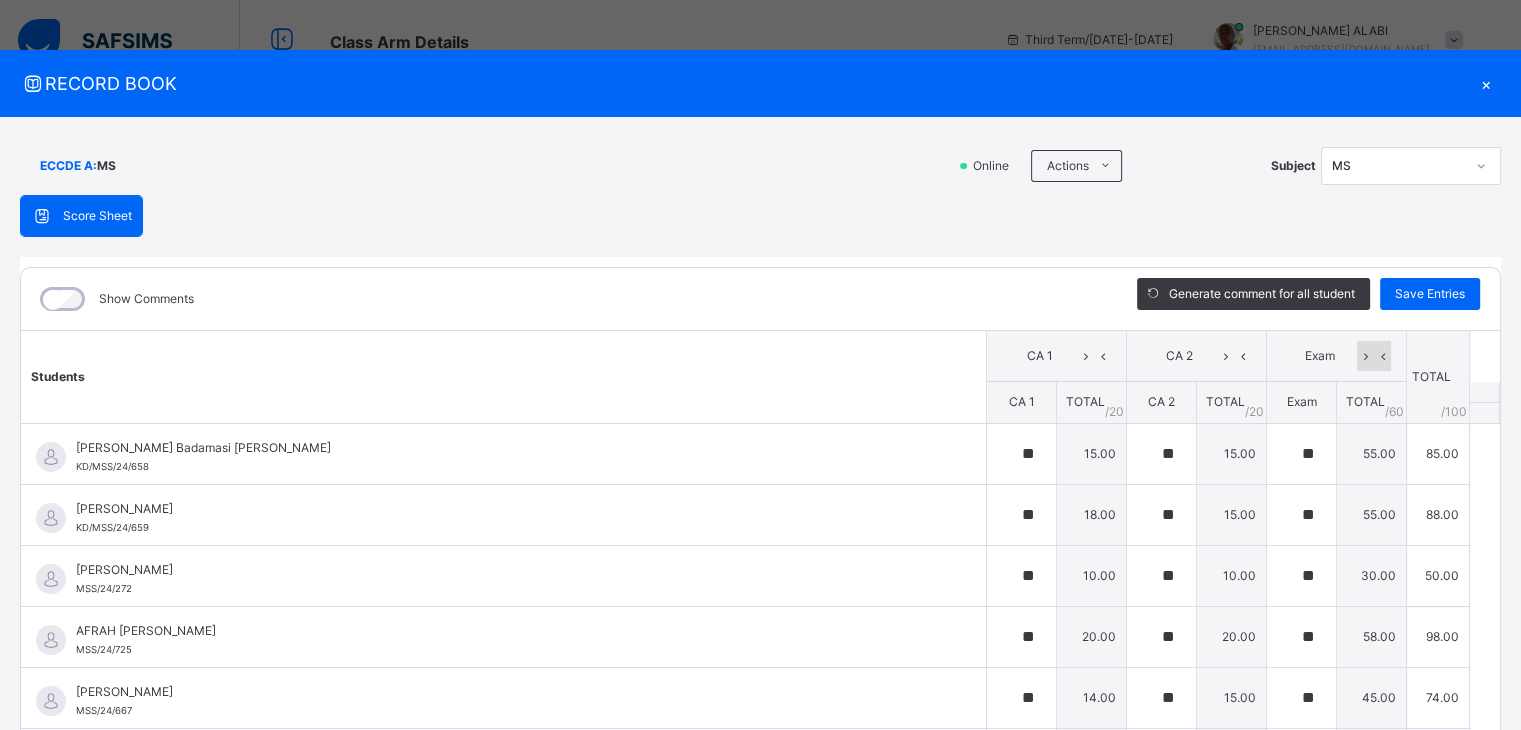 click at bounding box center [1382, 356] 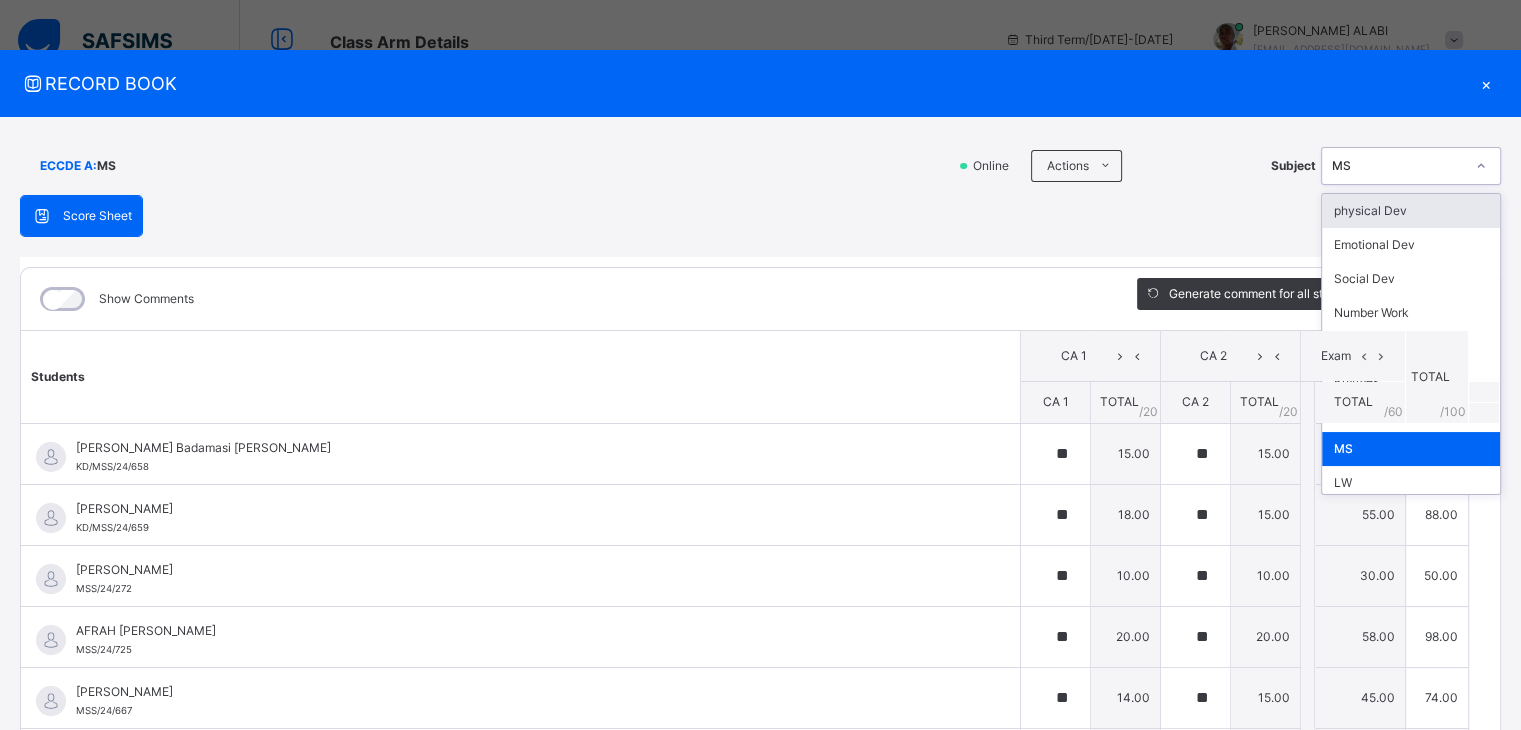 click 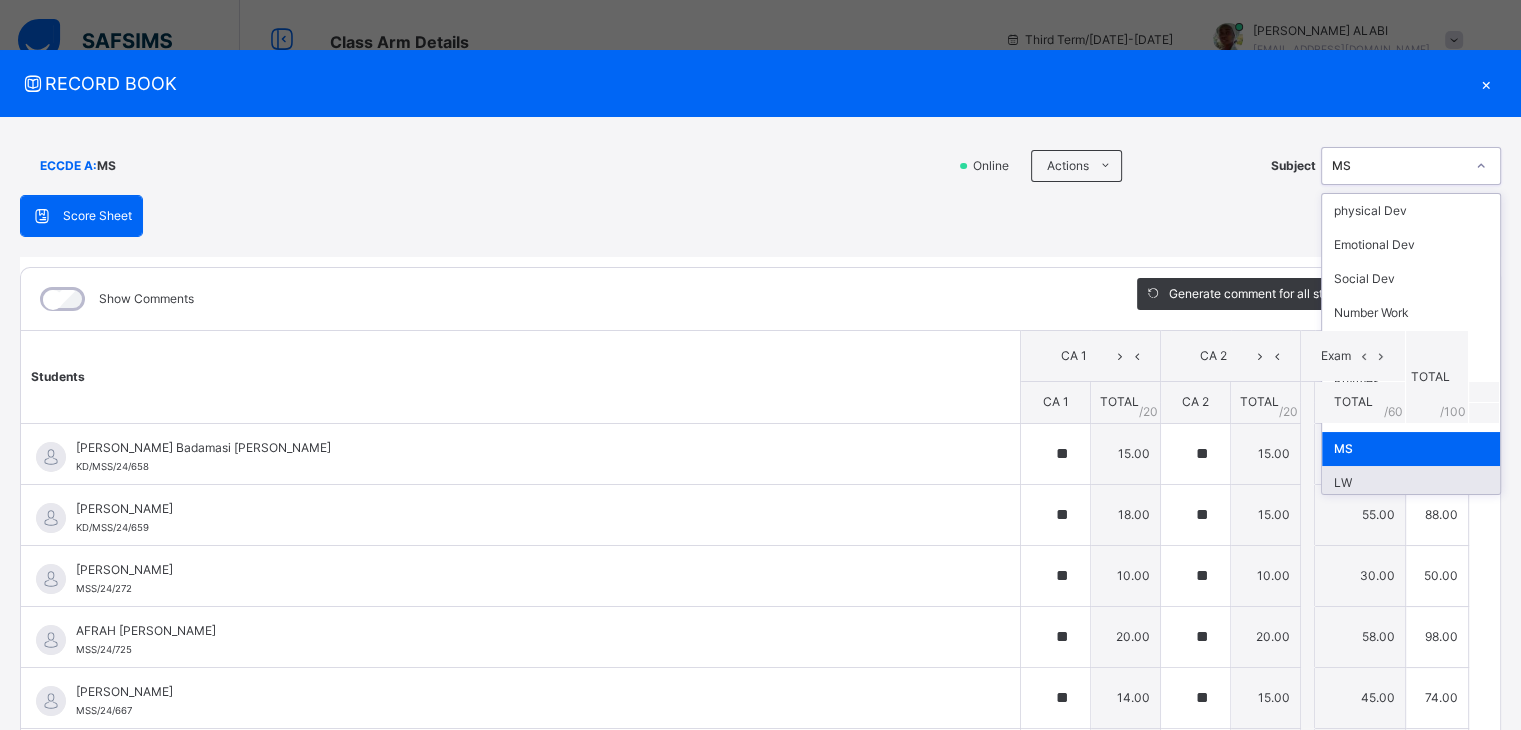 click on "LW" at bounding box center [1411, 483] 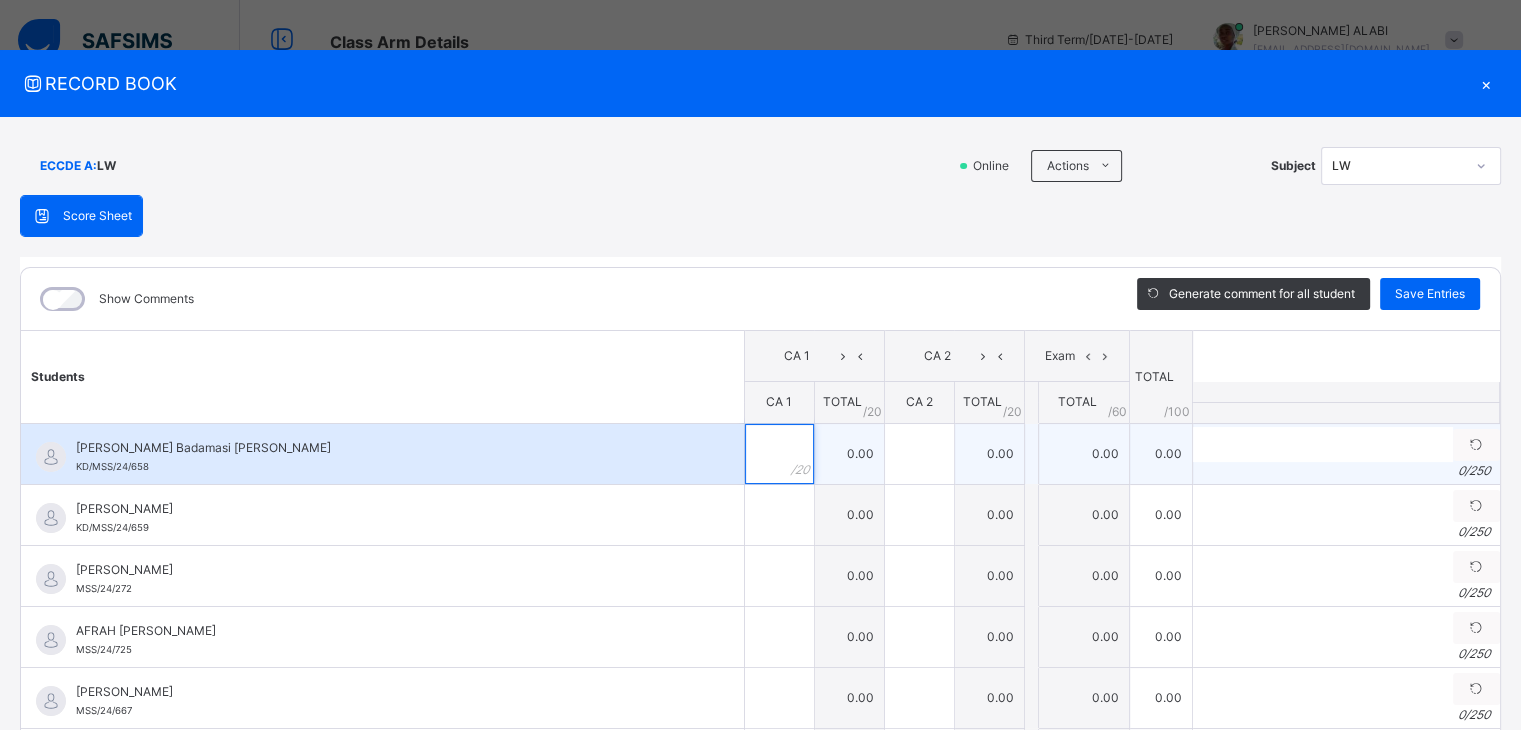click at bounding box center [779, 454] 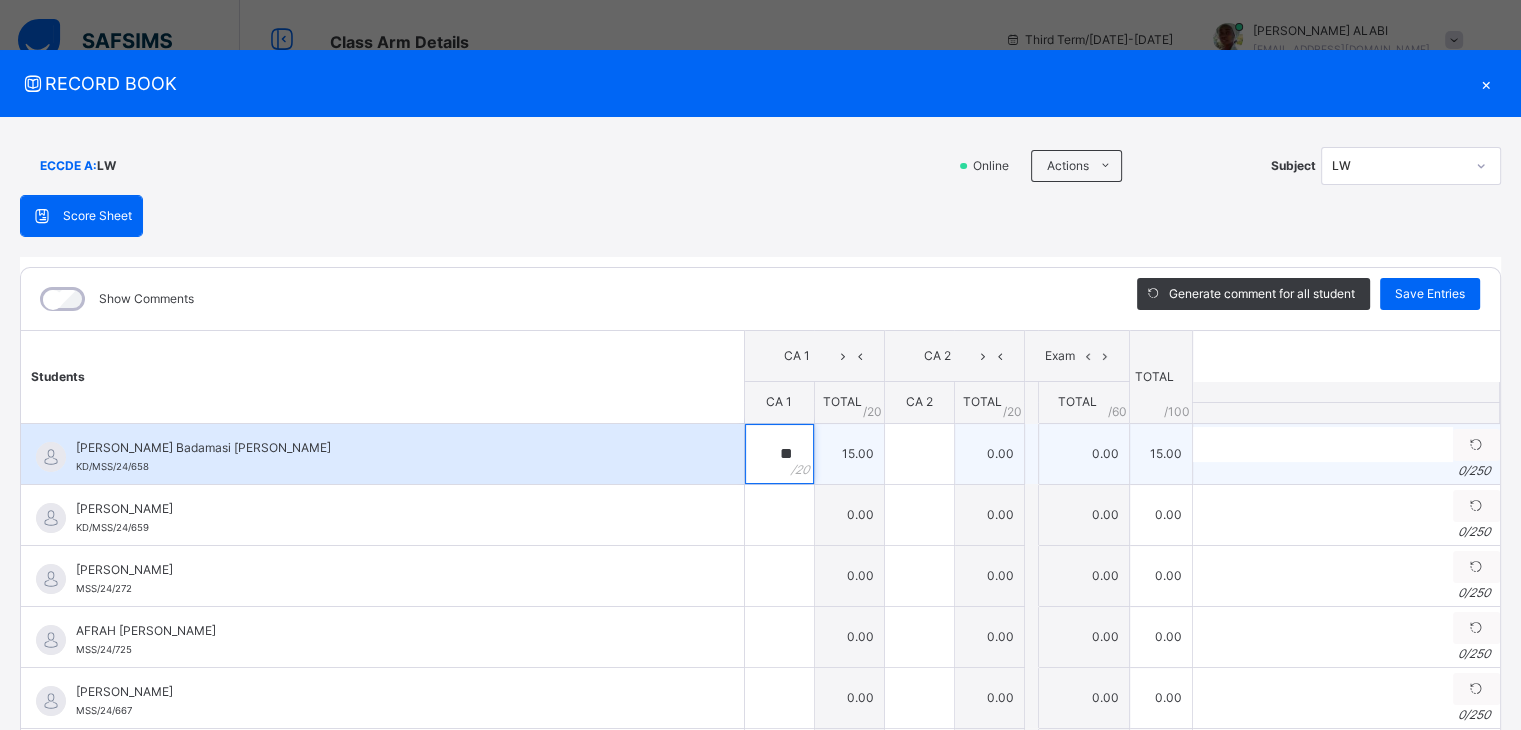 type on "**" 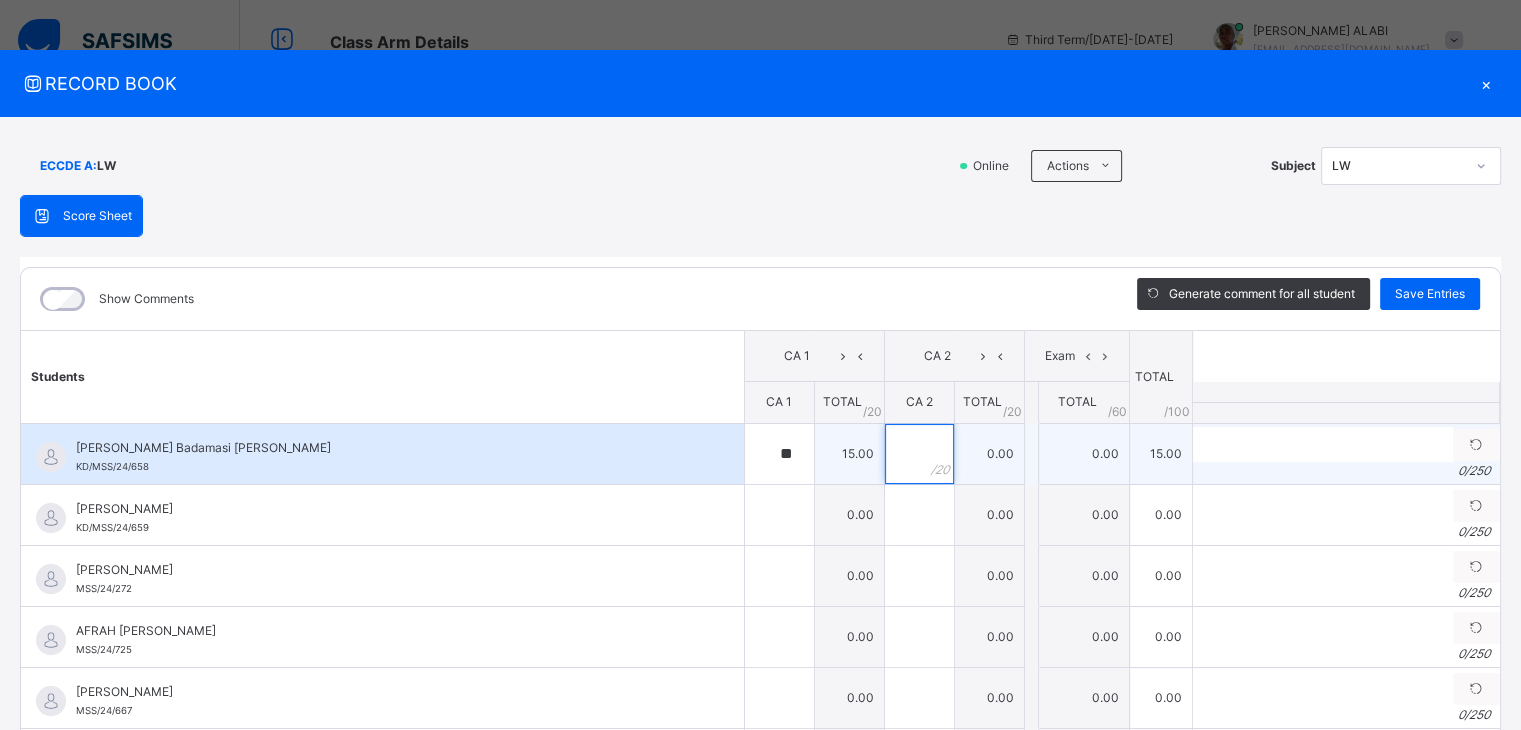 click at bounding box center (919, 454) 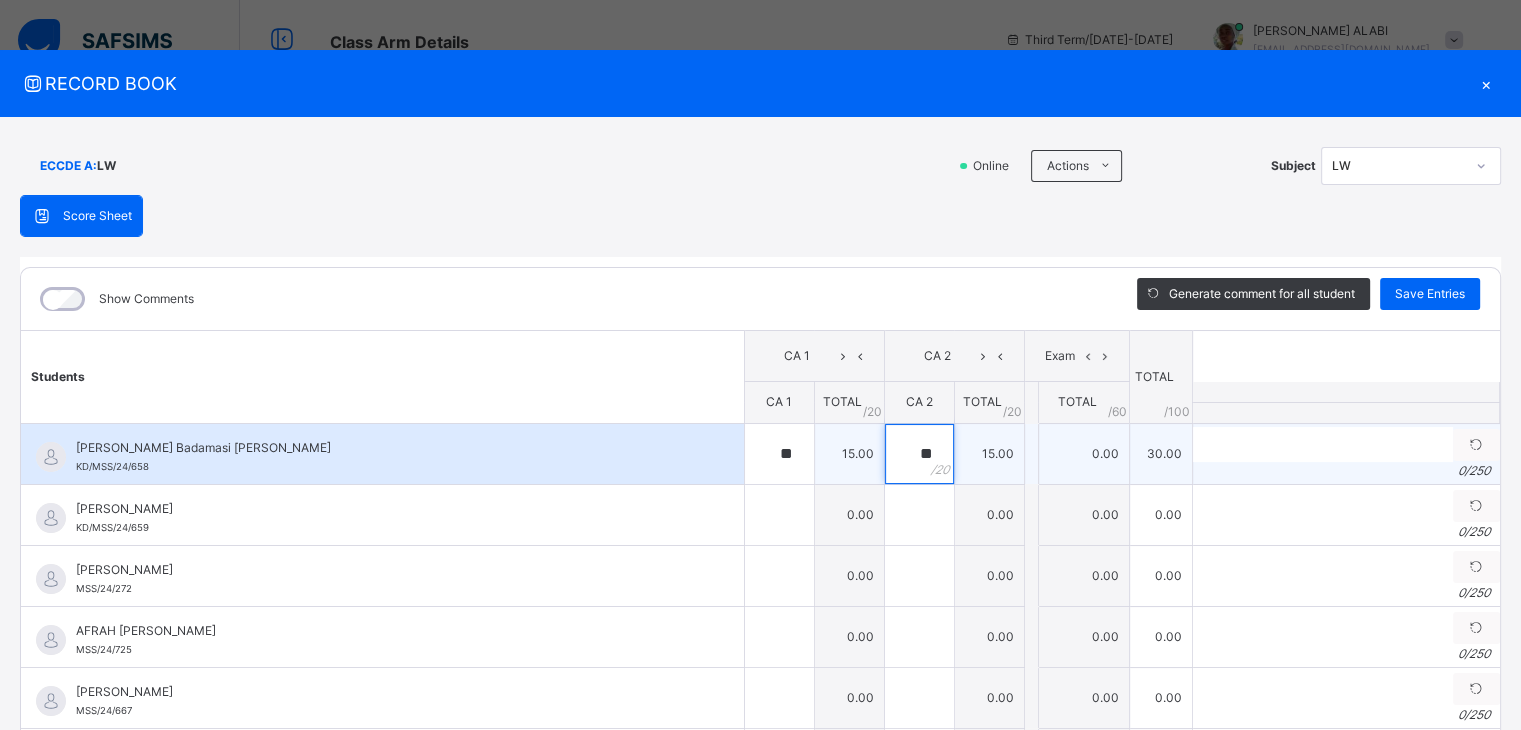 type on "**" 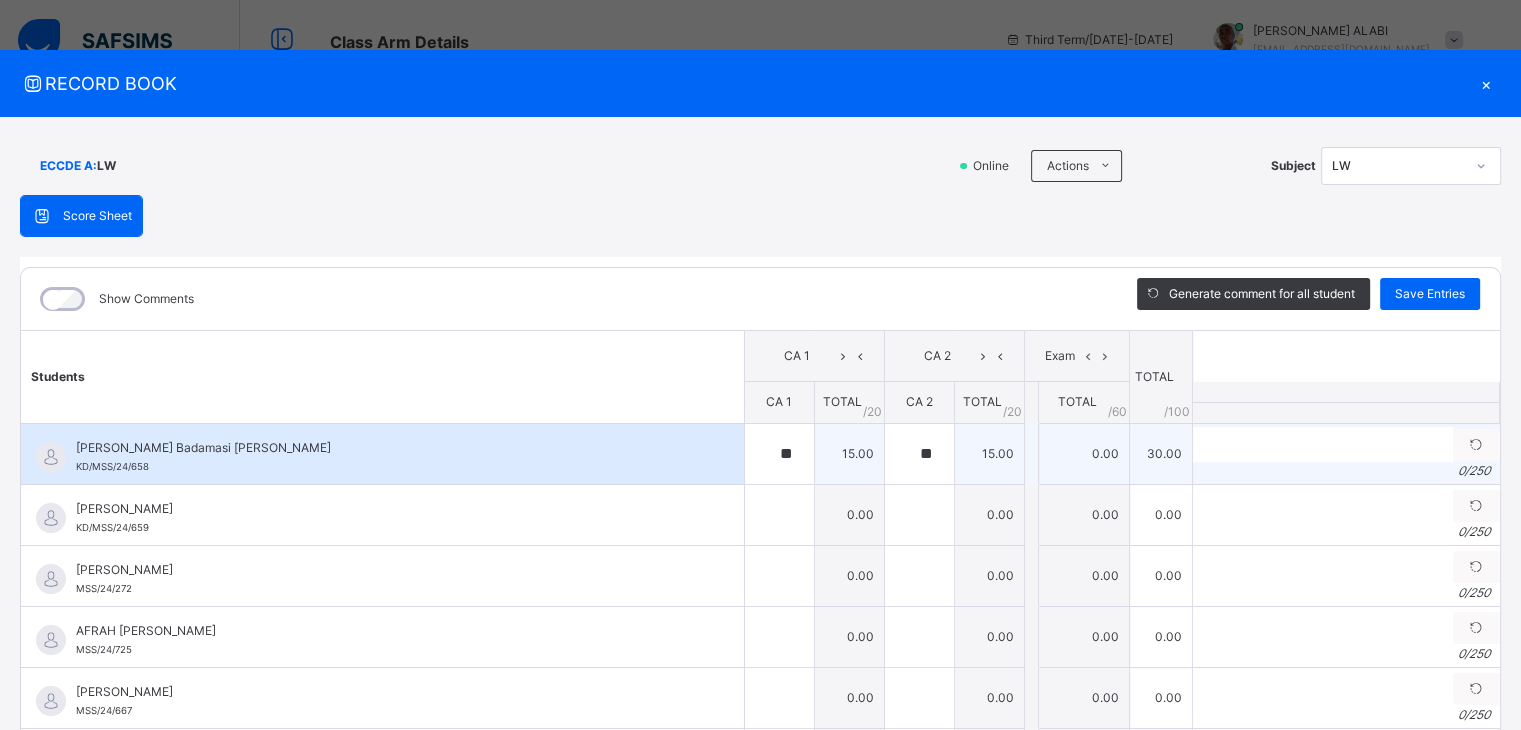 click on "0.00" at bounding box center [1083, 453] 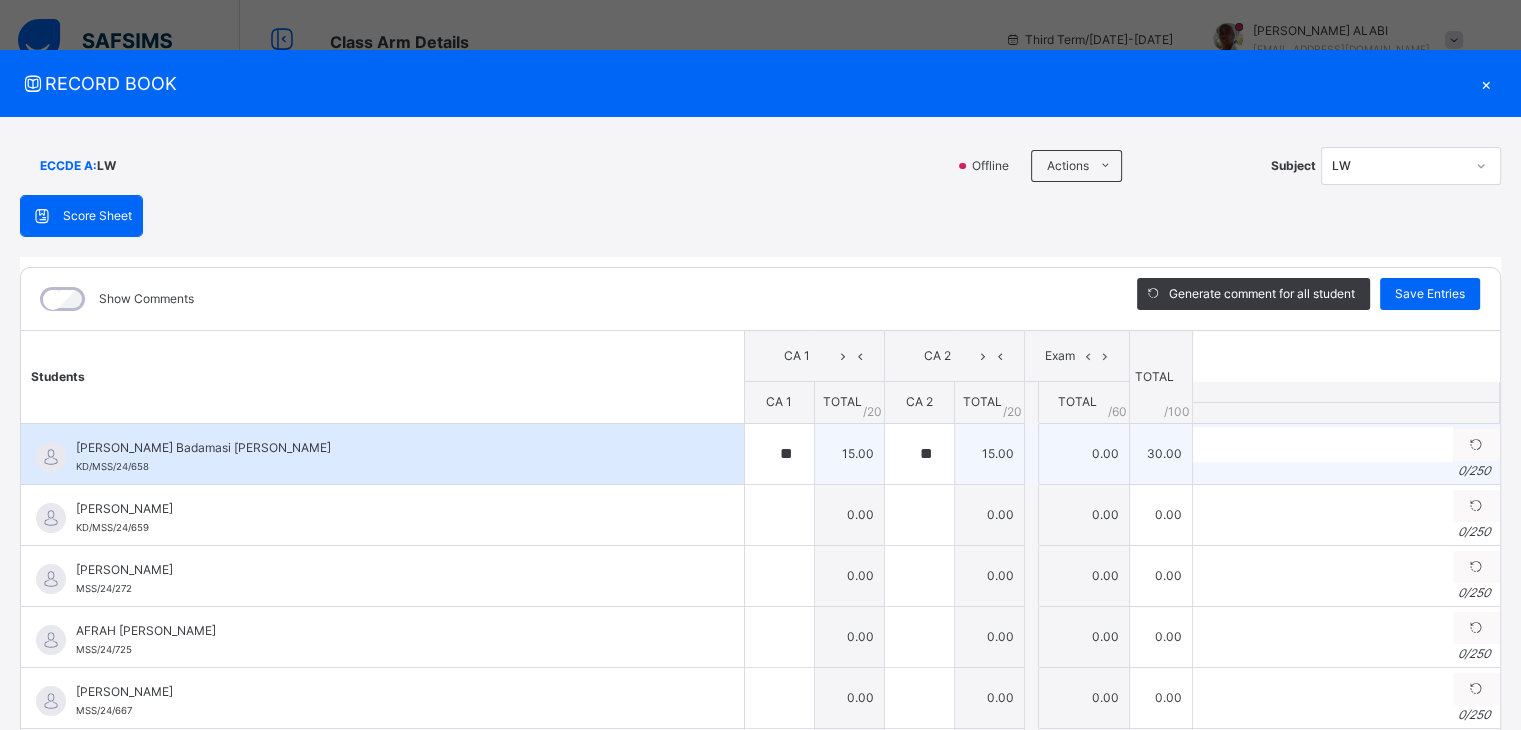 click on "0.00" at bounding box center [1083, 453] 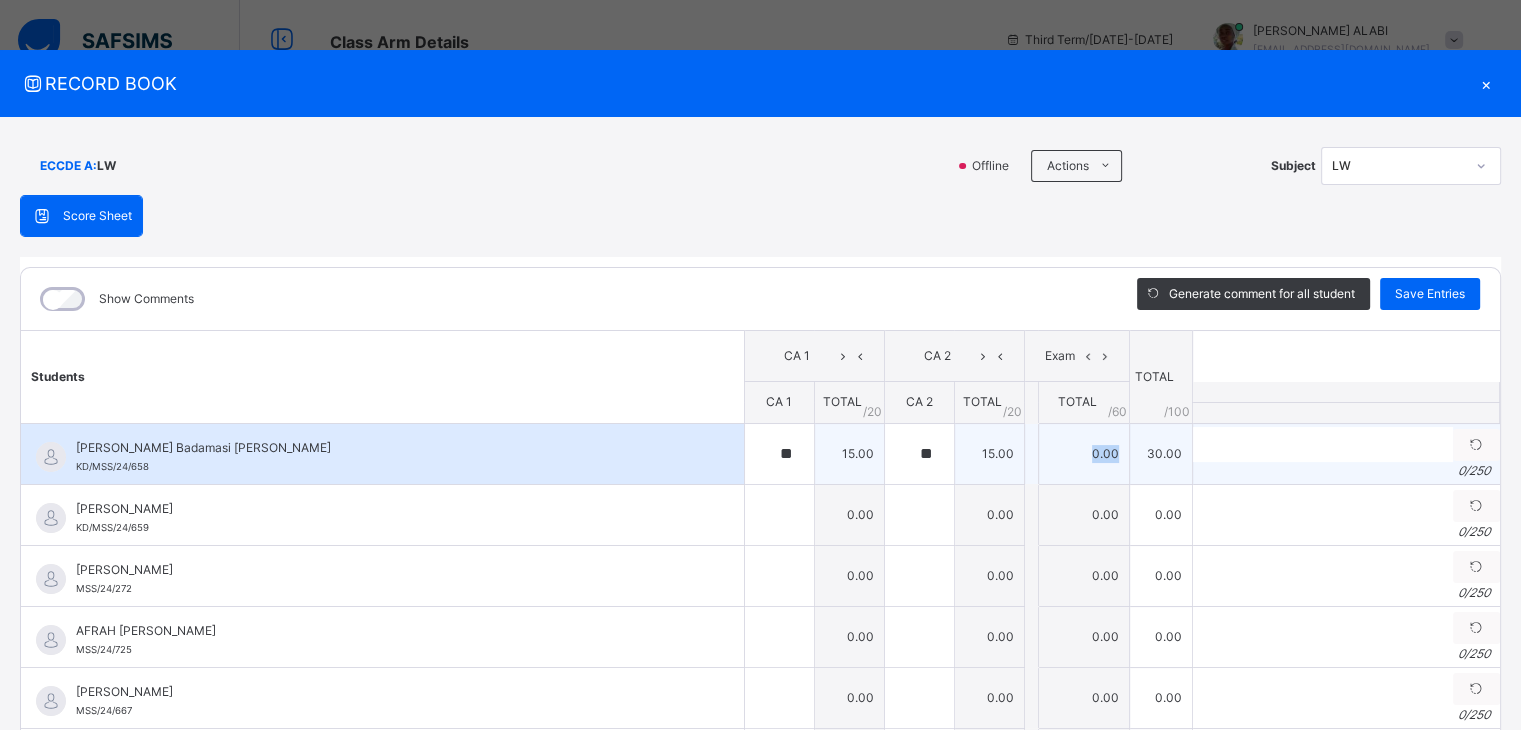 click on "0.00" at bounding box center [1083, 453] 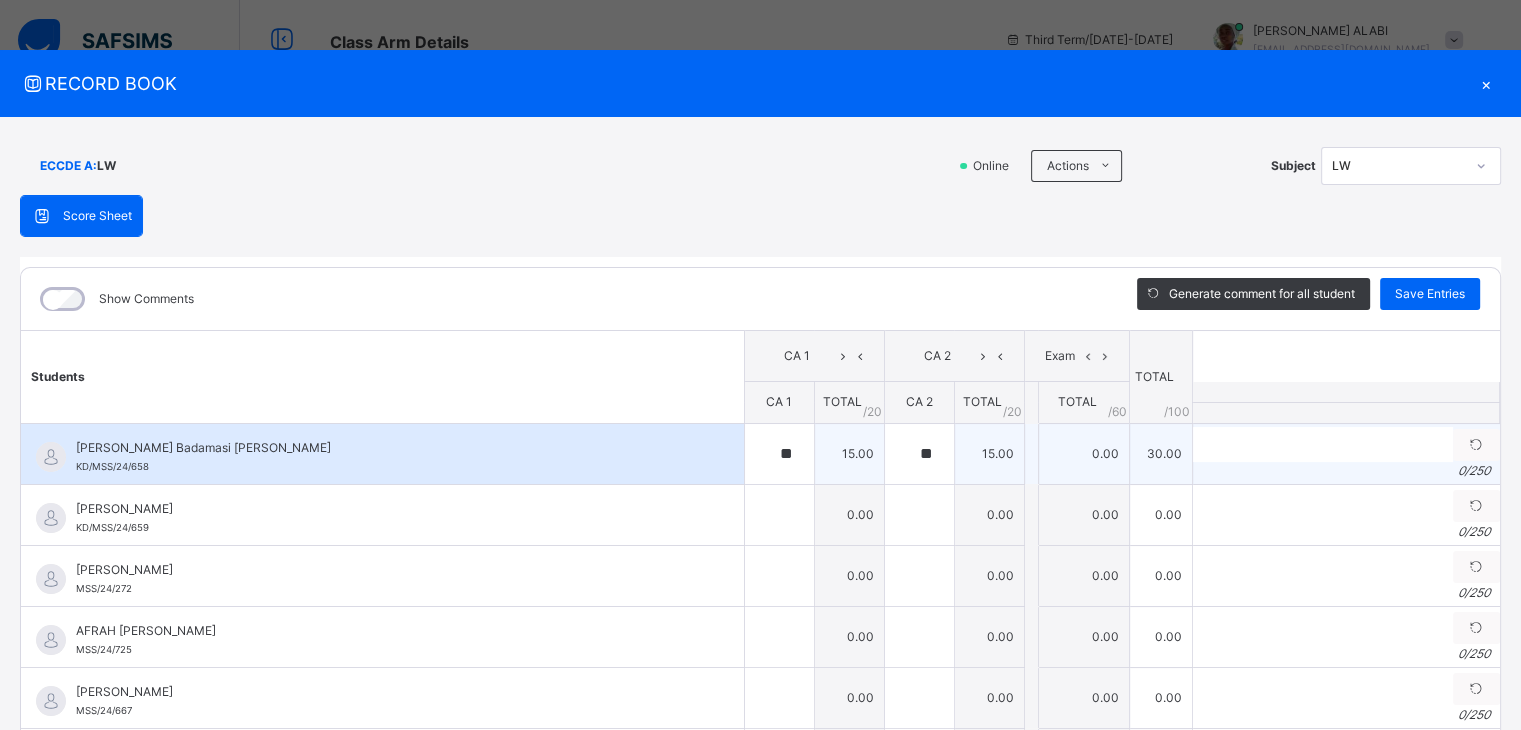 click on "0.00" at bounding box center [1083, 453] 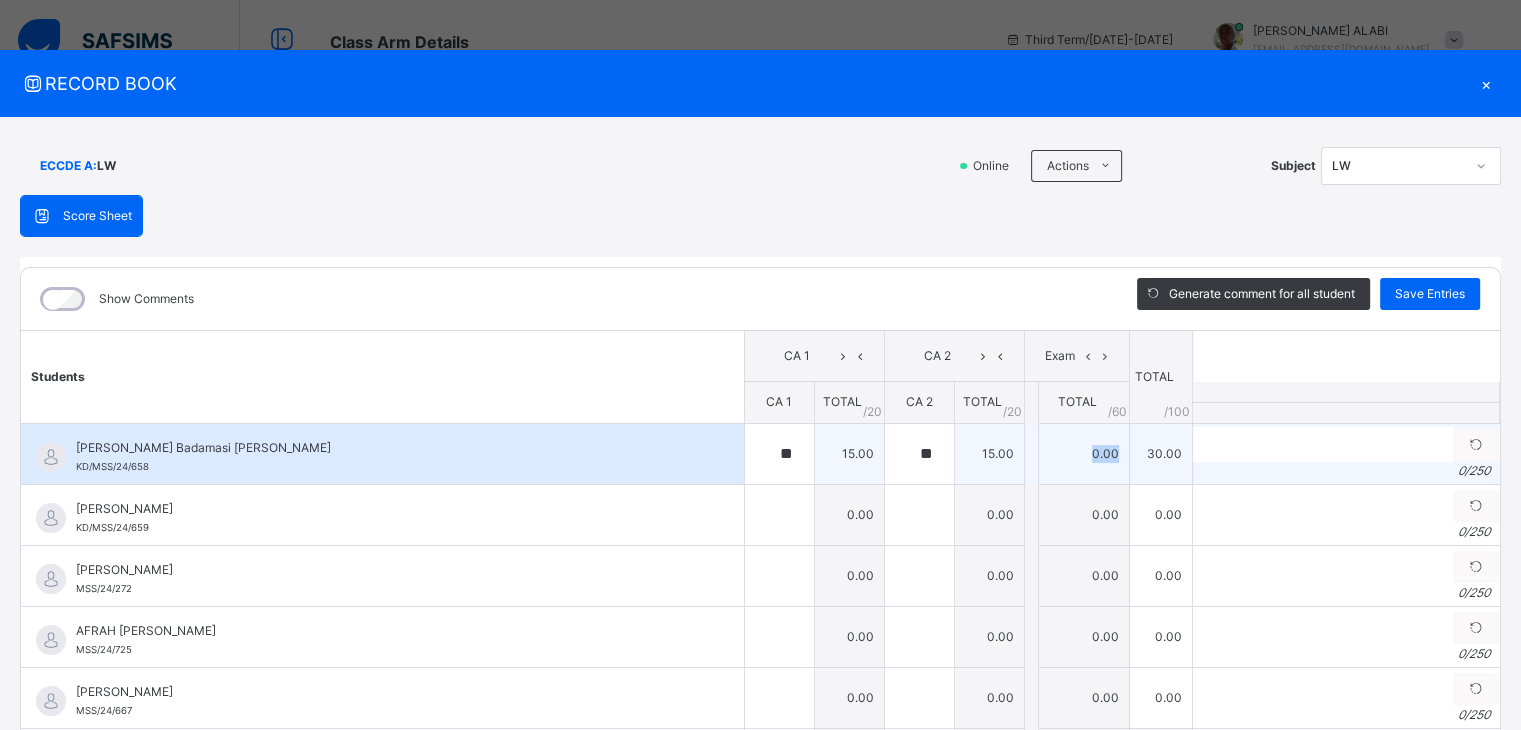 click on "0.00" at bounding box center (1083, 453) 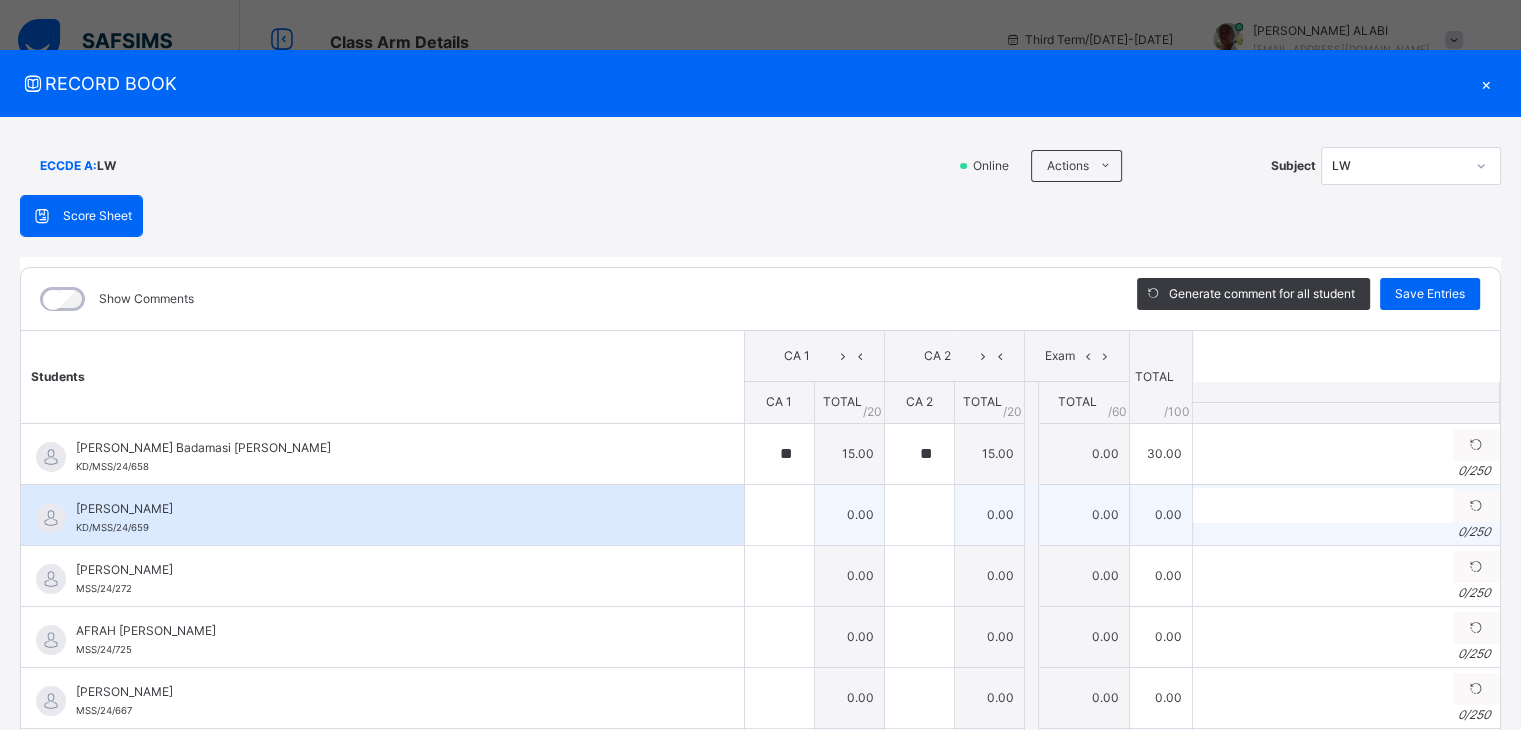 click on "0.00" at bounding box center [1083, 514] 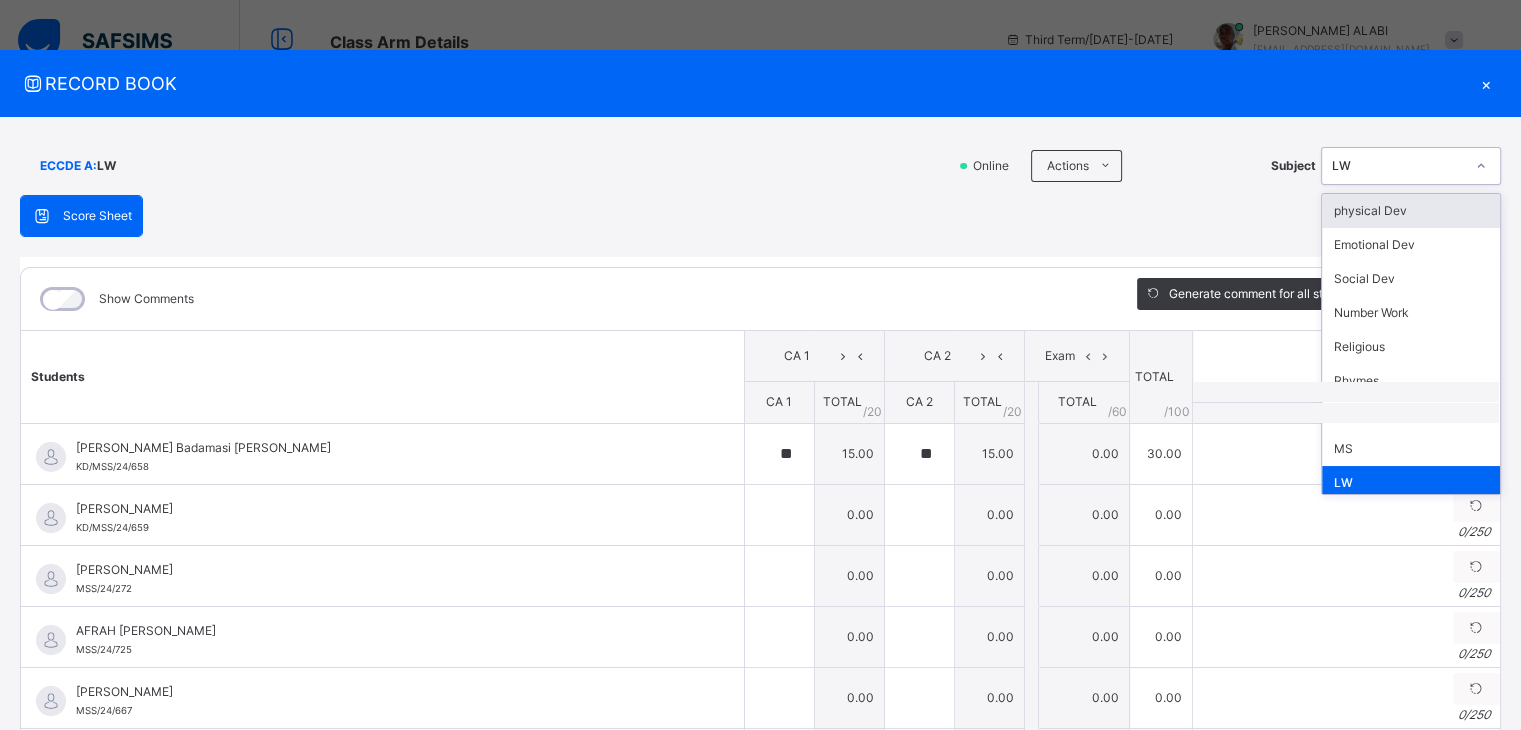click 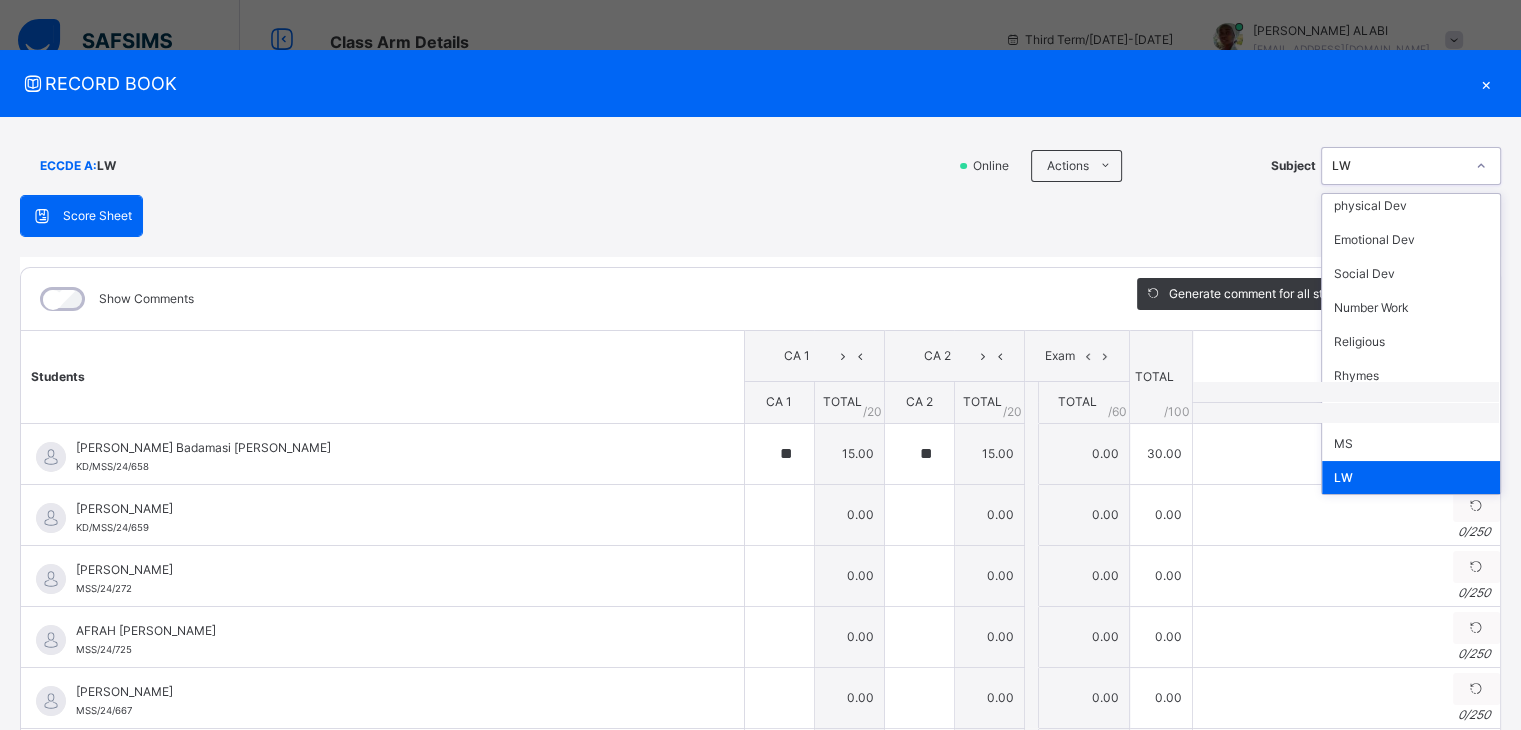 scroll, scrollTop: 6, scrollLeft: 0, axis: vertical 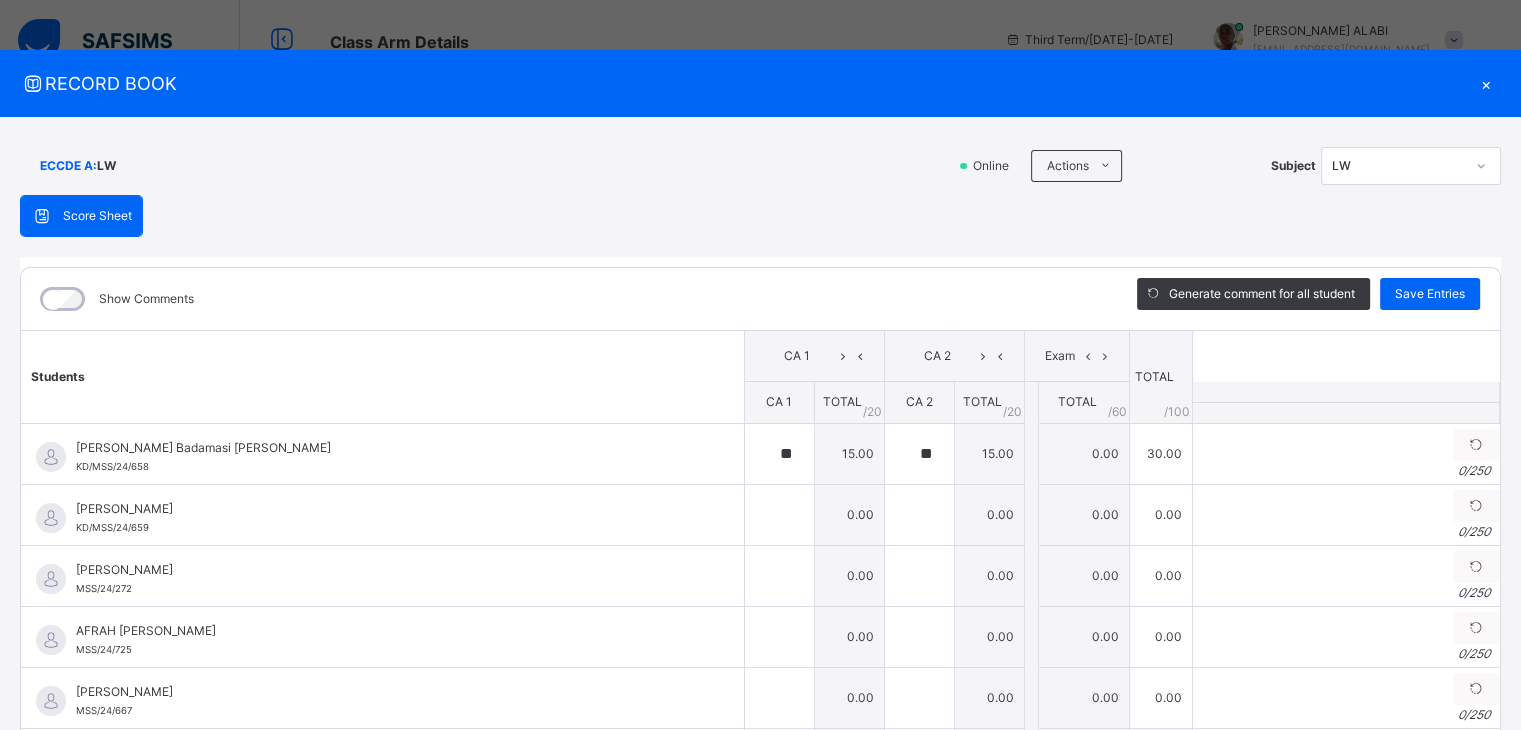 click at bounding box center (1345, 392) 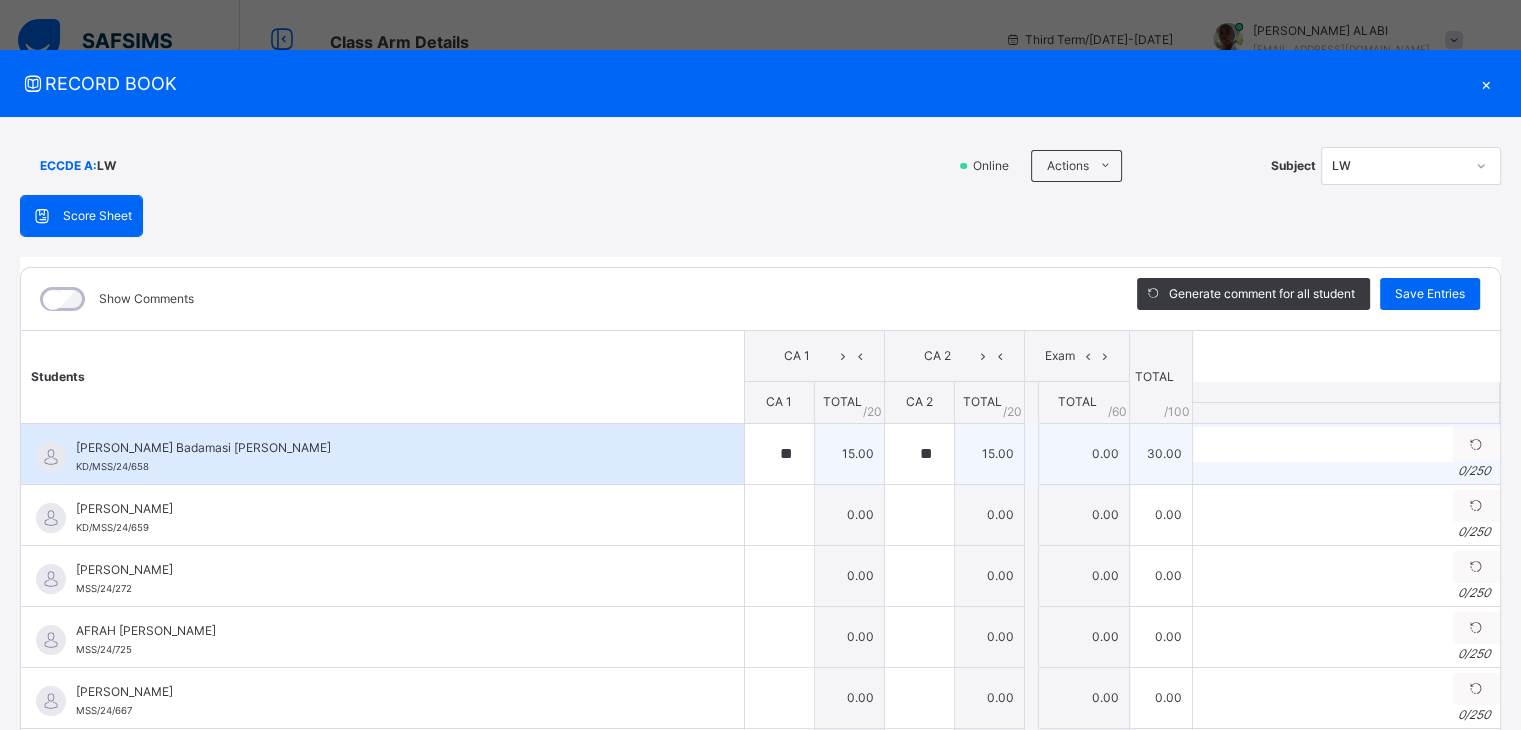 click on "0.00" at bounding box center (1083, 453) 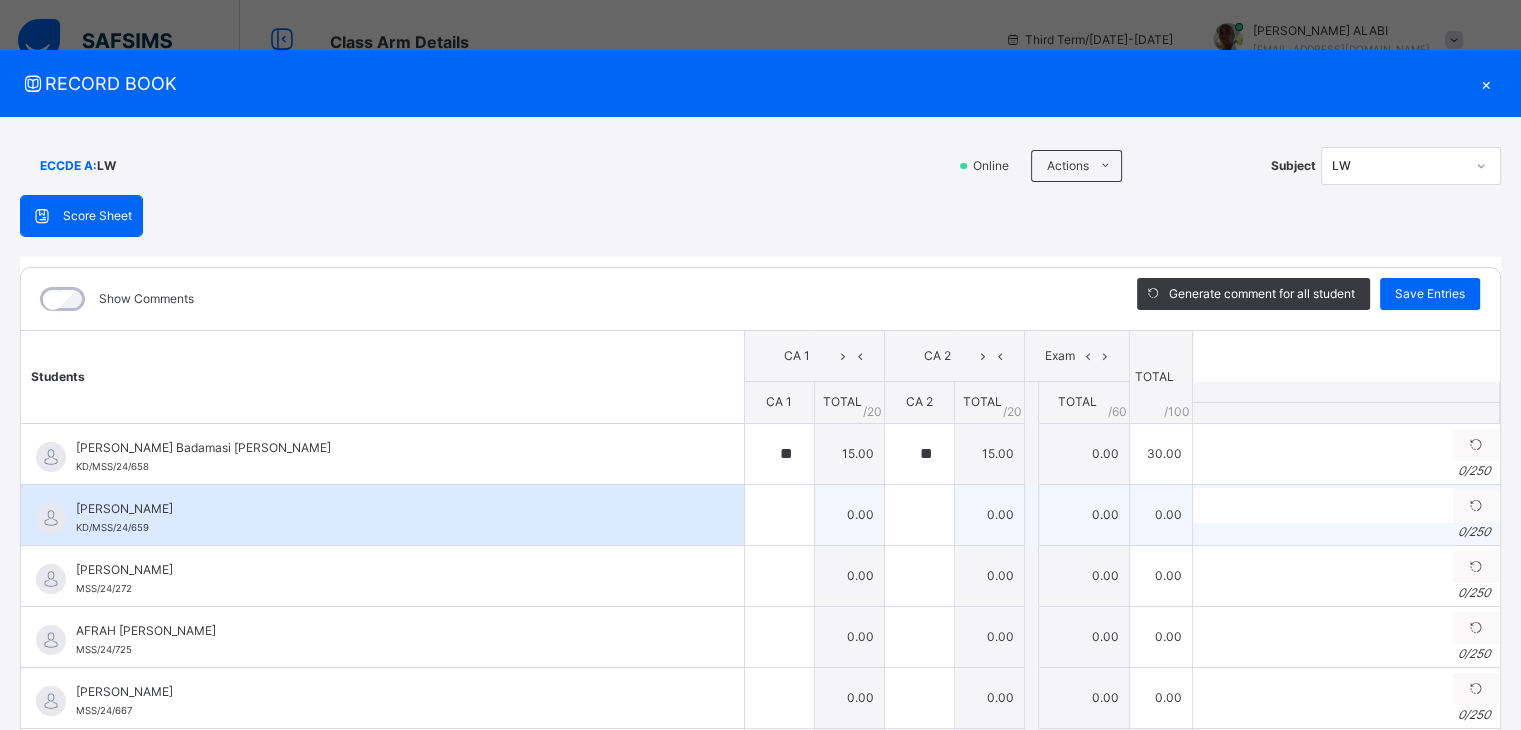 click on "0.00" at bounding box center [1083, 514] 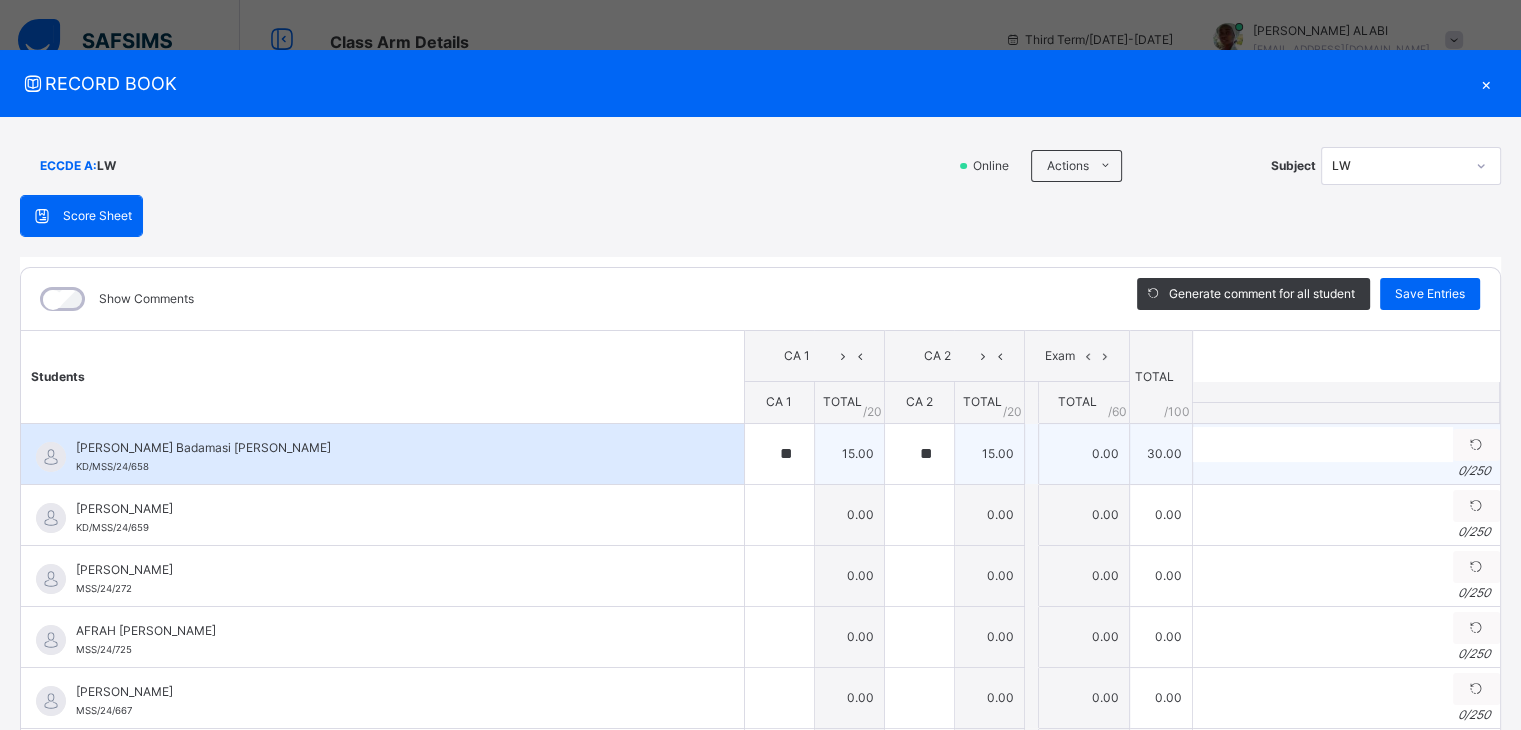click on "0.00" at bounding box center (1083, 453) 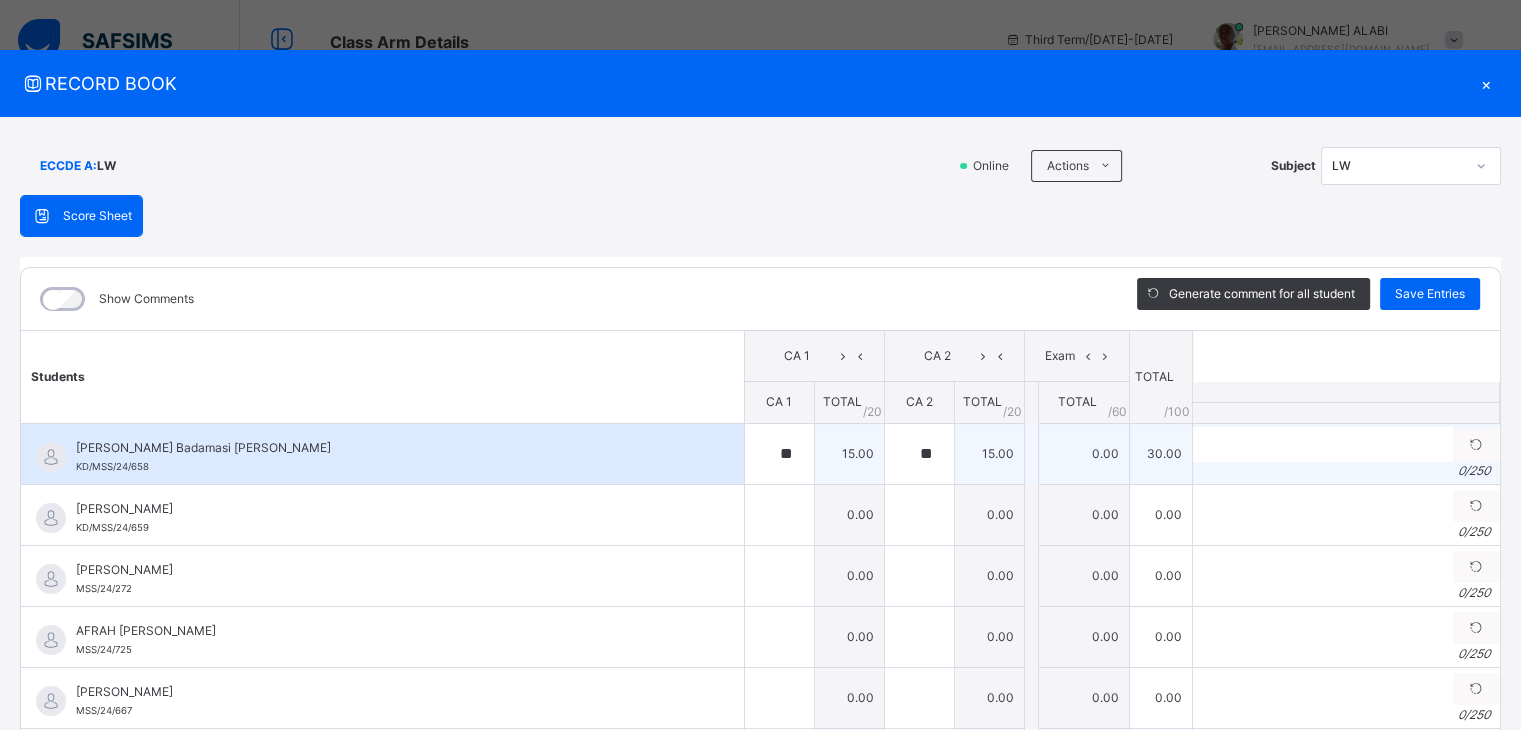 click on "0.00" at bounding box center [1083, 453] 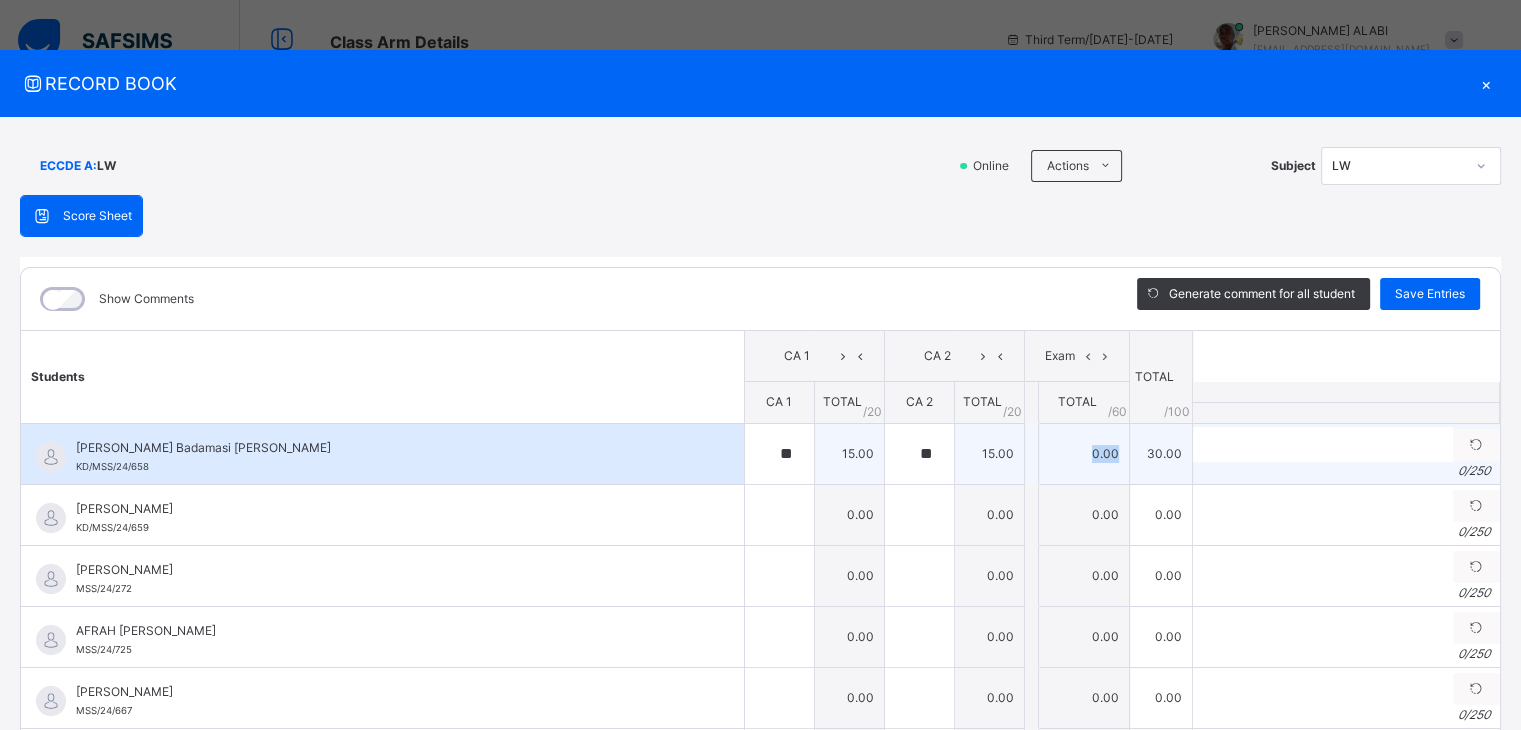 click on "0.00" at bounding box center (1083, 453) 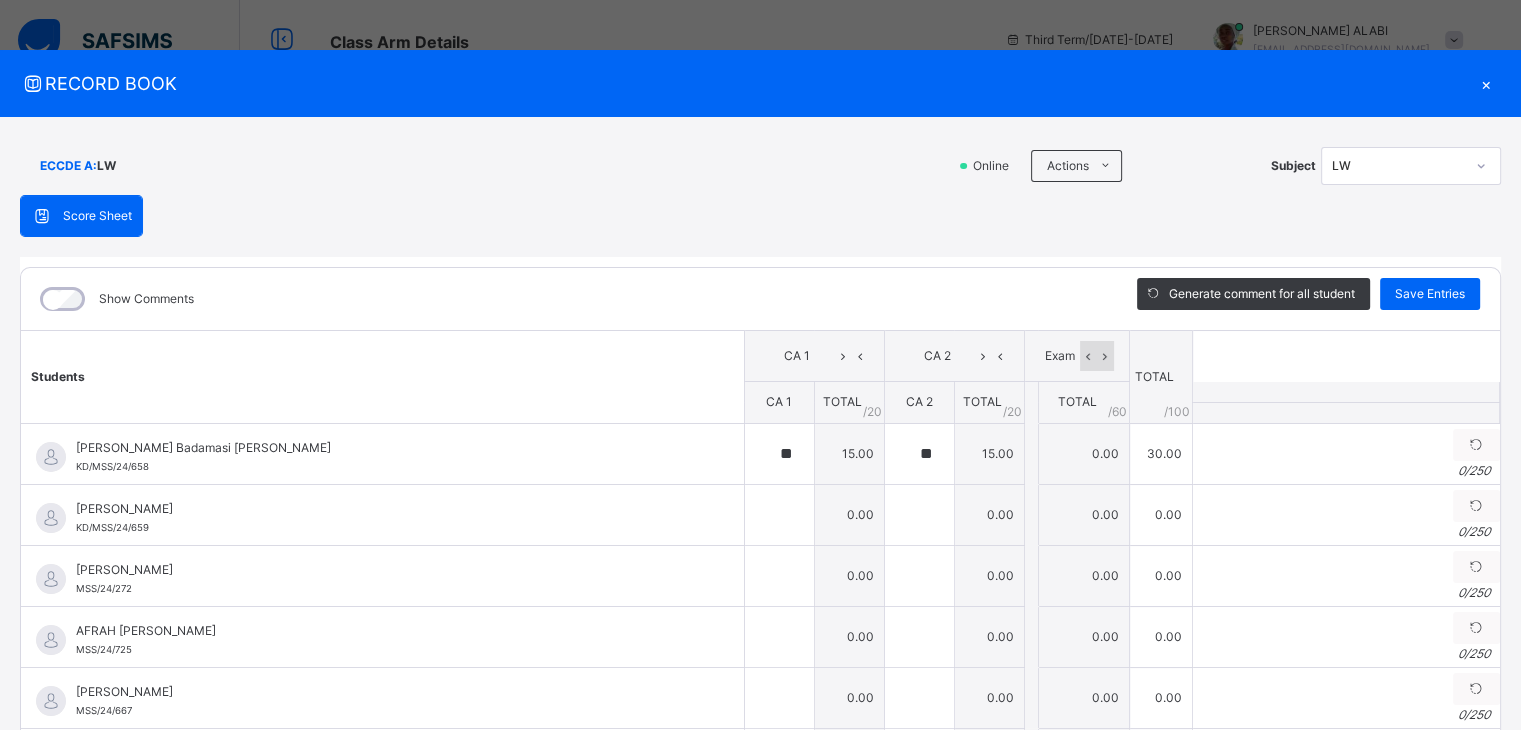 click at bounding box center (1105, 356) 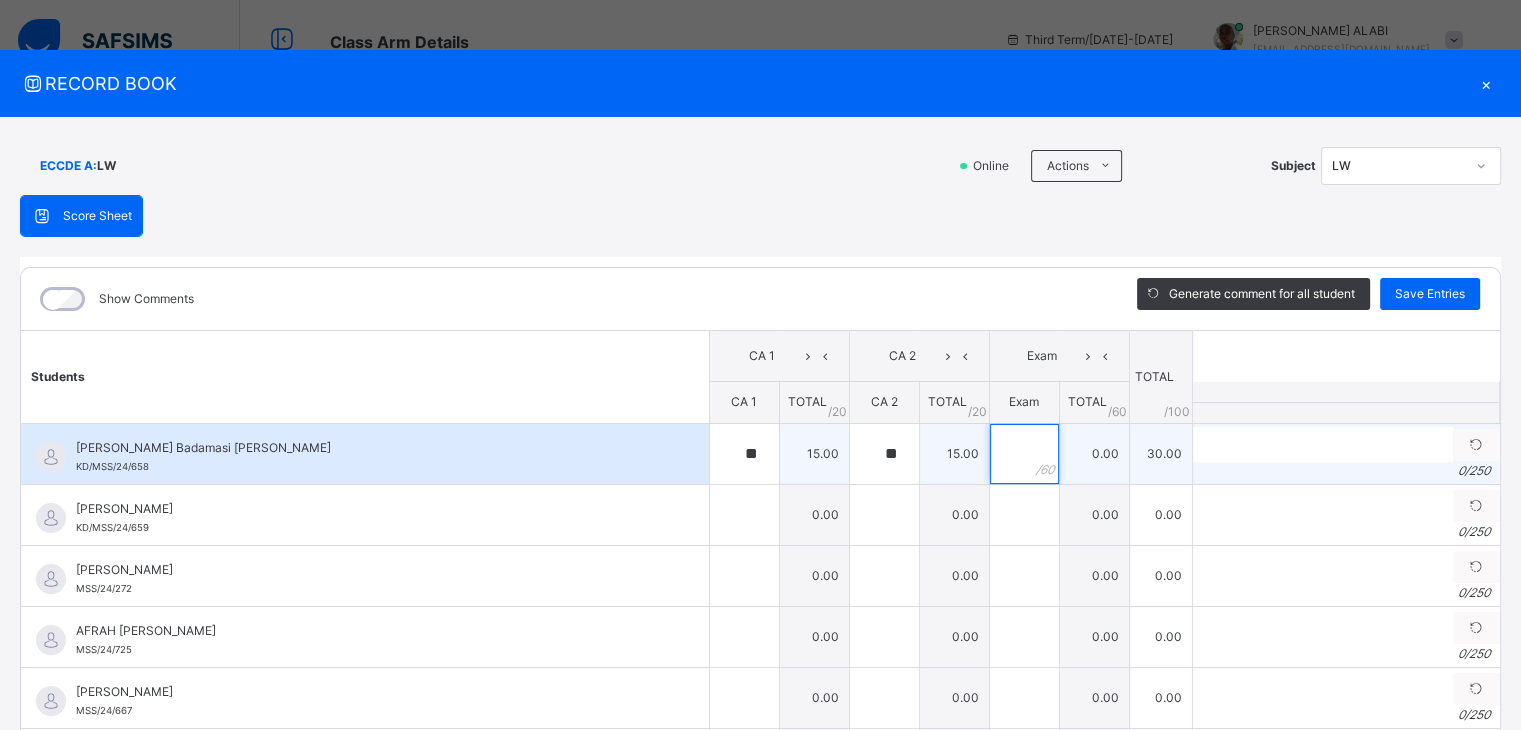 click at bounding box center [1024, 454] 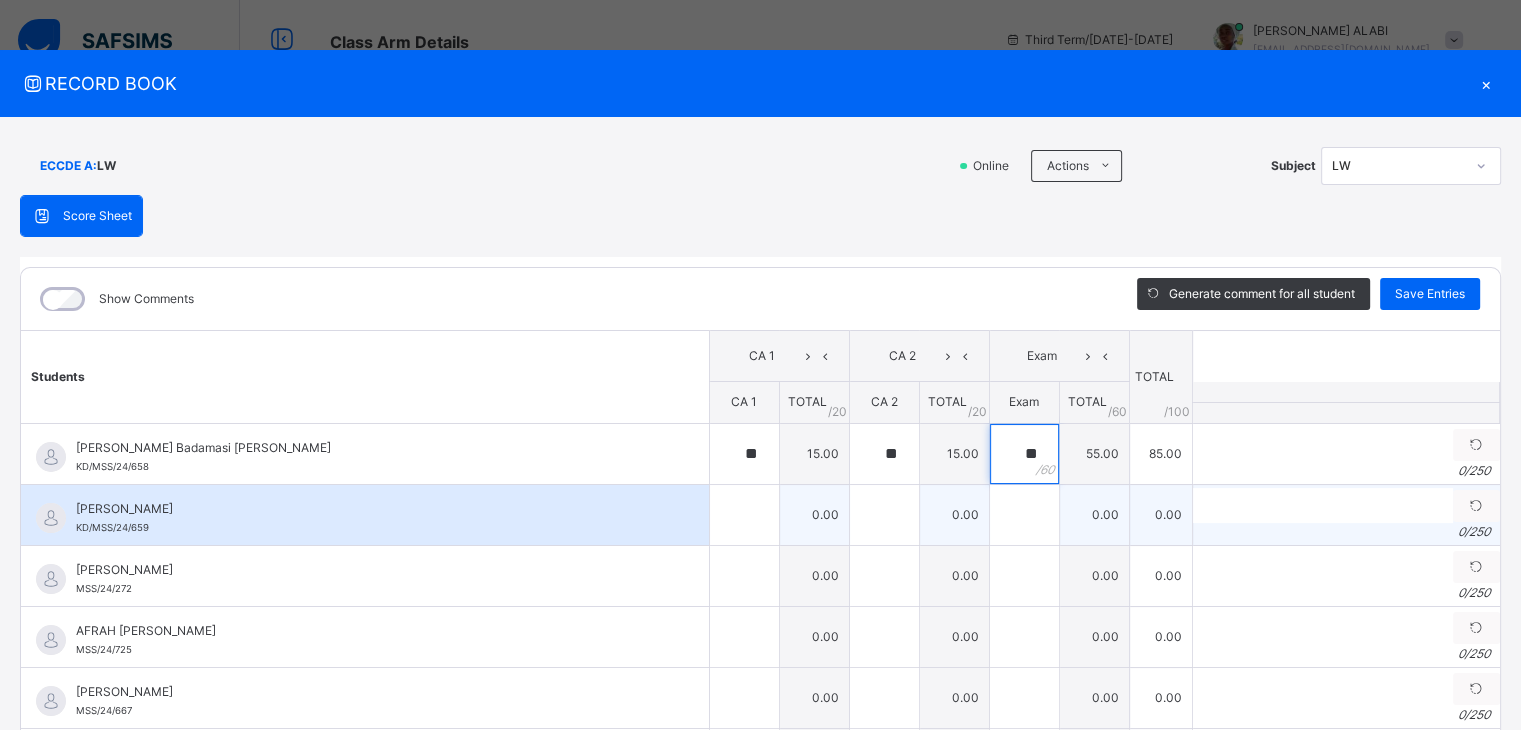 type on "**" 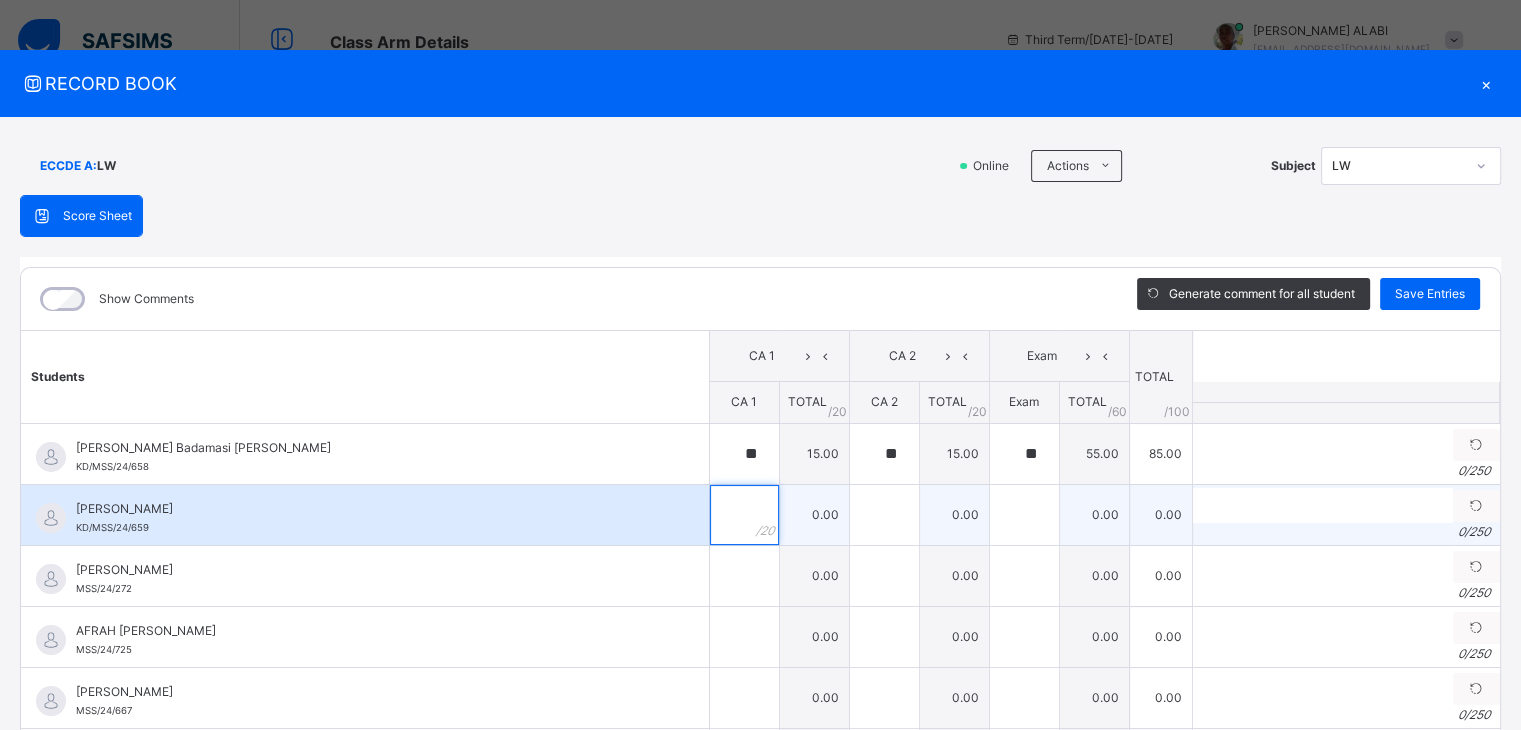 click at bounding box center (744, 515) 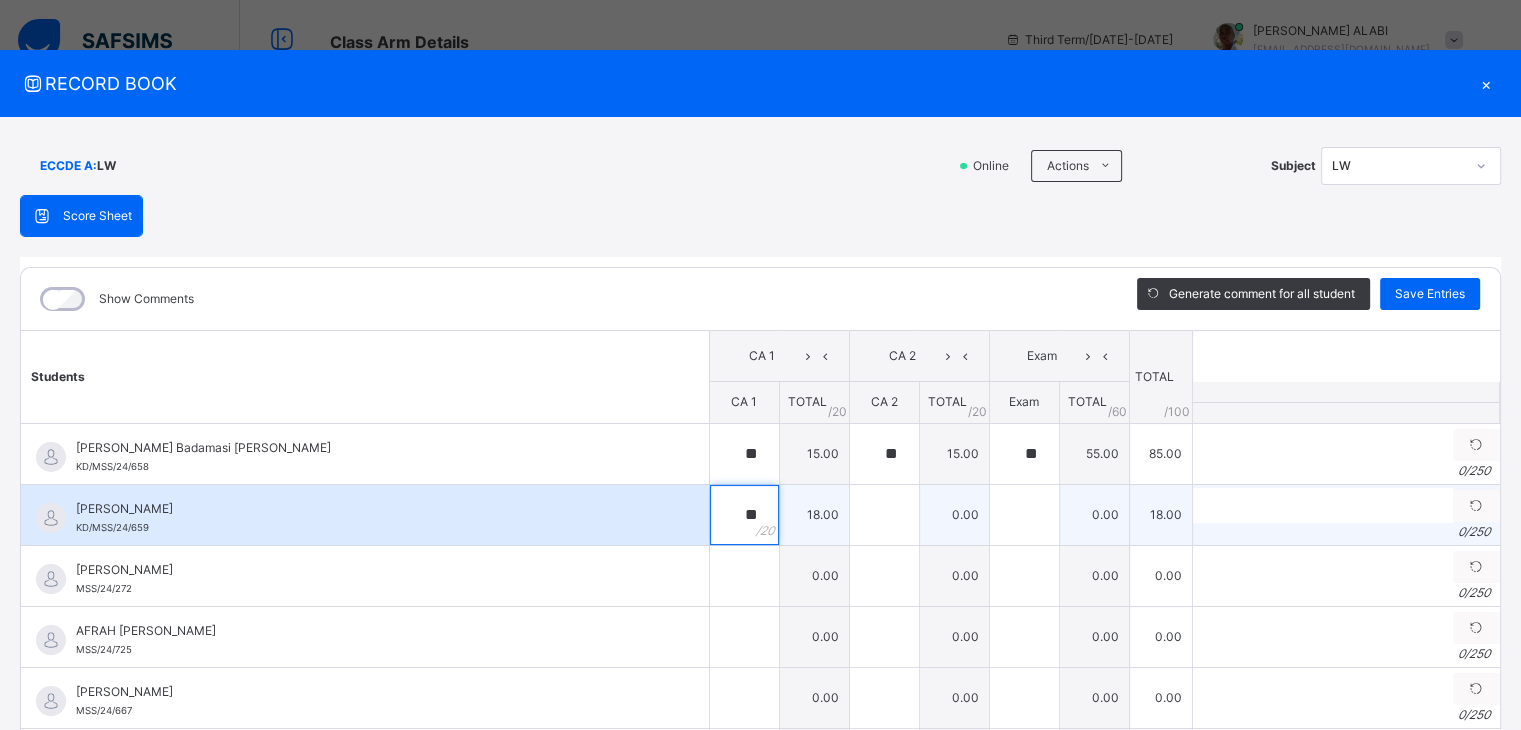 type on "**" 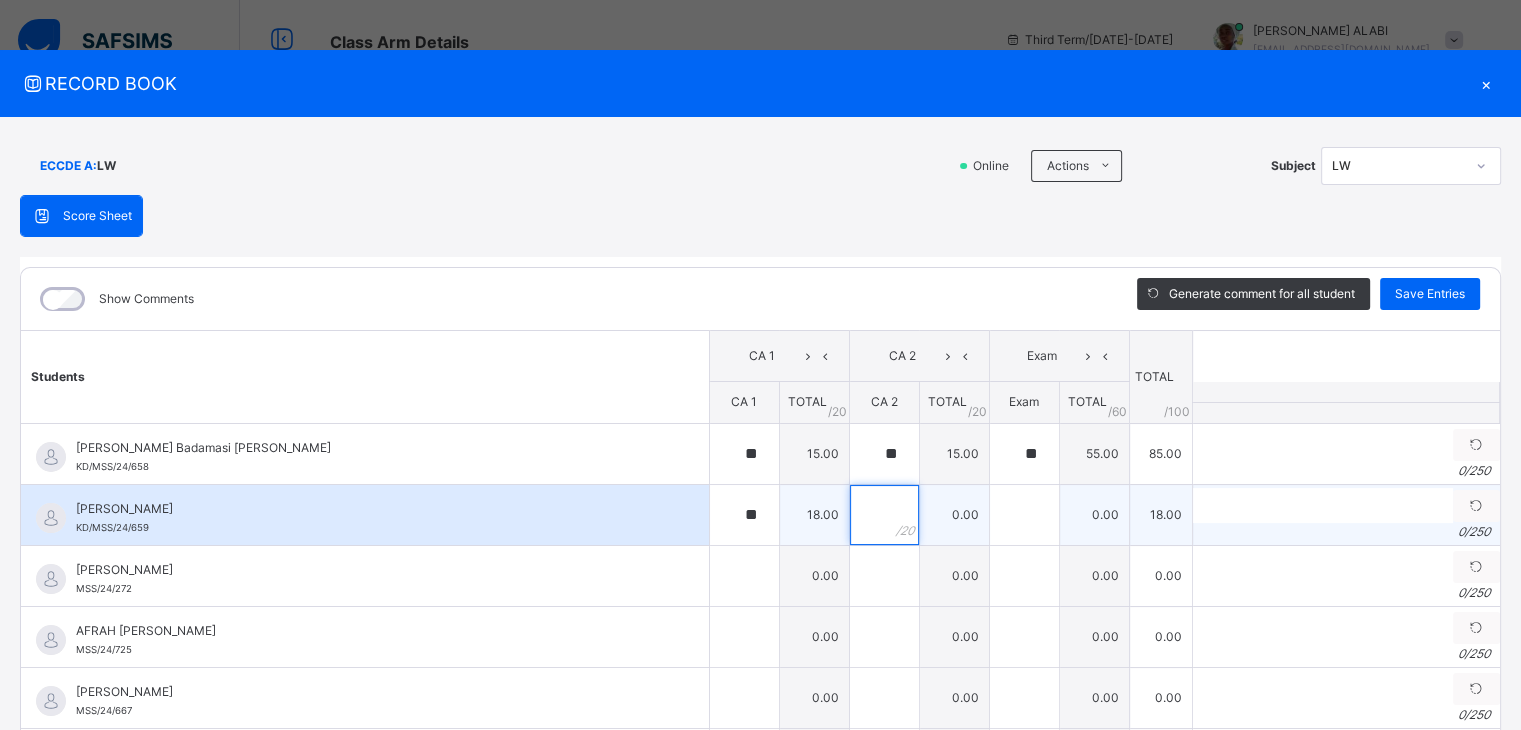 click at bounding box center [884, 515] 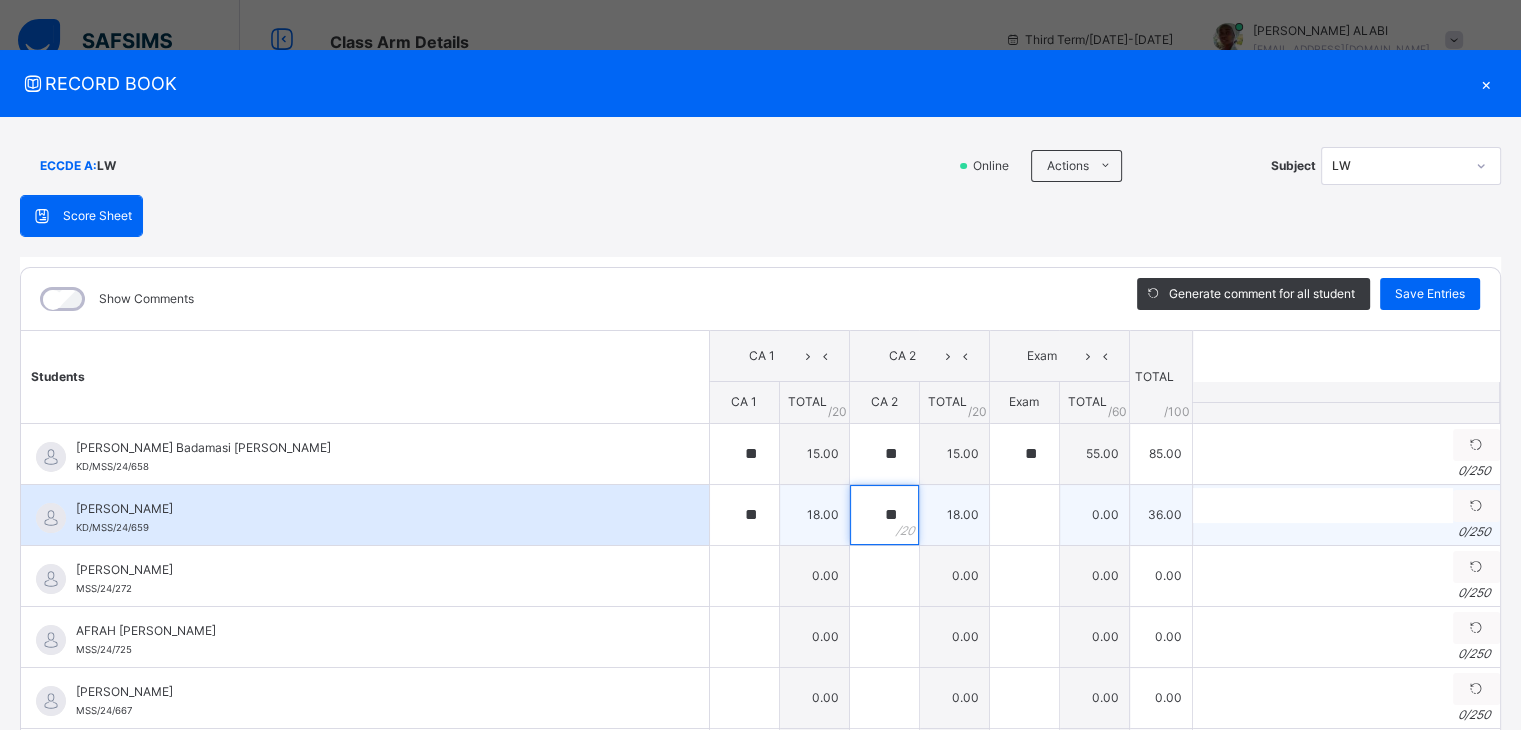type on "**" 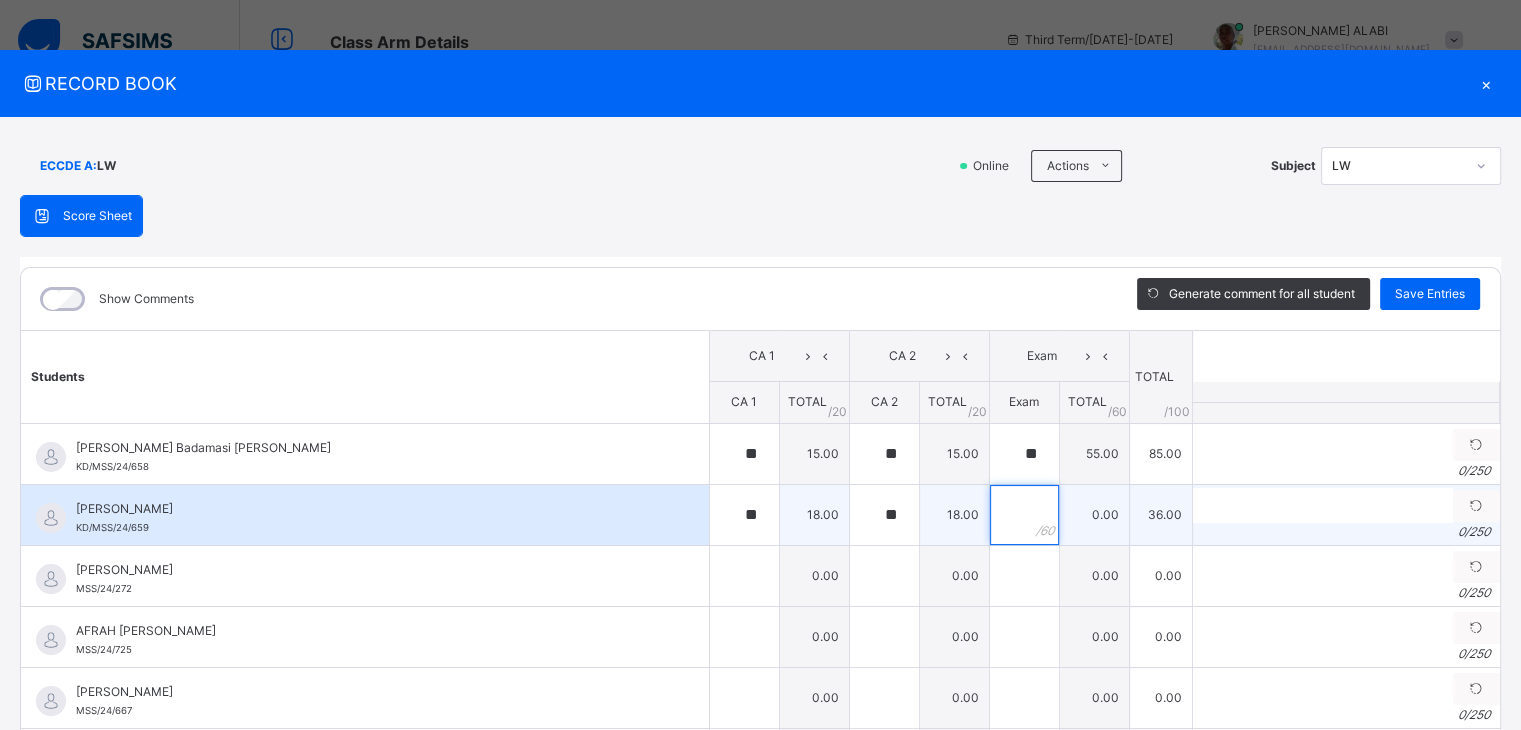 click at bounding box center (1024, 515) 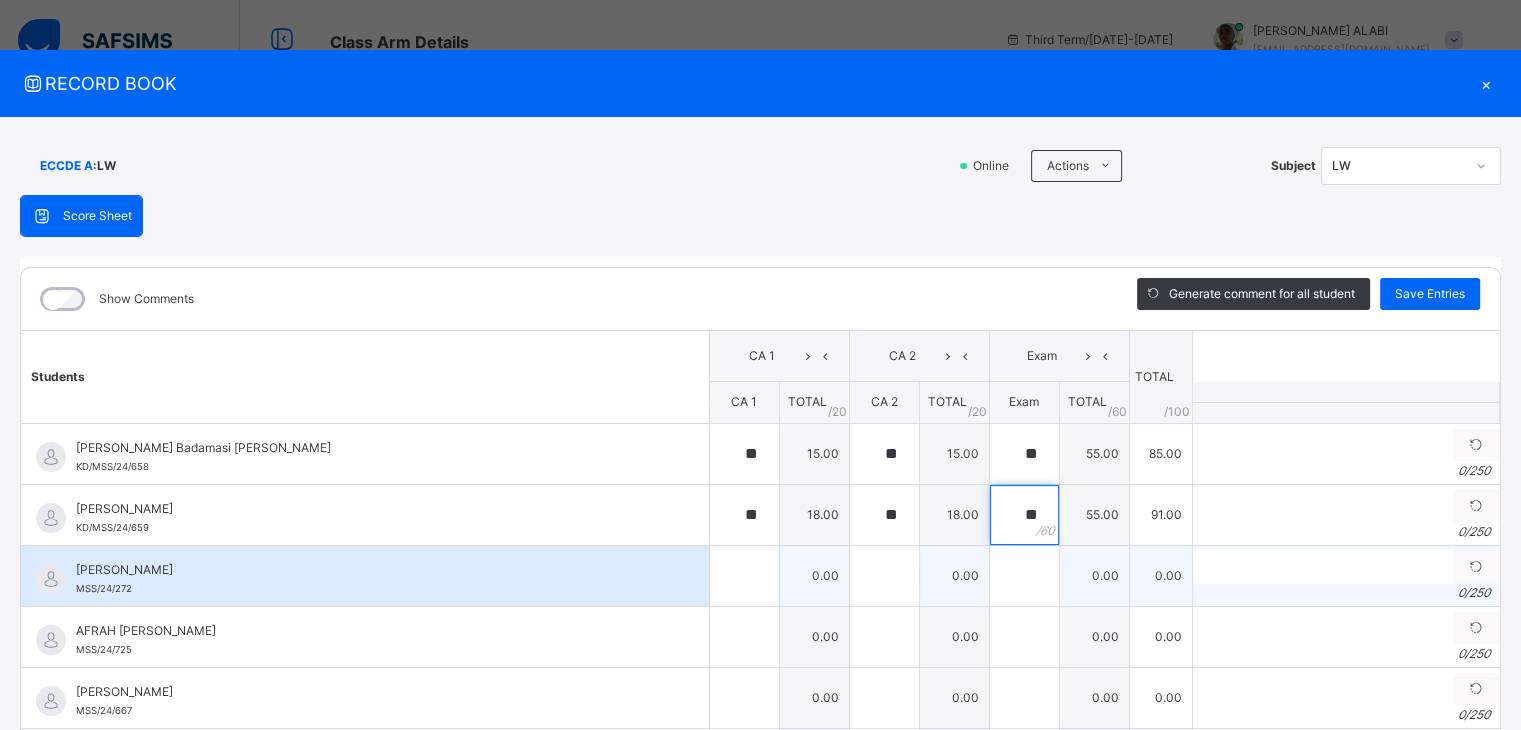 type on "**" 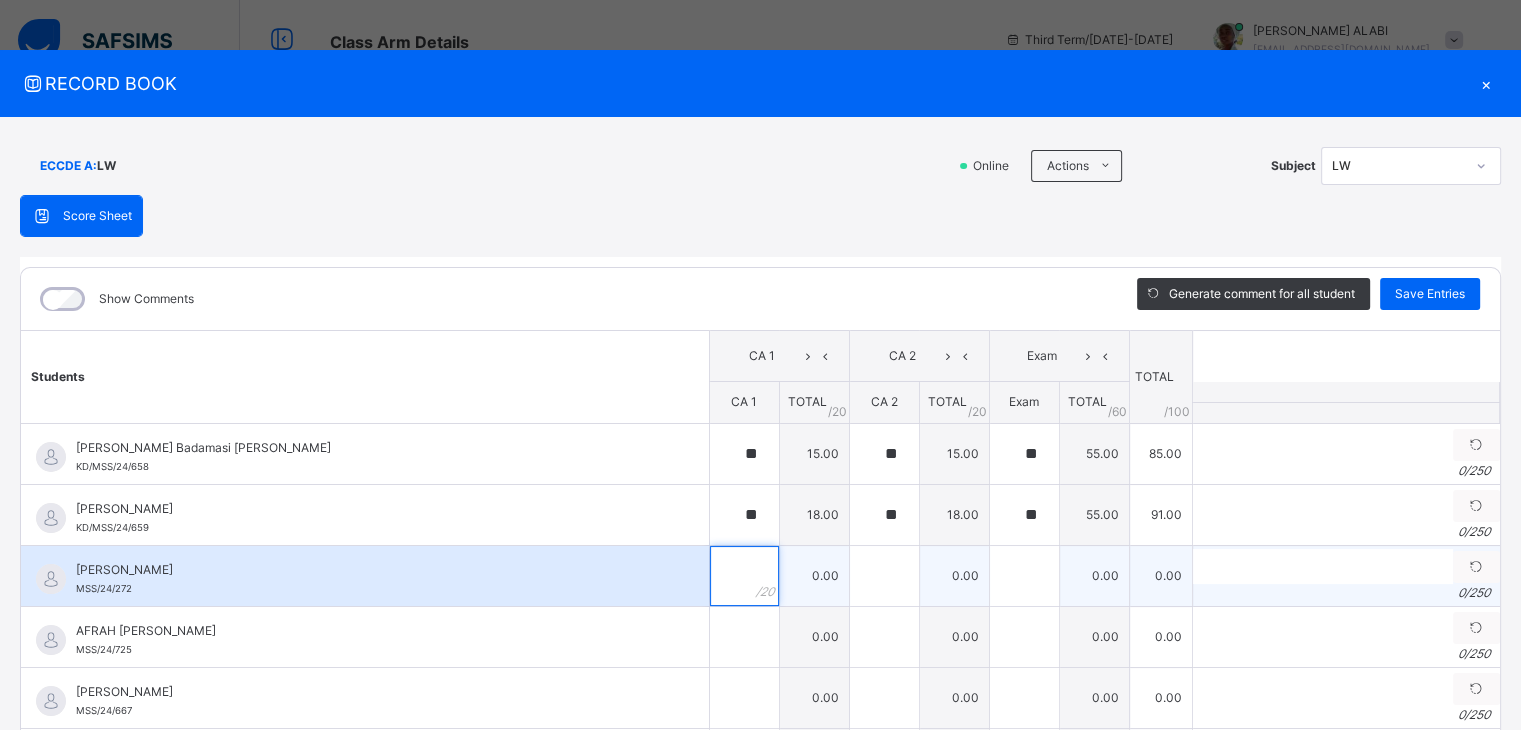 click at bounding box center (744, 576) 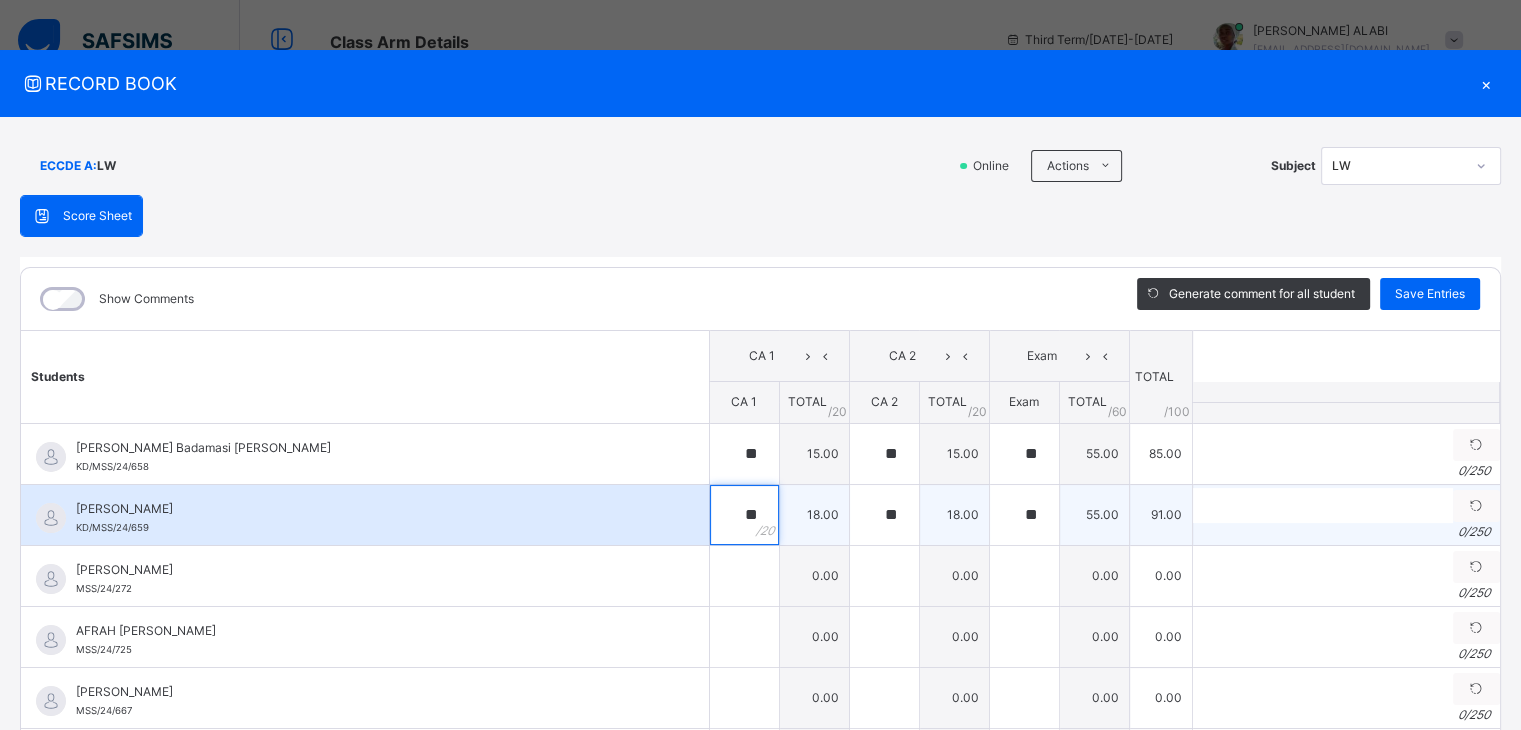 click on "**" at bounding box center [744, 515] 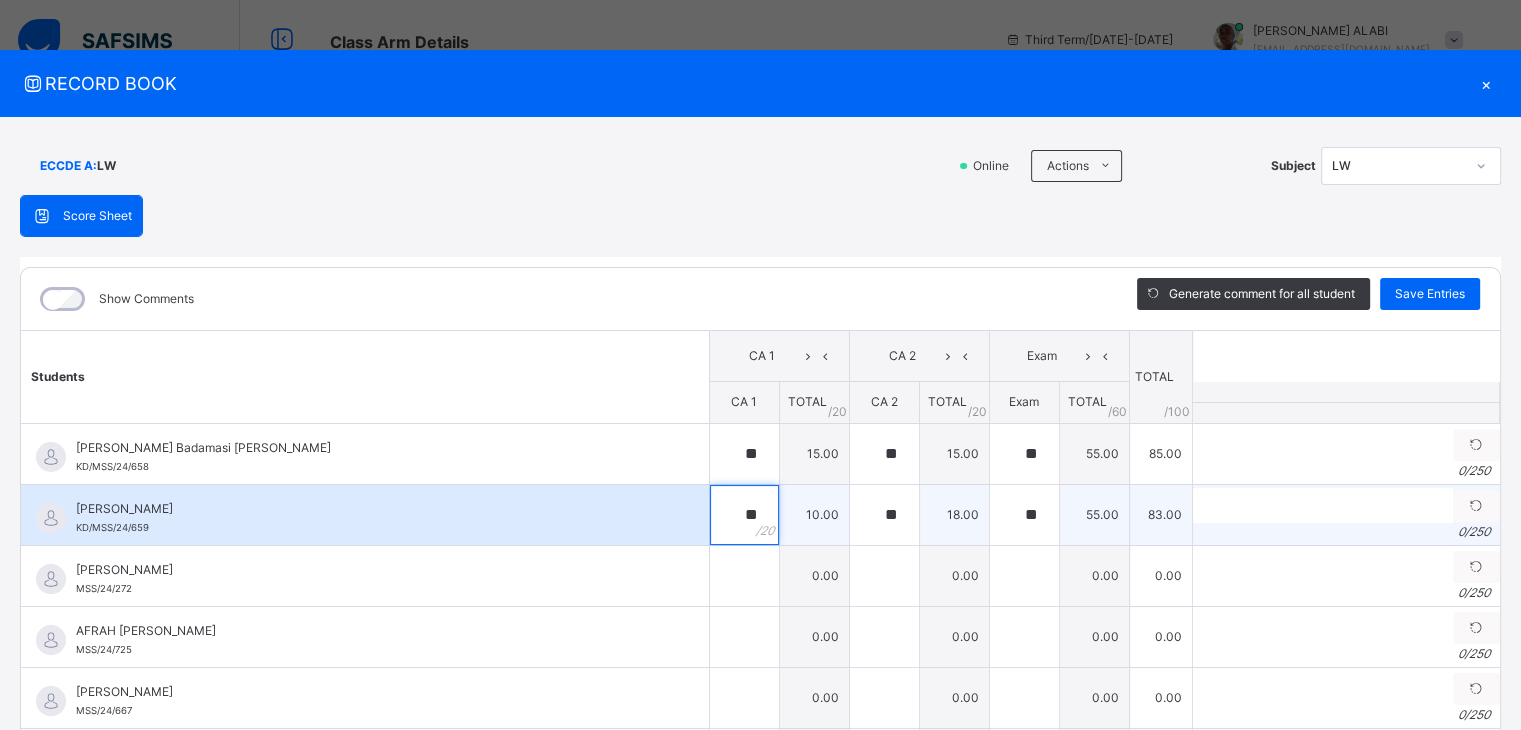 type on "**" 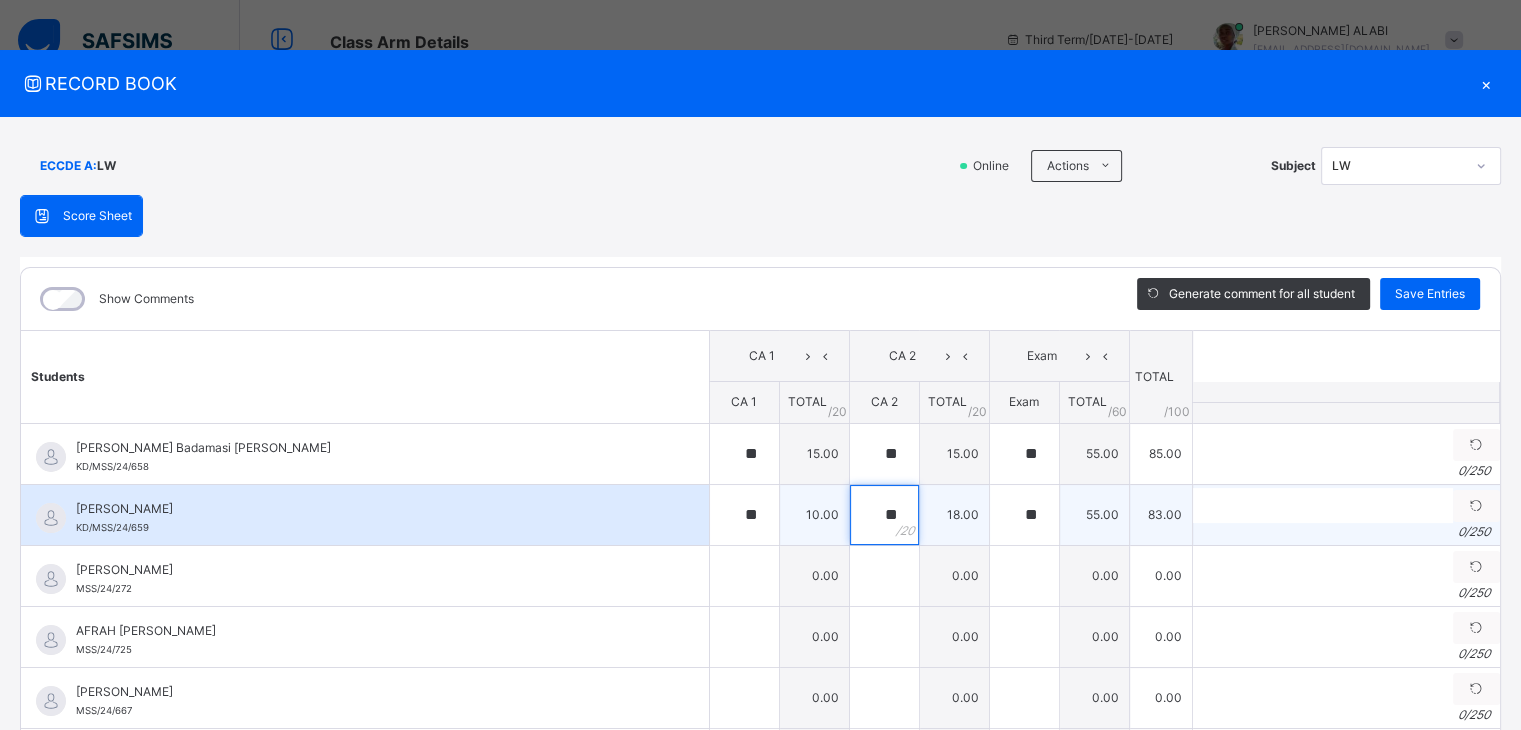 click on "**" at bounding box center [884, 515] 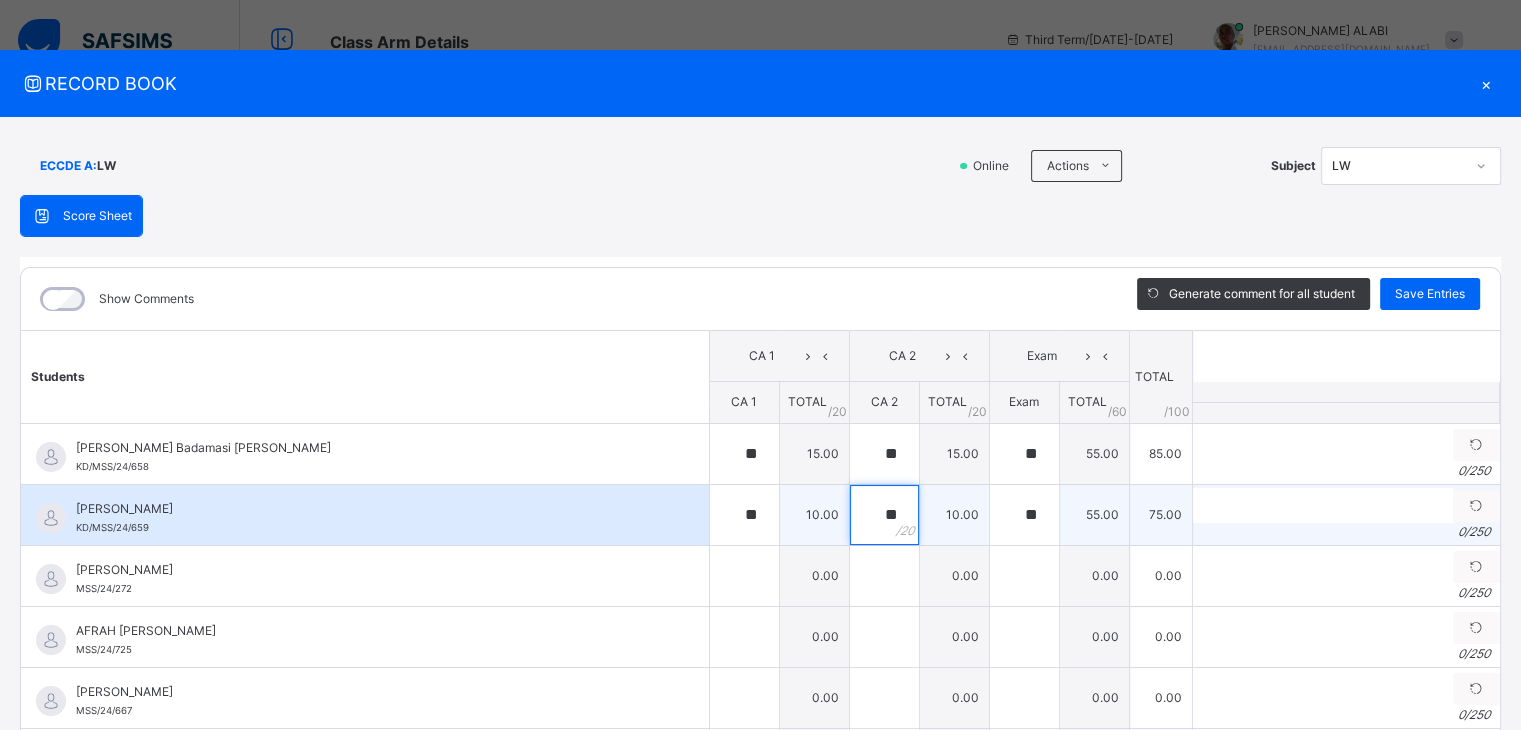 type on "**" 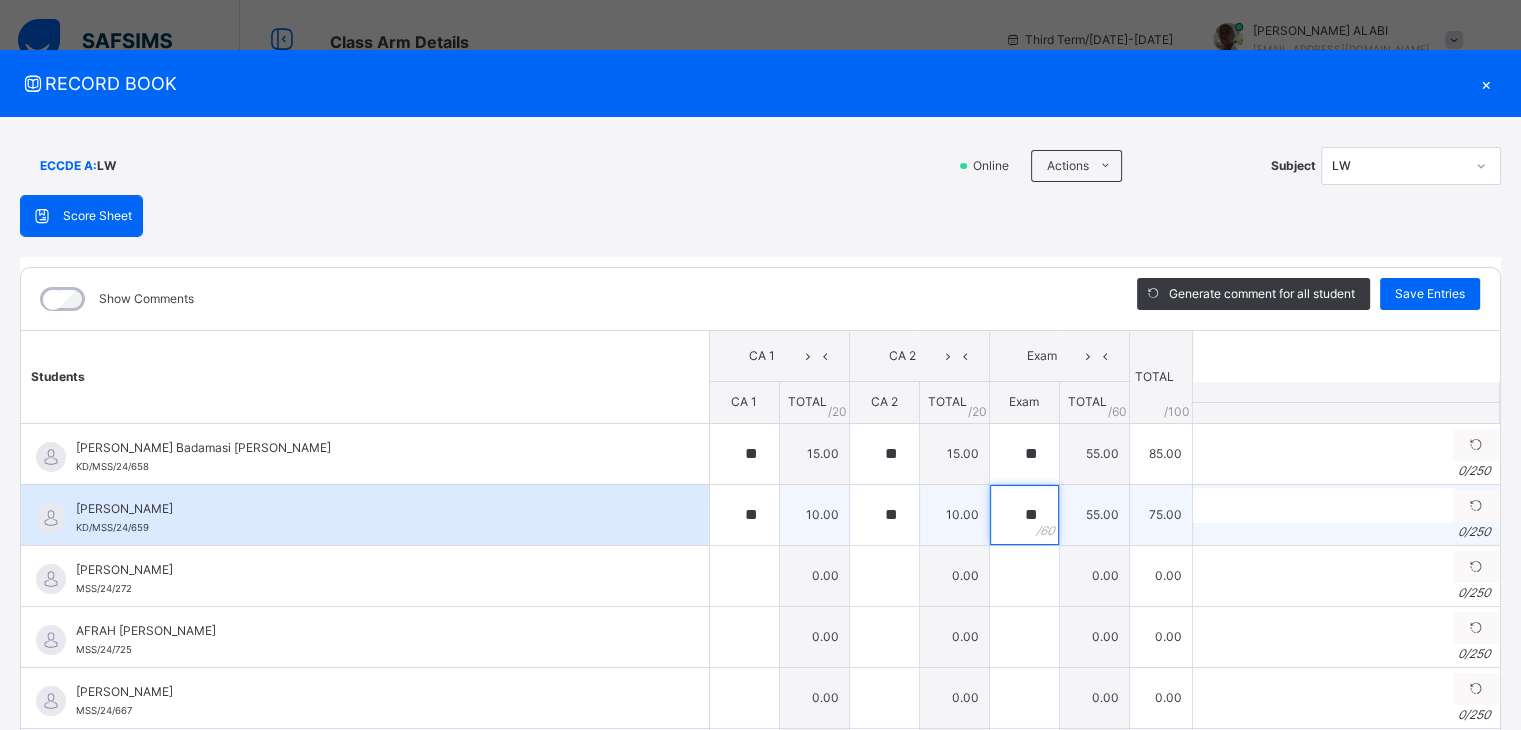 click on "**" at bounding box center [1024, 515] 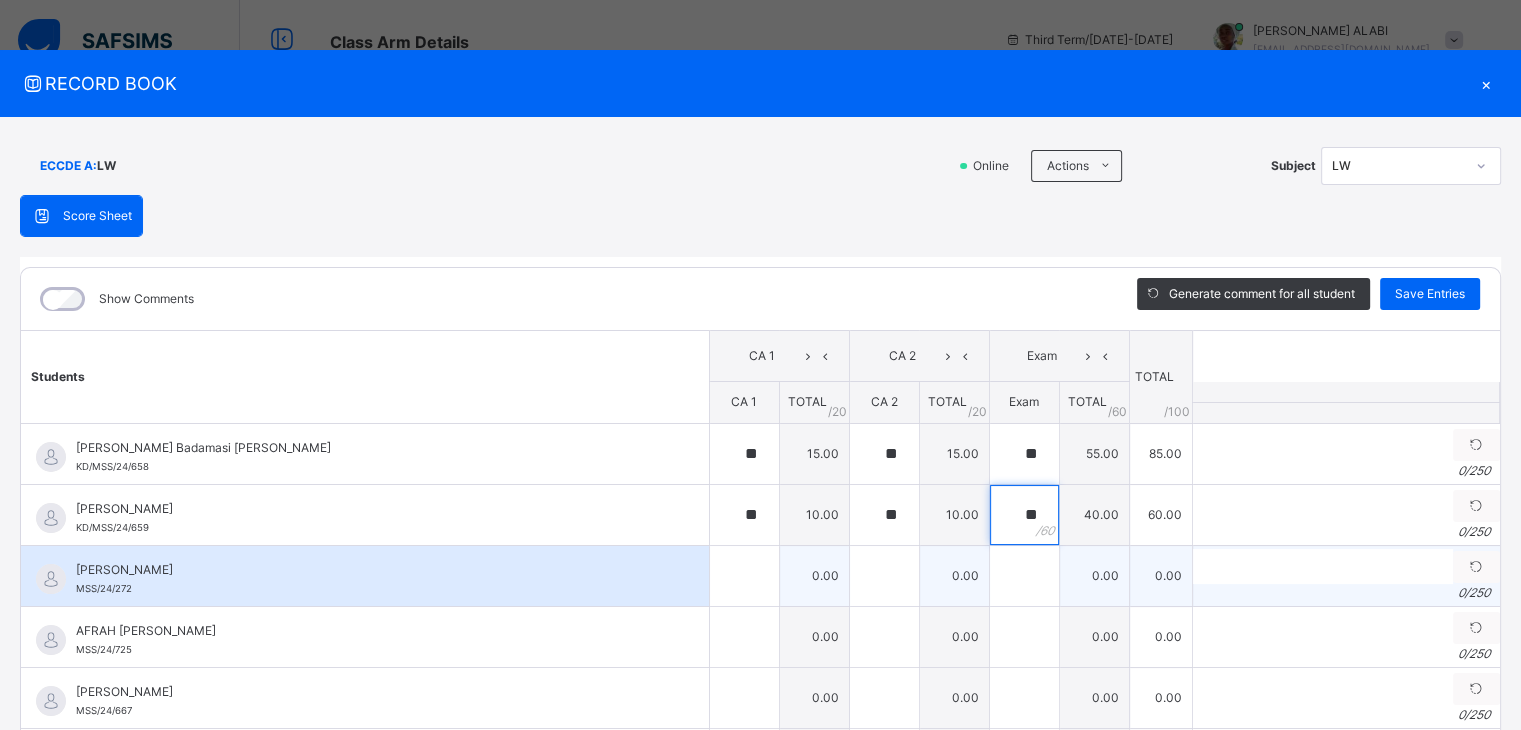 type on "**" 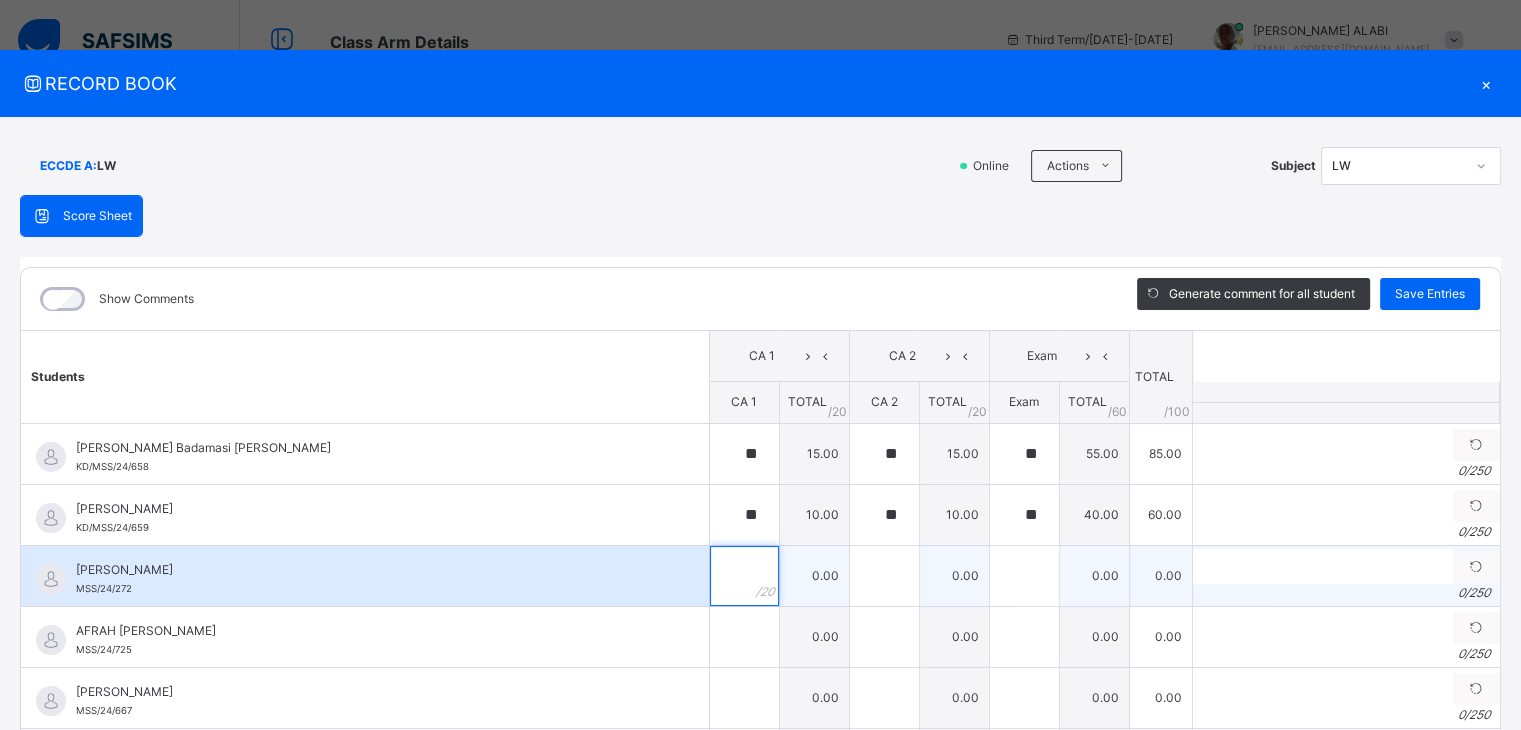 click at bounding box center [744, 576] 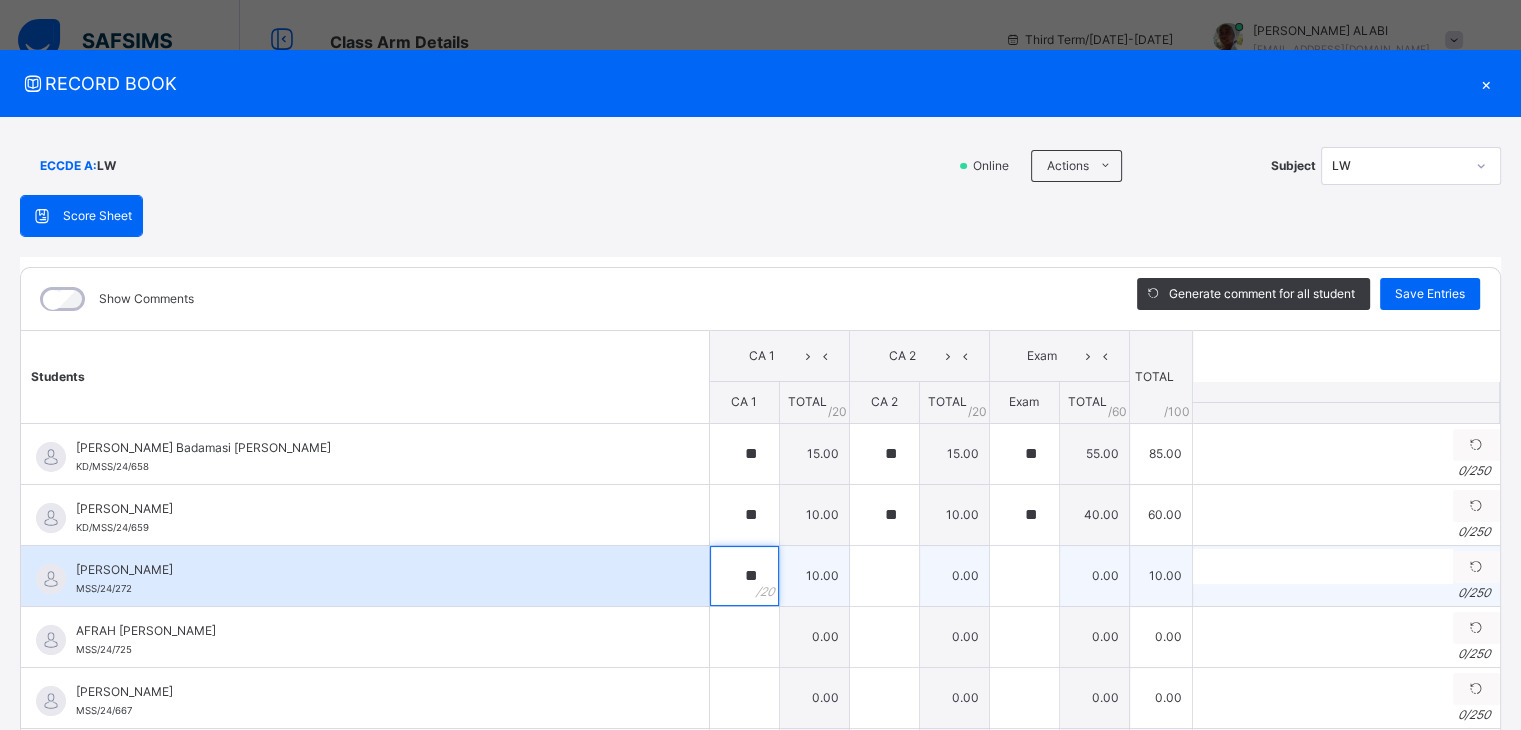 type on "**" 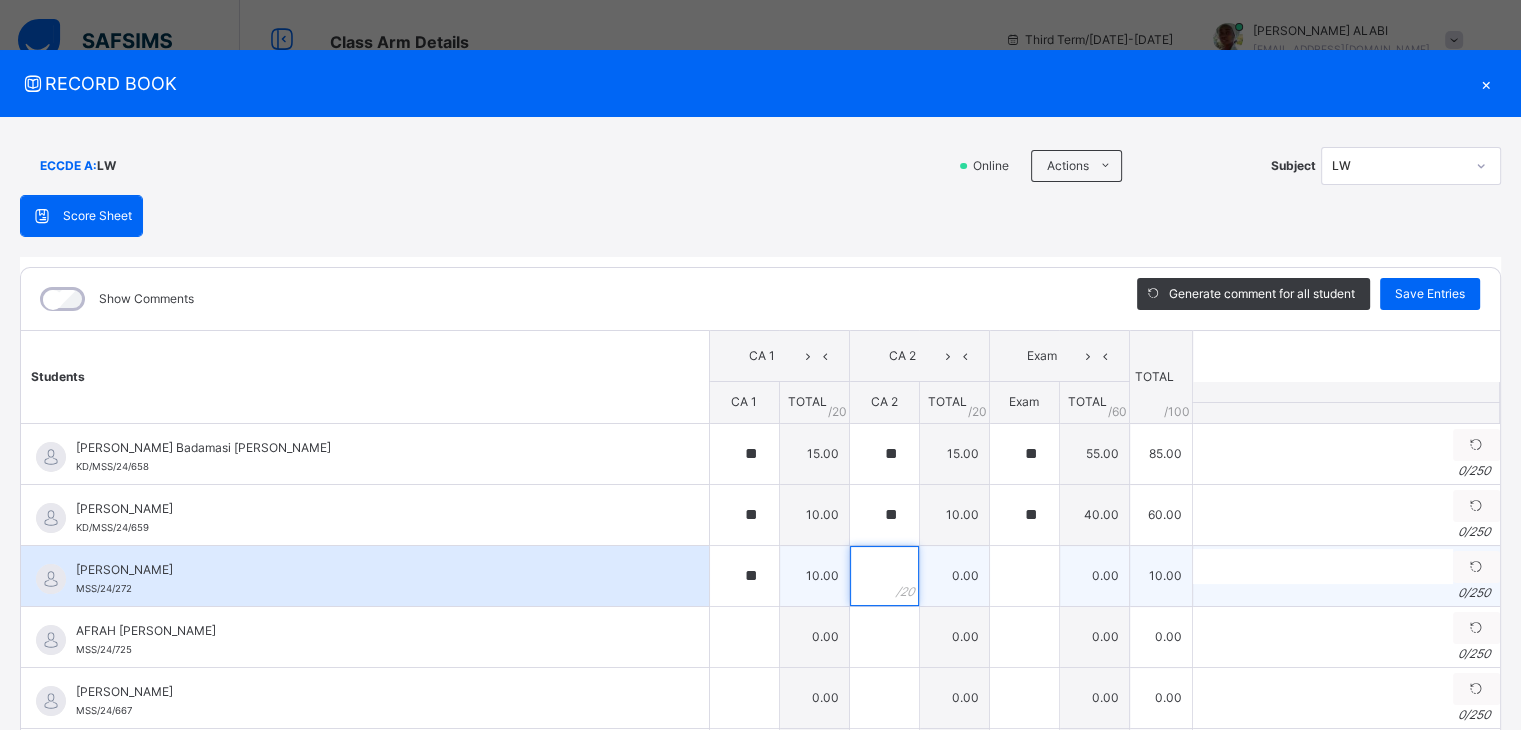 click at bounding box center [884, 576] 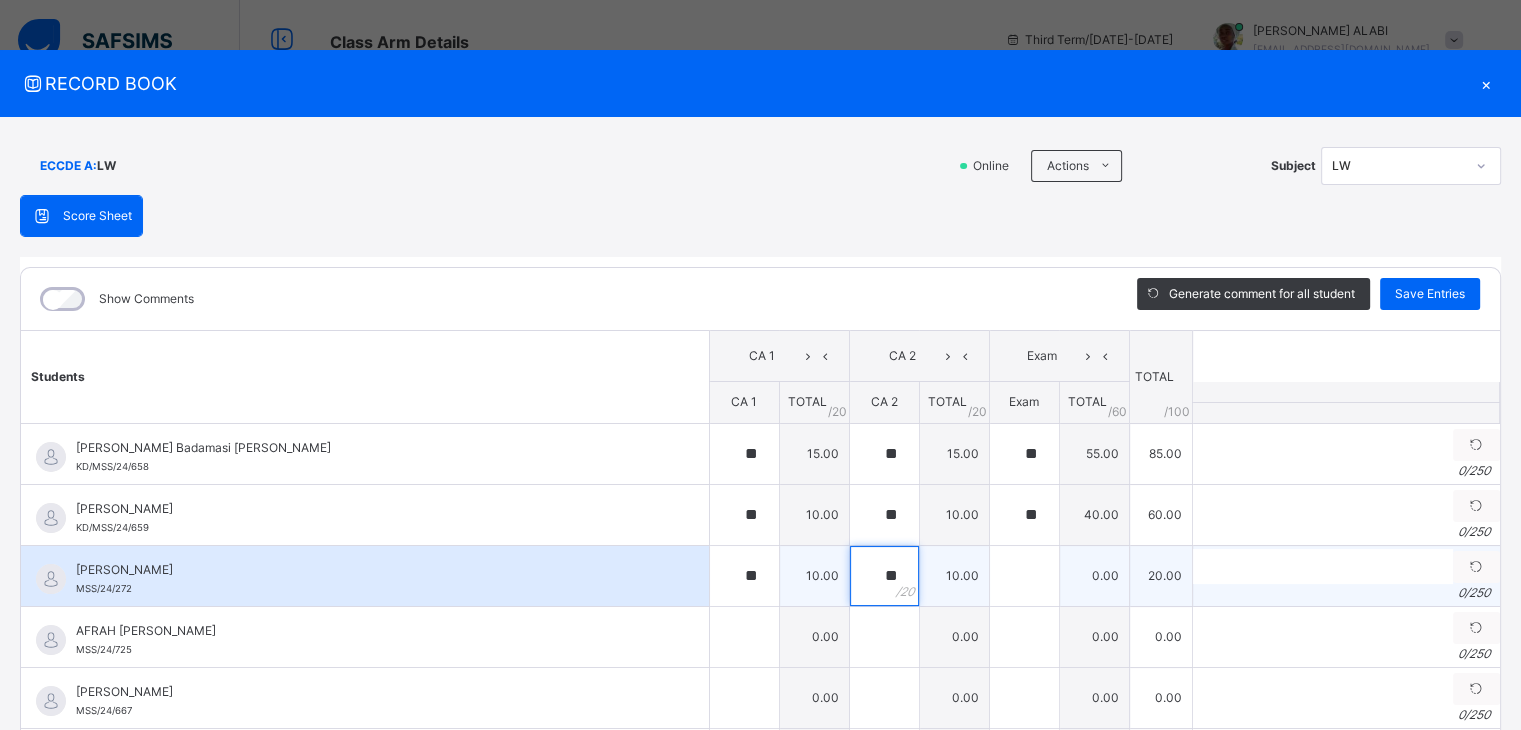 type on "**" 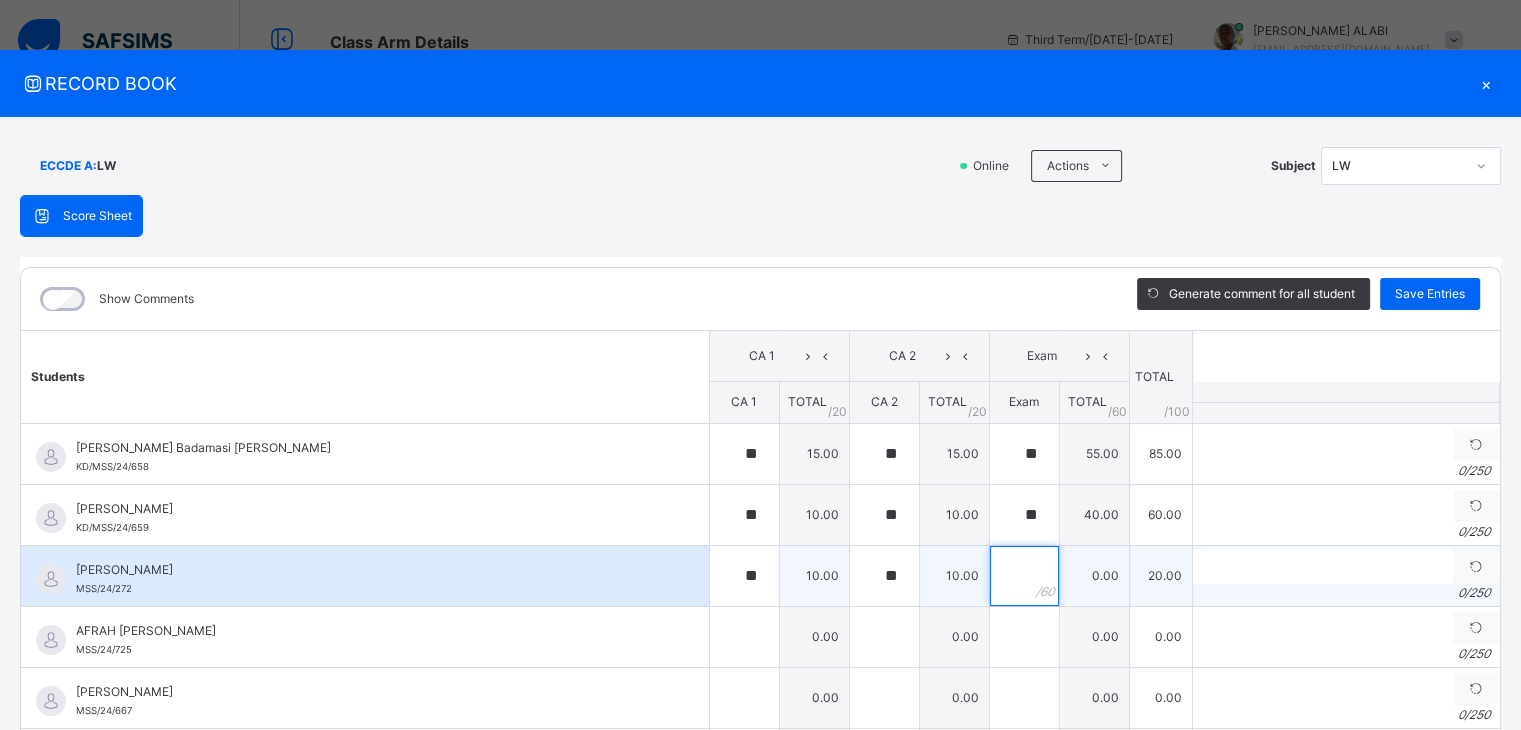 click at bounding box center (1024, 576) 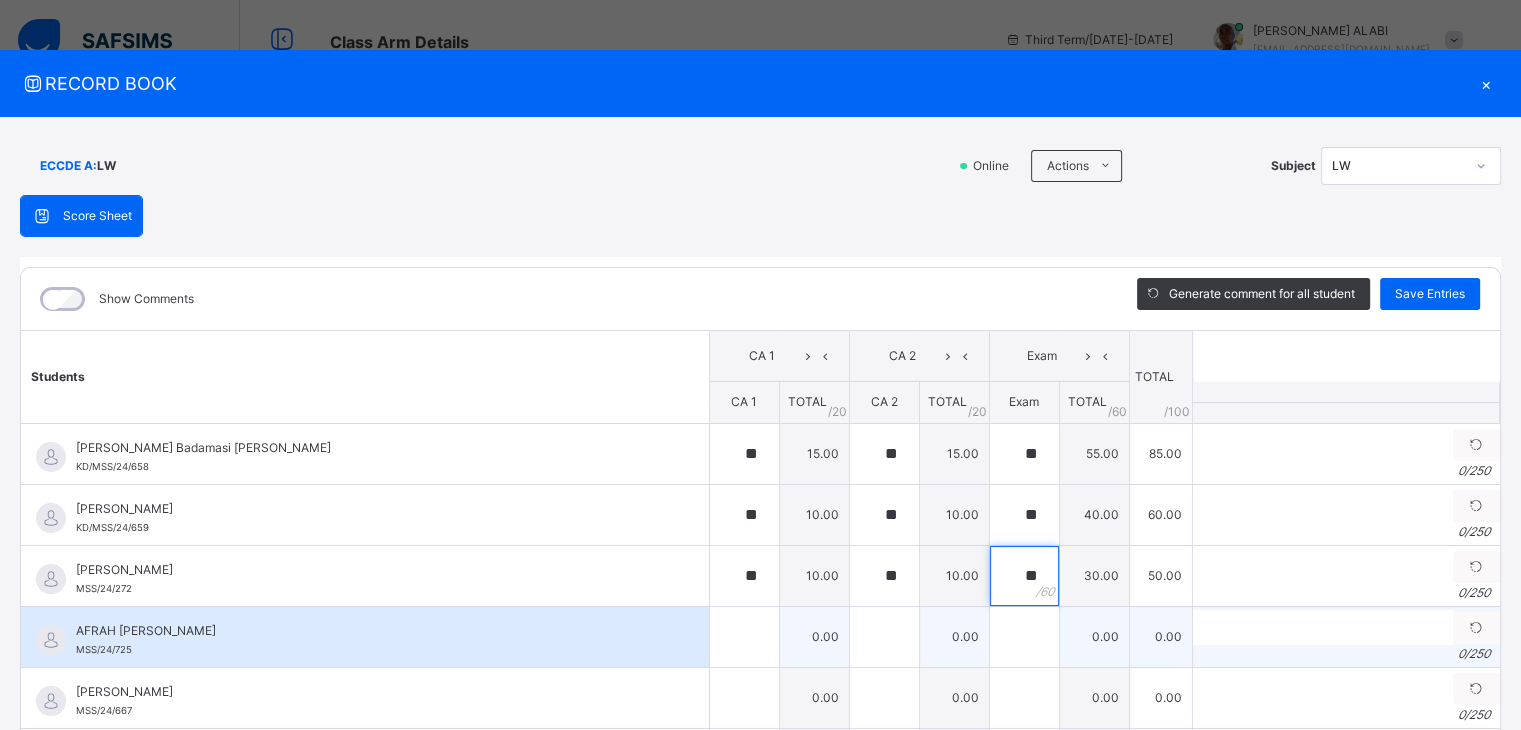 type on "**" 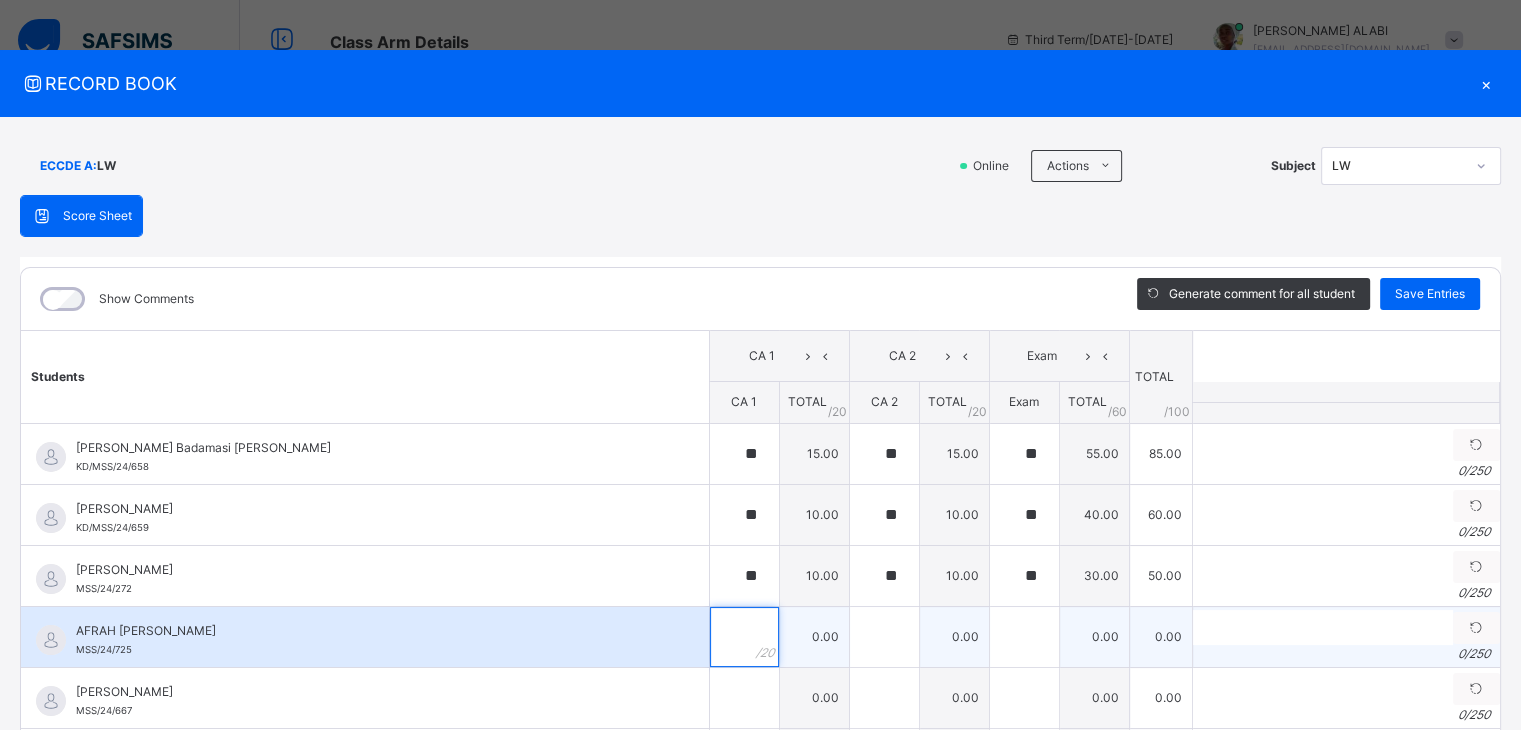 click at bounding box center (744, 637) 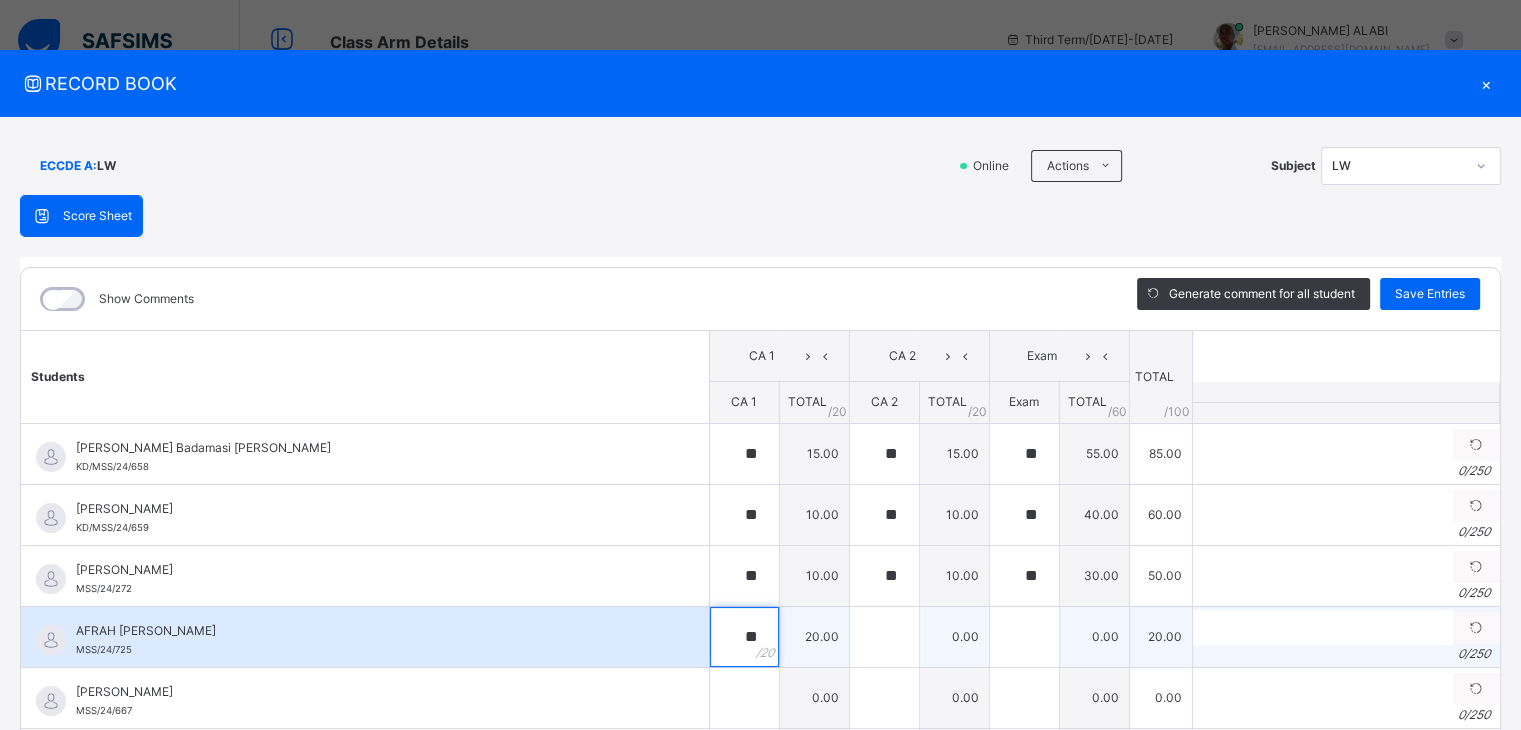 type on "**" 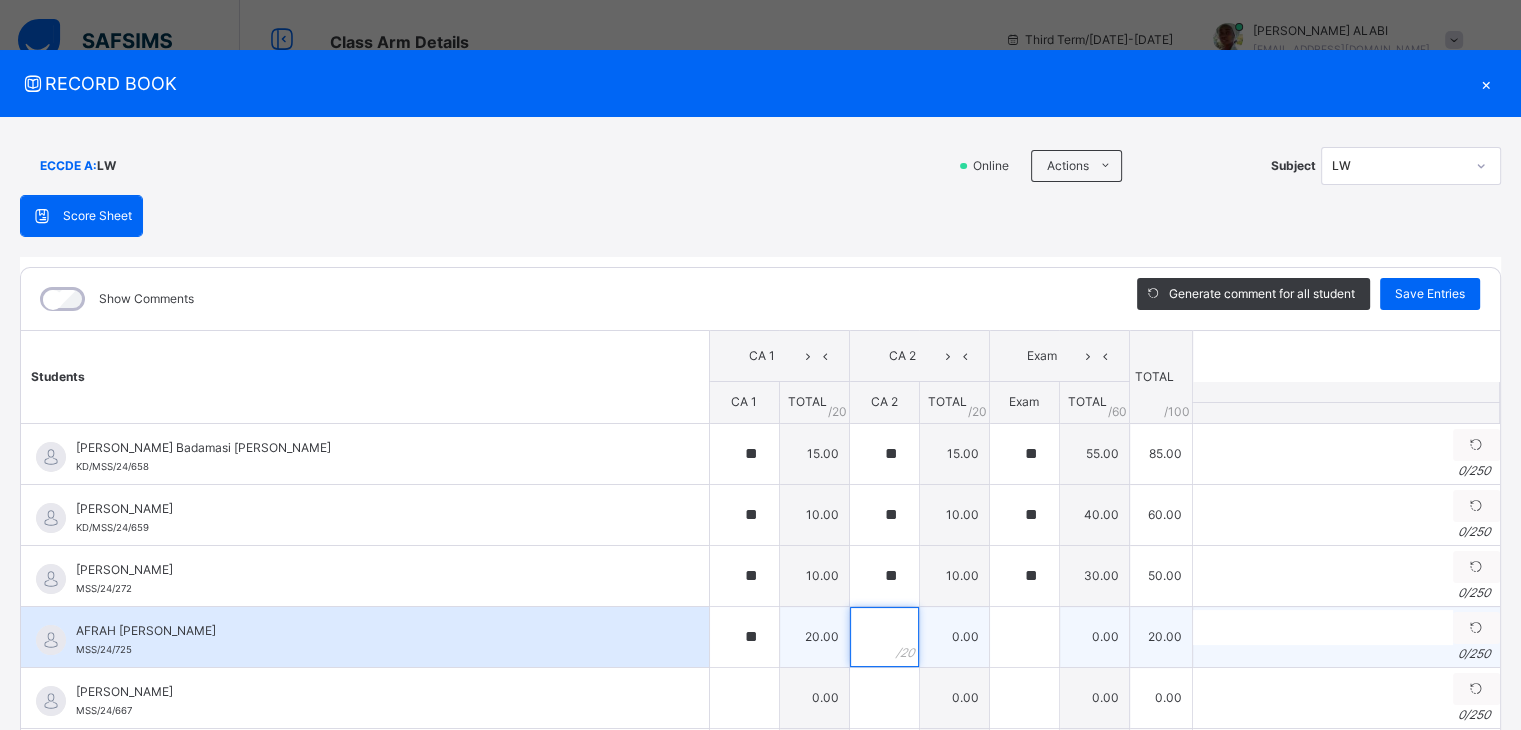 click at bounding box center [884, 637] 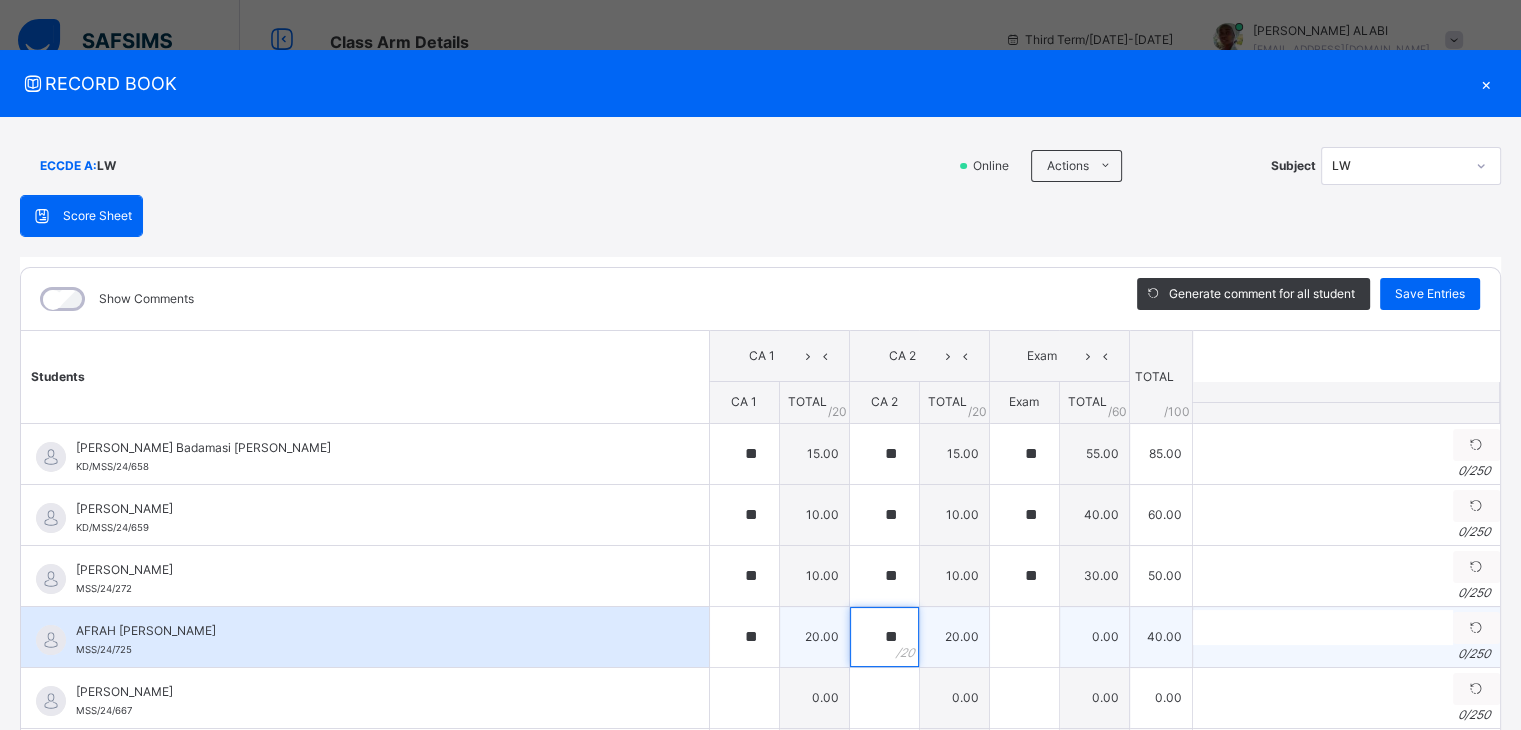 type on "**" 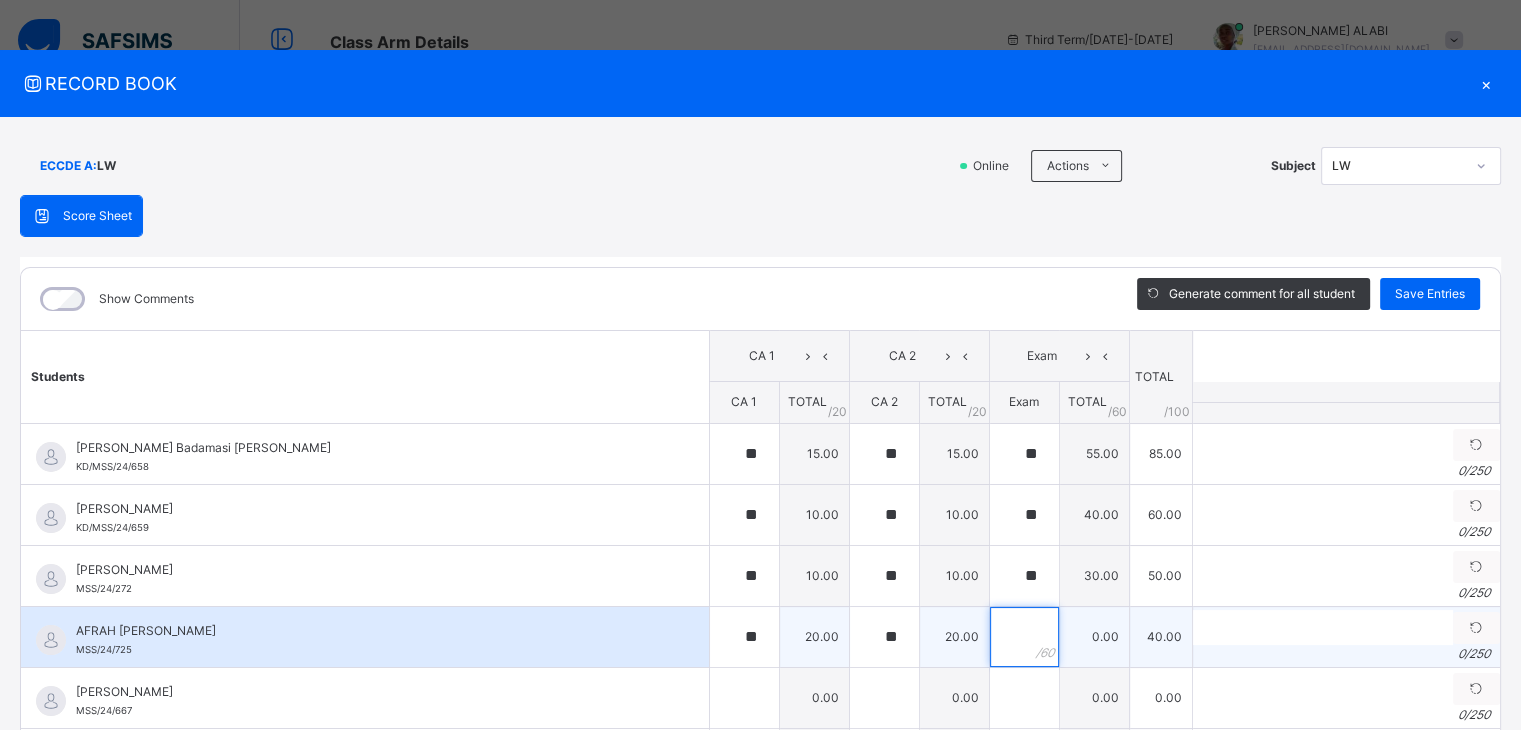 click at bounding box center (1024, 637) 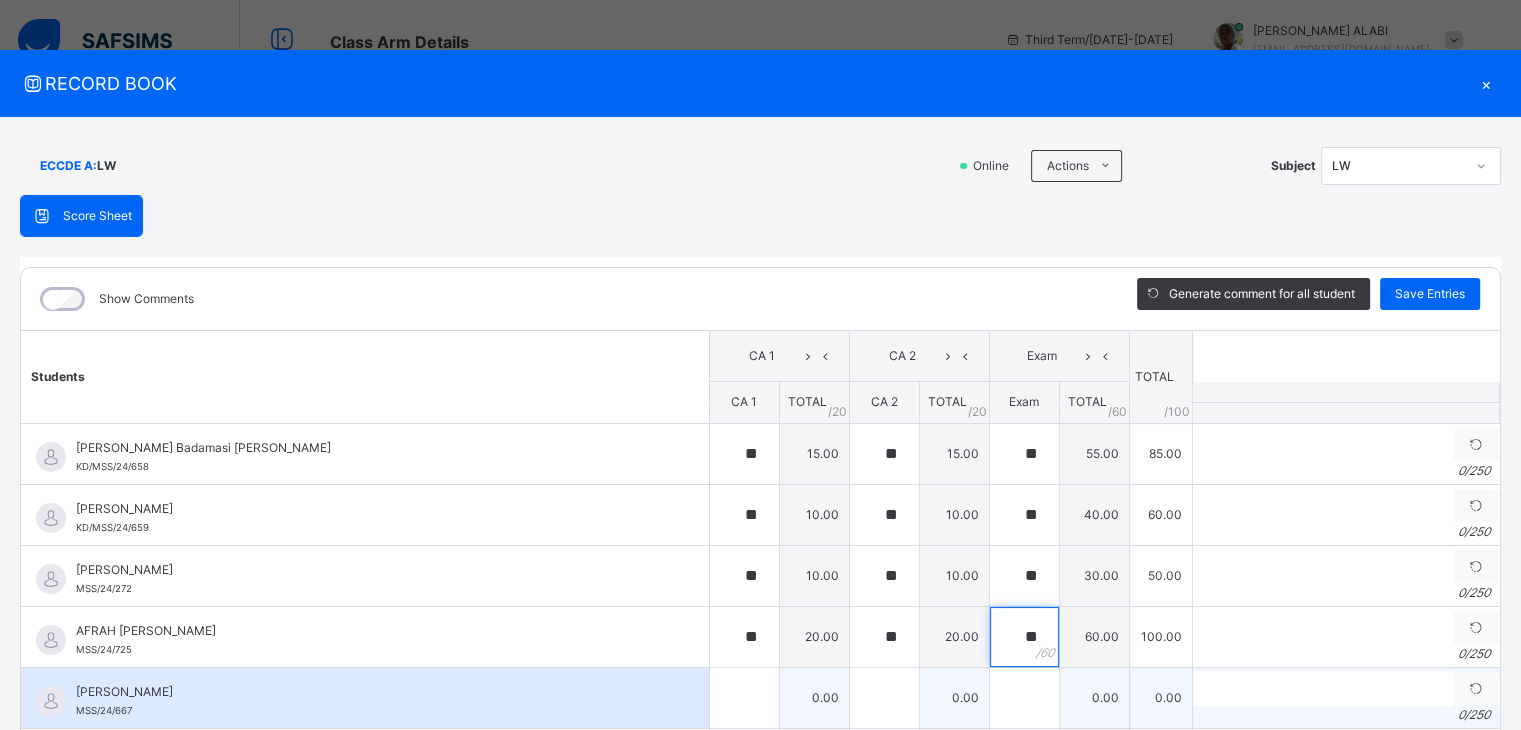 type on "**" 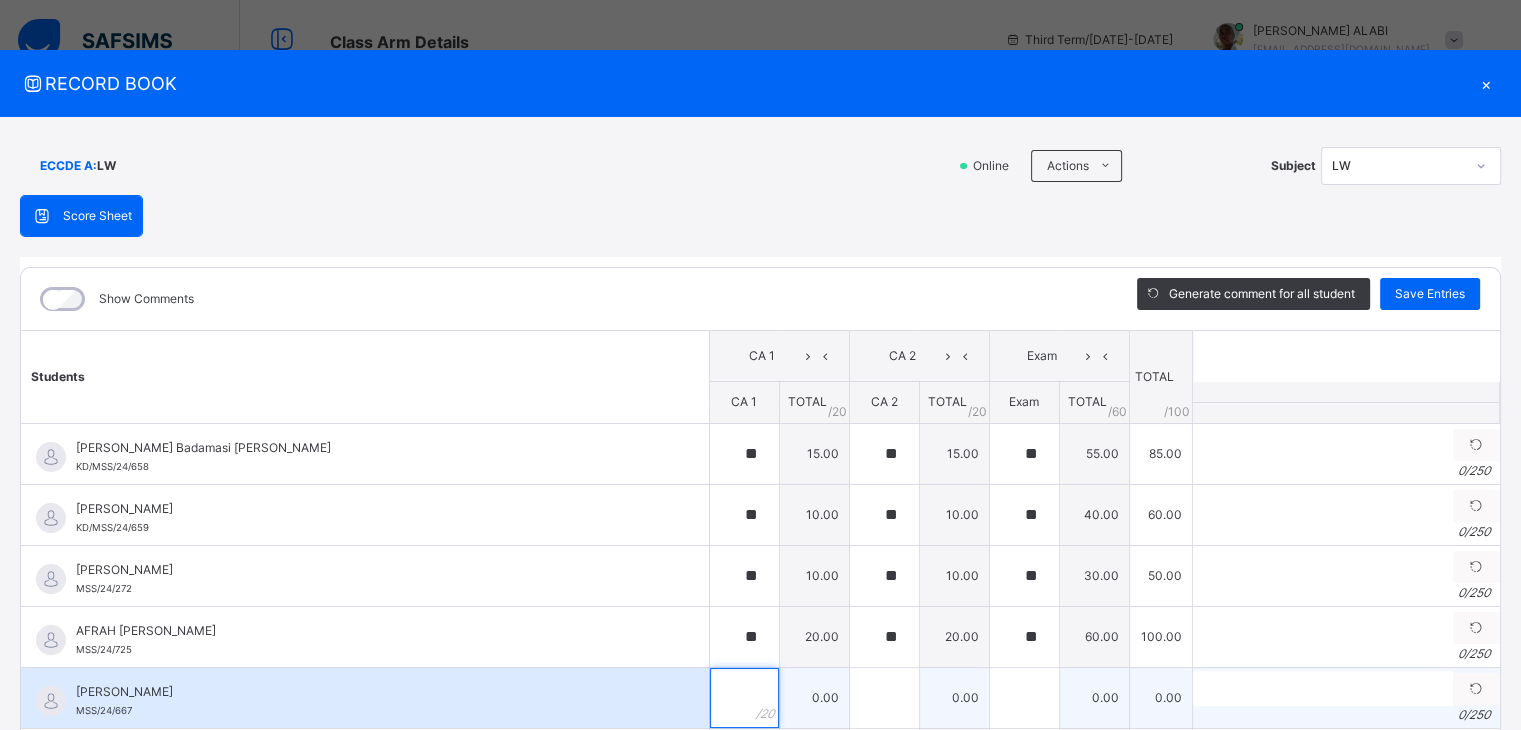 click at bounding box center [744, 698] 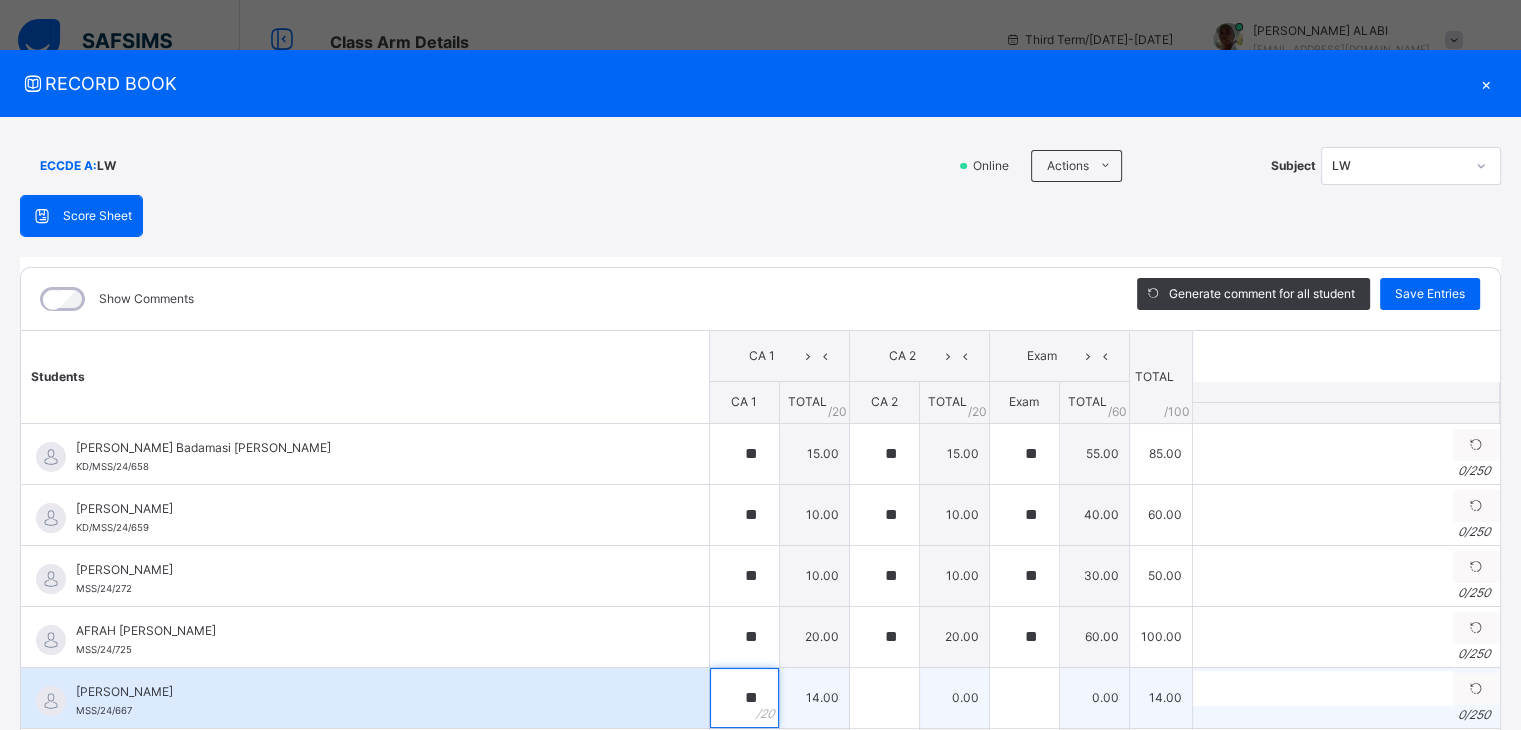 type on "**" 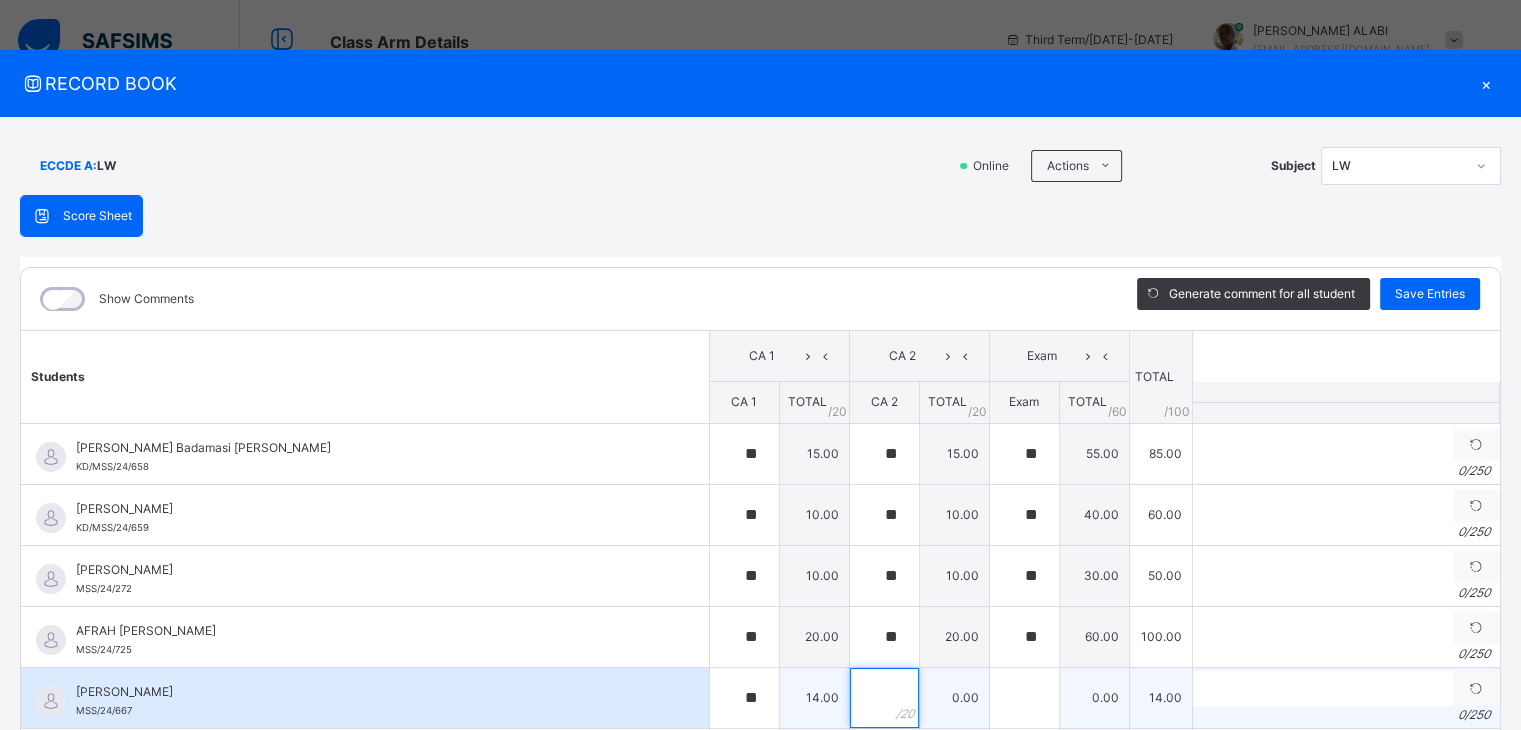 click at bounding box center [884, 698] 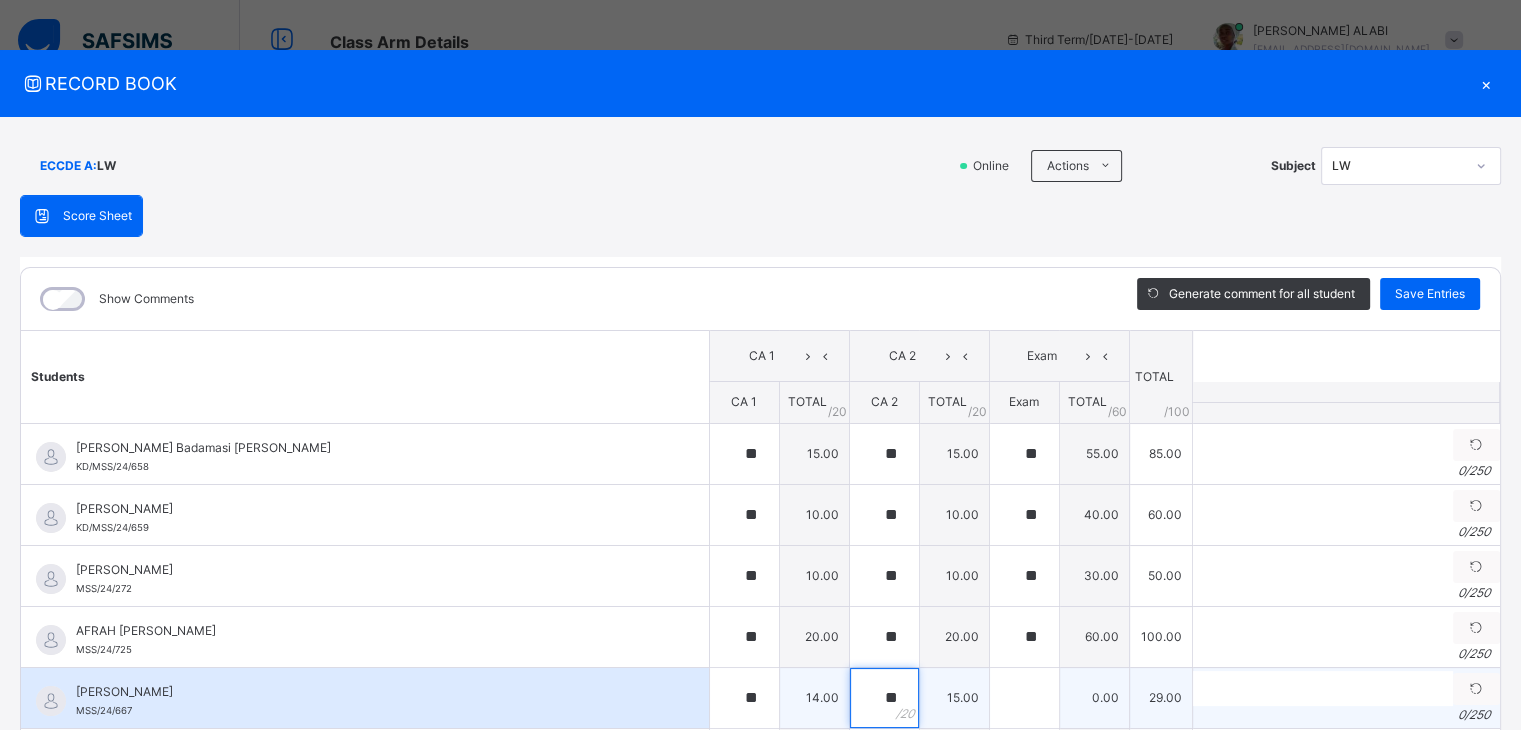 type on "**" 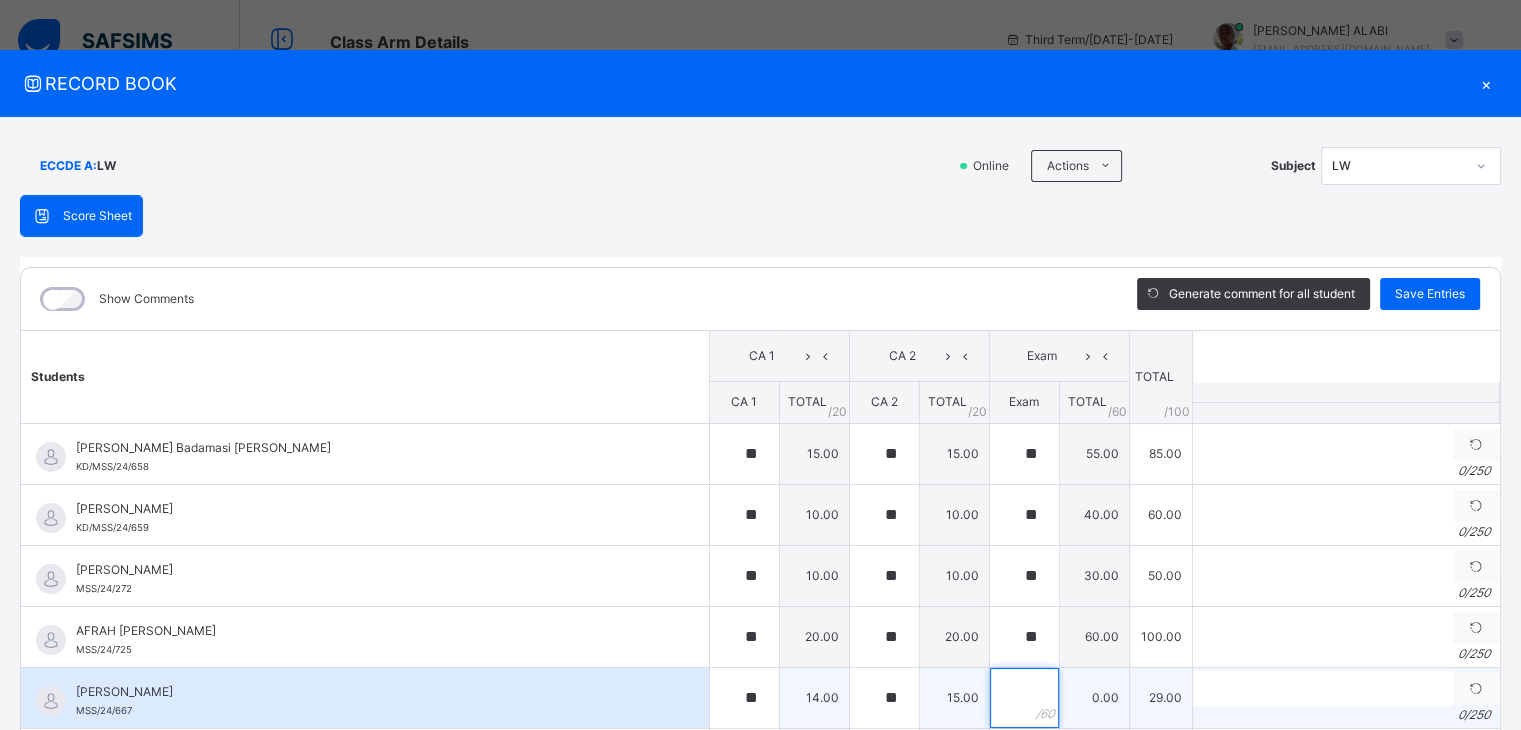 click at bounding box center [1024, 698] 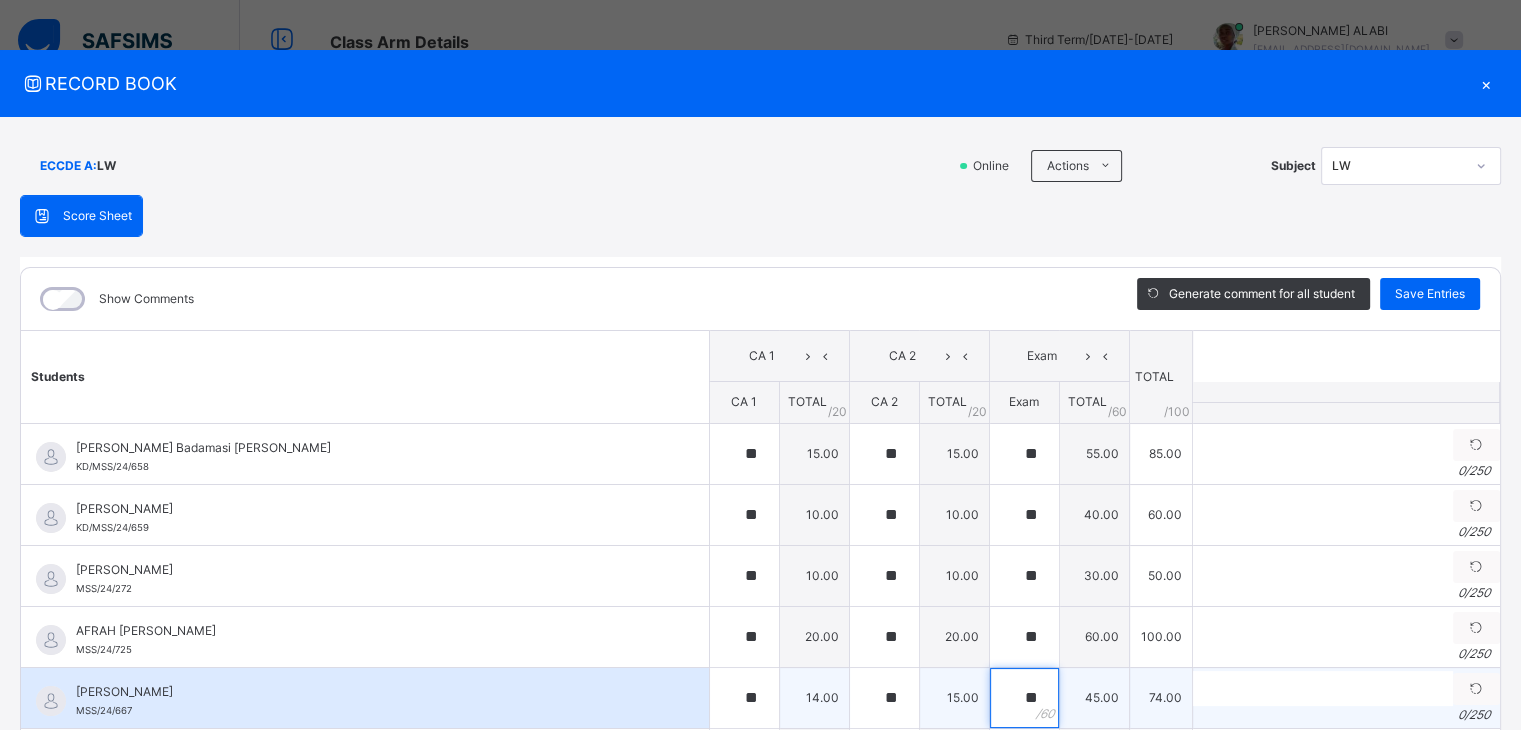 type on "**" 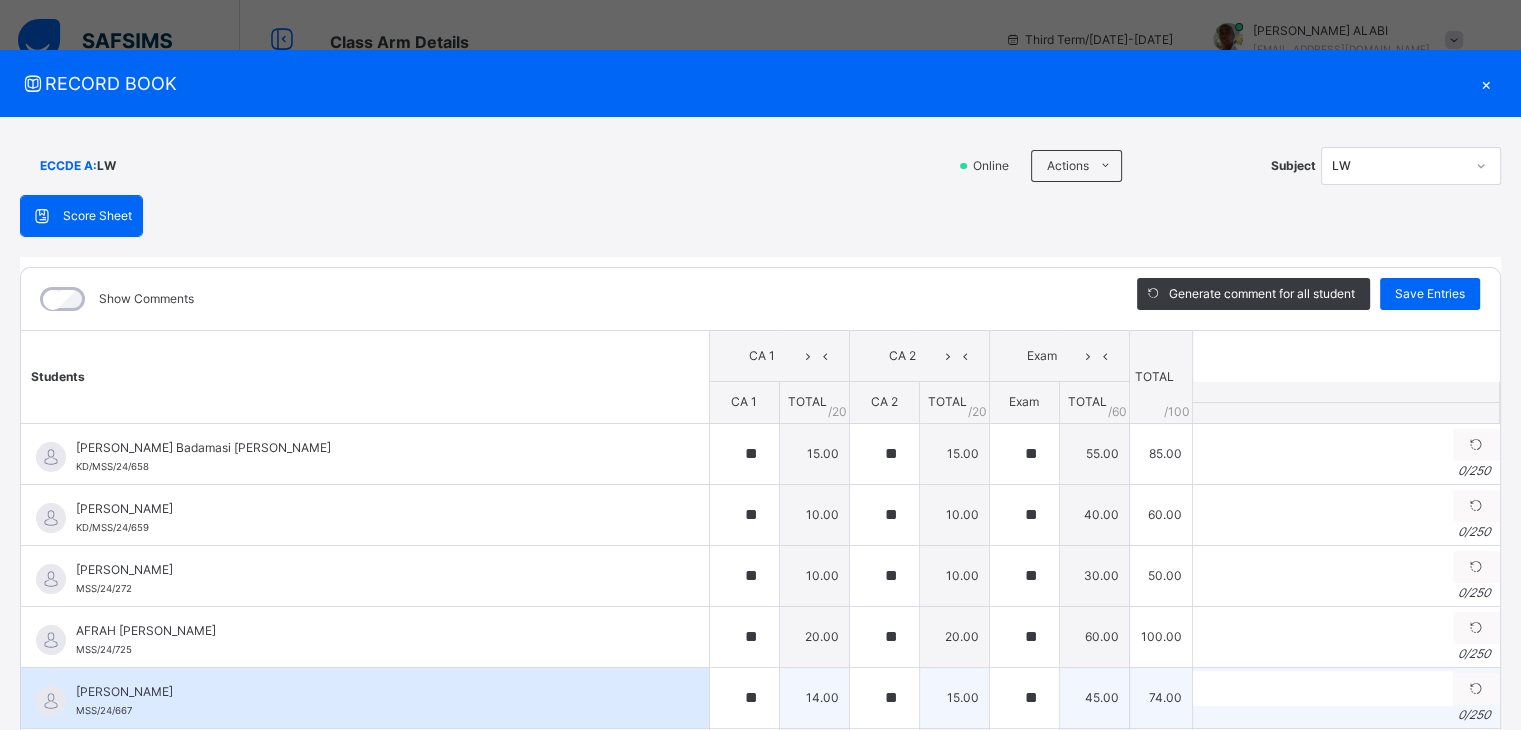 click on "[PERSON_NAME]" at bounding box center [370, 692] 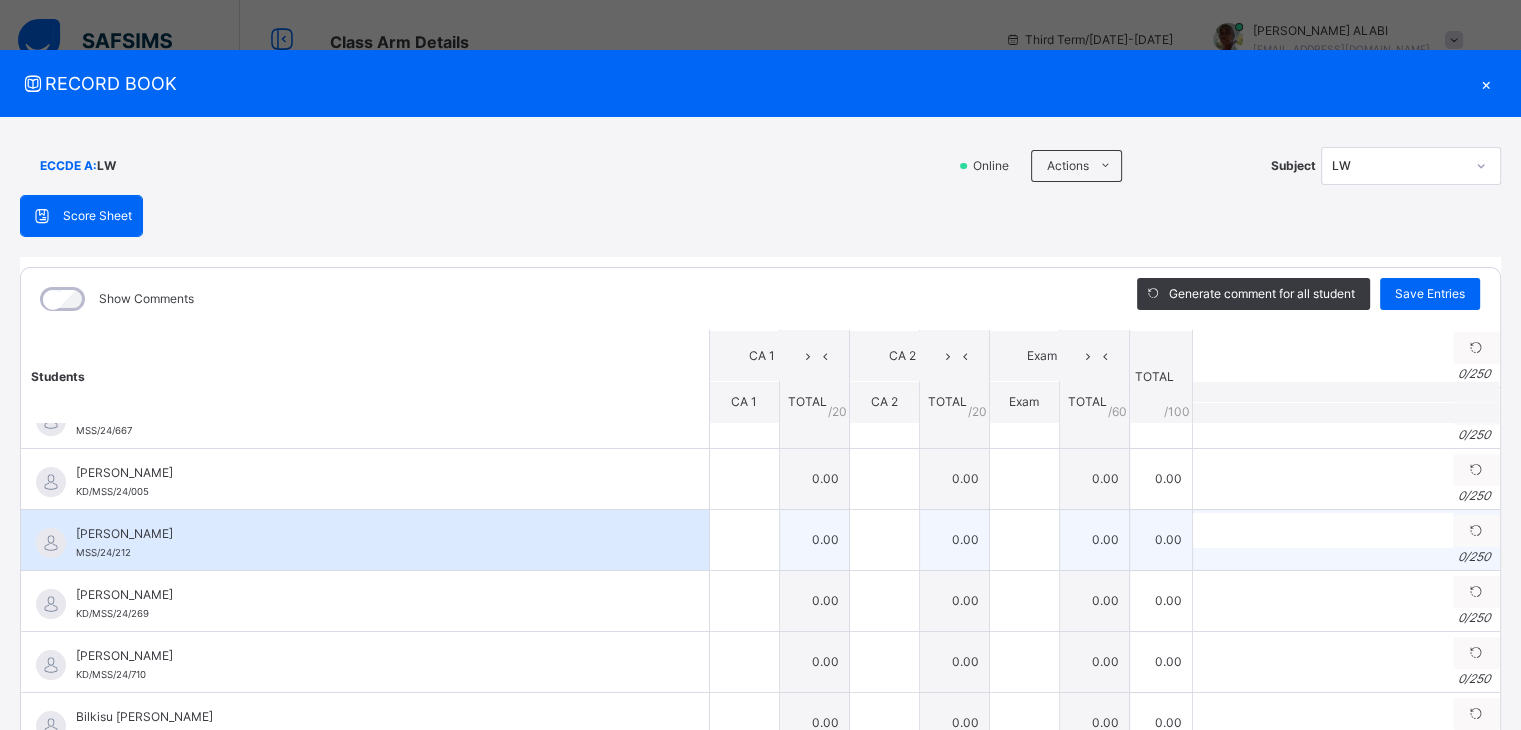 scroll, scrollTop: 240, scrollLeft: 0, axis: vertical 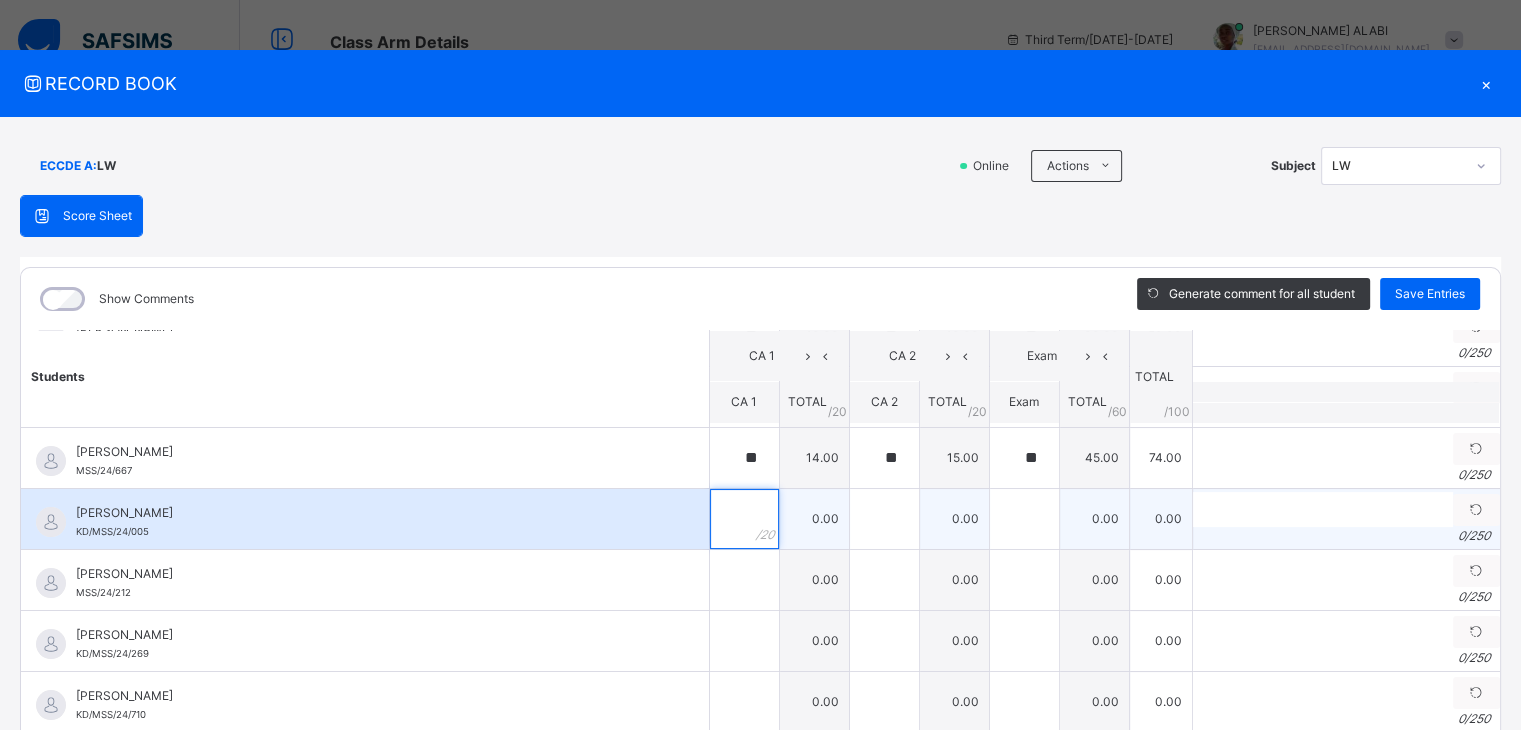 click at bounding box center (744, 519) 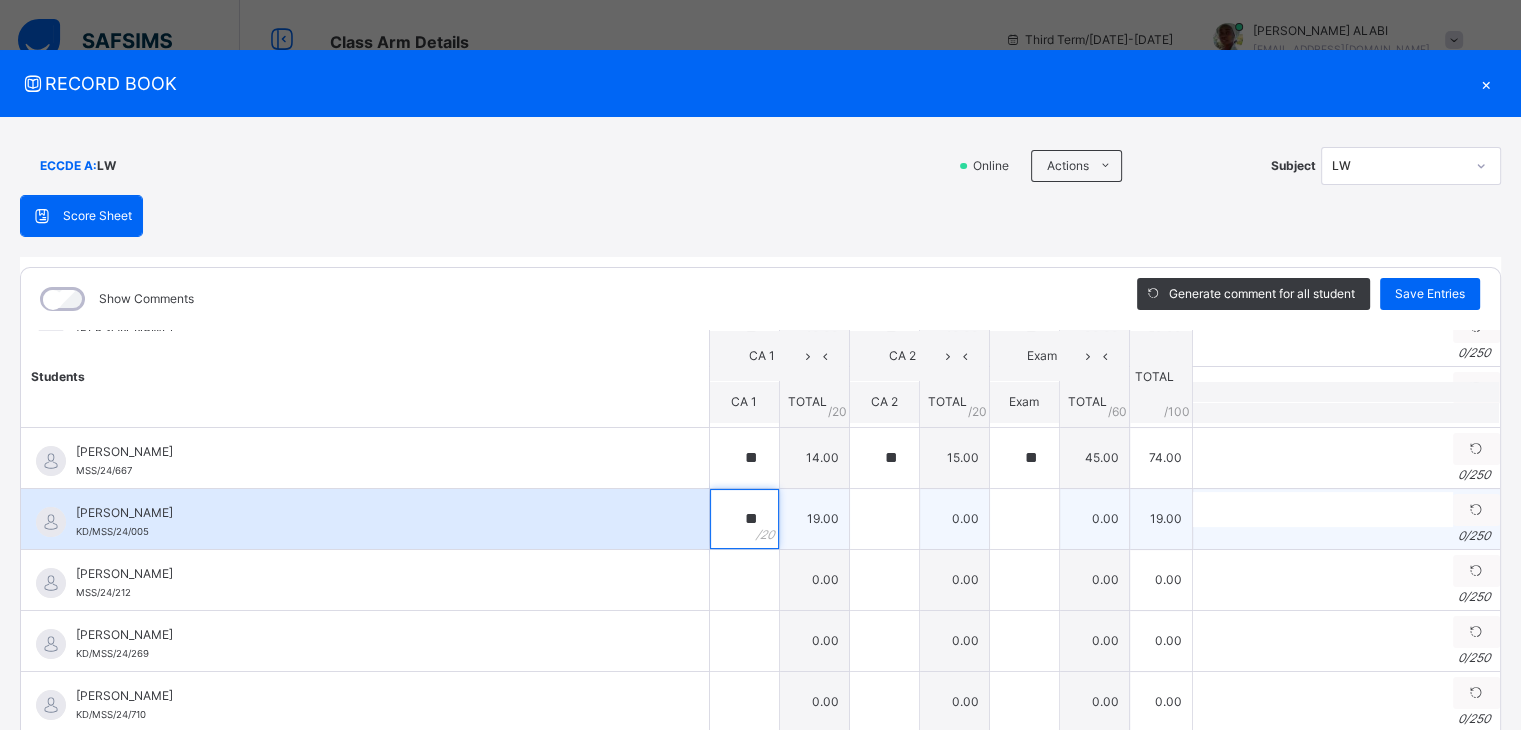 type on "**" 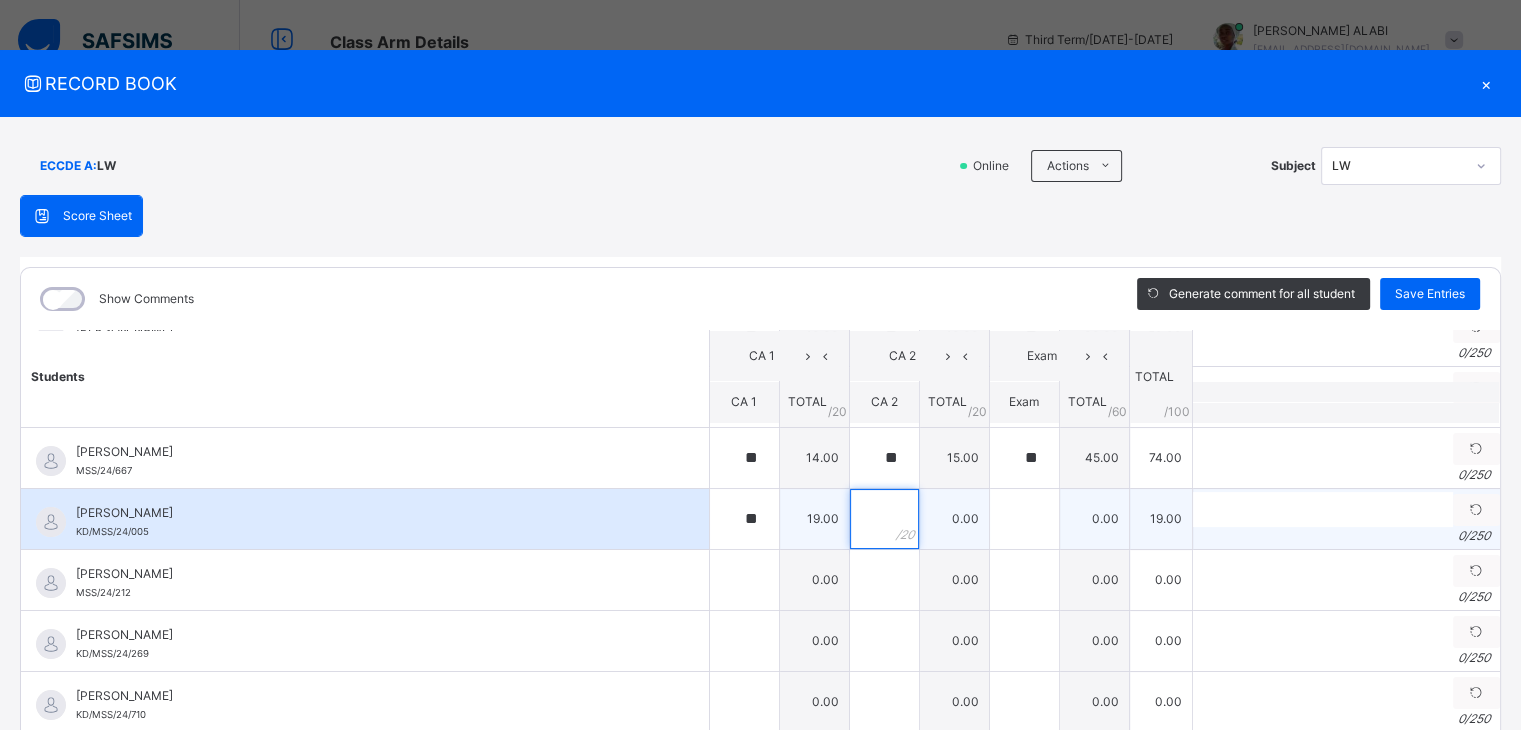 click at bounding box center (884, 519) 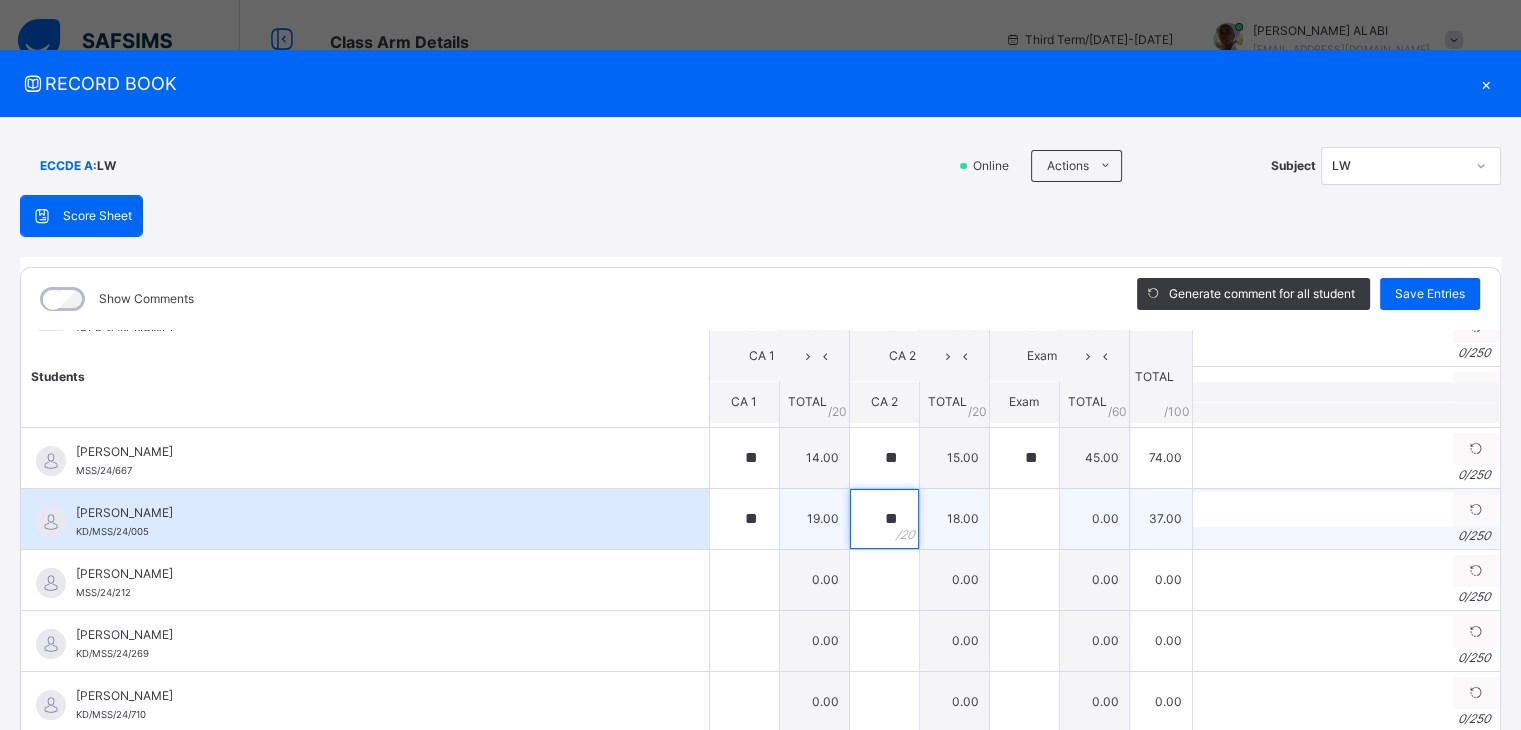 type on "**" 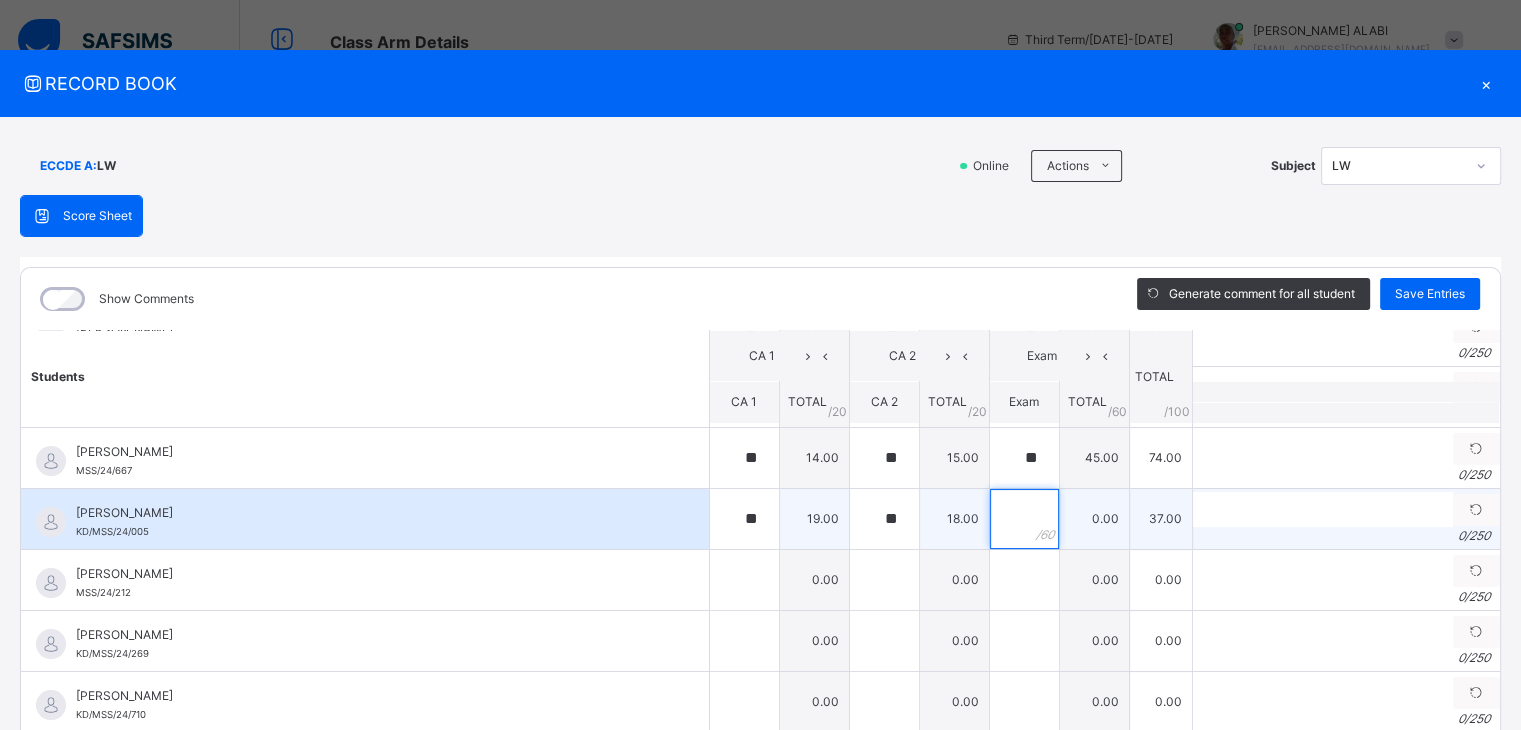 click at bounding box center [1024, 519] 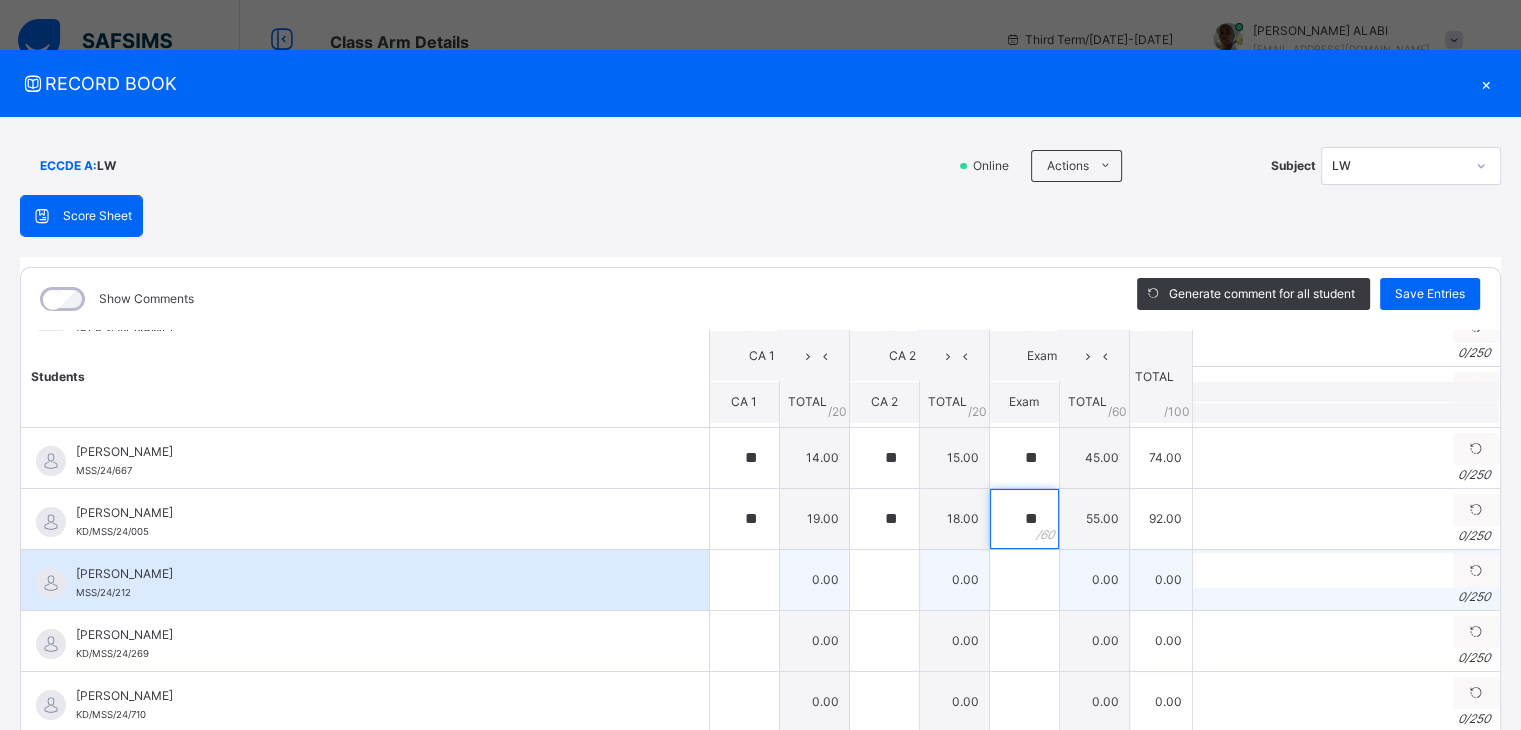 type on "**" 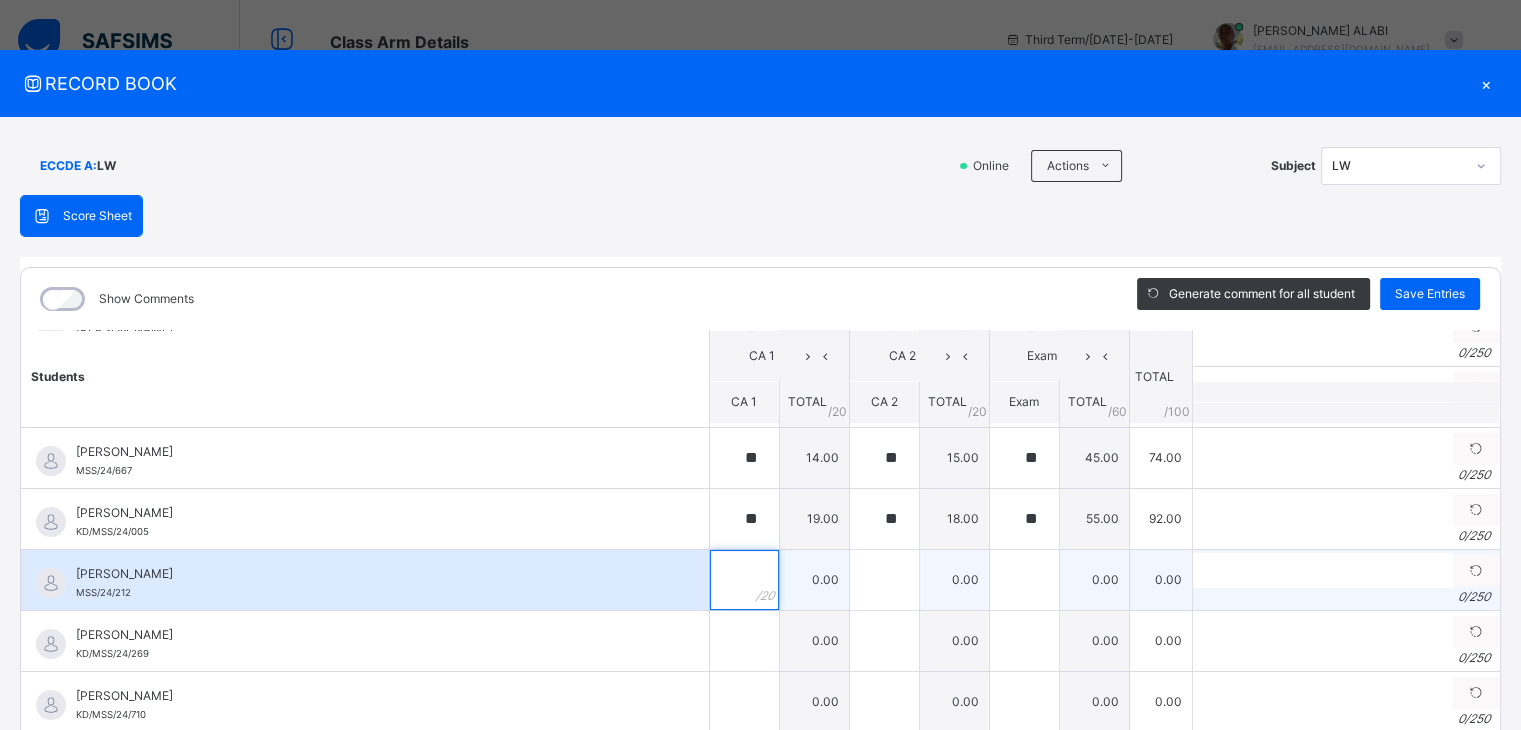 click at bounding box center [744, 580] 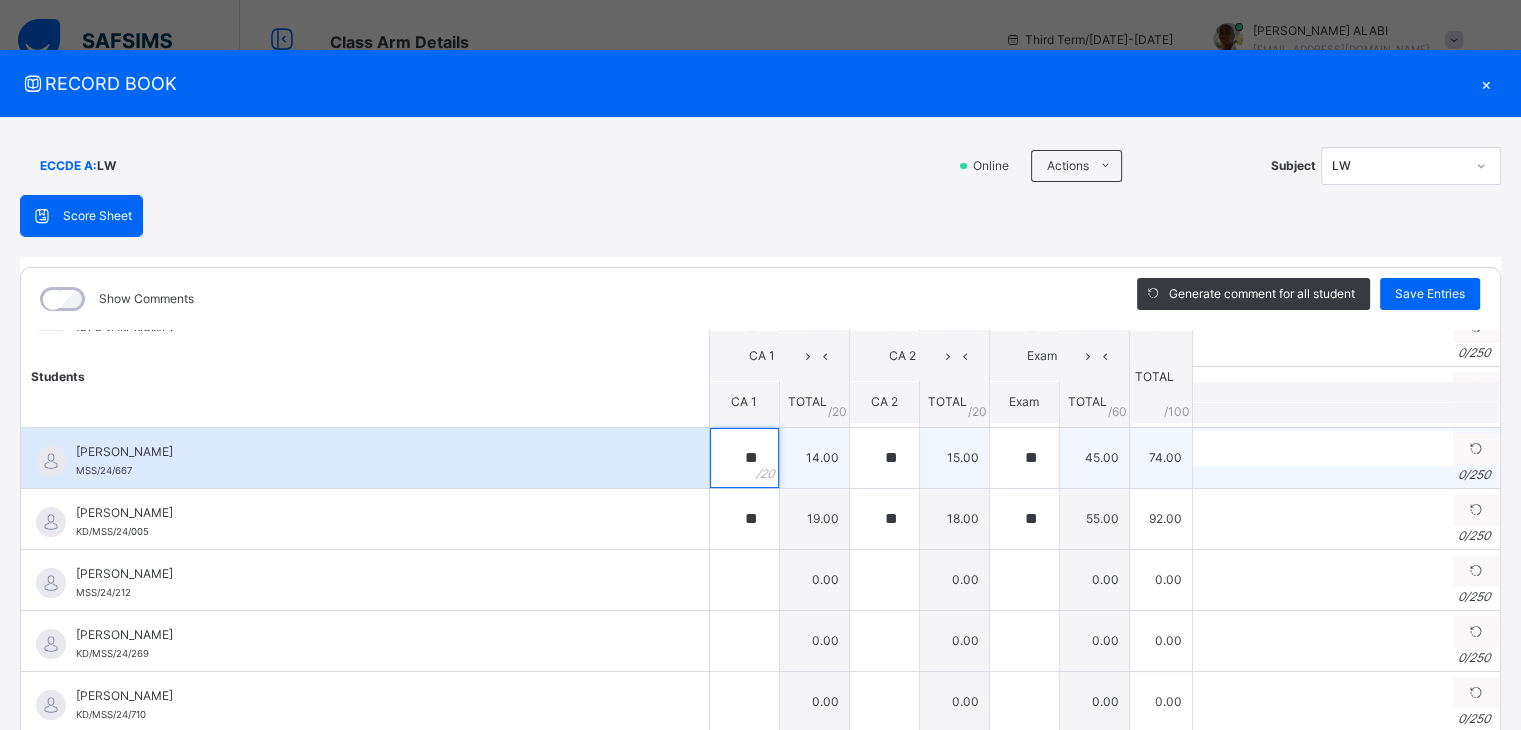 click on "**" at bounding box center [744, 458] 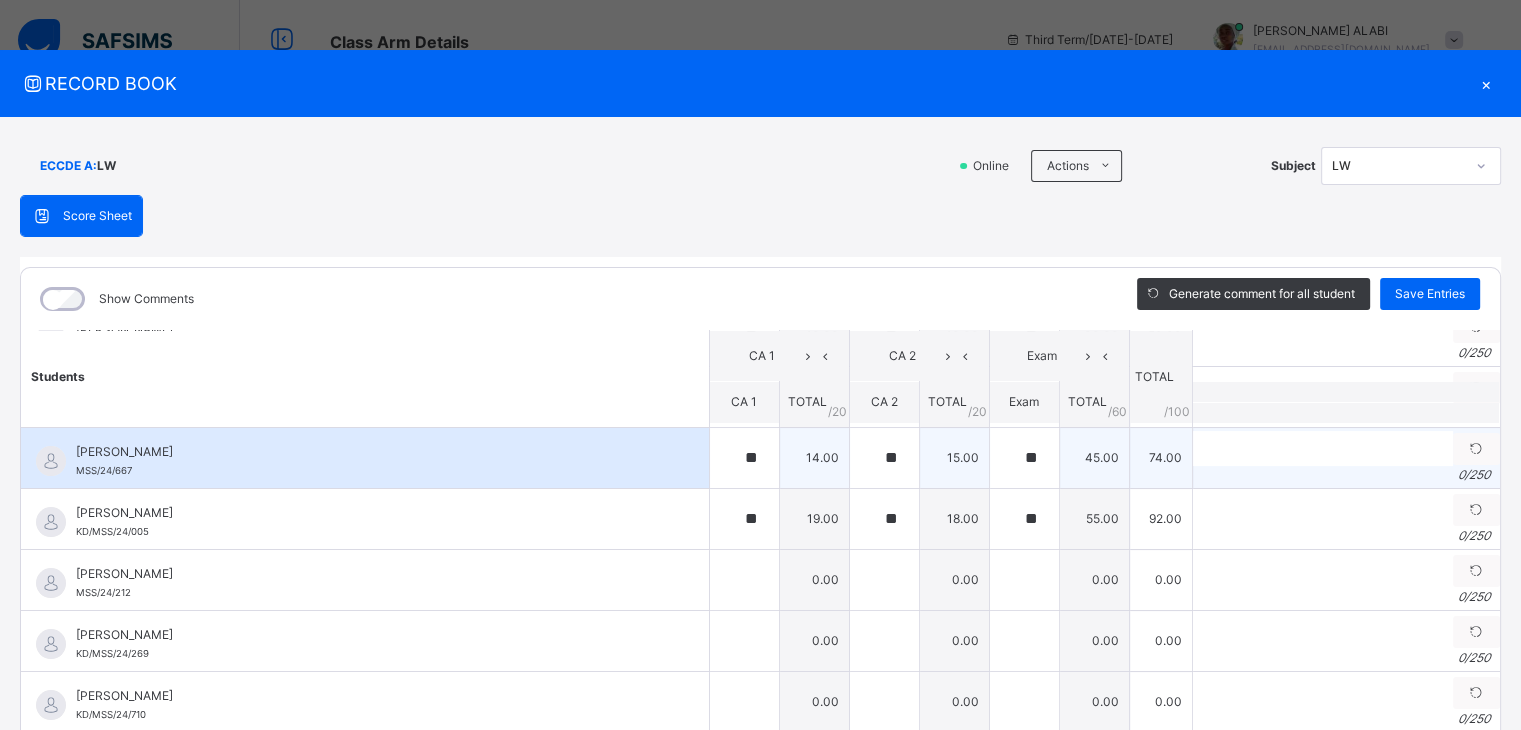 click on "**" at bounding box center (744, 458) 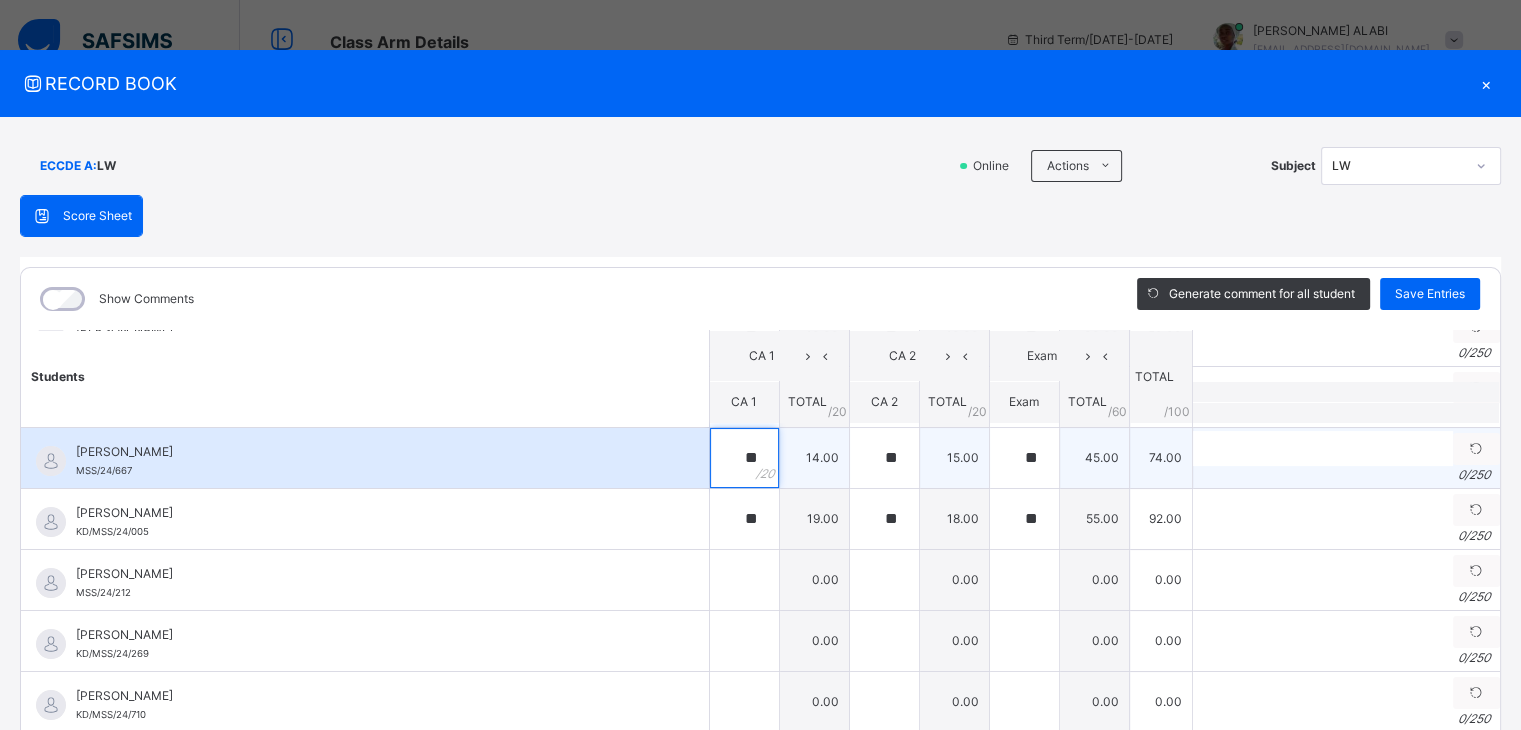 click on "**" at bounding box center (744, 458) 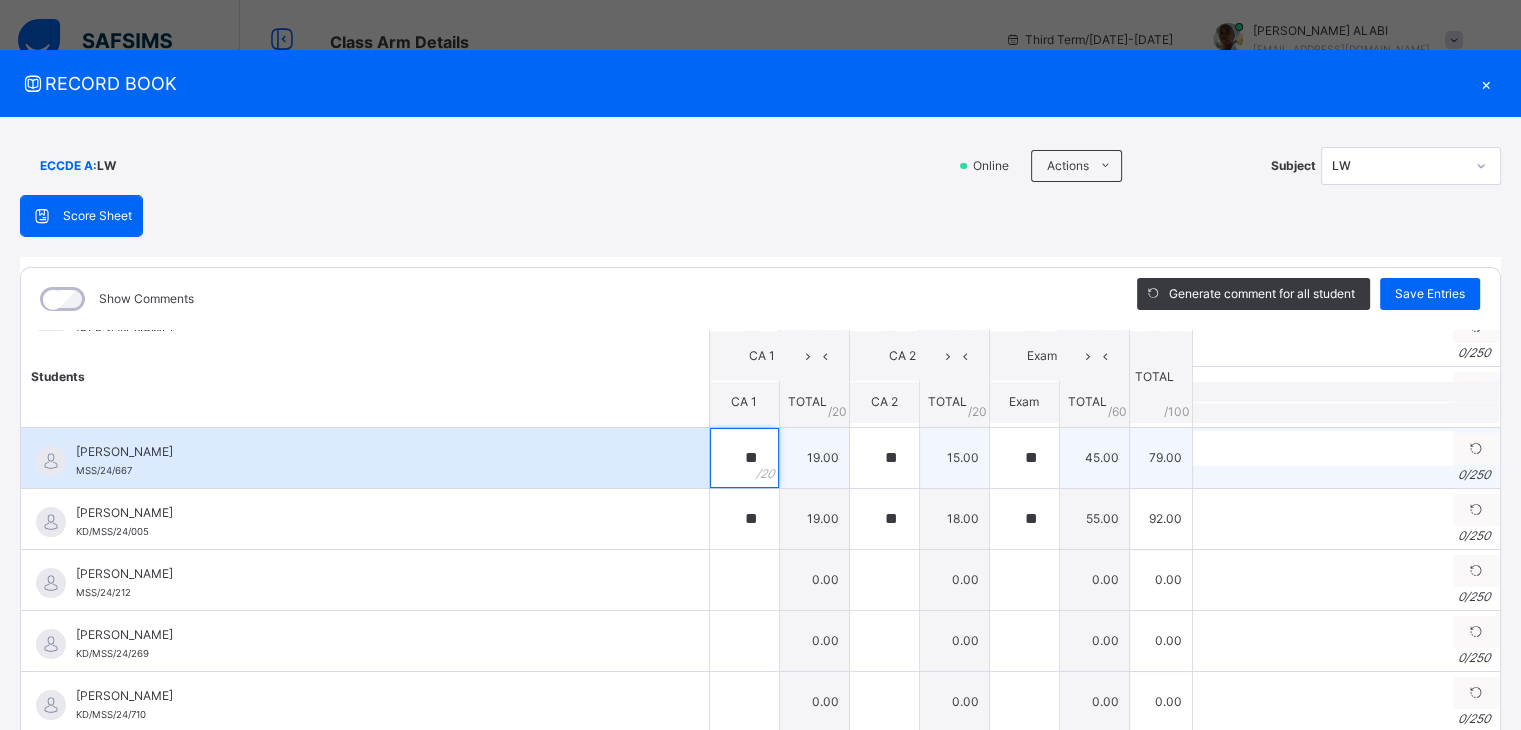 type on "**" 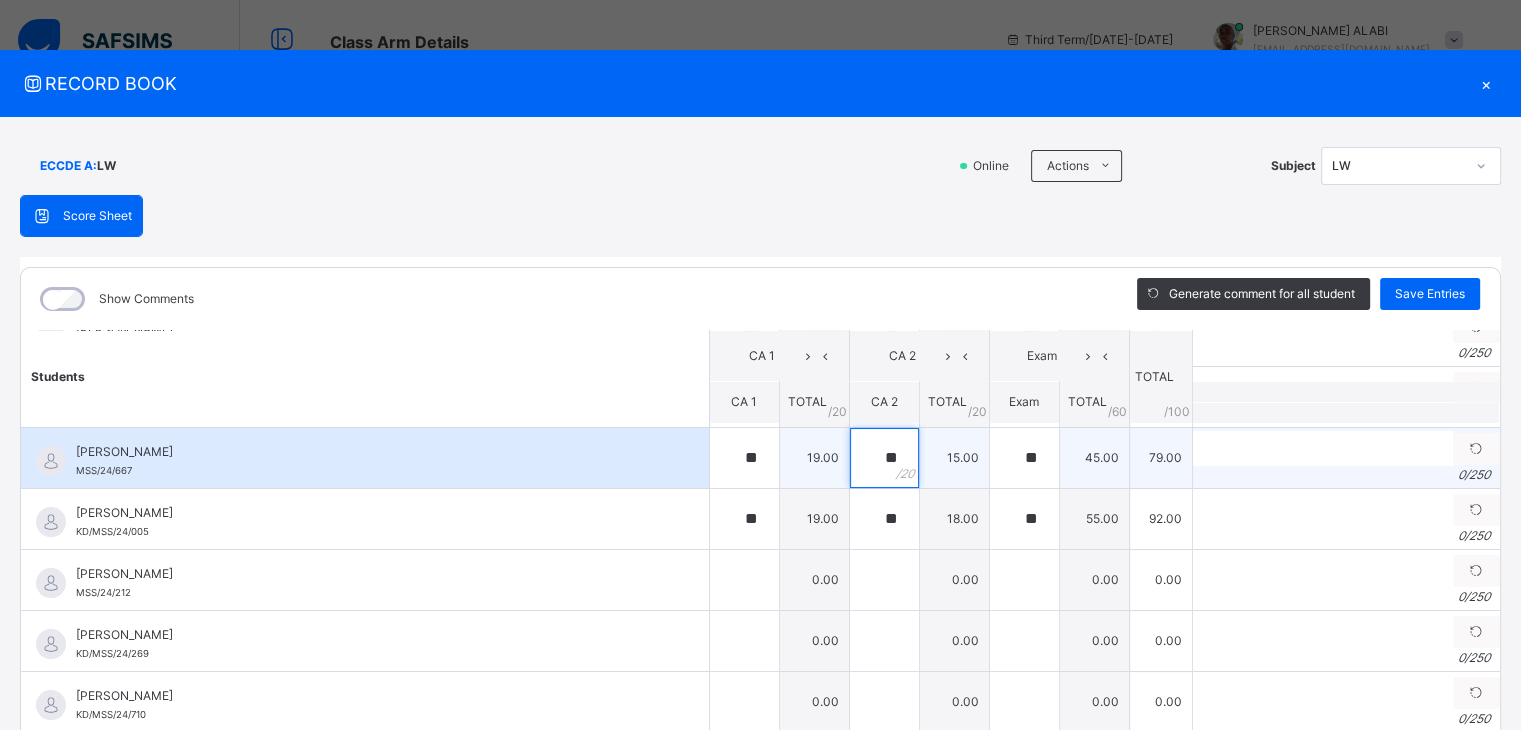 click on "**" at bounding box center (884, 458) 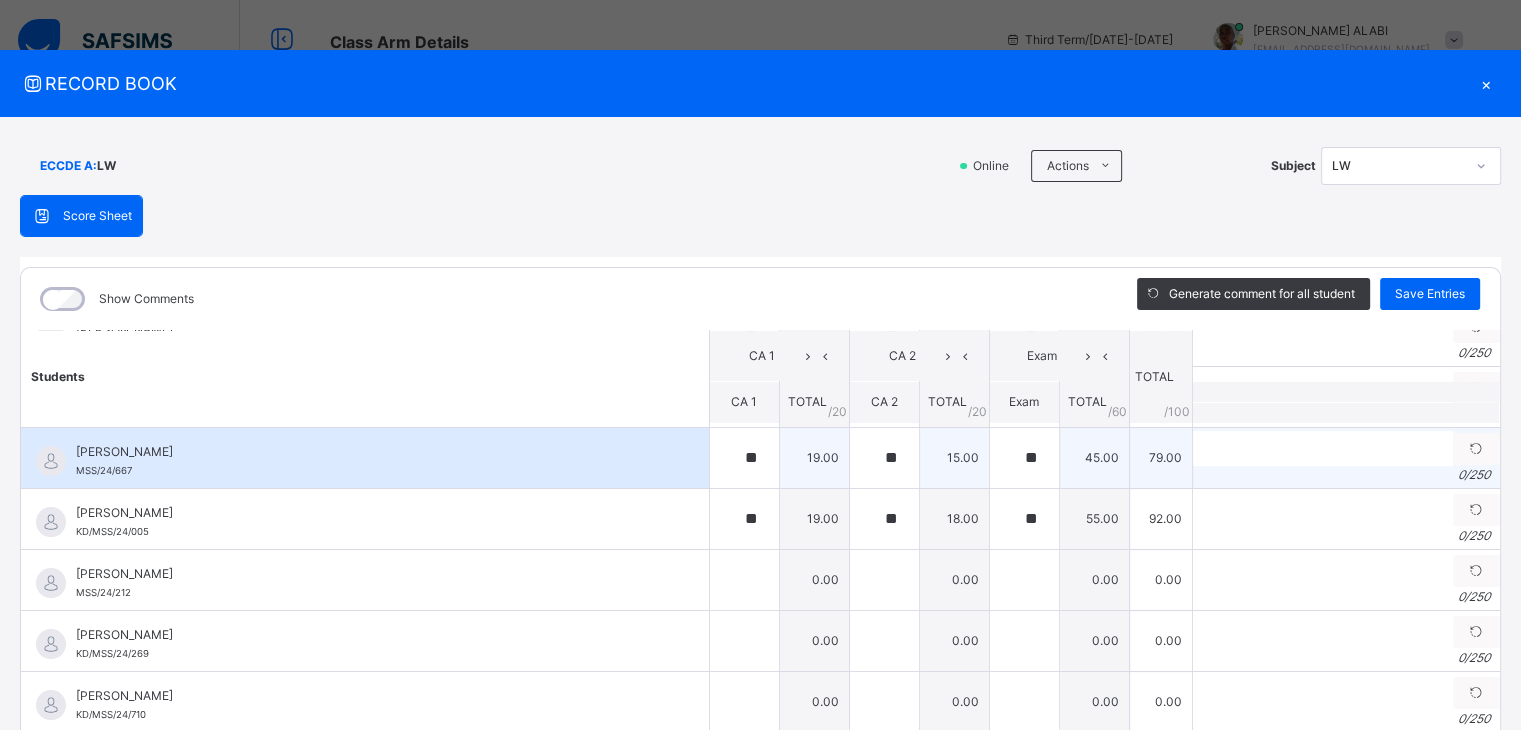 click on "**" at bounding box center [884, 458] 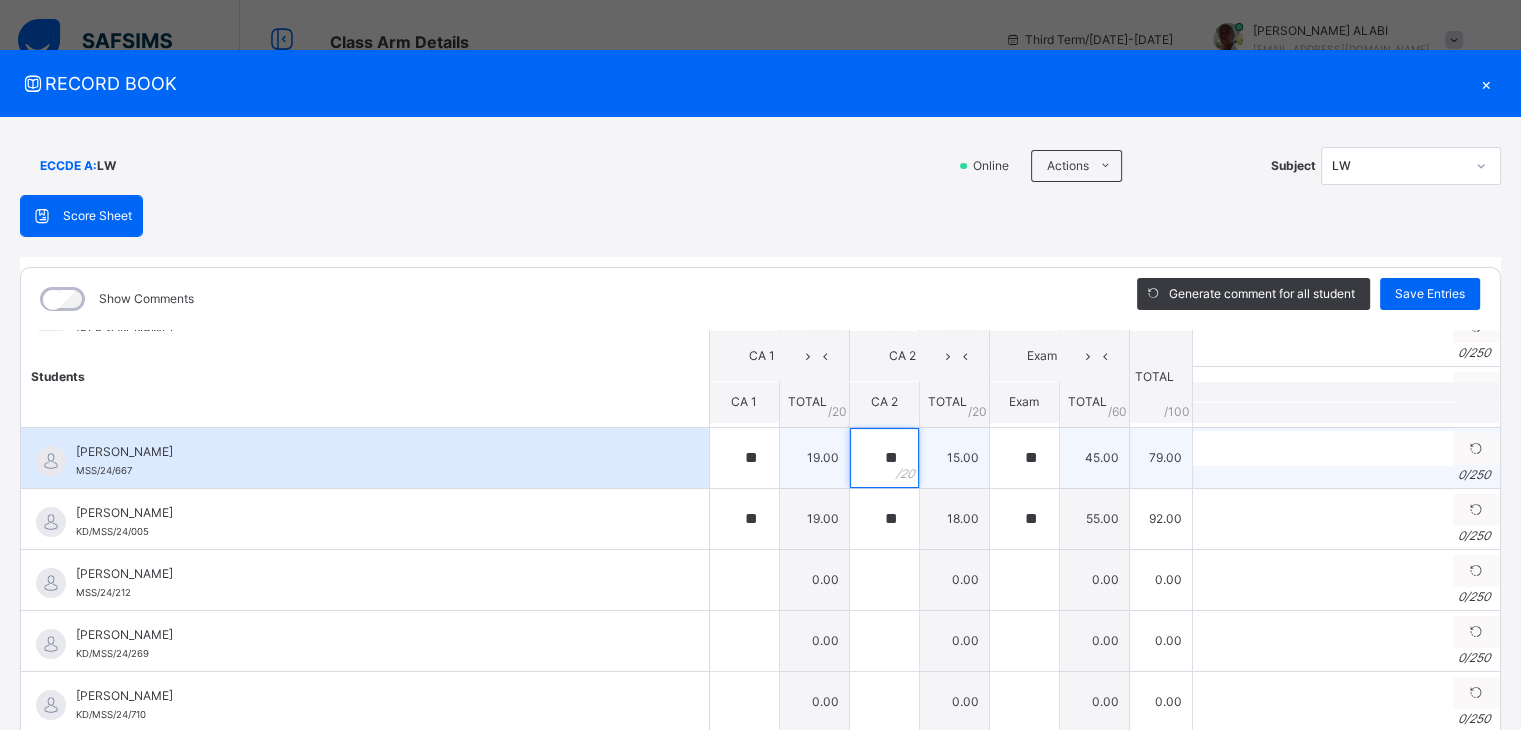 click on "**" at bounding box center [884, 458] 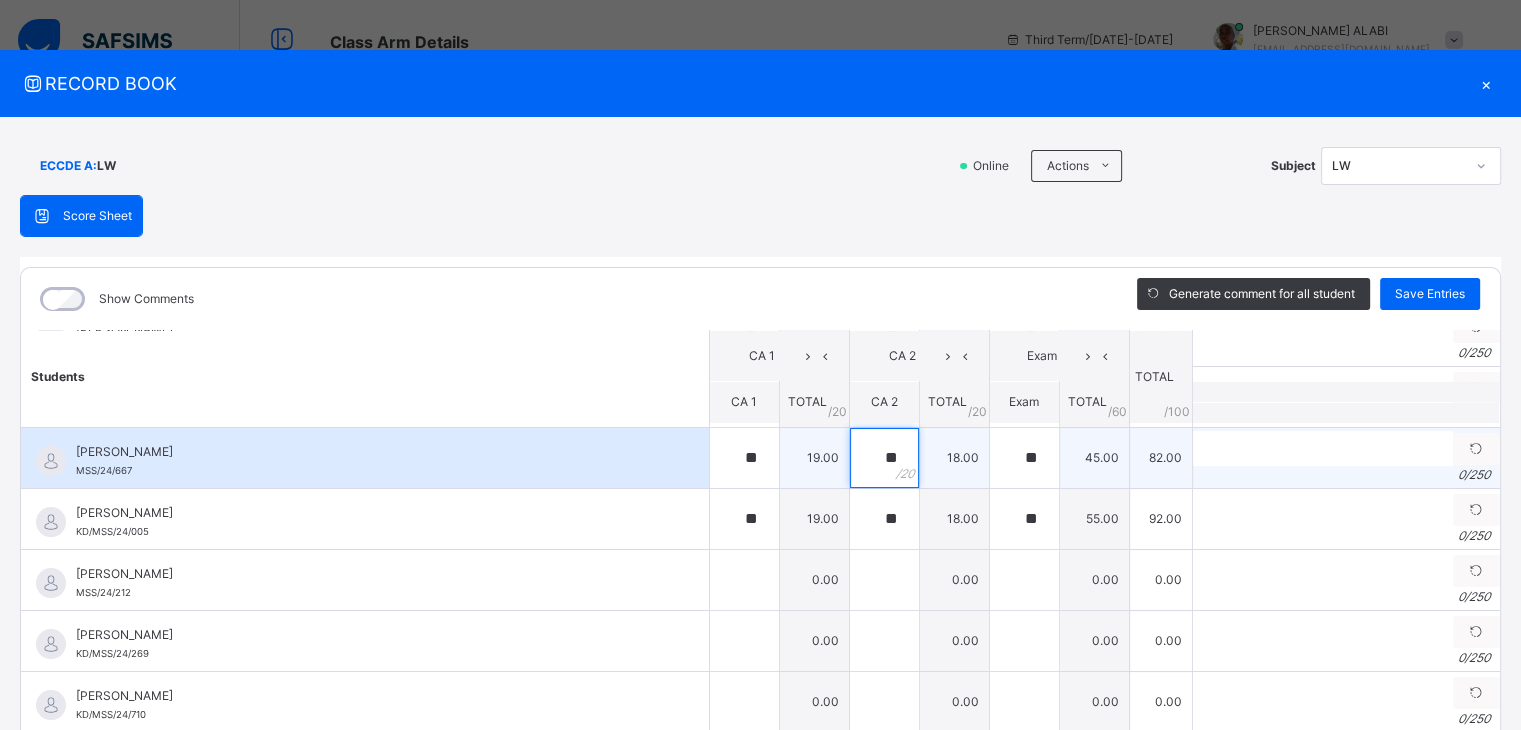 type on "**" 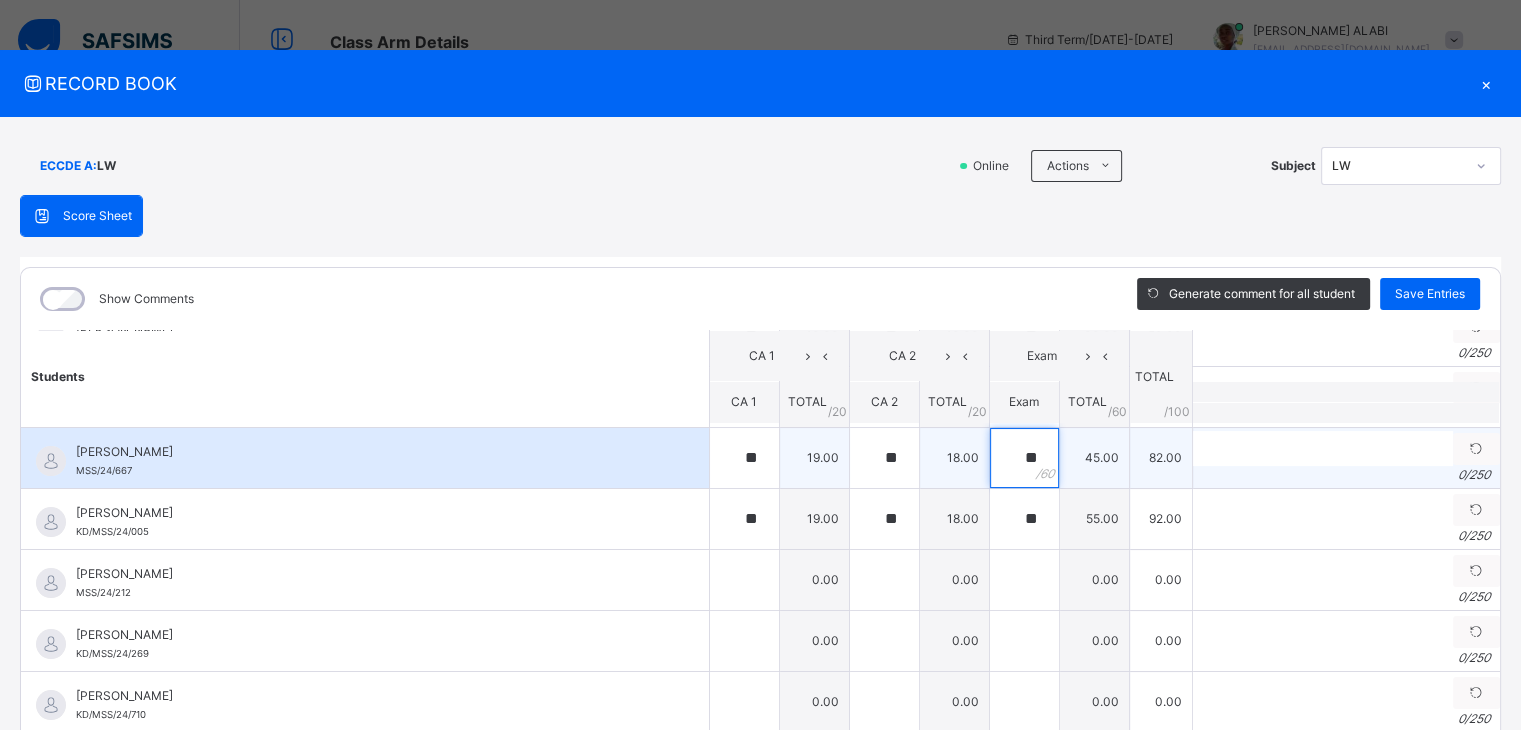 click on "**" at bounding box center (1024, 458) 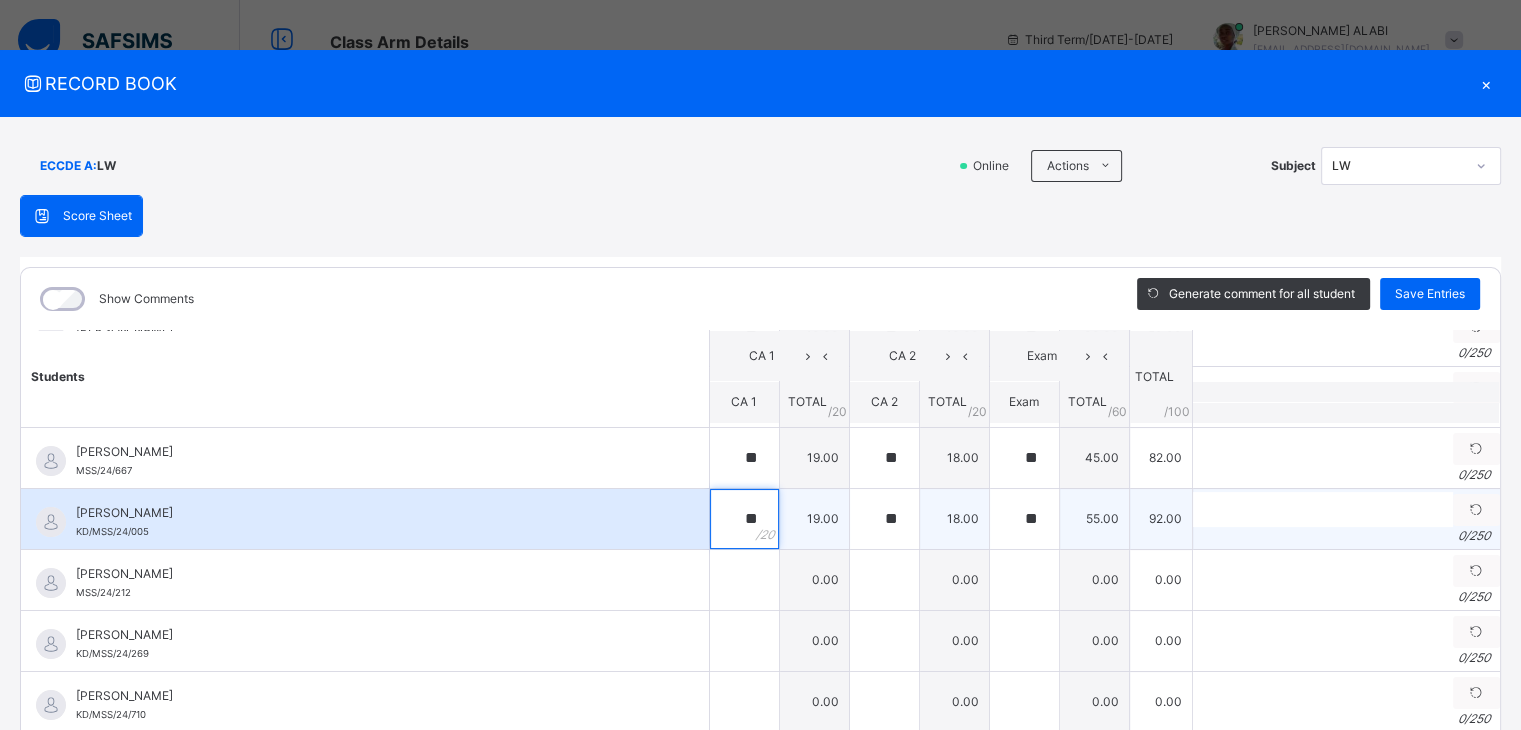 click on "**" at bounding box center (744, 519) 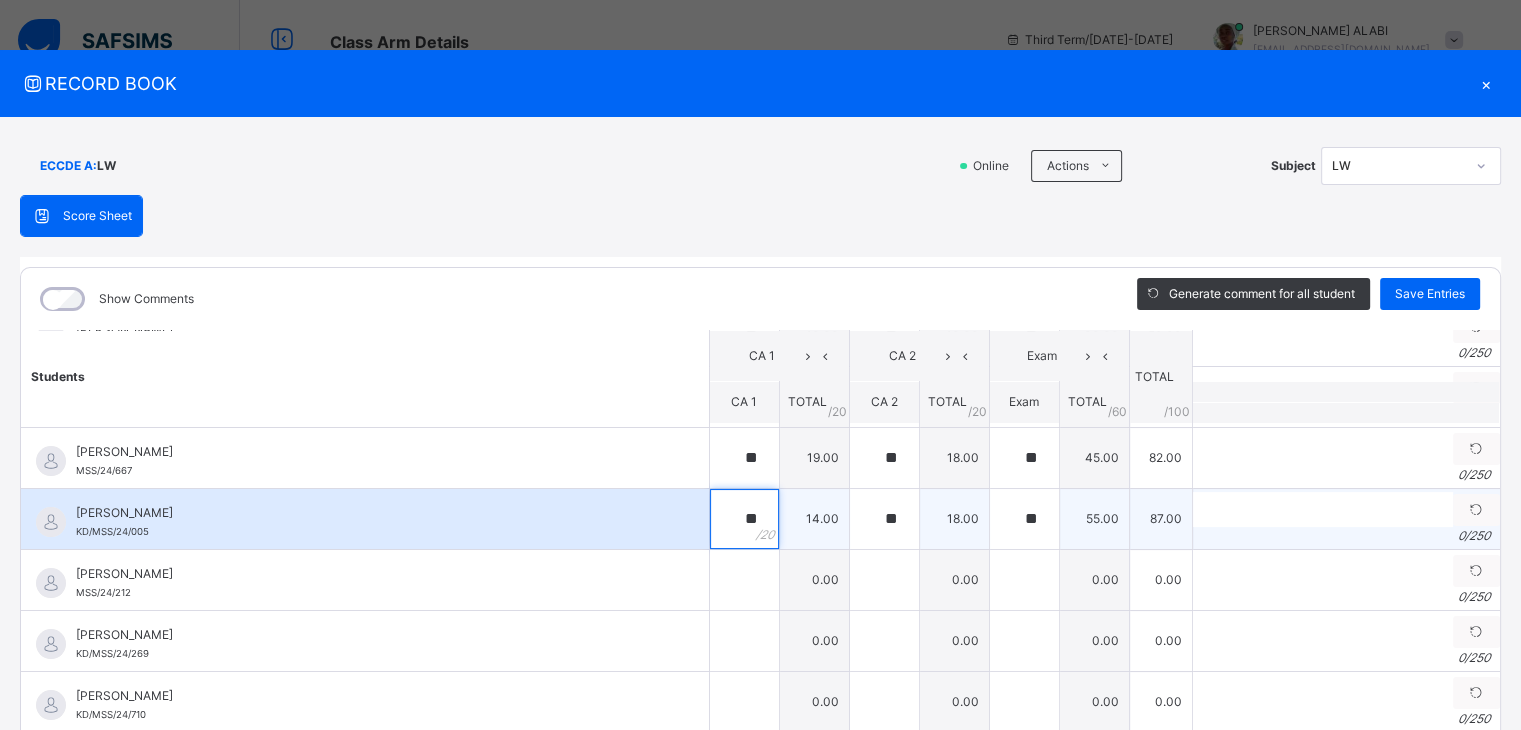 type on "**" 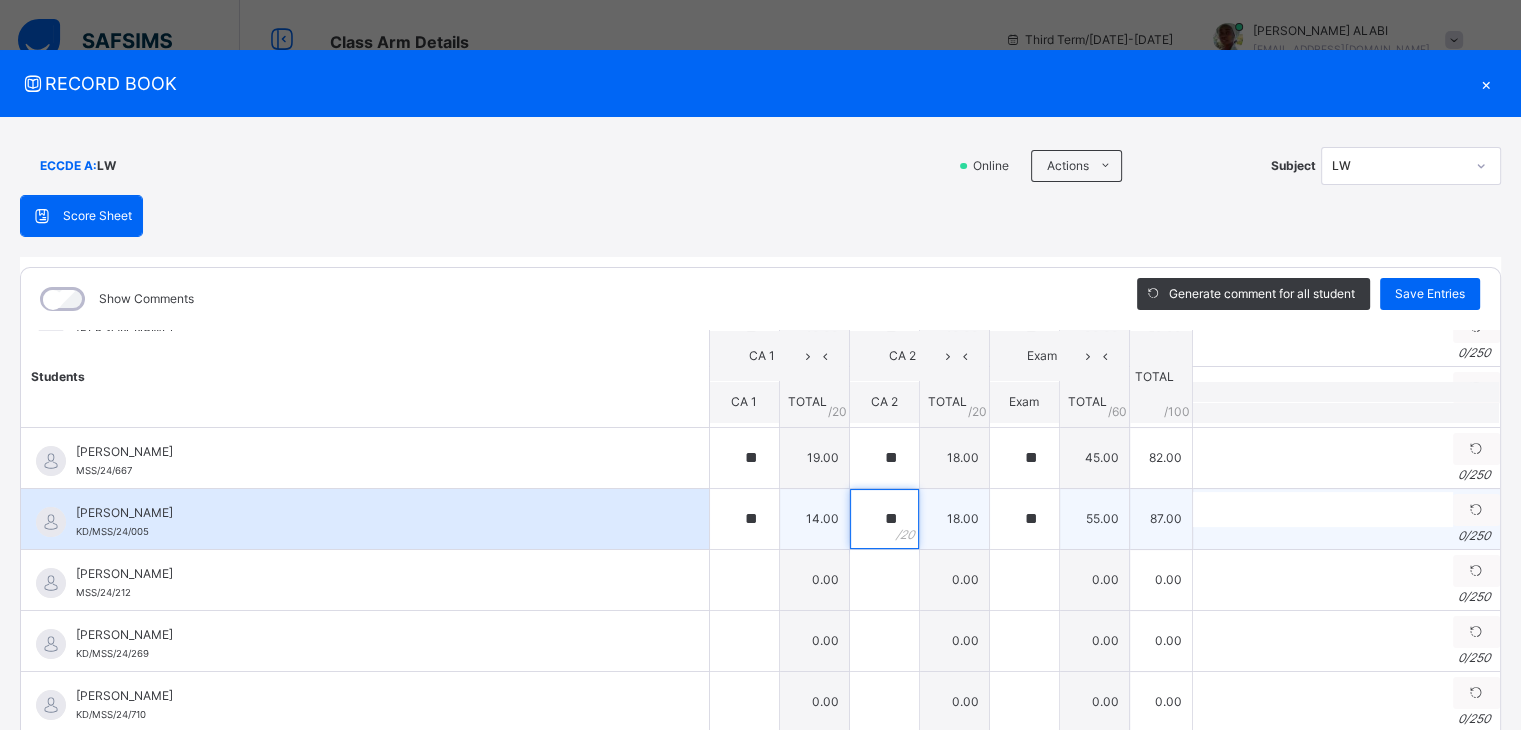 click on "**" at bounding box center (884, 519) 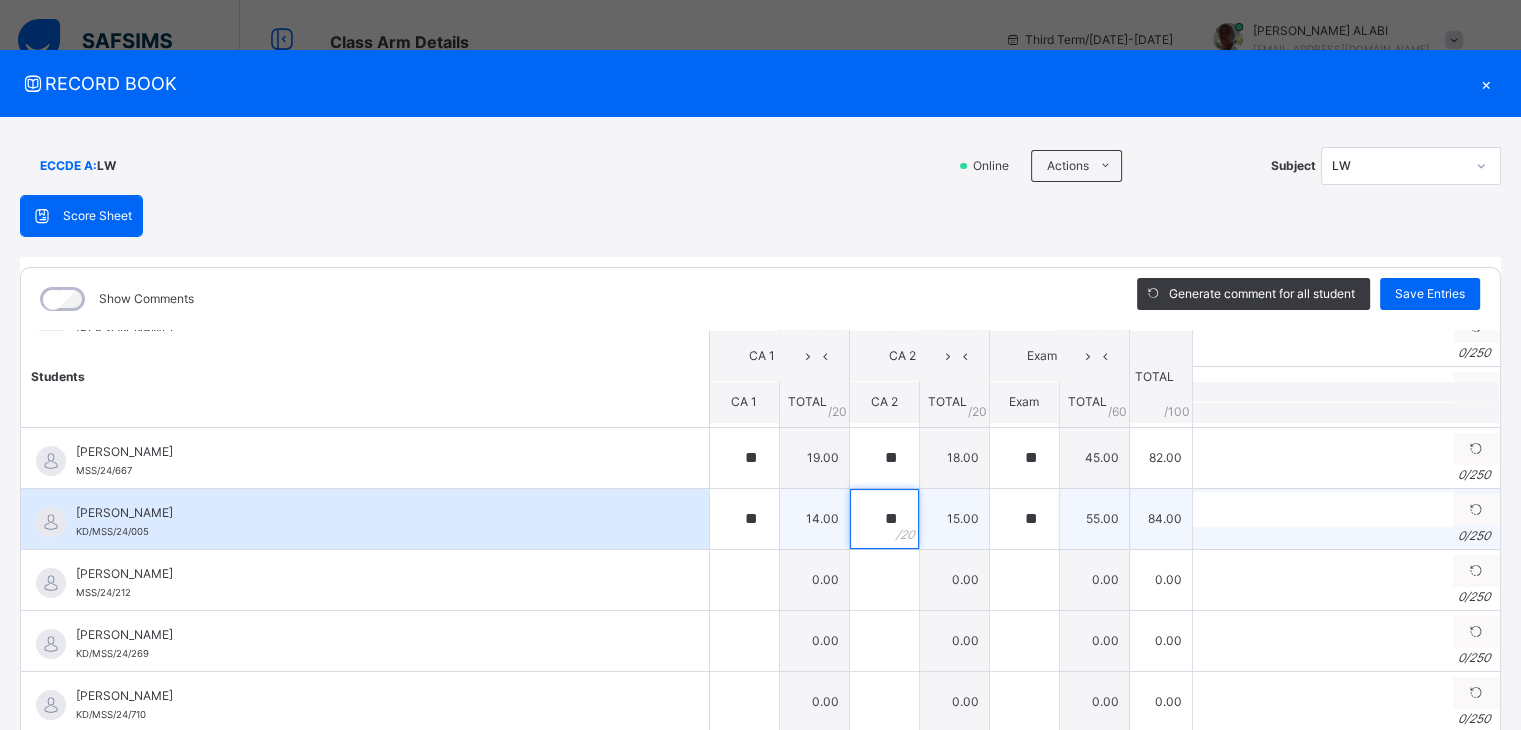 type on "**" 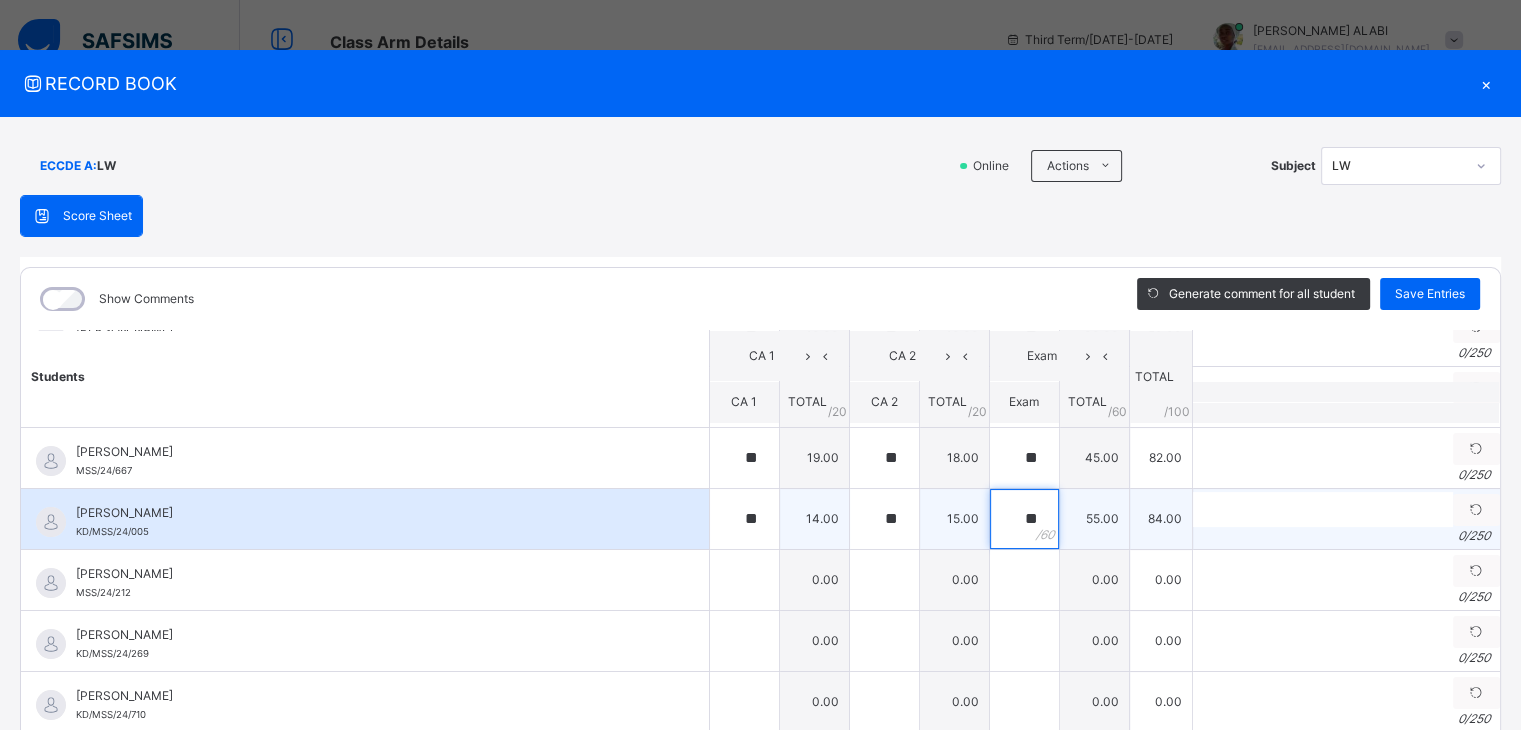 click on "**" at bounding box center [1024, 519] 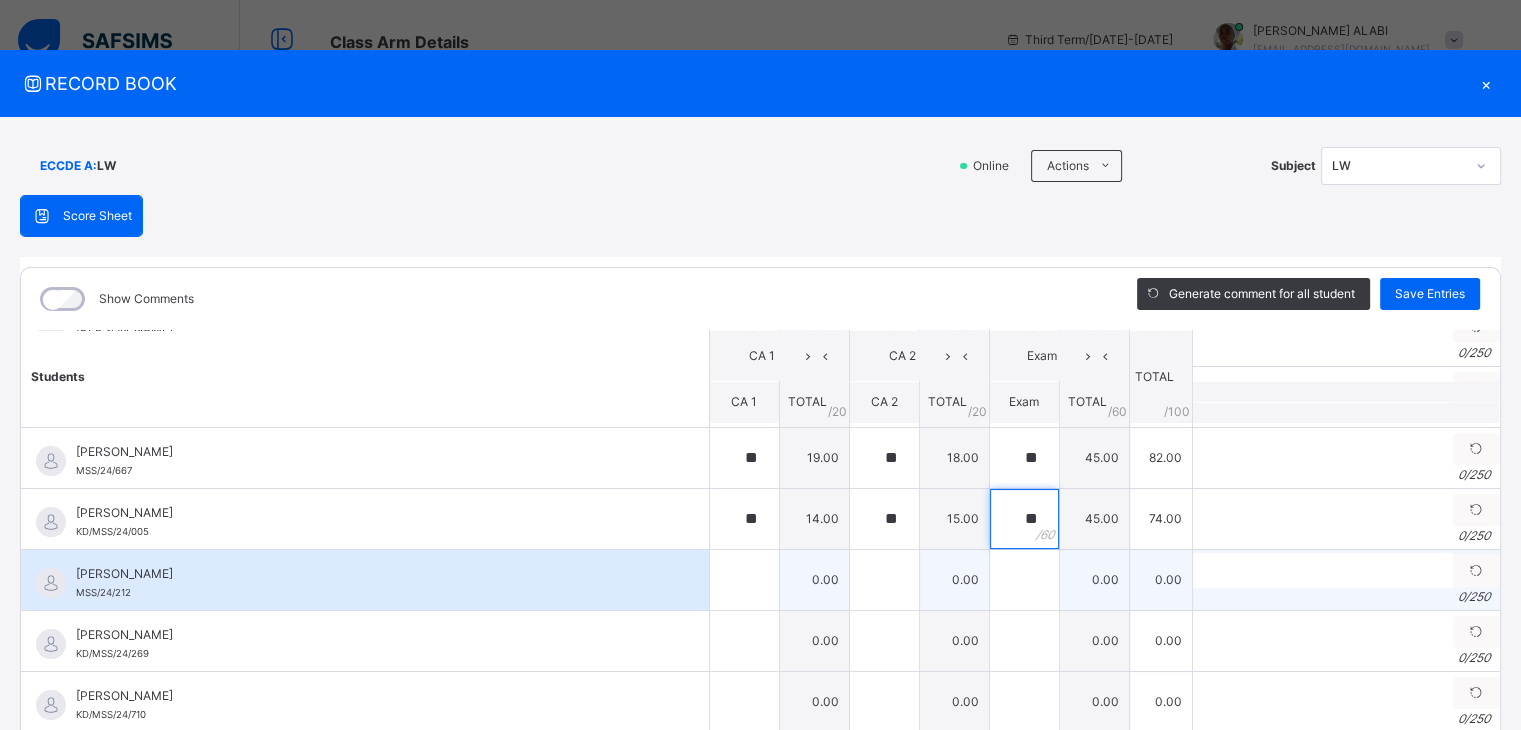 type on "**" 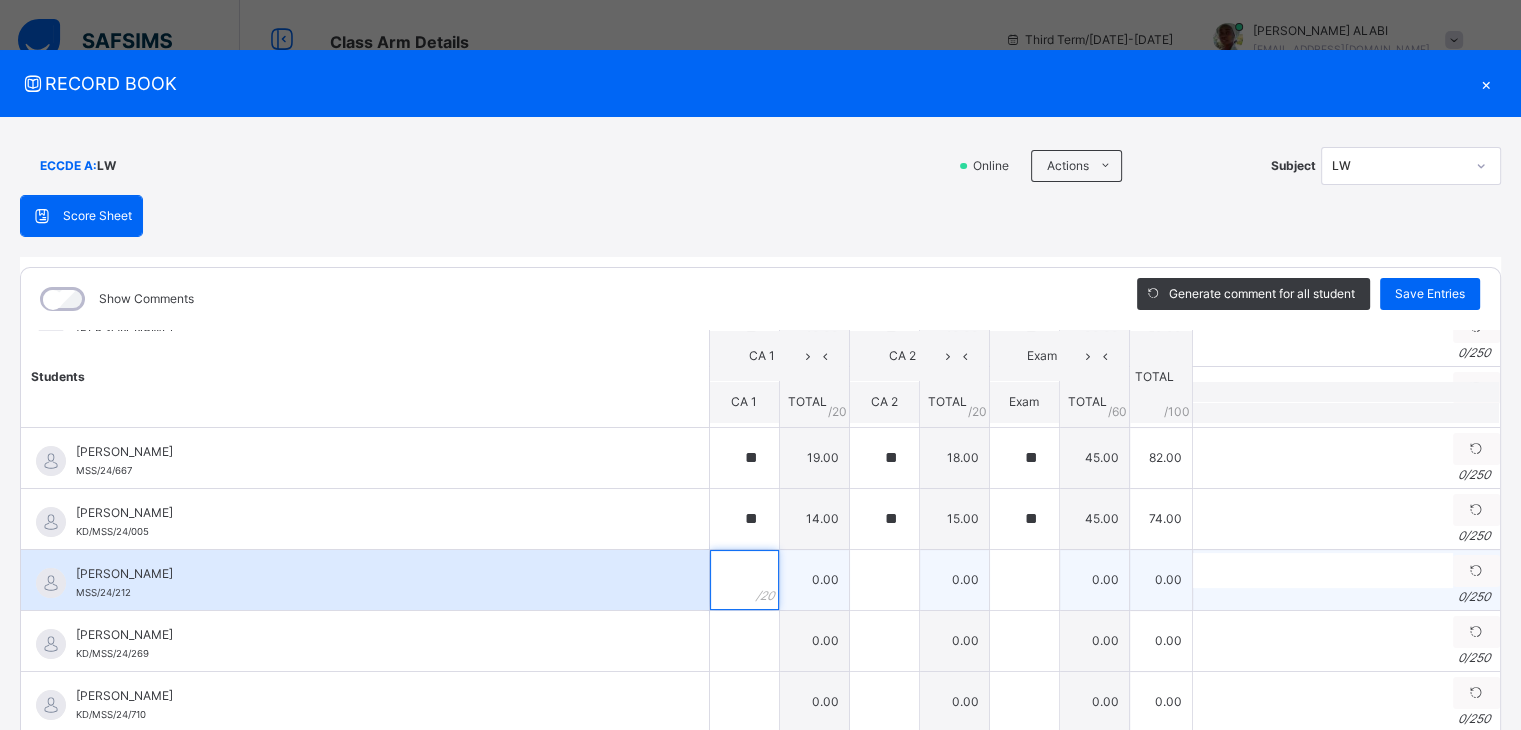 click at bounding box center [744, 580] 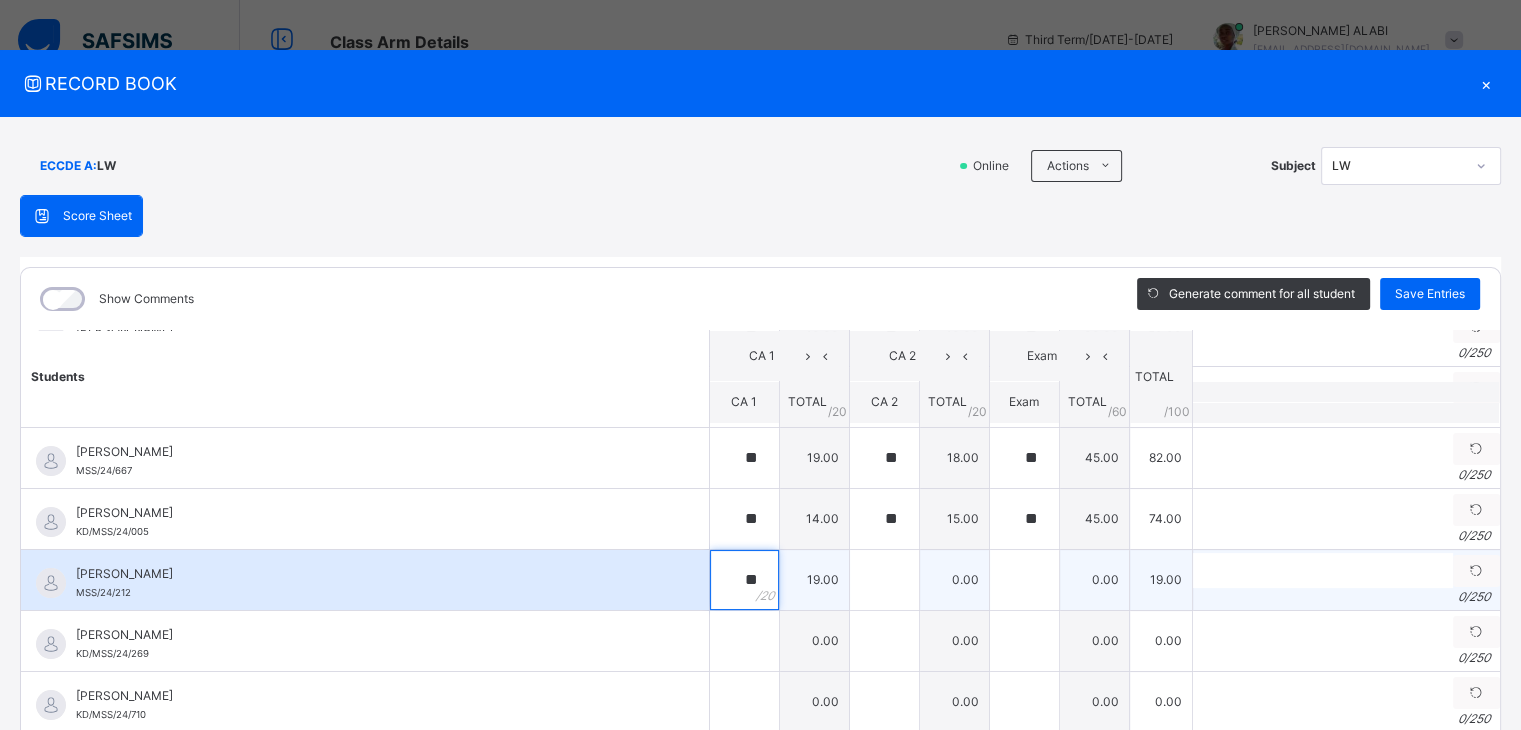 type on "**" 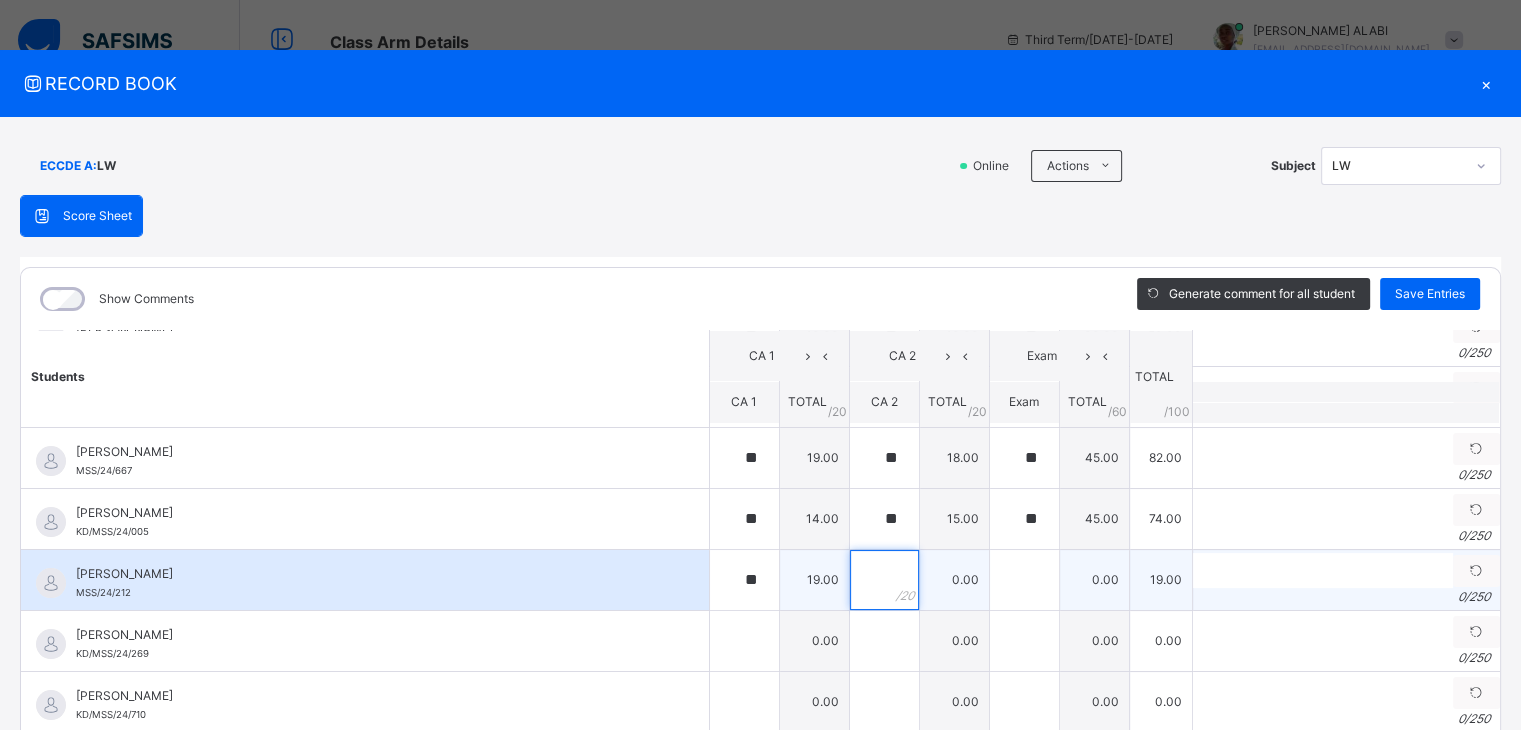 click at bounding box center (884, 580) 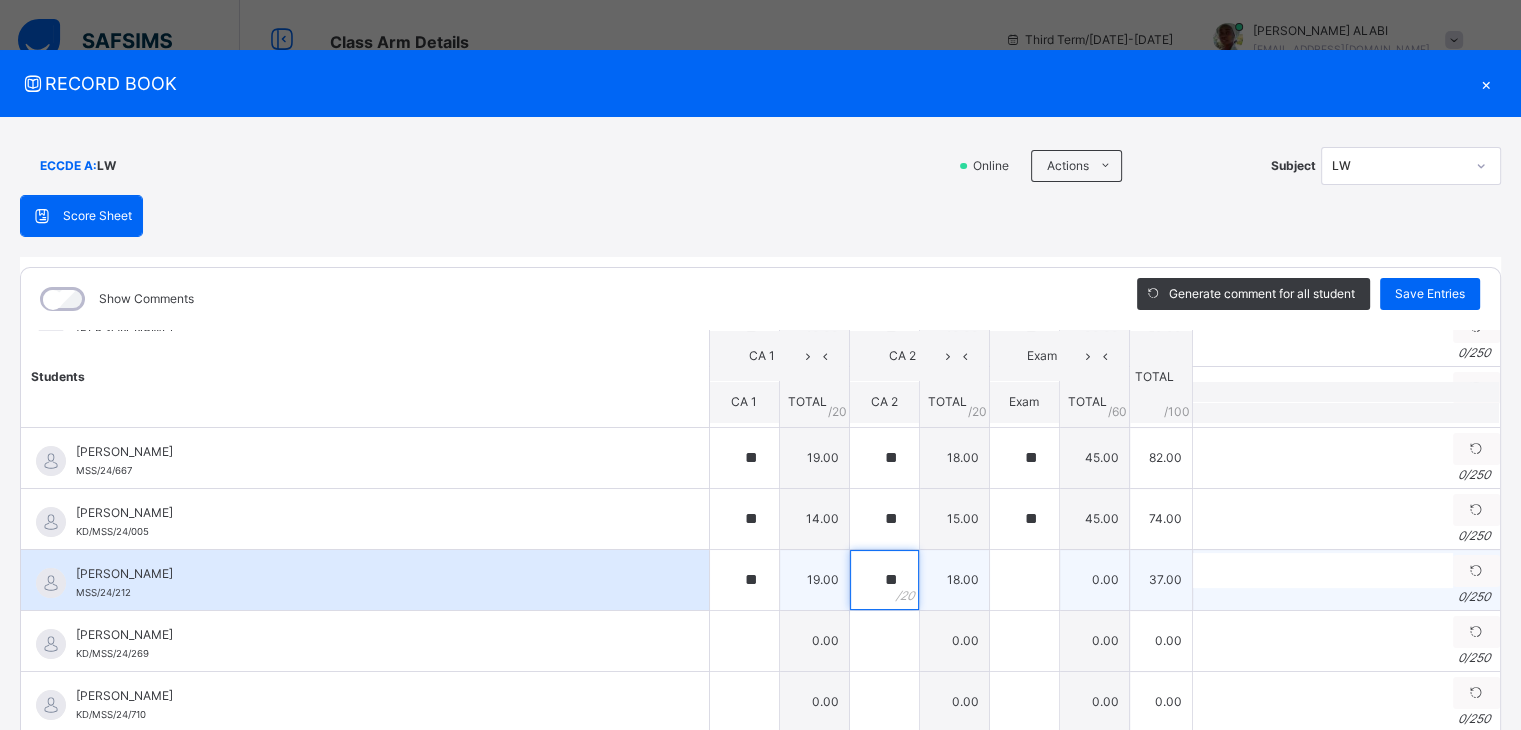type on "**" 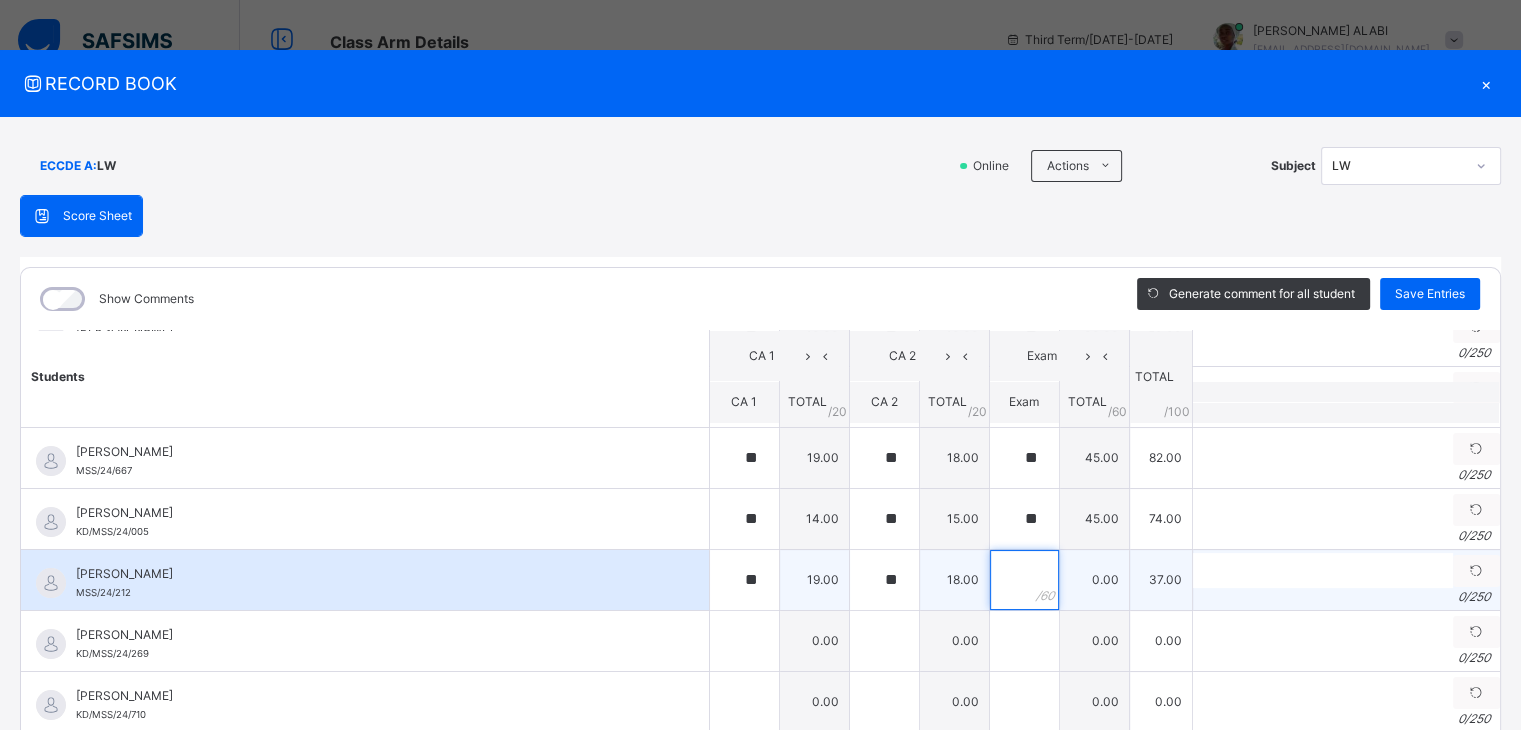 click at bounding box center (1024, 580) 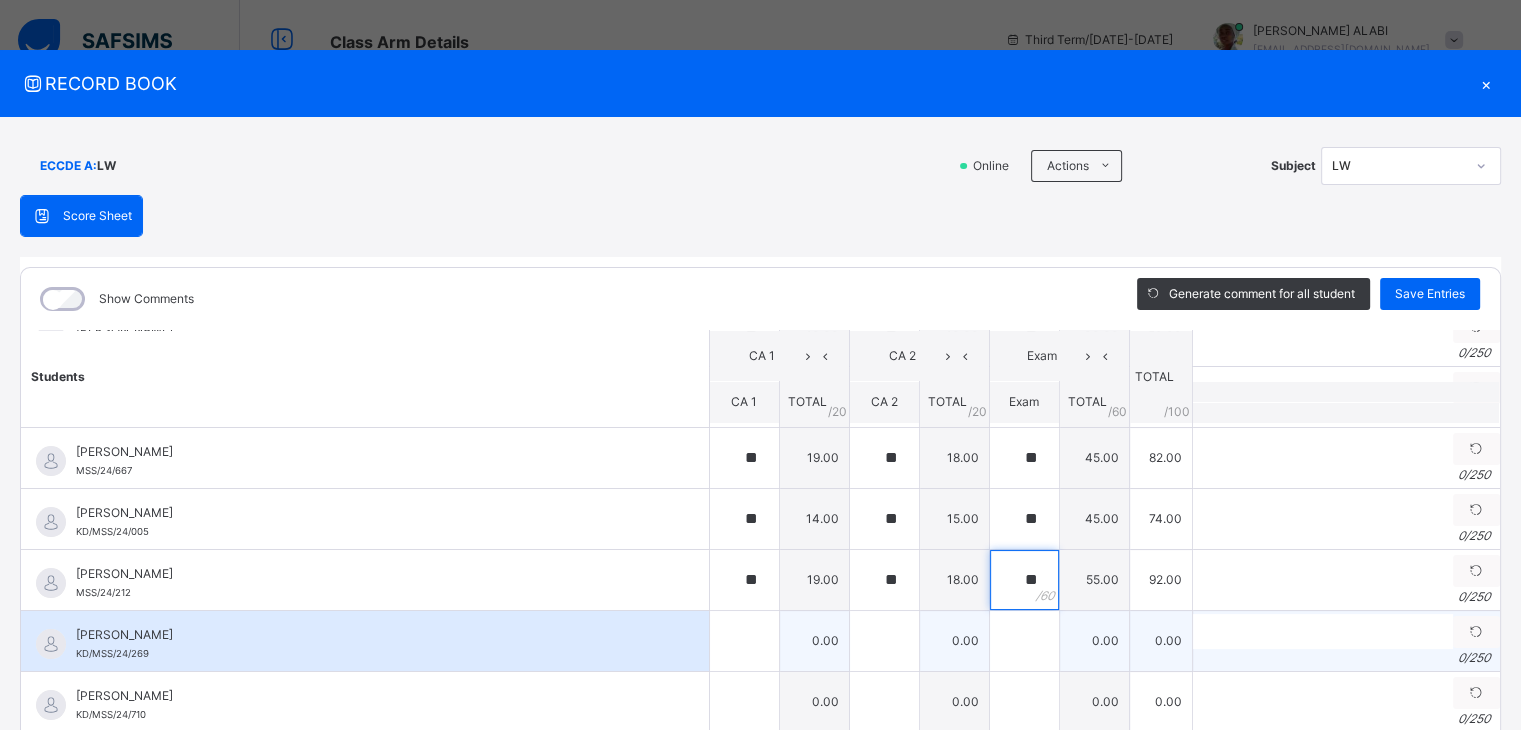 type on "**" 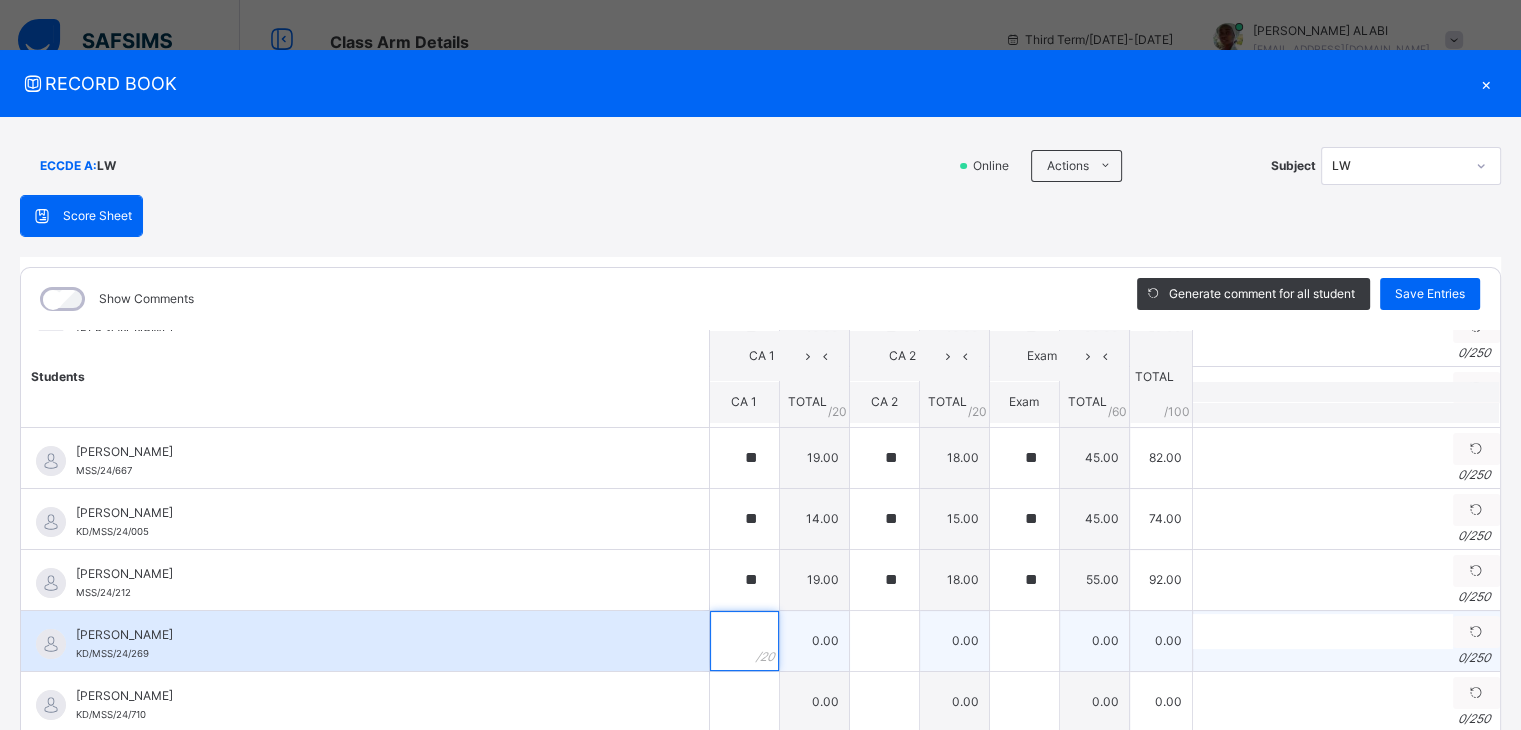 click at bounding box center (744, 641) 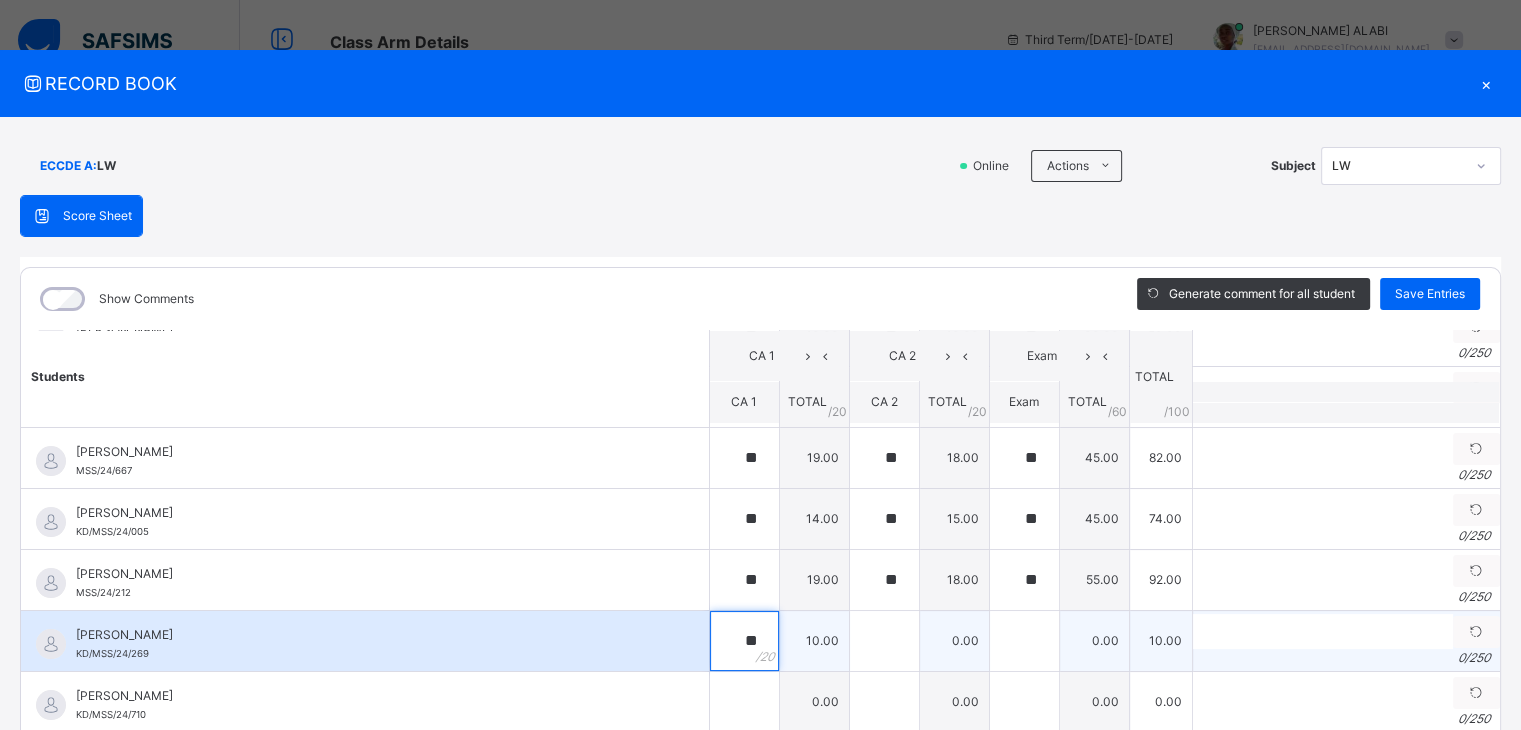 type on "**" 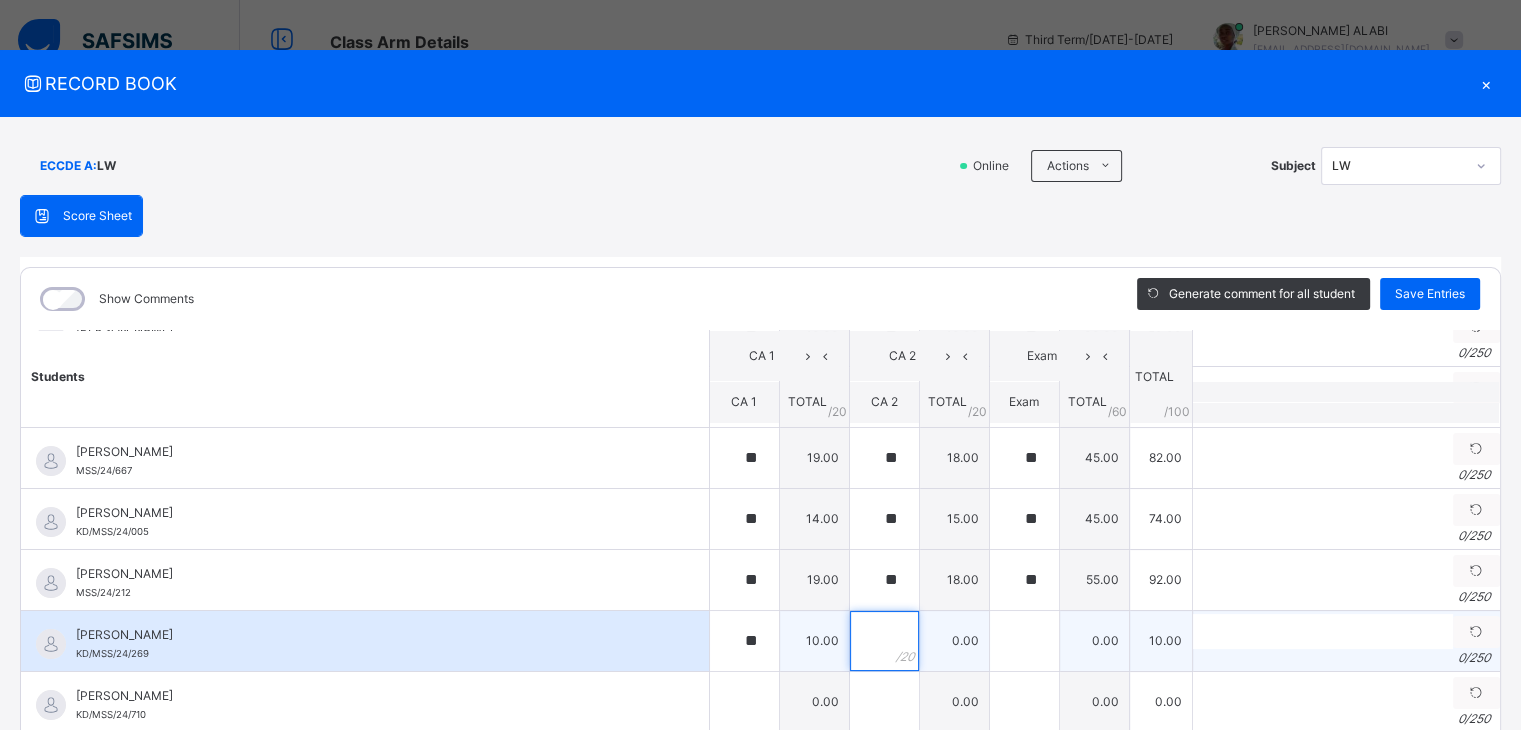 click at bounding box center (884, 641) 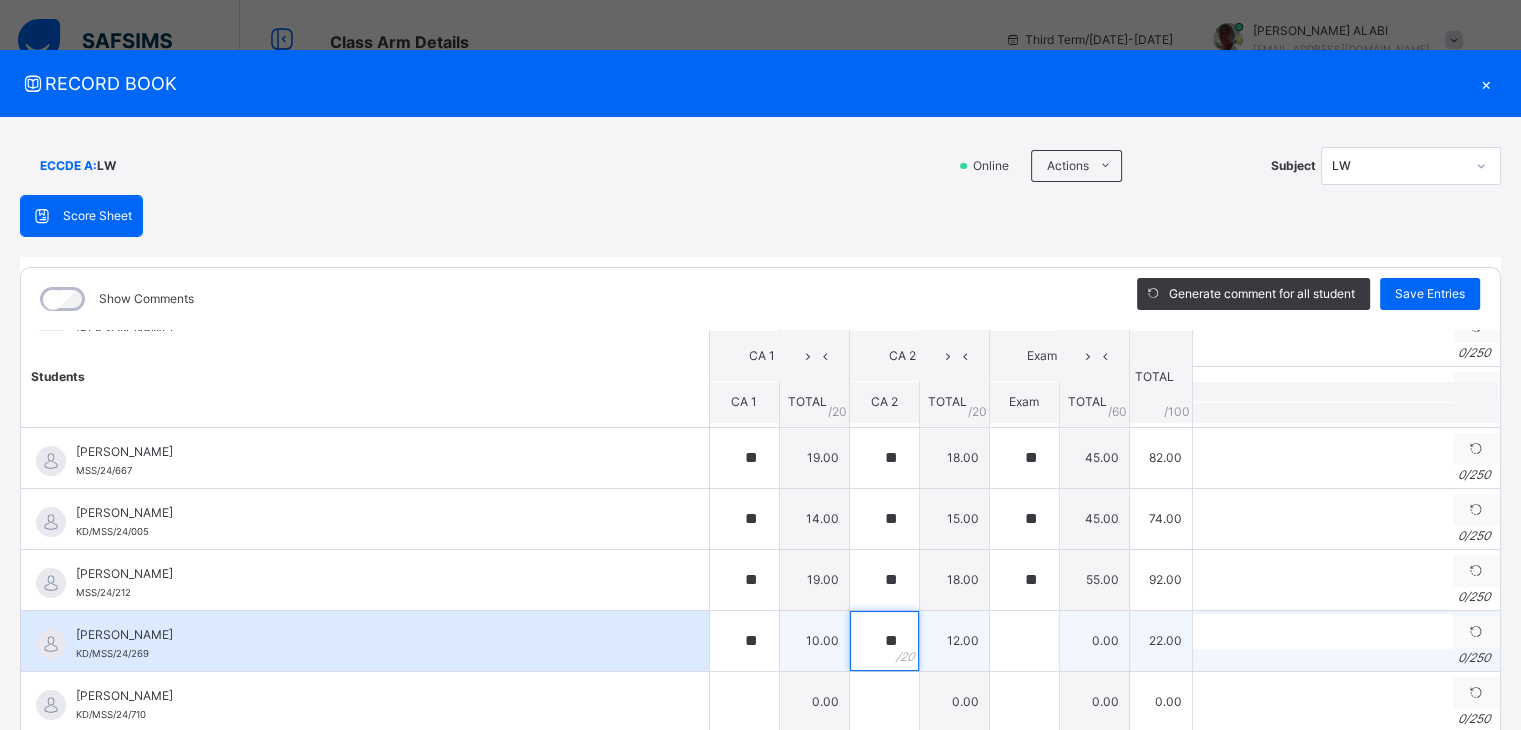 type on "**" 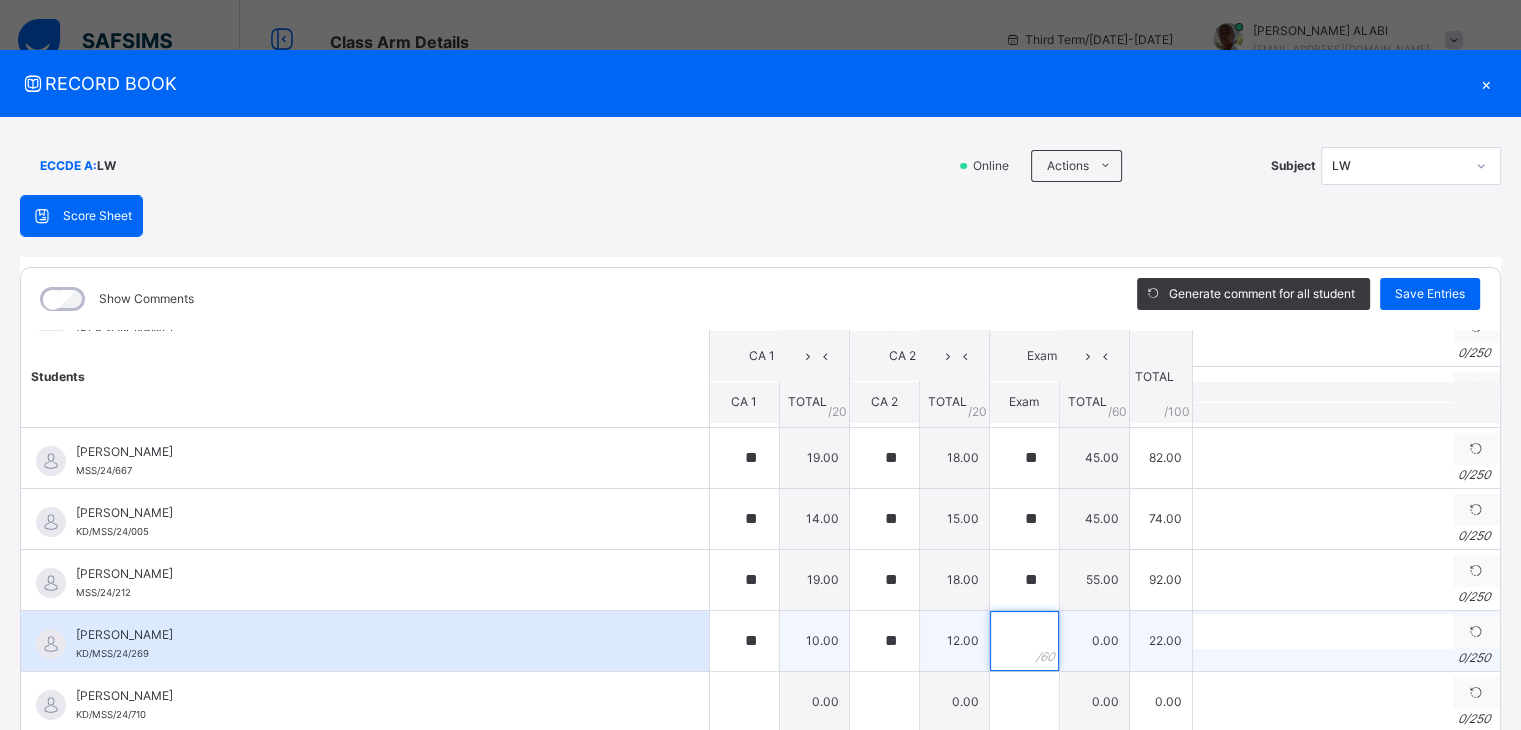 click at bounding box center (1024, 641) 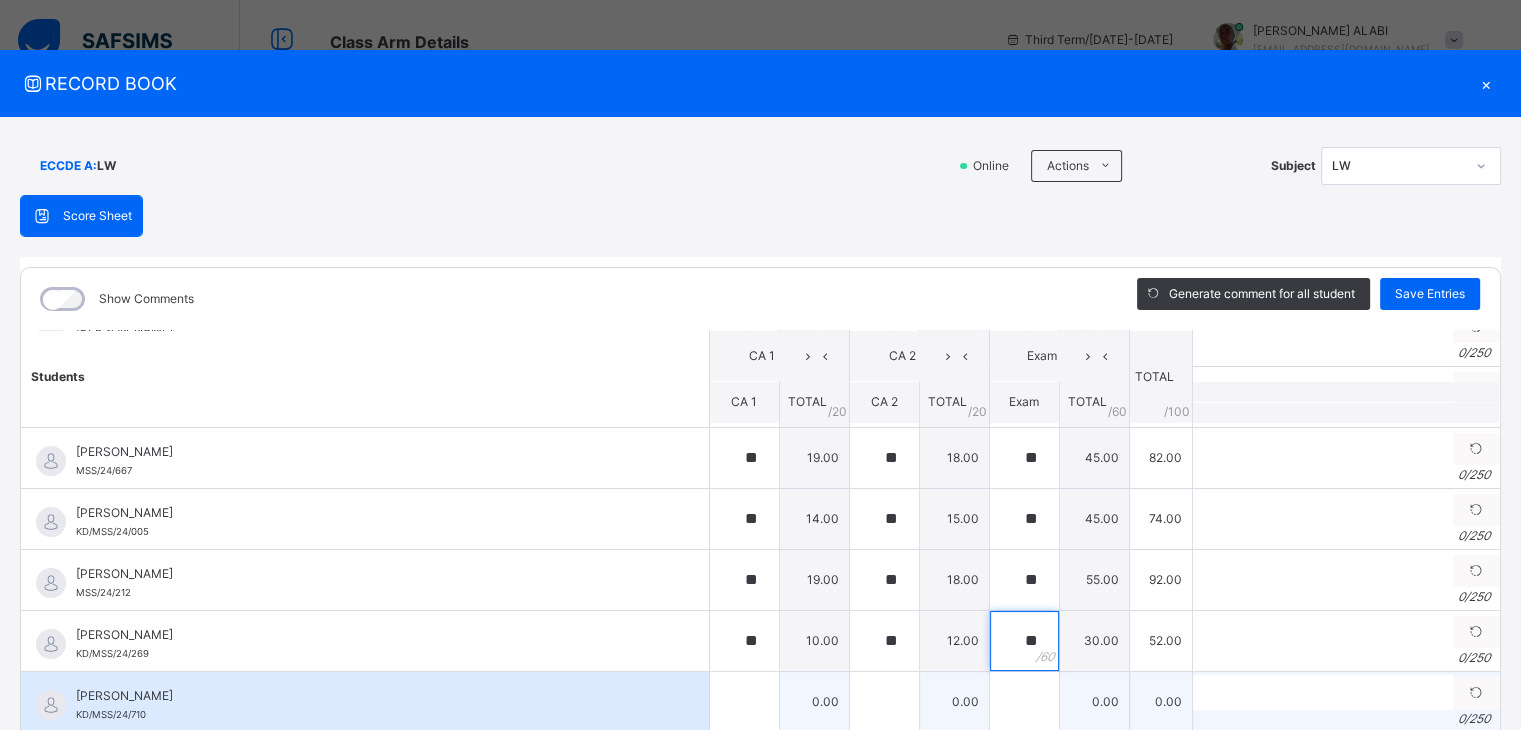 type on "**" 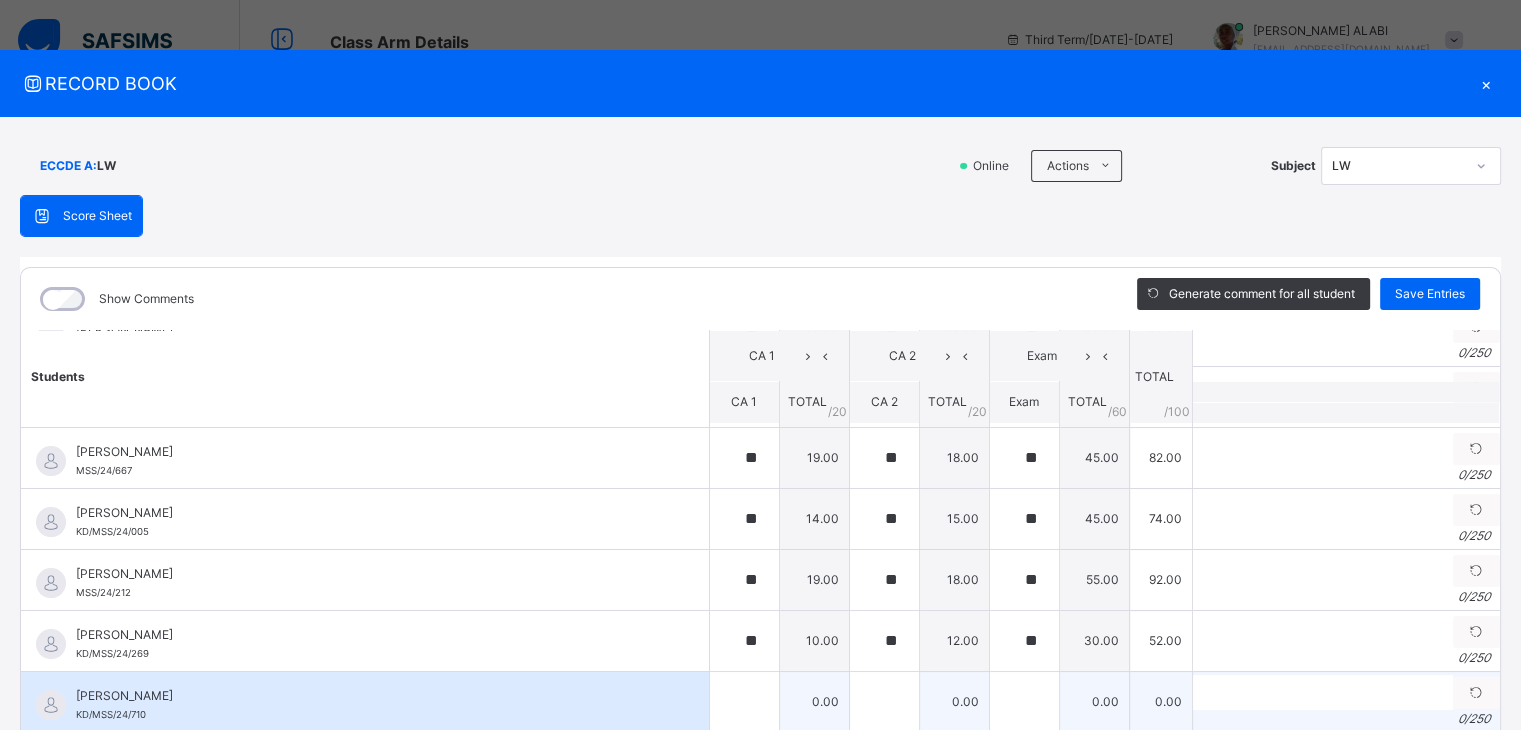 click on "[PERSON_NAME]" at bounding box center (370, 696) 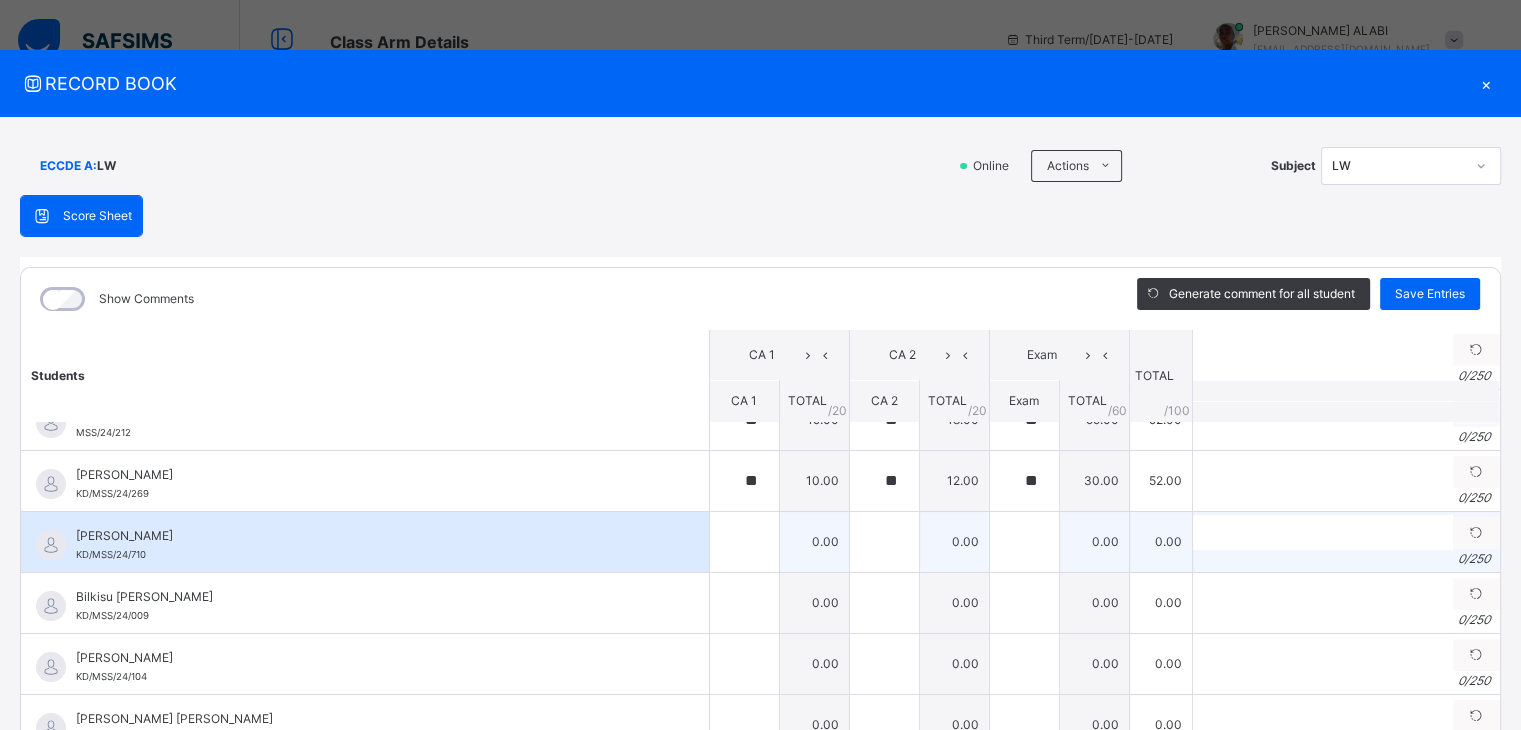 click on "[PERSON_NAME] Badamasi [PERSON_NAME]/MSS/24/658 [PERSON_NAME] Badamasi [PERSON_NAME]/MSS/24/658 ** 15.00 ** 15.00 ** 55.00 85.00 Generate comment 0 / 250   ×   Subject Teacher’s Comment Generate and see in full the comment developed by the AI with an option to regenerate the comment [PERSON_NAME] [PERSON_NAME]/MSS/24/658   Total 85.00  / 100.00 [PERSON_NAME] Bot   Regenerate     Use this comment   [PERSON_NAME] KD/MSS/24/659 [PERSON_NAME] KD/MSS/24/659 ** 10.00 ** 10.00 ** 40.00 60.00 Generate comment 0 / 250   ×   Subject Teacher’s Comment Generate and see in full the comment developed by the AI with an option to regenerate the comment [PERSON_NAME]  [PERSON_NAME]/MSS/24/659   Total 60.00  / 100.00 [PERSON_NAME] Bot   Regenerate     Use this comment   [PERSON_NAME] MSS/24/272 [PERSON_NAME] MSS/24/272 ** 10.00 ** 10.00 ** 30.00 50.00 Generate comment 0 / 250   ×   Subject Teacher’s Comment Generate and see in full the comment developed by the AI with an option to regenerate the comment JS      /" at bounding box center (760, 1090) 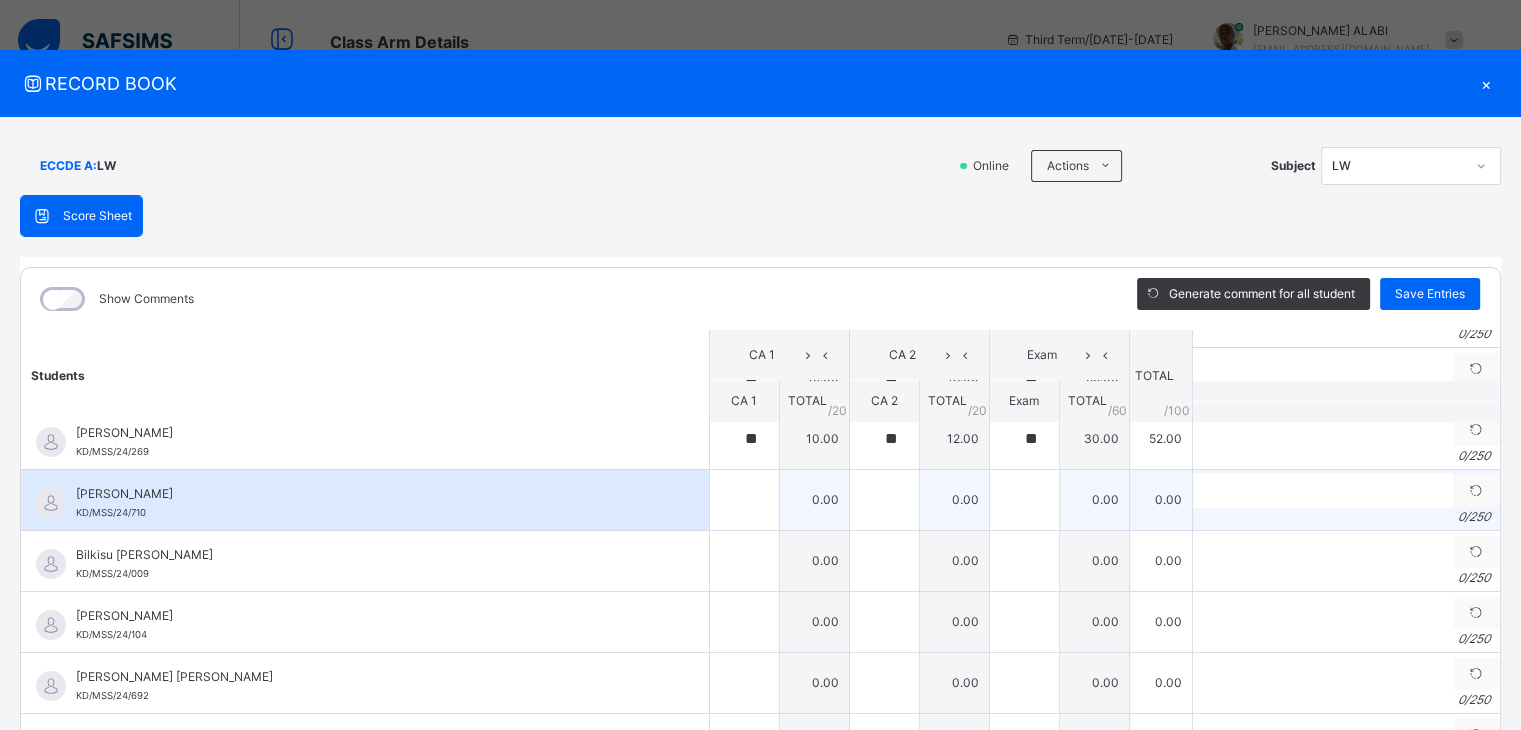 scroll, scrollTop: 440, scrollLeft: 0, axis: vertical 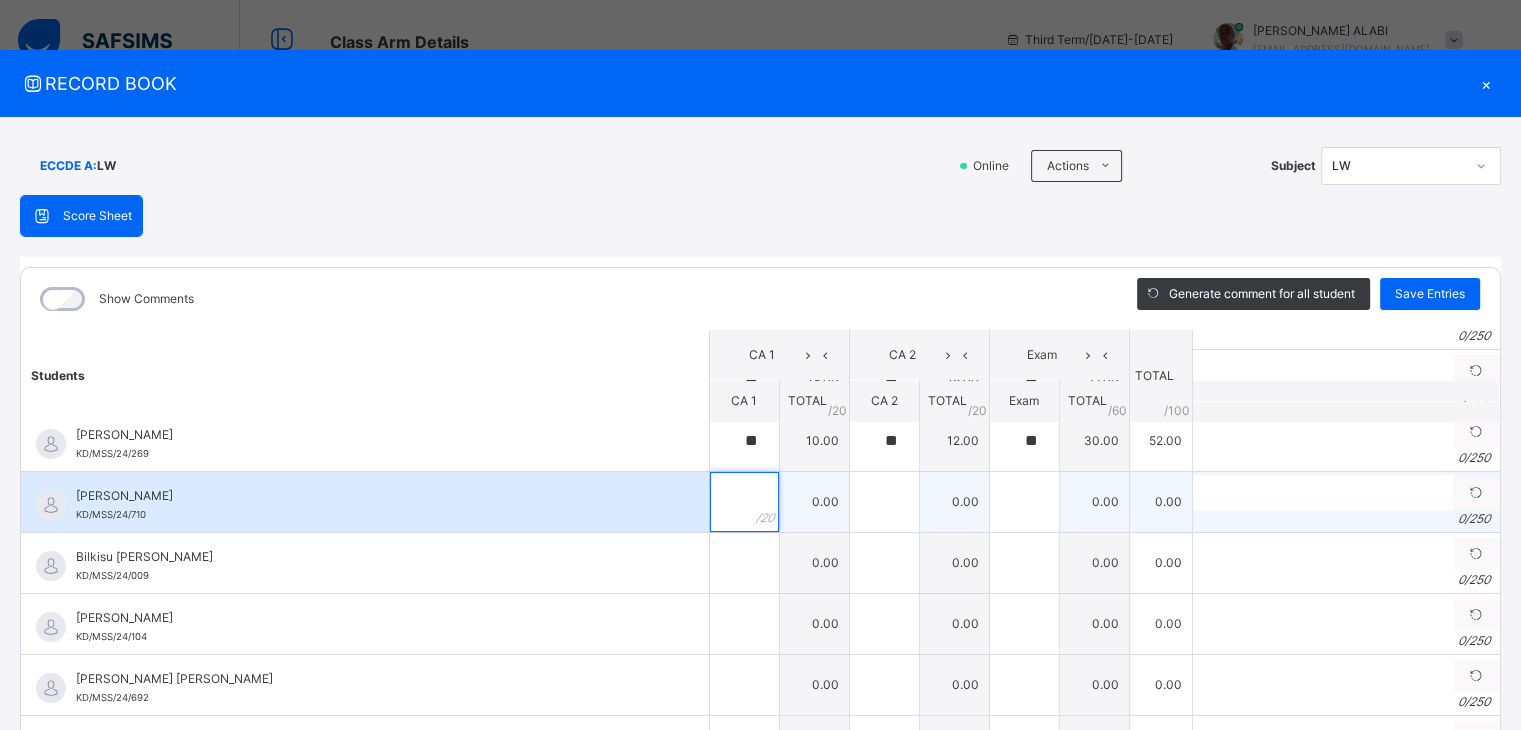 click at bounding box center (744, 502) 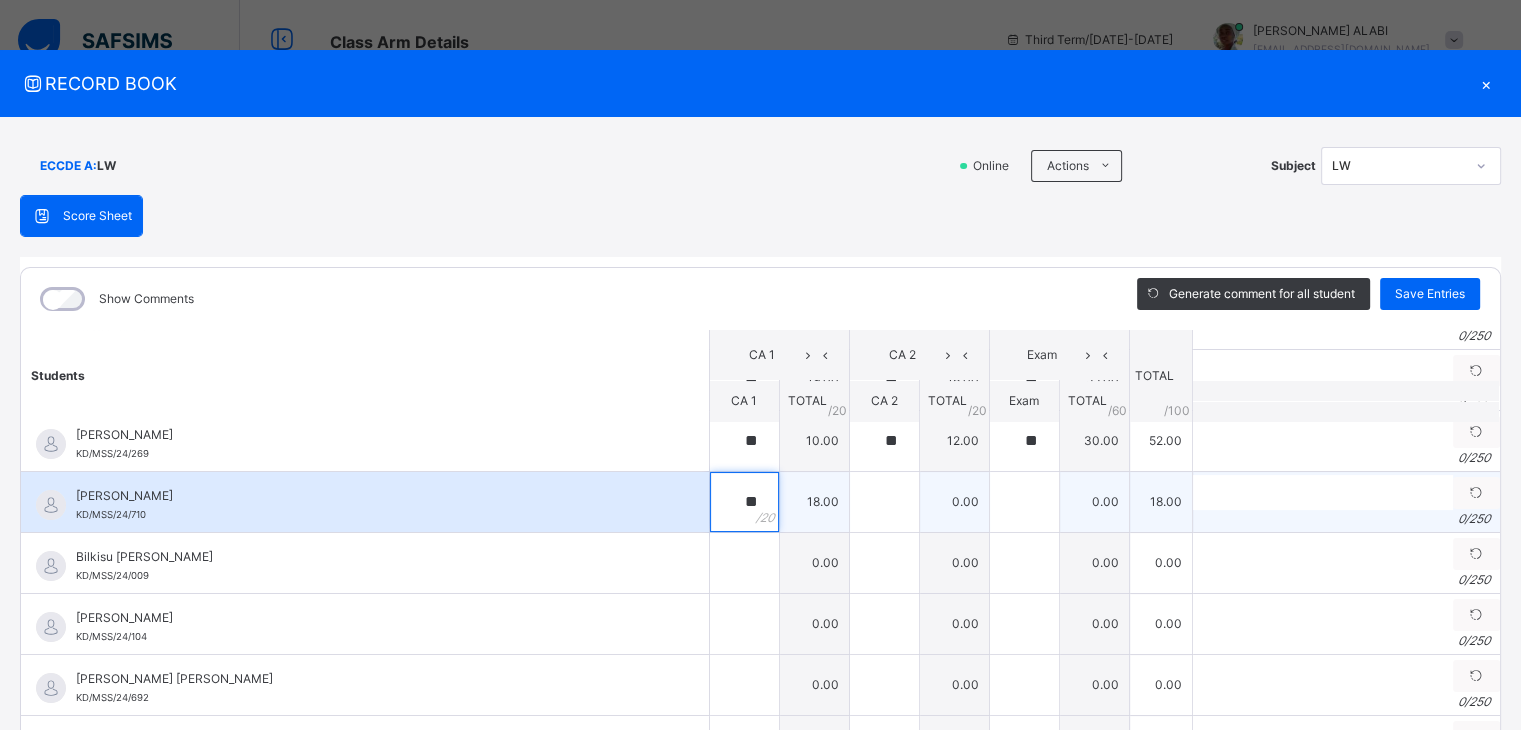 type on "**" 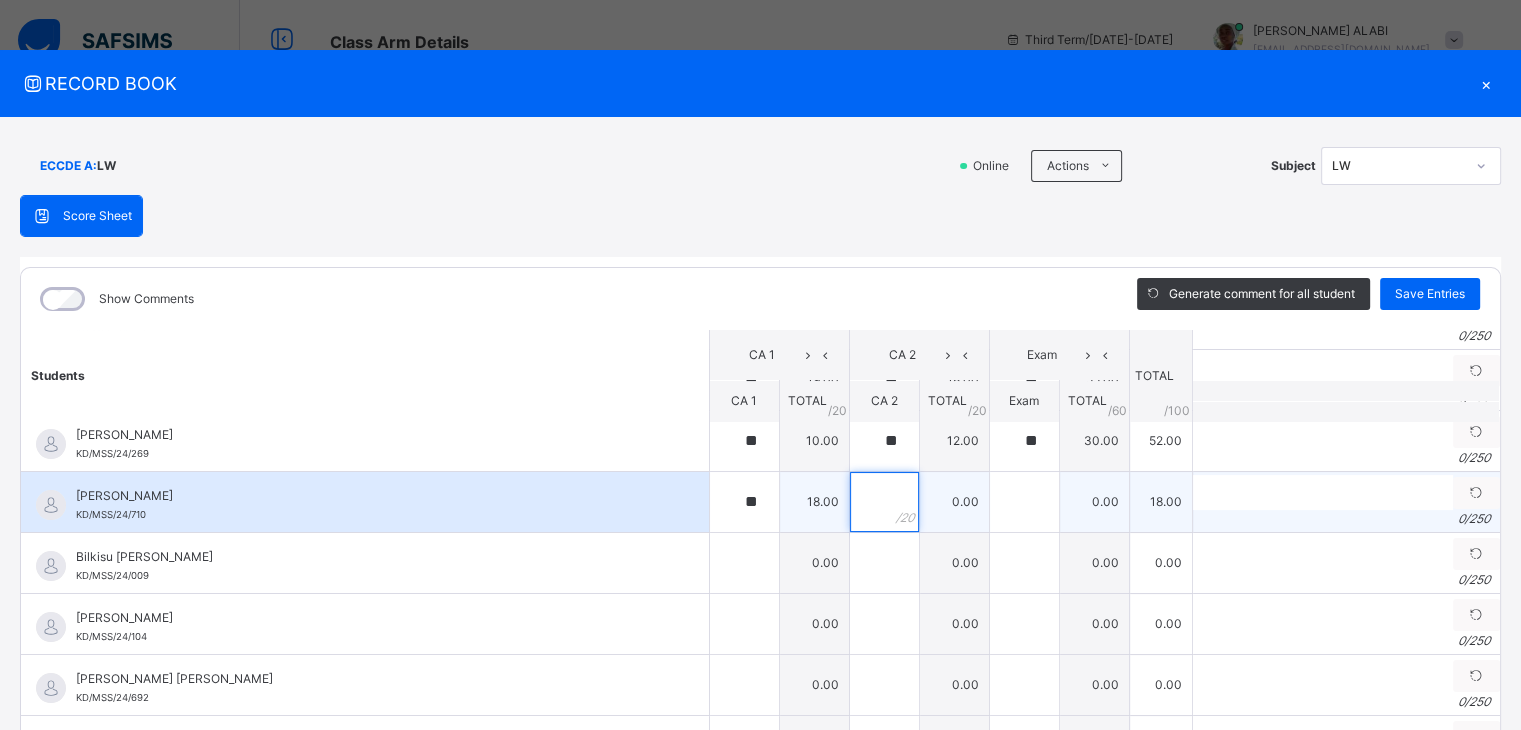 click at bounding box center (884, 502) 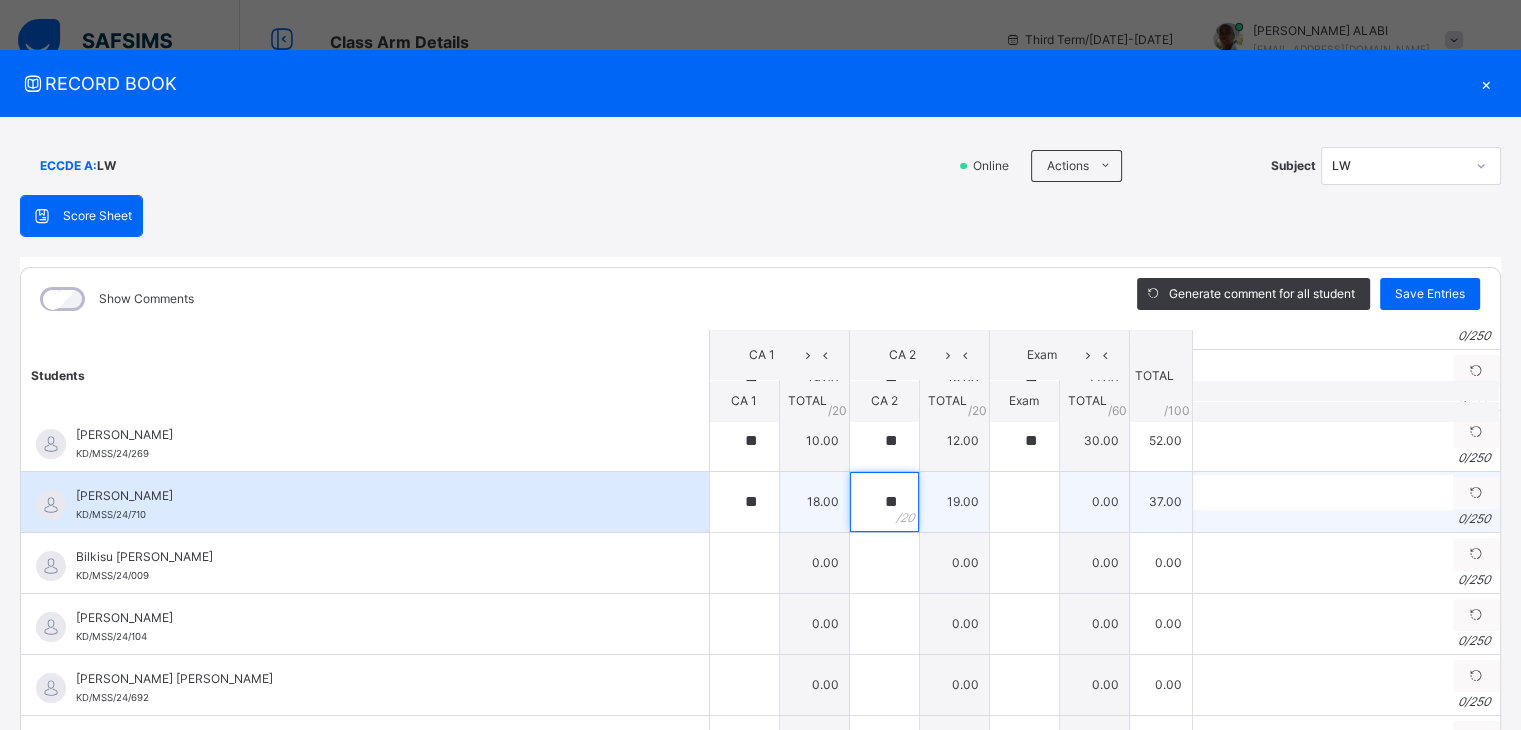 type on "**" 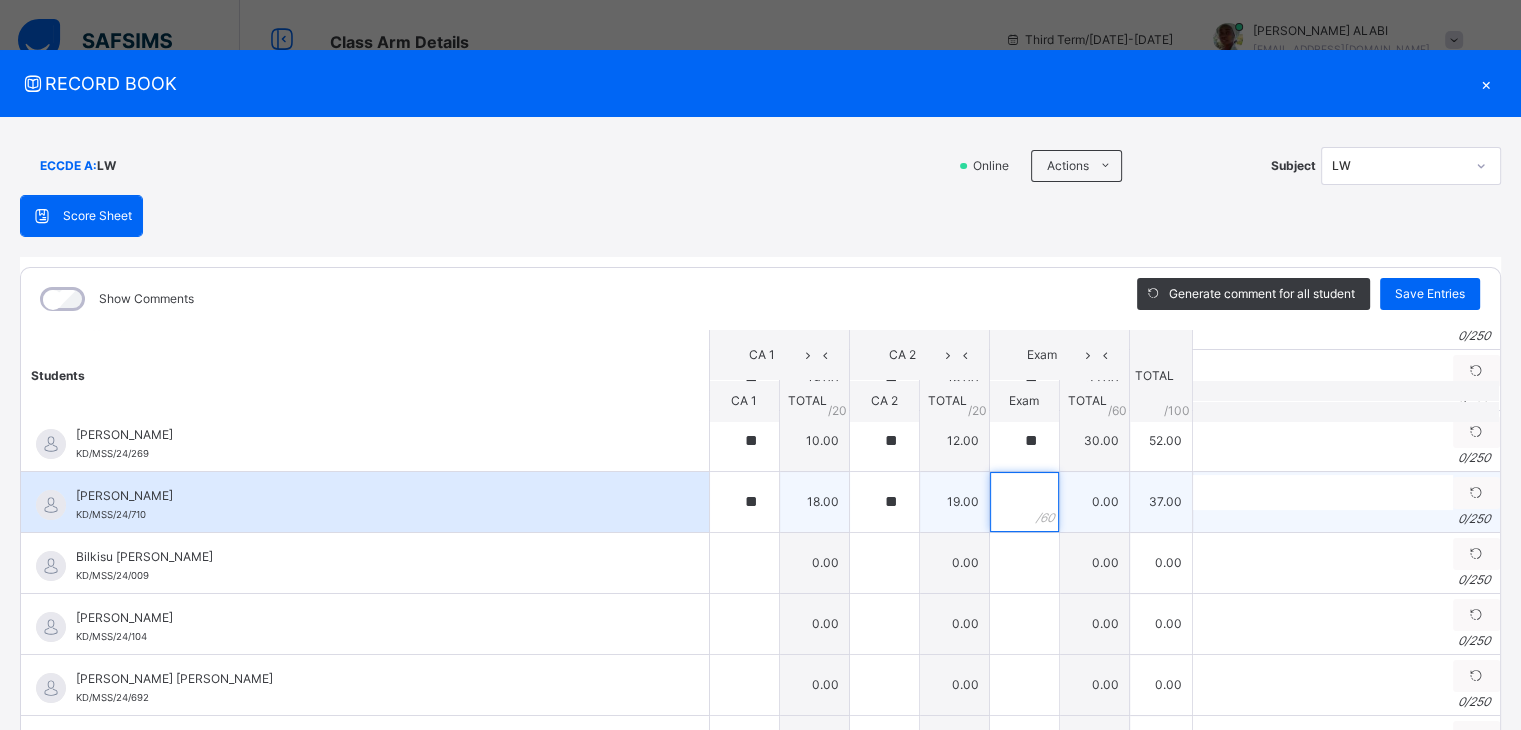 click at bounding box center (1024, 502) 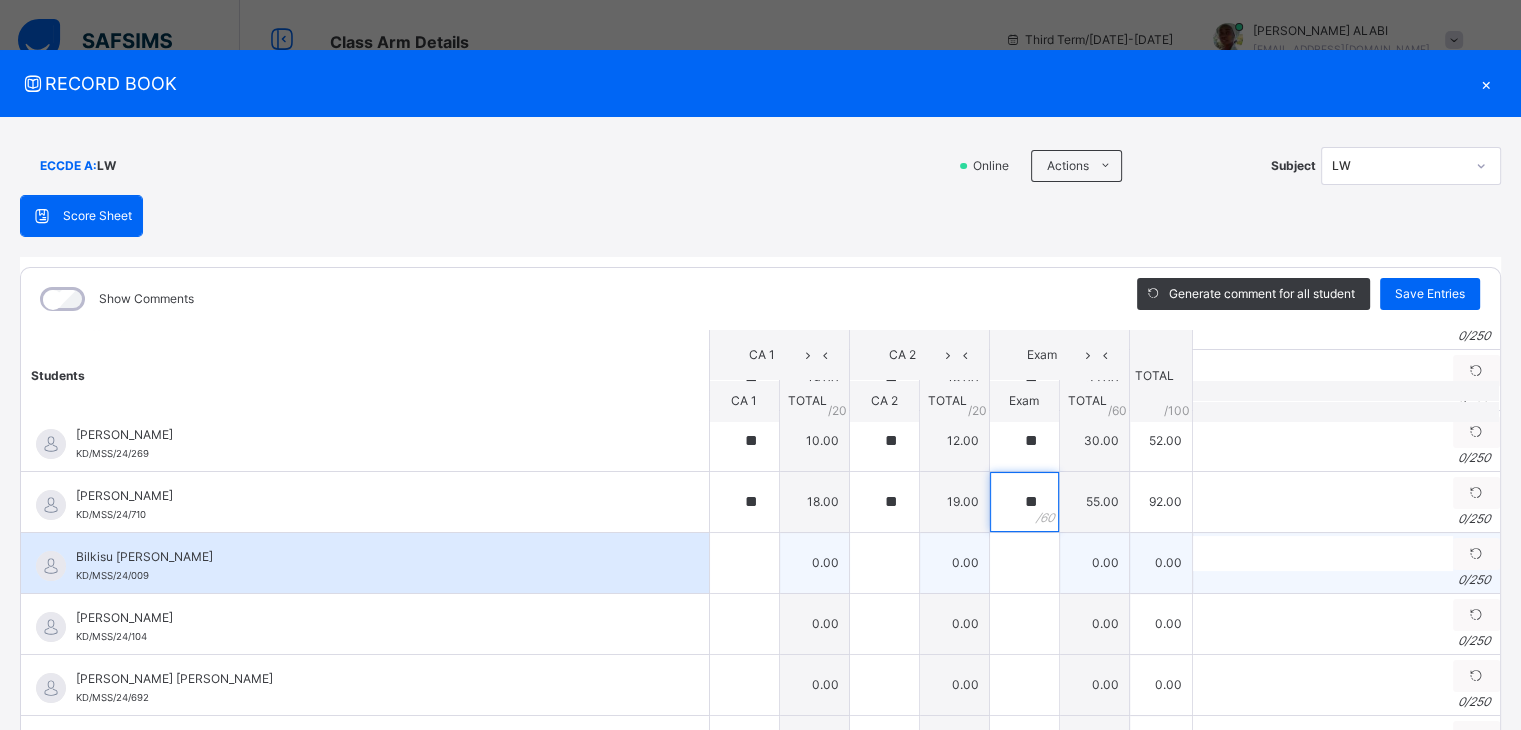 type on "**" 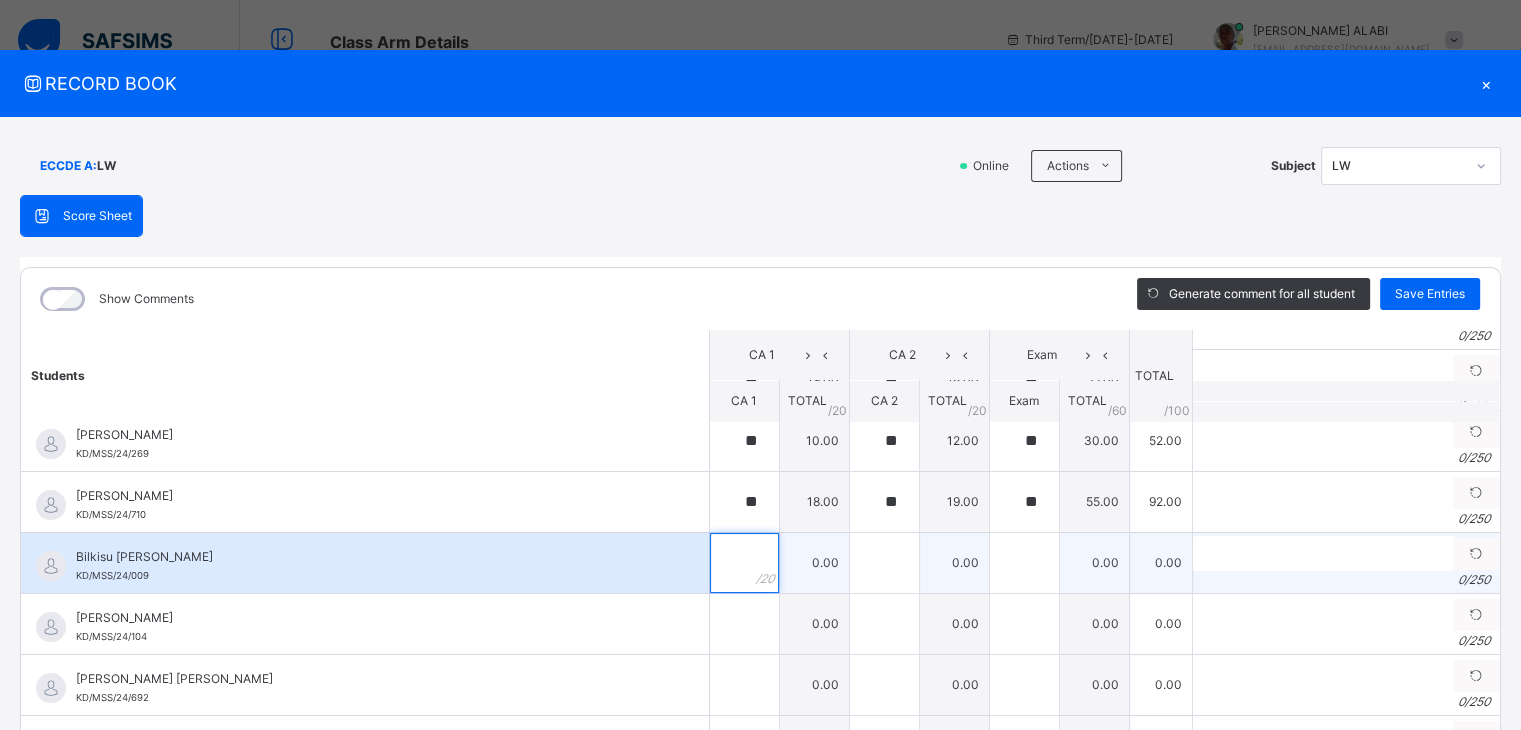 click at bounding box center (744, 563) 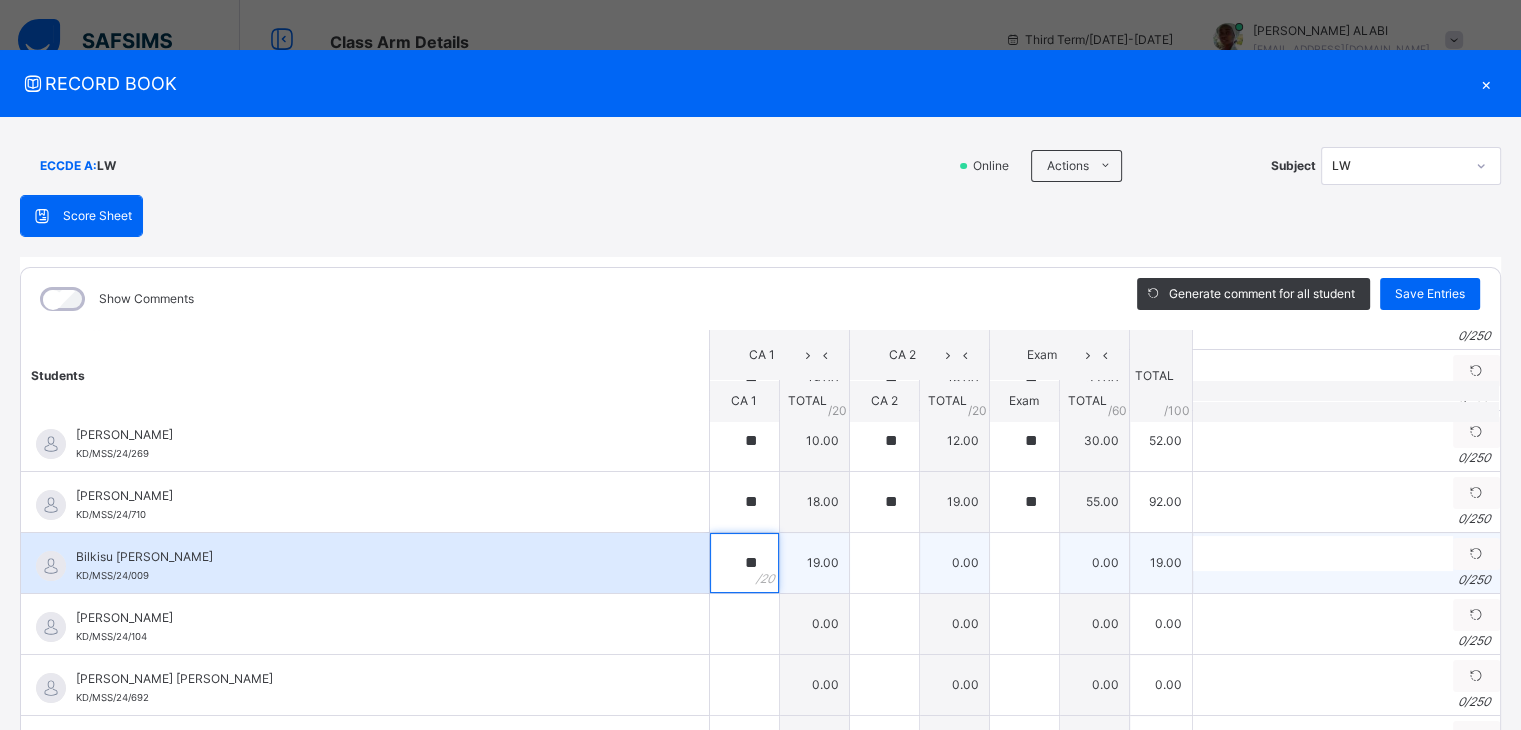 type on "**" 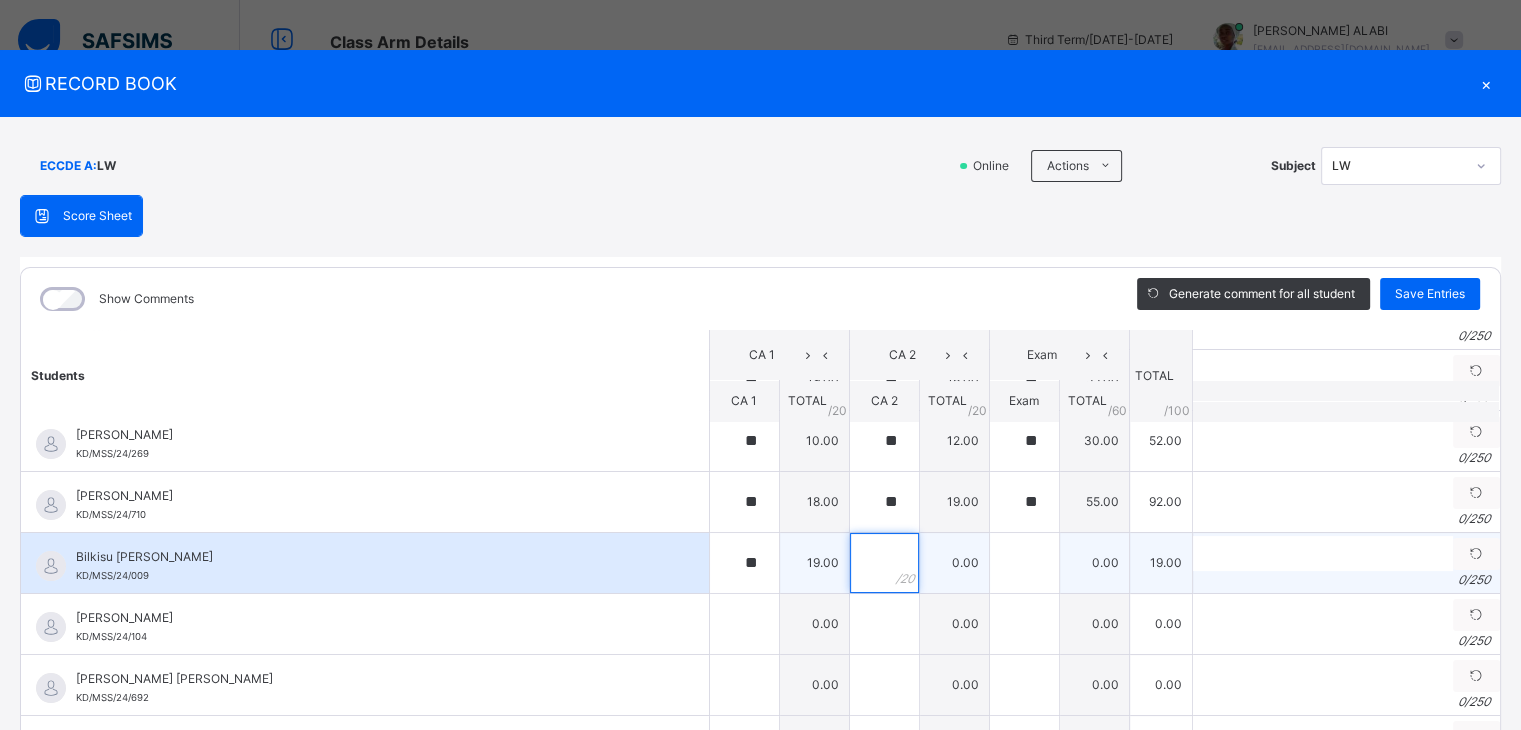 click at bounding box center [884, 563] 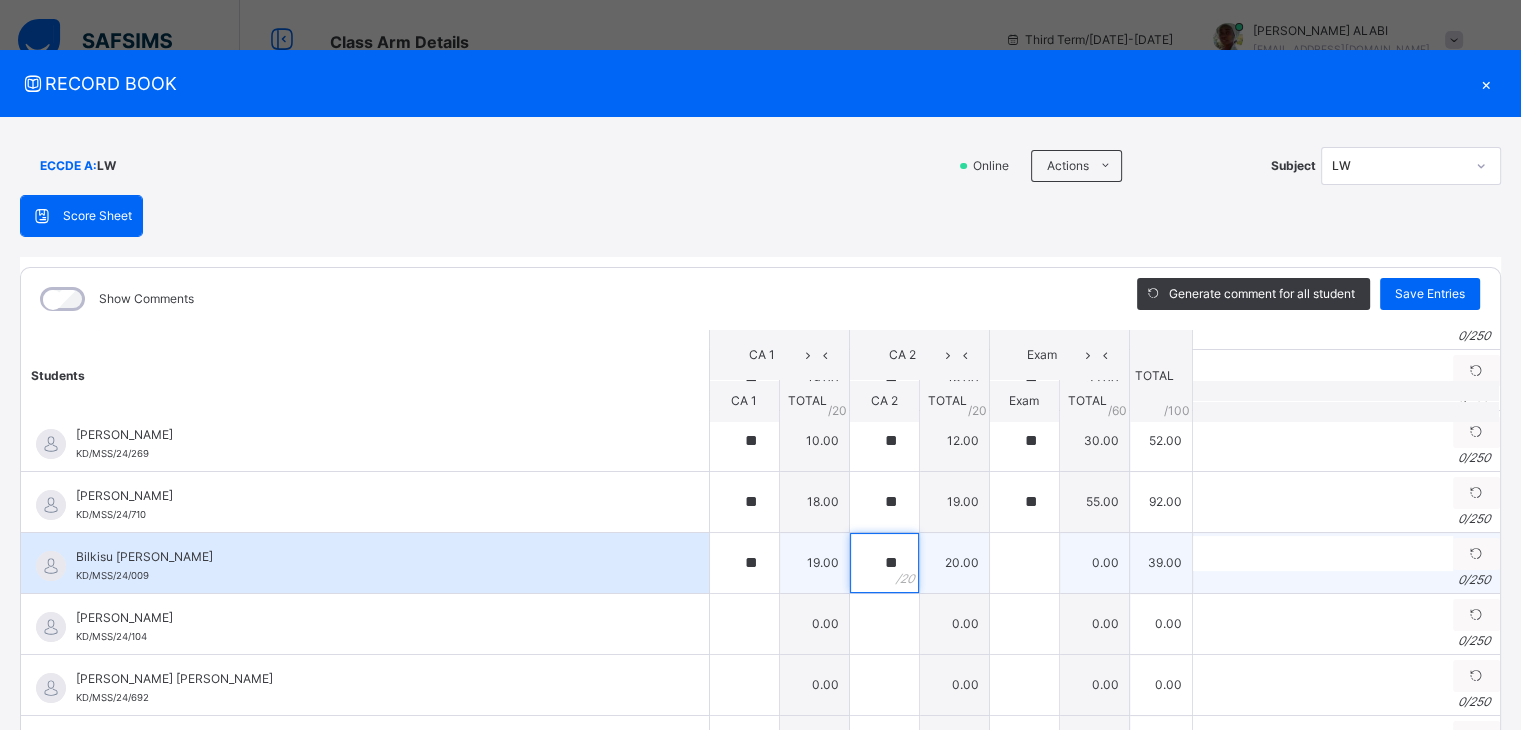 type on "**" 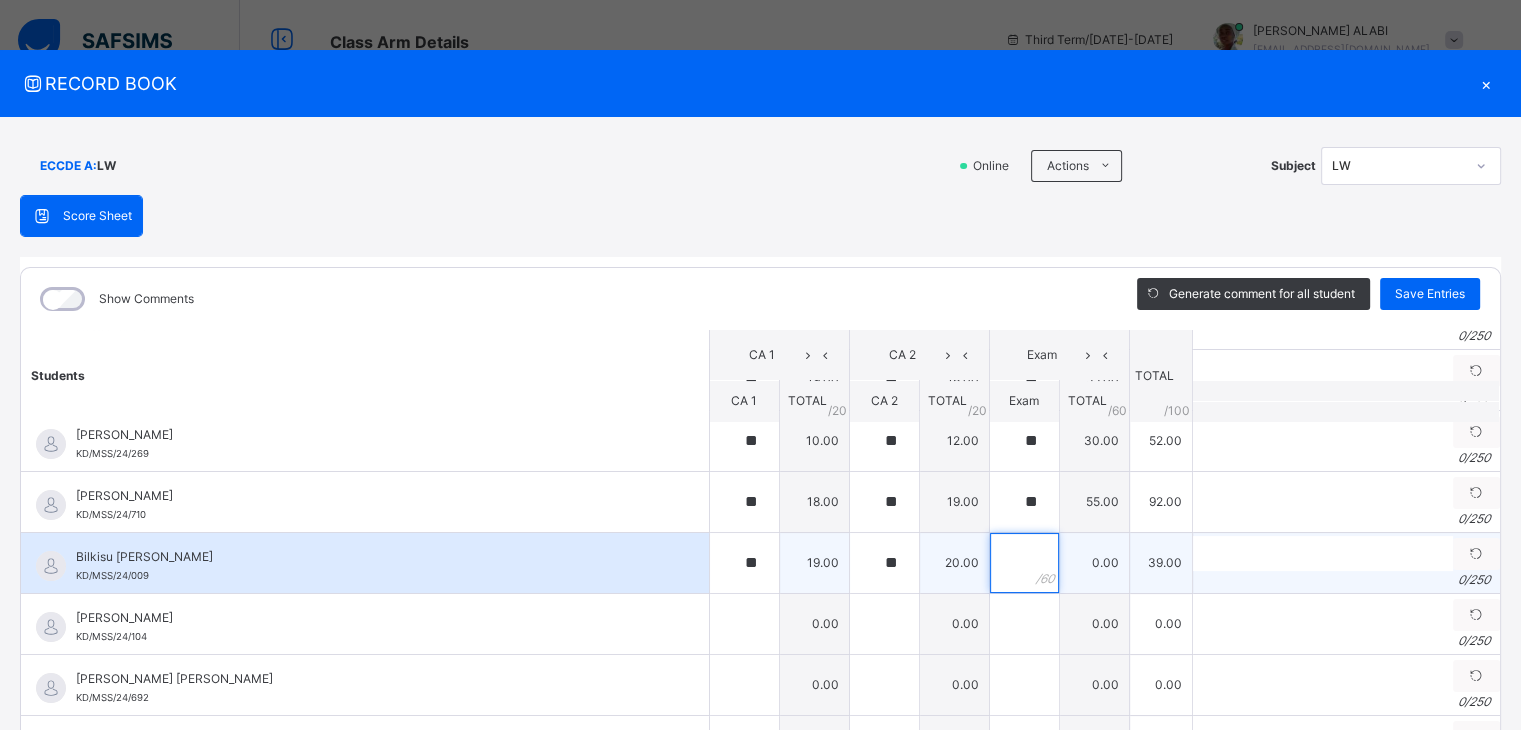click at bounding box center (1024, 563) 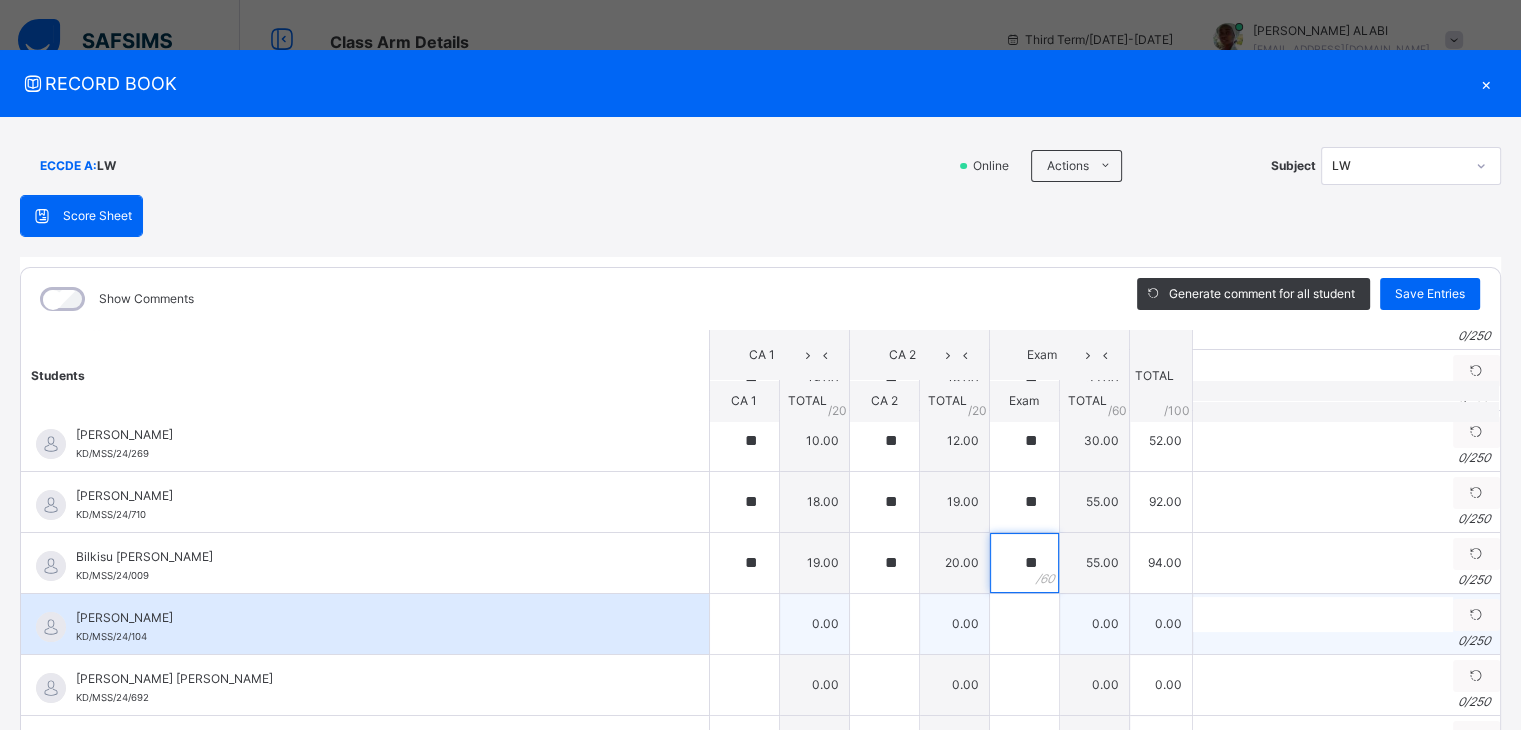 type on "**" 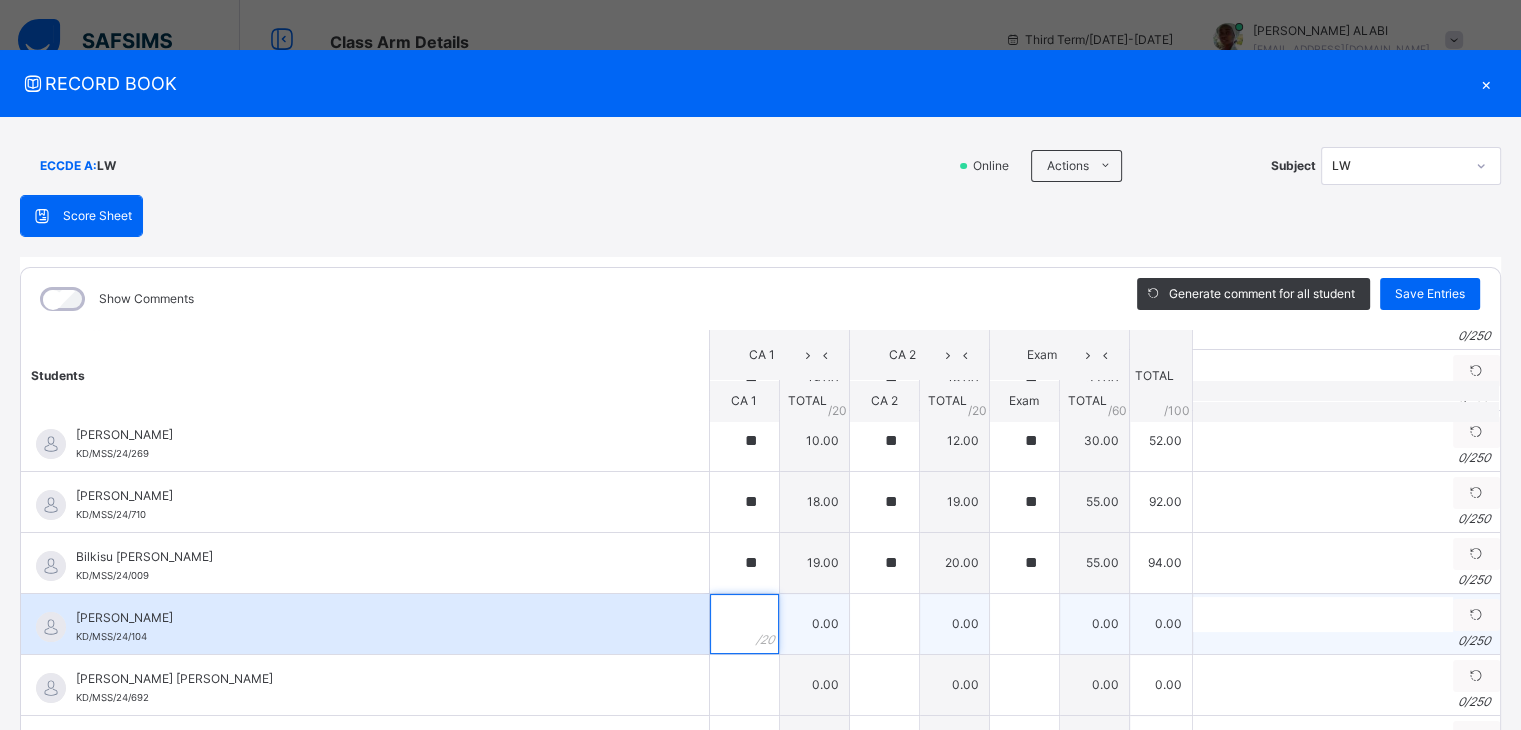 click at bounding box center (744, 624) 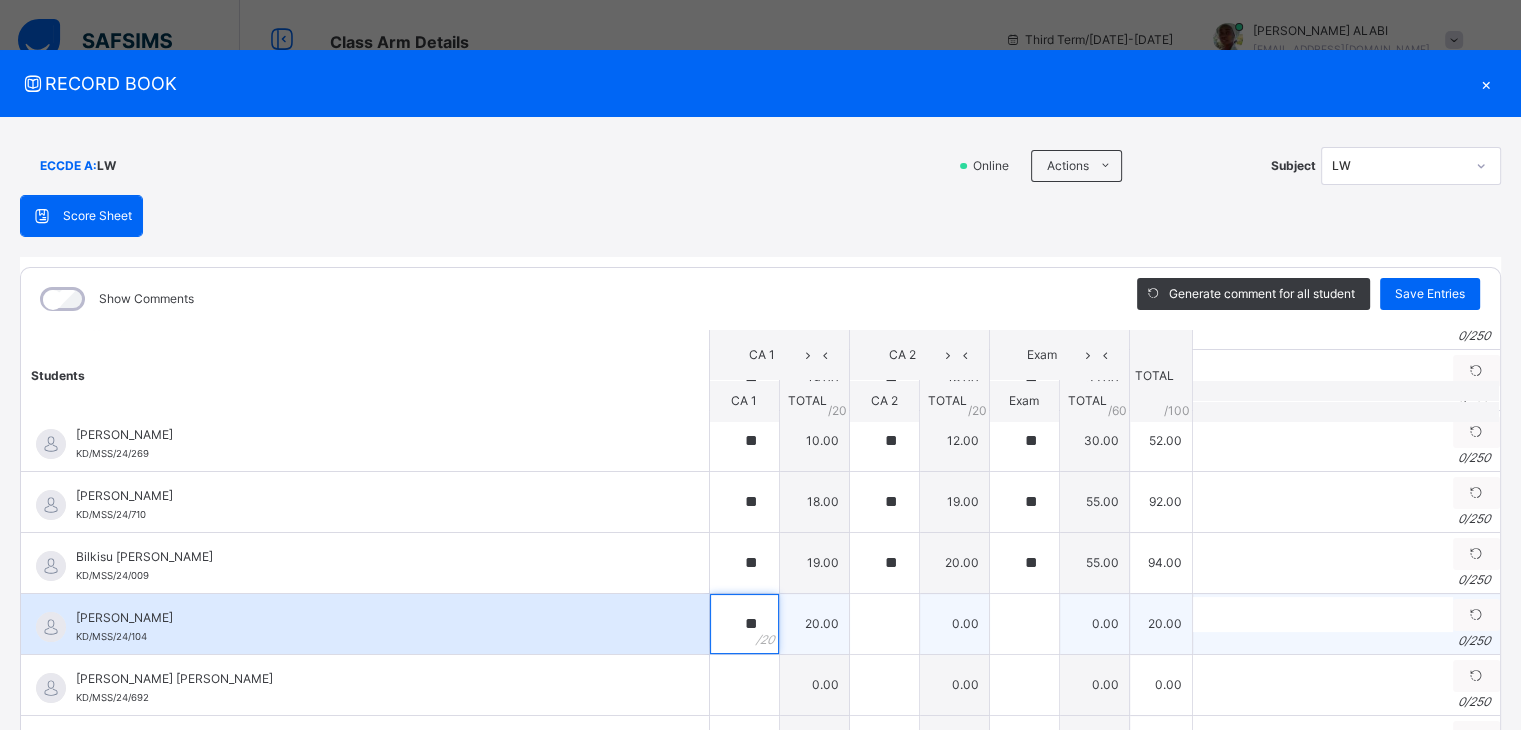 type on "**" 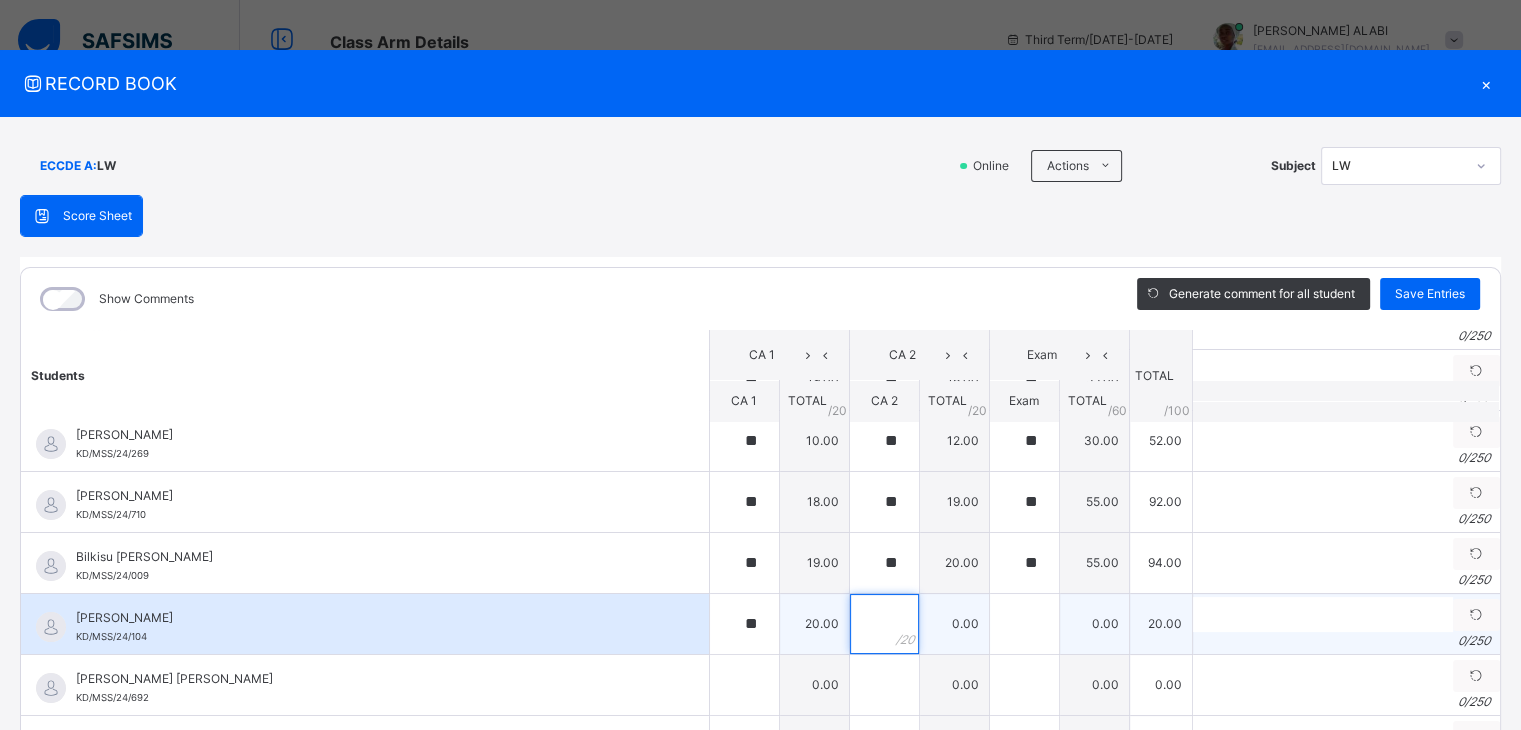 click at bounding box center [884, 624] 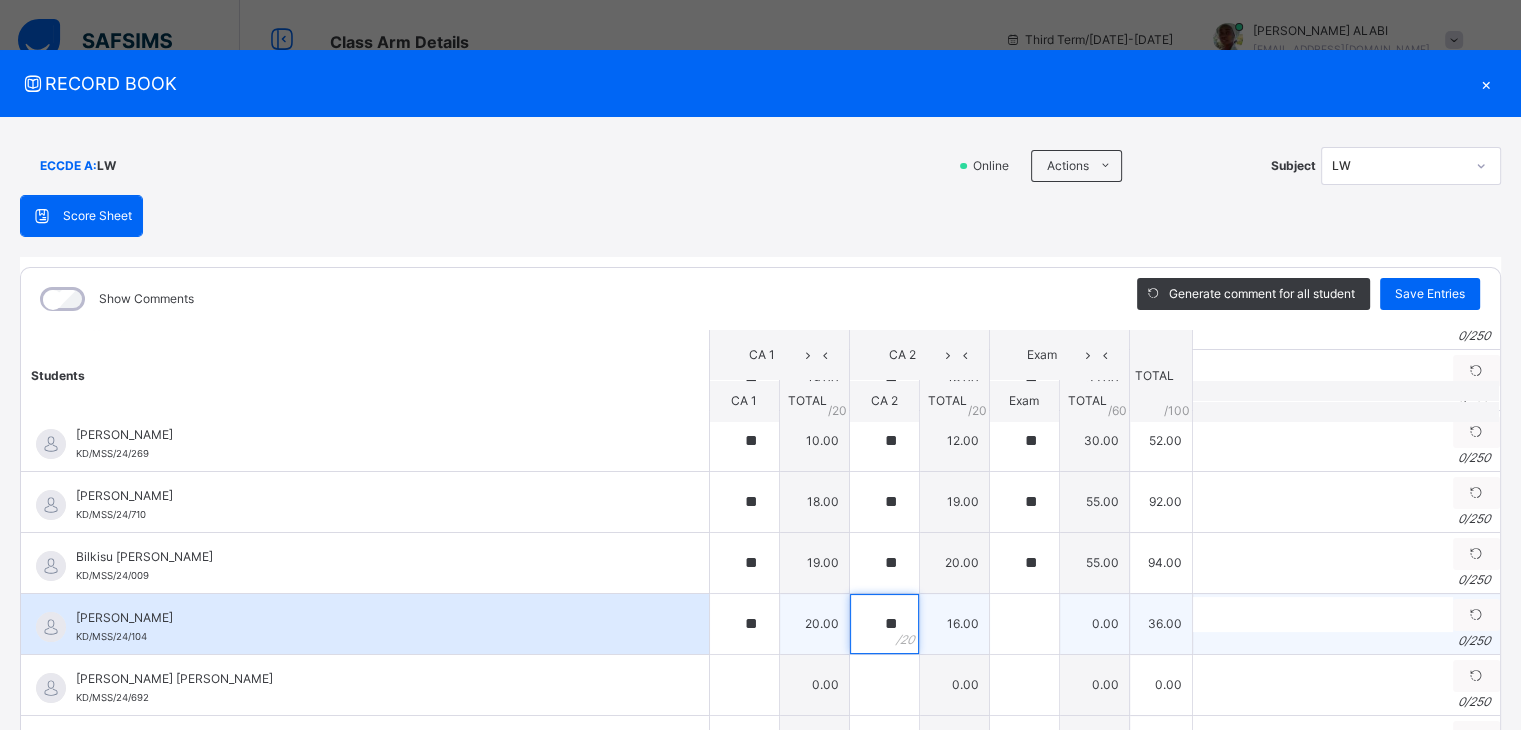 type on "**" 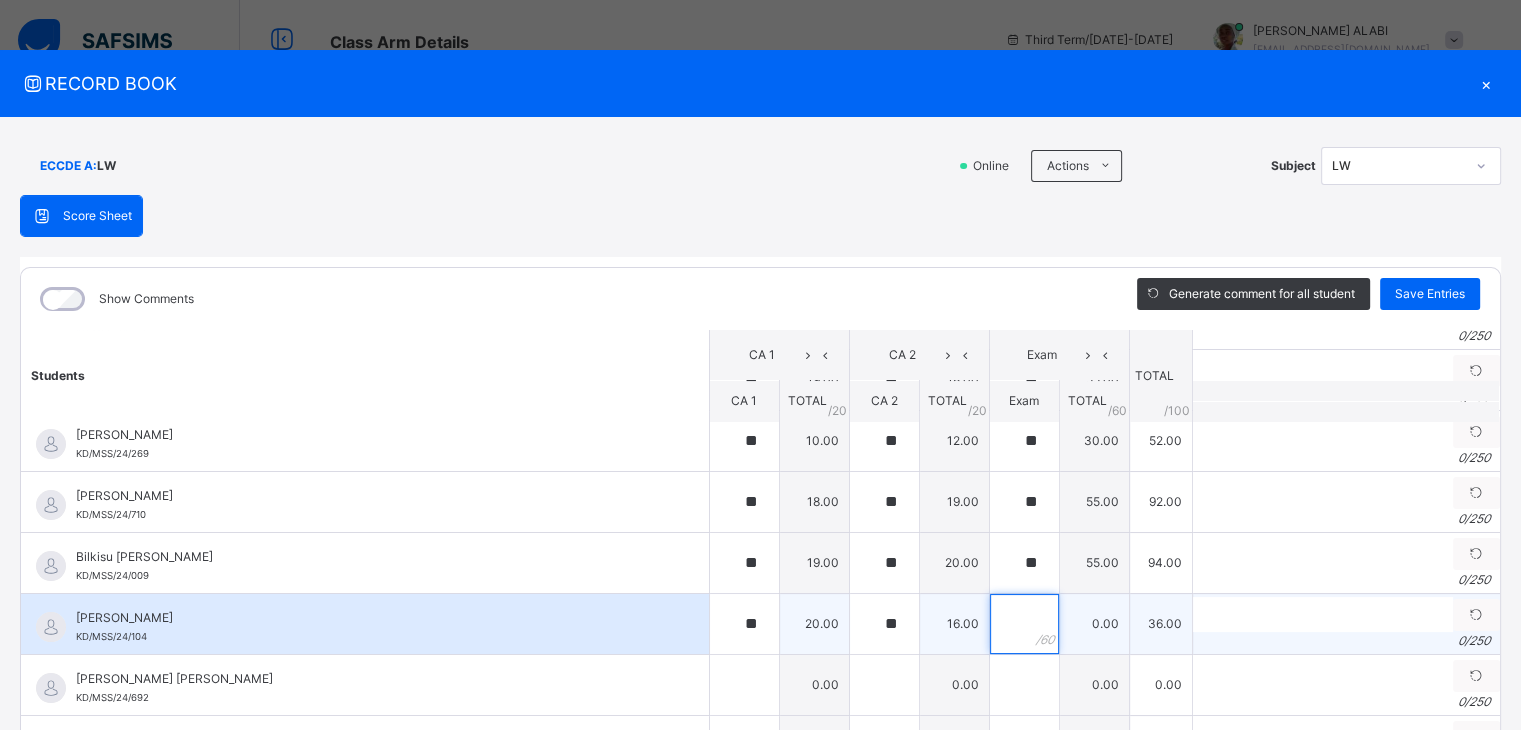 click at bounding box center [1024, 624] 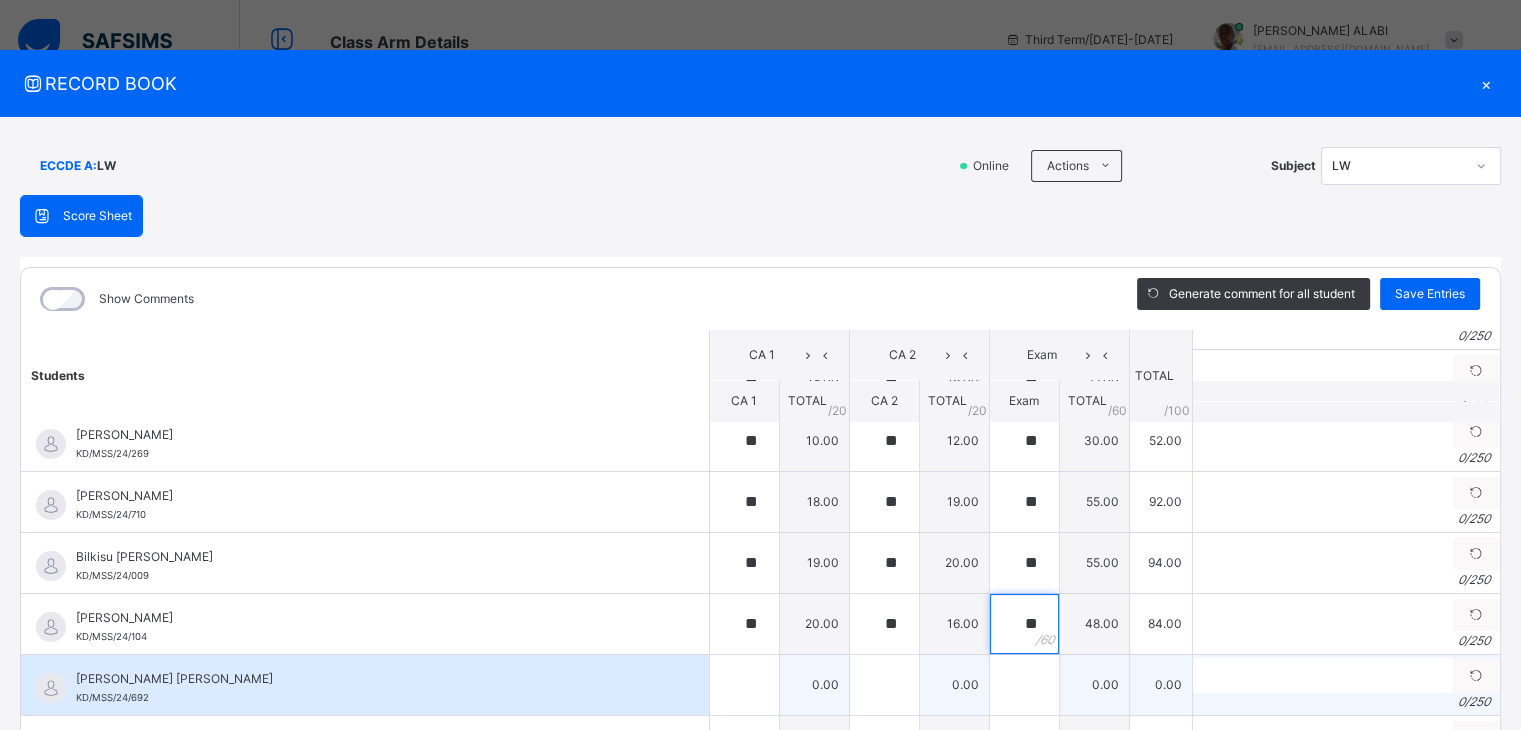 type on "**" 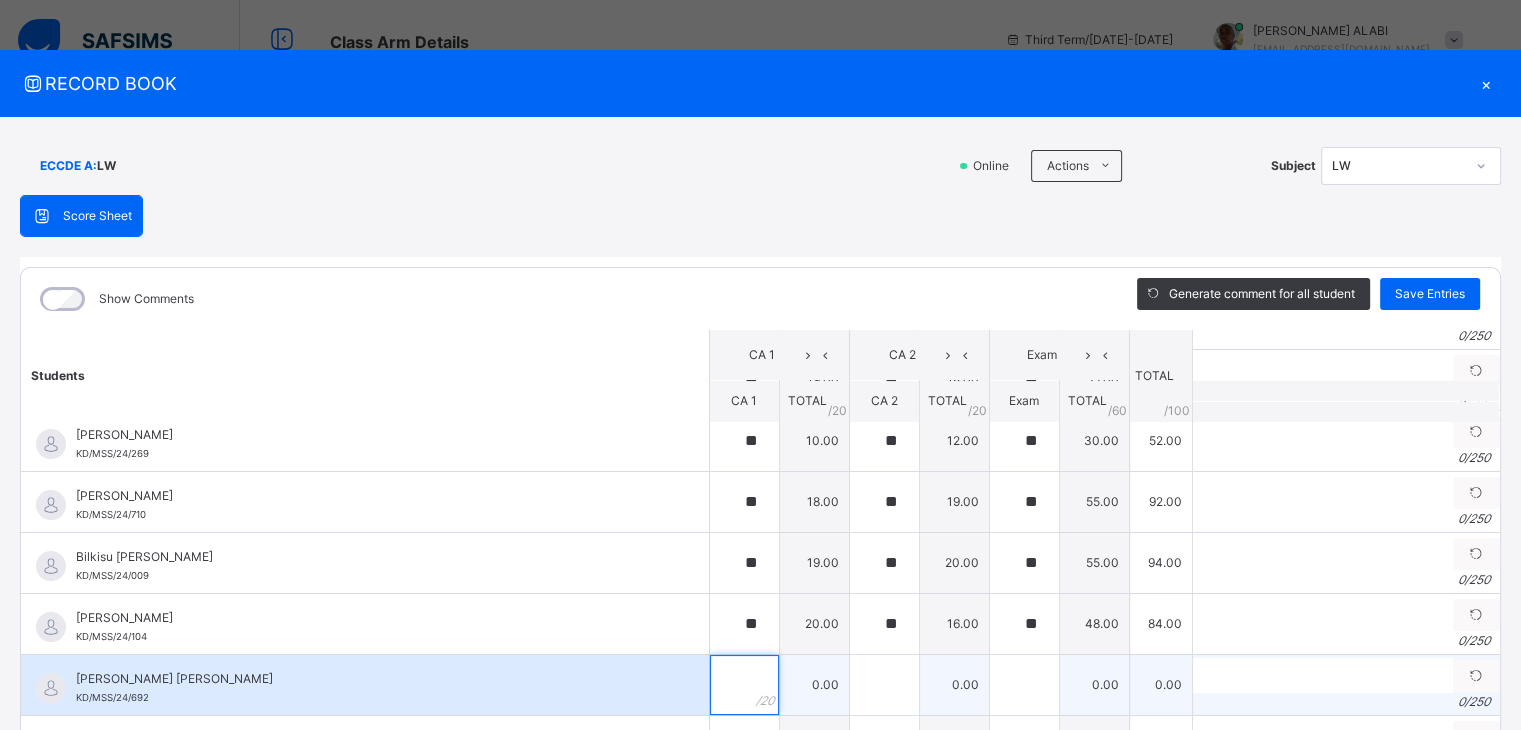 click at bounding box center (744, 685) 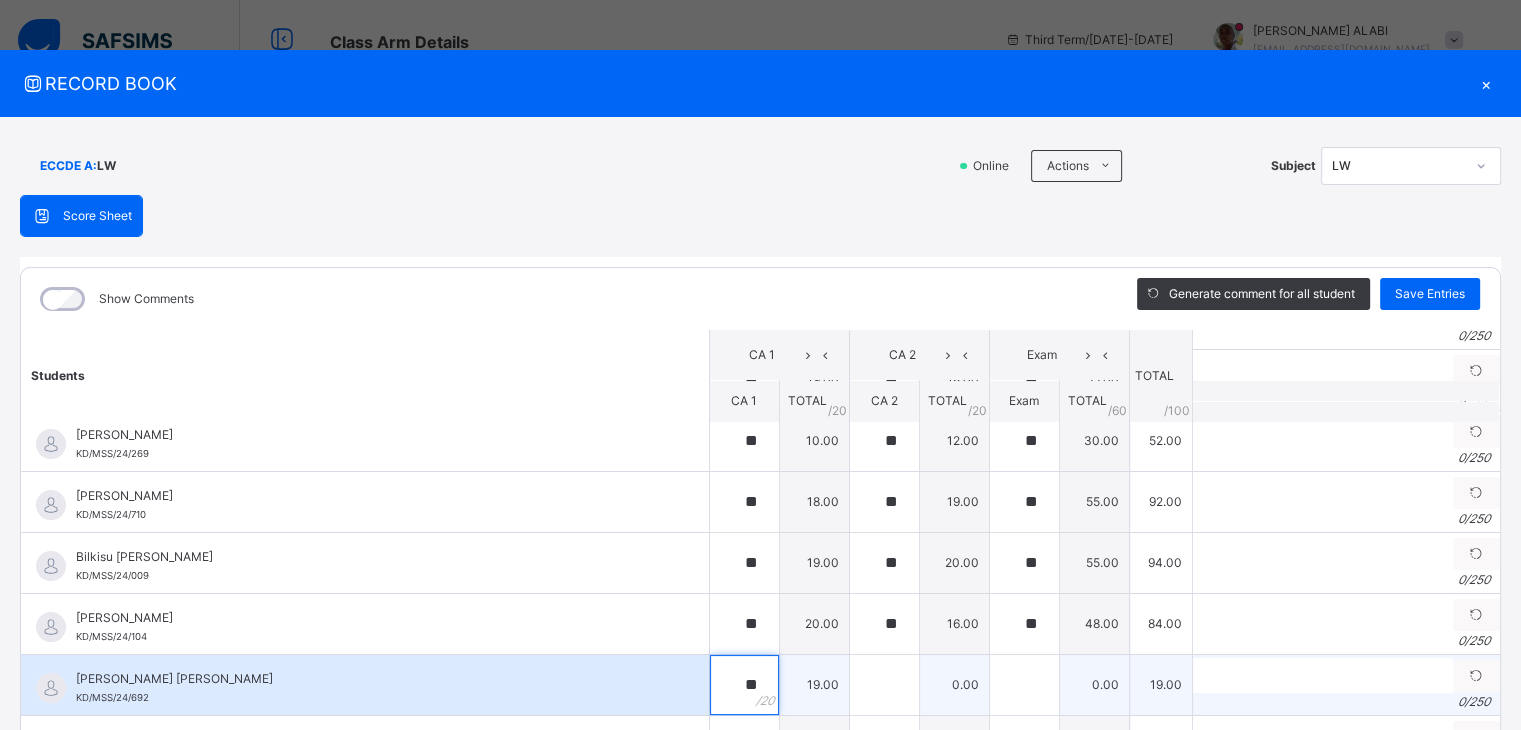 type on "**" 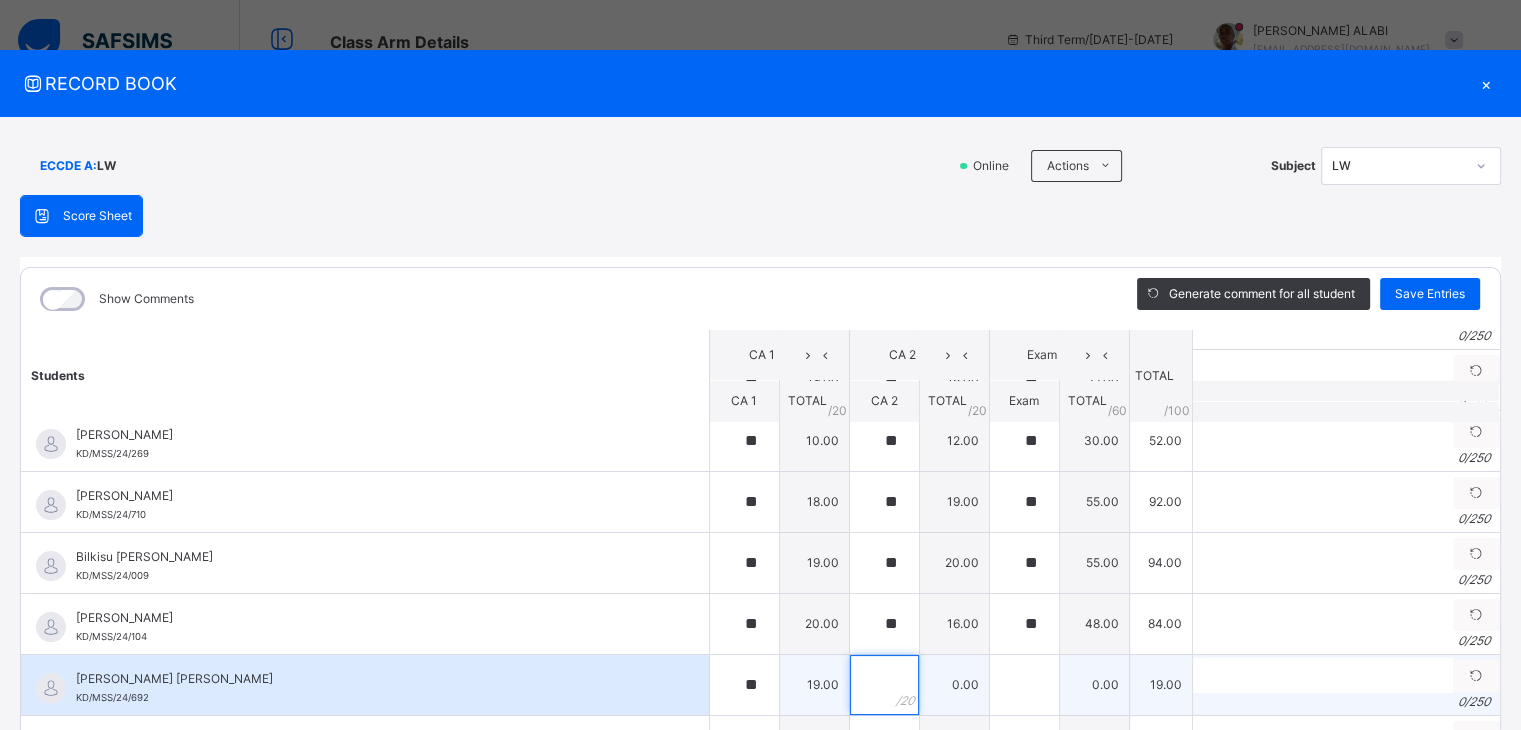 click at bounding box center (884, 685) 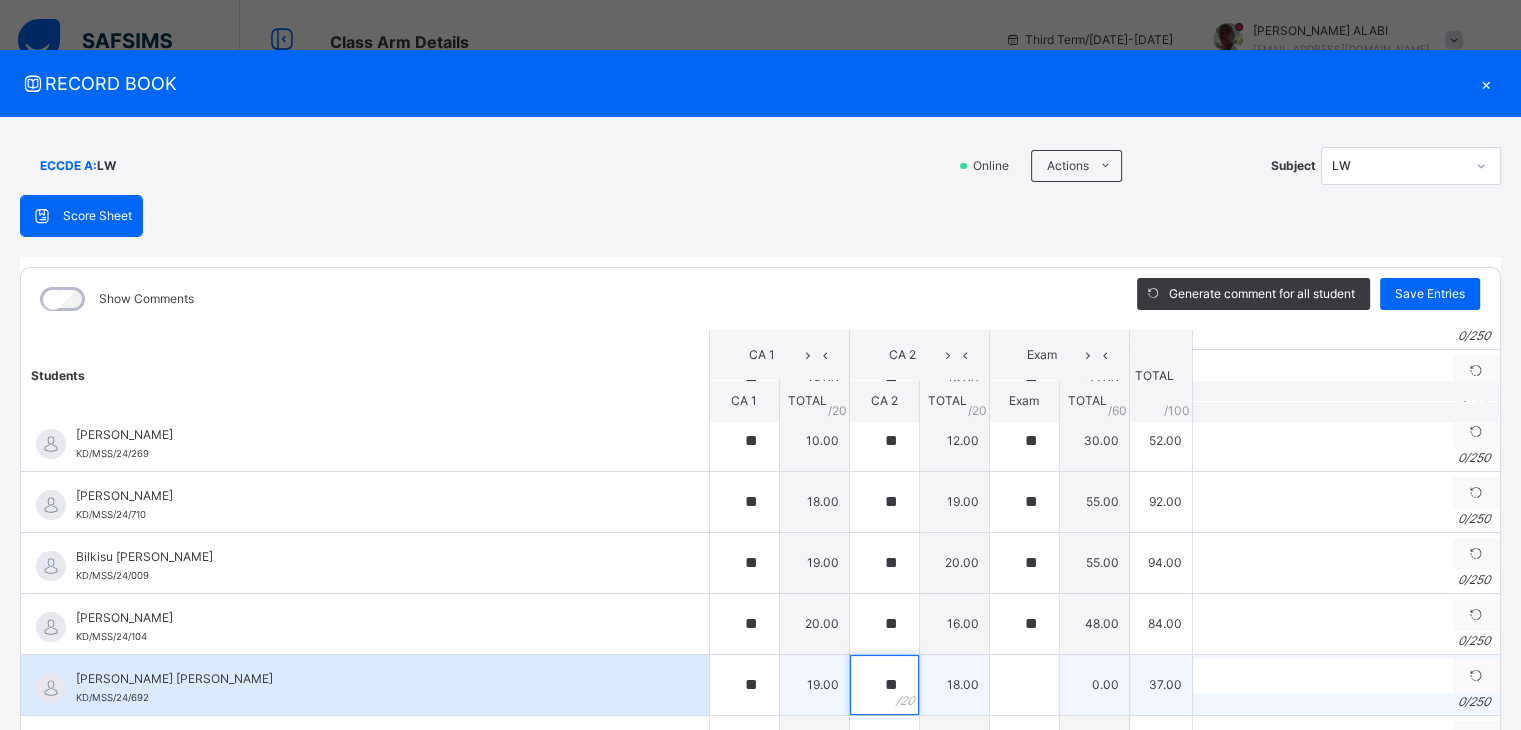 type on "**" 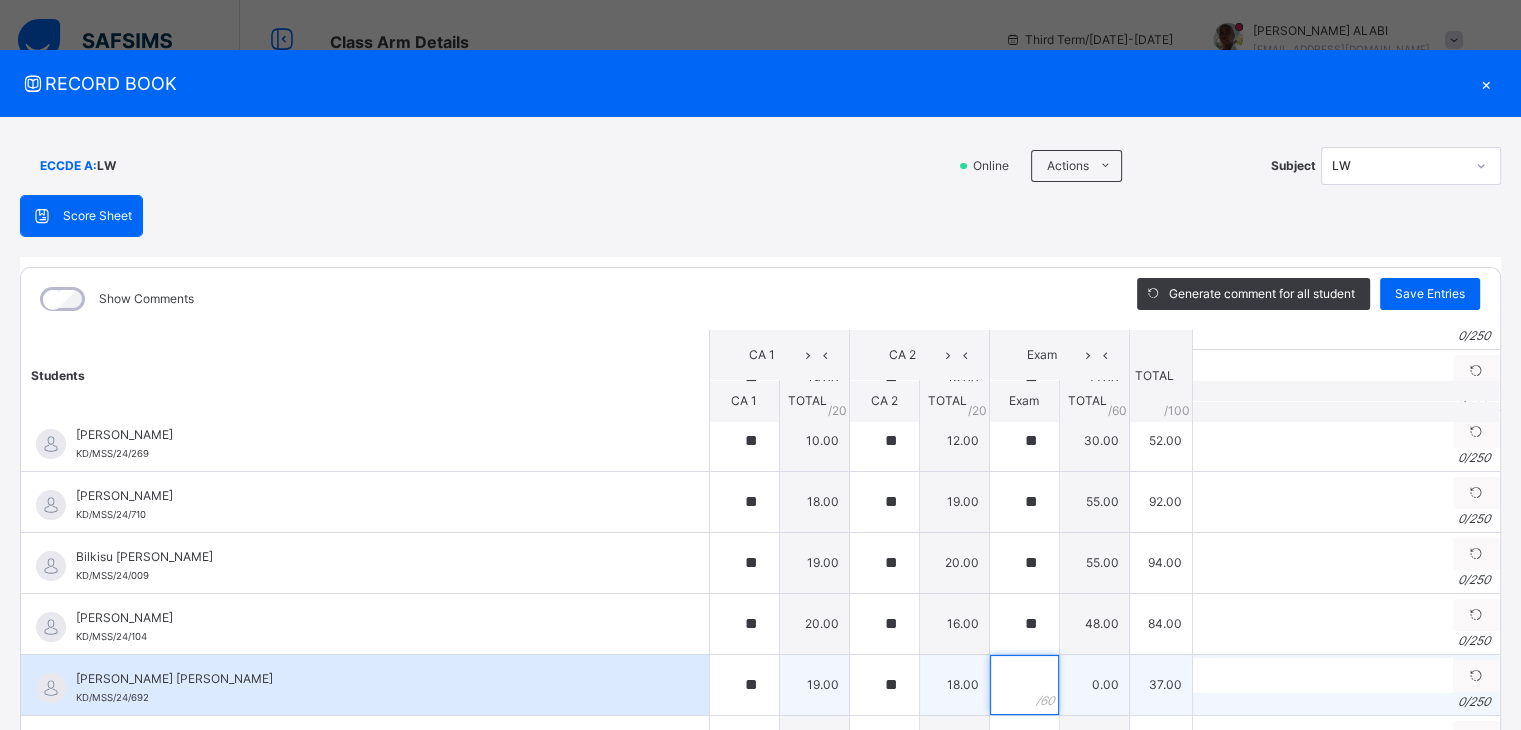 click at bounding box center (1024, 685) 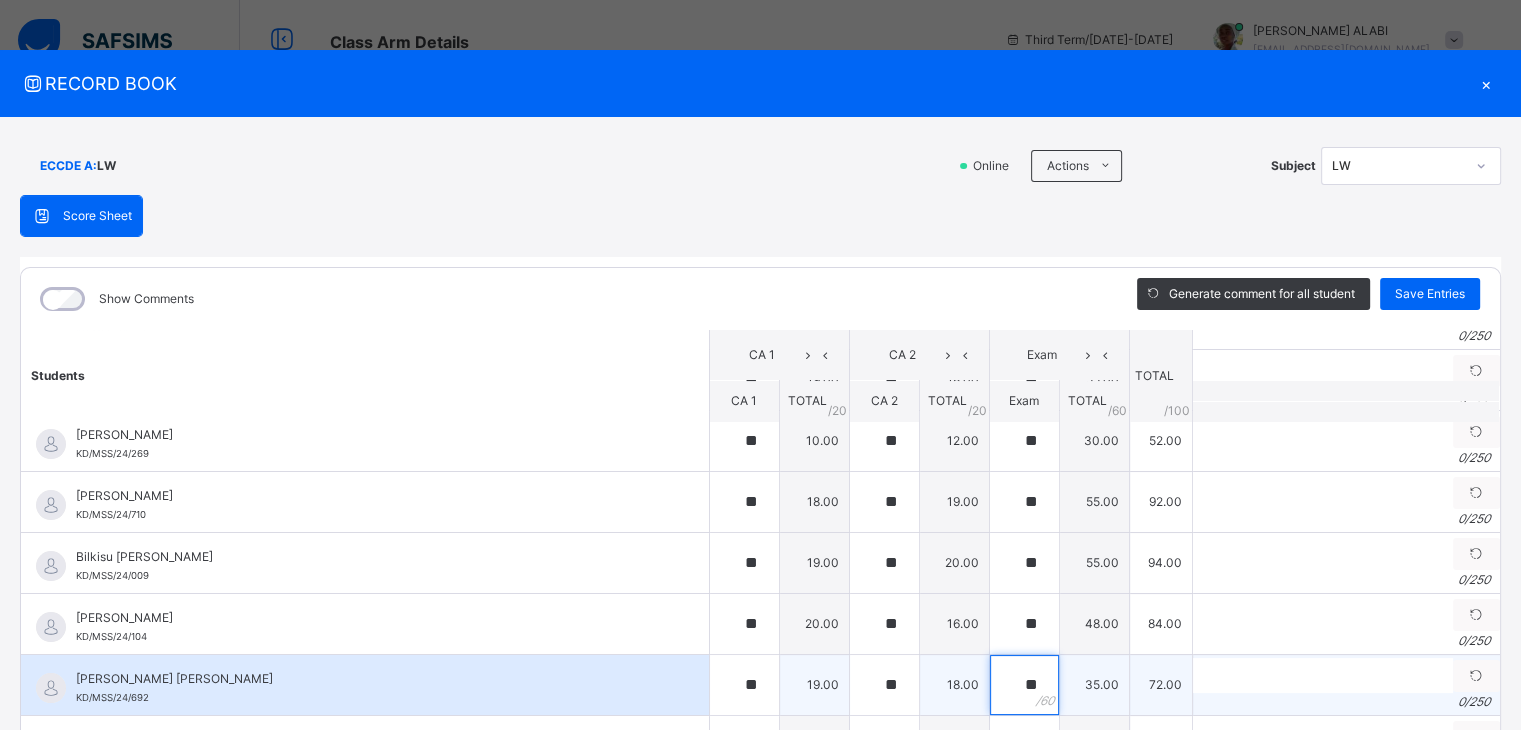 type on "**" 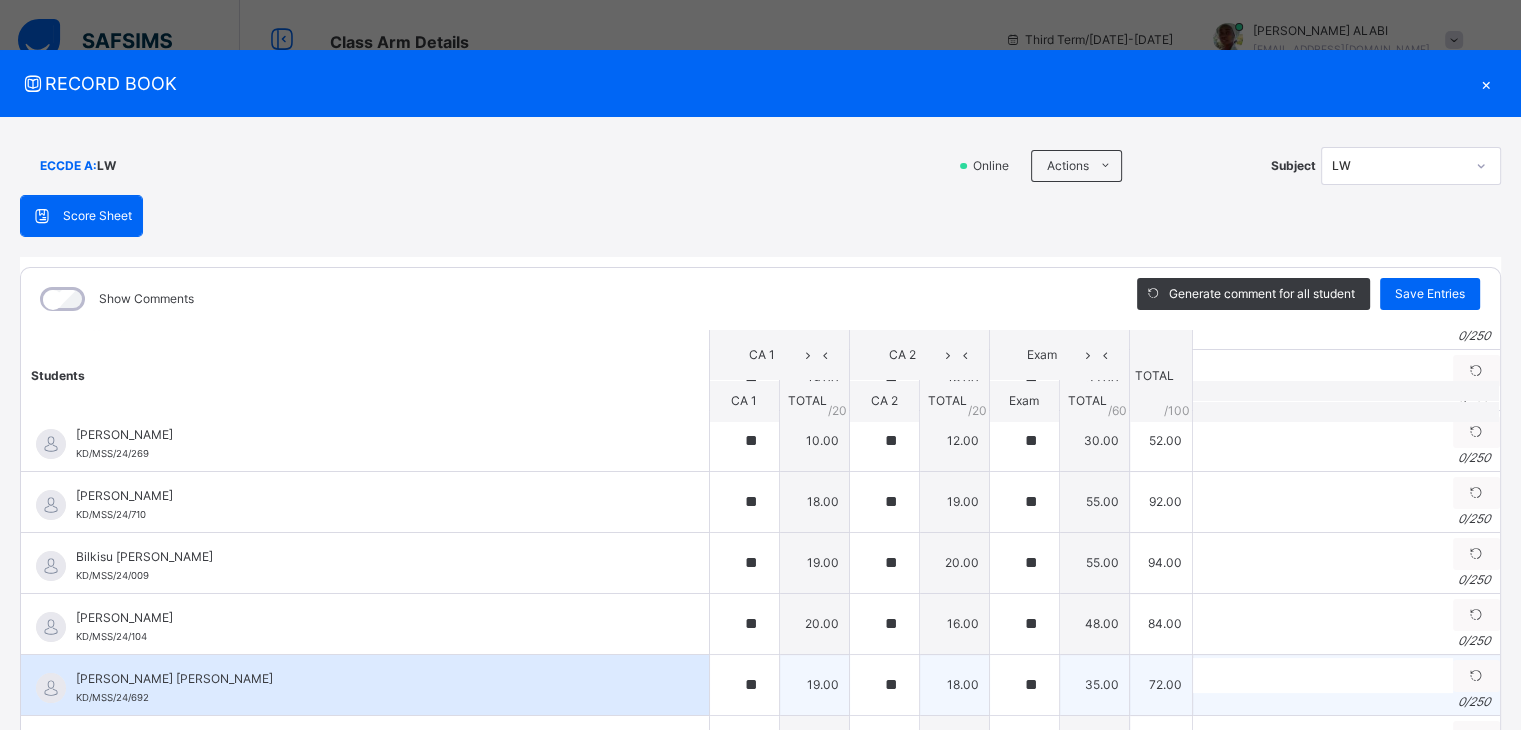 click on "[PERSON_NAME] [PERSON_NAME]/MSS/24/692" at bounding box center [370, 688] 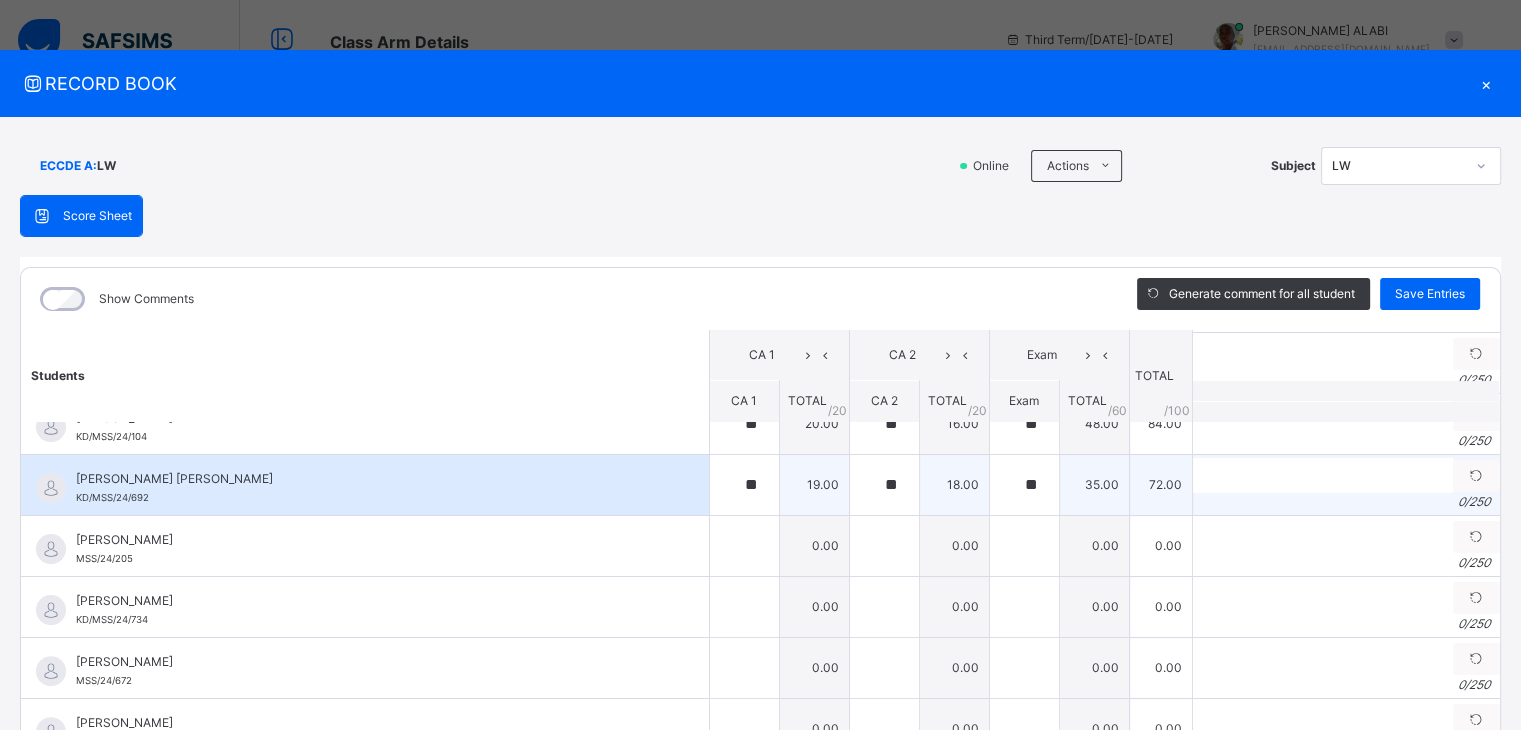 scroll, scrollTop: 675, scrollLeft: 0, axis: vertical 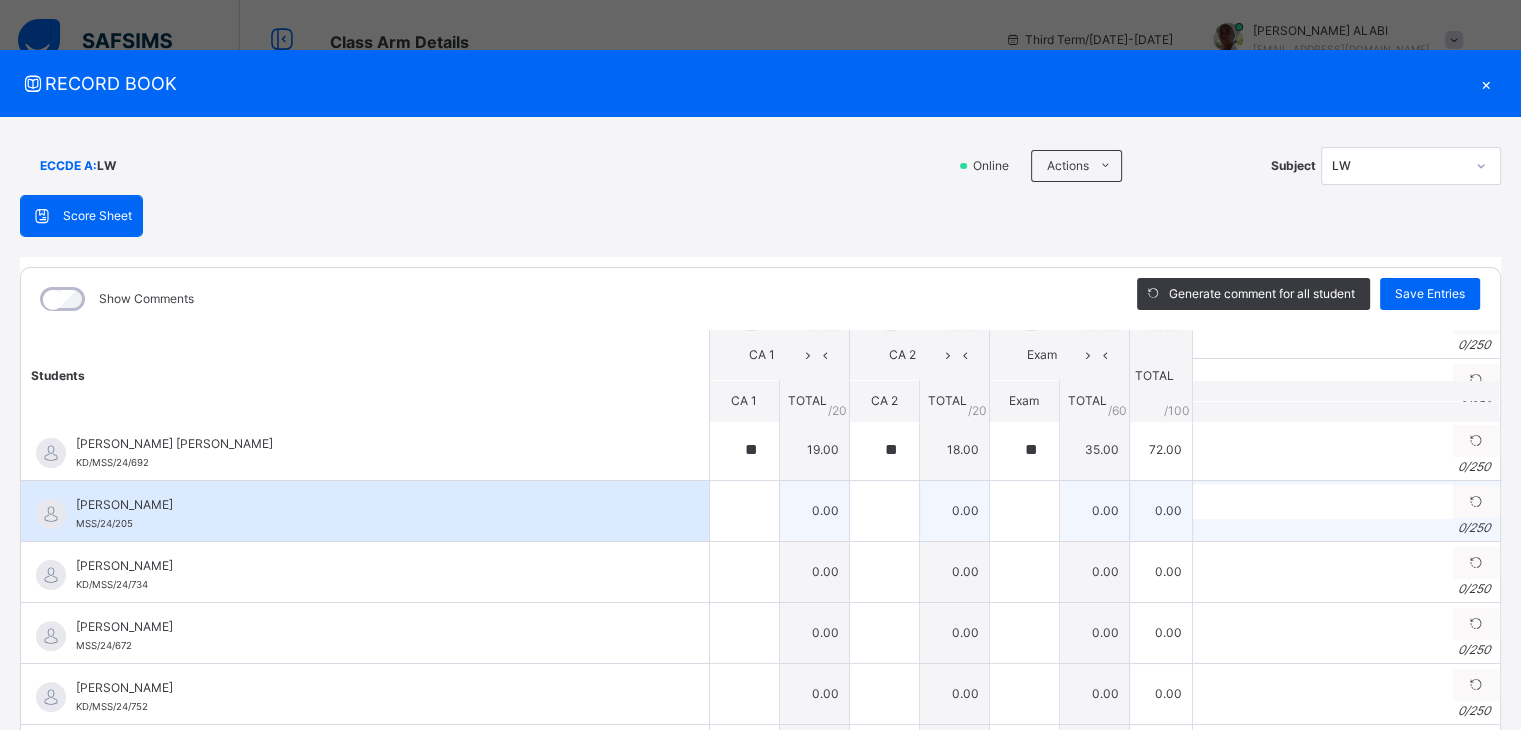 click on "[PERSON_NAME]" at bounding box center (370, 505) 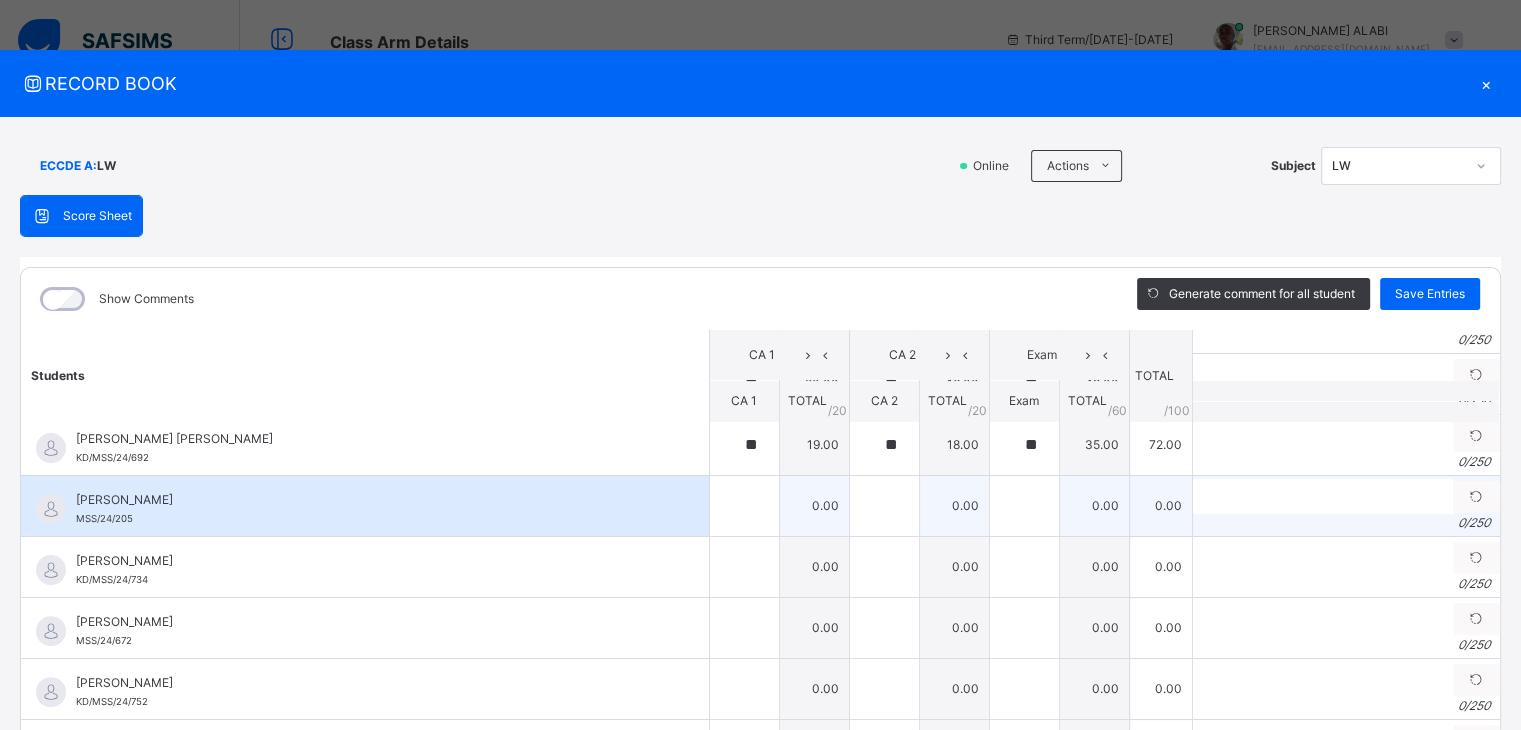 scroll, scrollTop: 800, scrollLeft: 0, axis: vertical 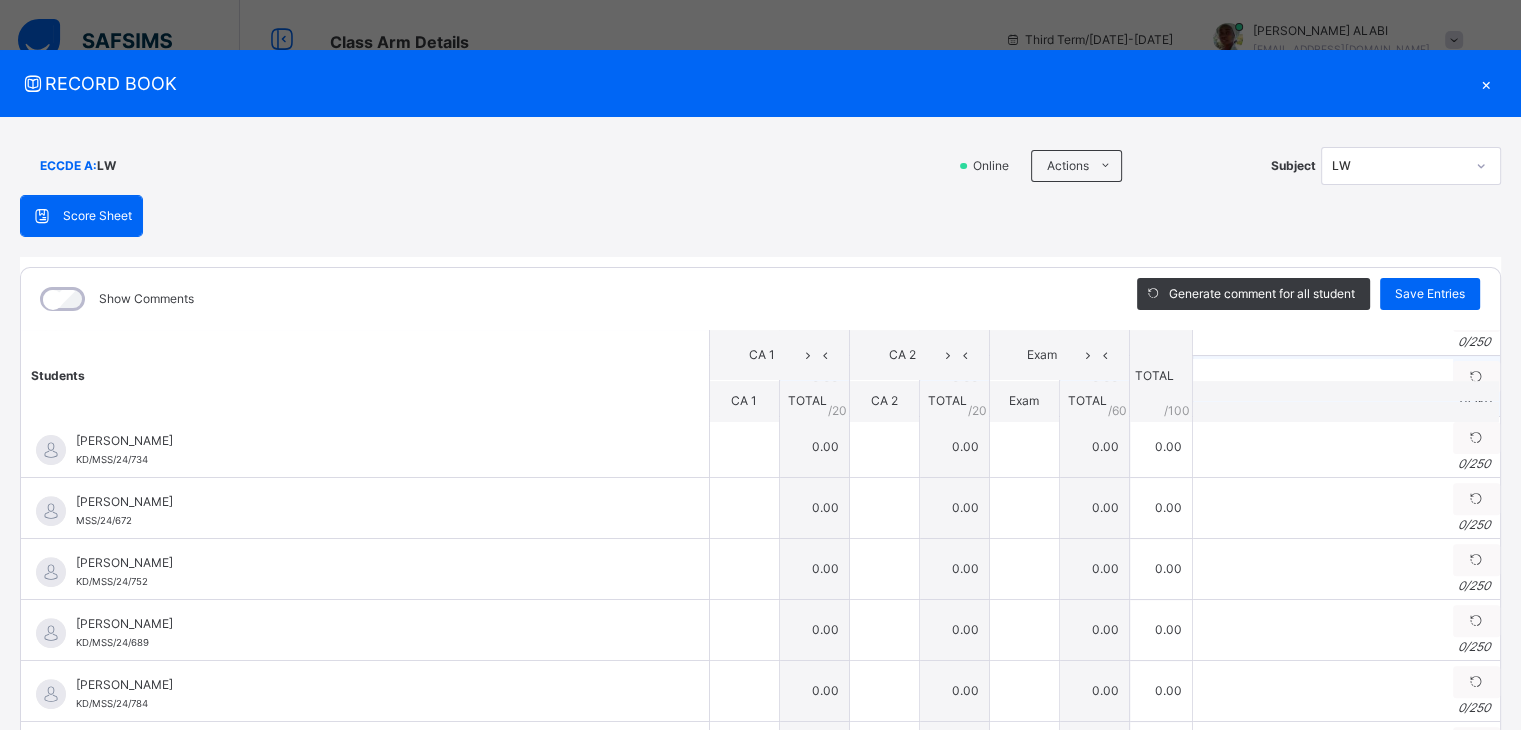 click on "[PERSON_NAME]" at bounding box center (370, 502) 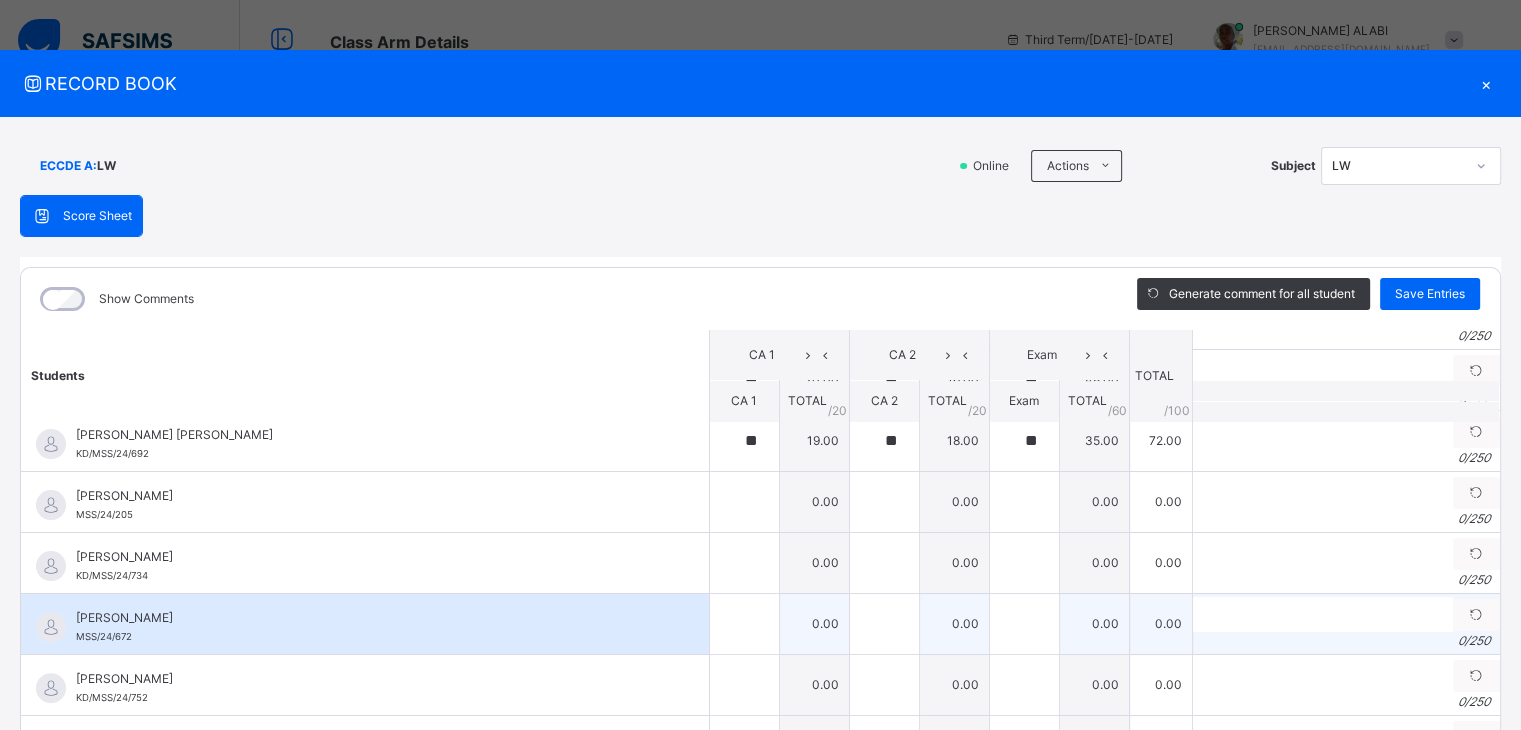 scroll, scrollTop: 680, scrollLeft: 0, axis: vertical 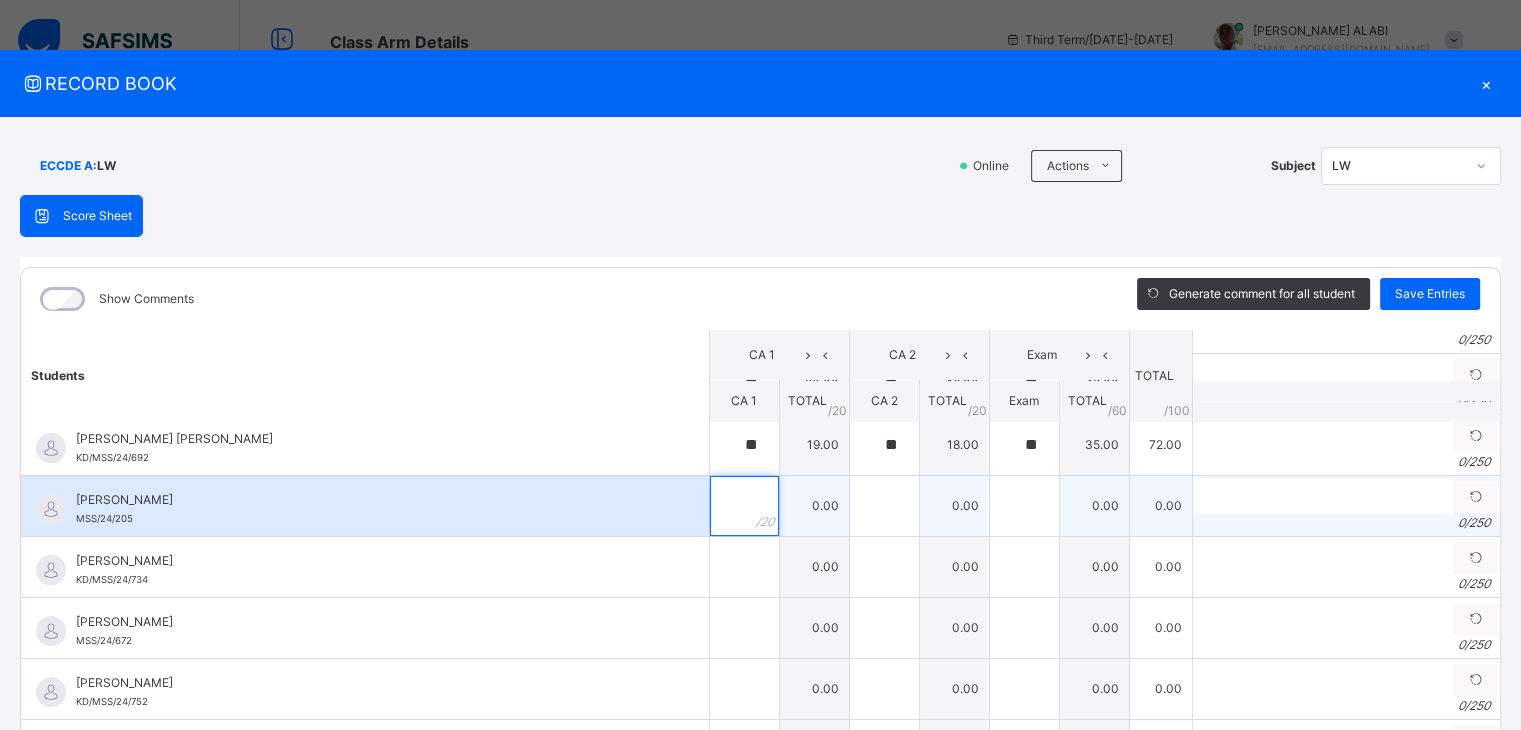 click at bounding box center [744, 506] 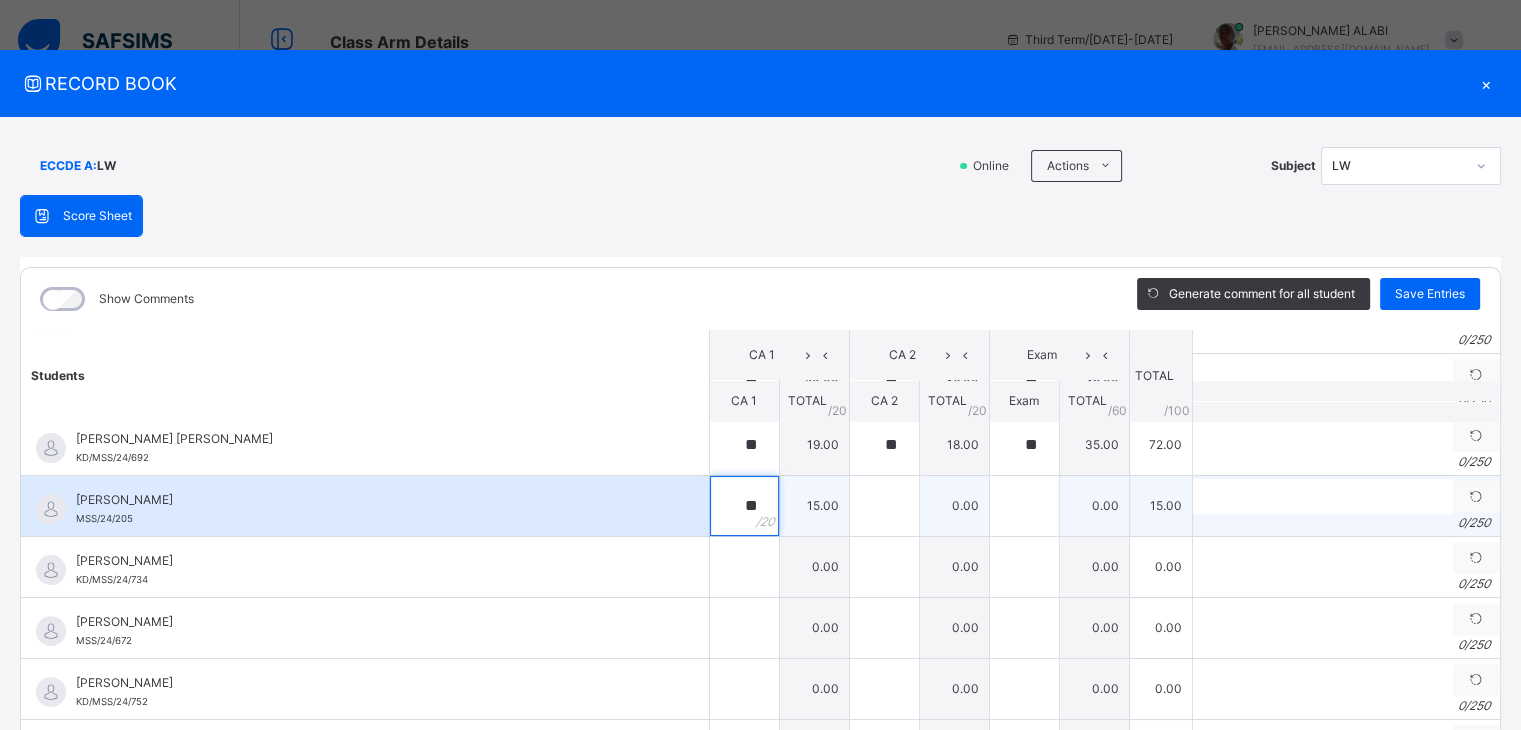 type on "**" 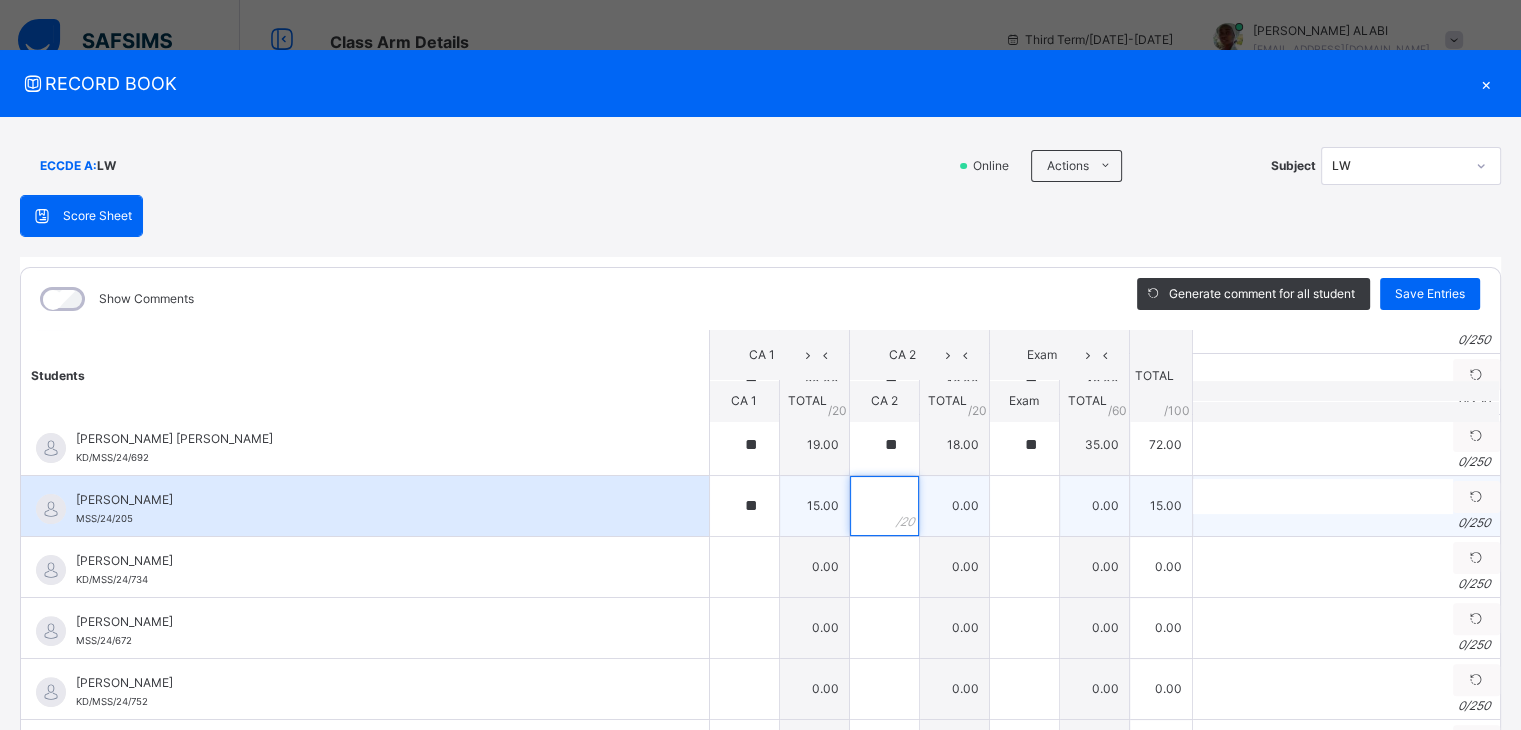 click at bounding box center (884, 506) 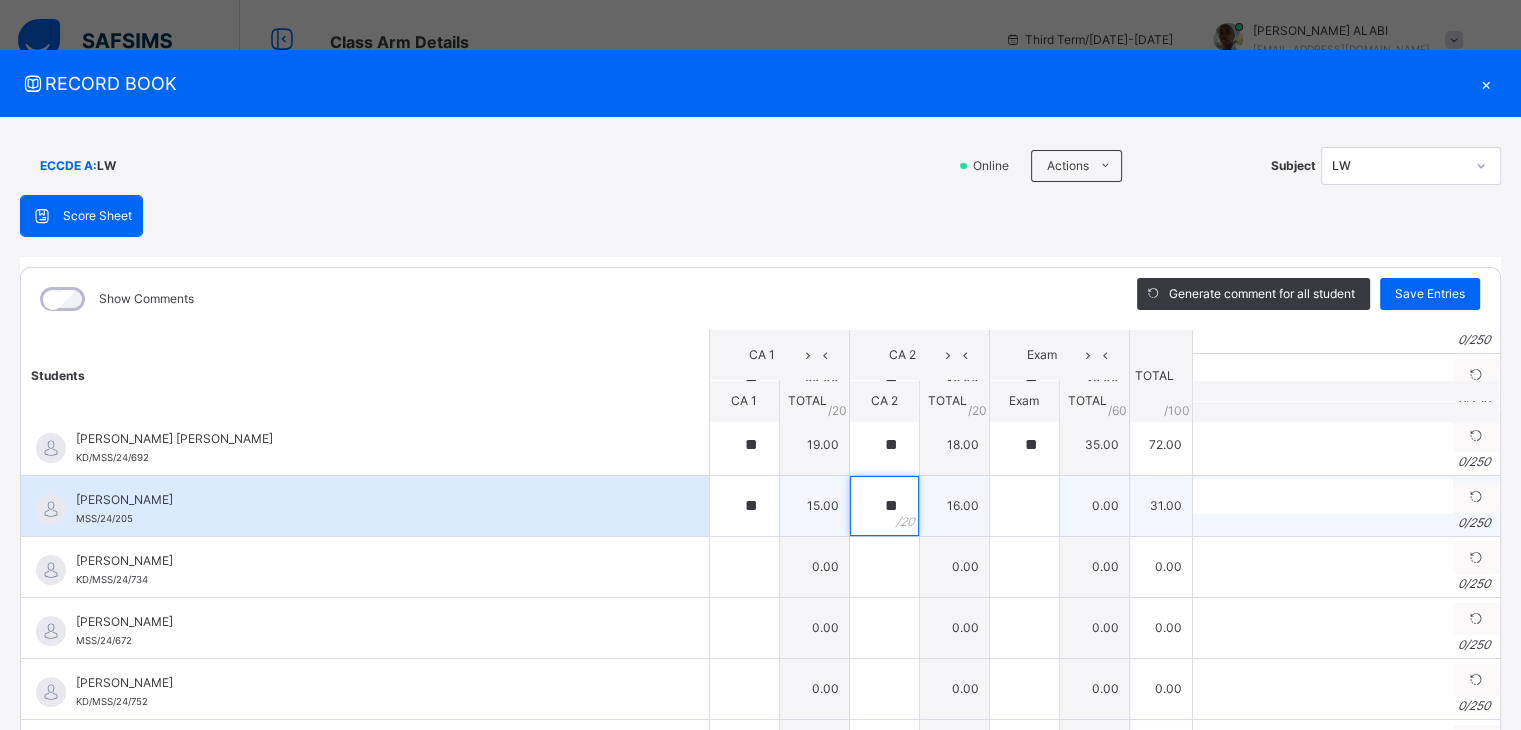 type on "**" 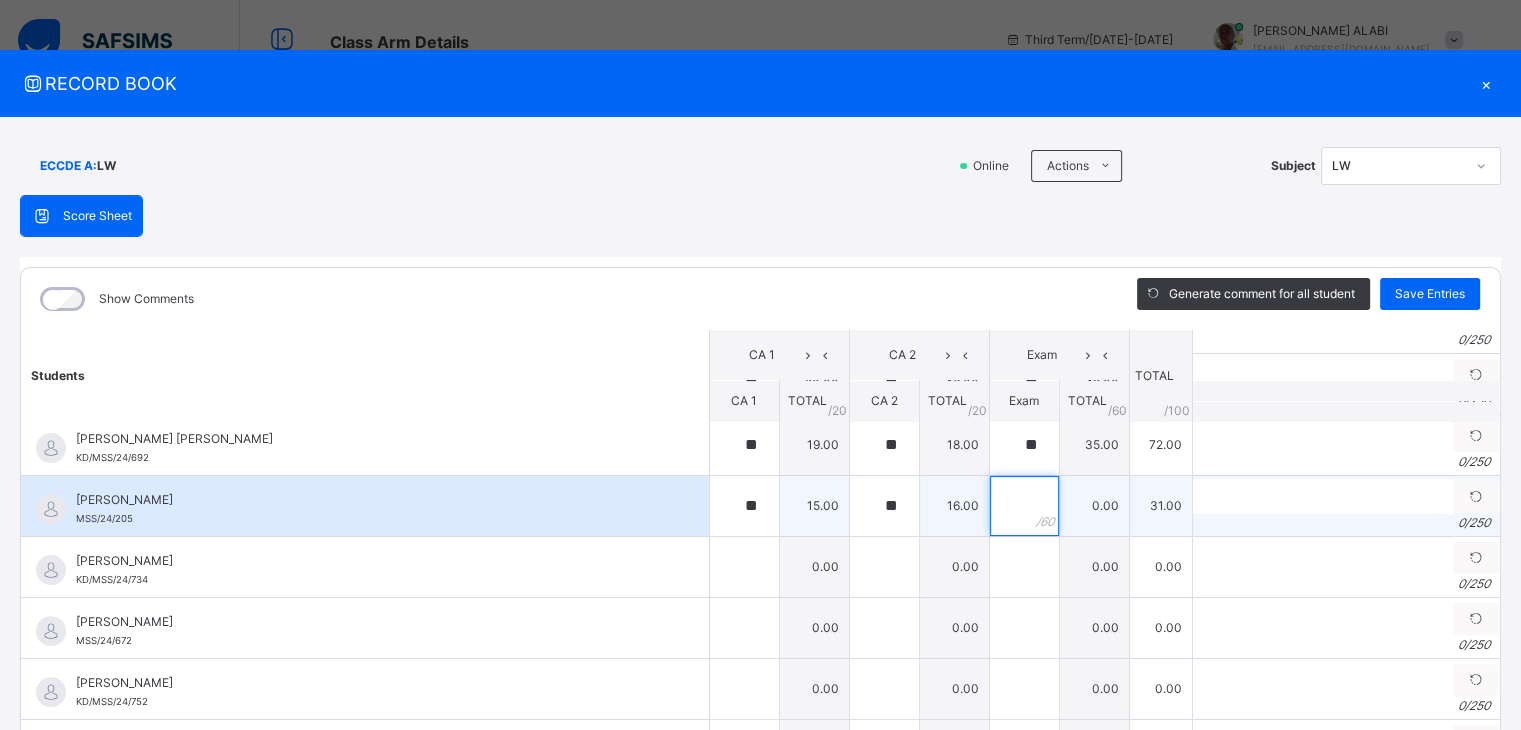 click at bounding box center (1024, 506) 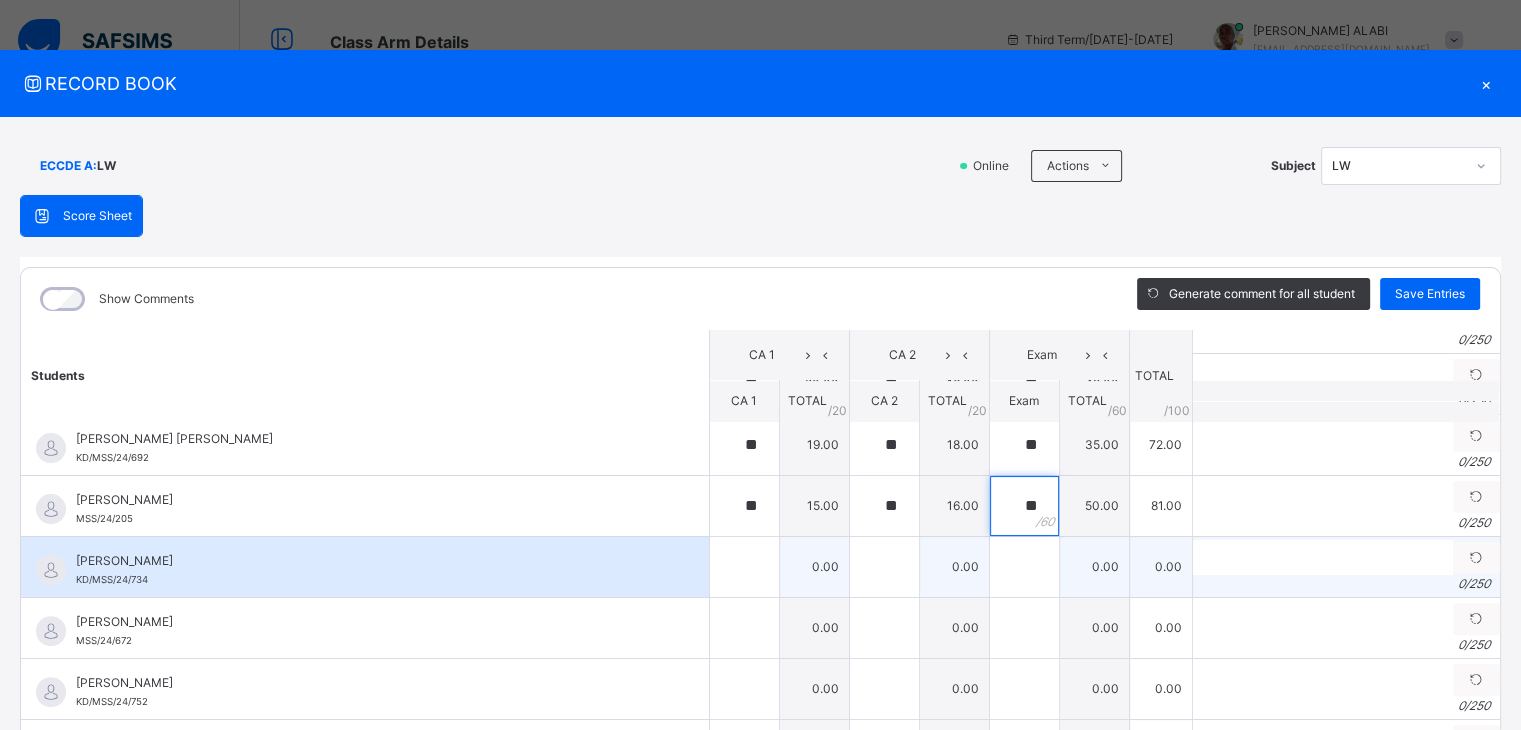 type on "**" 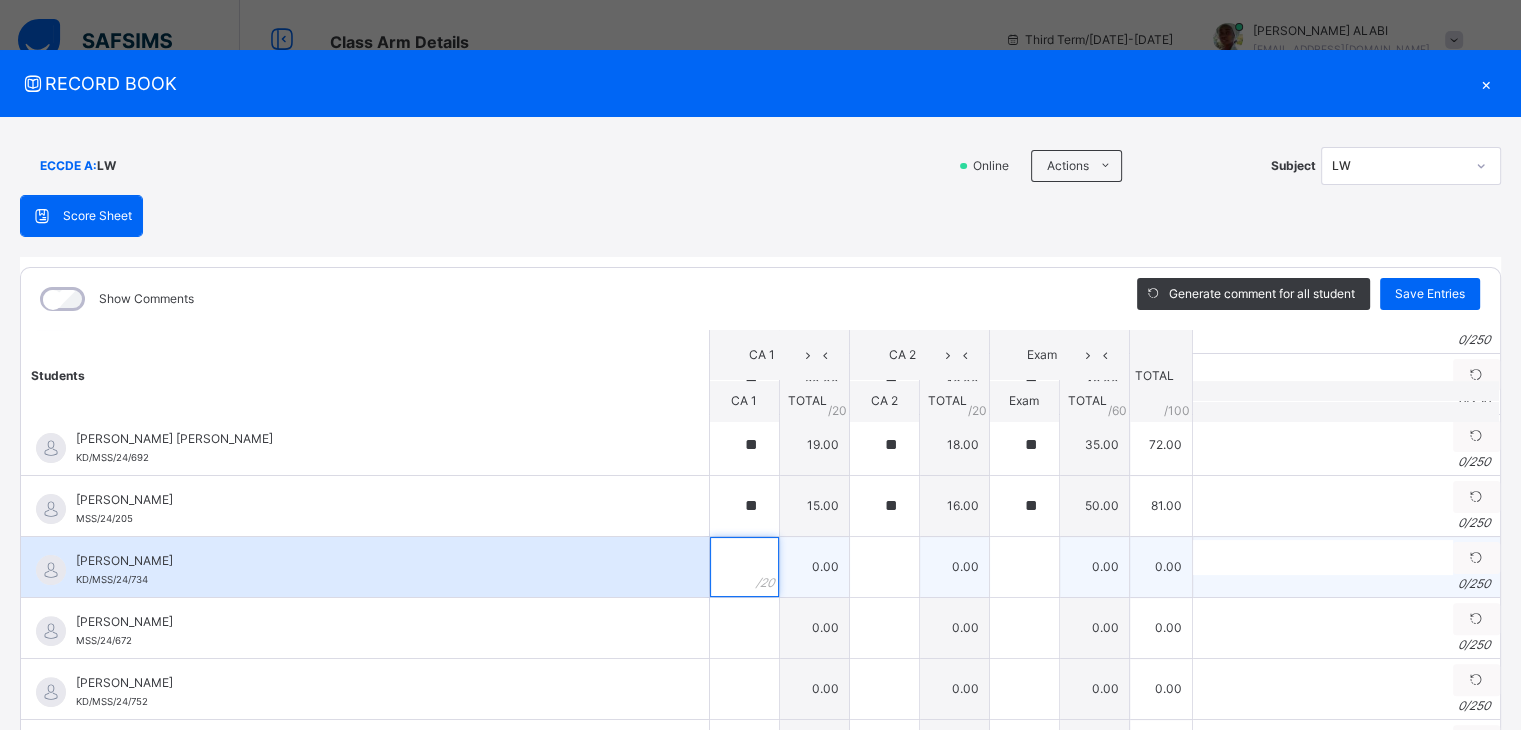 click at bounding box center [744, 567] 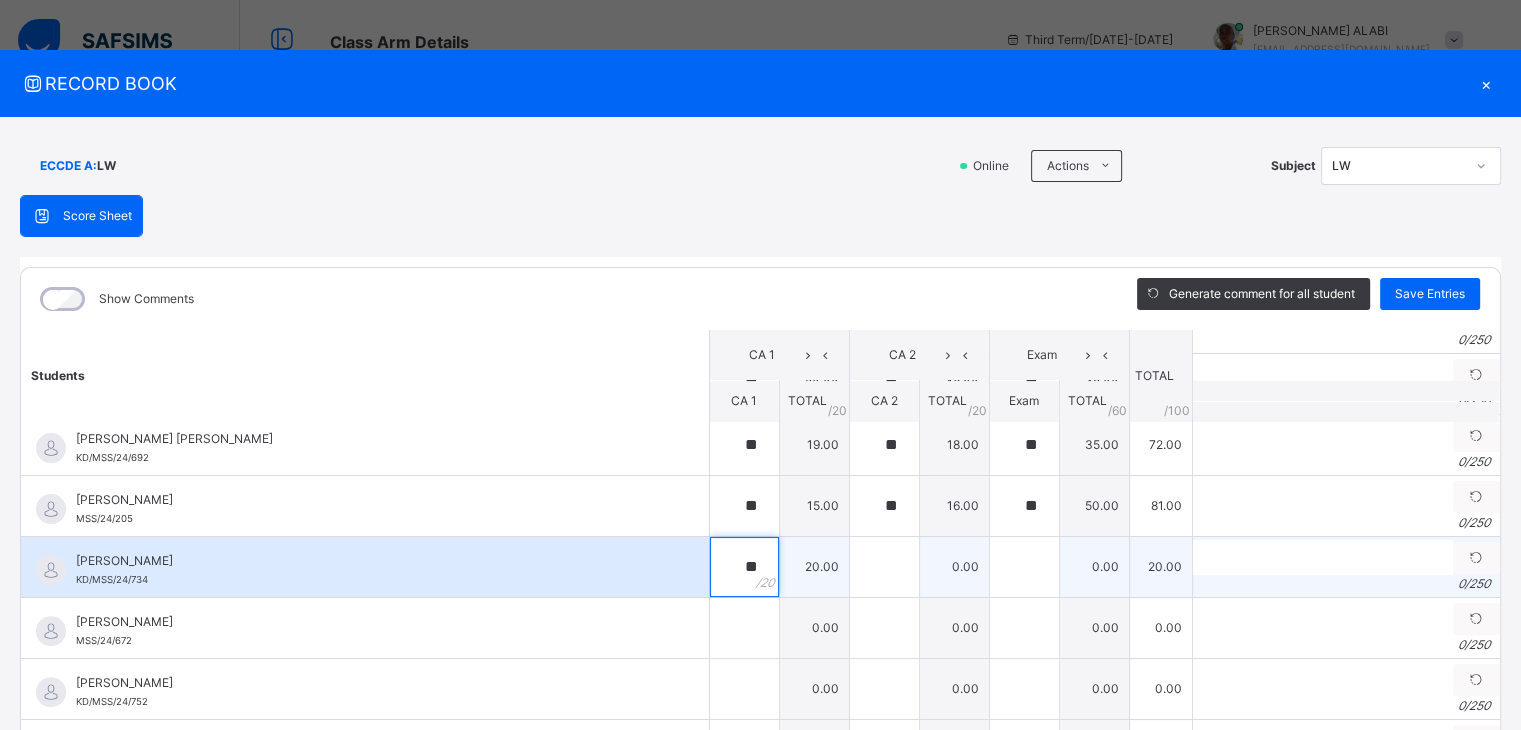 type on "**" 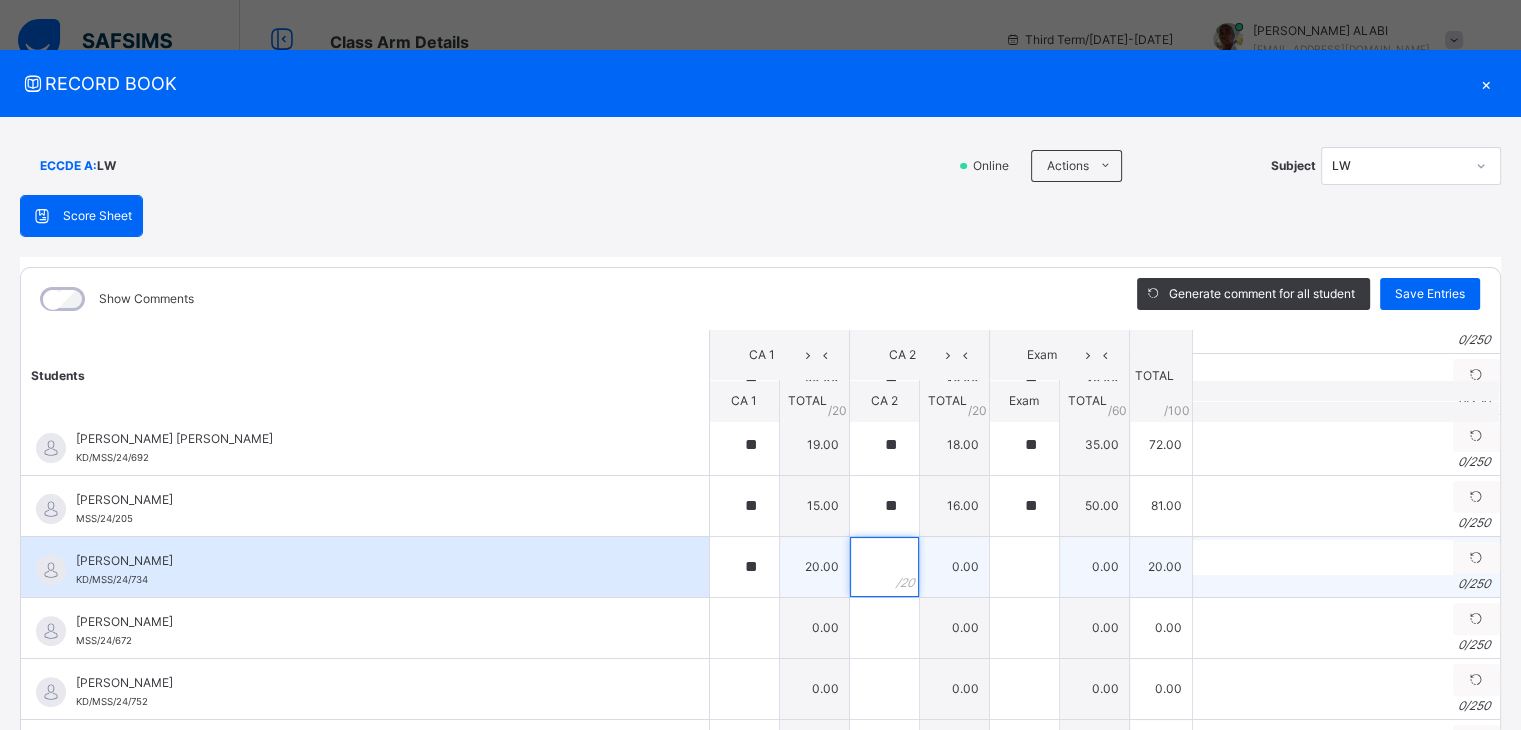 click at bounding box center [884, 567] 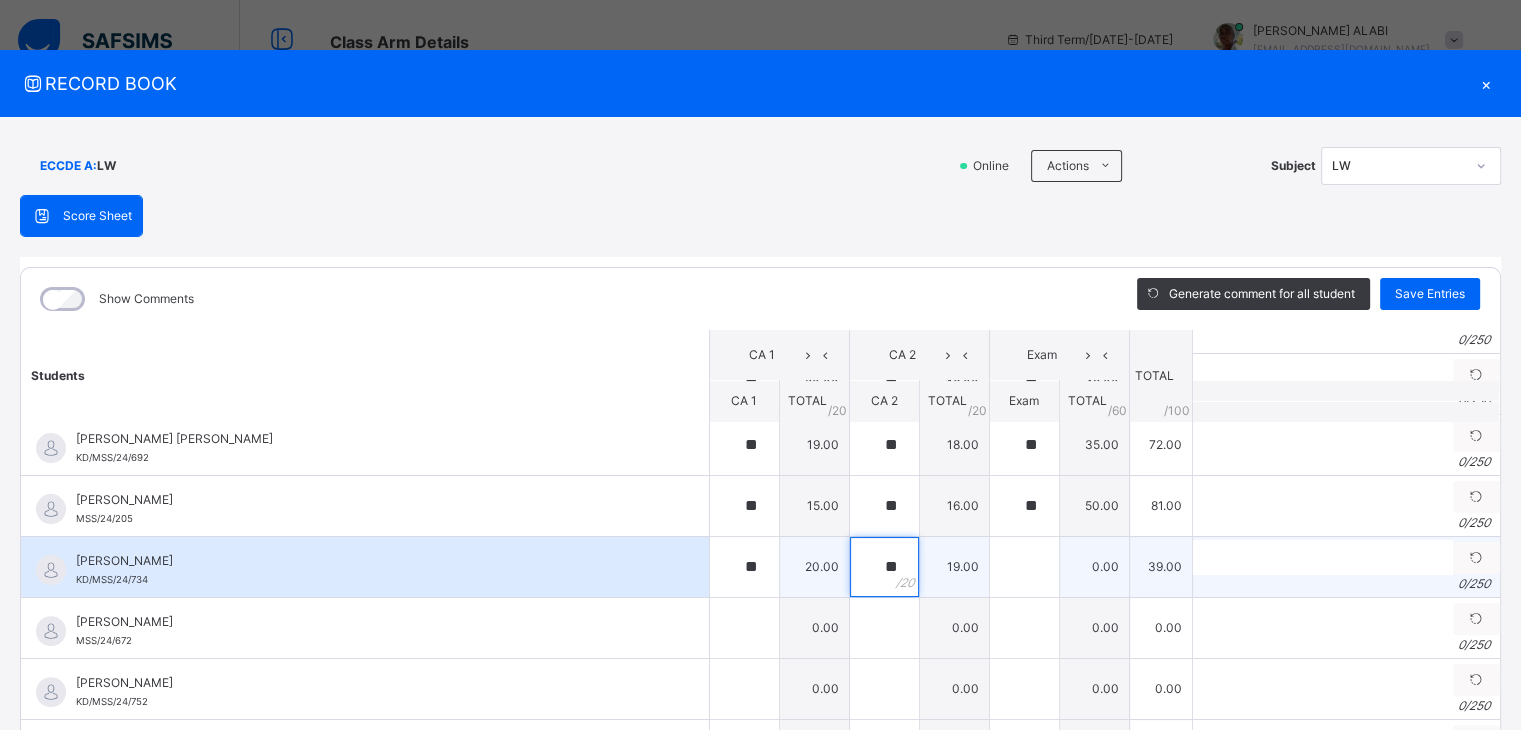 type on "**" 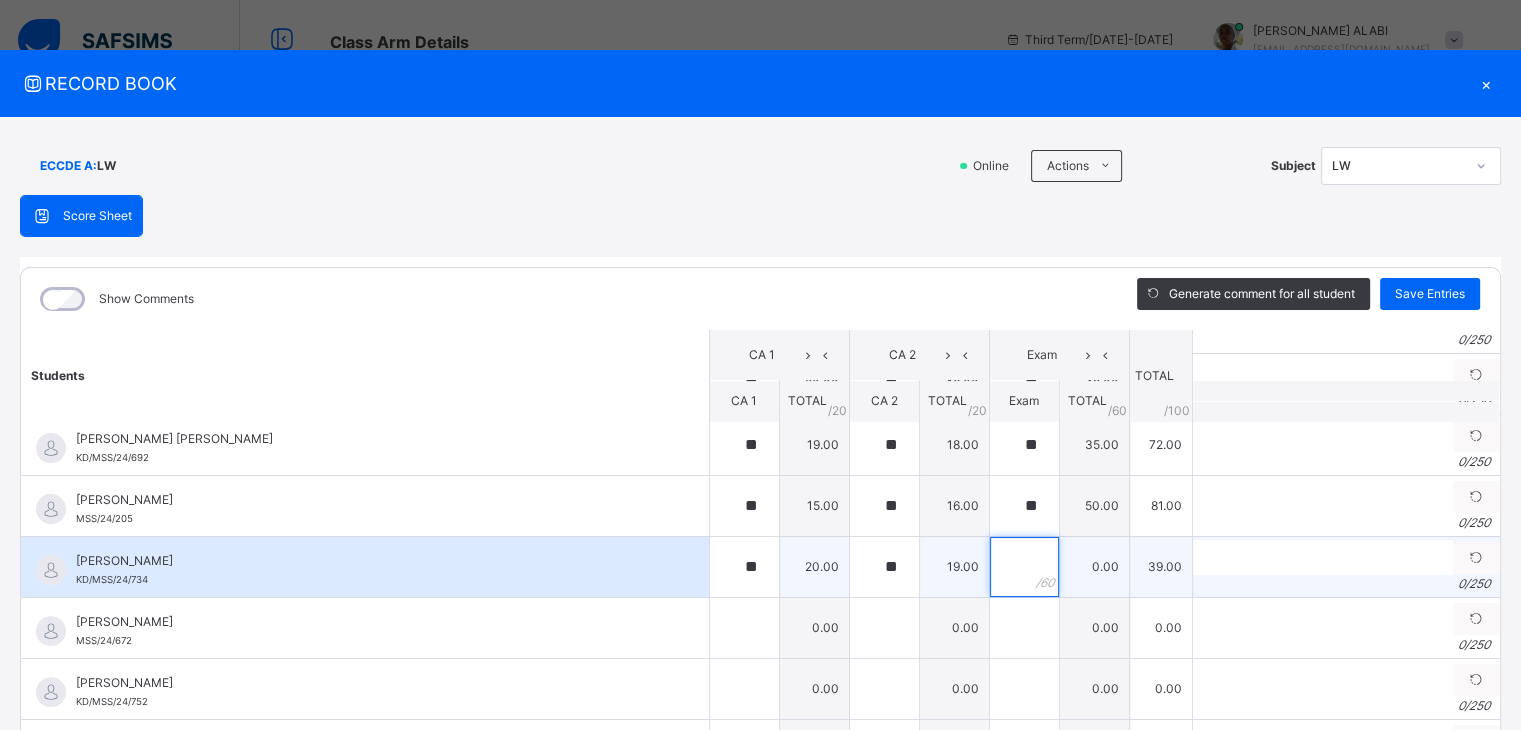 click at bounding box center (1024, 567) 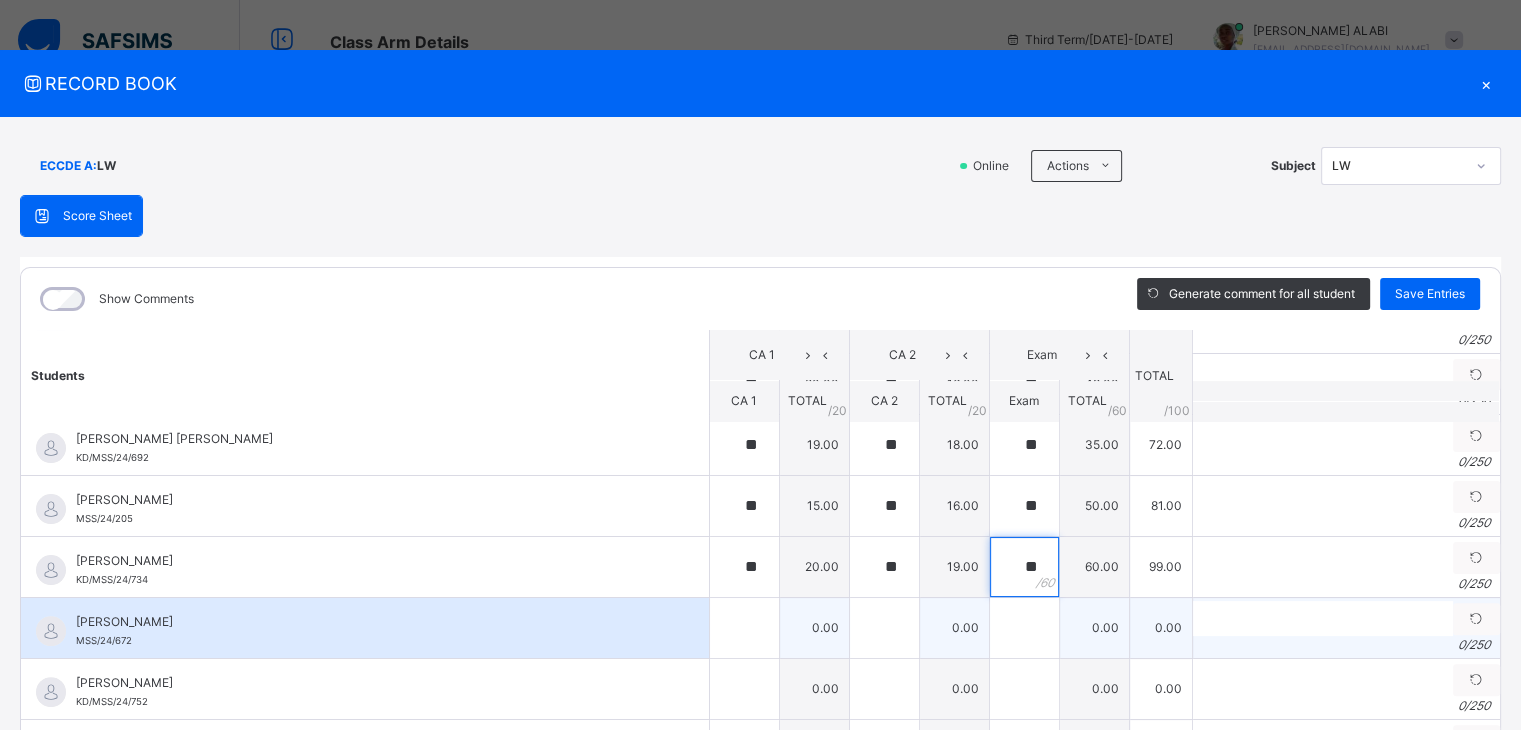 type on "**" 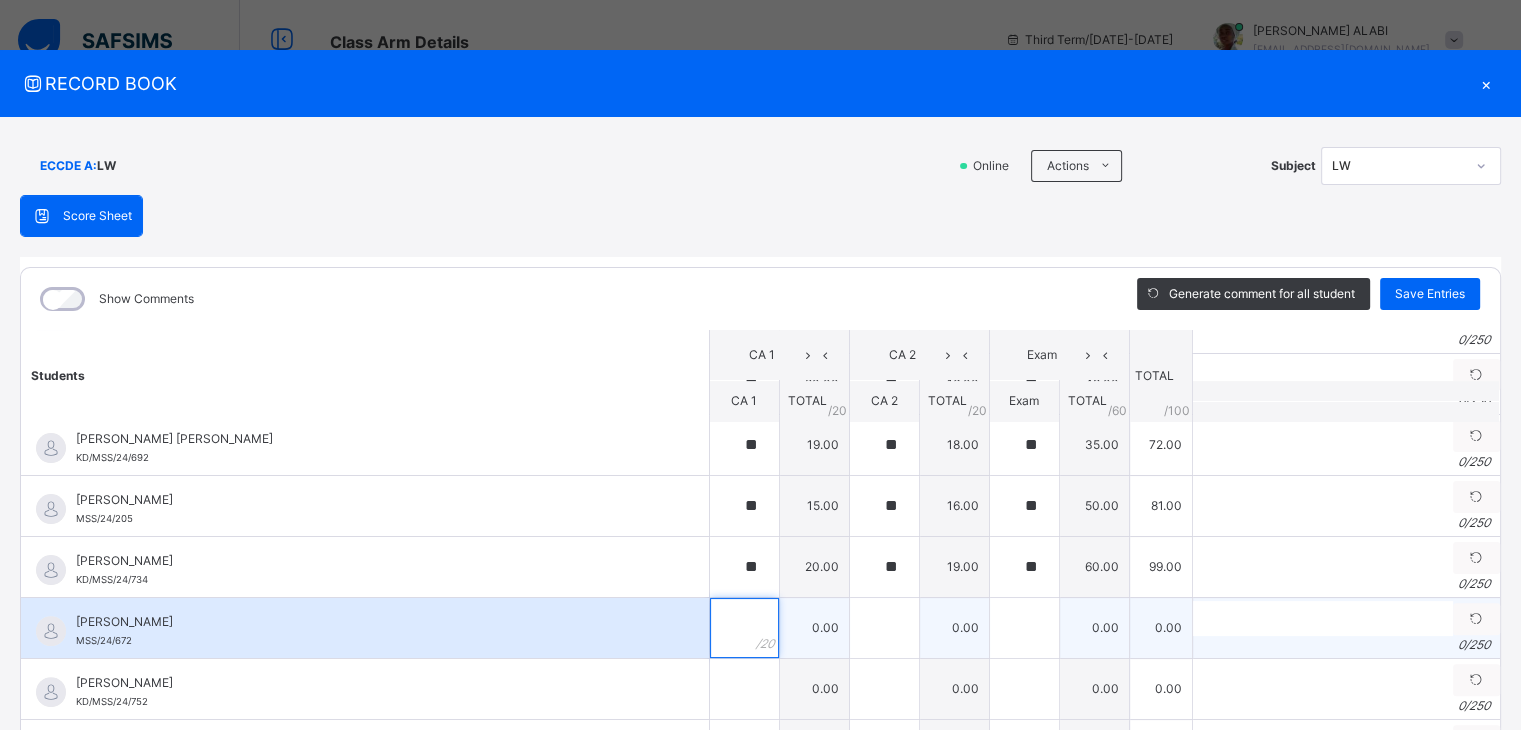 click at bounding box center (744, 628) 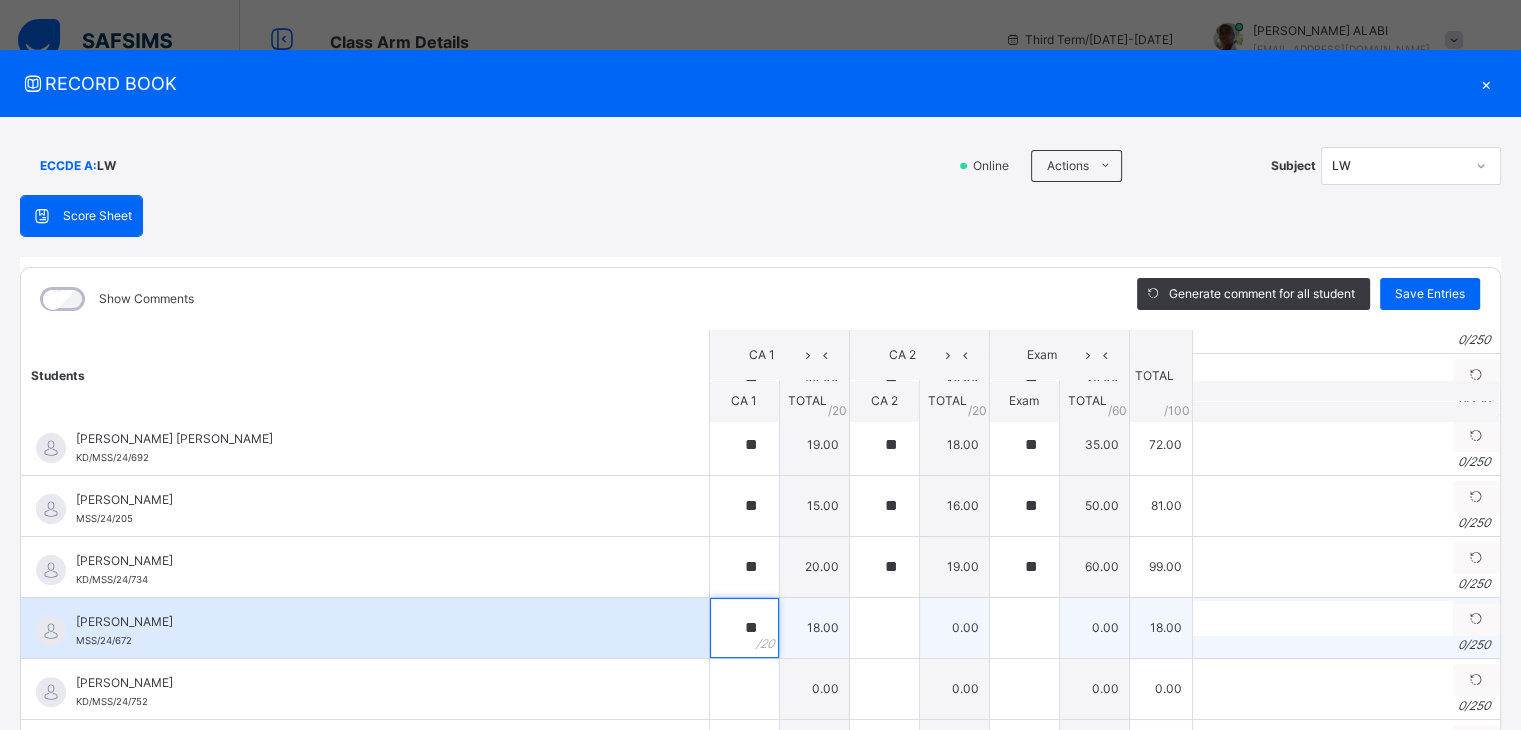 type on "**" 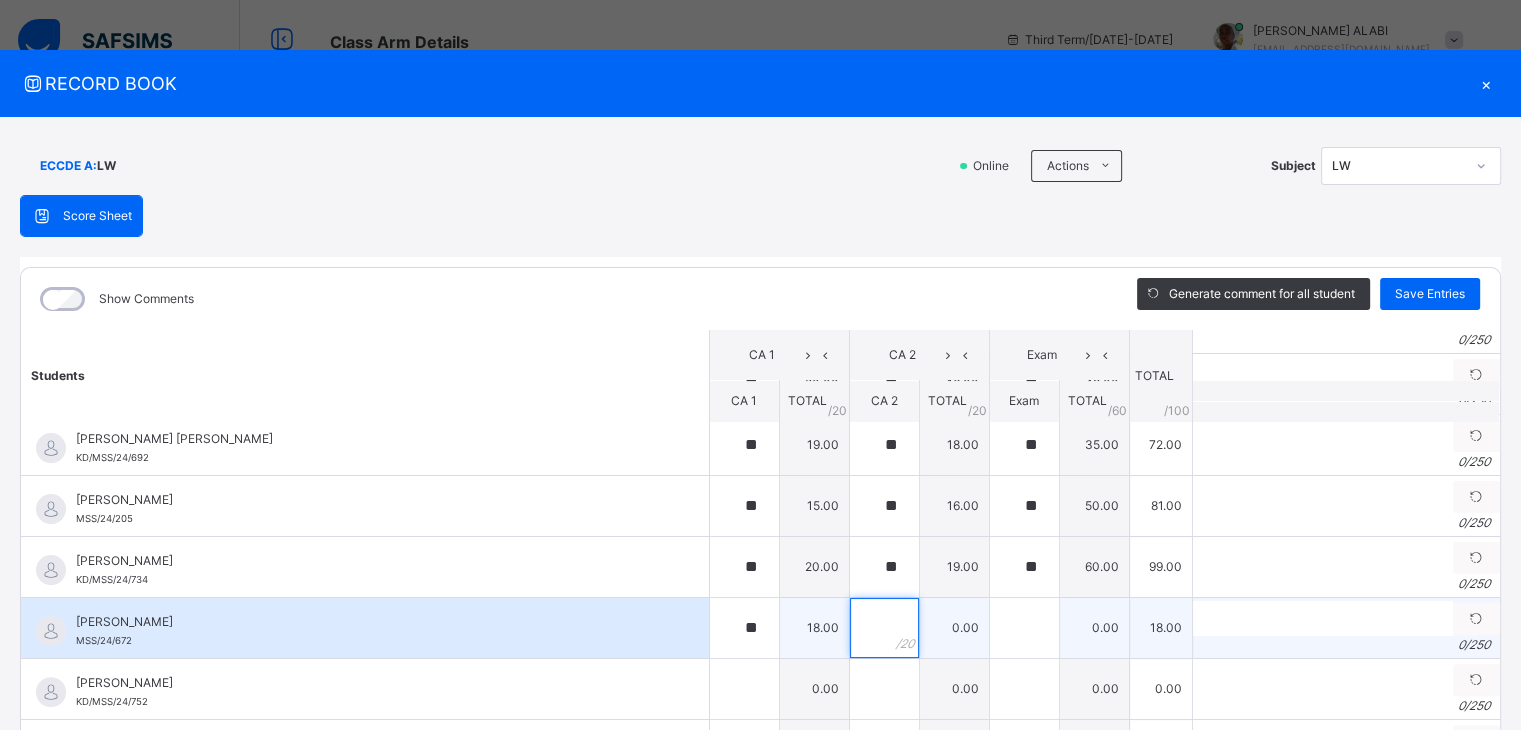 click at bounding box center (884, 628) 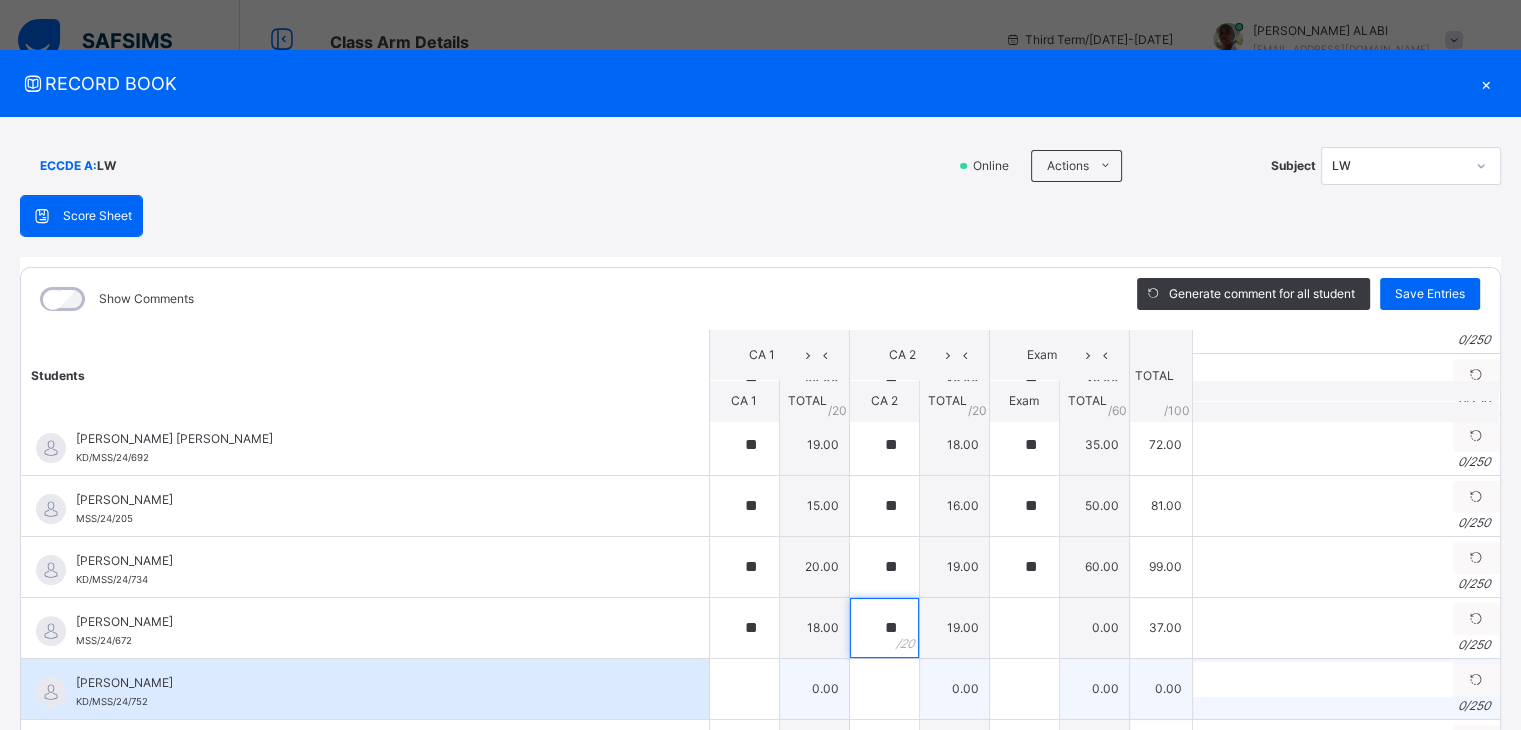 type on "**" 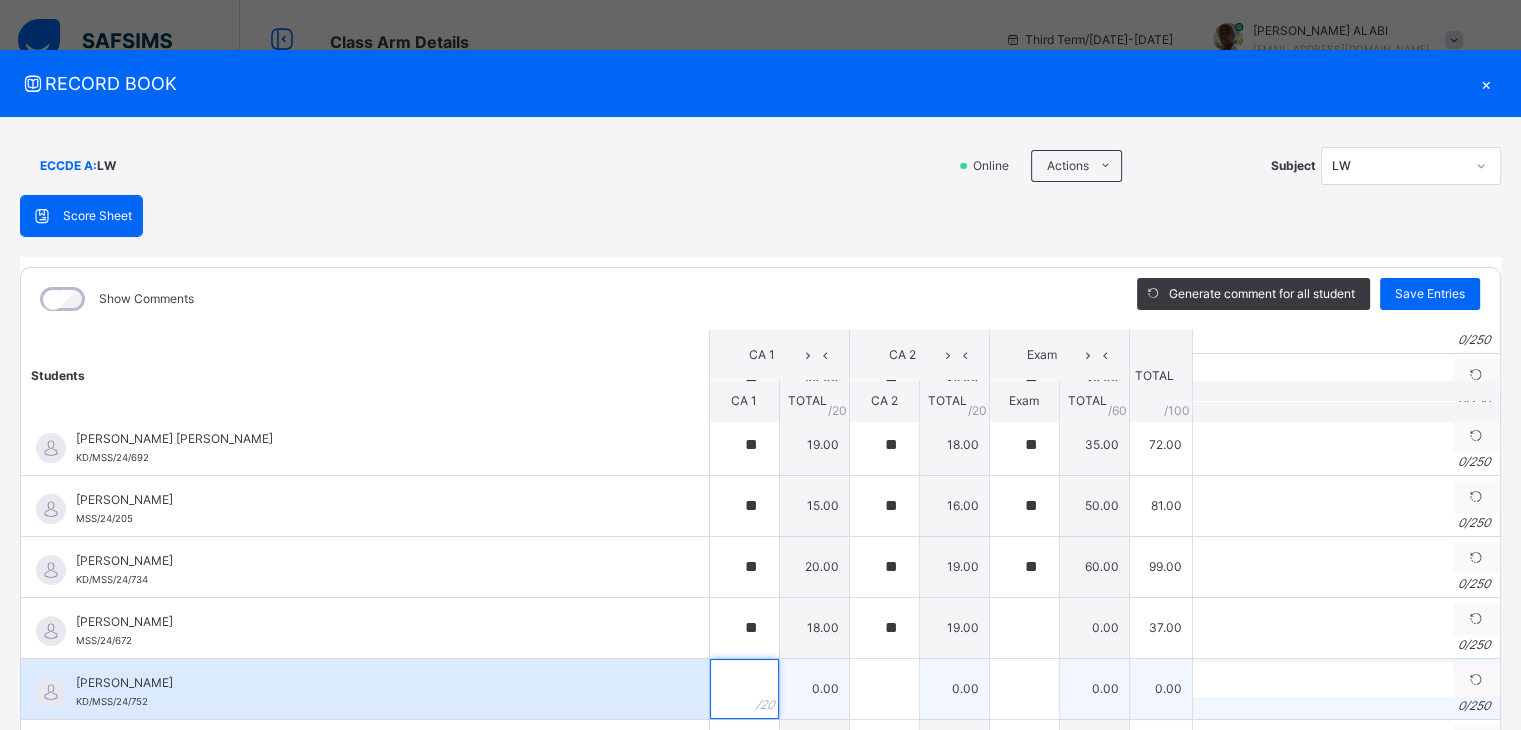 click at bounding box center [744, 689] 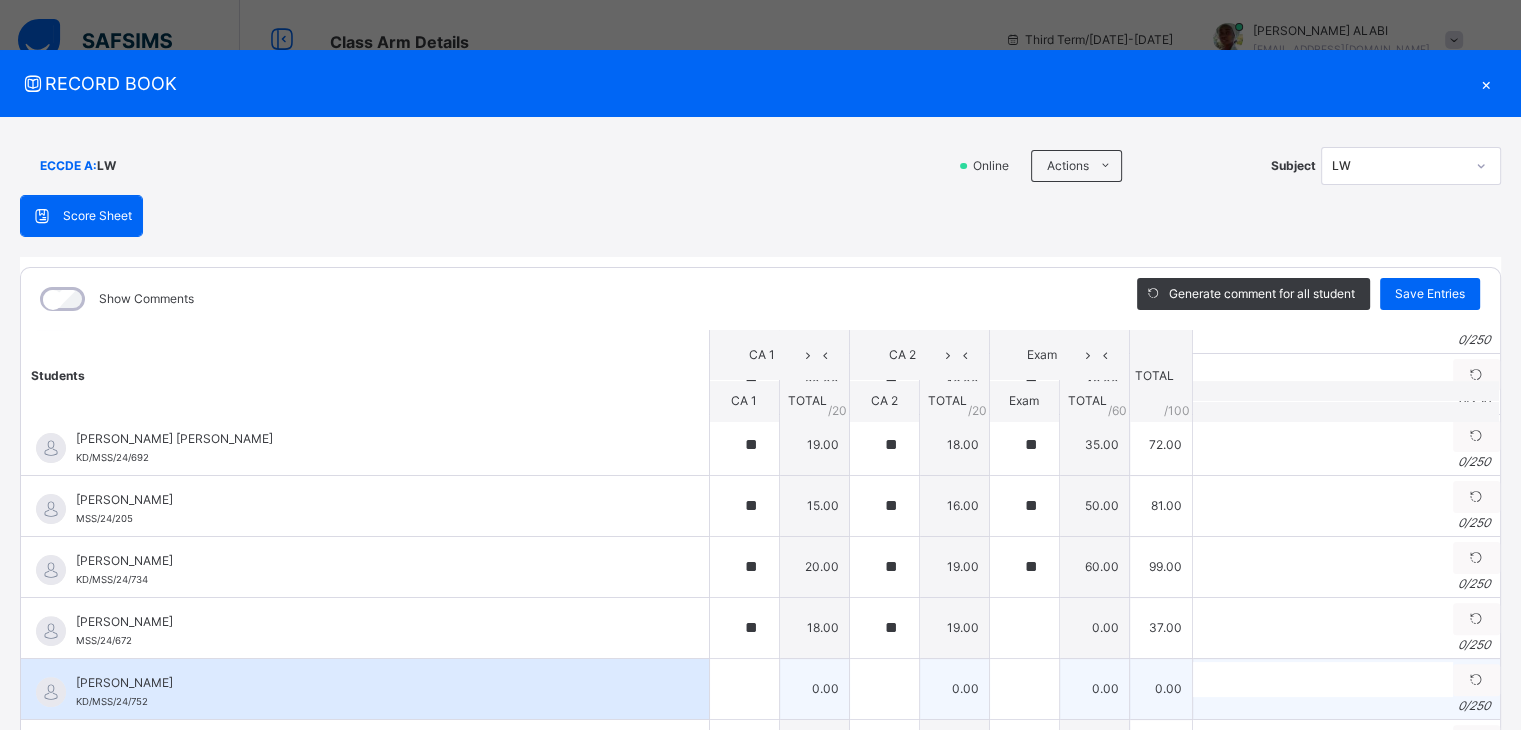 click on "[PERSON_NAME] HARUNA [PERSON_NAME]/MSS/24/752" at bounding box center (370, 692) 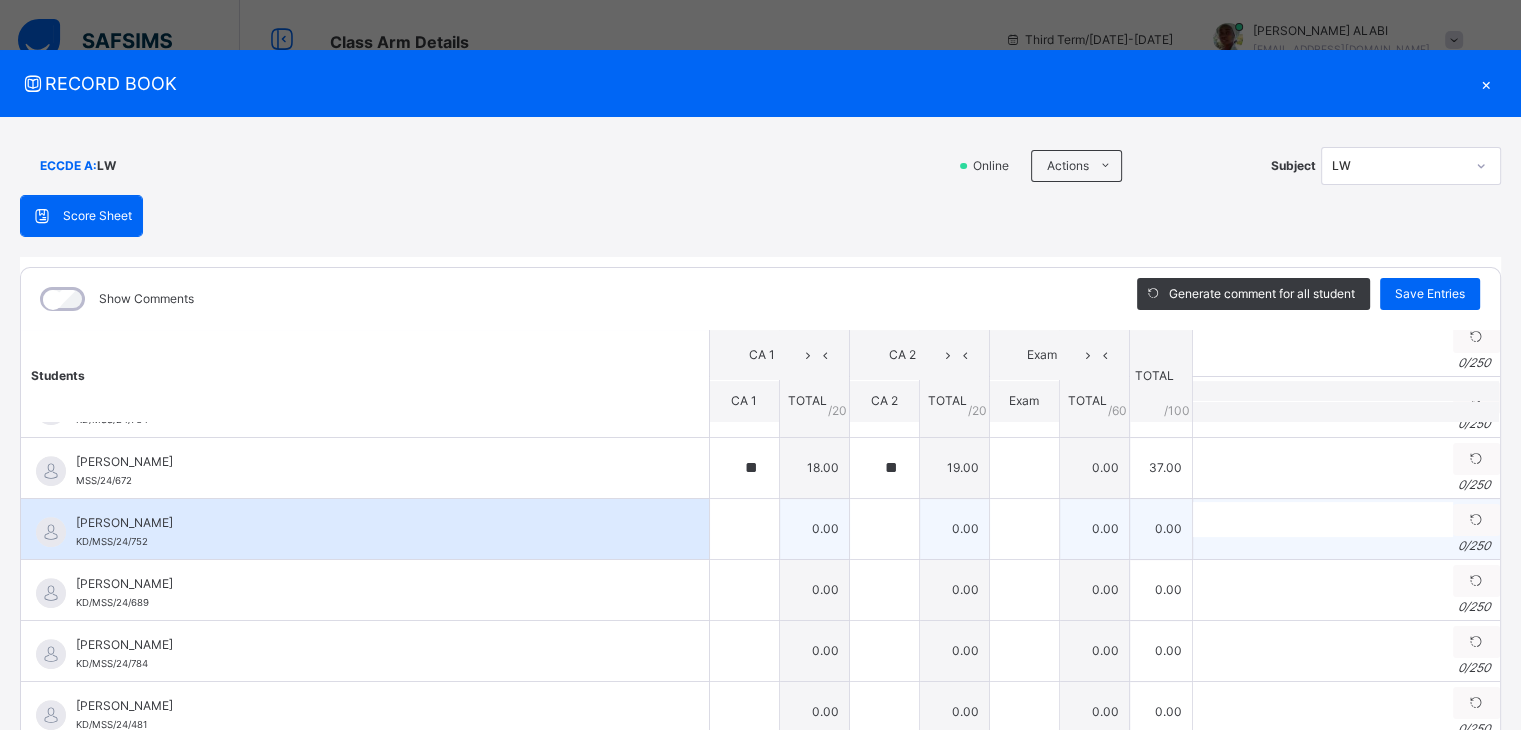 scroll, scrollTop: 880, scrollLeft: 0, axis: vertical 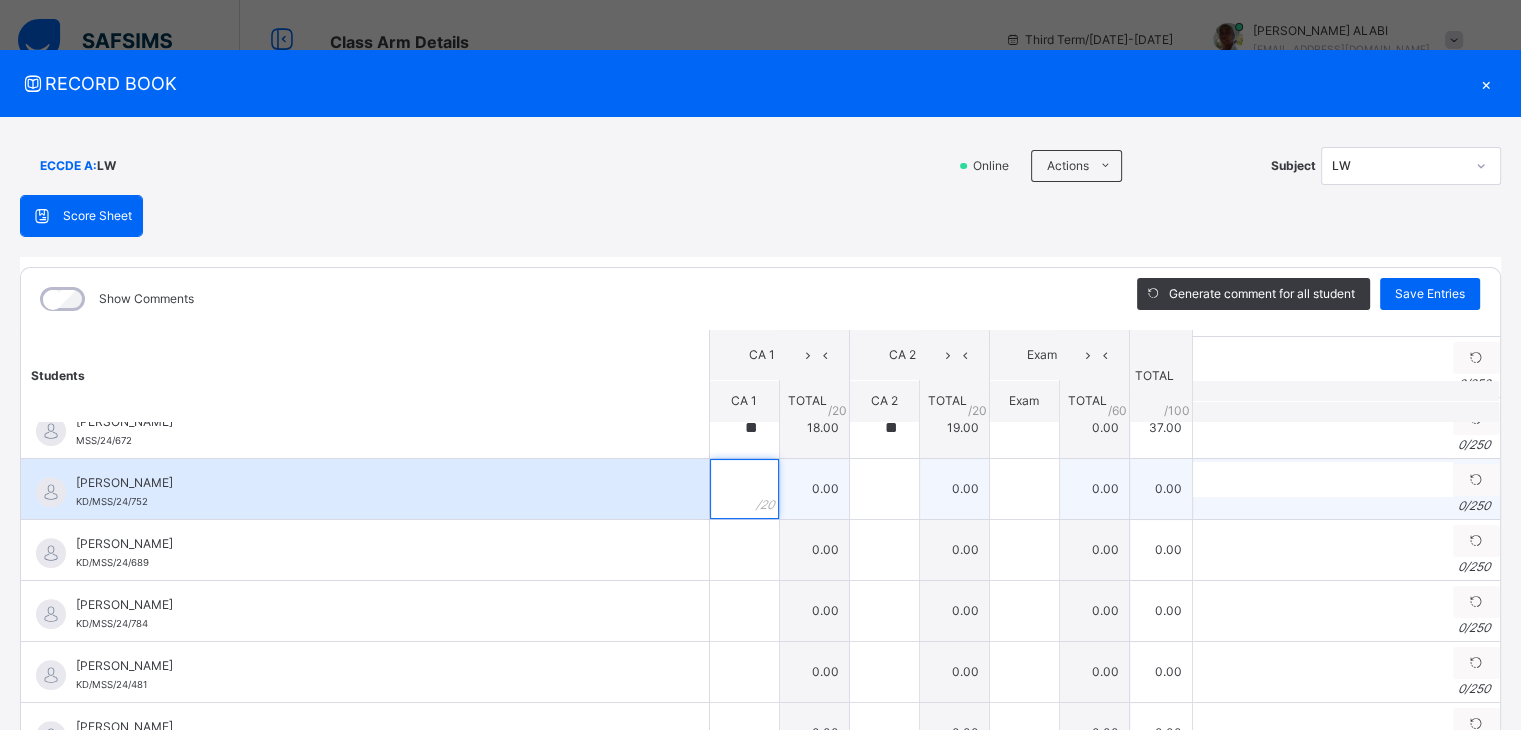click at bounding box center [744, 489] 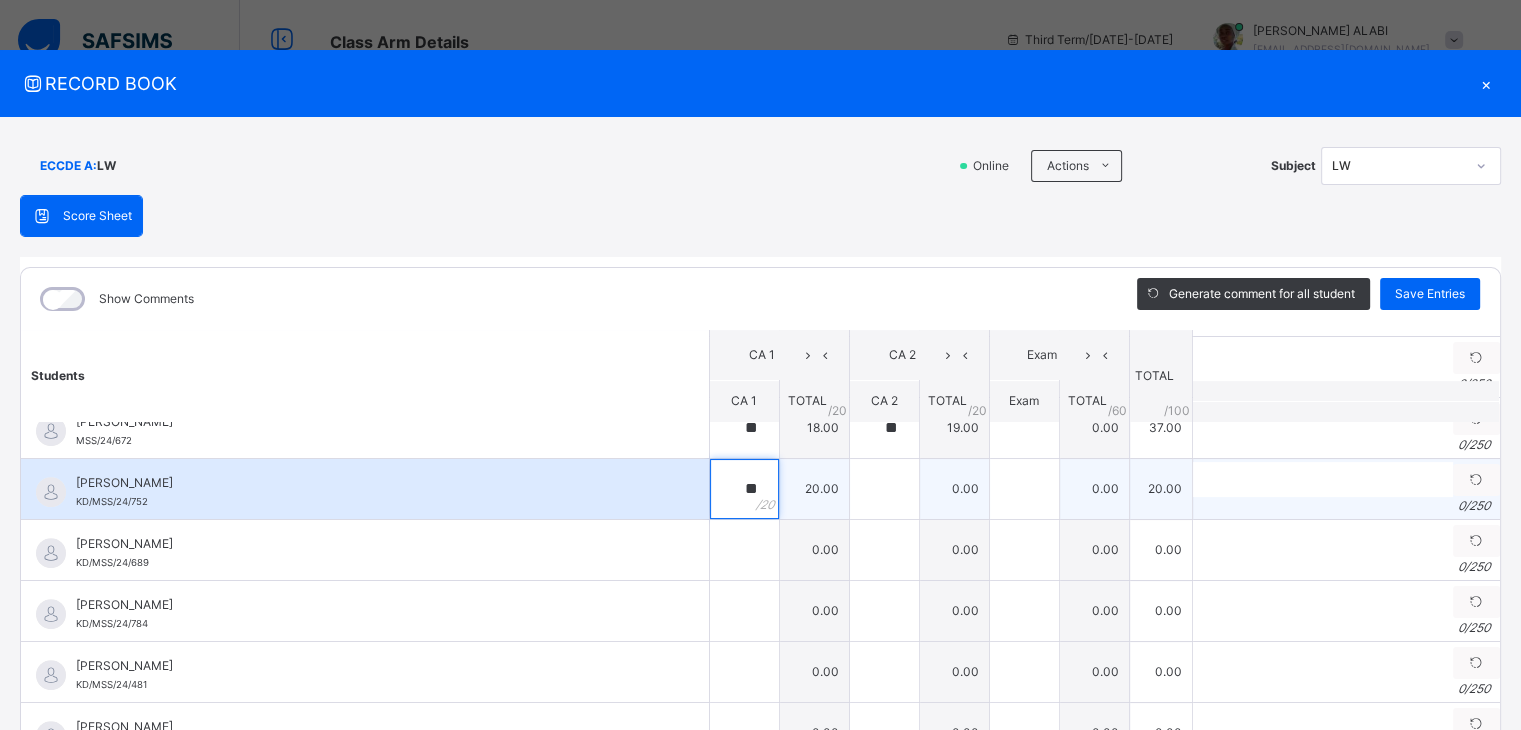 type on "**" 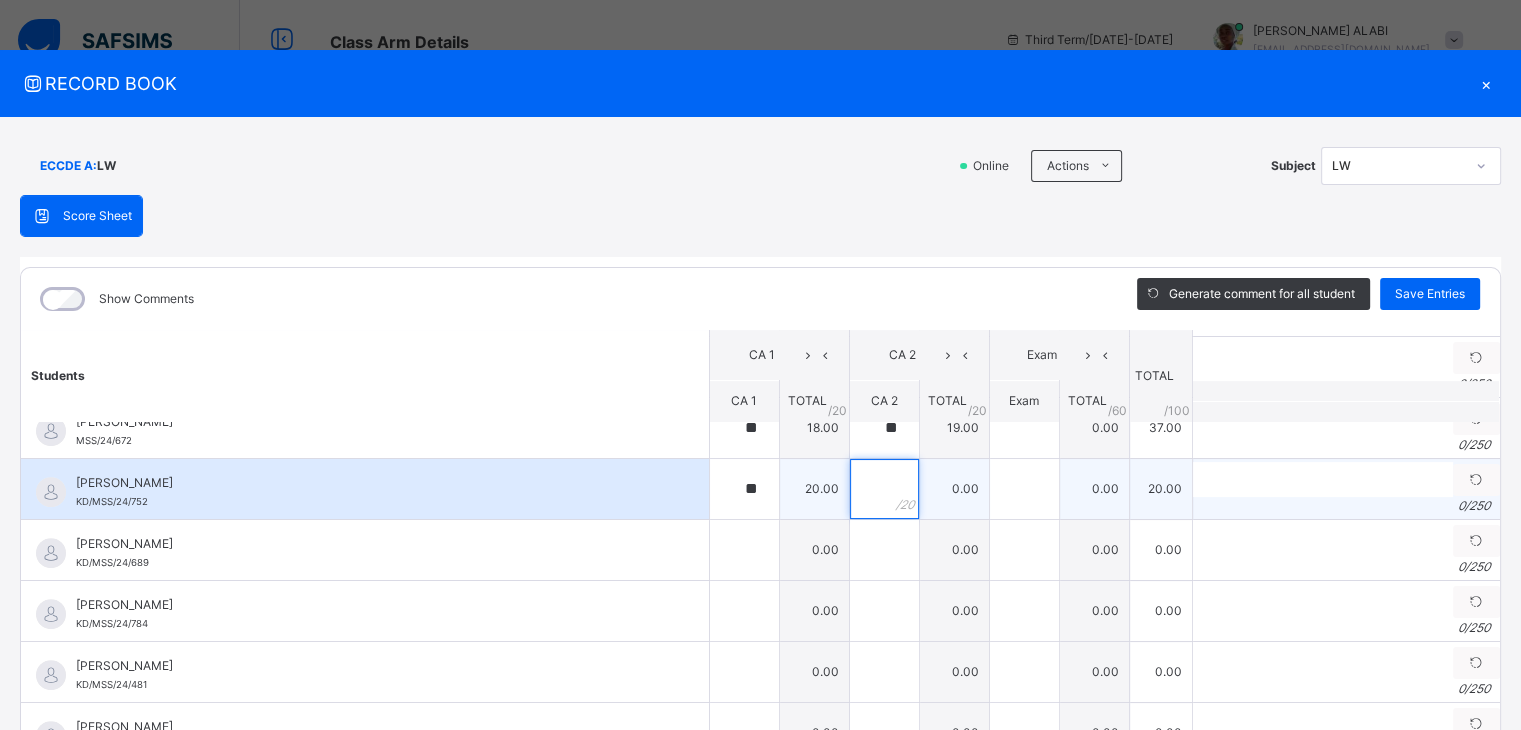 click at bounding box center (884, 489) 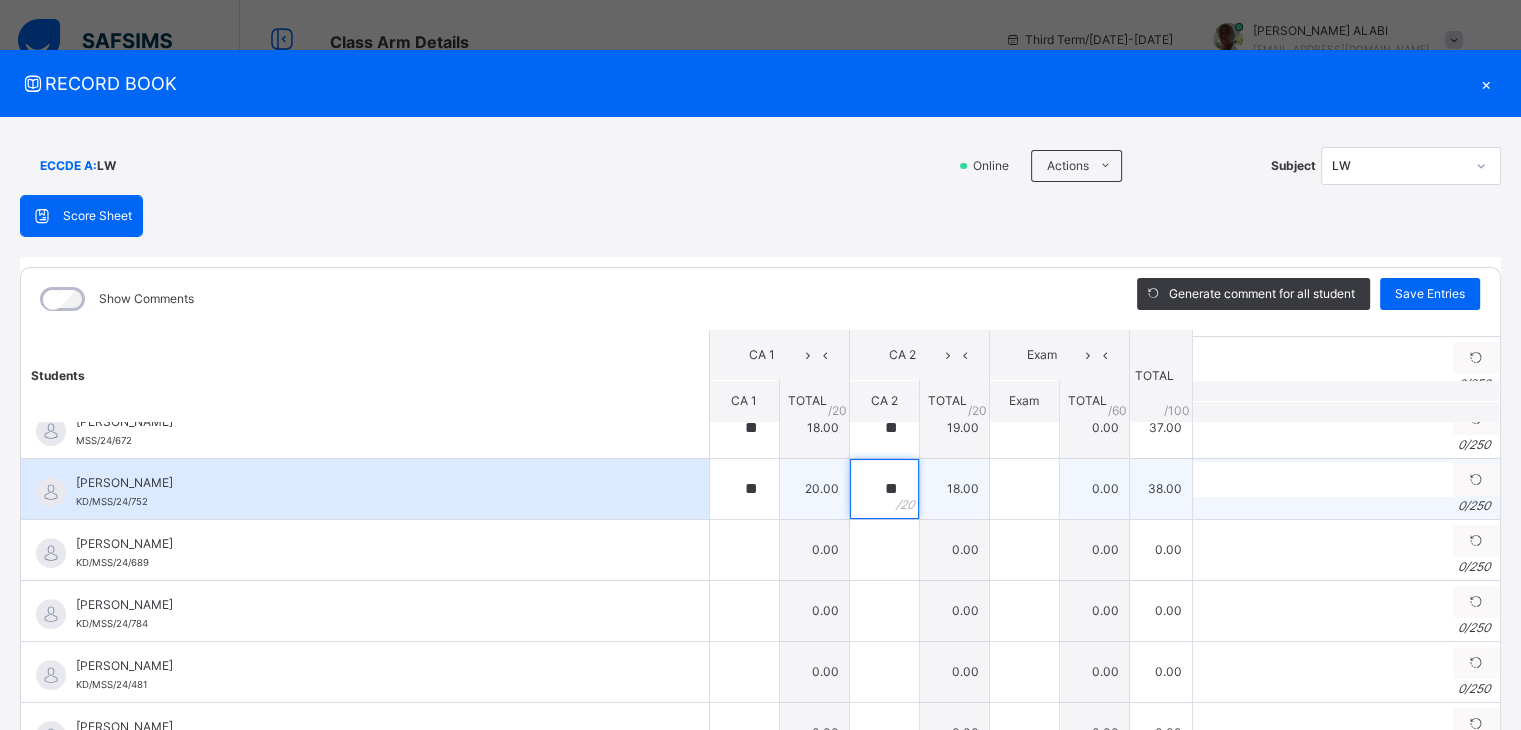 type on "**" 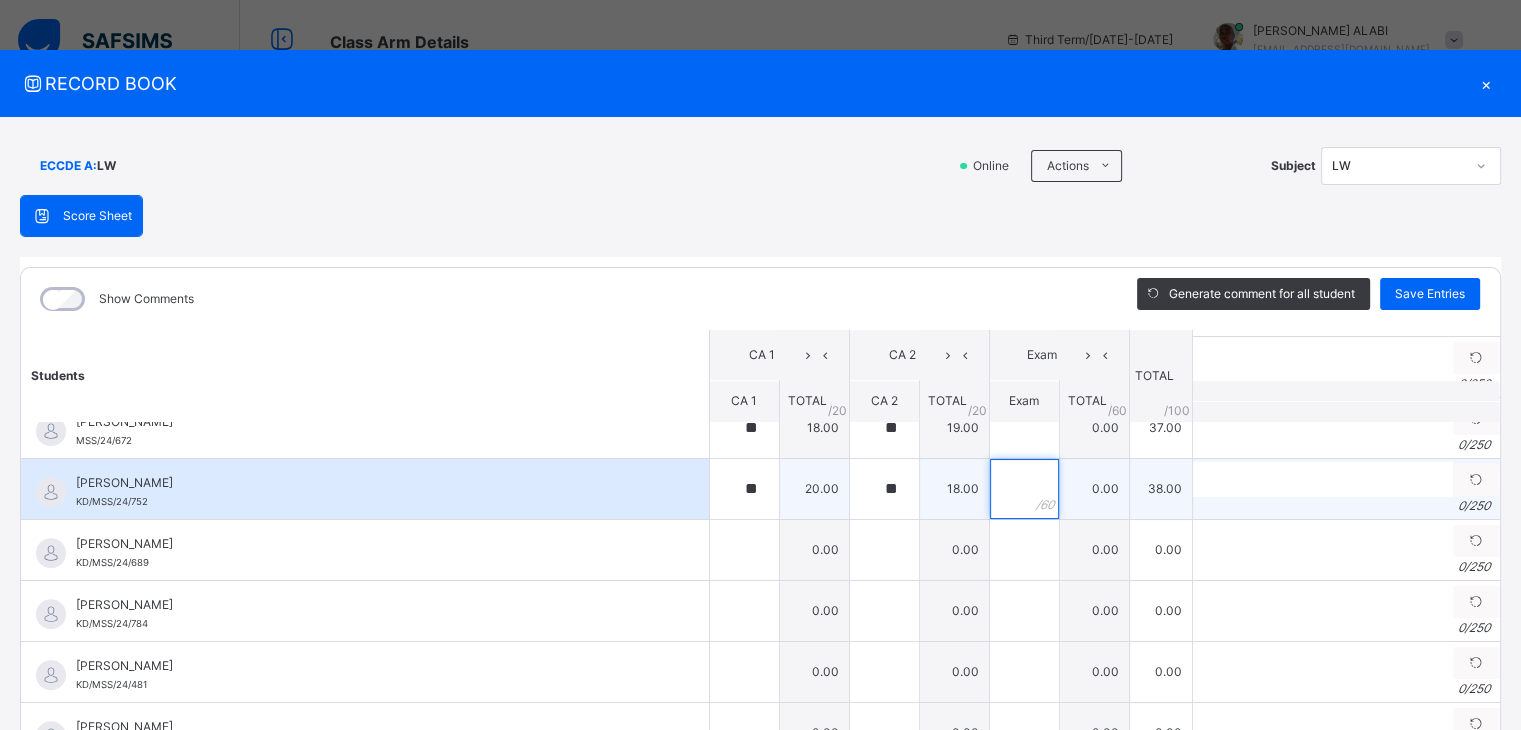 click at bounding box center [1024, 489] 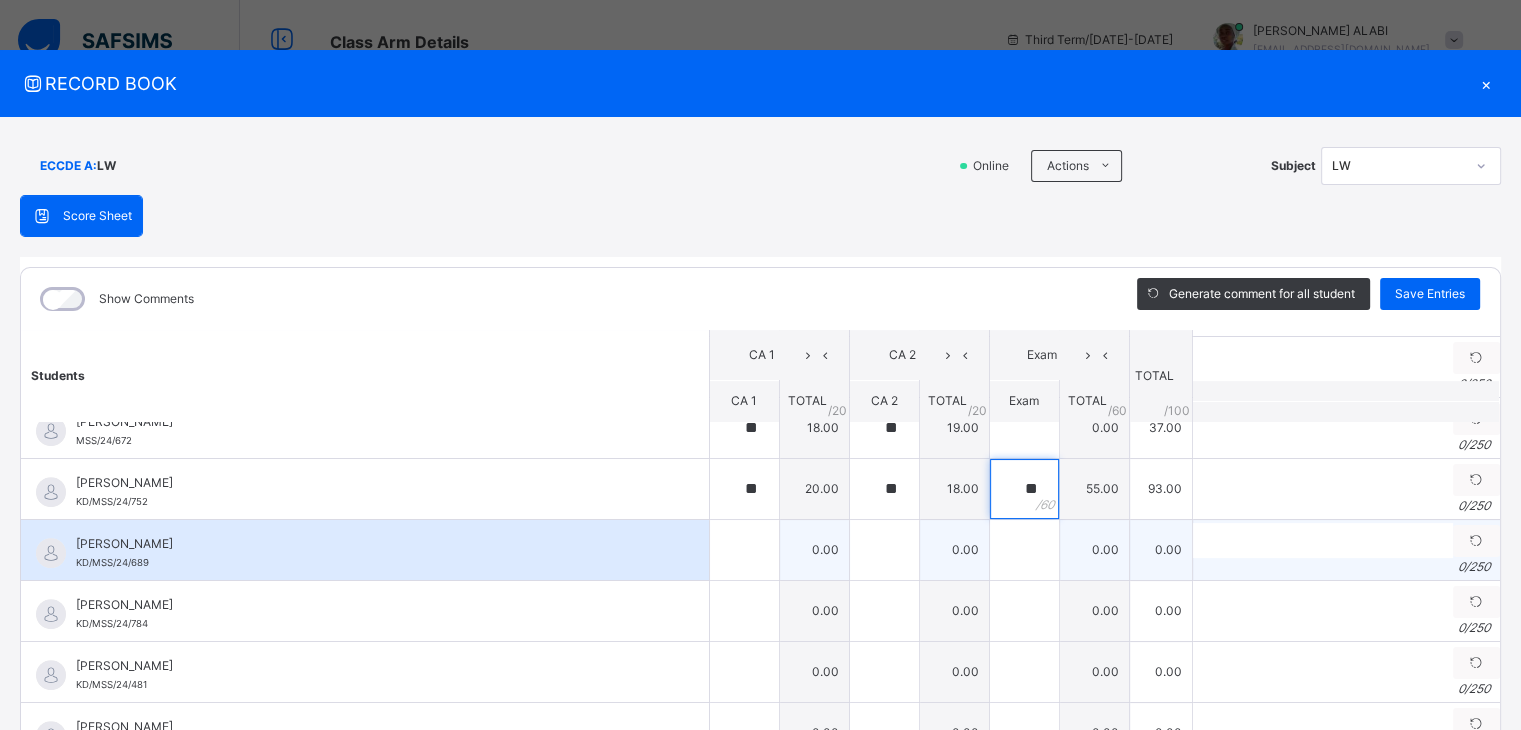 type on "**" 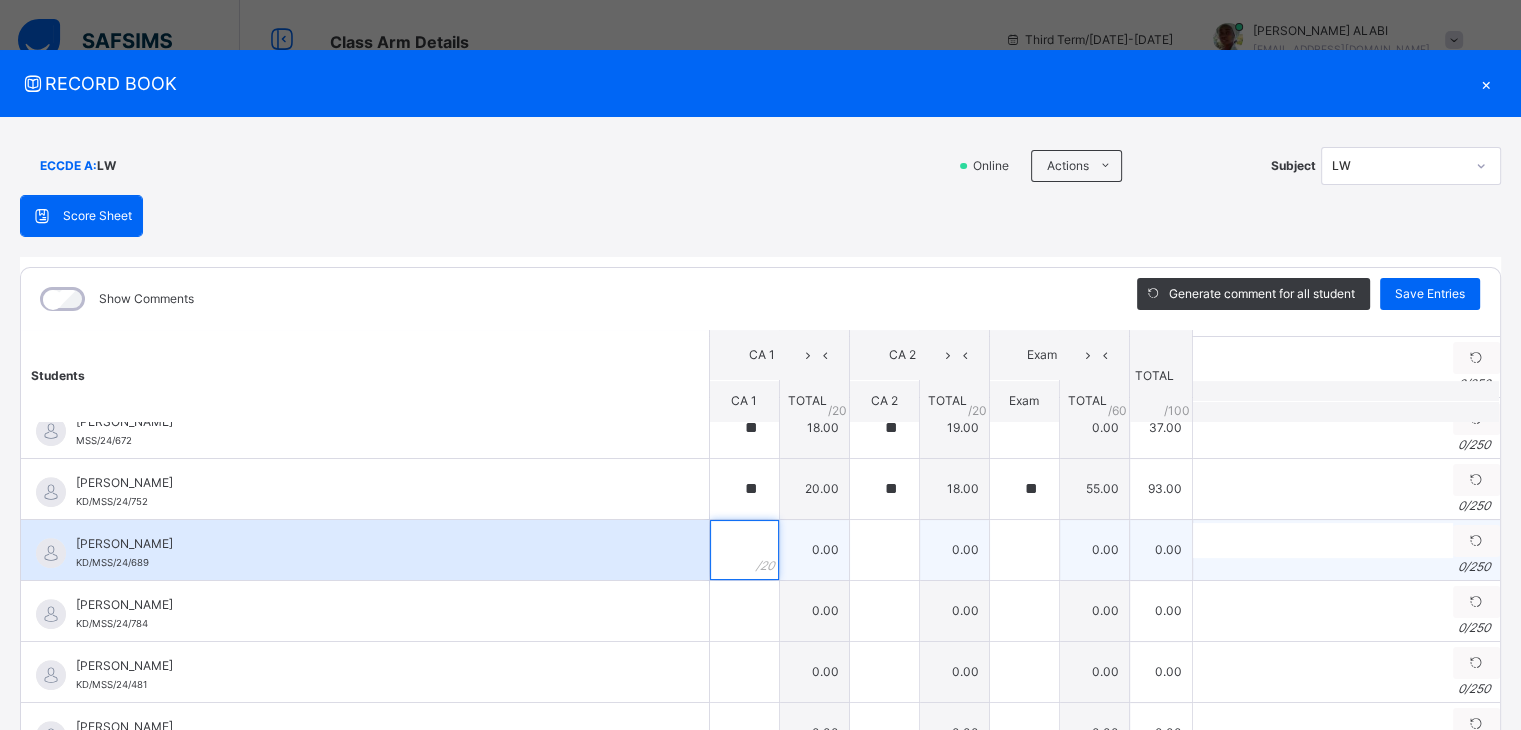click at bounding box center (744, 550) 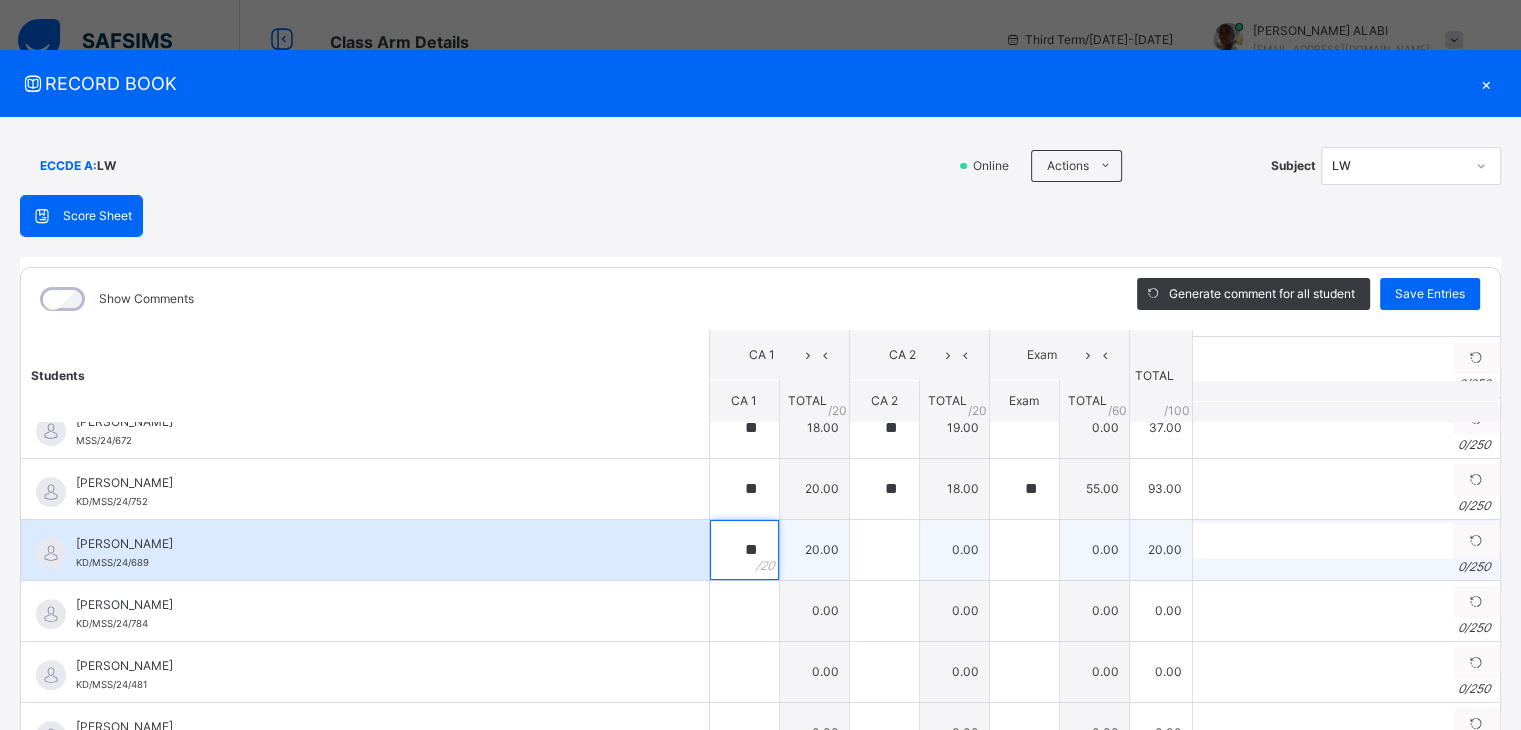type on "**" 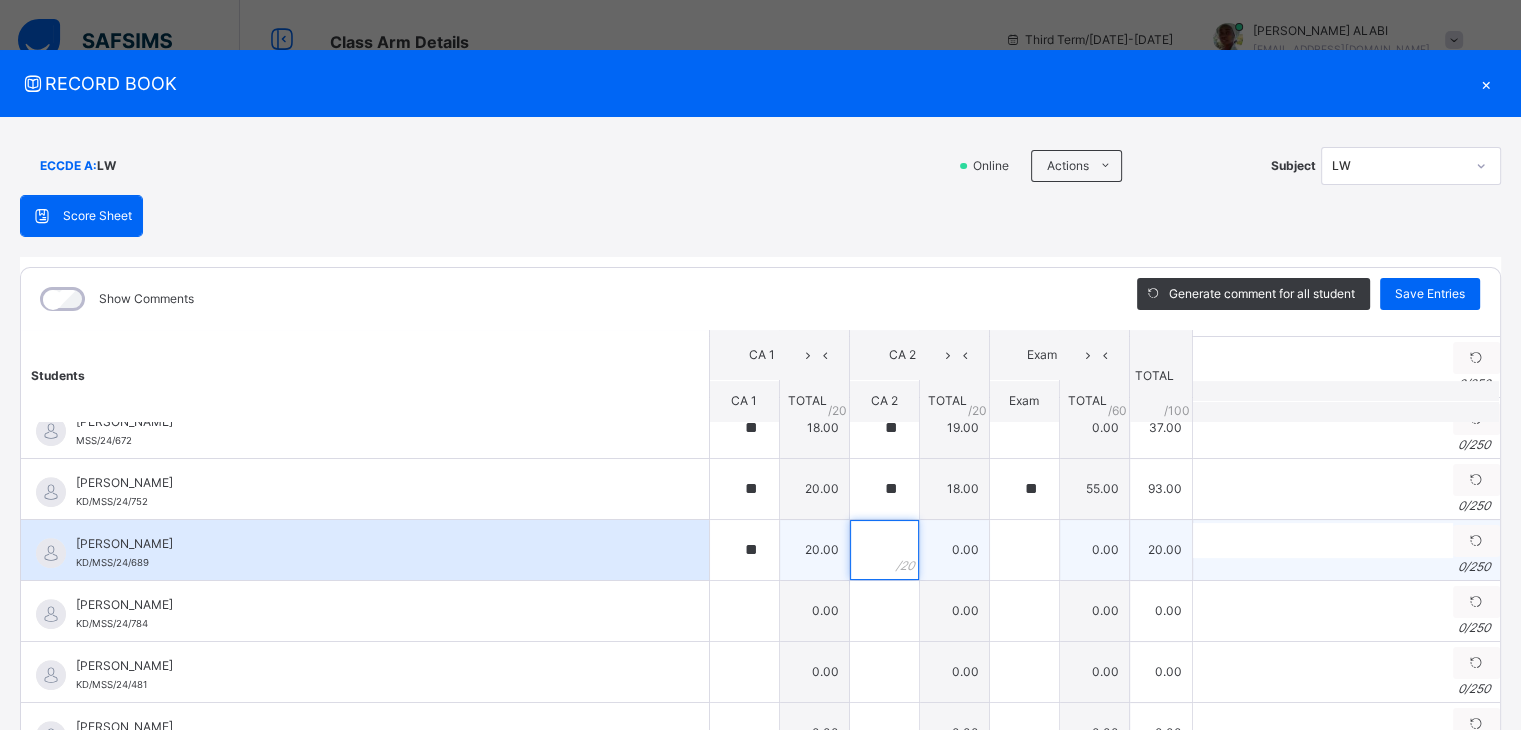 click at bounding box center (884, 550) 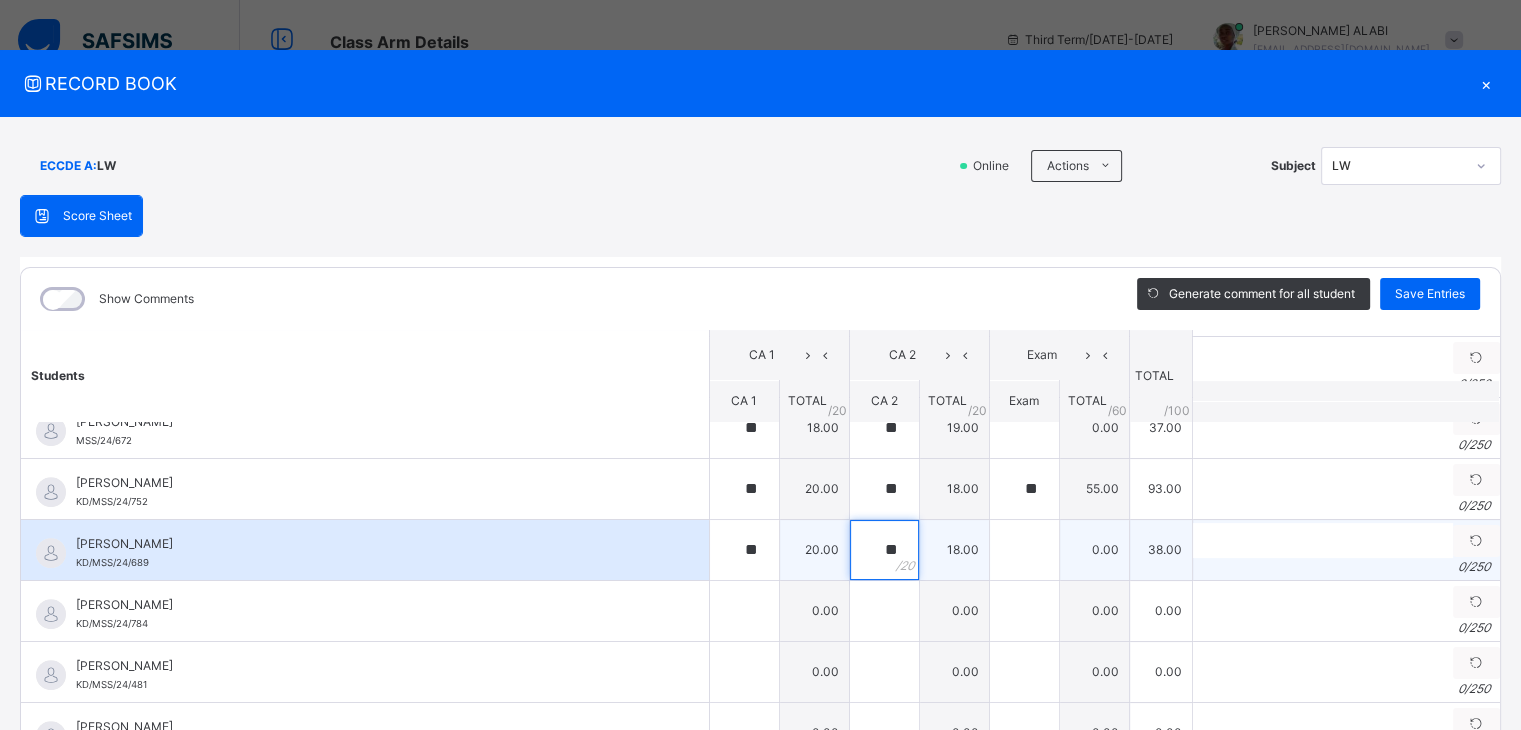 type on "**" 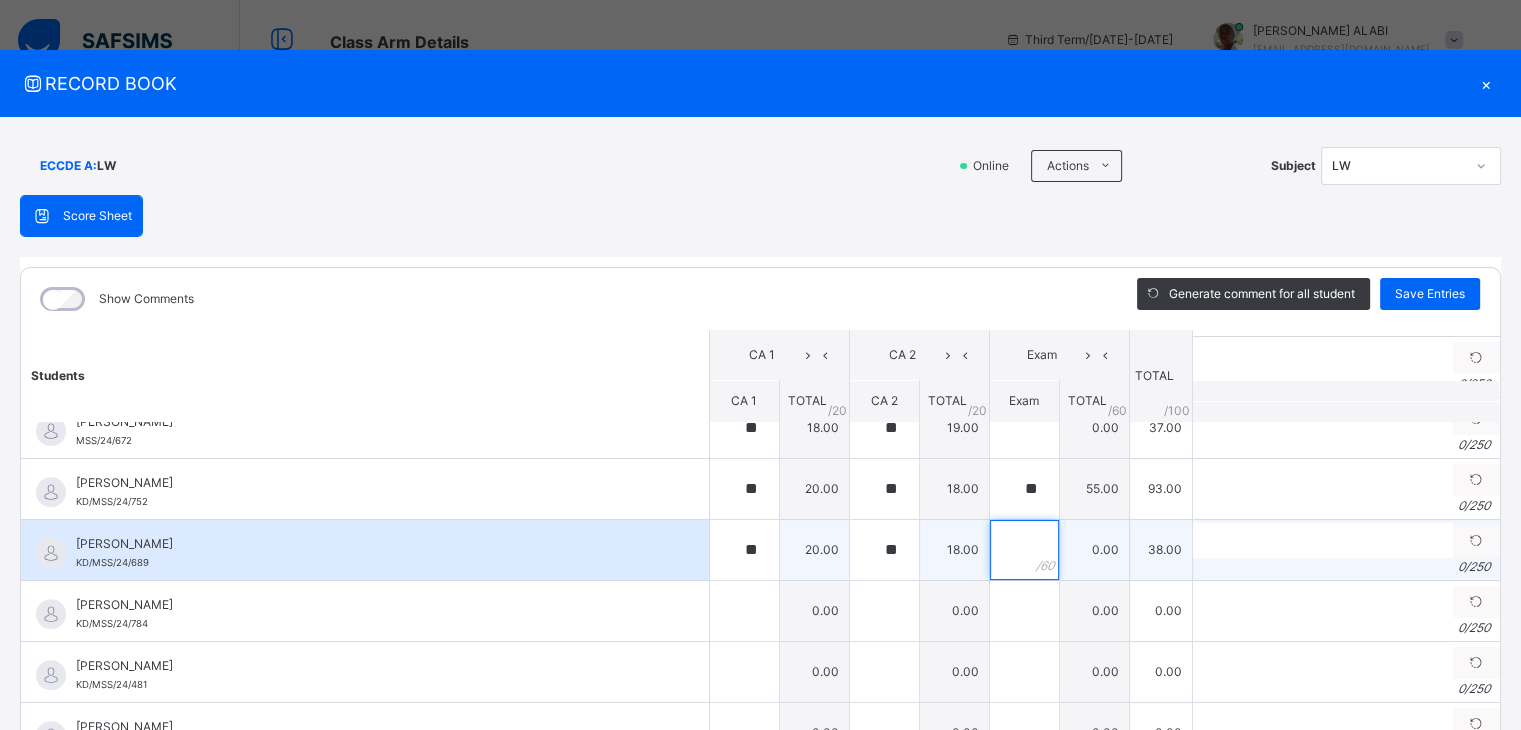 click at bounding box center [1024, 550] 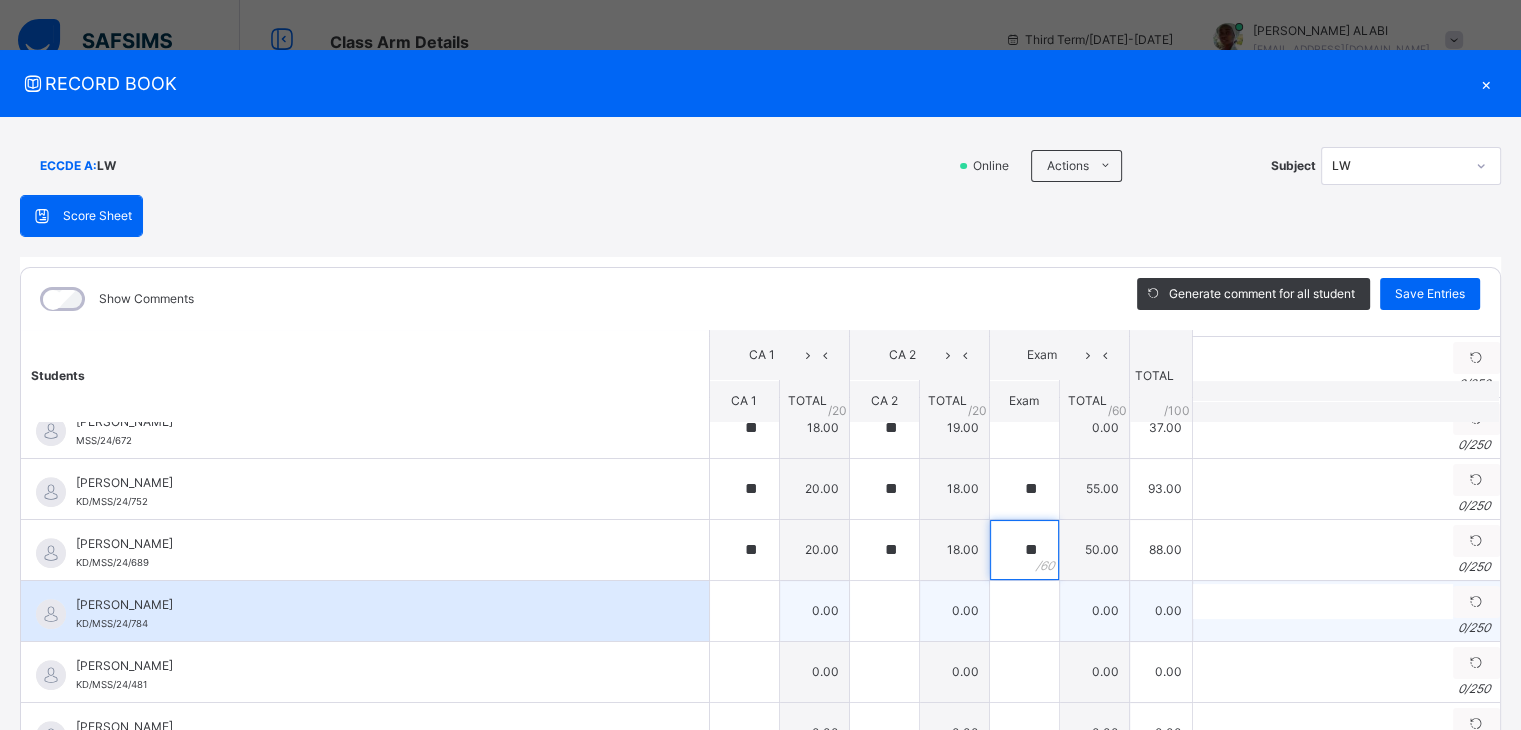 type on "**" 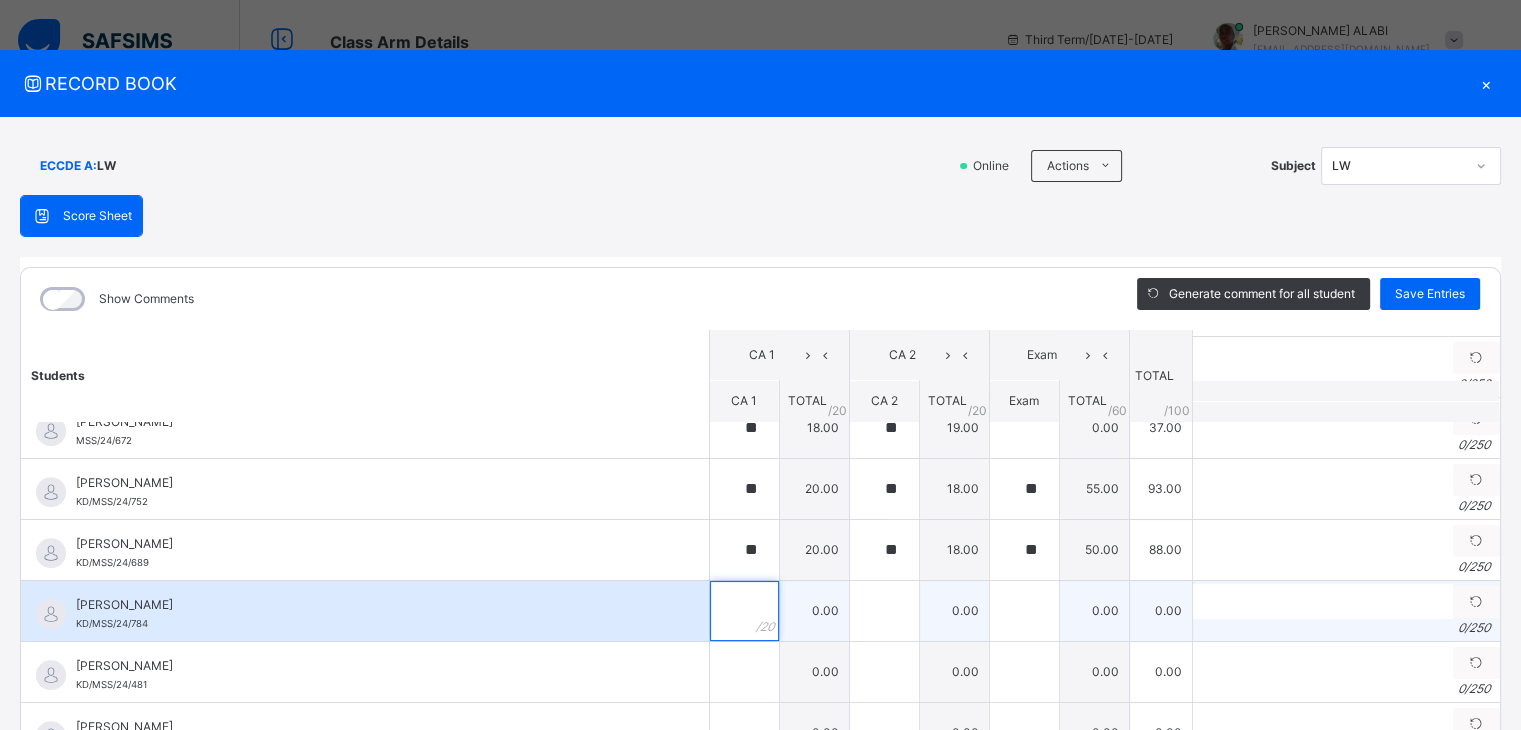 click at bounding box center (744, 611) 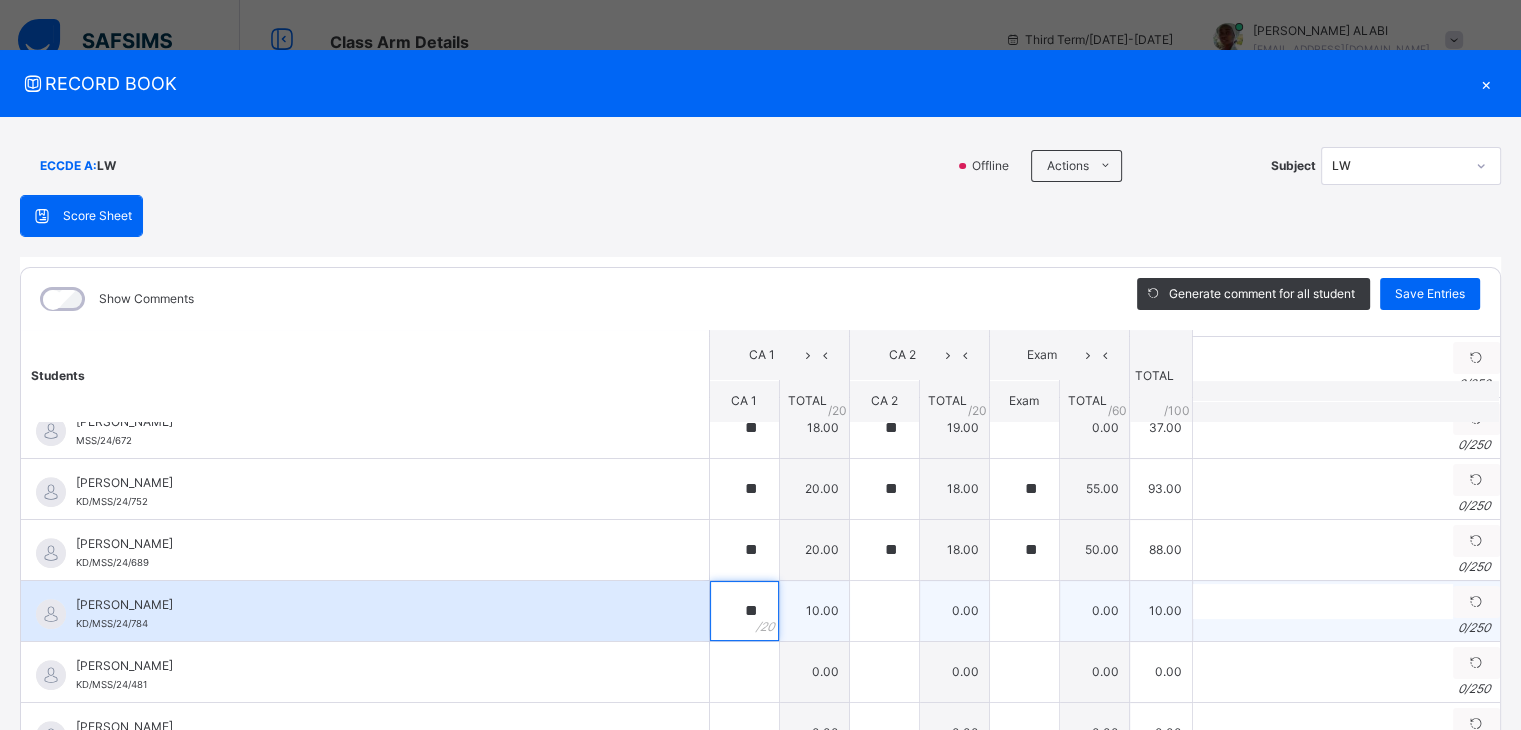 type on "**" 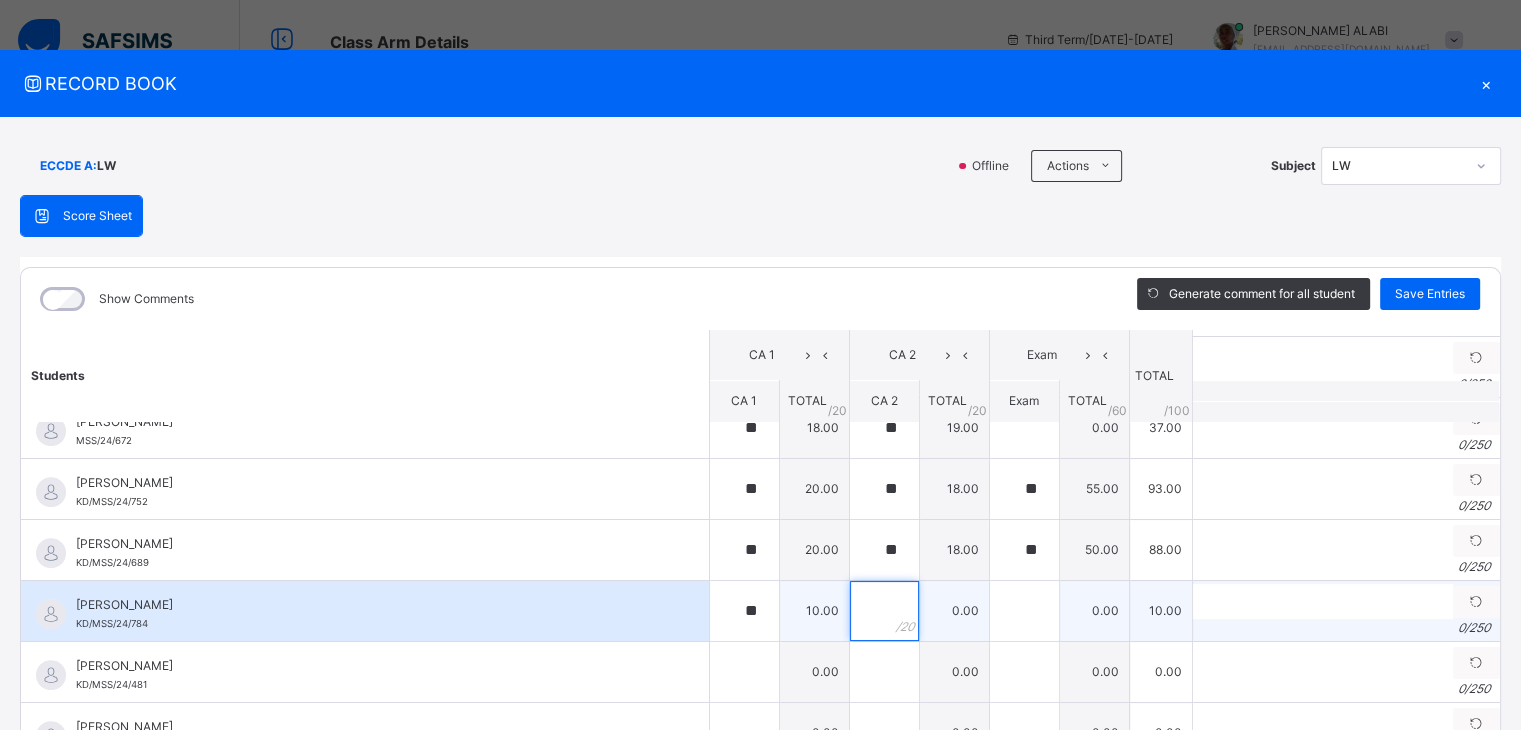 click at bounding box center (884, 611) 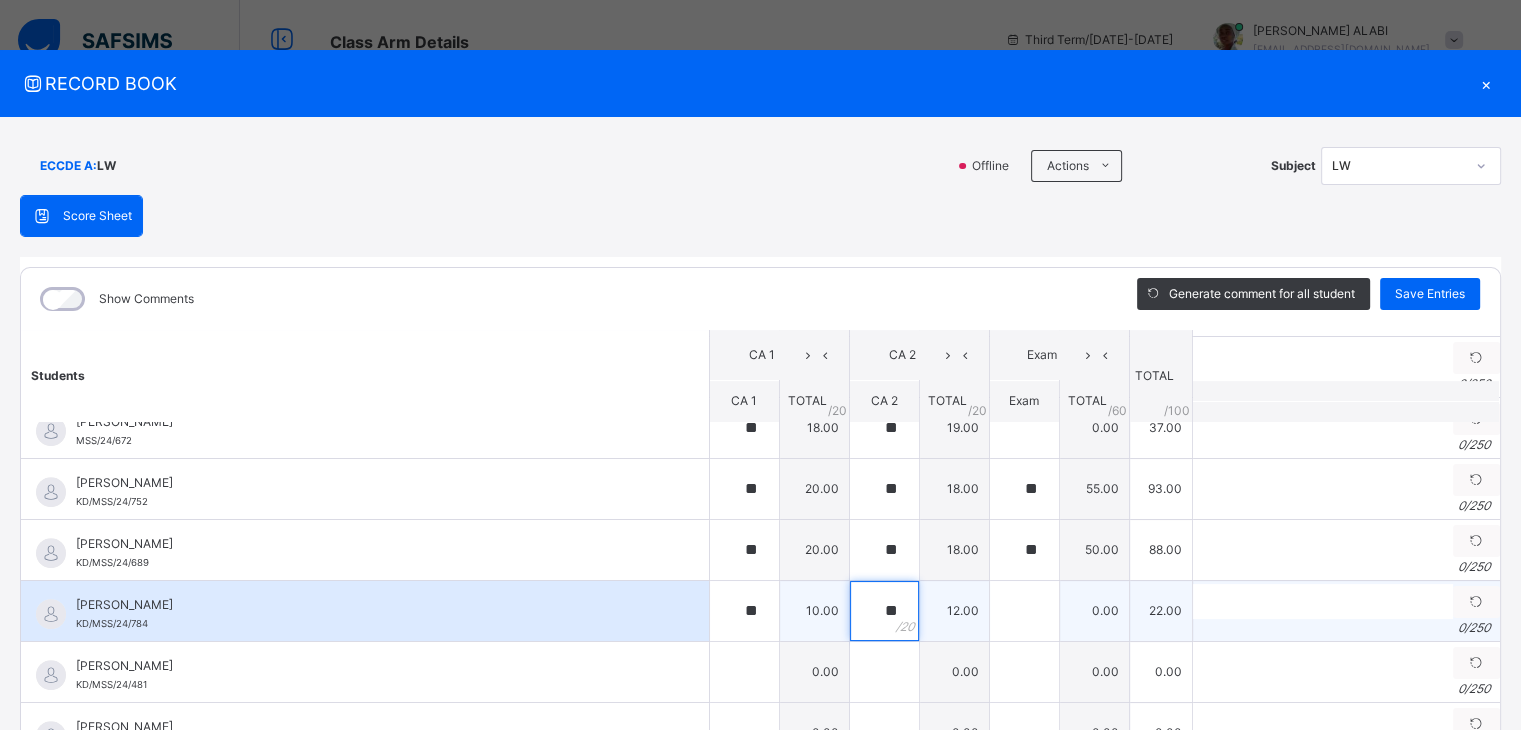 type on "**" 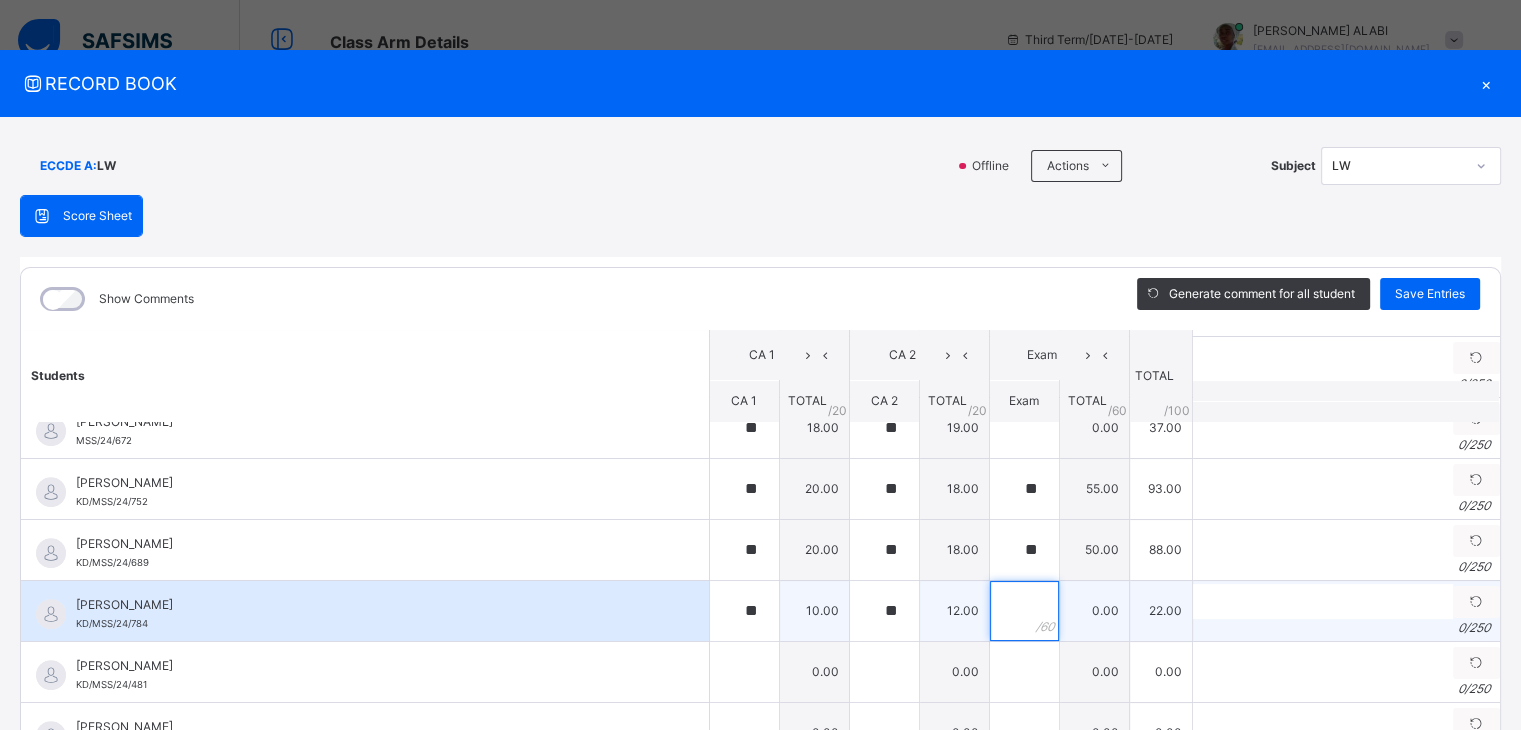 click at bounding box center [1024, 611] 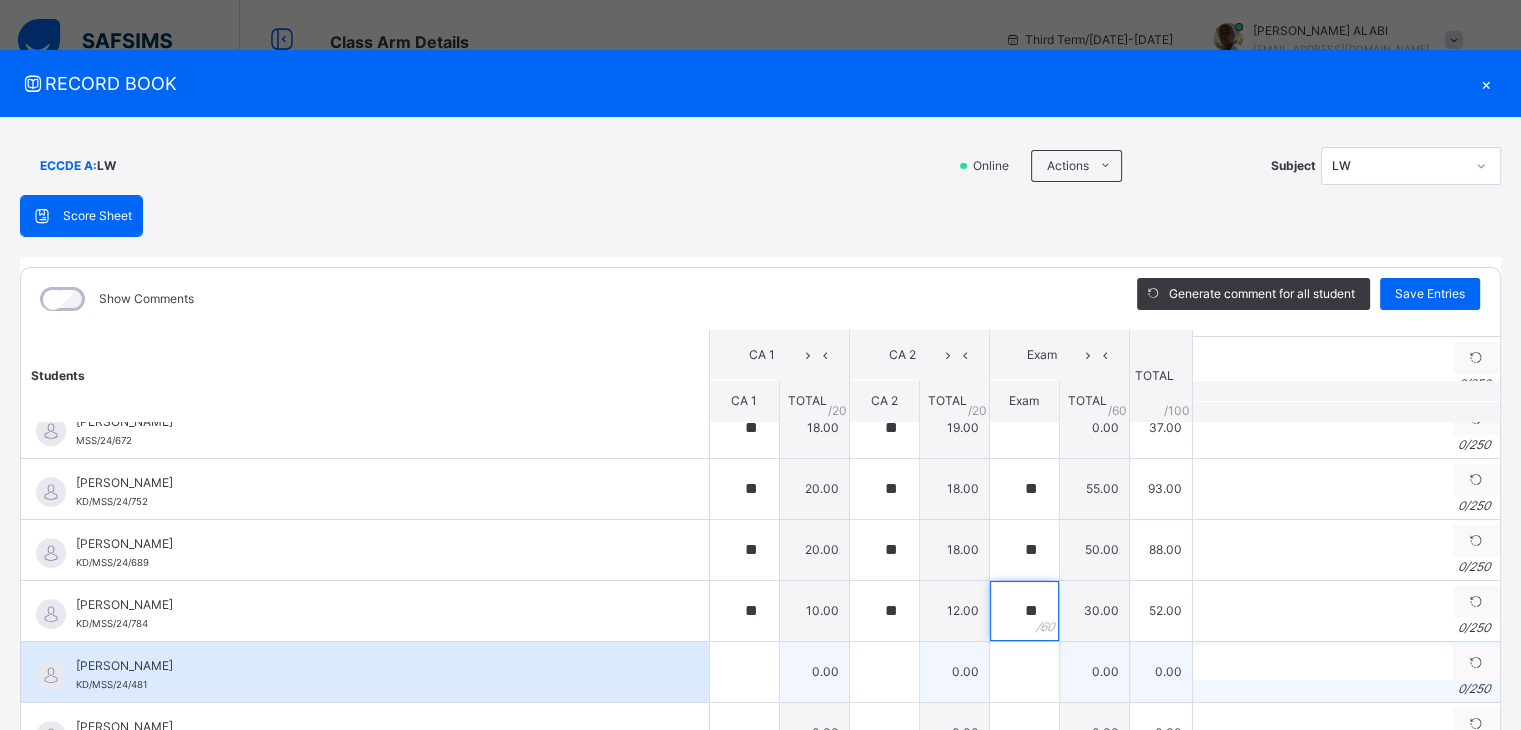 type on "**" 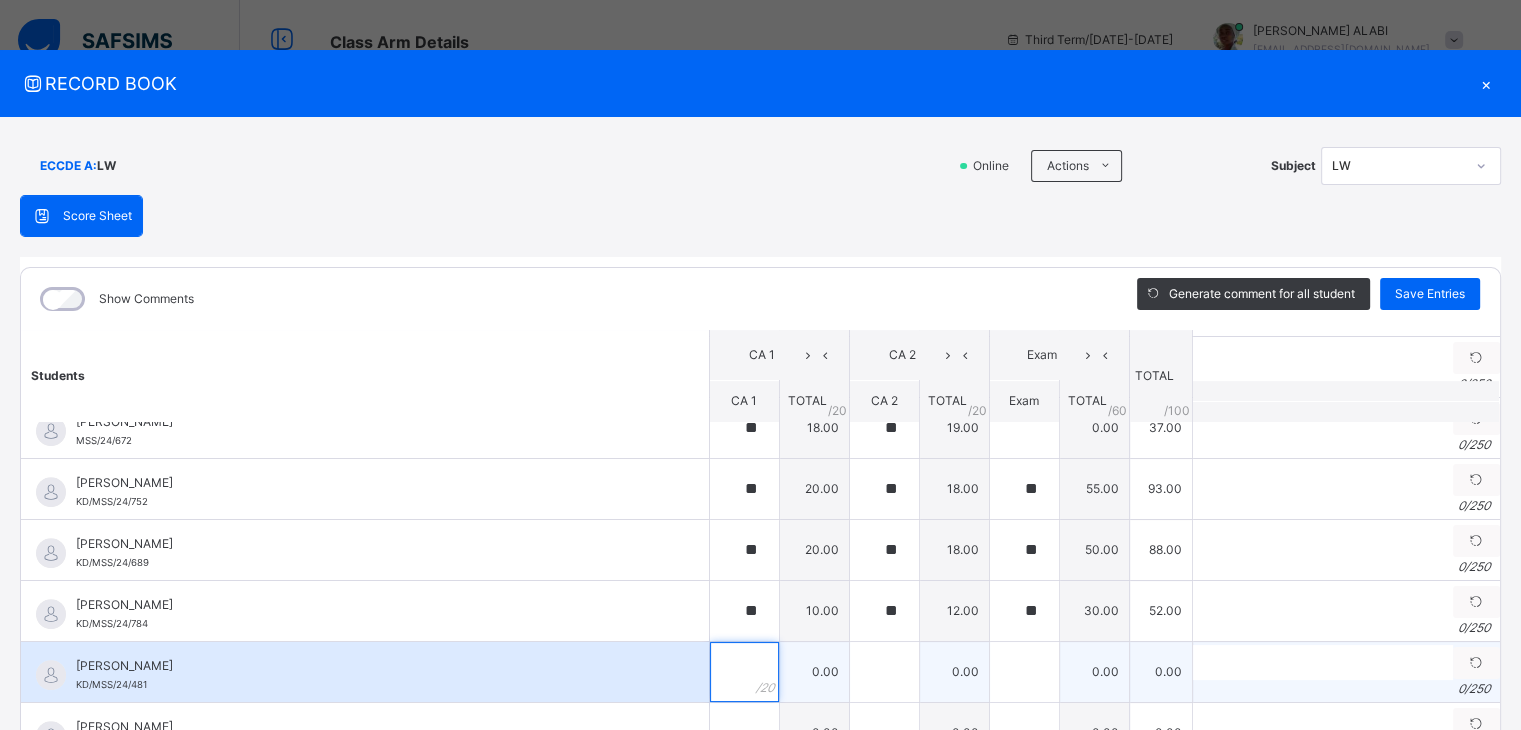 click at bounding box center (744, 672) 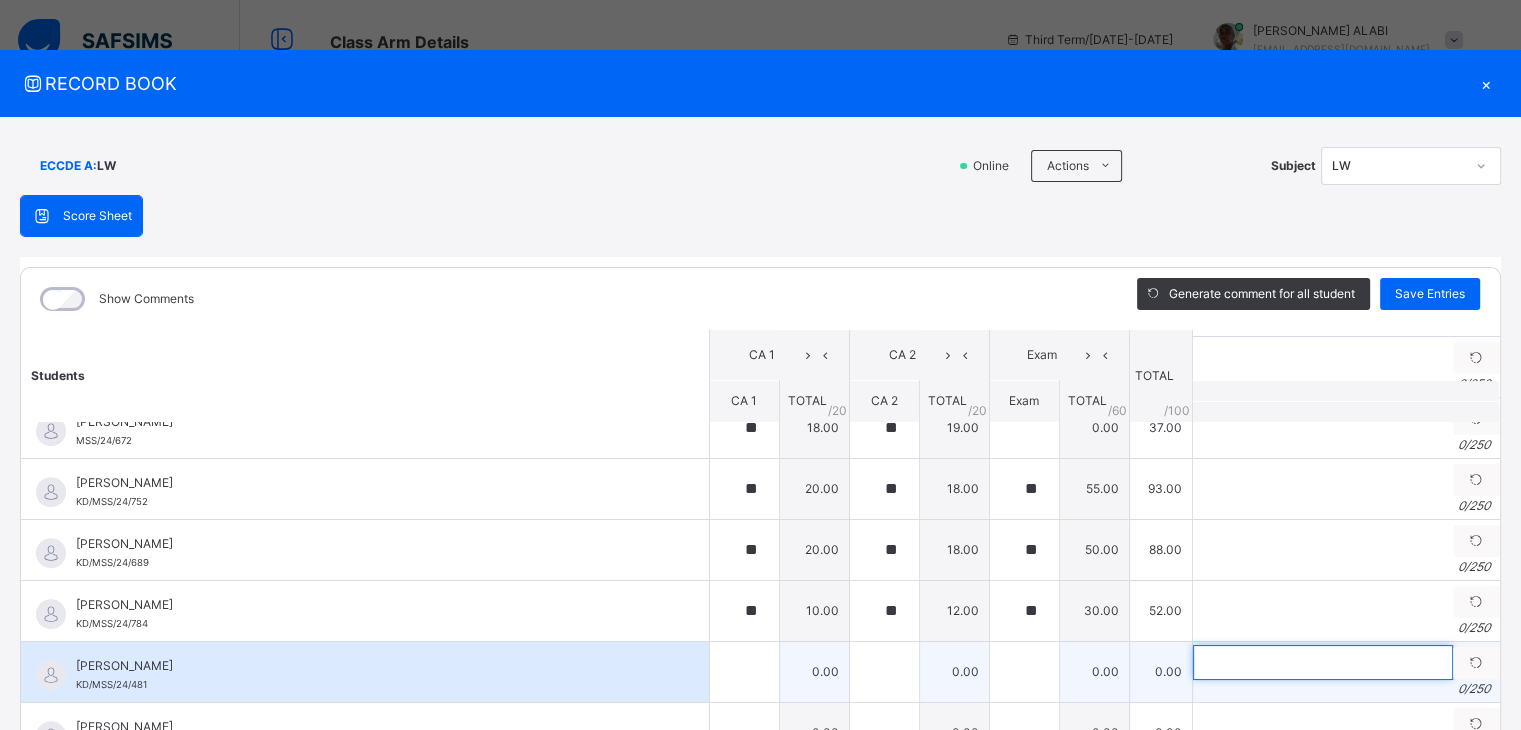 click at bounding box center [1323, 662] 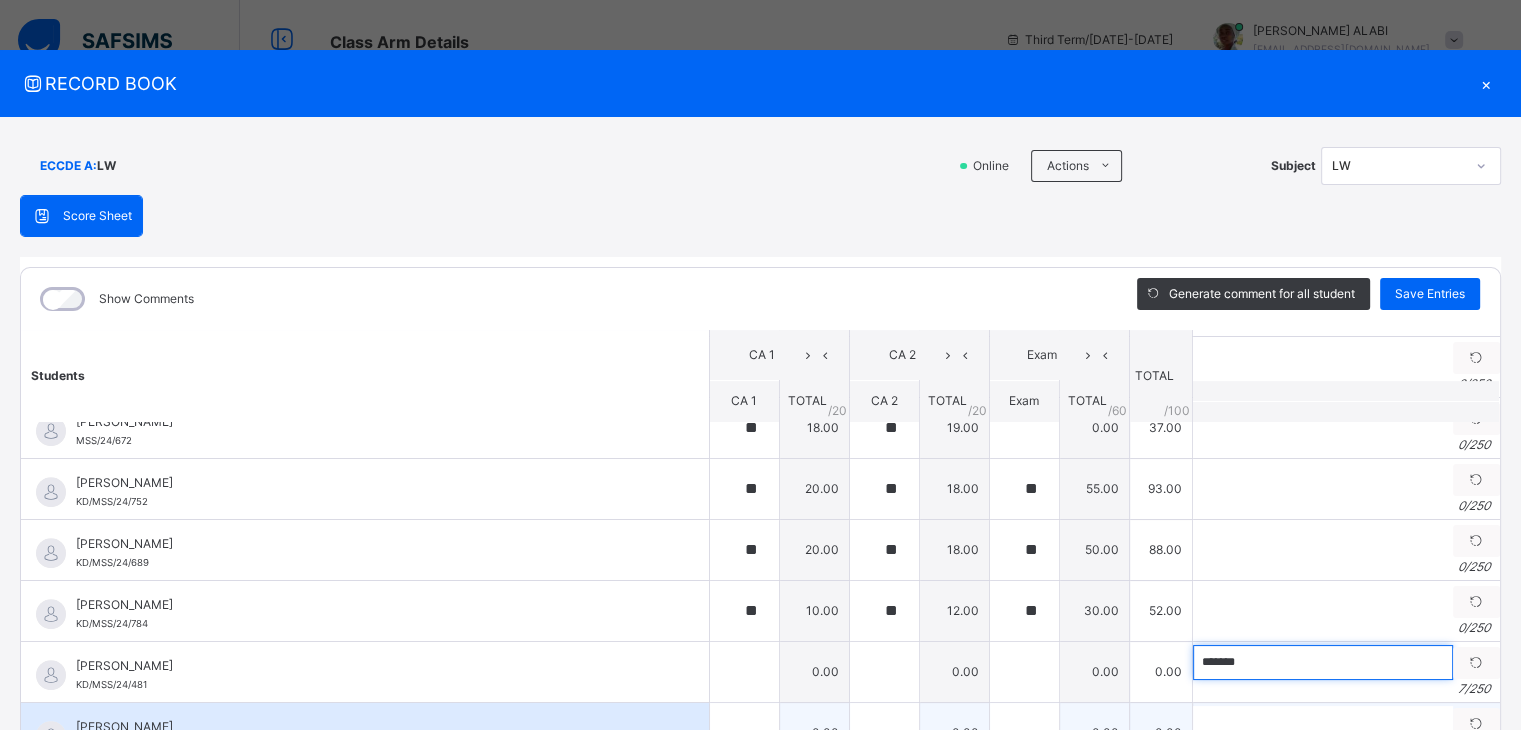 type on "*******" 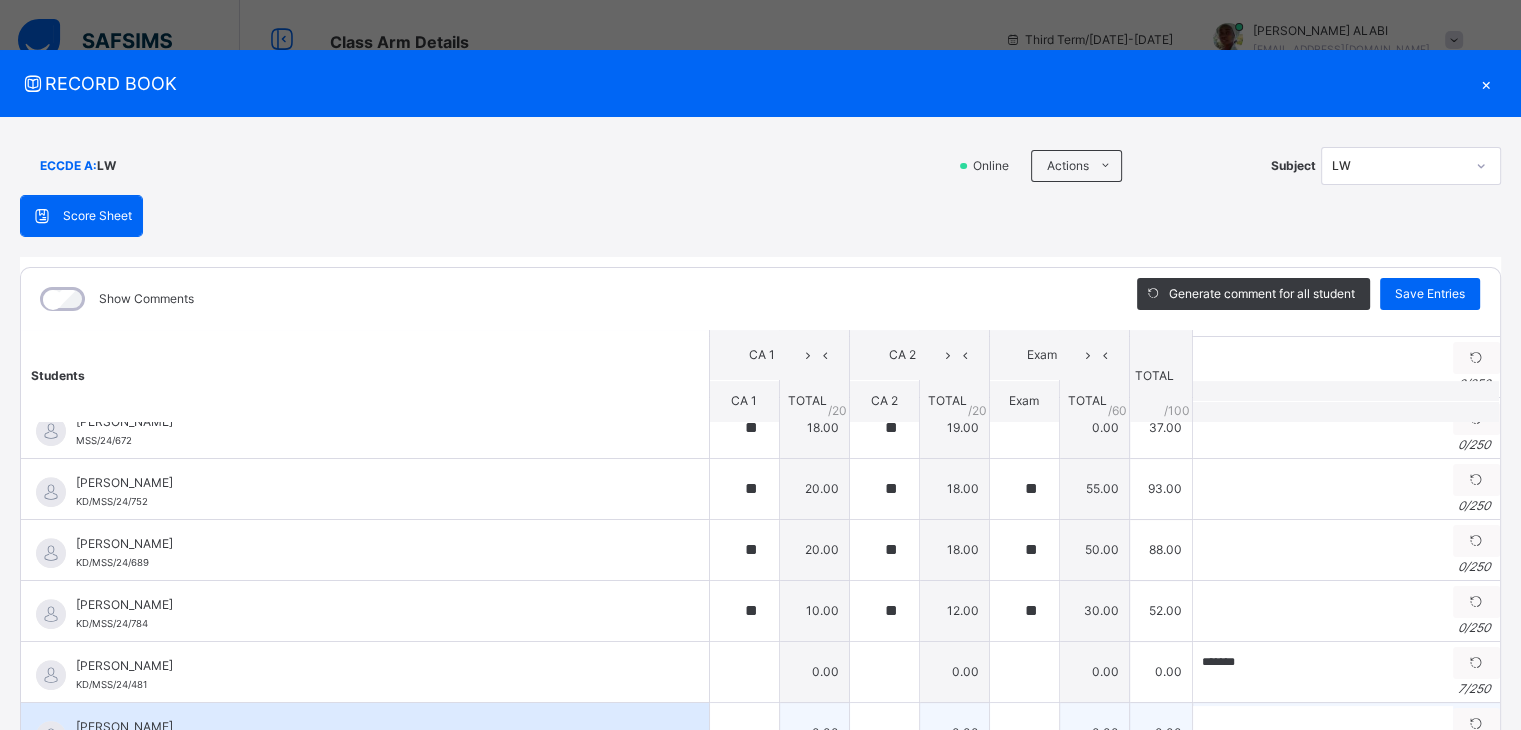 click on "[PERSON_NAME]" at bounding box center [370, 727] 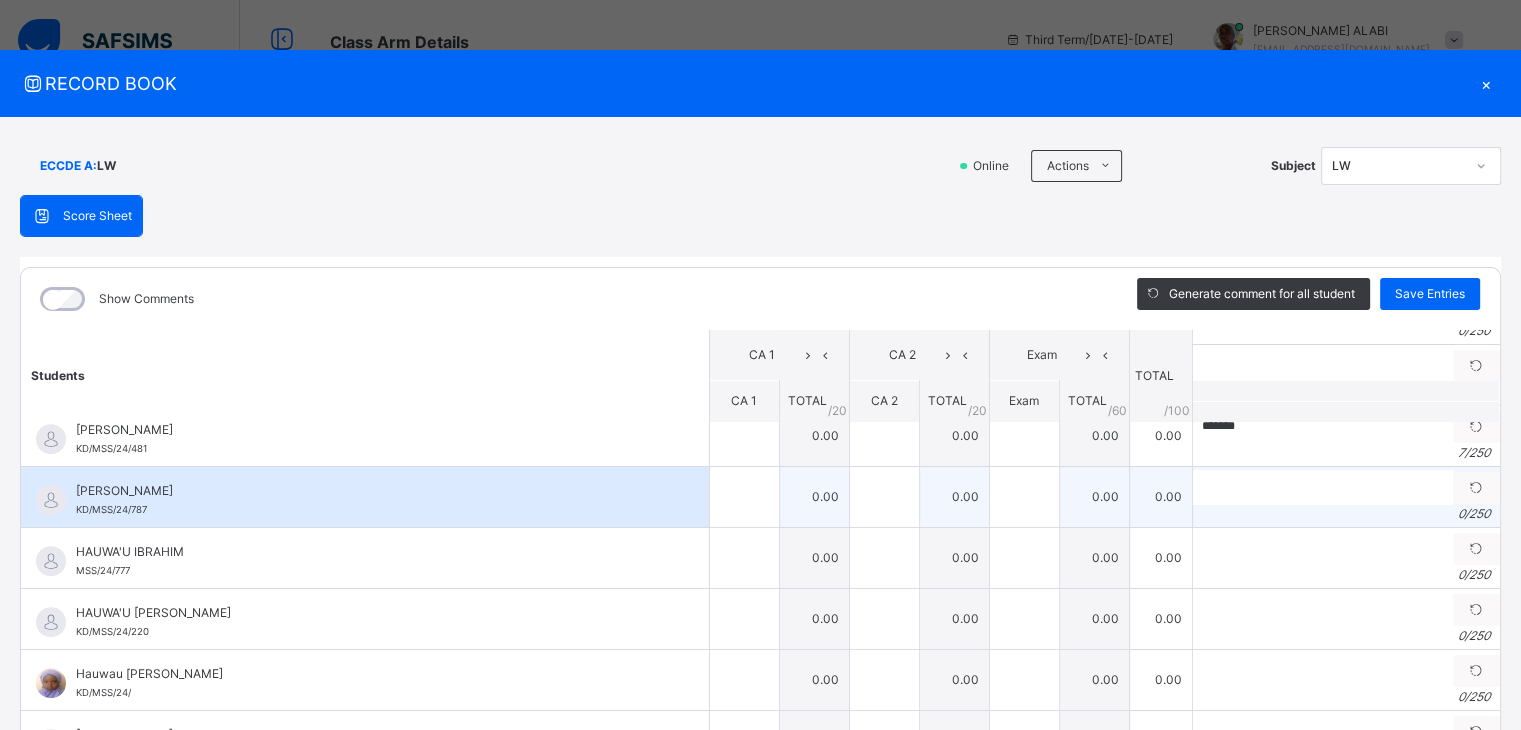 scroll, scrollTop: 1120, scrollLeft: 0, axis: vertical 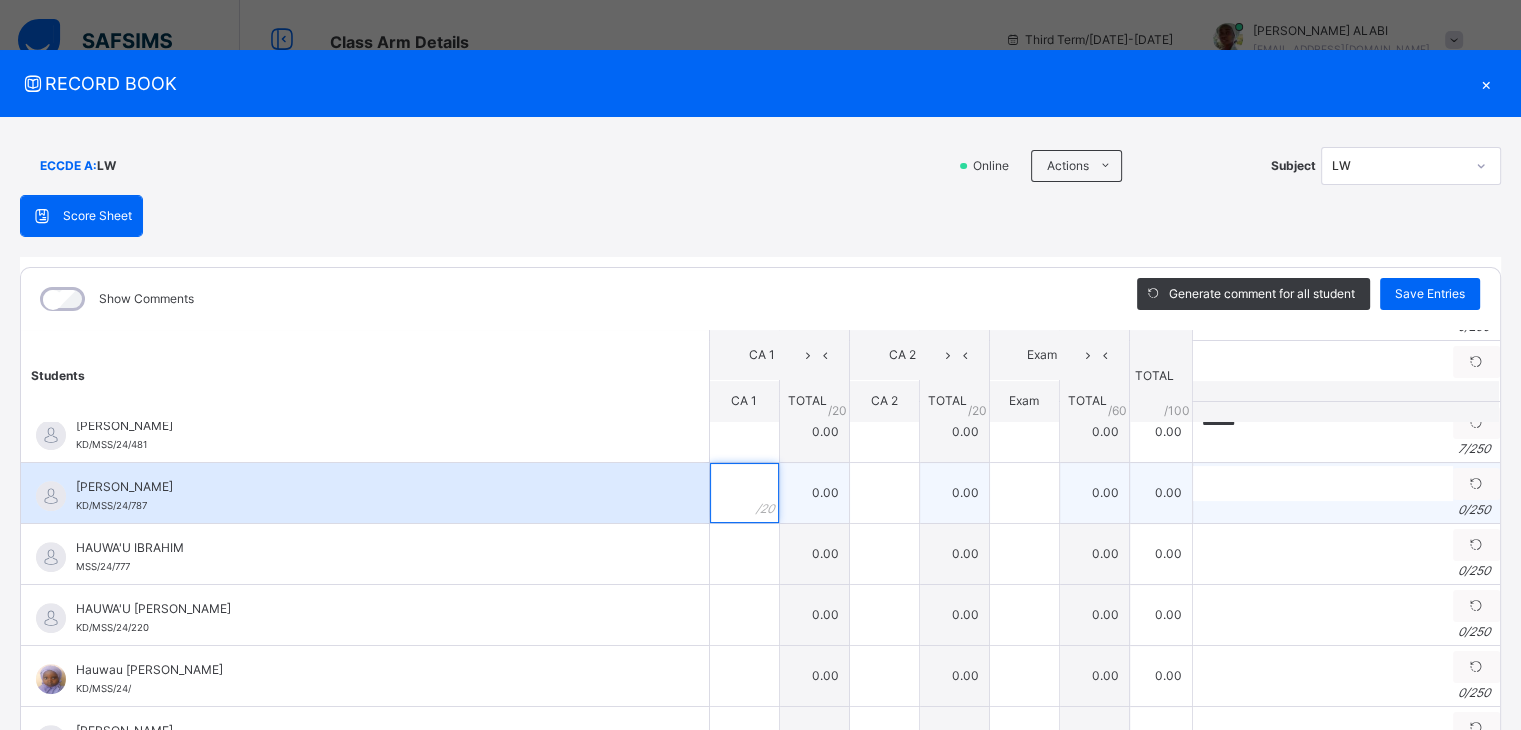 click at bounding box center (744, 493) 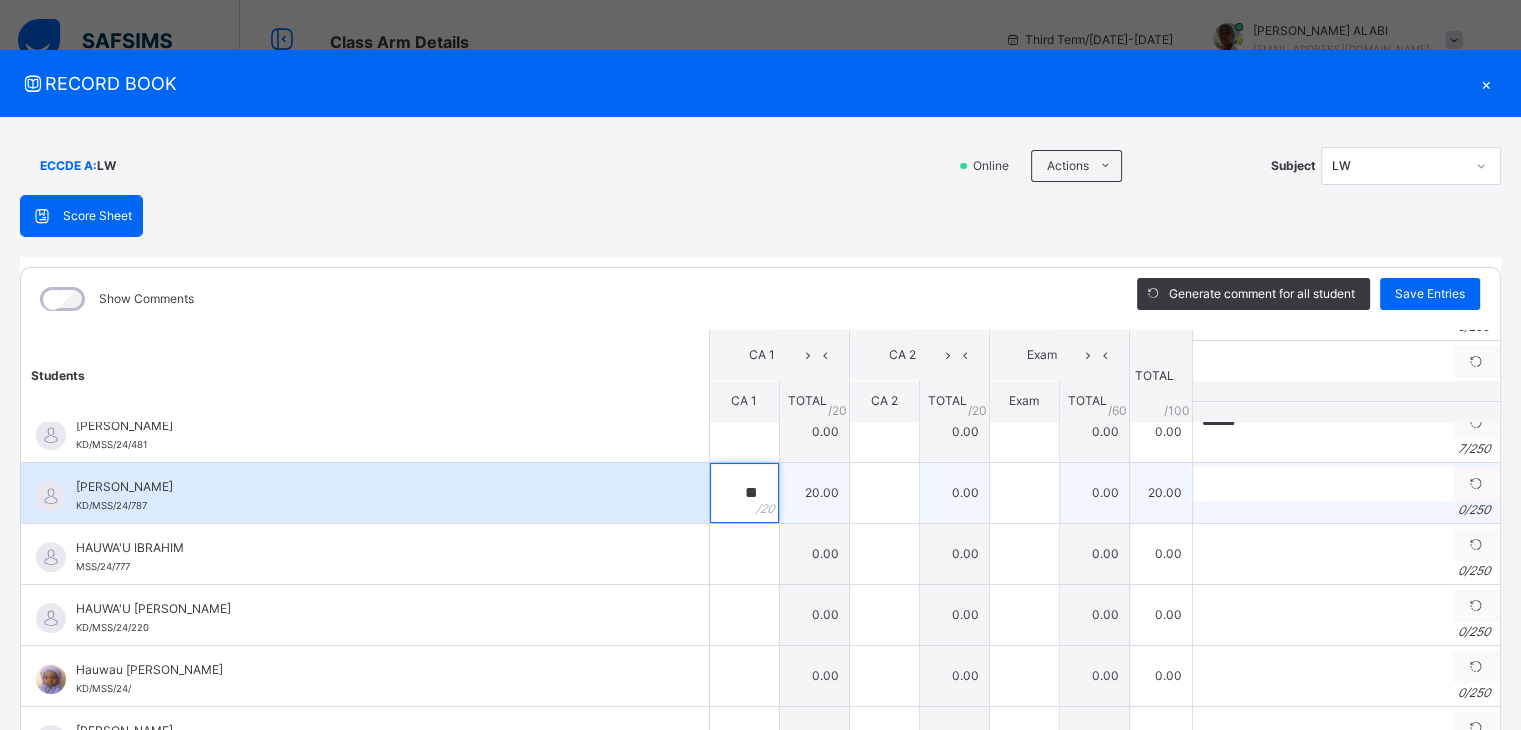 type on "**" 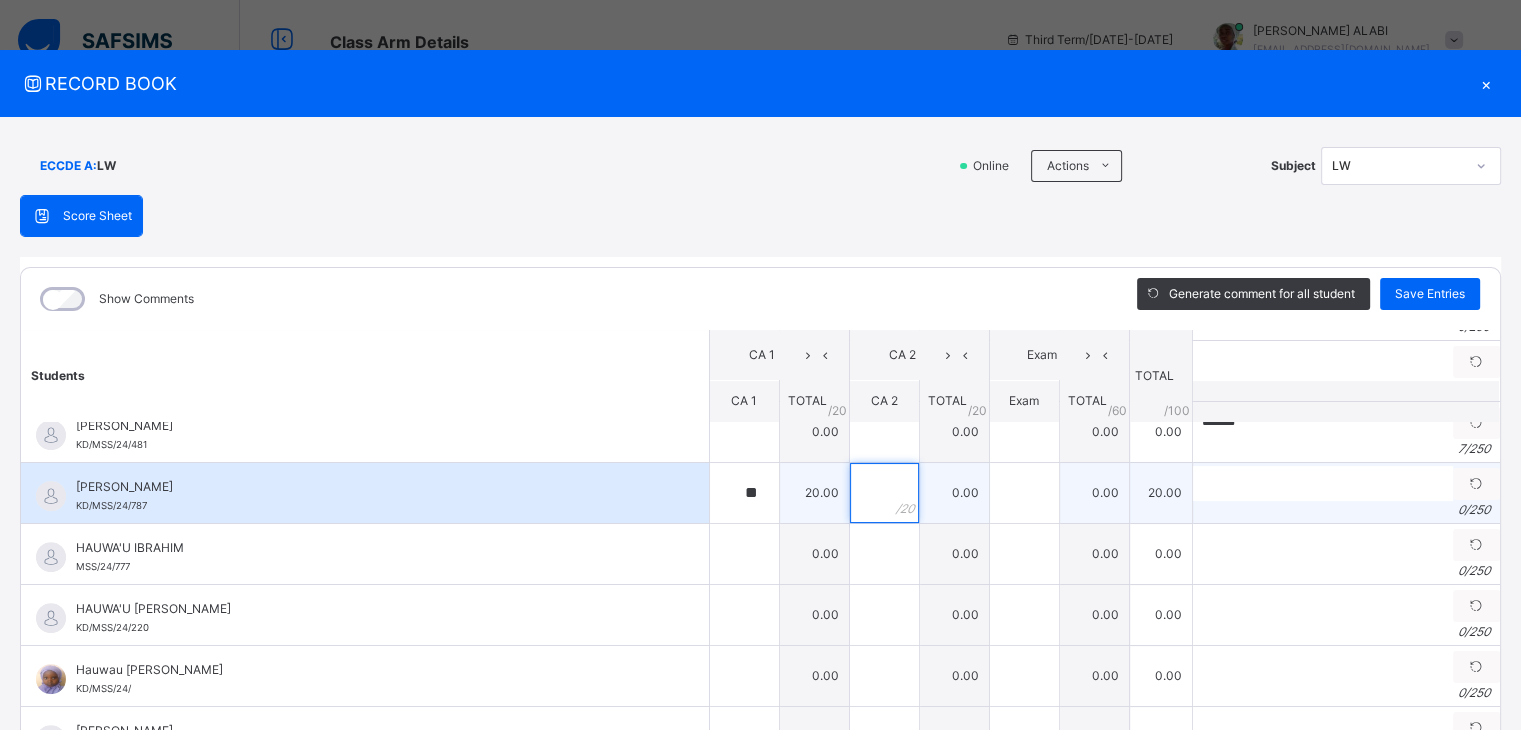 click at bounding box center (884, 493) 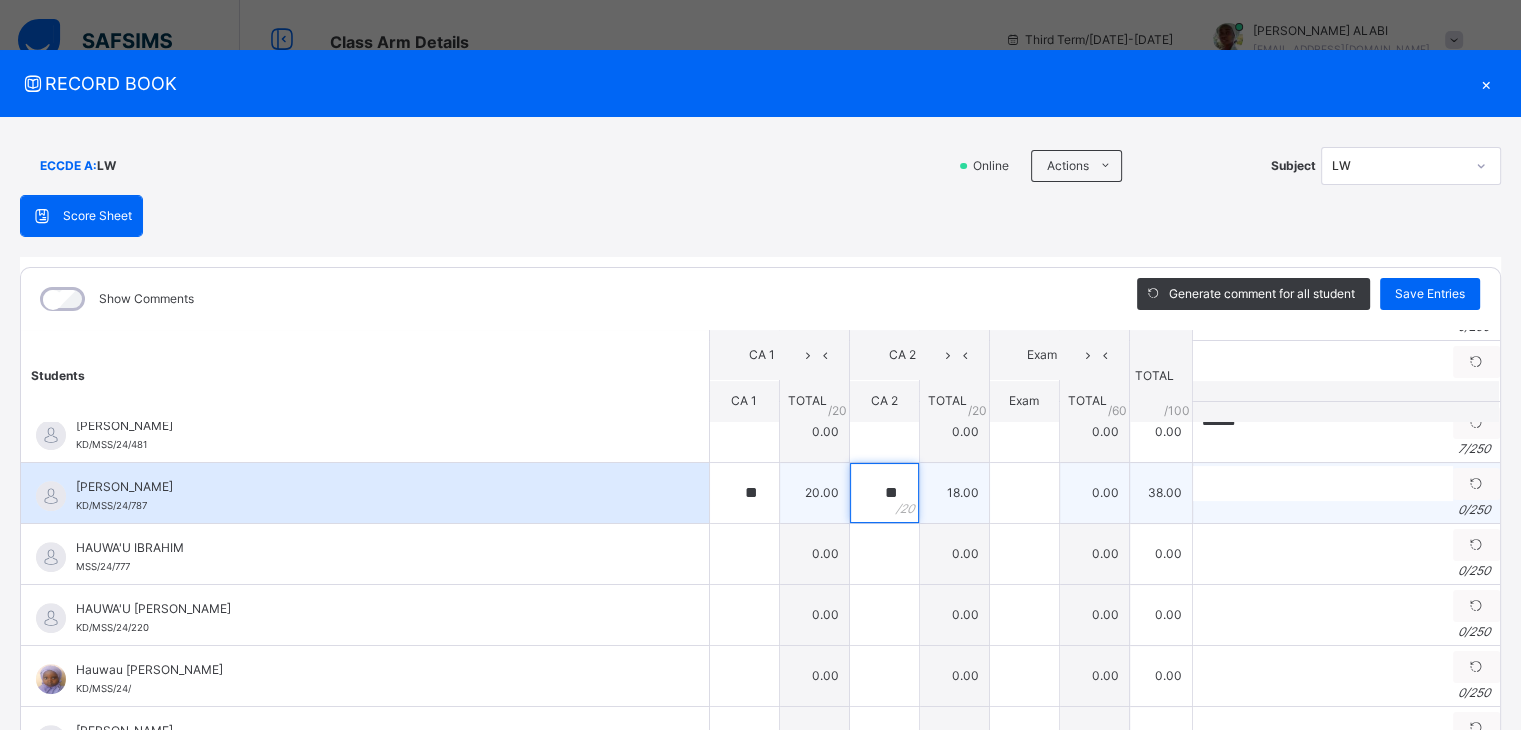 type on "**" 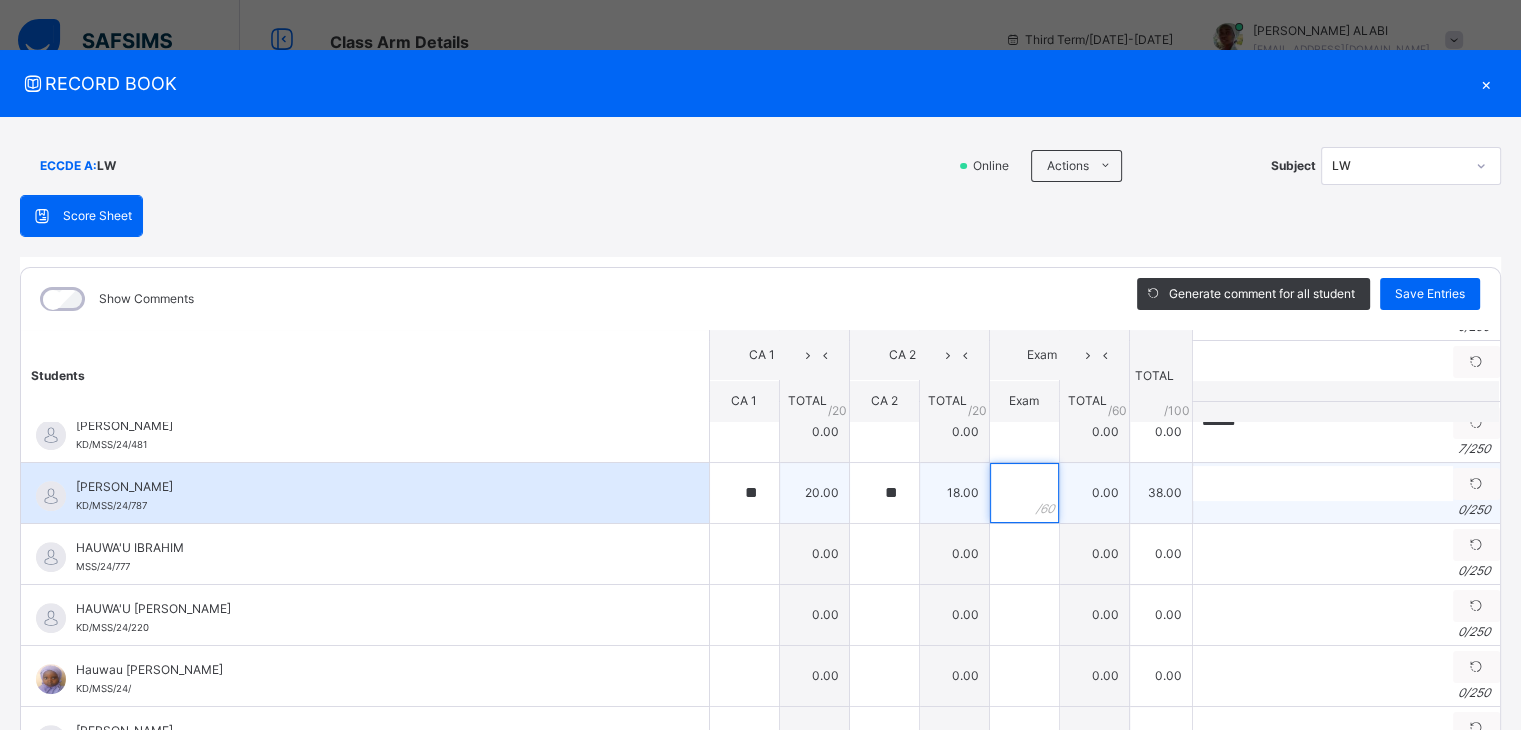 click at bounding box center [1024, 493] 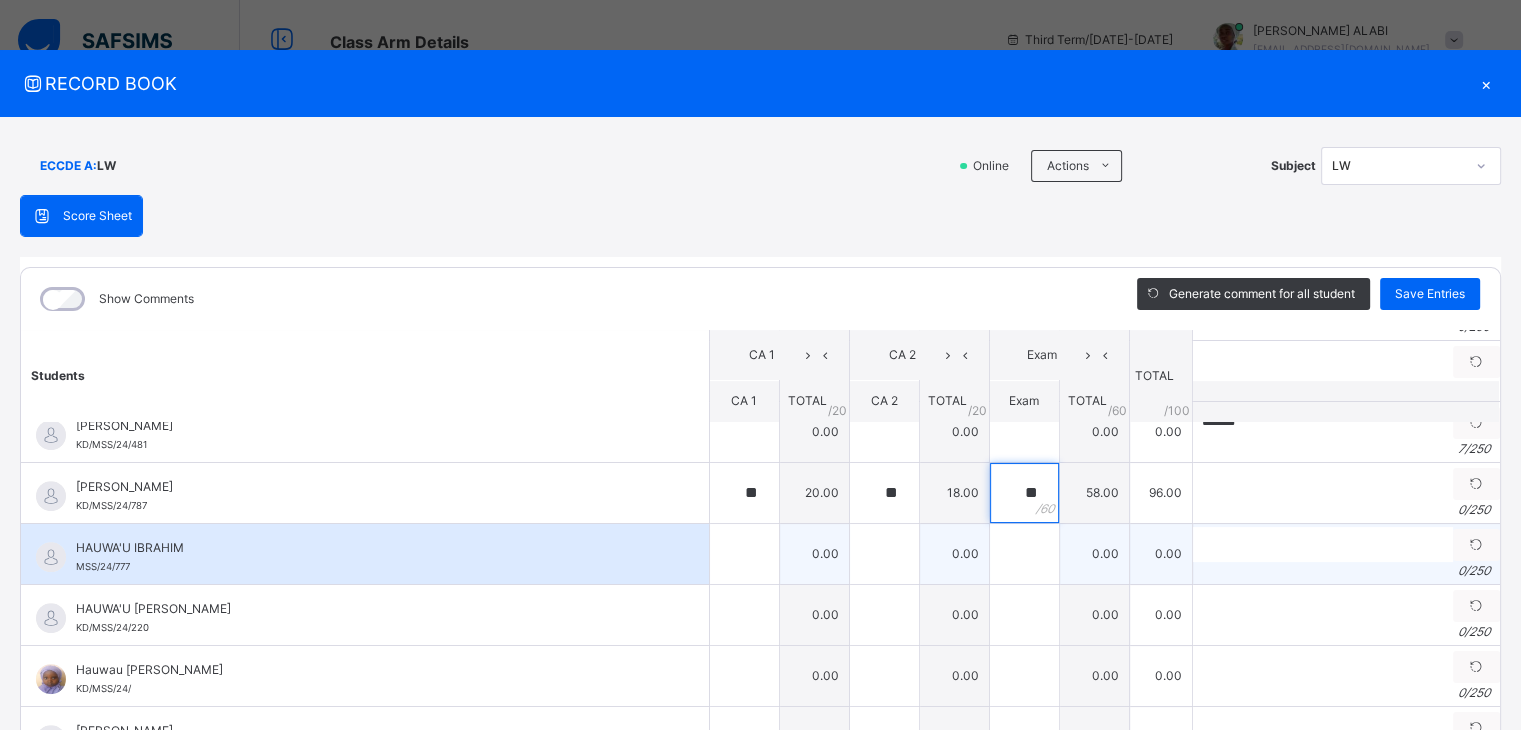 type on "**" 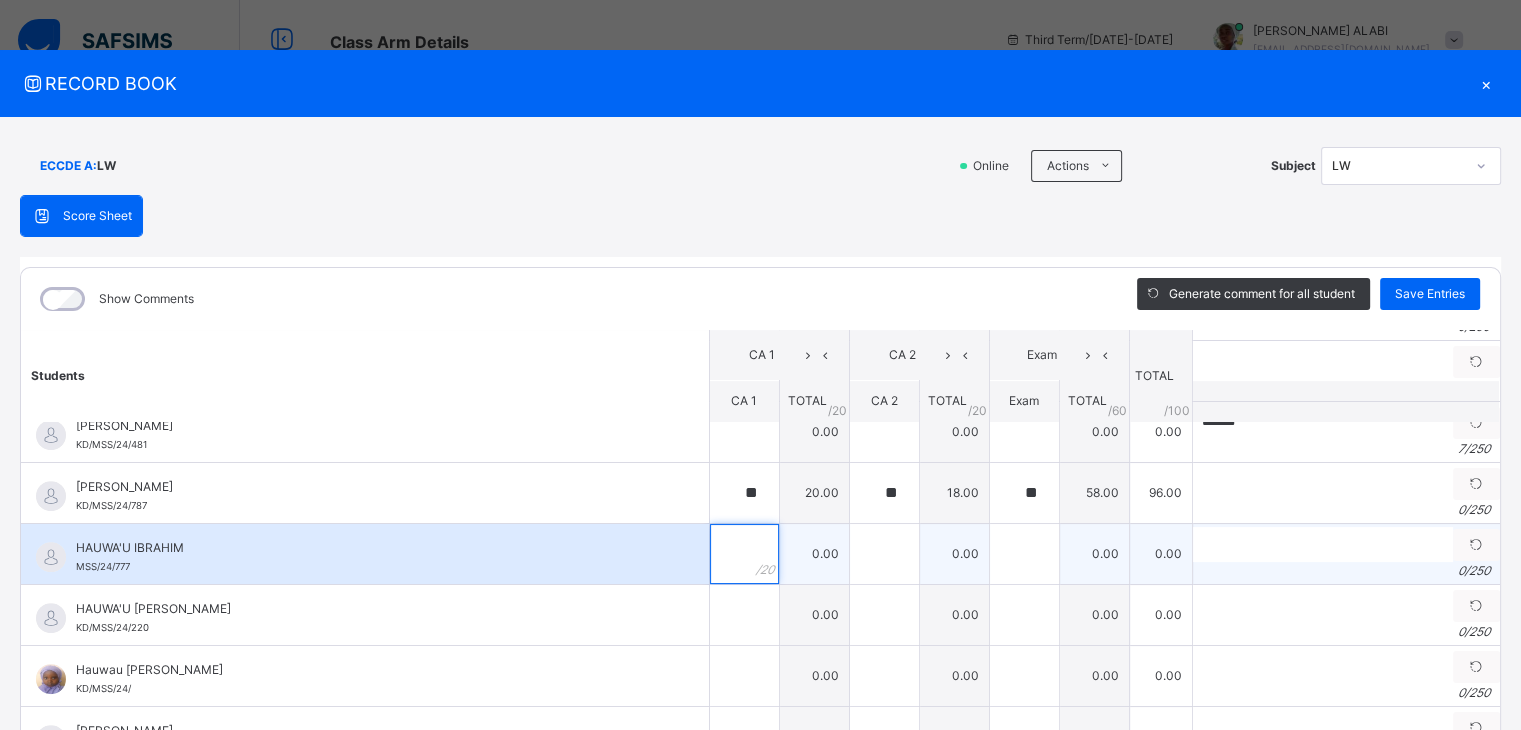 click at bounding box center (744, 554) 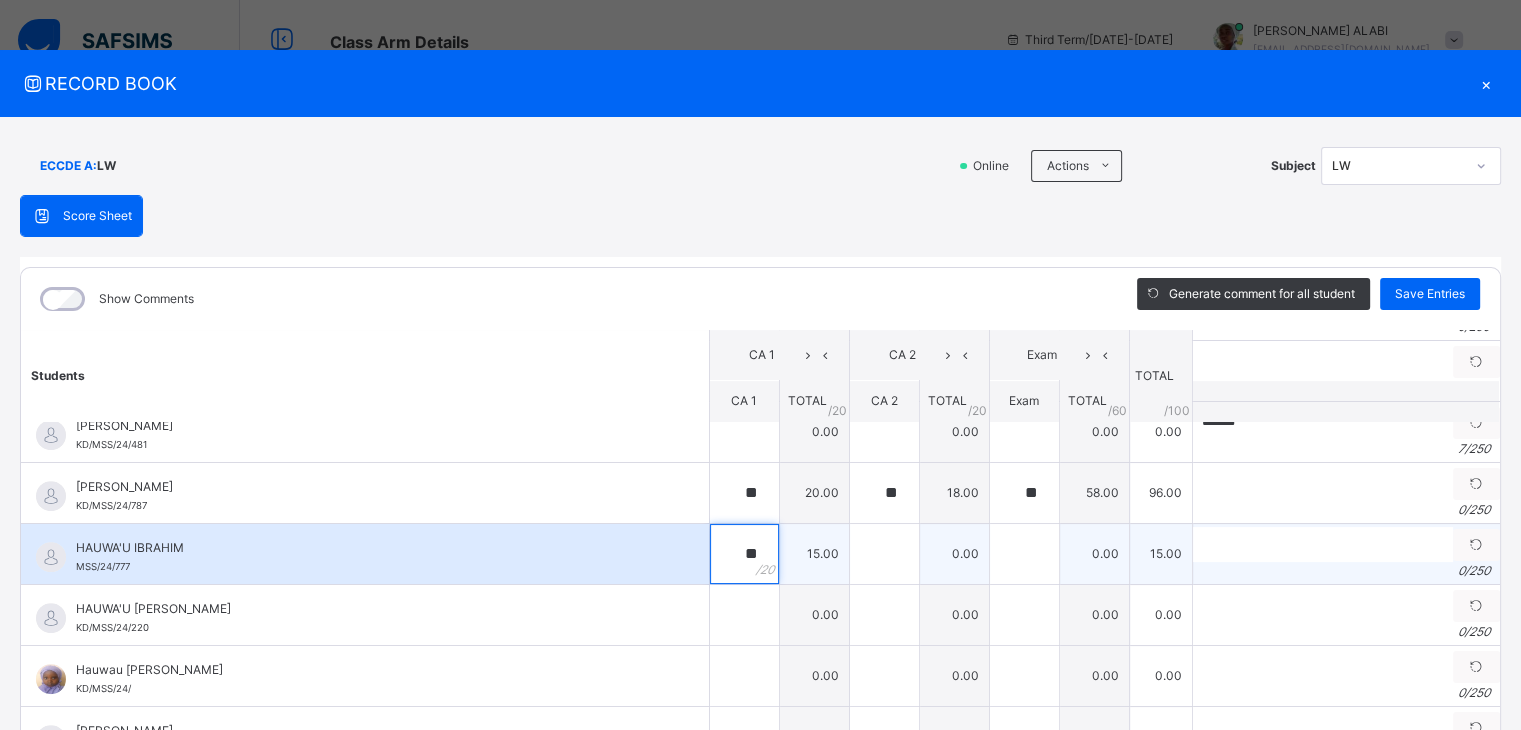type on "**" 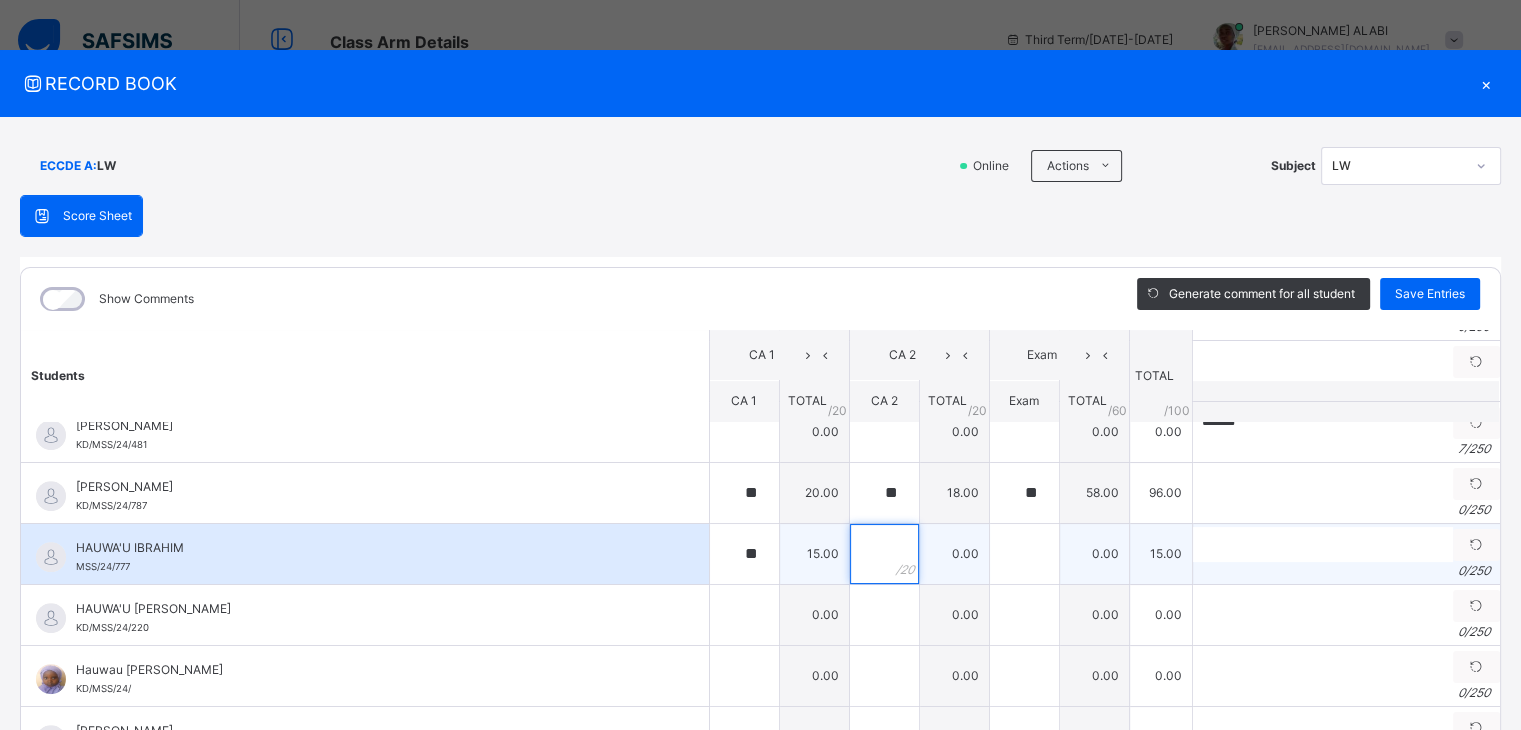 click at bounding box center (884, 554) 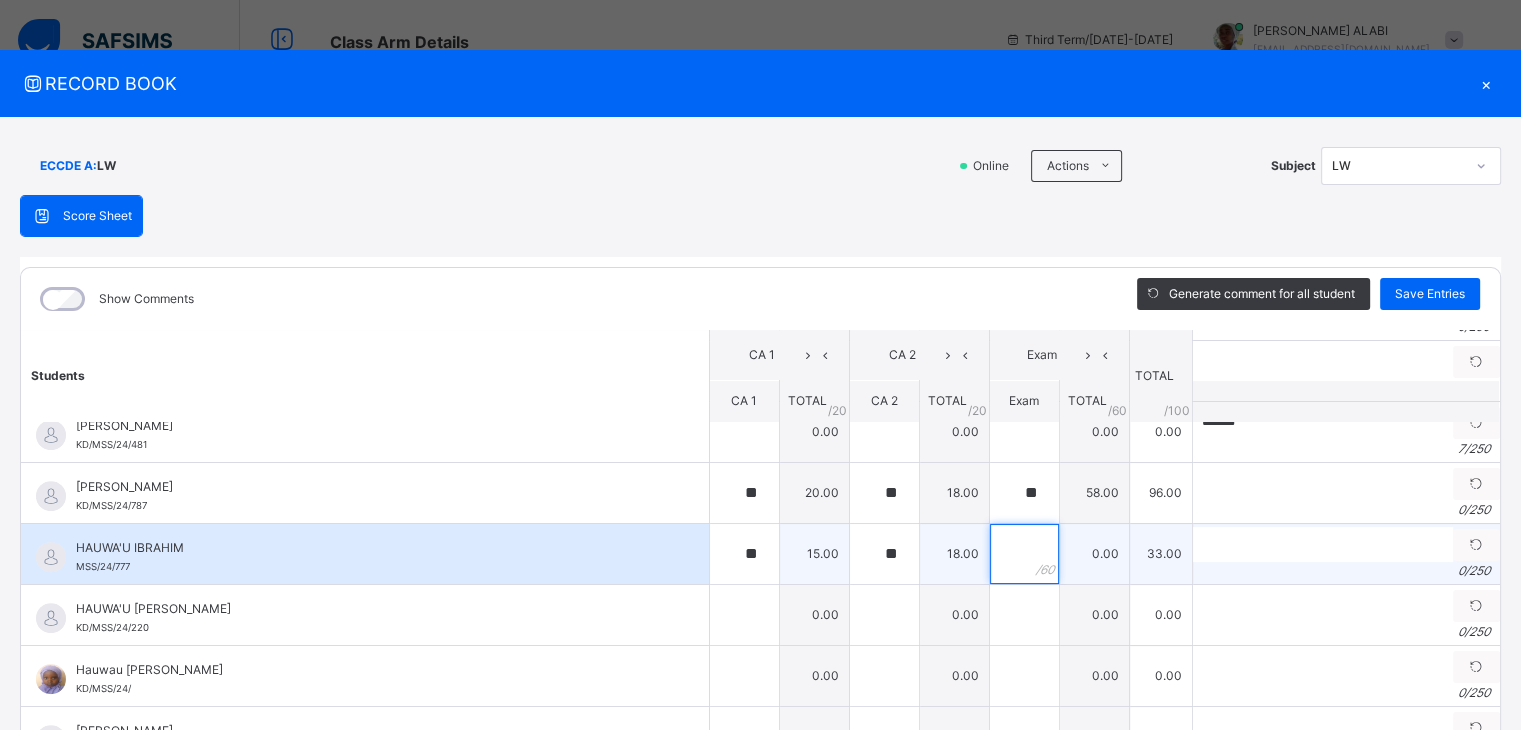 click at bounding box center (1024, 554) 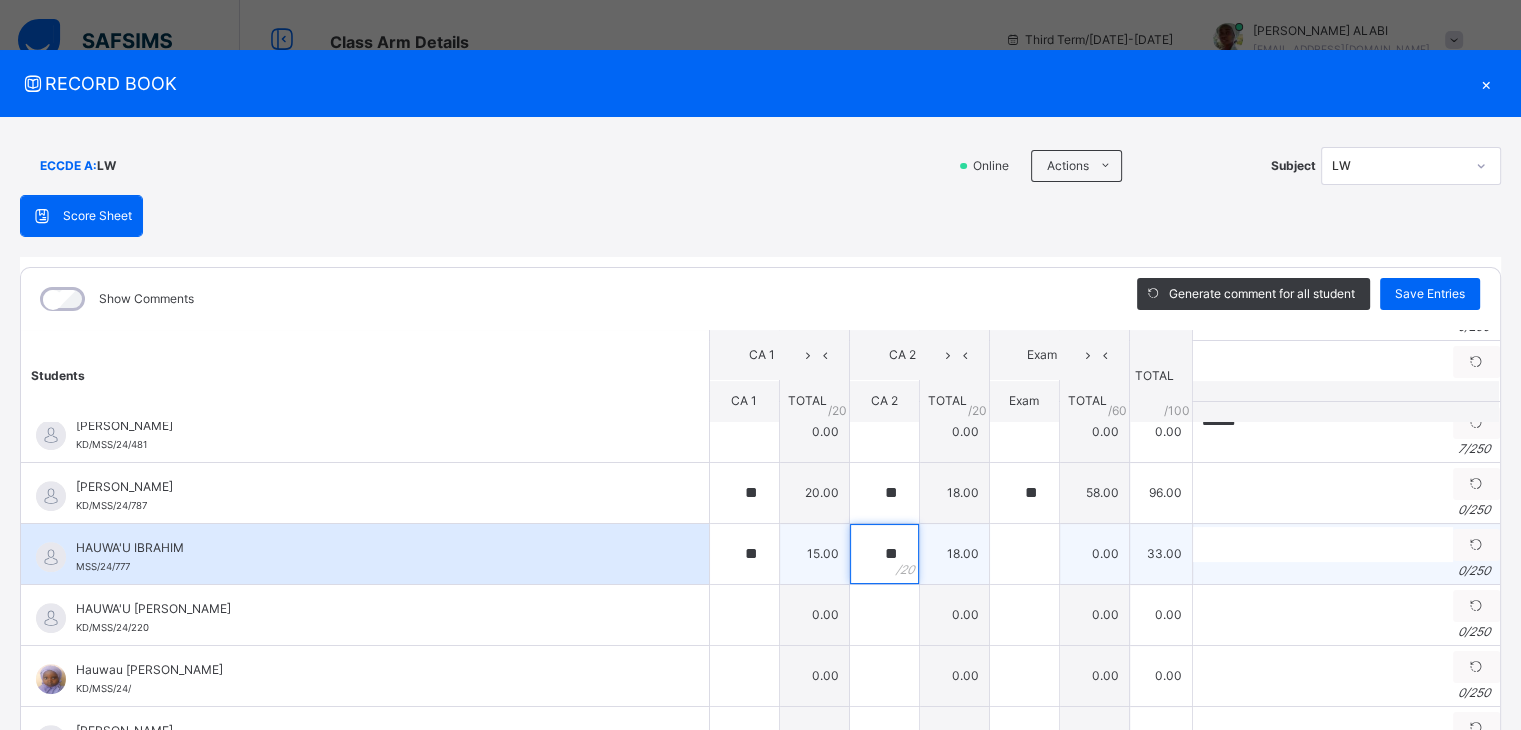 click on "**" at bounding box center [884, 554] 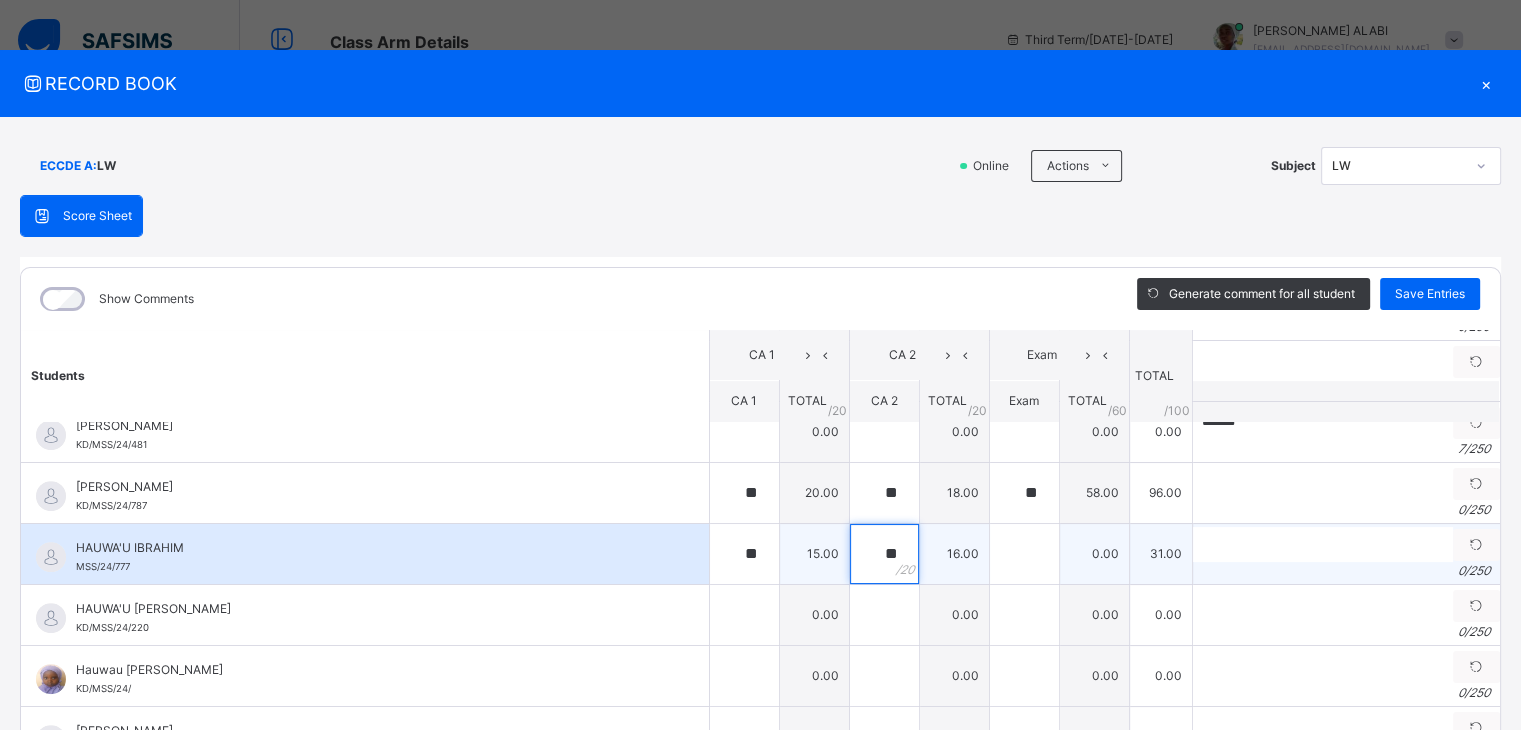type on "**" 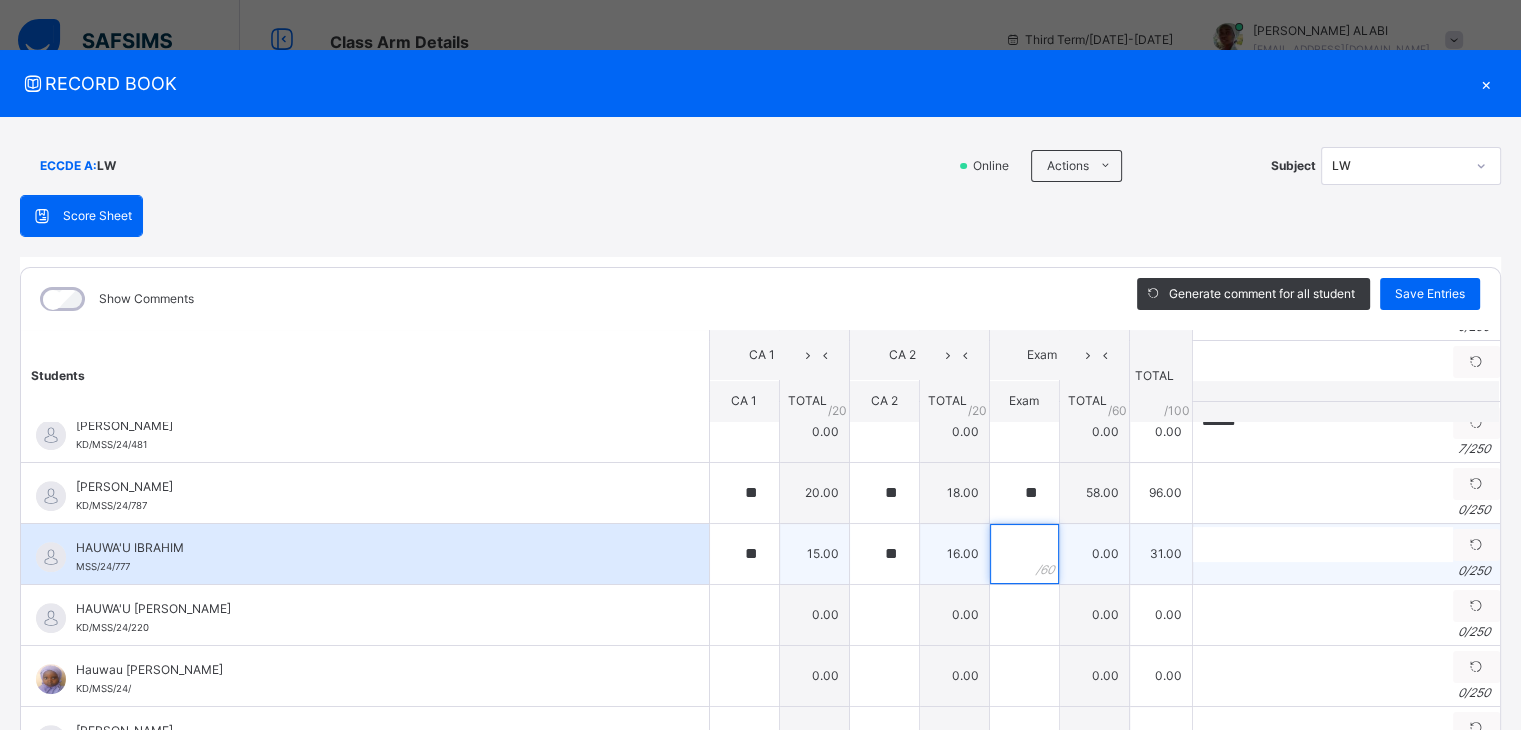 click at bounding box center [1024, 554] 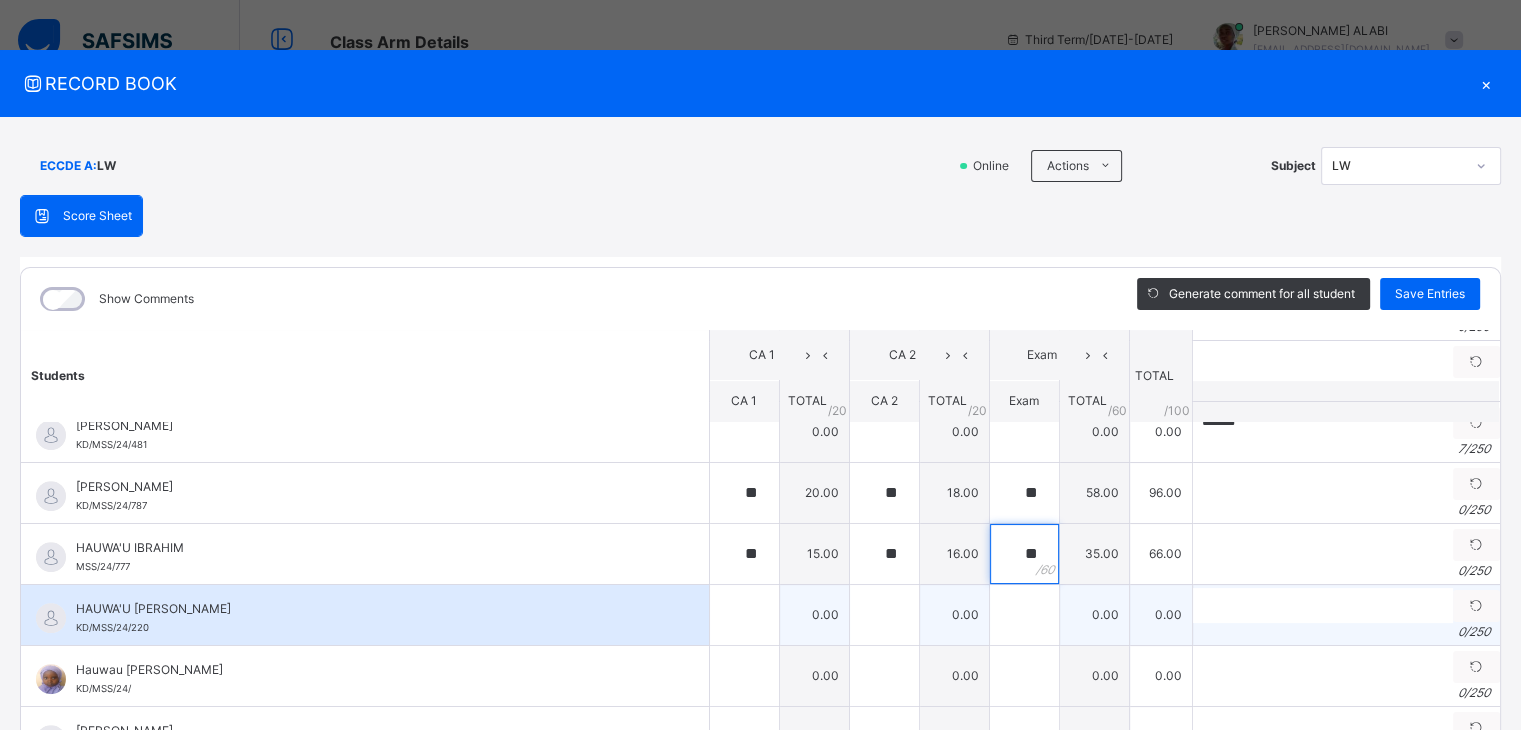 type on "**" 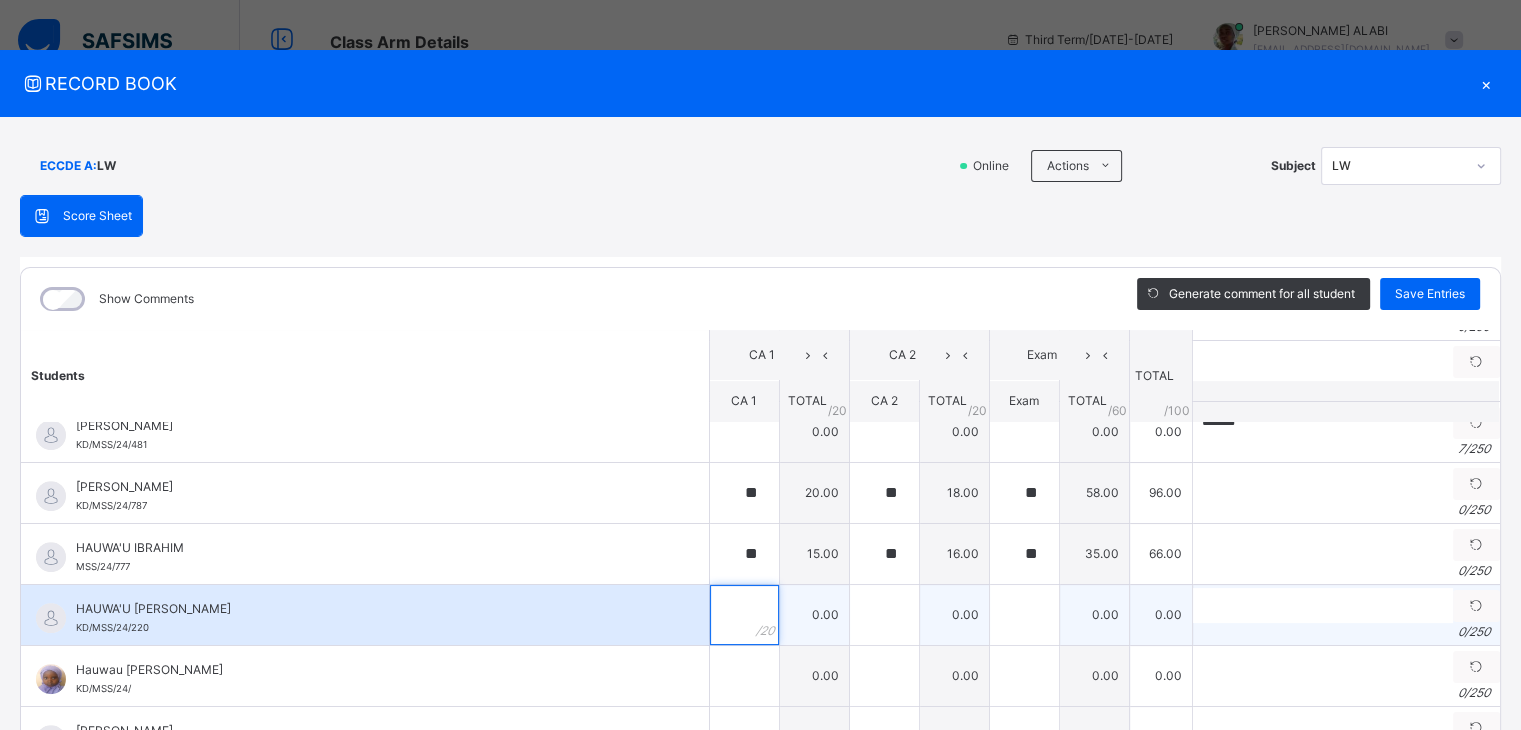 click at bounding box center [744, 615] 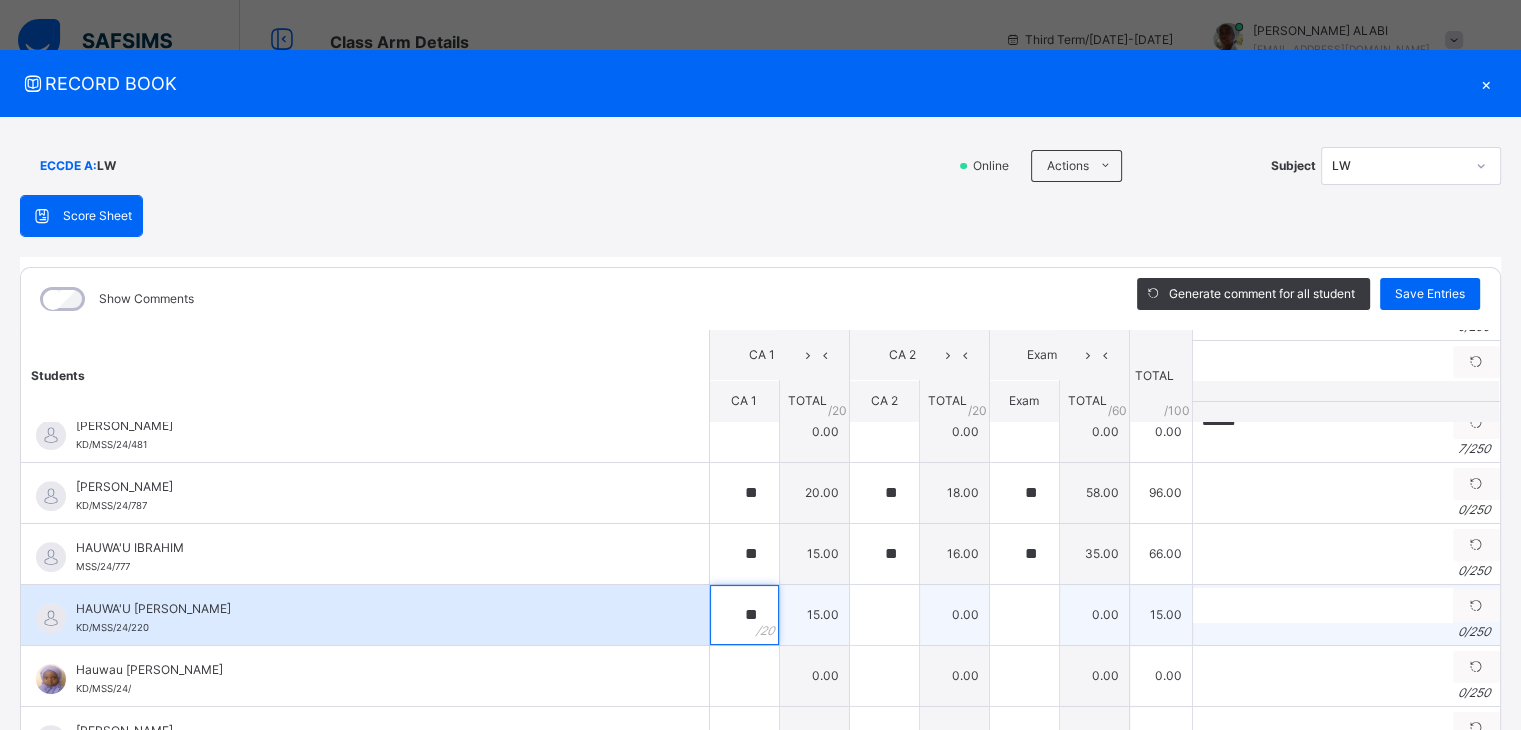 type on "**" 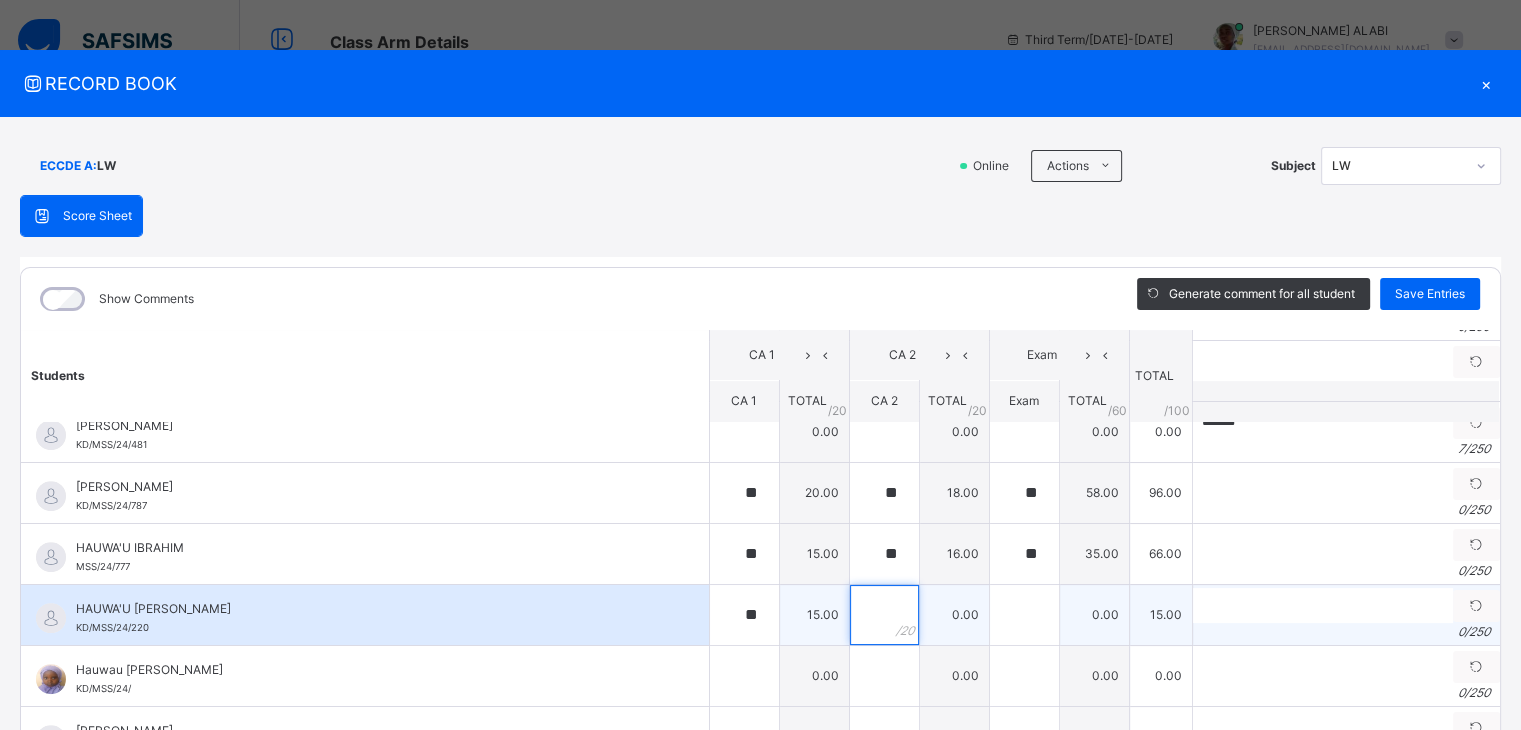 click at bounding box center [884, 615] 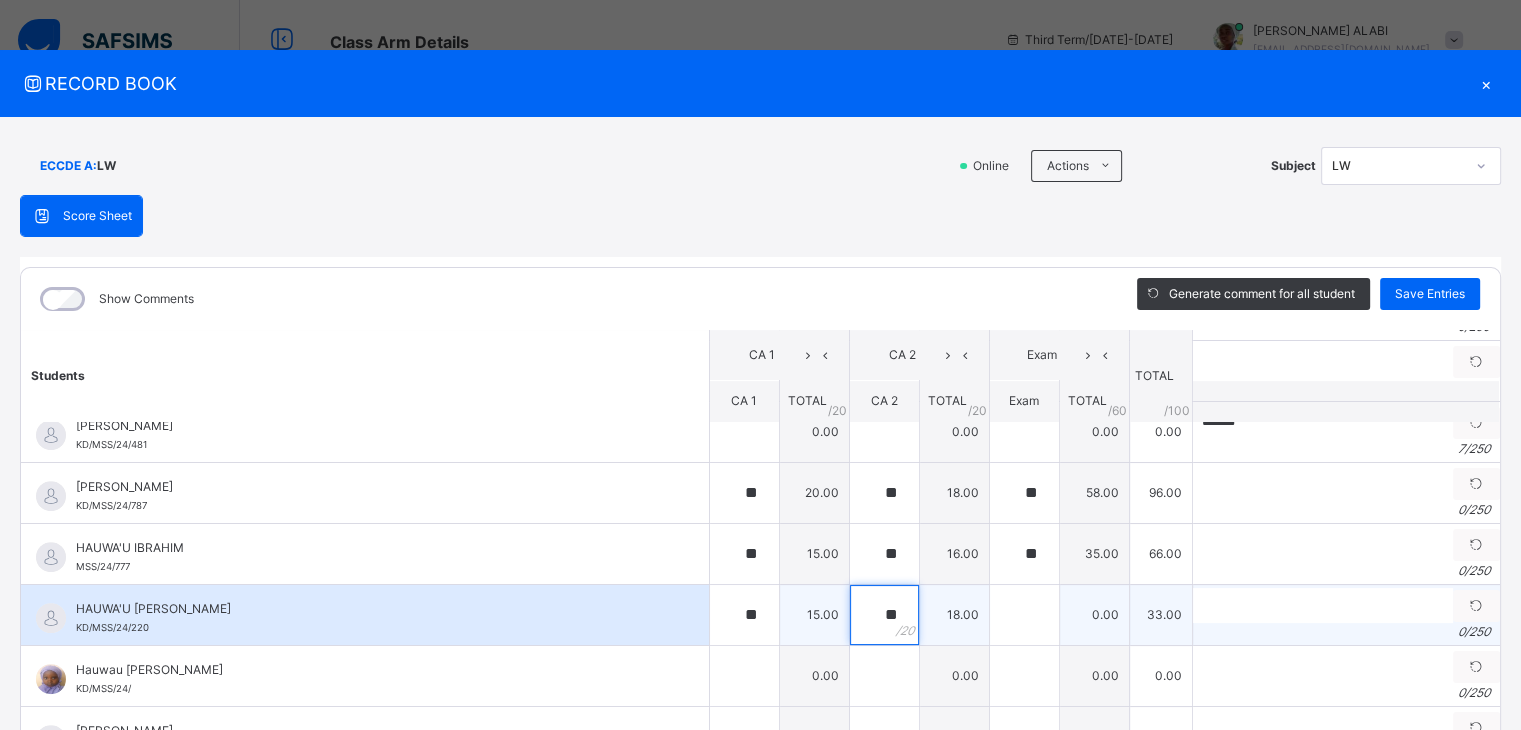 type on "**" 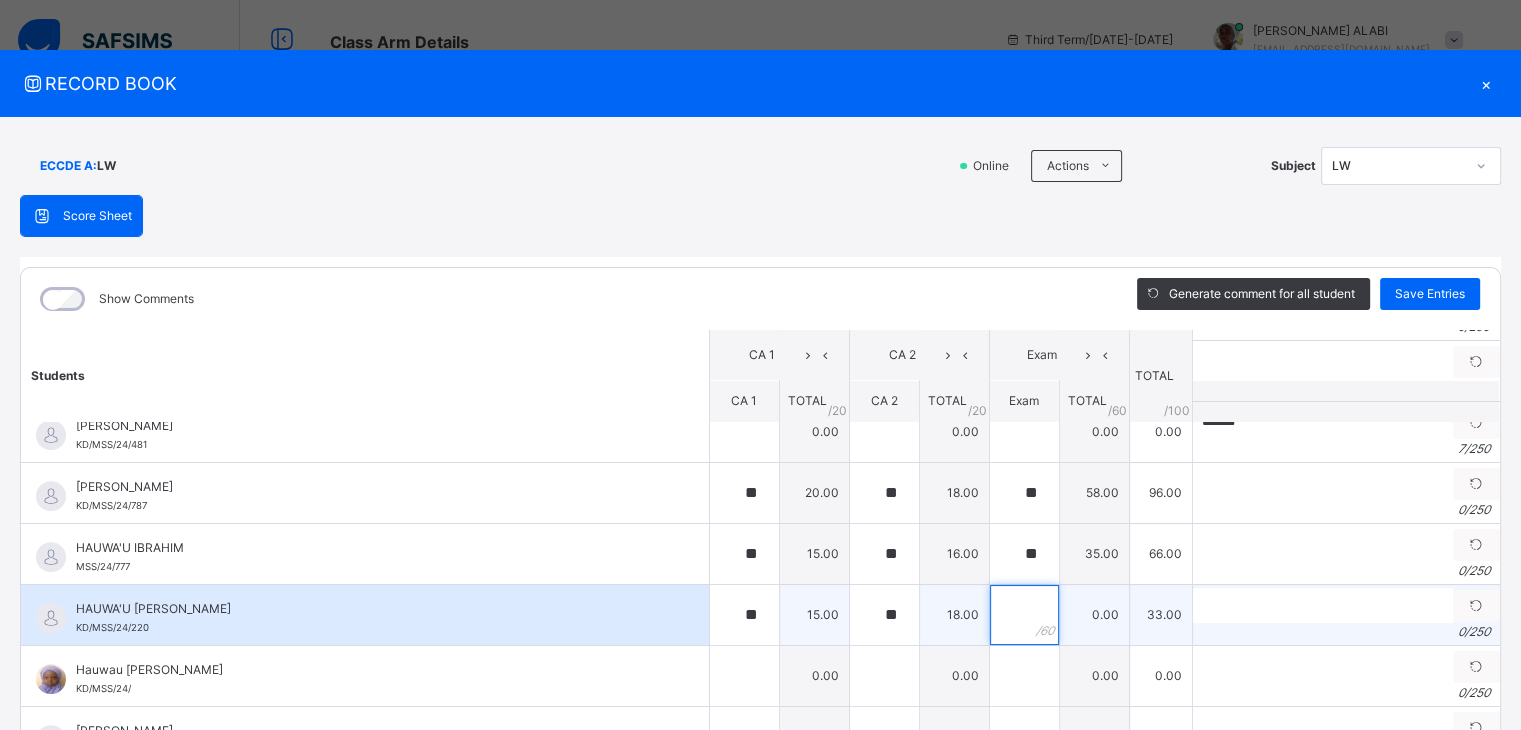click at bounding box center (1024, 615) 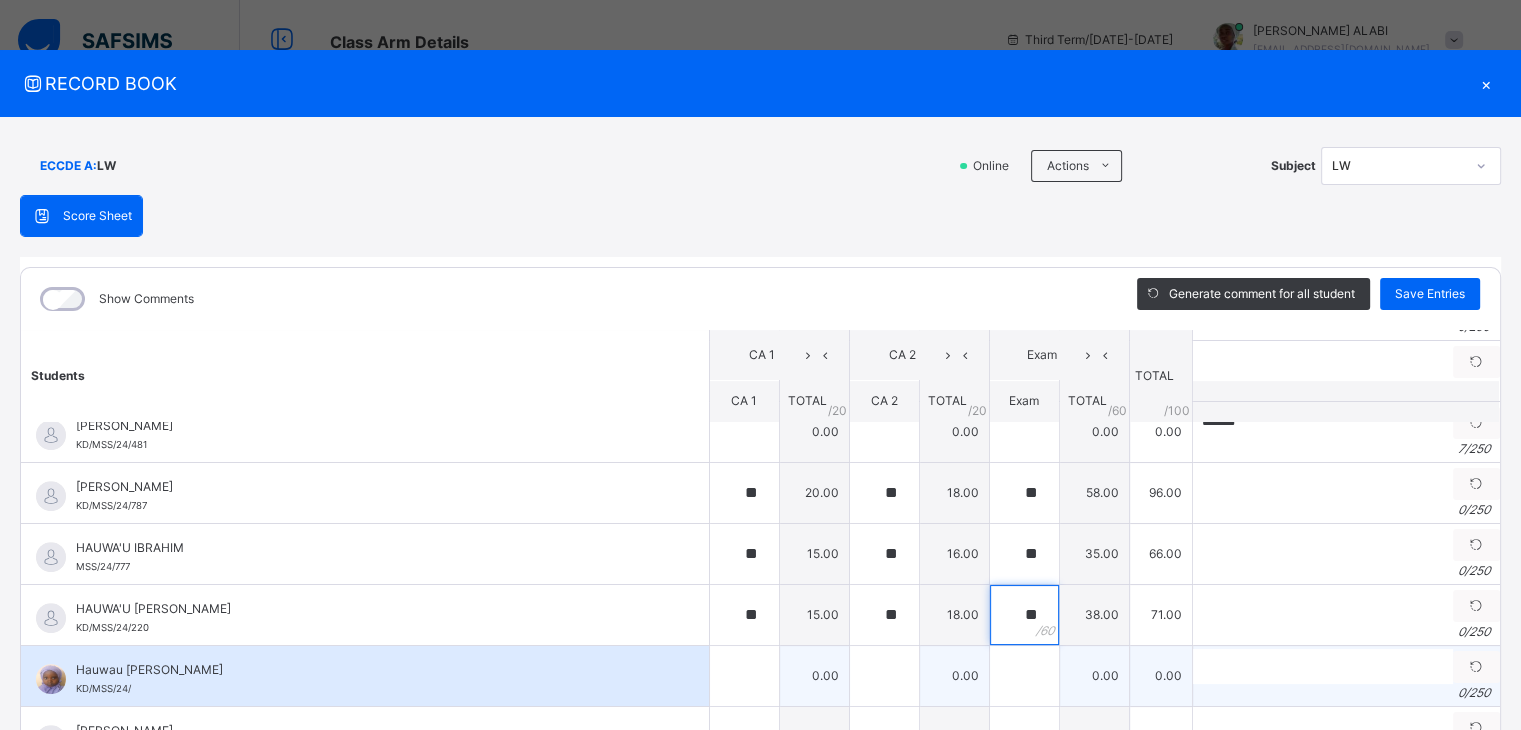 type on "**" 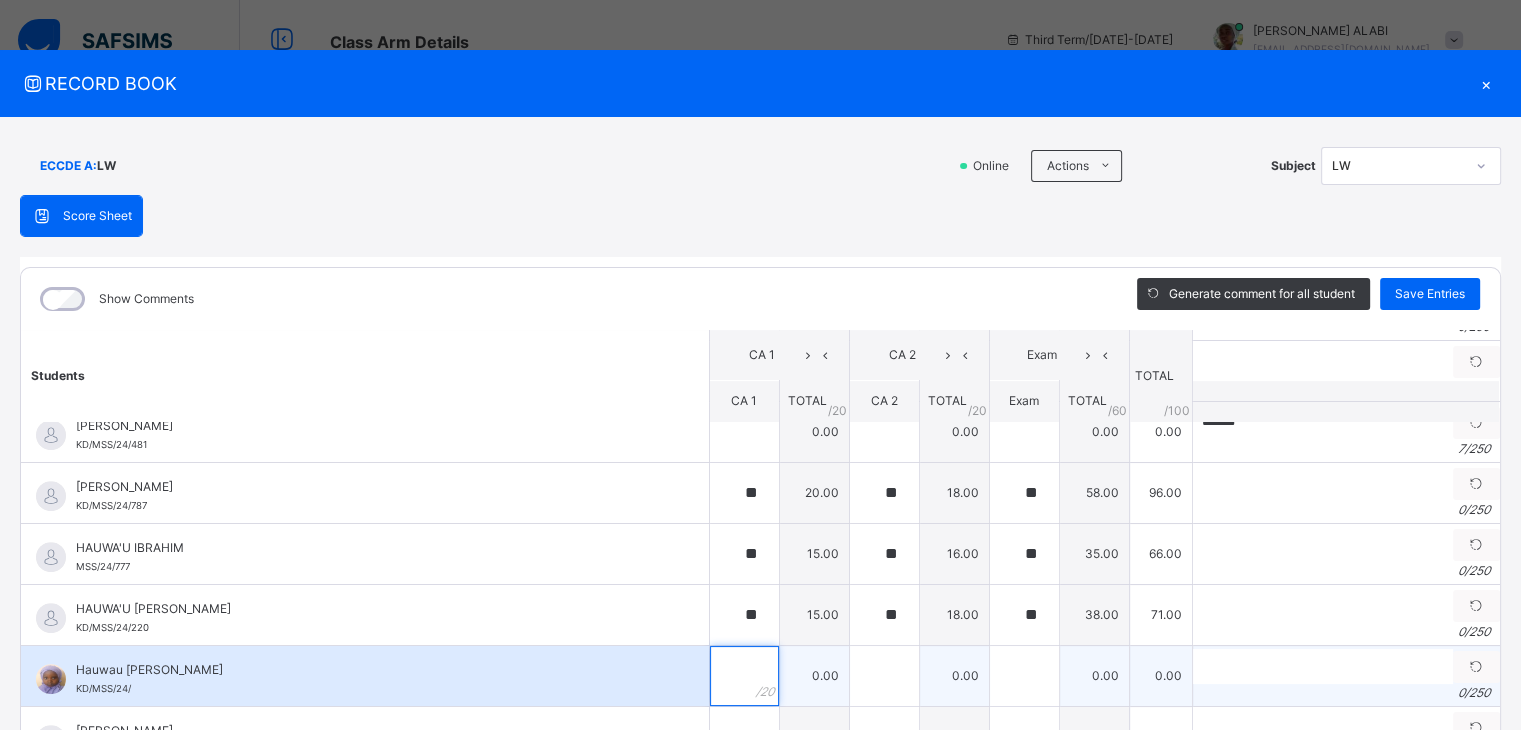 click at bounding box center [744, 676] 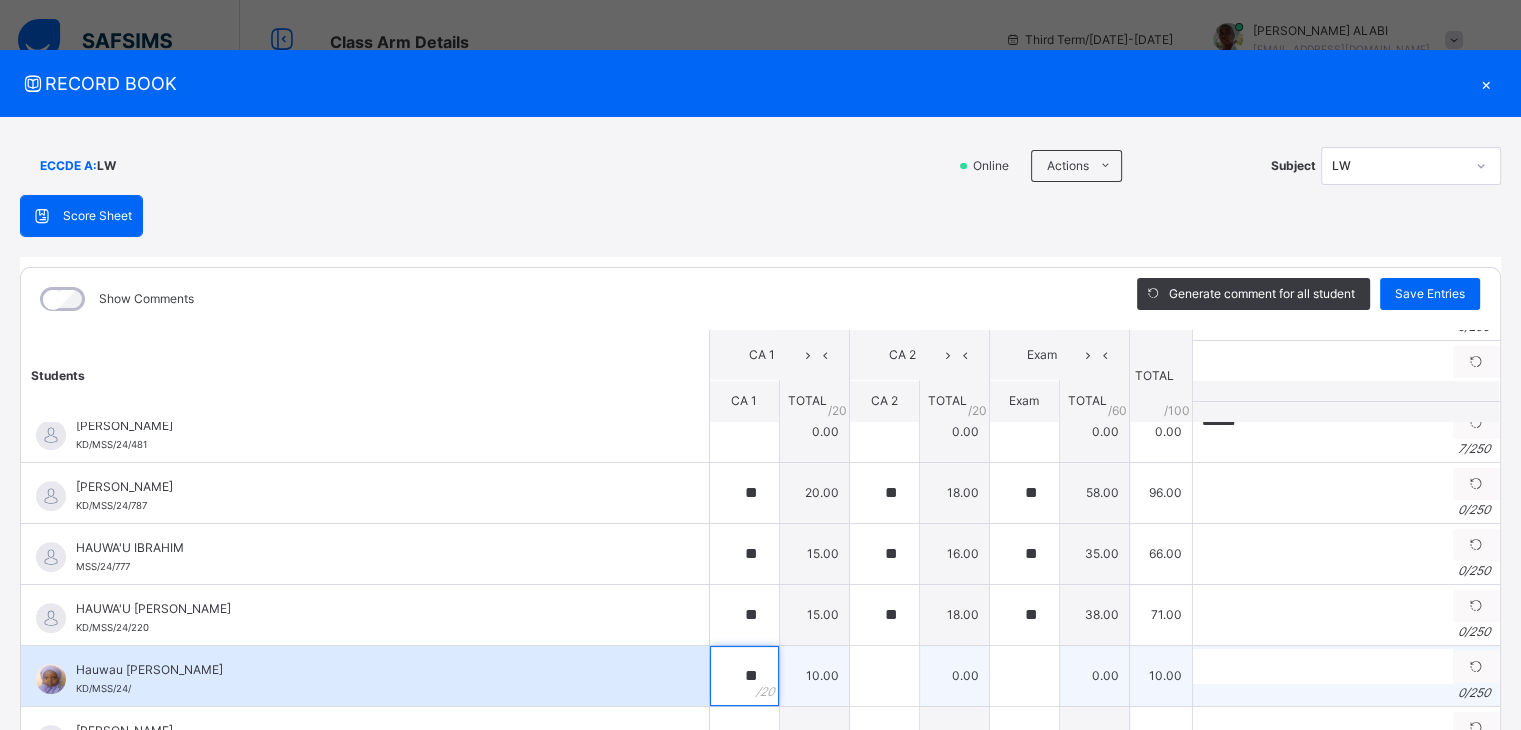 type on "**" 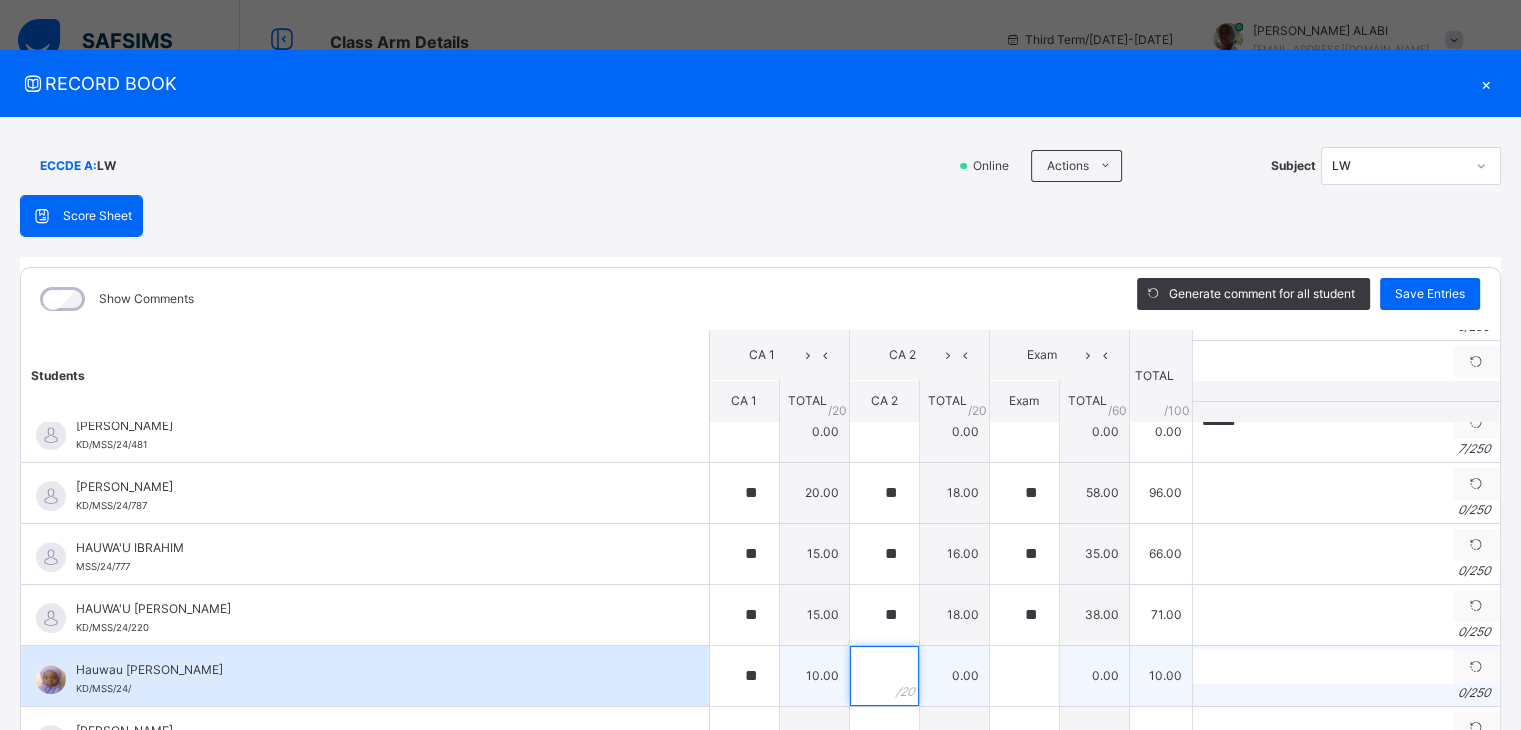 click at bounding box center [884, 676] 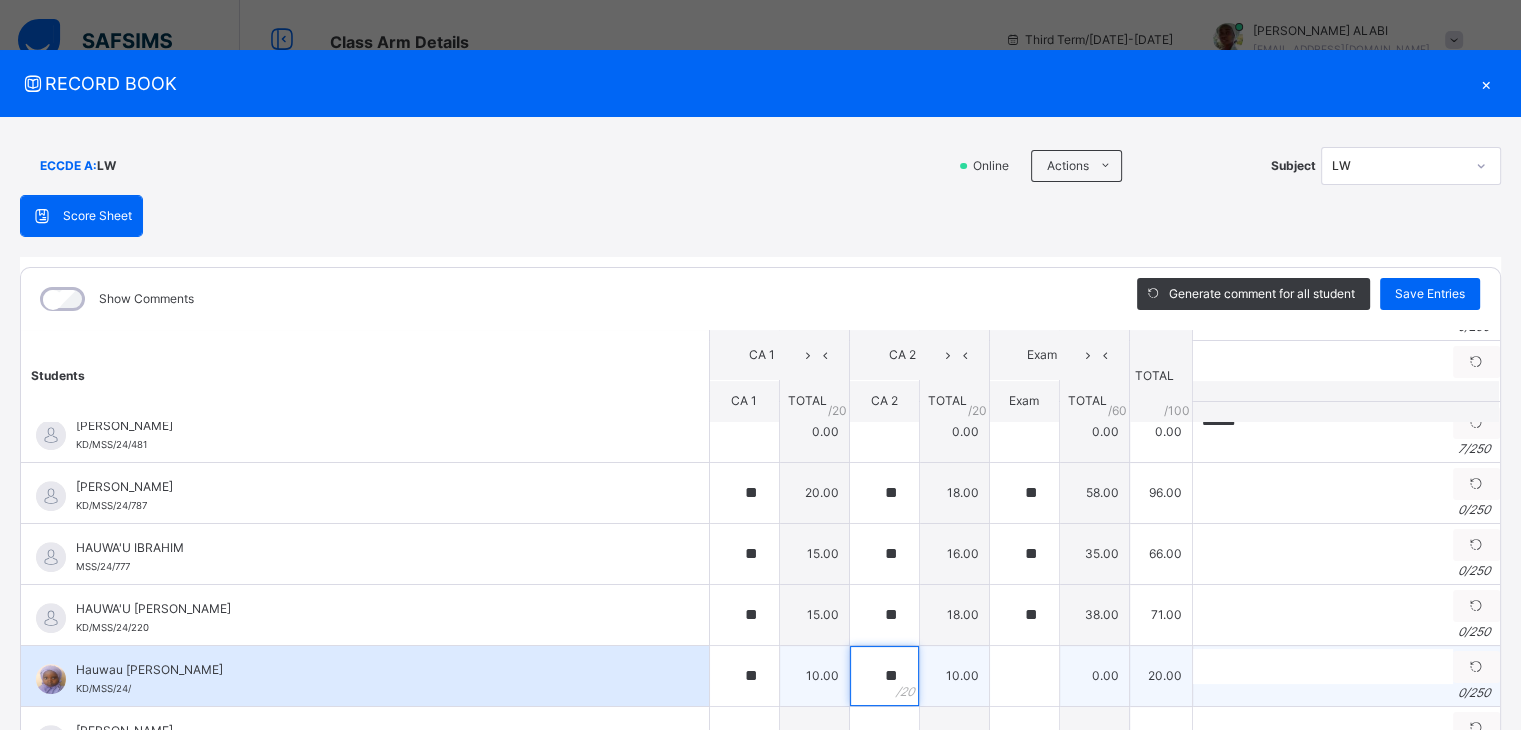 type on "**" 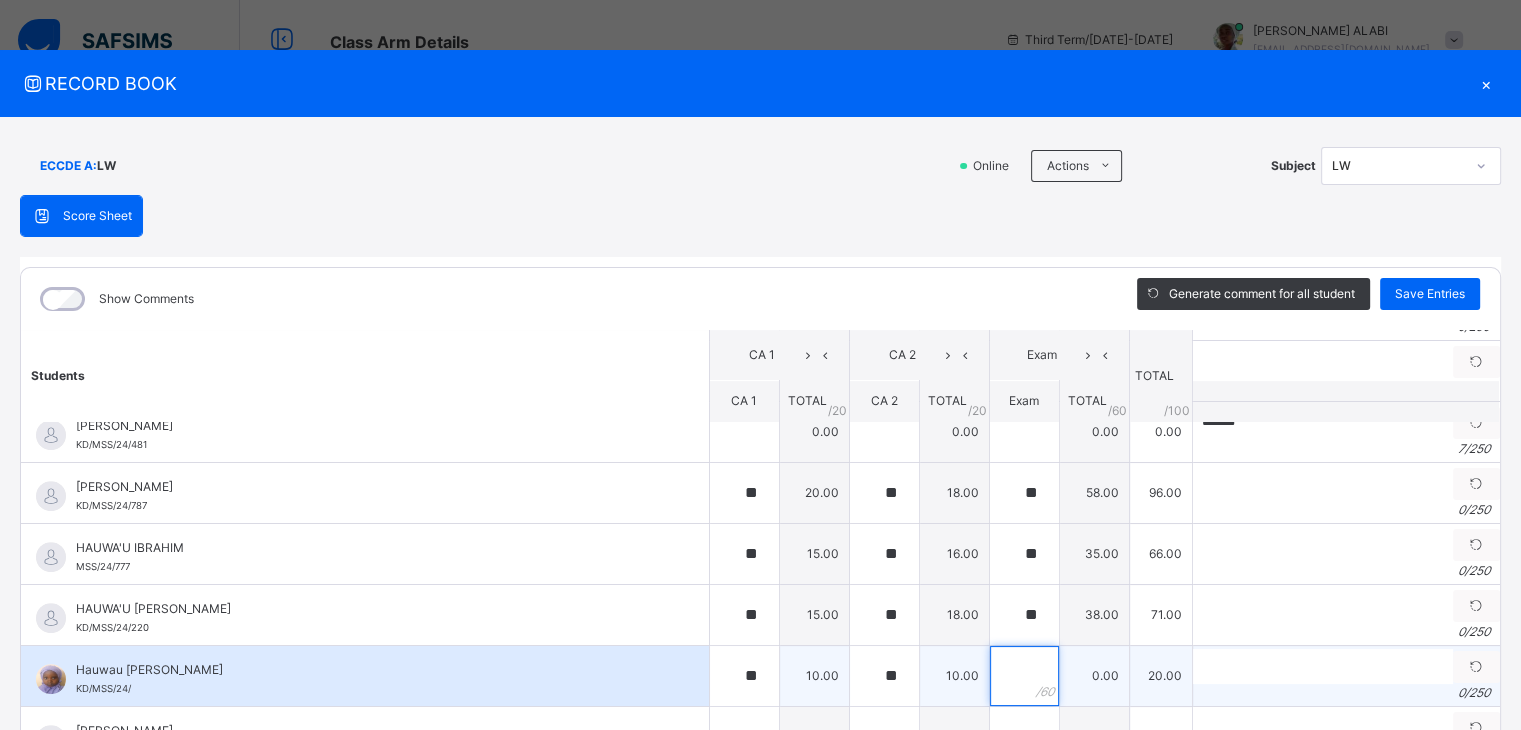 click at bounding box center [1024, 676] 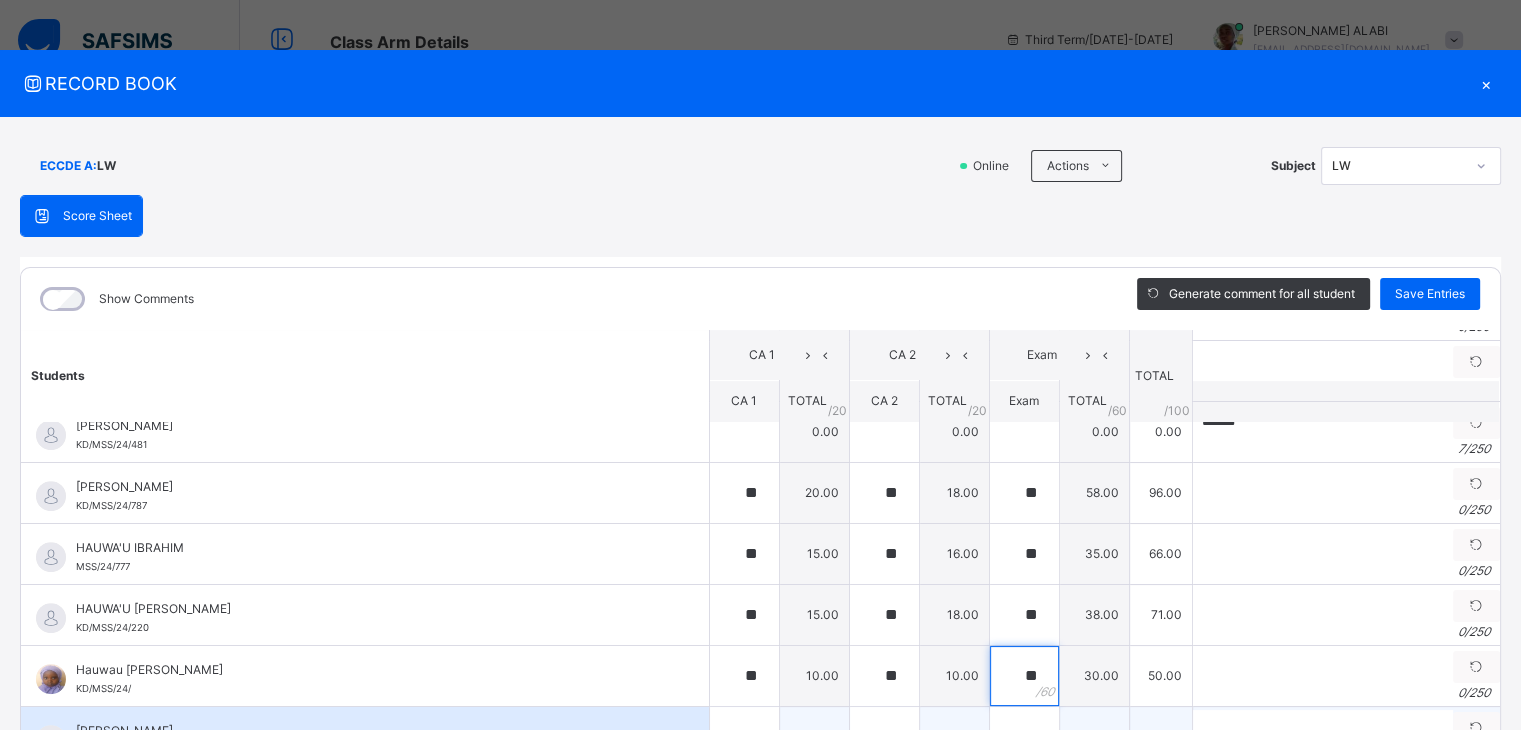 type on "**" 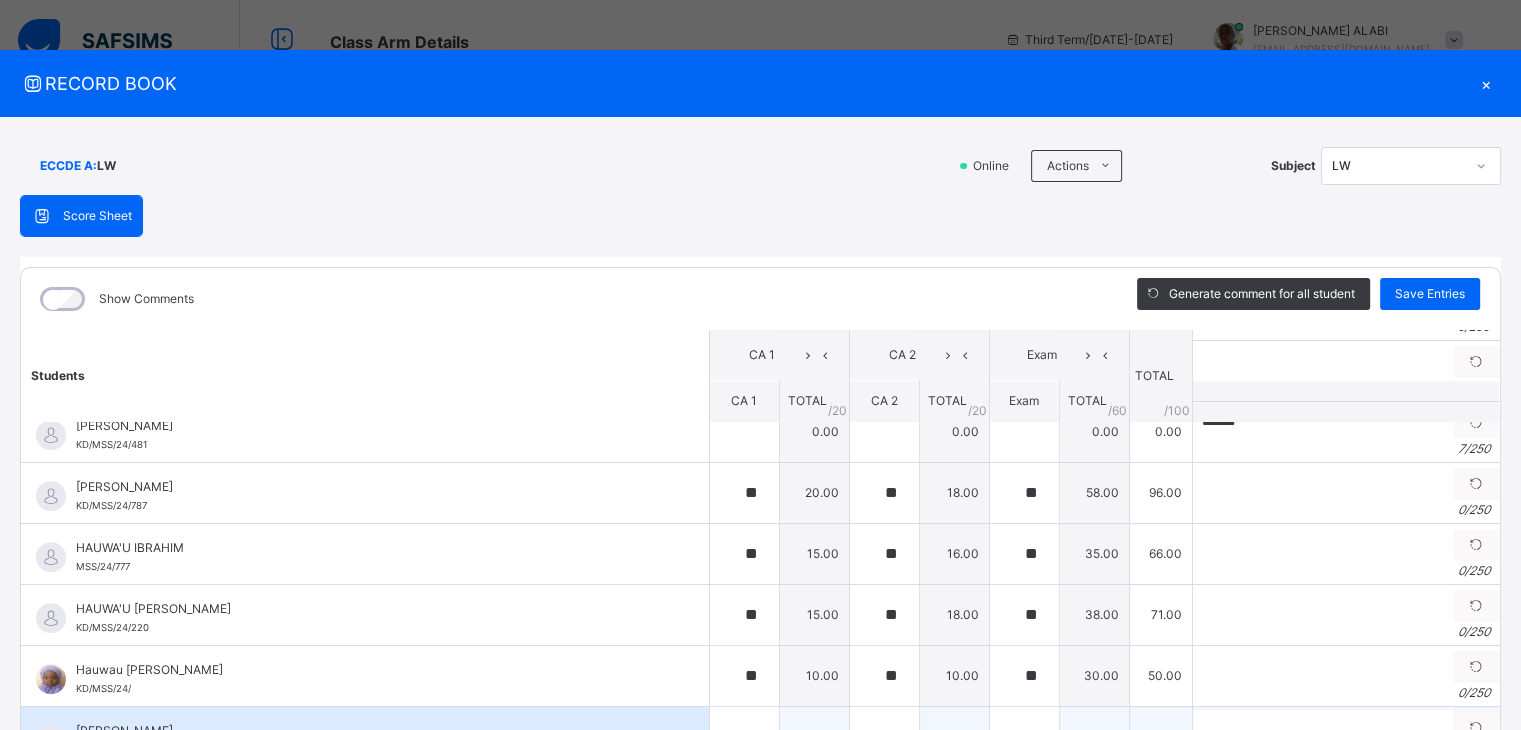 click on "[PERSON_NAME] KD/MSS/24/1002" at bounding box center (365, 737) 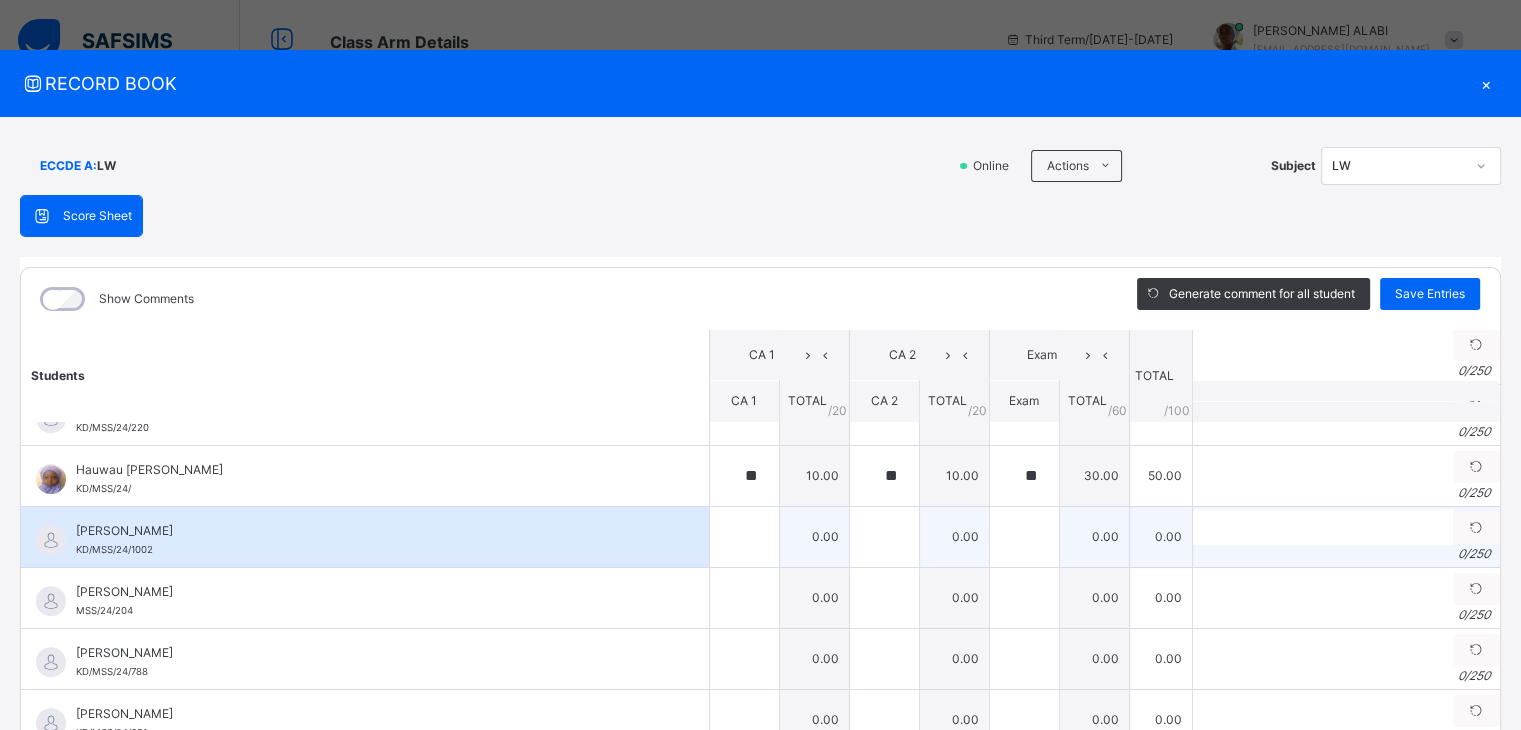 scroll, scrollTop: 1360, scrollLeft: 0, axis: vertical 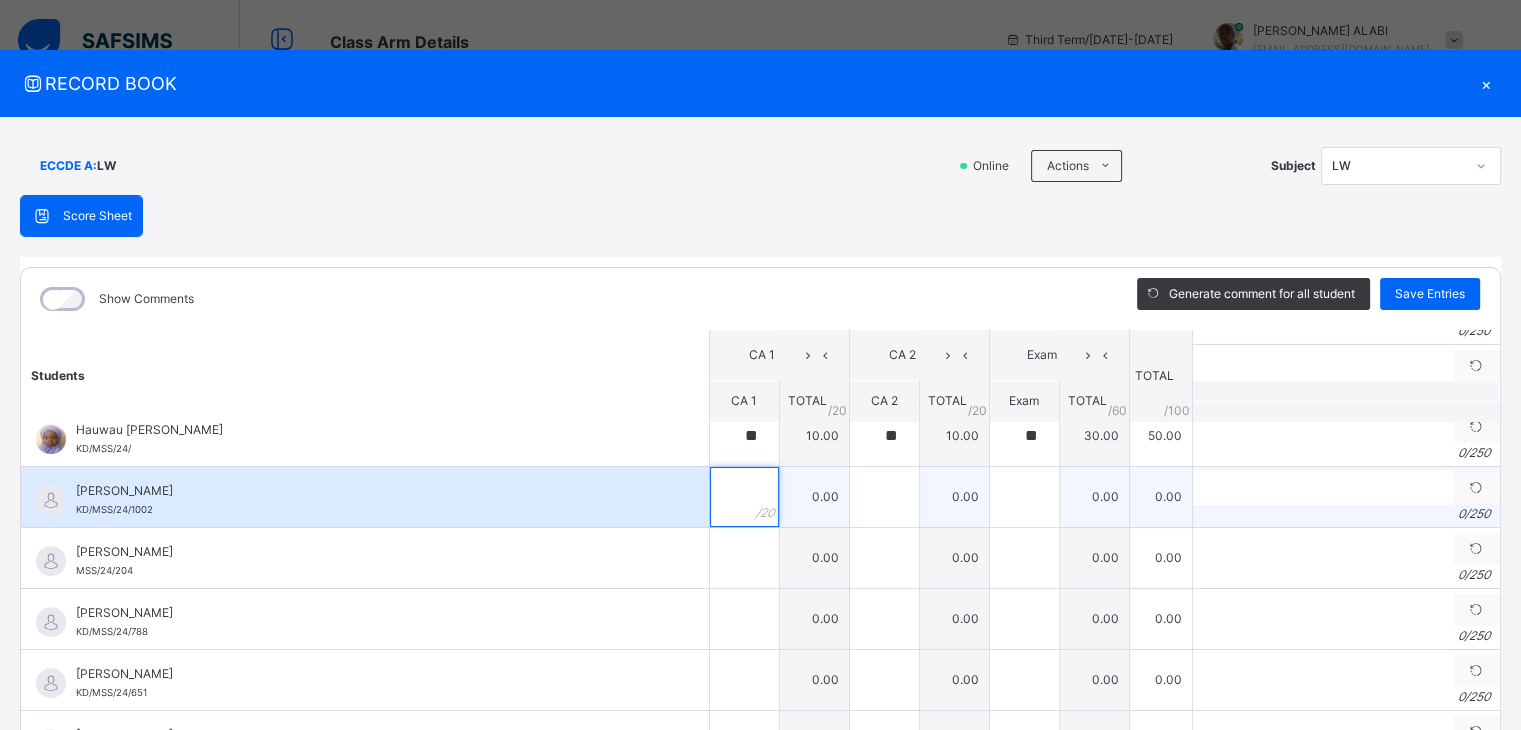 click at bounding box center [744, 497] 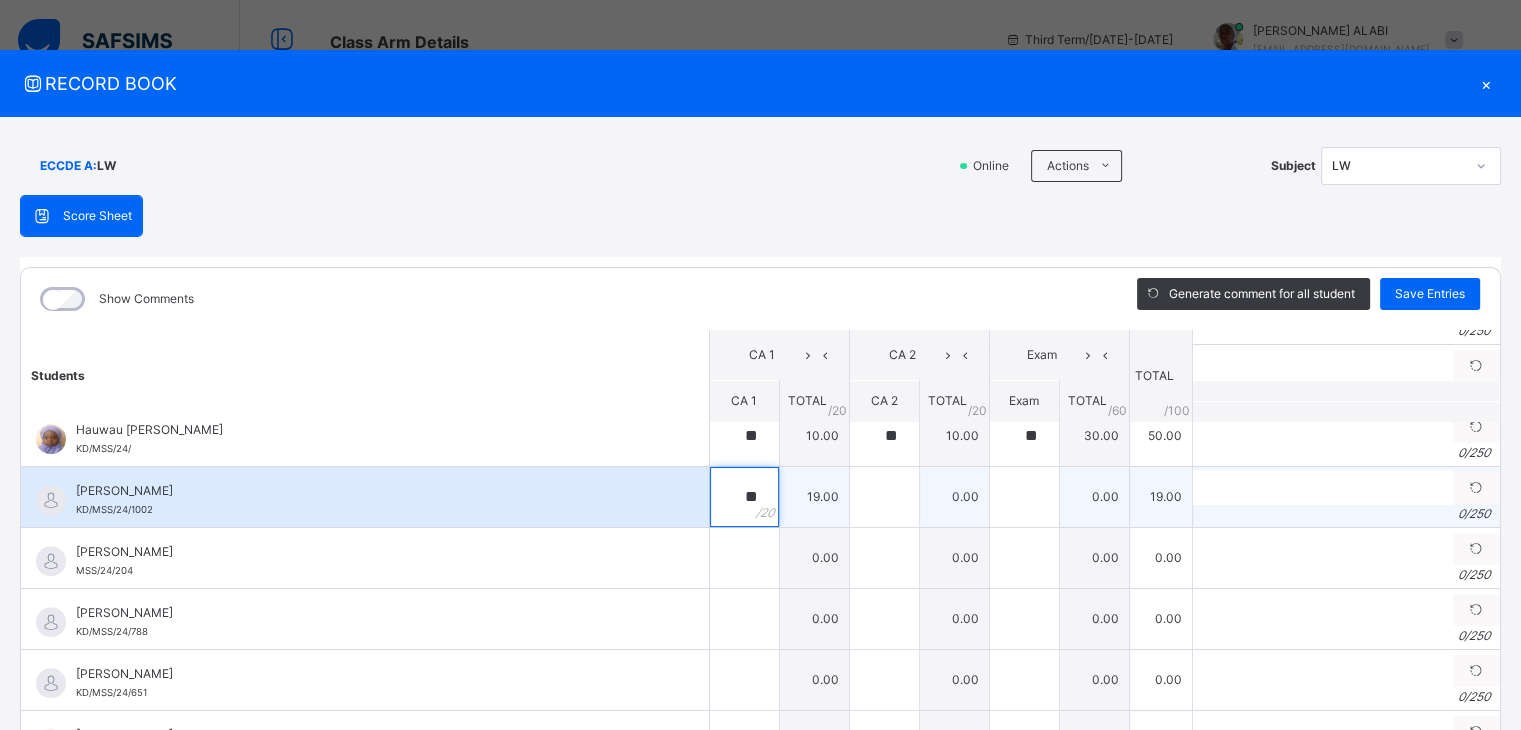 type on "**" 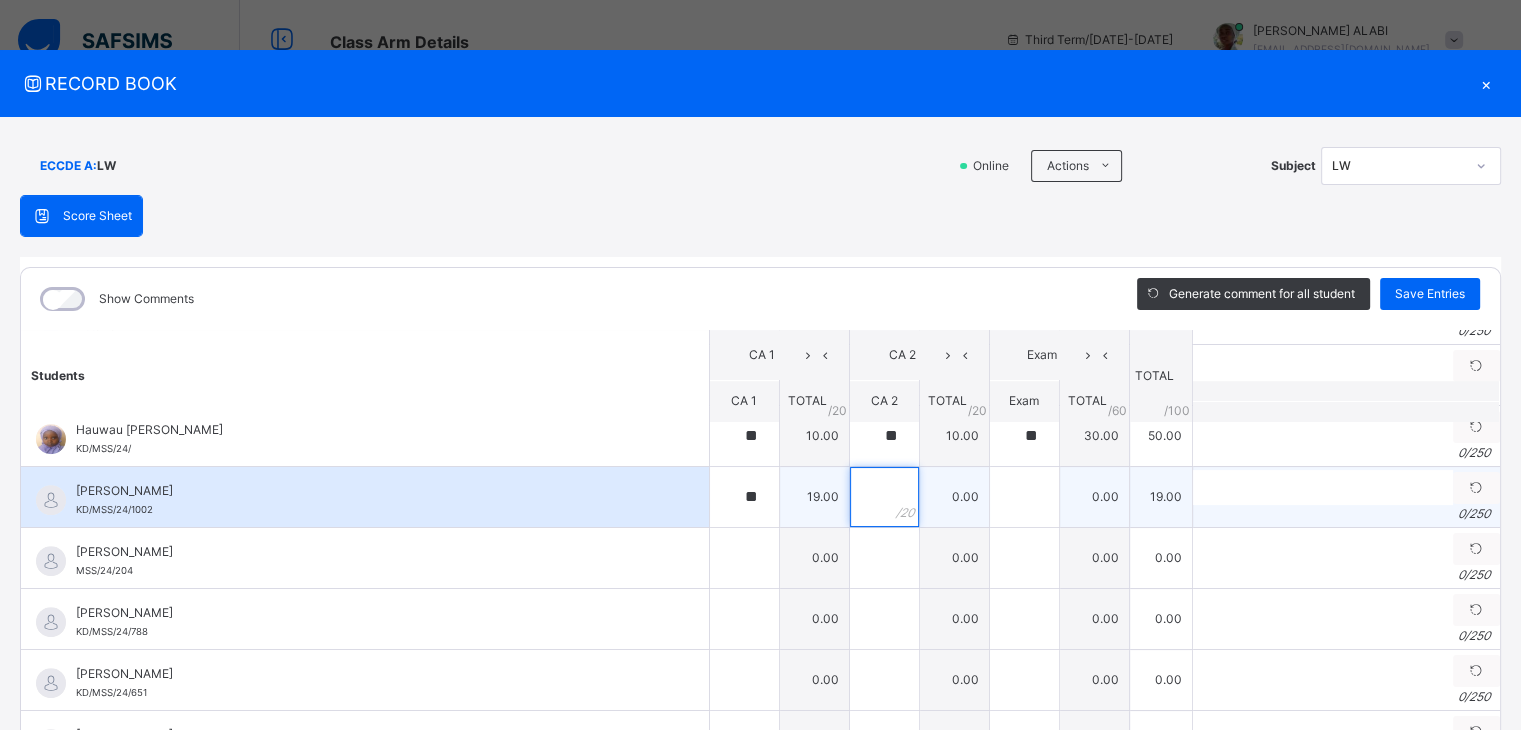 click at bounding box center [884, 497] 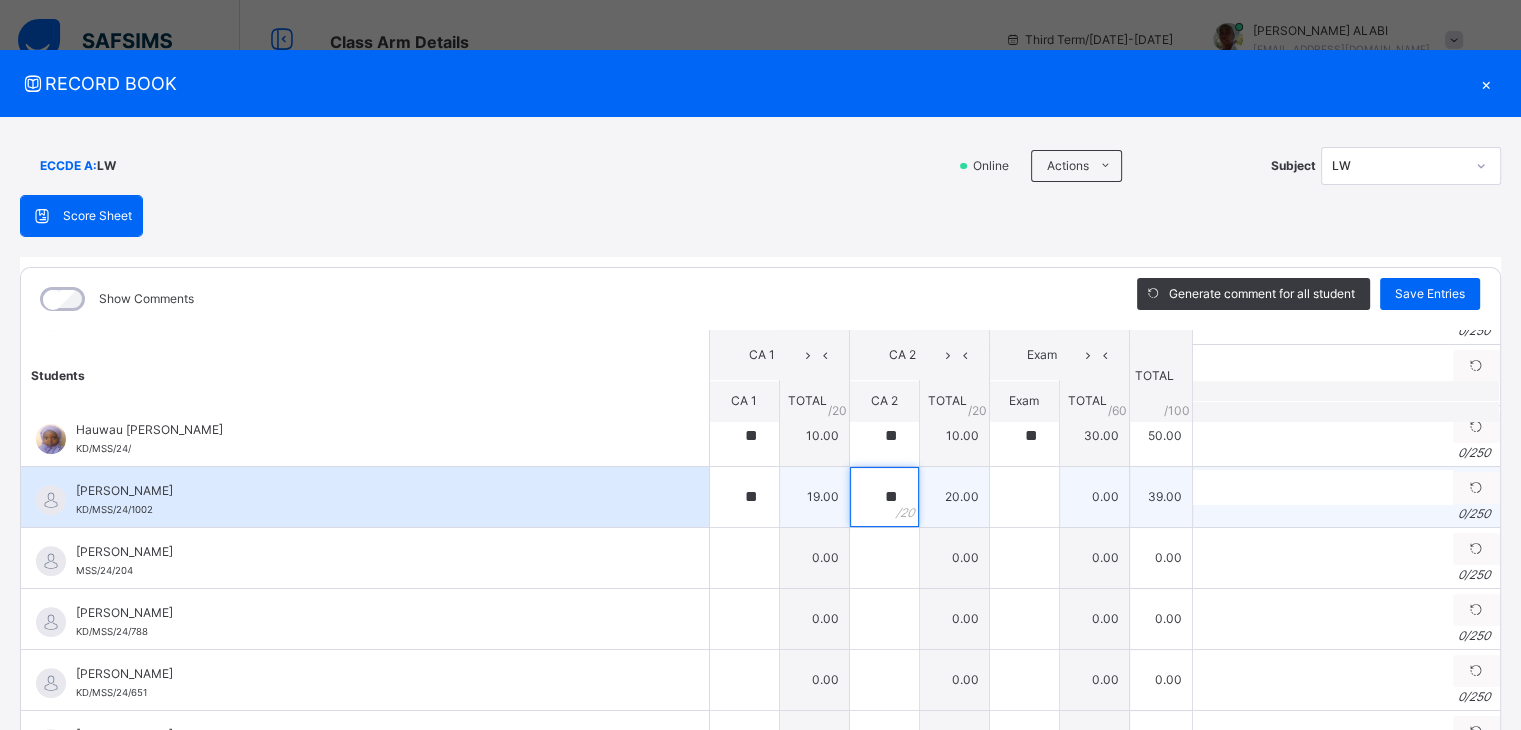 type on "**" 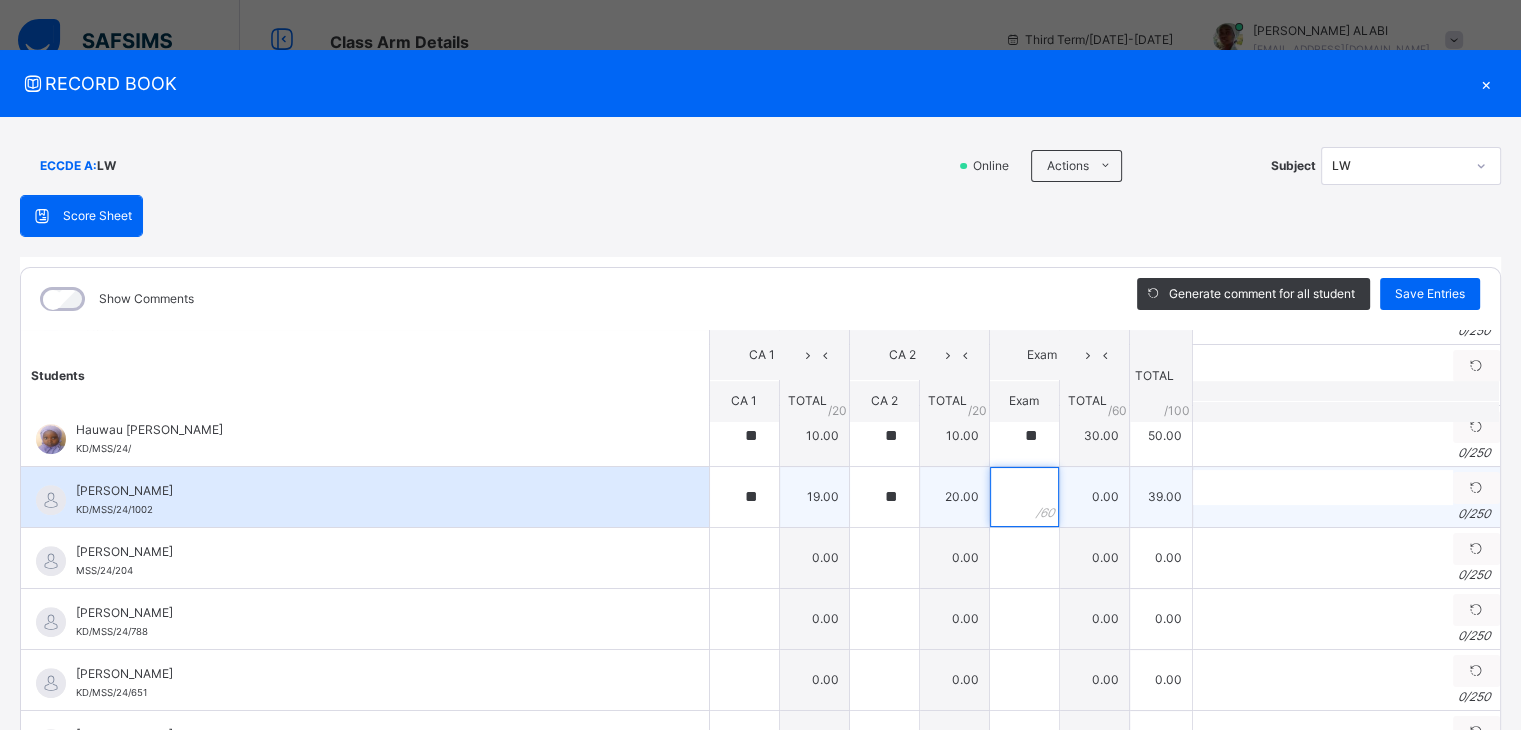 click at bounding box center (1024, 497) 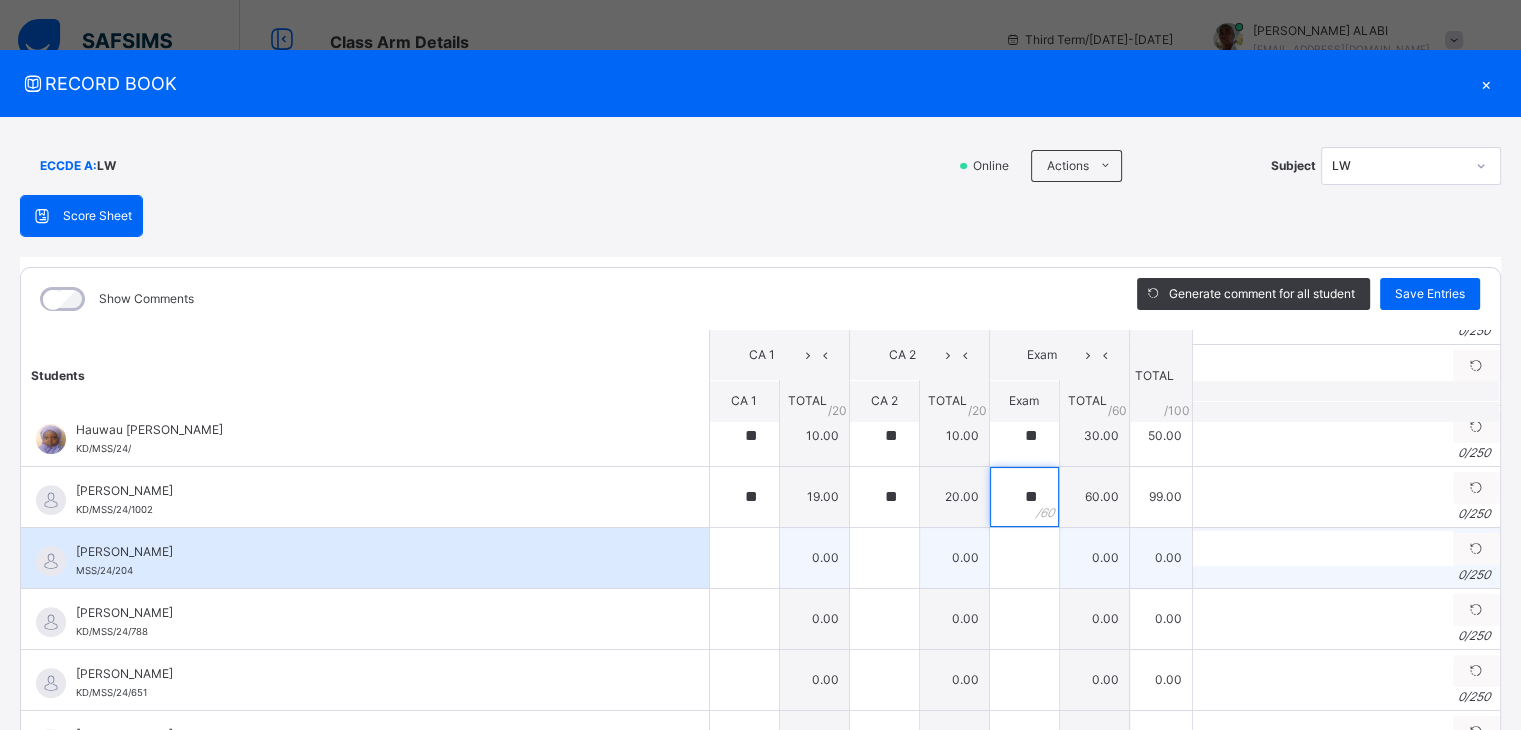 type on "**" 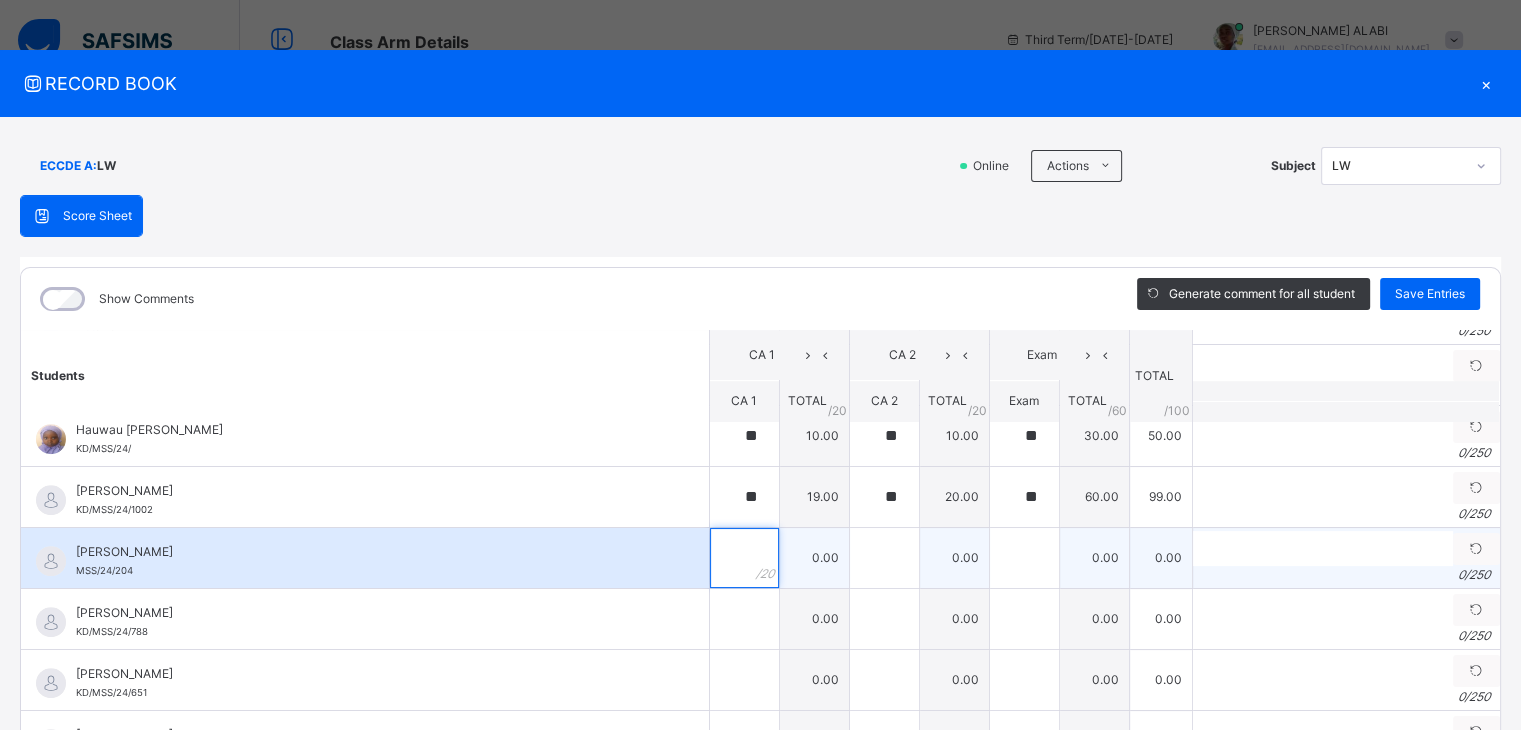 click at bounding box center (744, 558) 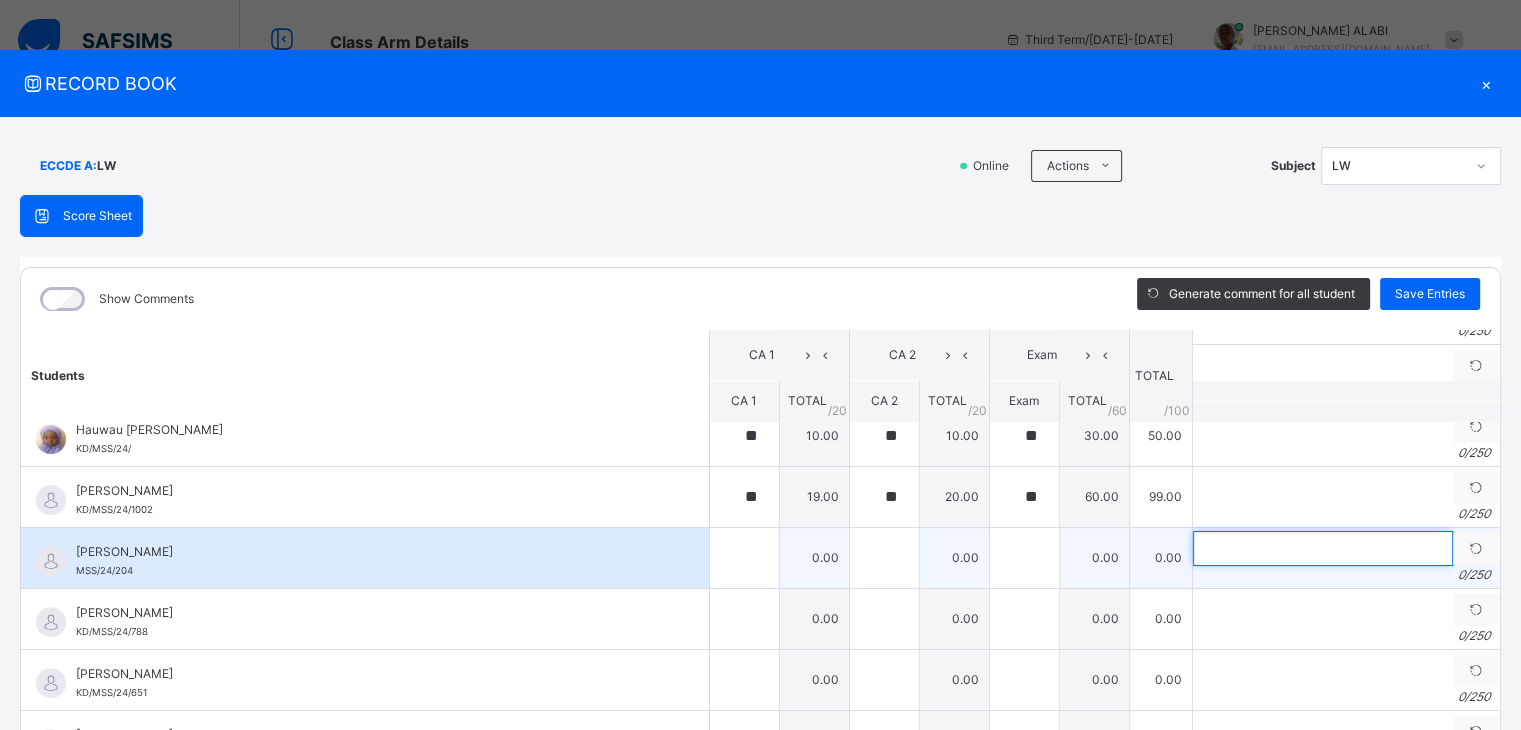 click at bounding box center (1323, 548) 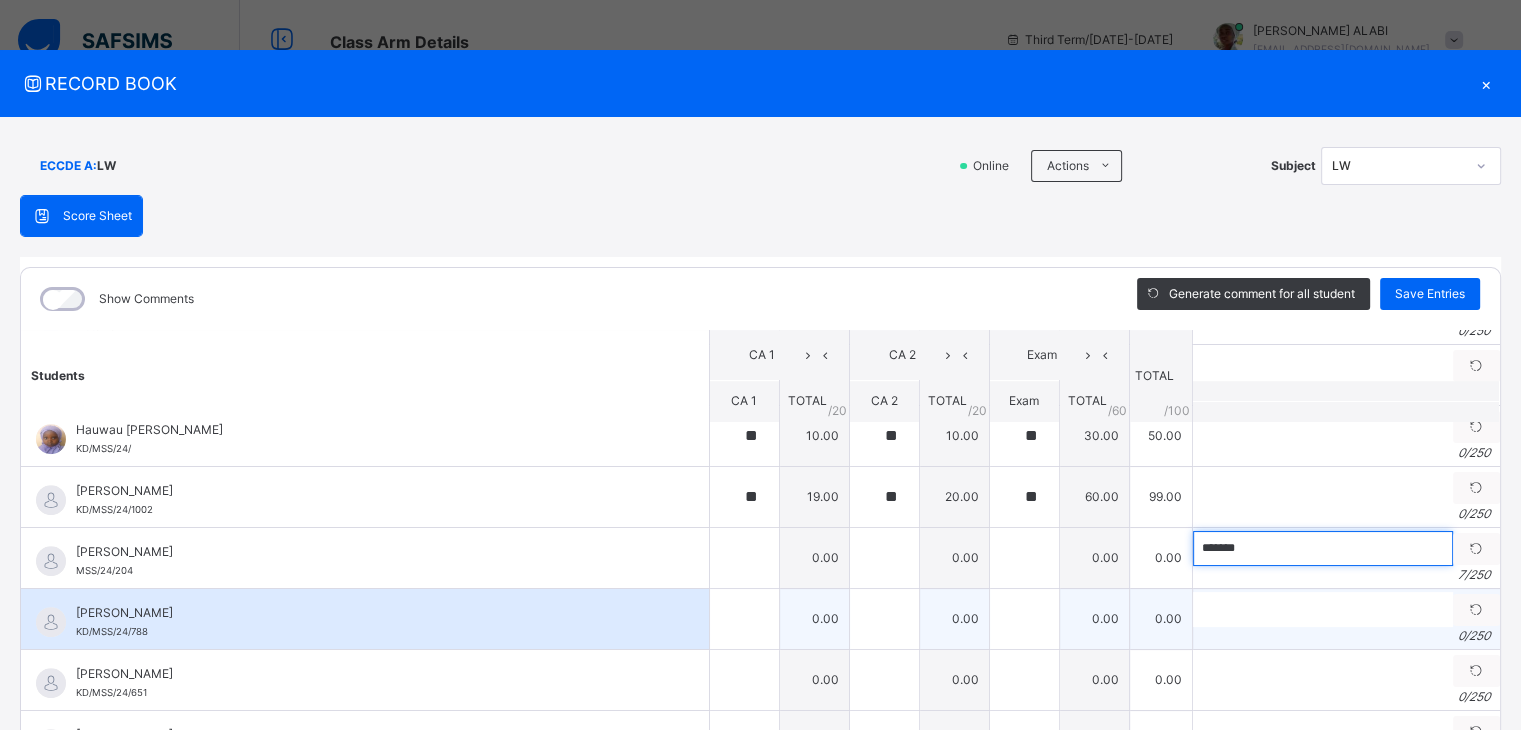 type on "*******" 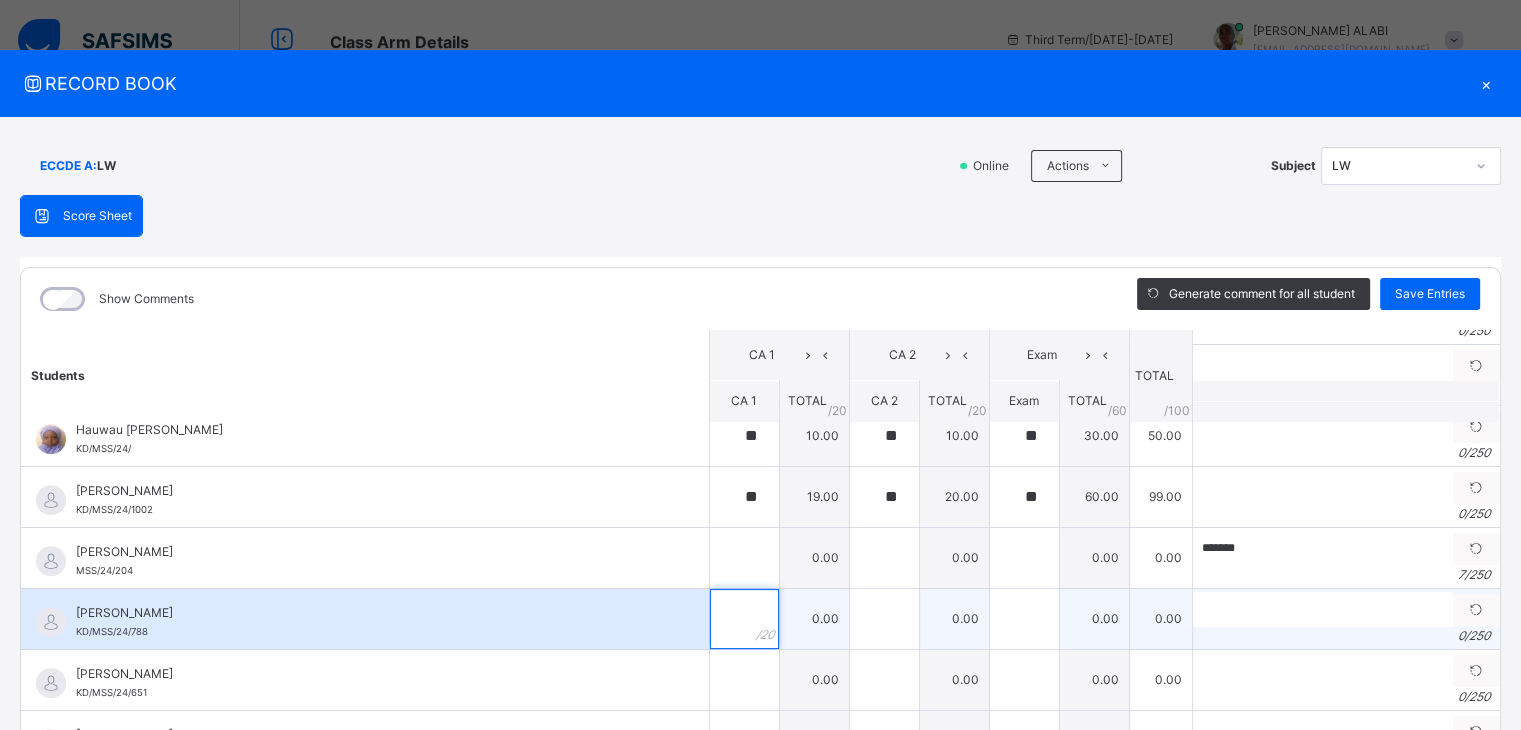 click at bounding box center [744, 619] 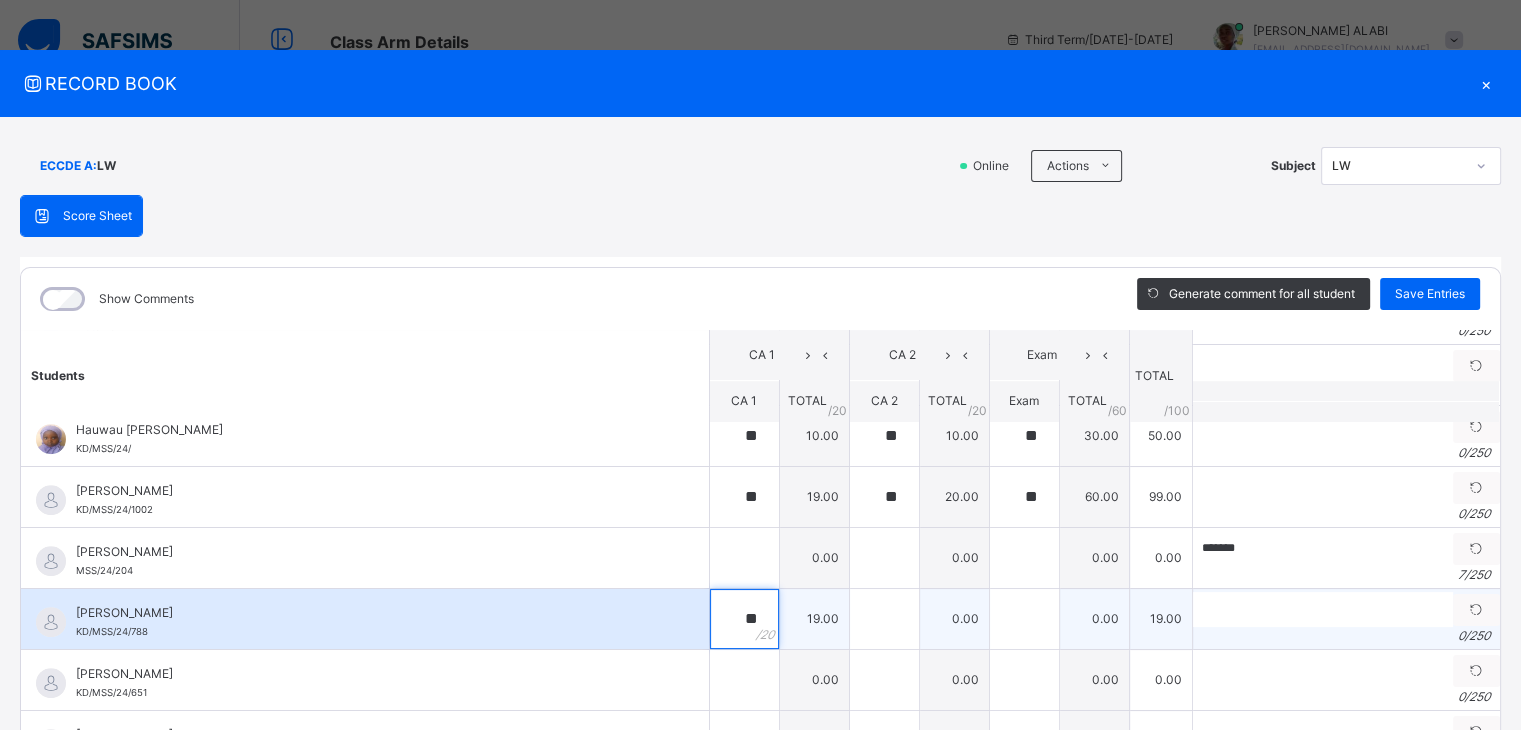 type on "**" 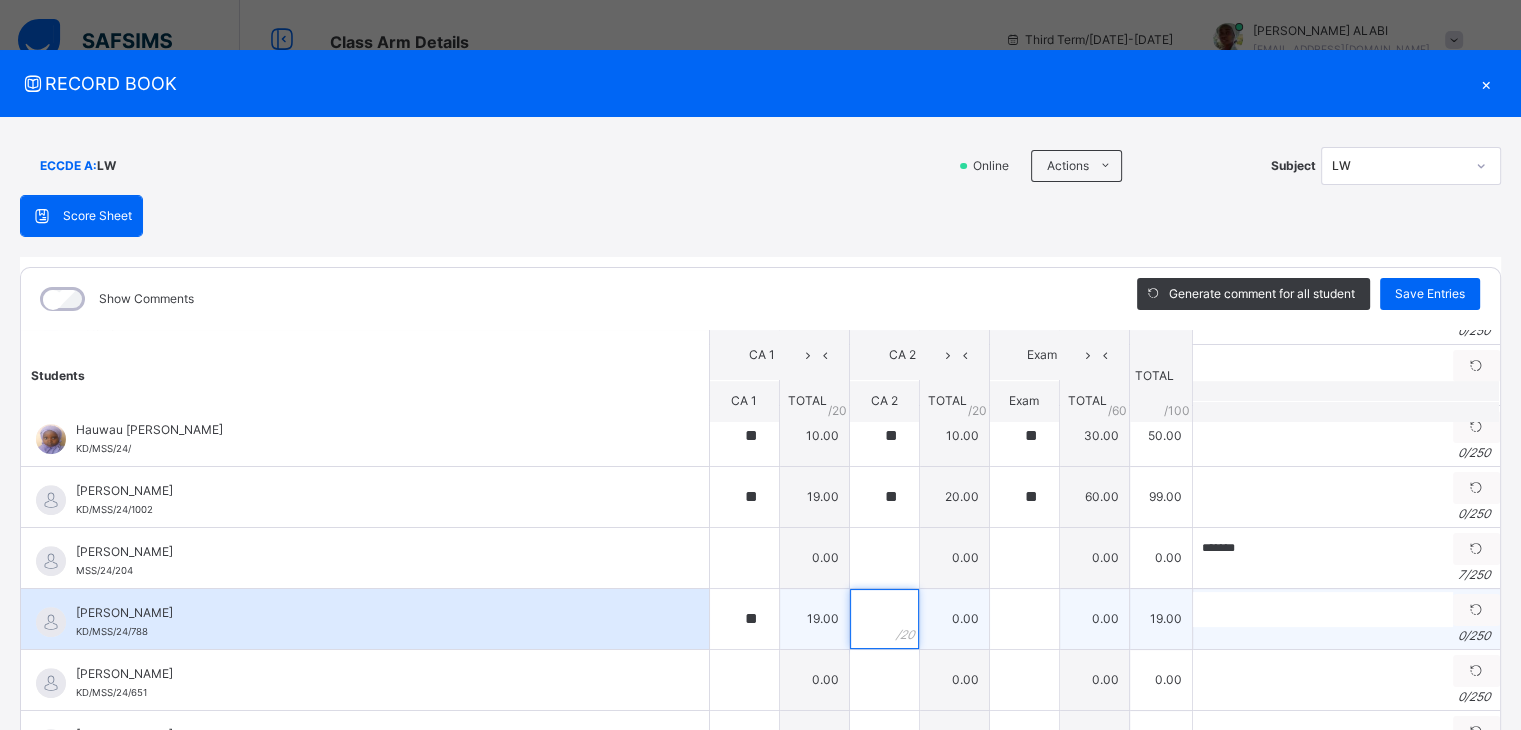 click at bounding box center [884, 619] 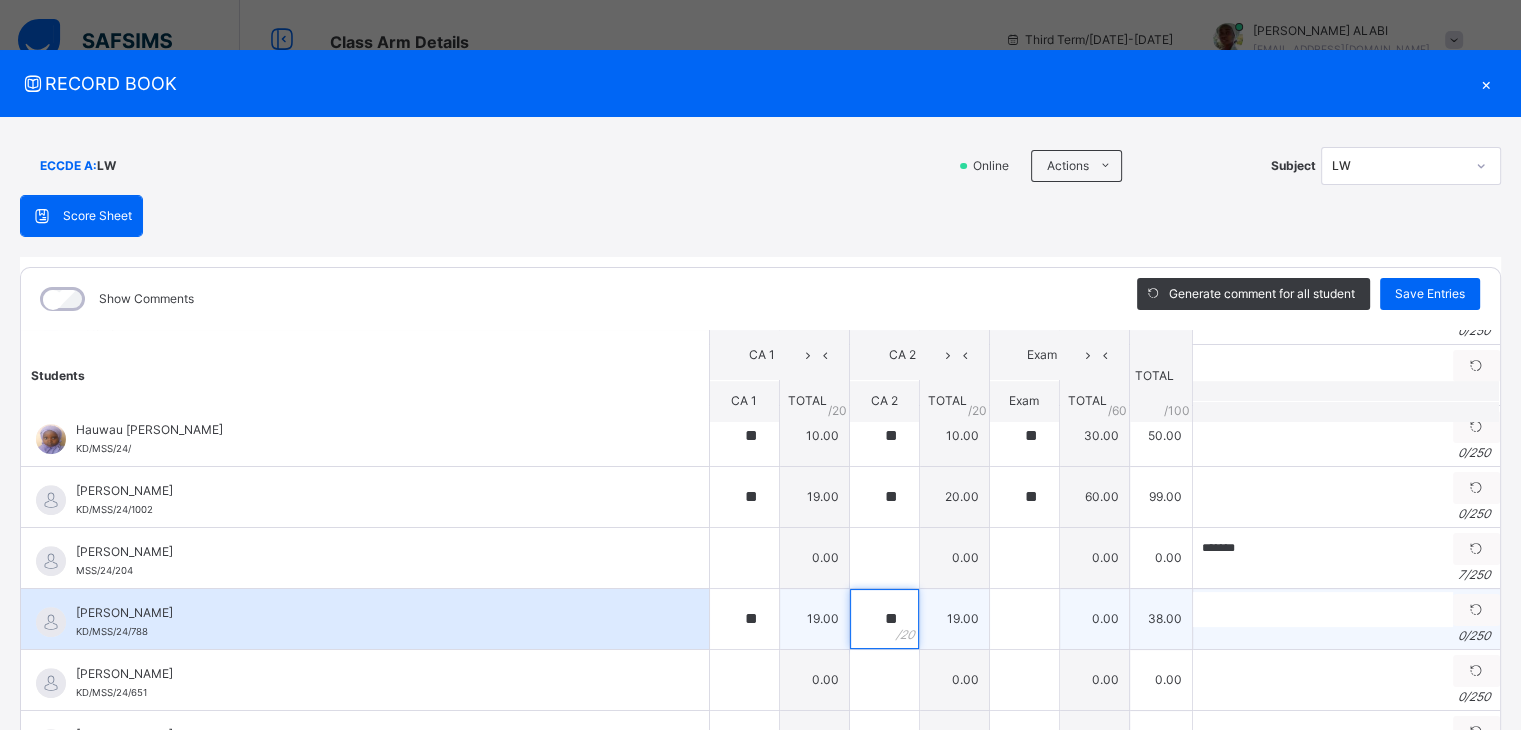 type on "**" 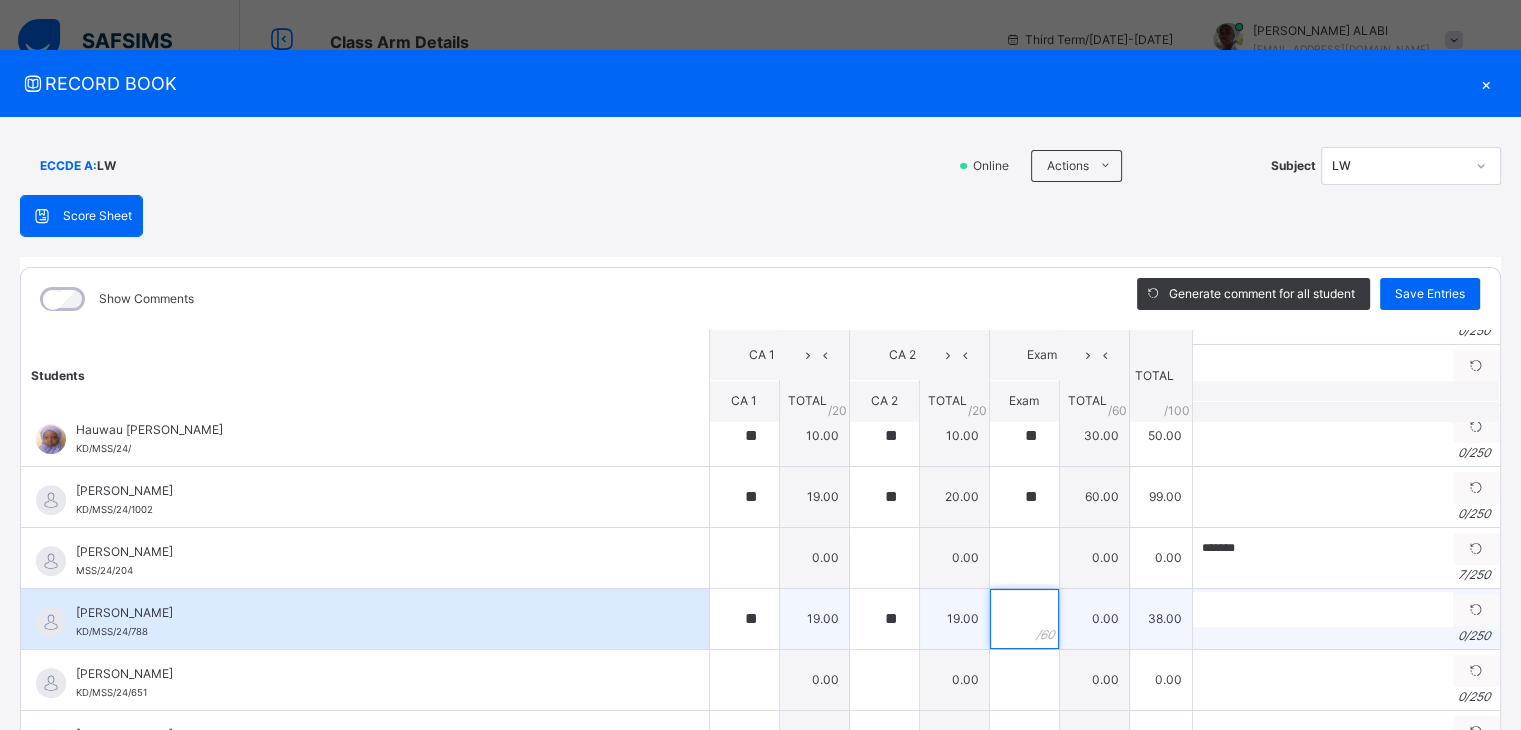 click at bounding box center (1024, 619) 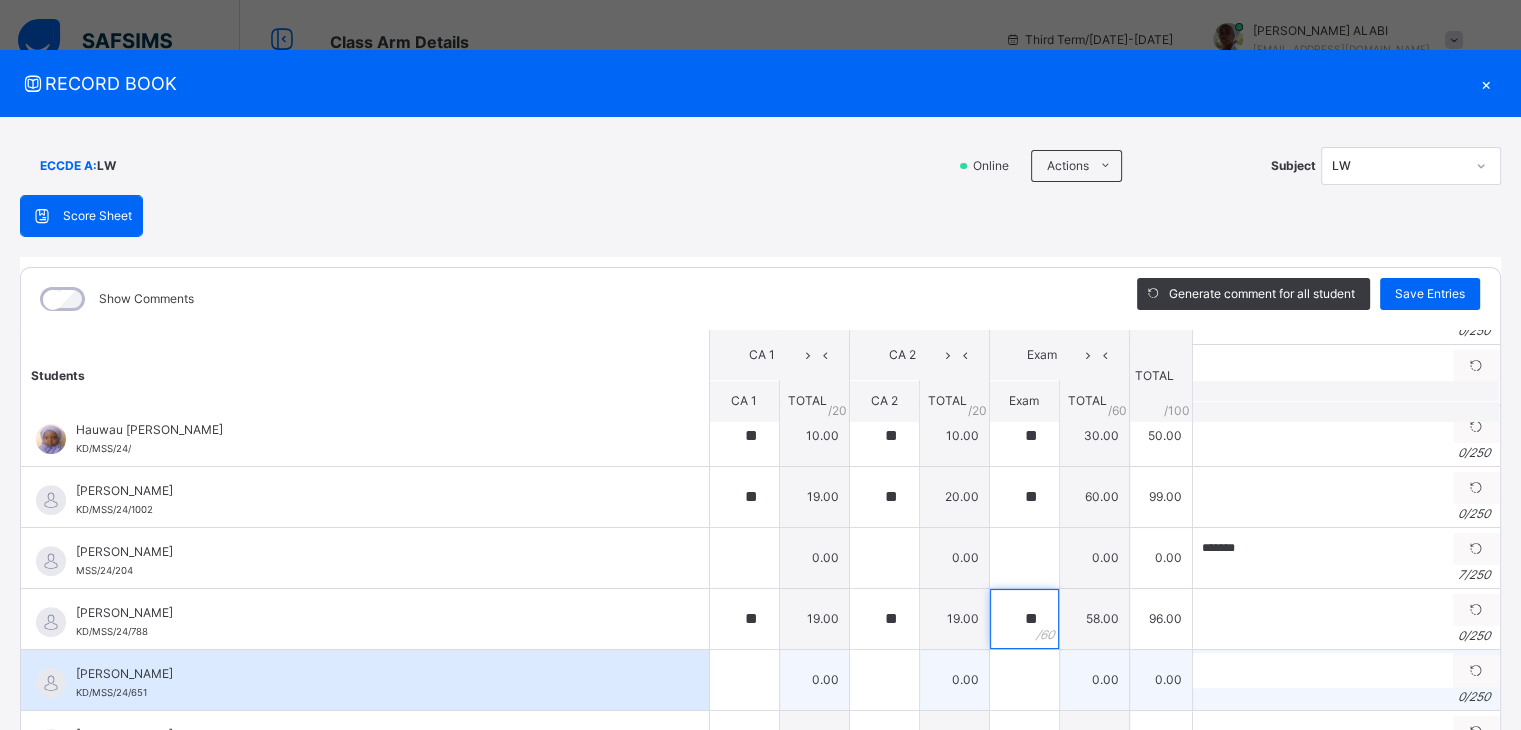 type on "**" 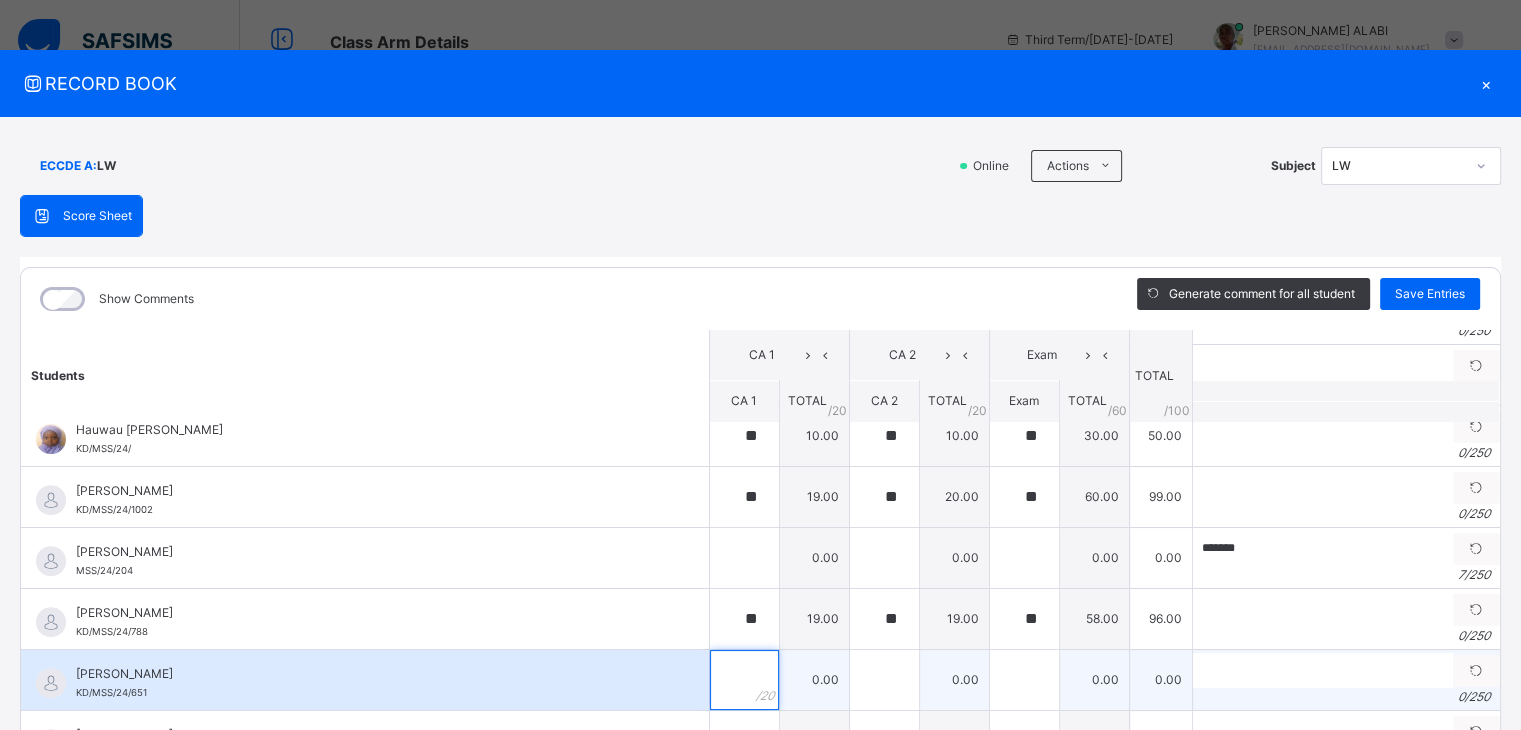 click at bounding box center [744, 680] 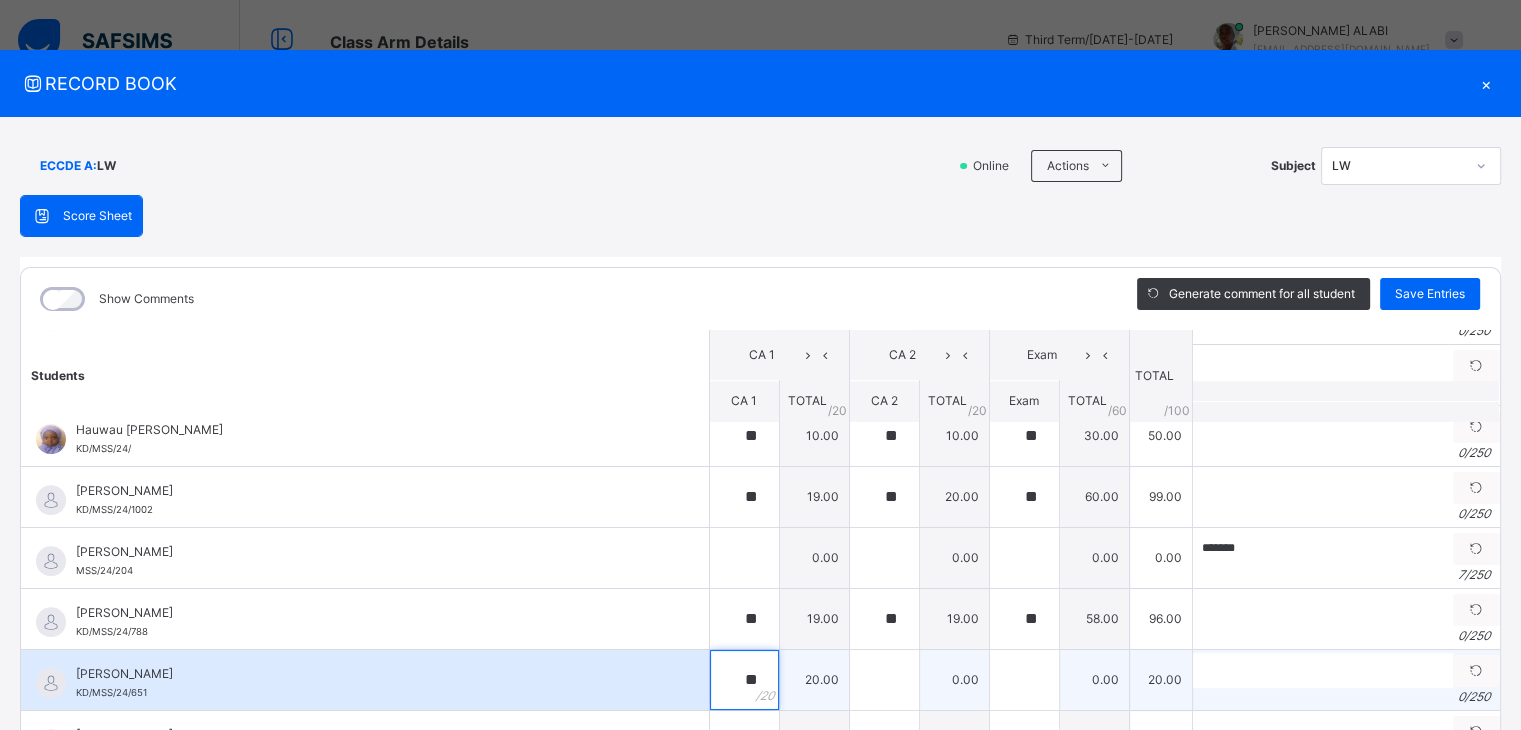 type on "**" 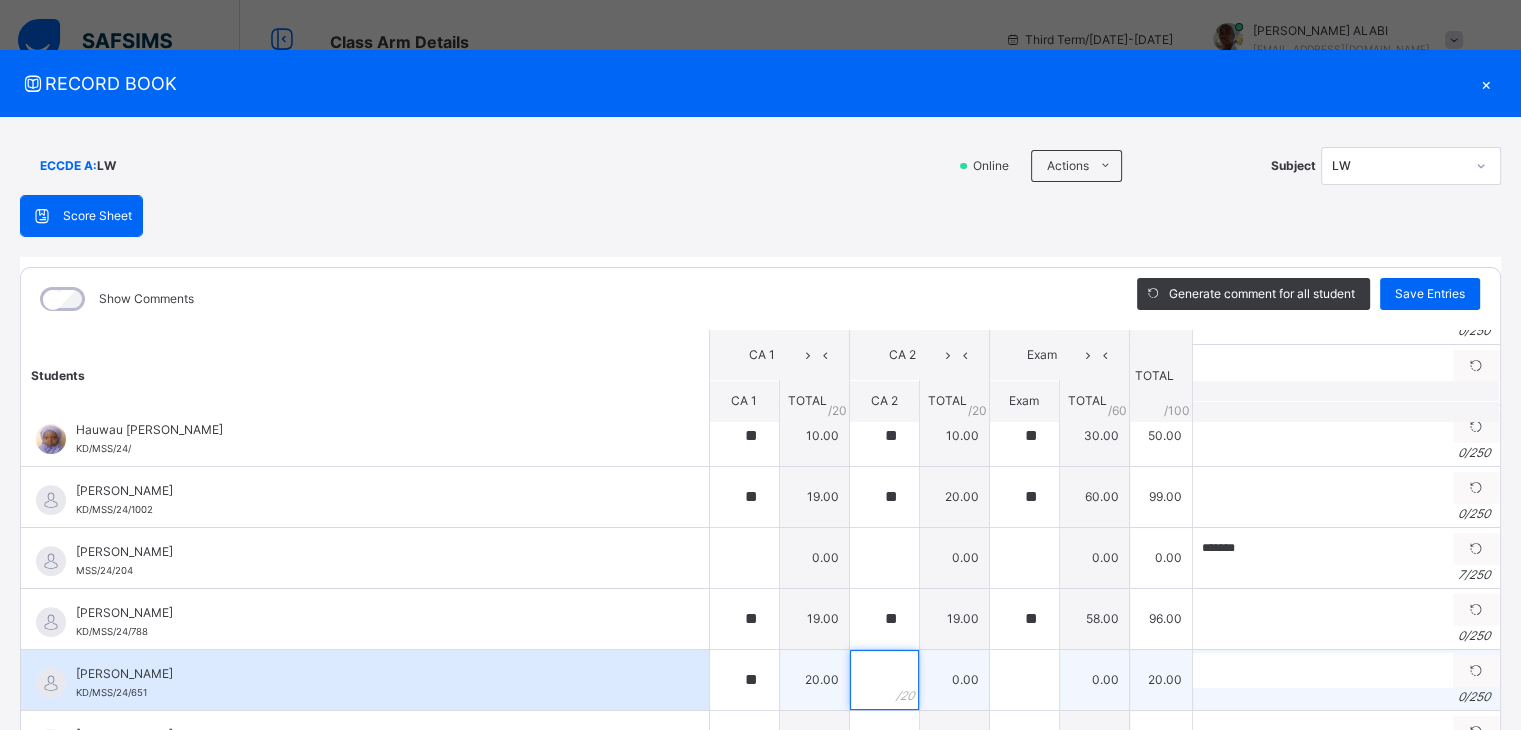 click at bounding box center (884, 680) 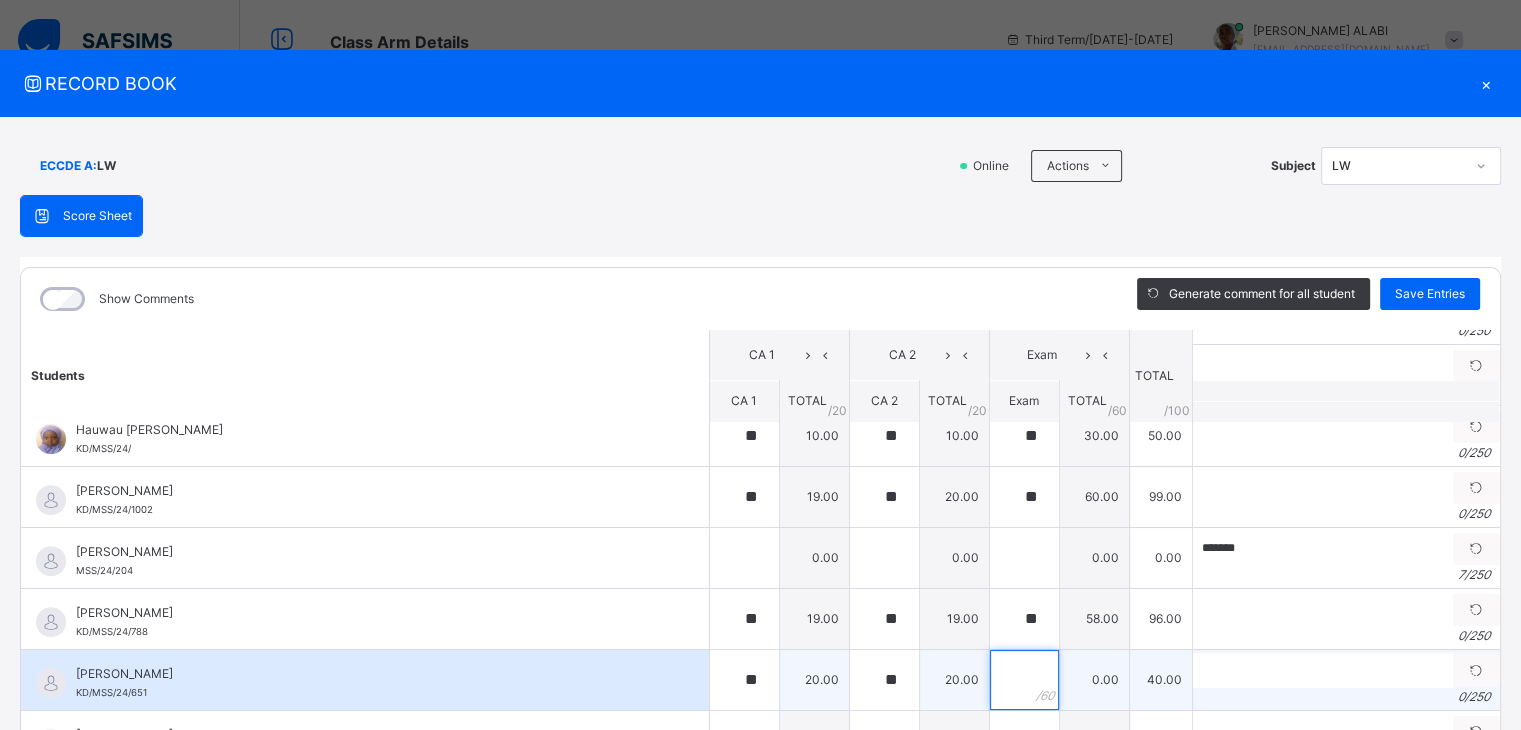click at bounding box center [1024, 680] 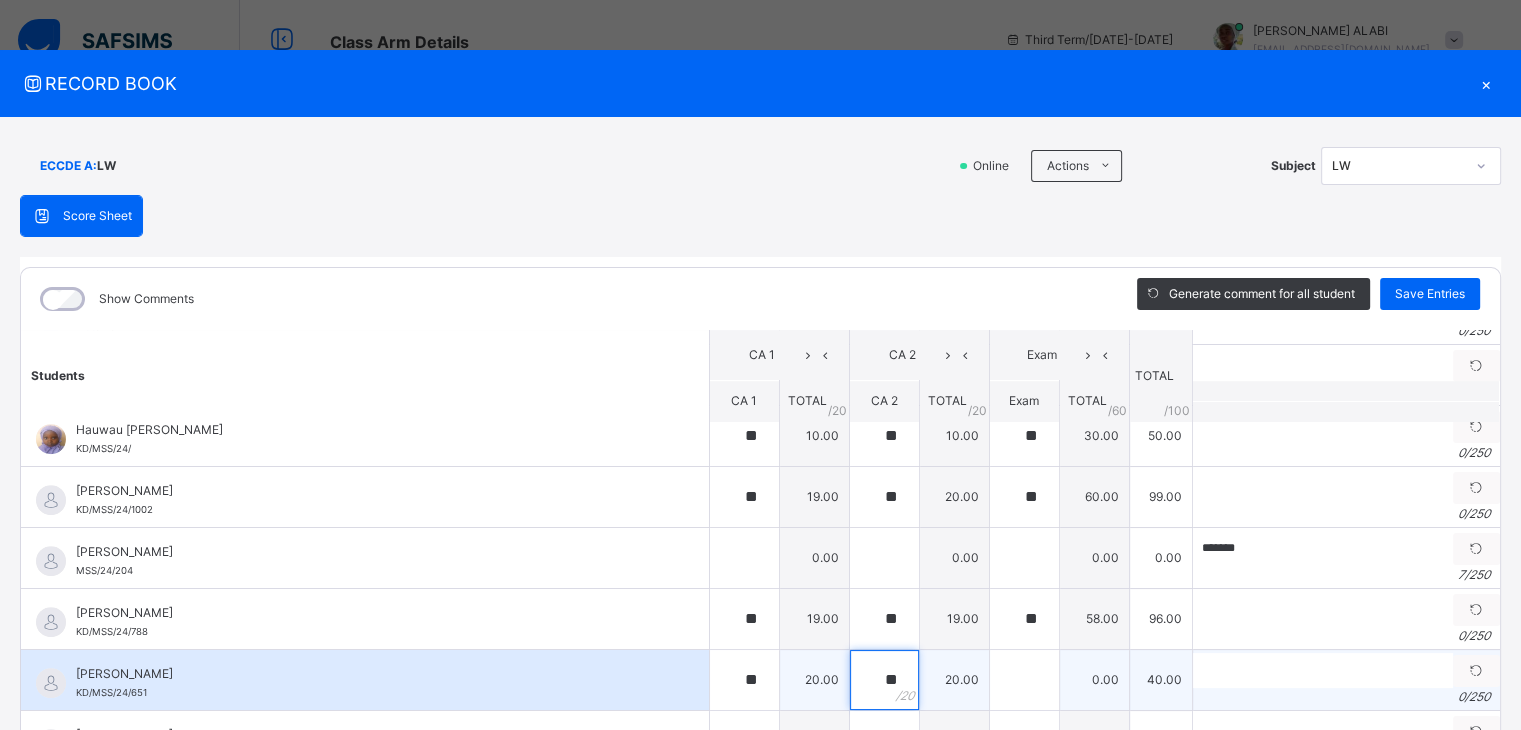 click on "**" at bounding box center (884, 680) 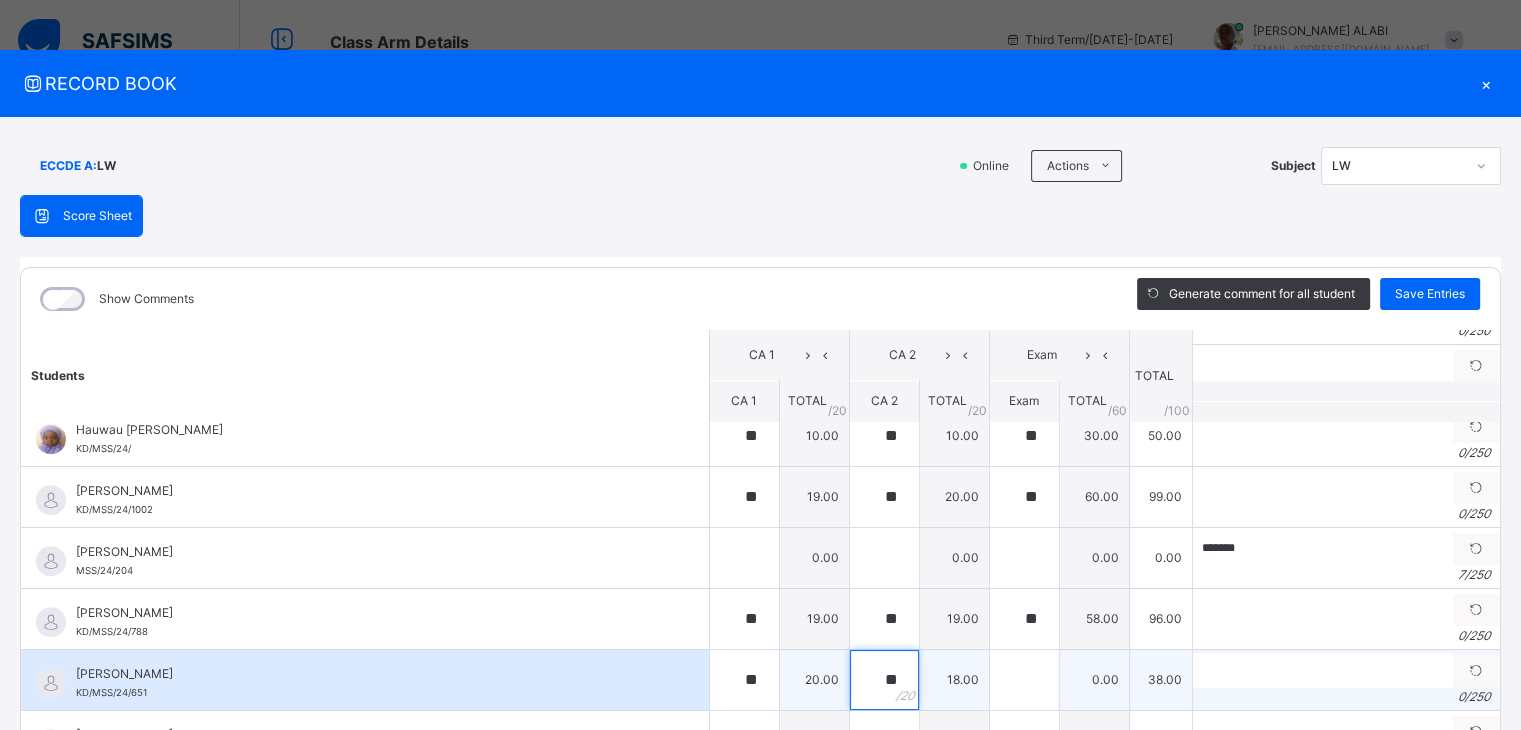 type on "**" 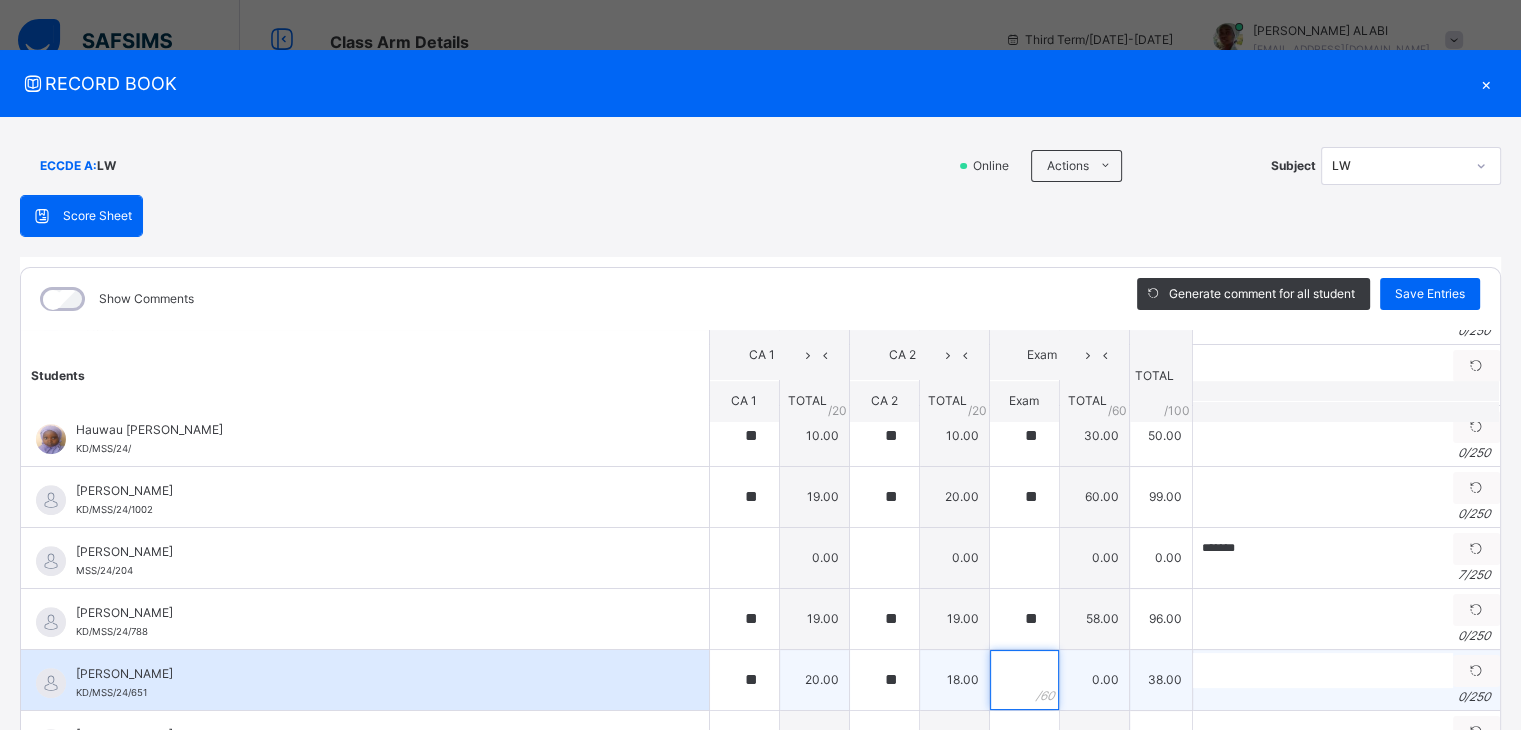 click at bounding box center [1024, 680] 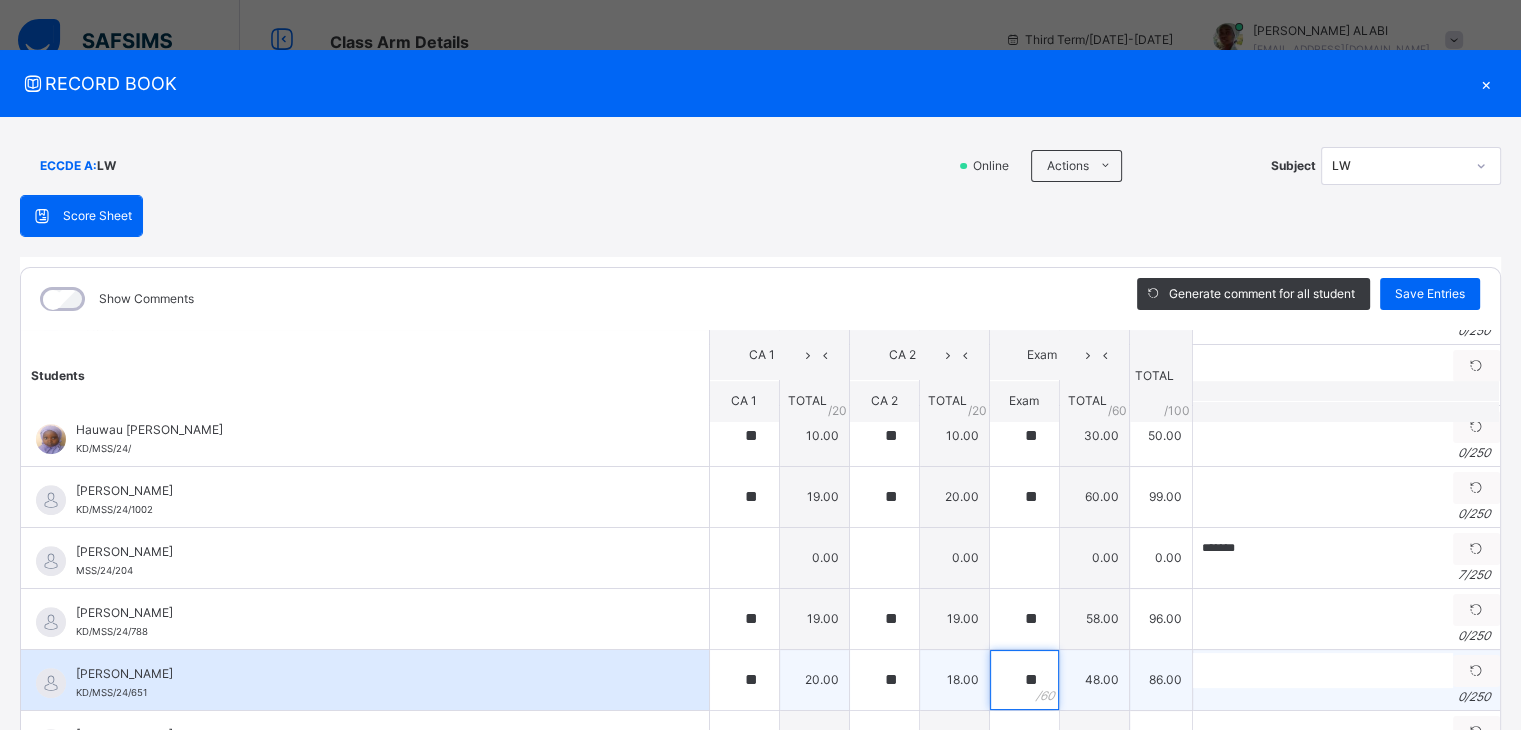 type on "**" 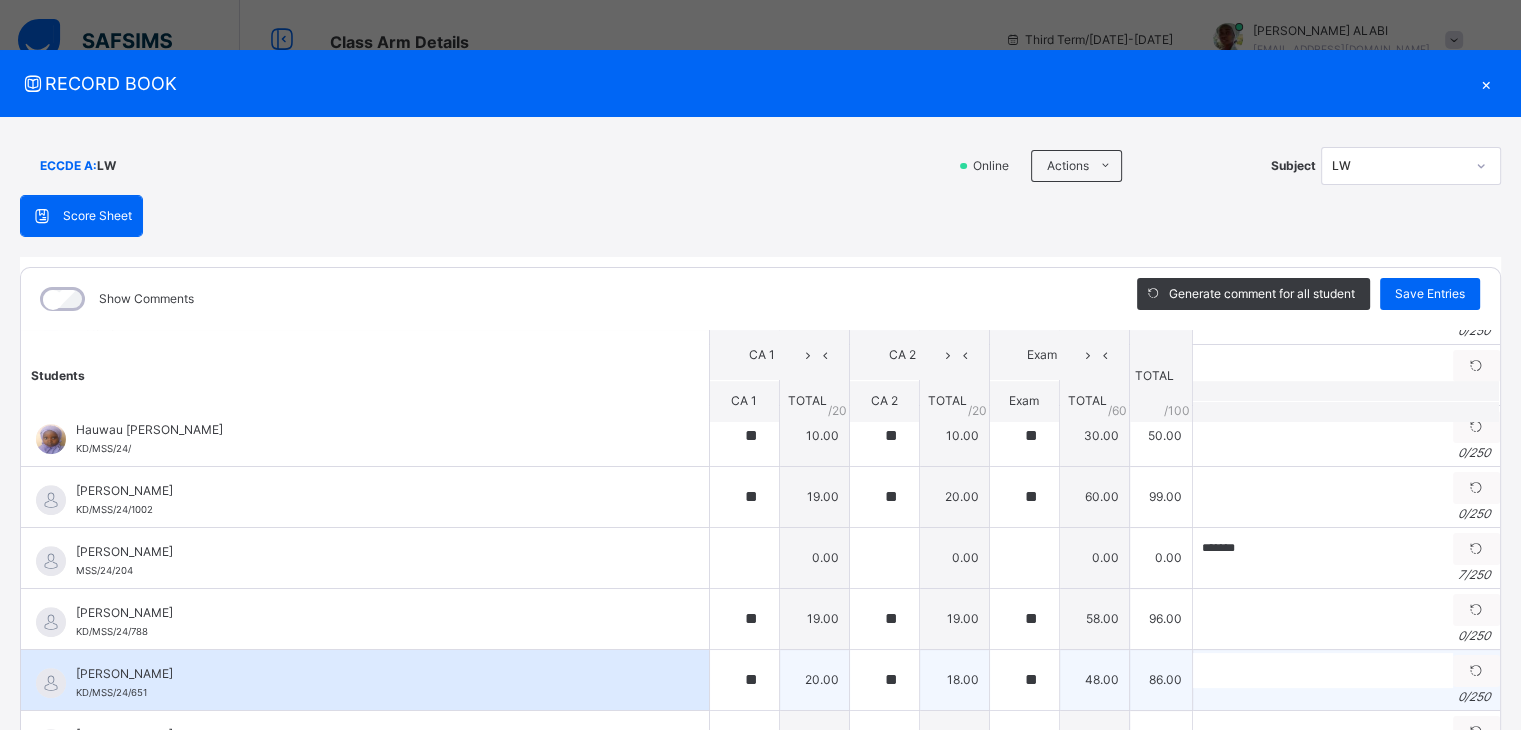 click on "[PERSON_NAME] KD/MSS/24/651" at bounding box center (365, 680) 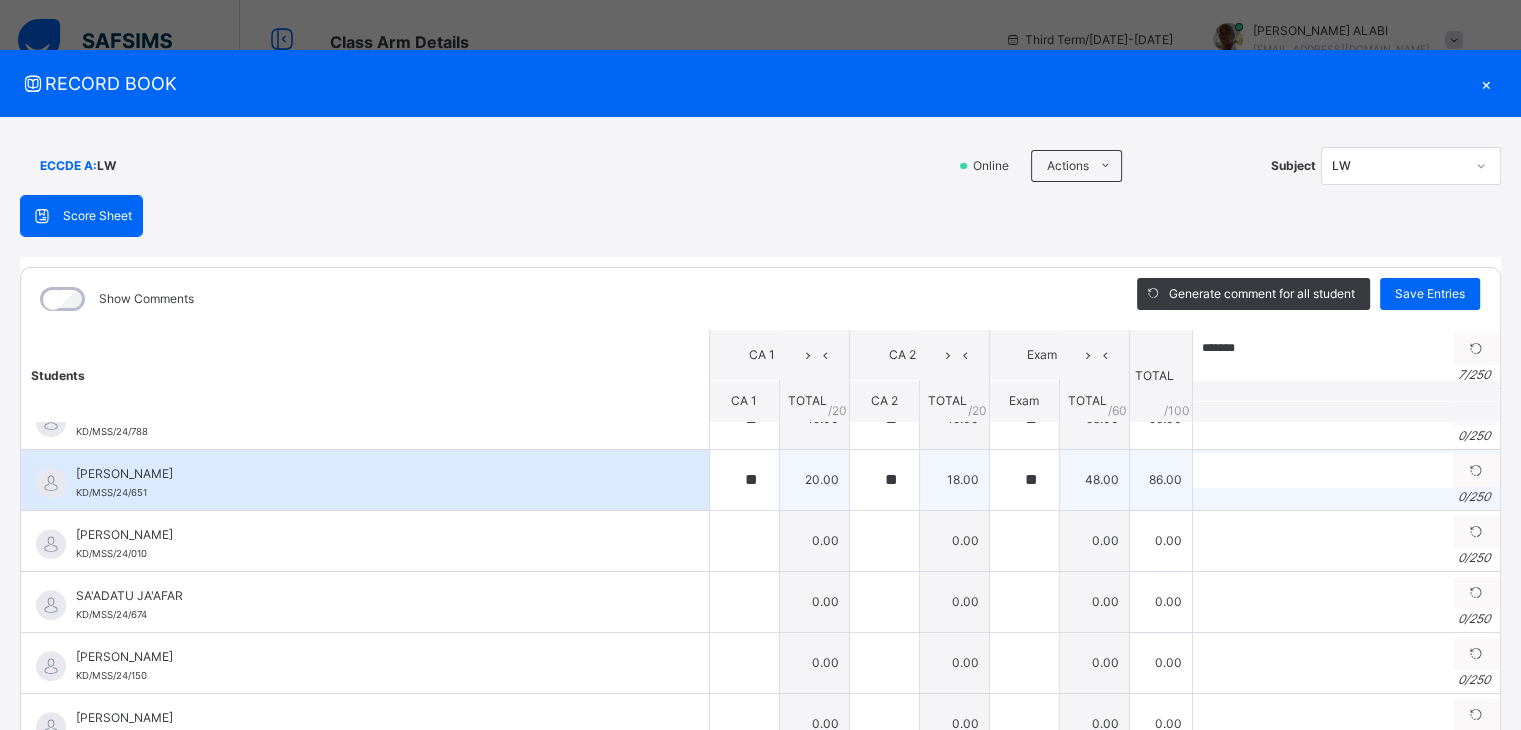 scroll, scrollTop: 1600, scrollLeft: 0, axis: vertical 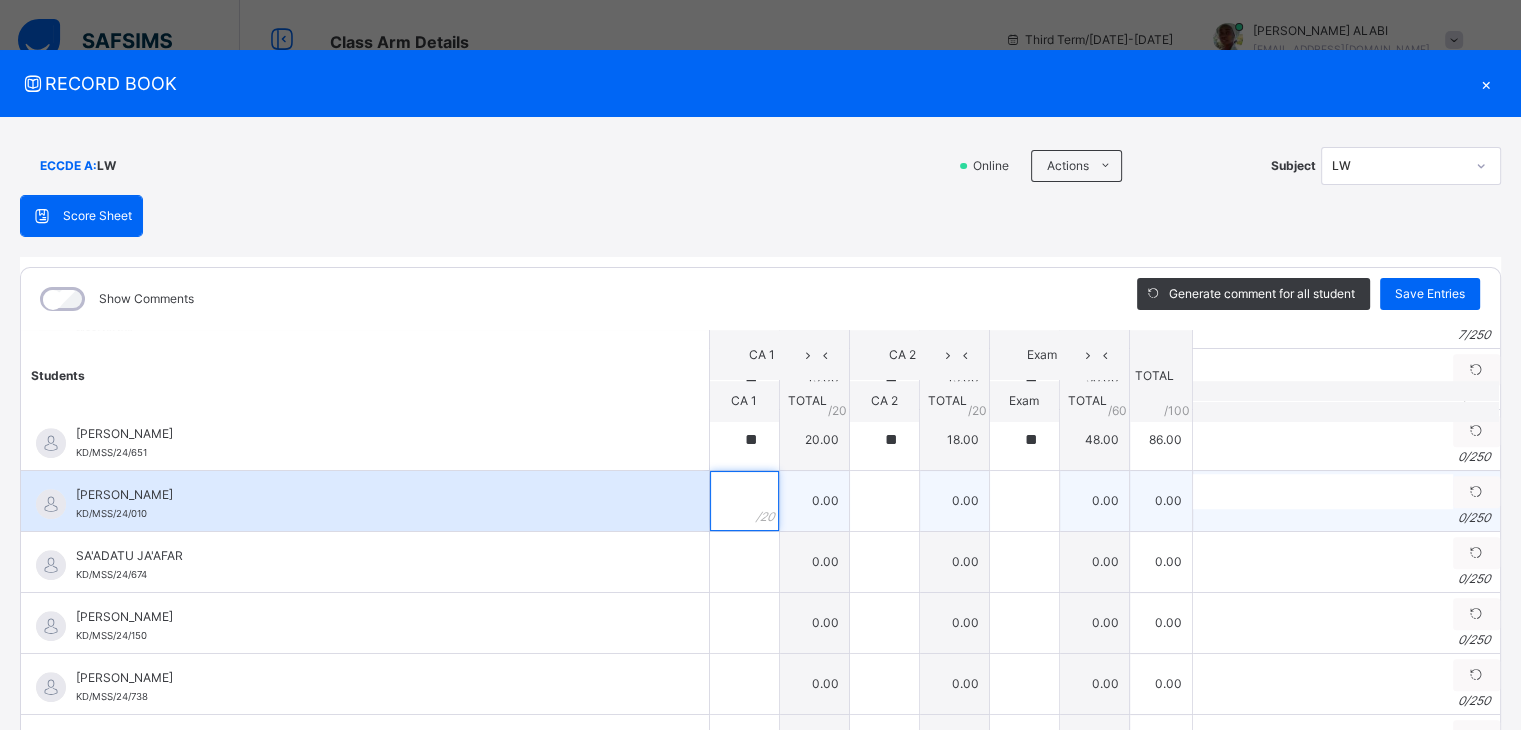 click at bounding box center (744, 501) 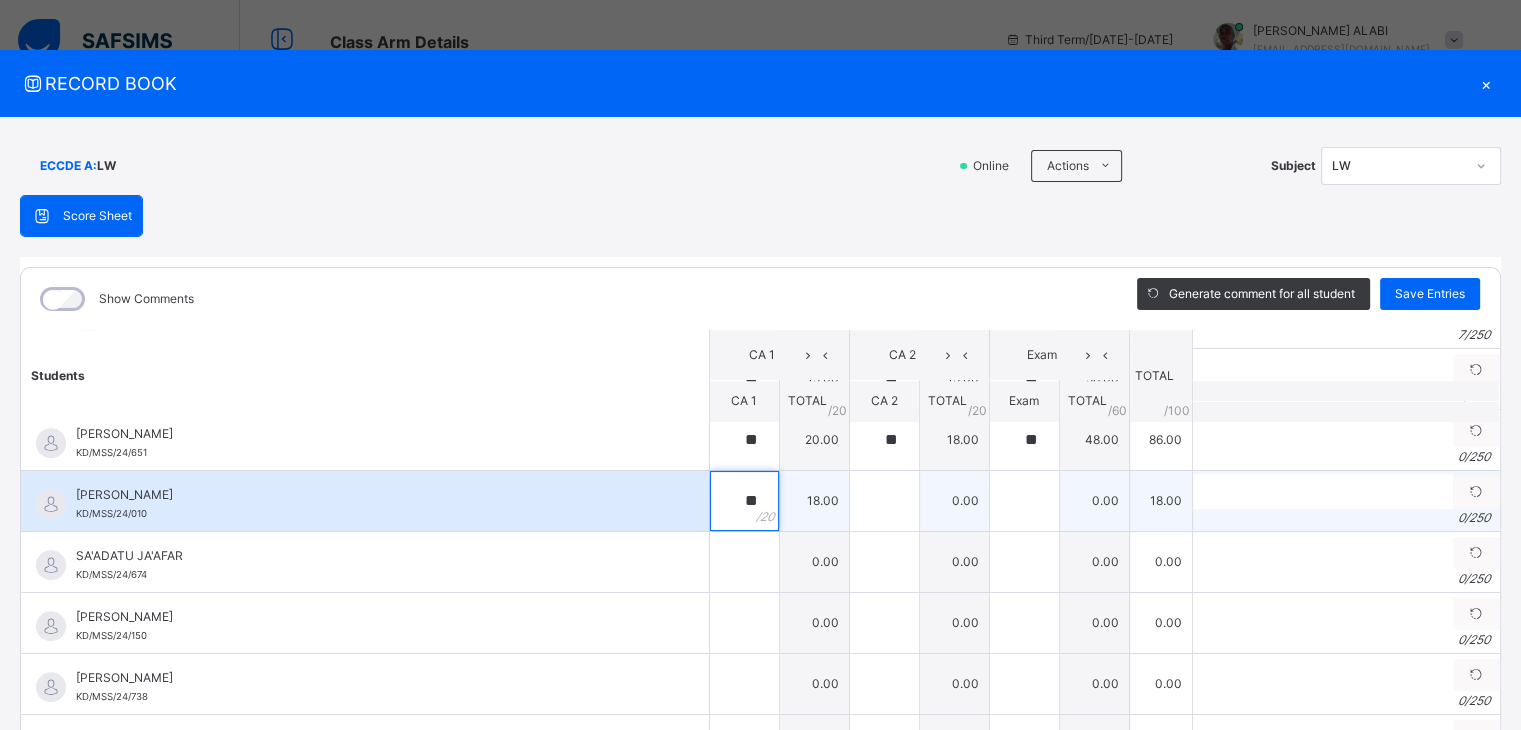 type on "**" 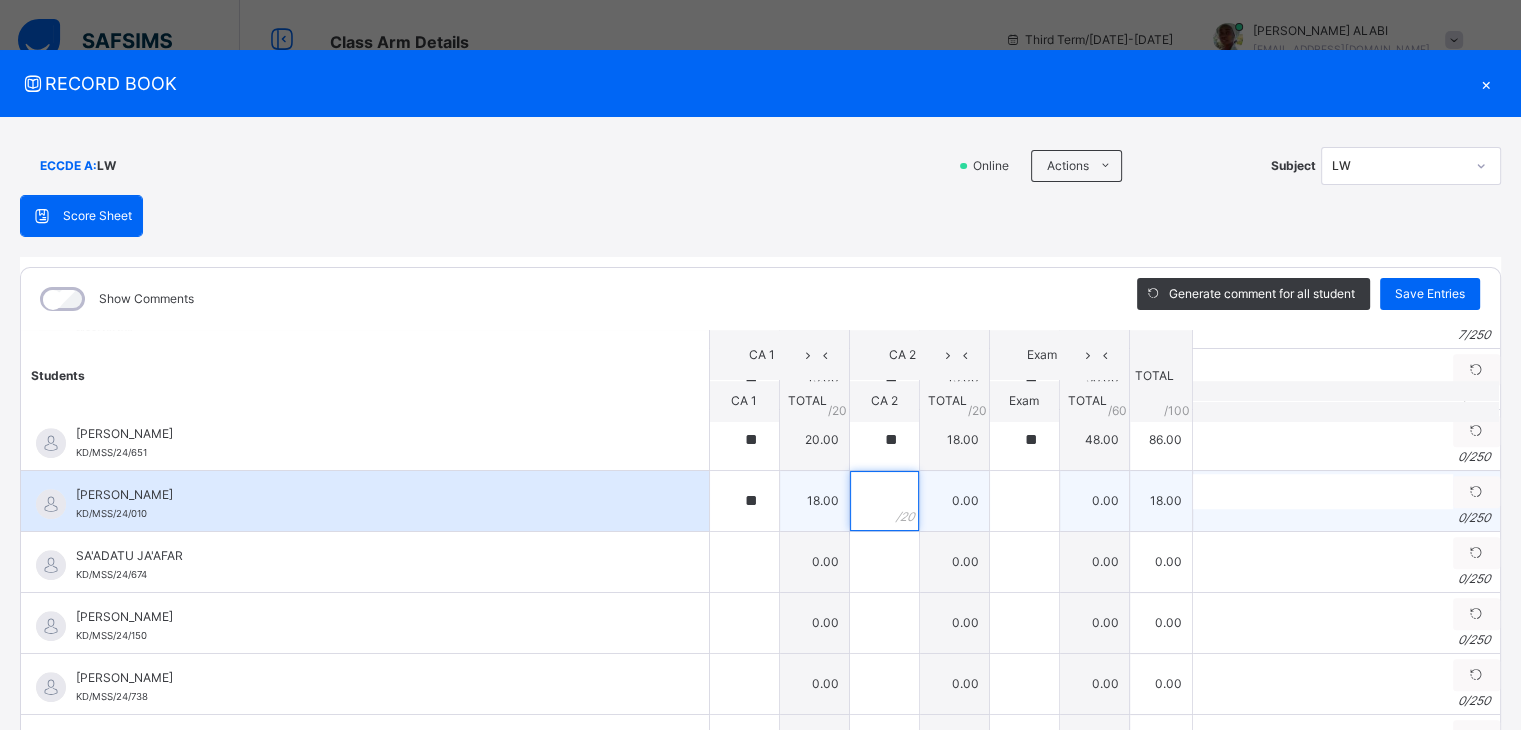 click at bounding box center [884, 501] 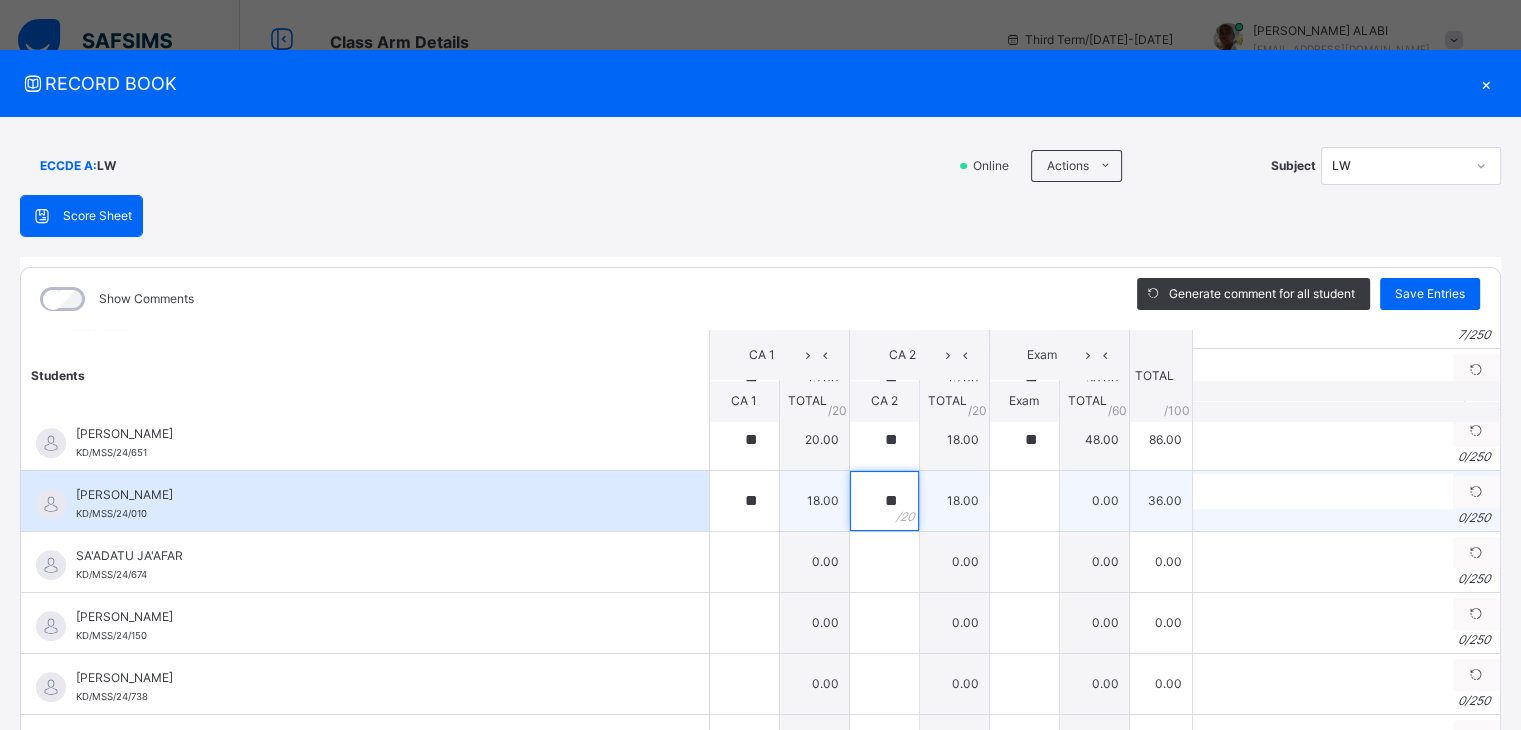 type on "**" 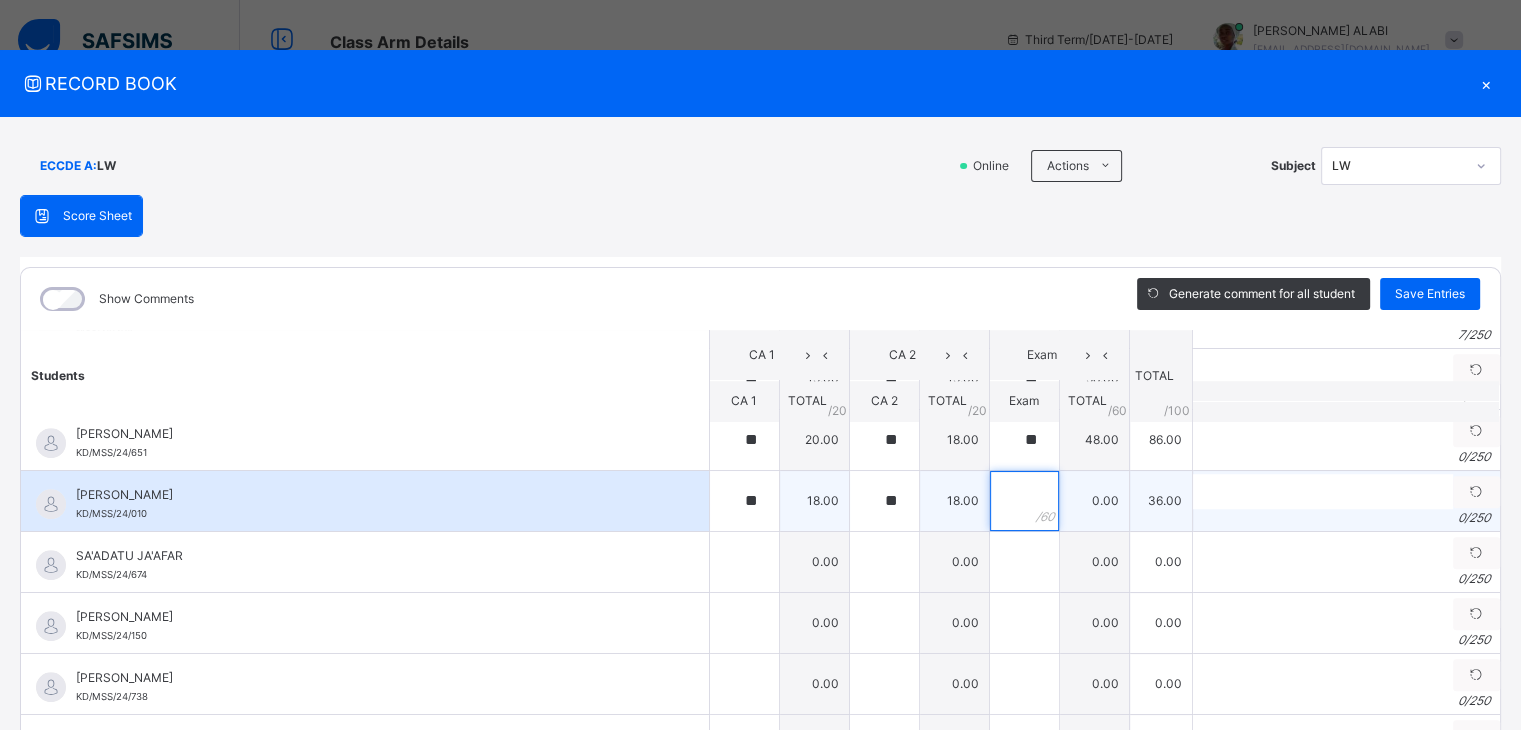 click at bounding box center [1024, 501] 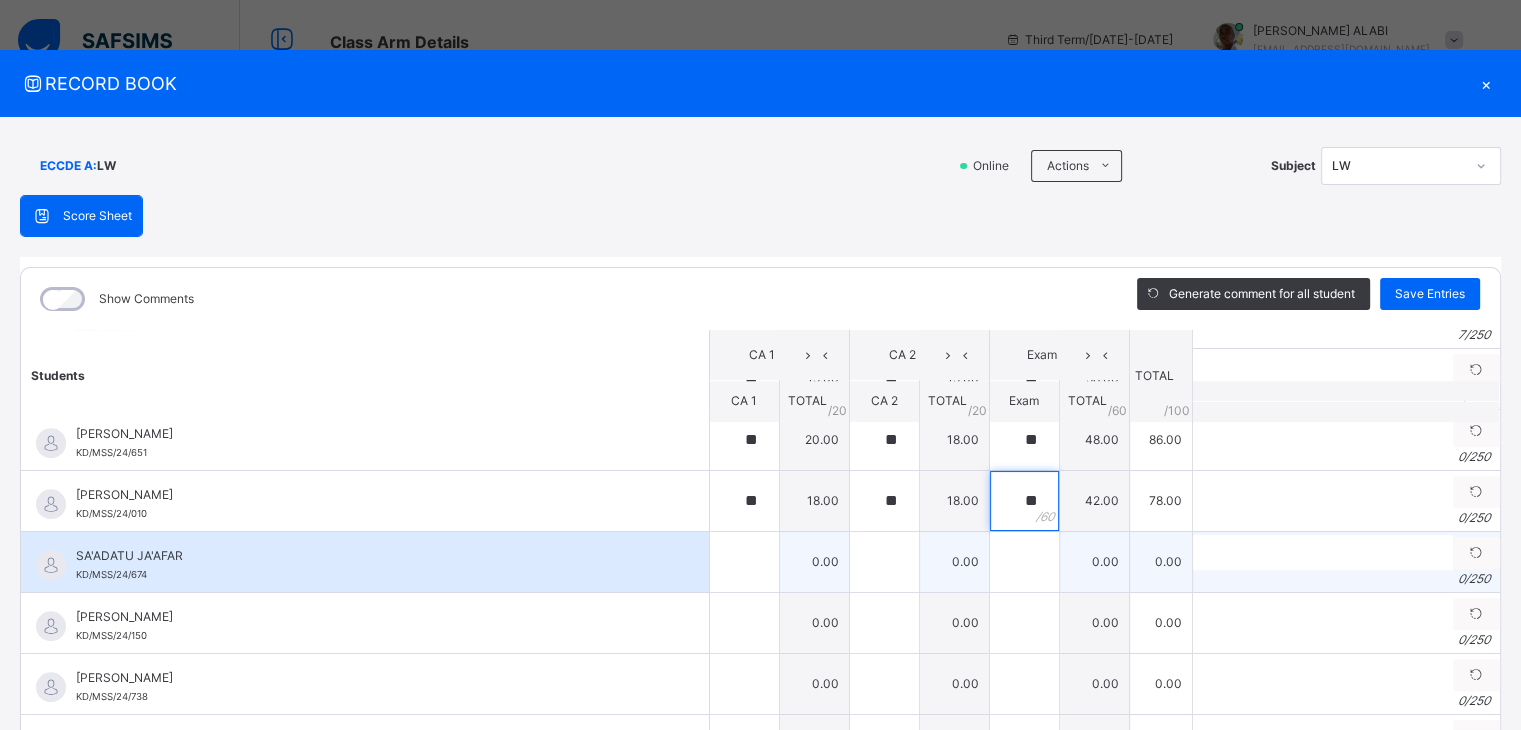type on "**" 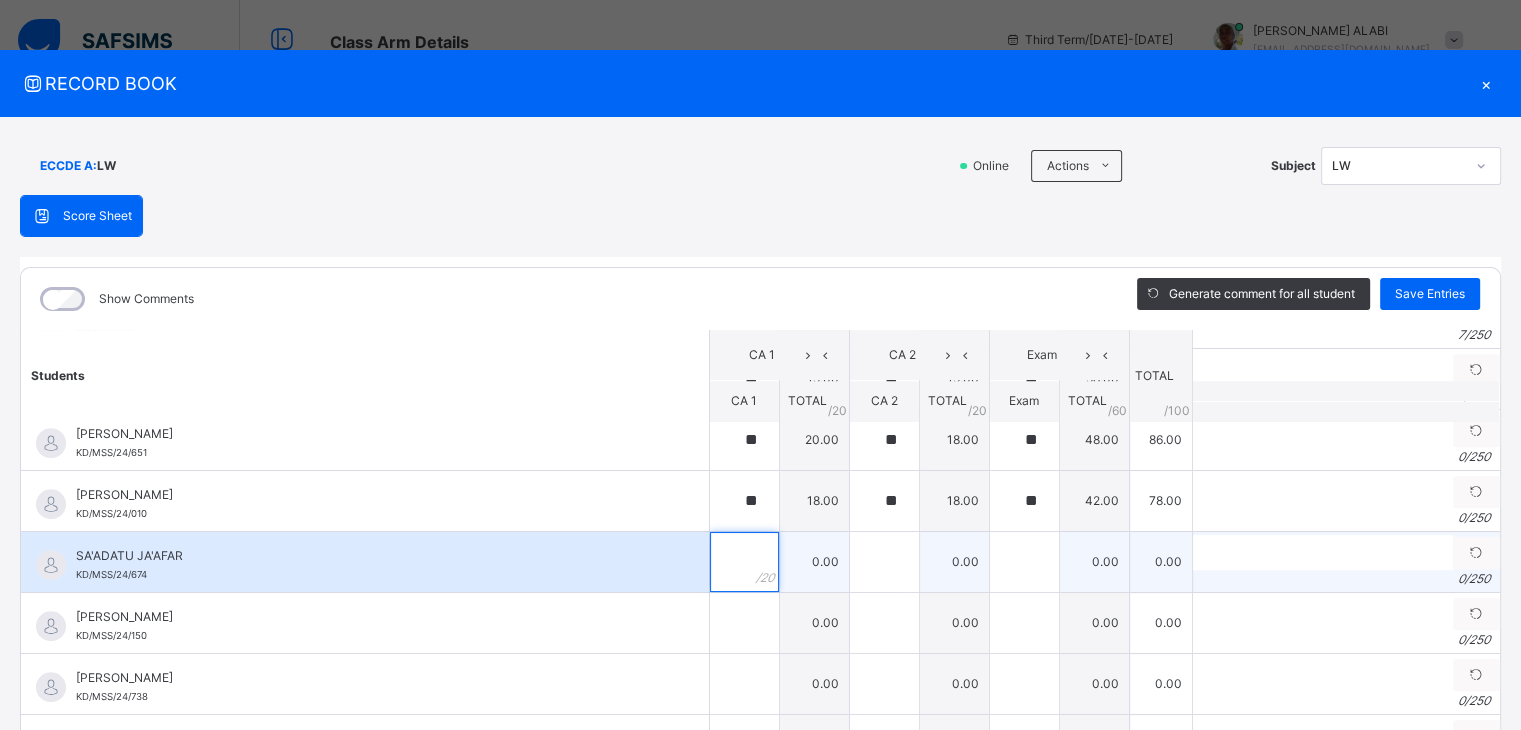 click at bounding box center [744, 562] 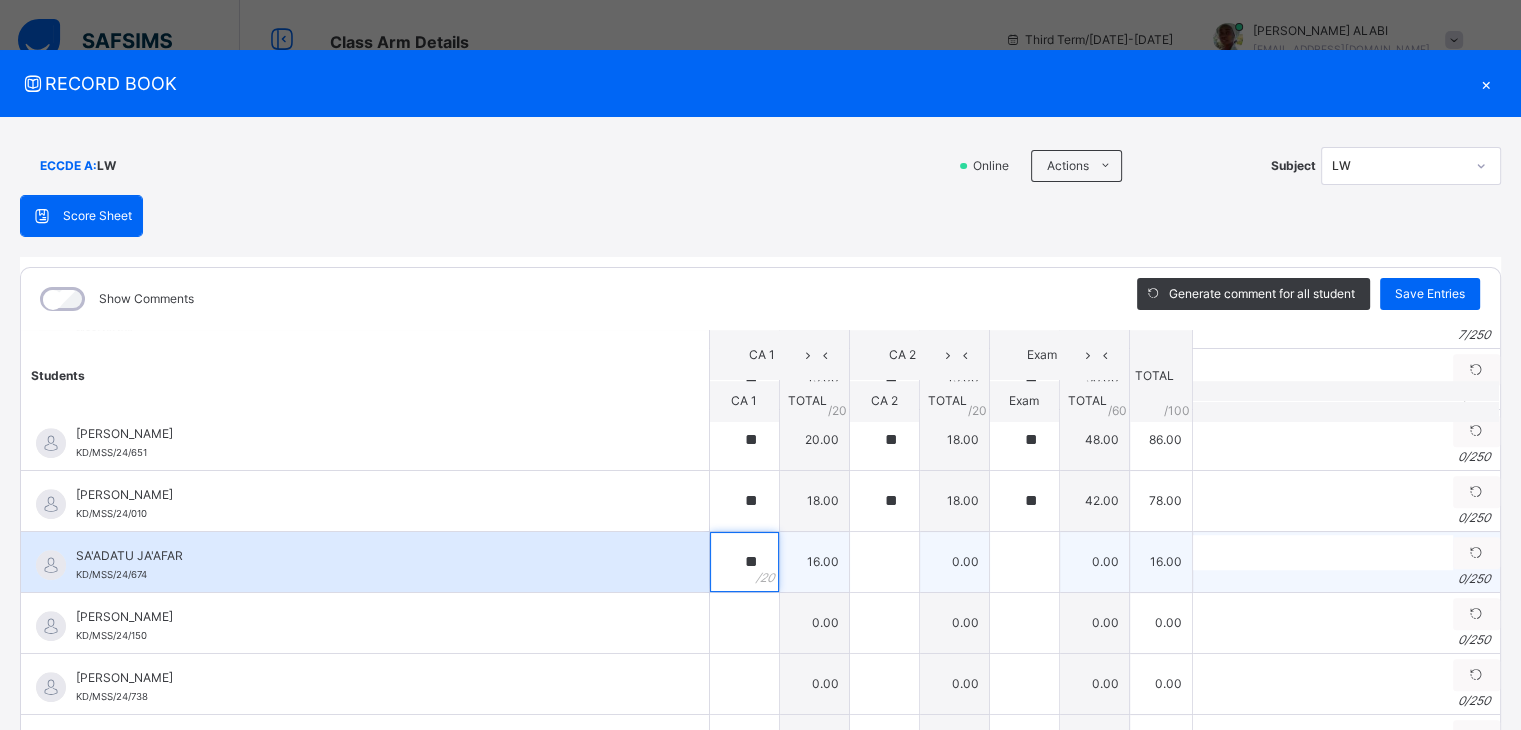 type on "**" 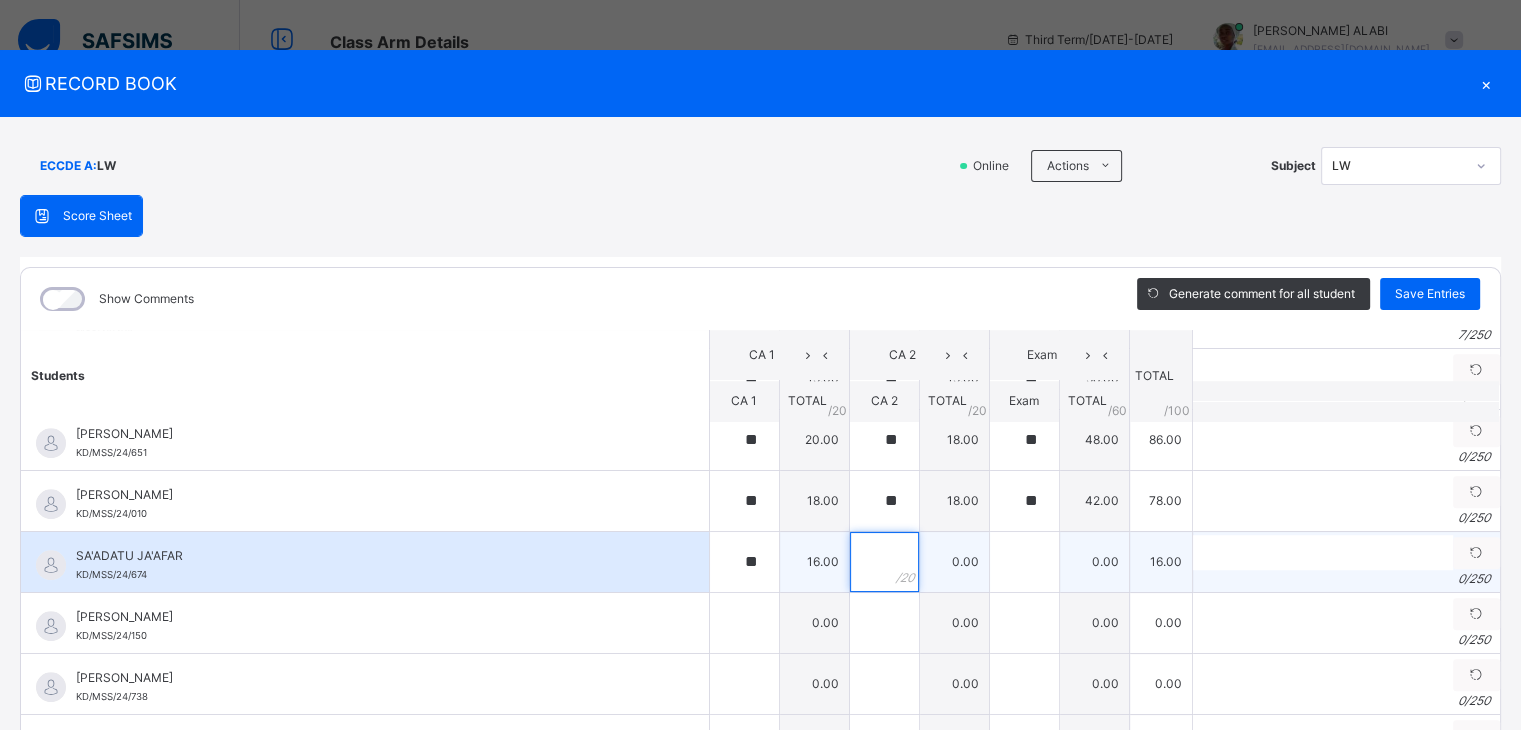 click at bounding box center [884, 562] 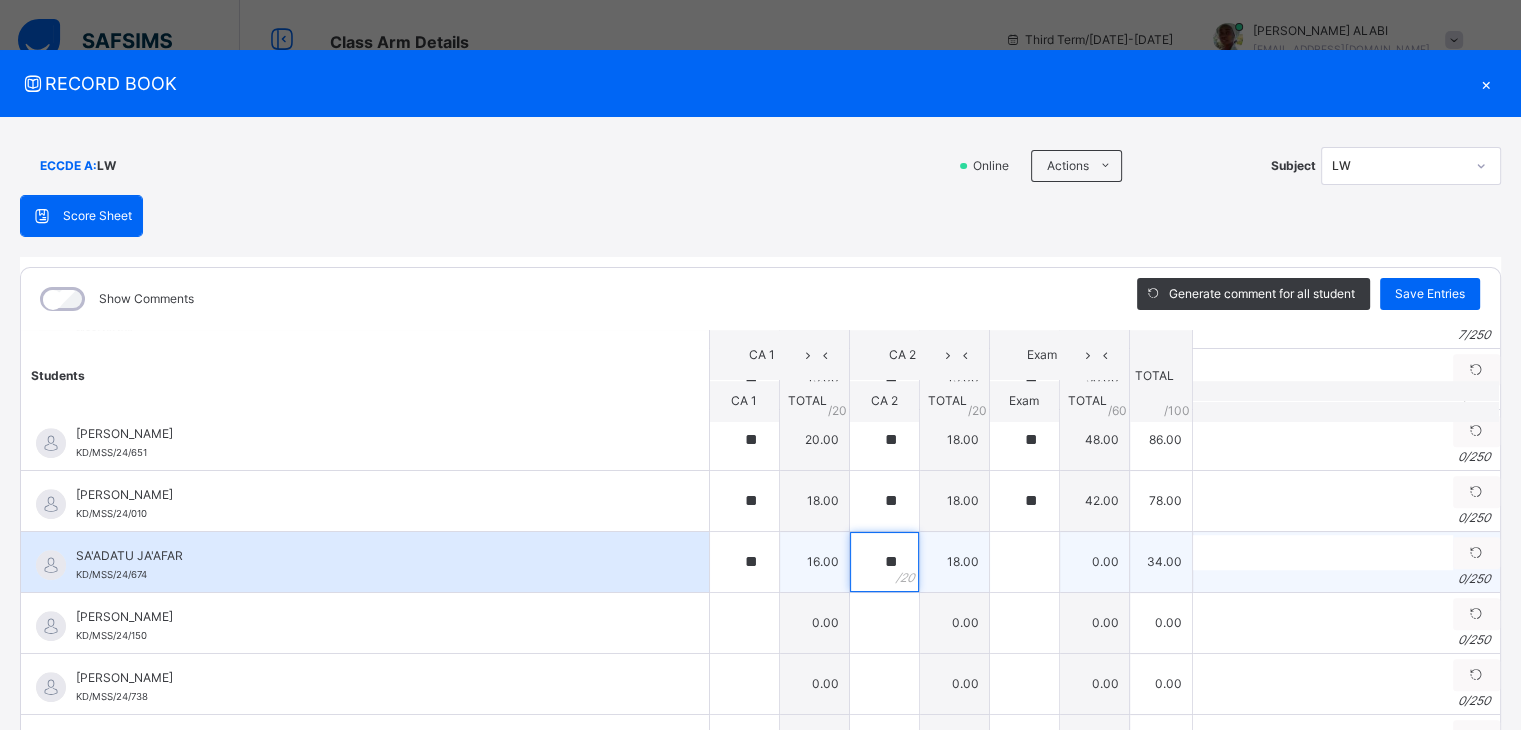 type on "**" 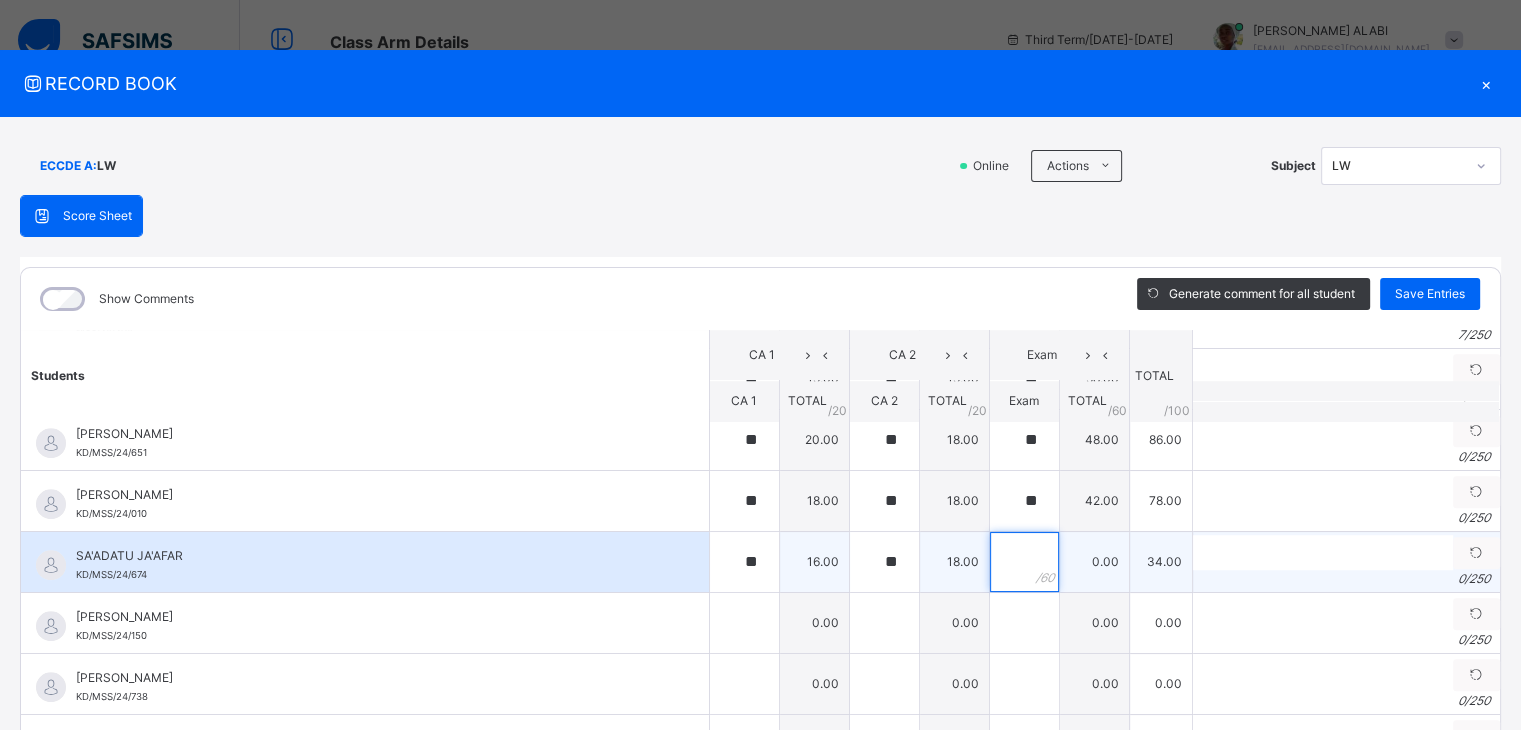 click at bounding box center [1024, 562] 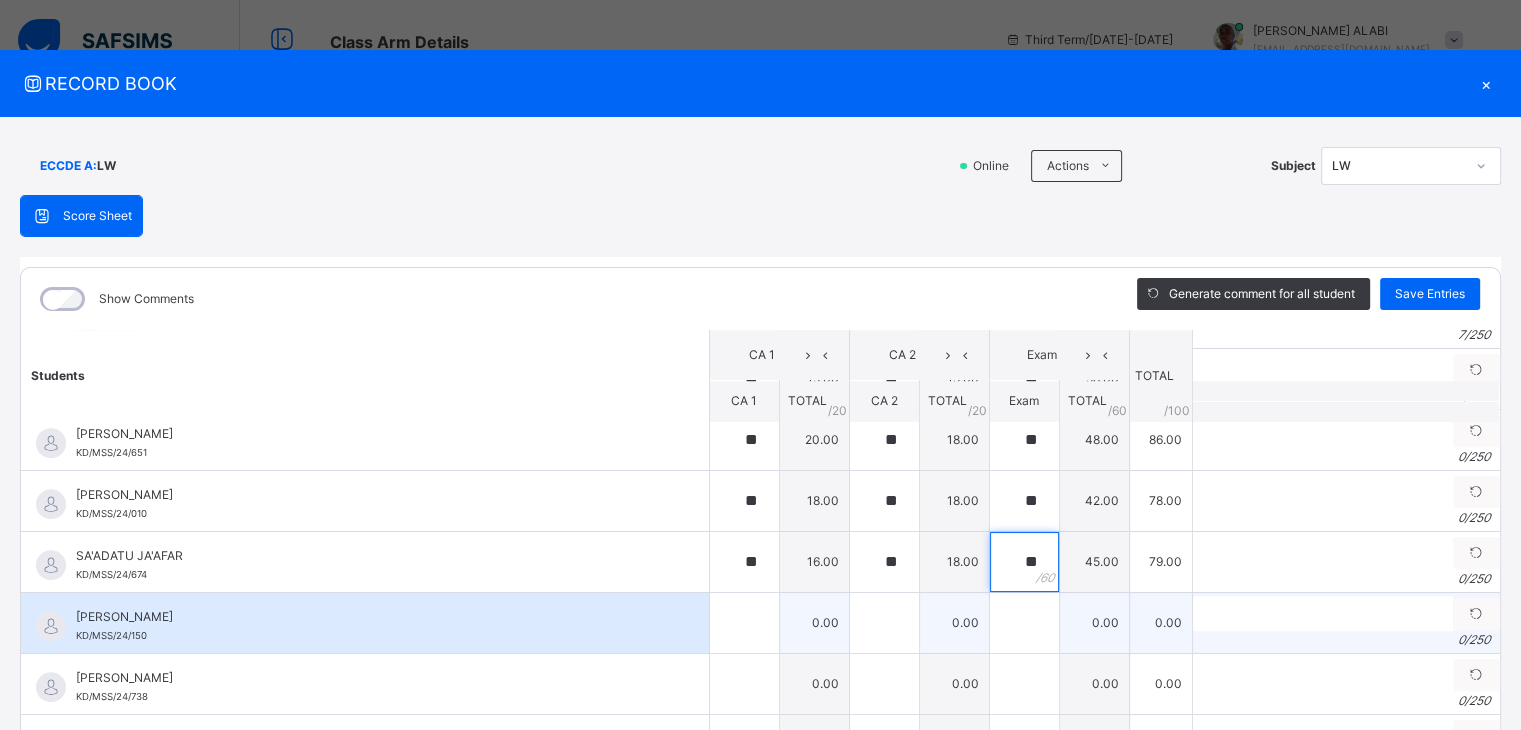 type on "**" 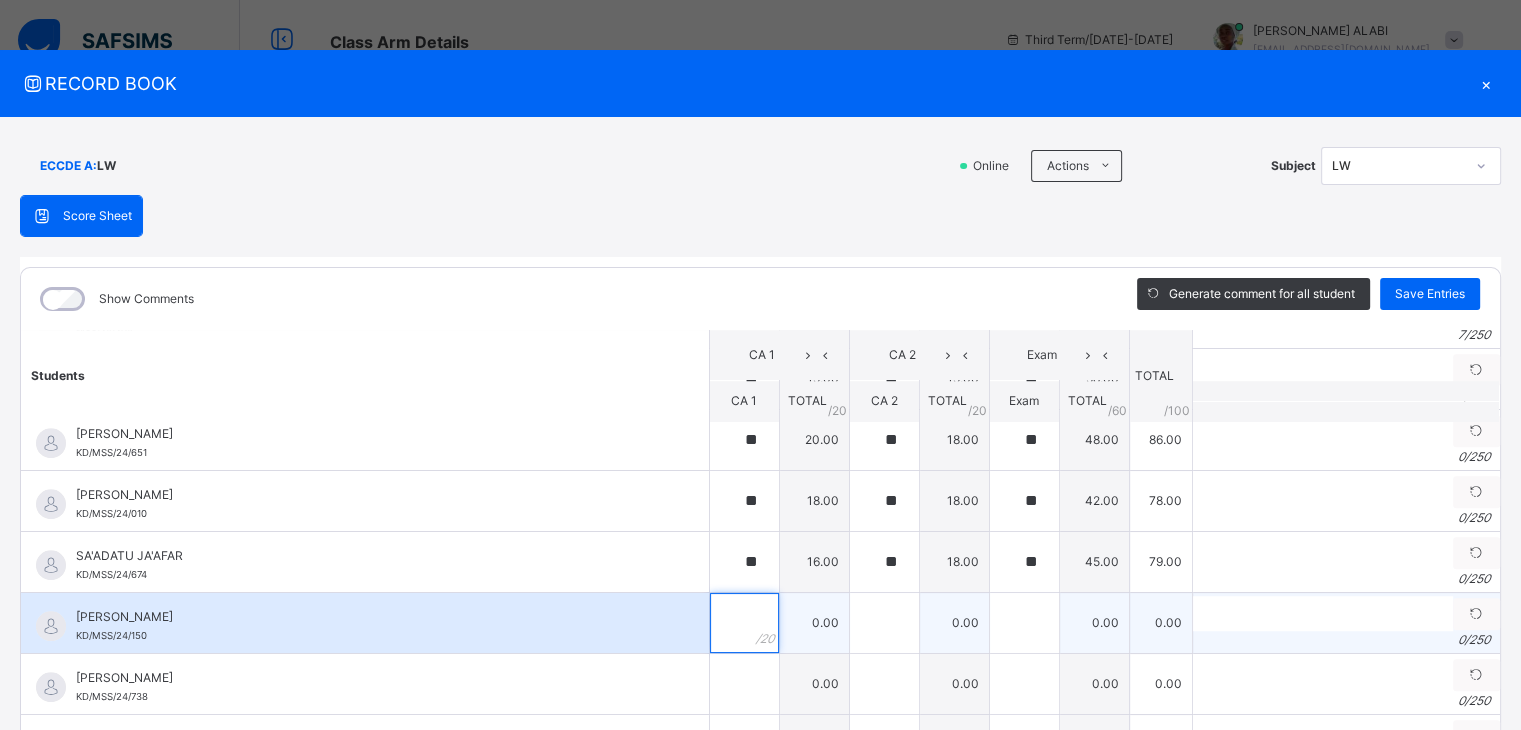 click at bounding box center [744, 623] 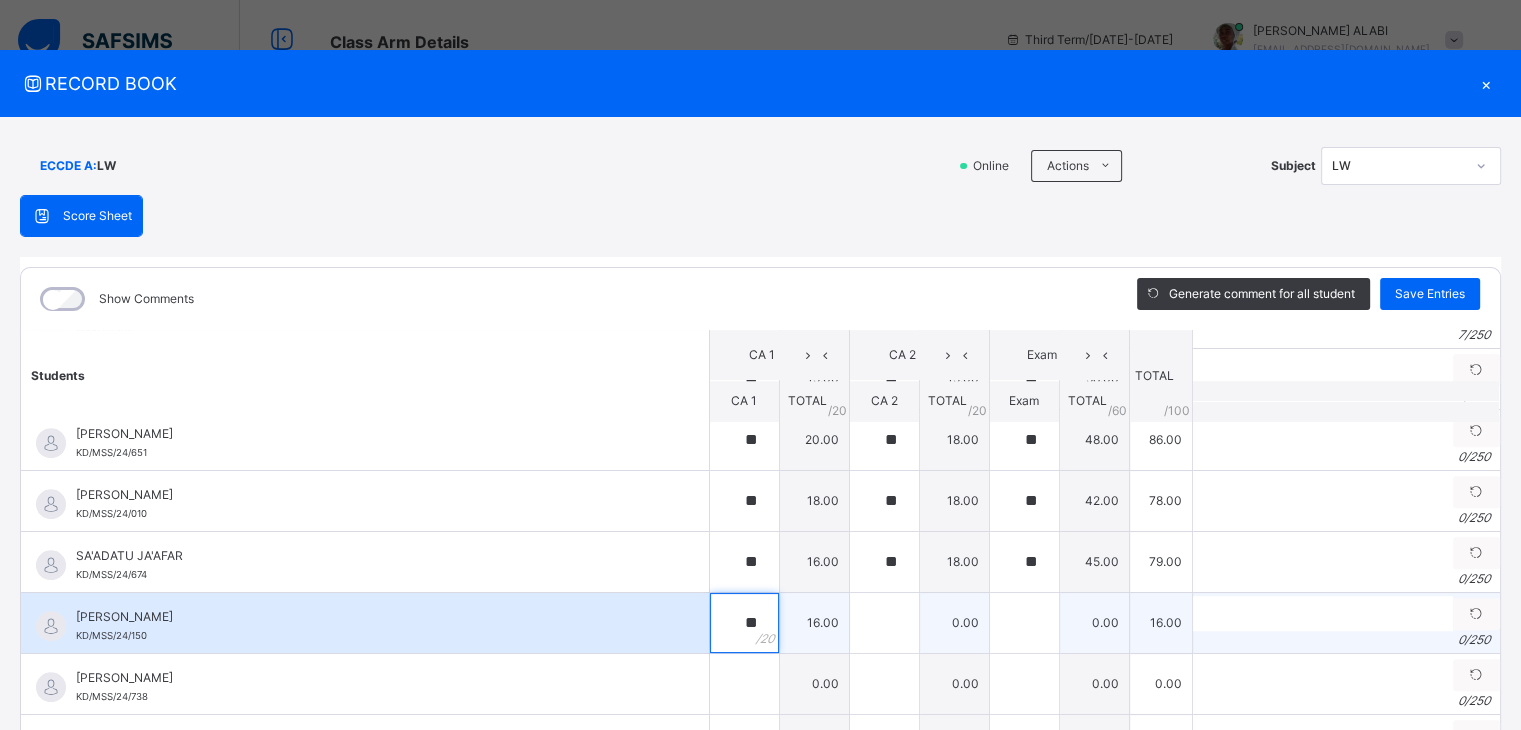 type on "**" 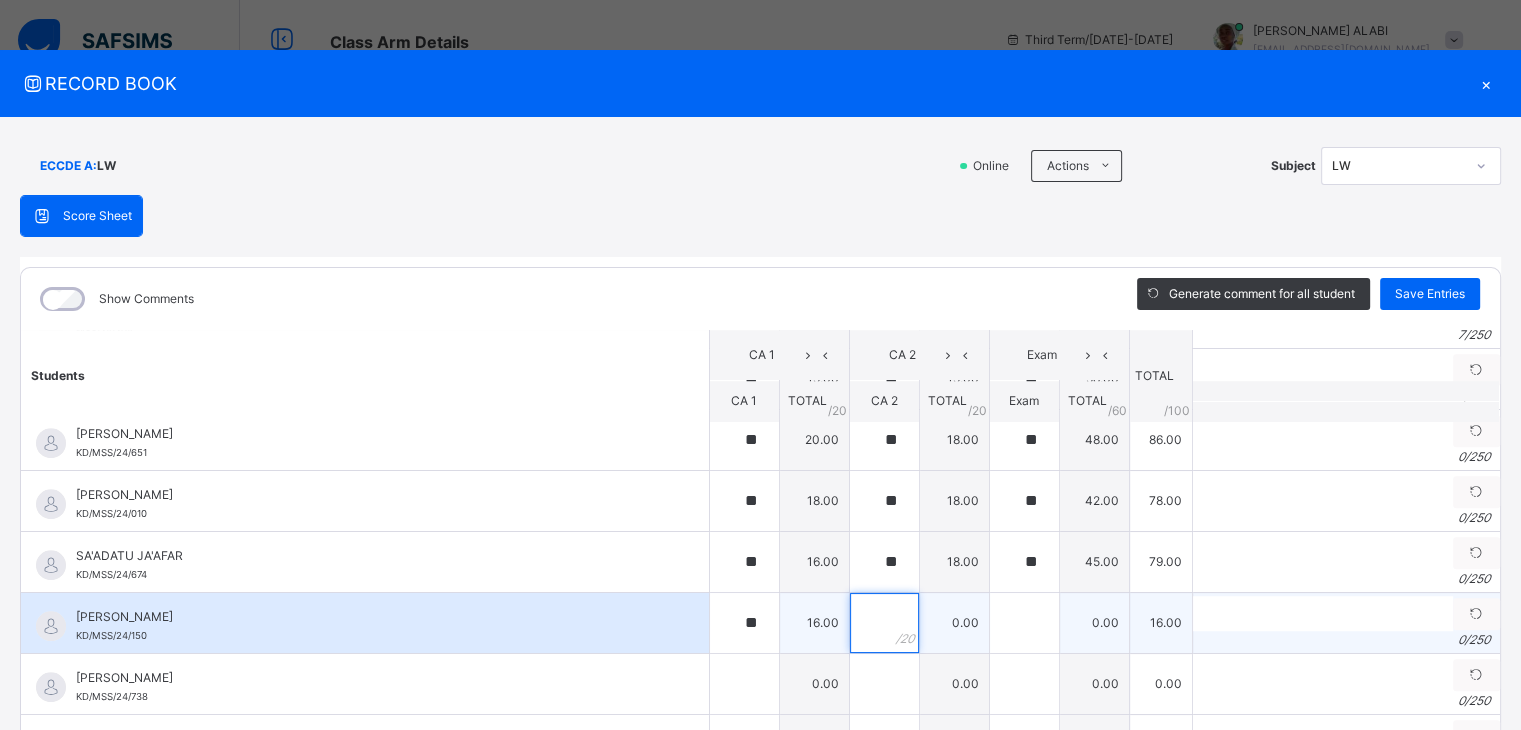 click at bounding box center [884, 623] 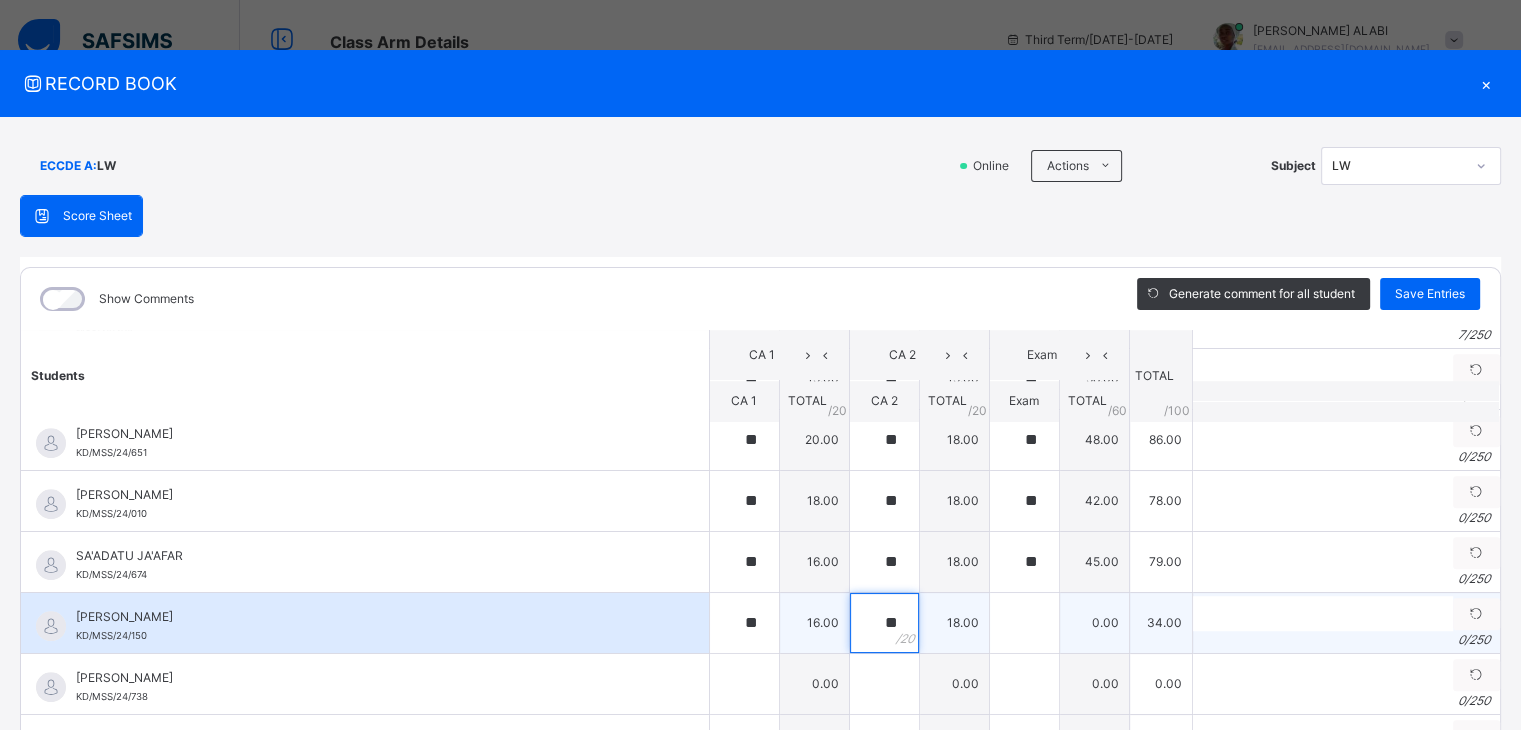 type on "**" 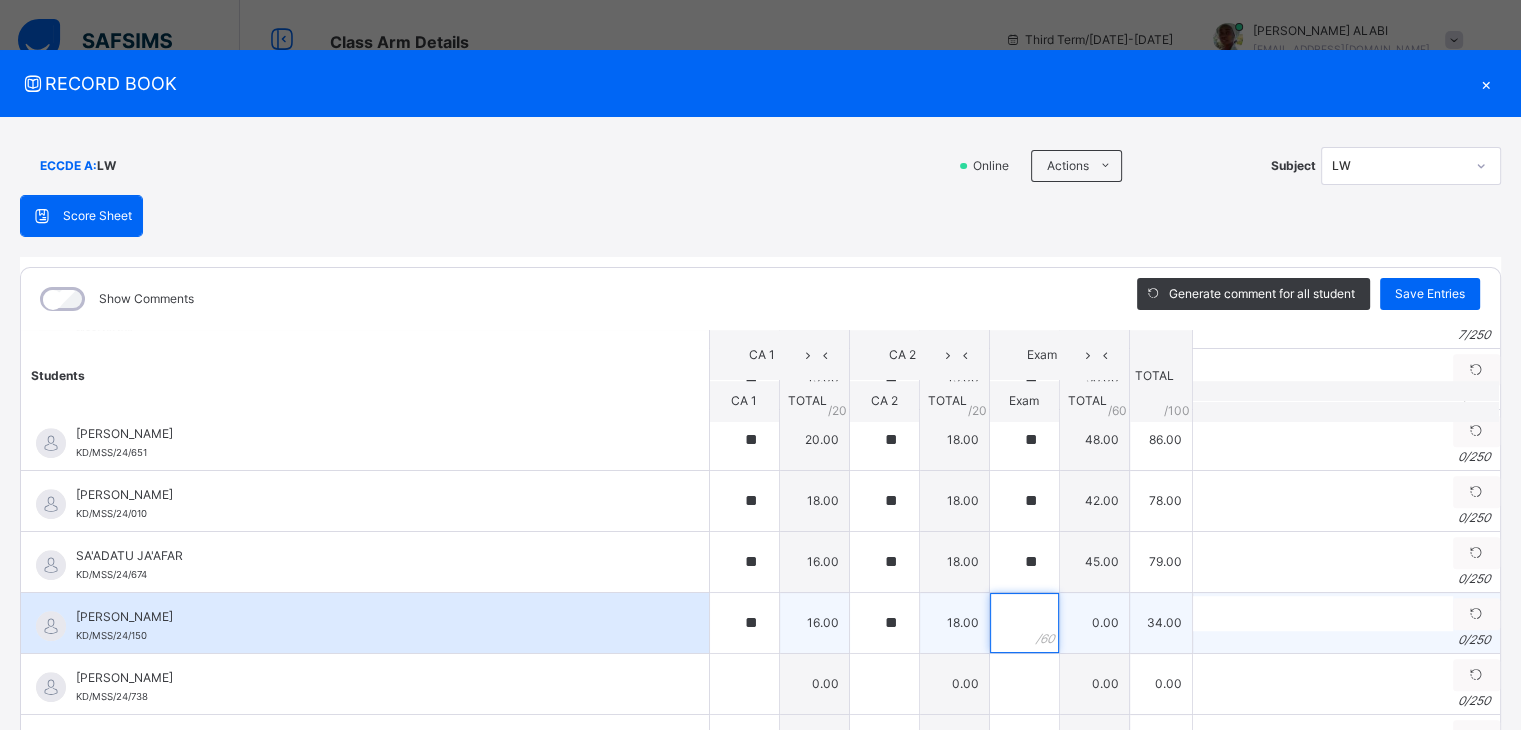 click at bounding box center [1024, 623] 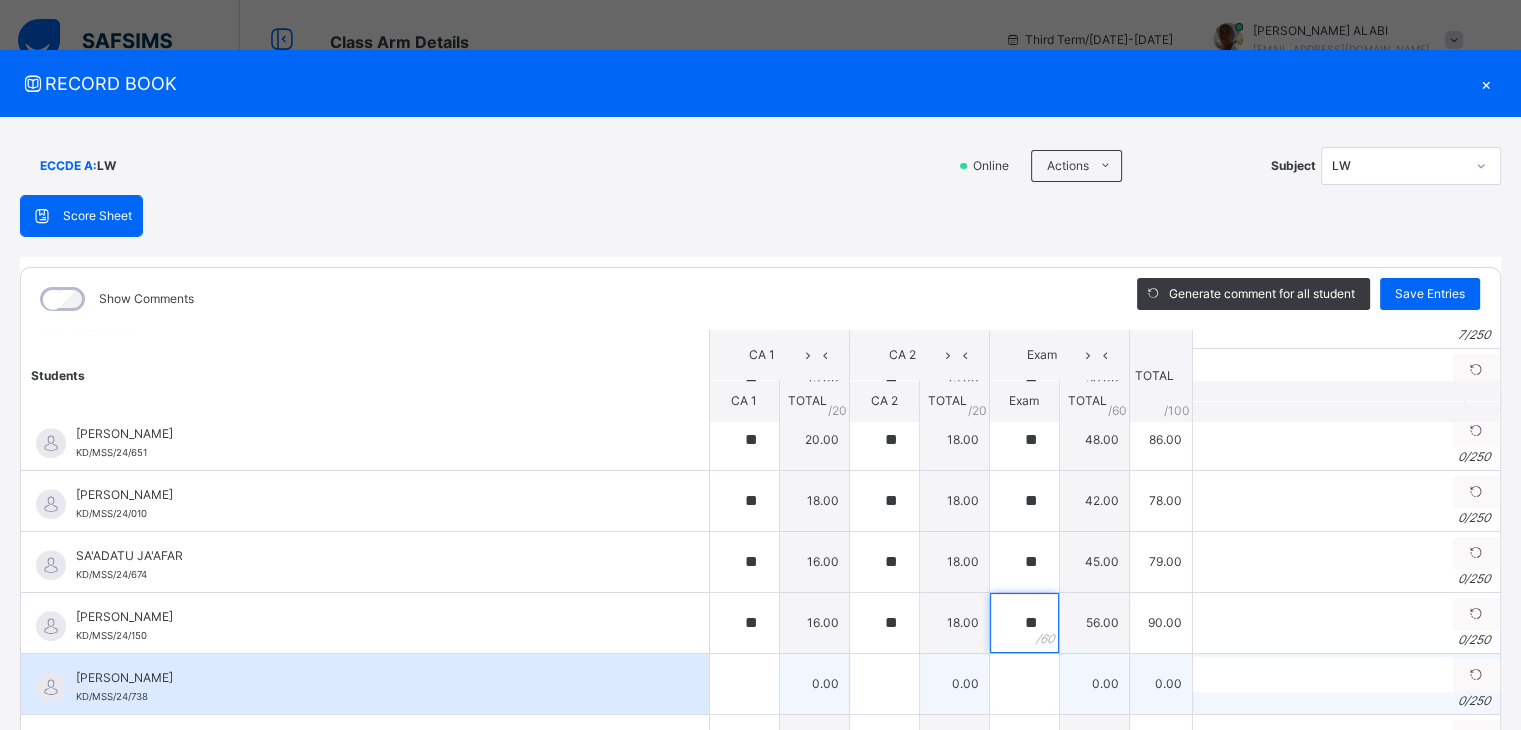 type on "**" 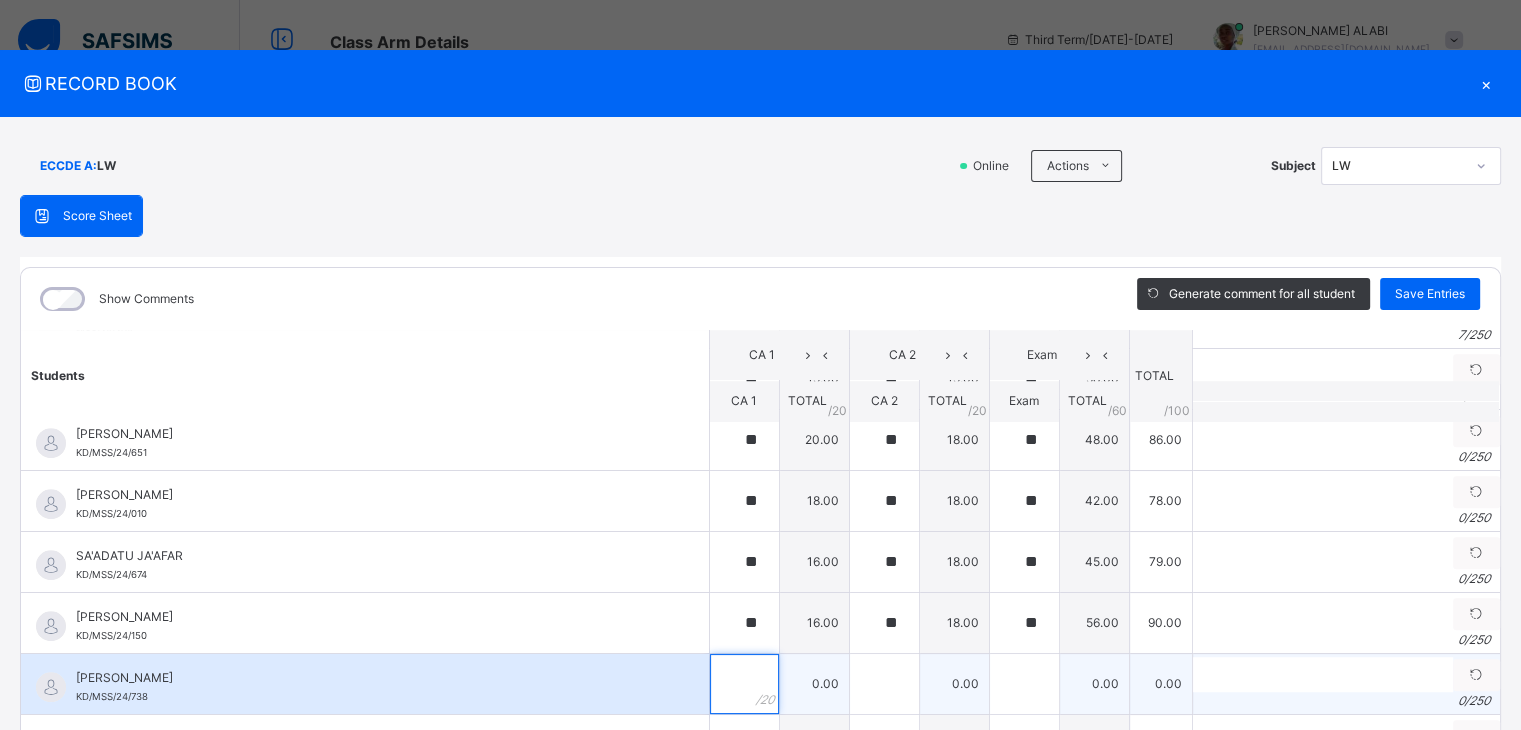 click at bounding box center (744, 684) 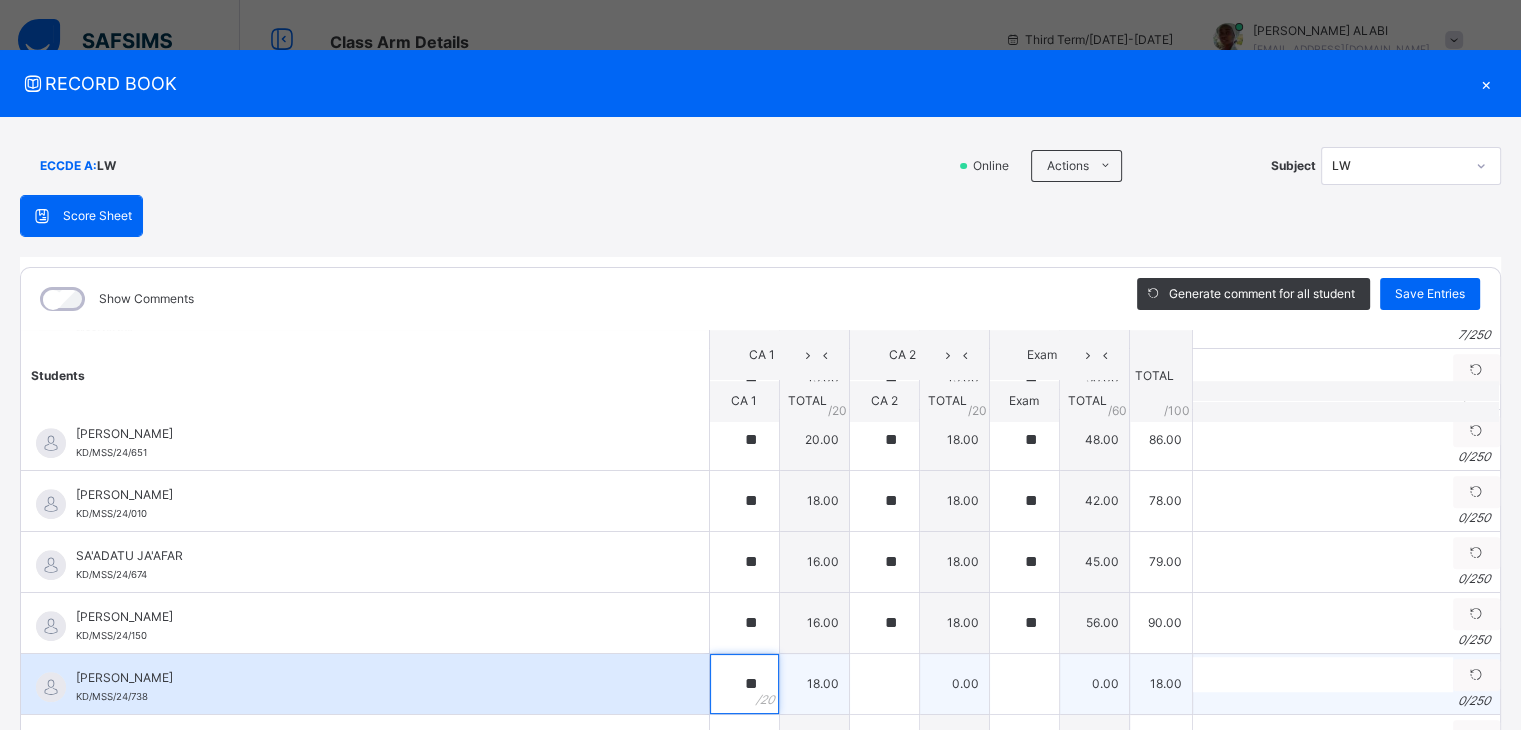 type on "**" 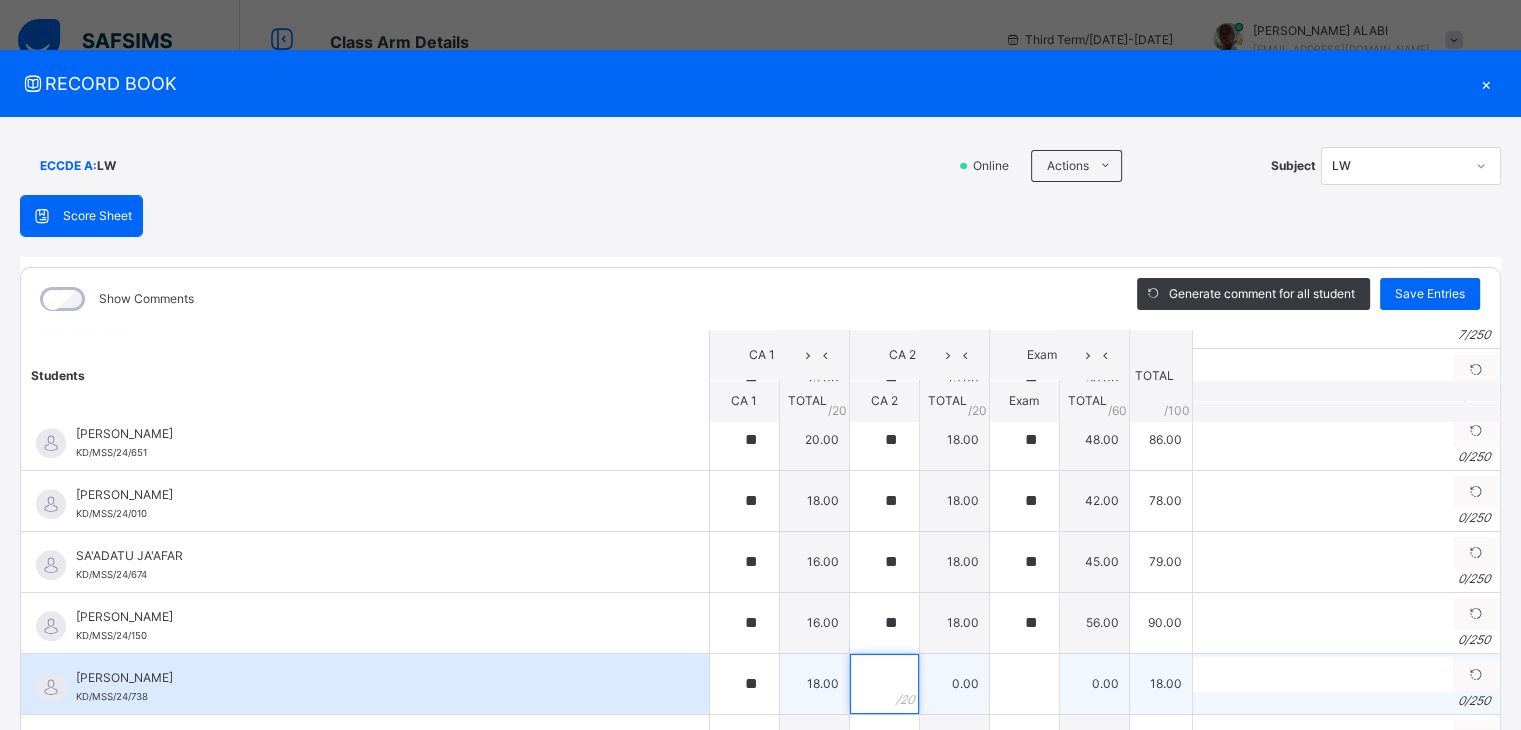 click at bounding box center [884, 684] 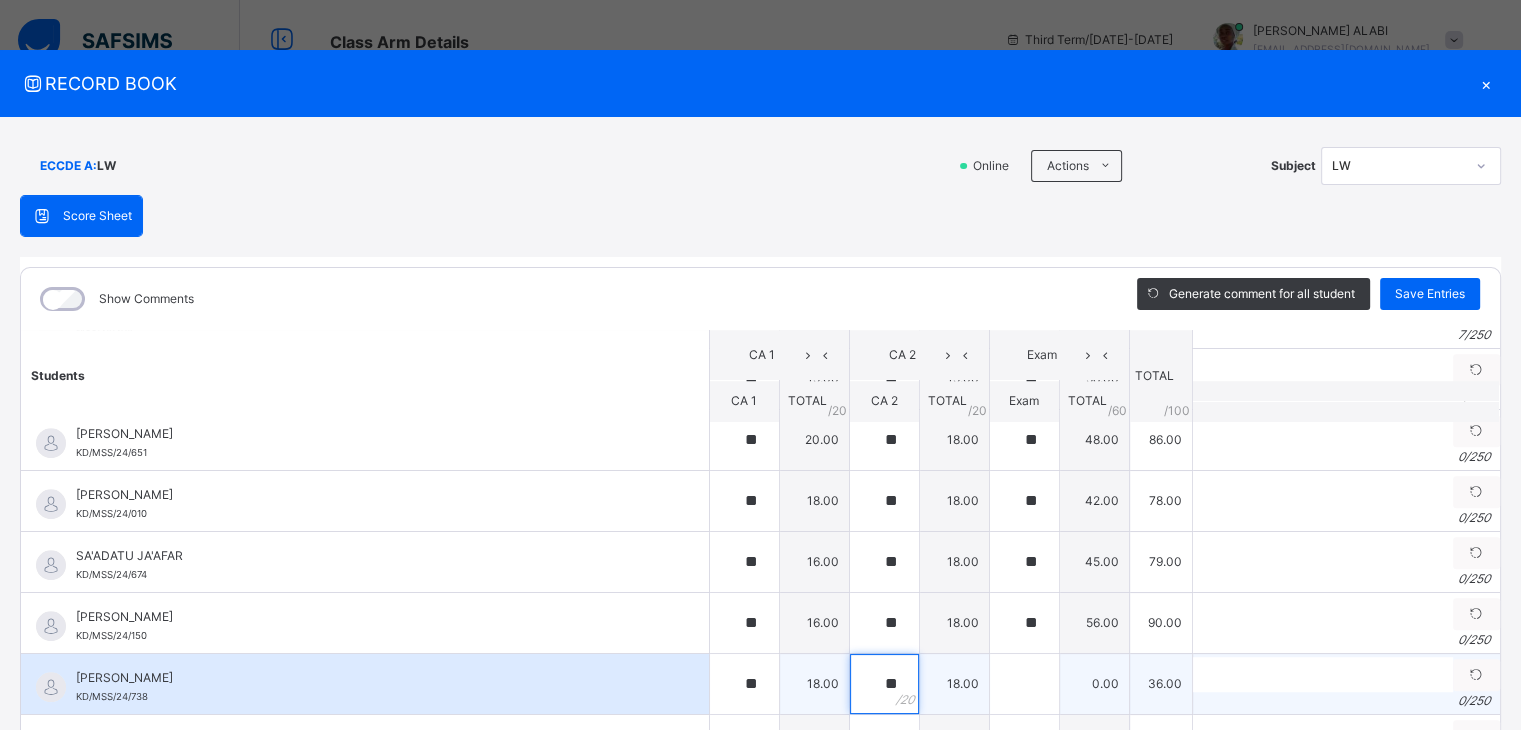 type on "**" 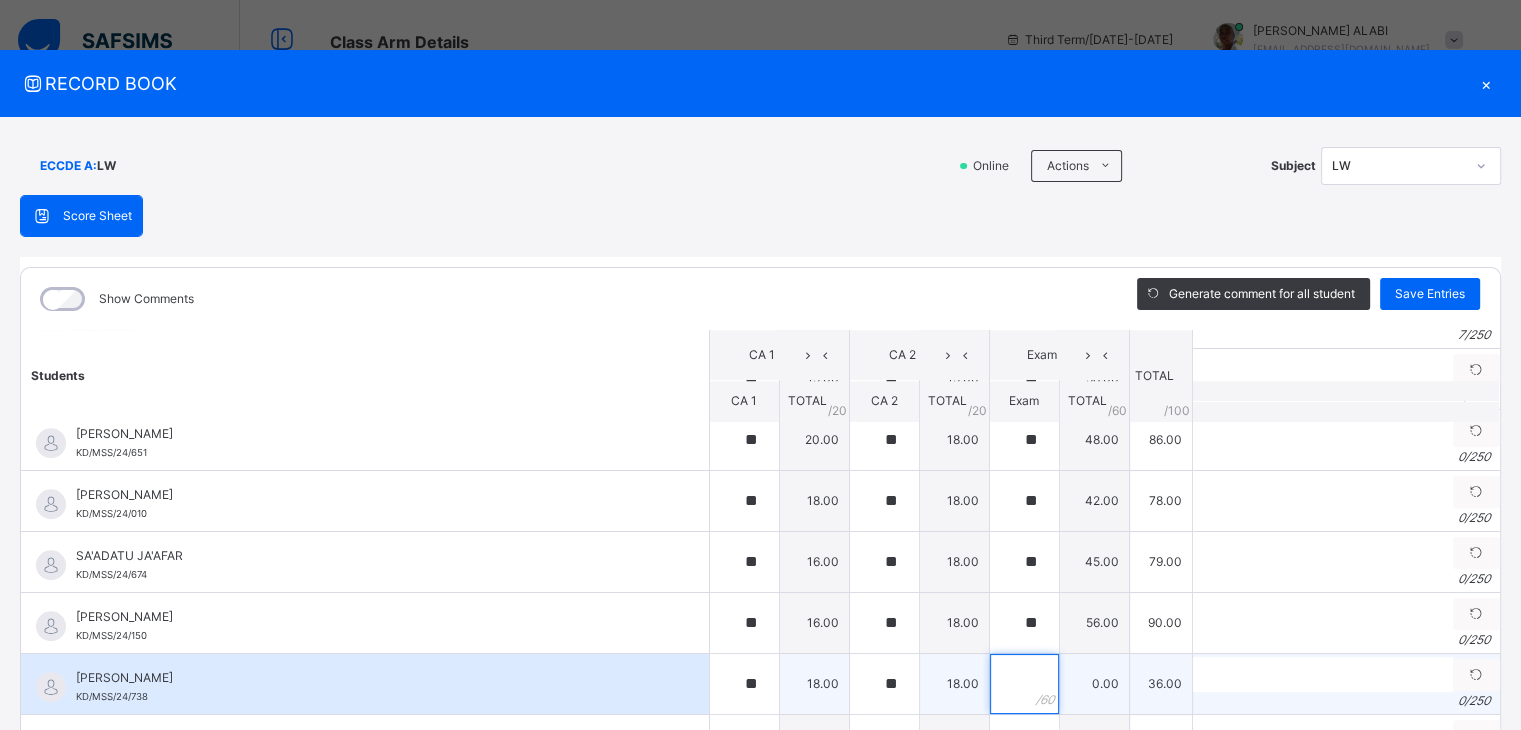 click at bounding box center [1024, 684] 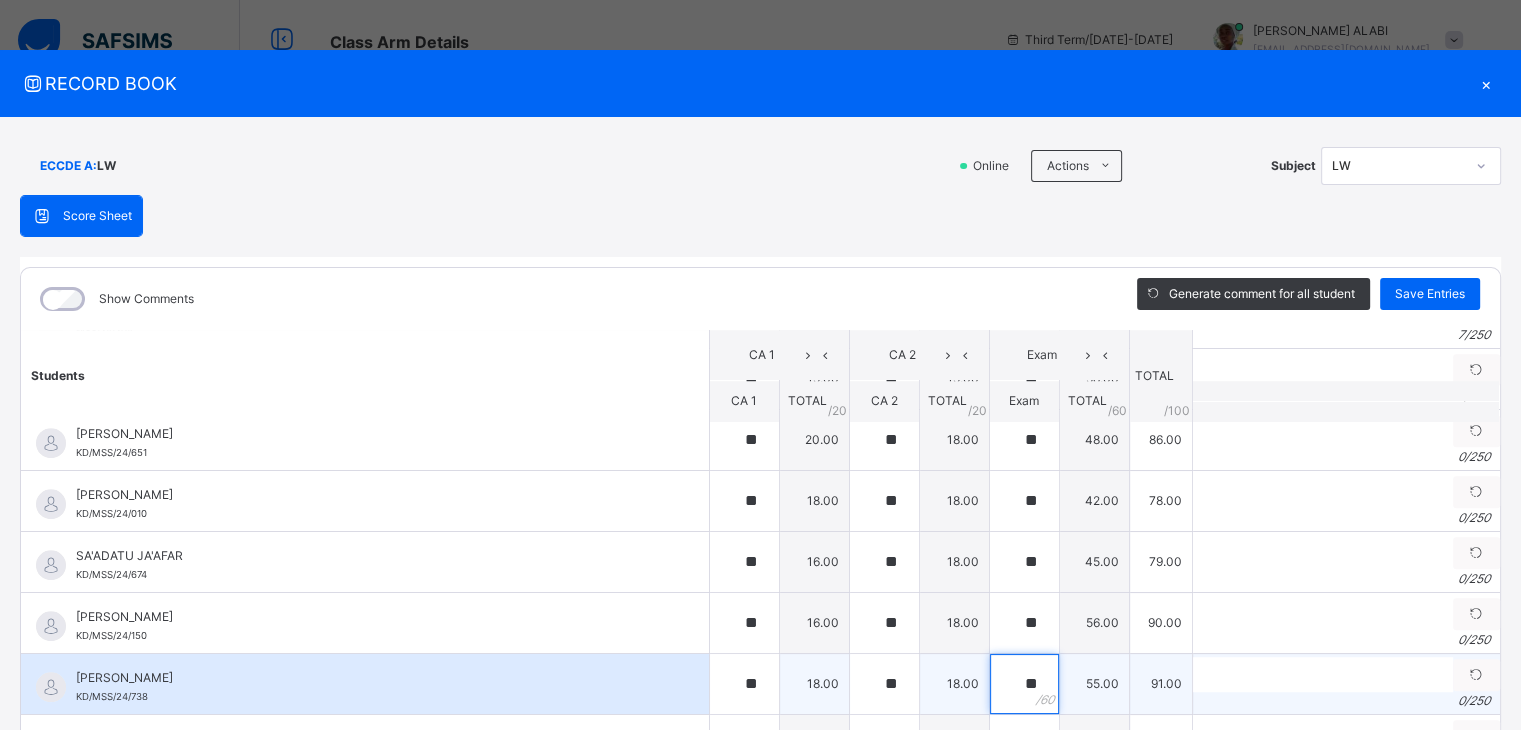 type on "**" 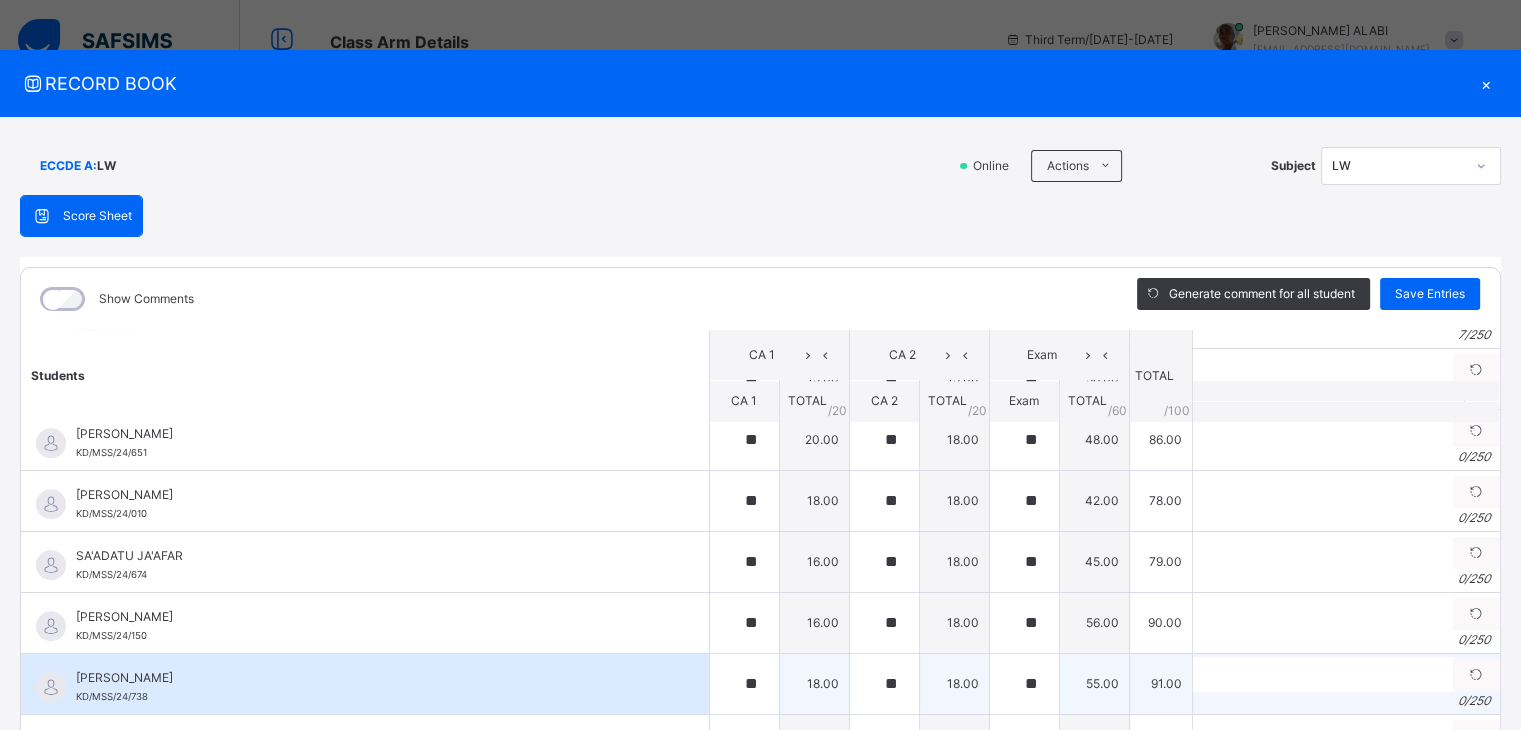 click on "[PERSON_NAME]/MSS/24/738" at bounding box center [365, 684] 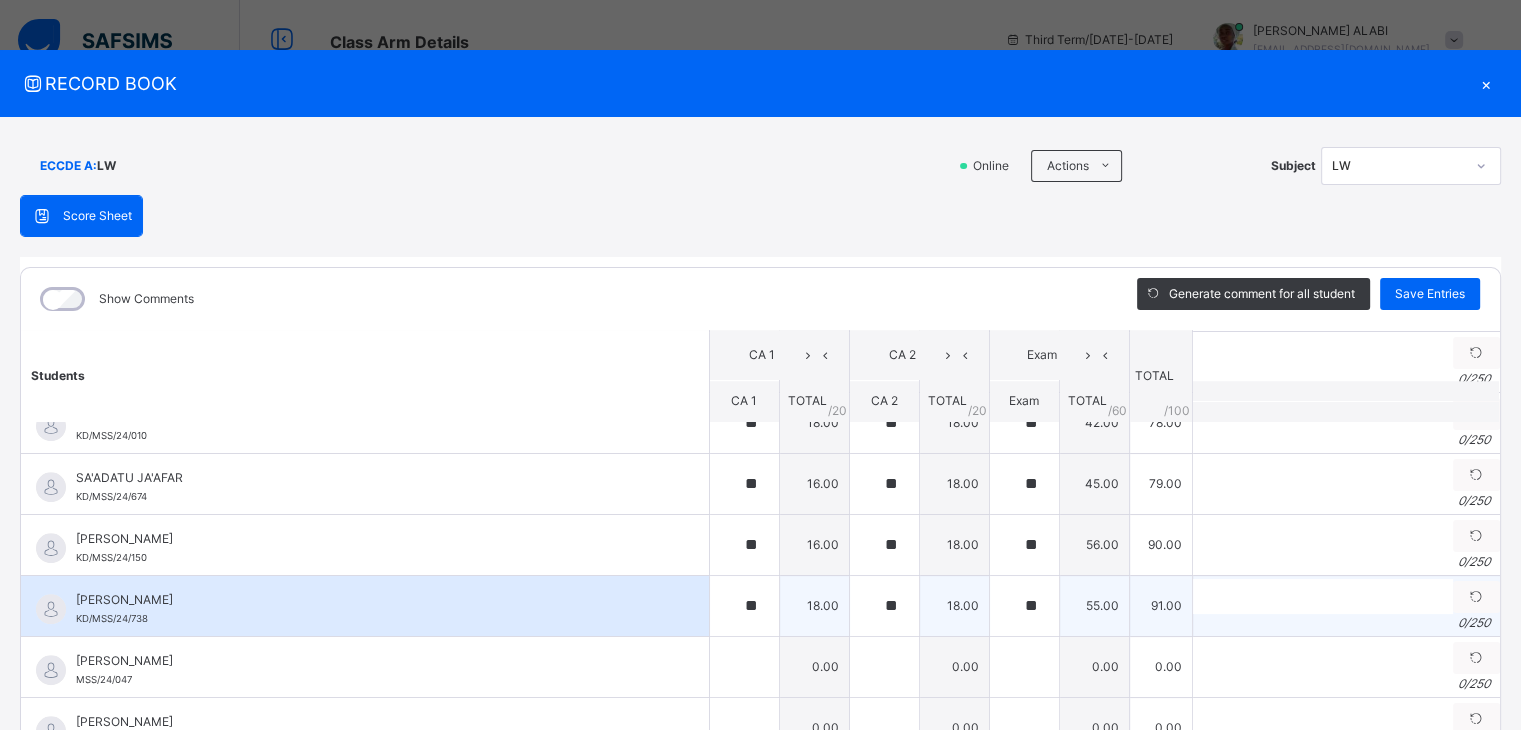 scroll, scrollTop: 1680, scrollLeft: 0, axis: vertical 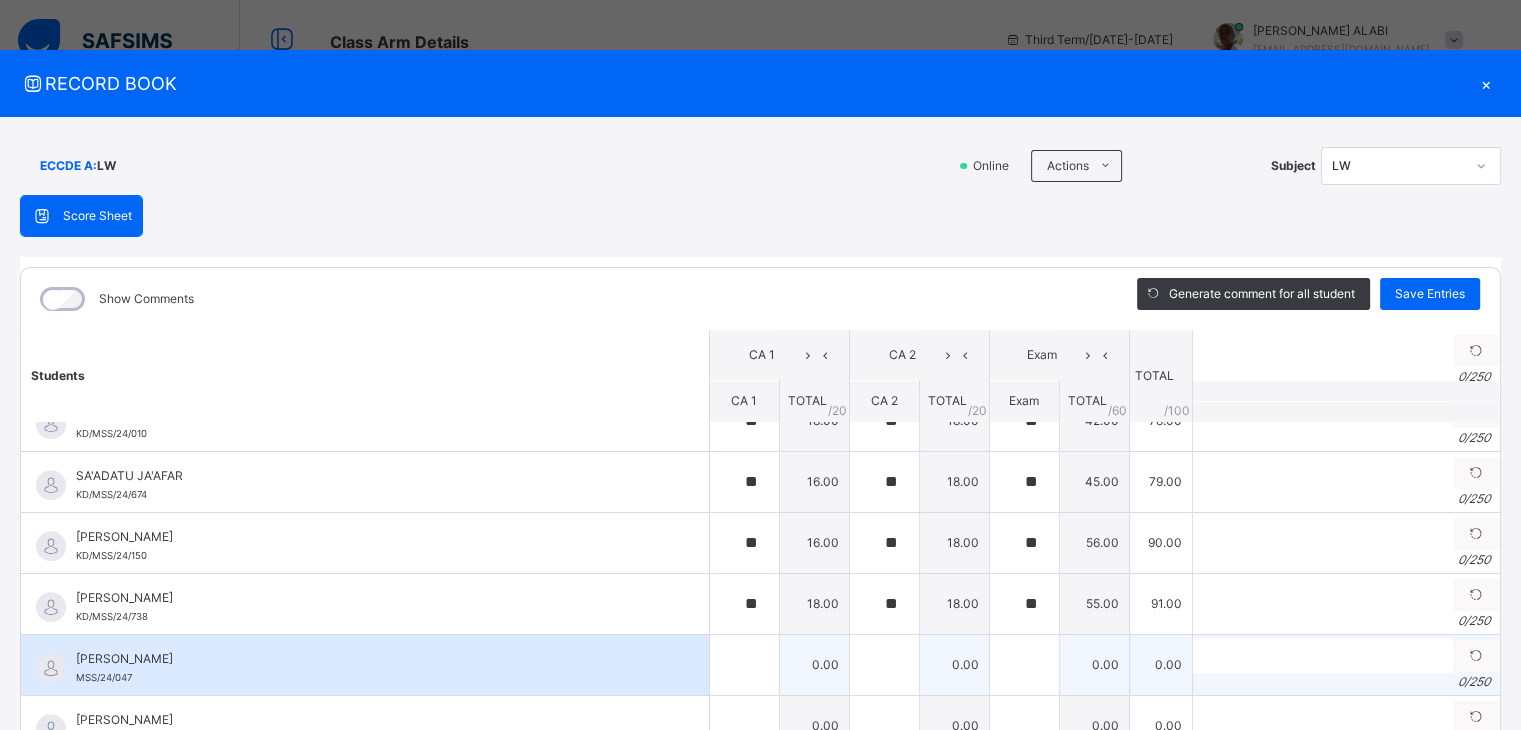 click on "[PERSON_NAME]" at bounding box center (370, 659) 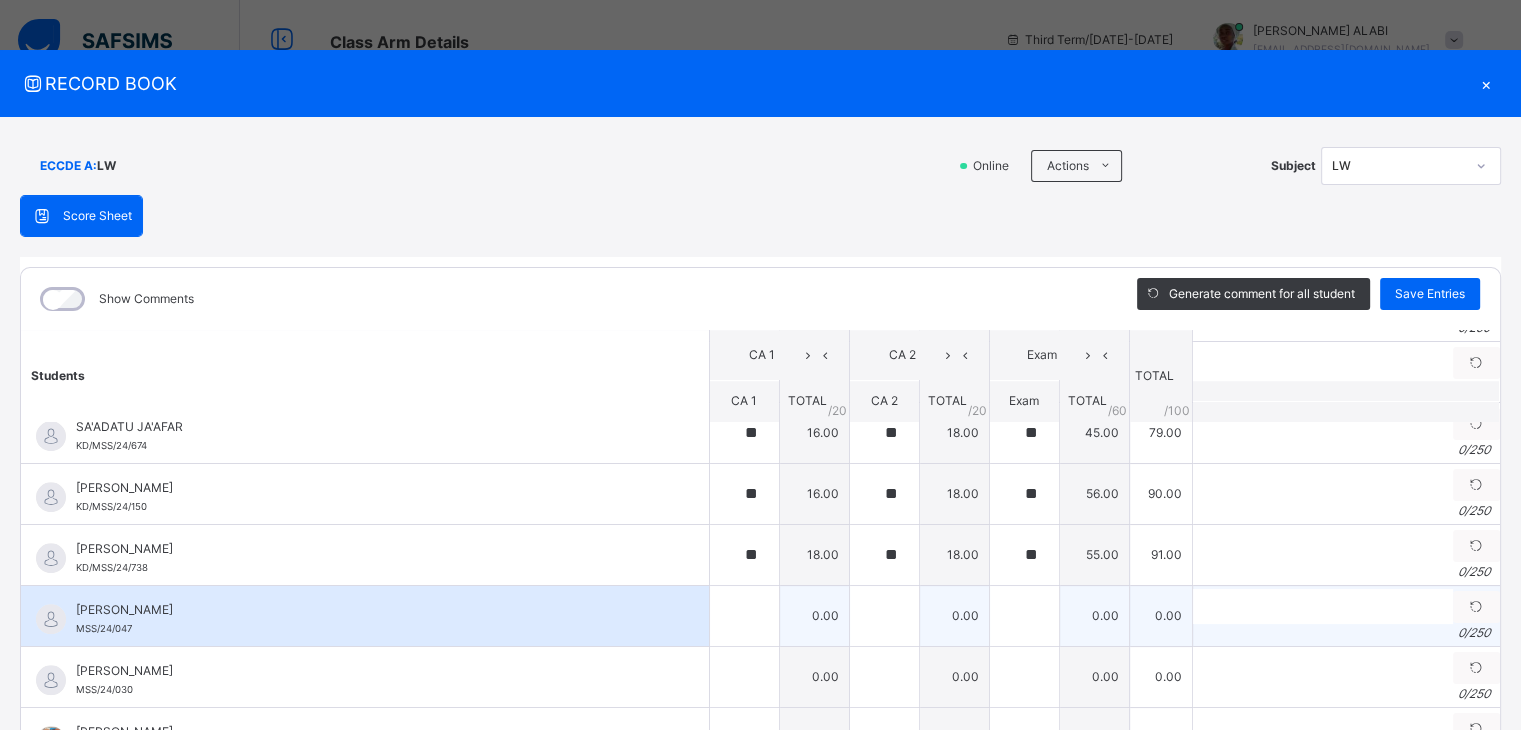 scroll, scrollTop: 1736, scrollLeft: 0, axis: vertical 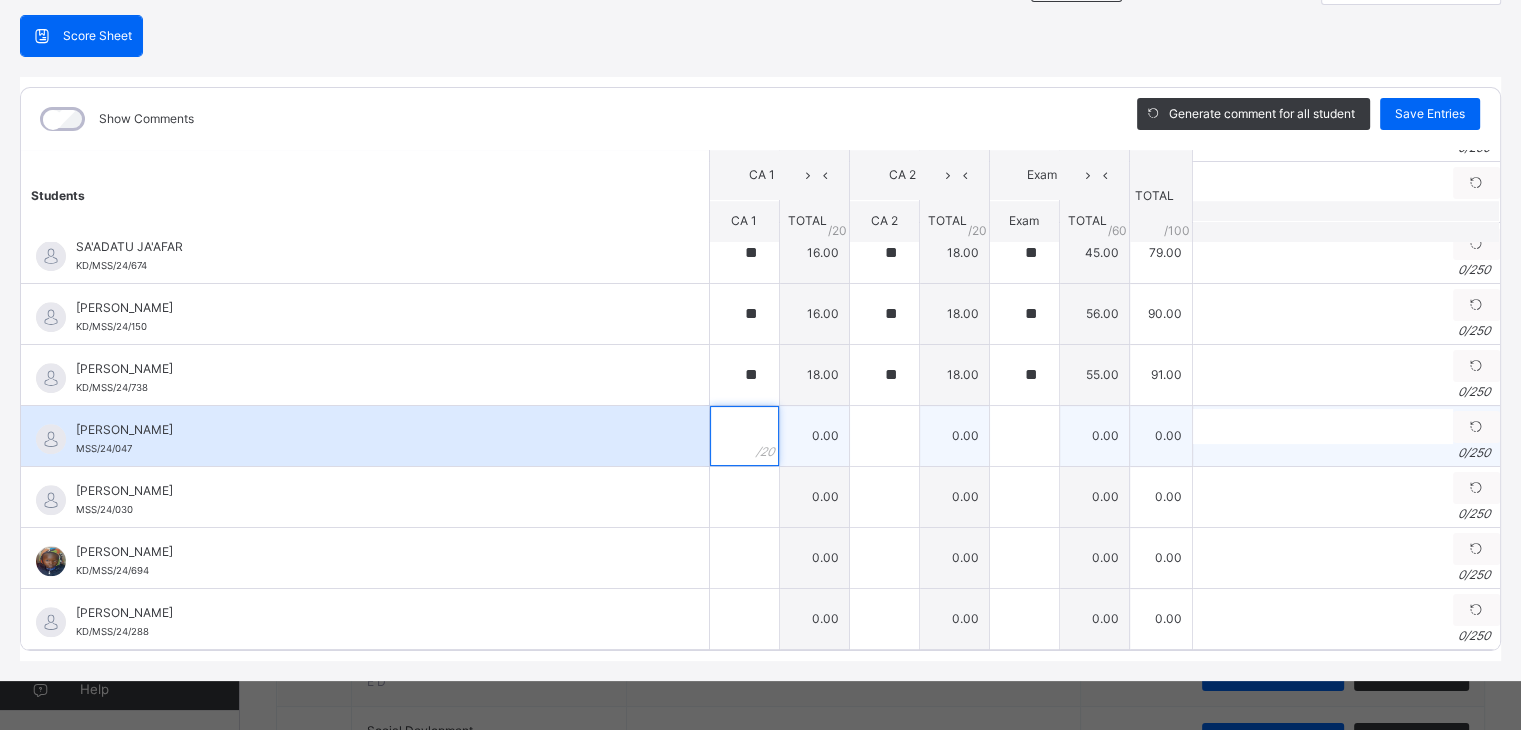 click at bounding box center (744, 436) 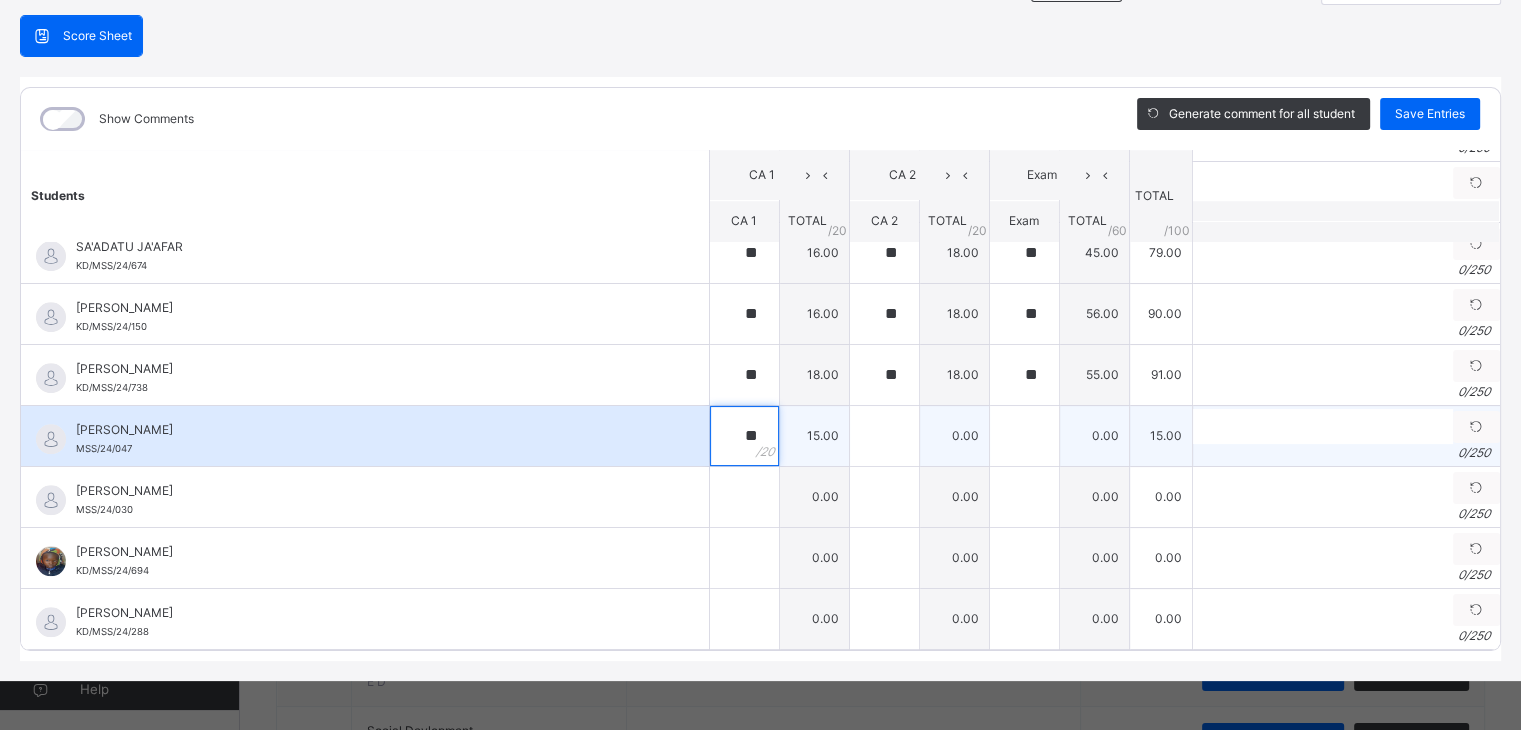 type on "**" 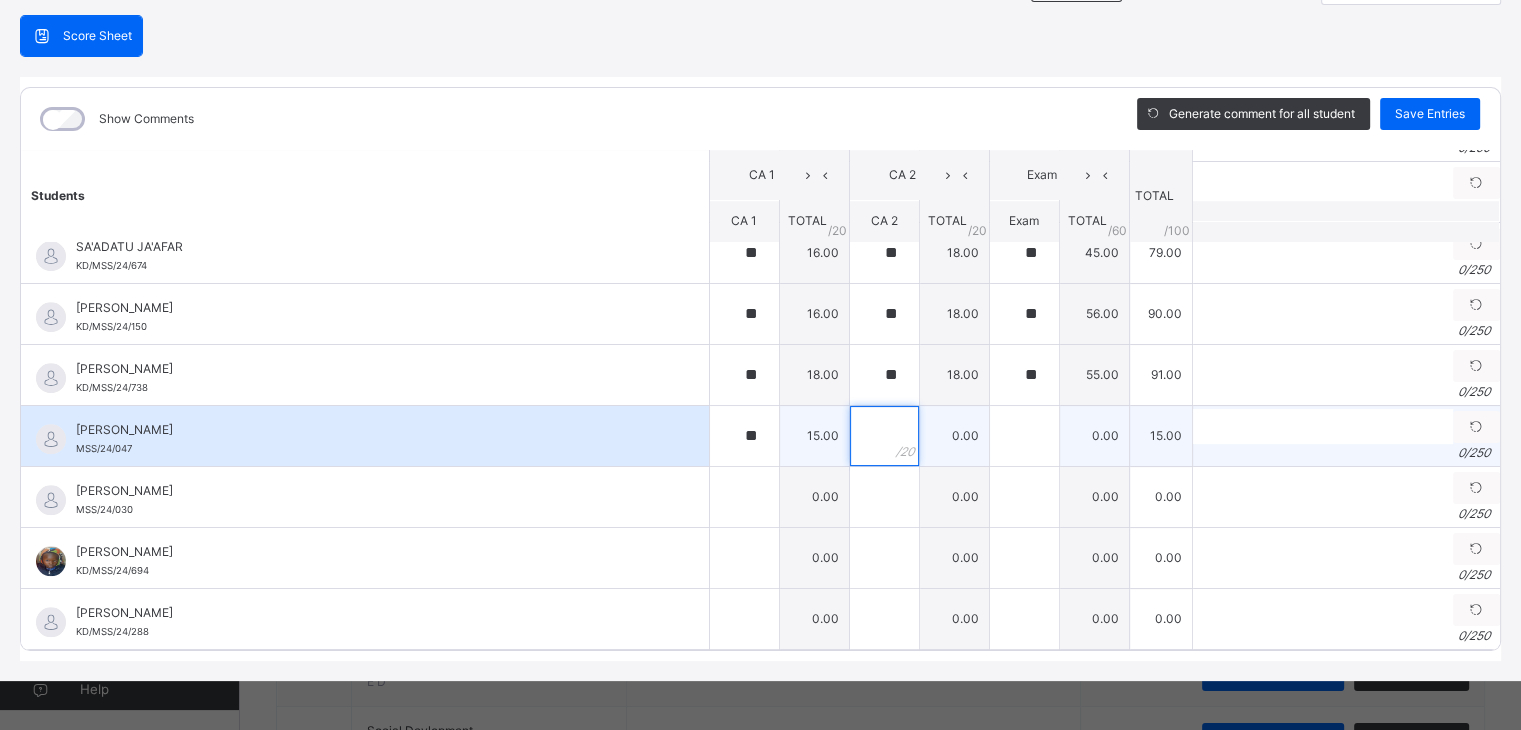 click at bounding box center [884, 436] 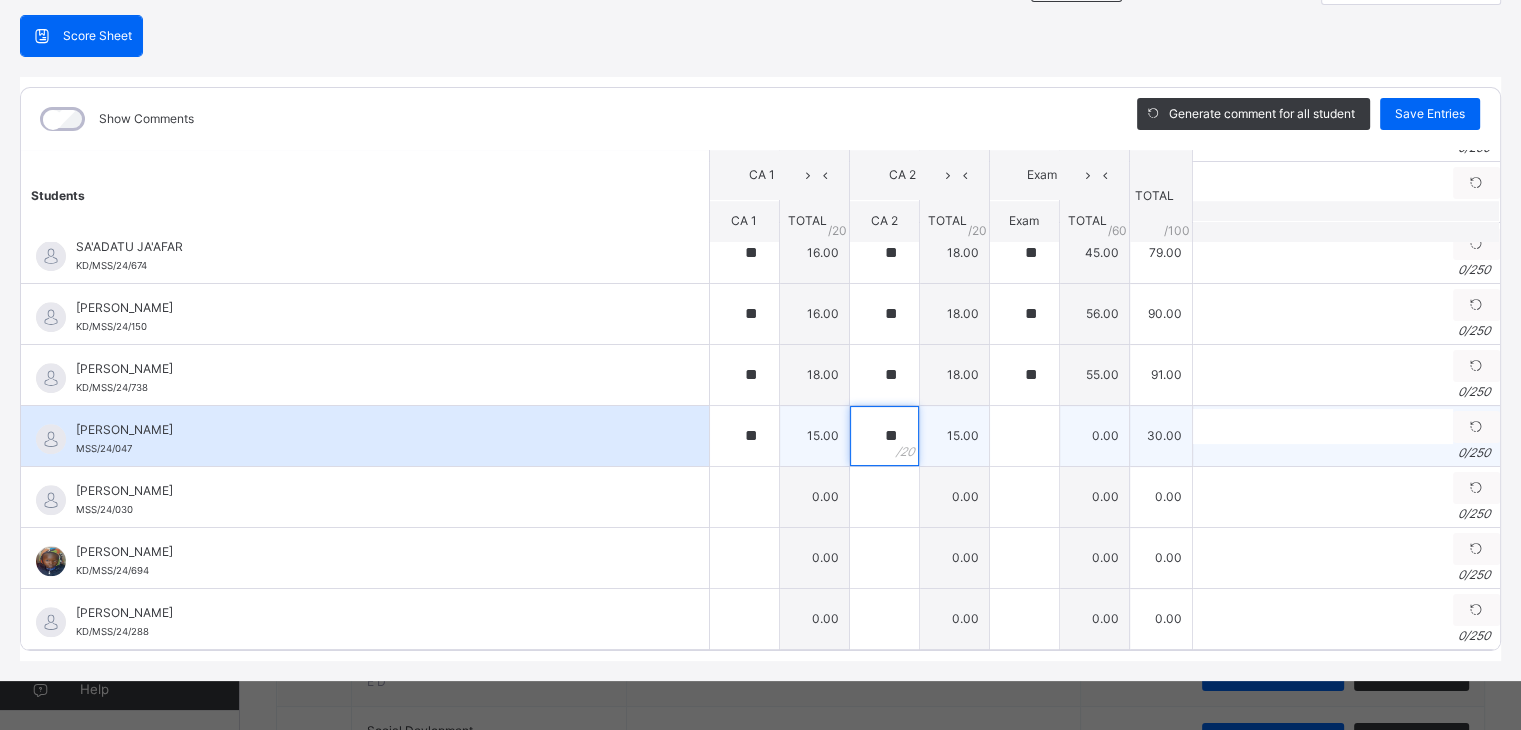type on "**" 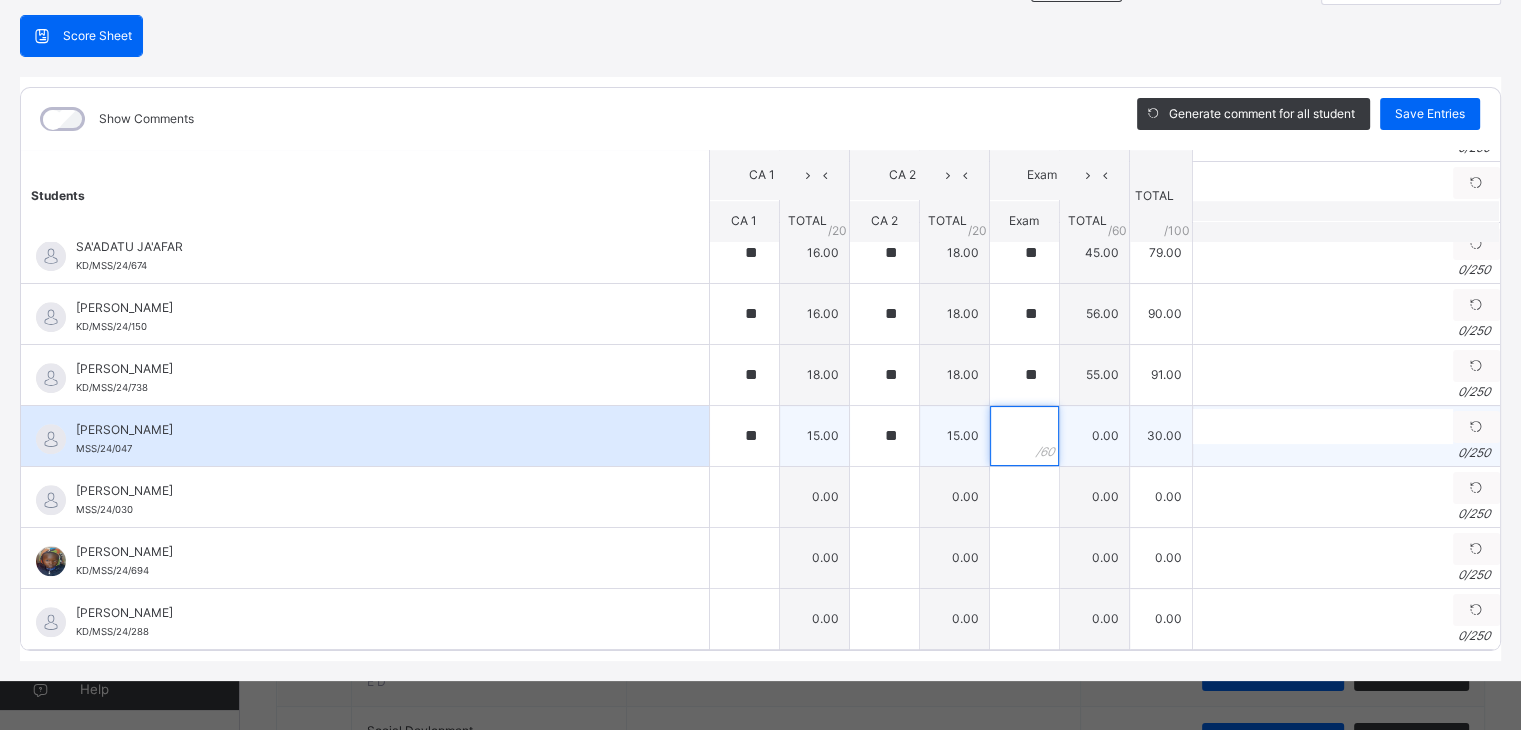 click at bounding box center (1024, 436) 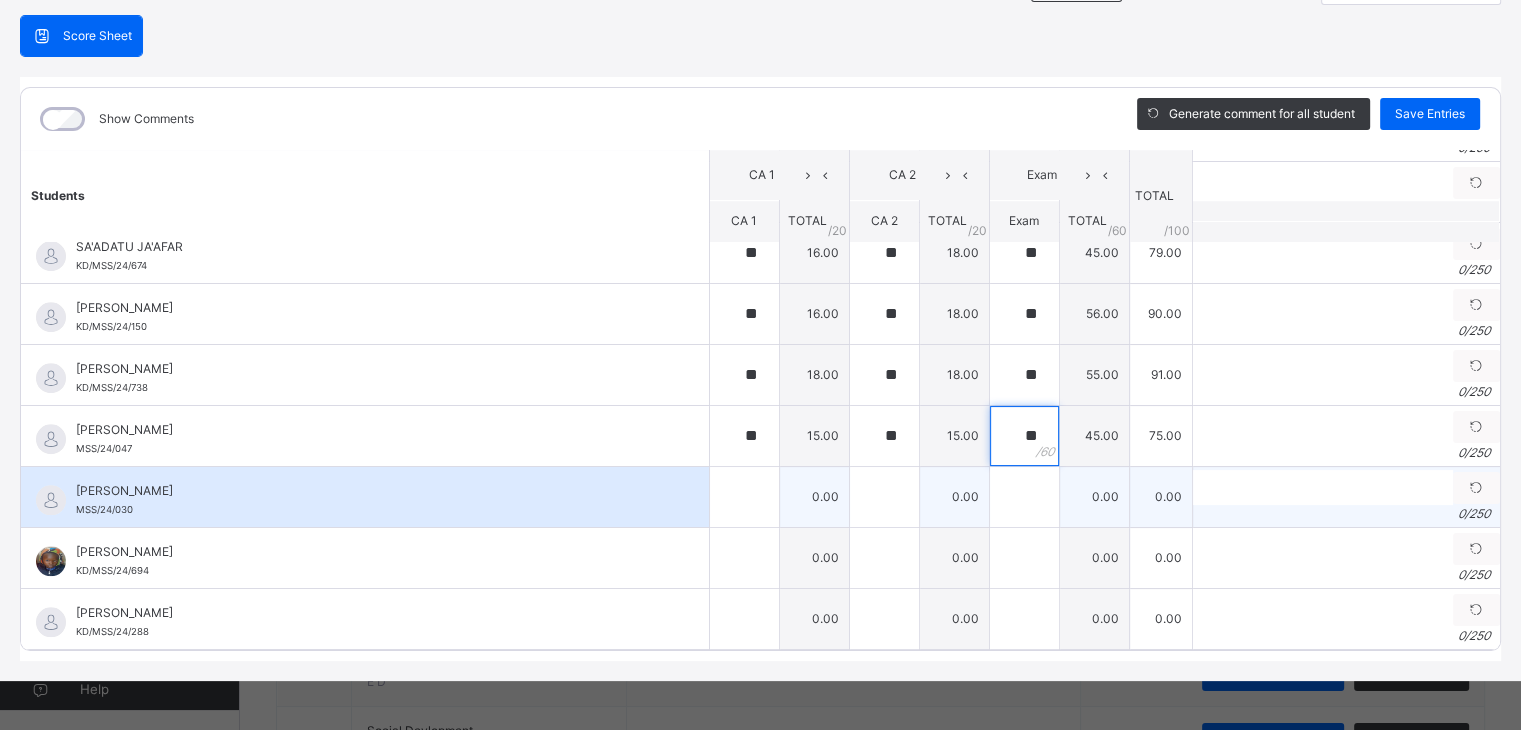 type on "**" 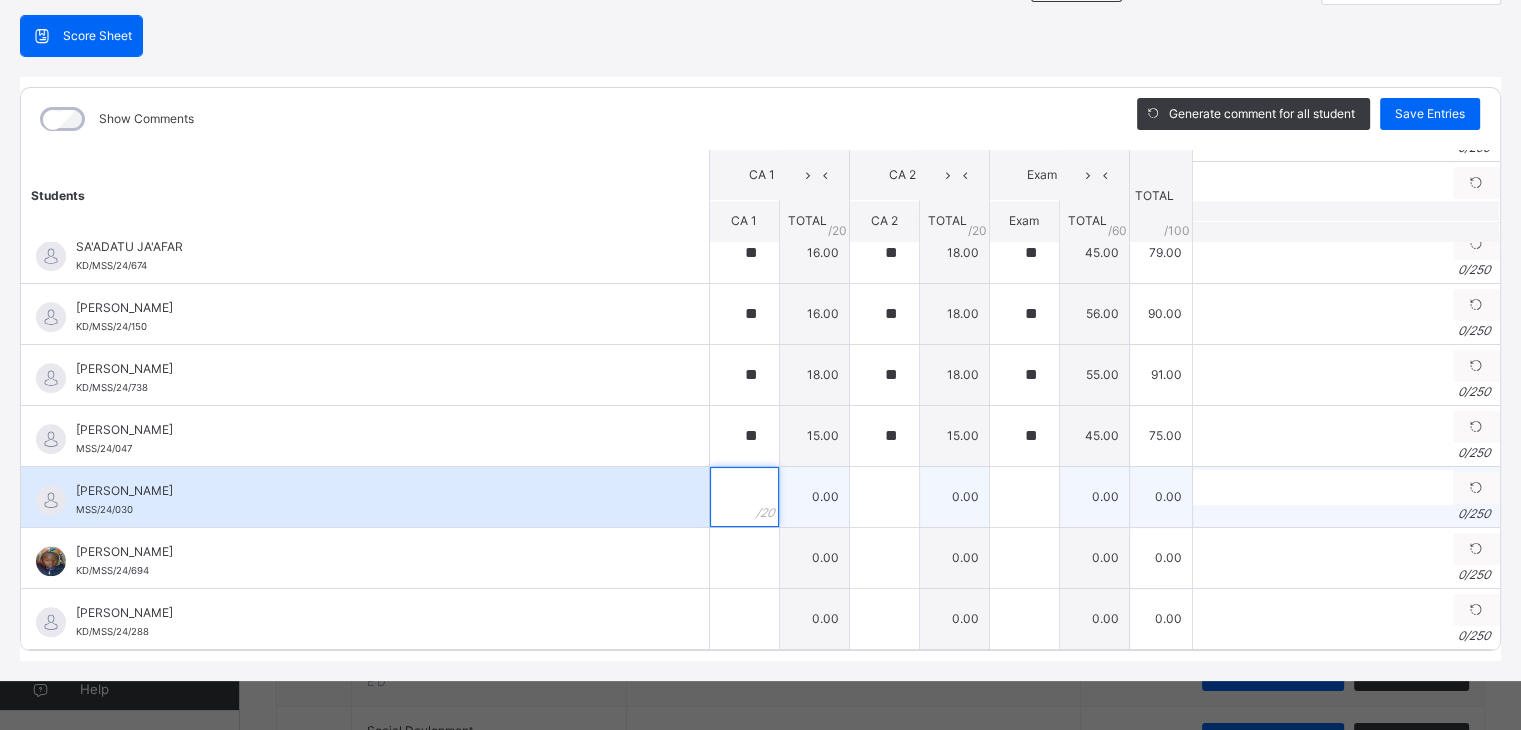 click at bounding box center [744, 497] 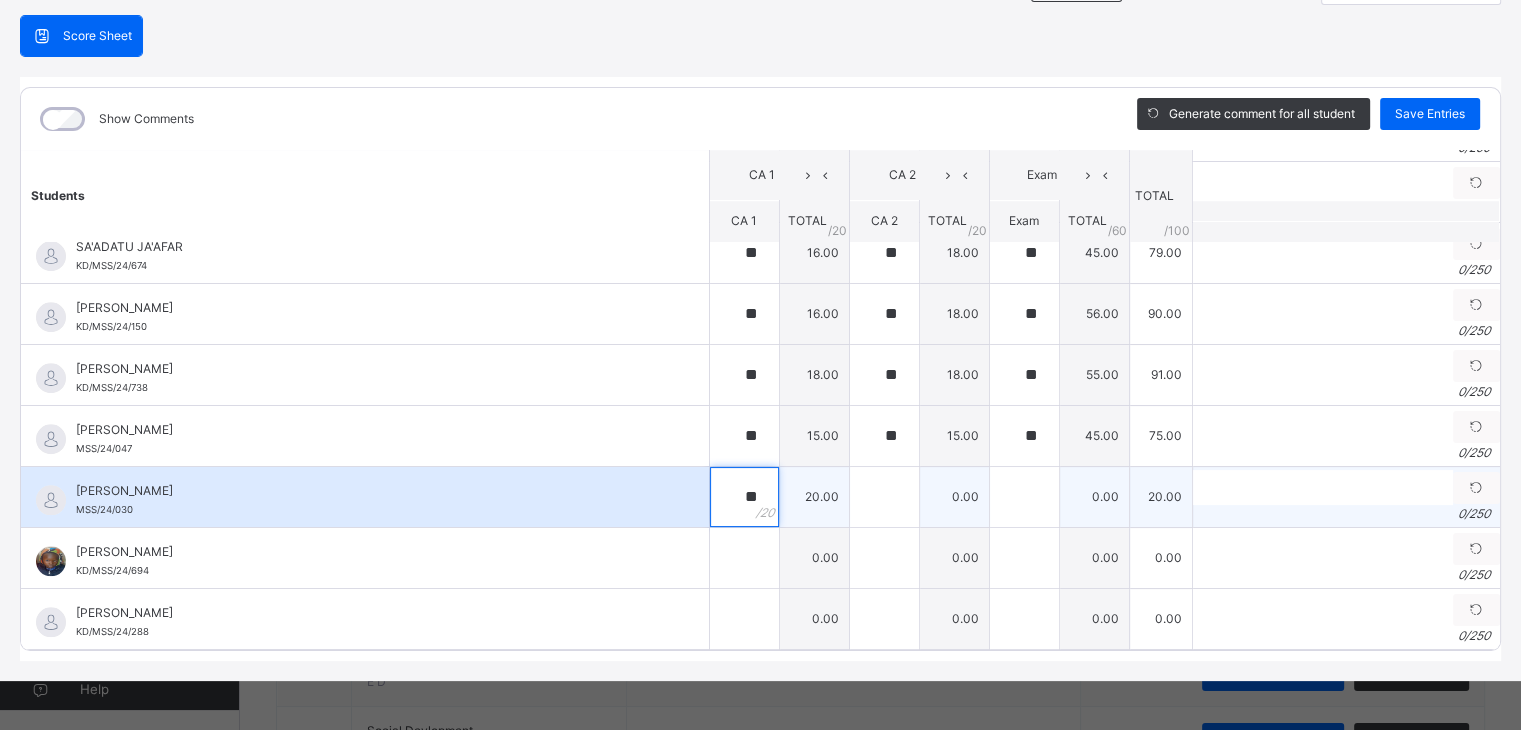type on "**" 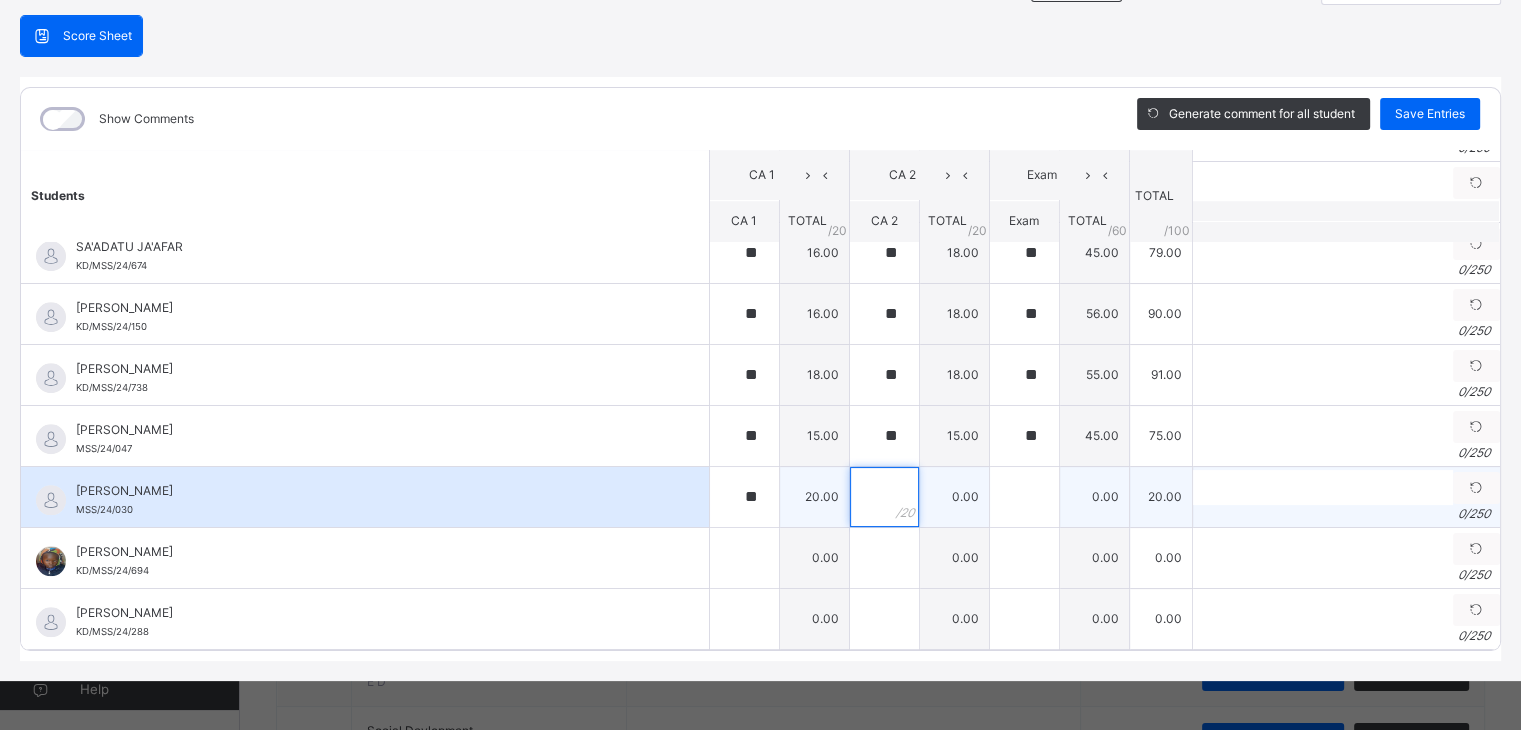 click at bounding box center [884, 497] 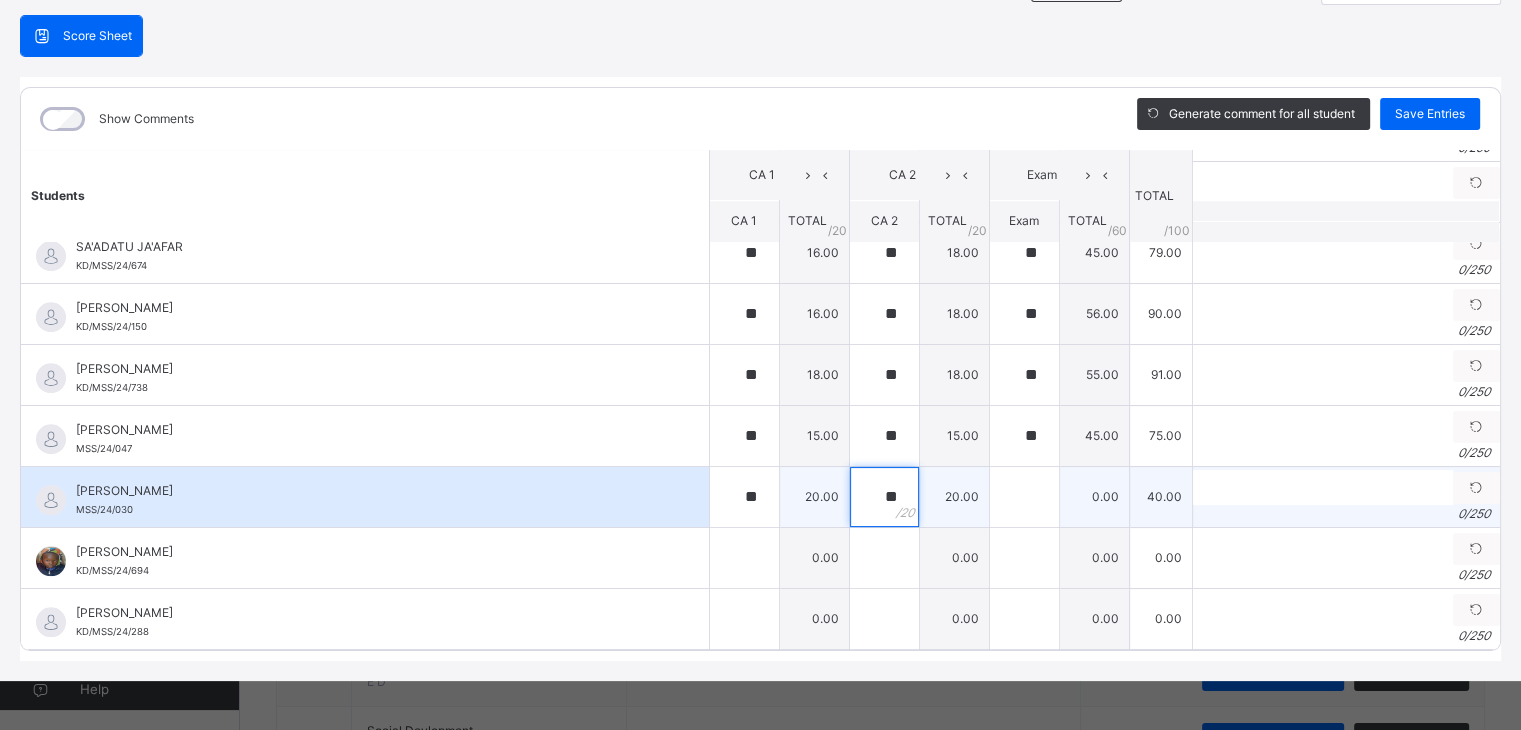 type on "**" 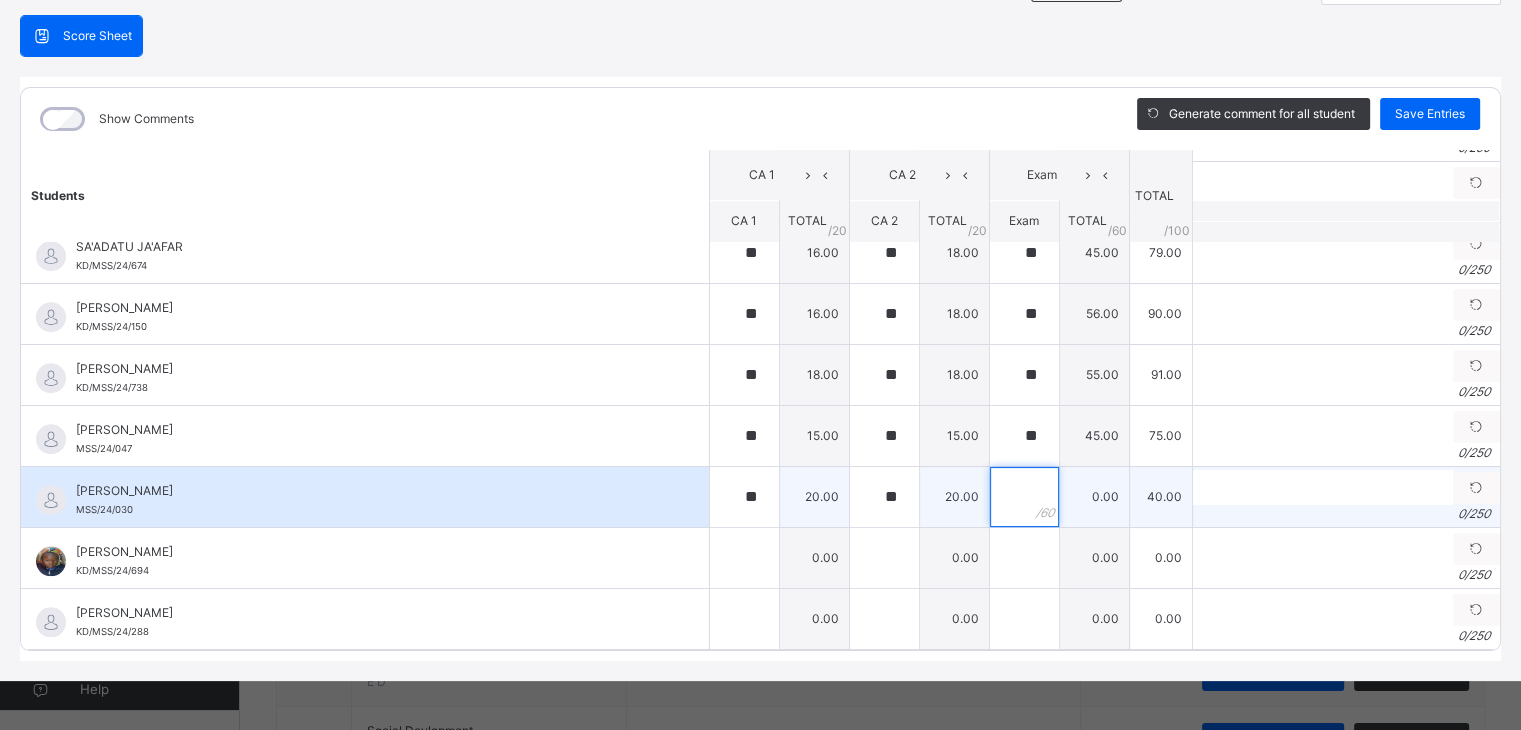 click at bounding box center [1024, 497] 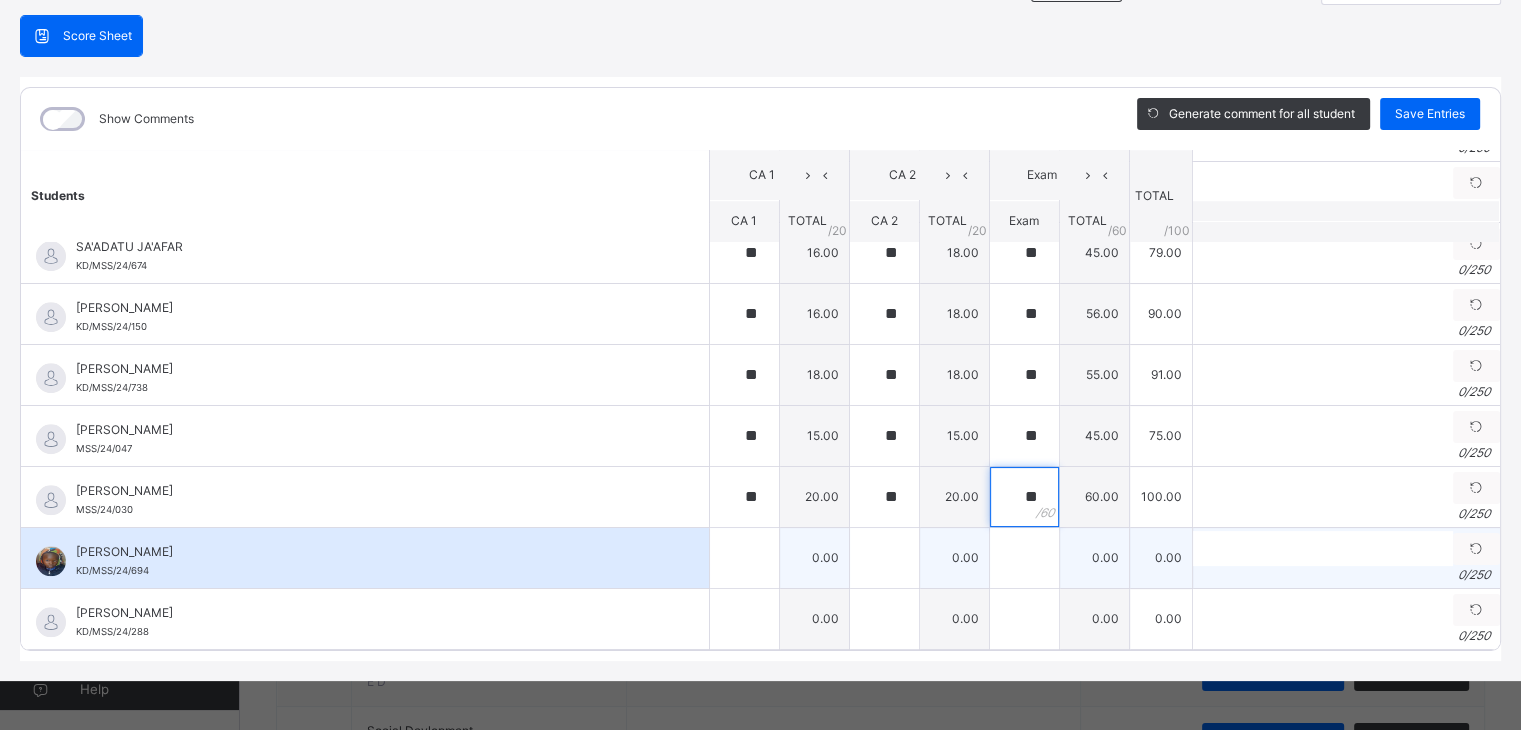 type on "**" 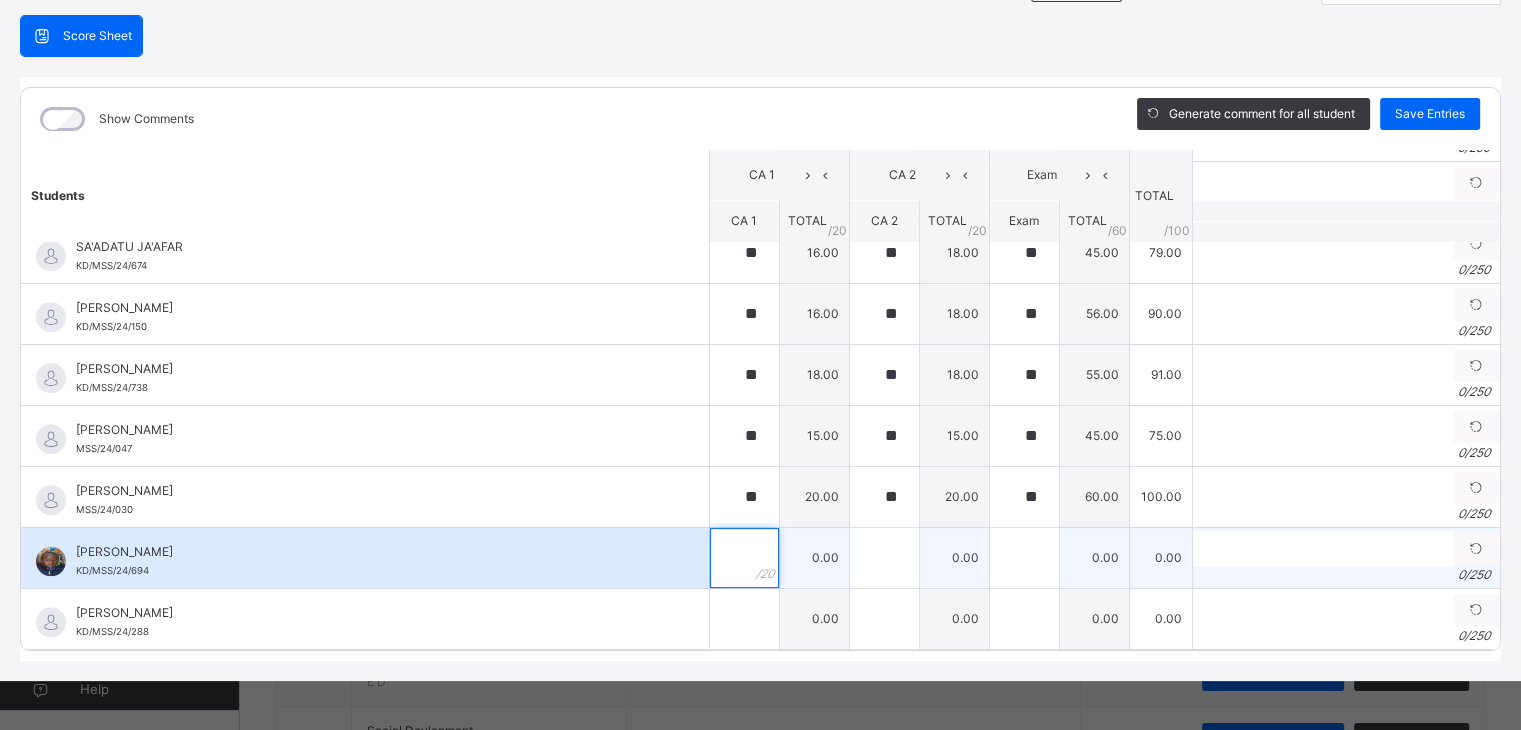 click at bounding box center [744, 558] 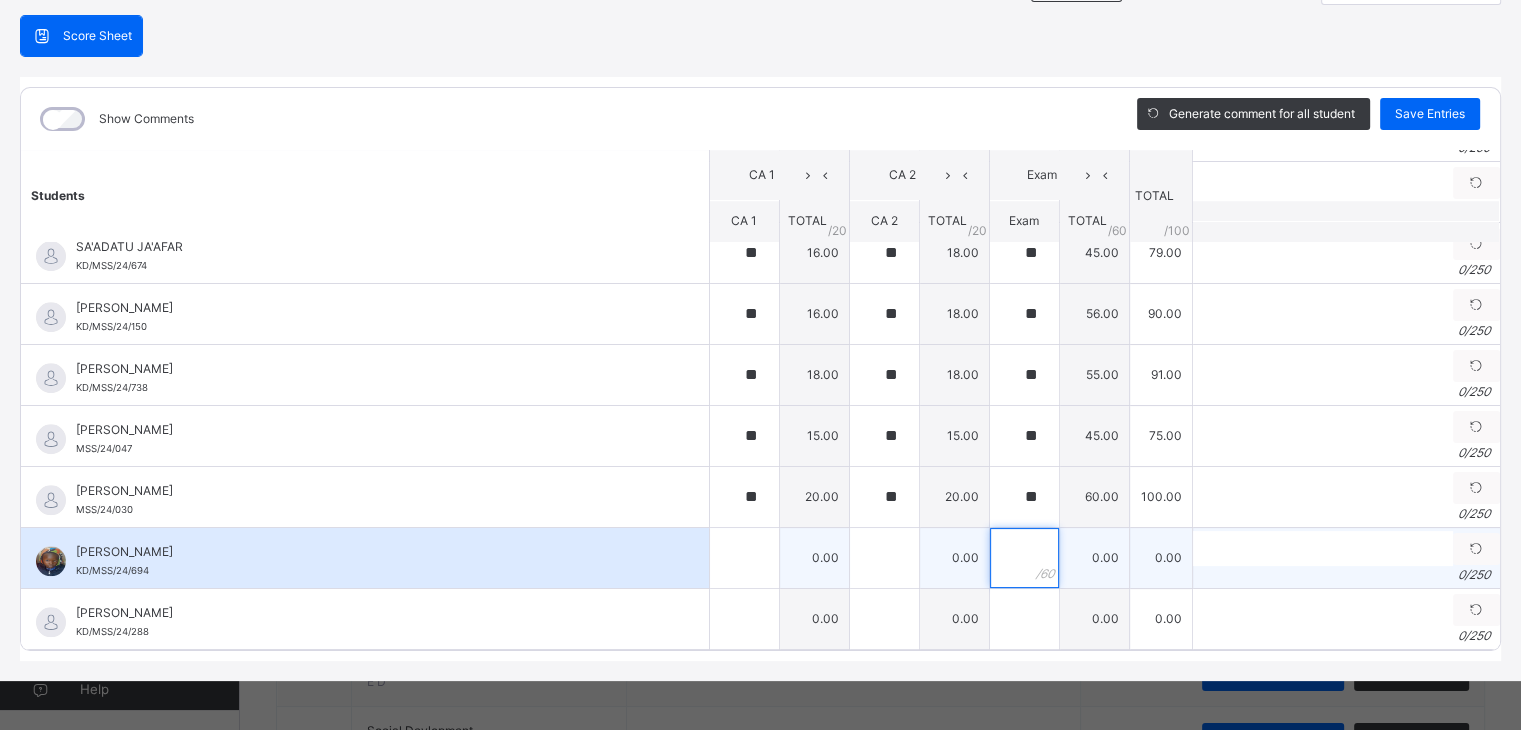 click at bounding box center [1024, 558] 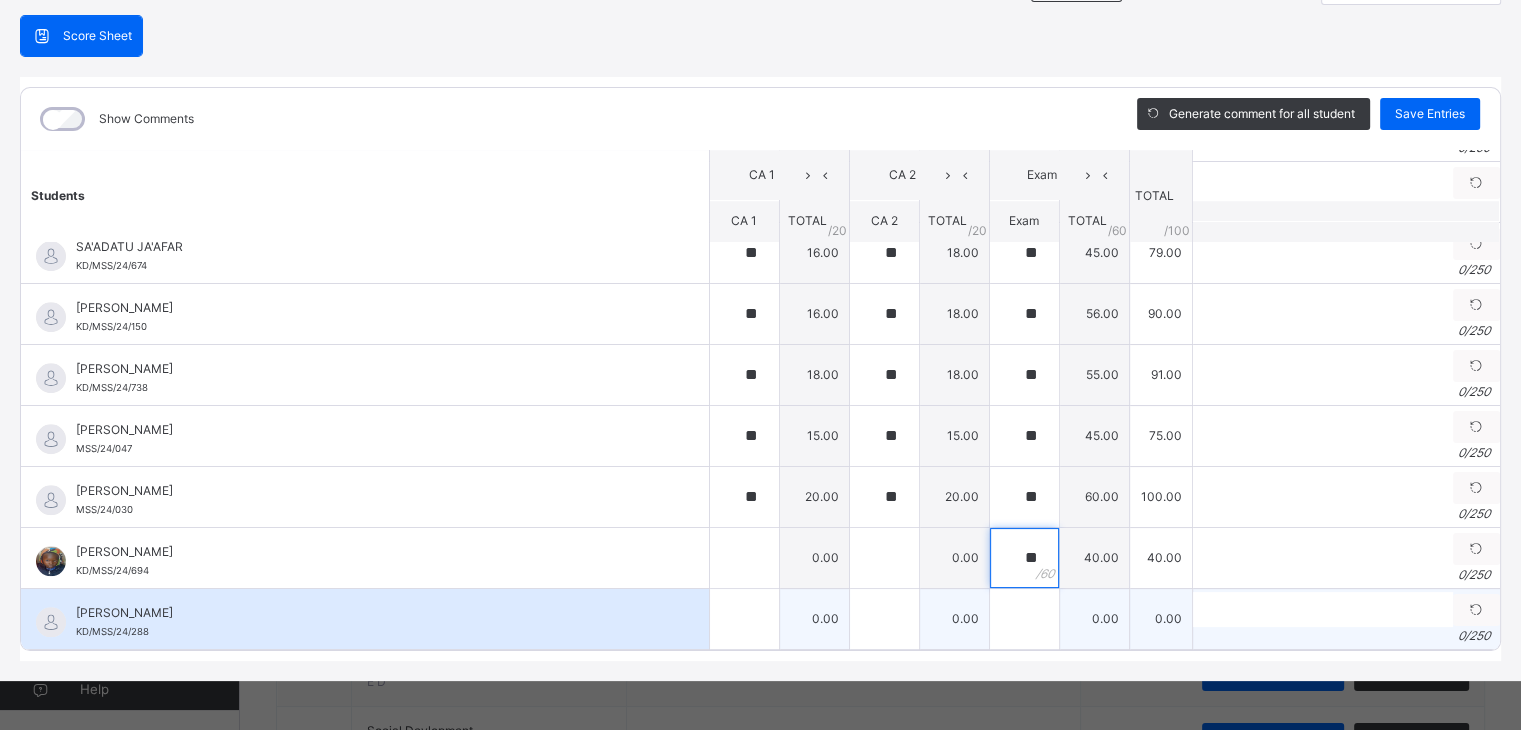 type on "**" 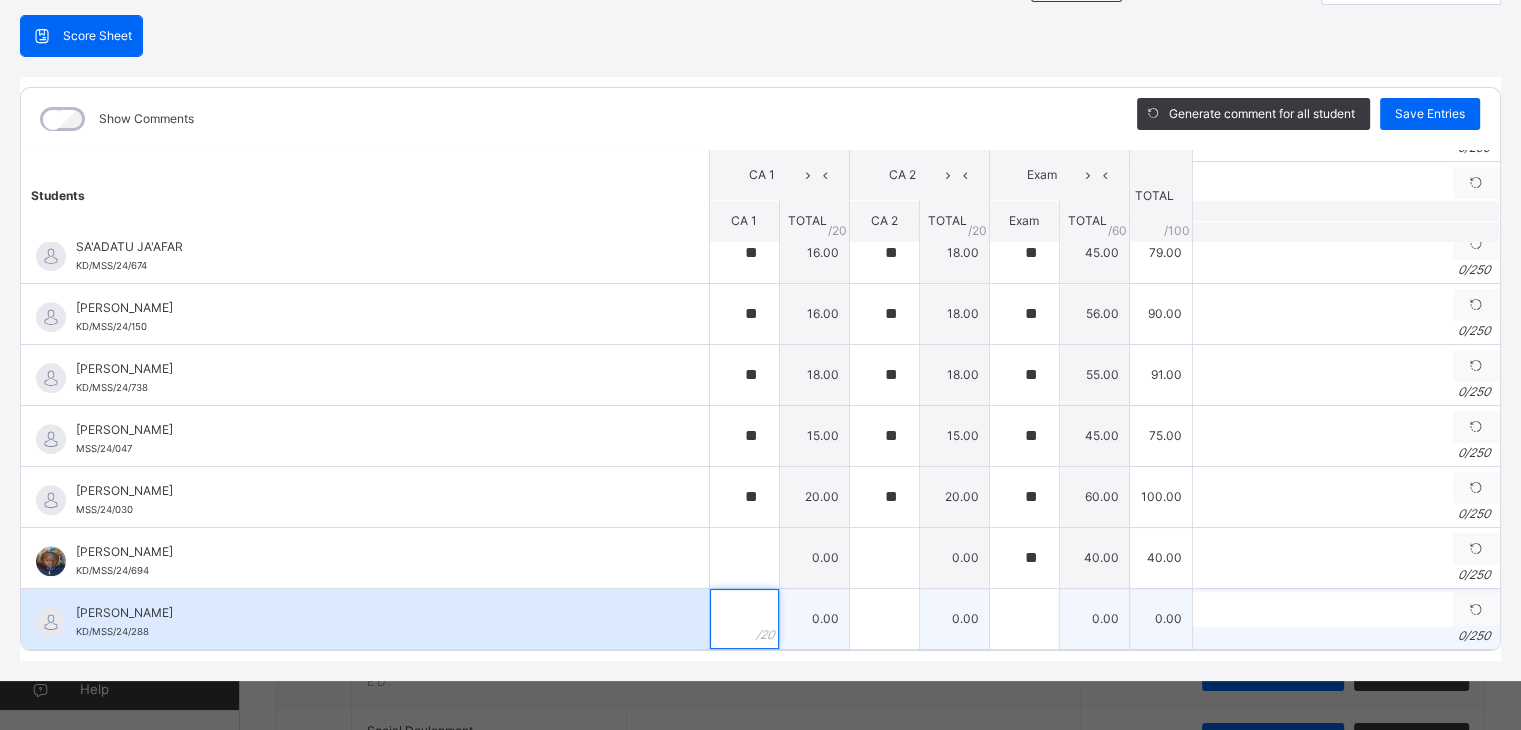 click at bounding box center [744, 619] 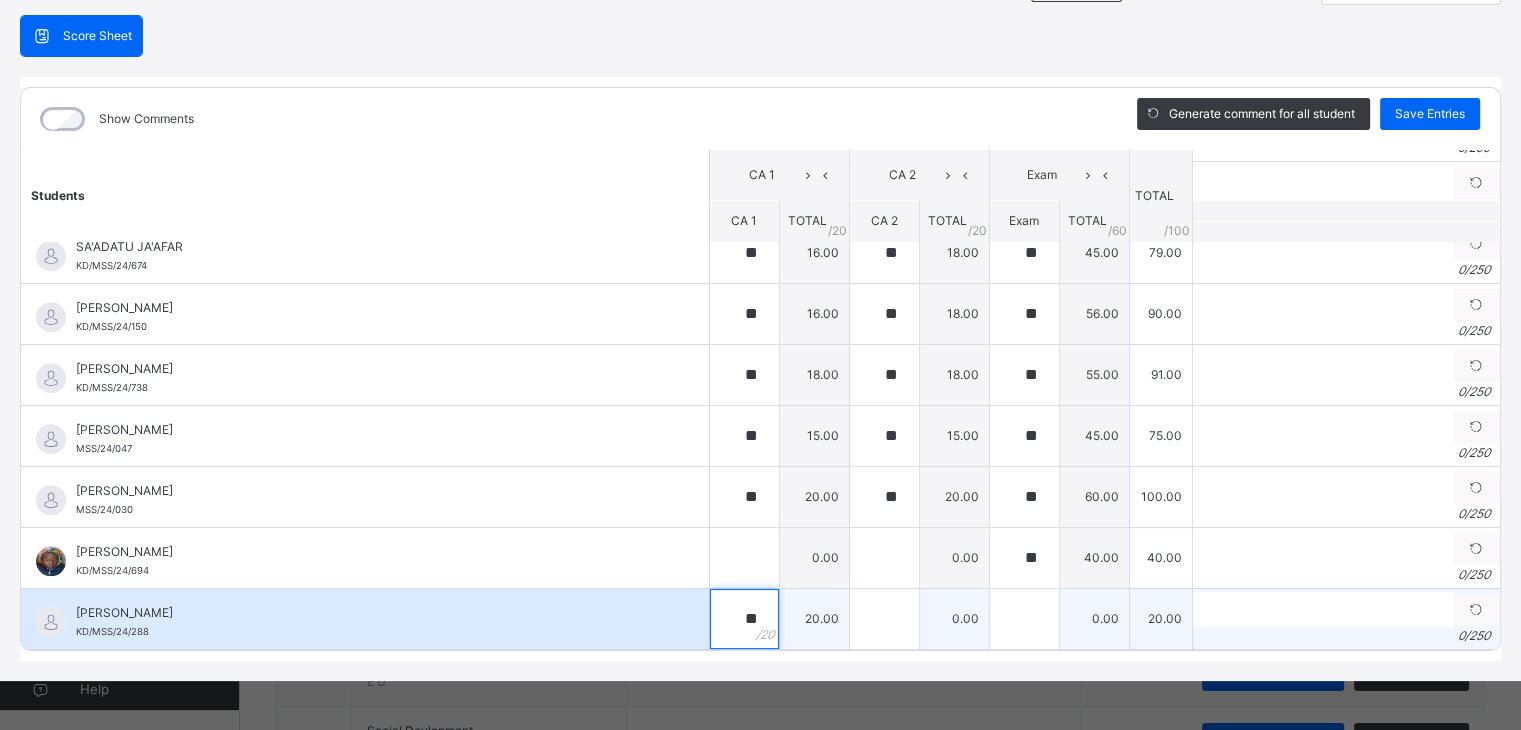 type on "**" 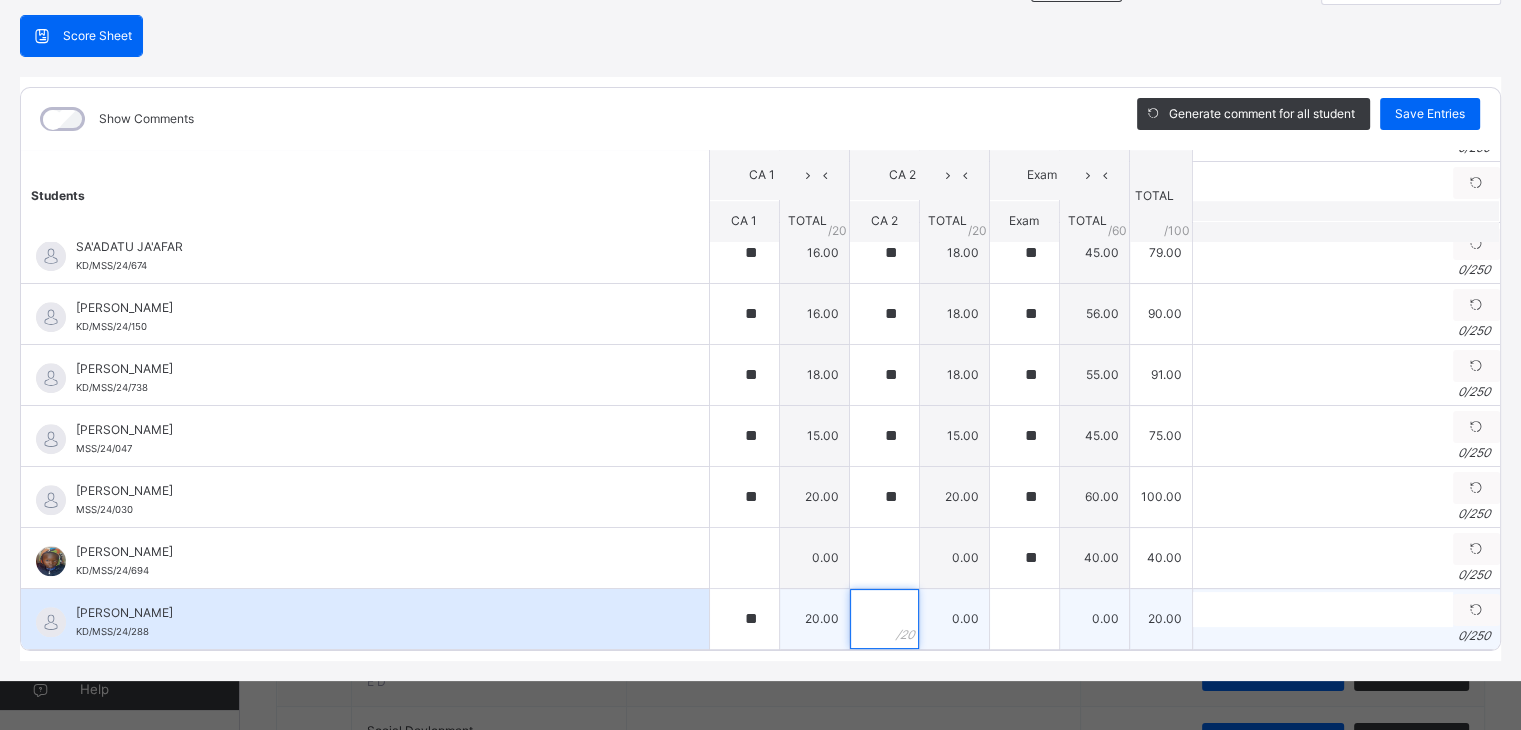 click at bounding box center (884, 619) 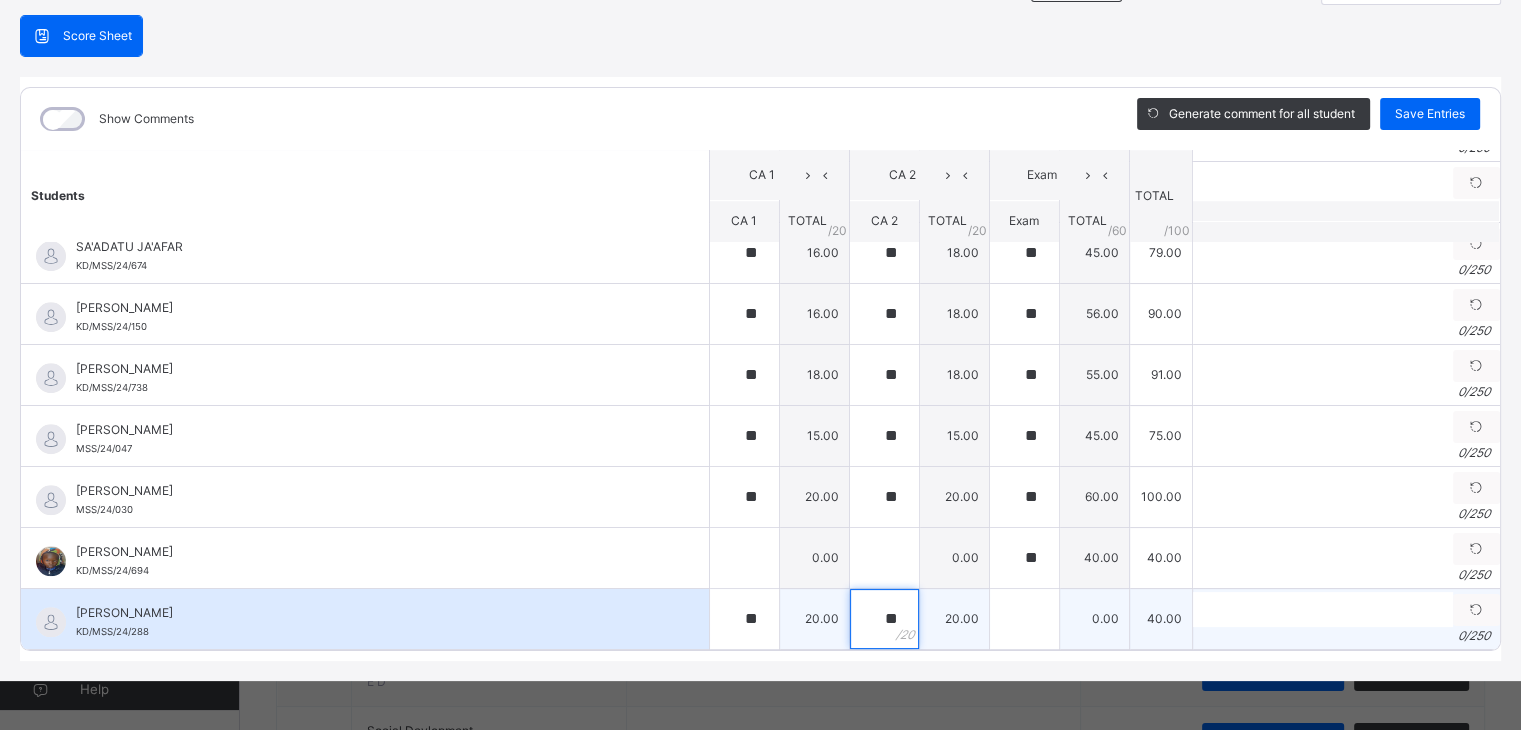 type on "**" 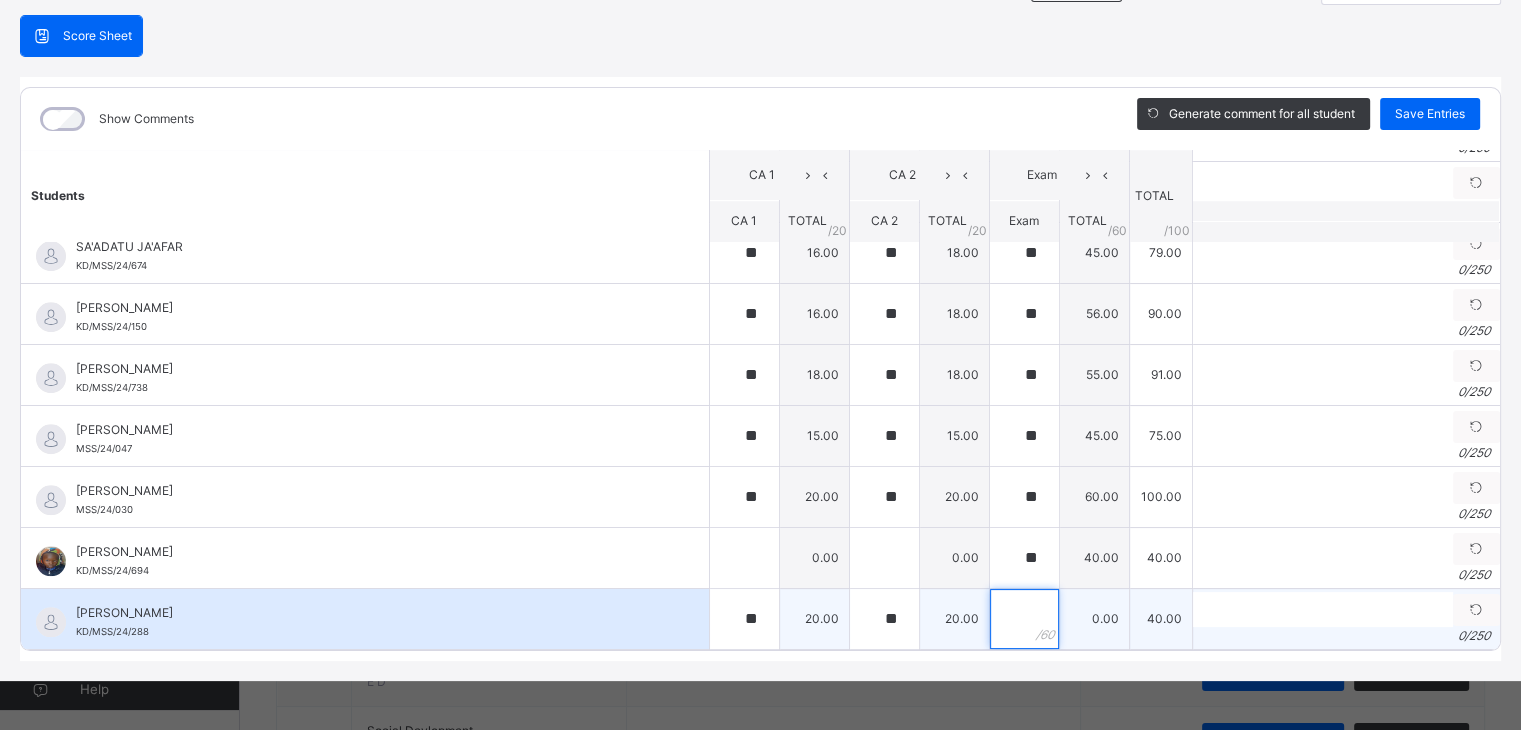 click at bounding box center (1024, 619) 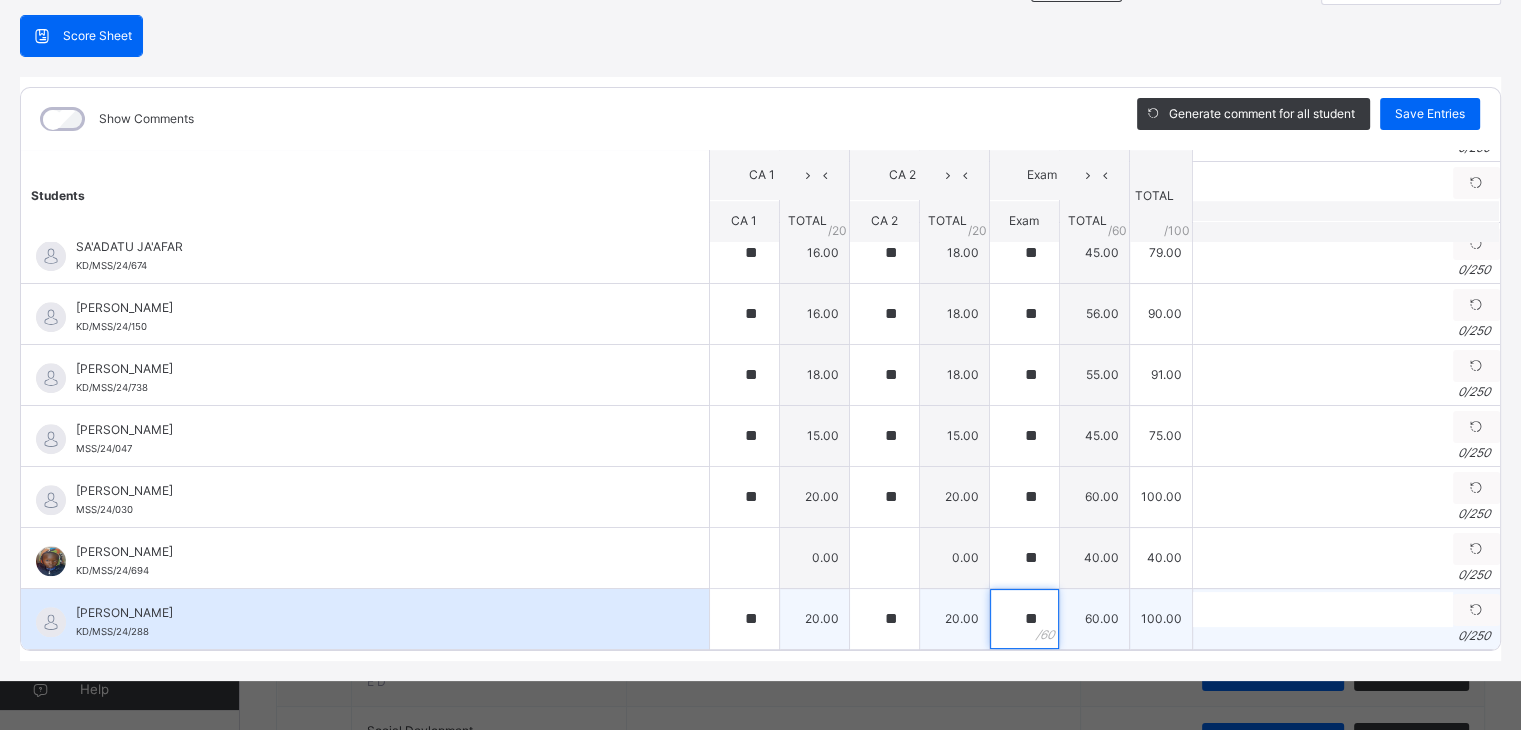 type on "**" 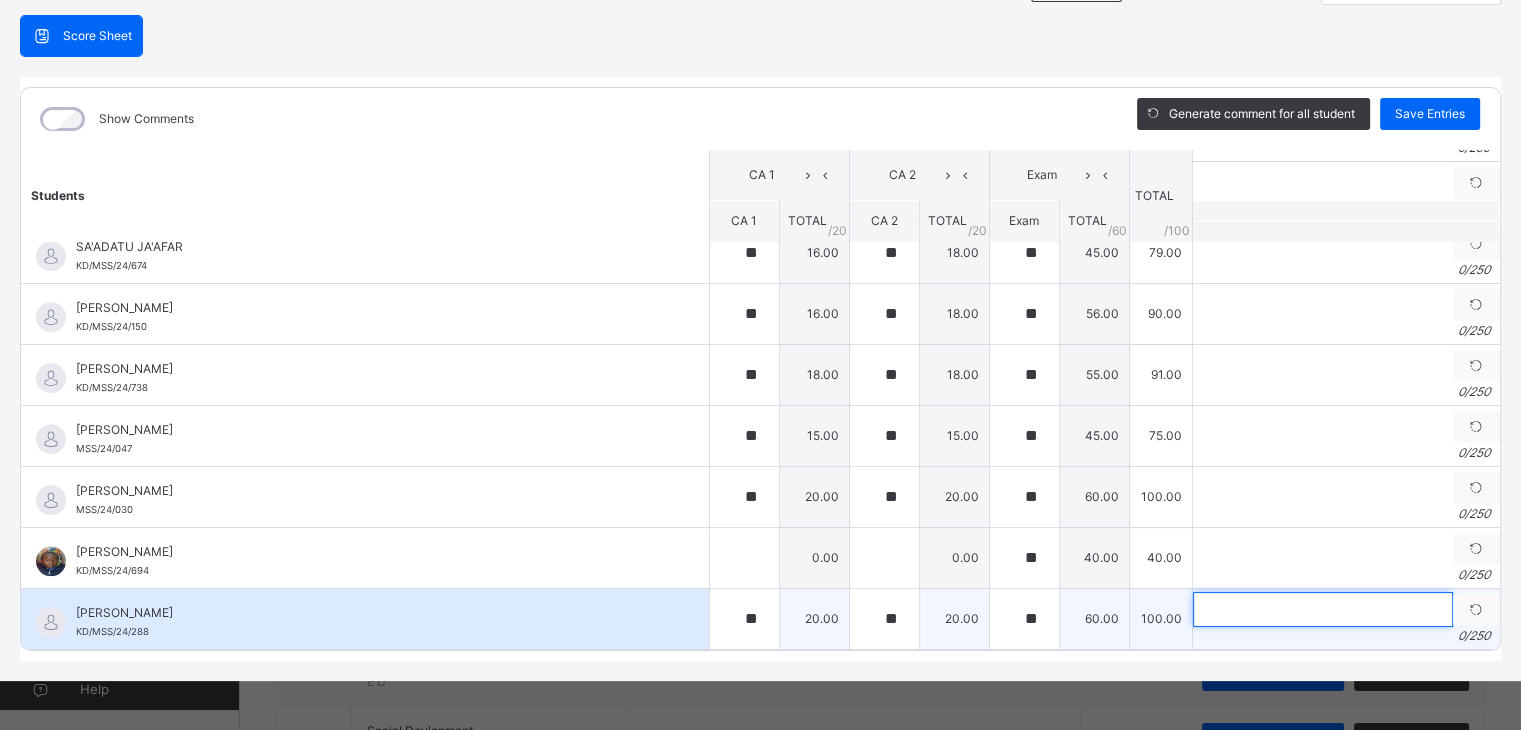 click at bounding box center [1323, 609] 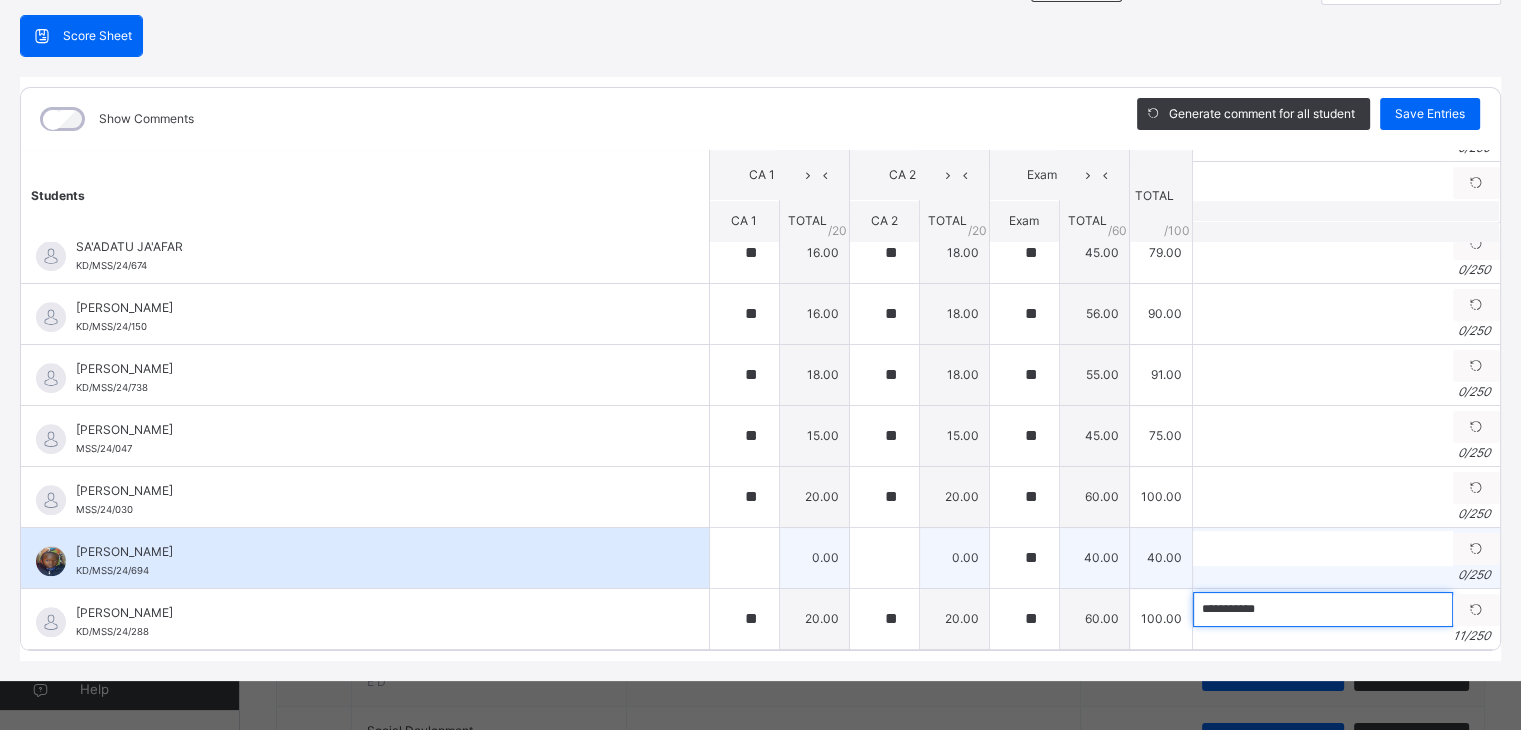 type on "**********" 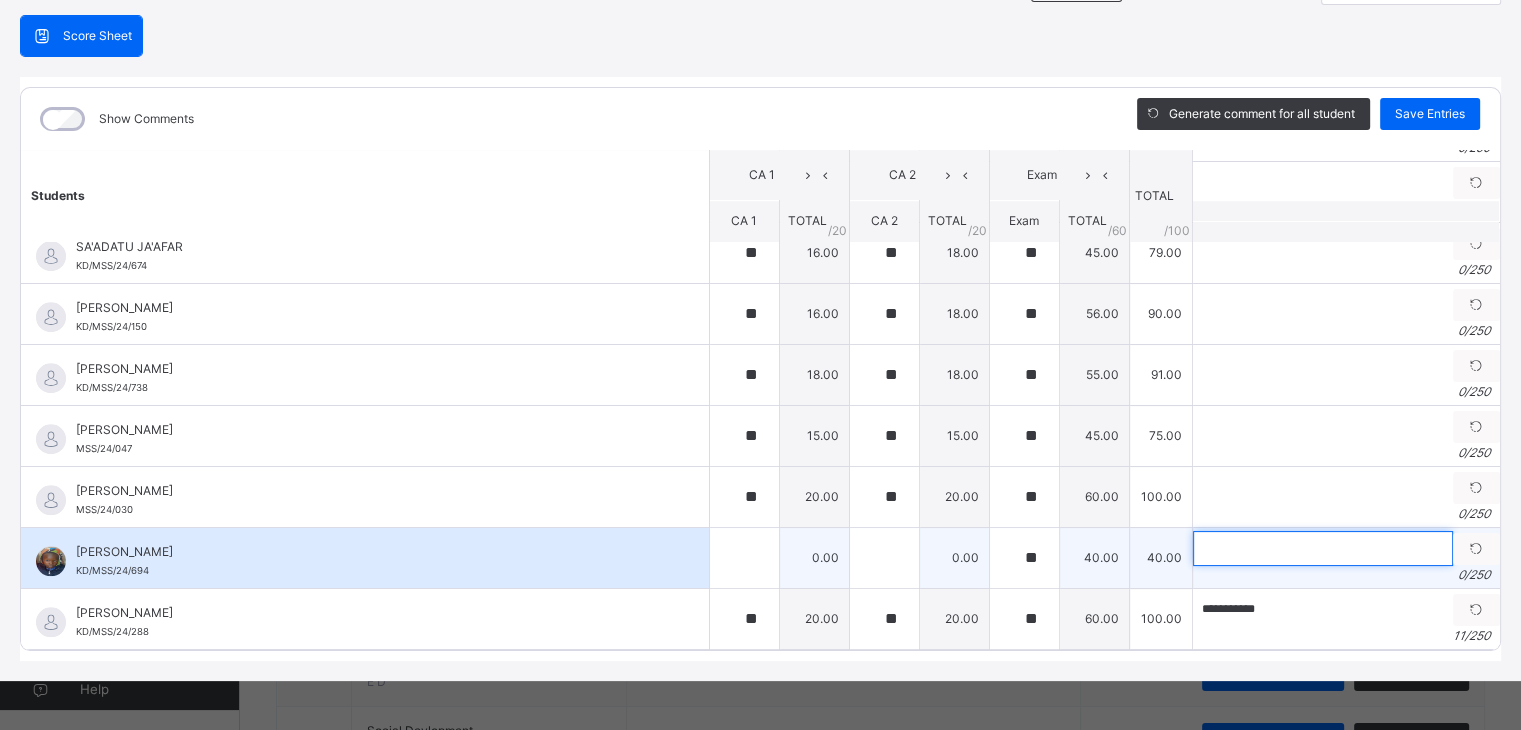 click at bounding box center (1323, 548) 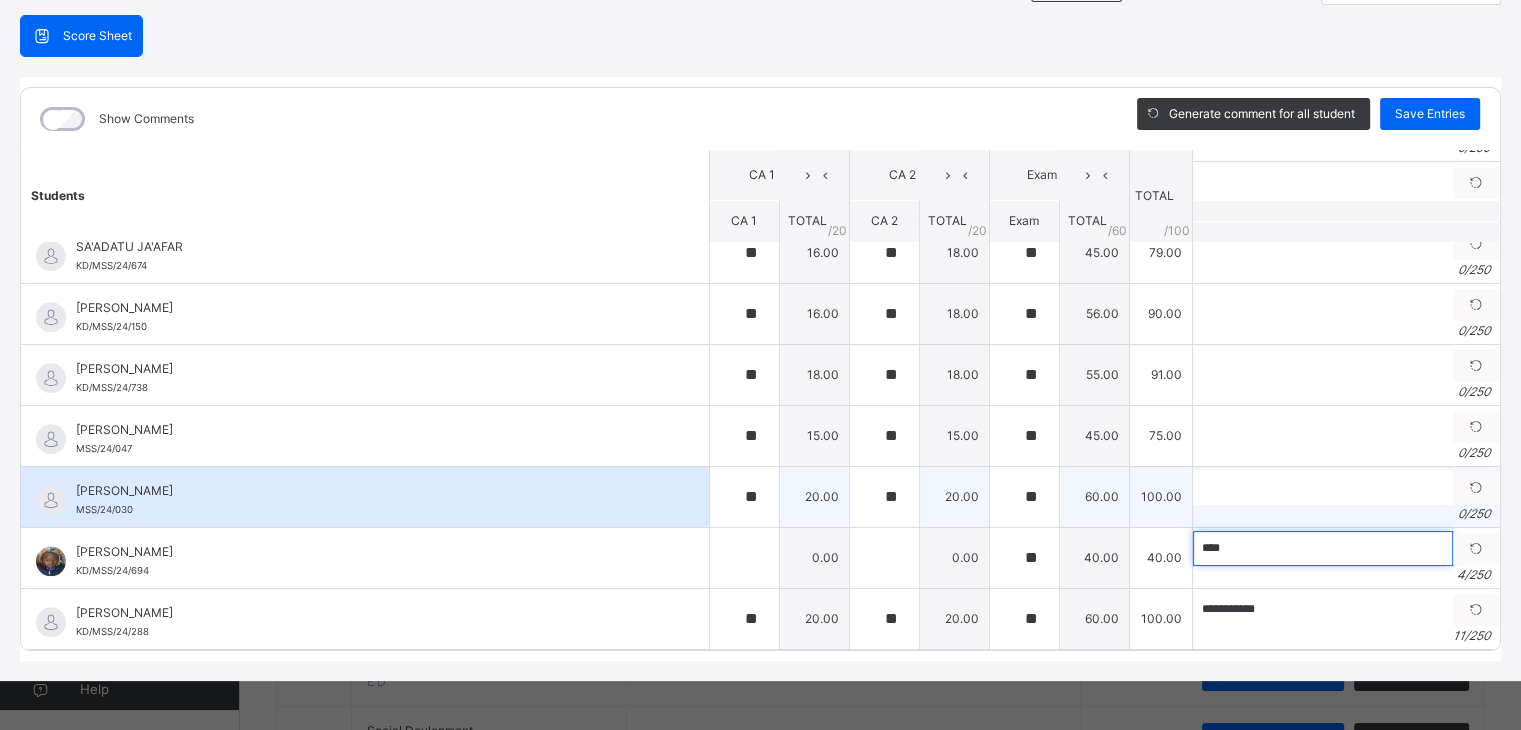 type on "****" 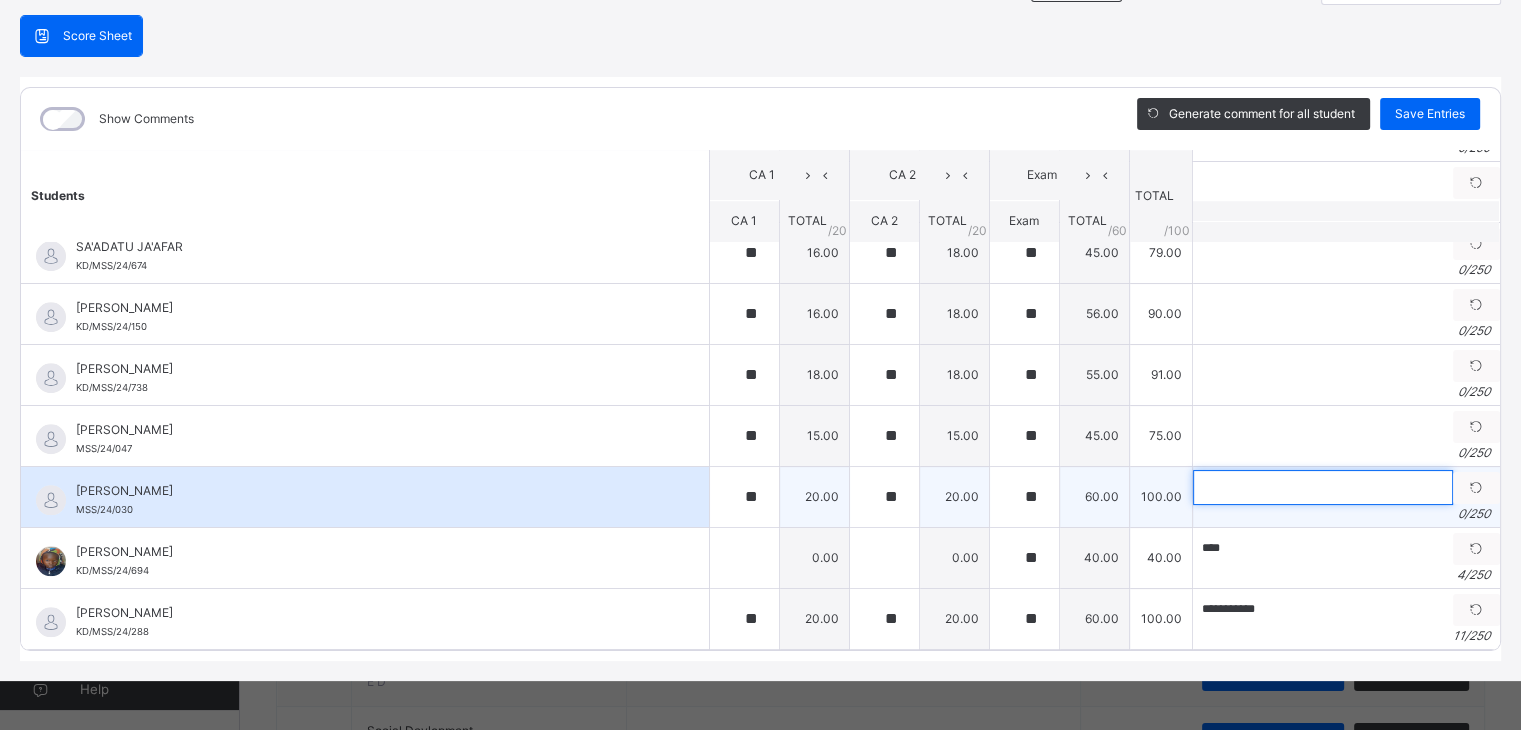 click at bounding box center [1323, 487] 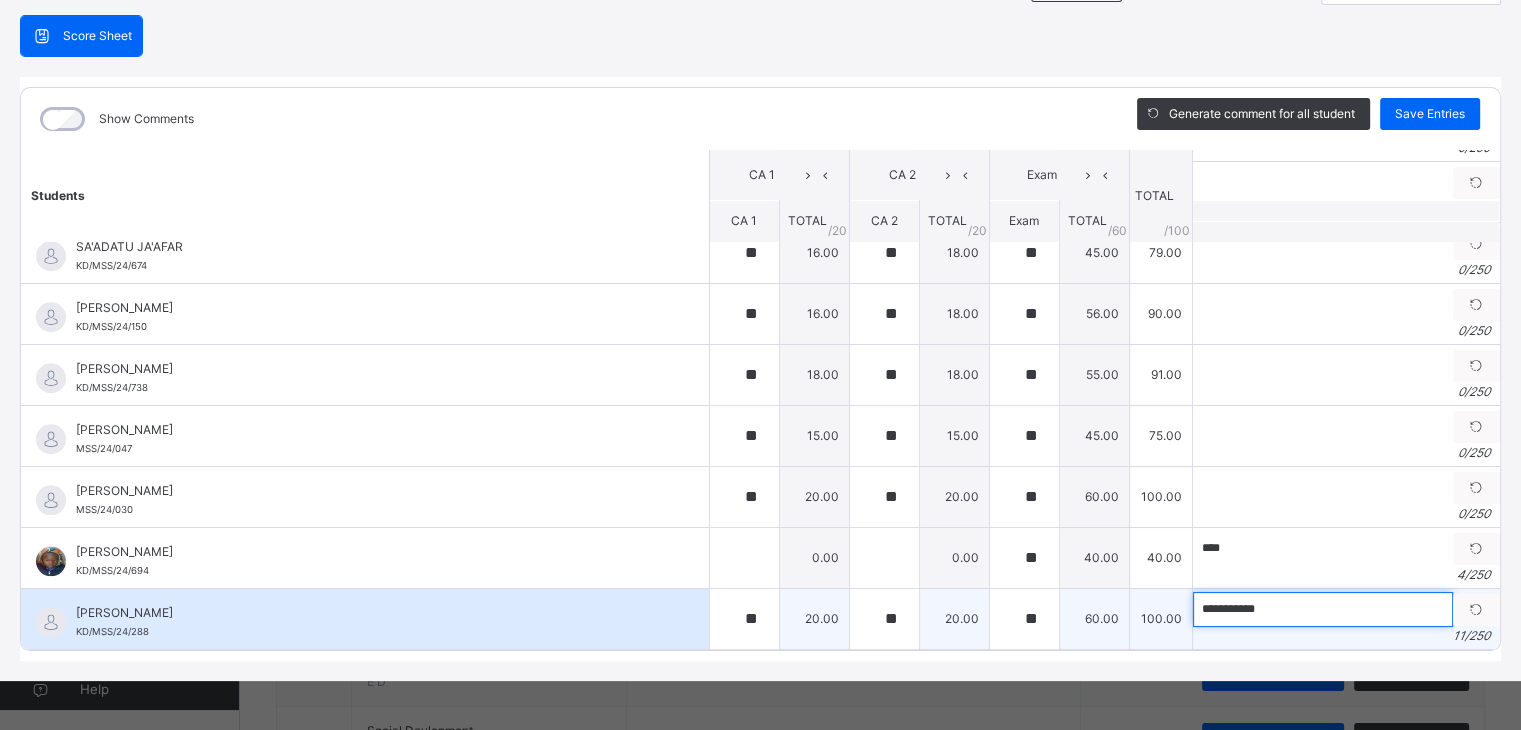 drag, startPoint x: 1177, startPoint y: 594, endPoint x: 1277, endPoint y: 585, distance: 100.40418 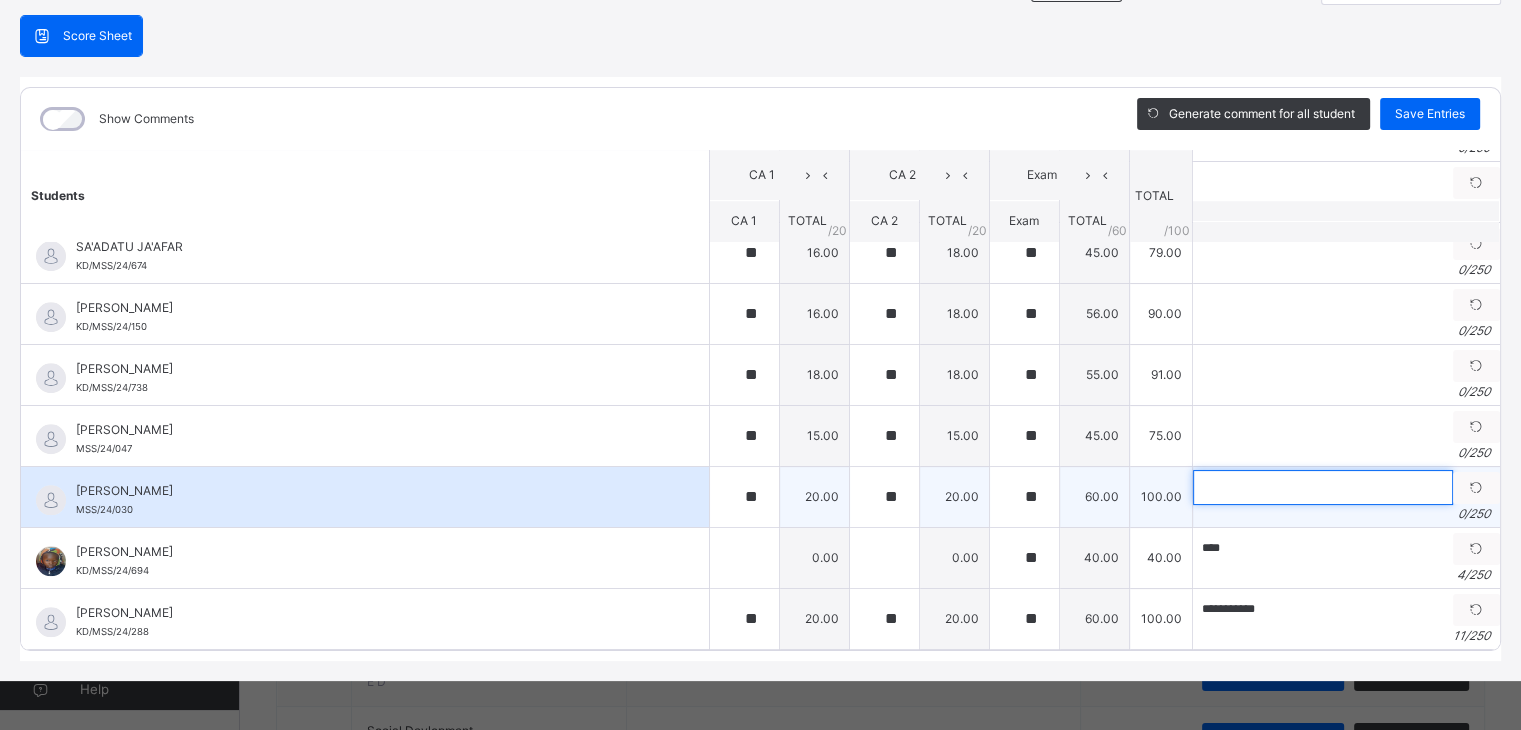 click at bounding box center [1323, 487] 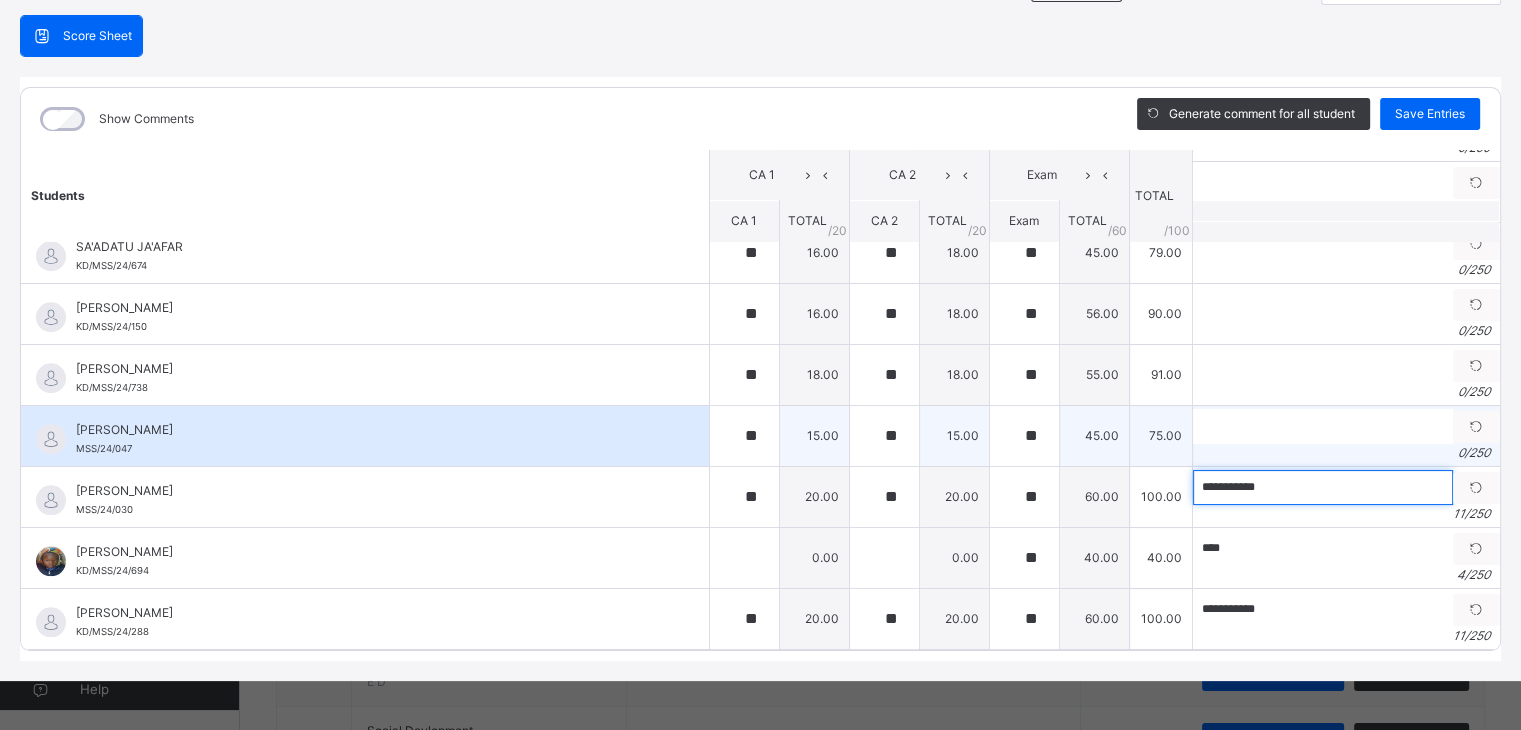 type on "**********" 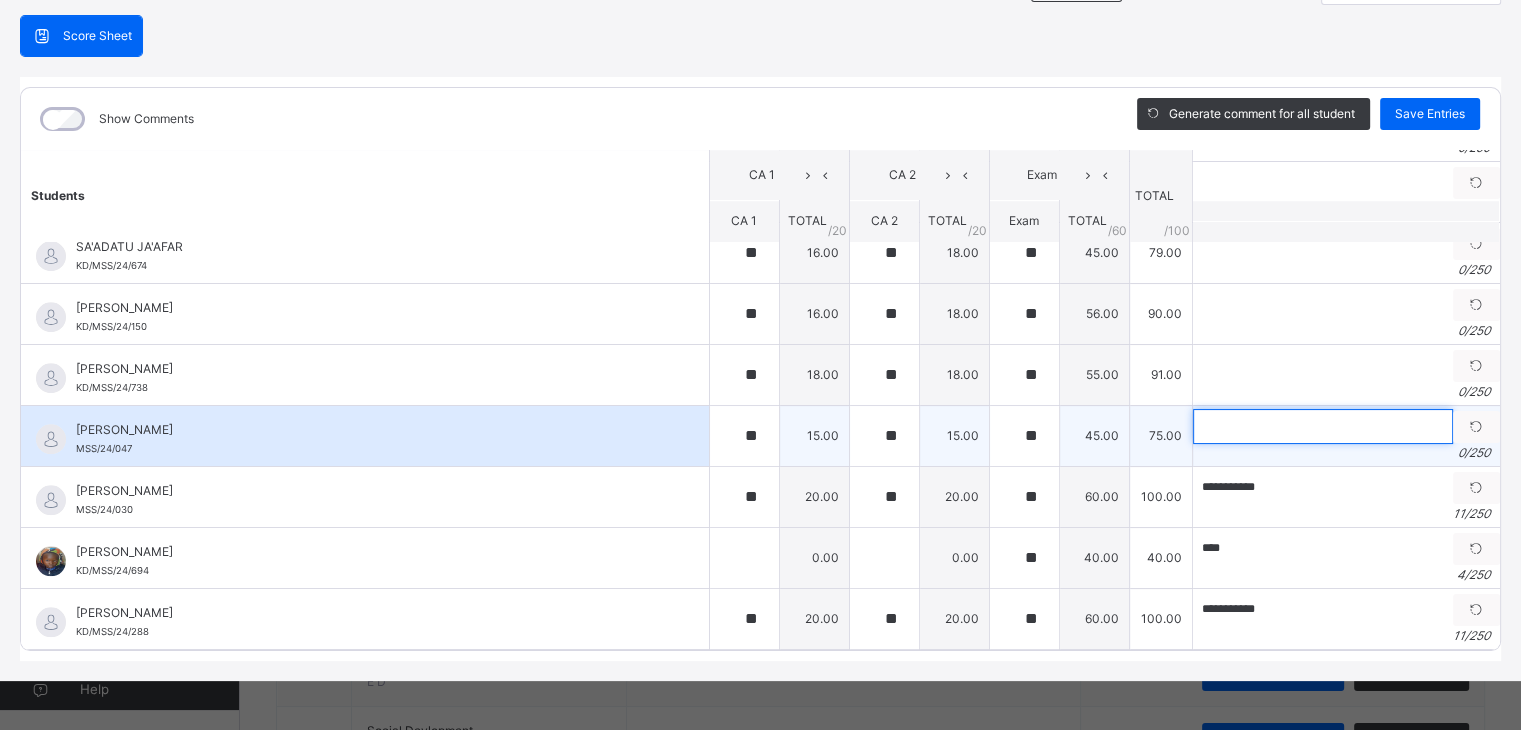 click at bounding box center [1323, 426] 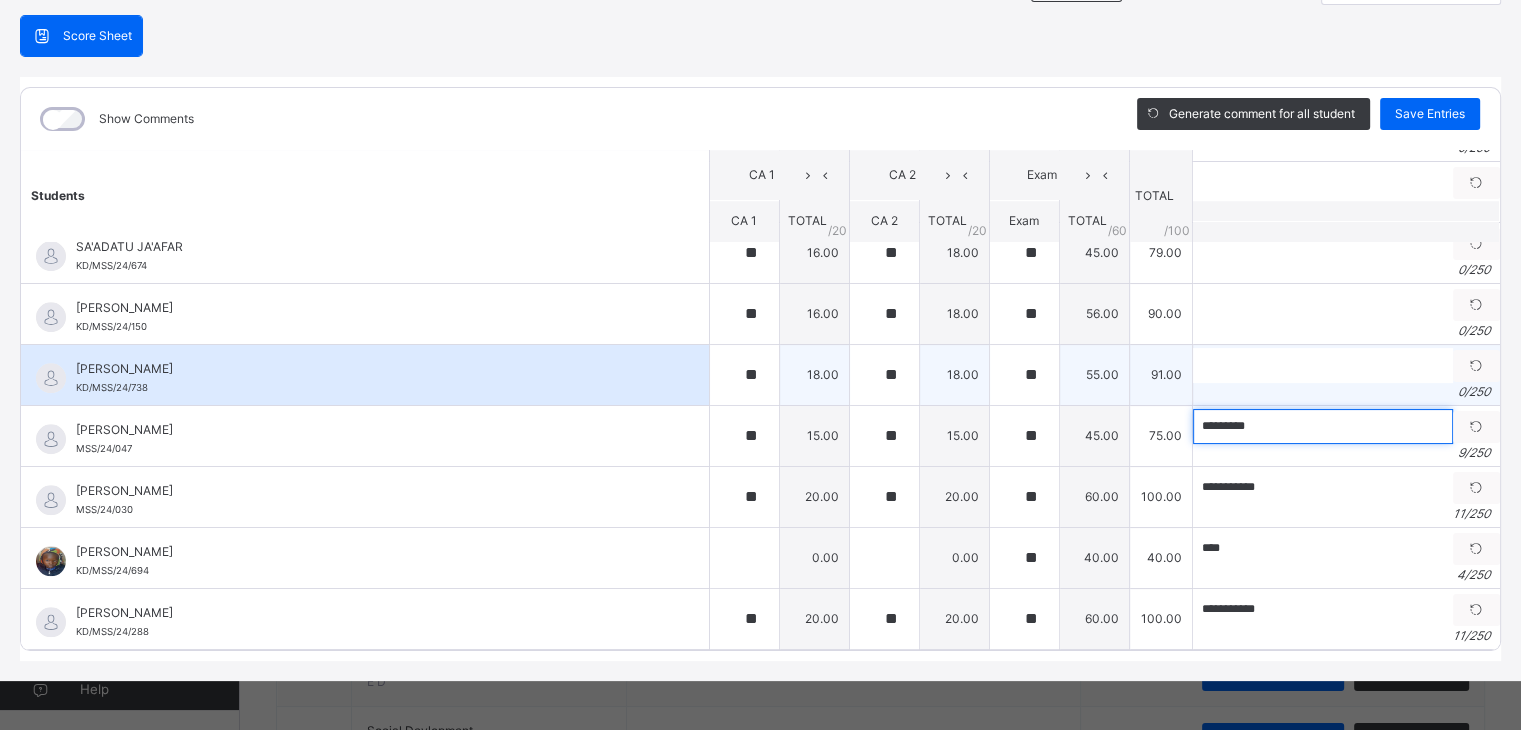 type on "*********" 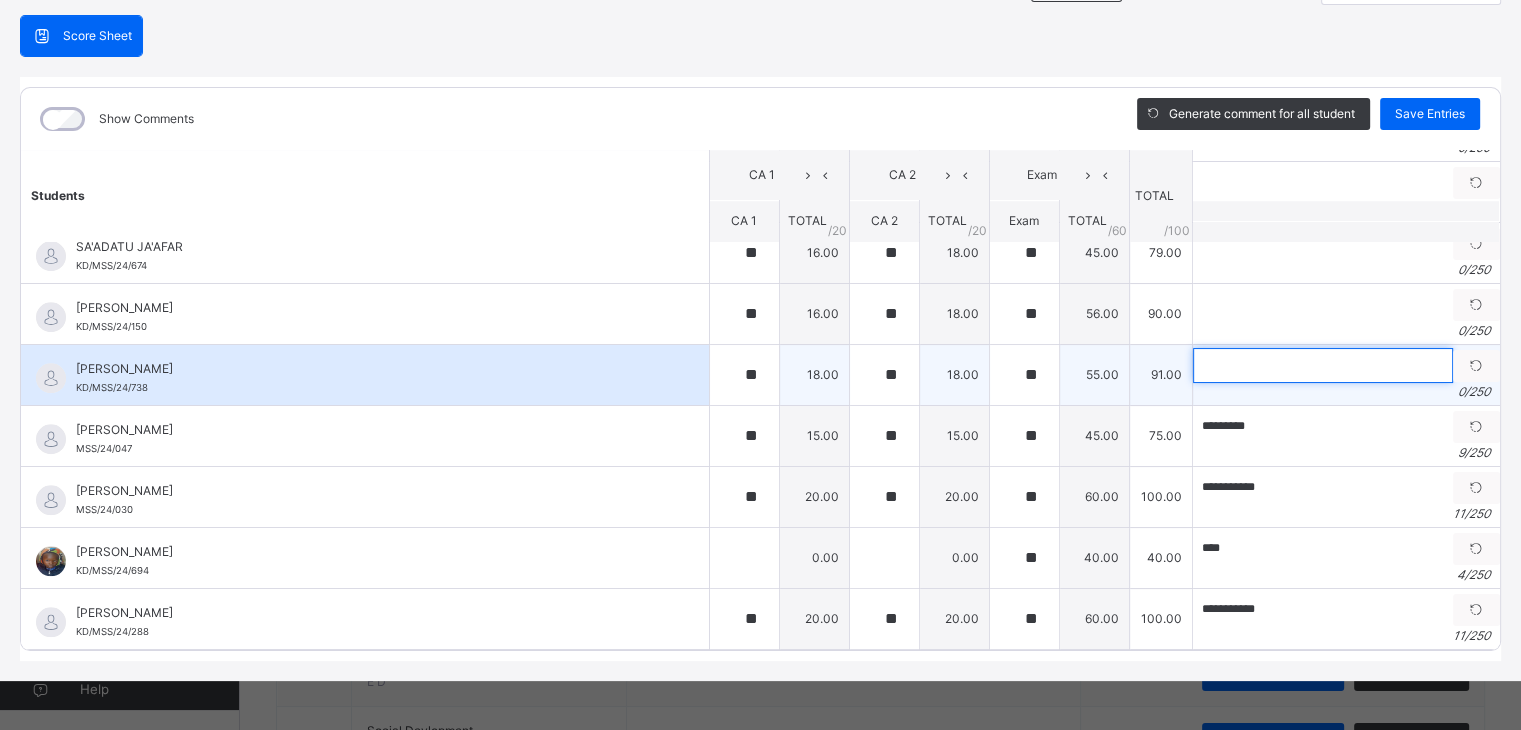 click at bounding box center (1323, 365) 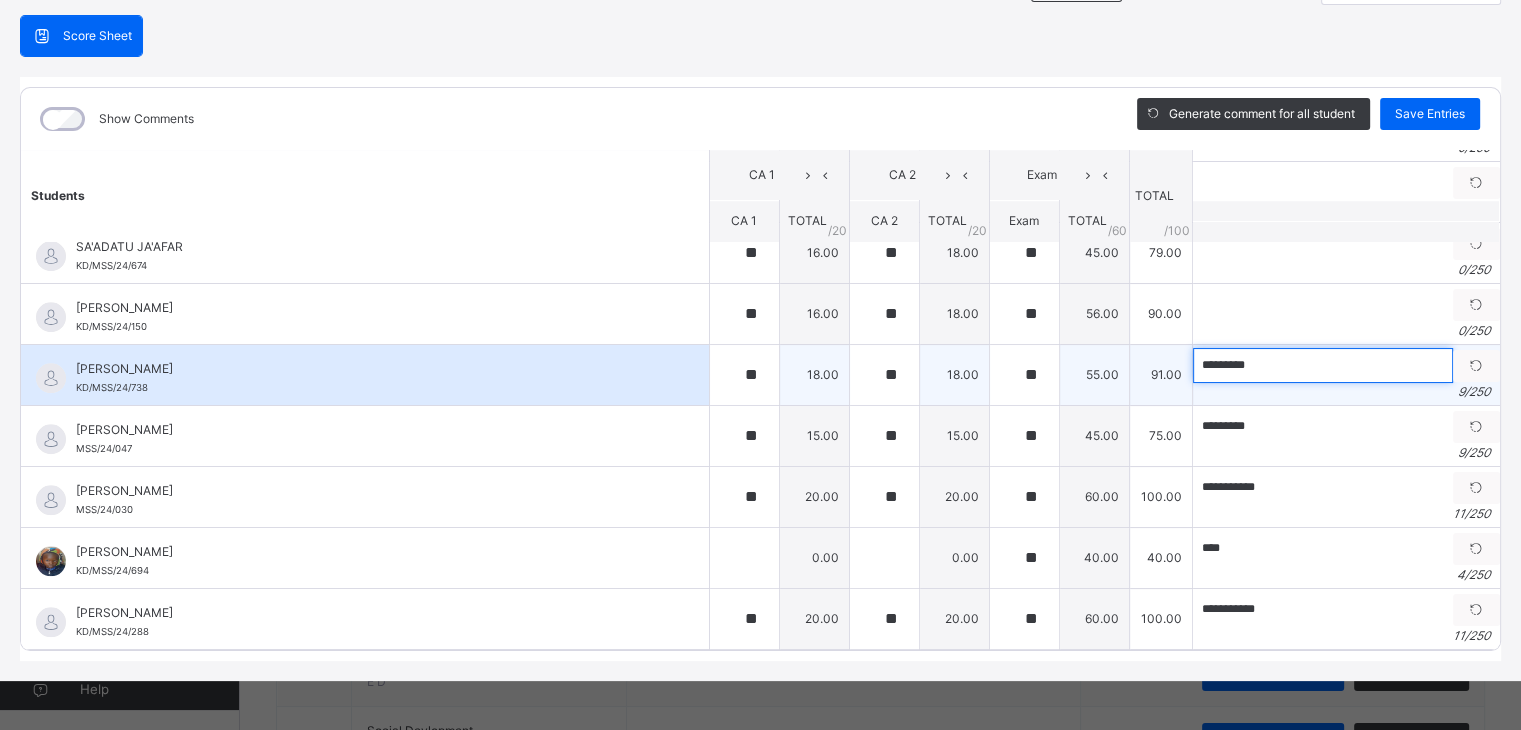 drag, startPoint x: 1175, startPoint y: 350, endPoint x: 1260, endPoint y: 350, distance: 85 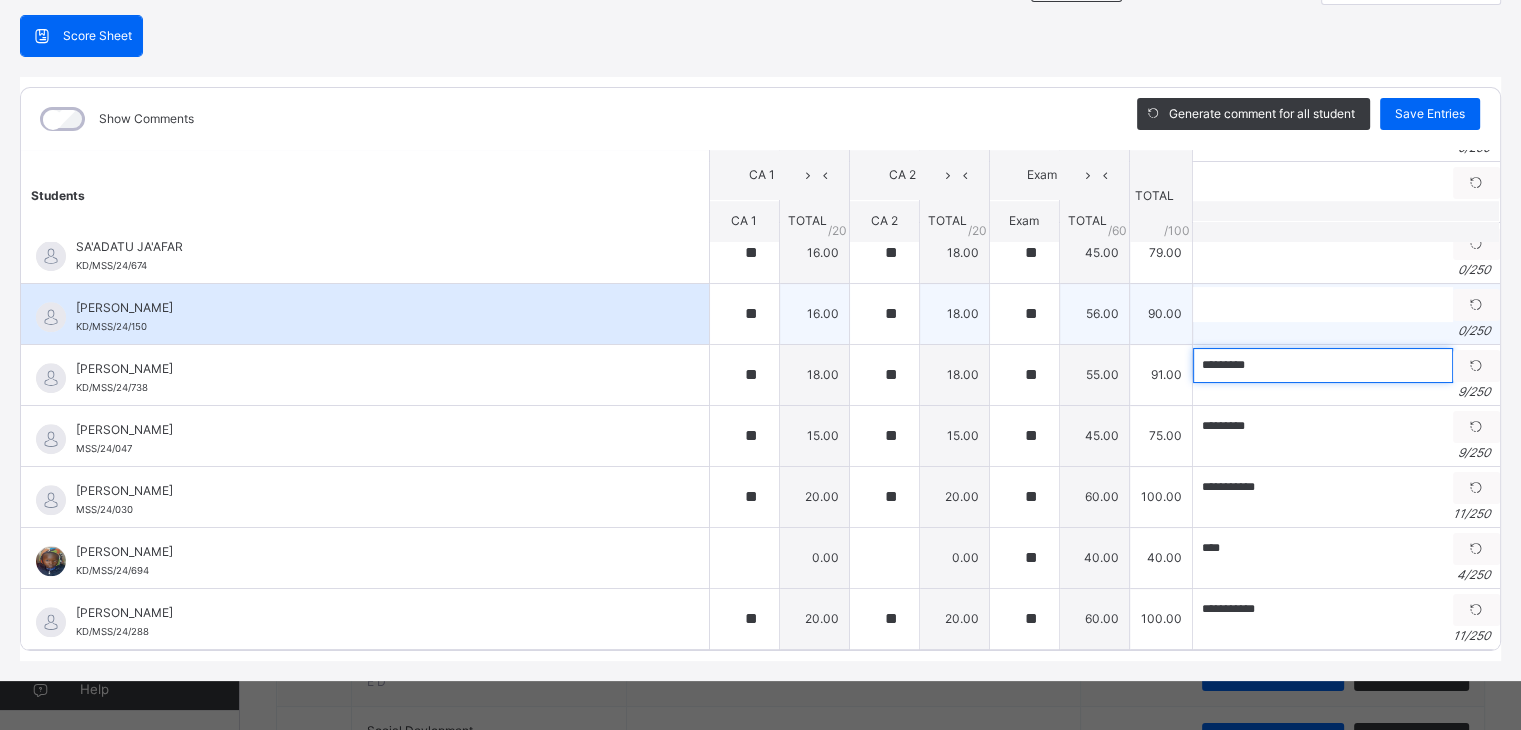 type on "*********" 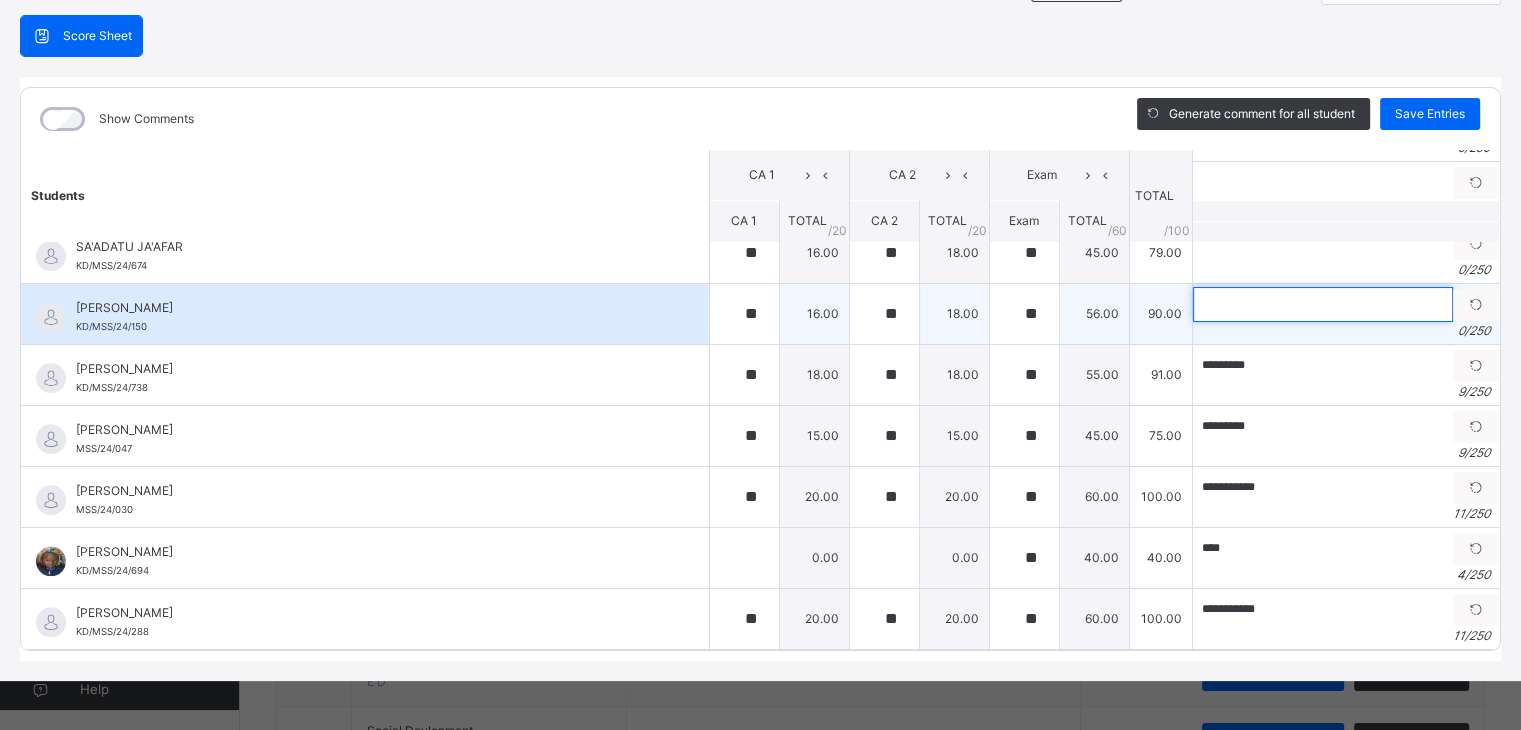 click at bounding box center [1323, 304] 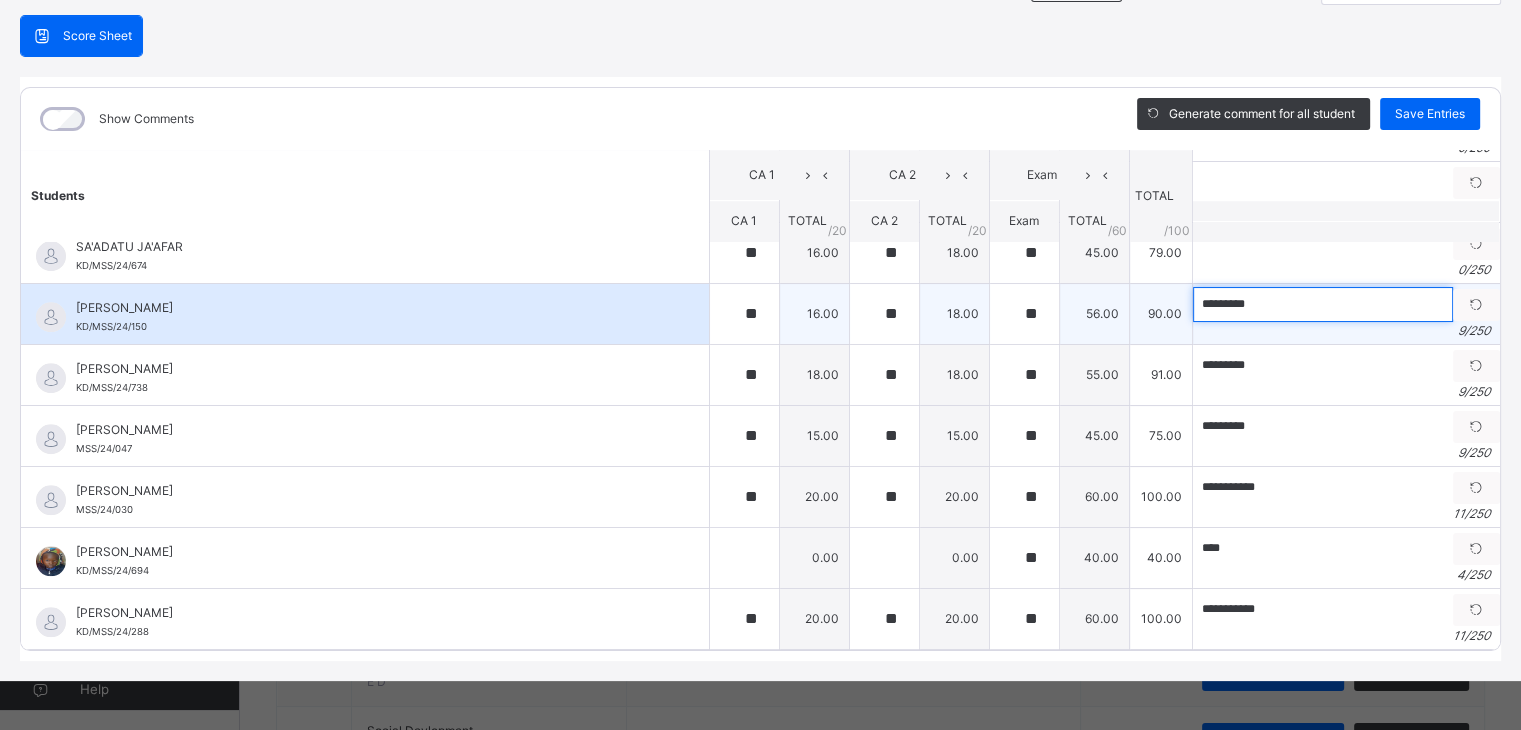 type on "*********" 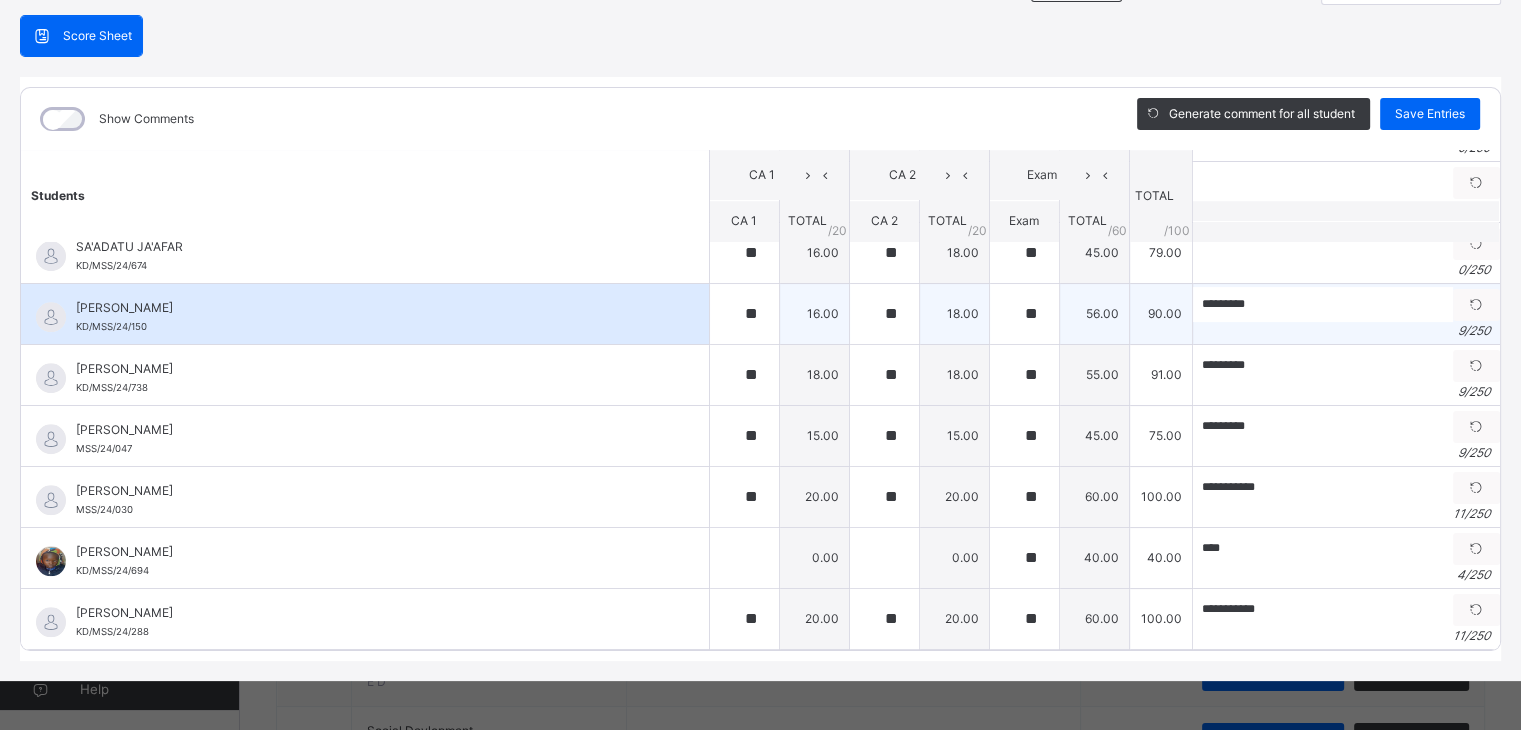 click on "[PERSON_NAME]" at bounding box center (370, 308) 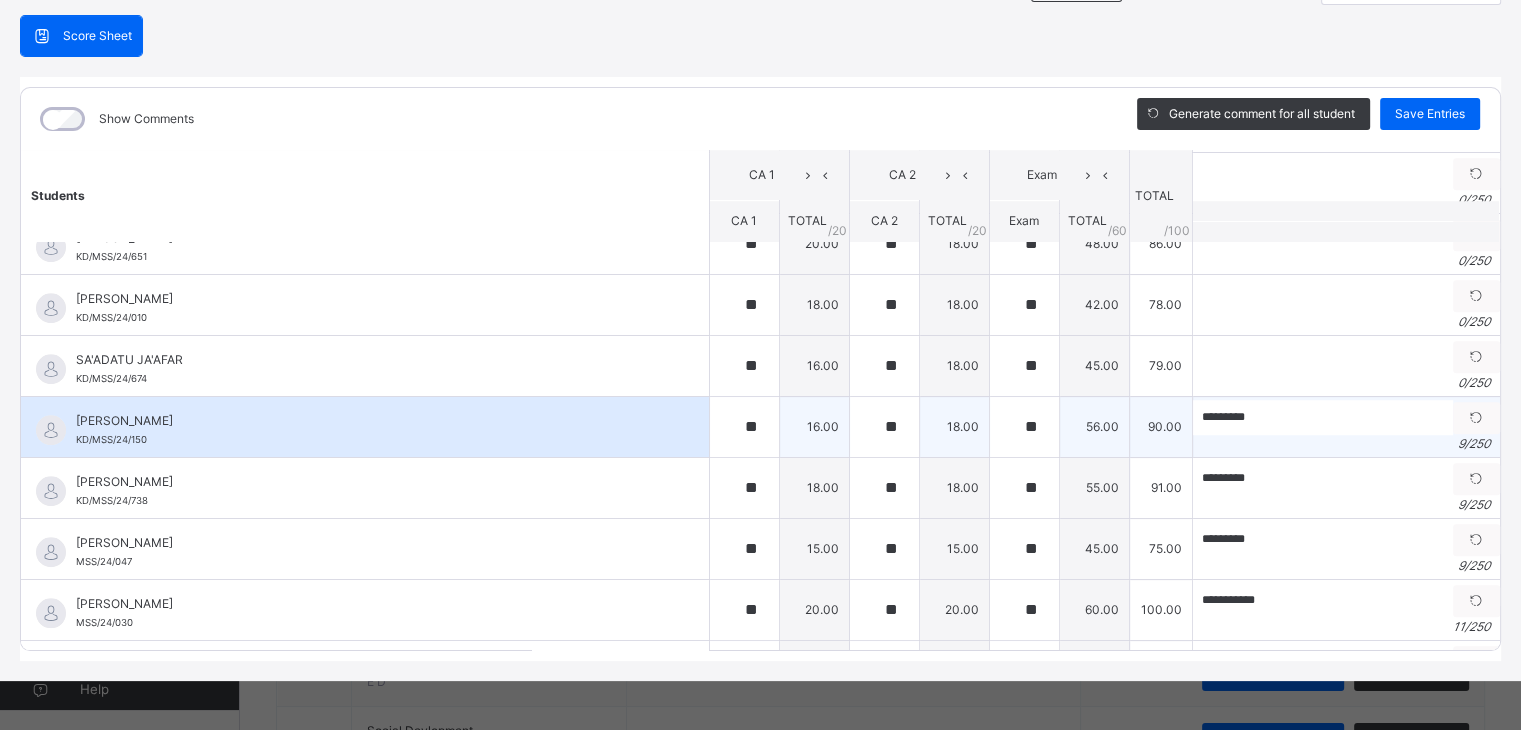 scroll, scrollTop: 1576, scrollLeft: 0, axis: vertical 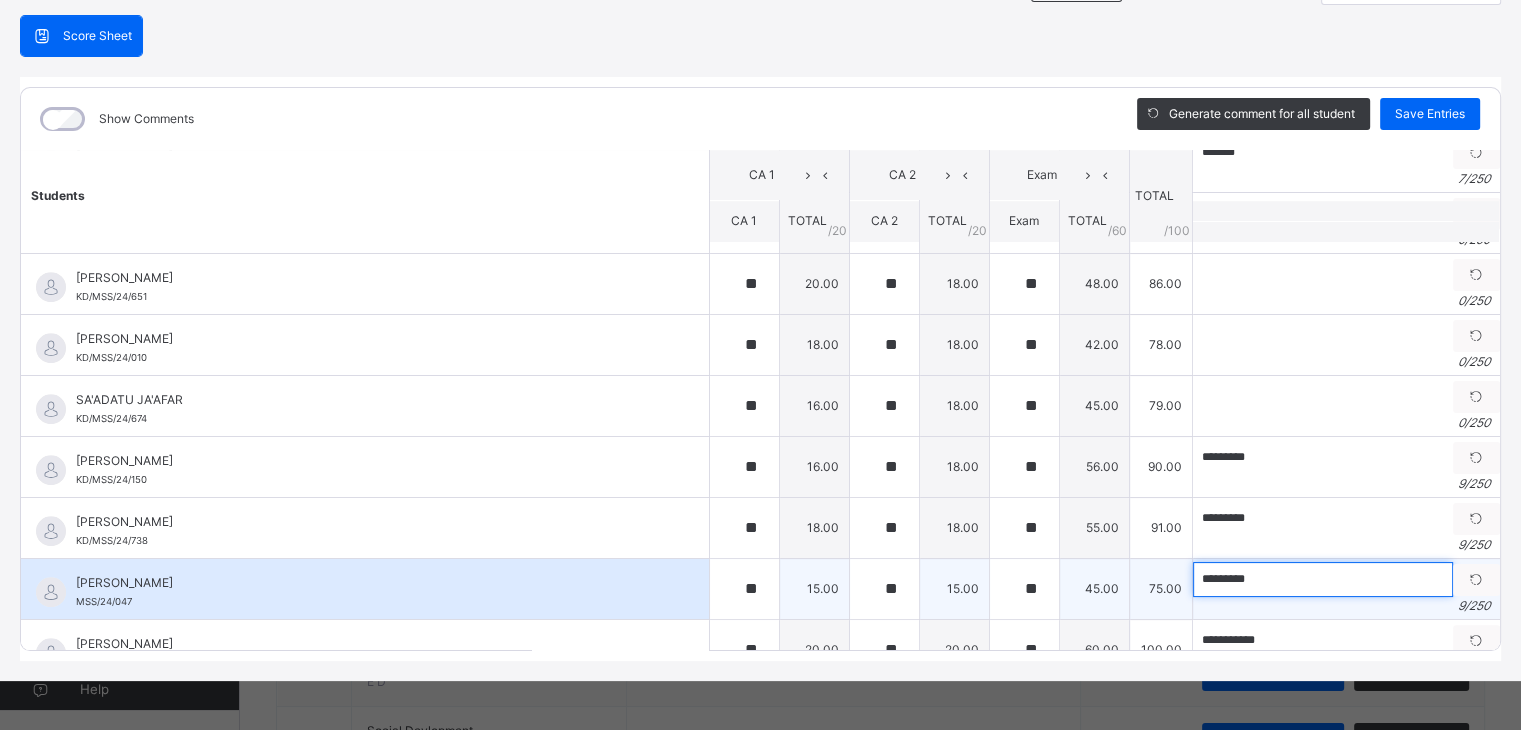 drag, startPoint x: 1171, startPoint y: 568, endPoint x: 1284, endPoint y: 569, distance: 113.004425 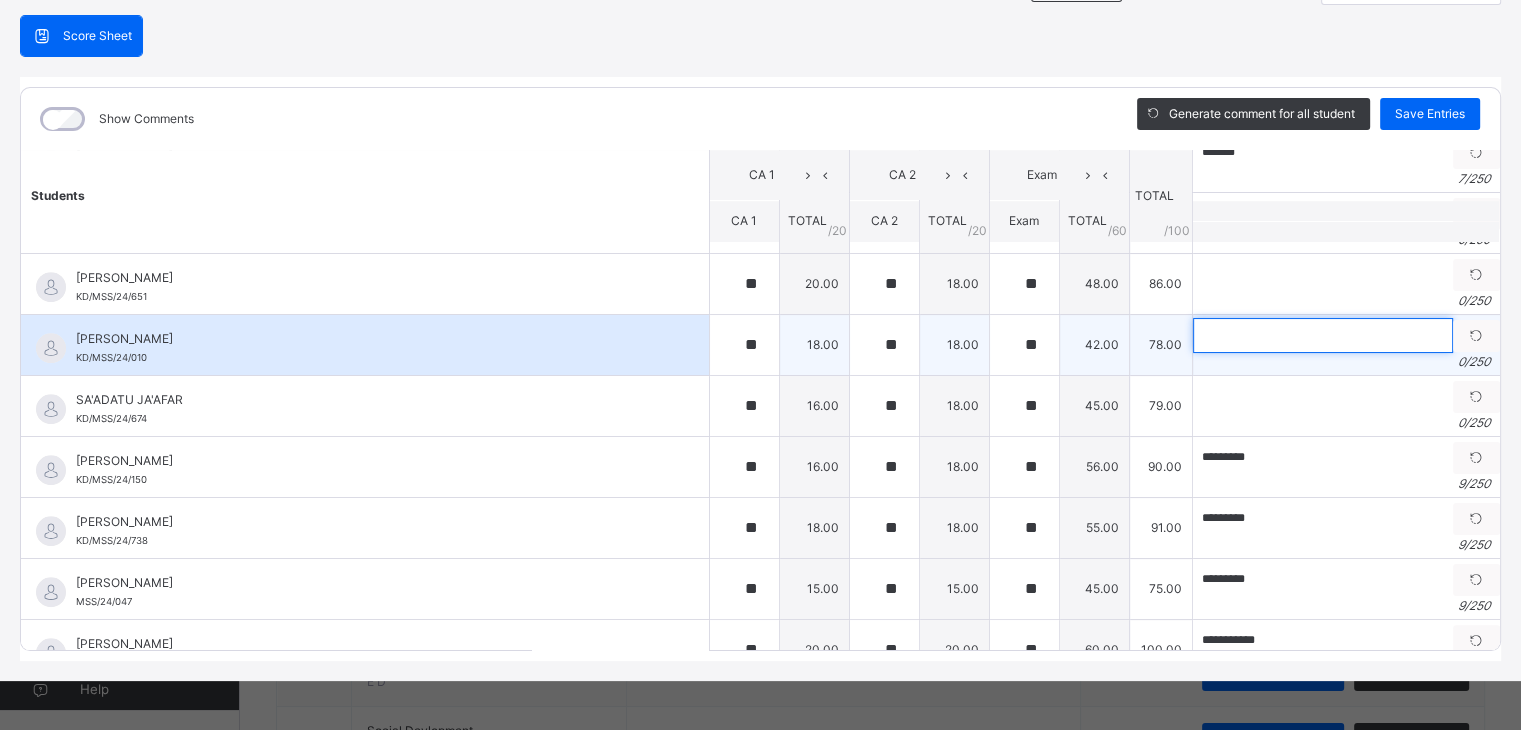 click at bounding box center (1323, 335) 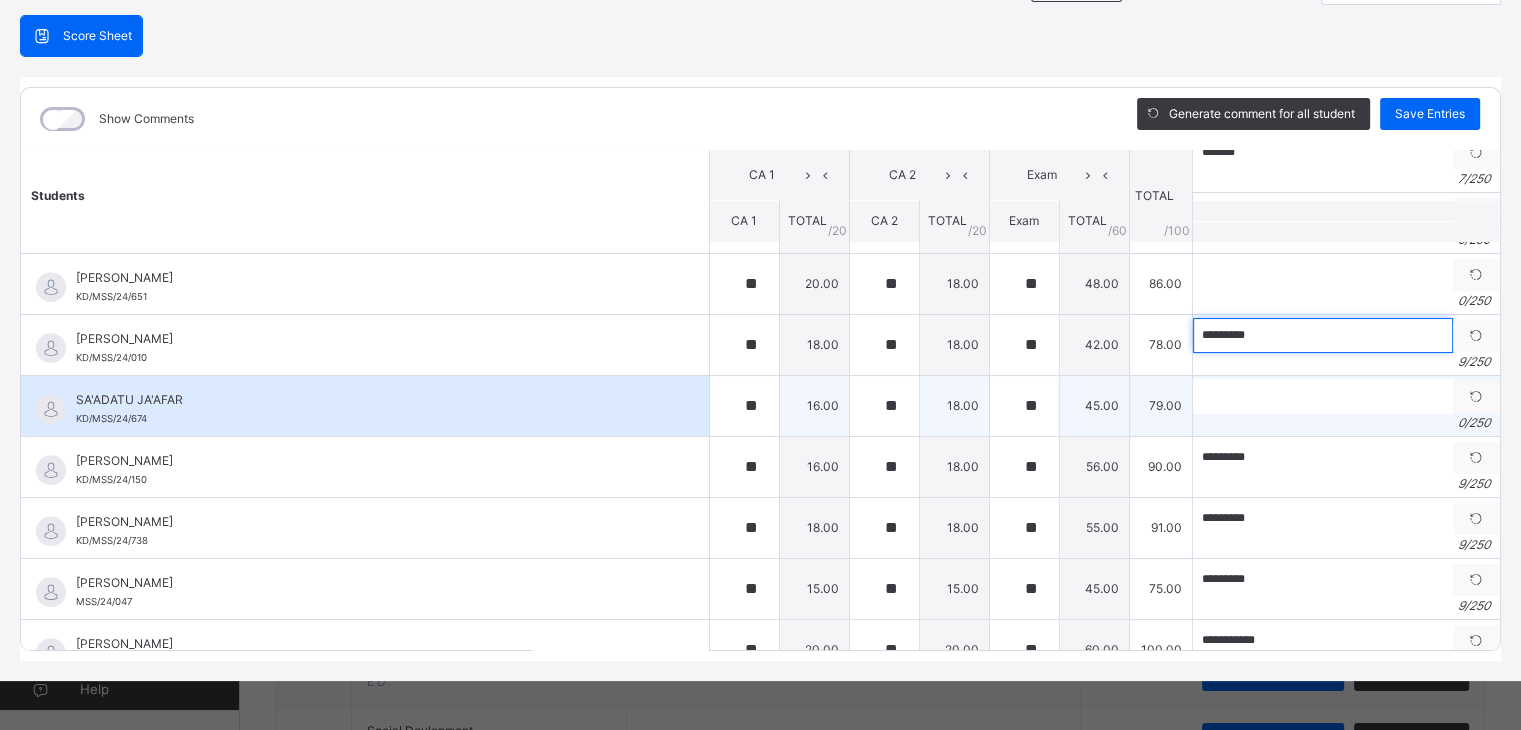 type on "*********" 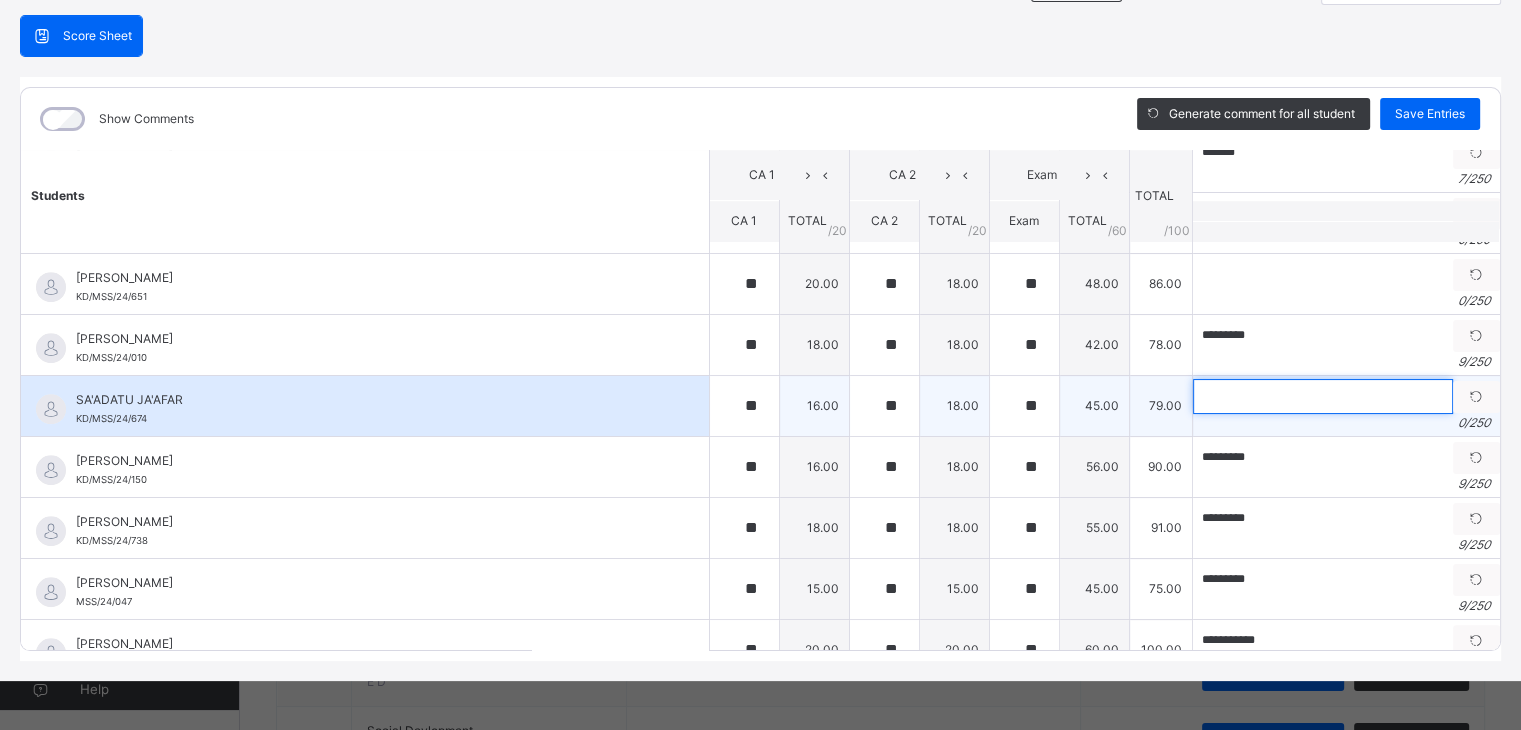 click at bounding box center [1323, 396] 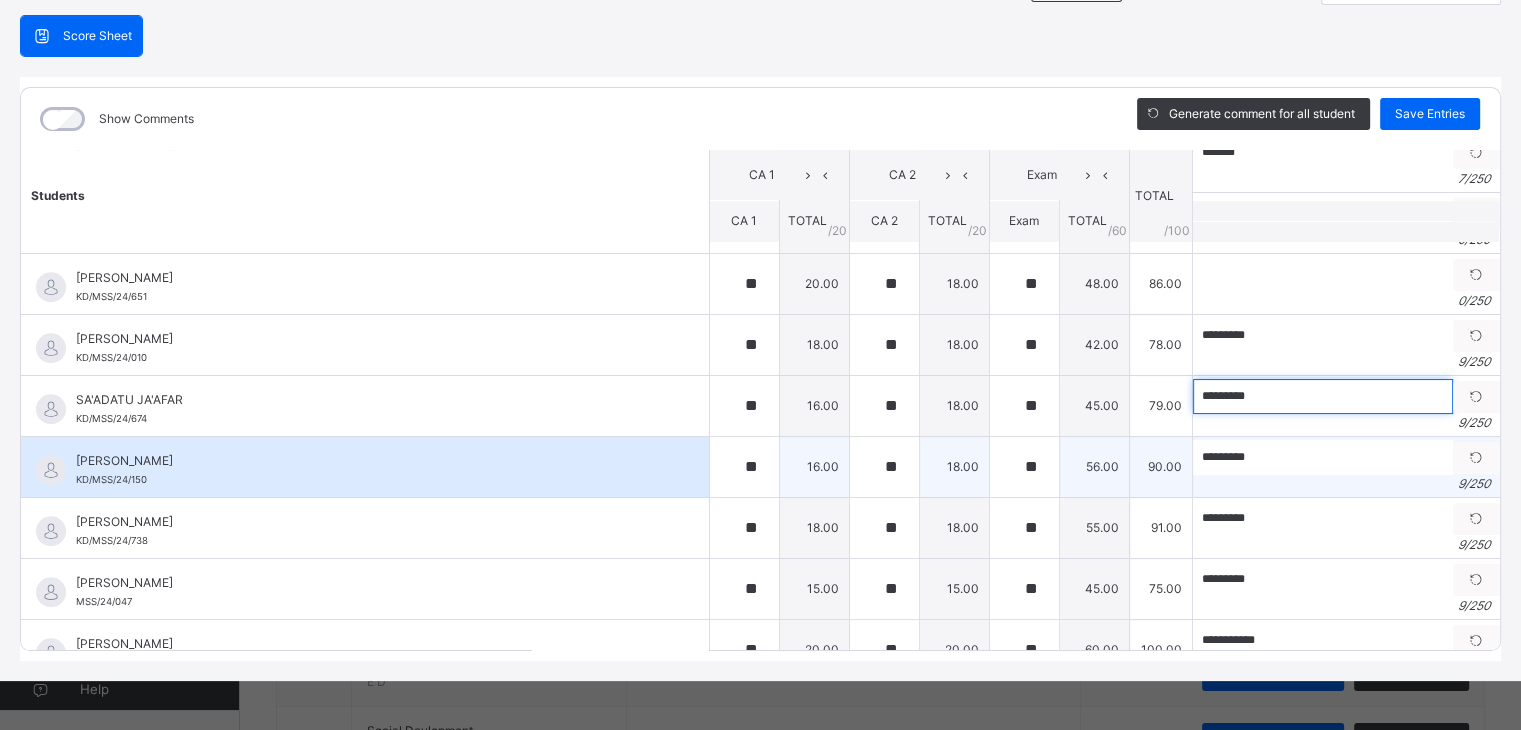 type on "*********" 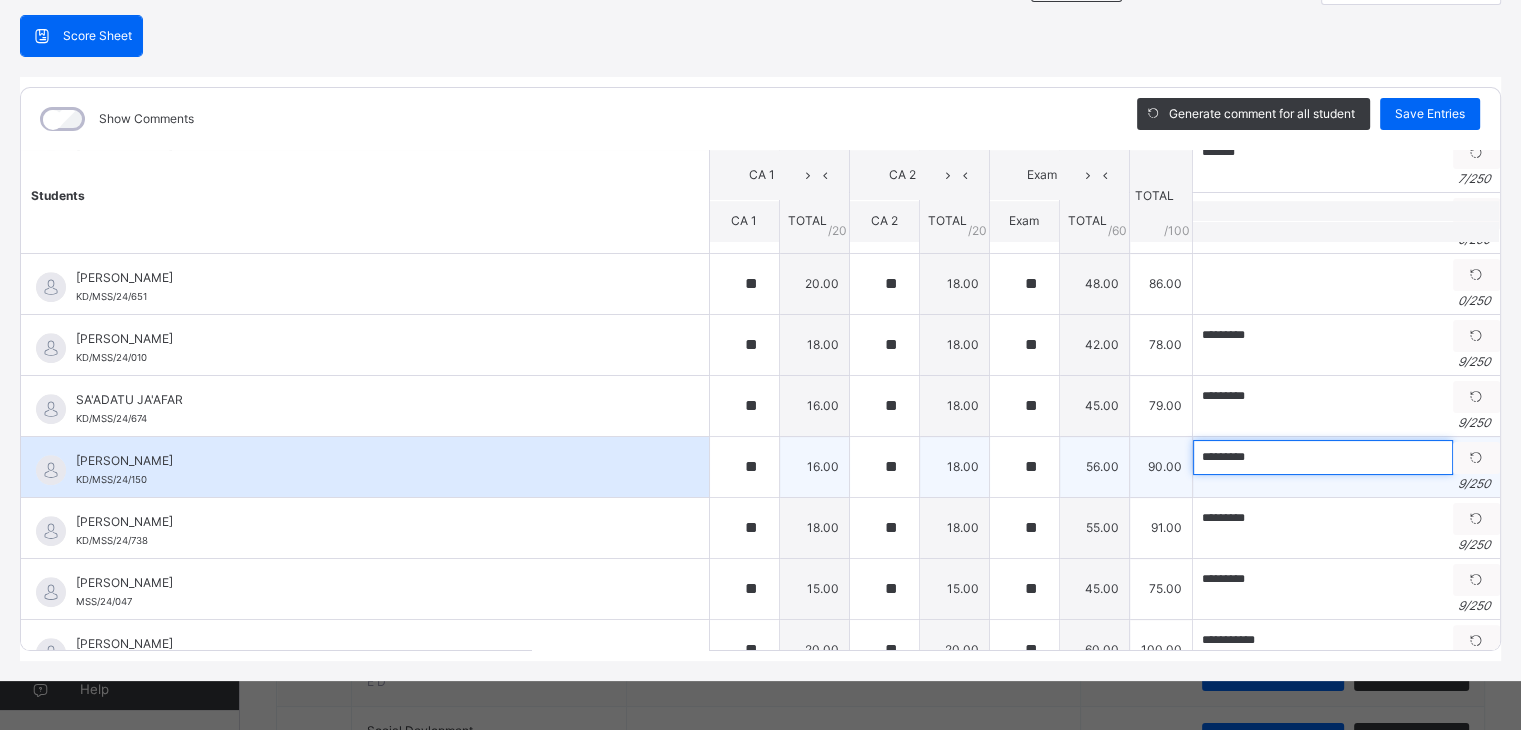 drag, startPoint x: 1172, startPoint y: 453, endPoint x: 1260, endPoint y: 452, distance: 88.005684 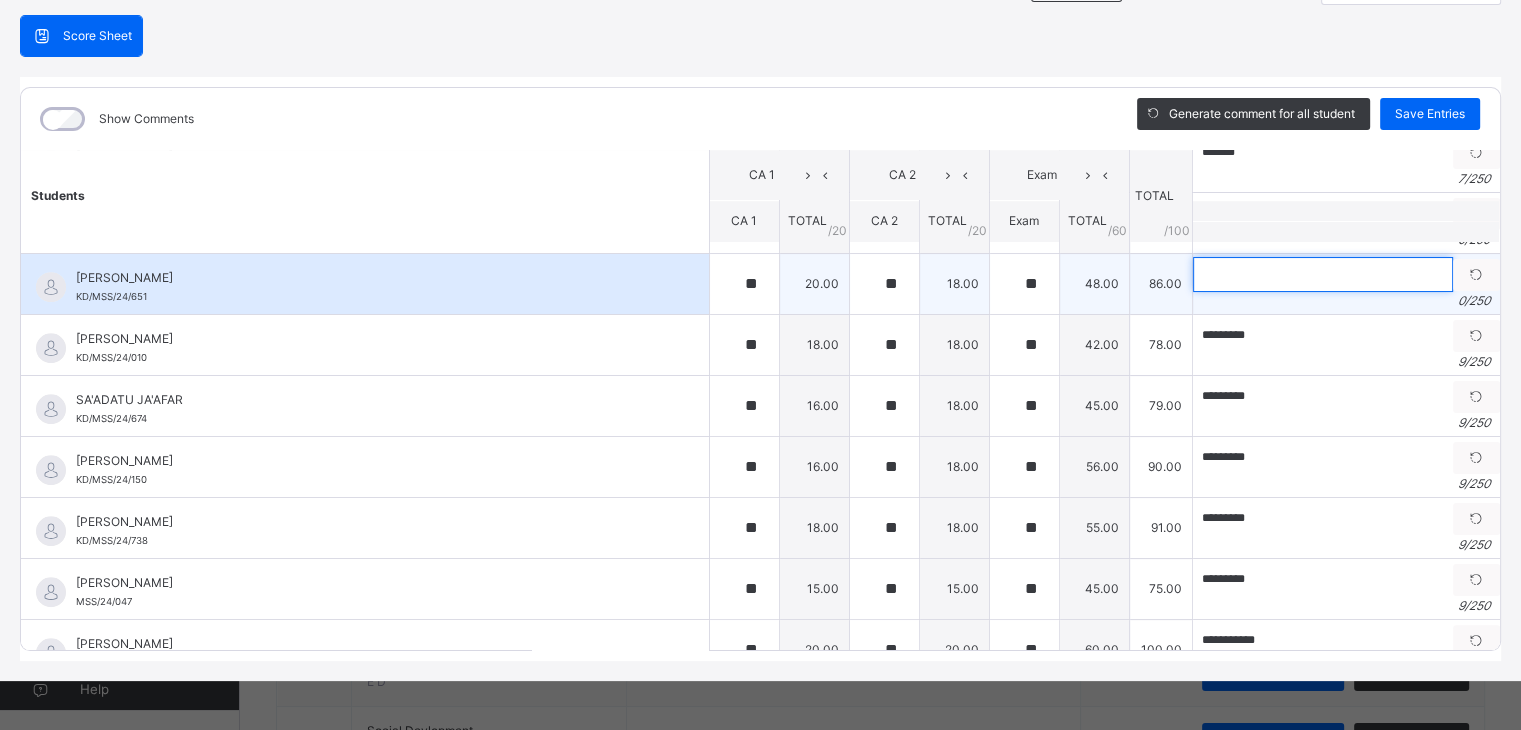 click at bounding box center (1323, 274) 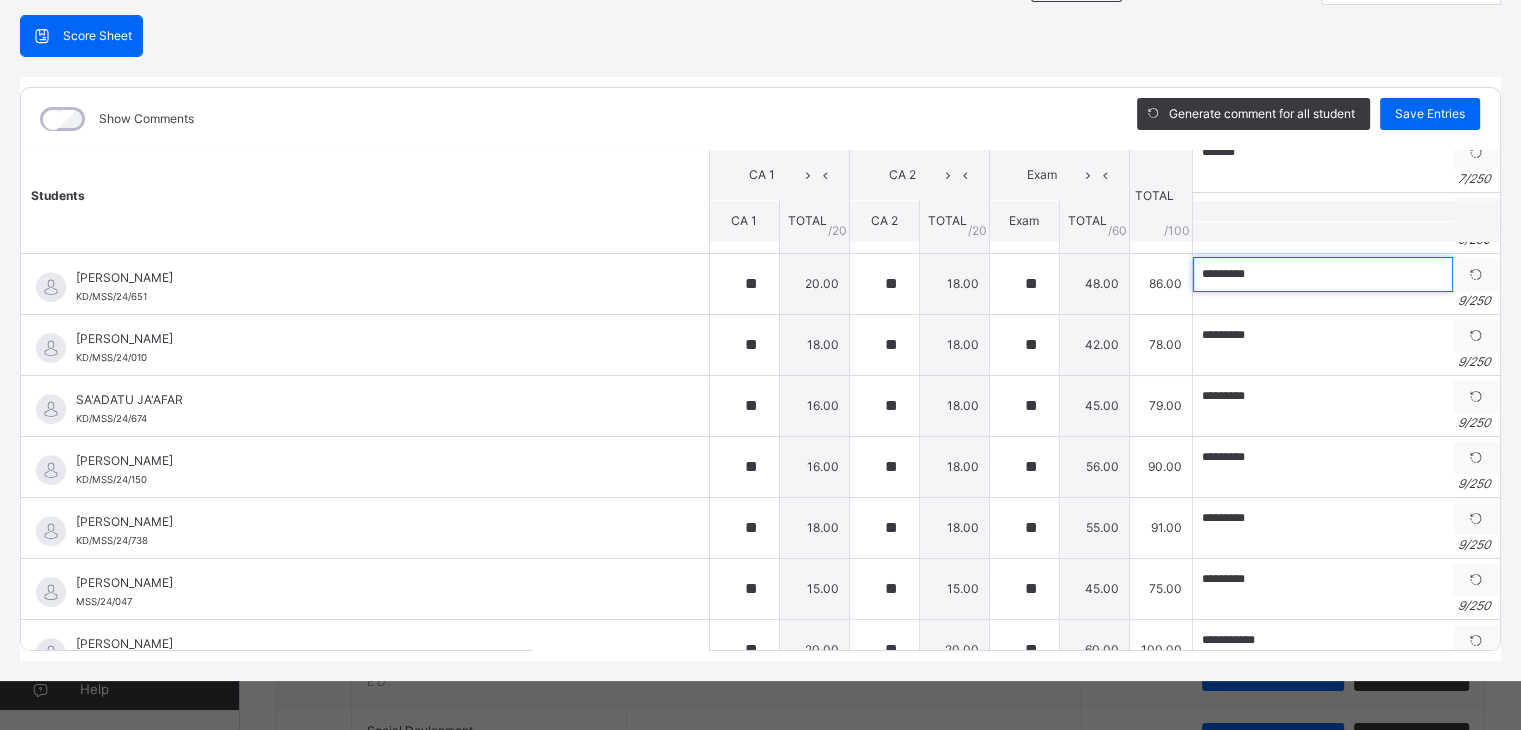 type on "*********" 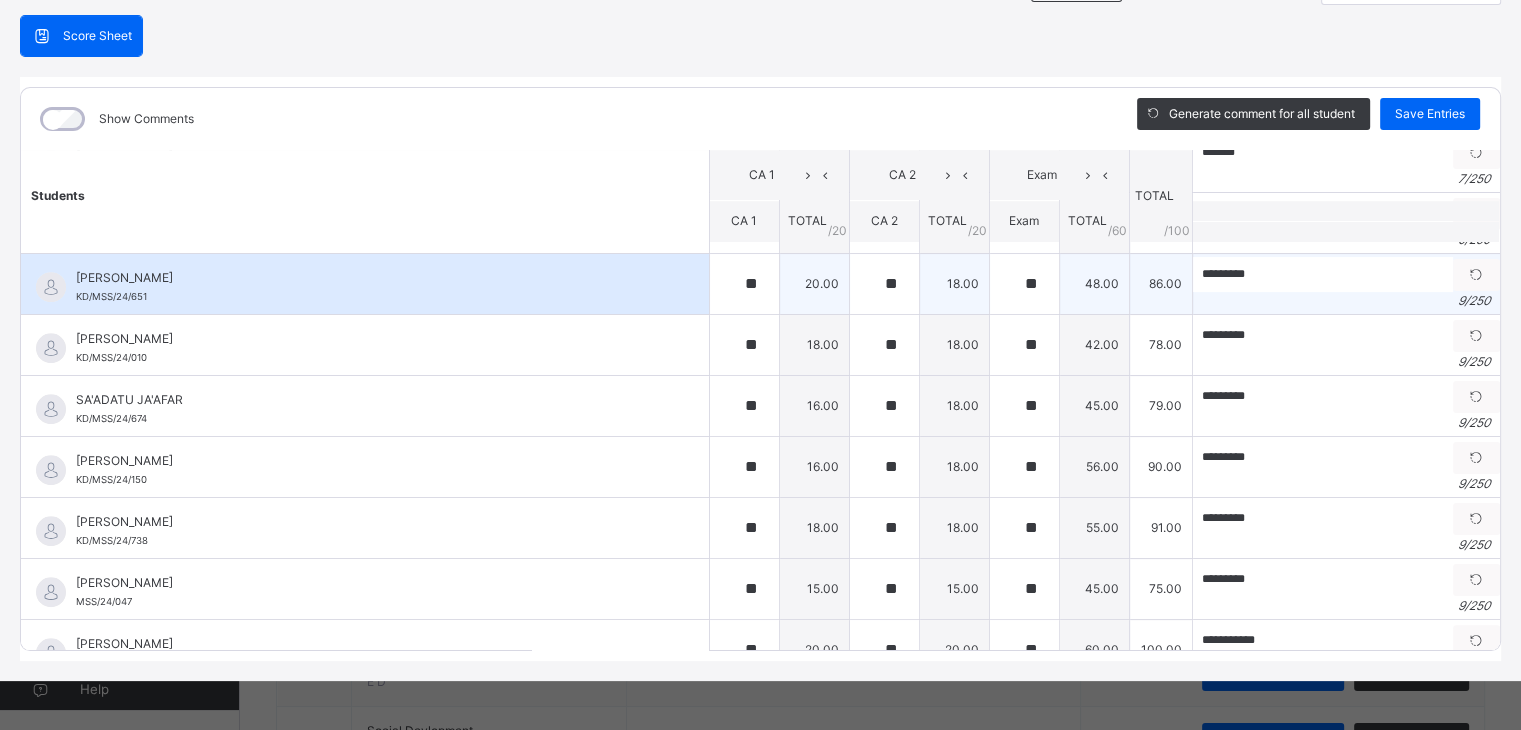 click on "[PERSON_NAME]" at bounding box center [370, 278] 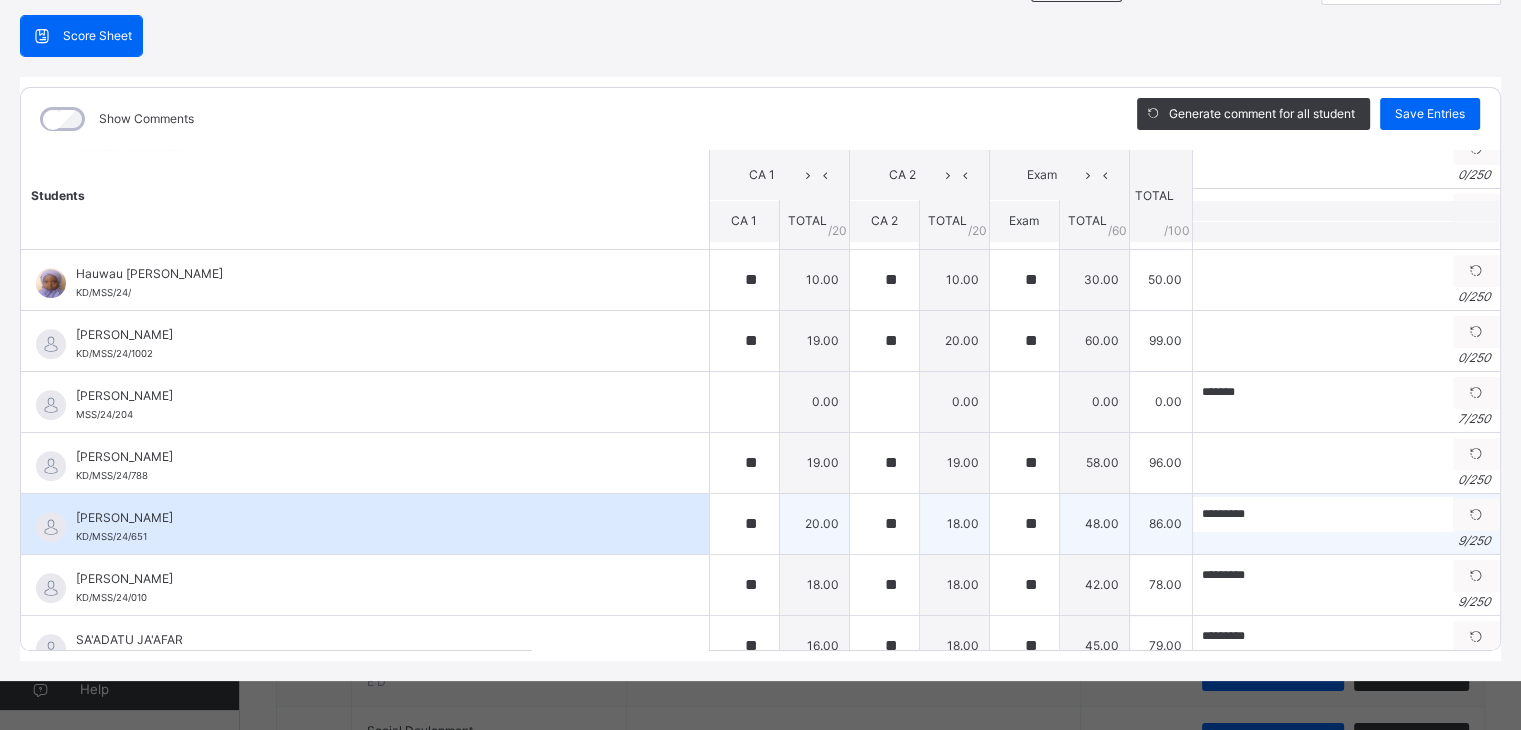 scroll, scrollTop: 1296, scrollLeft: 0, axis: vertical 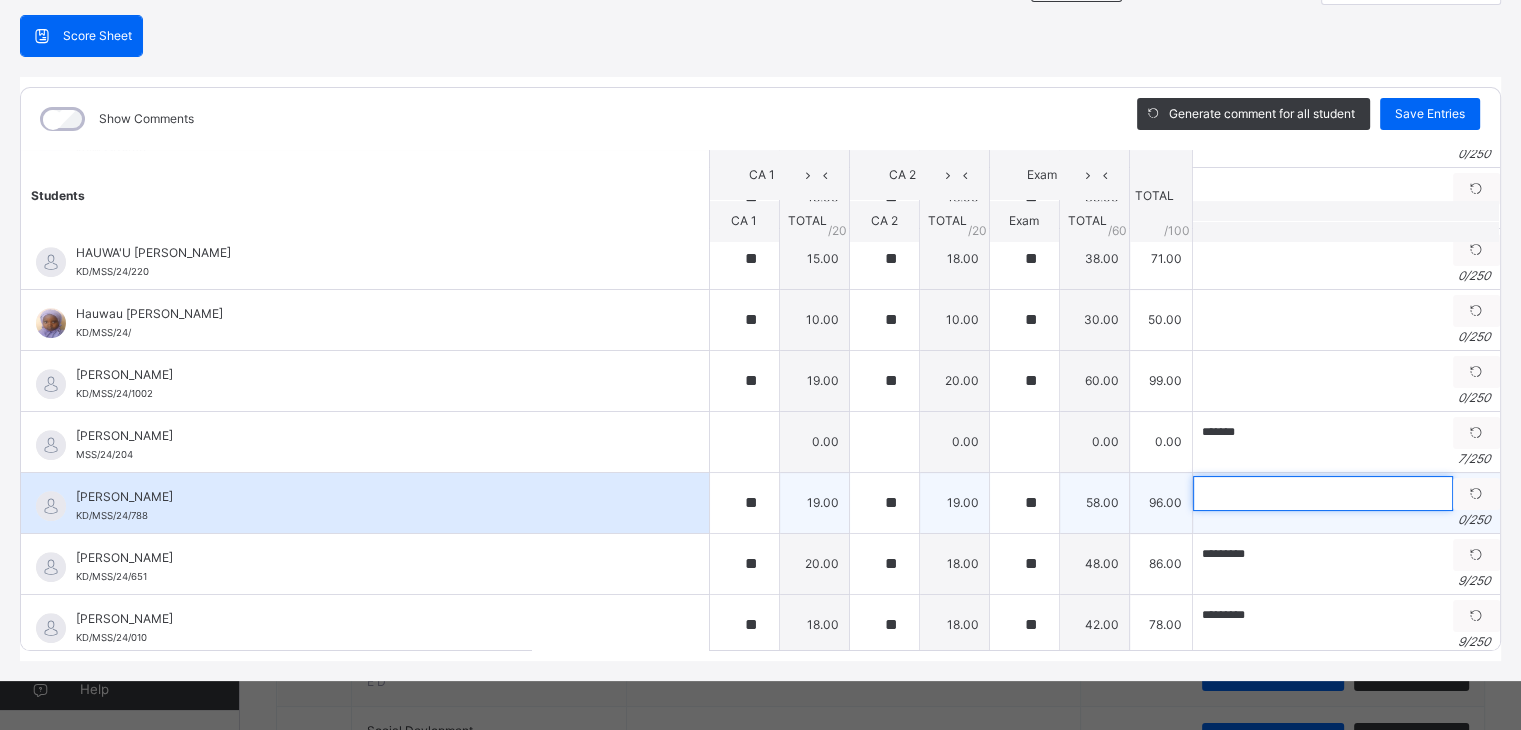 click at bounding box center [1323, 493] 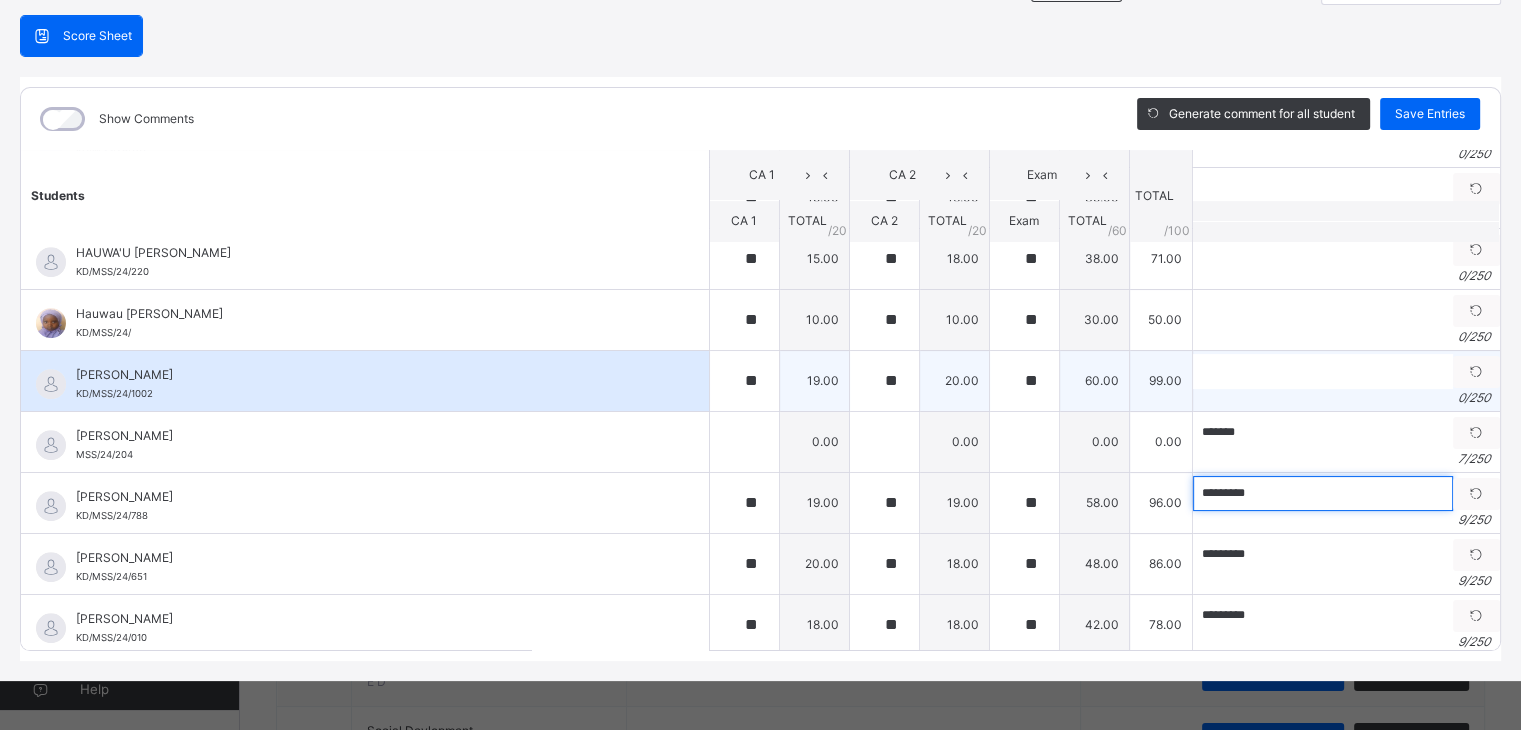 type on "*********" 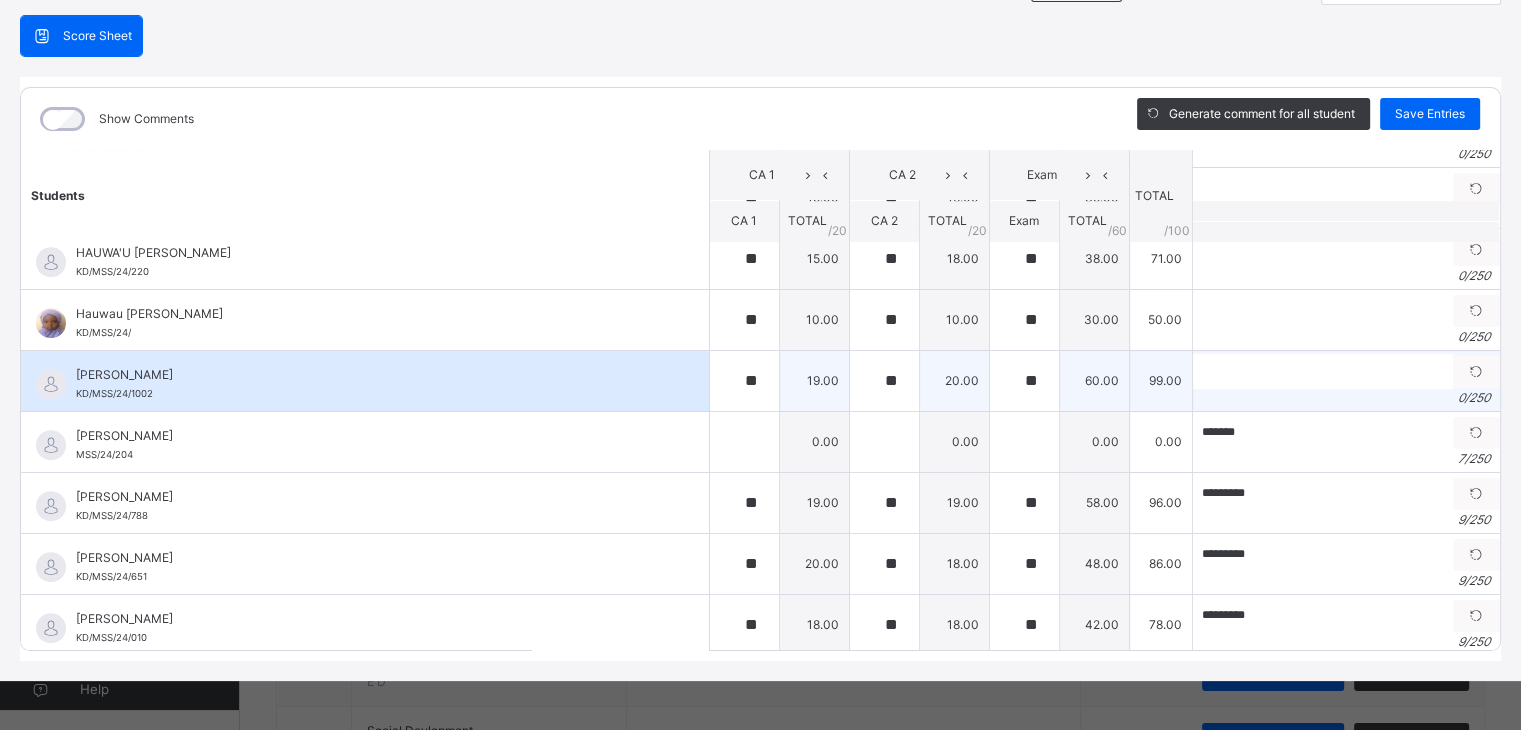click on "0 / 250" at bounding box center (1346, 398) 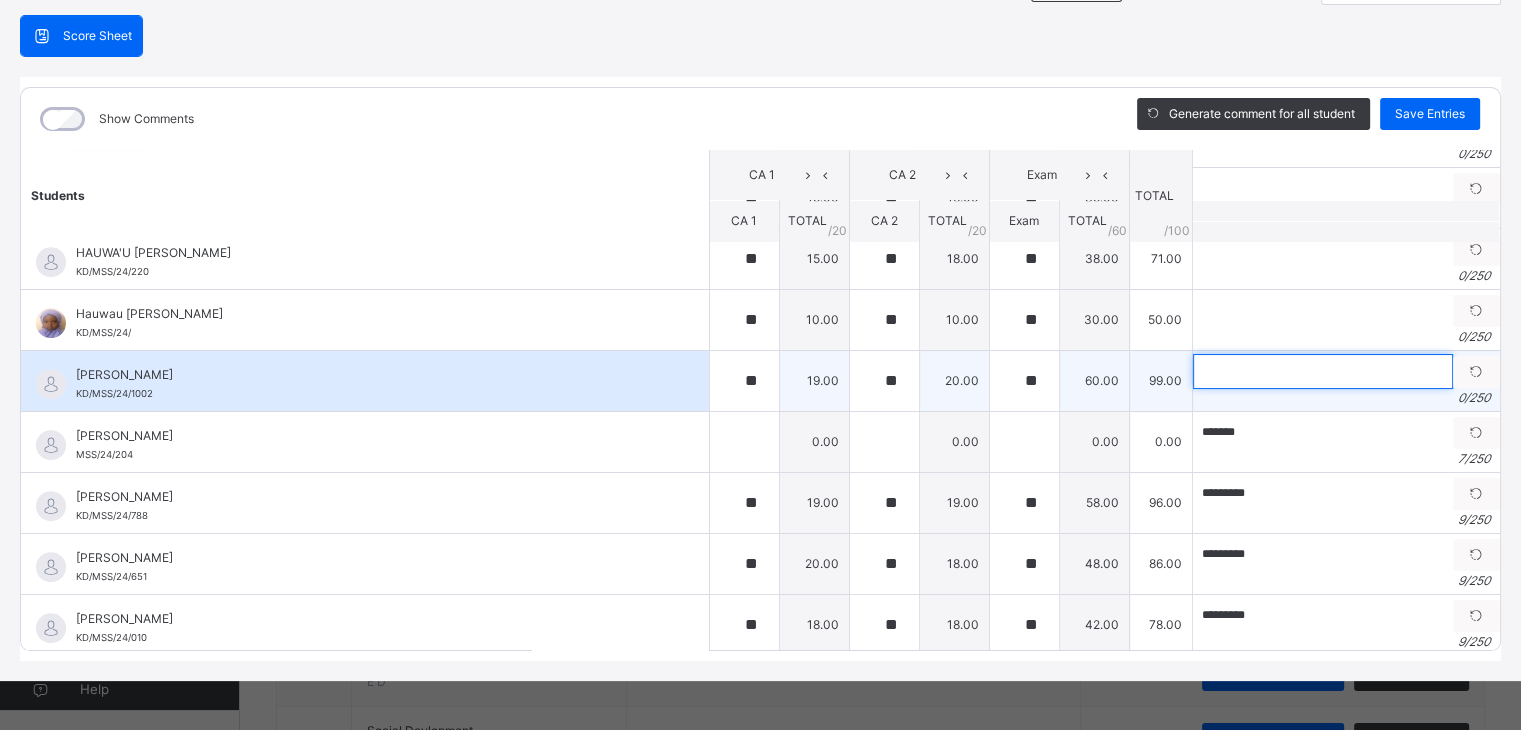 click at bounding box center (1323, 371) 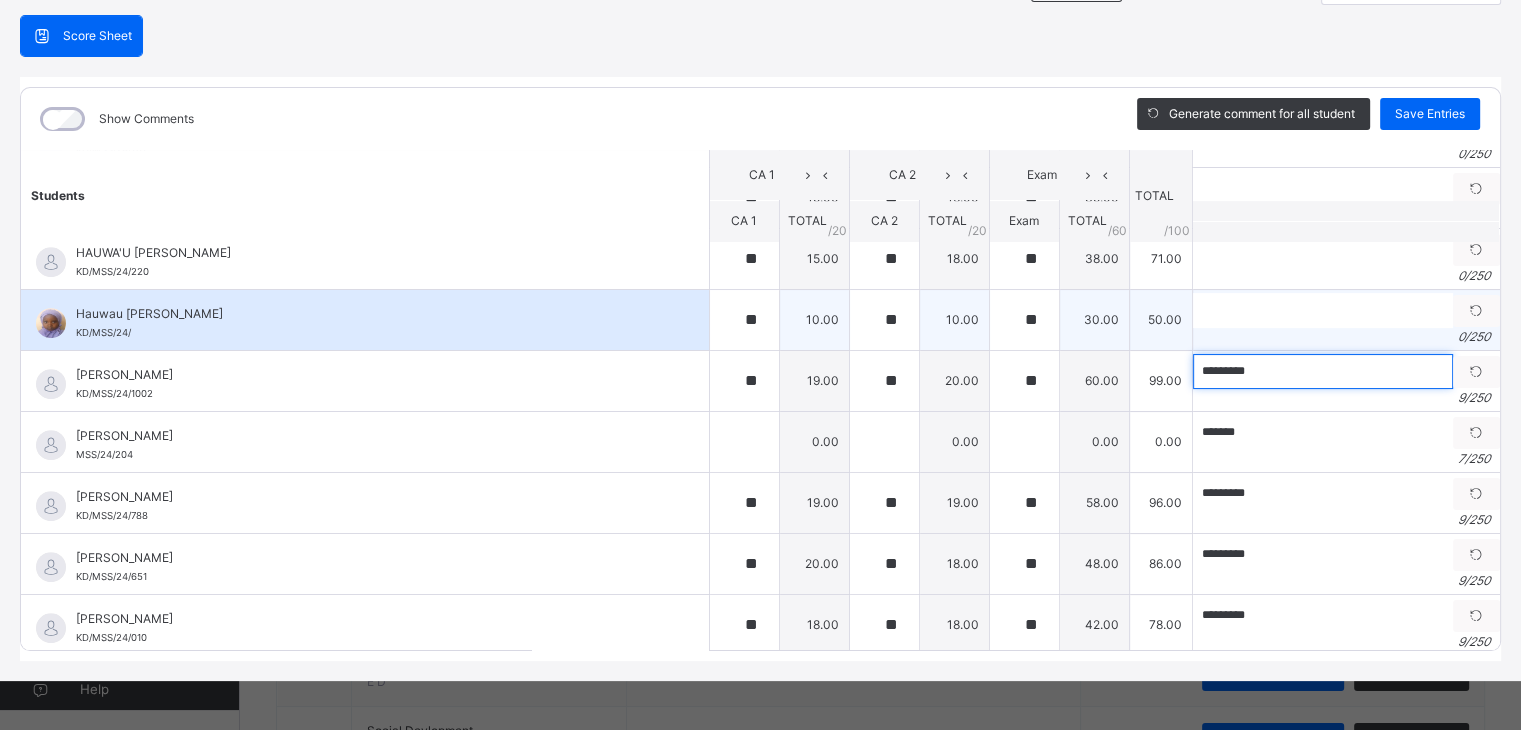 type on "*********" 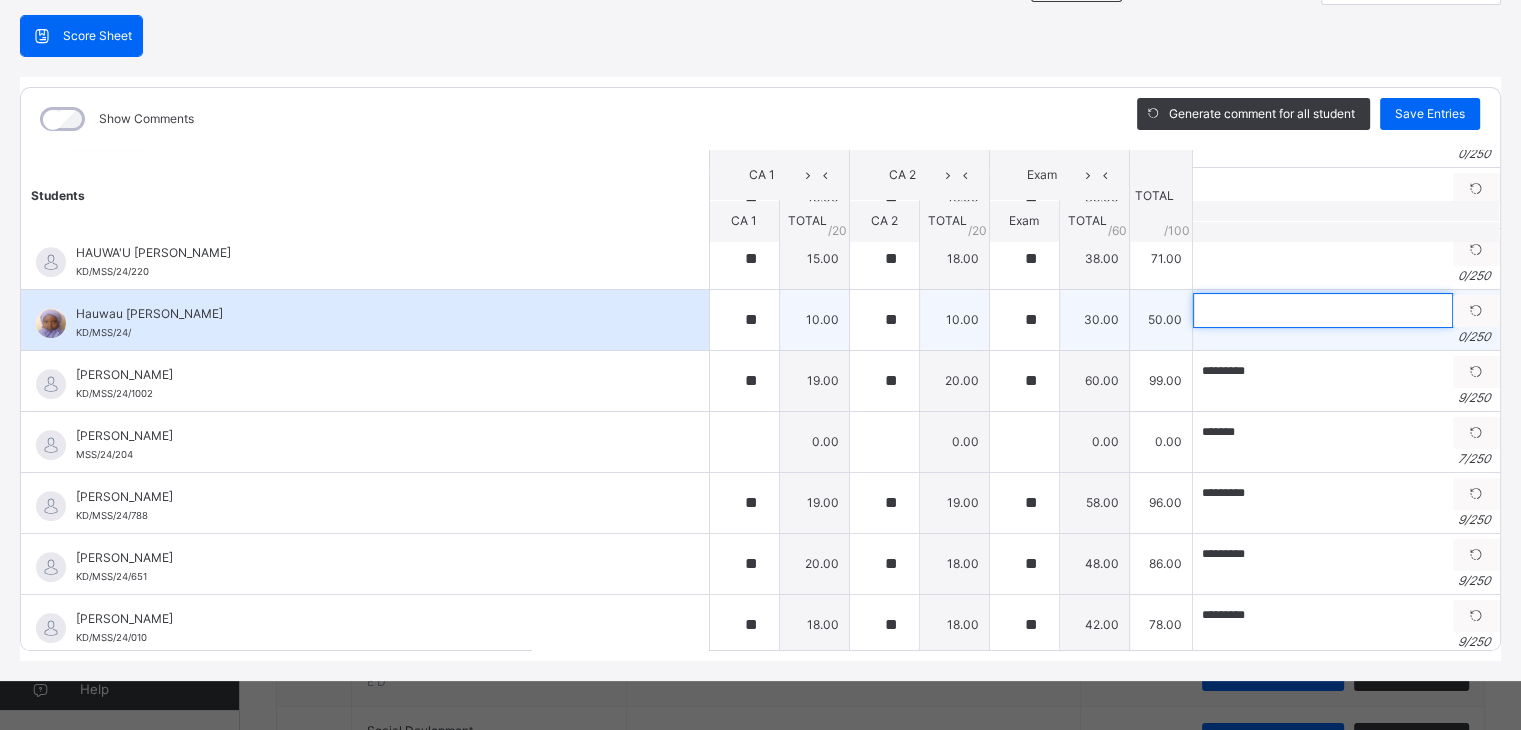click at bounding box center (1323, 310) 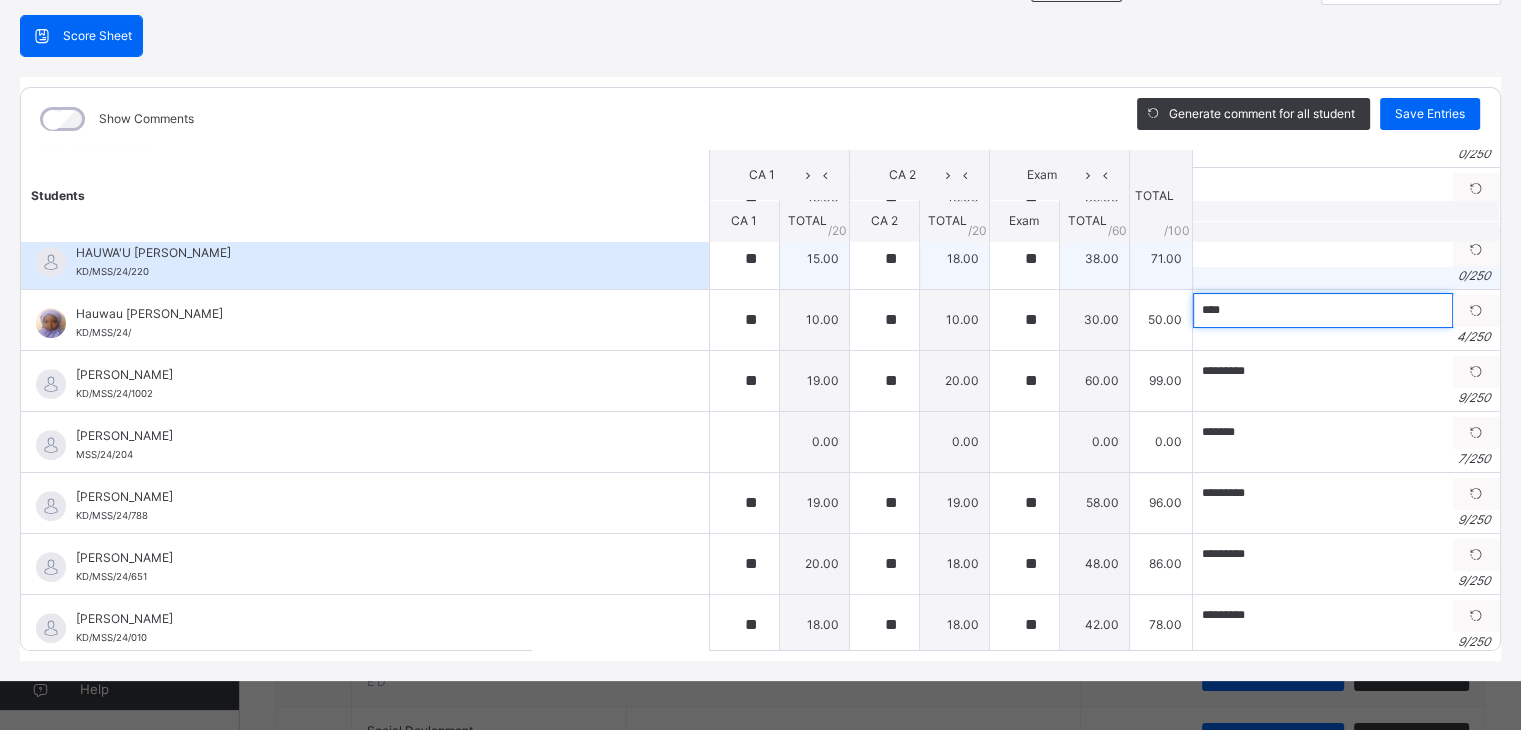 type on "****" 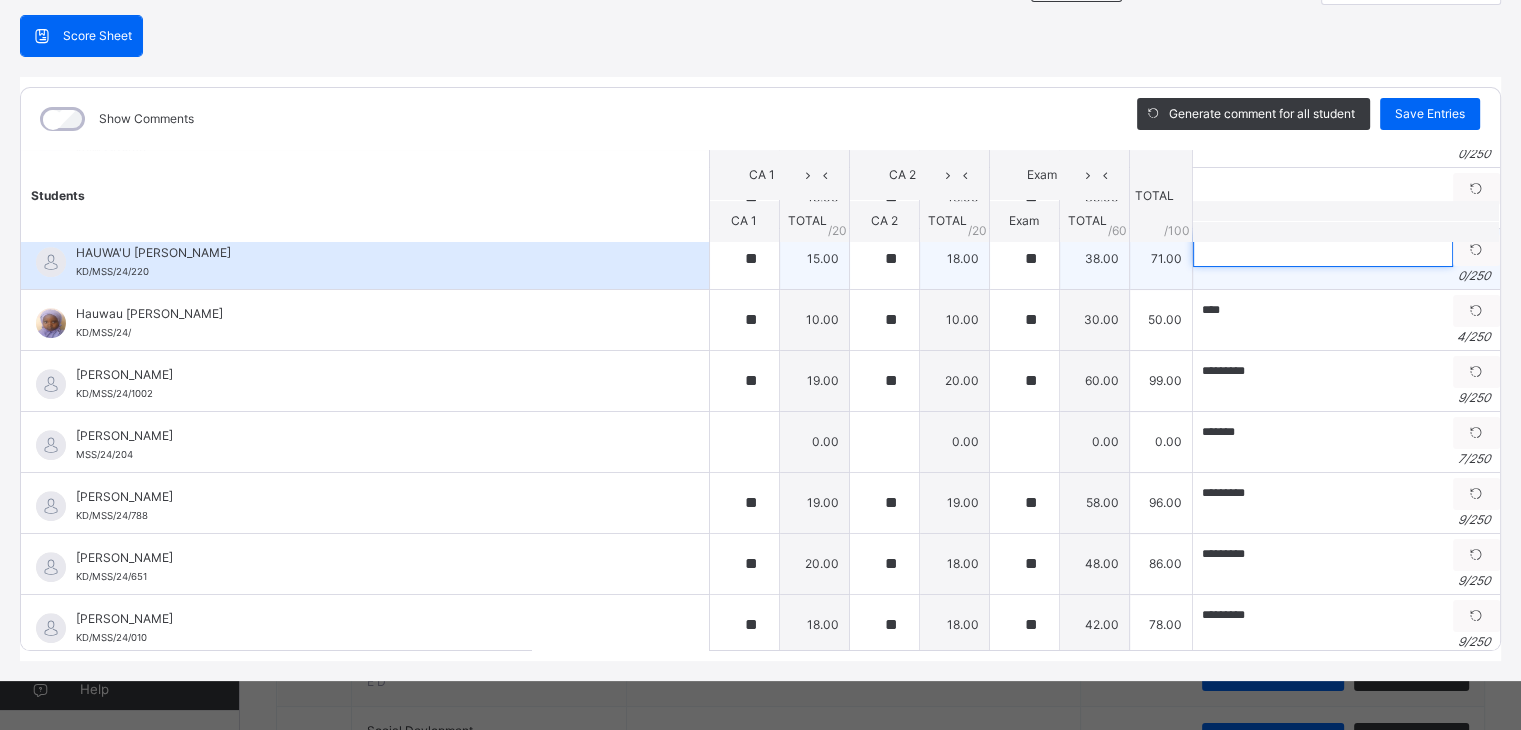 click at bounding box center (1323, 249) 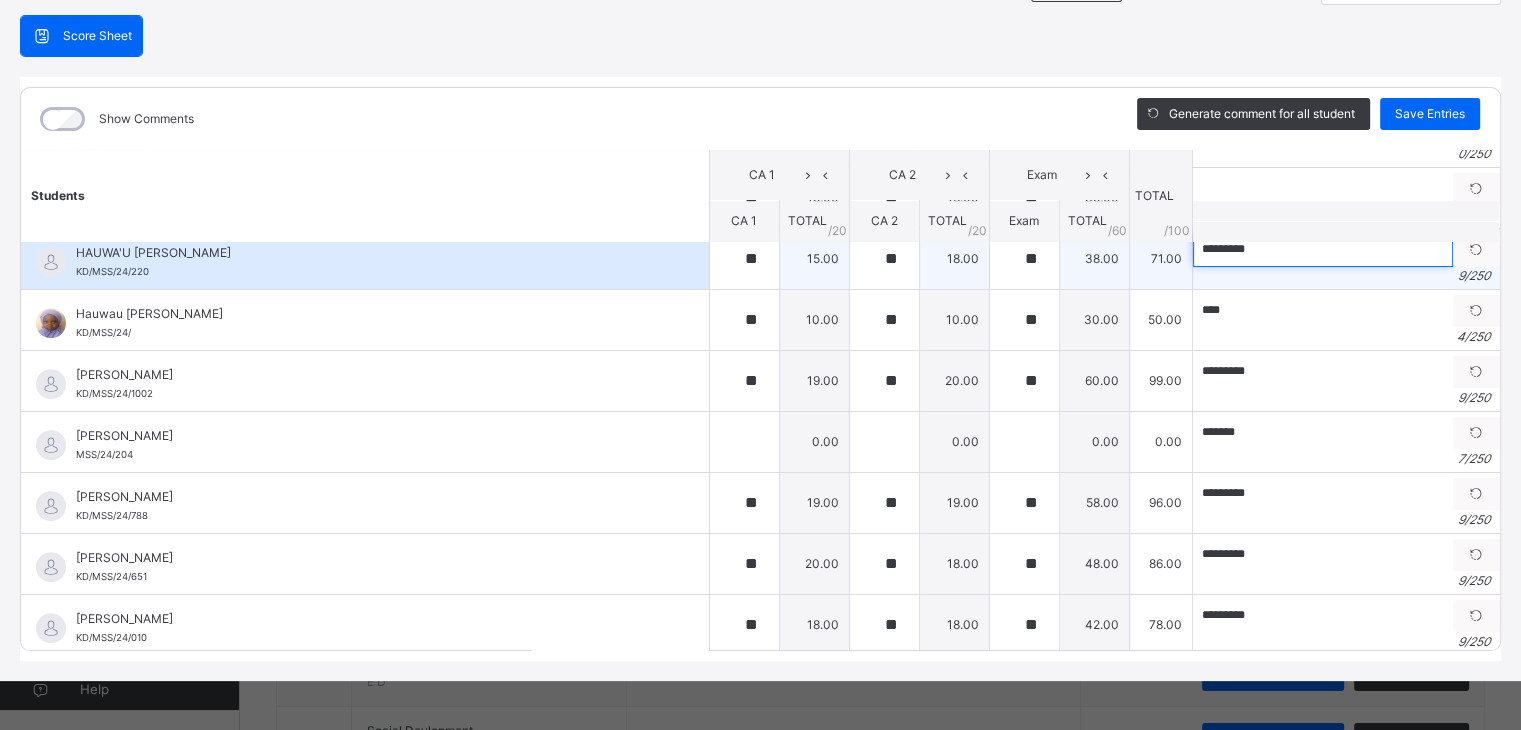 type on "*********" 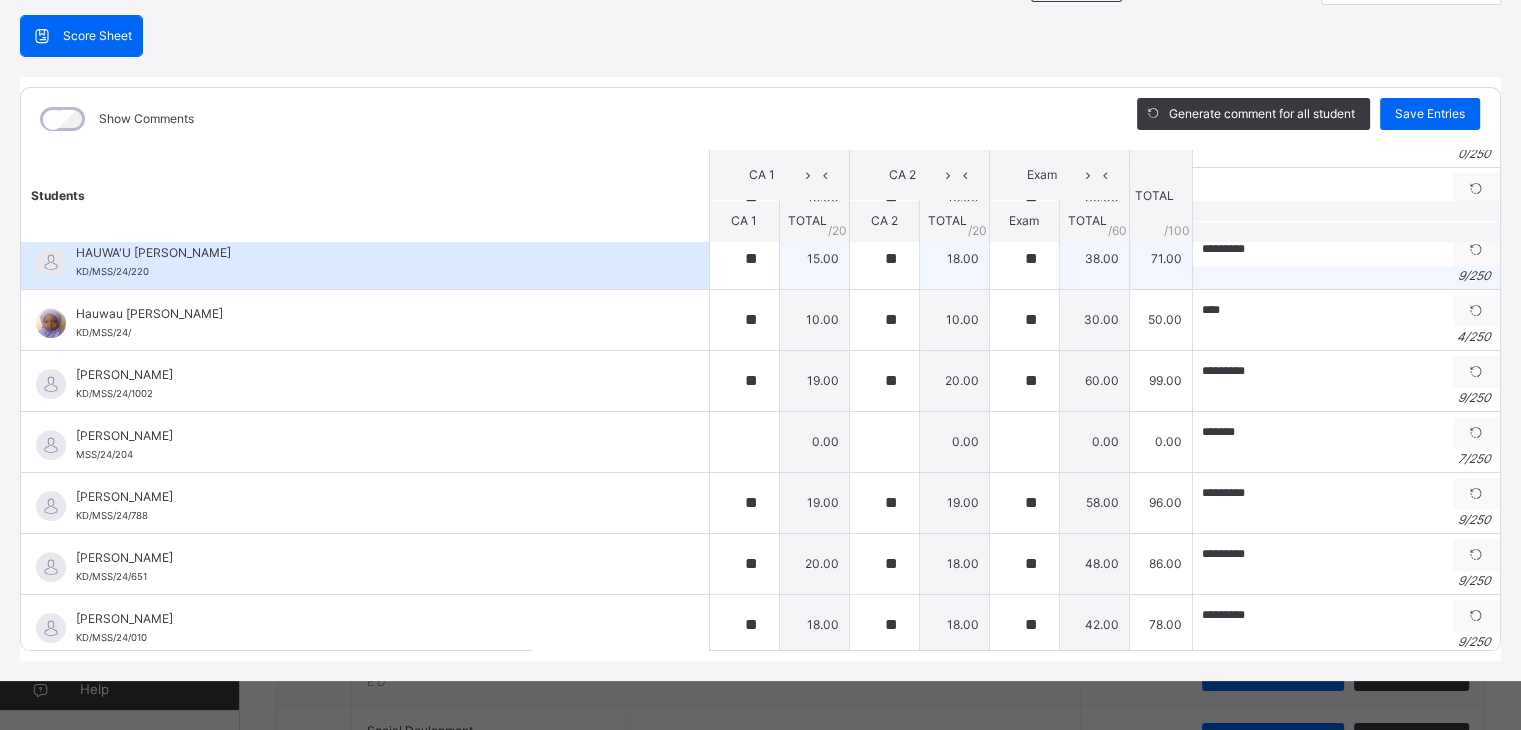 click on "HAUWA'U ANAS HARUNA KD/MSS/24/220" at bounding box center [370, 262] 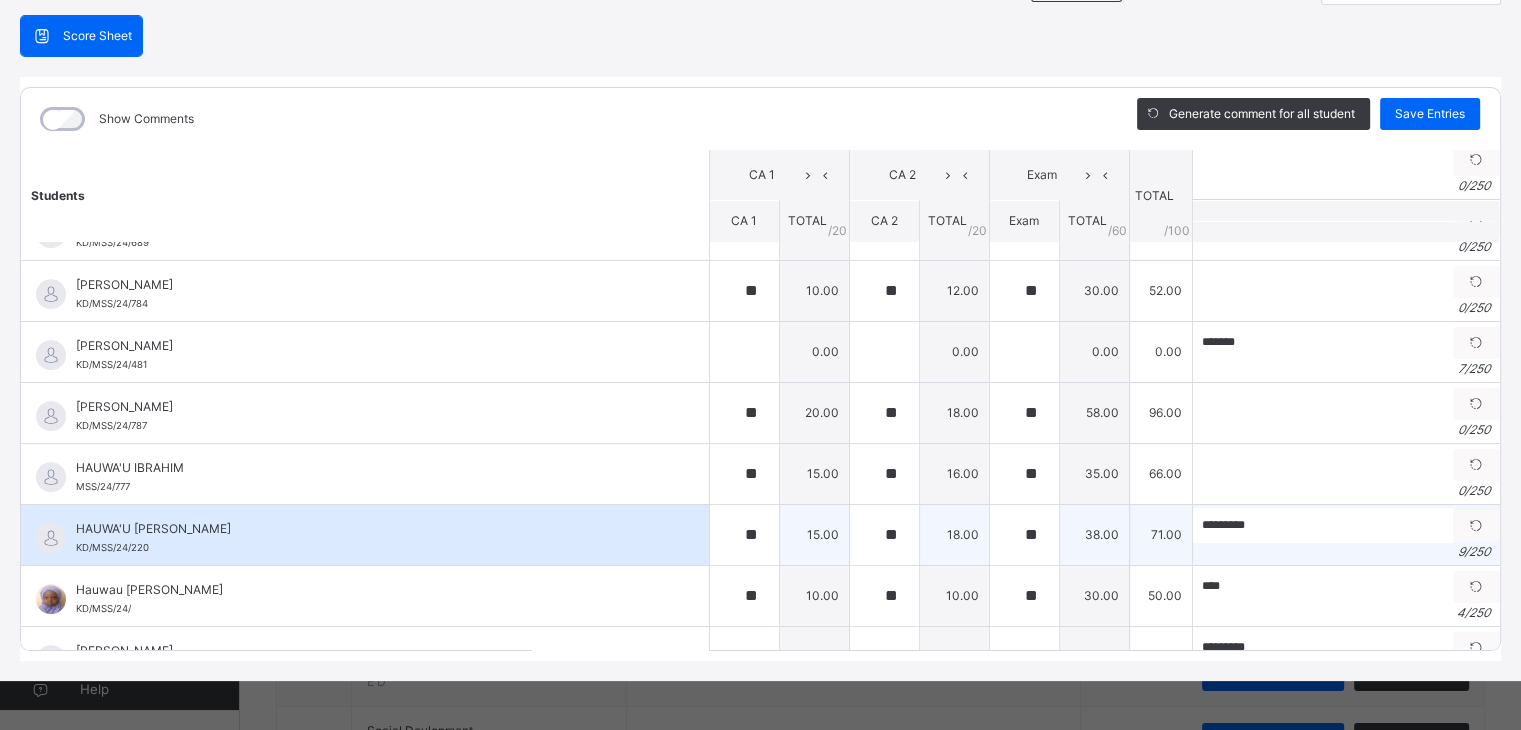 scroll, scrollTop: 1016, scrollLeft: 0, axis: vertical 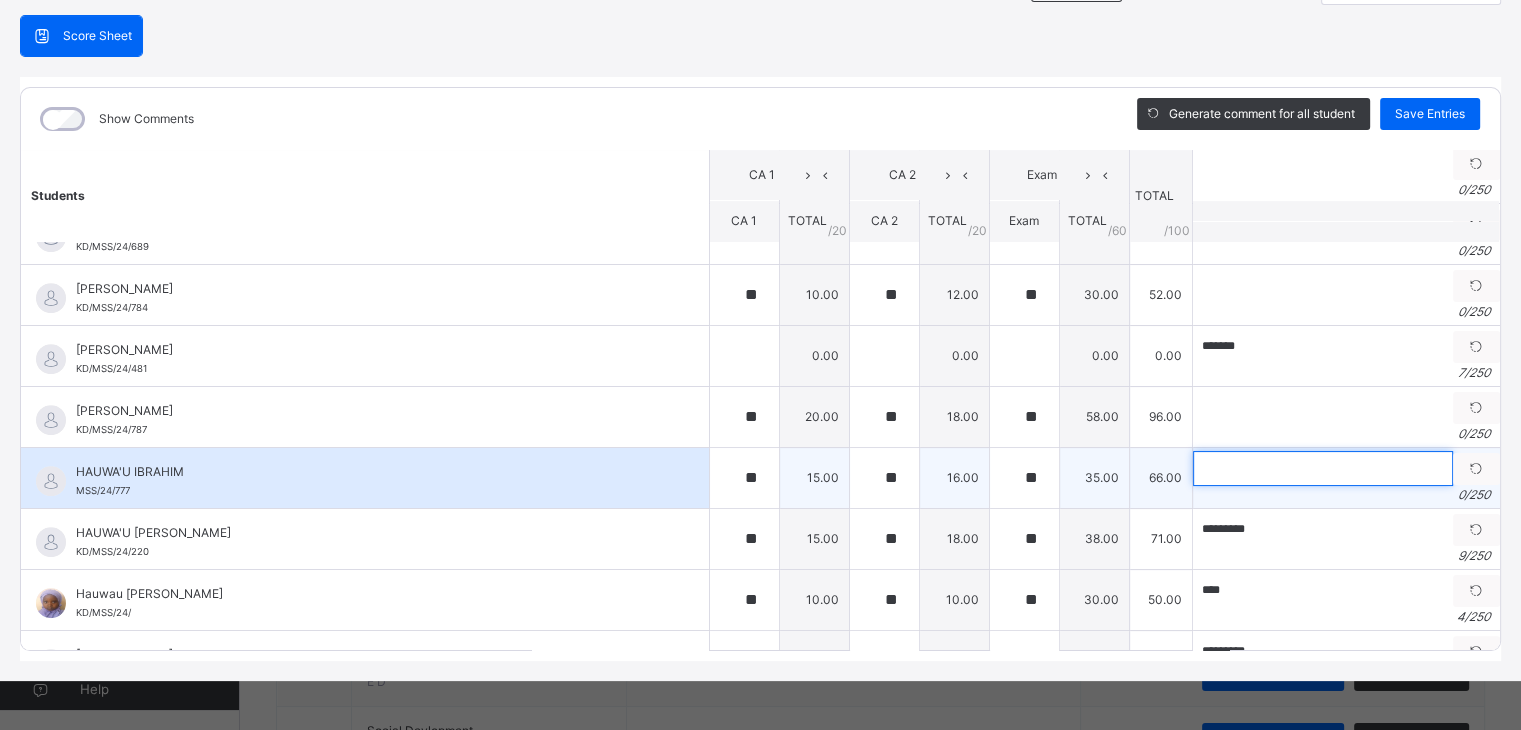 click at bounding box center (1323, 468) 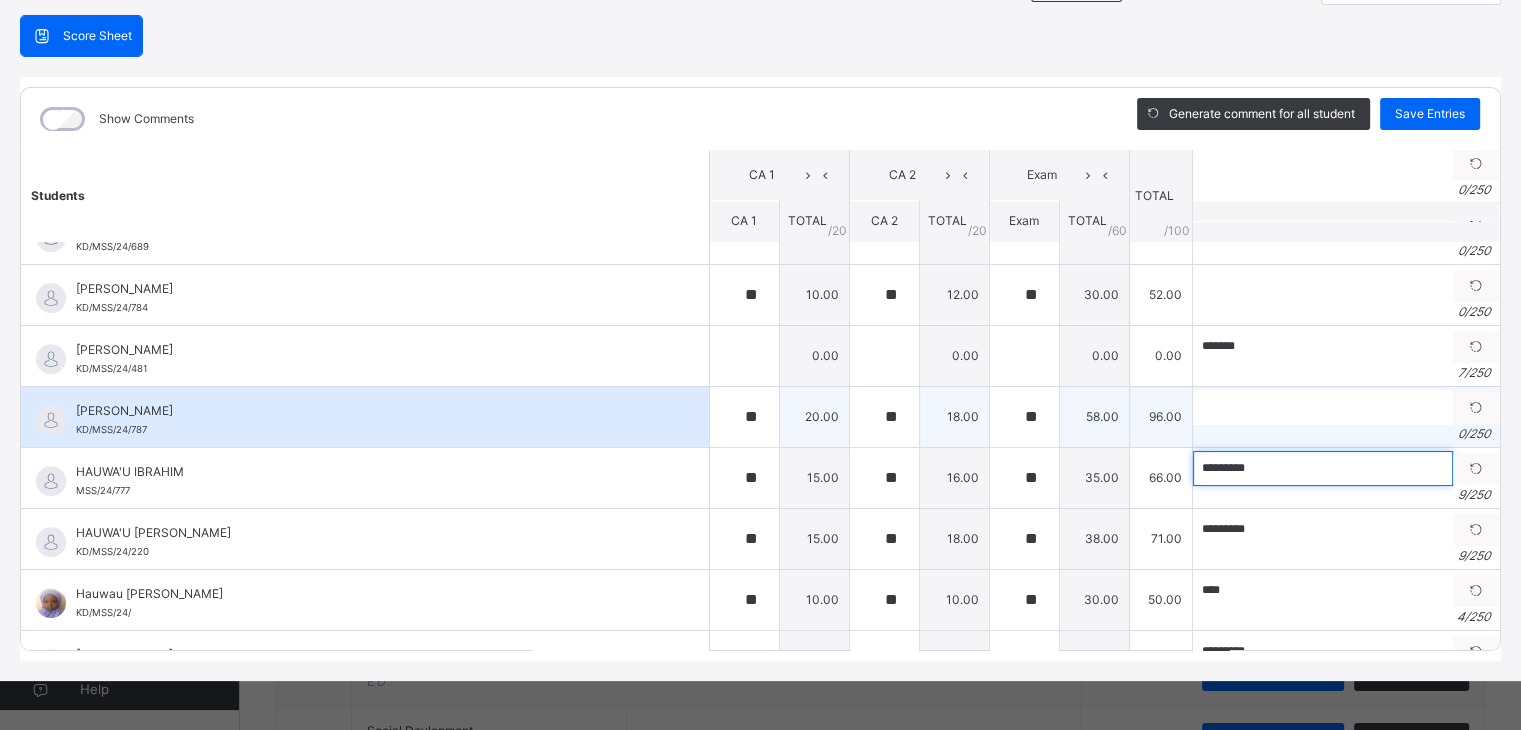 type on "*********" 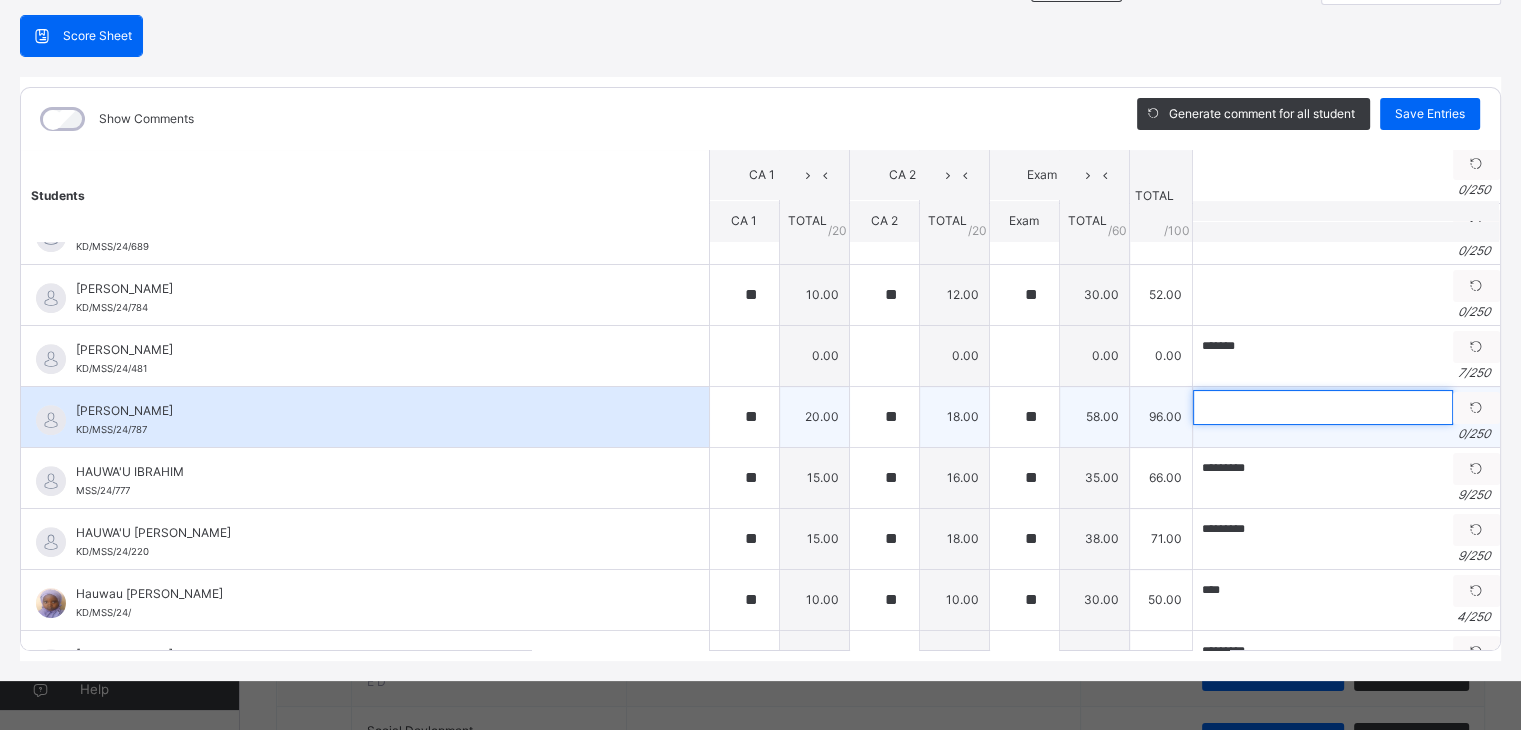 click at bounding box center [1323, 407] 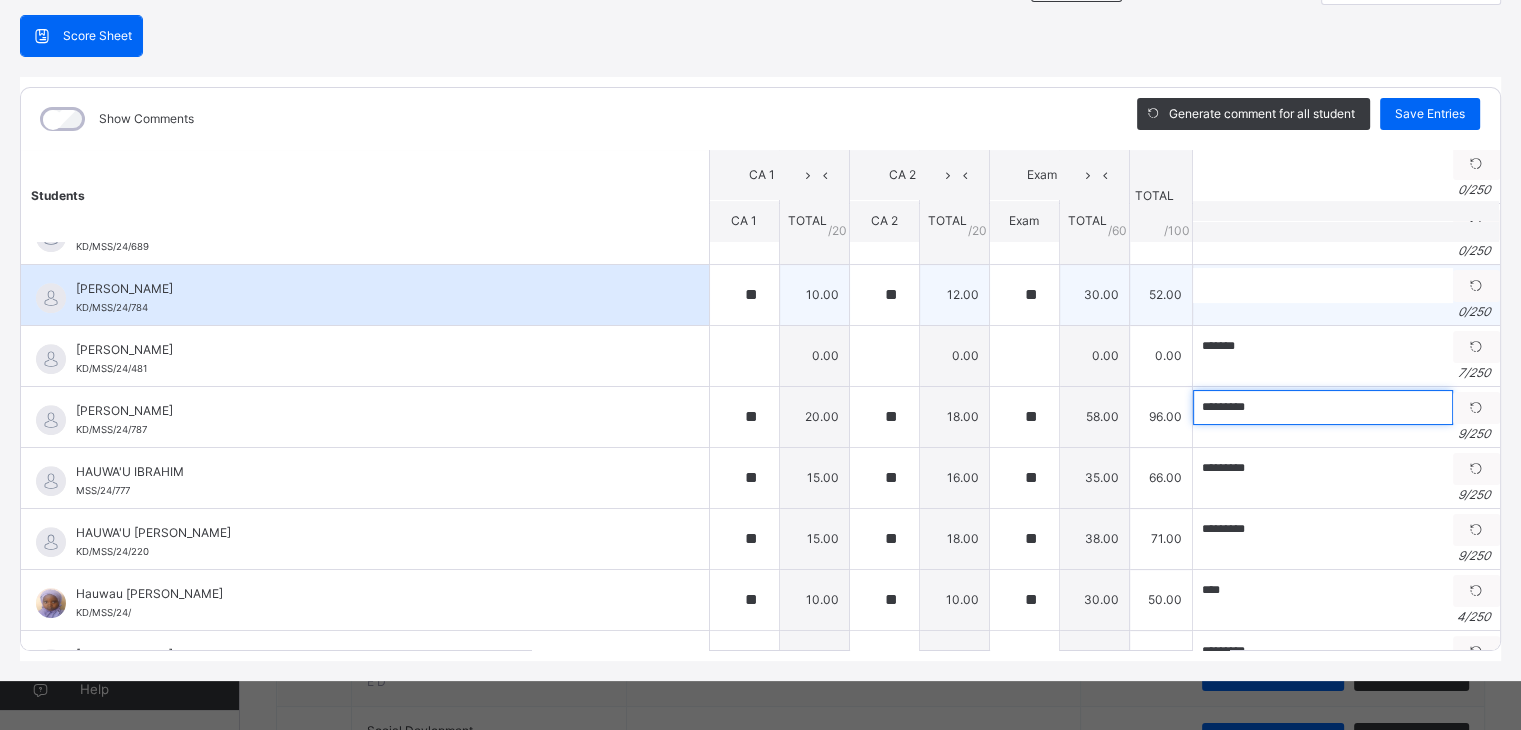 type on "*********" 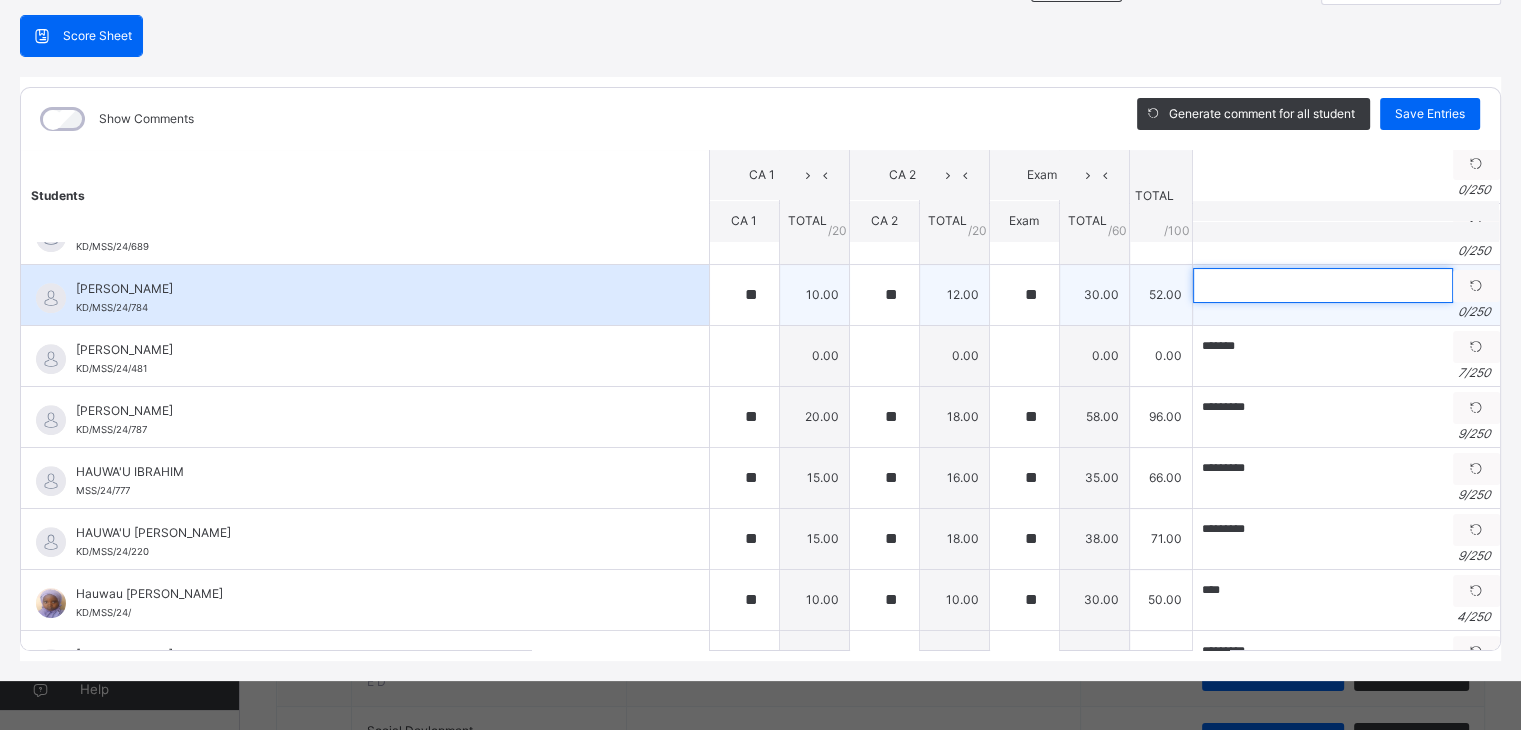 click at bounding box center [1323, 285] 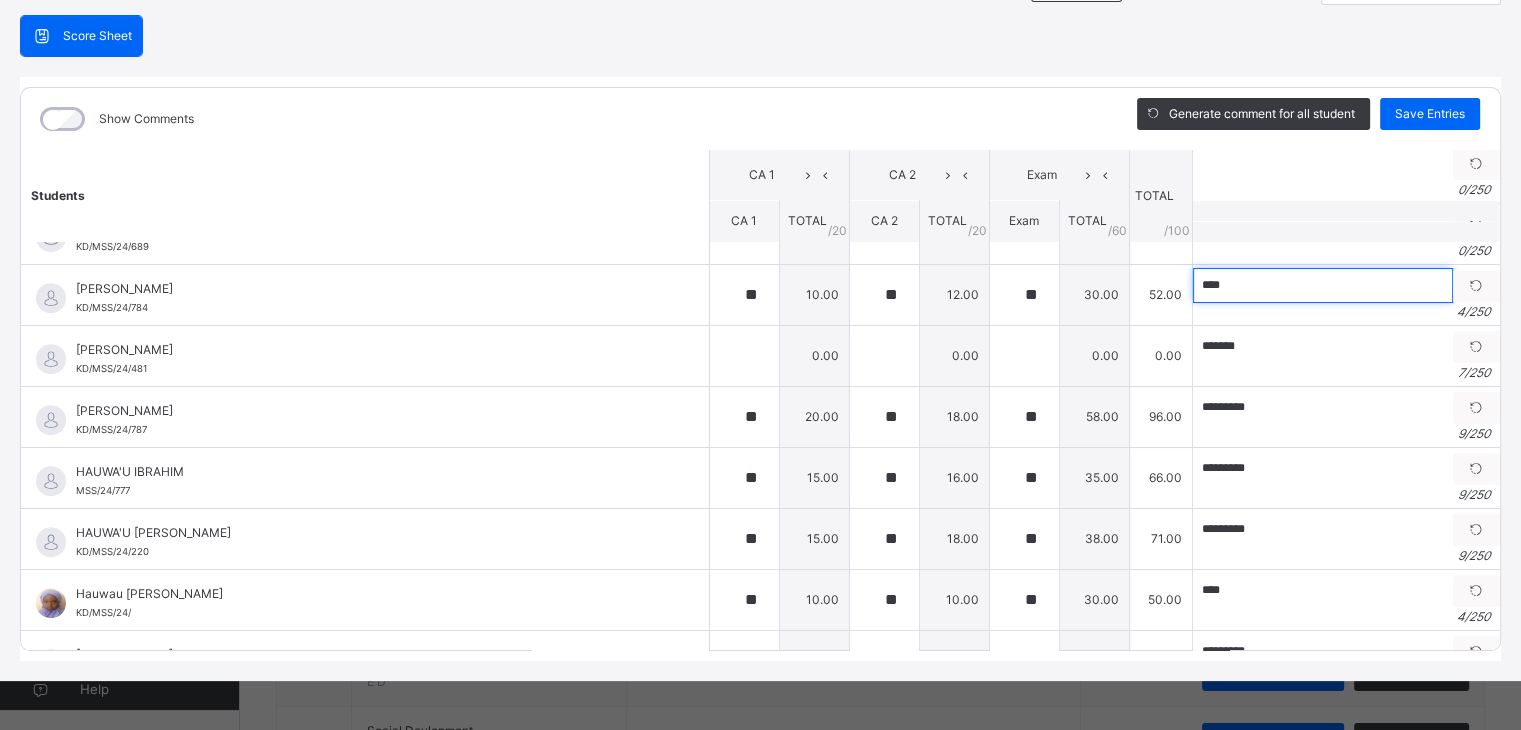 type on "****" 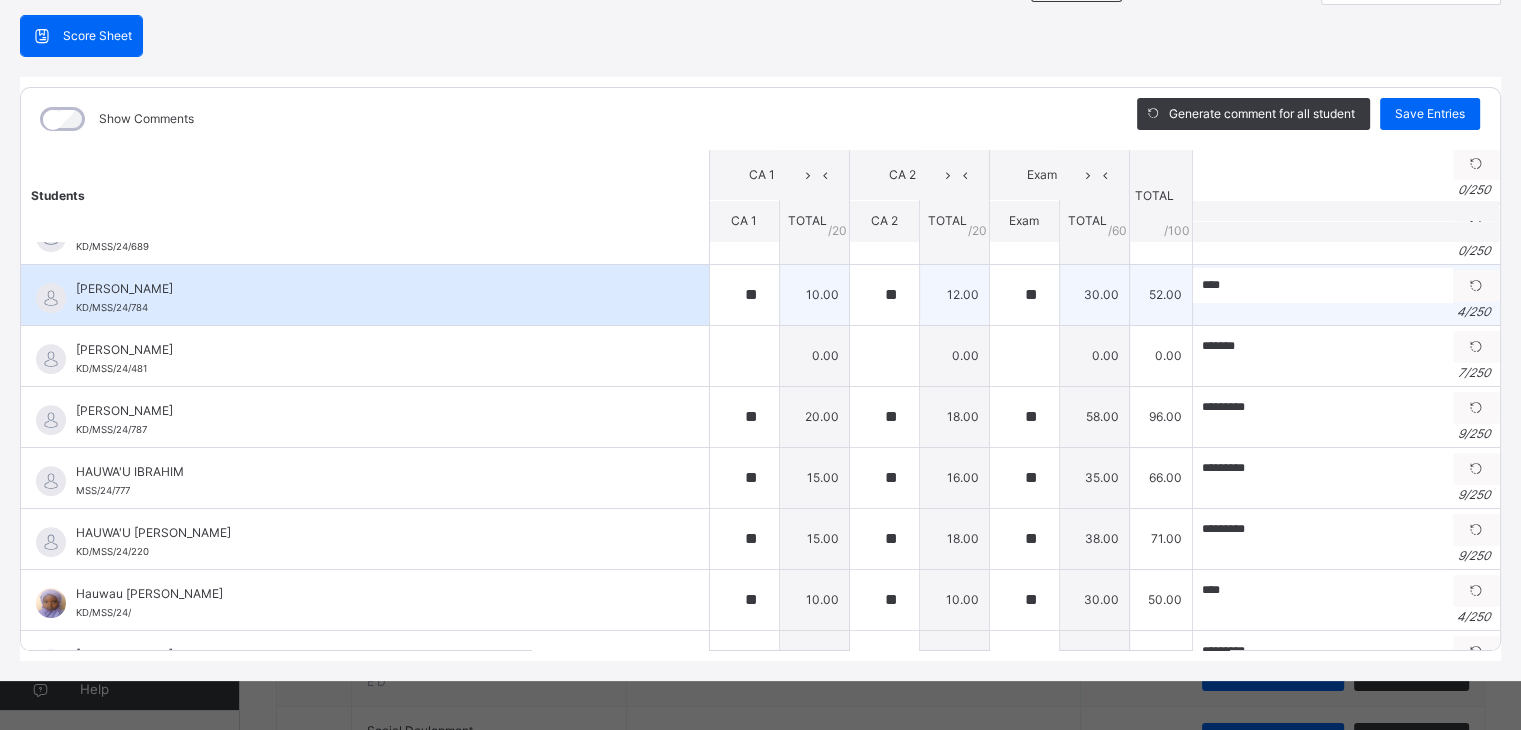 click on "[PERSON_NAME] [PERSON_NAME]/MSS/24/784" at bounding box center (365, 295) 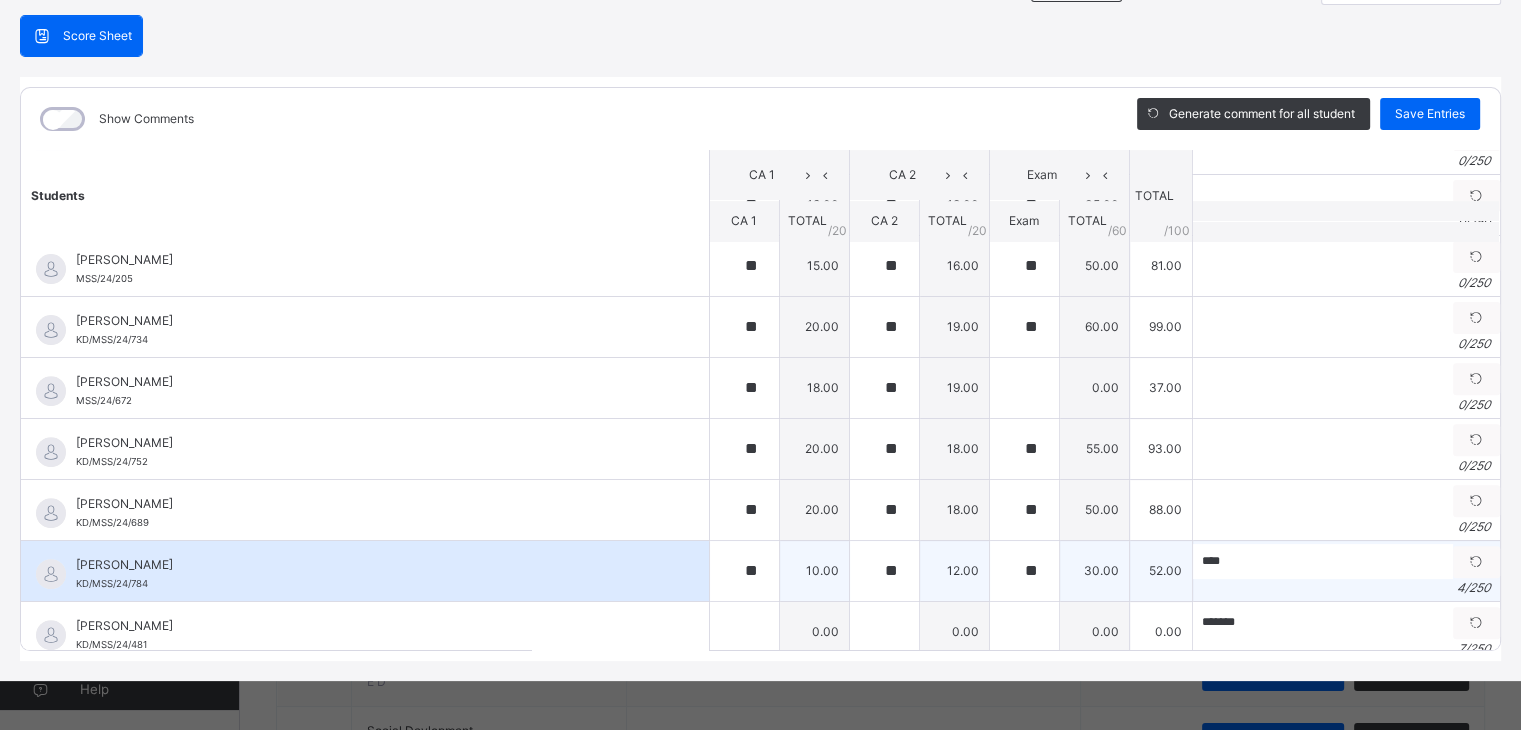scroll, scrollTop: 736, scrollLeft: 0, axis: vertical 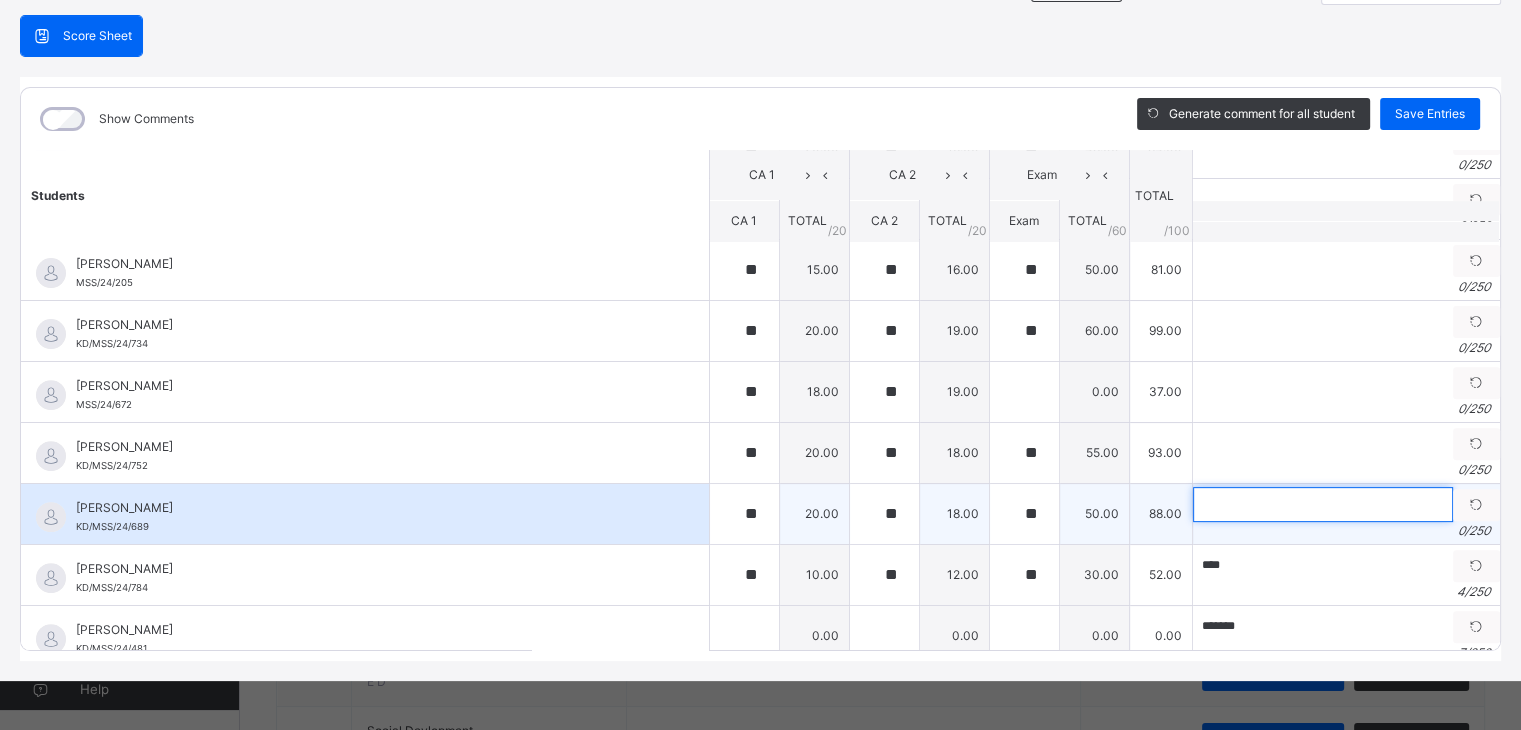 click at bounding box center [1323, 504] 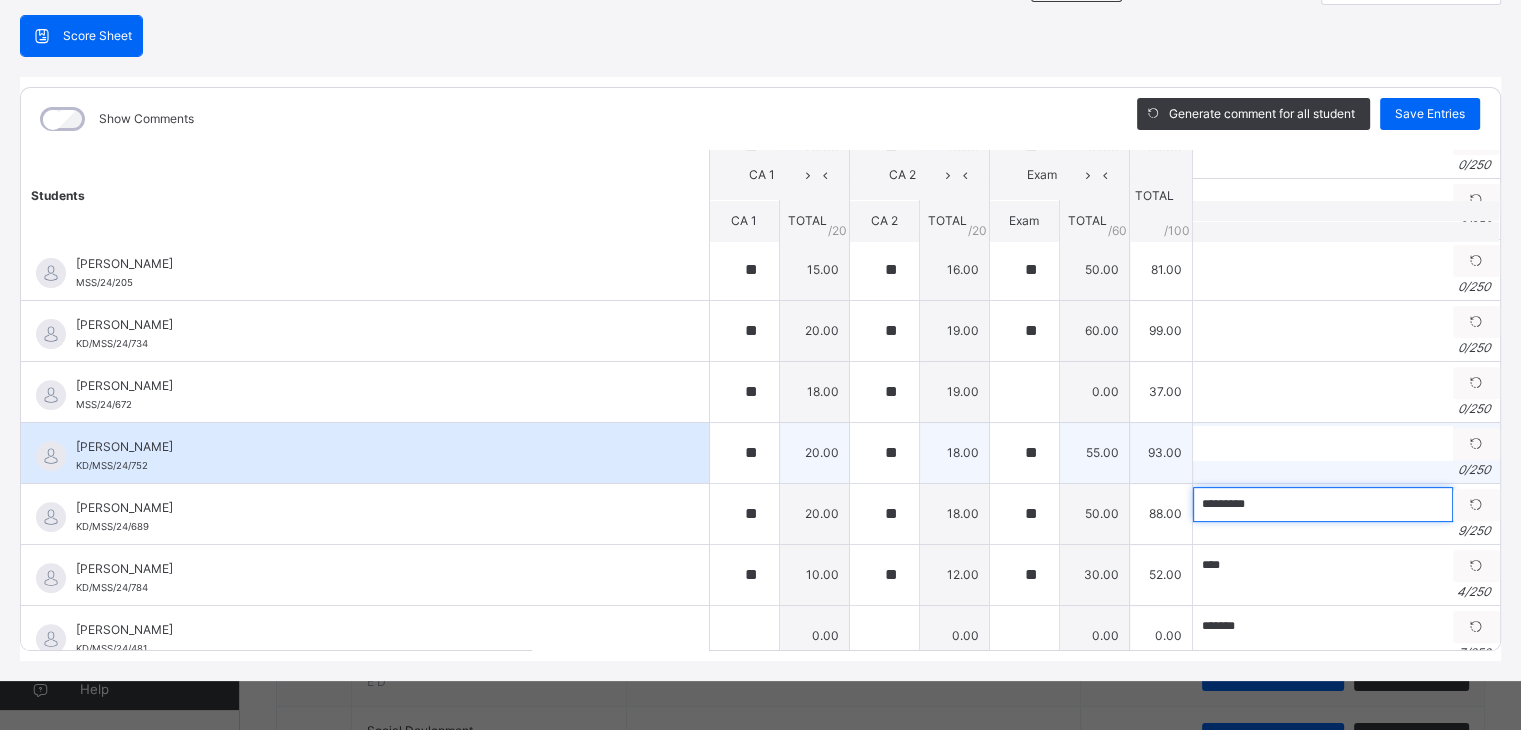 type on "*********" 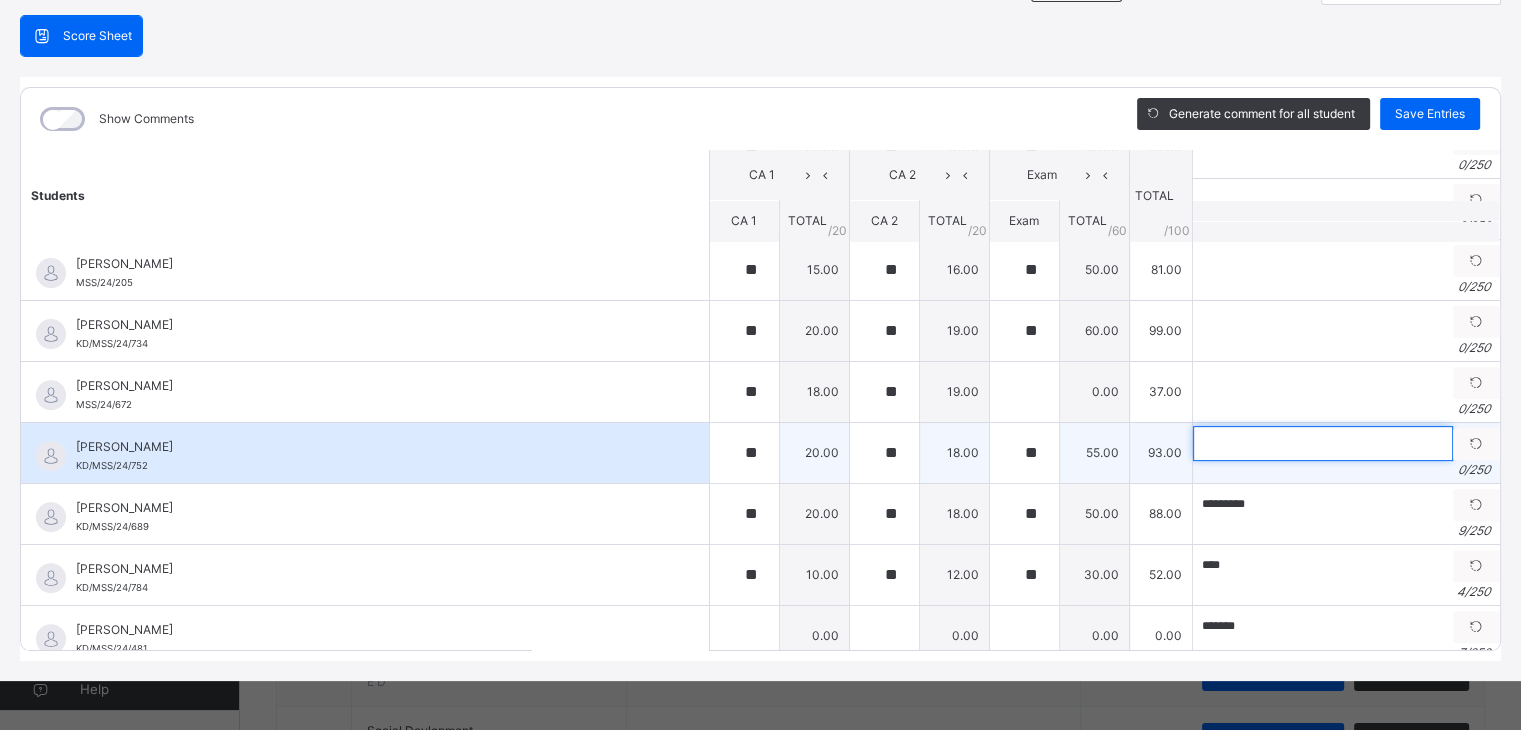 click at bounding box center [1323, 443] 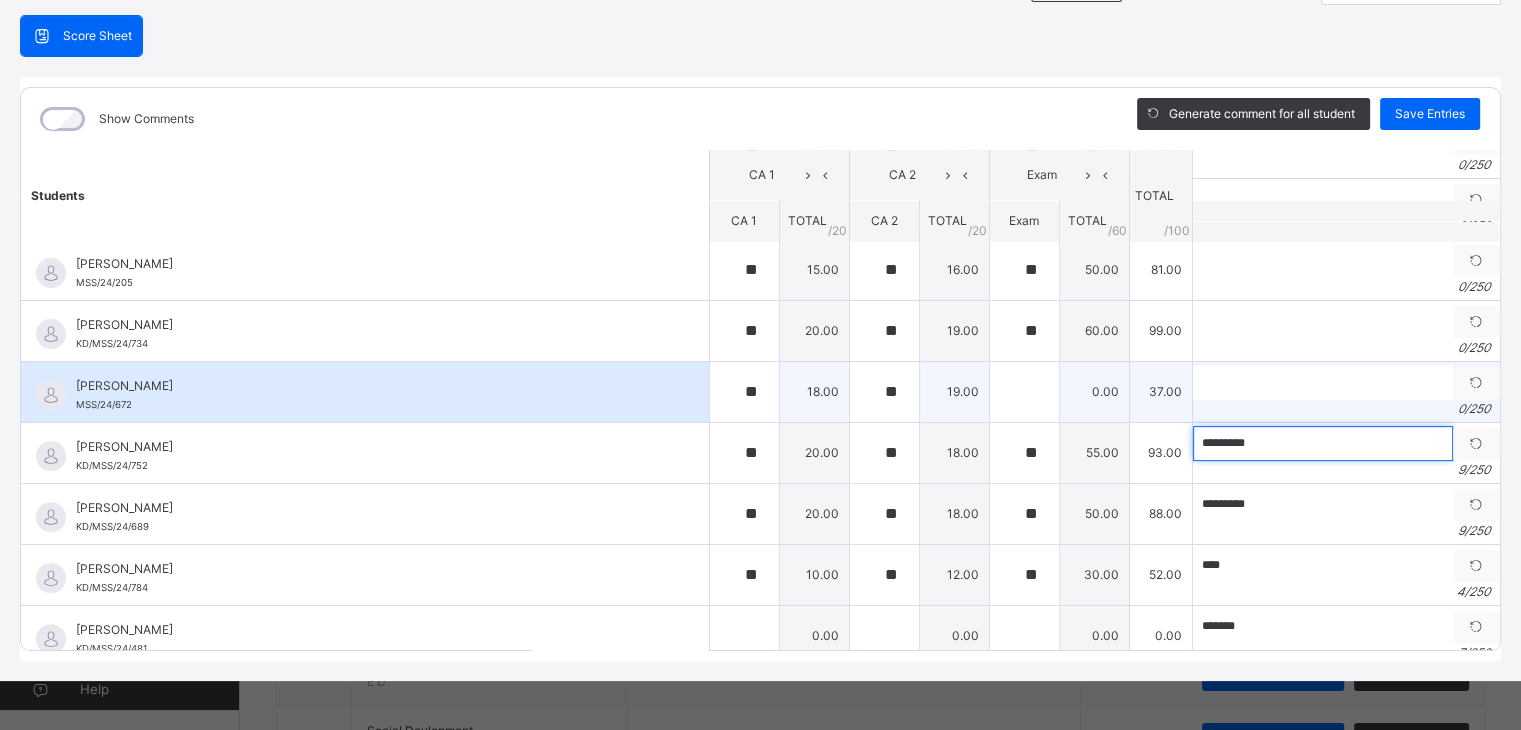 type on "*********" 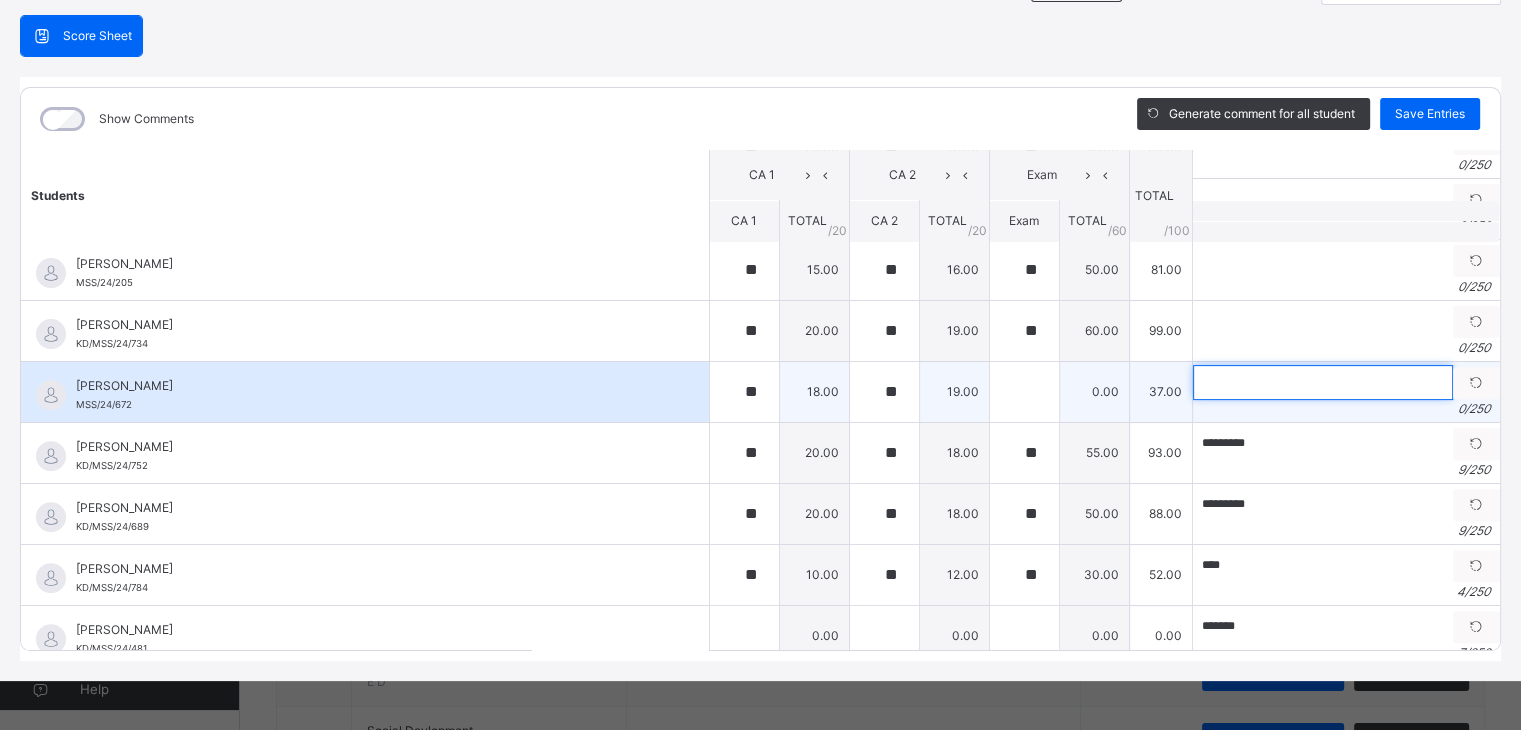 click at bounding box center (1323, 382) 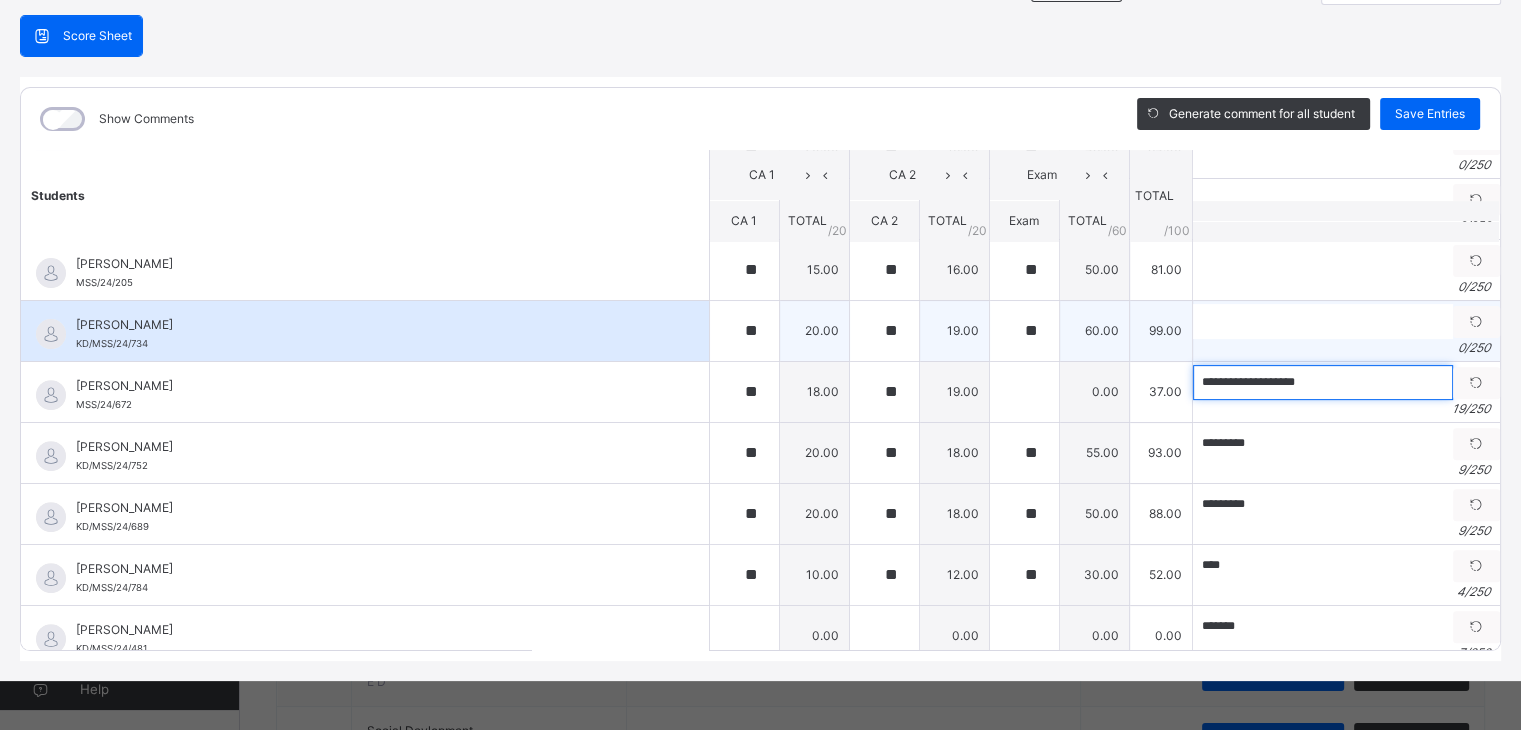 type on "**********" 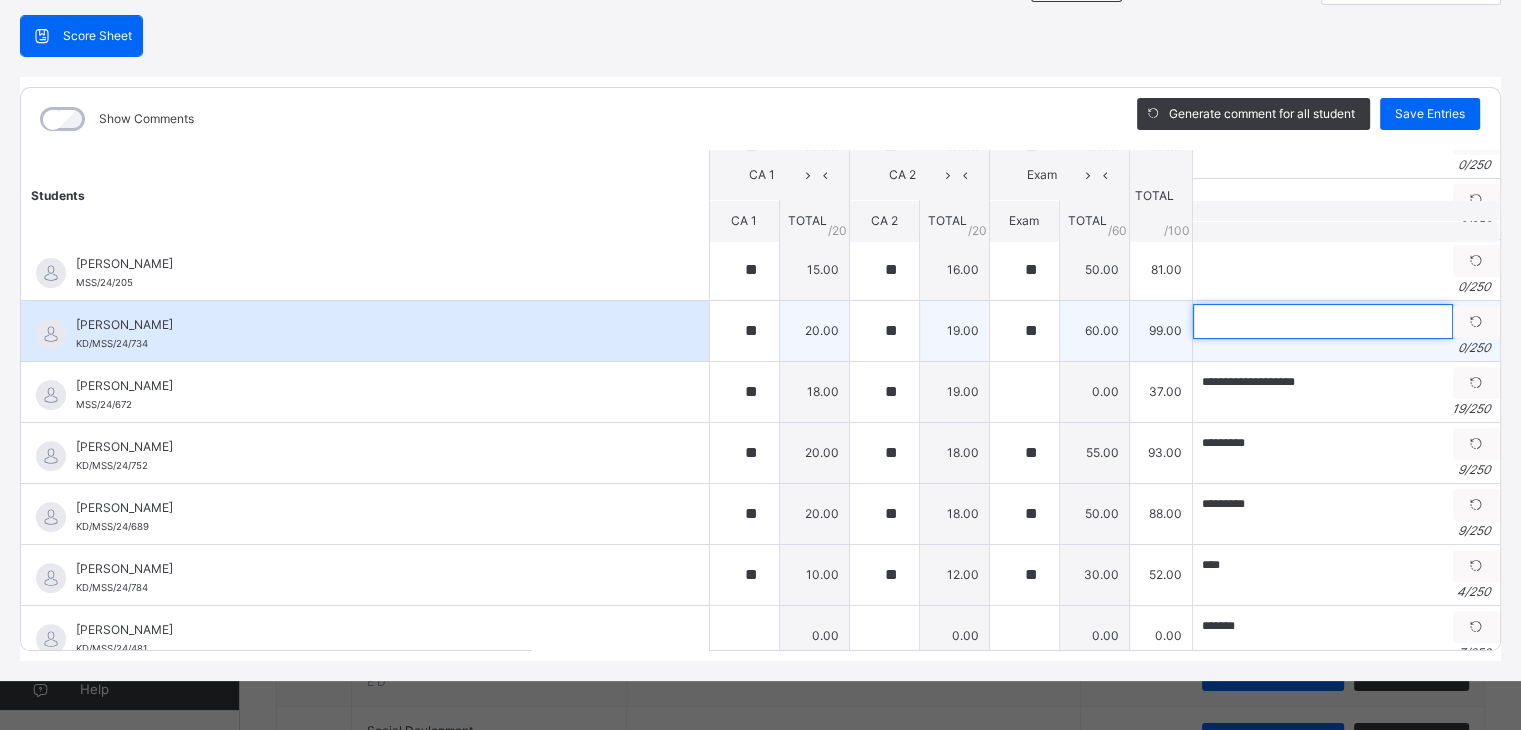 click at bounding box center [1323, 321] 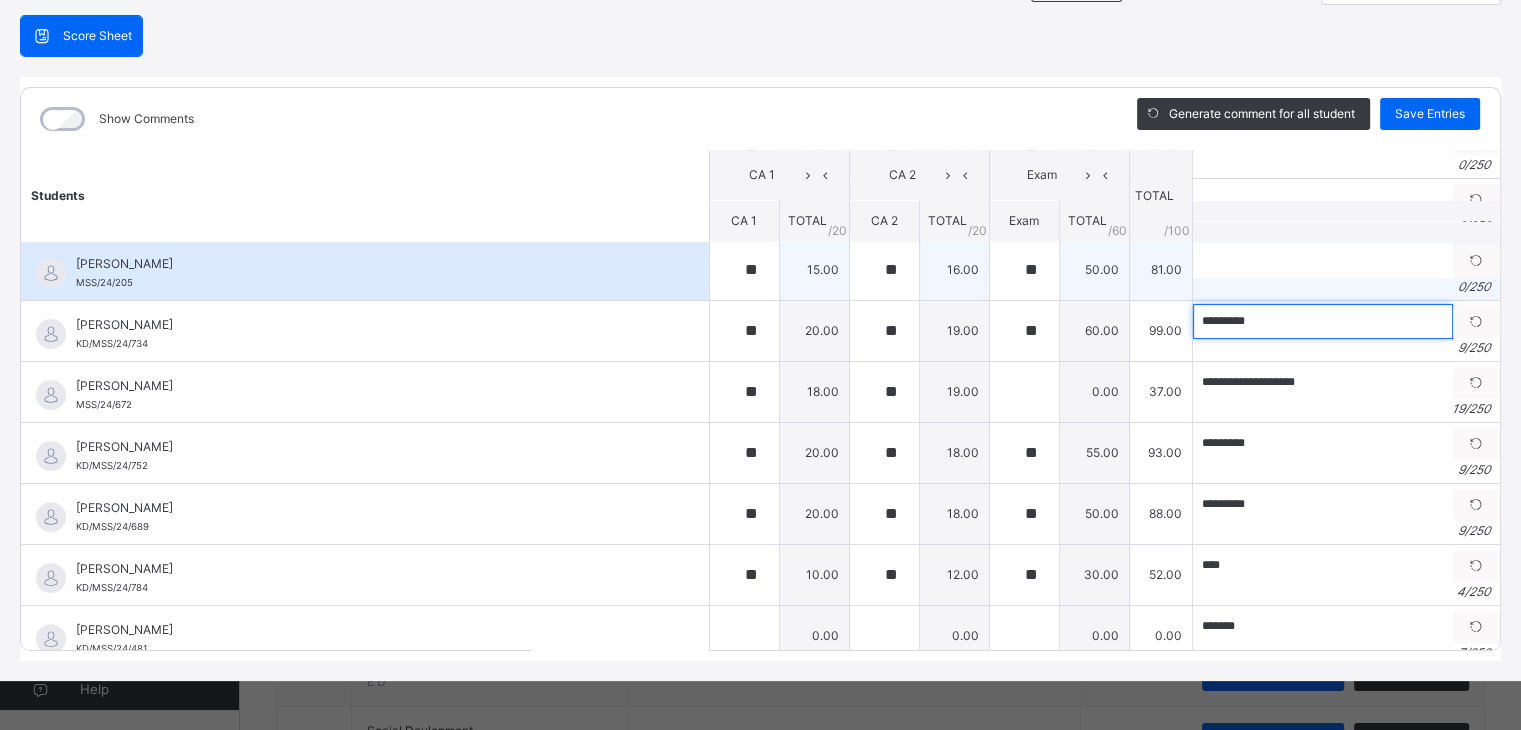 type on "*********" 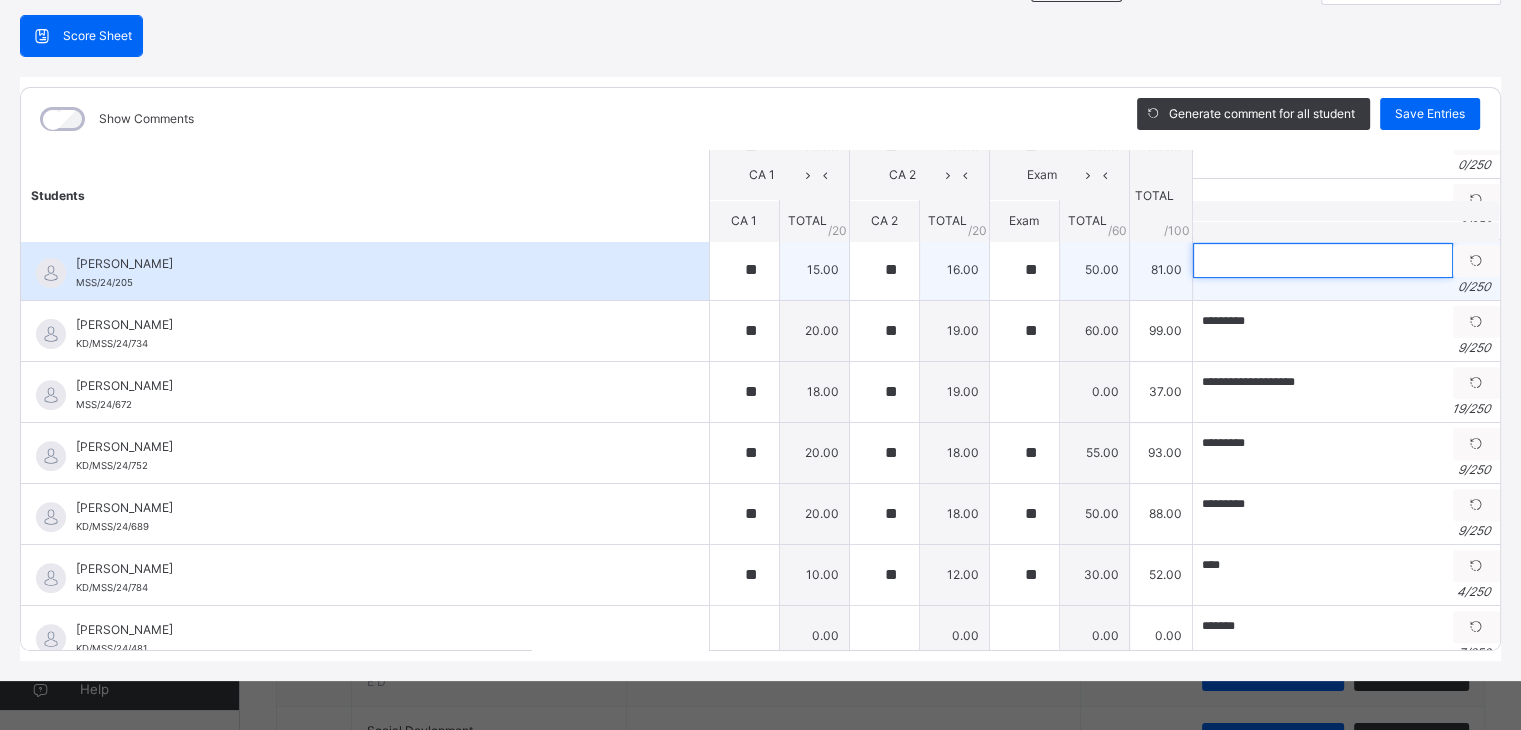 click at bounding box center [1323, 260] 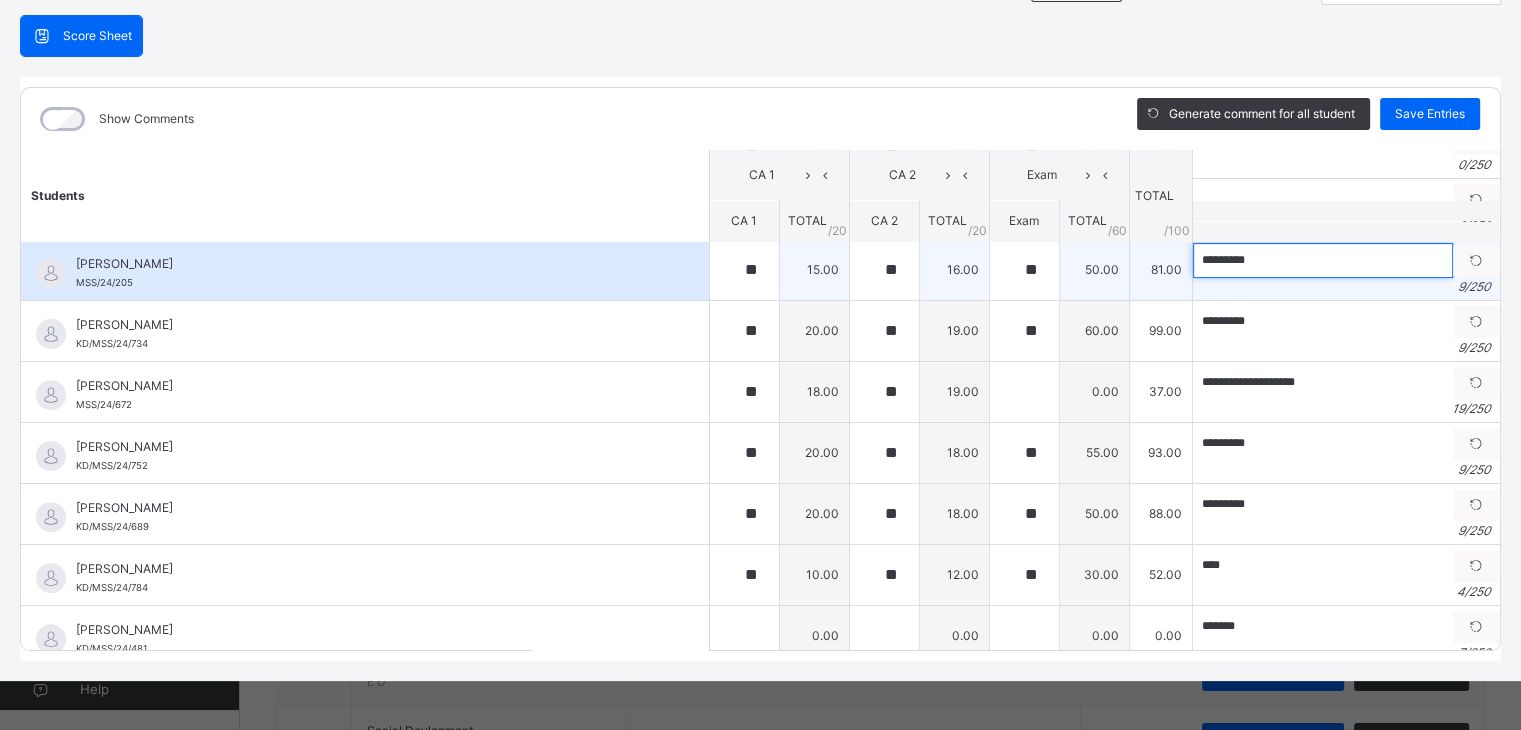 type on "*********" 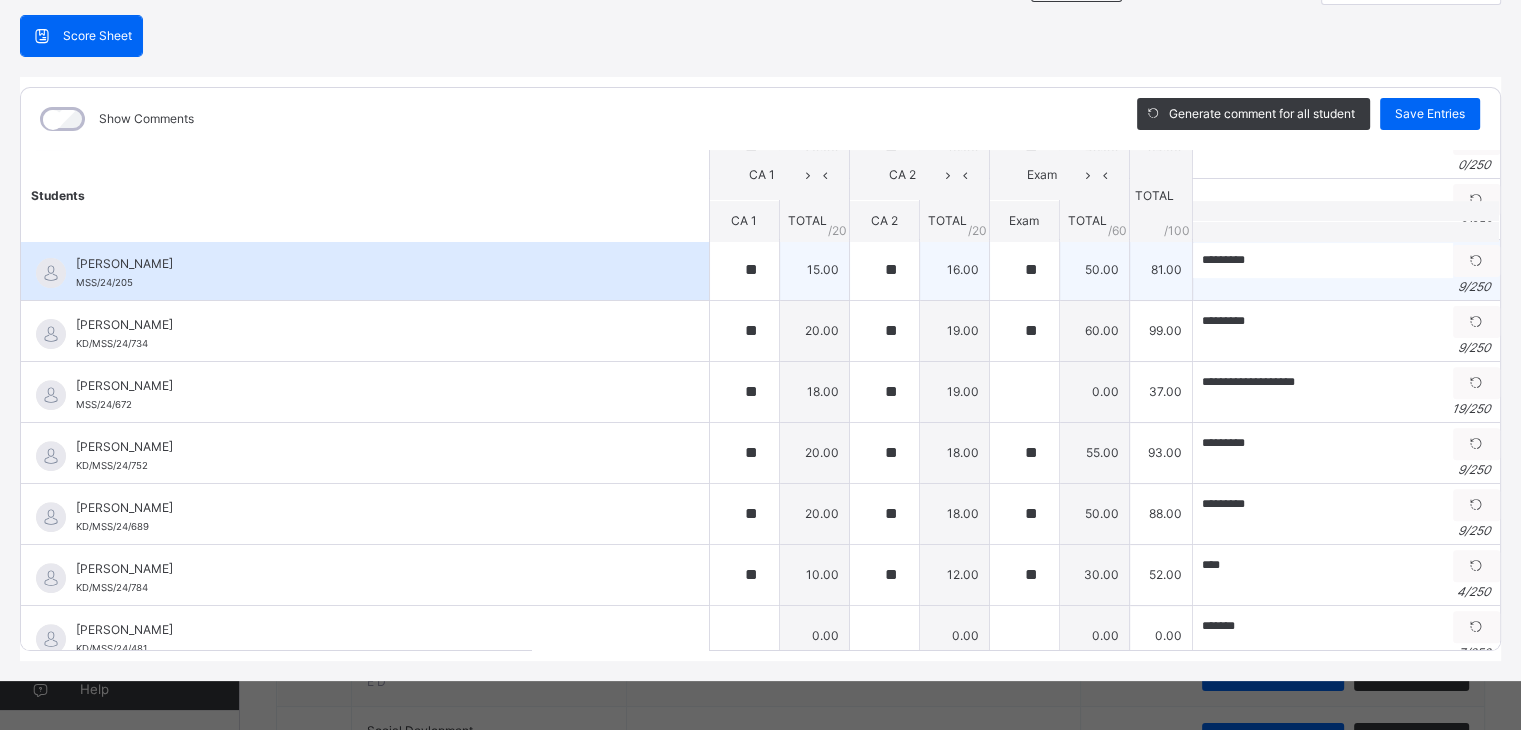 click on "[PERSON_NAME] MSS/24/205" at bounding box center (370, 273) 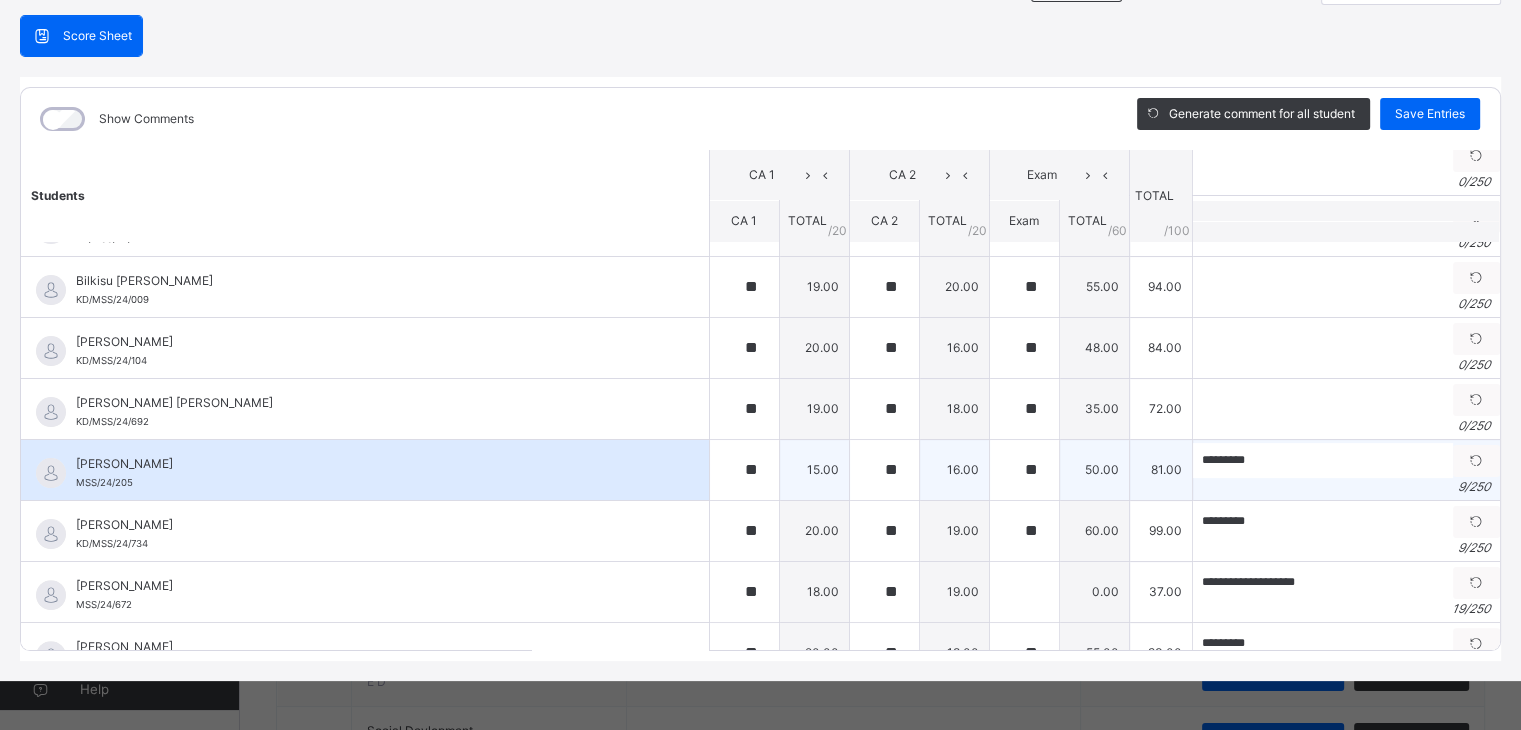 scroll, scrollTop: 496, scrollLeft: 0, axis: vertical 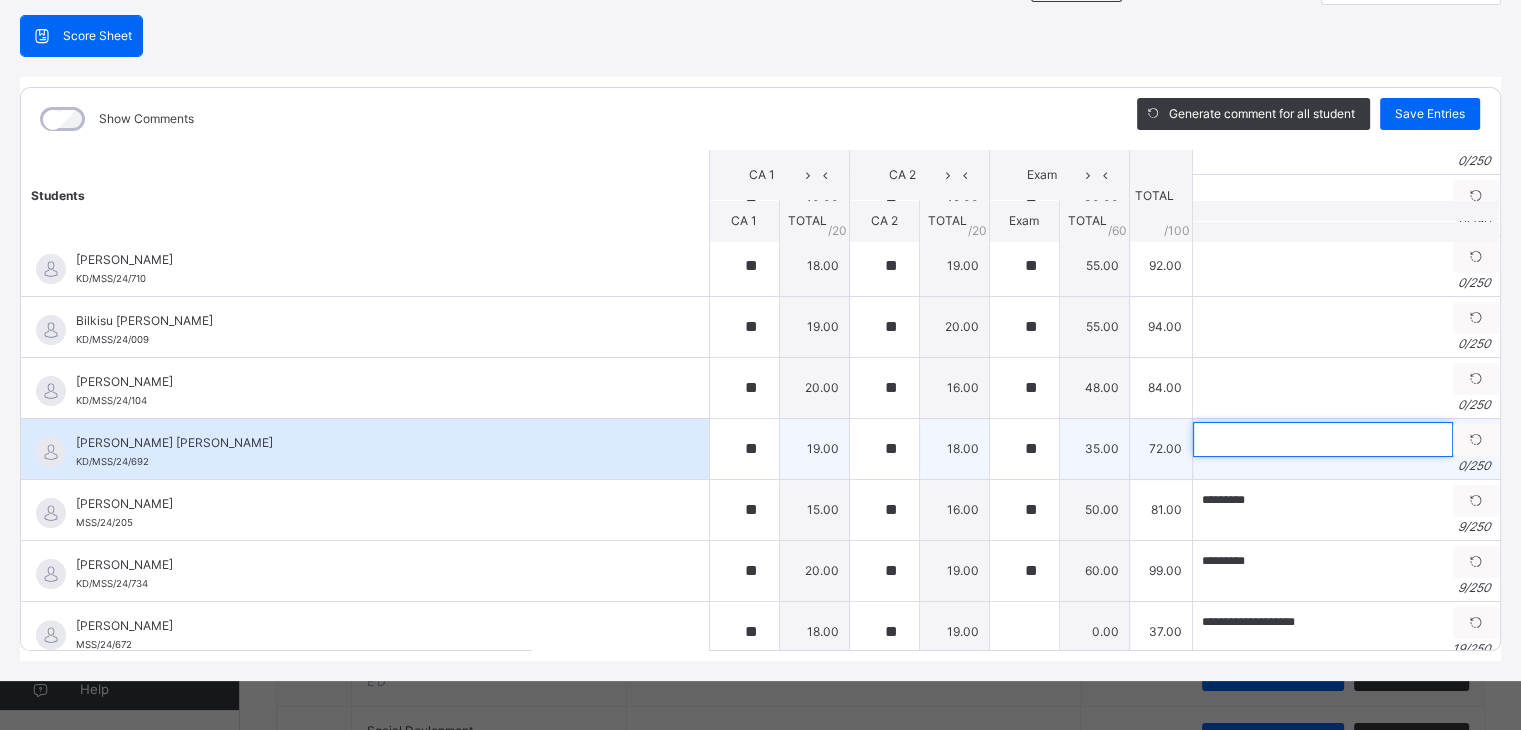click at bounding box center [1323, 439] 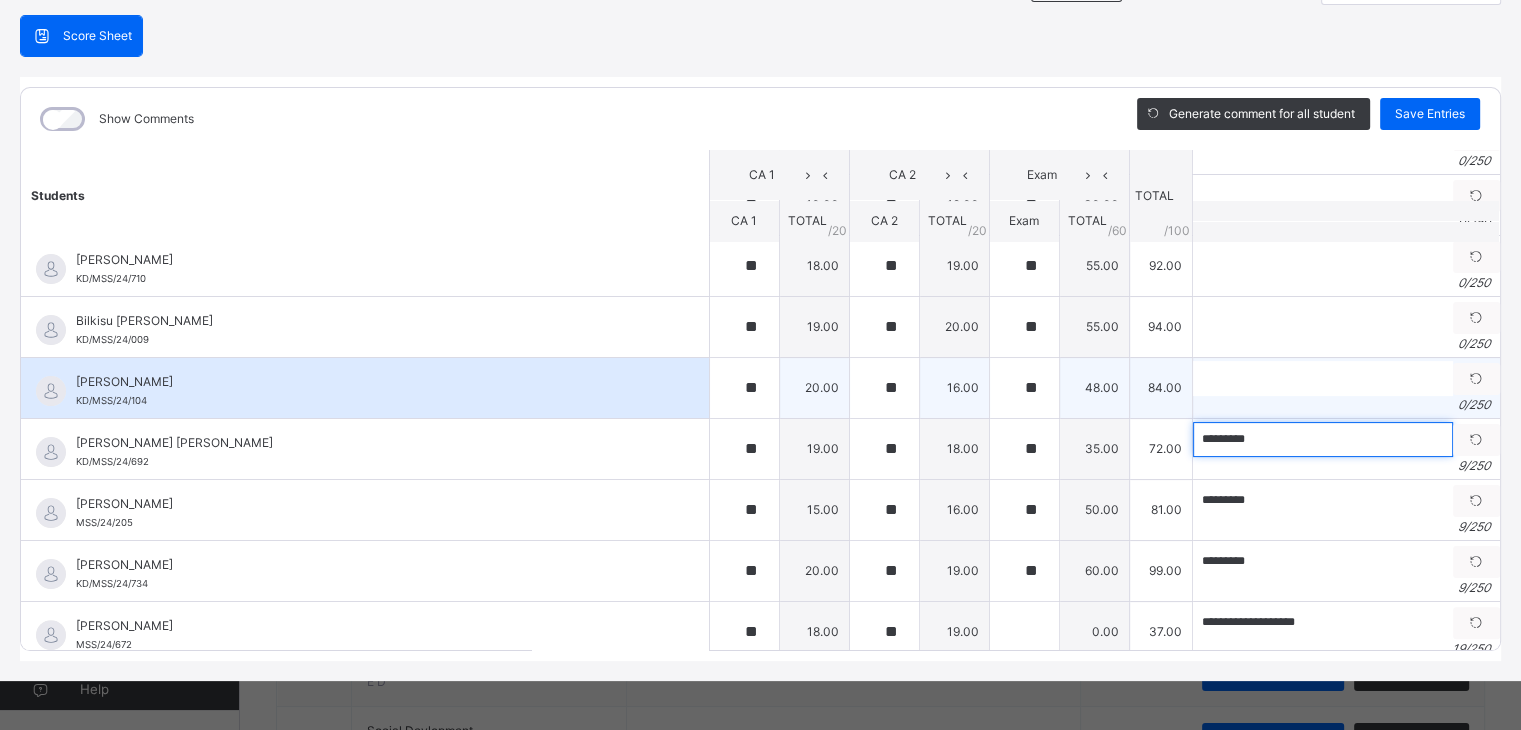 type on "*********" 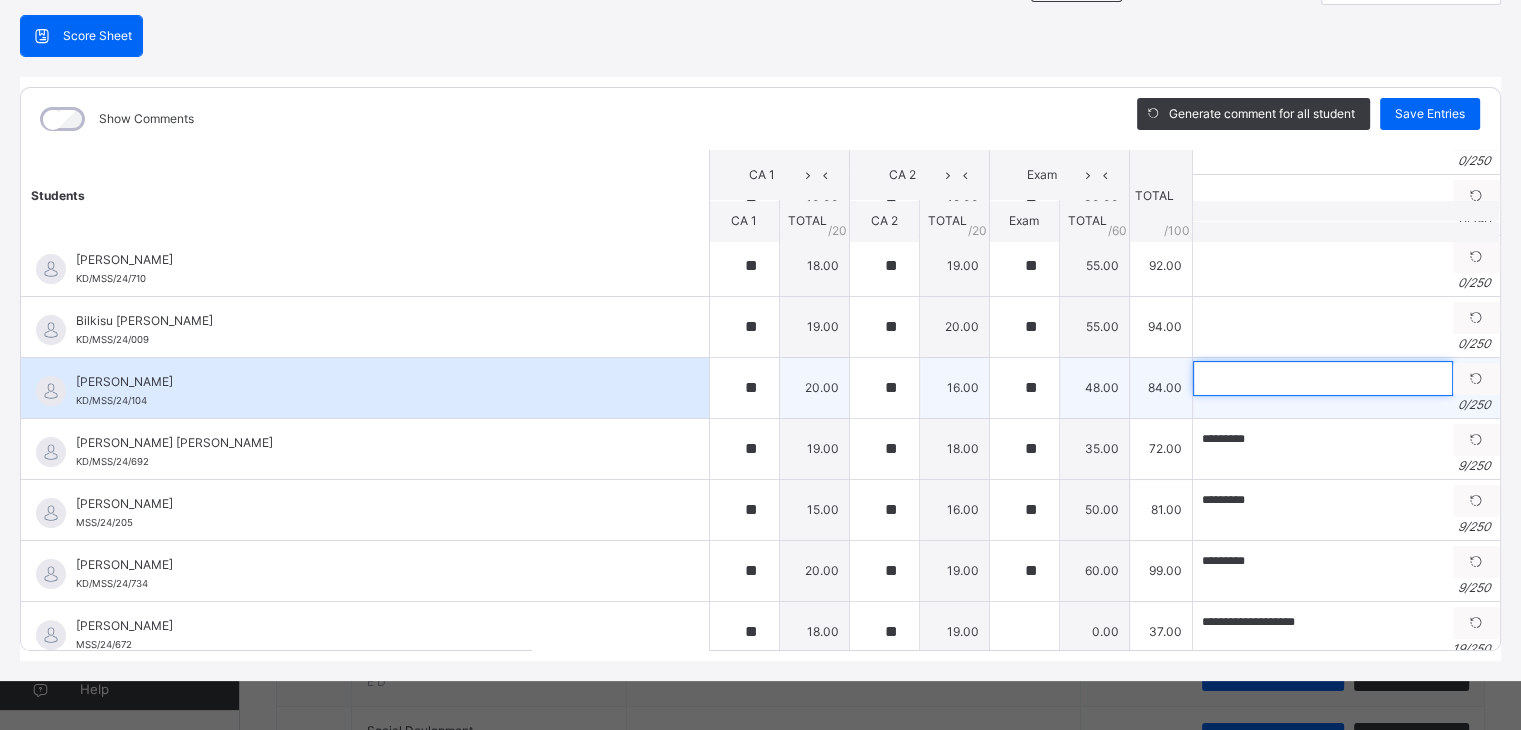click at bounding box center [1323, 378] 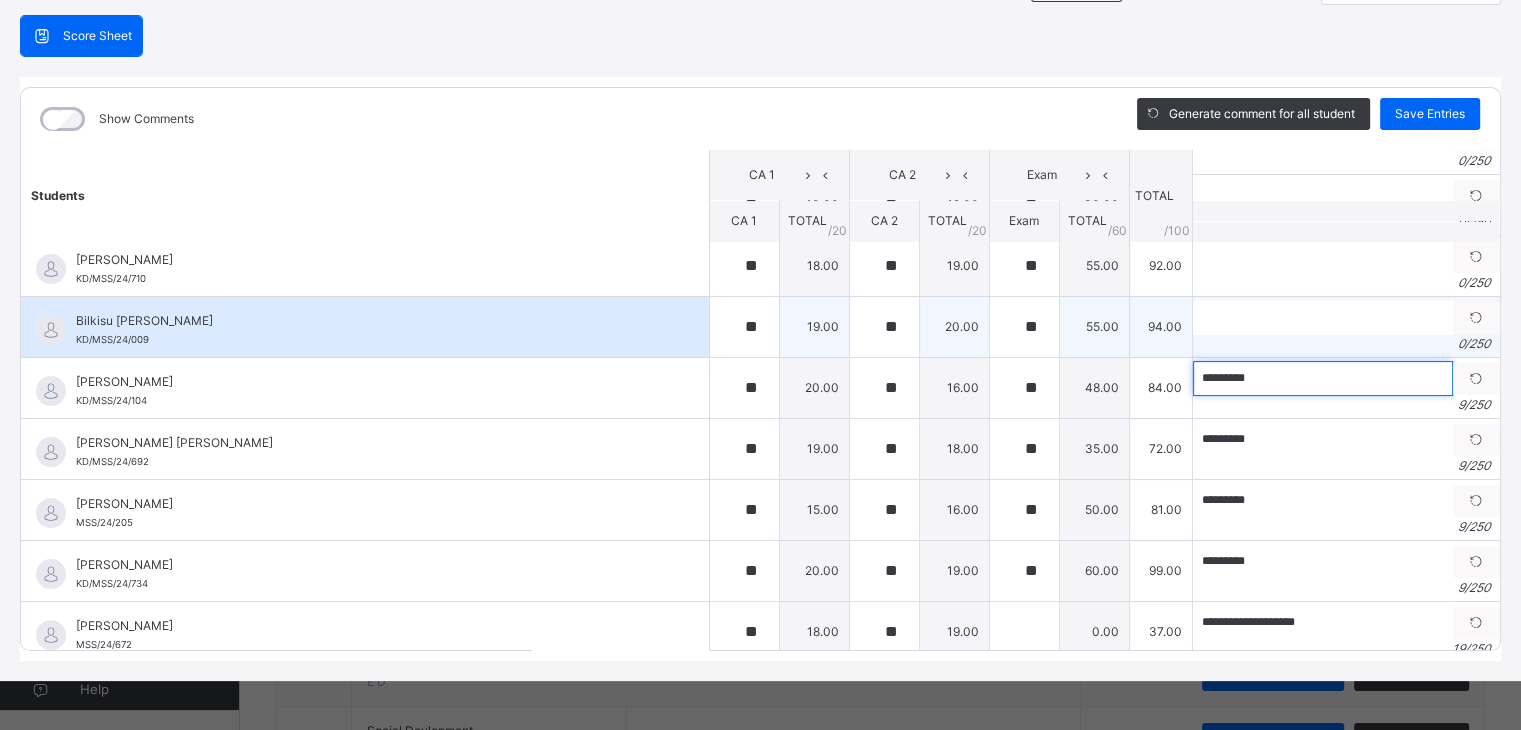 type on "*********" 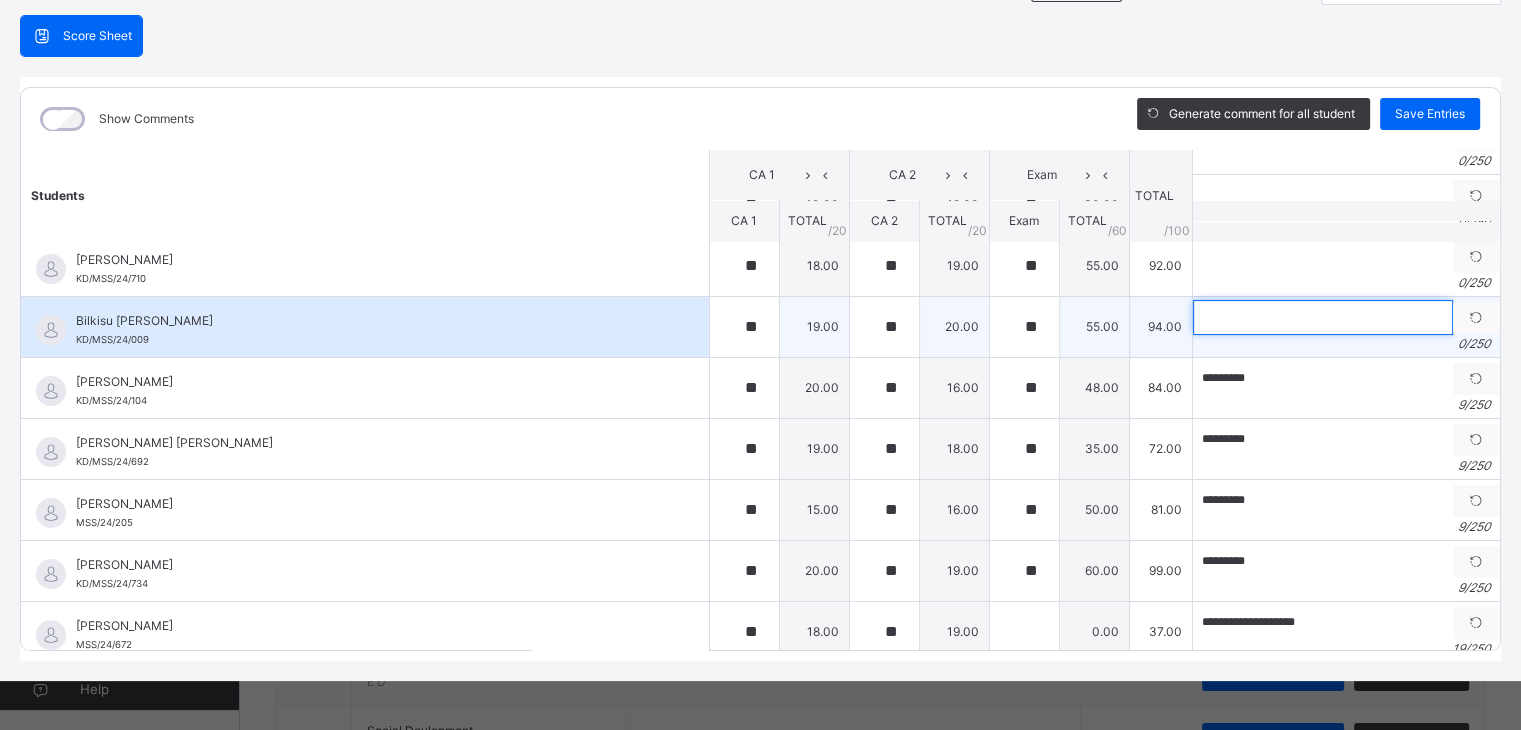 click at bounding box center [1323, 317] 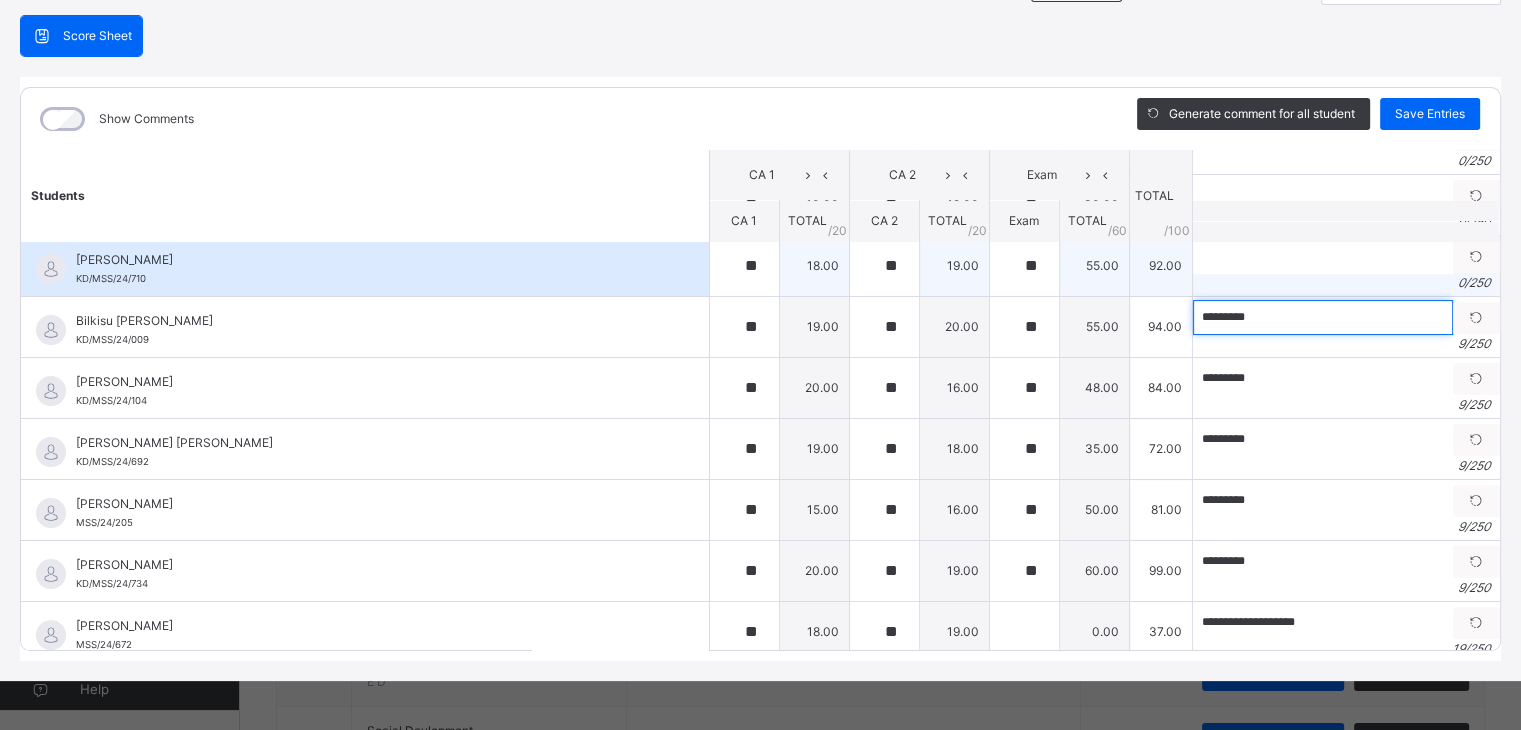 type on "*********" 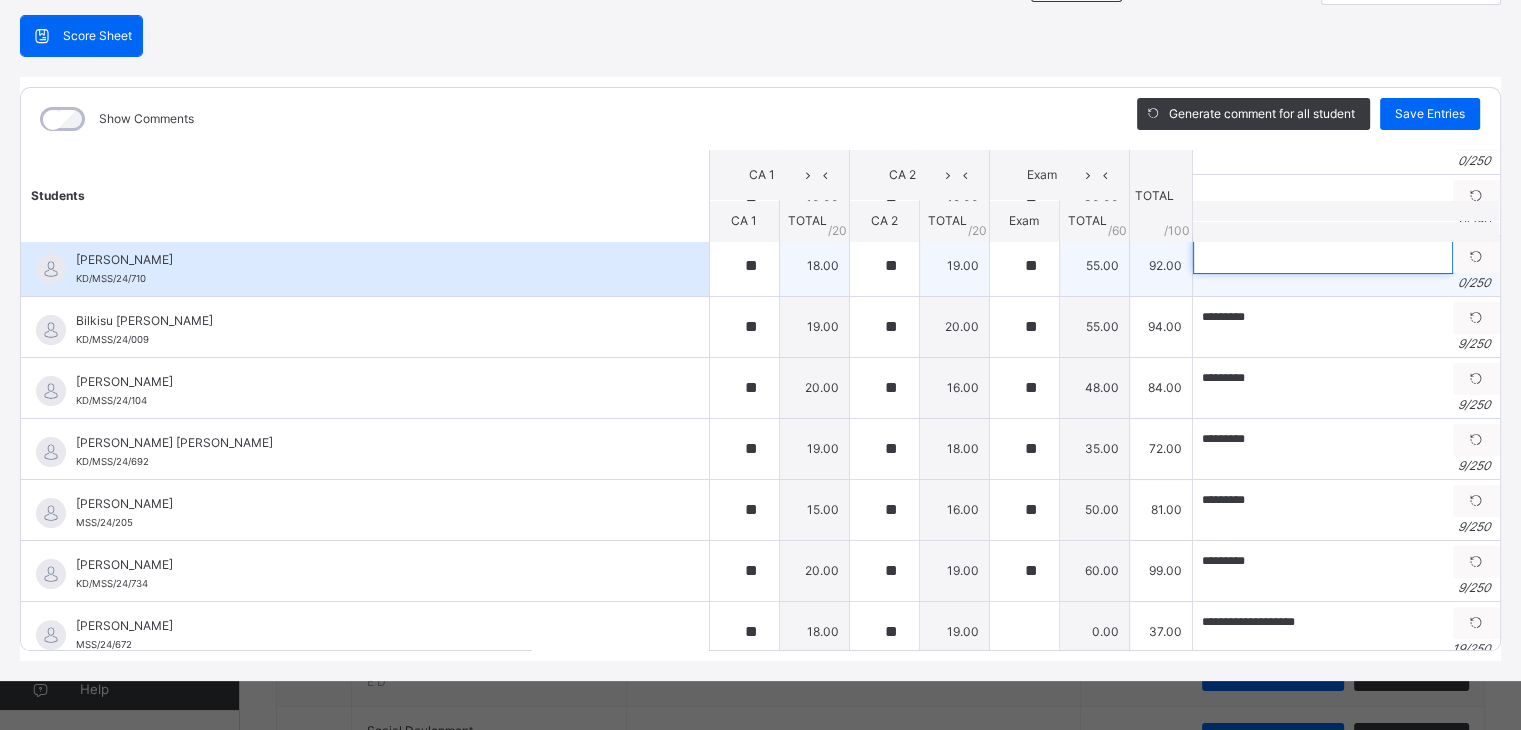 click at bounding box center [1323, 256] 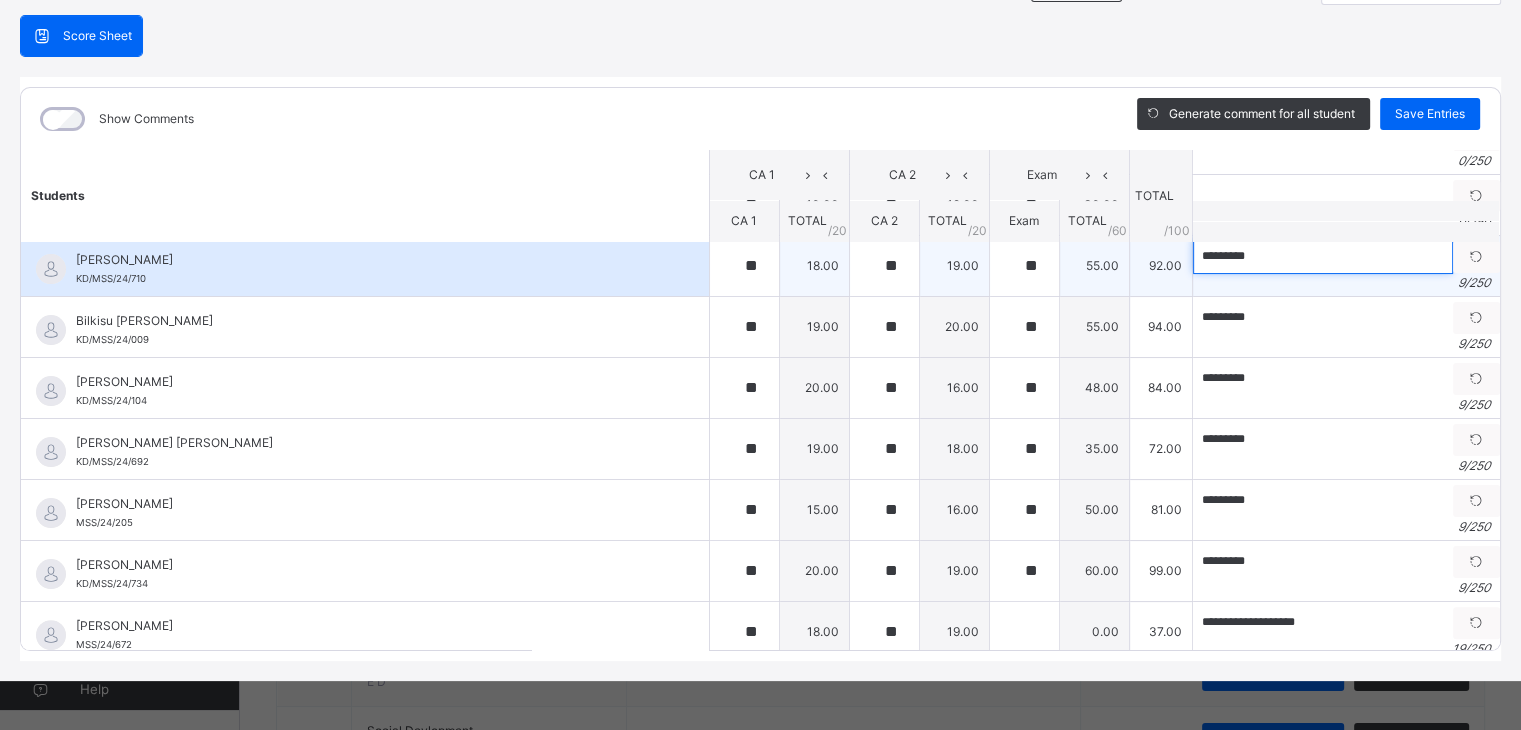 type on "*********" 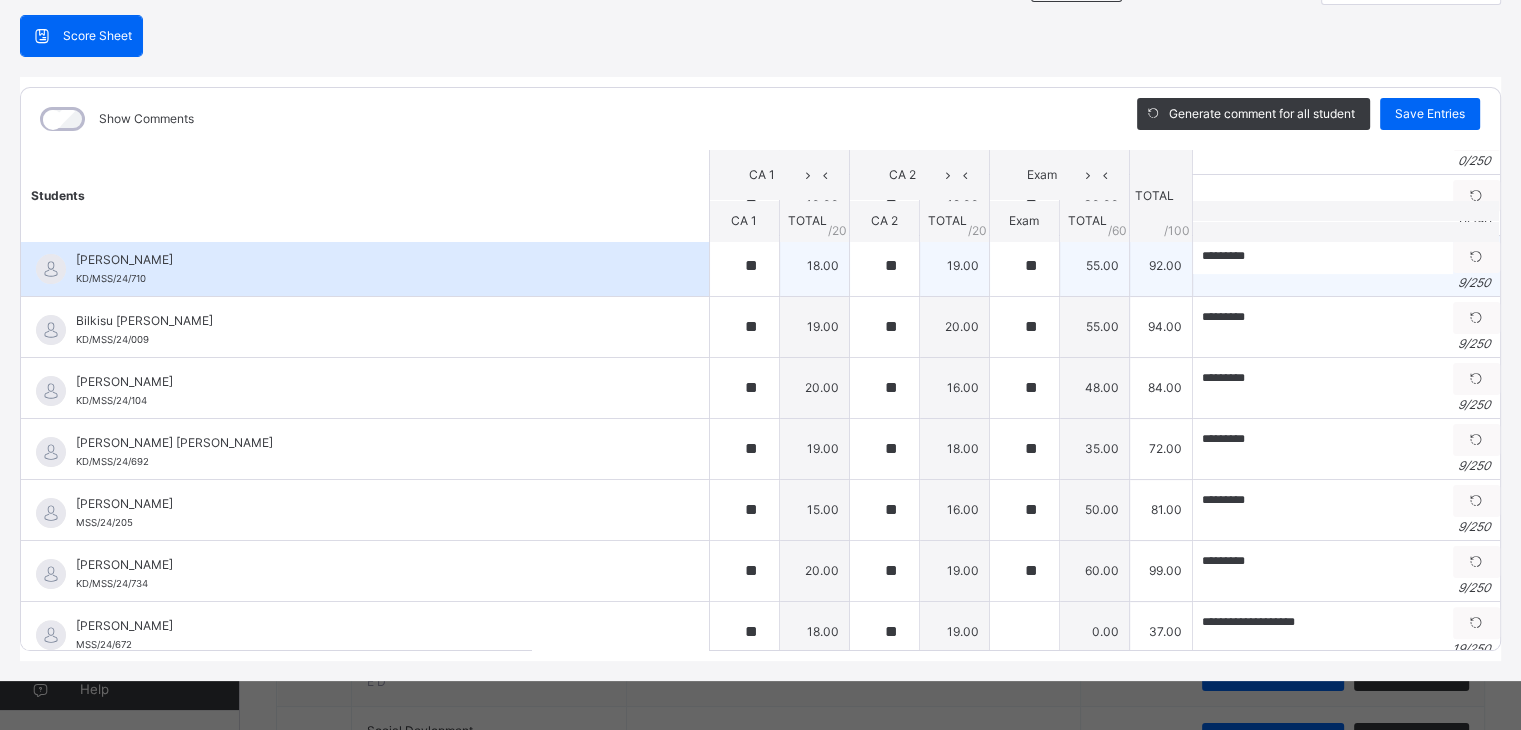 click on "[PERSON_NAME] KD/MSS/24/710" at bounding box center [370, 269] 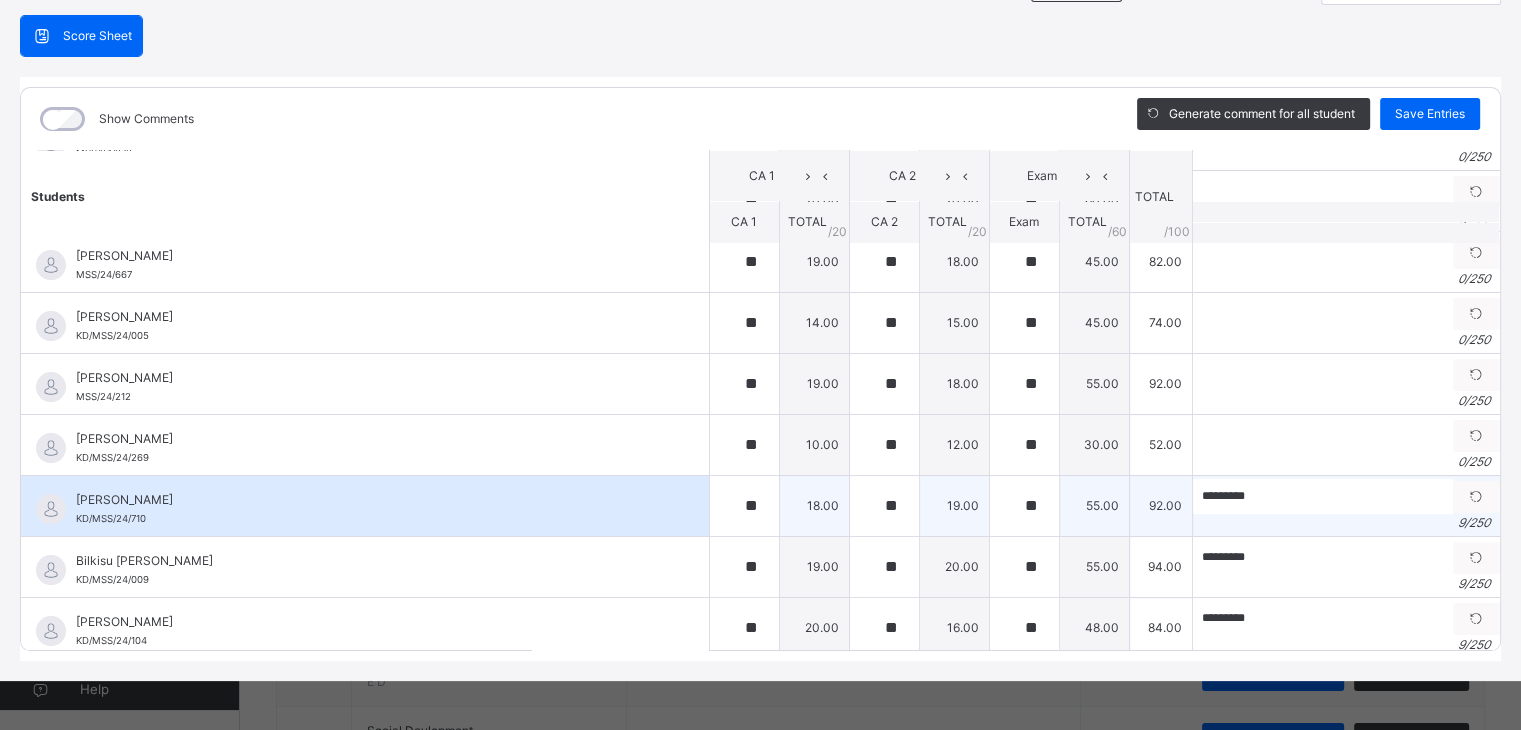 scroll, scrollTop: 216, scrollLeft: 0, axis: vertical 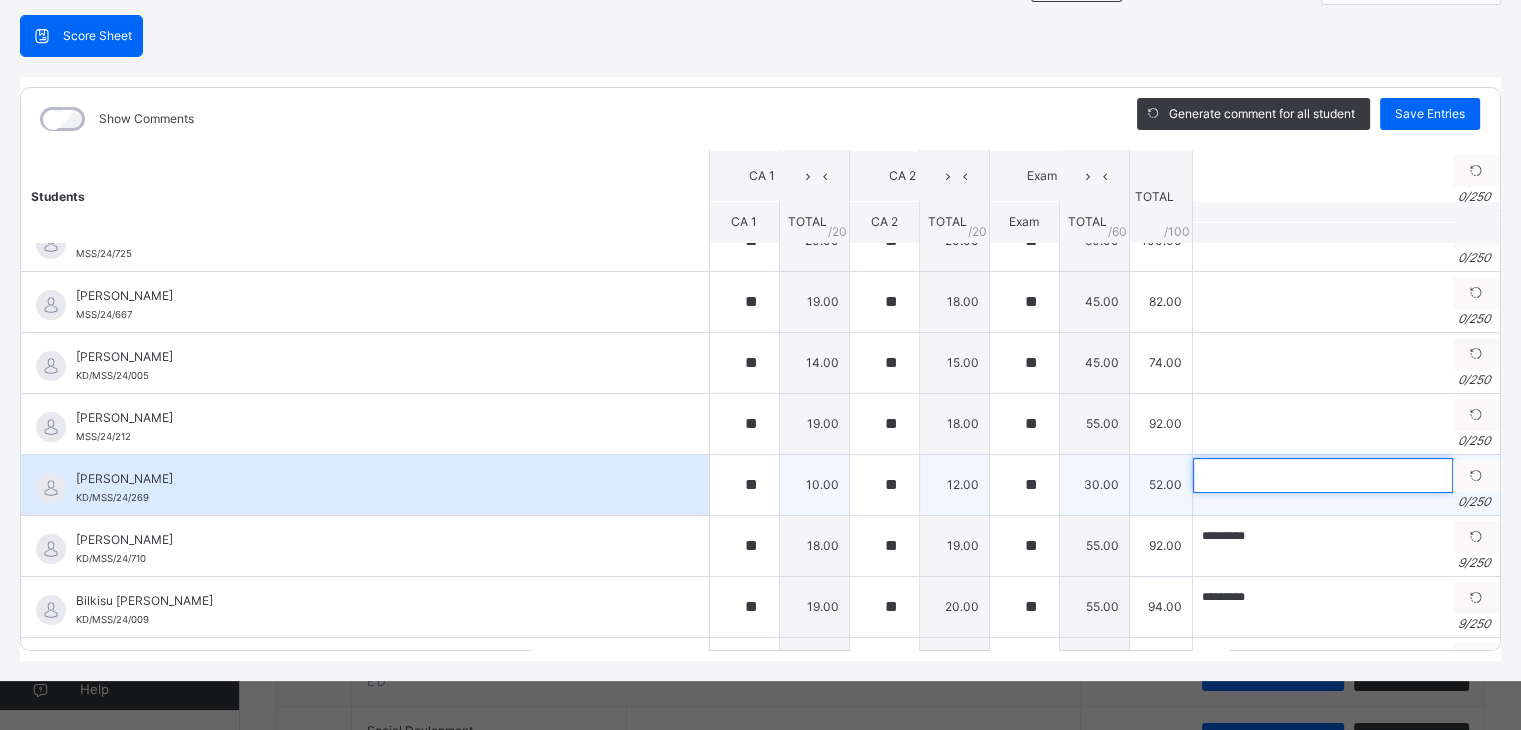 click at bounding box center (1323, 475) 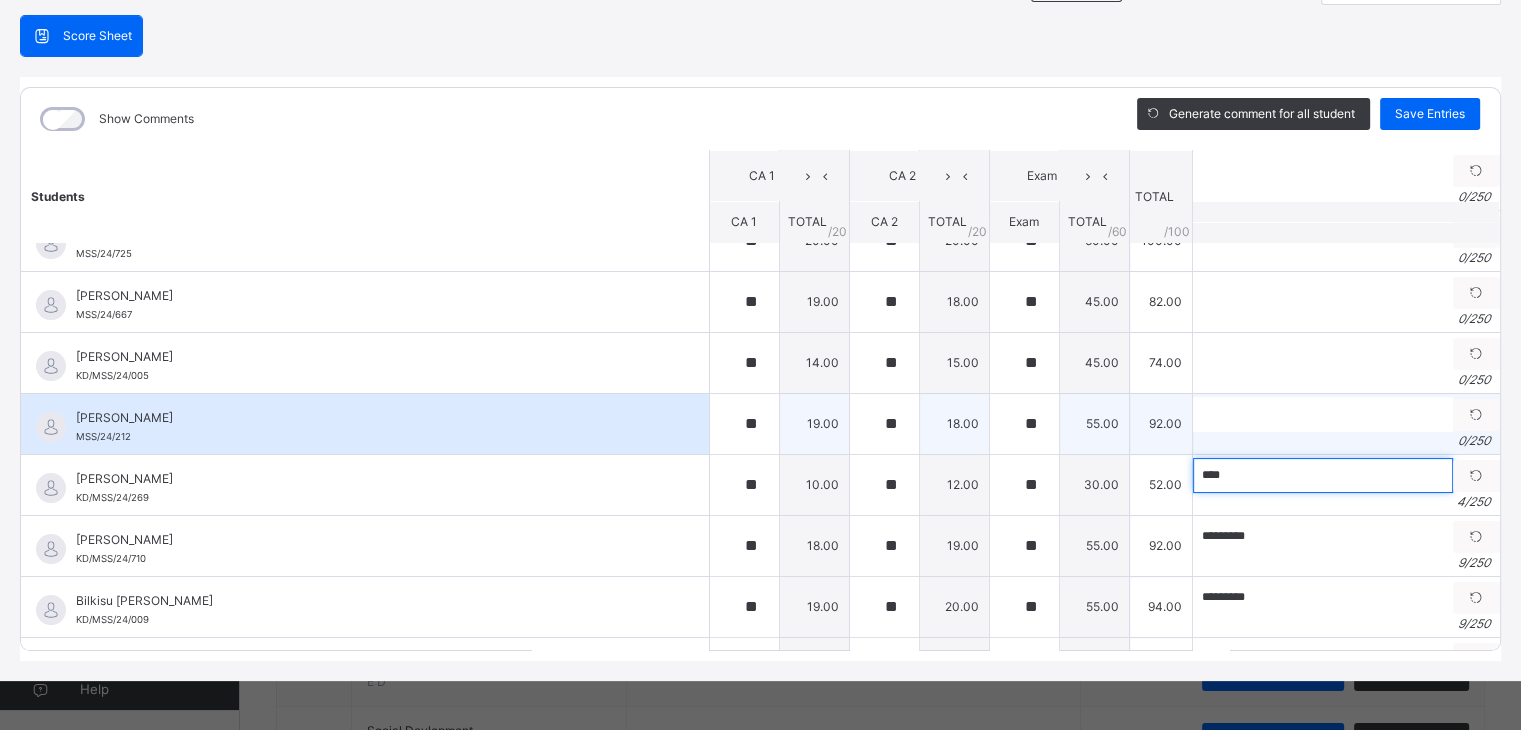 type on "****" 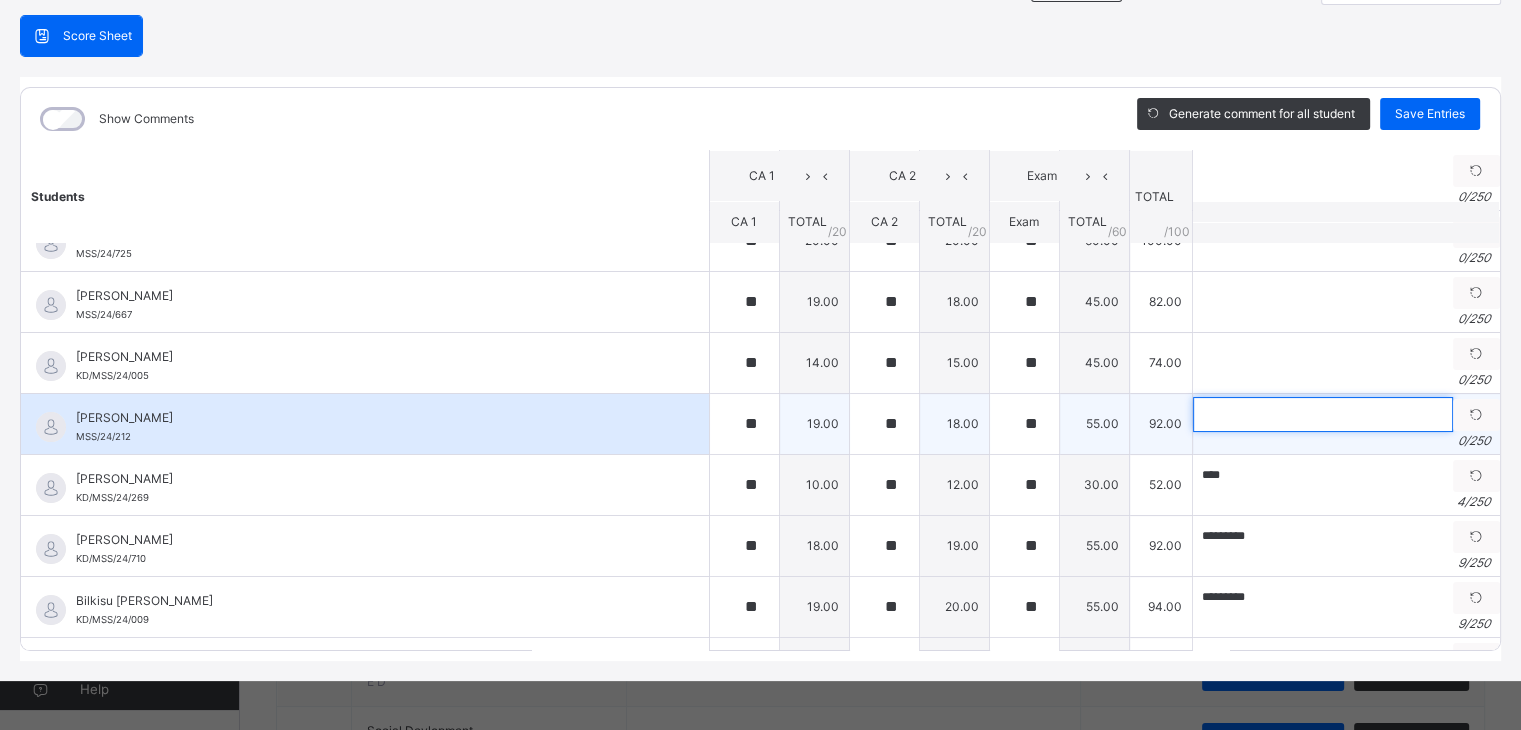 click at bounding box center [1323, 414] 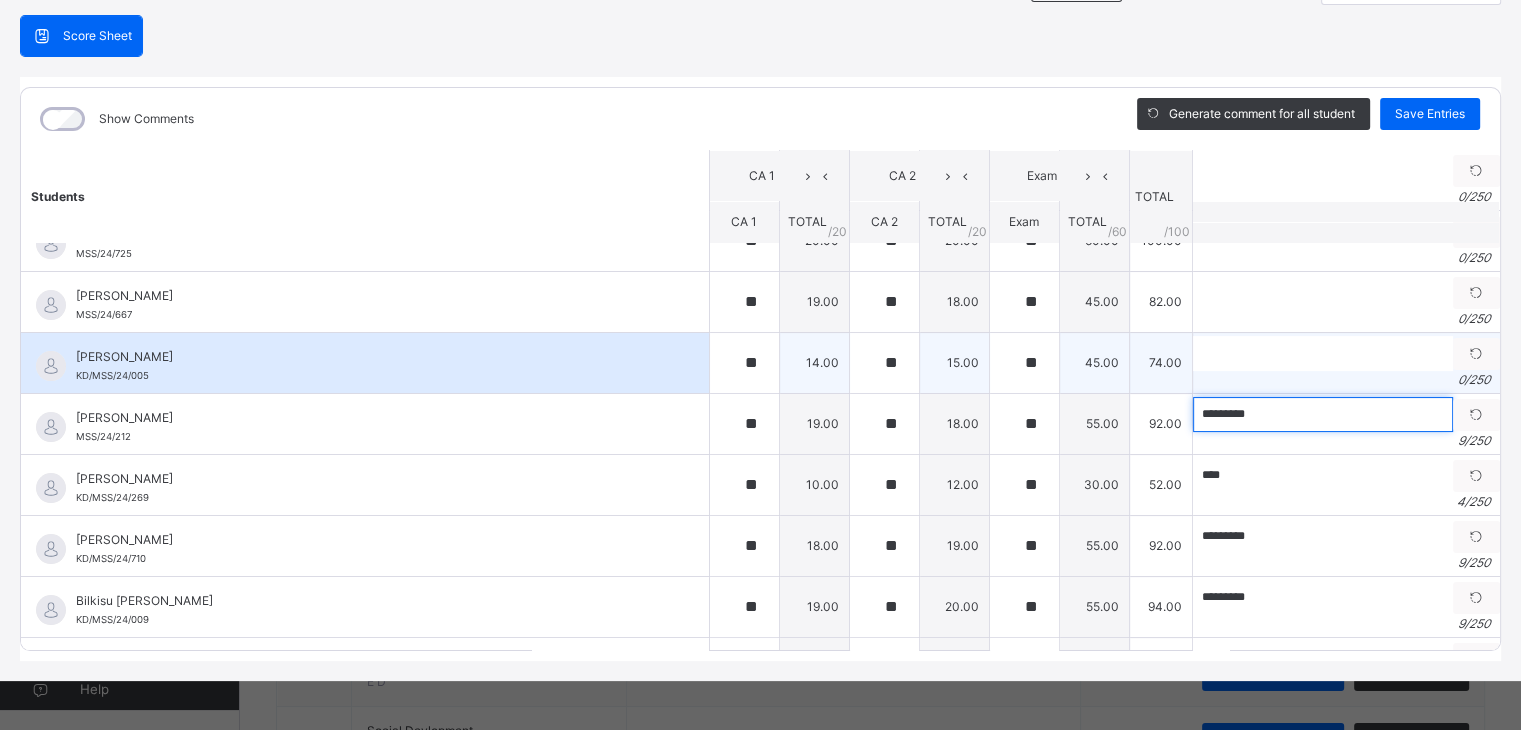 type on "*********" 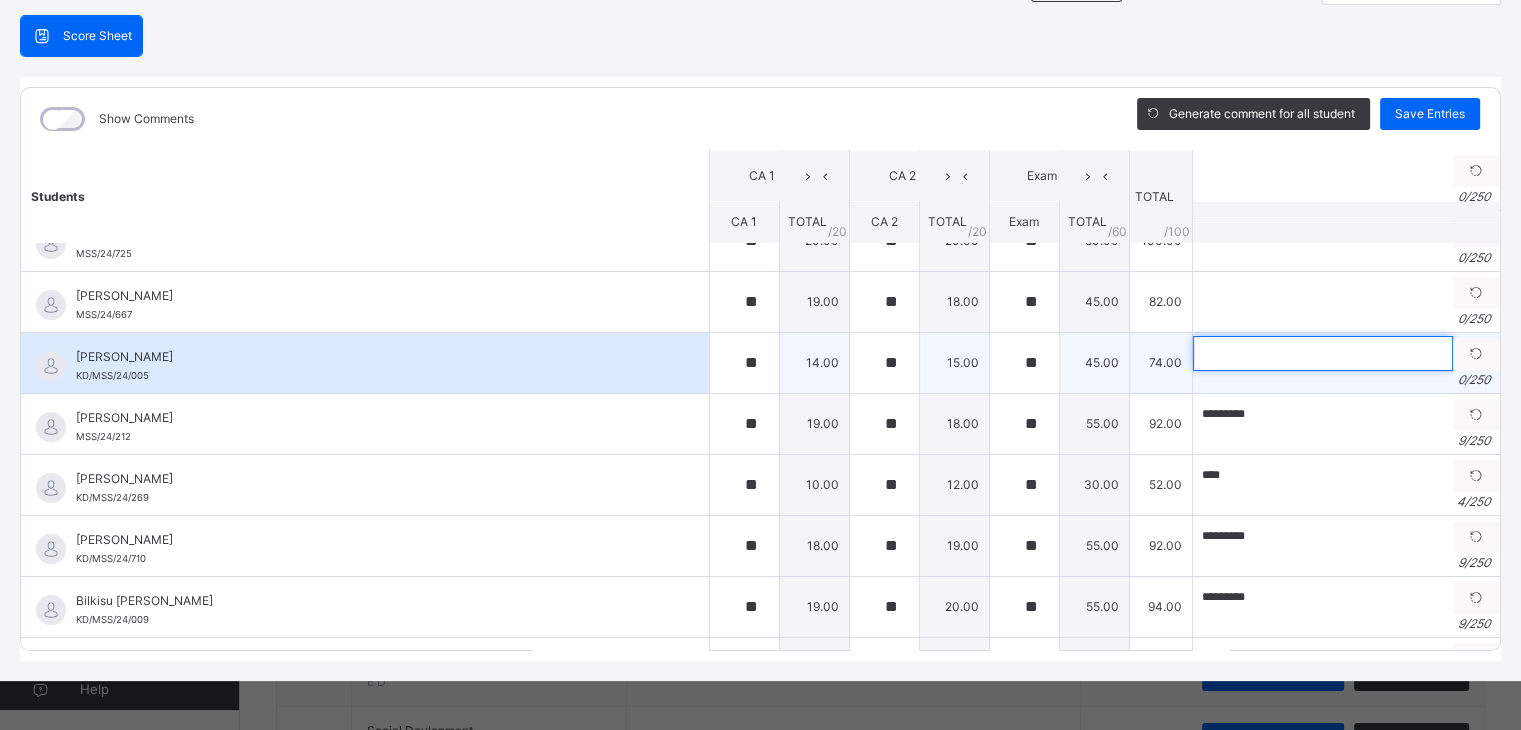 click at bounding box center [1323, 353] 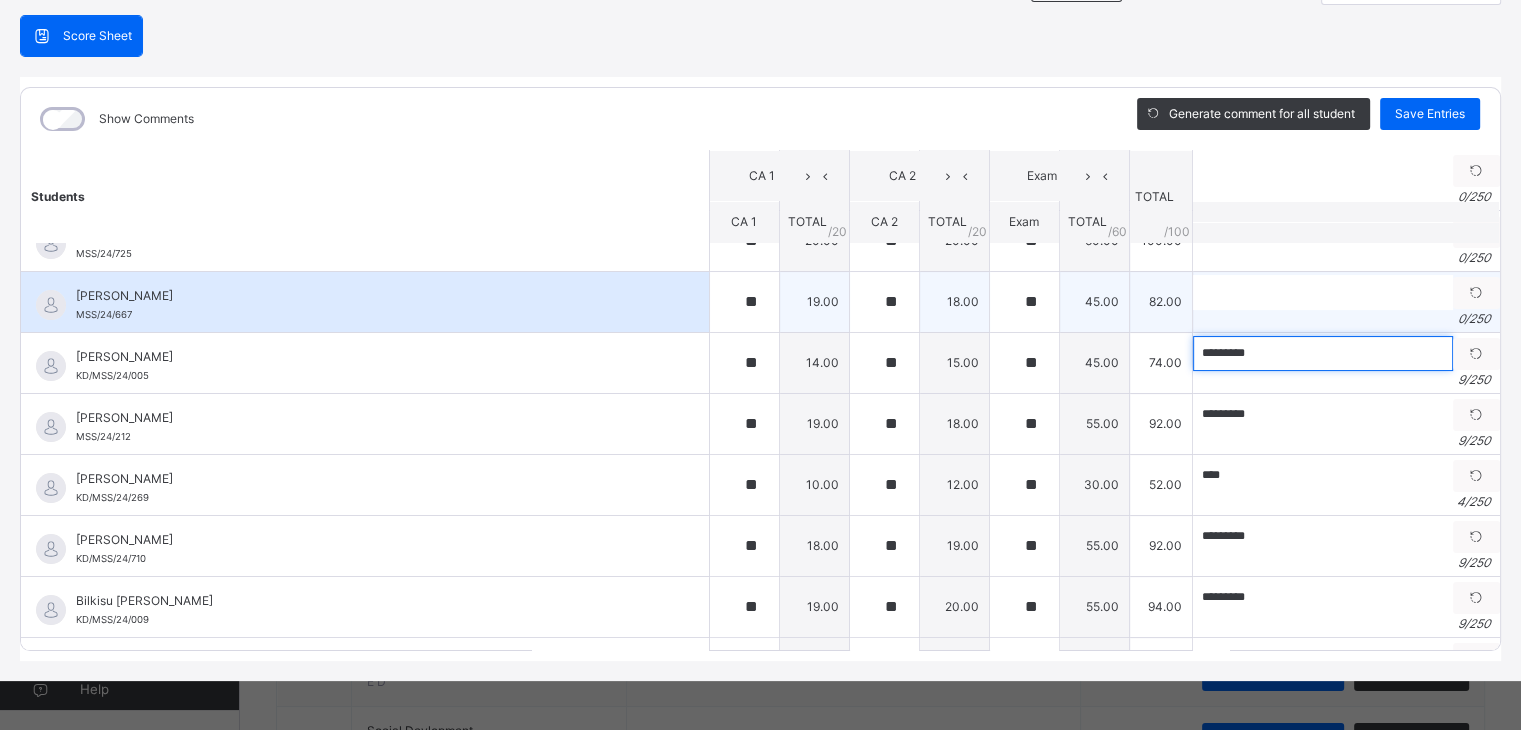 type on "*********" 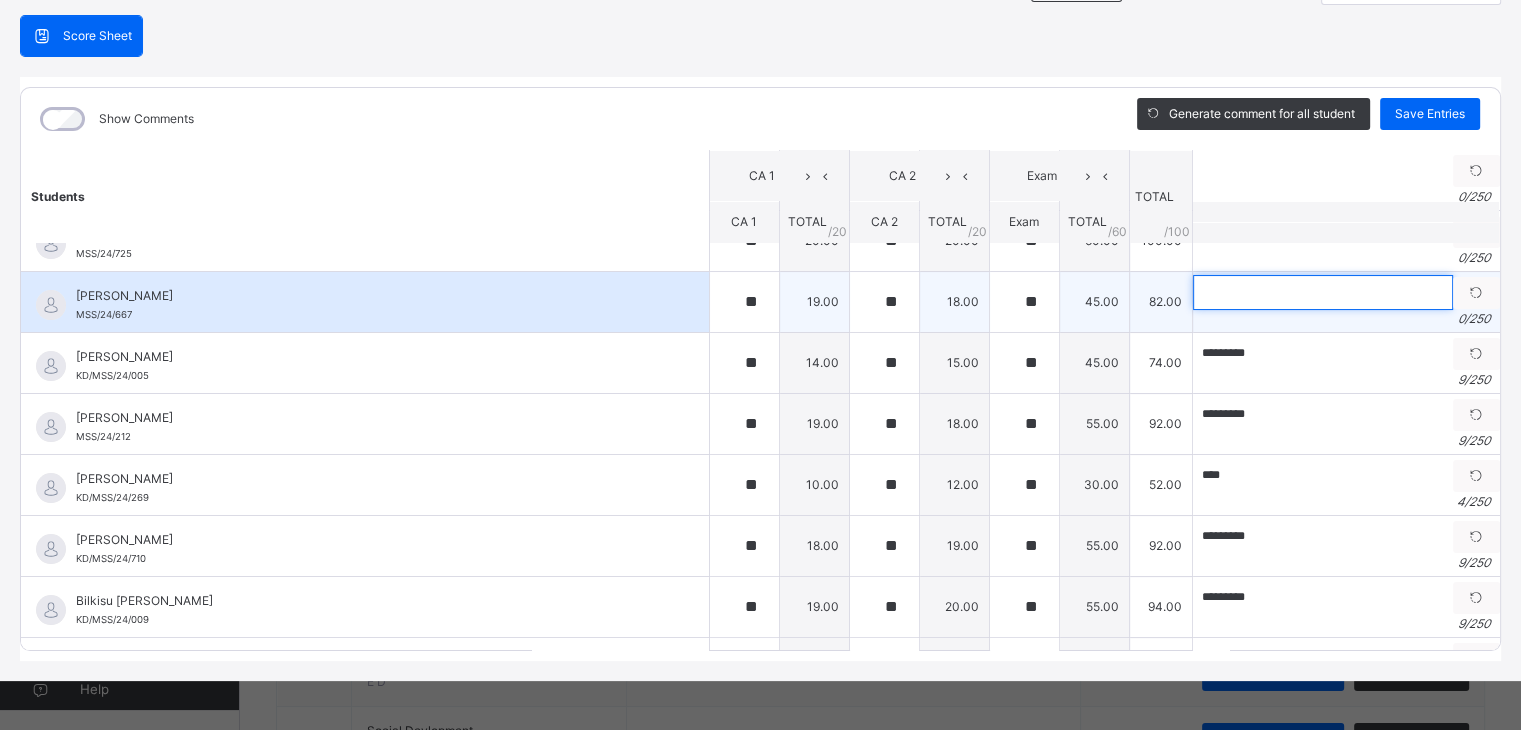 click at bounding box center (1323, 292) 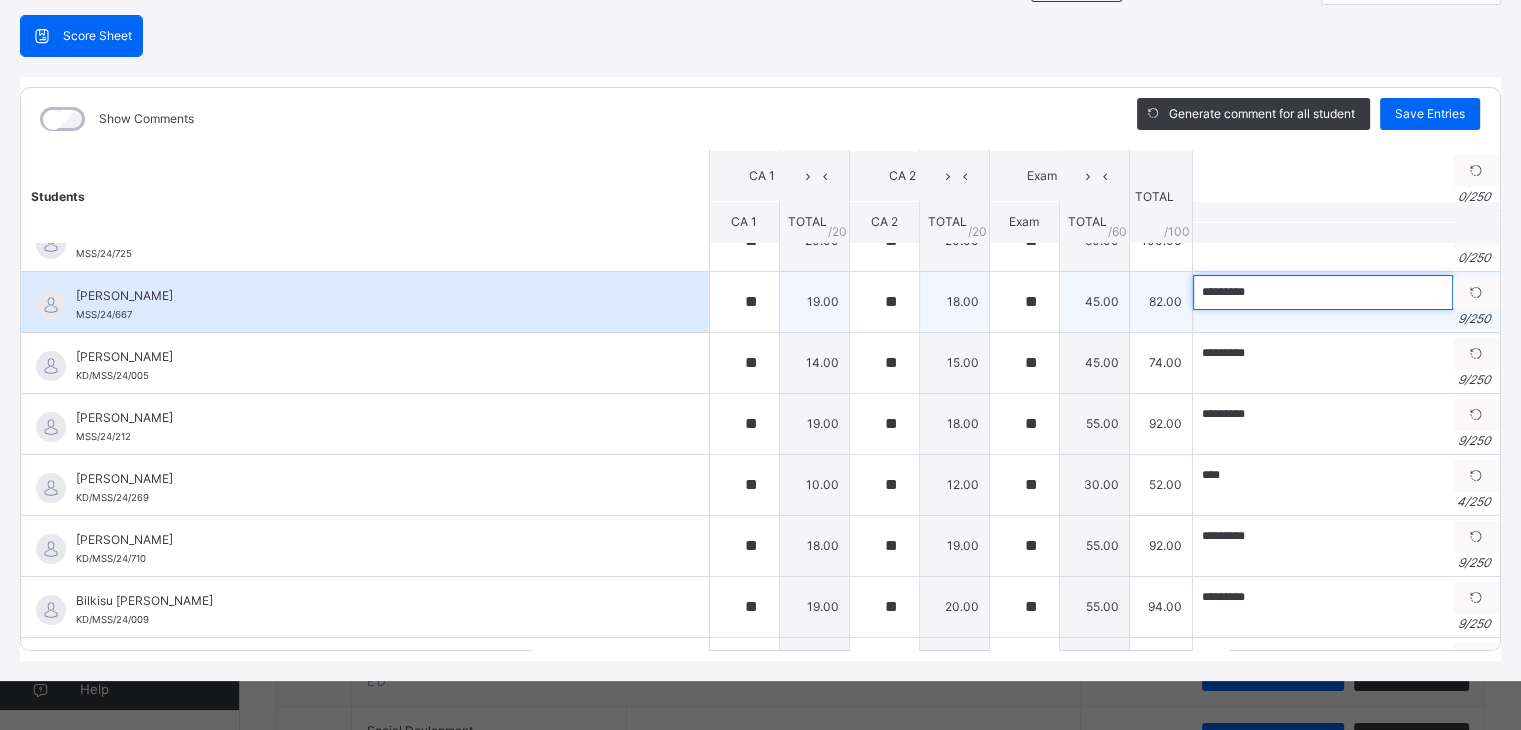 type on "*********" 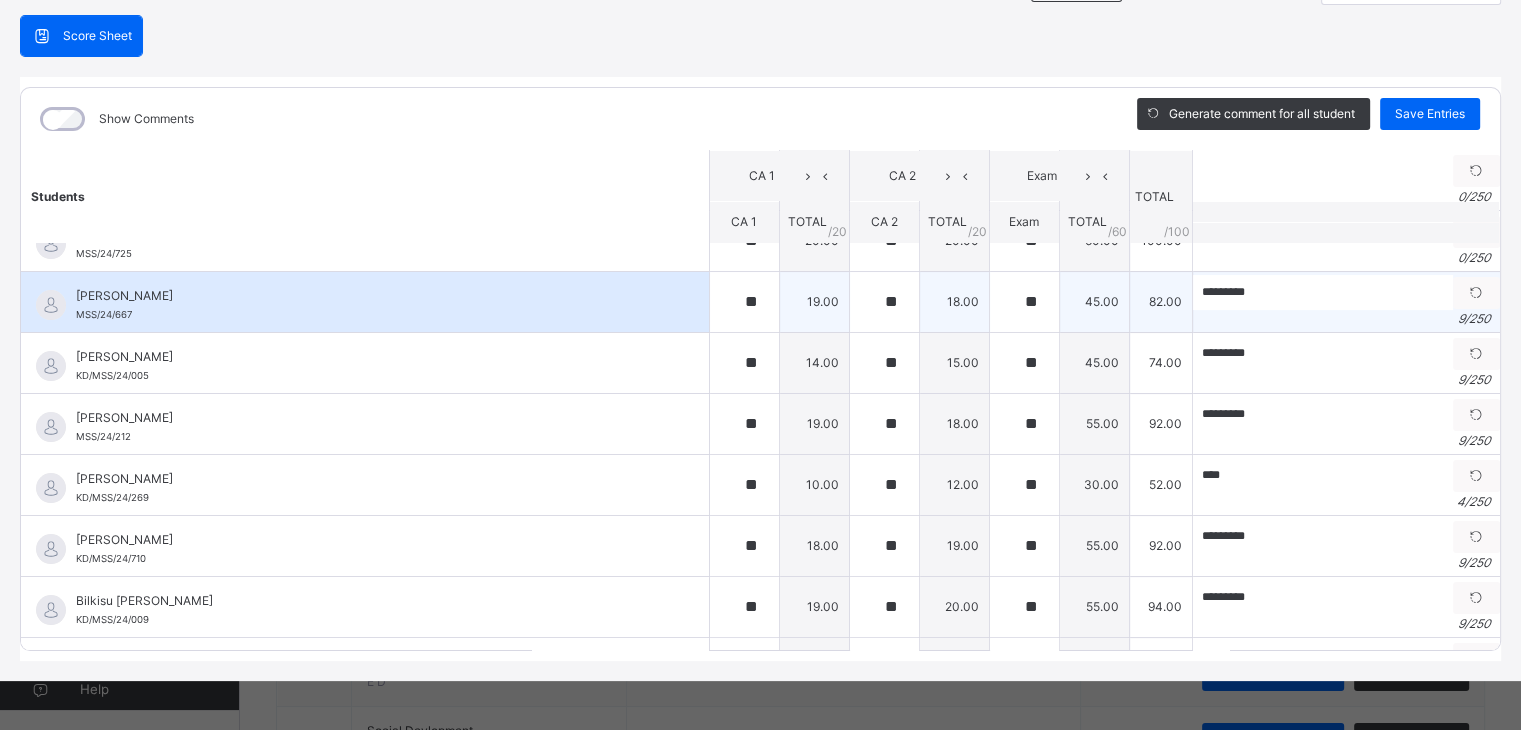 click on "[PERSON_NAME] MSS/24/667" at bounding box center [370, 305] 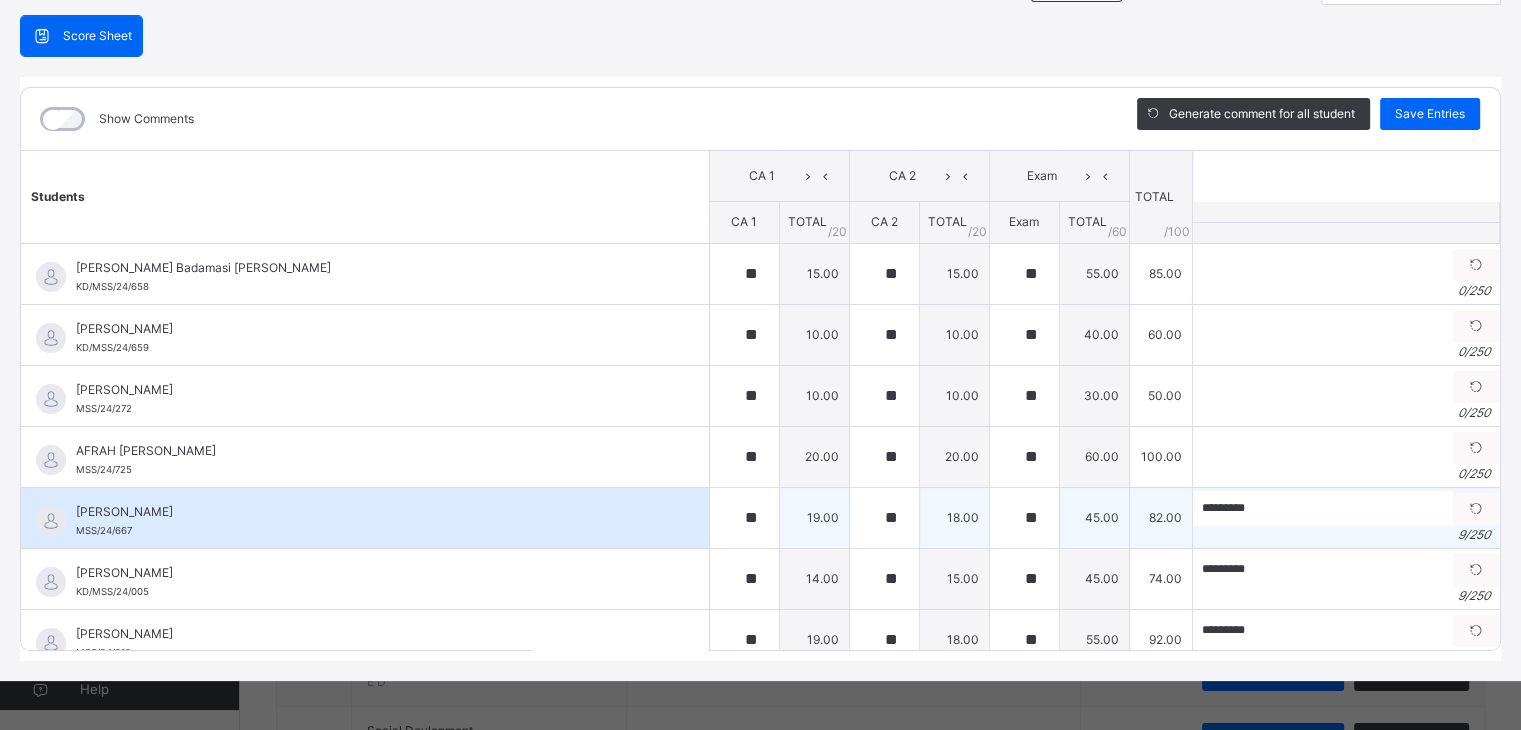 scroll, scrollTop: 0, scrollLeft: 0, axis: both 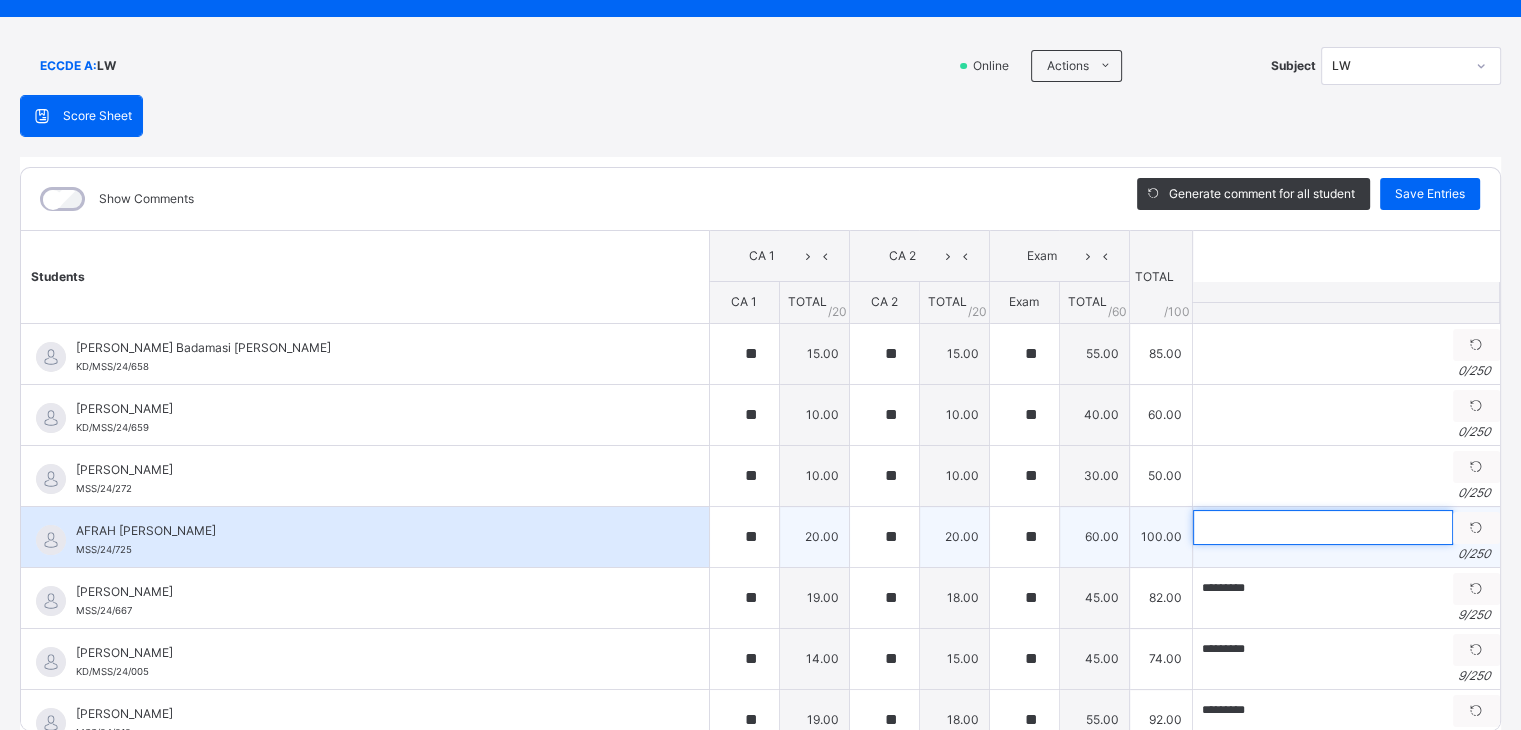 click at bounding box center (1323, 527) 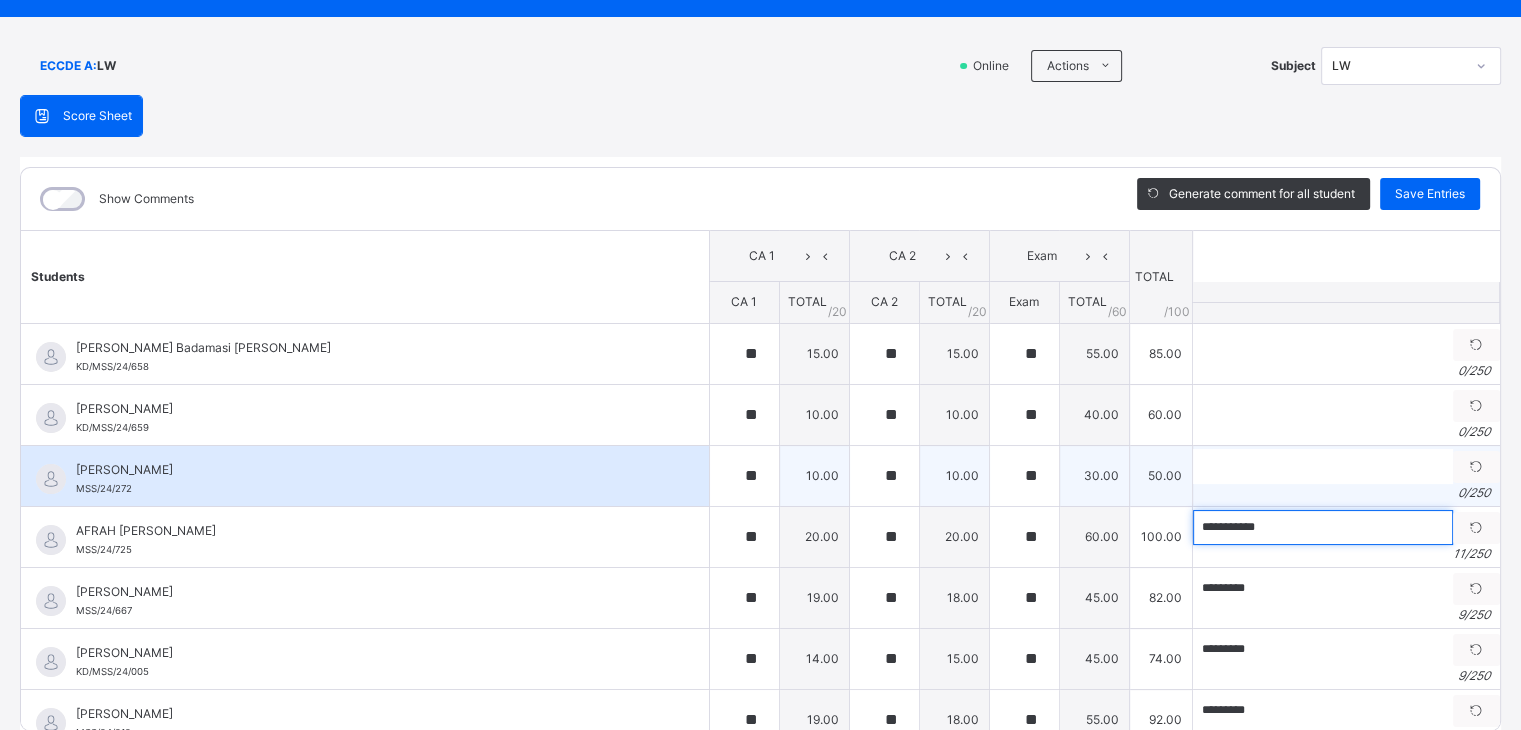 type on "**********" 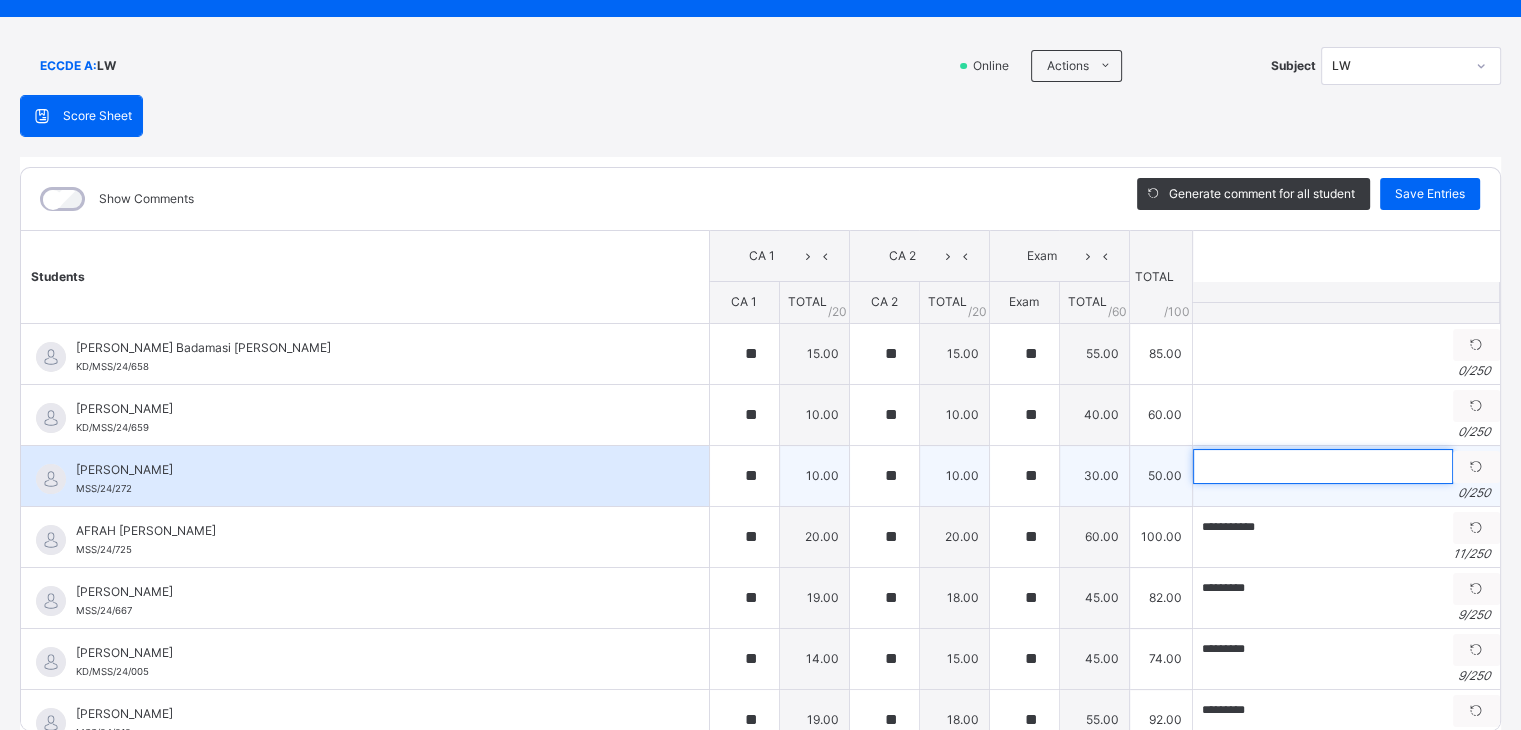 click at bounding box center [1323, 466] 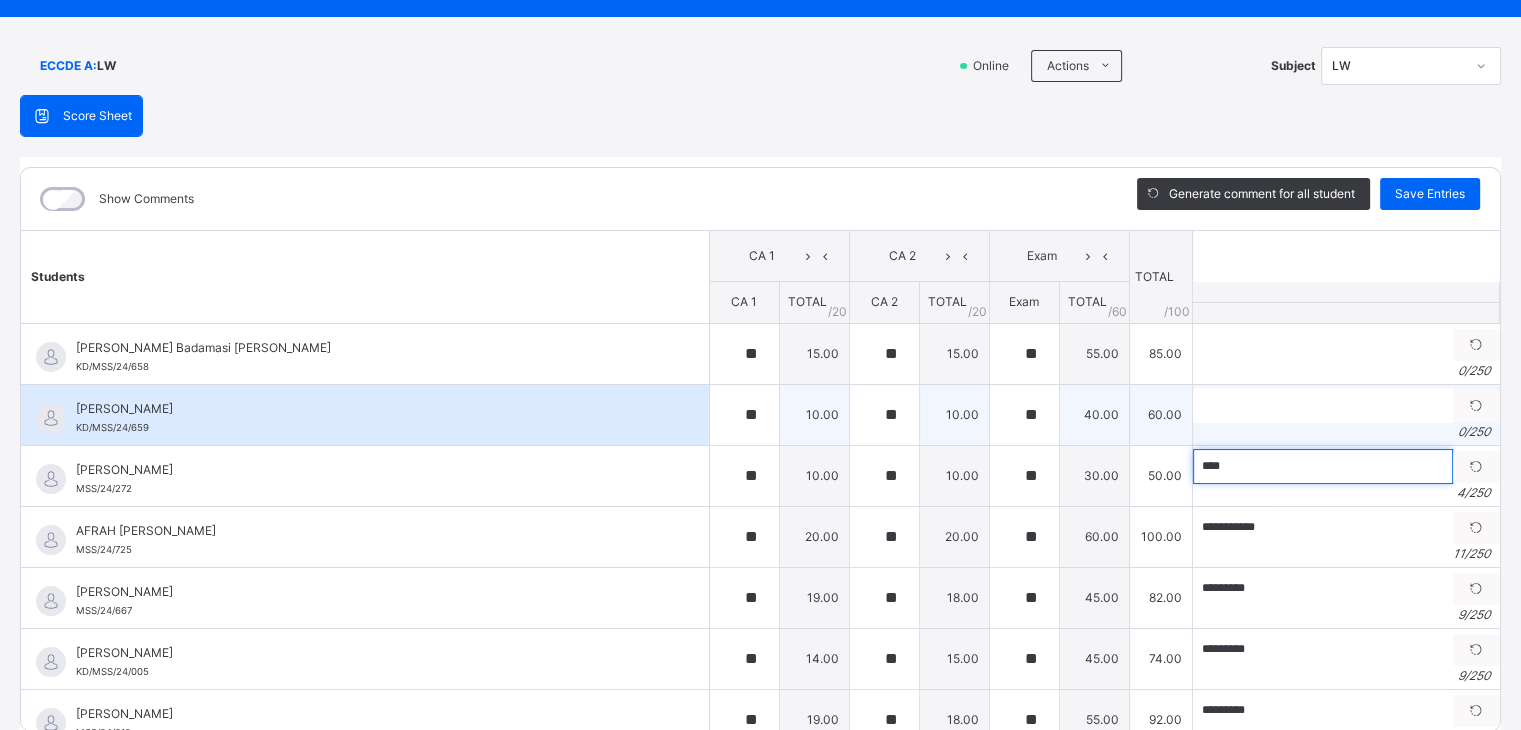 type on "****" 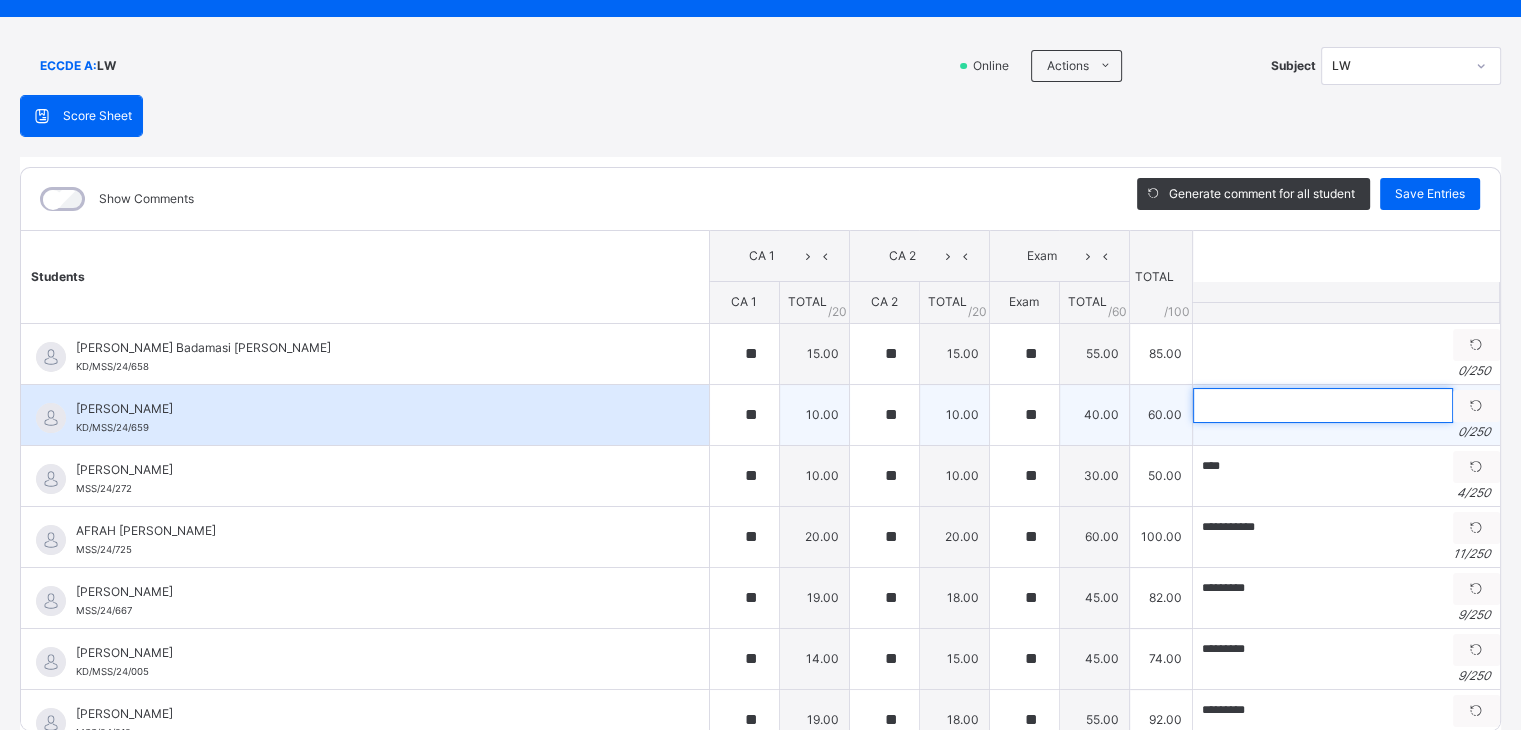 click at bounding box center [1323, 405] 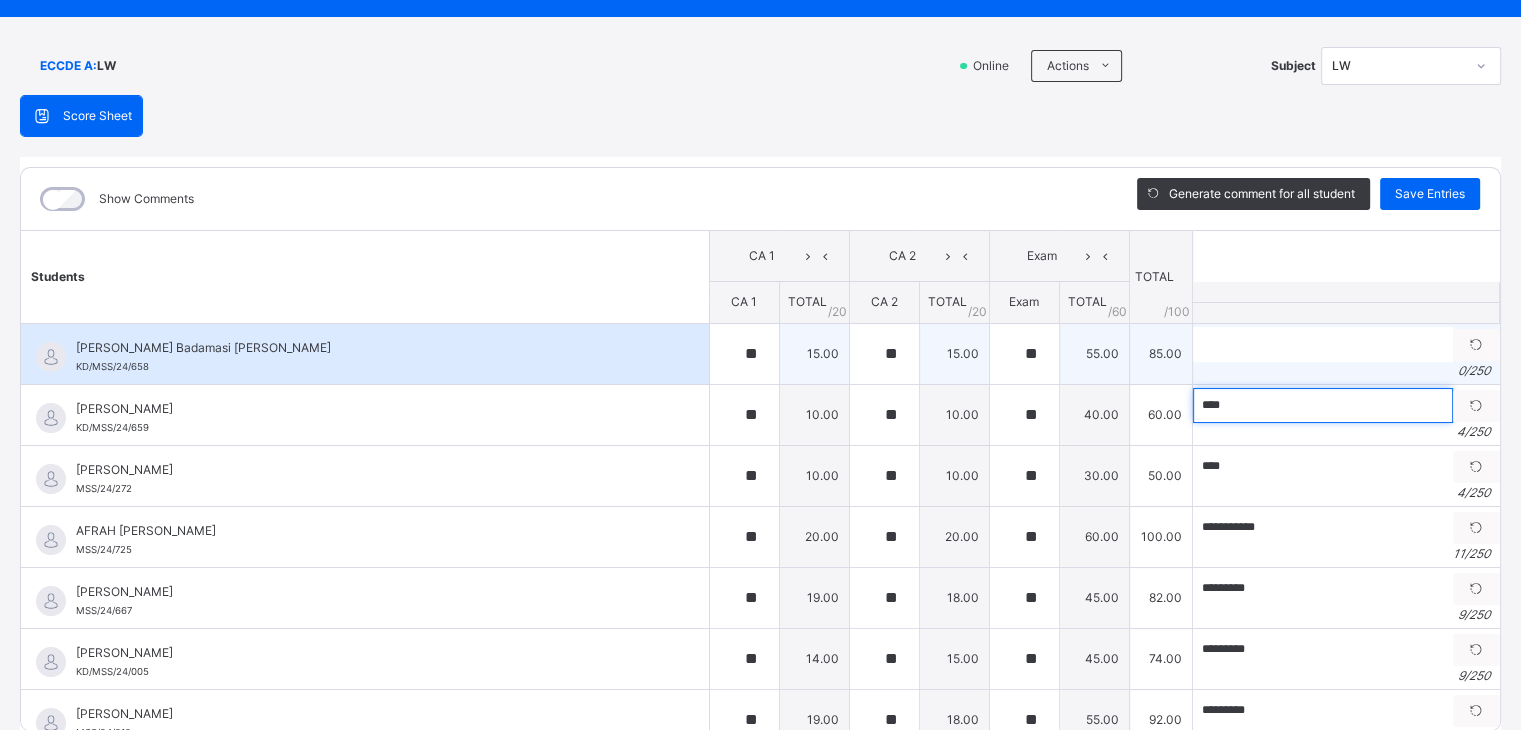 type on "****" 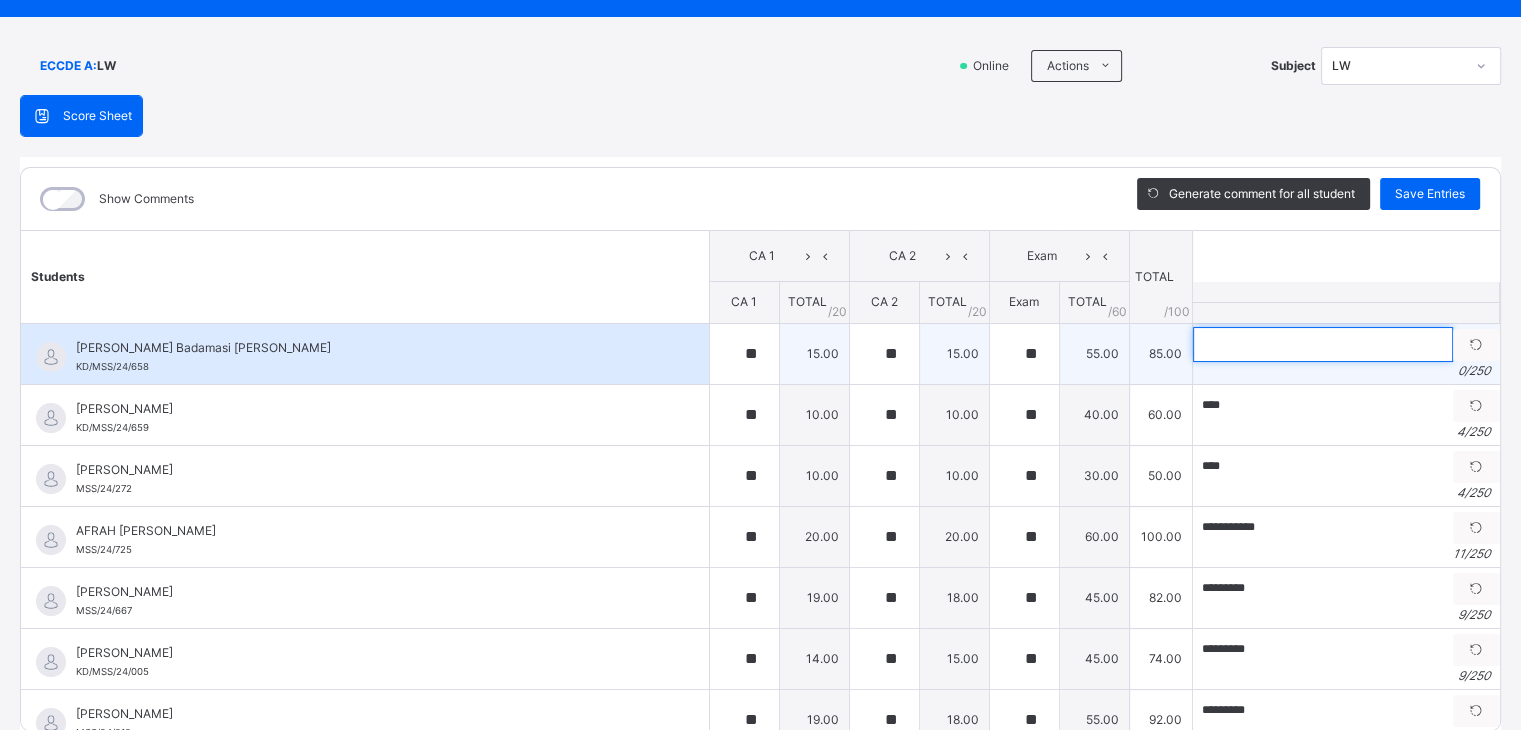 click at bounding box center [1323, 344] 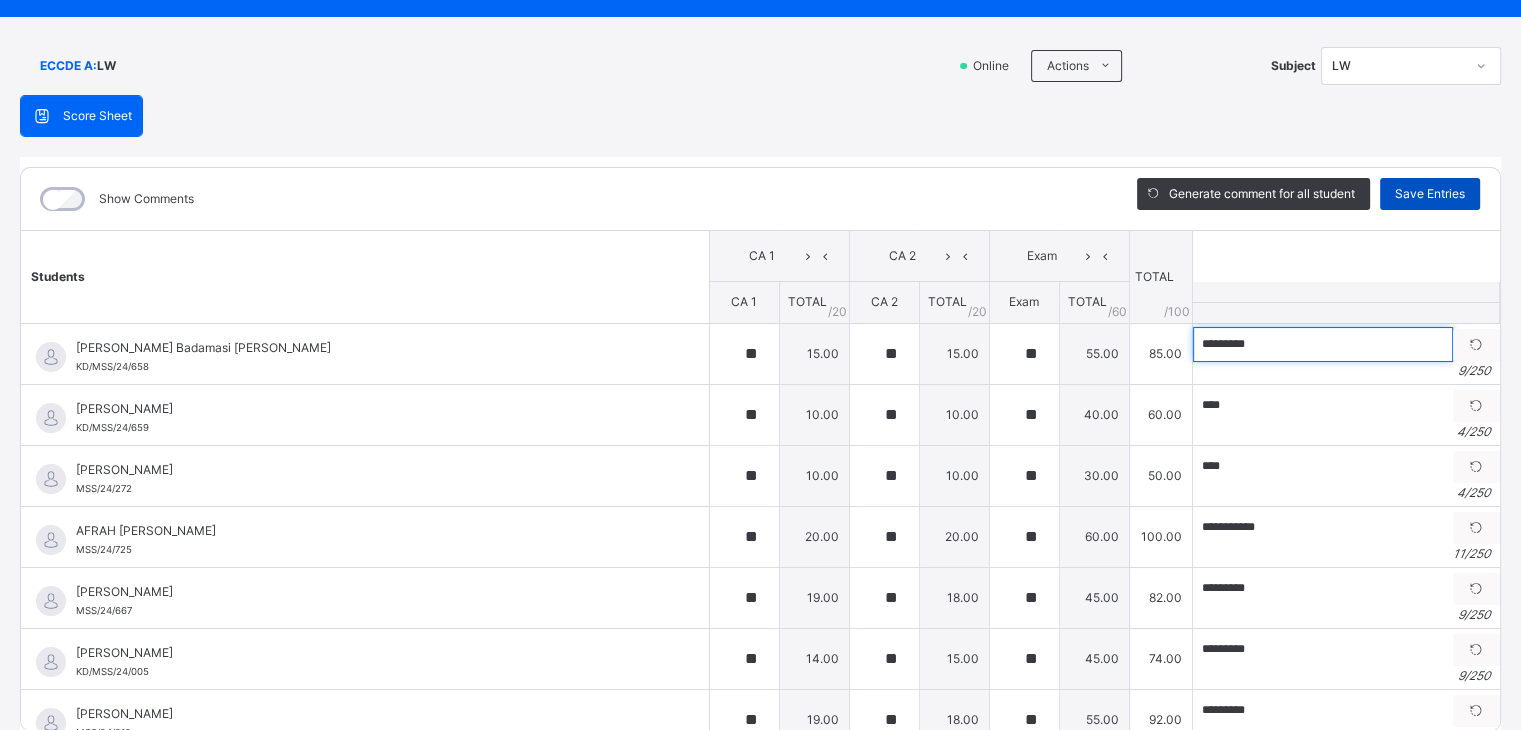 type on "*********" 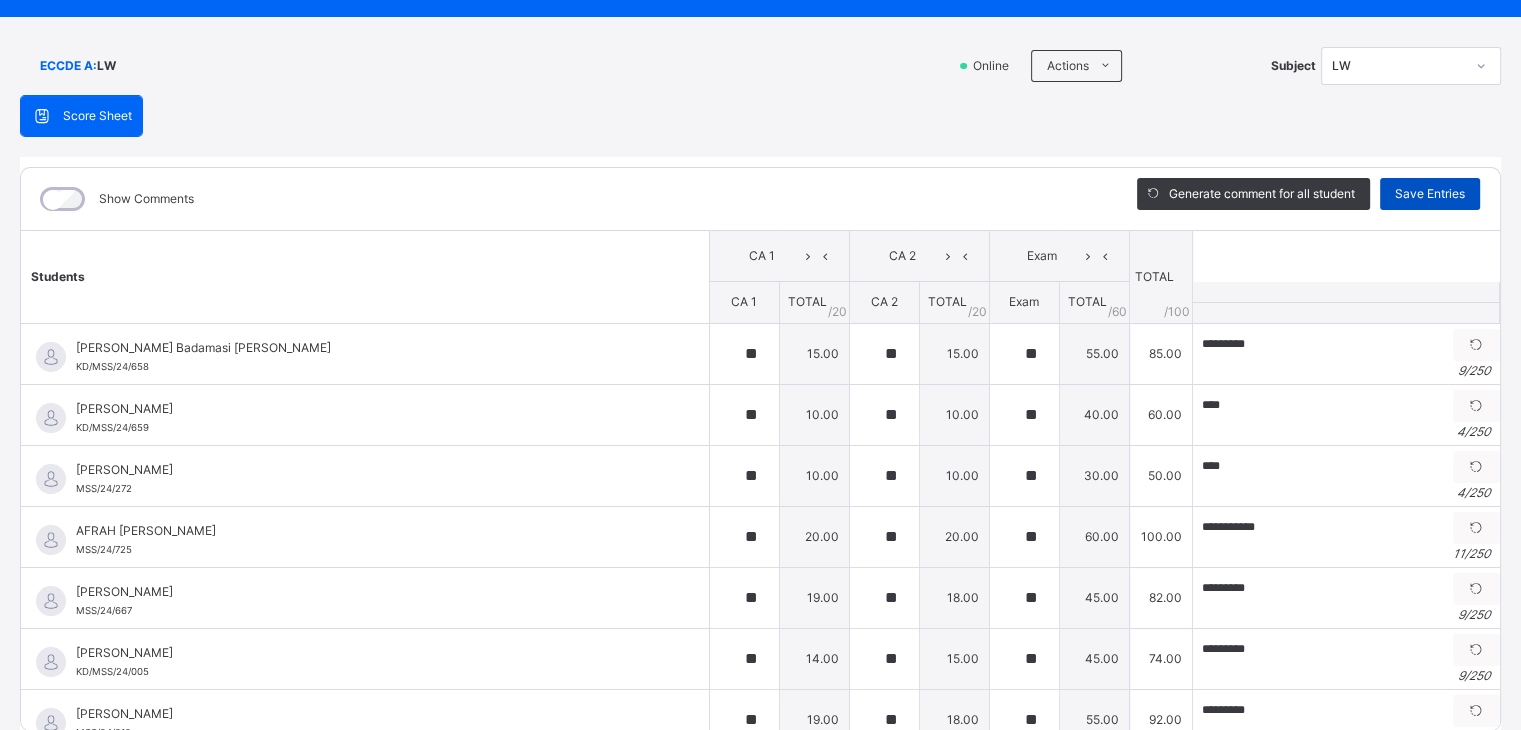 click on "Save Entries" at bounding box center (1430, 194) 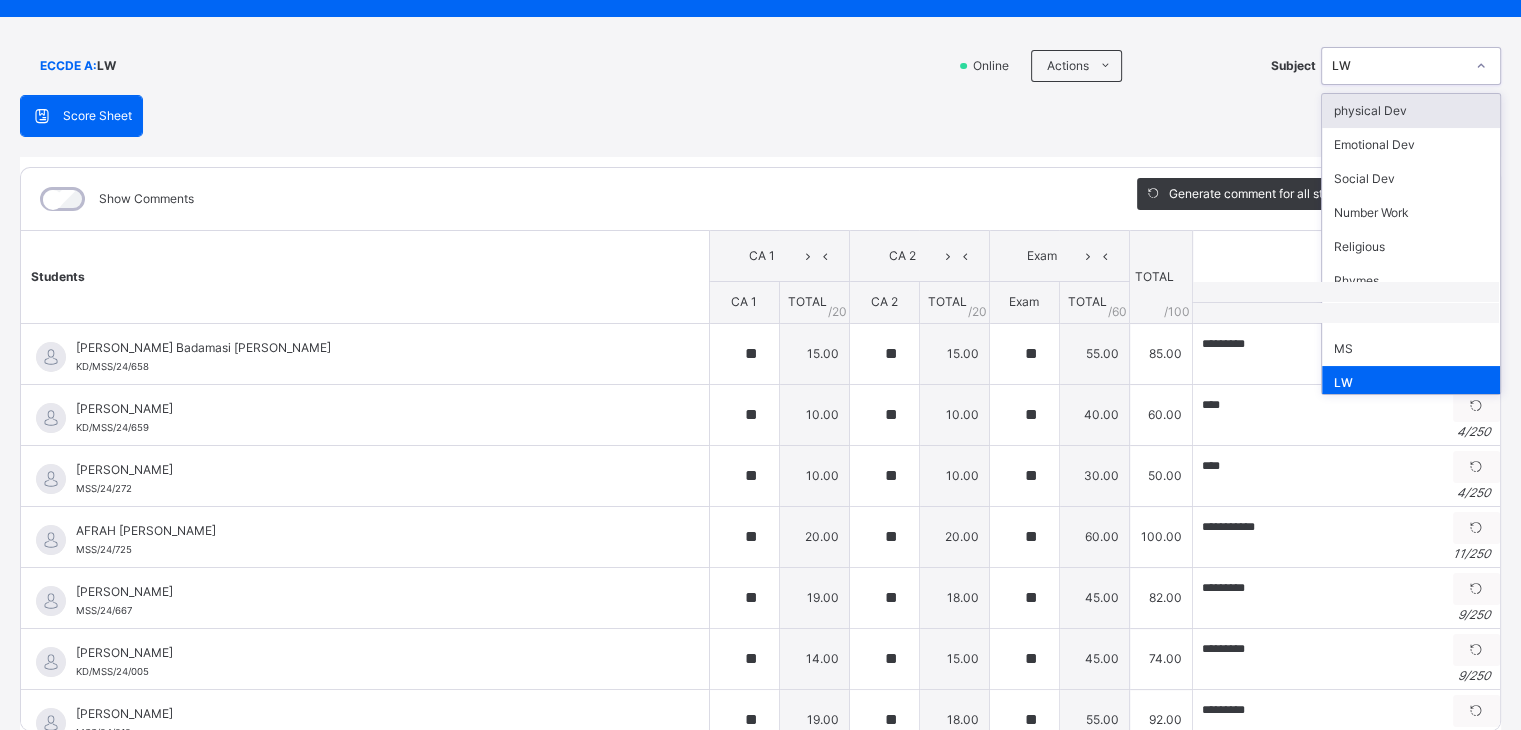 click 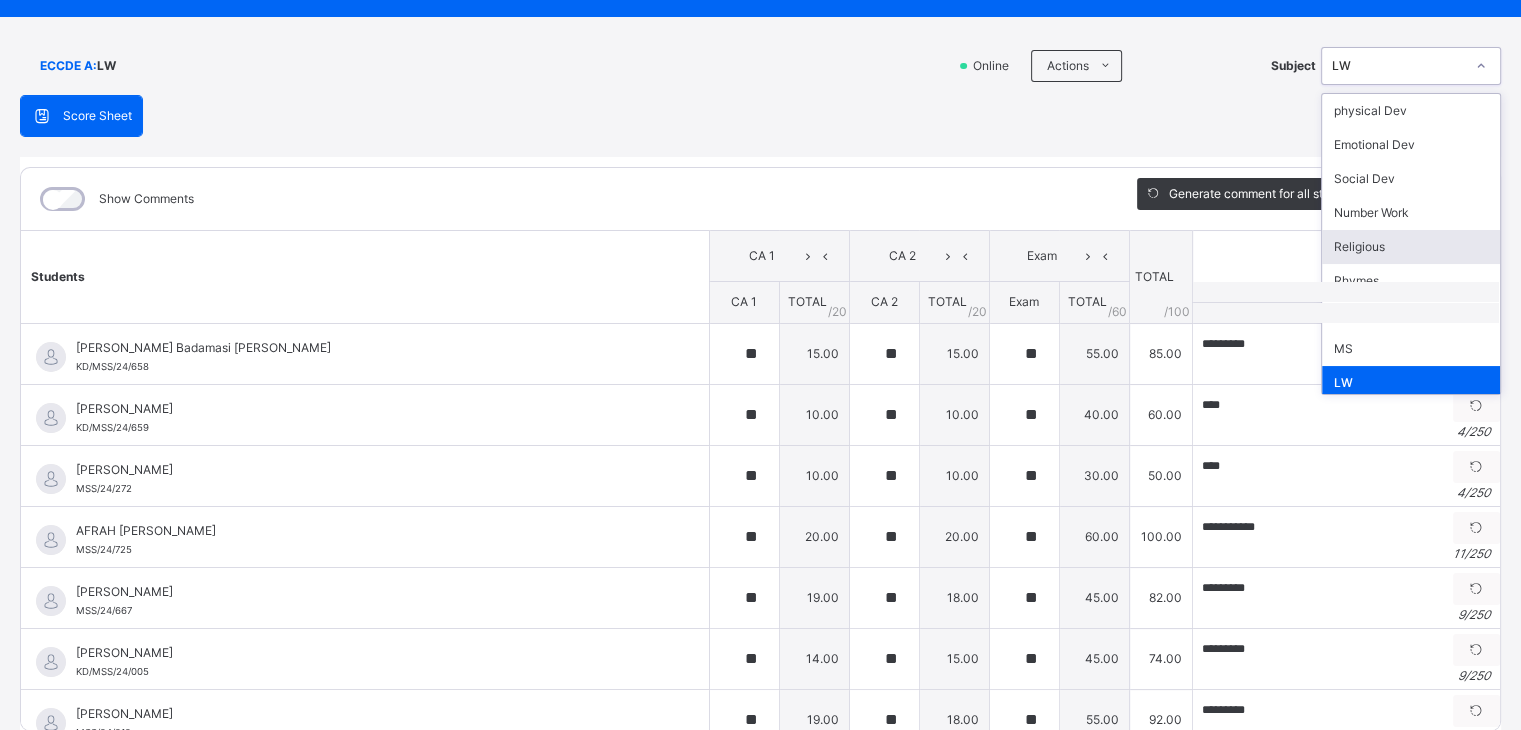 click on "Religious" at bounding box center [1411, 247] 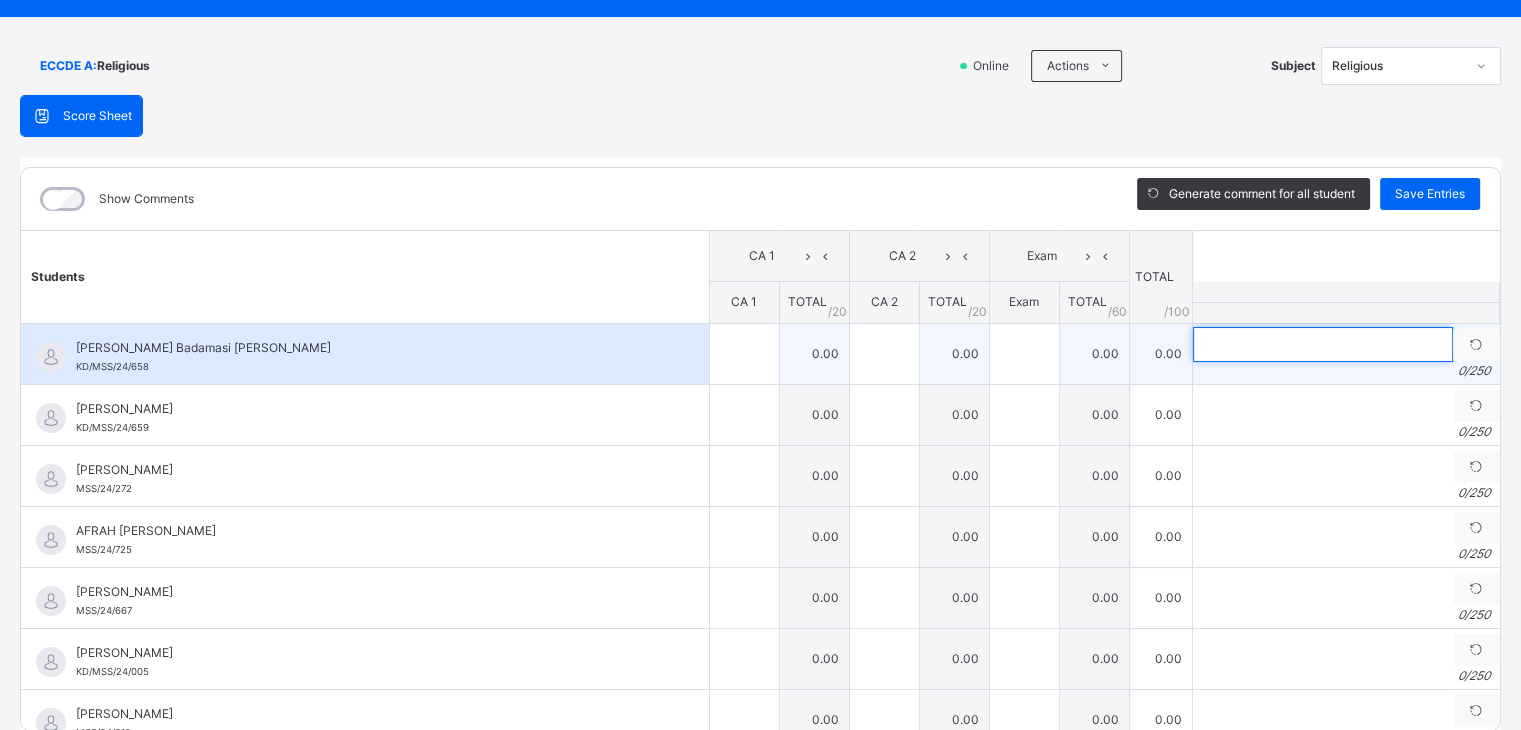 click at bounding box center [1323, 344] 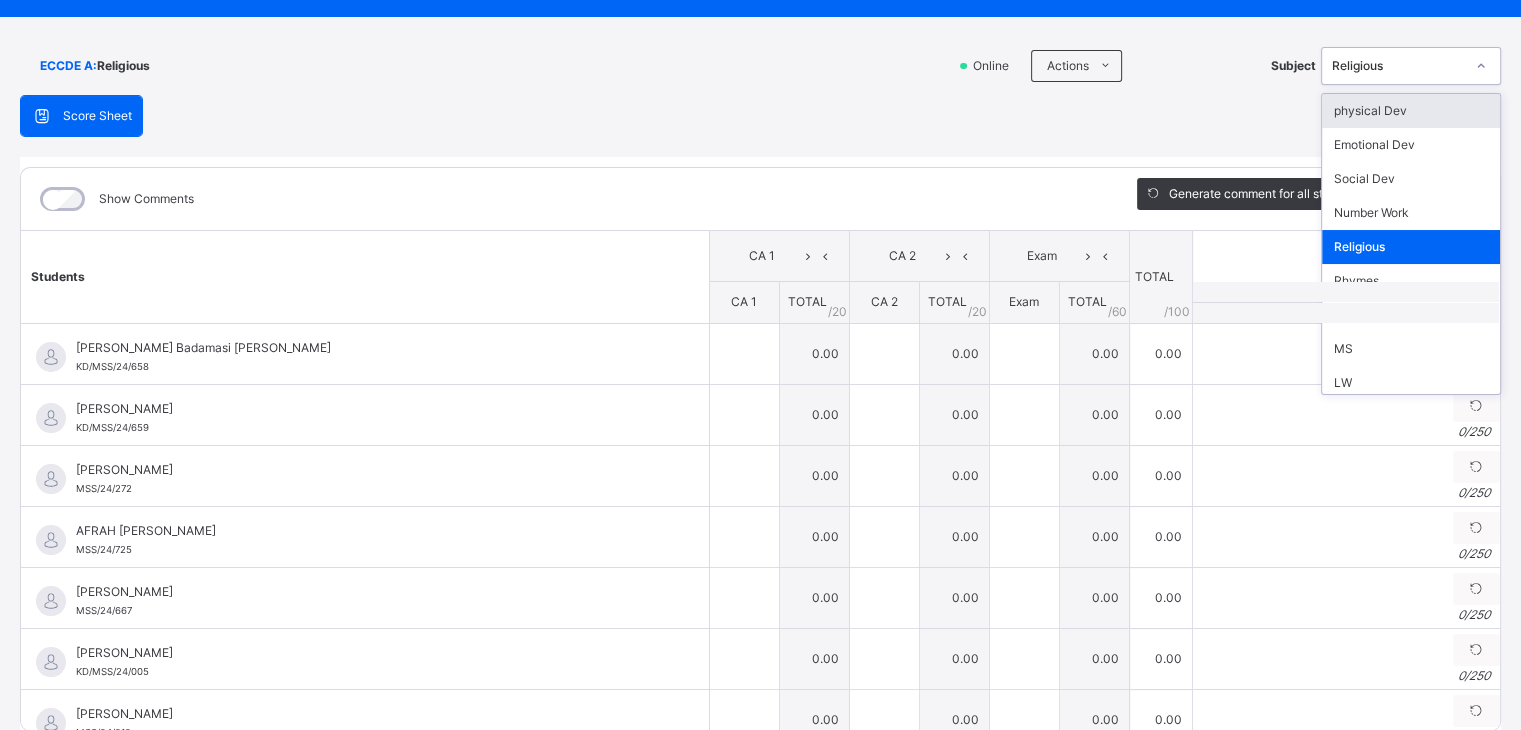click 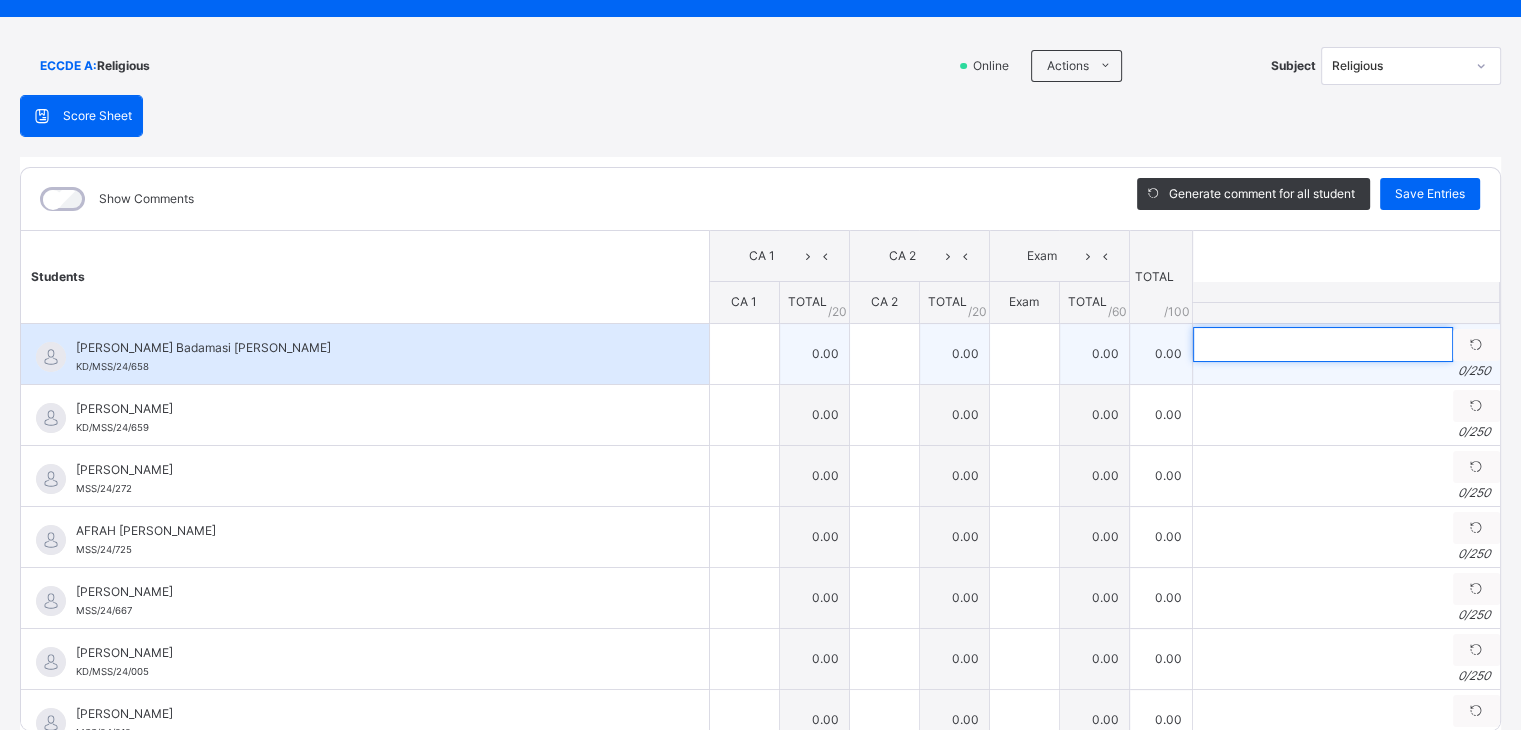 click at bounding box center (1323, 344) 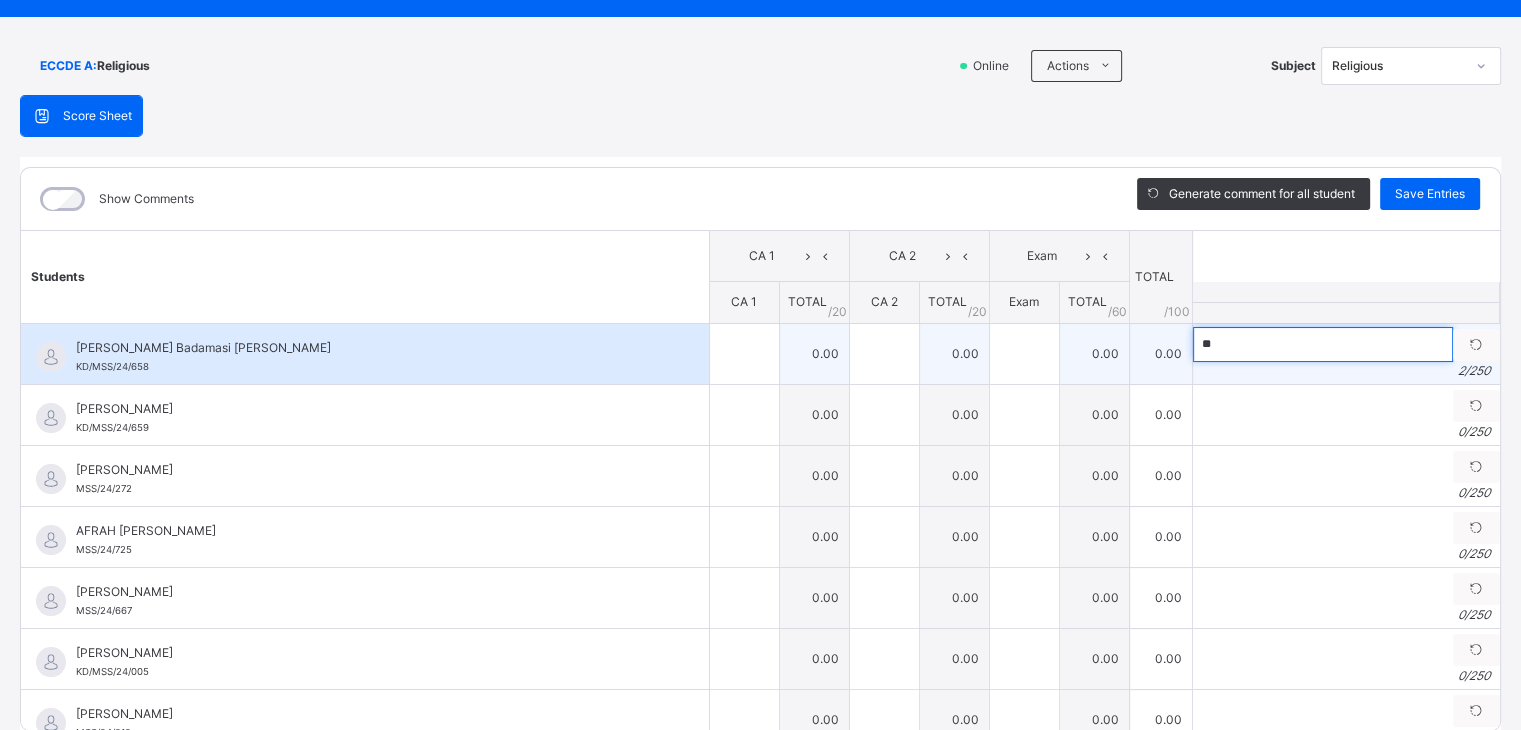type on "*" 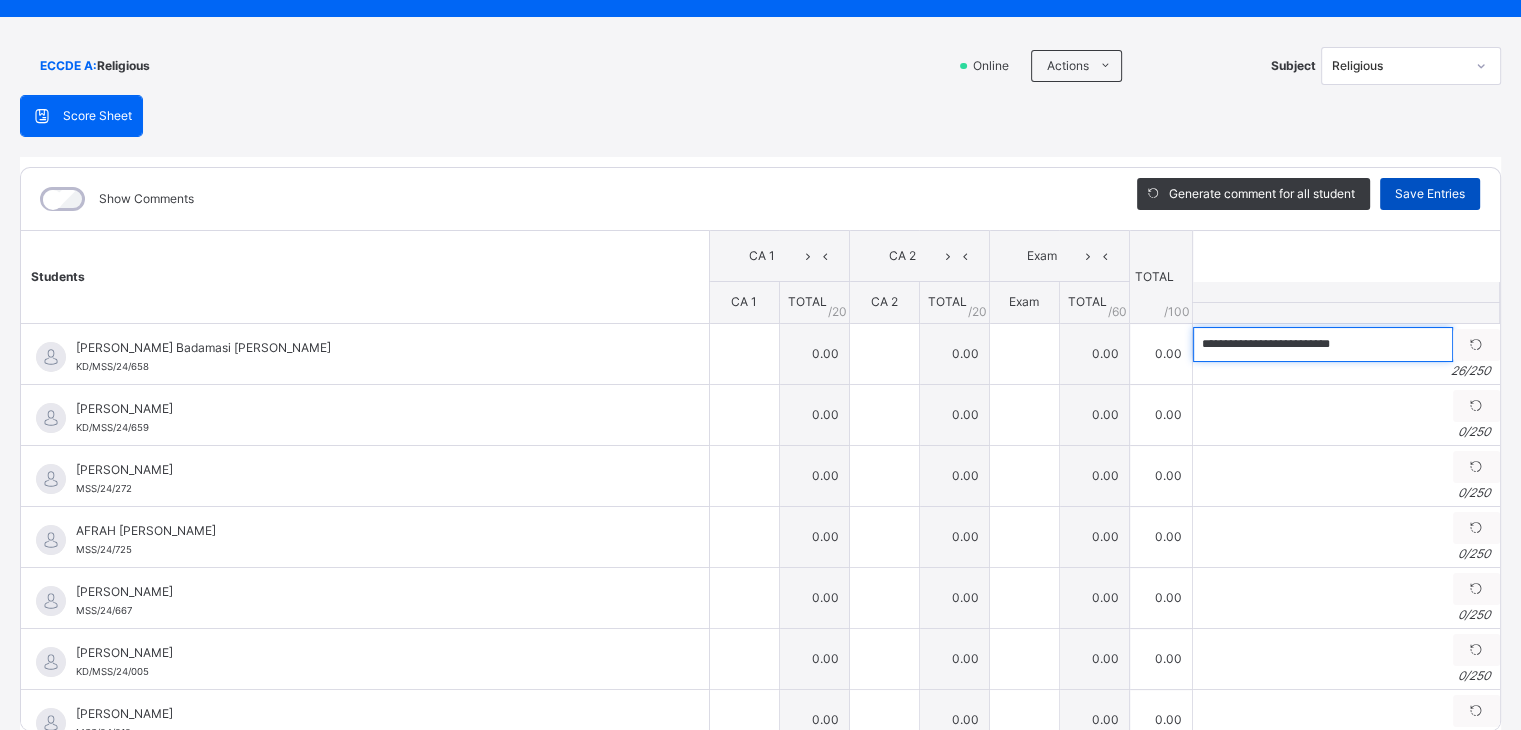 type on "**********" 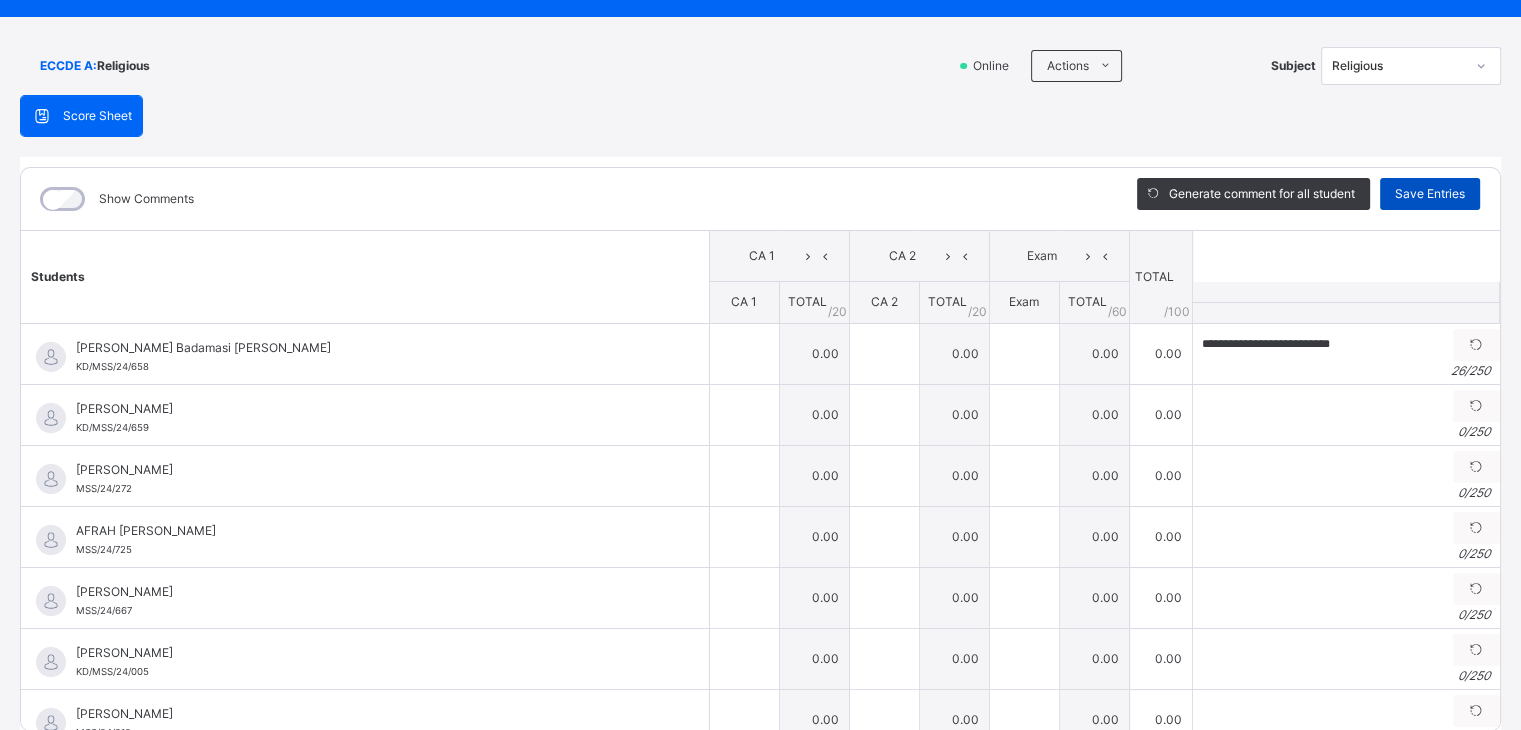 click on "Save Entries" at bounding box center (1430, 194) 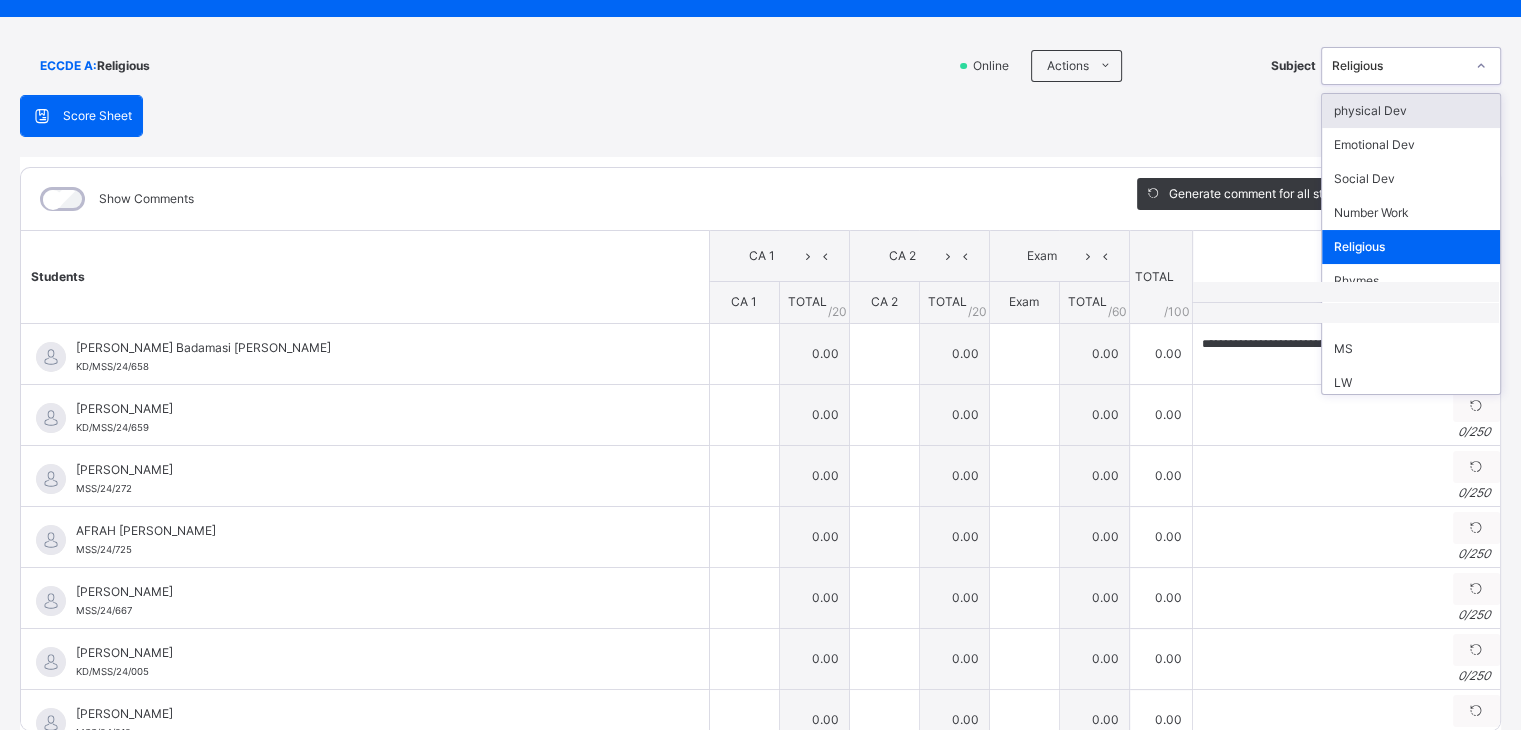 click 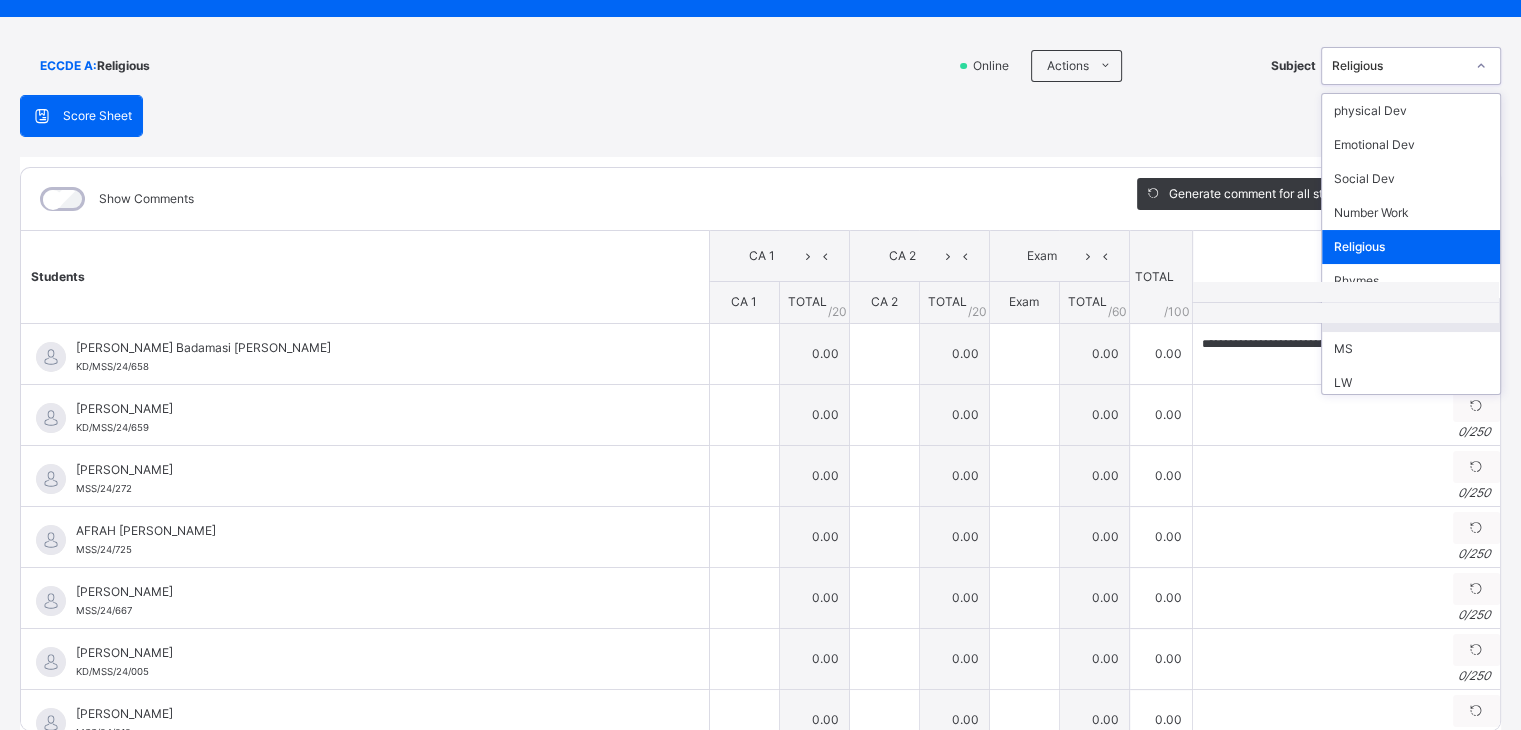 scroll, scrollTop: 6, scrollLeft: 0, axis: vertical 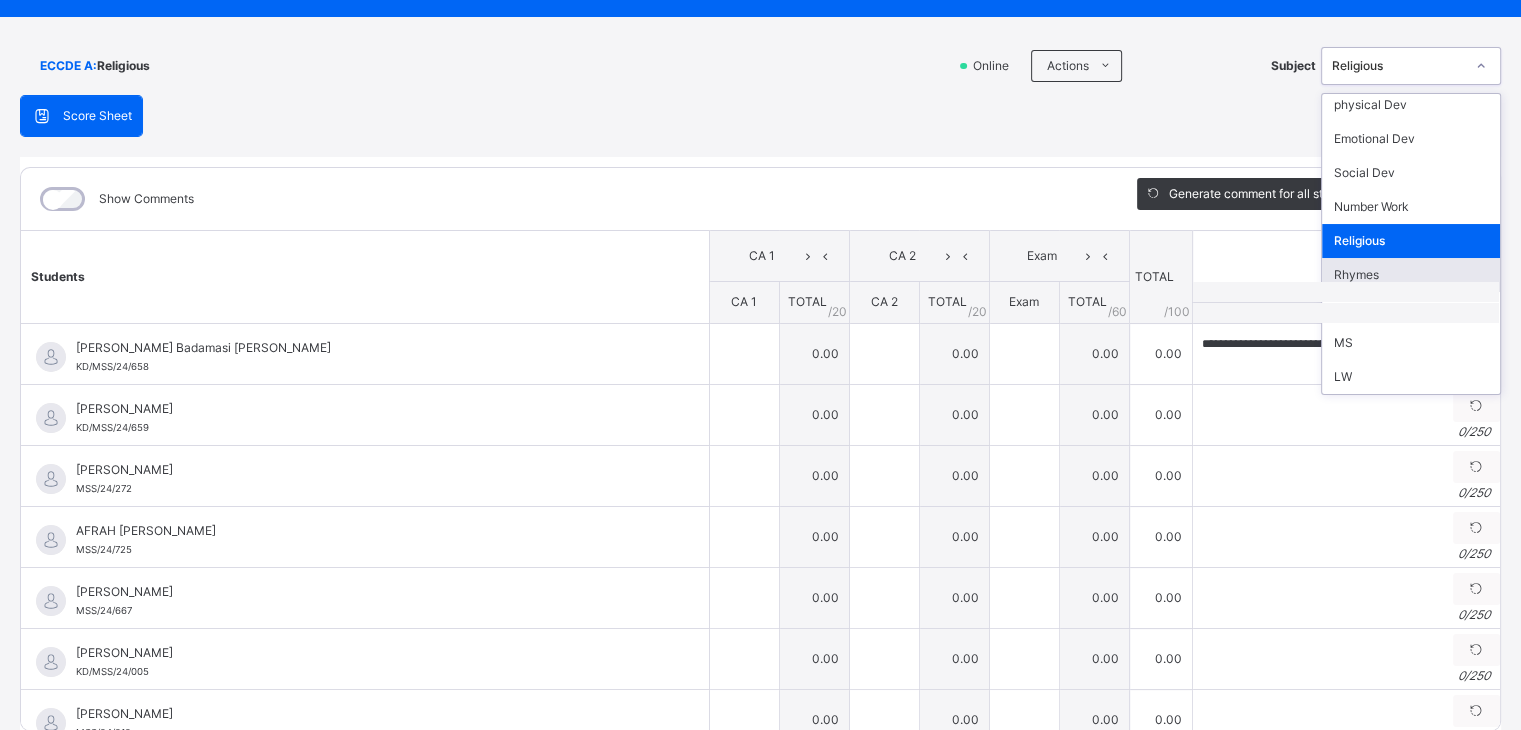 click on "Rhymes" at bounding box center (1411, 275) 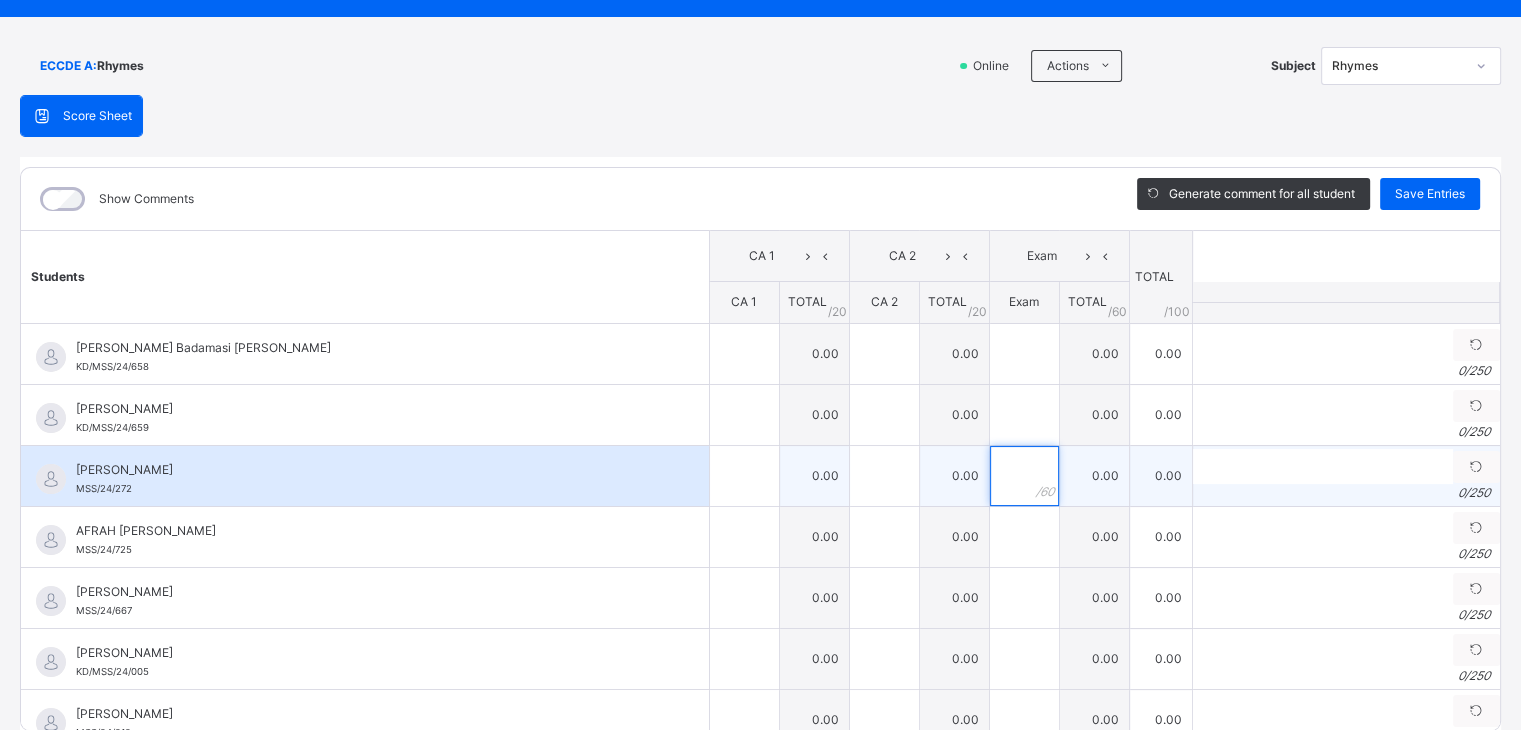 click at bounding box center (1024, 476) 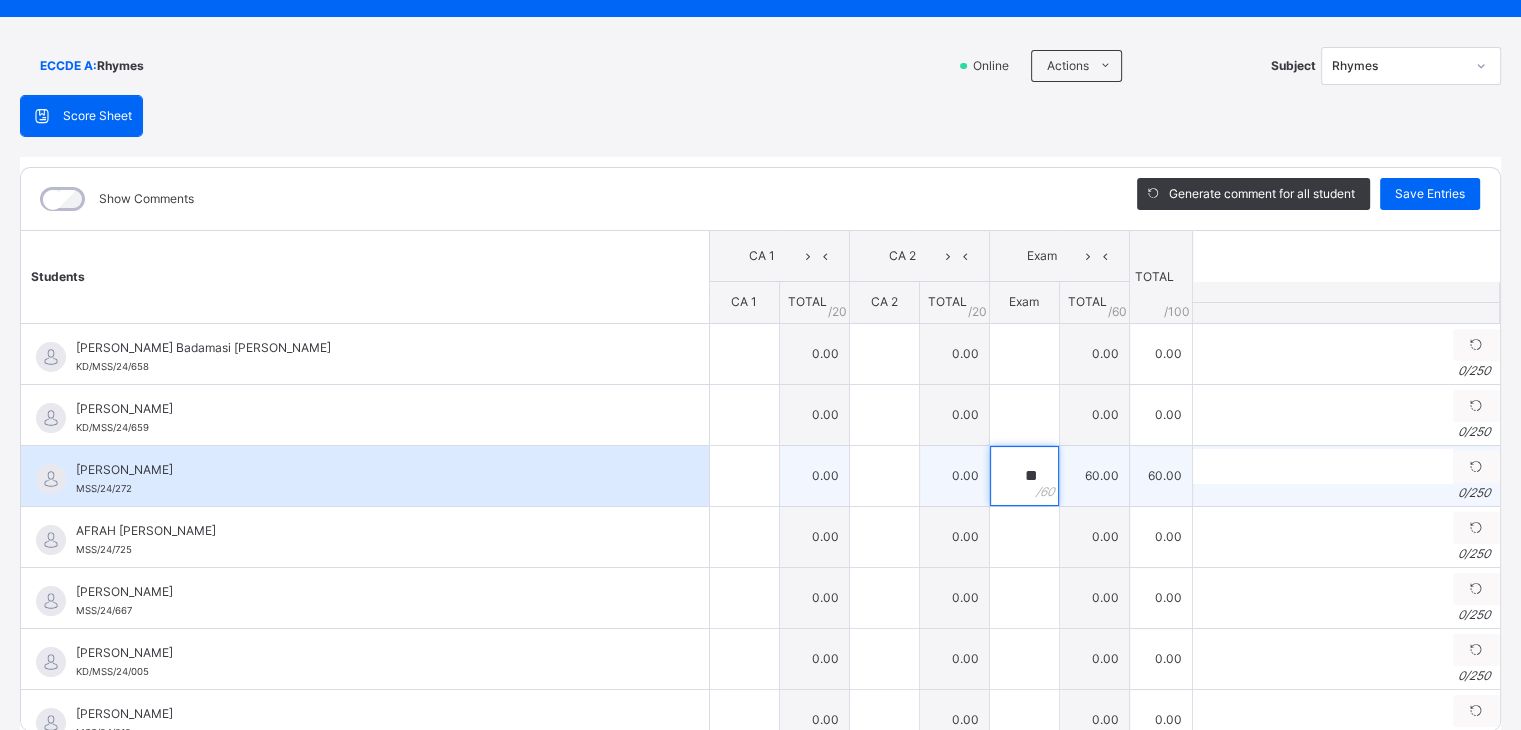 type on "*" 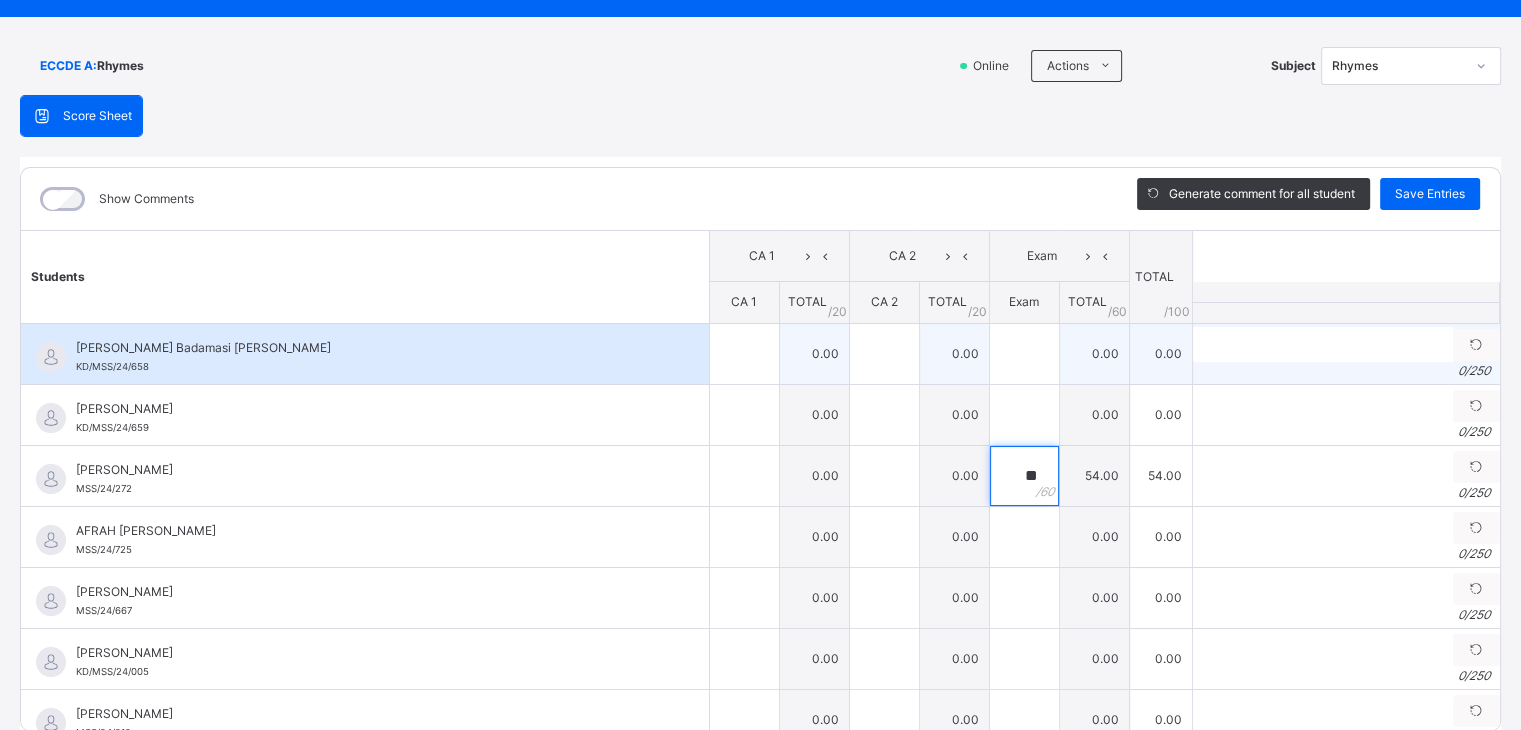 type on "**" 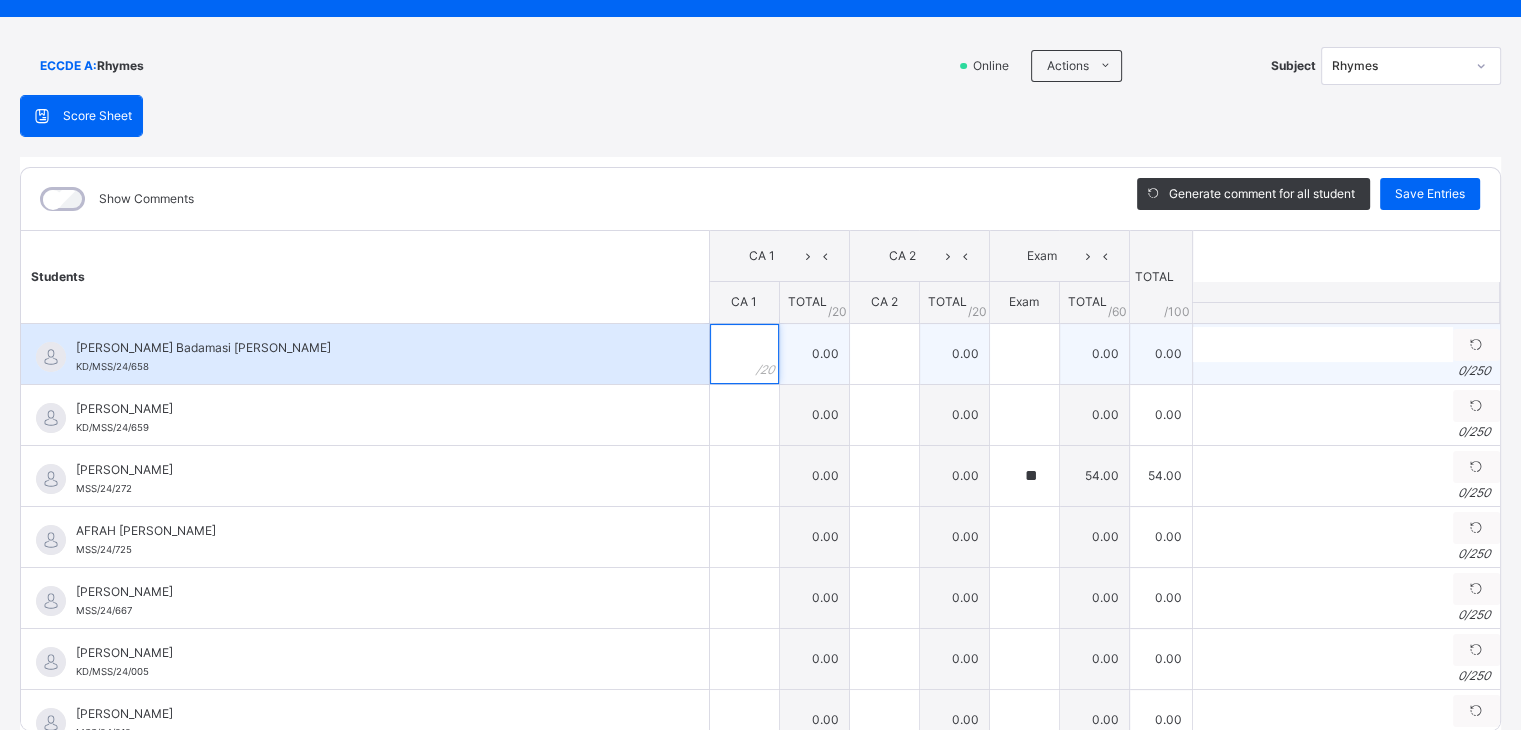 click at bounding box center (744, 354) 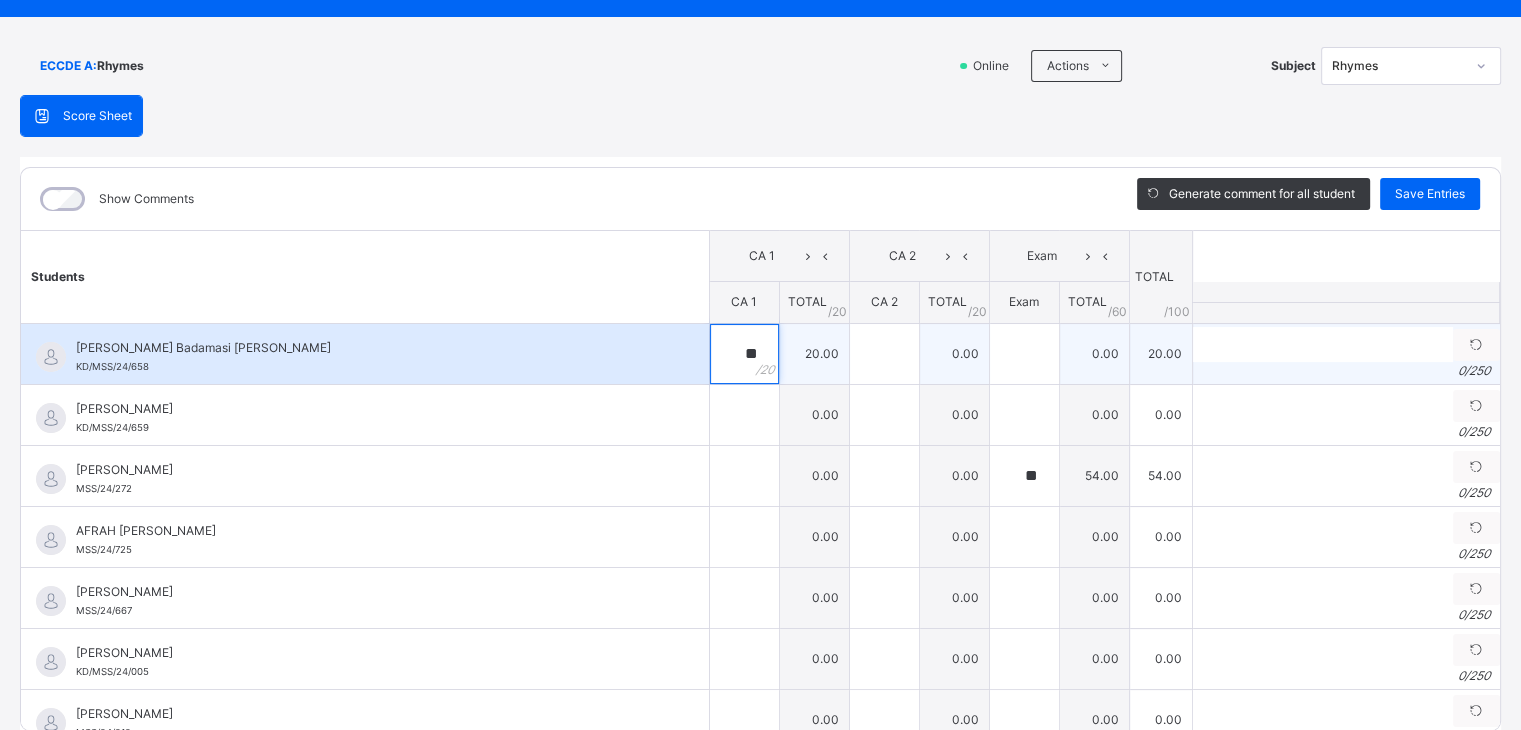 type on "**" 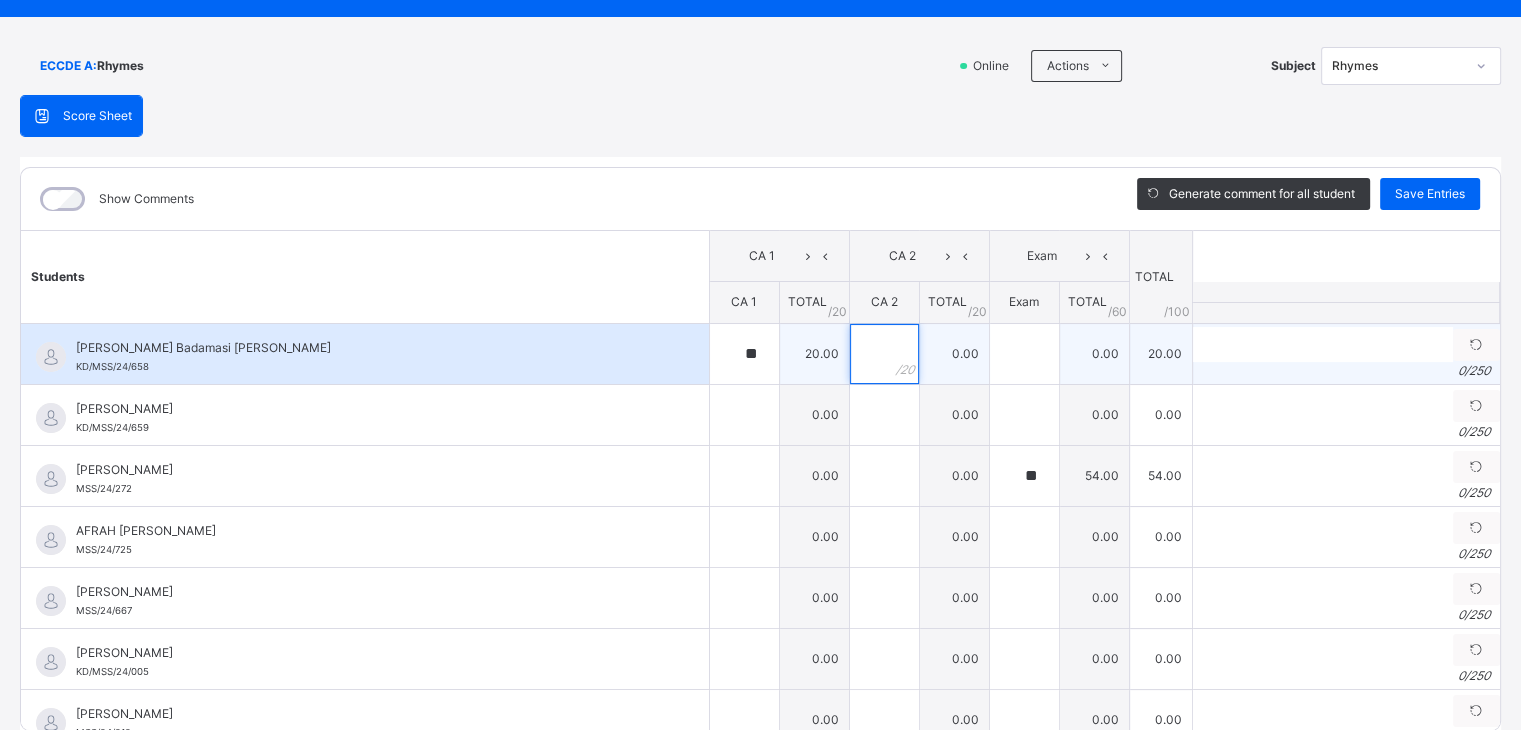 click at bounding box center [884, 354] 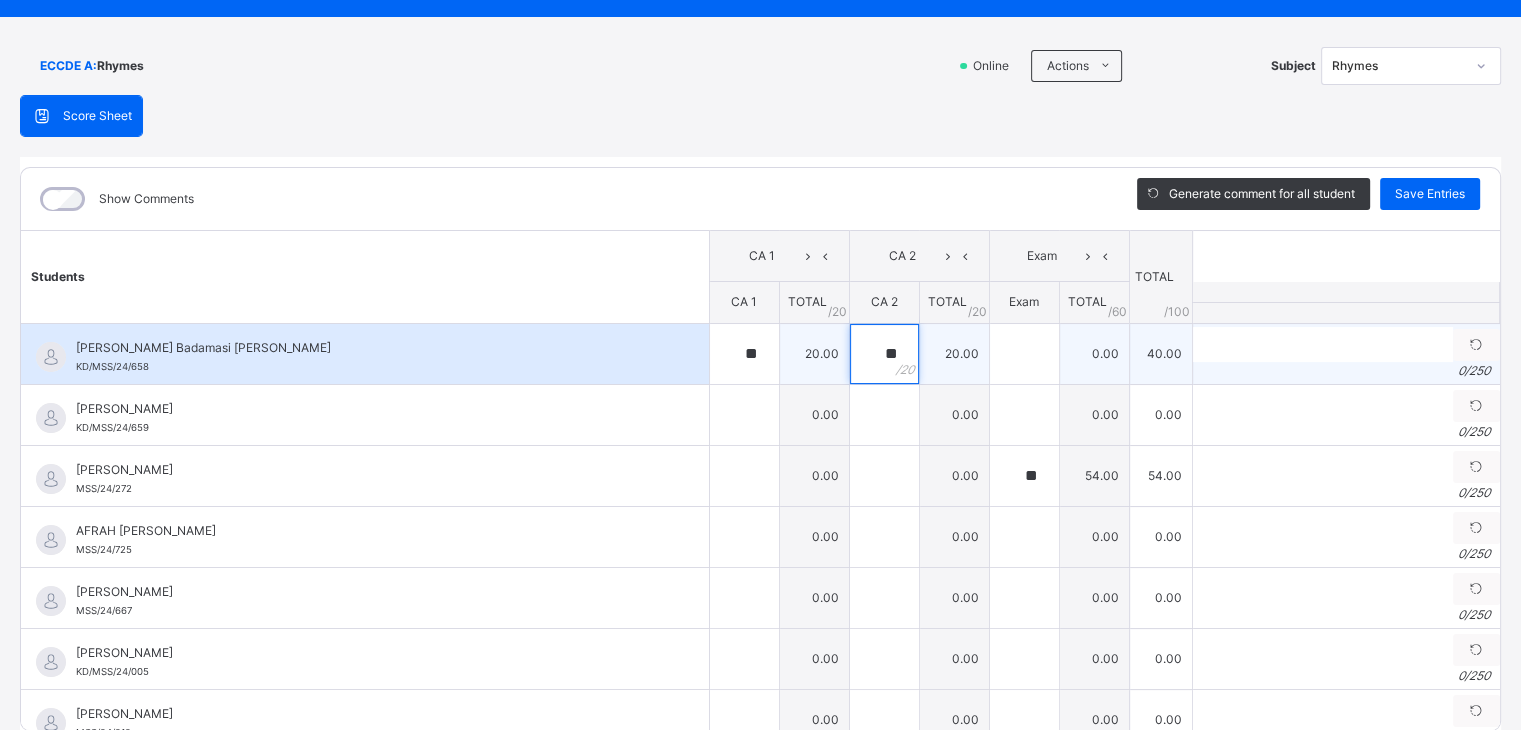 type on "**" 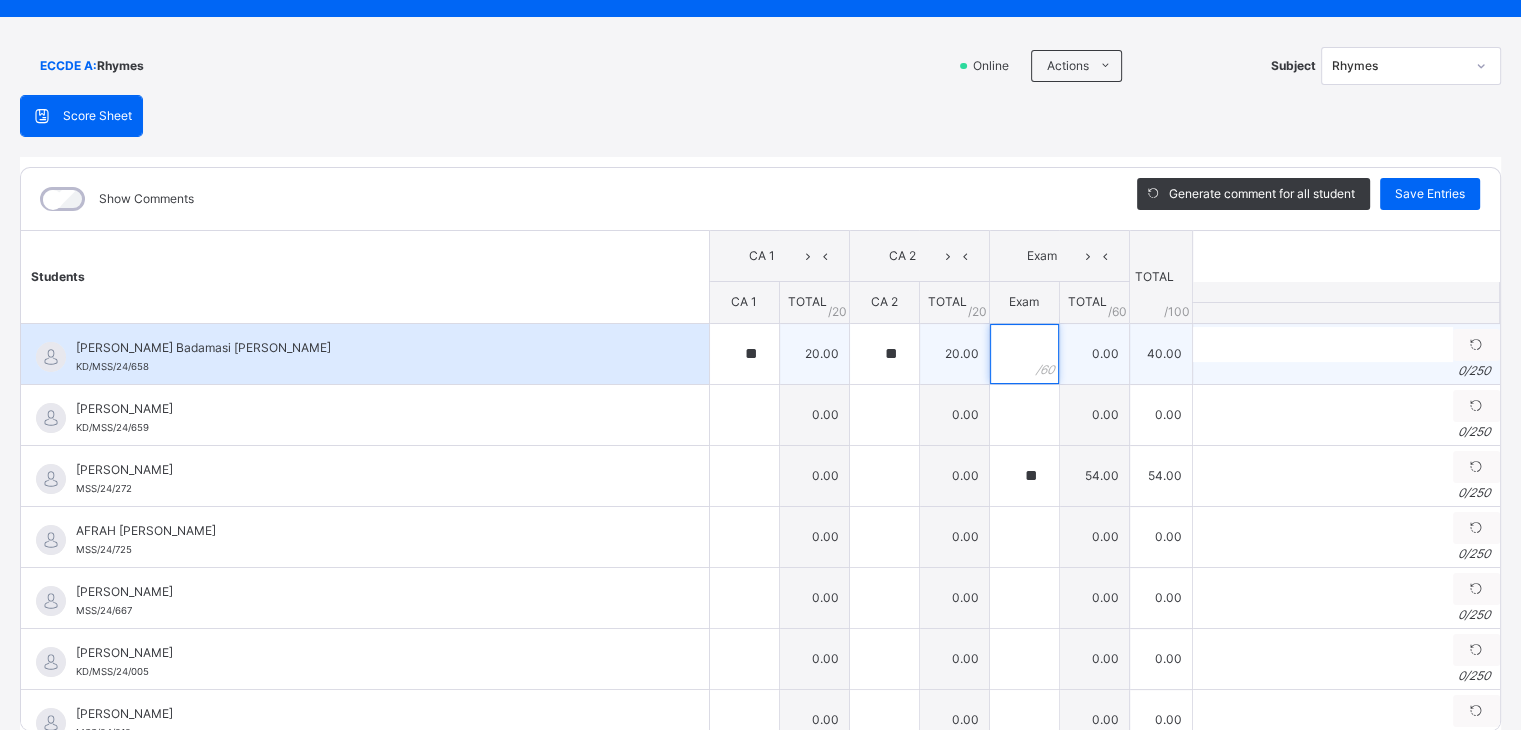 click at bounding box center [1024, 354] 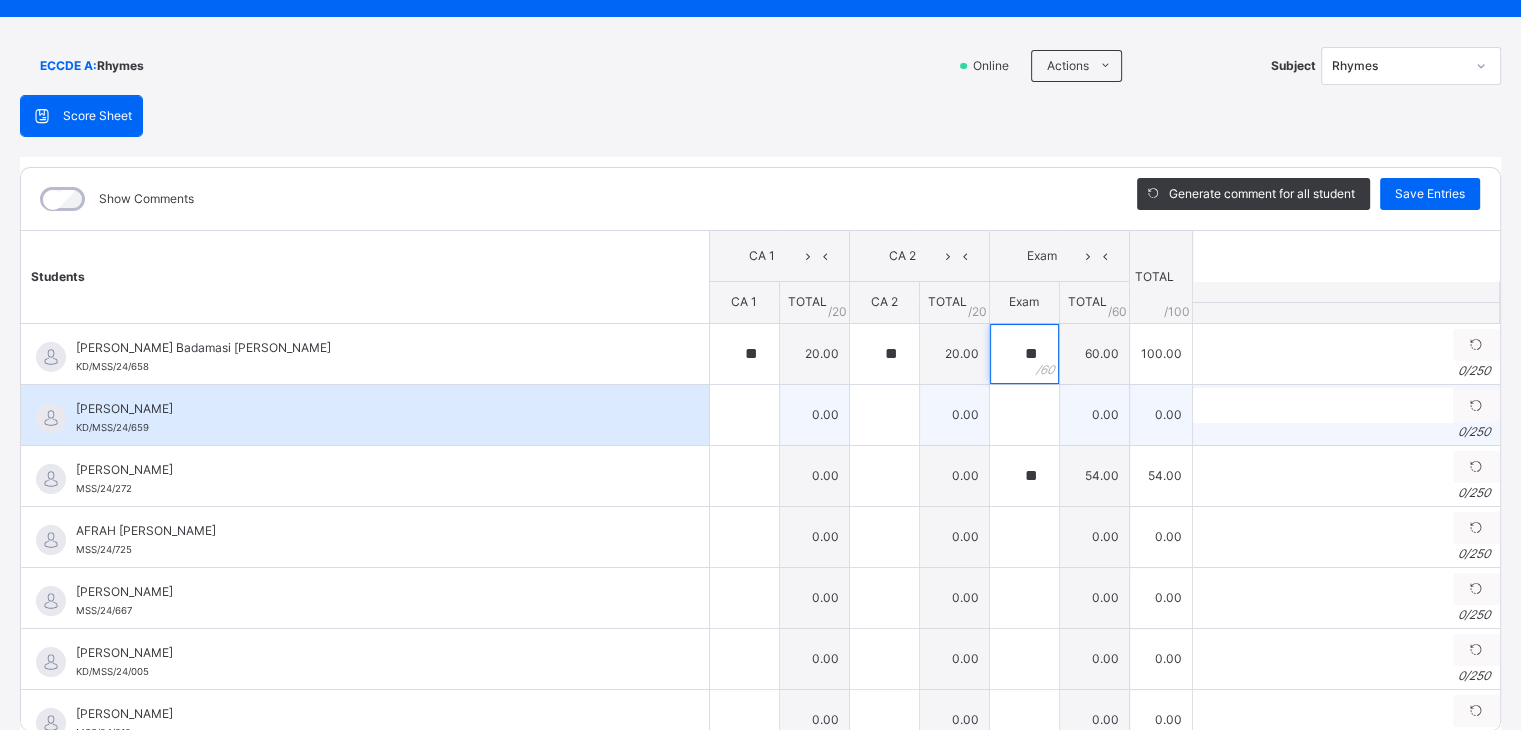 type on "**" 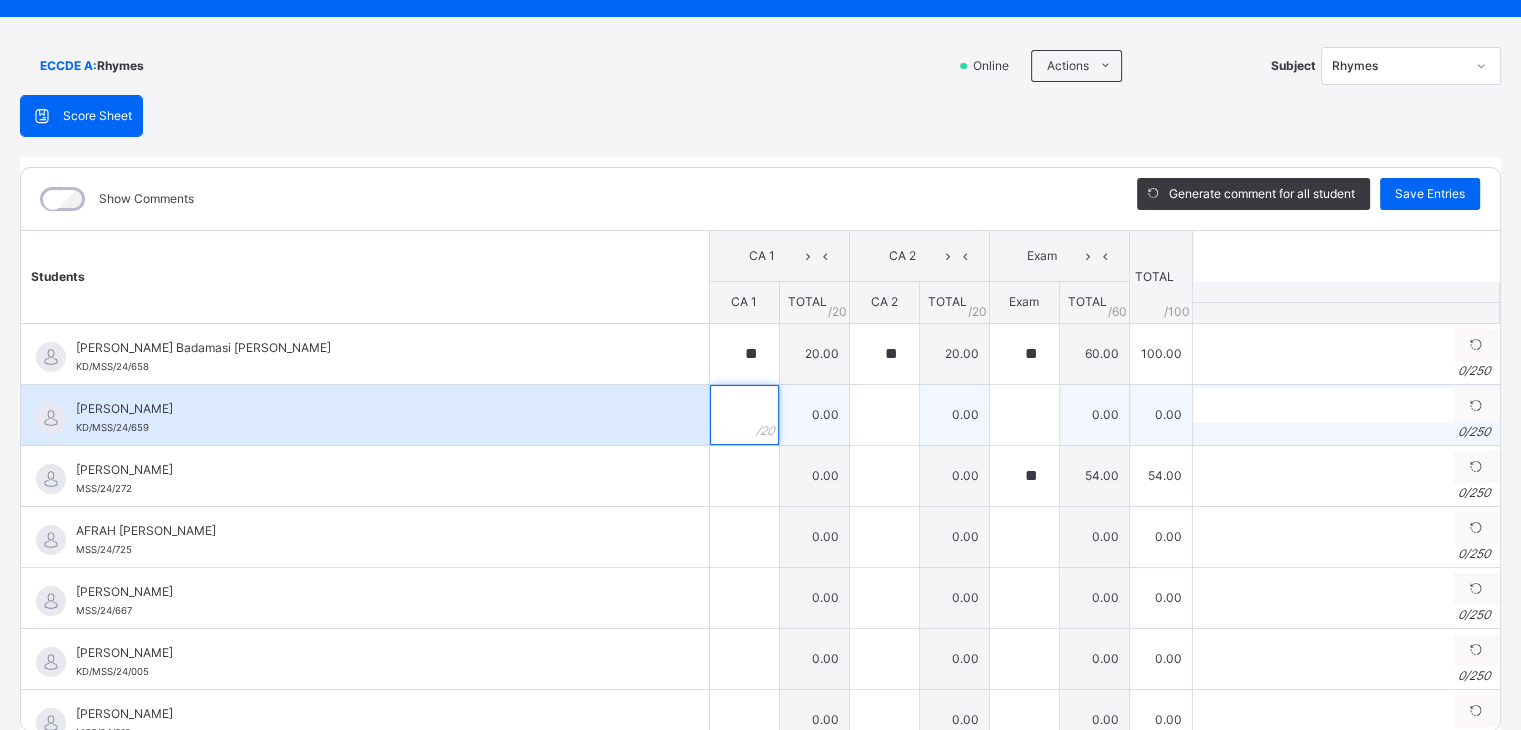 click at bounding box center [744, 415] 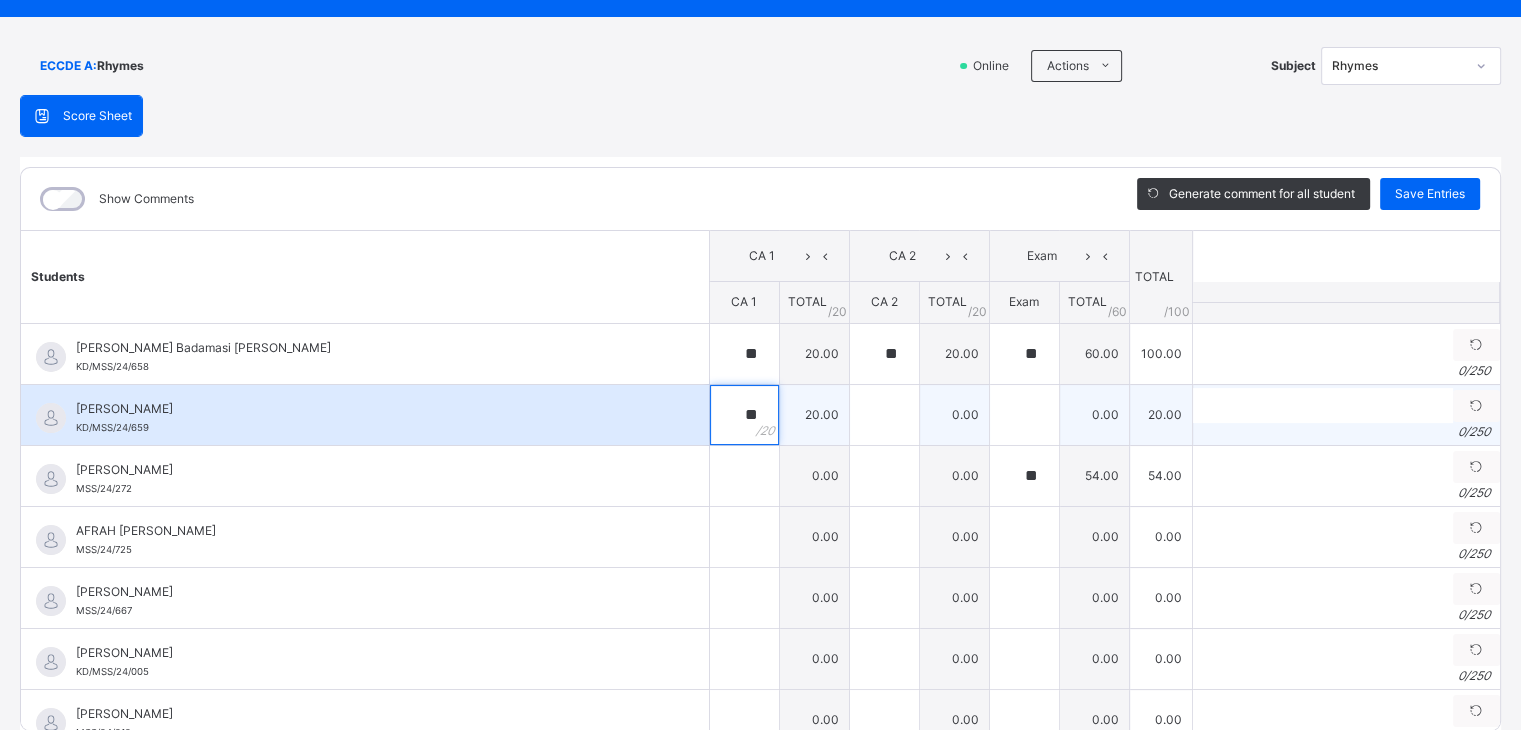 drag, startPoint x: 713, startPoint y: 408, endPoint x: 817, endPoint y: 417, distance: 104.388695 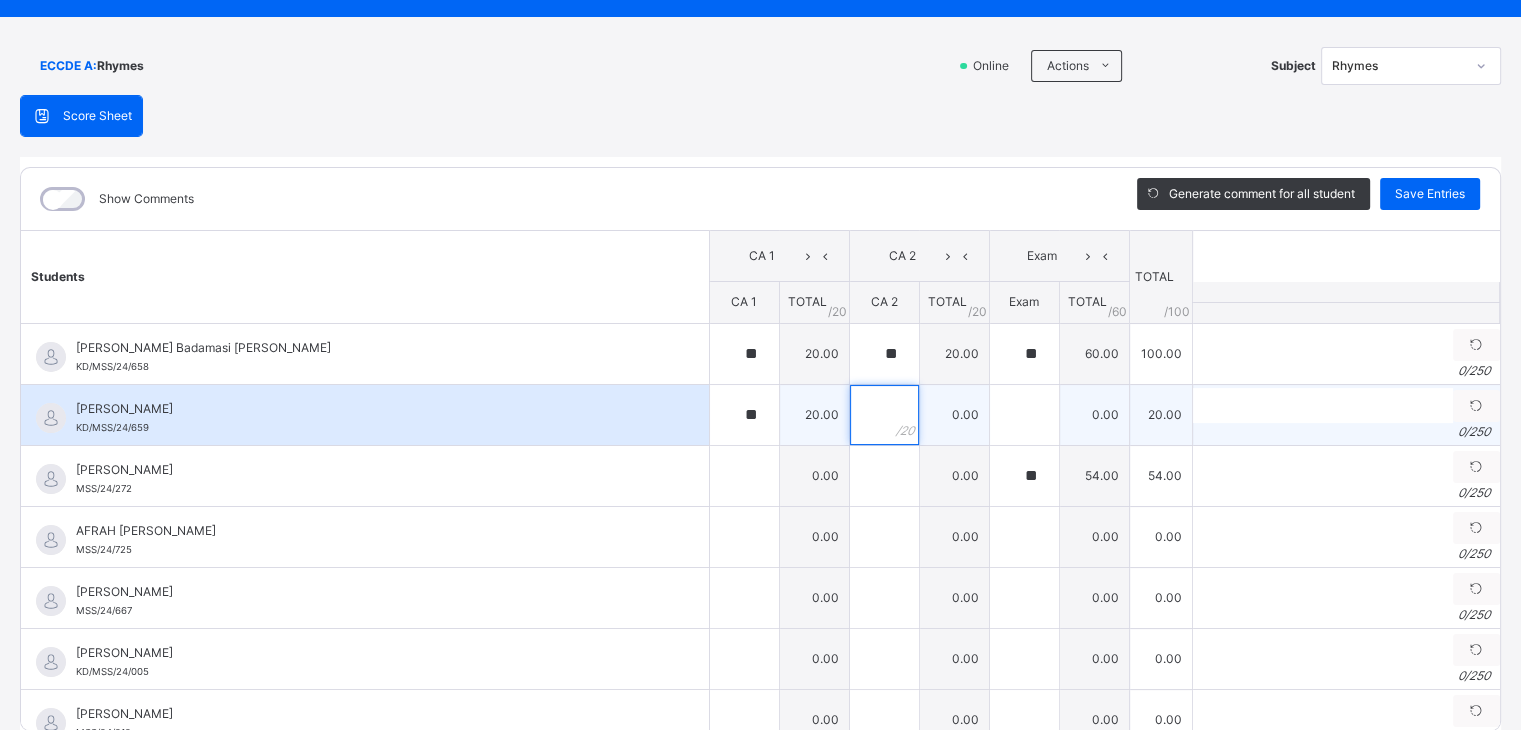 click at bounding box center [884, 415] 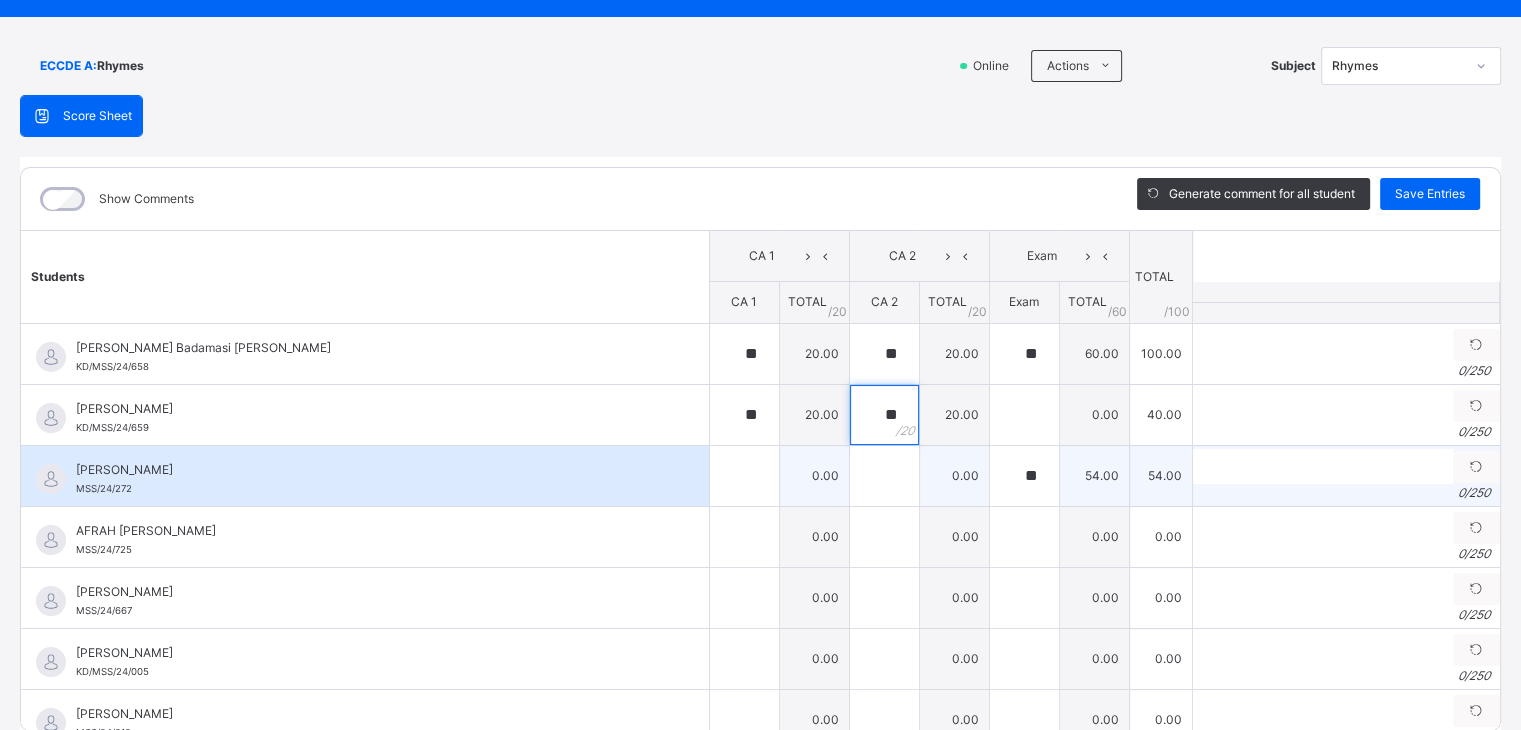 type on "**" 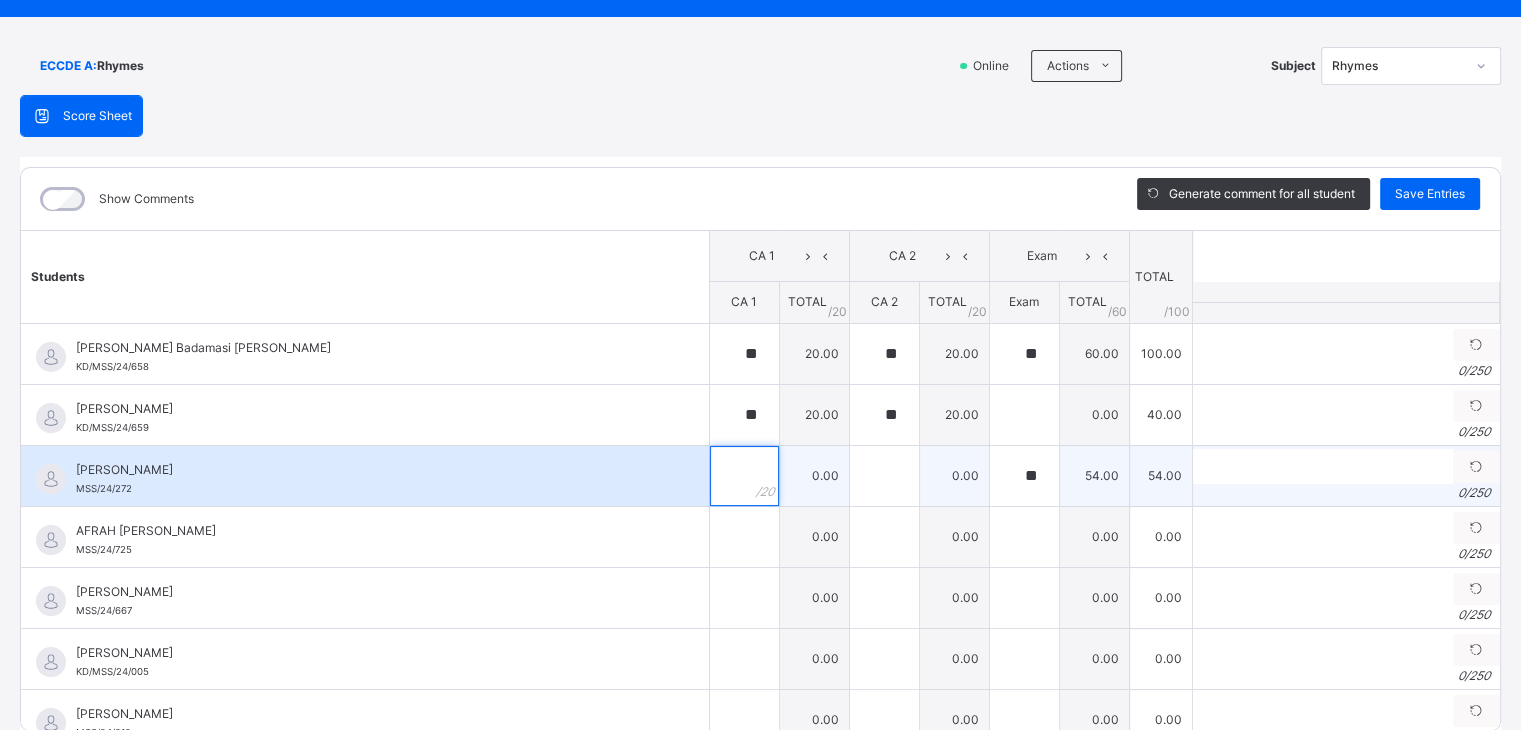 click at bounding box center [744, 476] 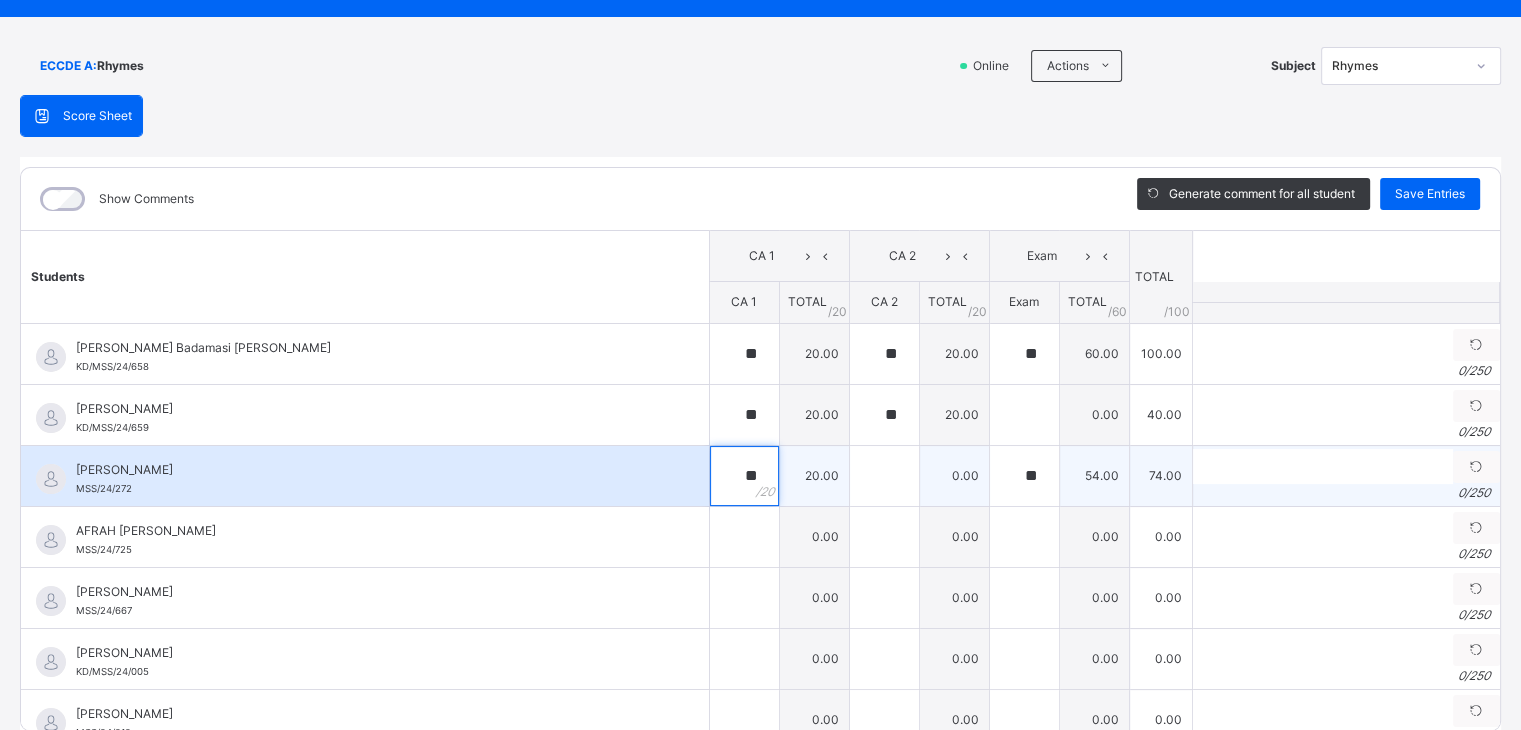 type on "**" 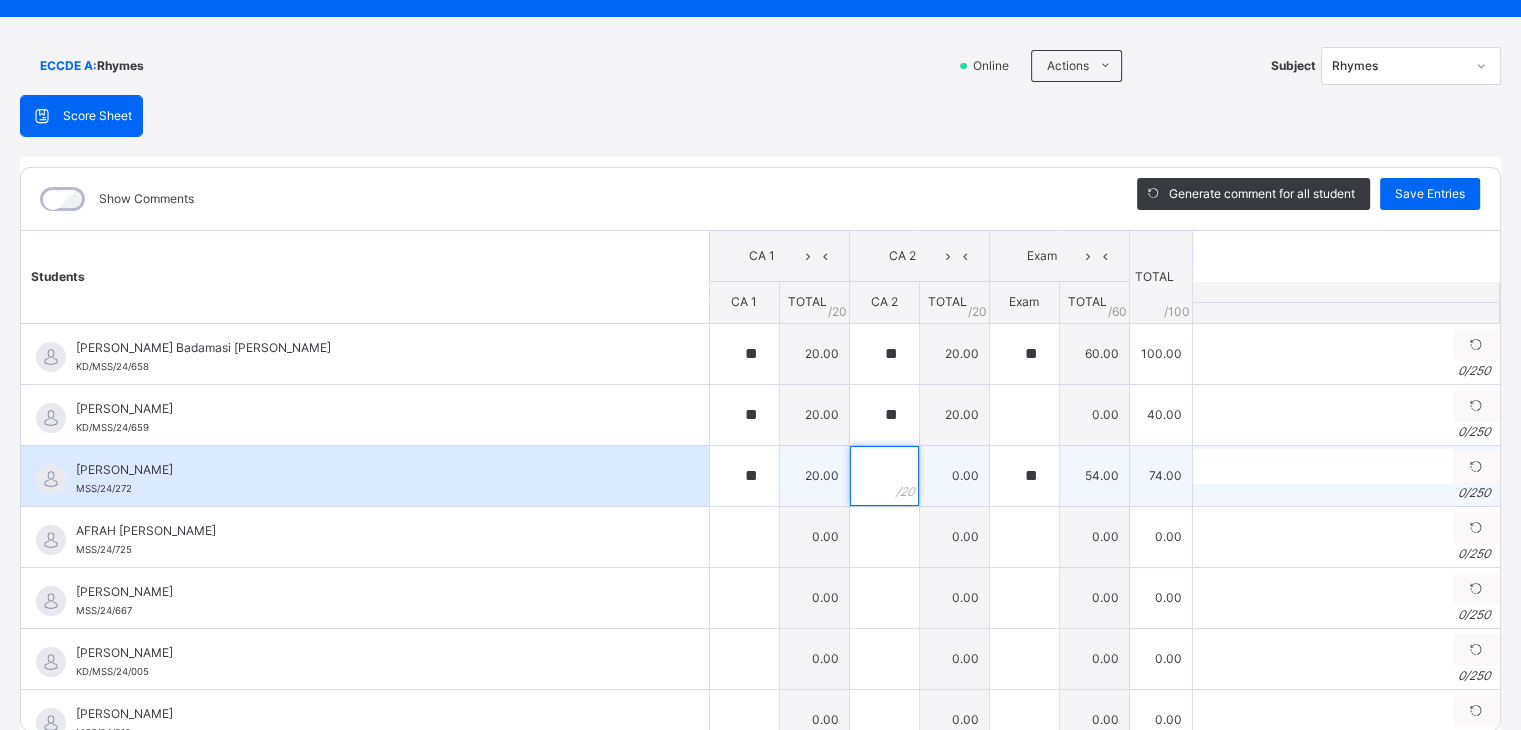 click at bounding box center [884, 476] 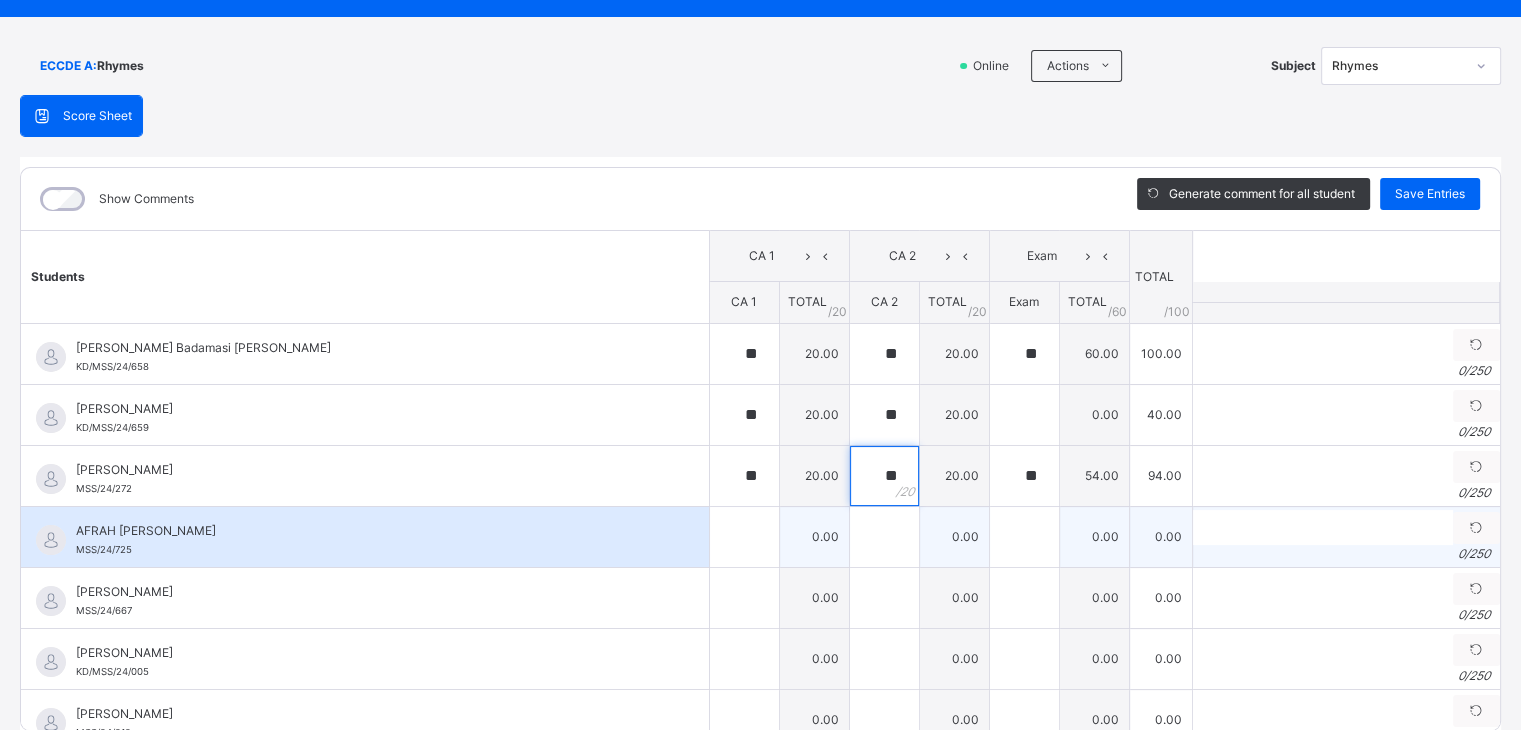 type on "**" 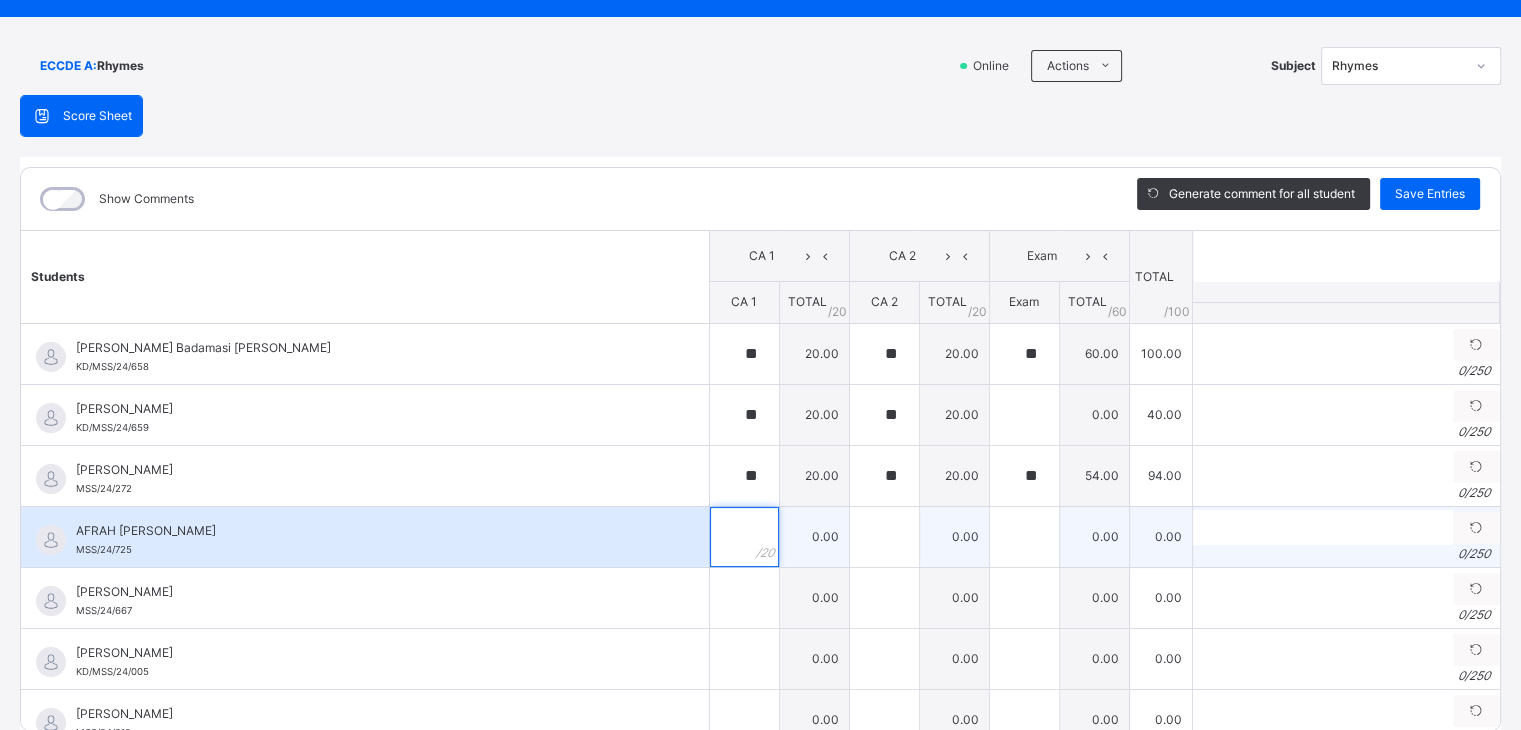 click at bounding box center (744, 537) 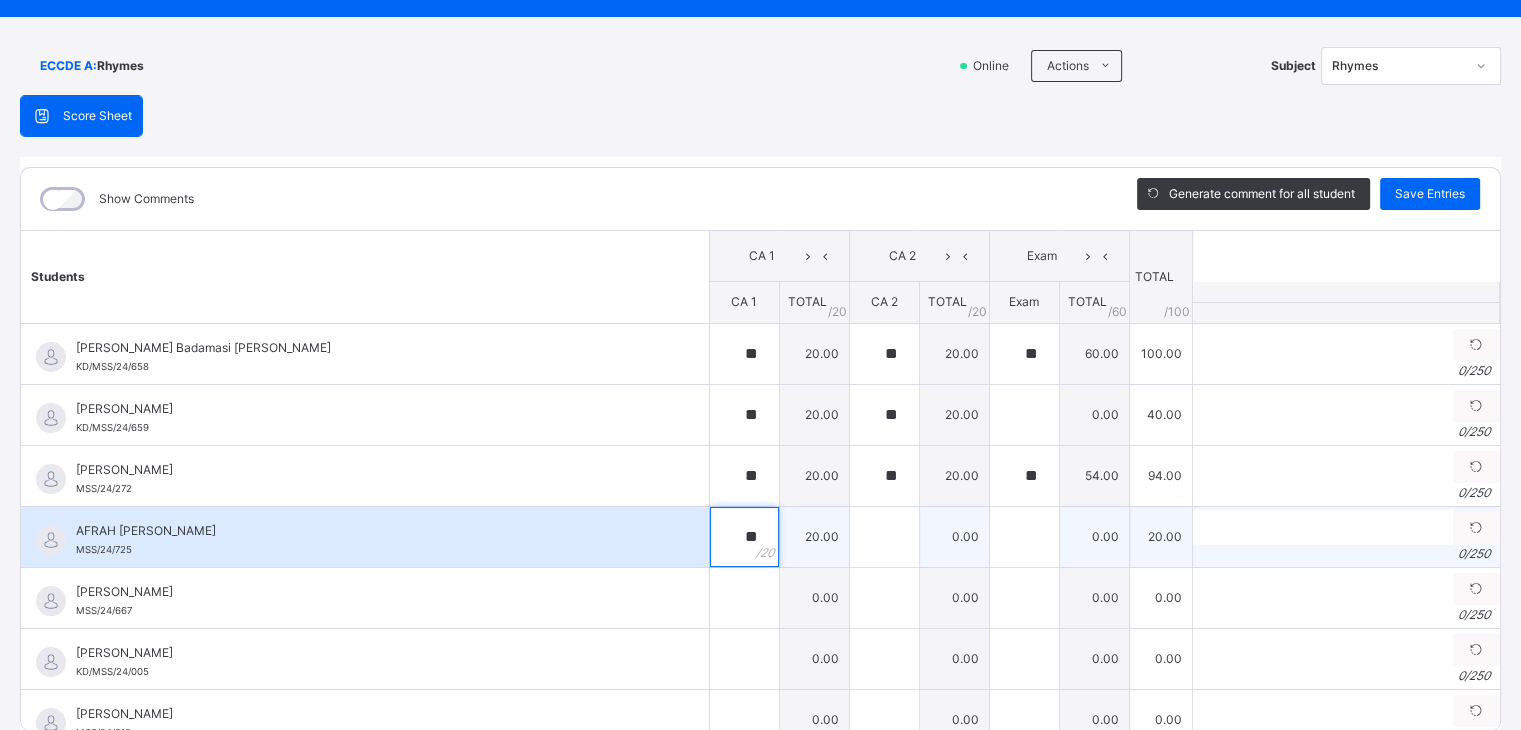type on "**" 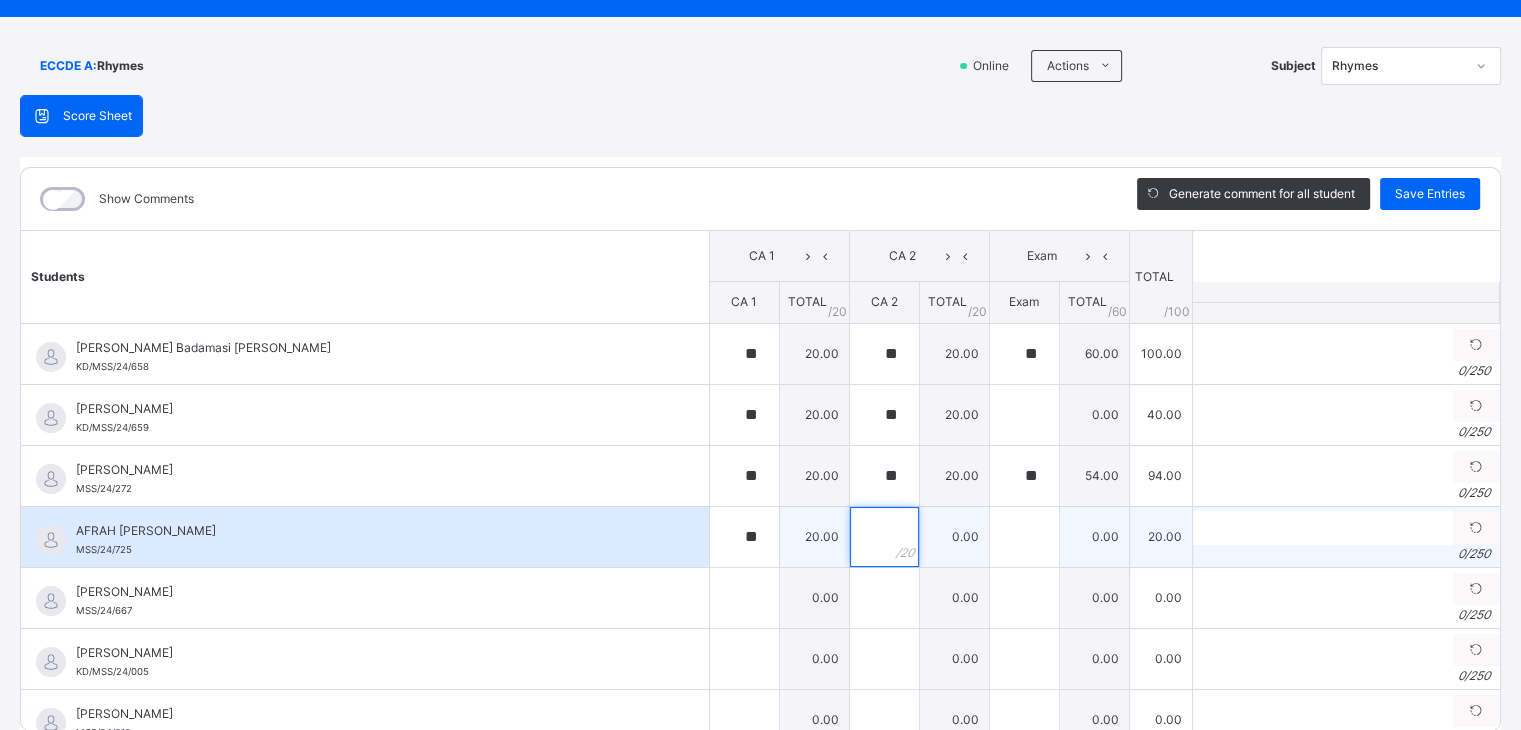 click at bounding box center (884, 537) 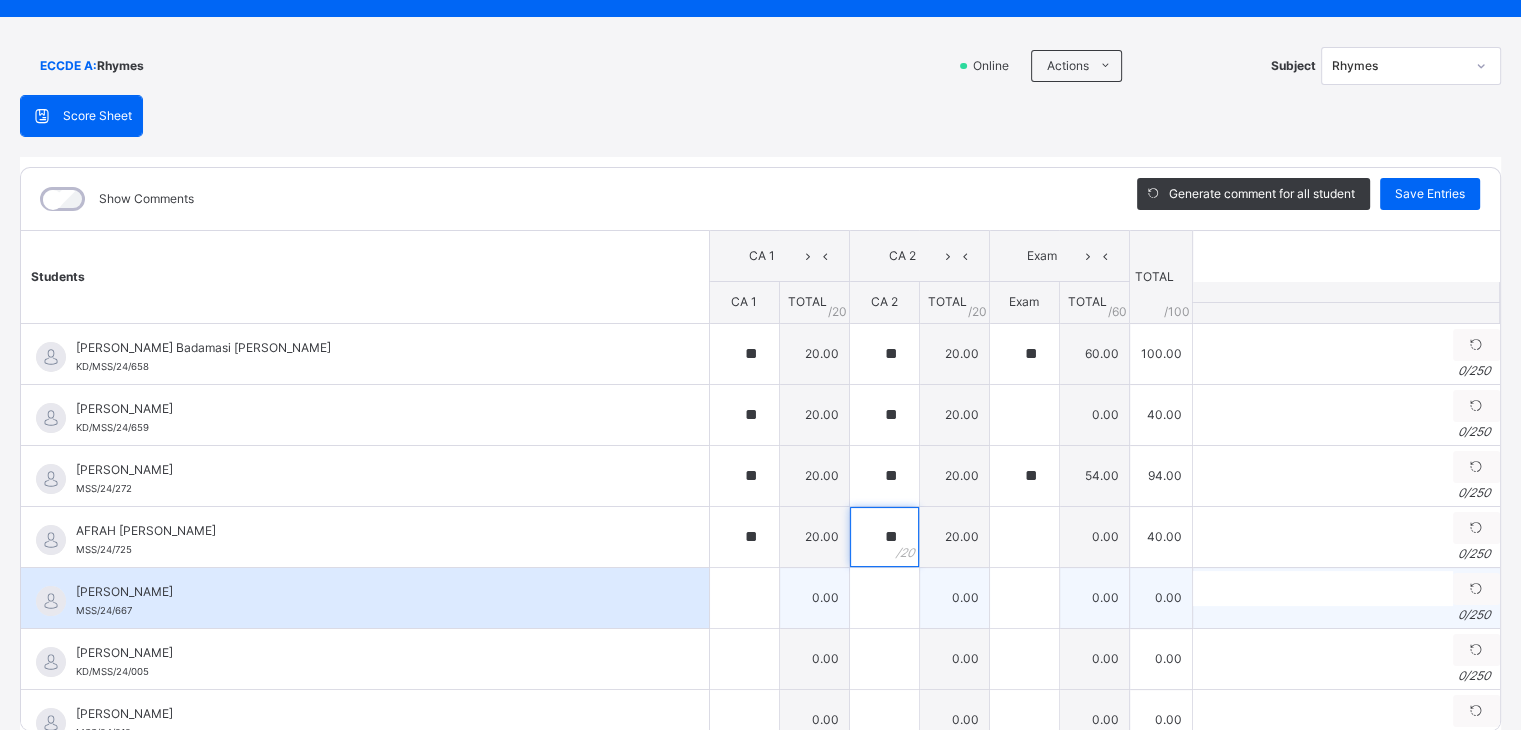 type on "**" 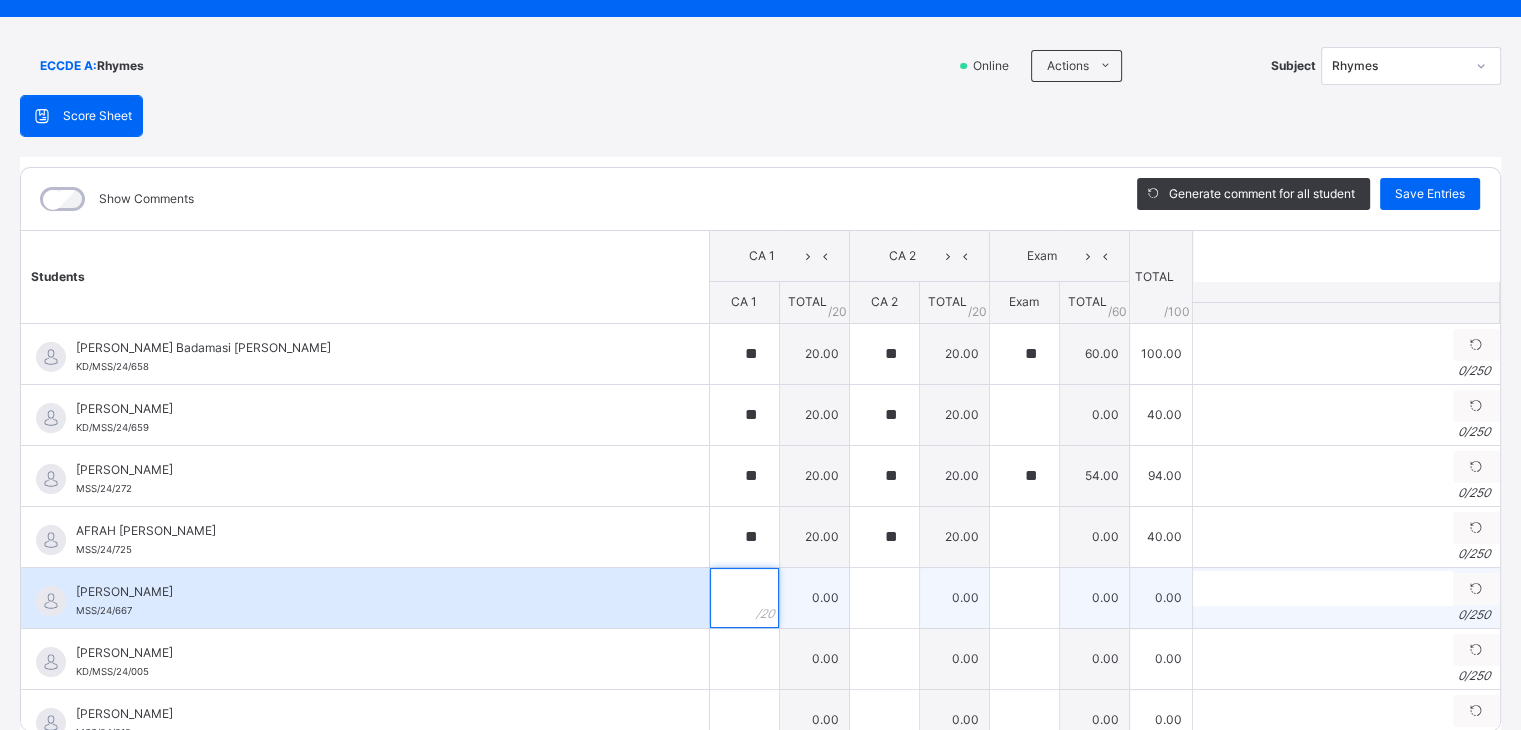 click at bounding box center [744, 598] 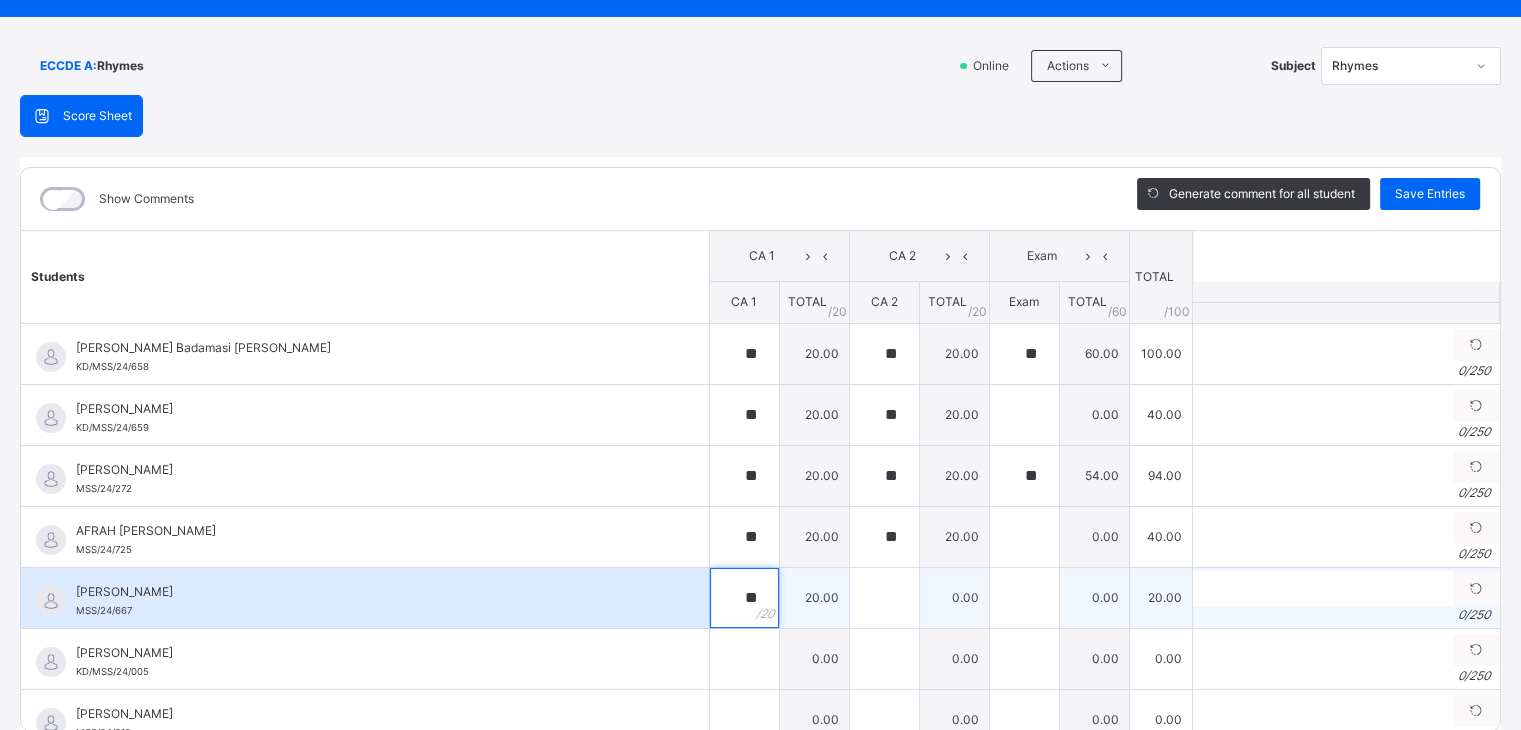 type on "**" 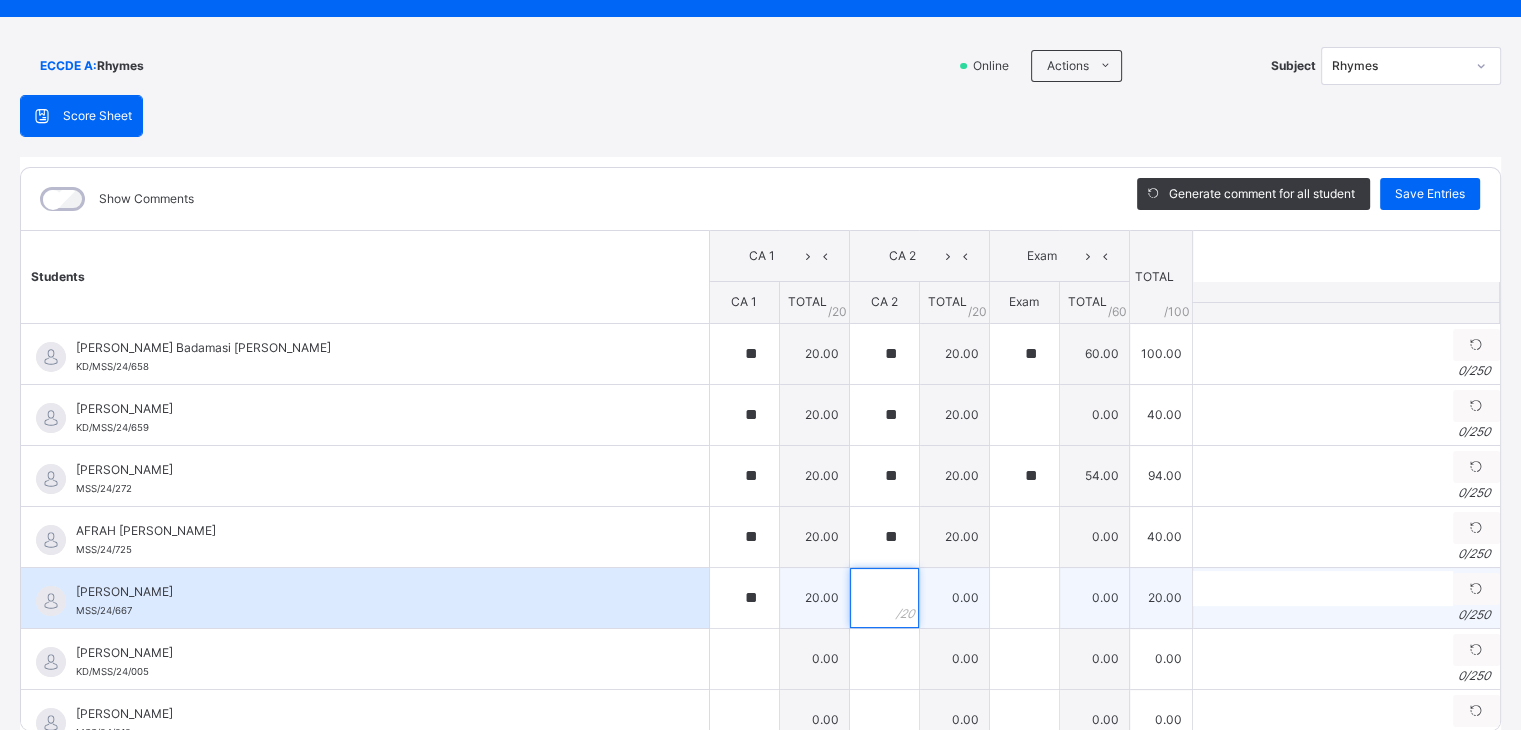 click at bounding box center (884, 598) 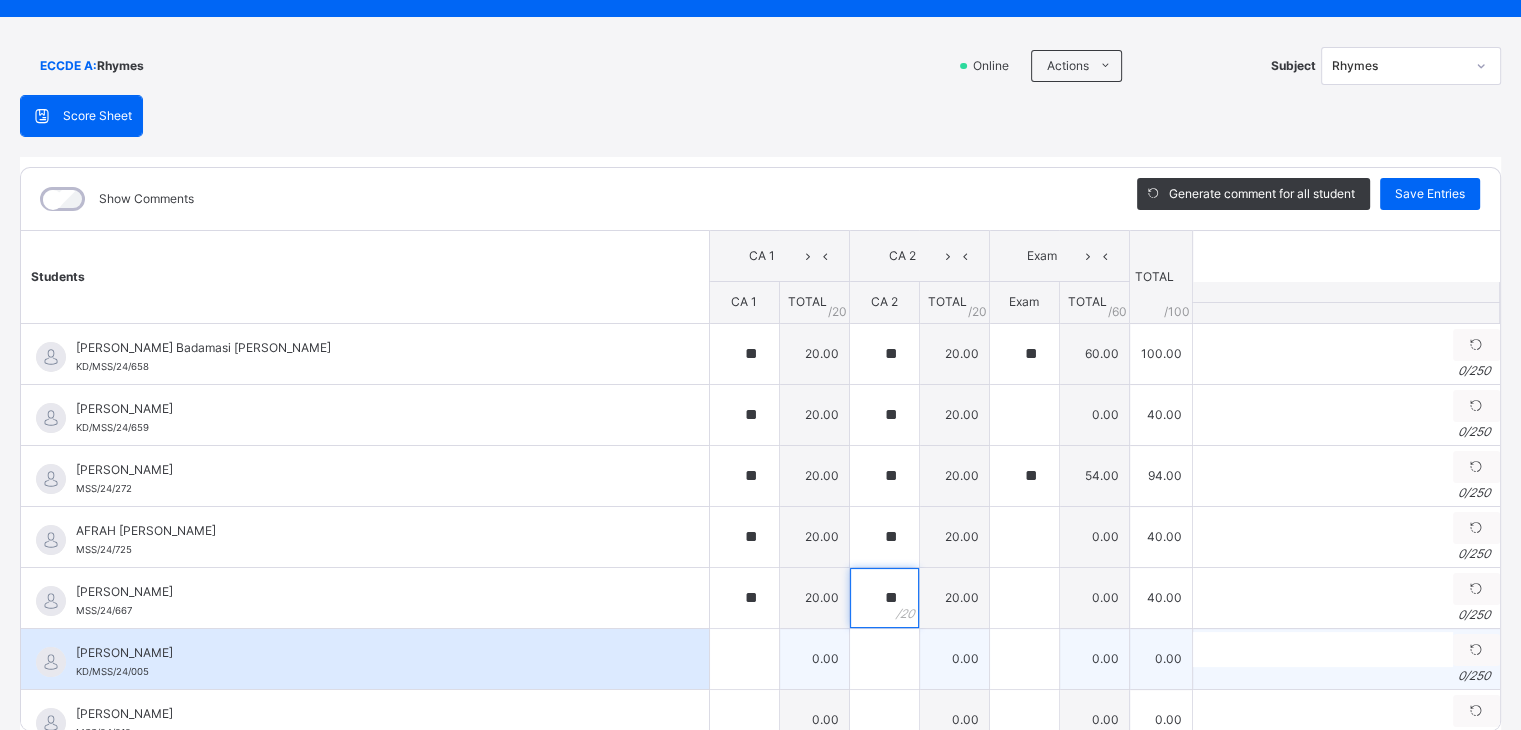 type on "**" 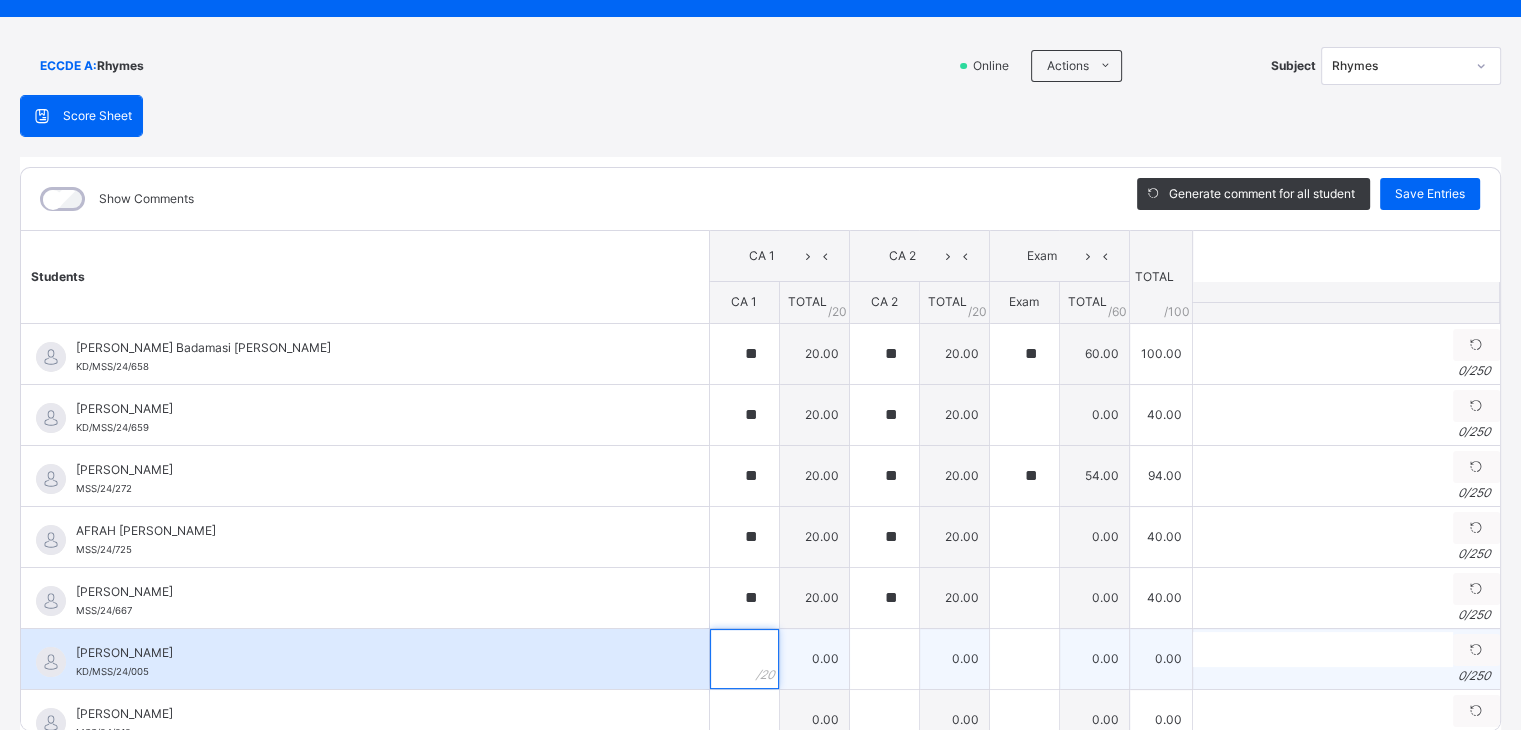 click at bounding box center [744, 659] 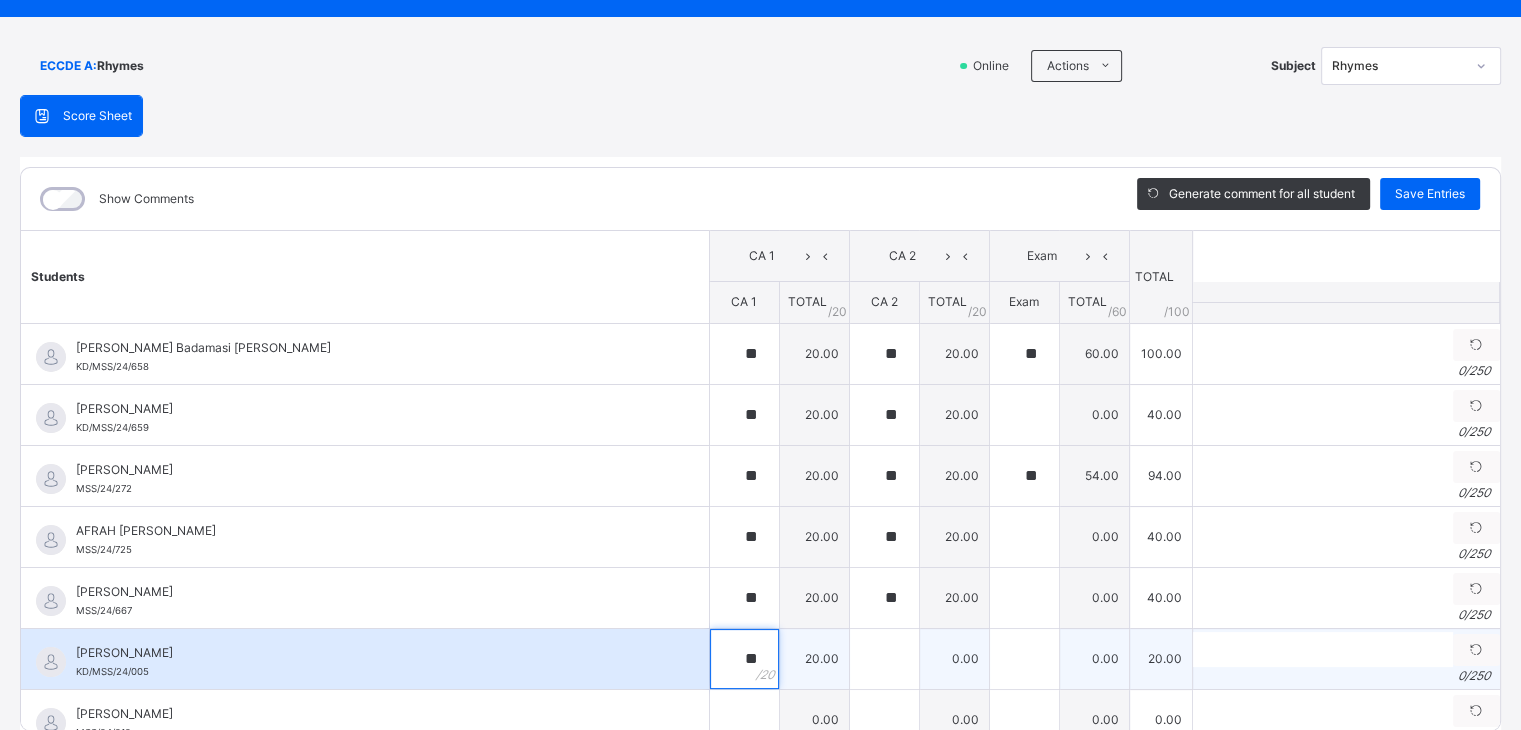 type on "**" 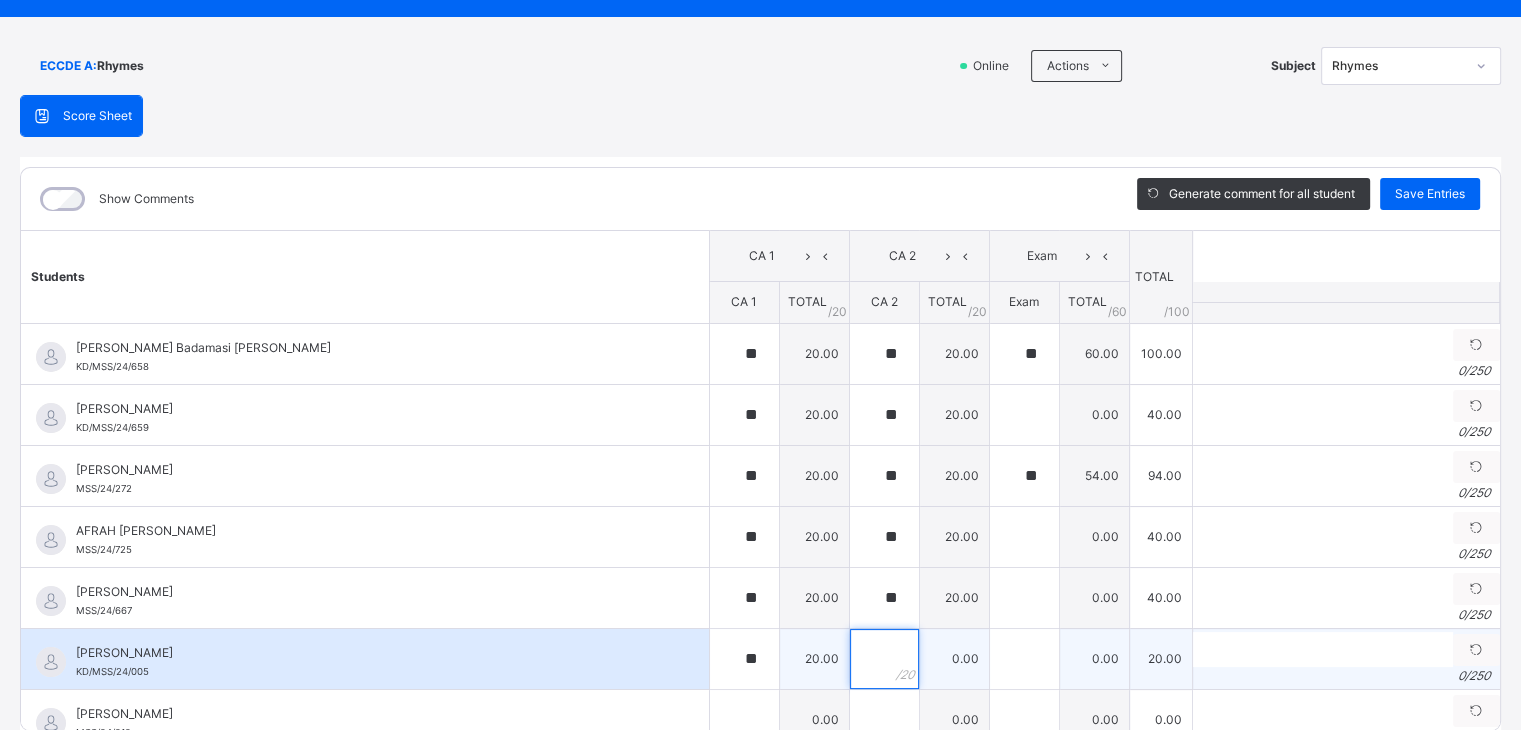 click at bounding box center [884, 659] 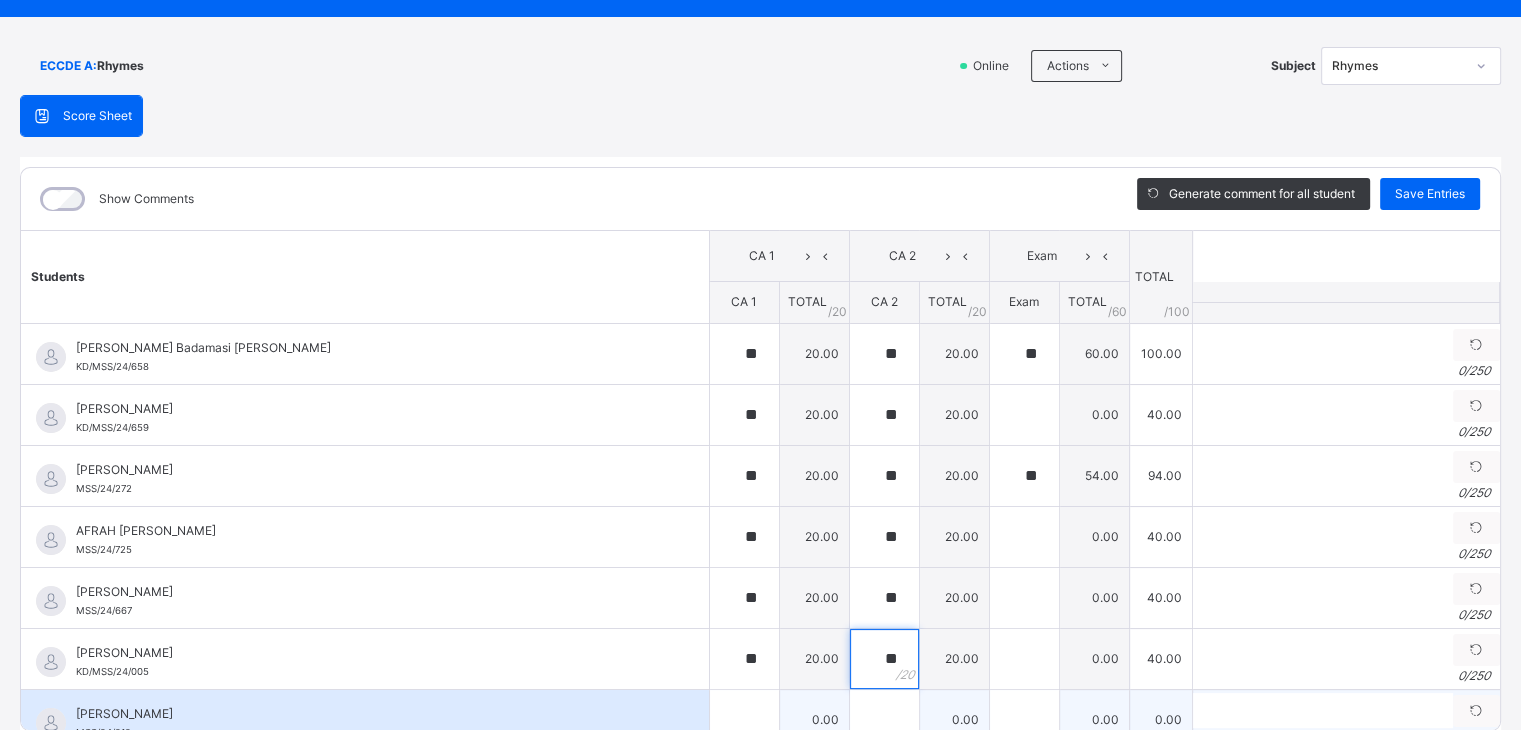 type on "**" 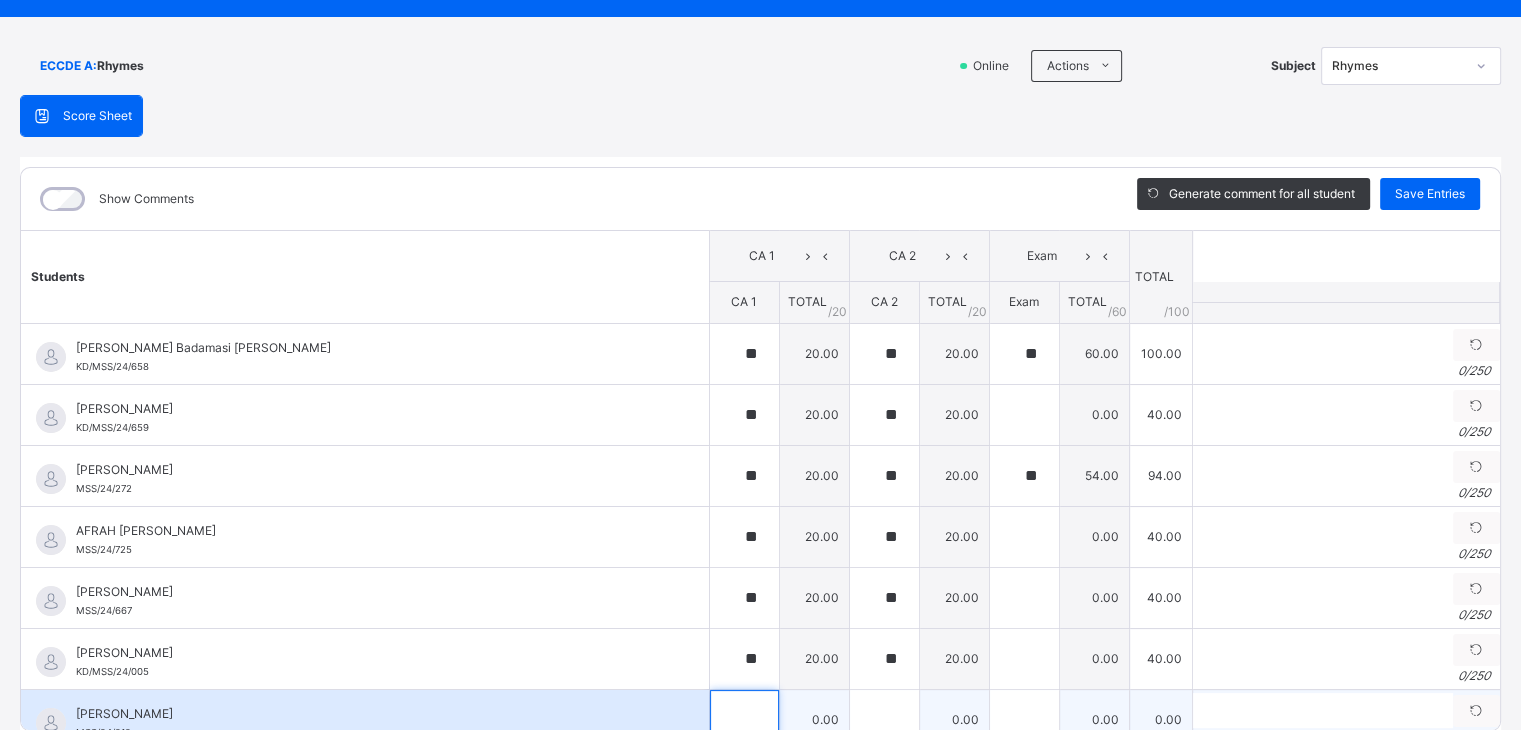 click at bounding box center (744, 720) 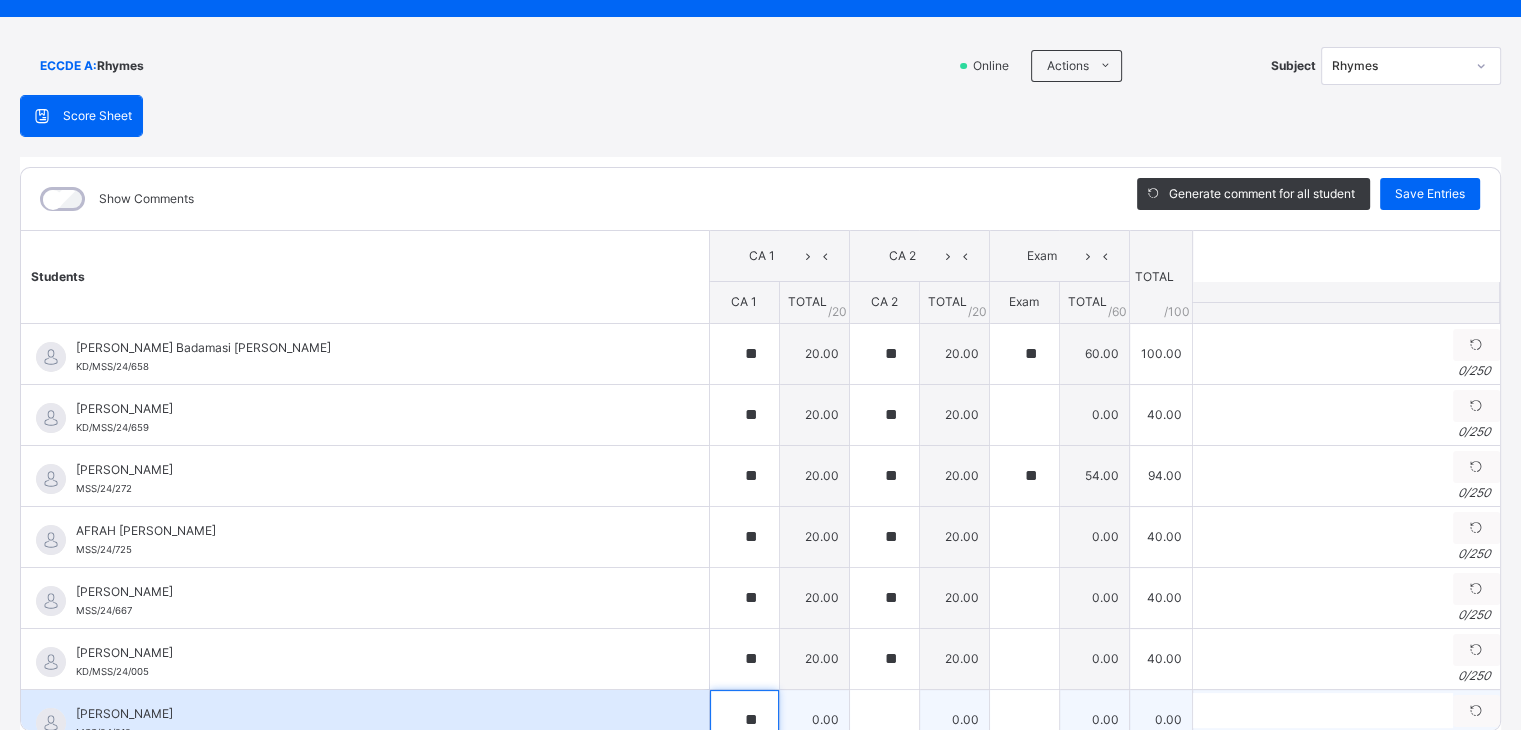 scroll, scrollTop: 12, scrollLeft: 0, axis: vertical 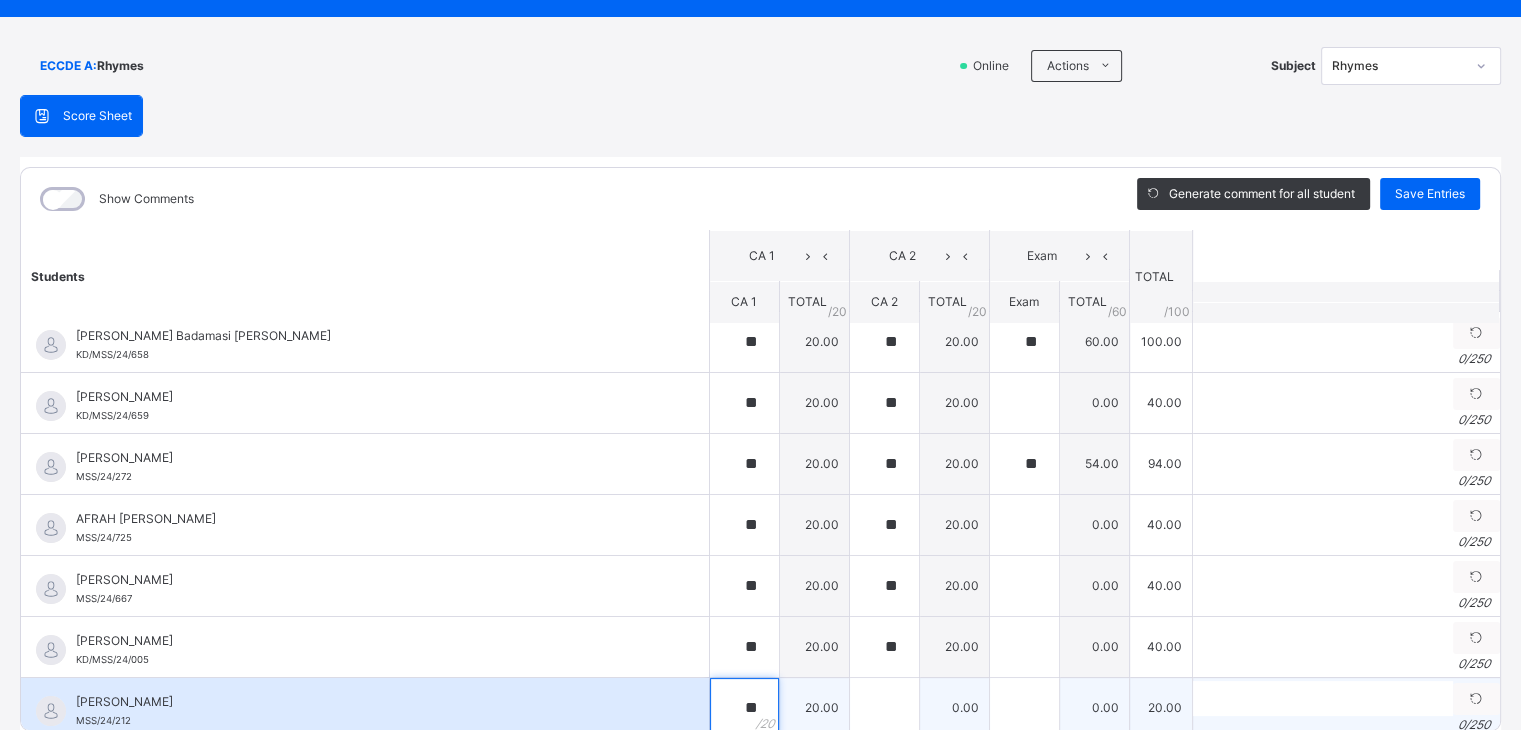 type on "**" 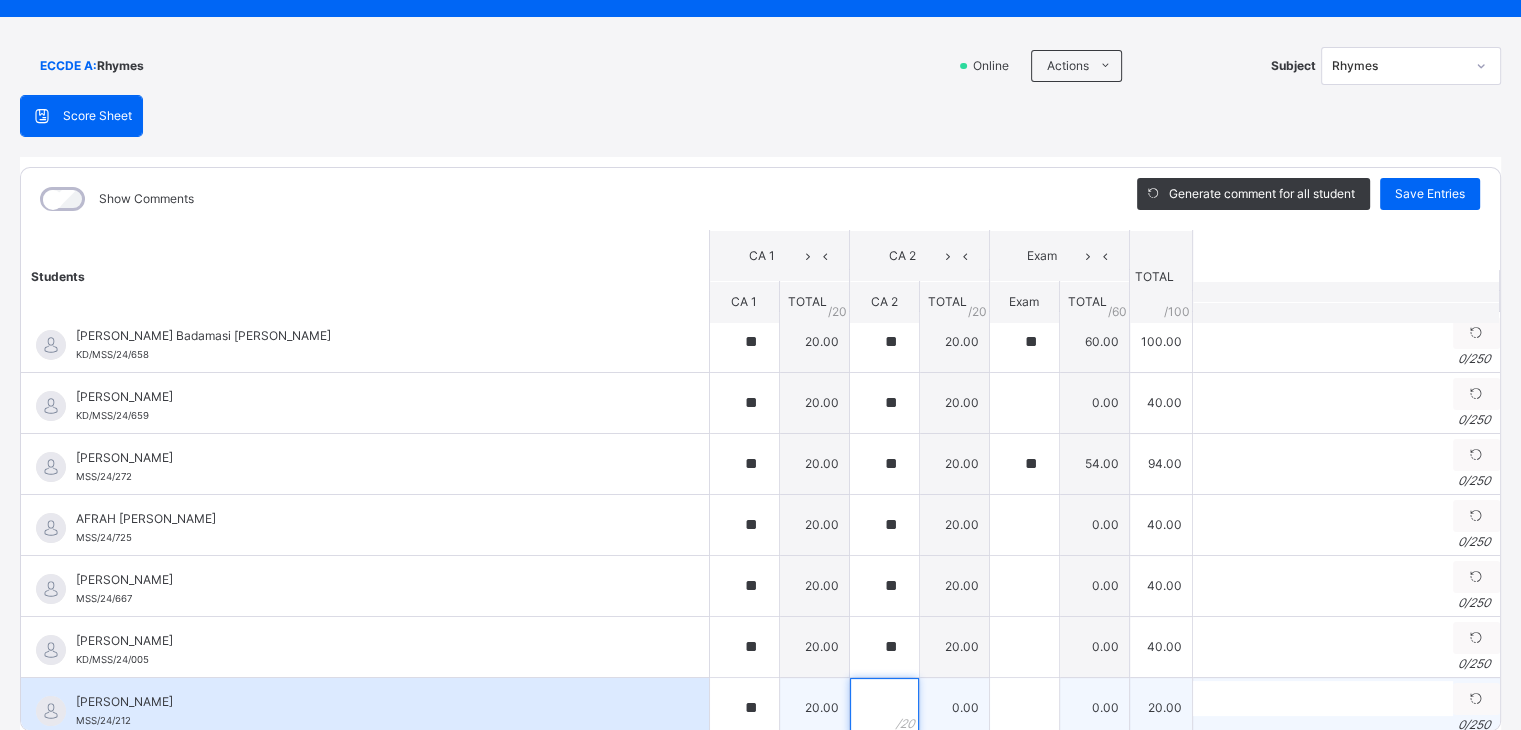 click at bounding box center [884, 708] 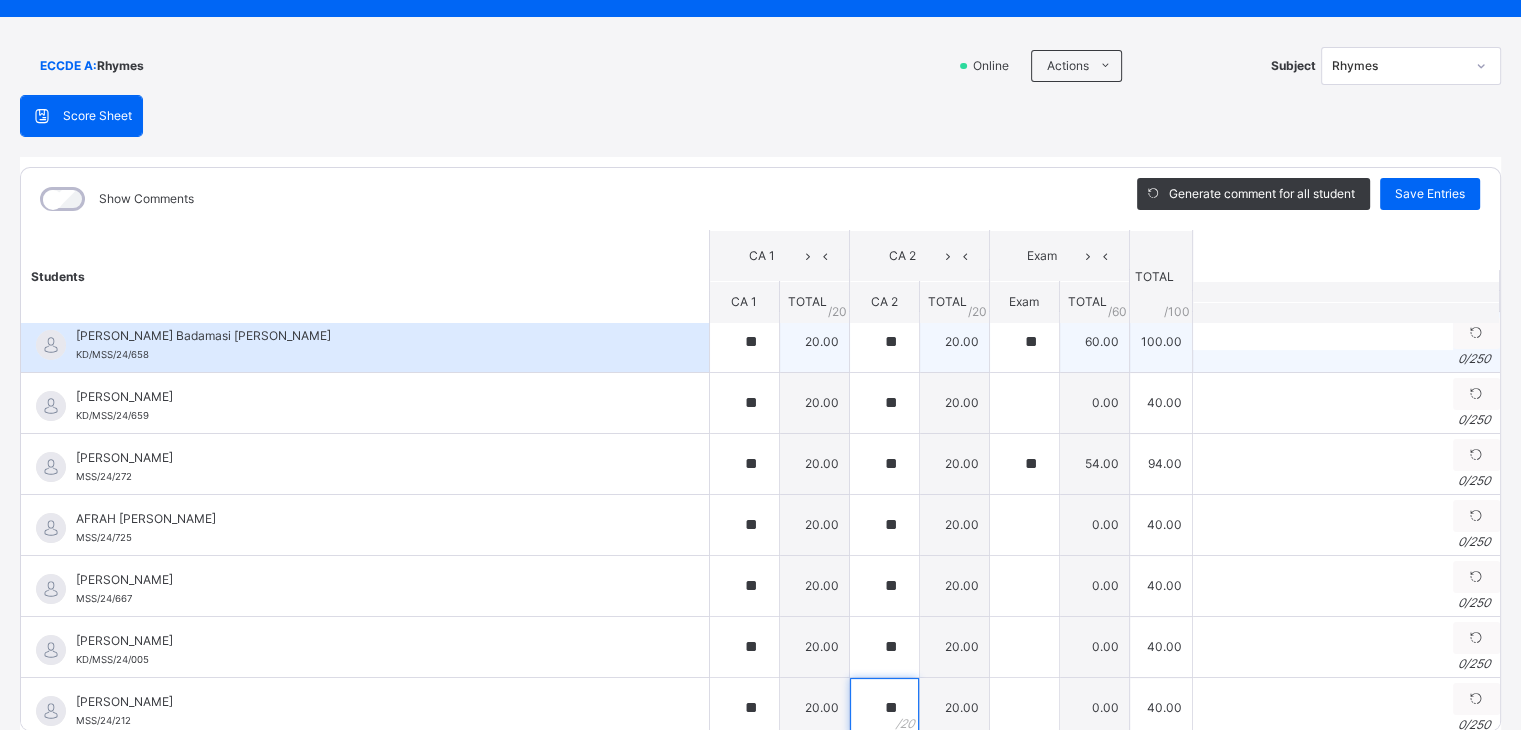 type on "**" 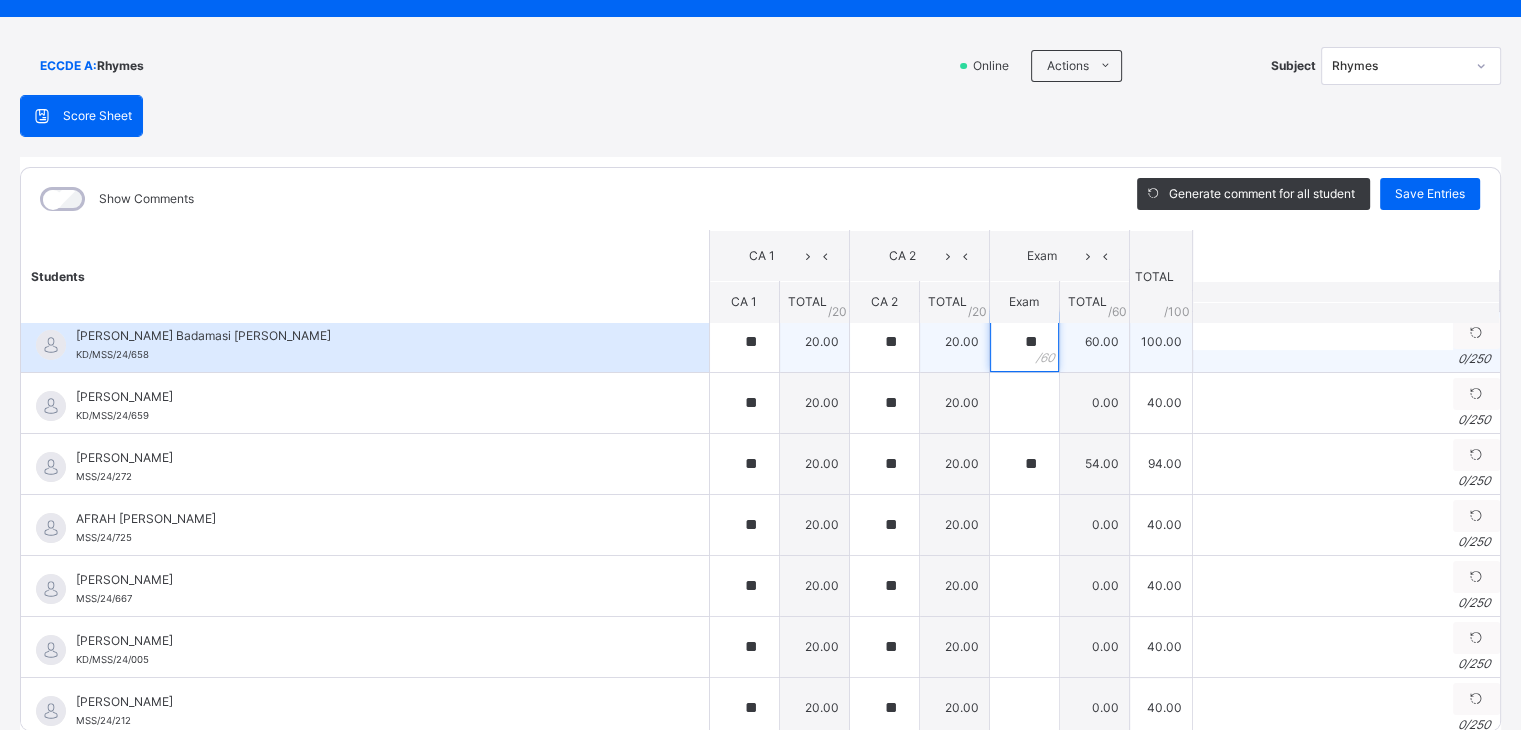 drag, startPoint x: 990, startPoint y: 331, endPoint x: 1016, endPoint y: 337, distance: 26.683329 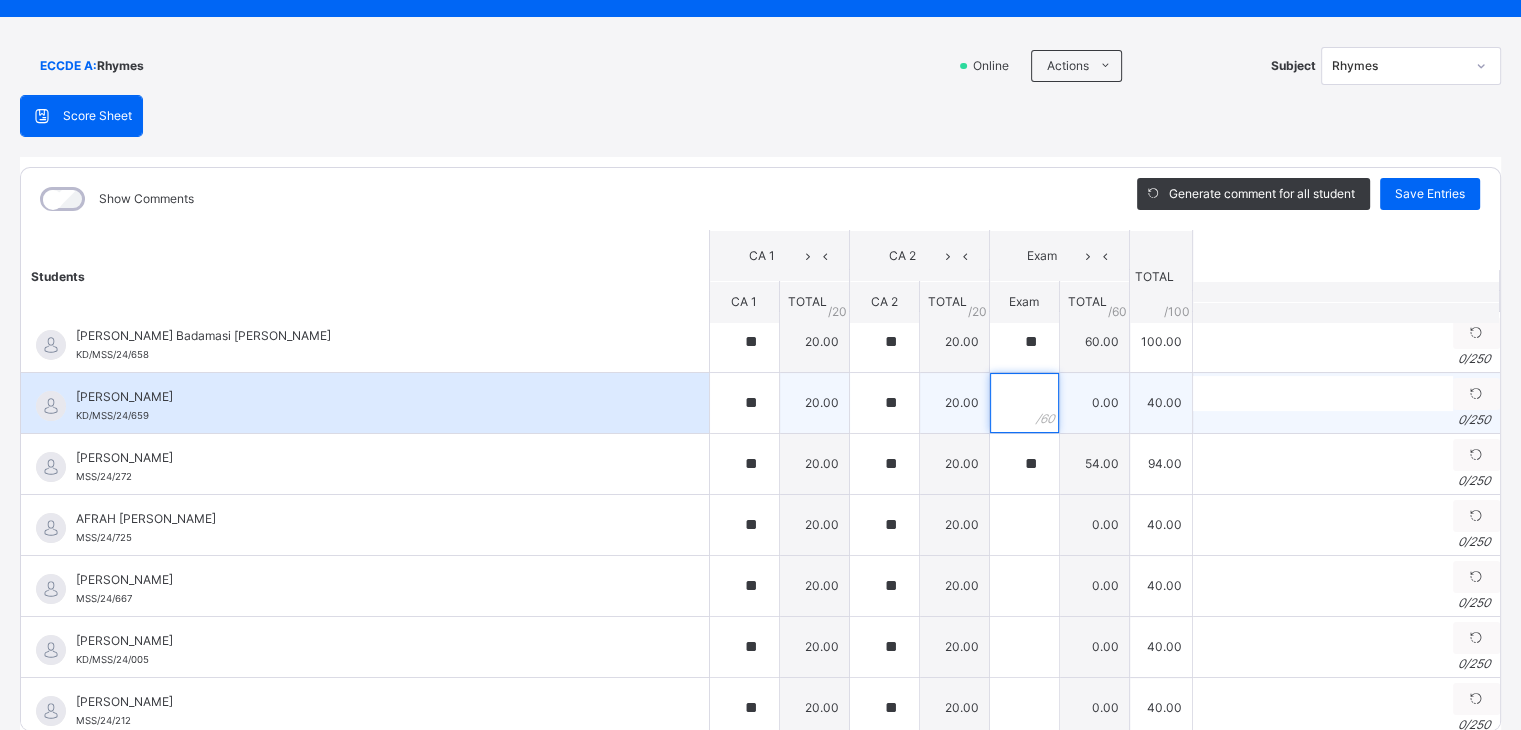 click at bounding box center [1024, 403] 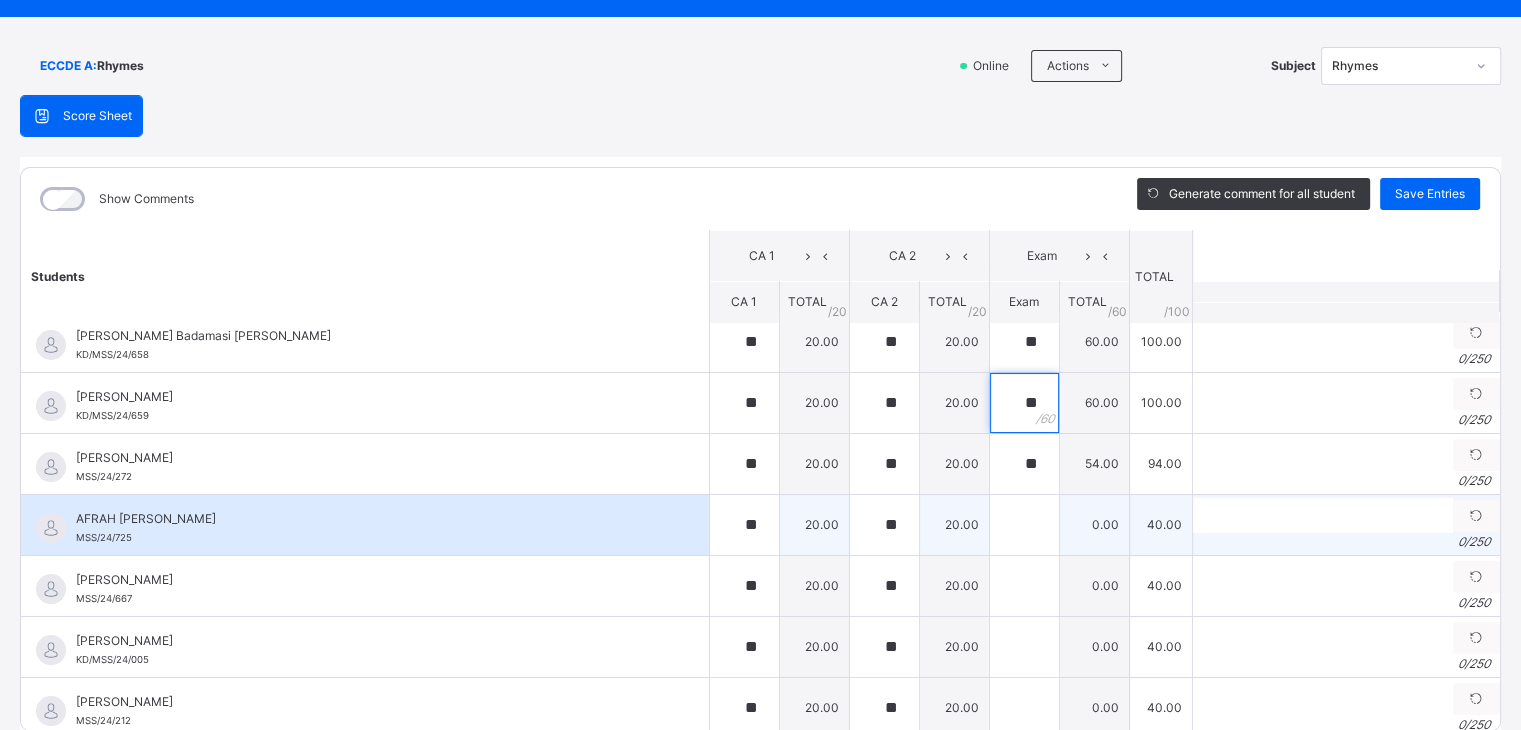 type on "**" 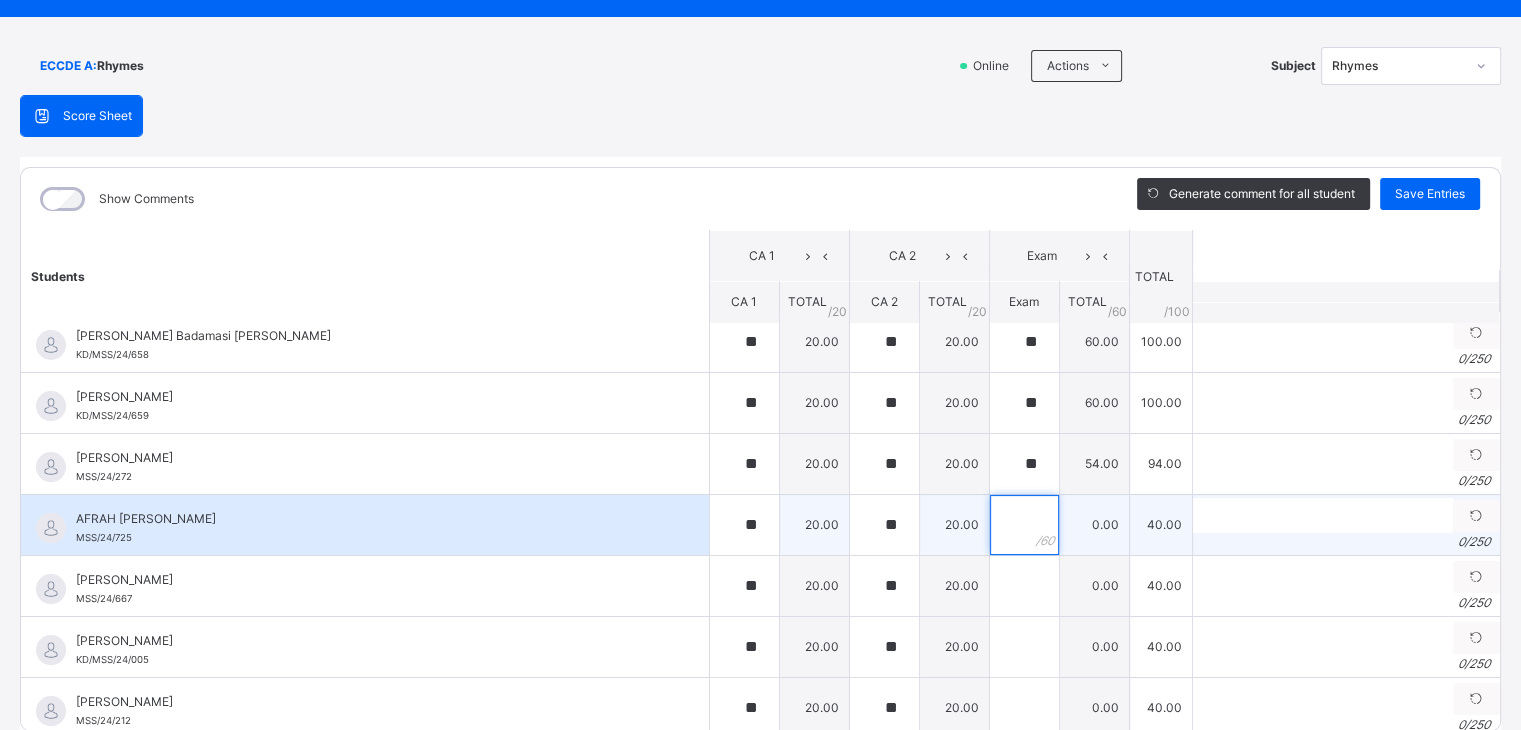 click at bounding box center [1024, 525] 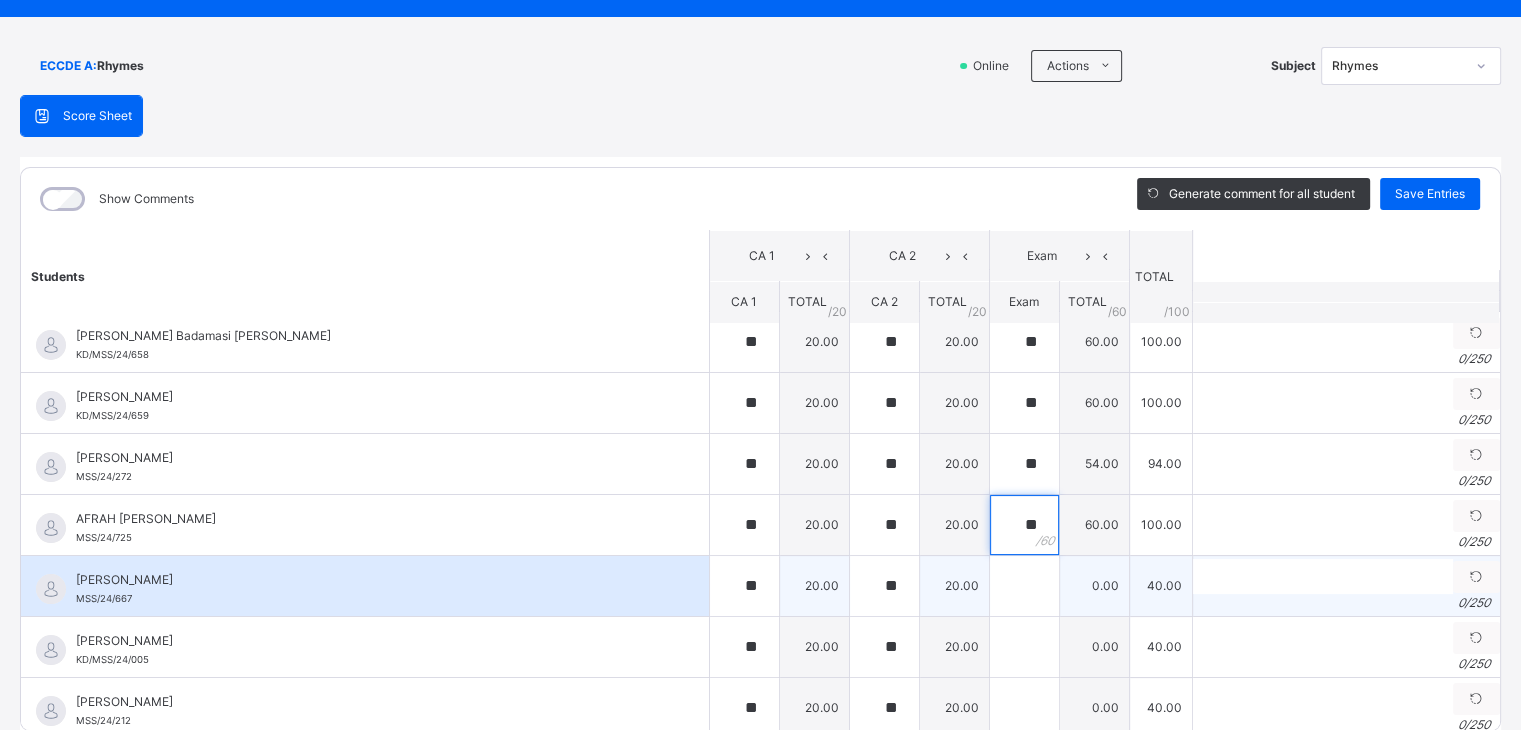 type on "**" 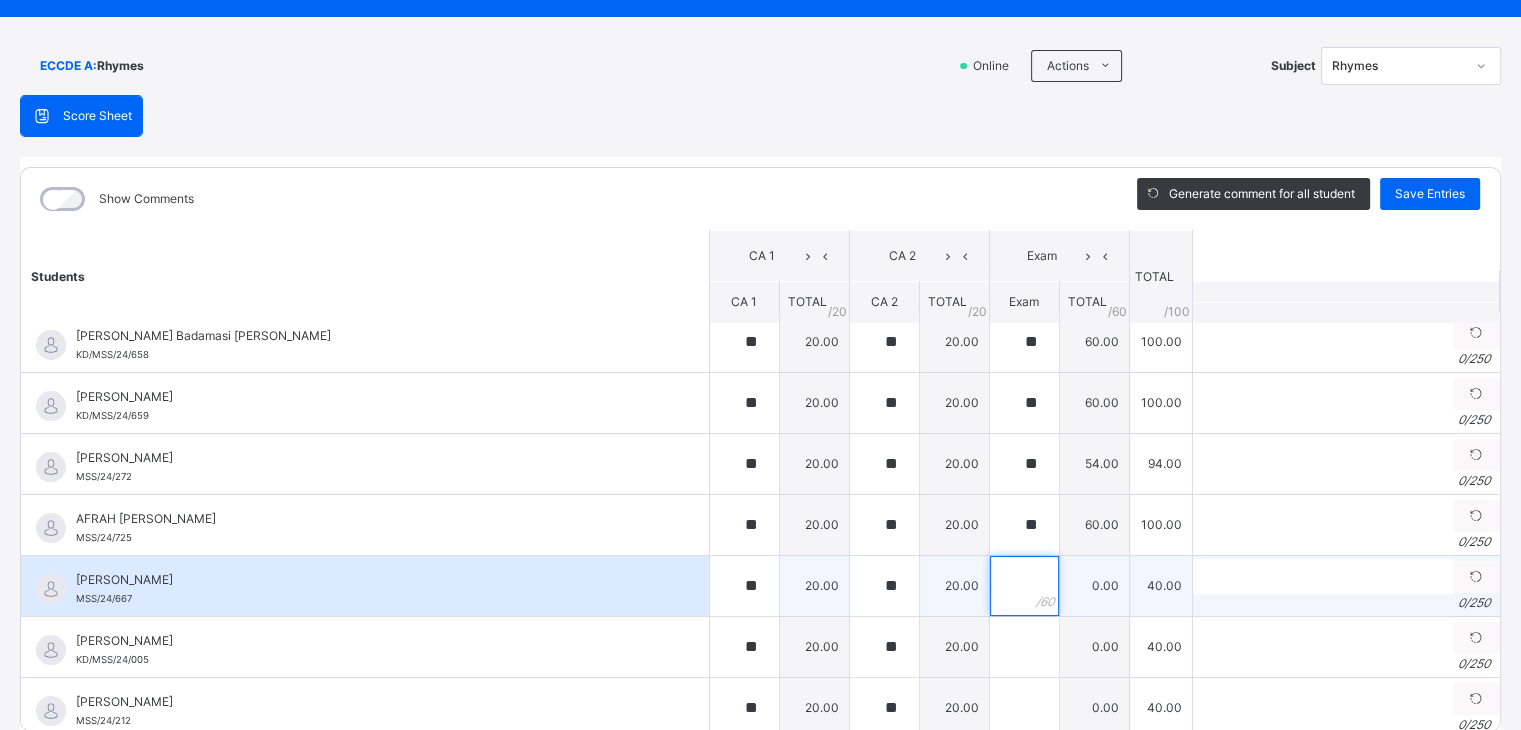 click at bounding box center (1024, 586) 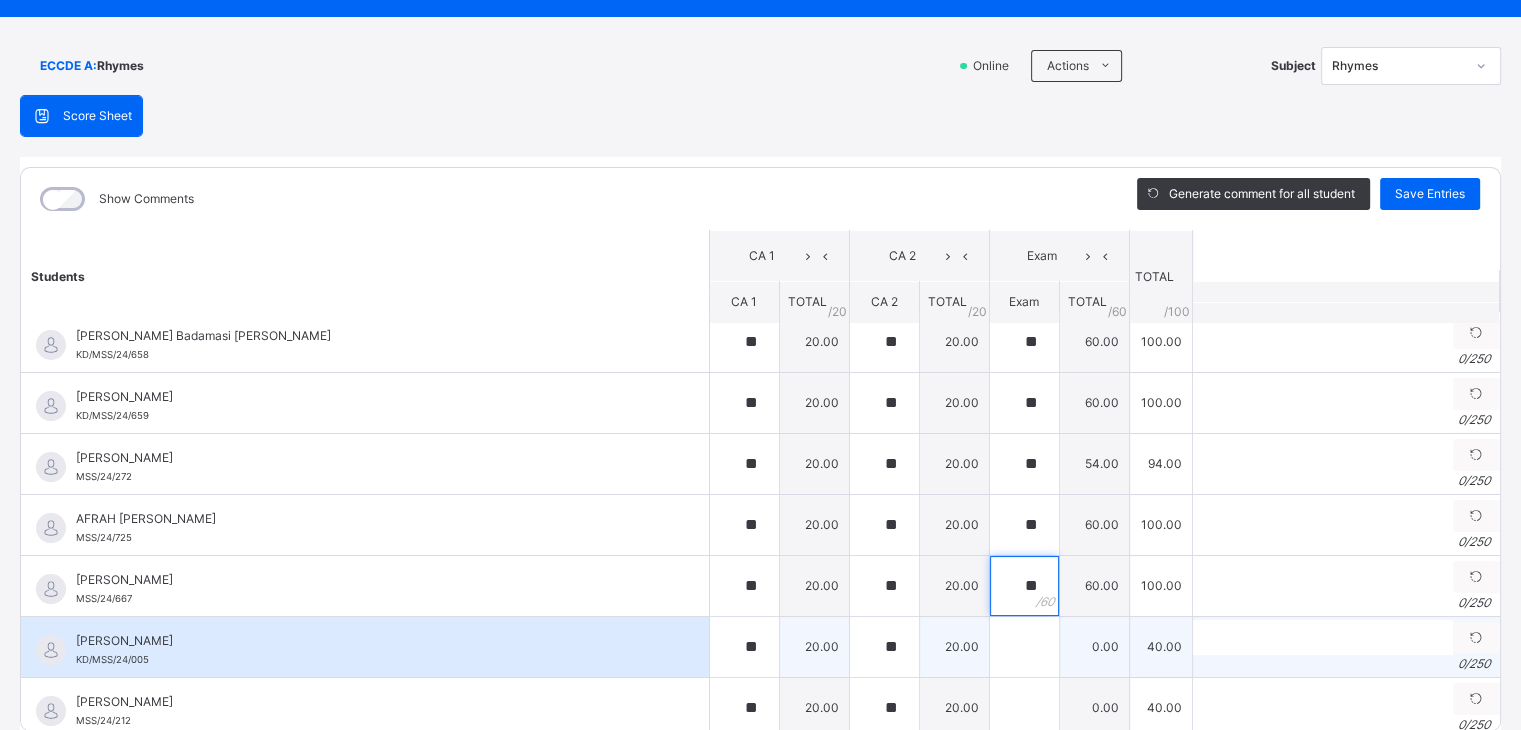 type on "**" 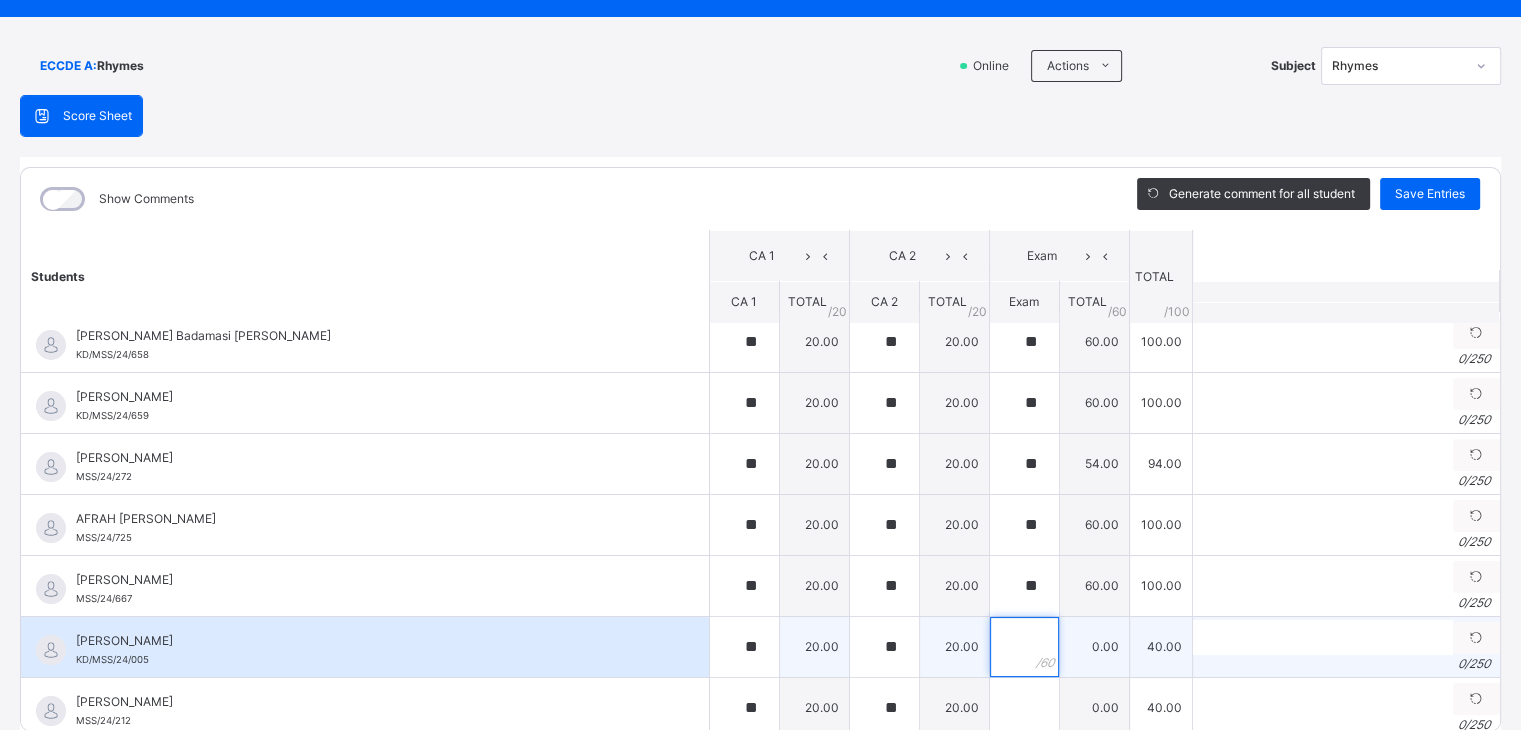 click at bounding box center (1024, 647) 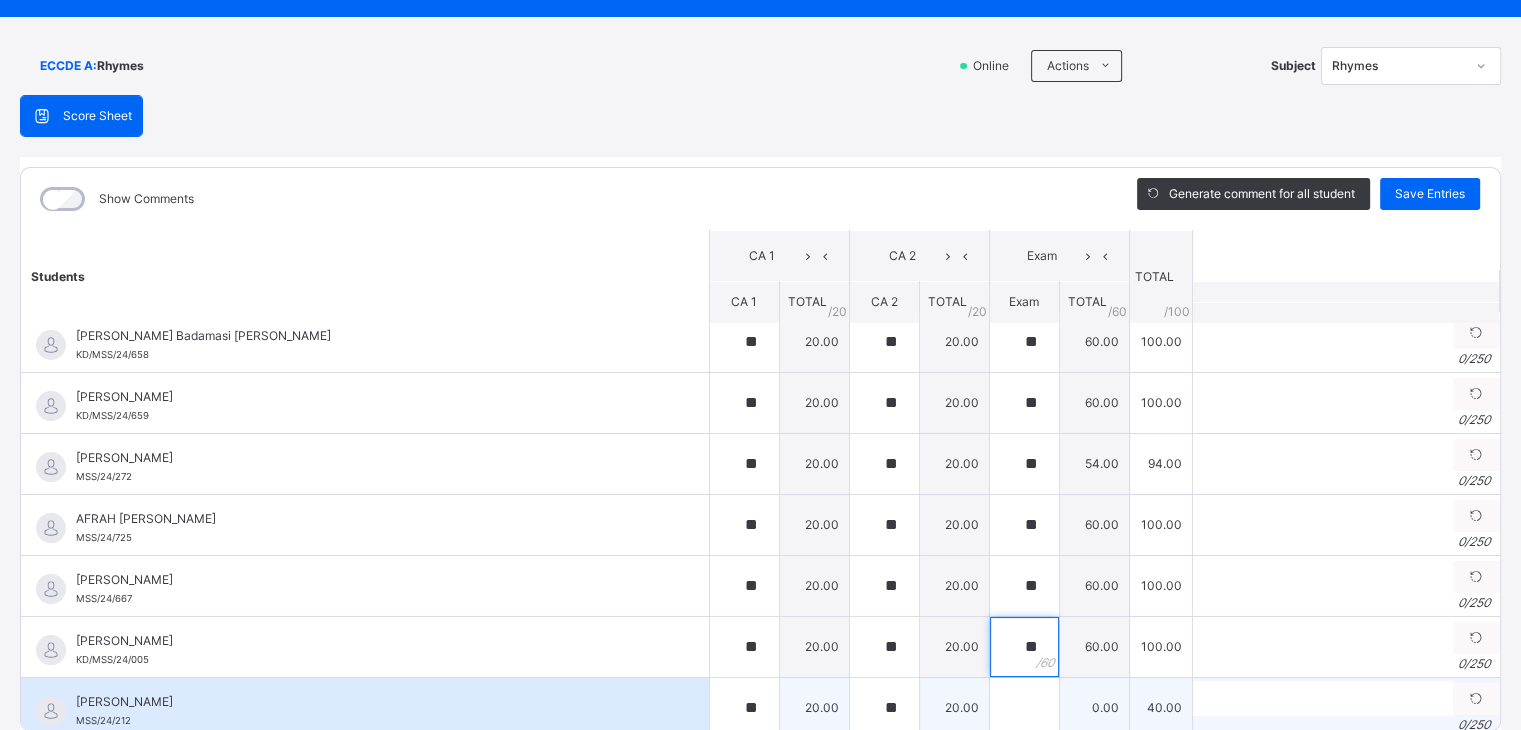 type on "**" 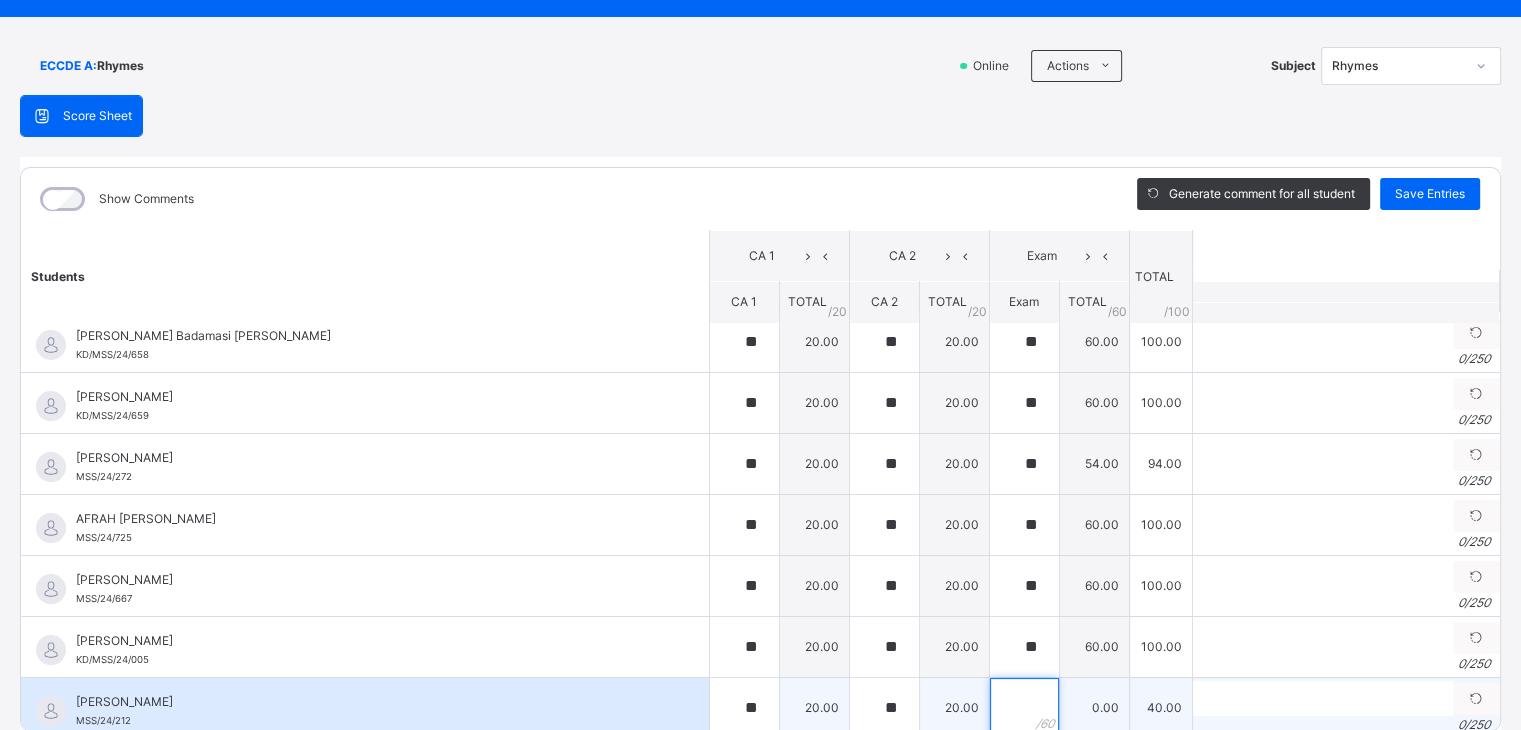 click at bounding box center [1024, 708] 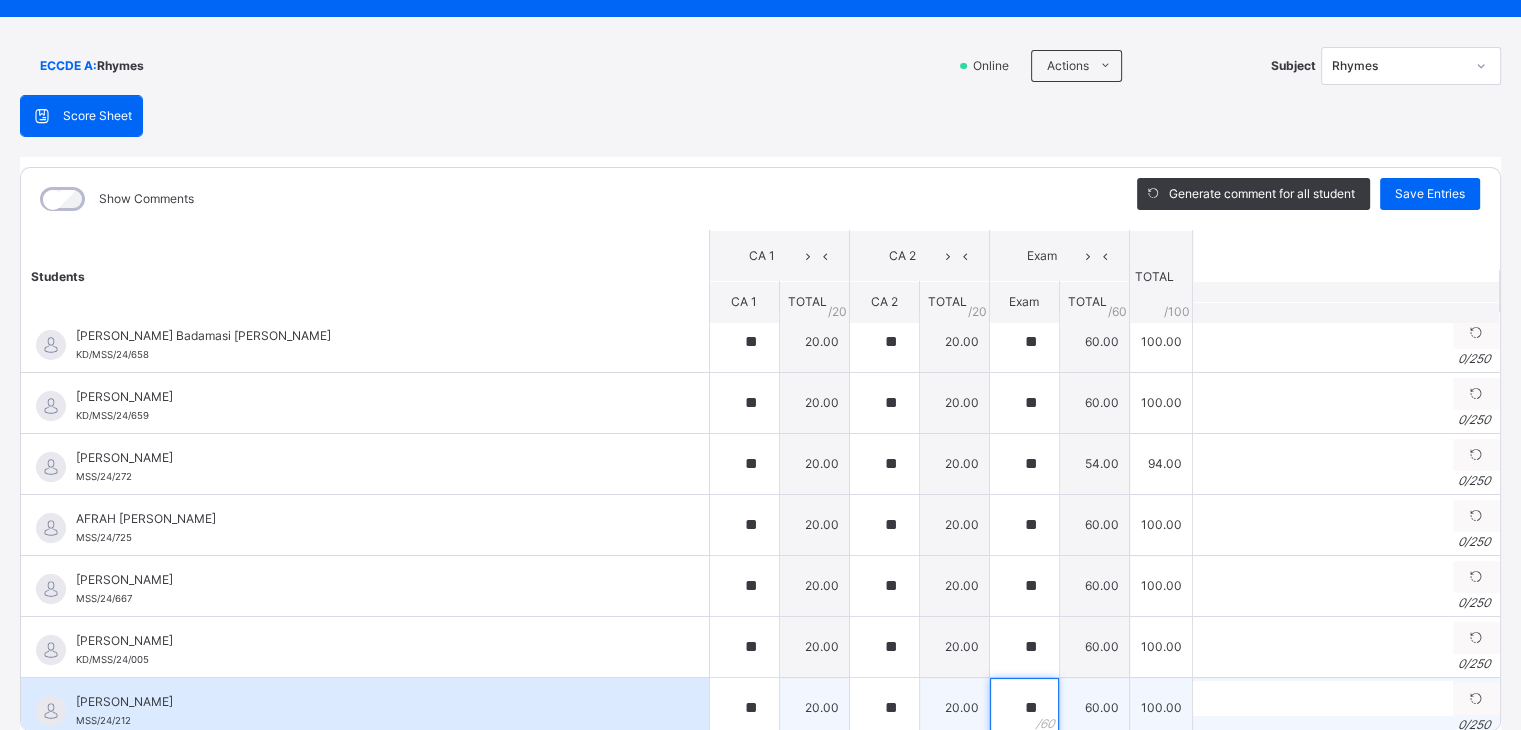type on "**" 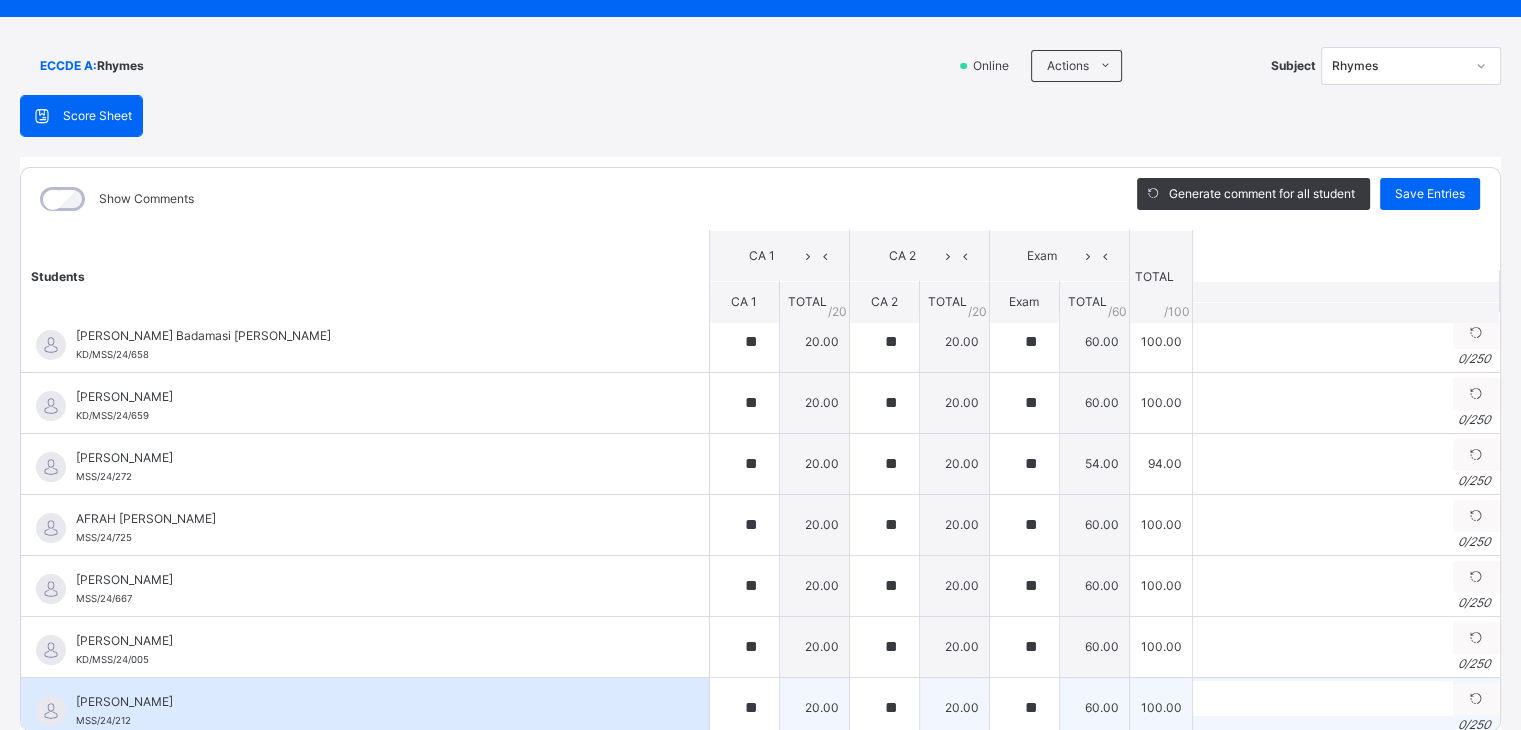 click on "[PERSON_NAME] MSS/24/212" at bounding box center (365, 708) 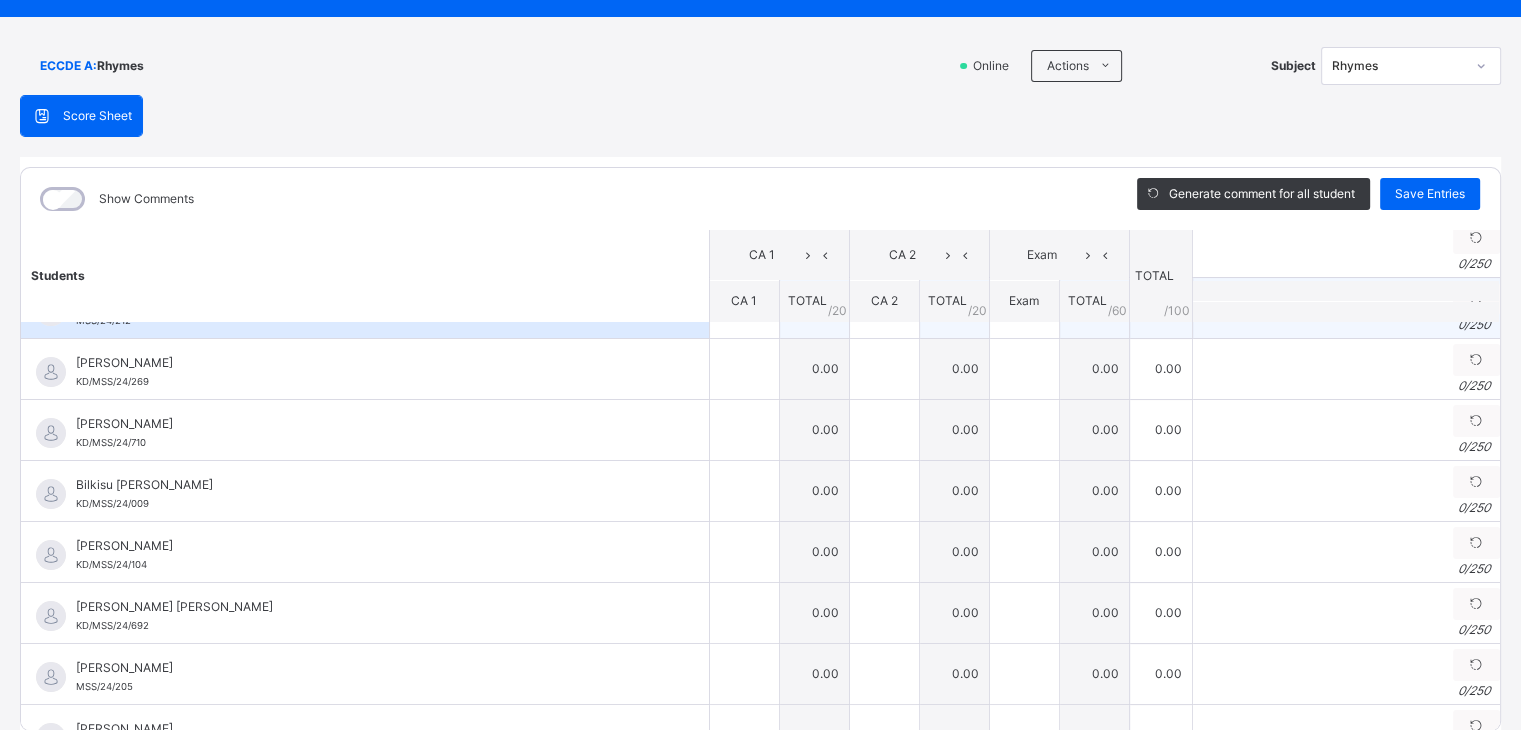 scroll, scrollTop: 372, scrollLeft: 0, axis: vertical 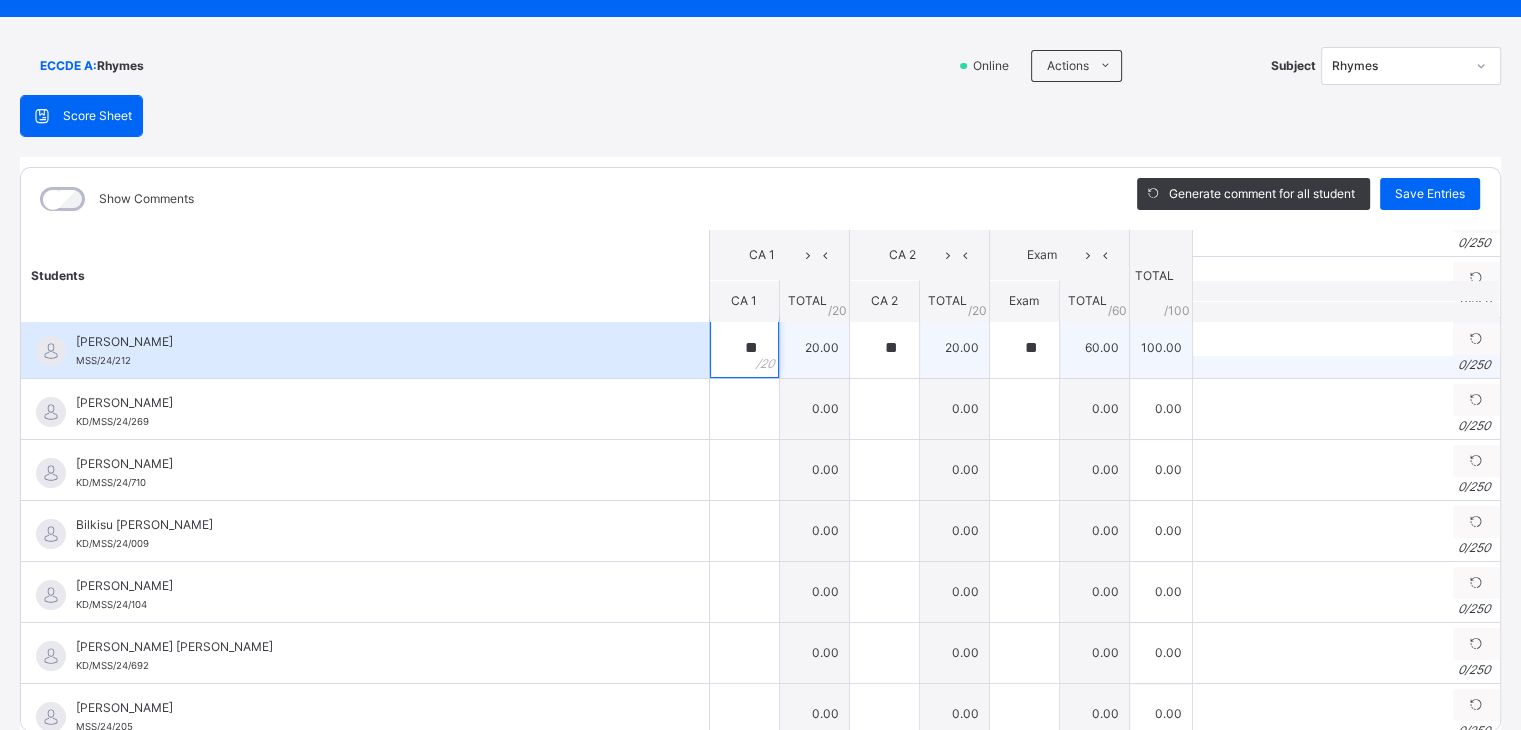 drag, startPoint x: 712, startPoint y: 345, endPoint x: 739, endPoint y: 352, distance: 27.89265 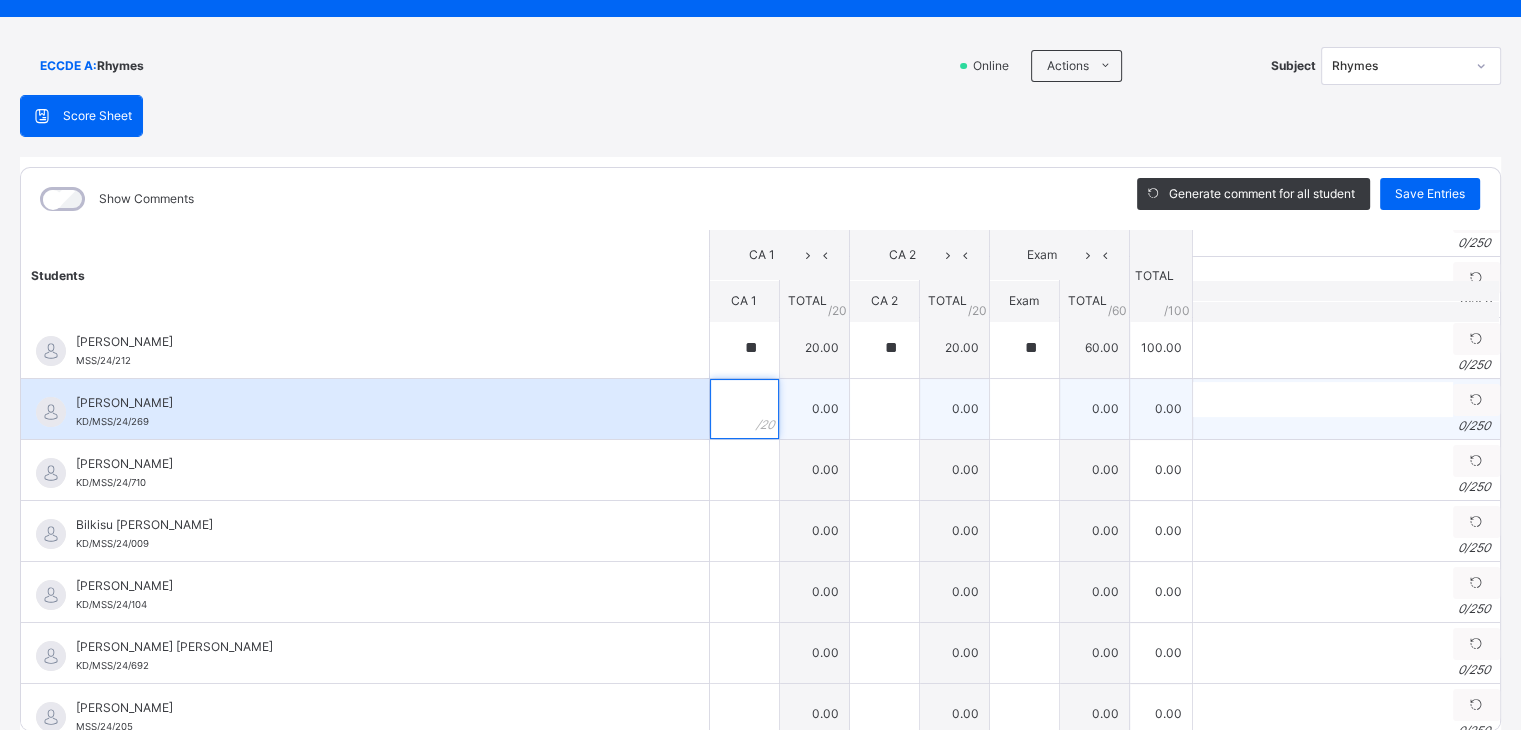 click at bounding box center [744, 409] 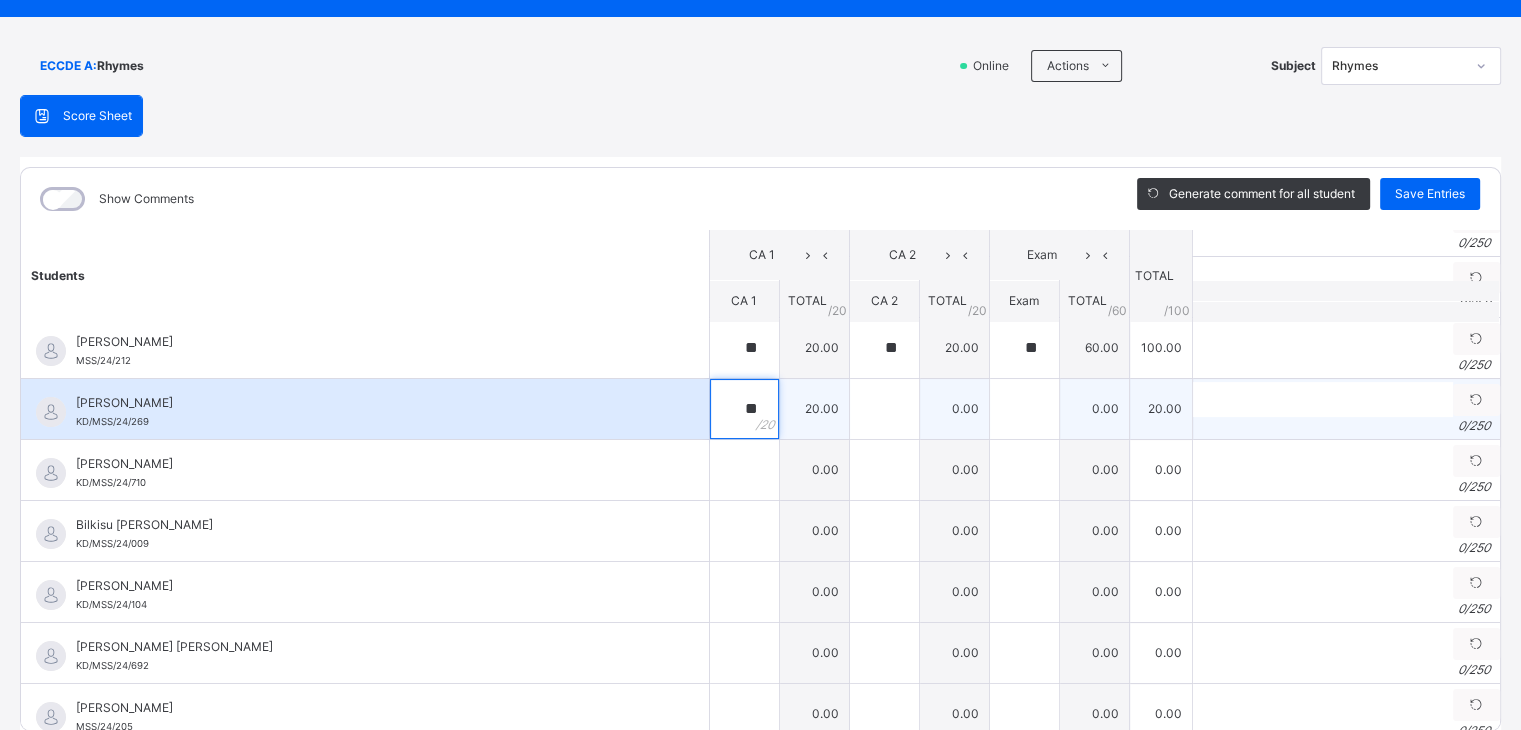 type on "**" 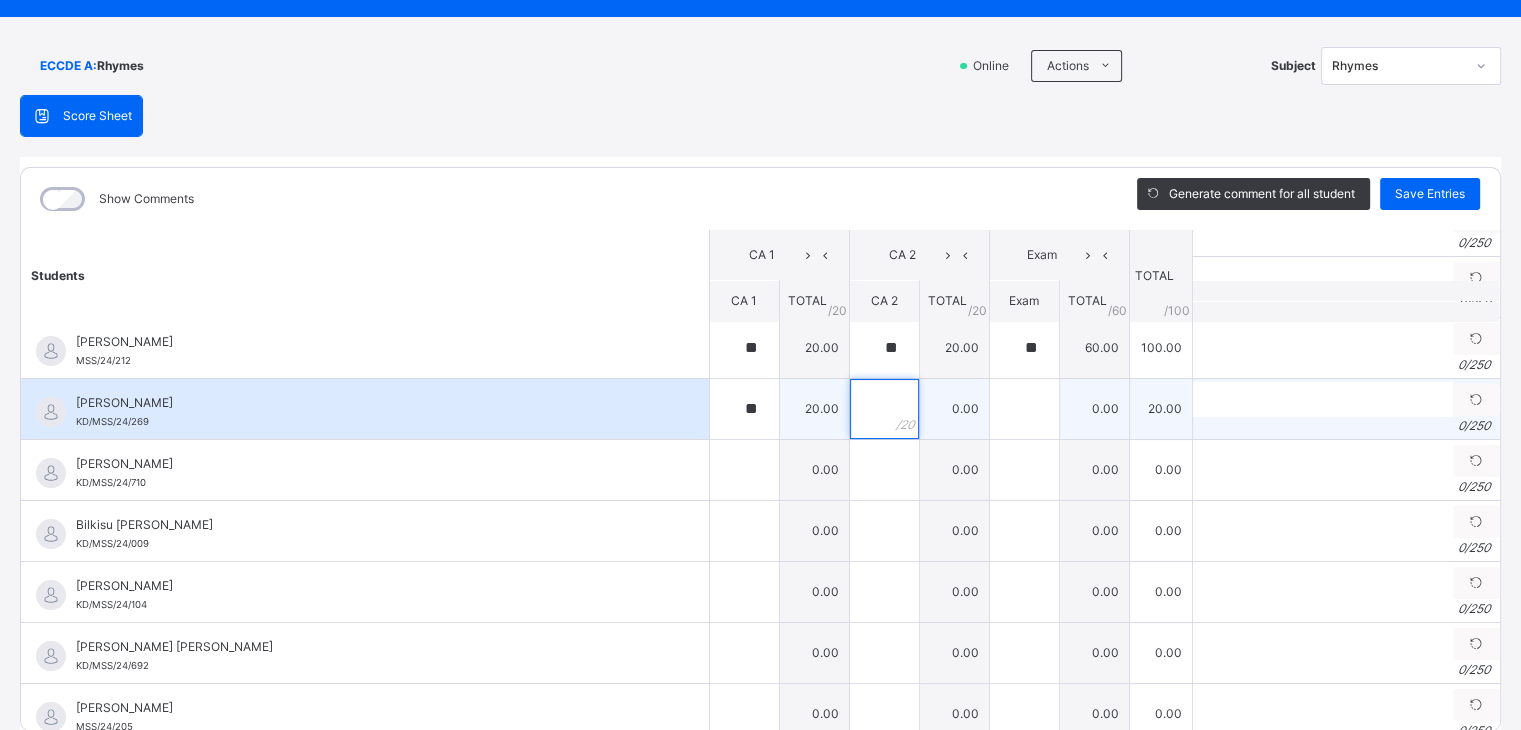 click at bounding box center [884, 409] 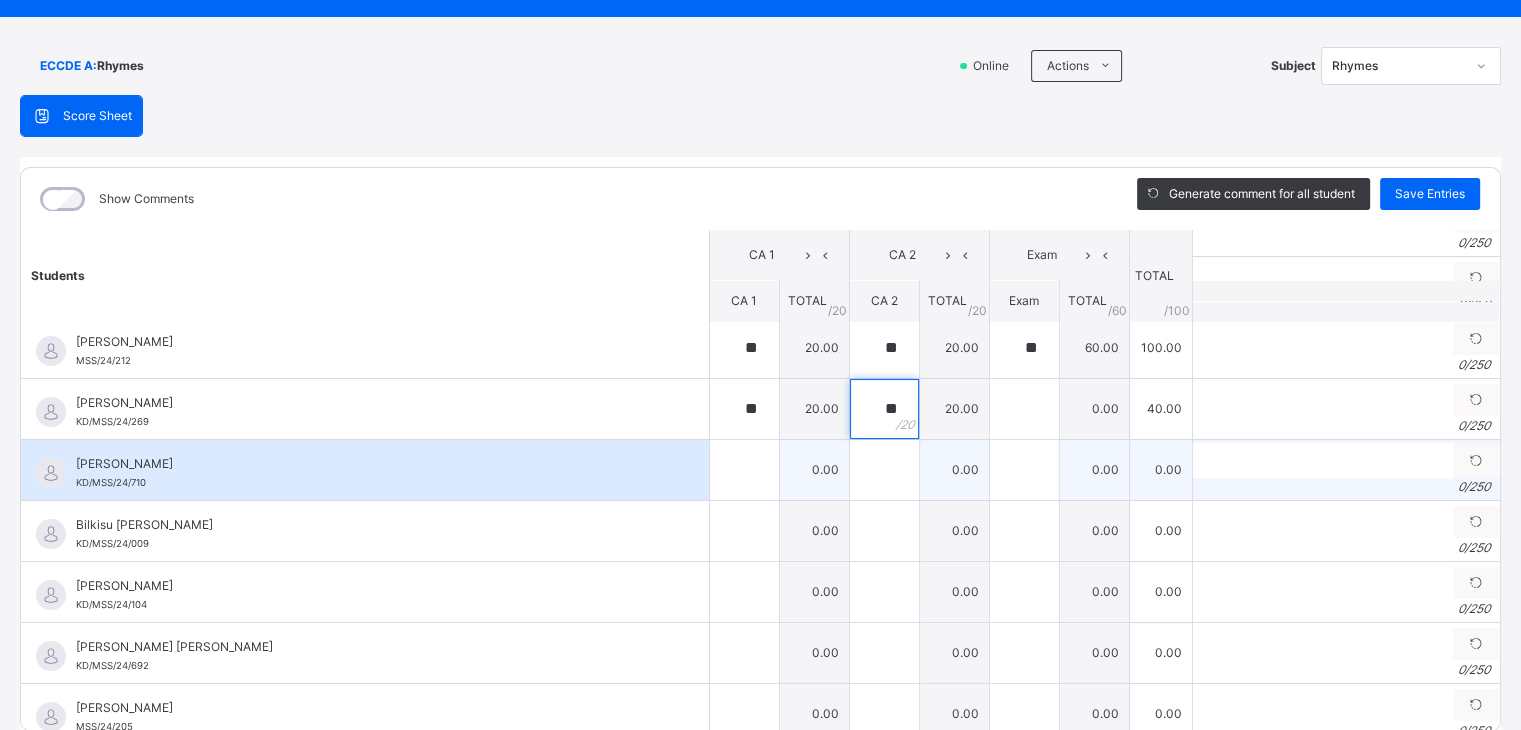 type on "**" 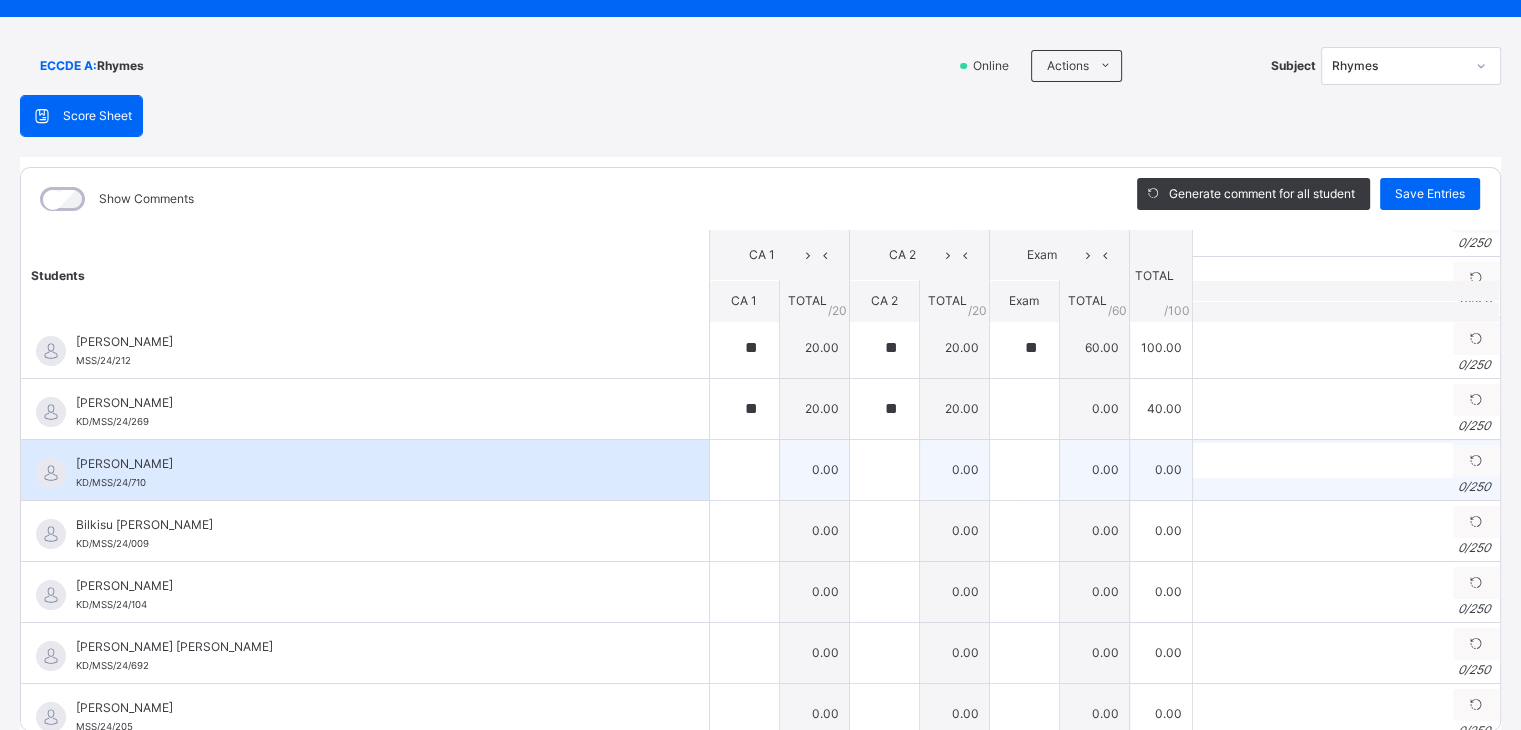 click on "[PERSON_NAME] KD/MSS/24/710" at bounding box center (365, 470) 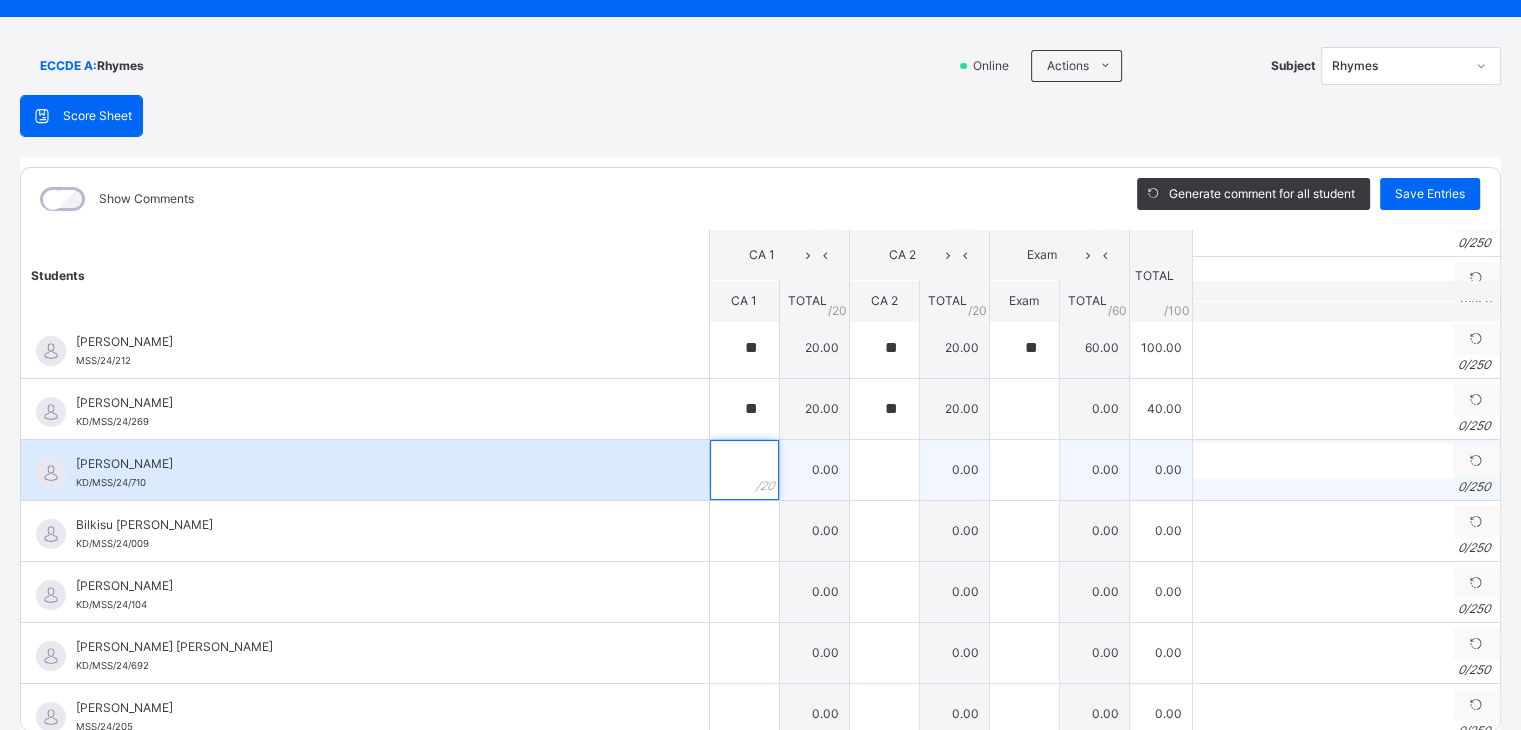 click at bounding box center [744, 470] 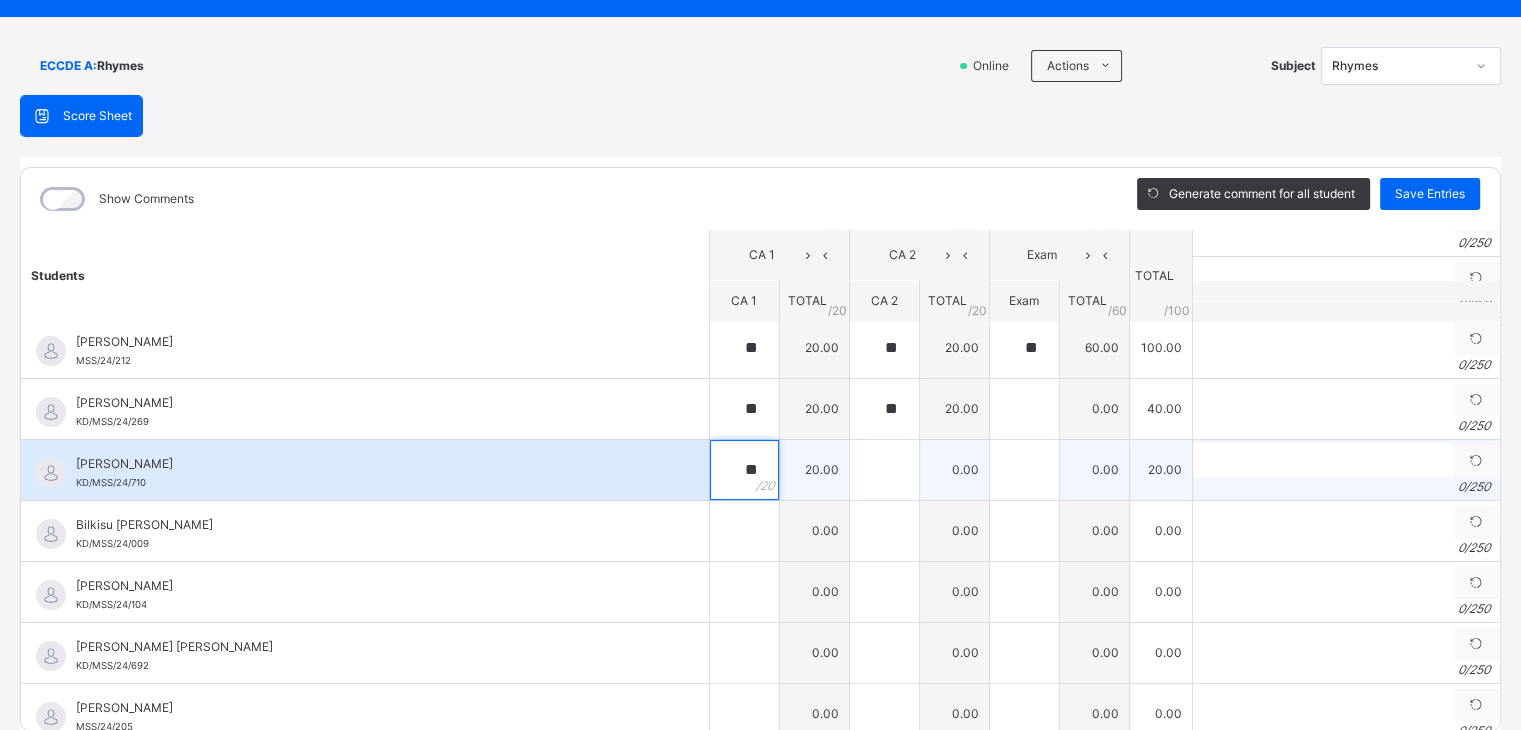 type on "**" 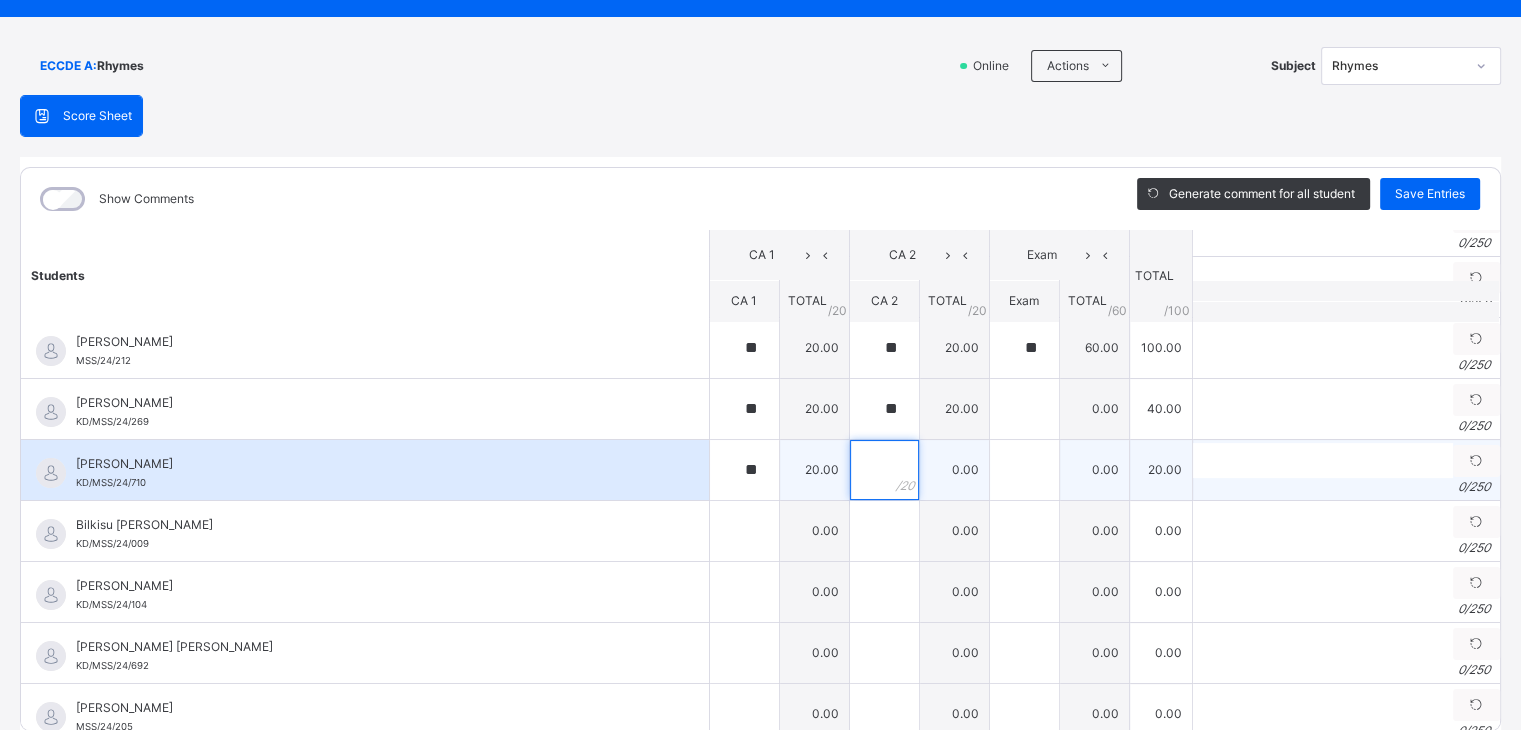 click at bounding box center (884, 470) 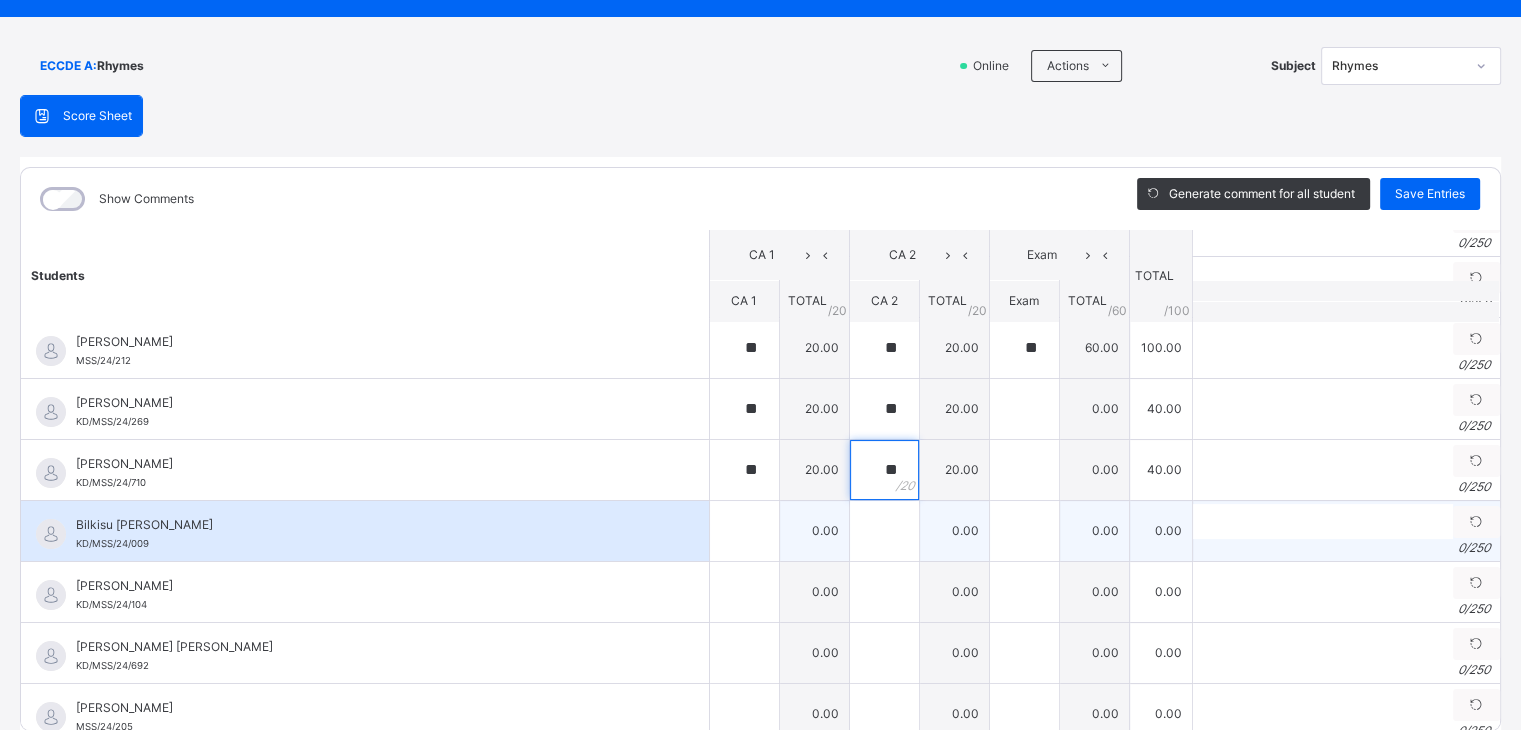 type on "**" 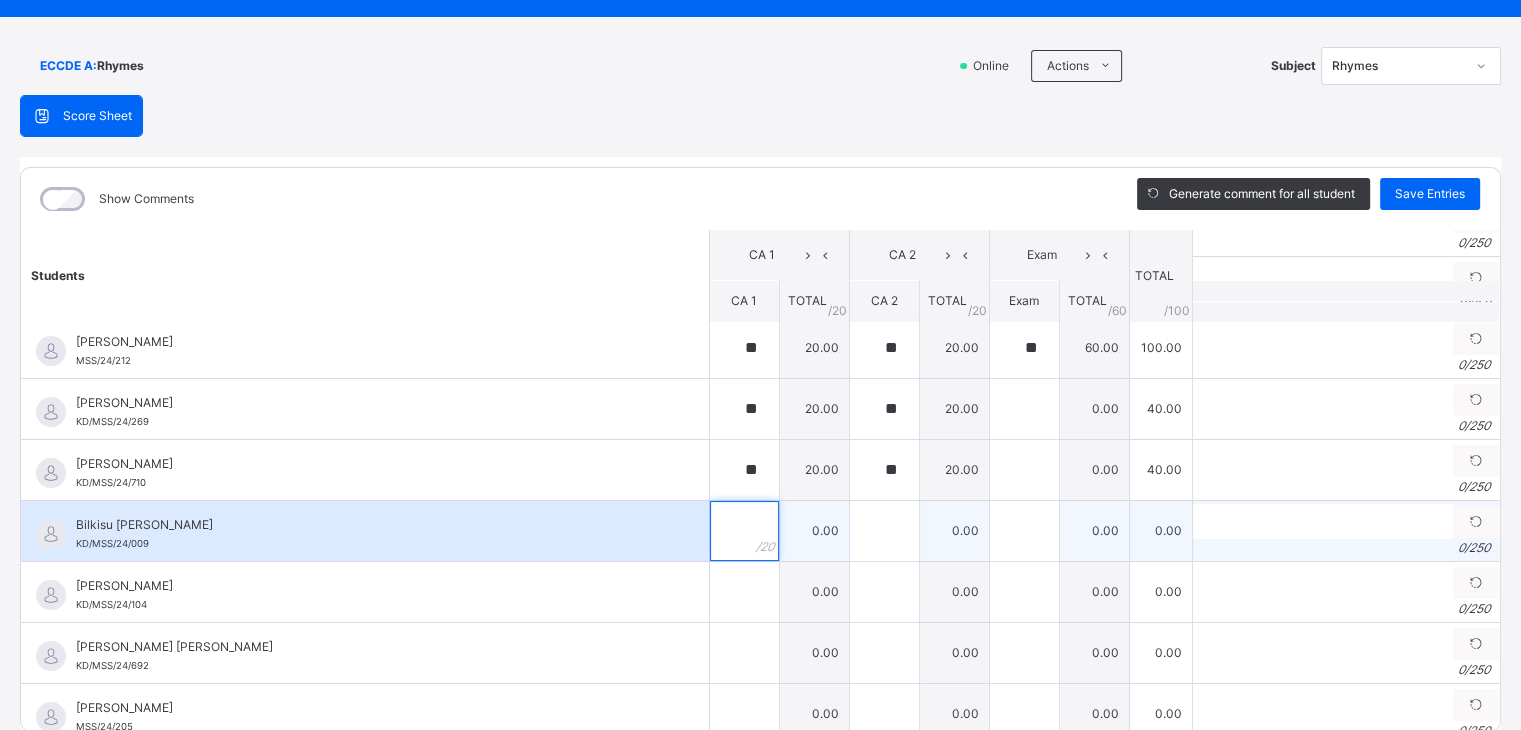 click at bounding box center [744, 531] 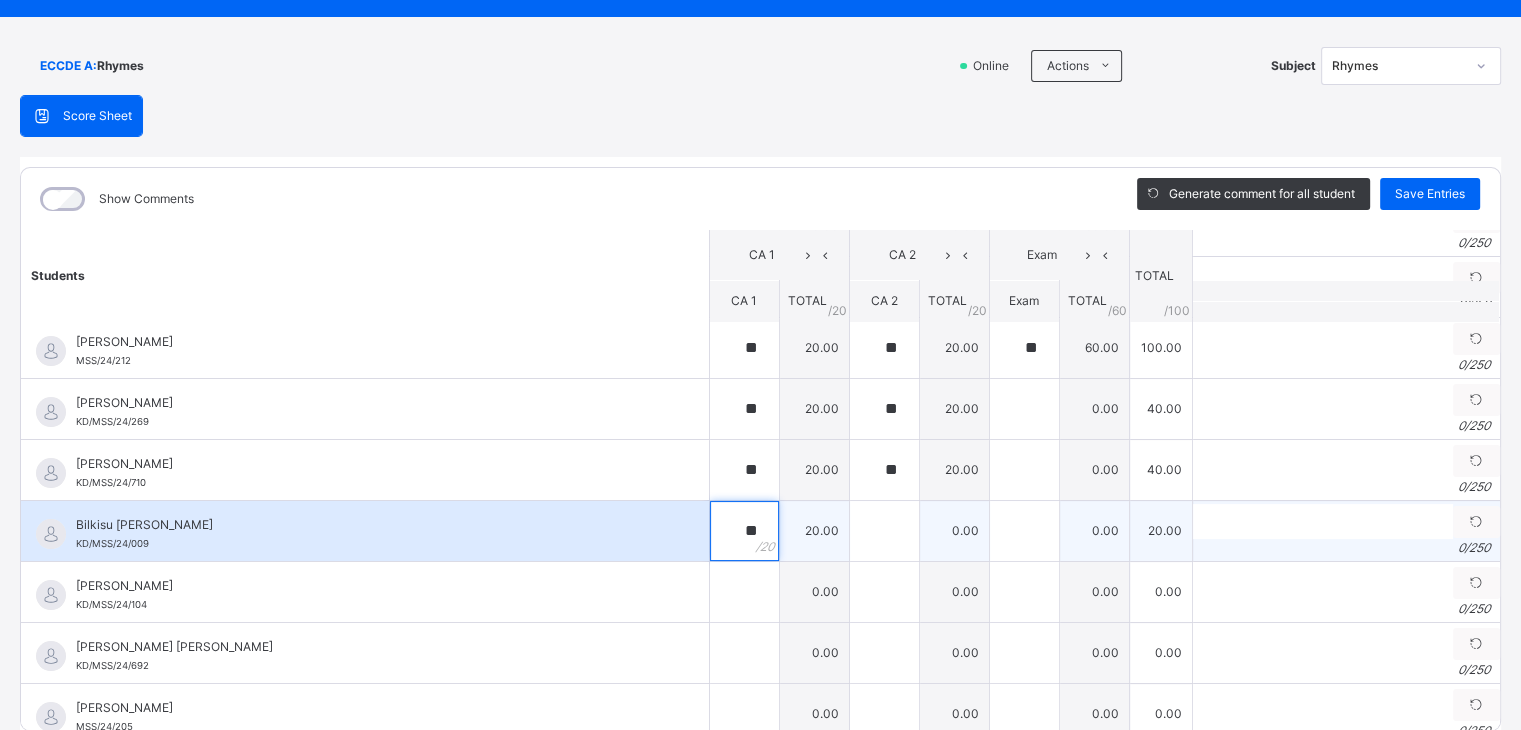 type on "**" 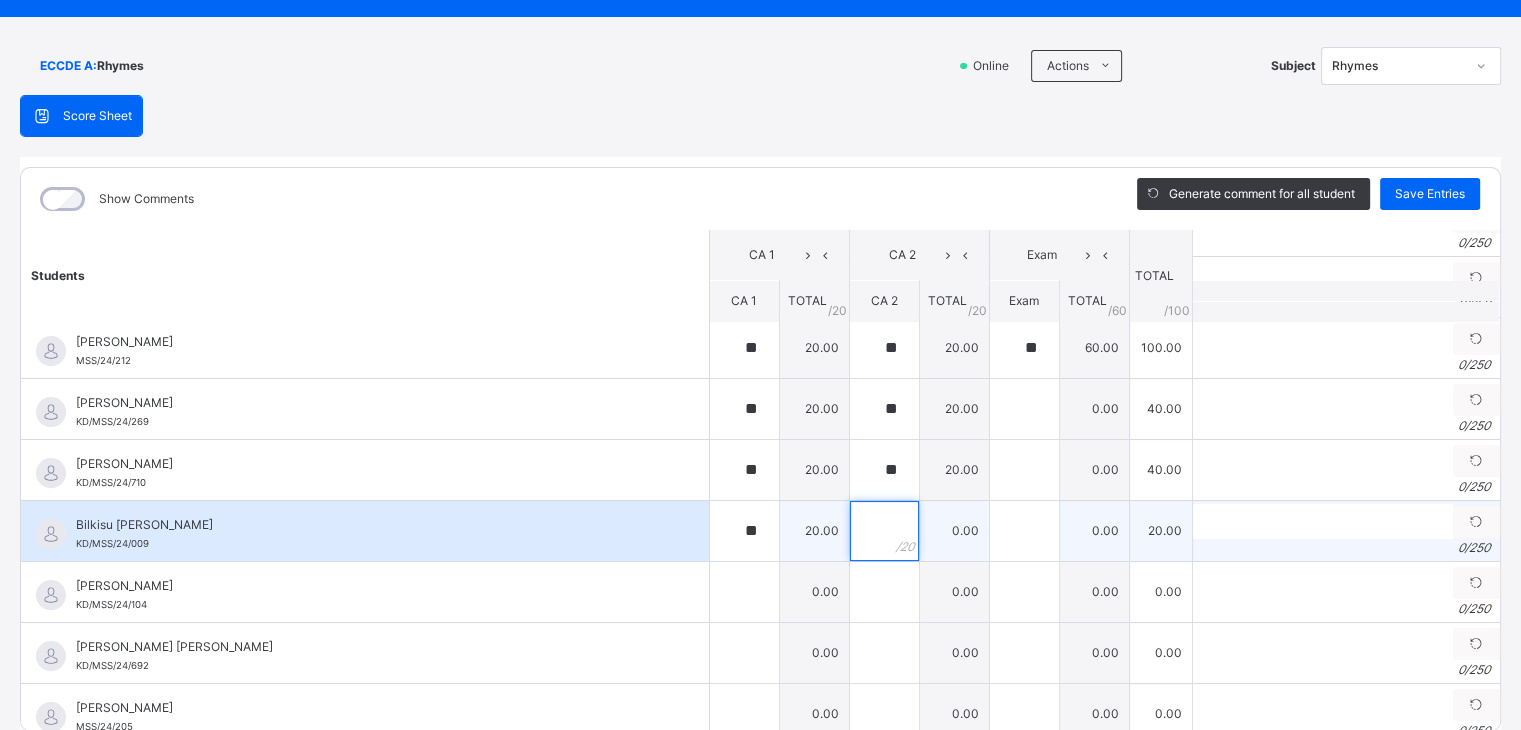 click at bounding box center [884, 531] 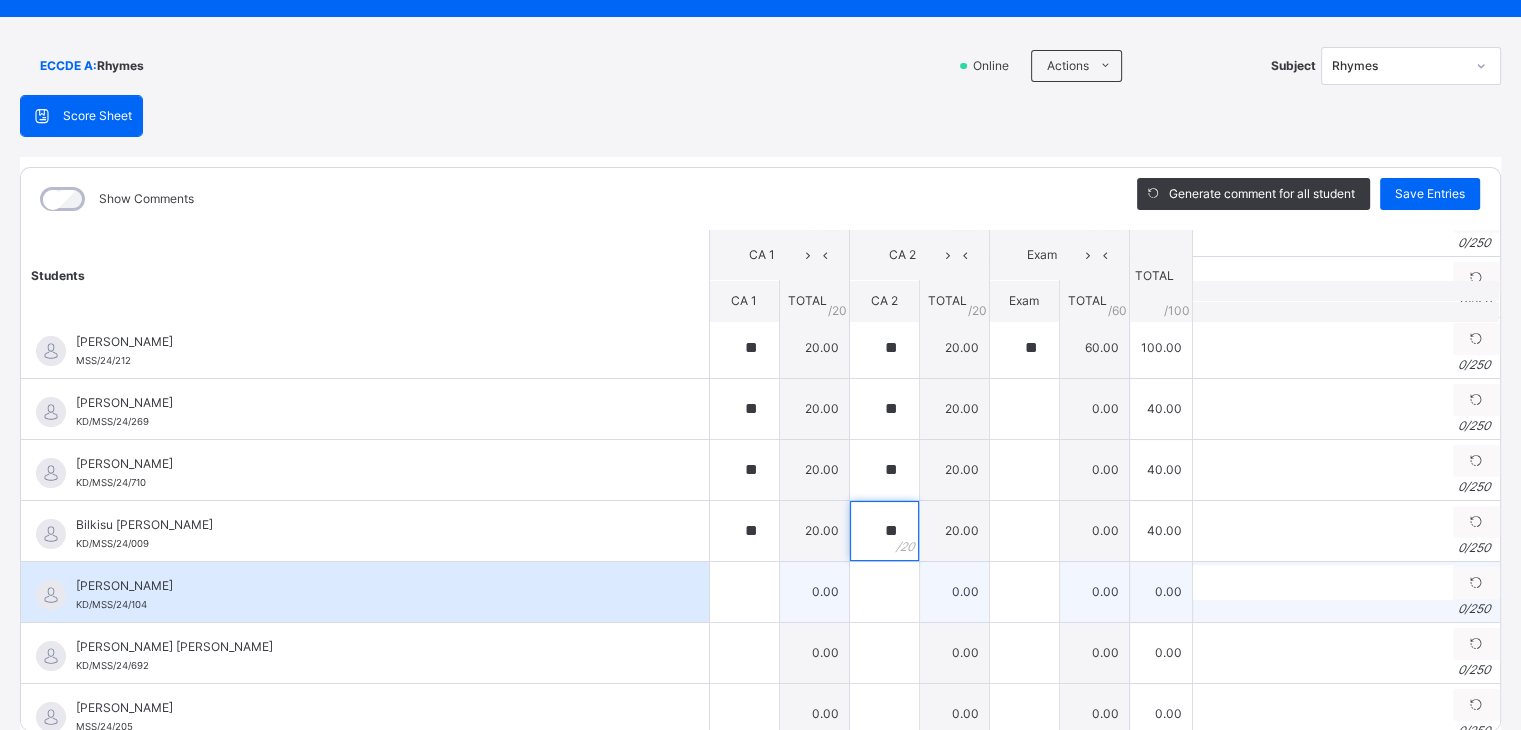 type on "**" 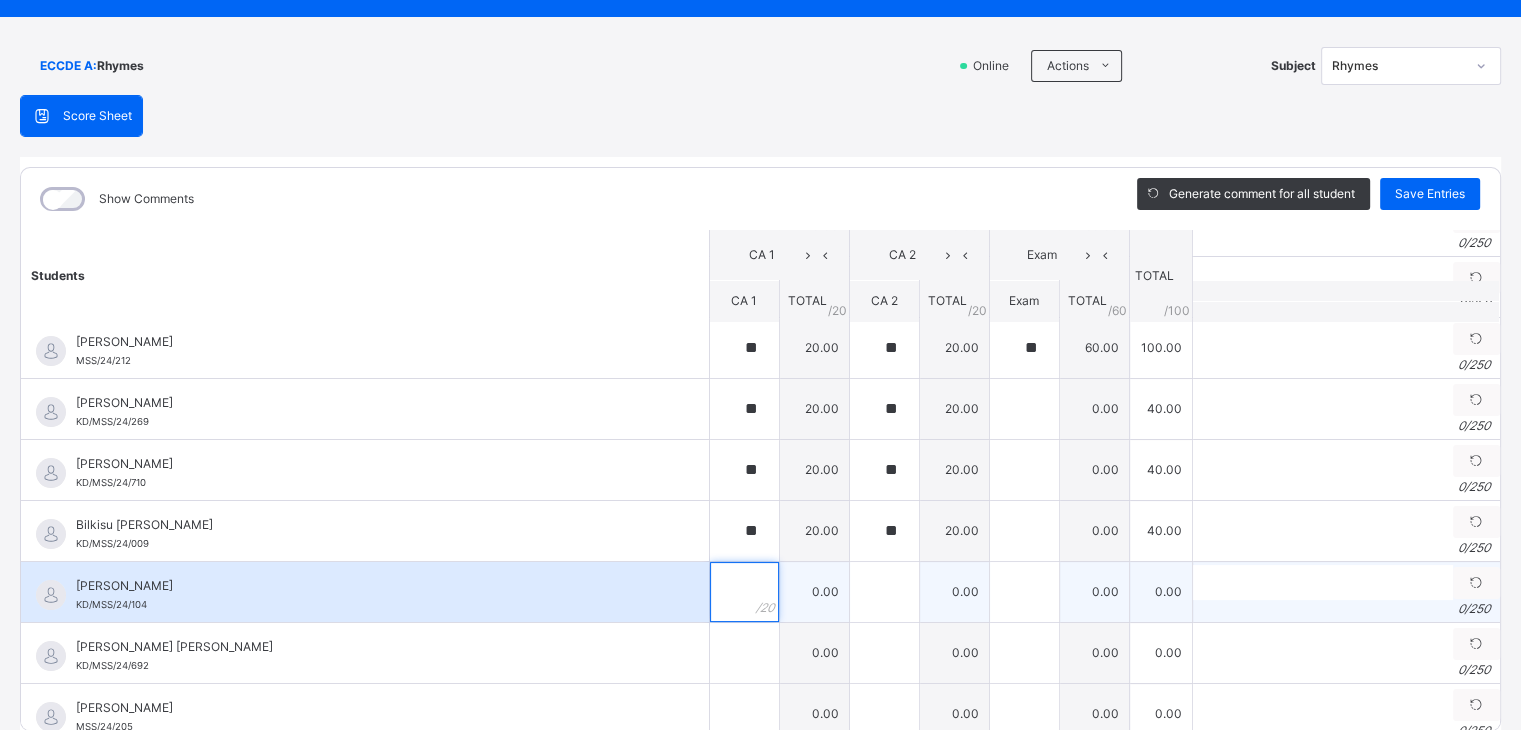 click at bounding box center (744, 592) 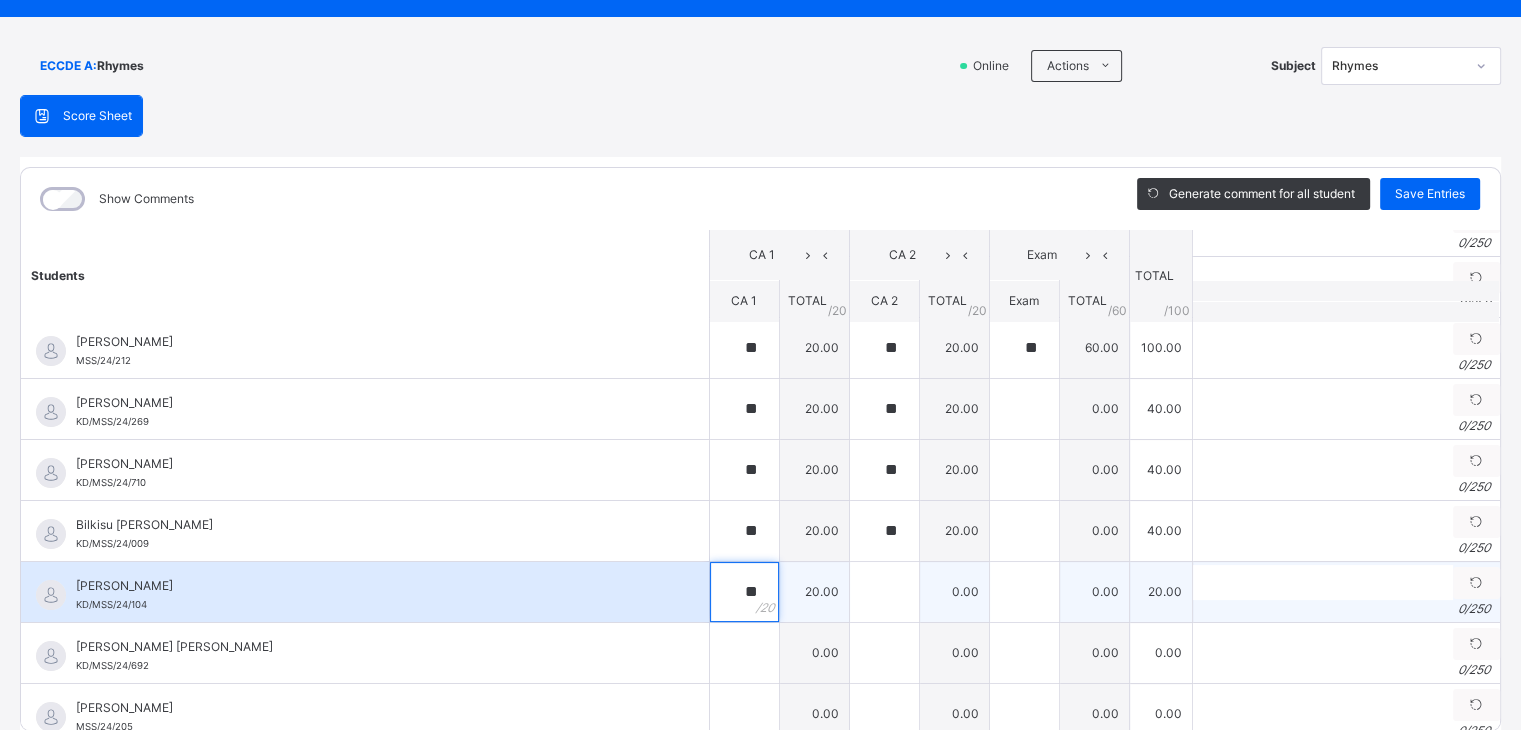 type on "**" 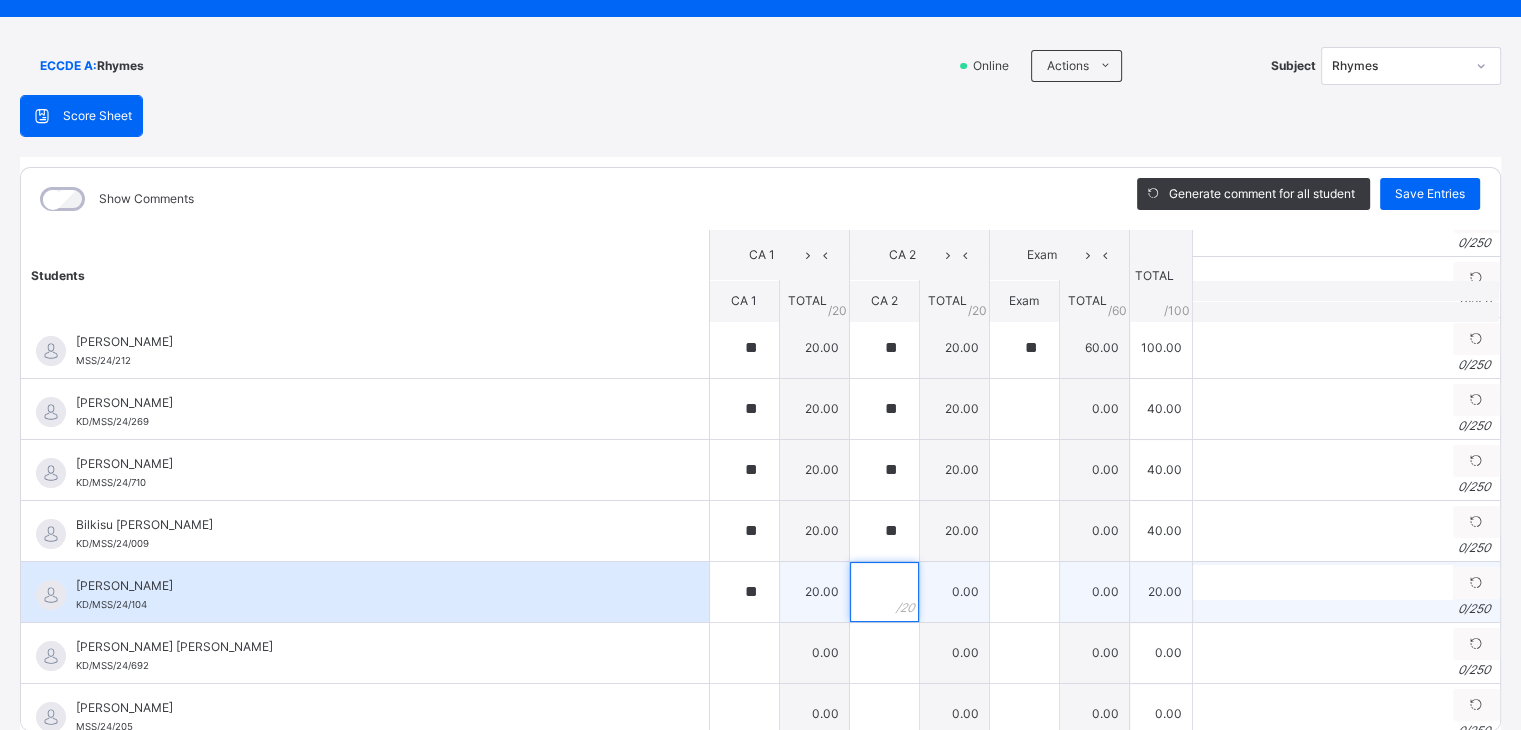 click at bounding box center (884, 592) 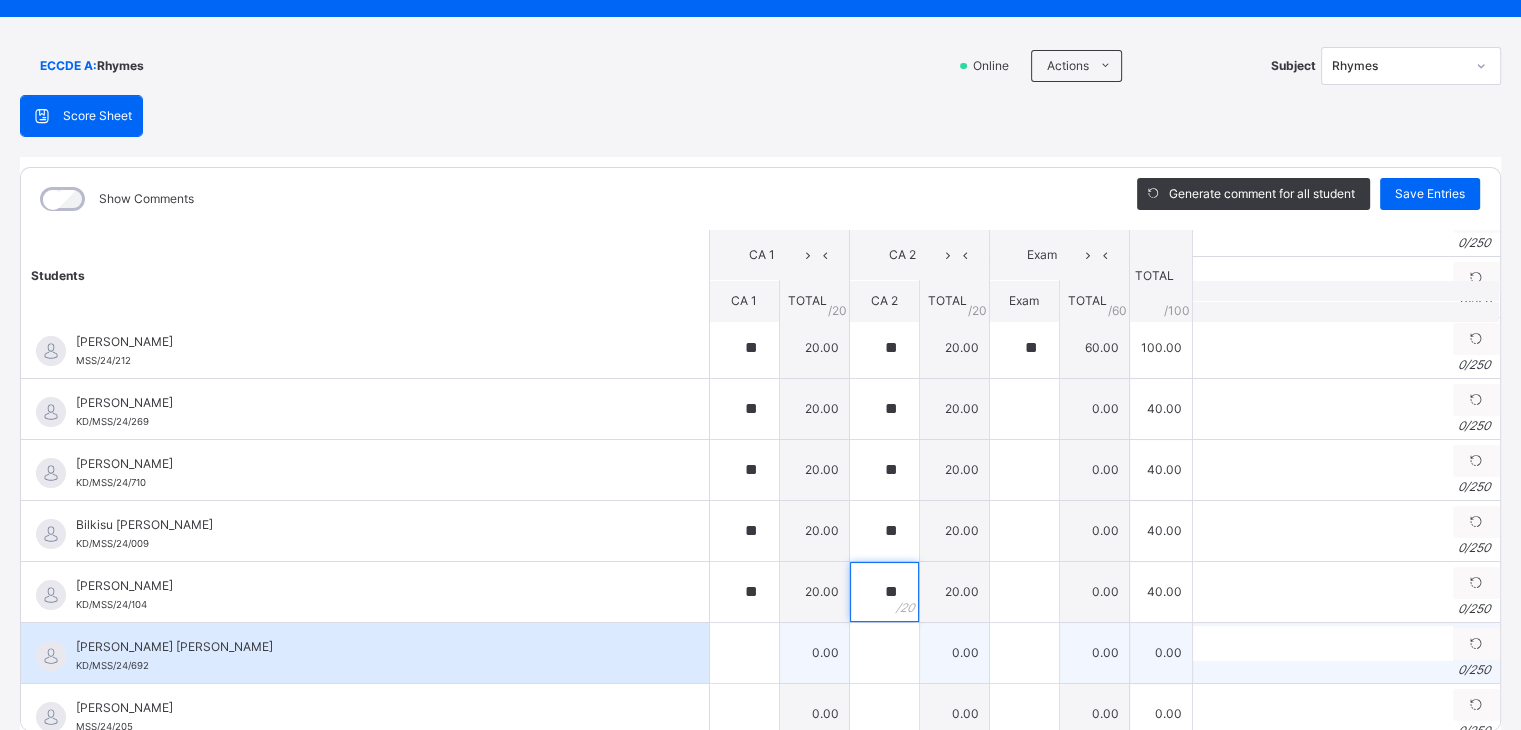 type on "**" 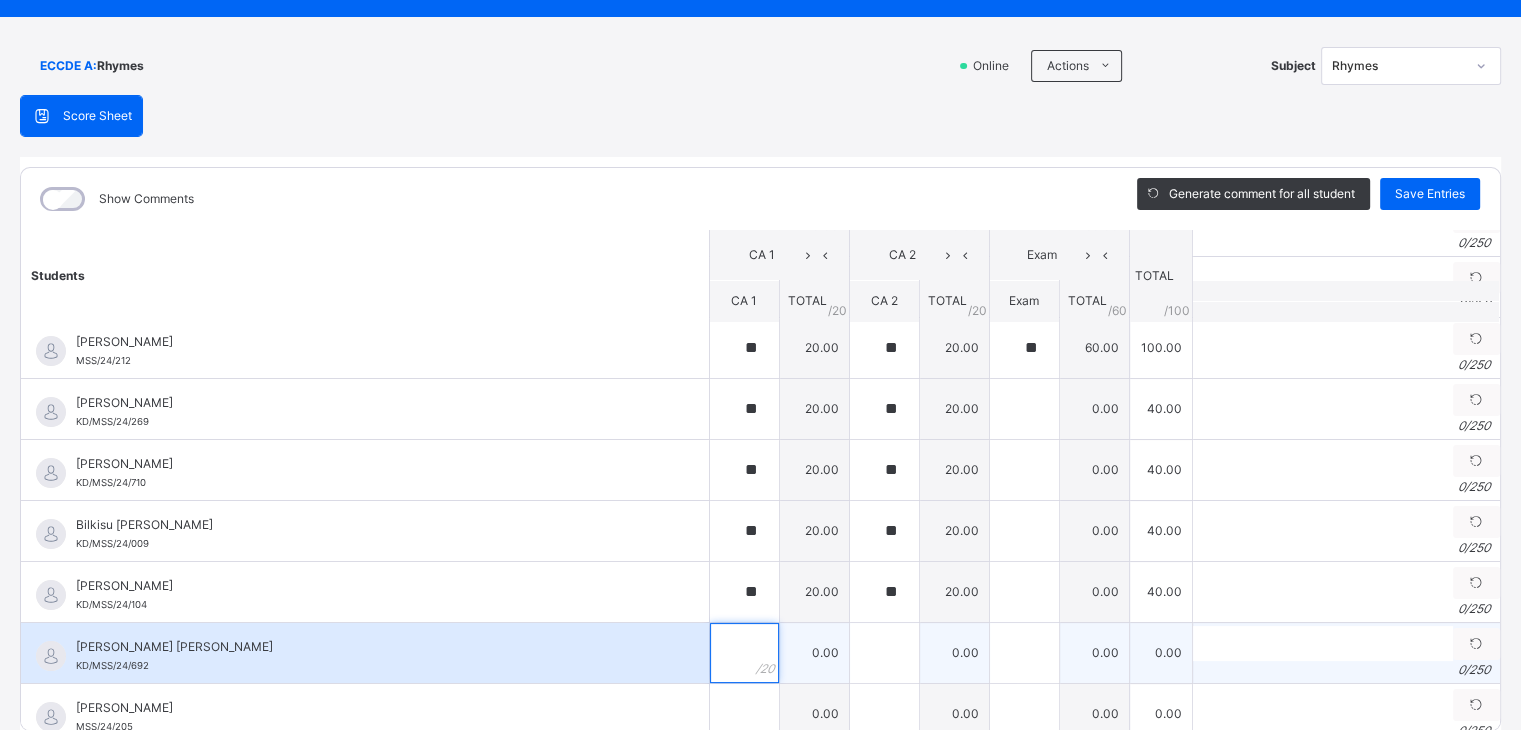 click at bounding box center (744, 653) 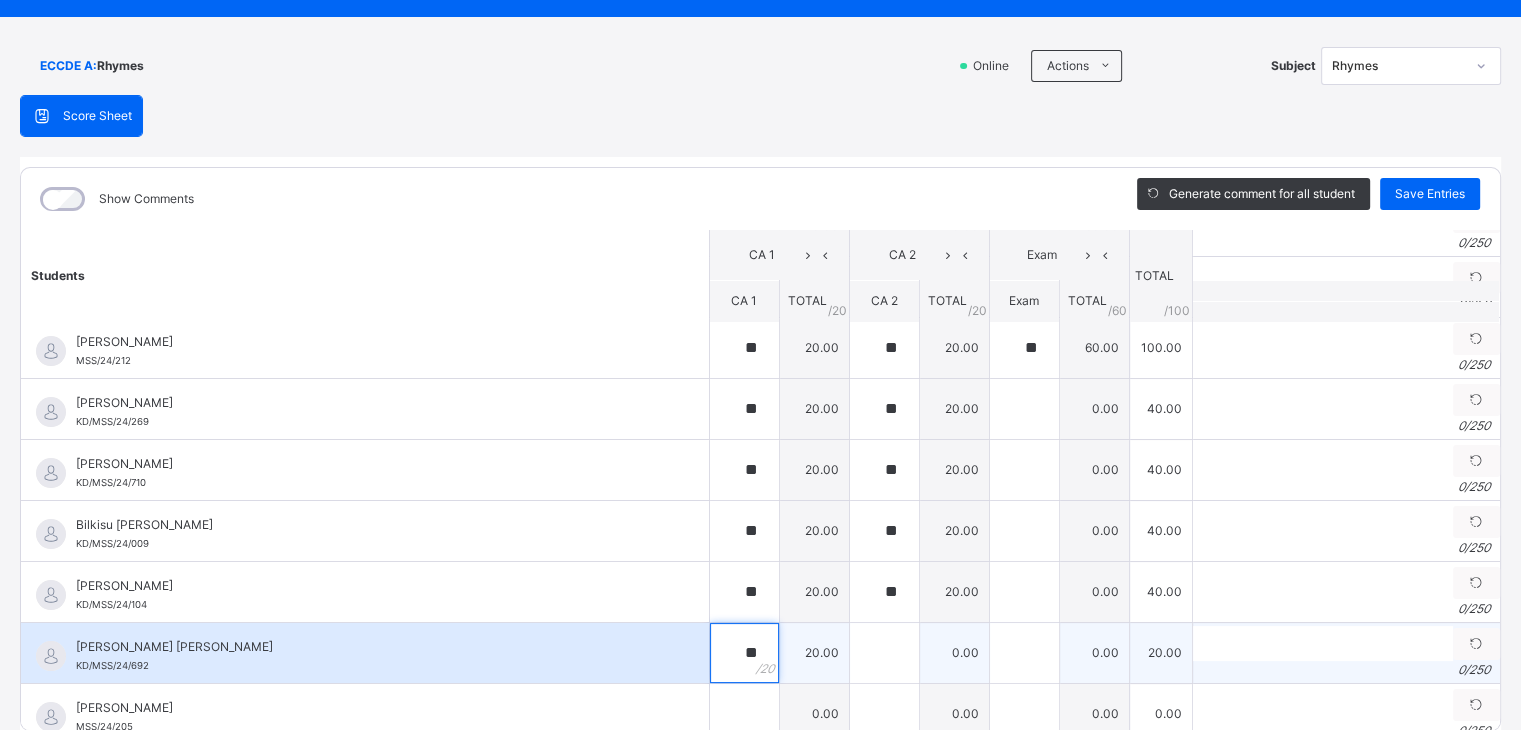 type on "**" 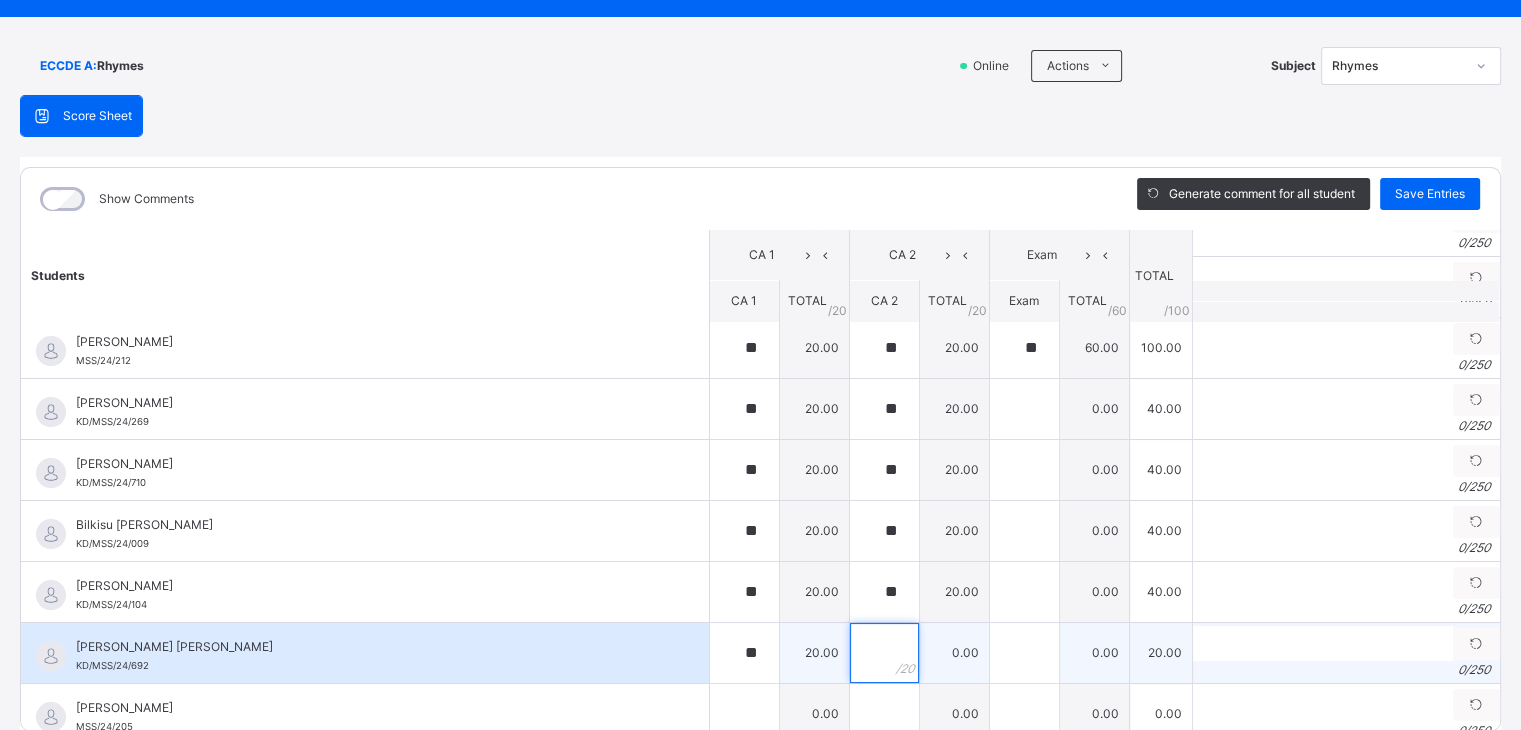 click at bounding box center [884, 653] 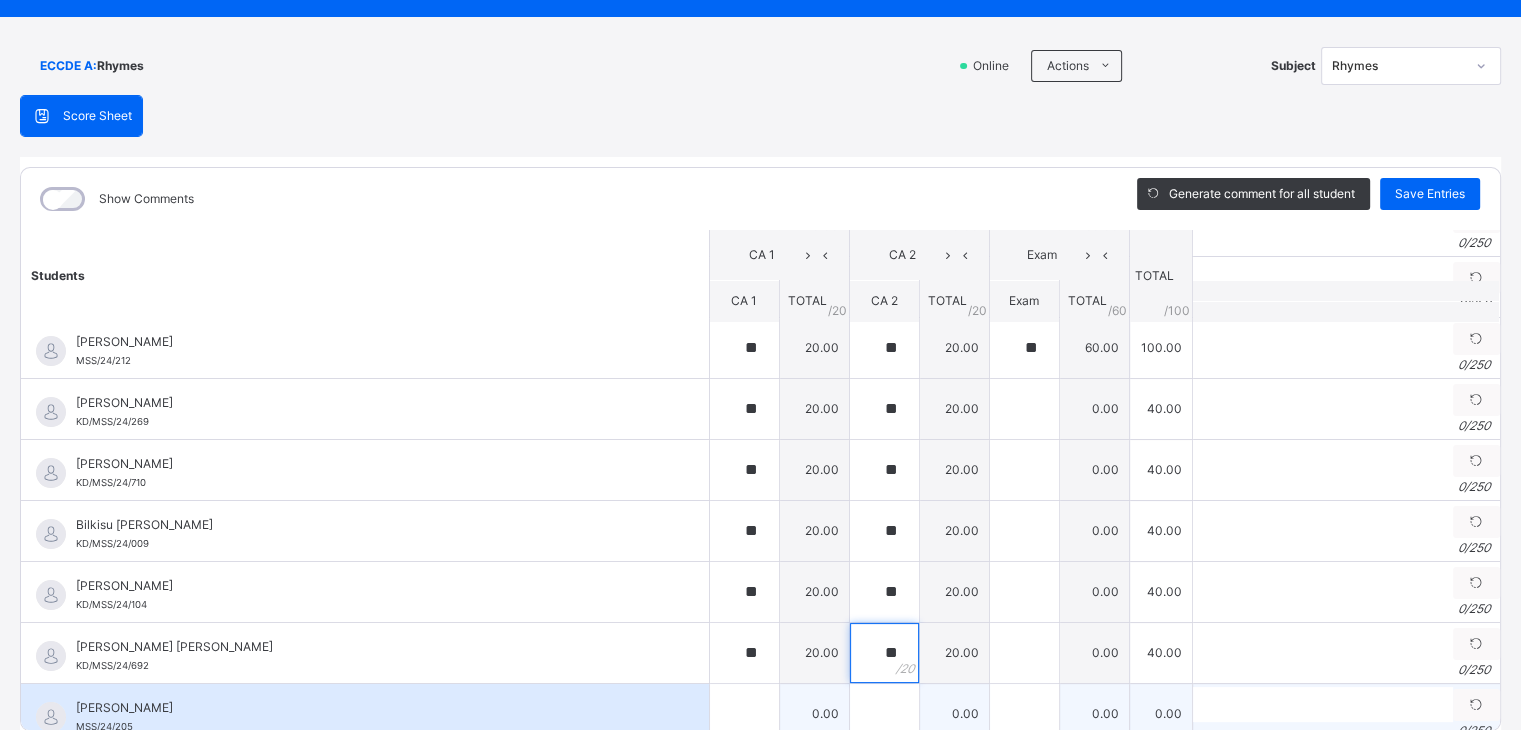 type on "**" 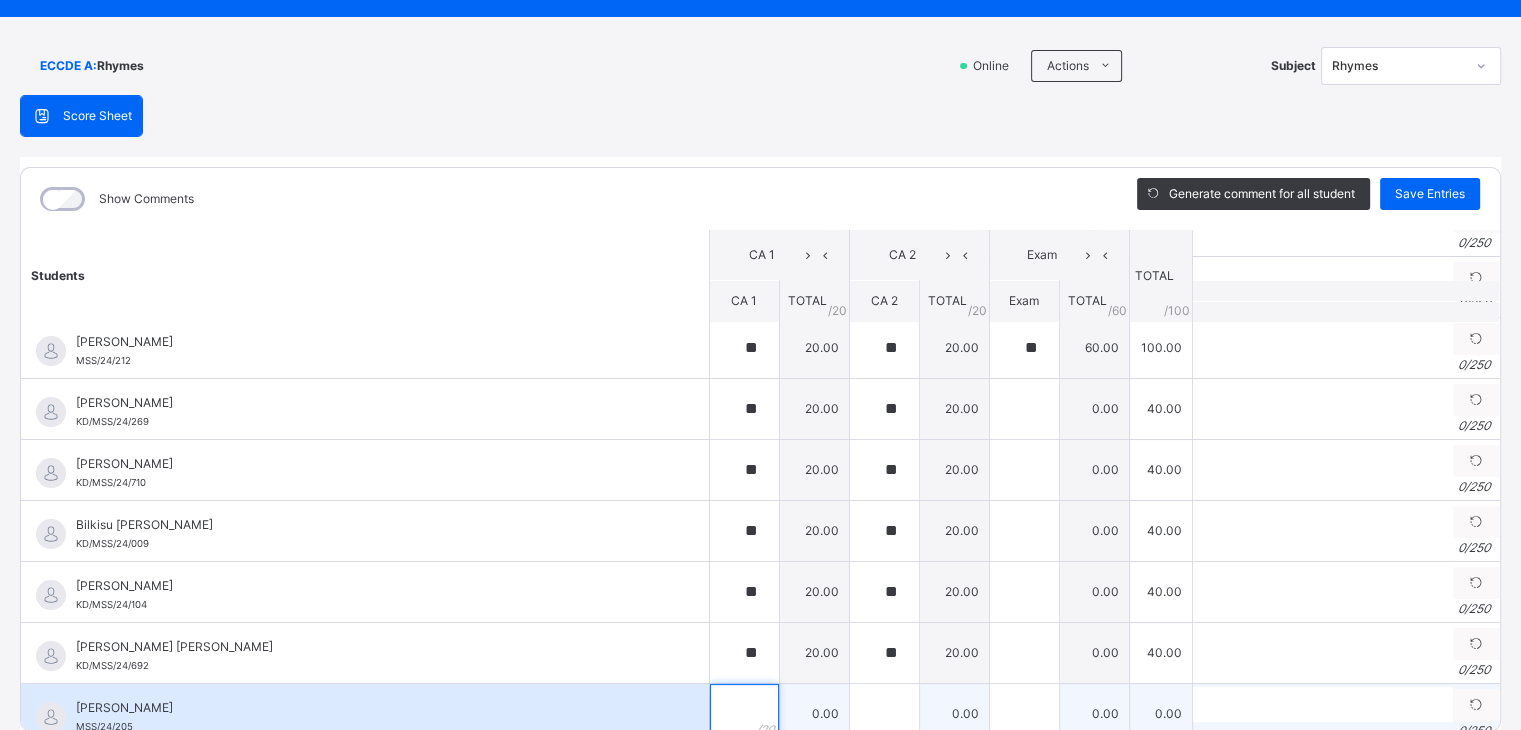 click at bounding box center (744, 714) 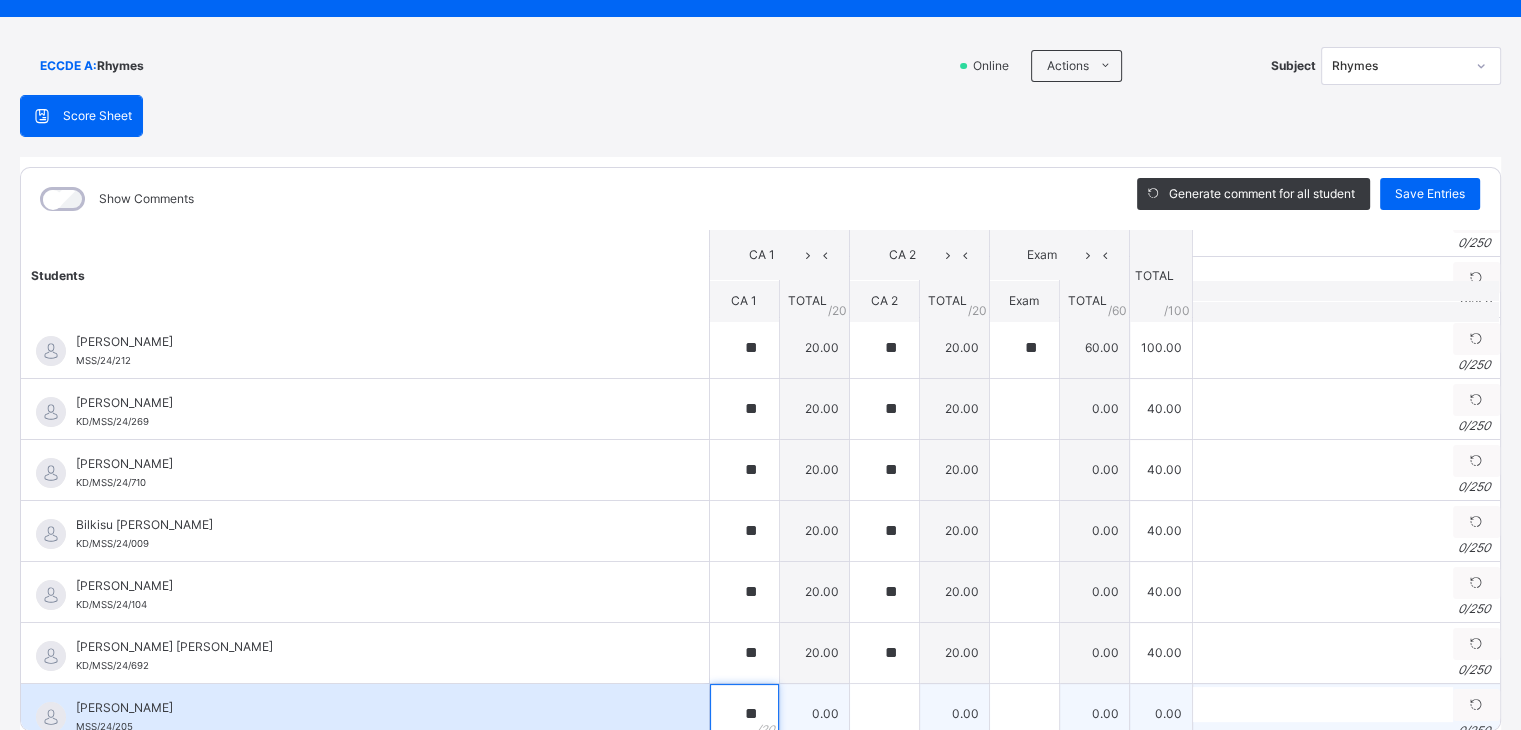 scroll, scrollTop: 377, scrollLeft: 0, axis: vertical 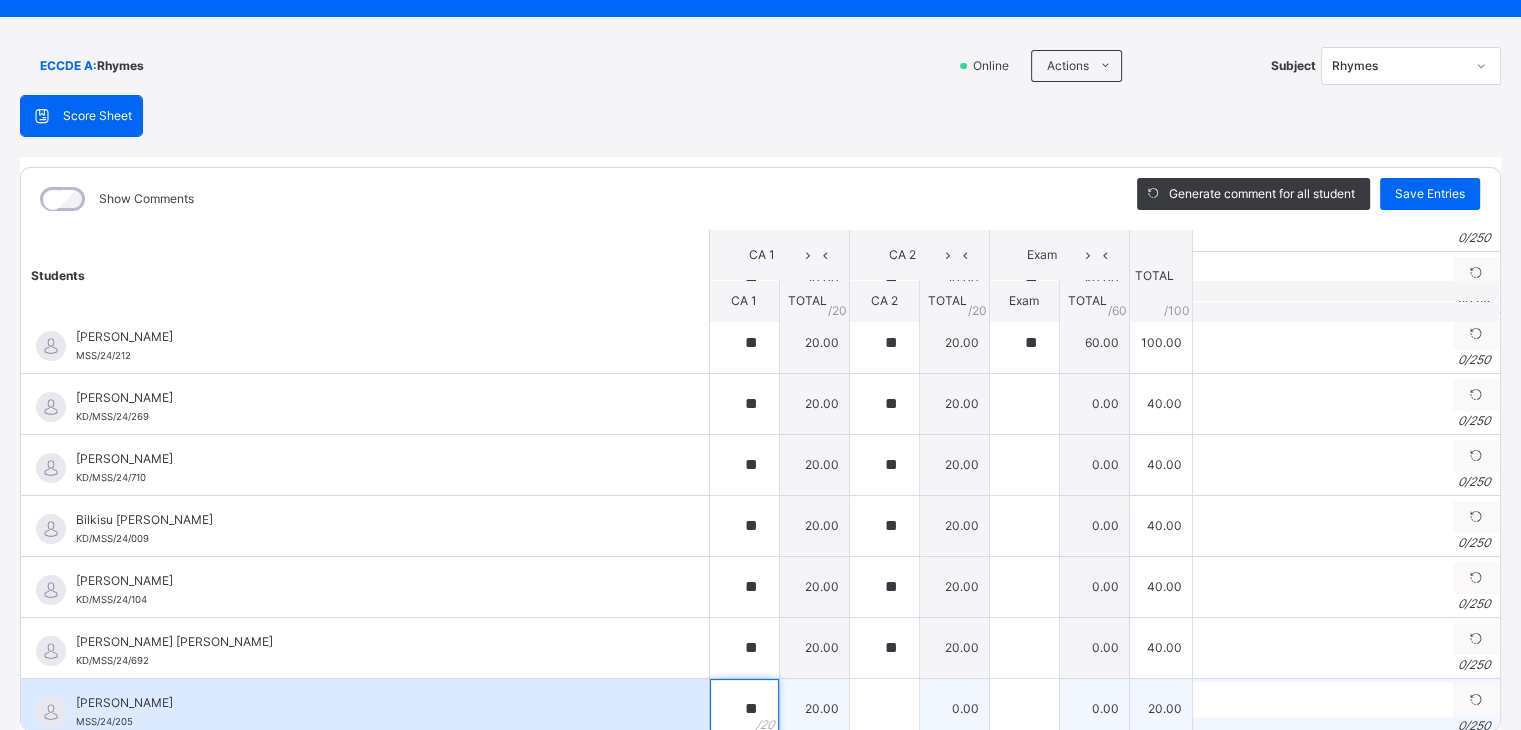 type on "**" 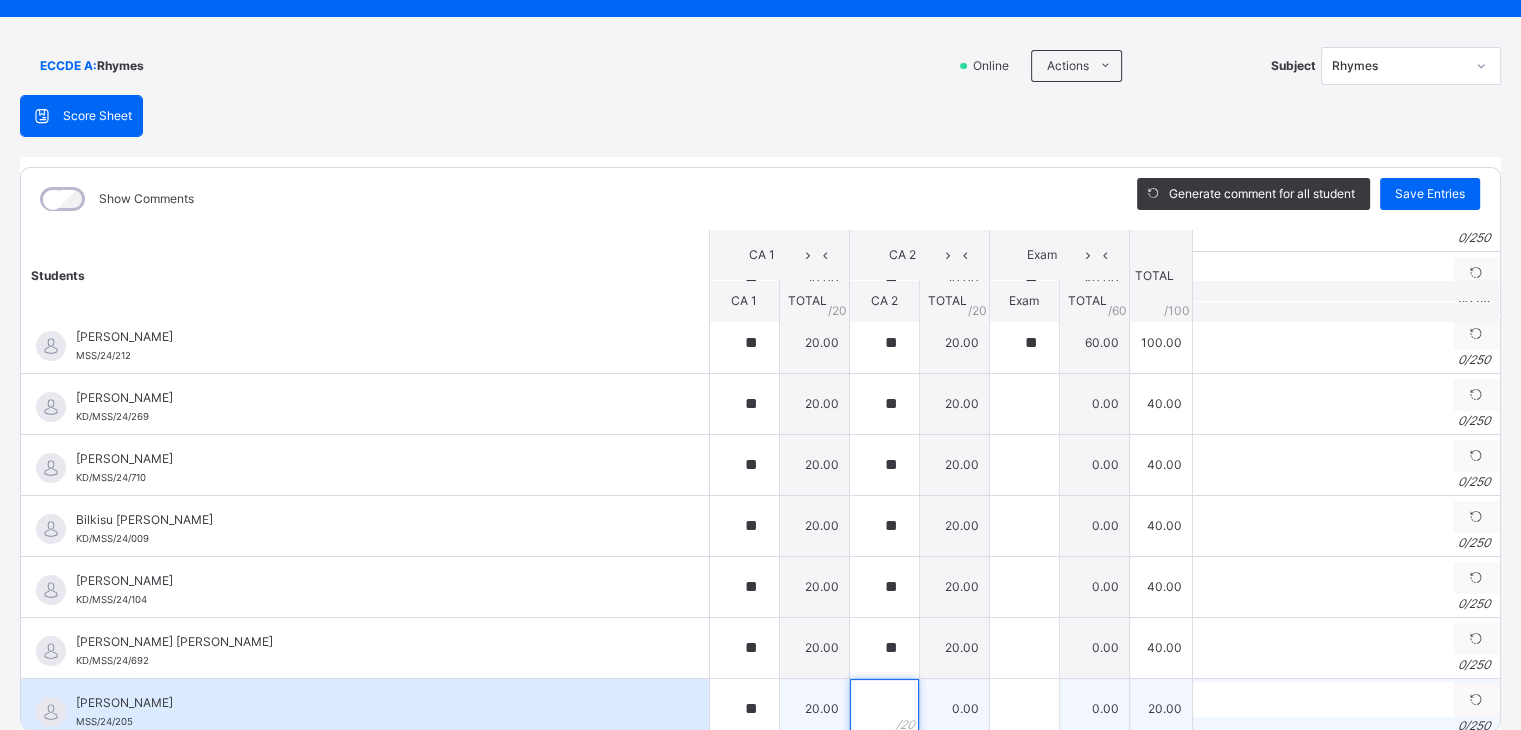 click at bounding box center (884, 709) 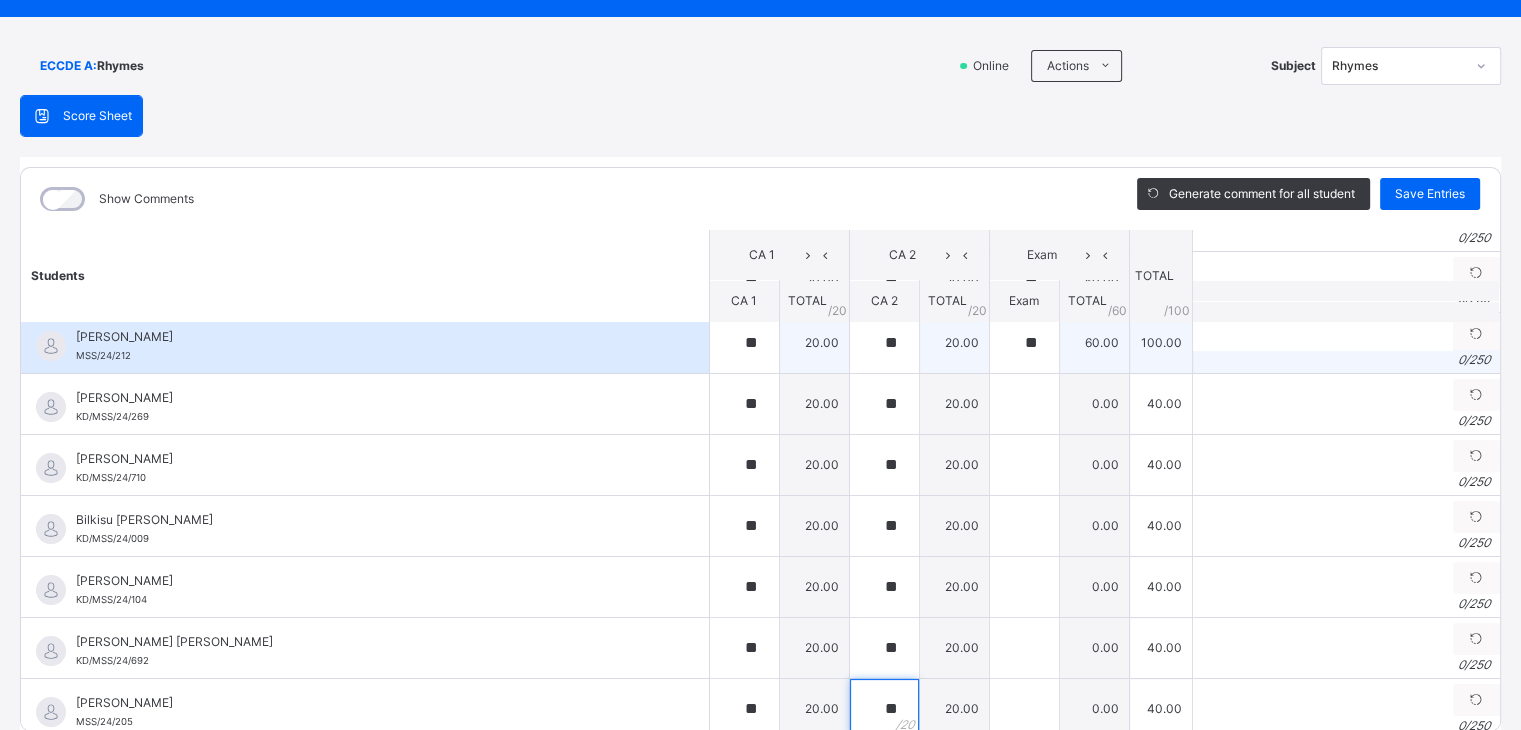 type on "**" 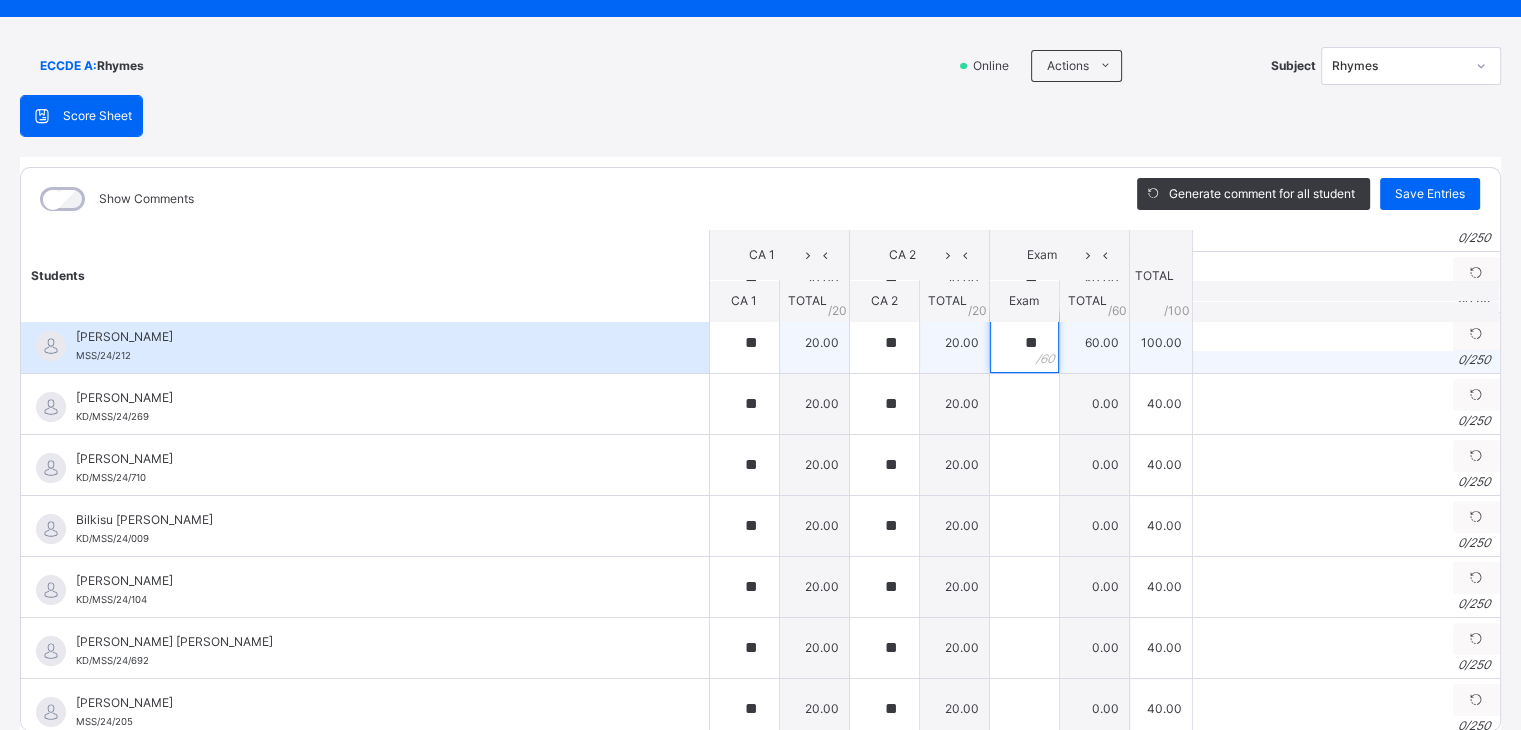 drag, startPoint x: 991, startPoint y: 339, endPoint x: 1052, endPoint y: 346, distance: 61.400326 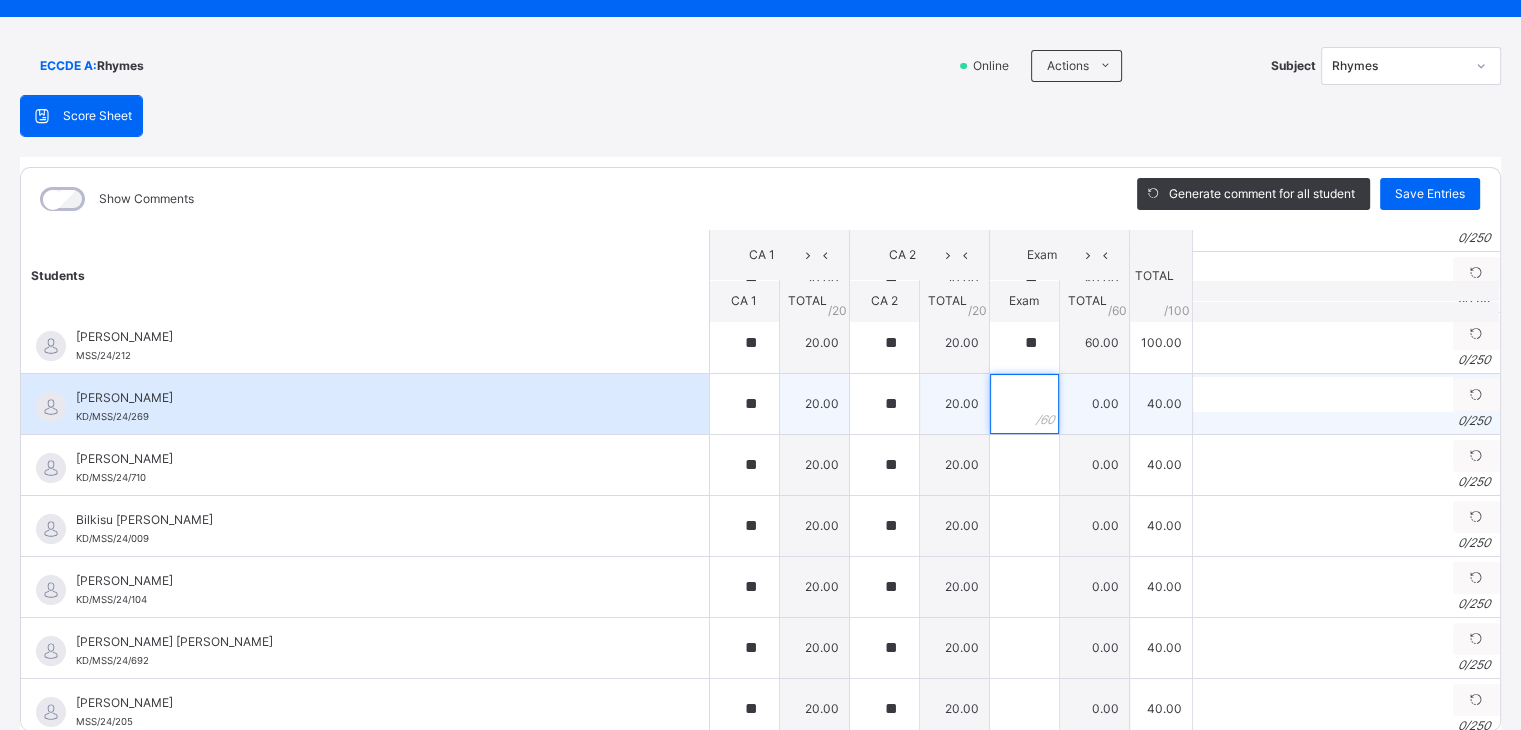 click at bounding box center (1024, 404) 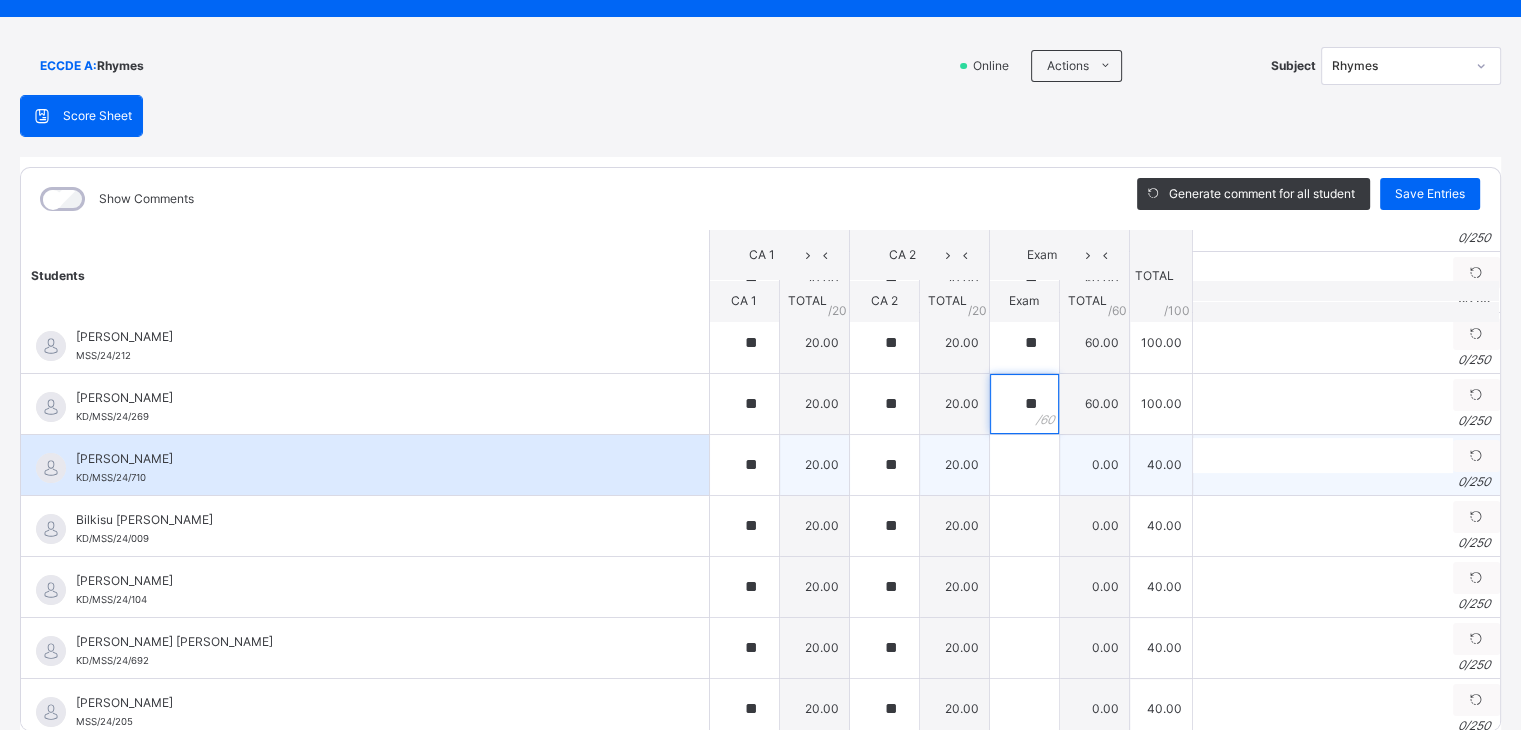 type on "**" 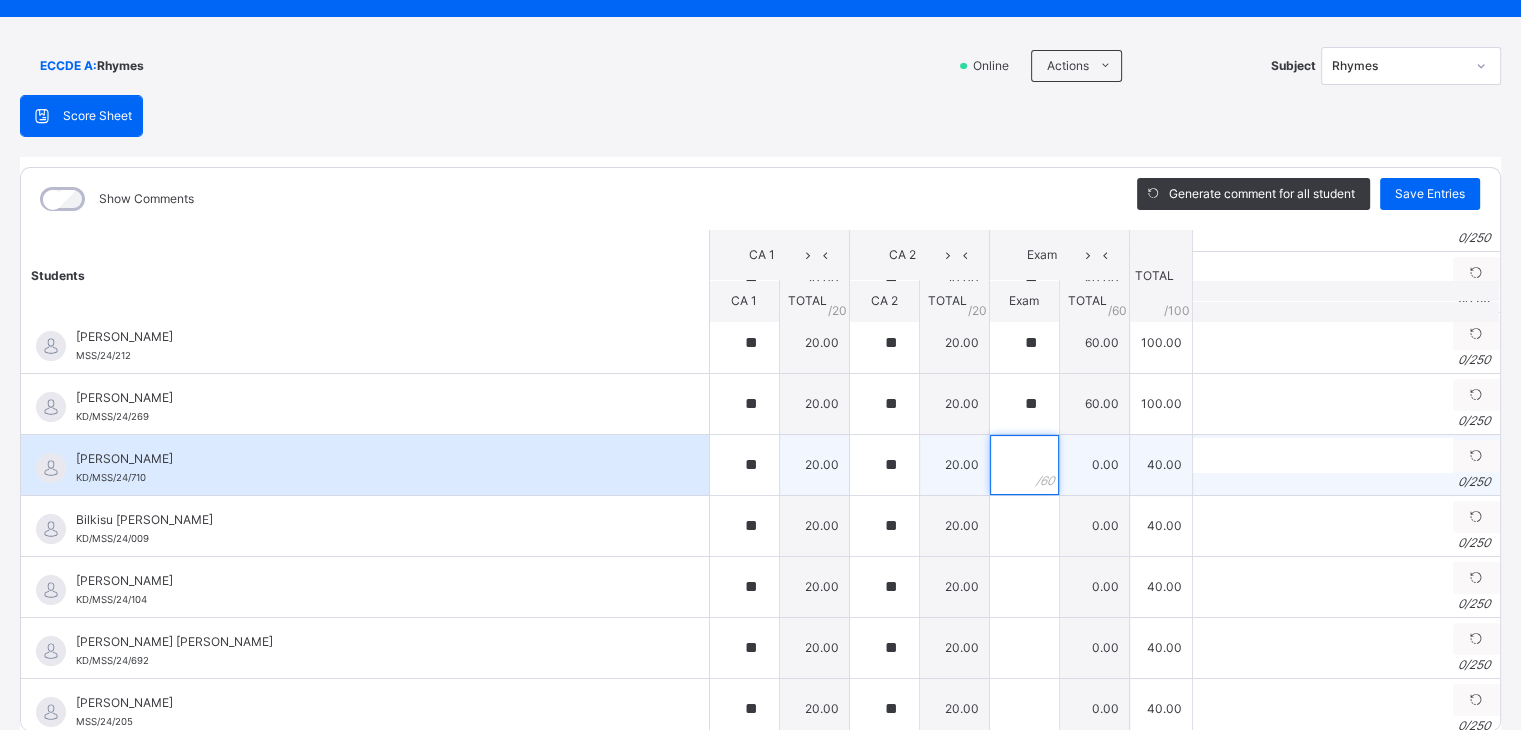 click at bounding box center (1024, 465) 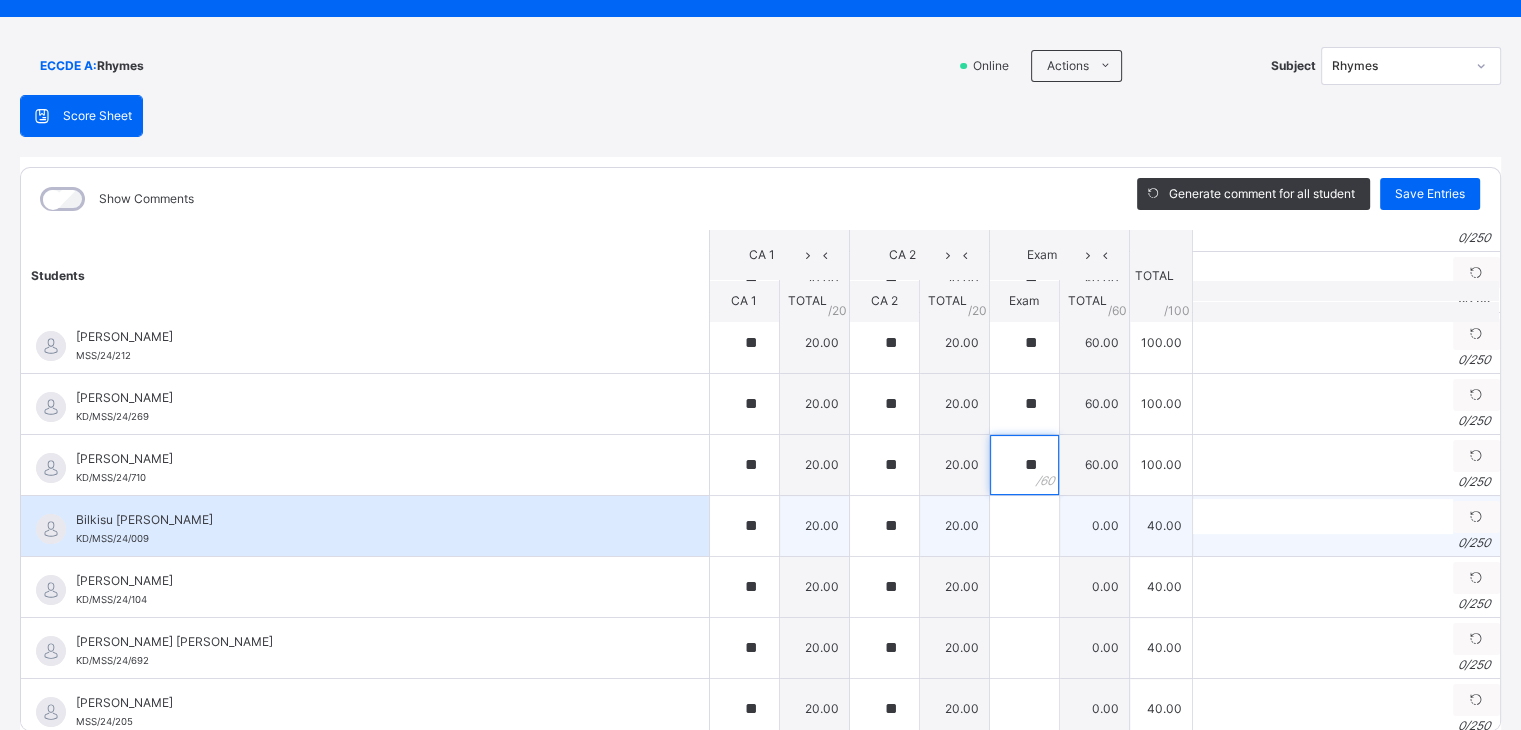 type on "**" 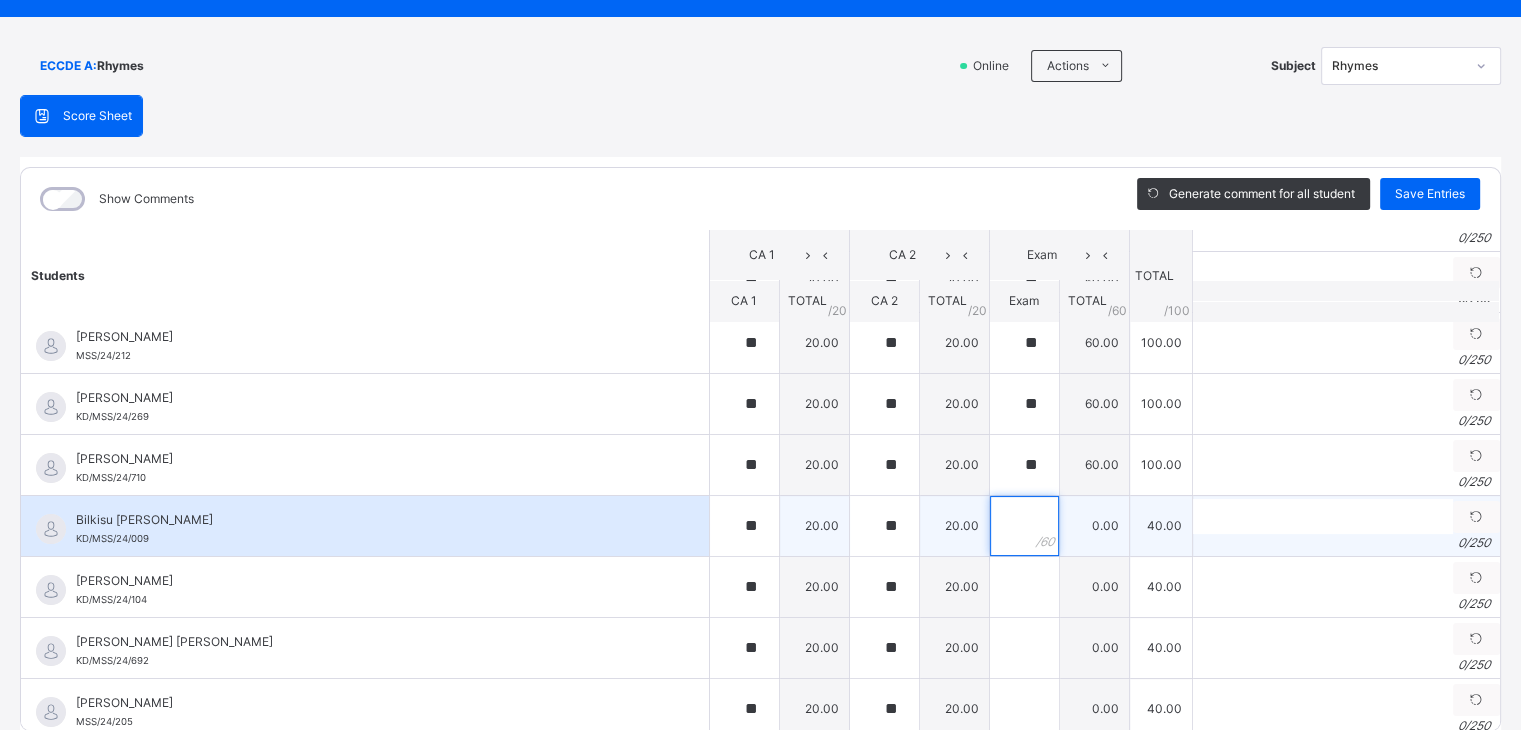 click at bounding box center [1024, 526] 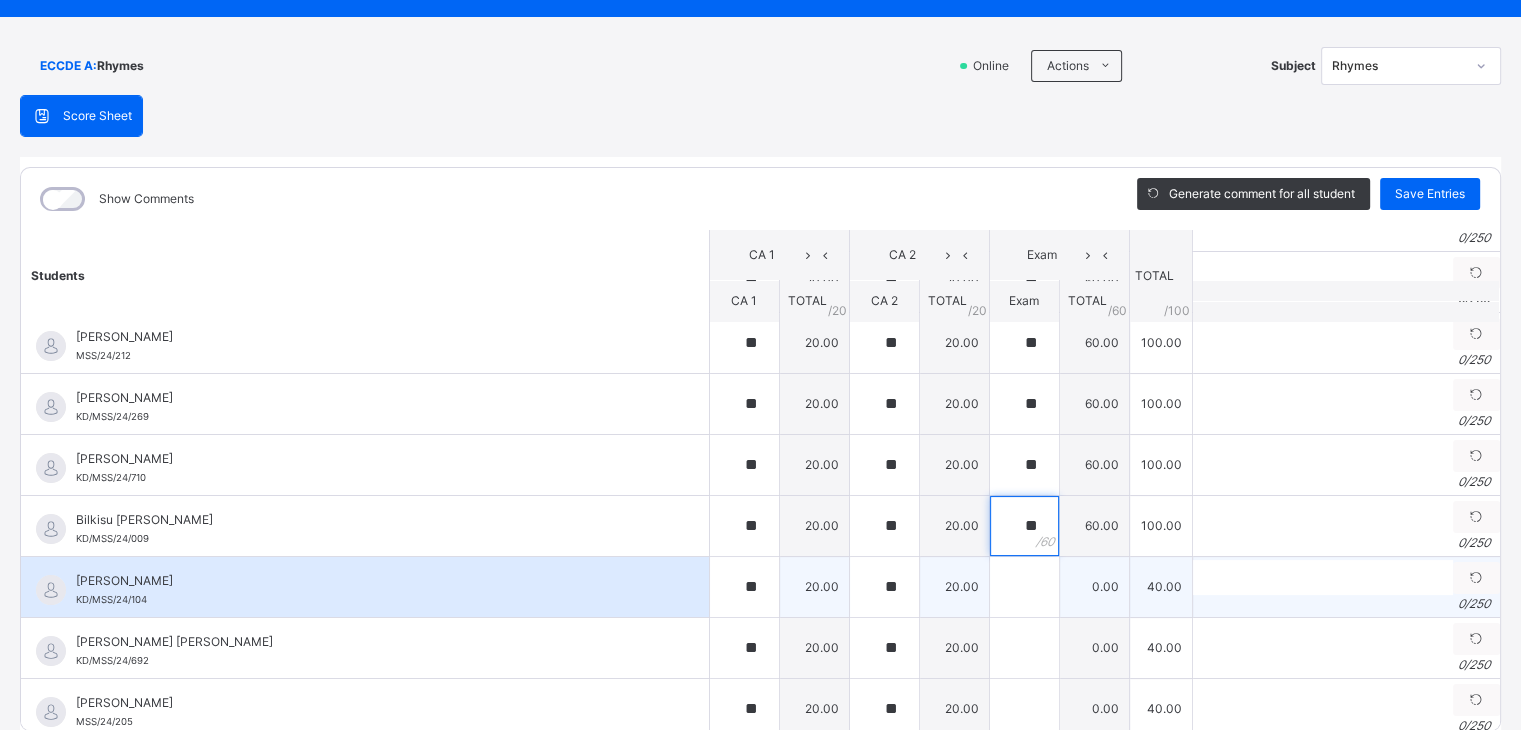 type on "**" 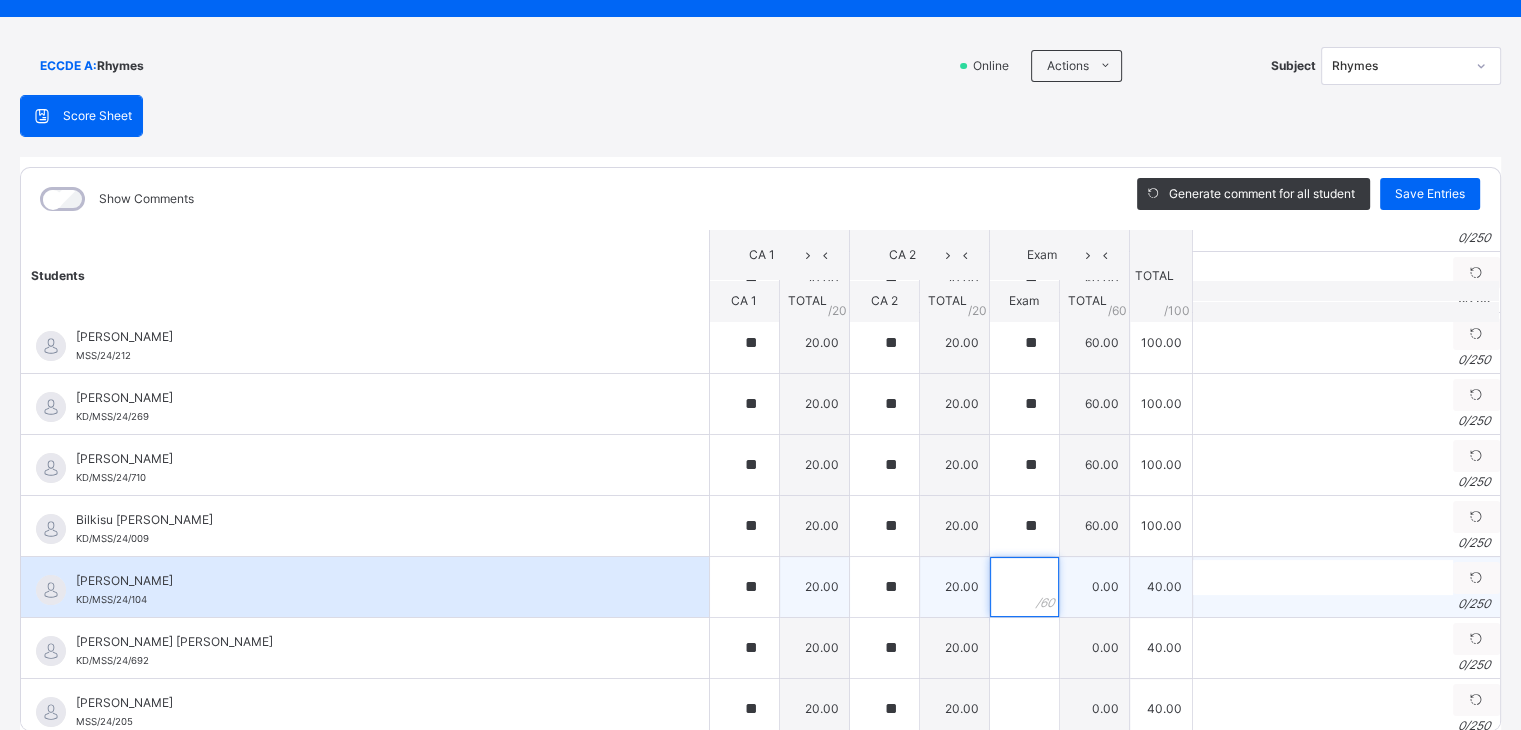 click at bounding box center [1024, 587] 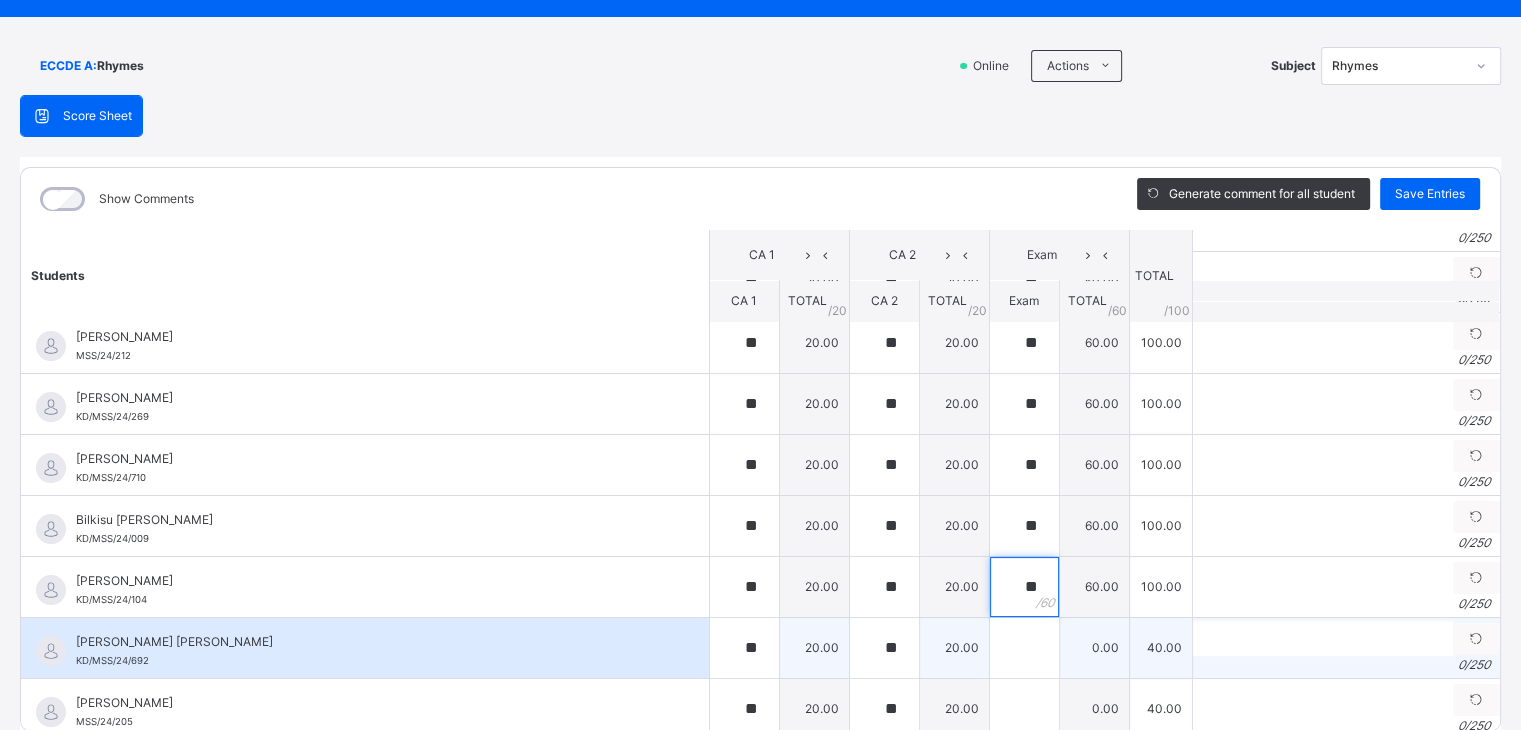 type on "**" 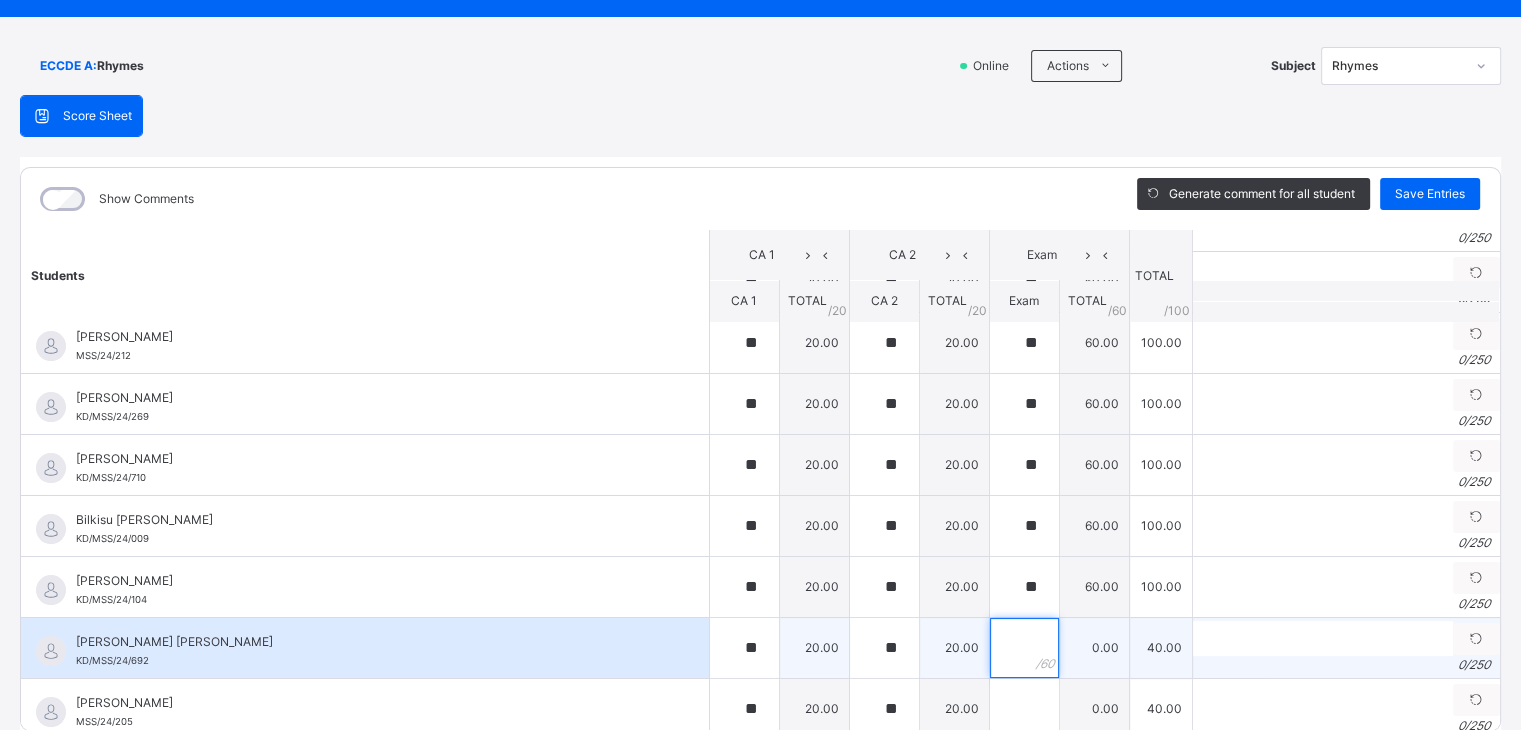 click at bounding box center (1024, 648) 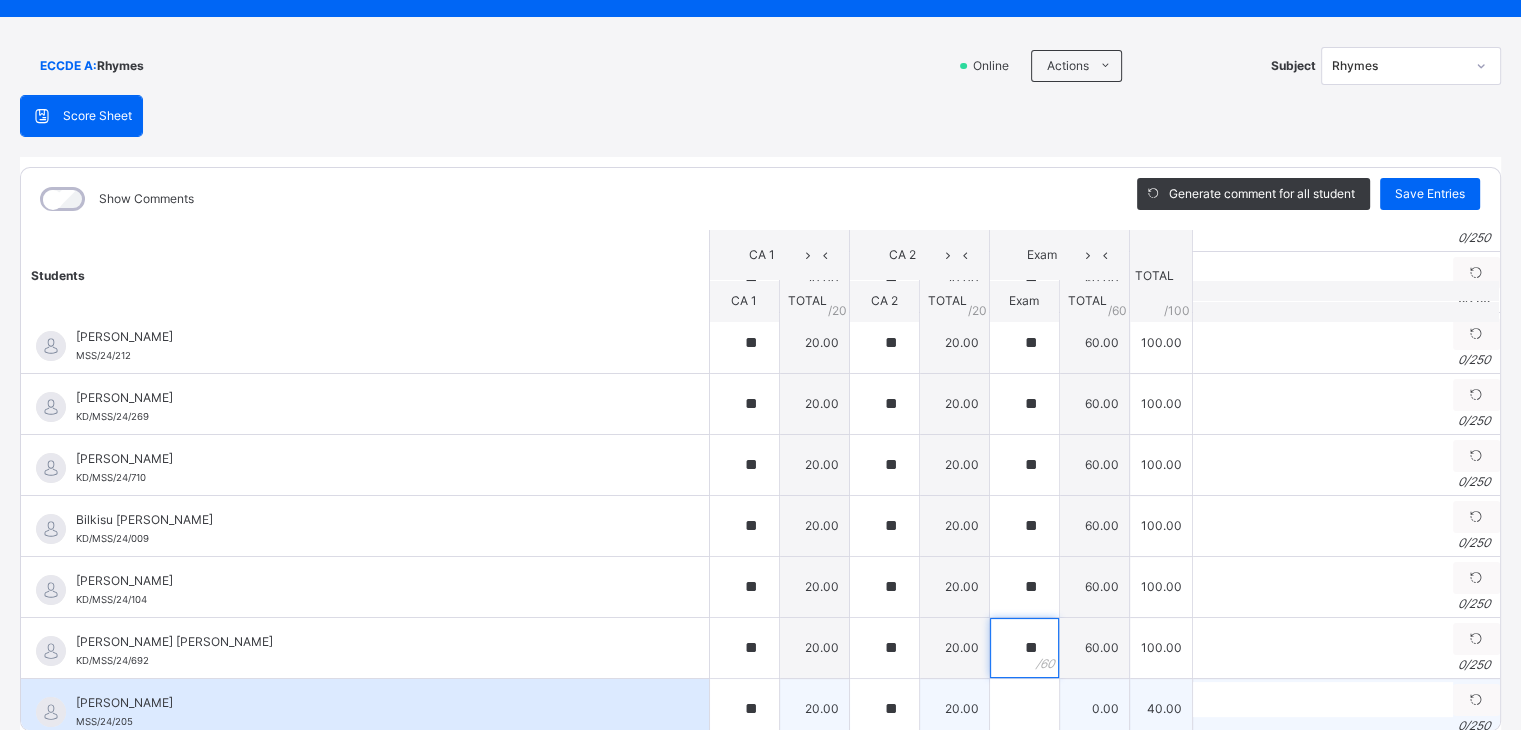 type on "**" 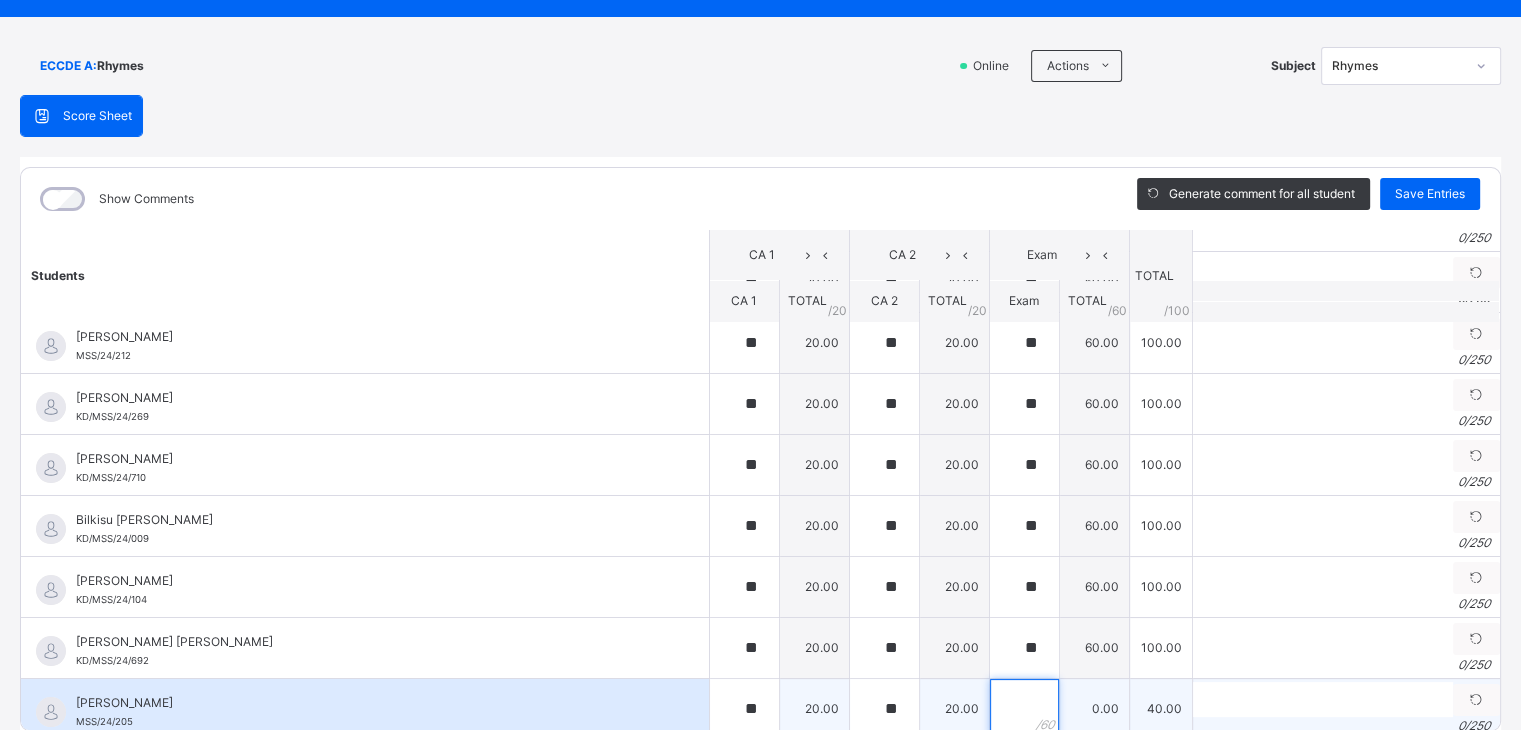 click at bounding box center (1024, 709) 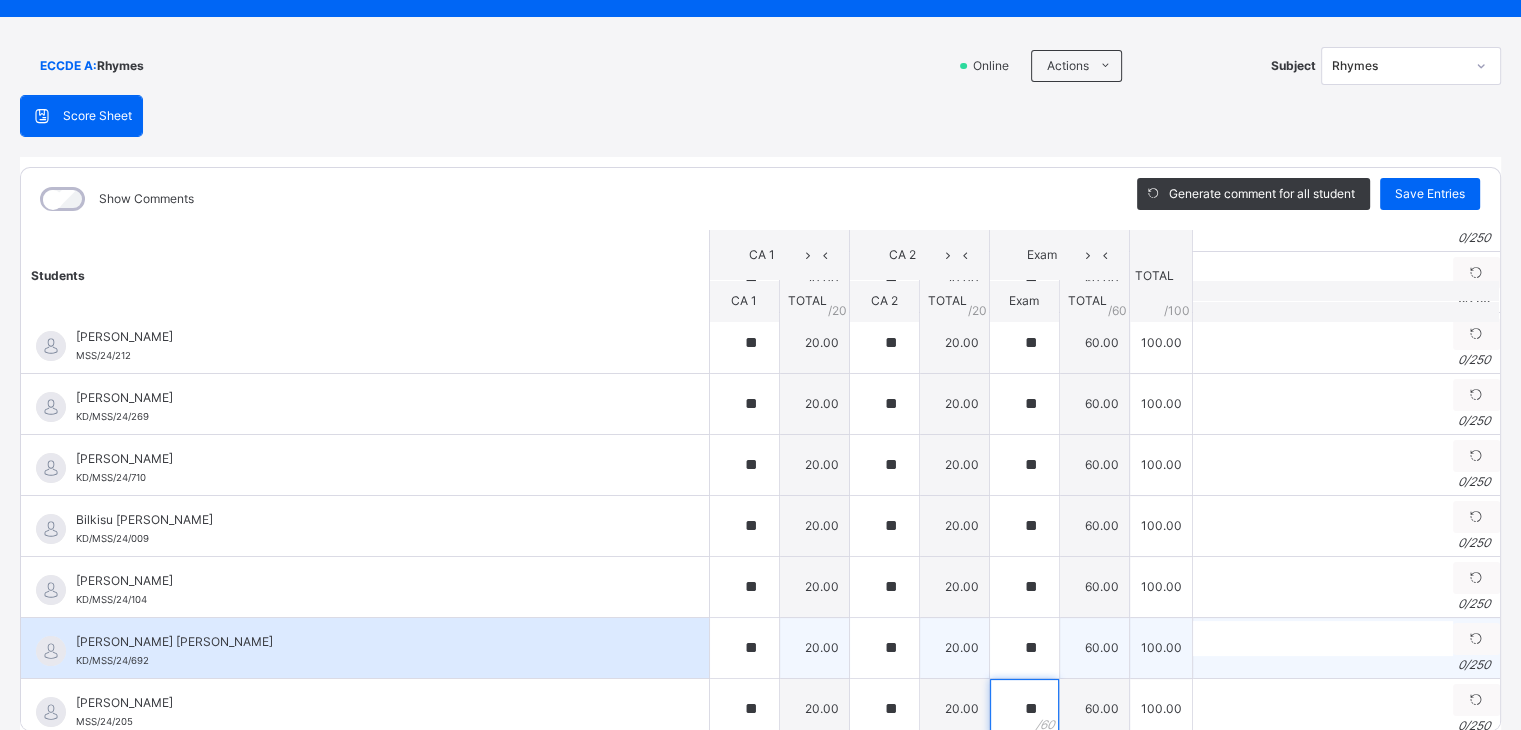 type on "**" 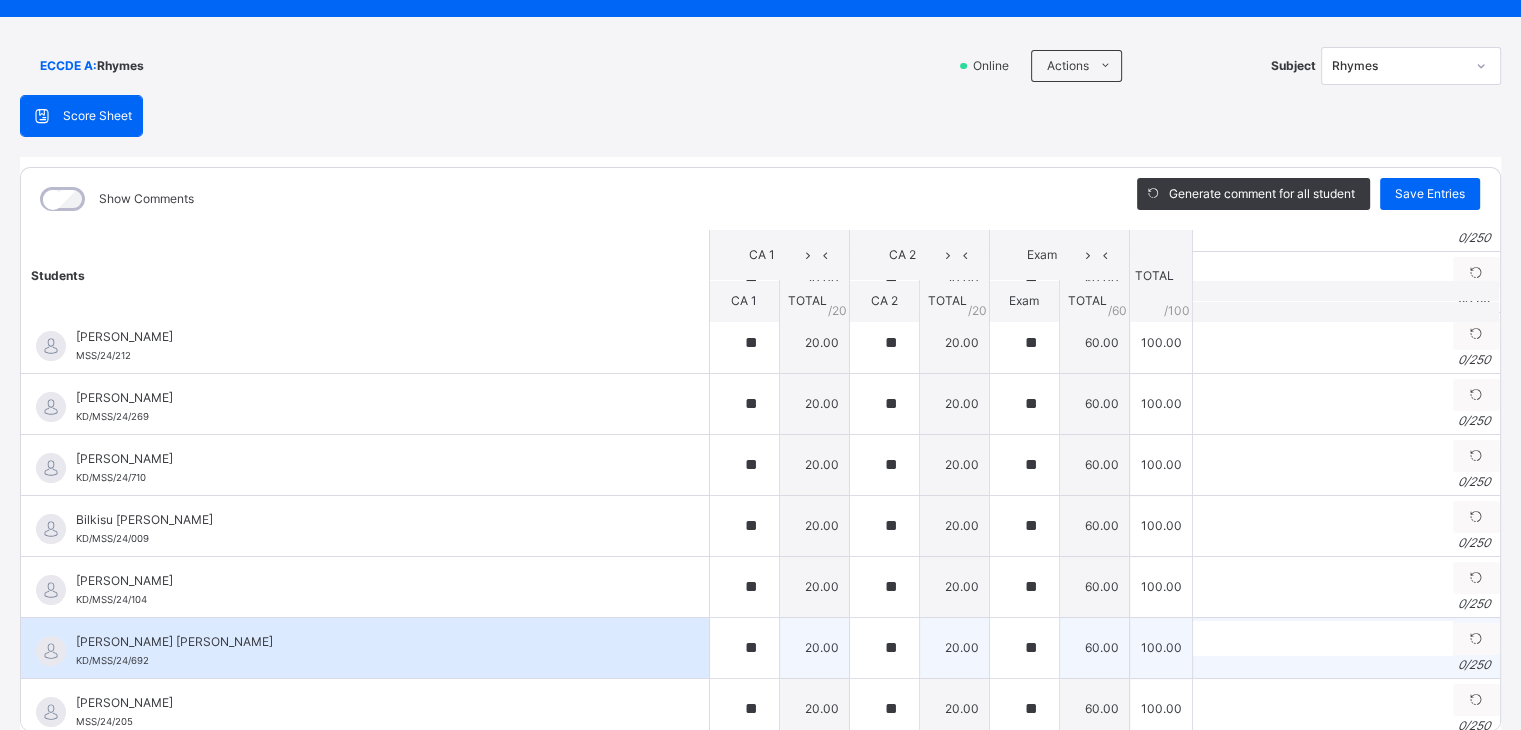 click on "[PERSON_NAME] [PERSON_NAME]/MSS/24/692" at bounding box center (370, 651) 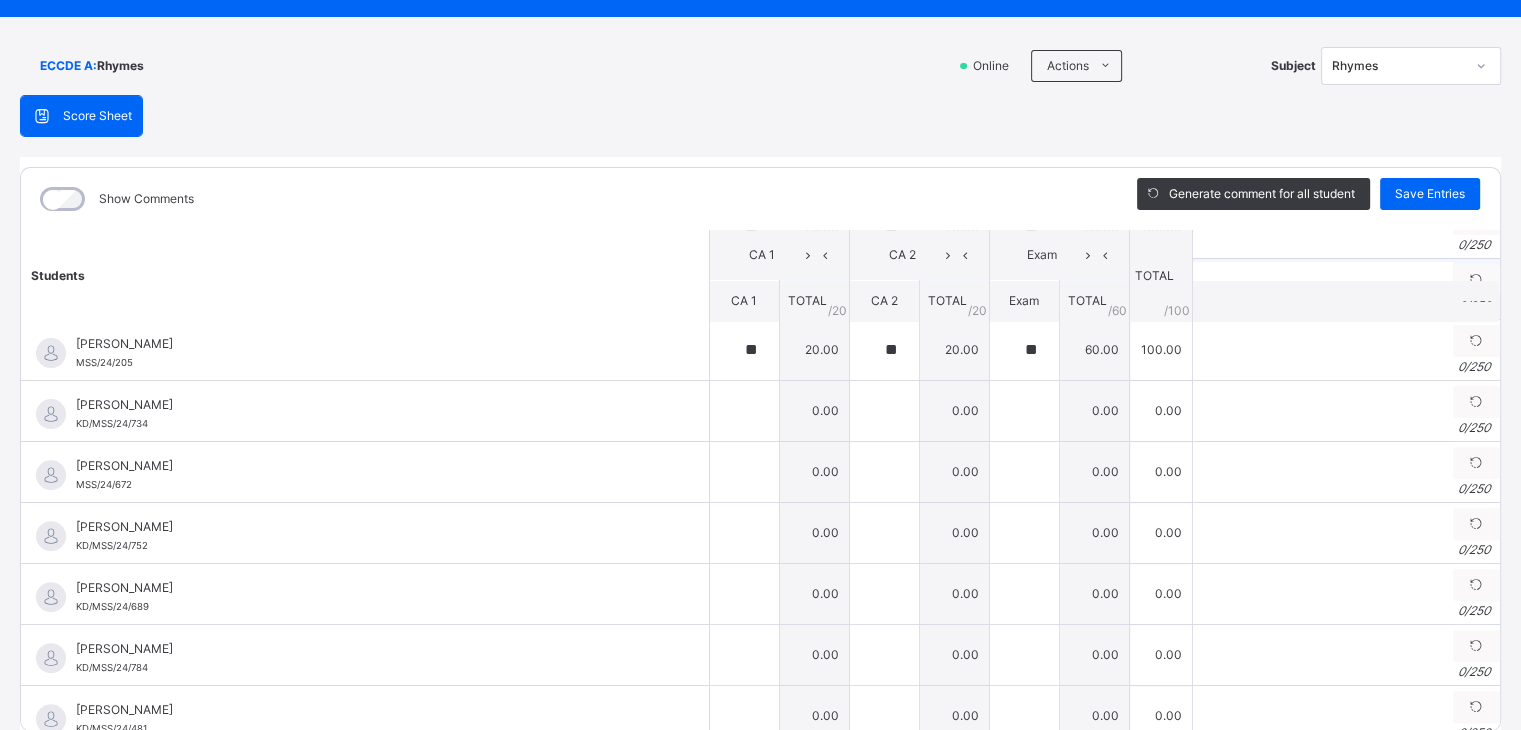 scroll, scrollTop: 737, scrollLeft: 0, axis: vertical 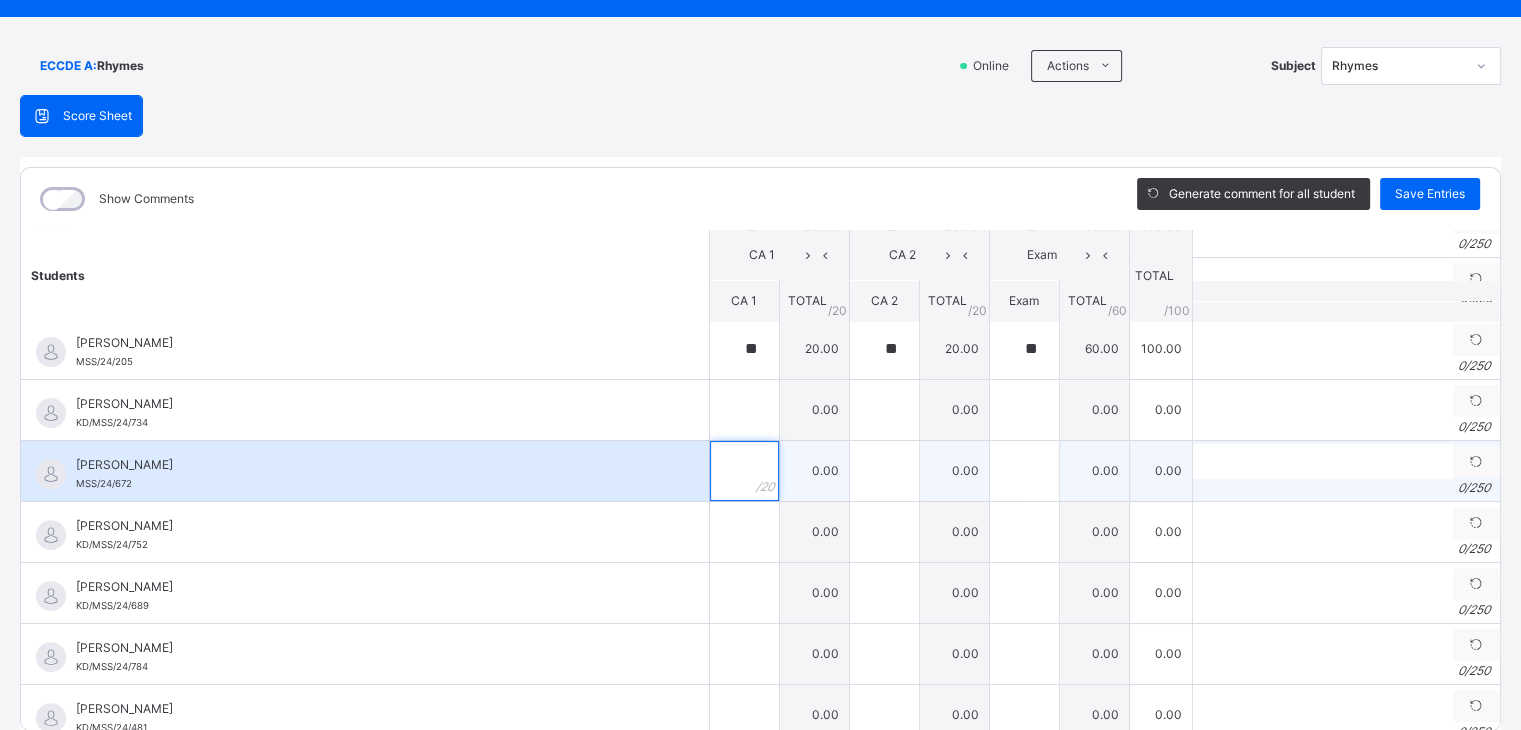 click at bounding box center [744, 471] 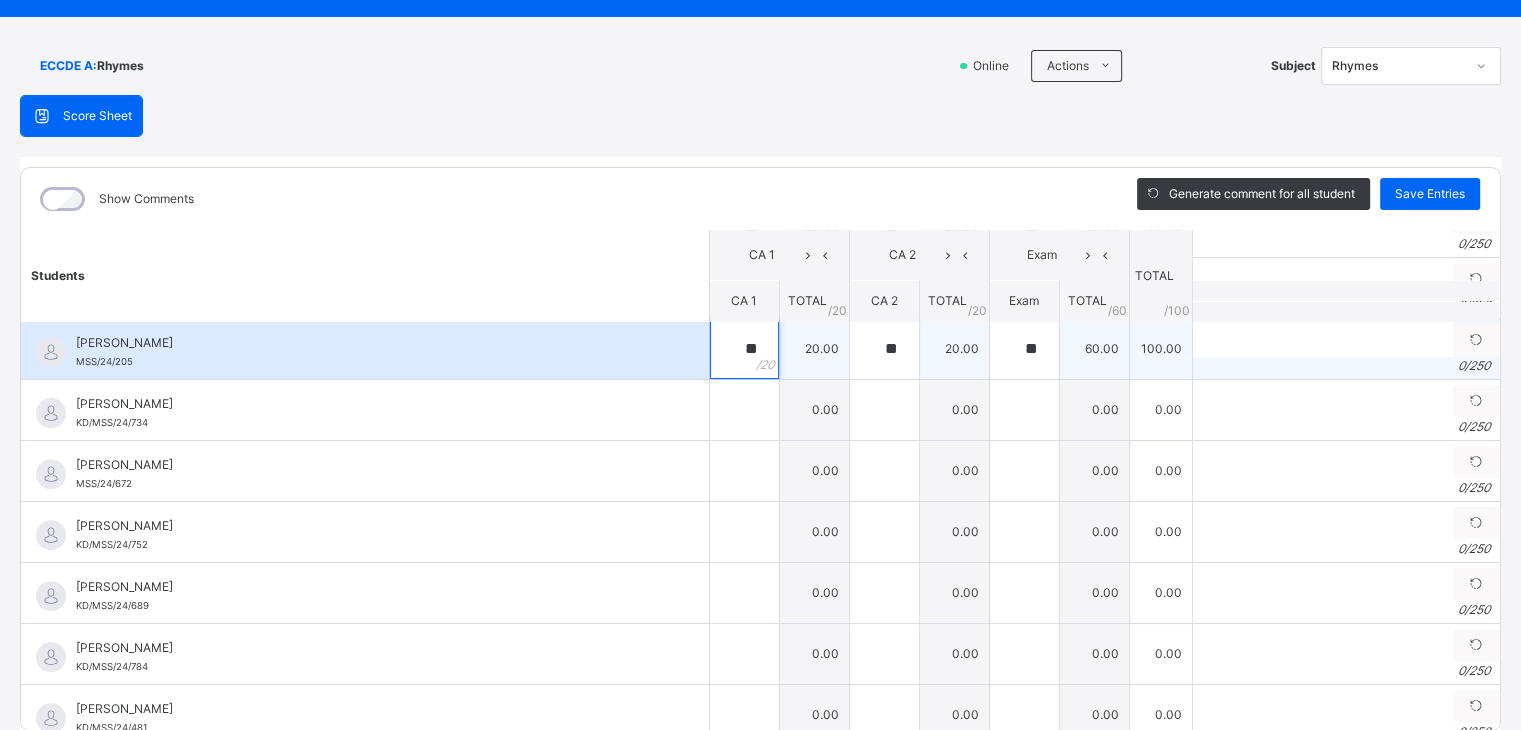 drag, startPoint x: 712, startPoint y: 347, endPoint x: 747, endPoint y: 353, distance: 35.510563 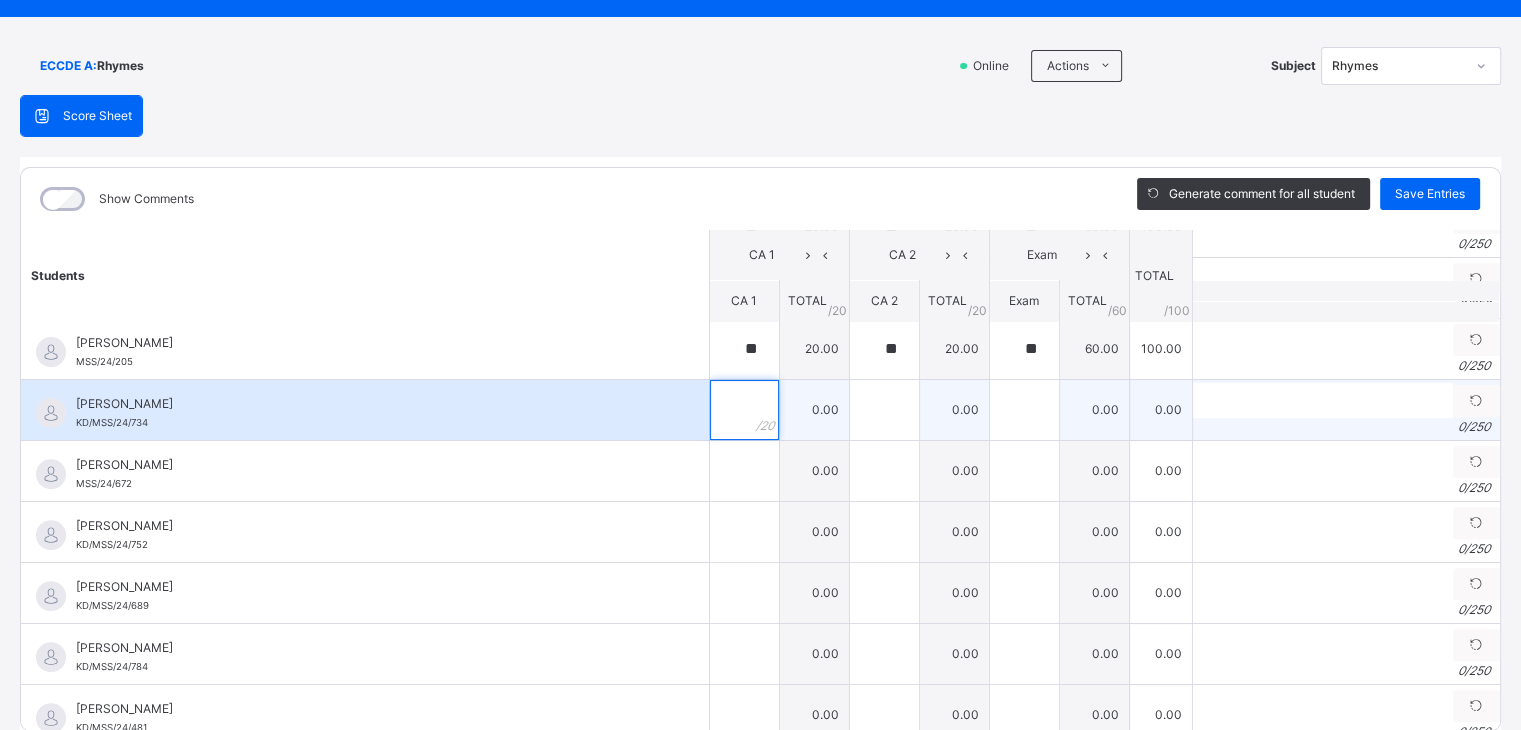 click at bounding box center (744, 410) 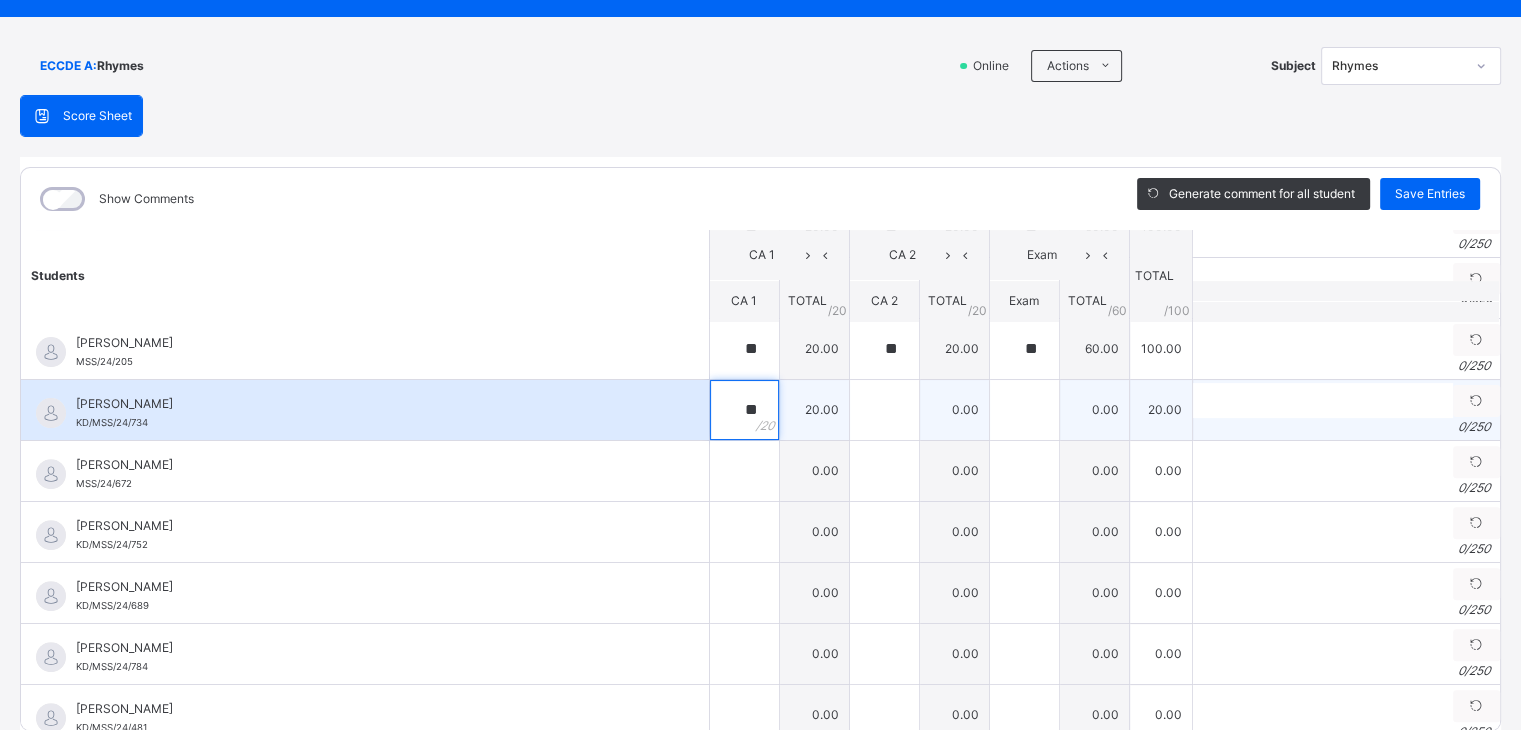 type on "**" 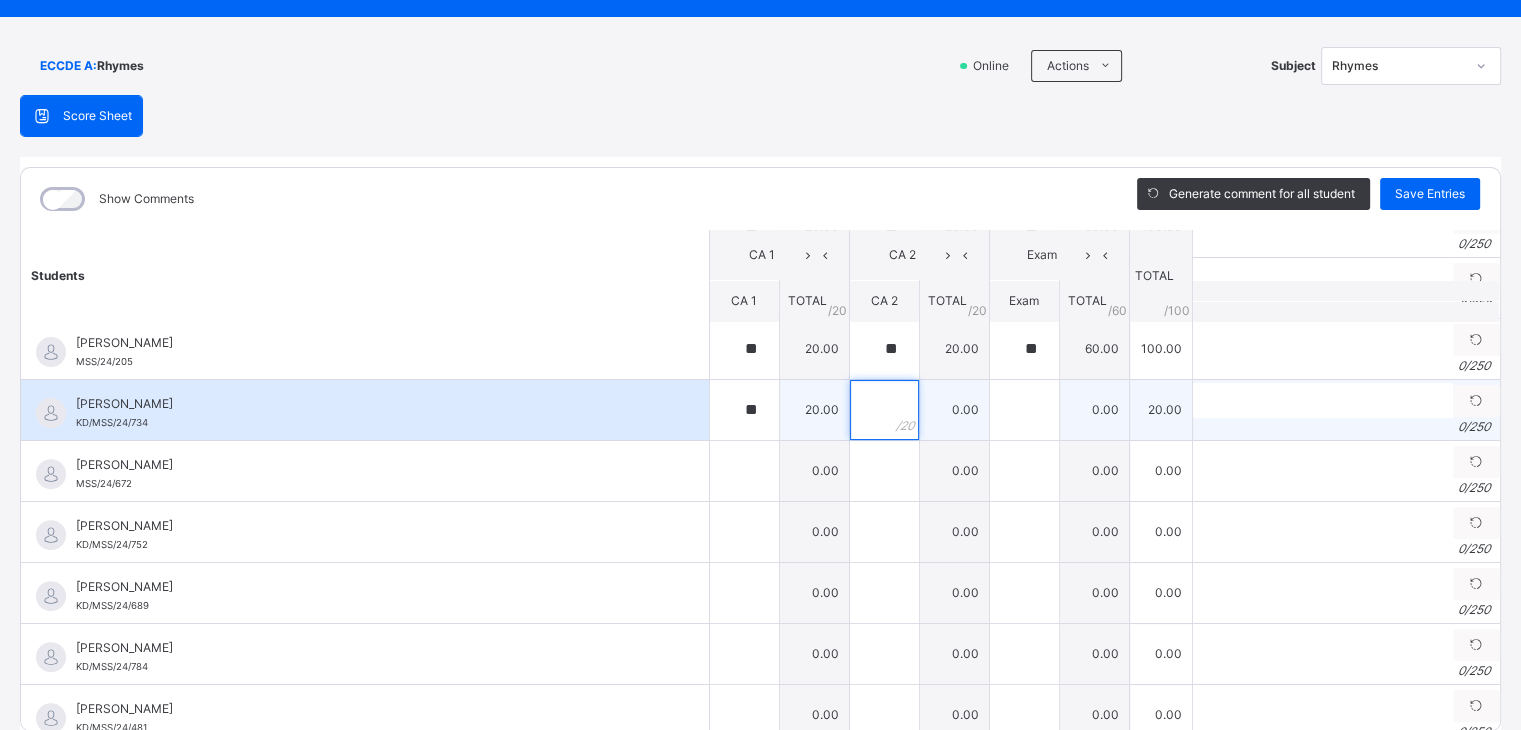 click at bounding box center [884, 410] 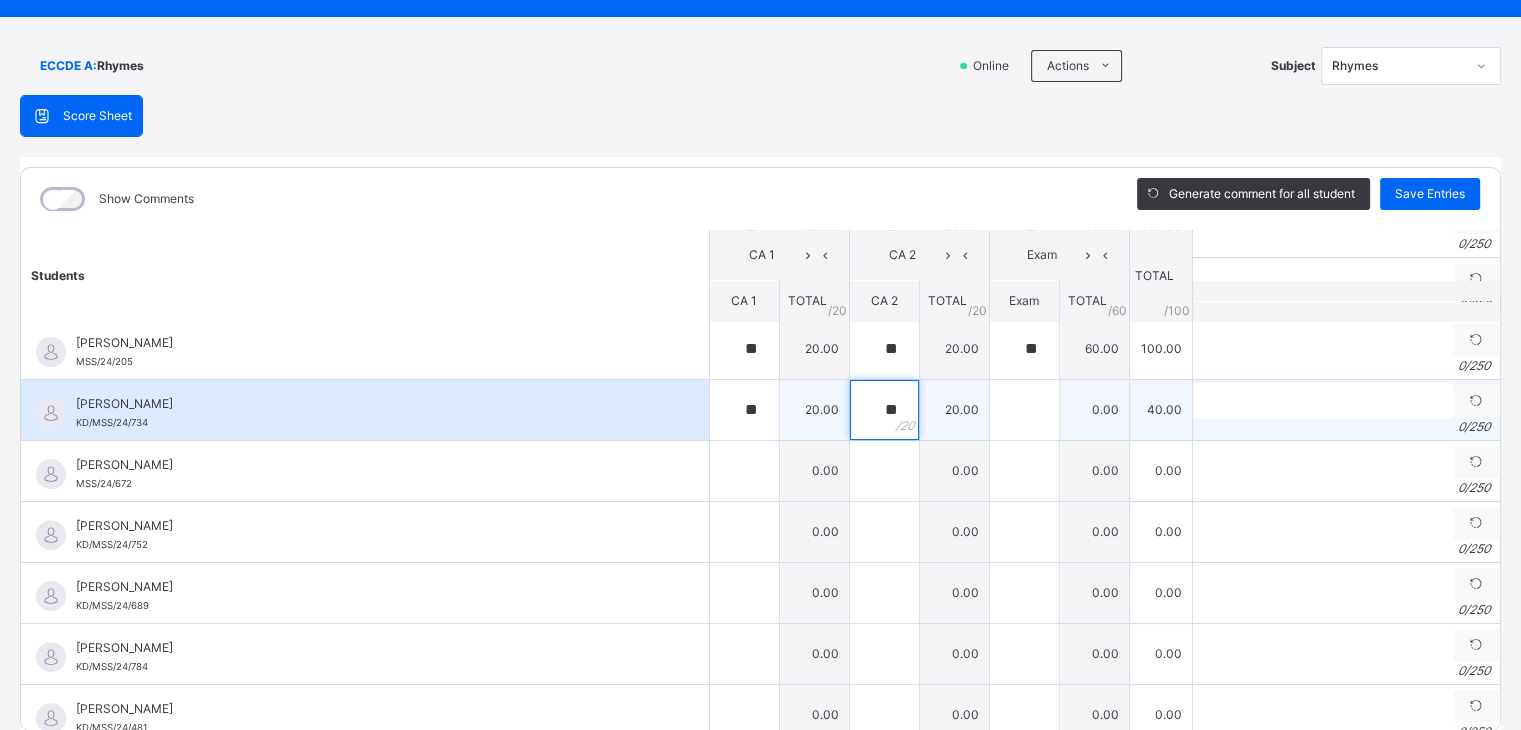 type on "**" 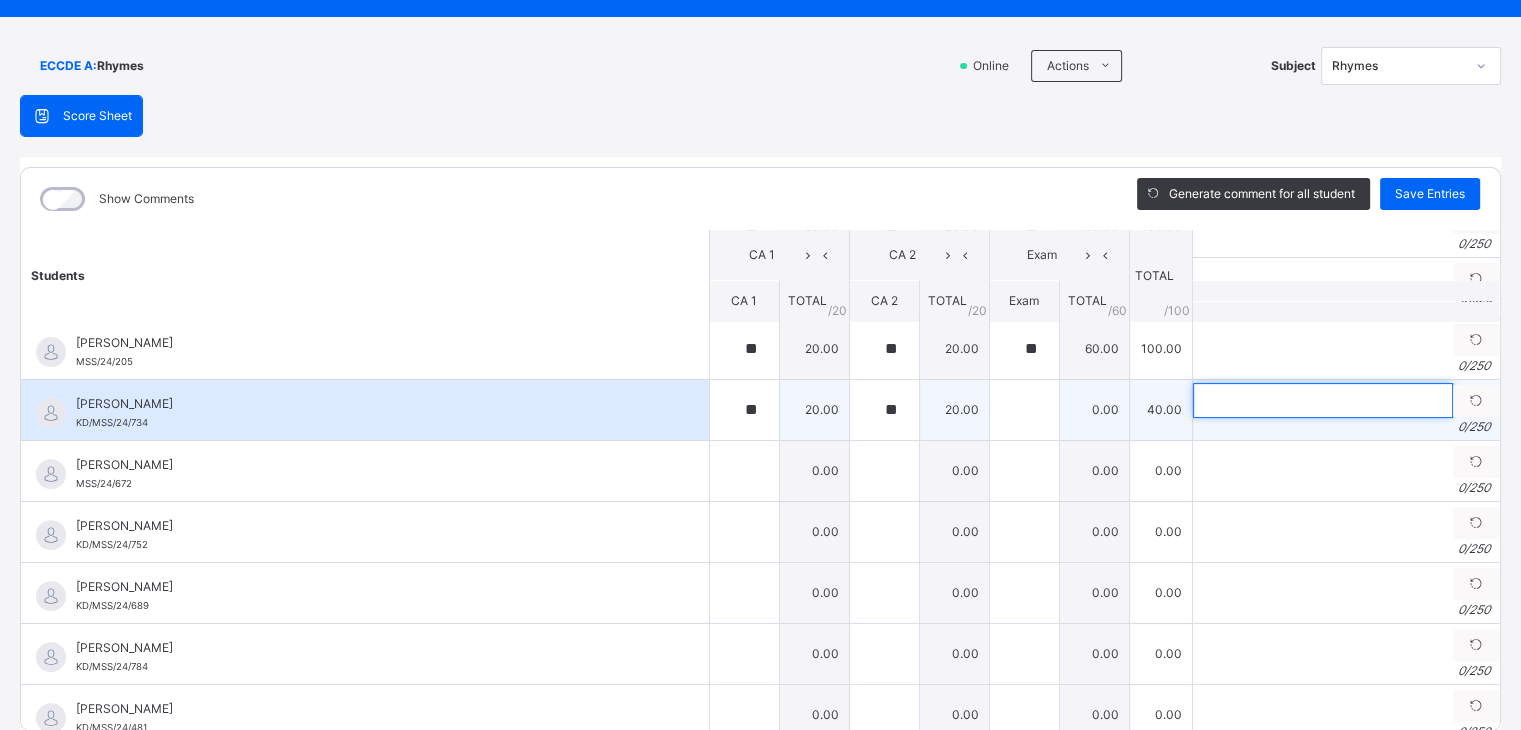 click at bounding box center (1323, 400) 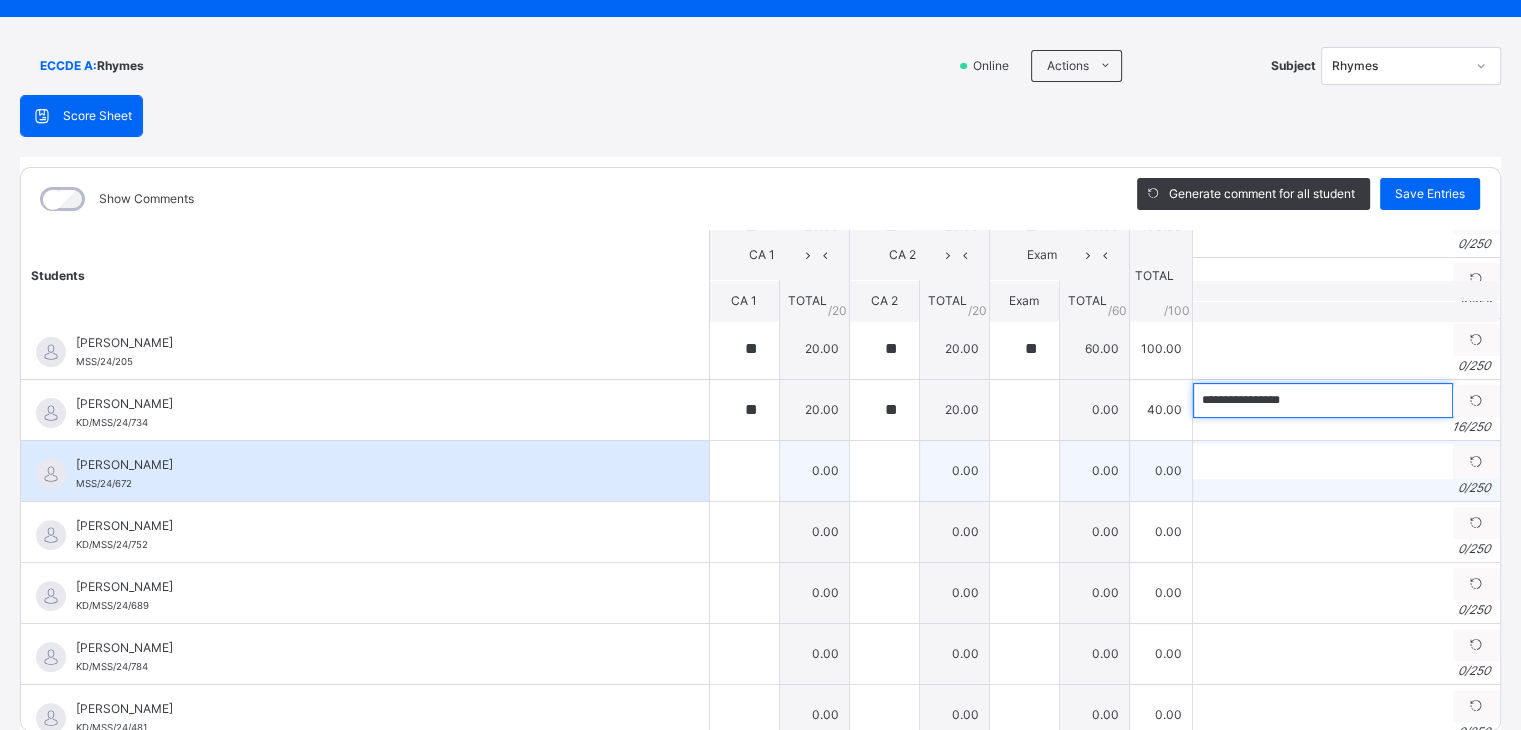 type on "**********" 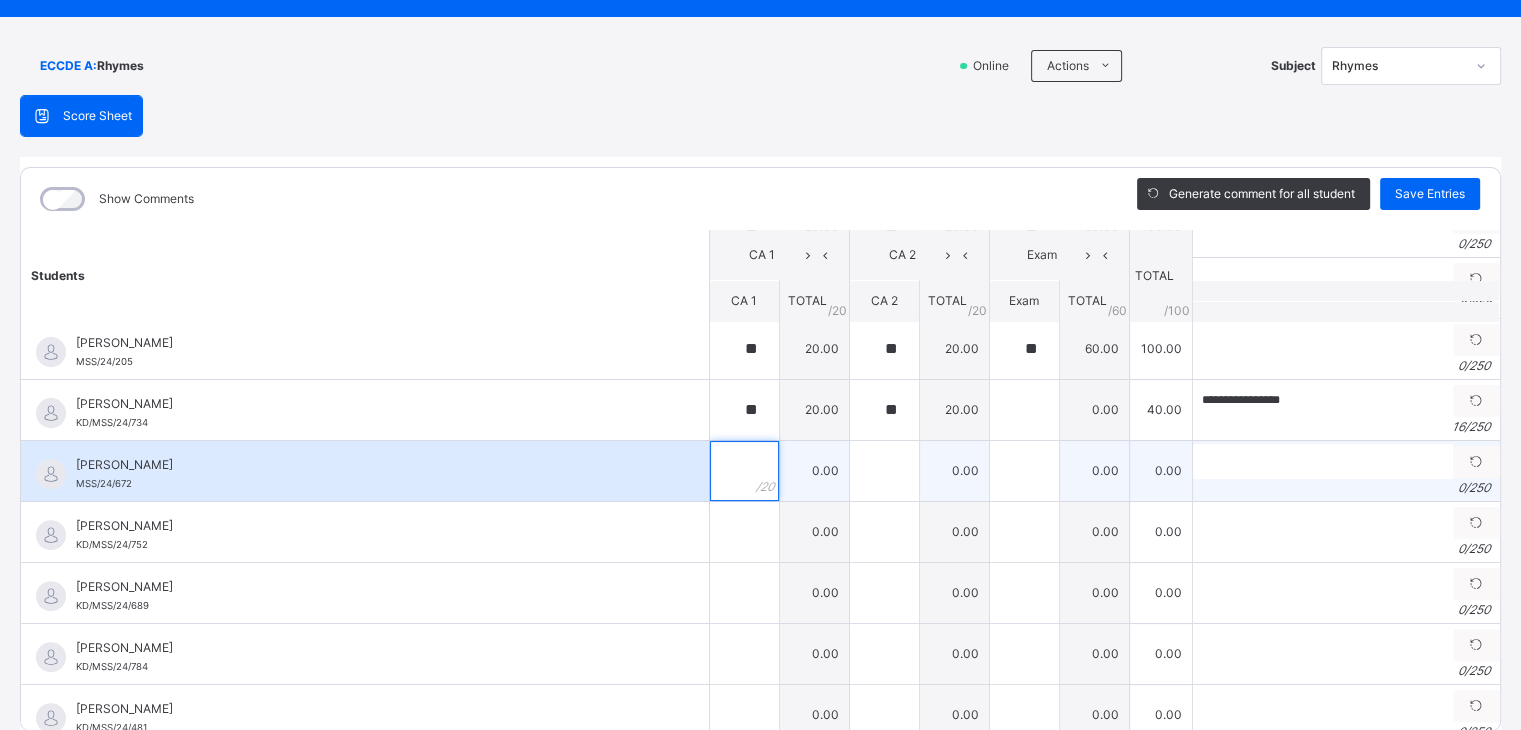 click at bounding box center [744, 471] 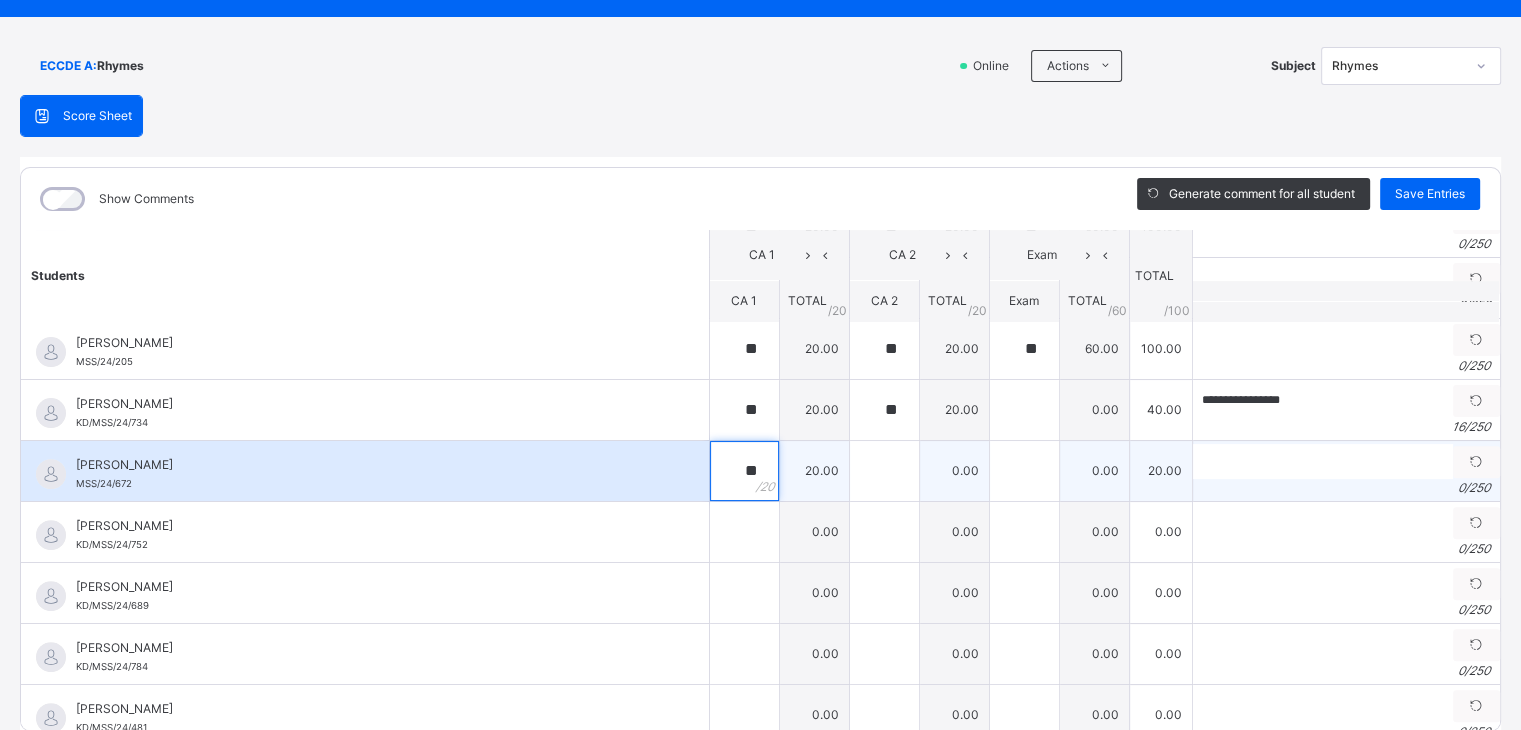 type on "**" 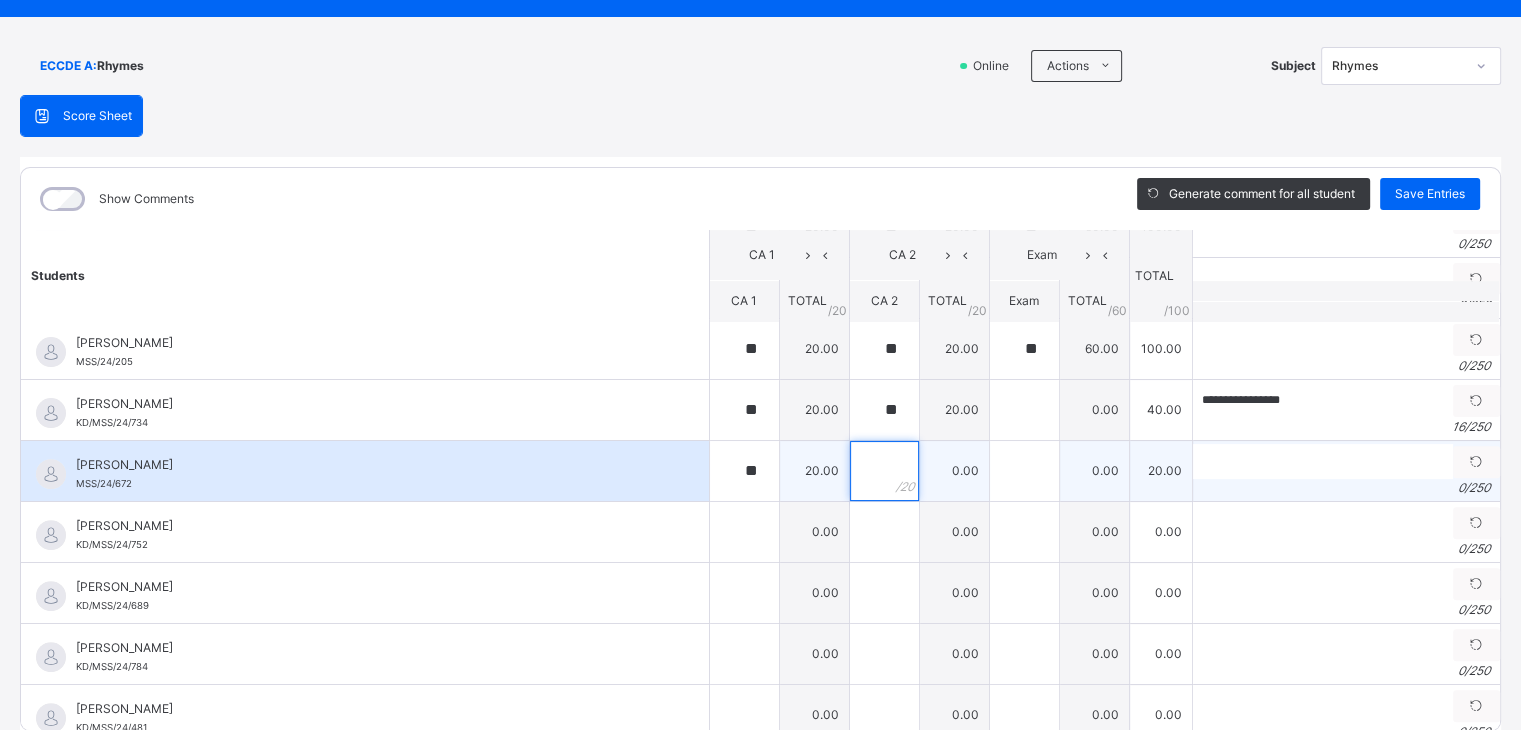click at bounding box center [884, 471] 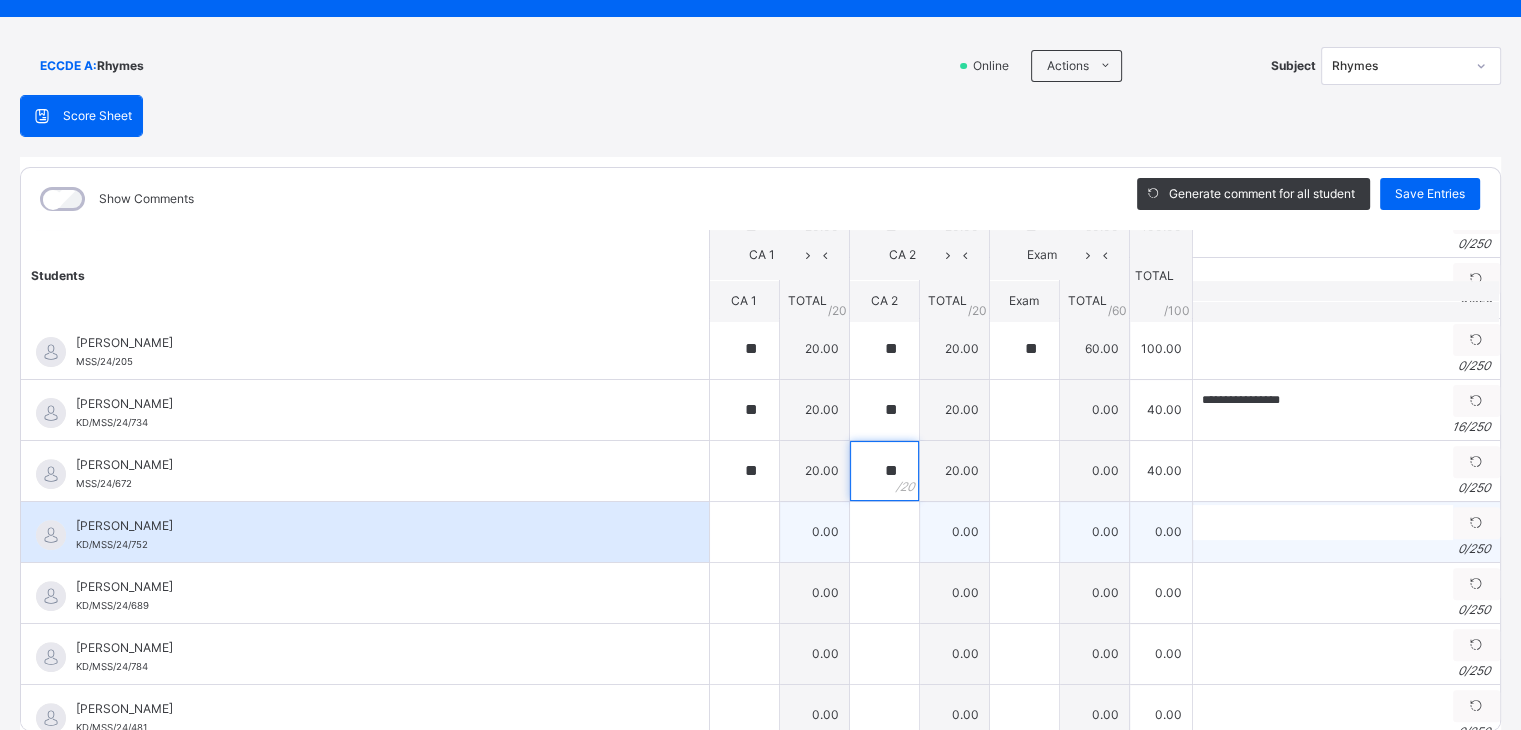 type on "**" 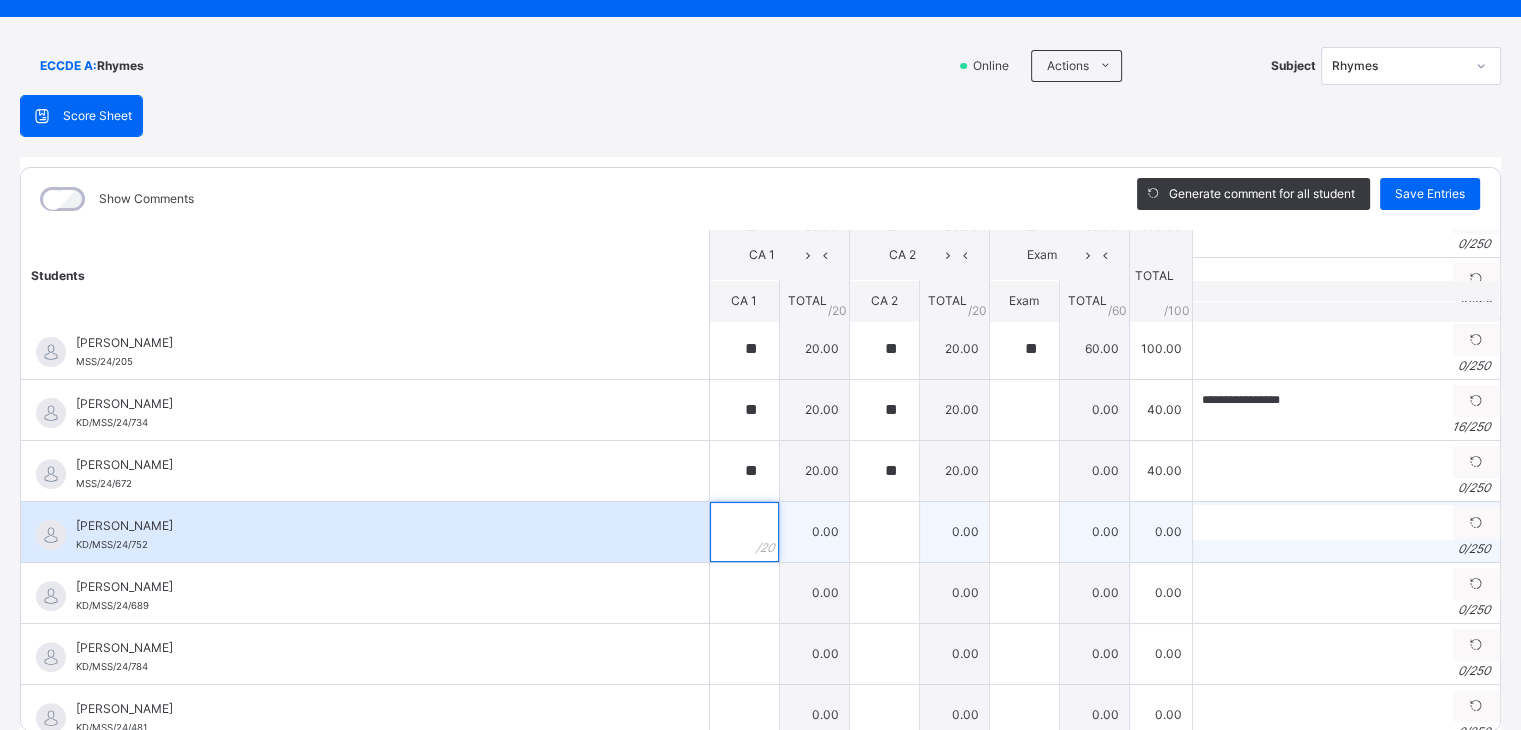 click at bounding box center [744, 532] 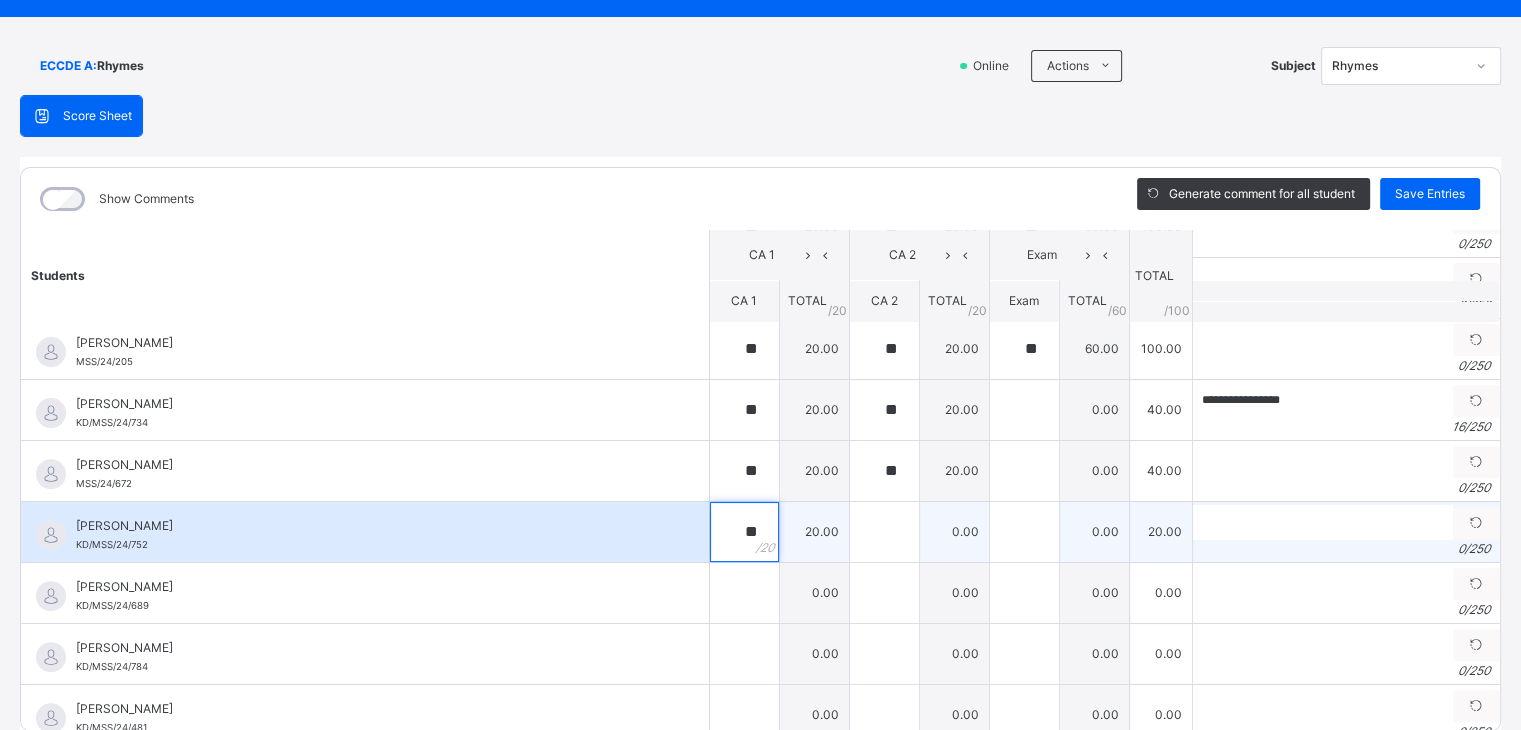 type on "**" 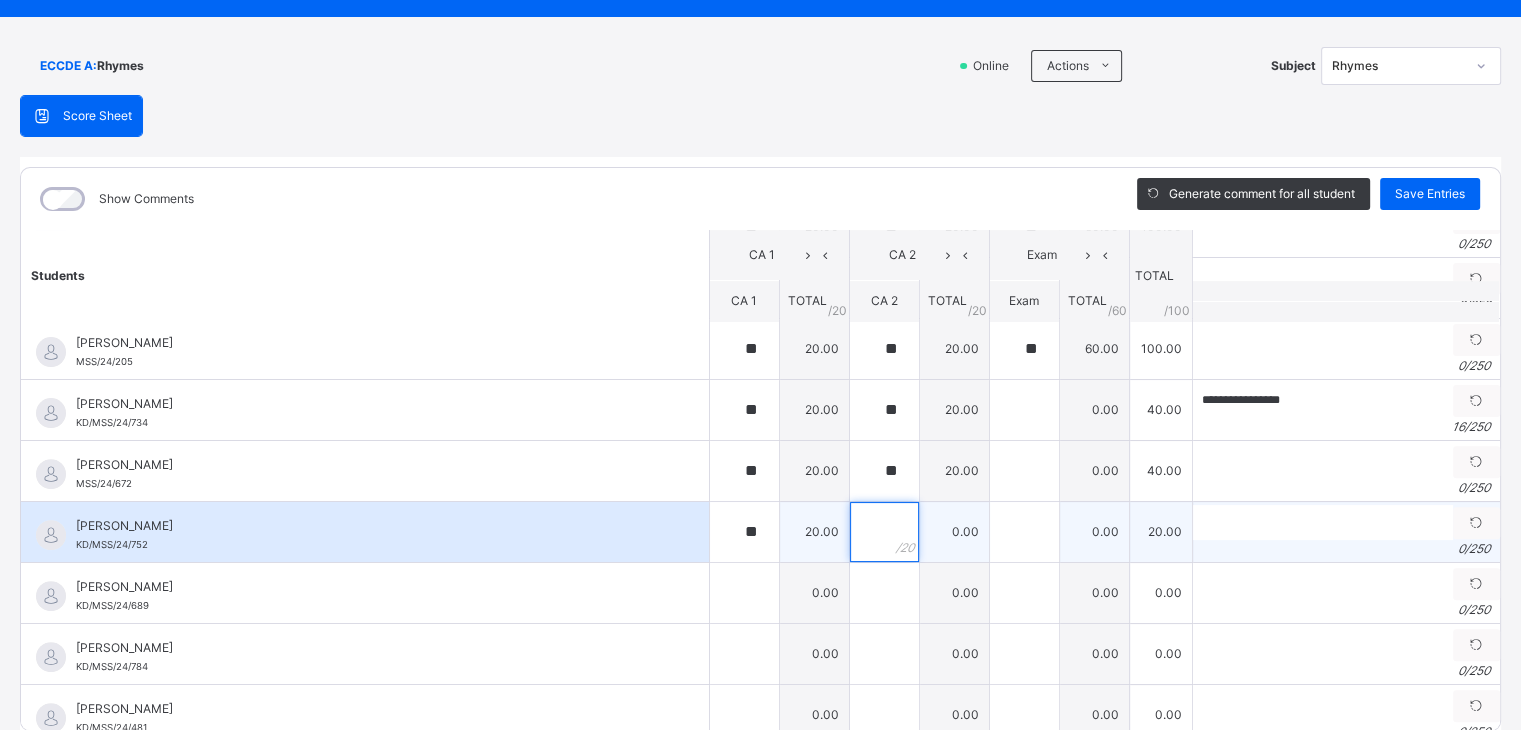 click at bounding box center (884, 532) 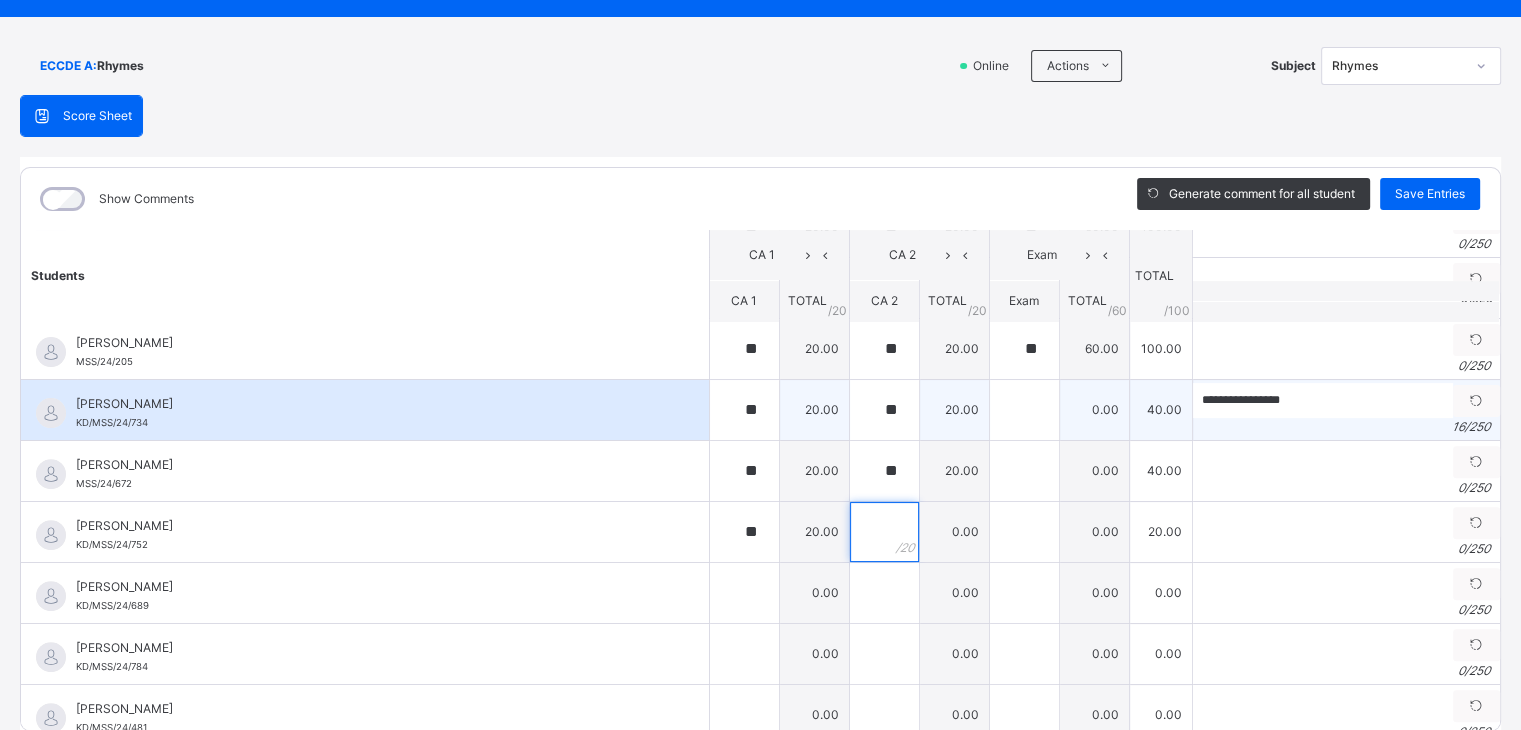 drag, startPoint x: 852, startPoint y: 525, endPoint x: 983, endPoint y: 414, distance: 171.70323 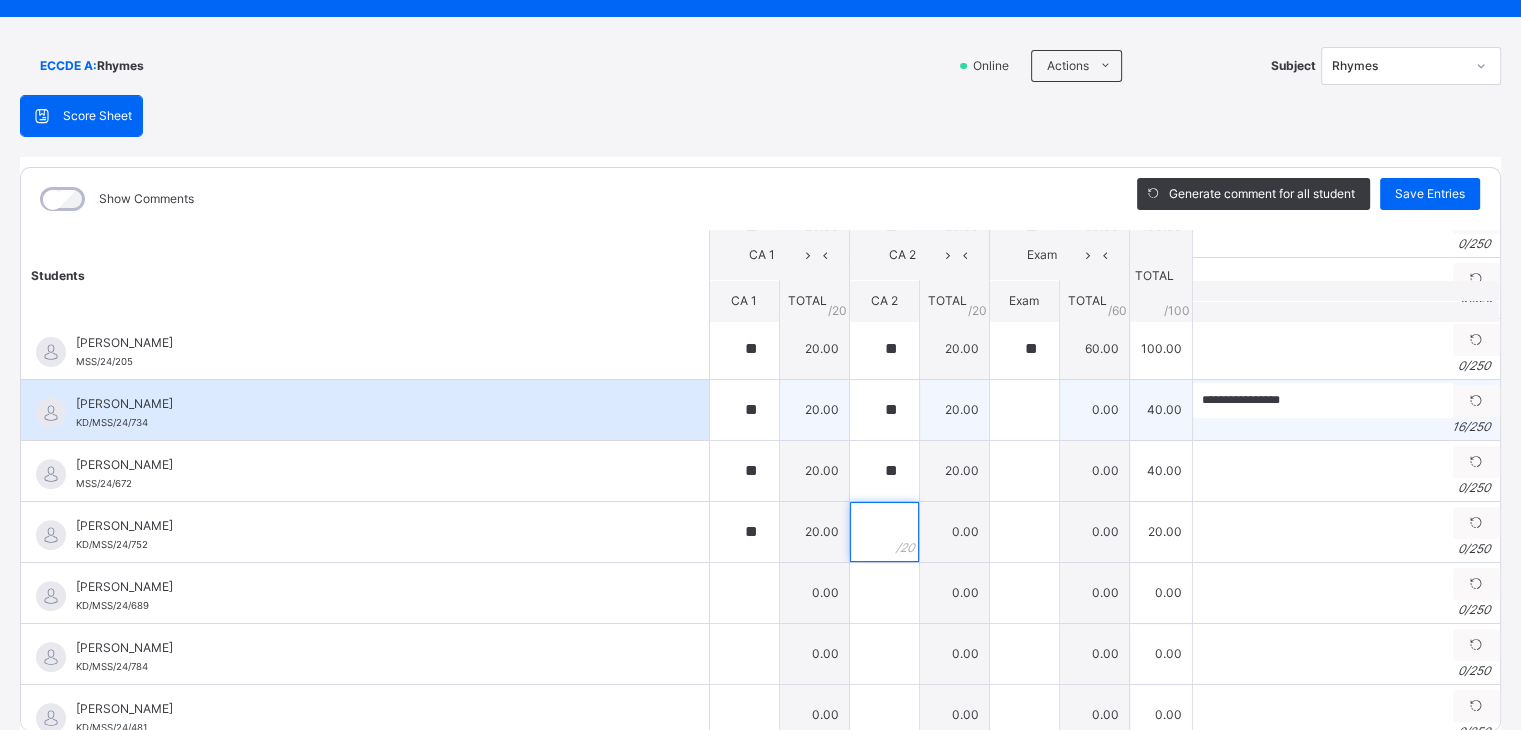 click on "[PERSON_NAME] Badamasi [PERSON_NAME]/MSS/24/658 [PERSON_NAME] Badamasi [PERSON_NAME]/MSS/24/658 ** 20.00 ** 20.00 ** 60.00 100.00 Generate comment 0 / 250   ×   Subject Teacher’s Comment Generate and see in full the comment developed by the AI with an option to regenerate the comment [PERSON_NAME] [PERSON_NAME]/MSS/24/658   Total 100.00  / 100.00 [PERSON_NAME] Bot   Regenerate     Use this comment   [PERSON_NAME] KD/MSS/24/659 [PERSON_NAME] KD/MSS/24/659 ** 20.00 ** 20.00 ** 60.00 100.00 Generate comment 0 / 250   ×   Subject Teacher’s Comment Generate and see in full the comment developed by the AI with an option to regenerate the comment [PERSON_NAME]  [PERSON_NAME]/MSS/24/659   Total 100.00  / 100.00 [PERSON_NAME] Bot   Regenerate     Use this comment   [PERSON_NAME] MSS/24/272 [PERSON_NAME] MSS/24/272 ** 20.00 ** 20.00 ** 54.00 94.00 Generate comment 0 / 250   ×   Subject Teacher’s Comment Generate and see in full the comment developed by the AI with an option to regenerate the comment JS" at bounding box center (760, 653) 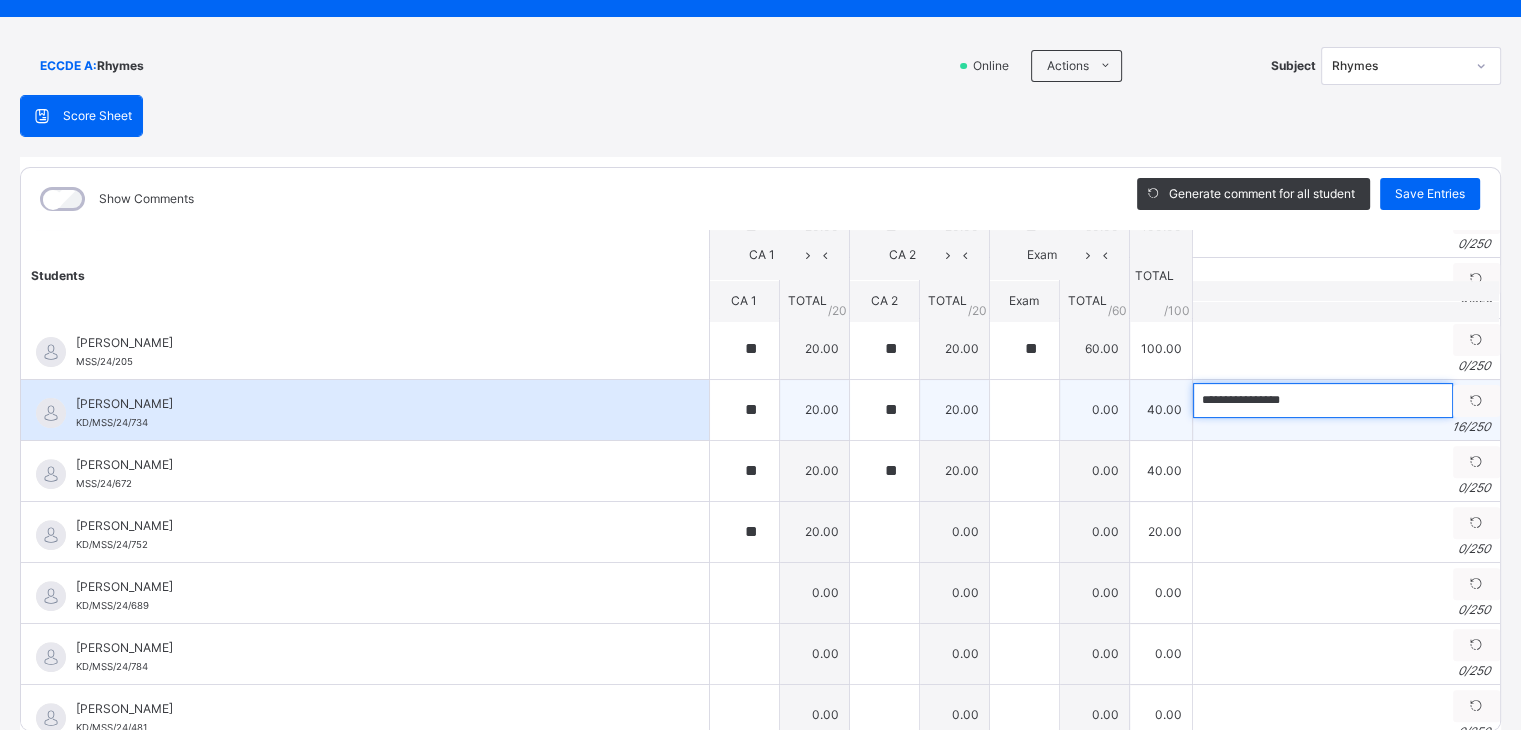 drag, startPoint x: 1176, startPoint y: 392, endPoint x: 1308, endPoint y: 392, distance: 132 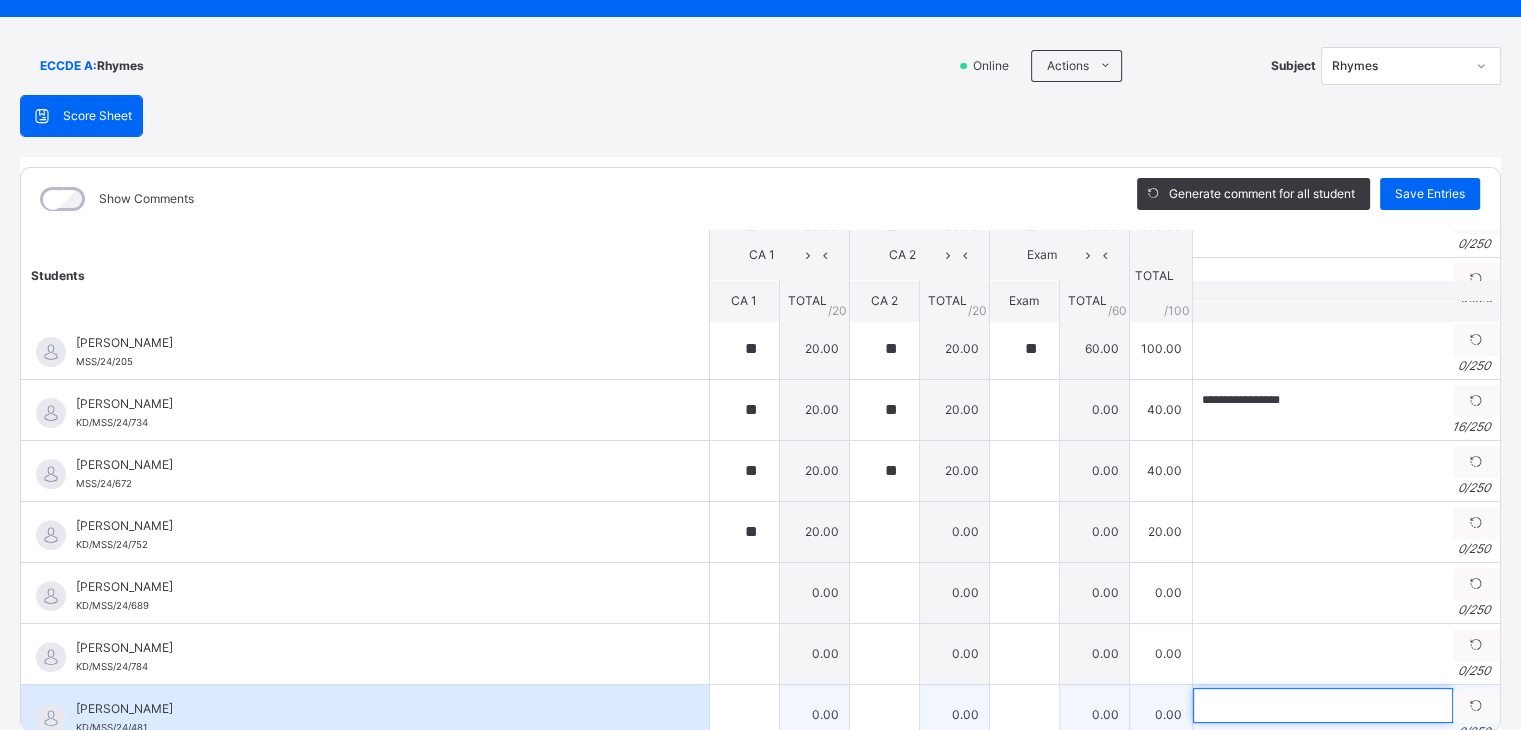 click at bounding box center (1323, 705) 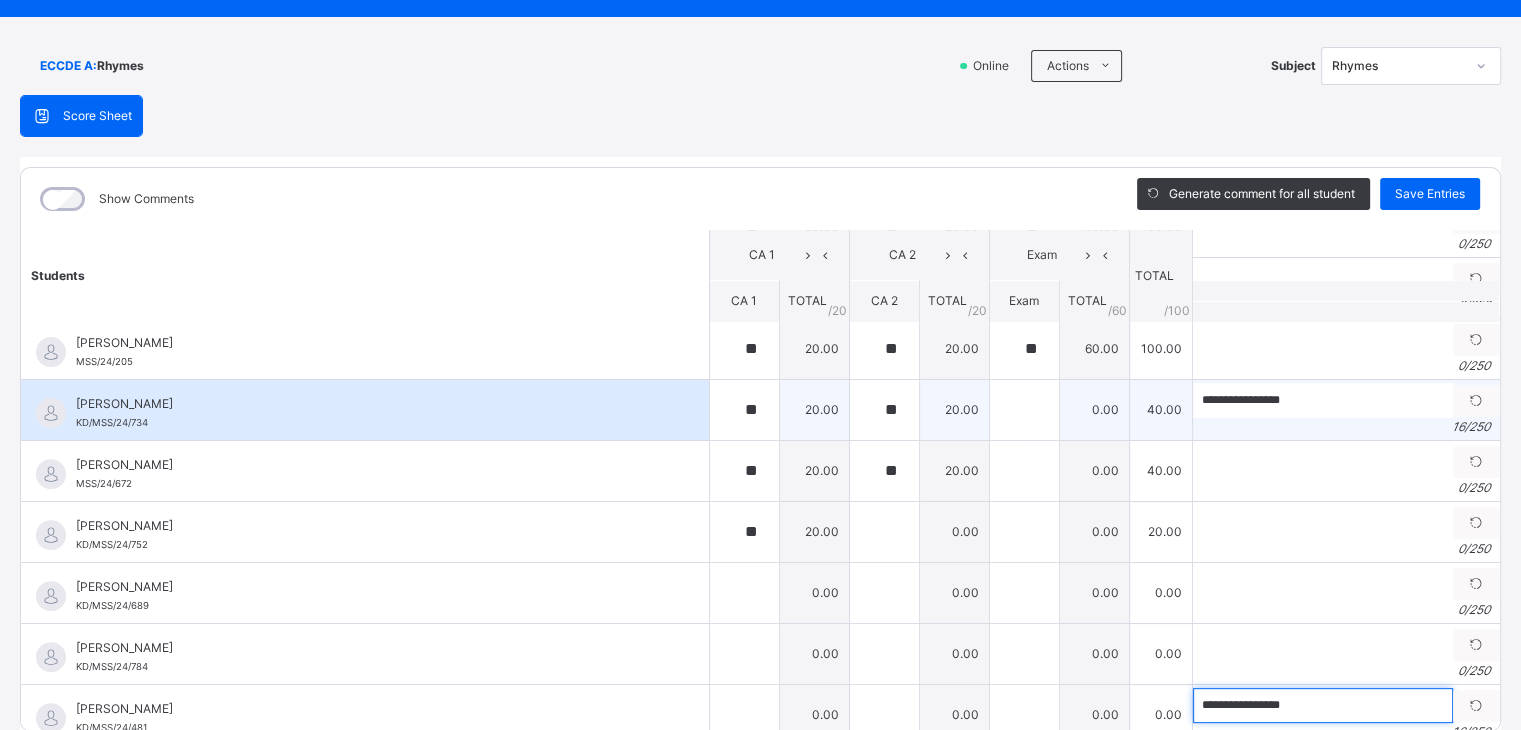 type on "**********" 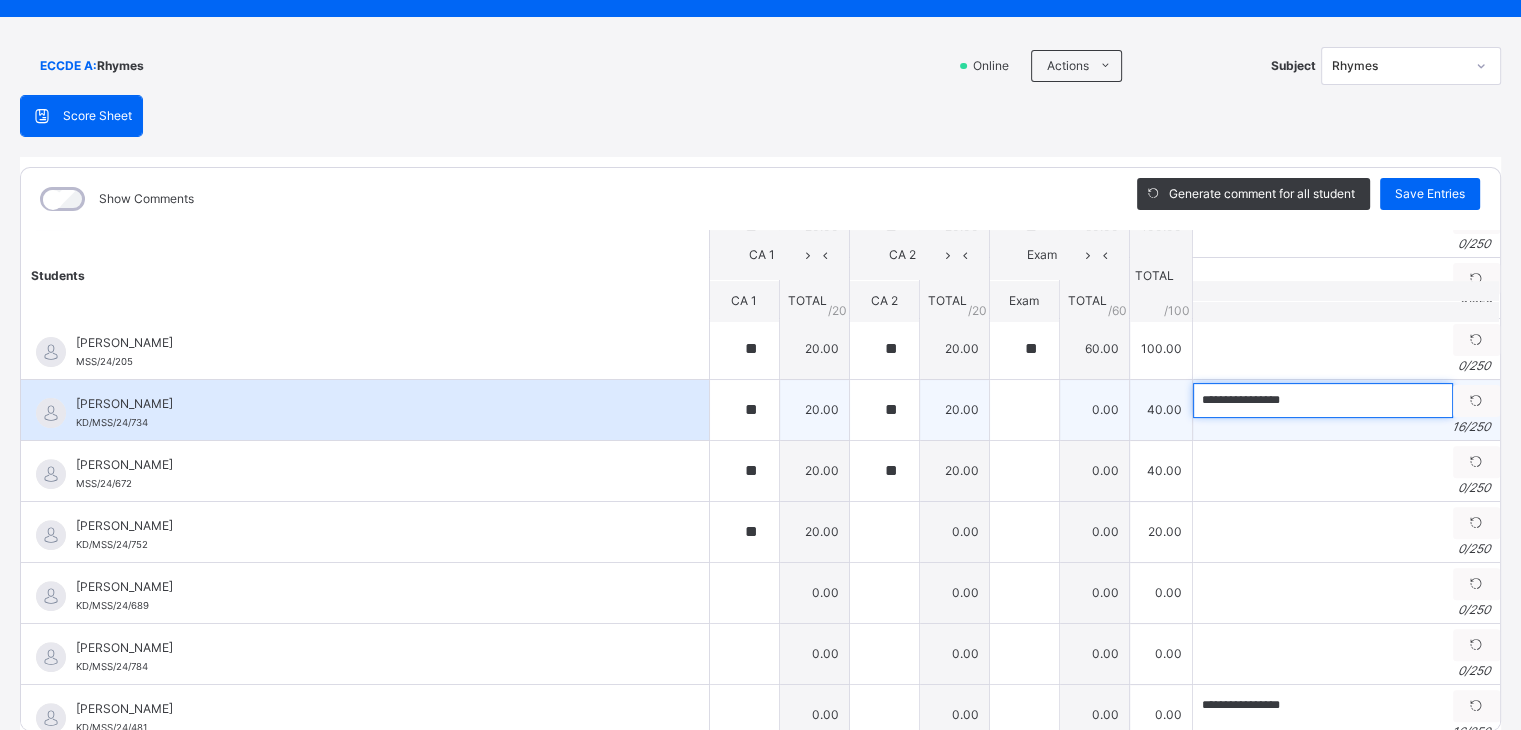 drag, startPoint x: 1170, startPoint y: 397, endPoint x: 1340, endPoint y: 413, distance: 170.75128 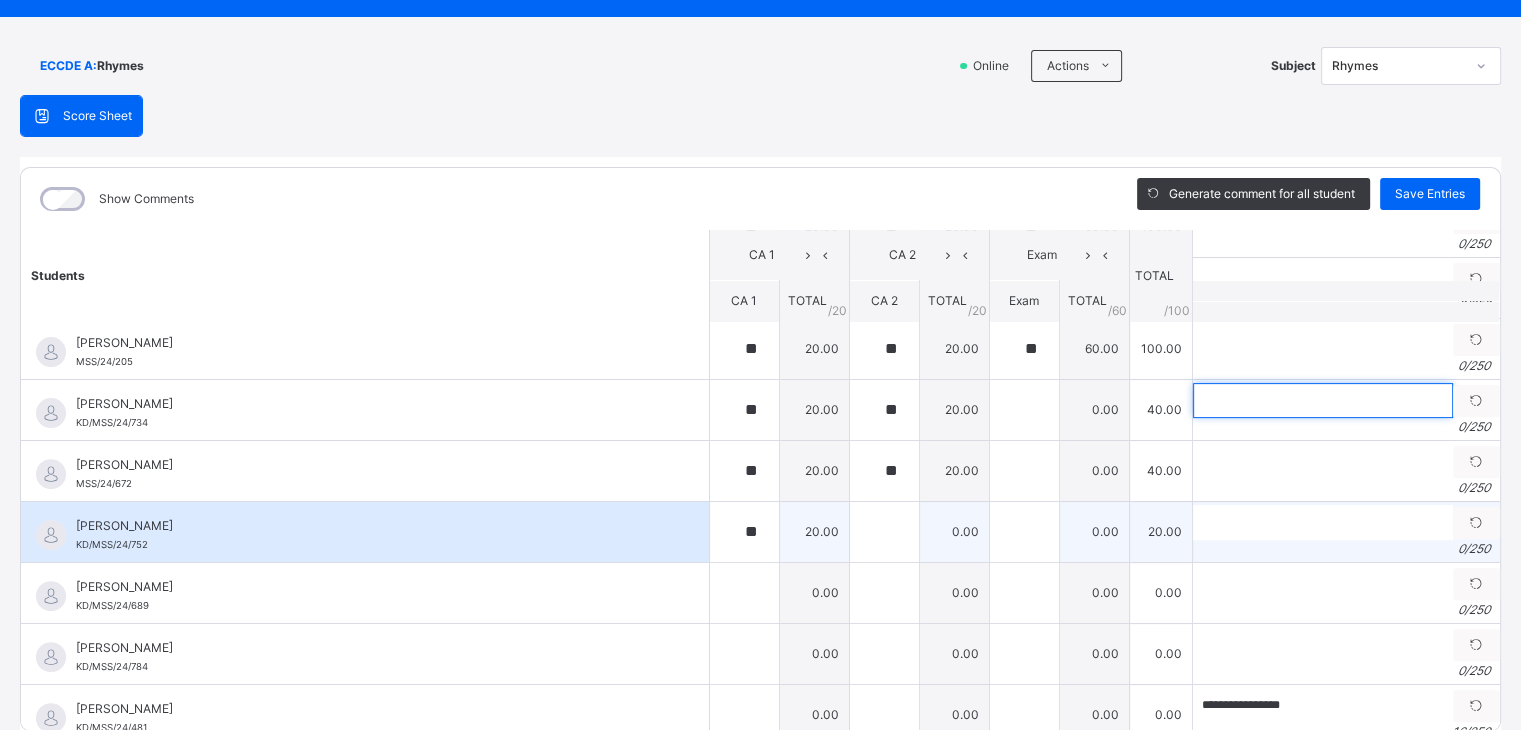 type 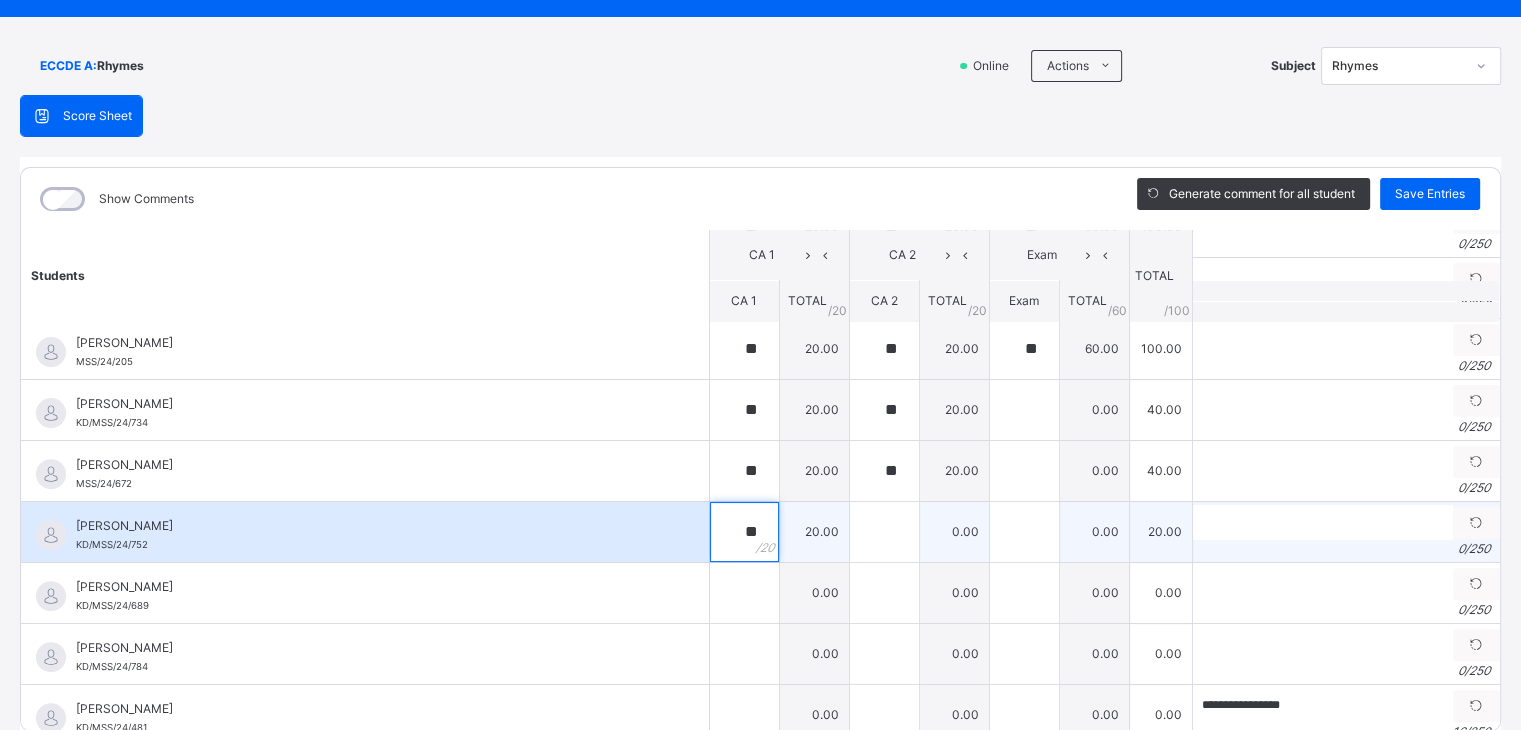 drag, startPoint x: 712, startPoint y: 527, endPoint x: 758, endPoint y: 521, distance: 46.389652 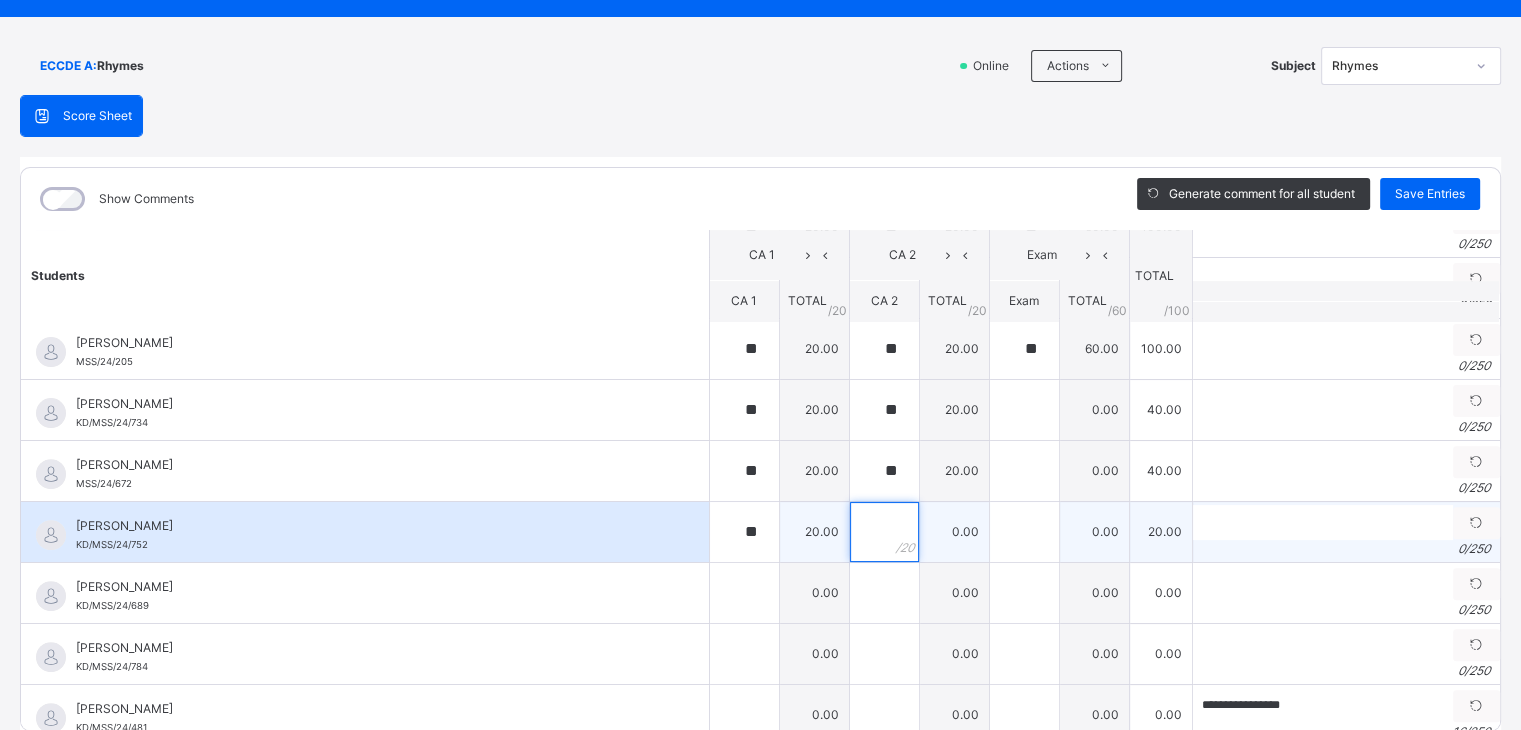 click at bounding box center [884, 532] 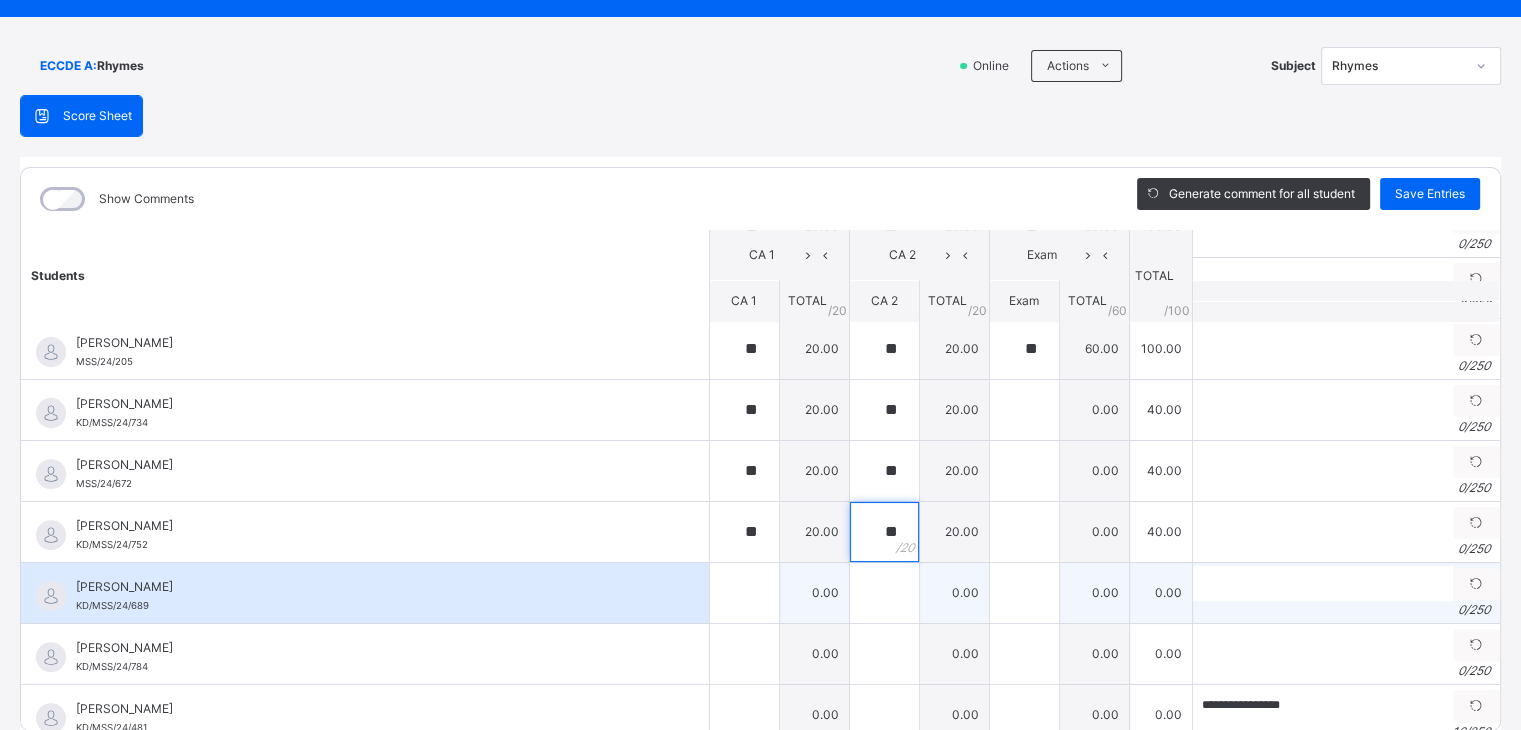 type on "**" 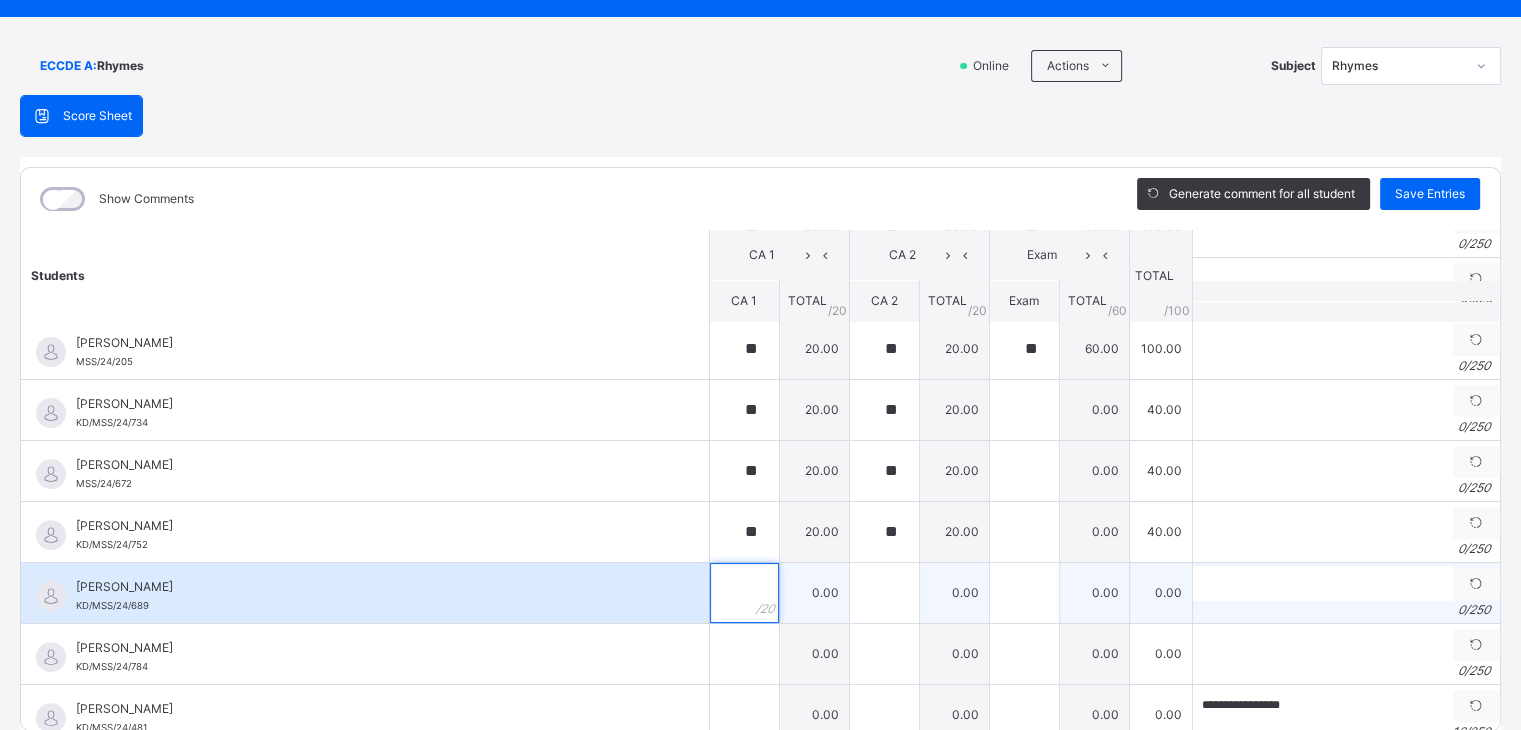 click at bounding box center (744, 593) 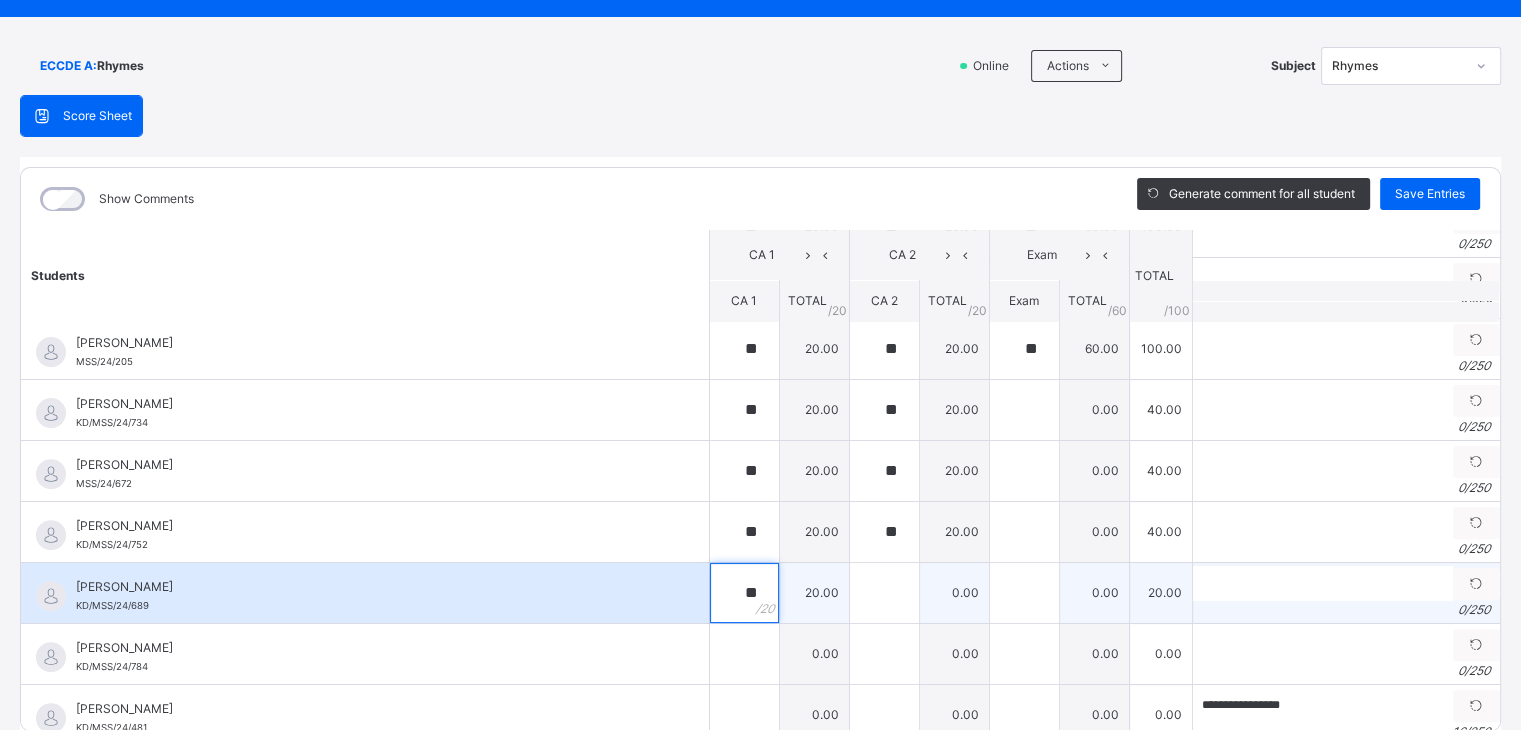 type on "**" 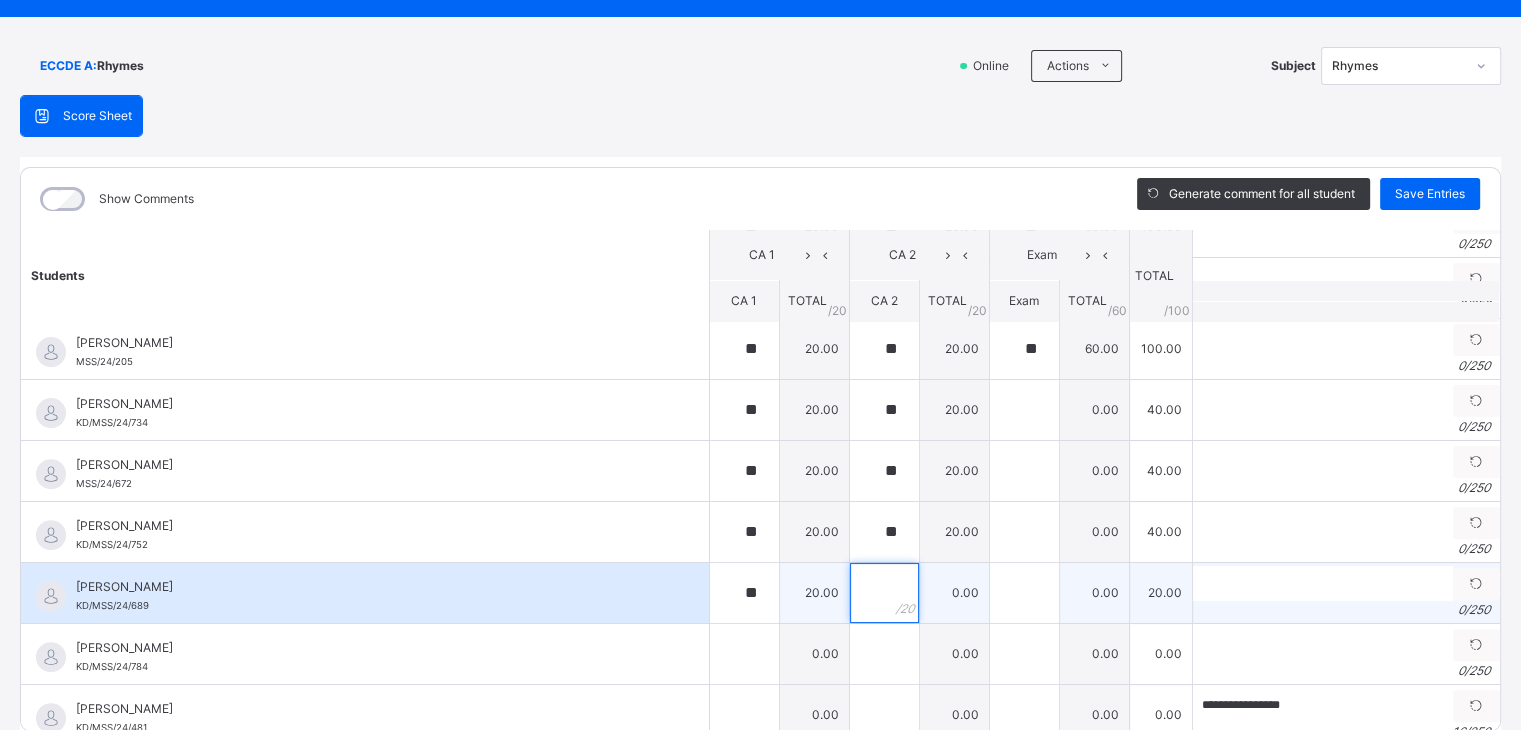 click at bounding box center [884, 593] 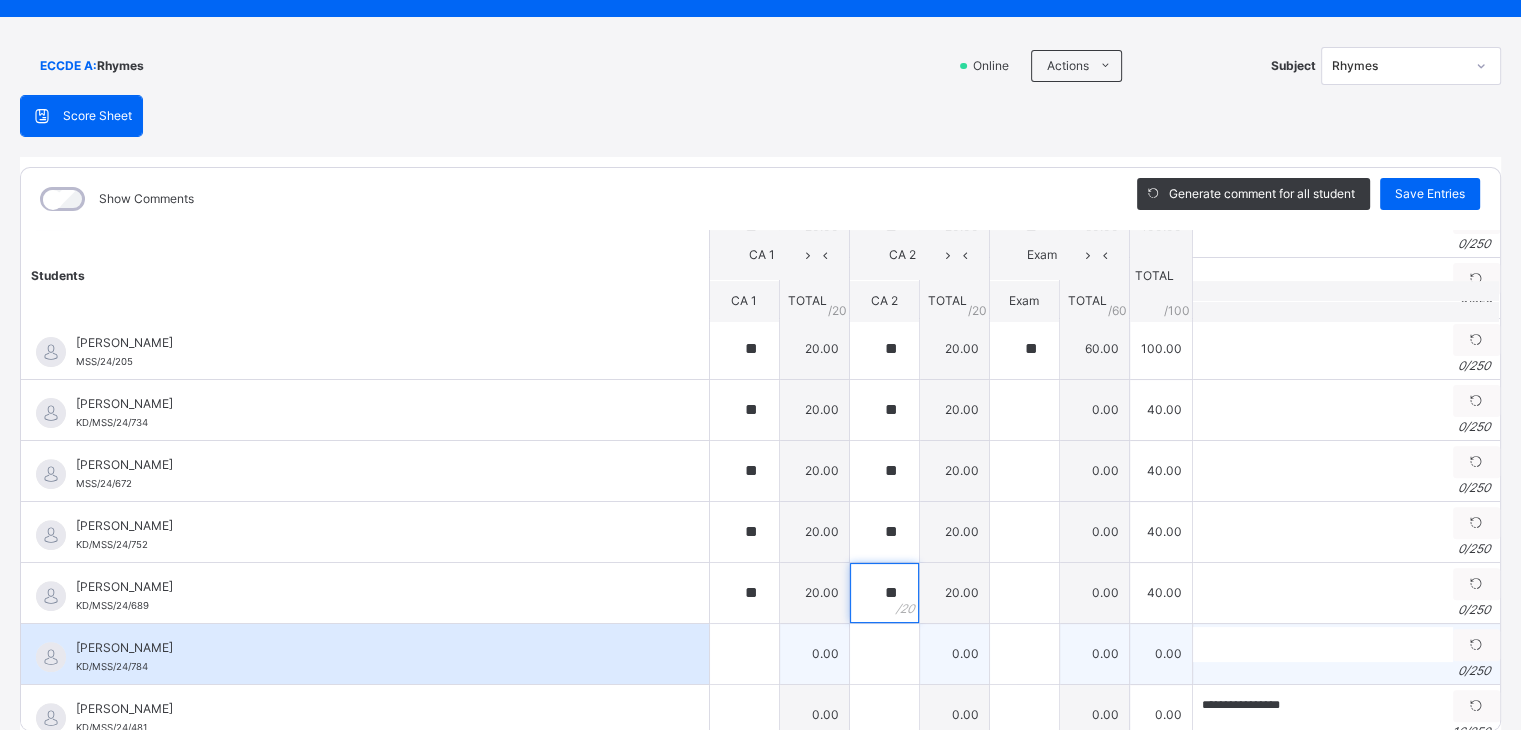 type on "**" 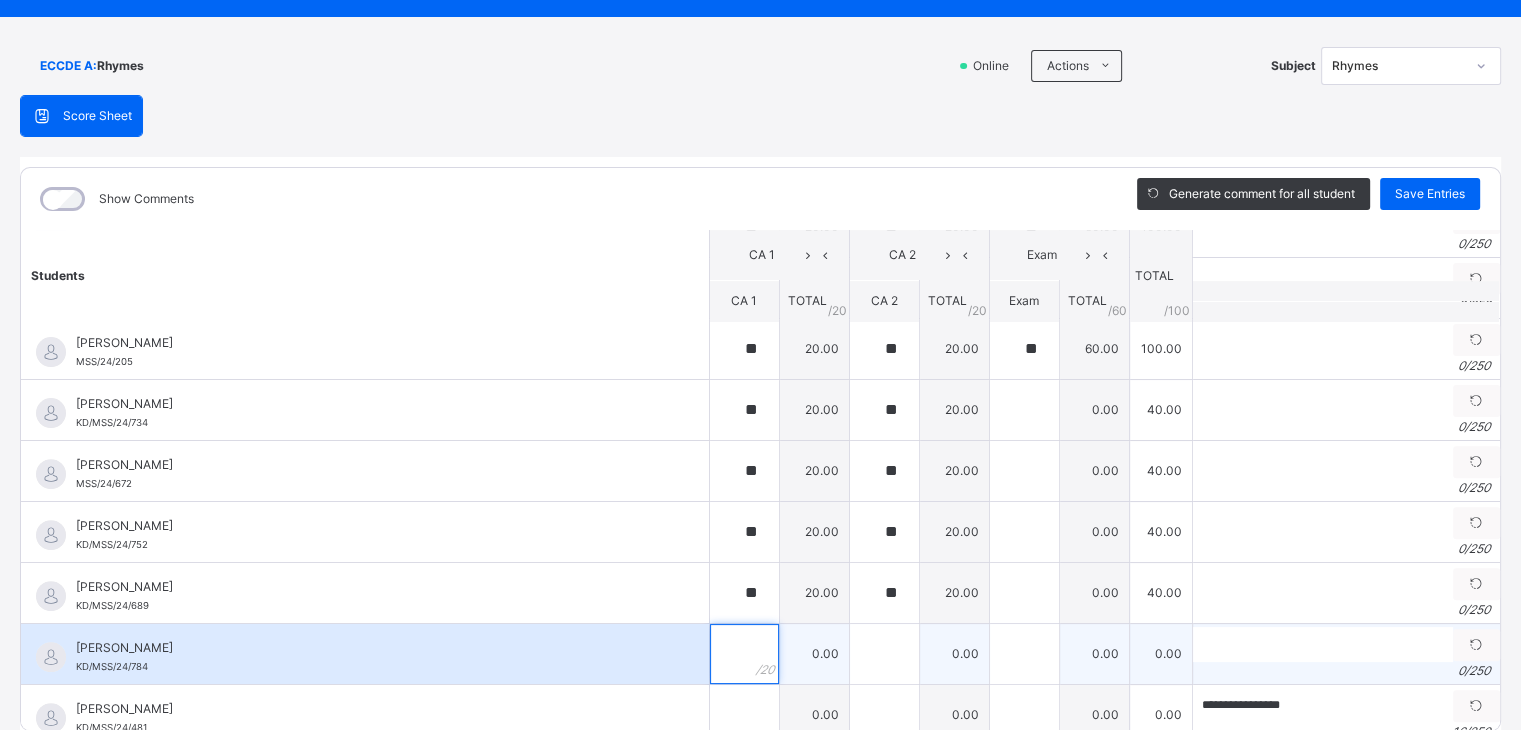click at bounding box center (744, 654) 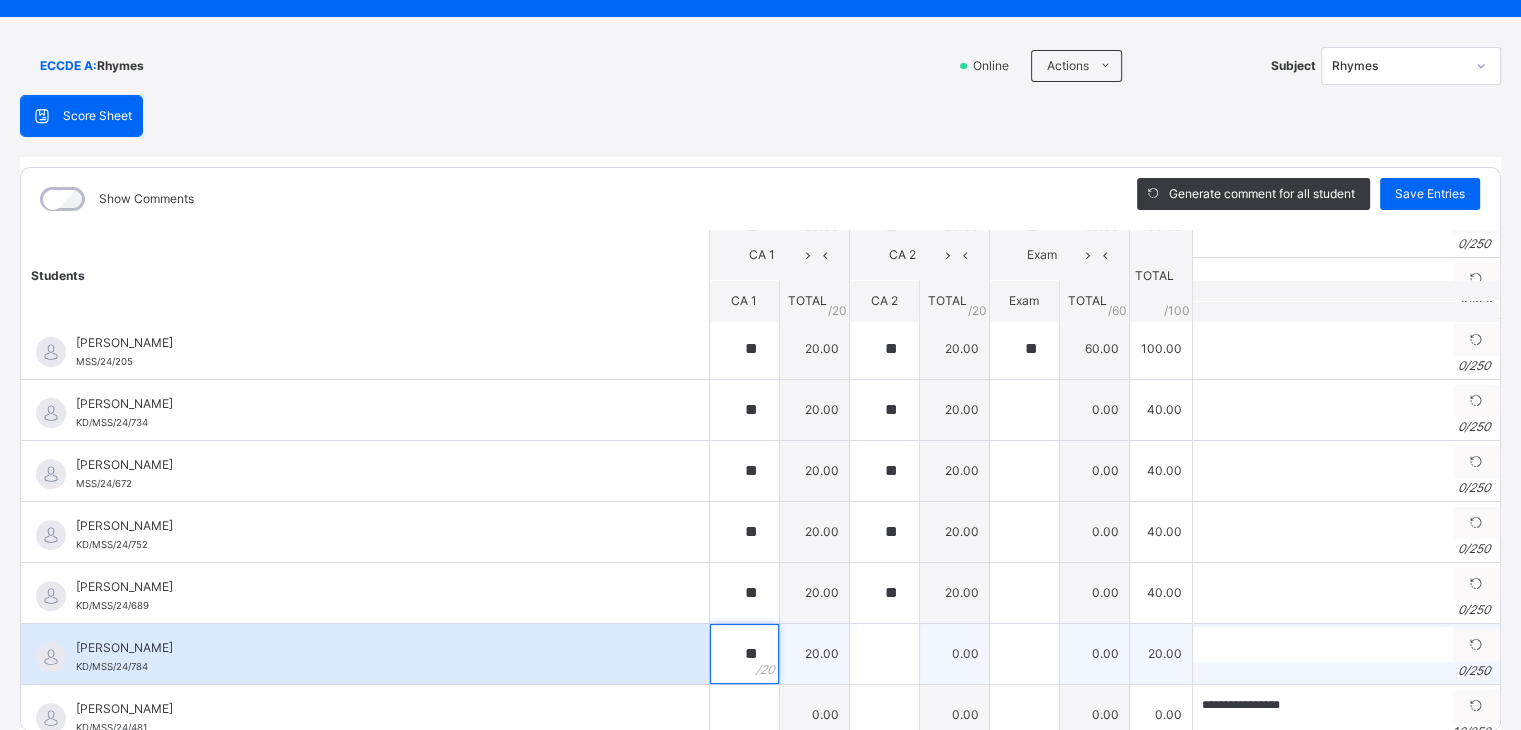 type on "**" 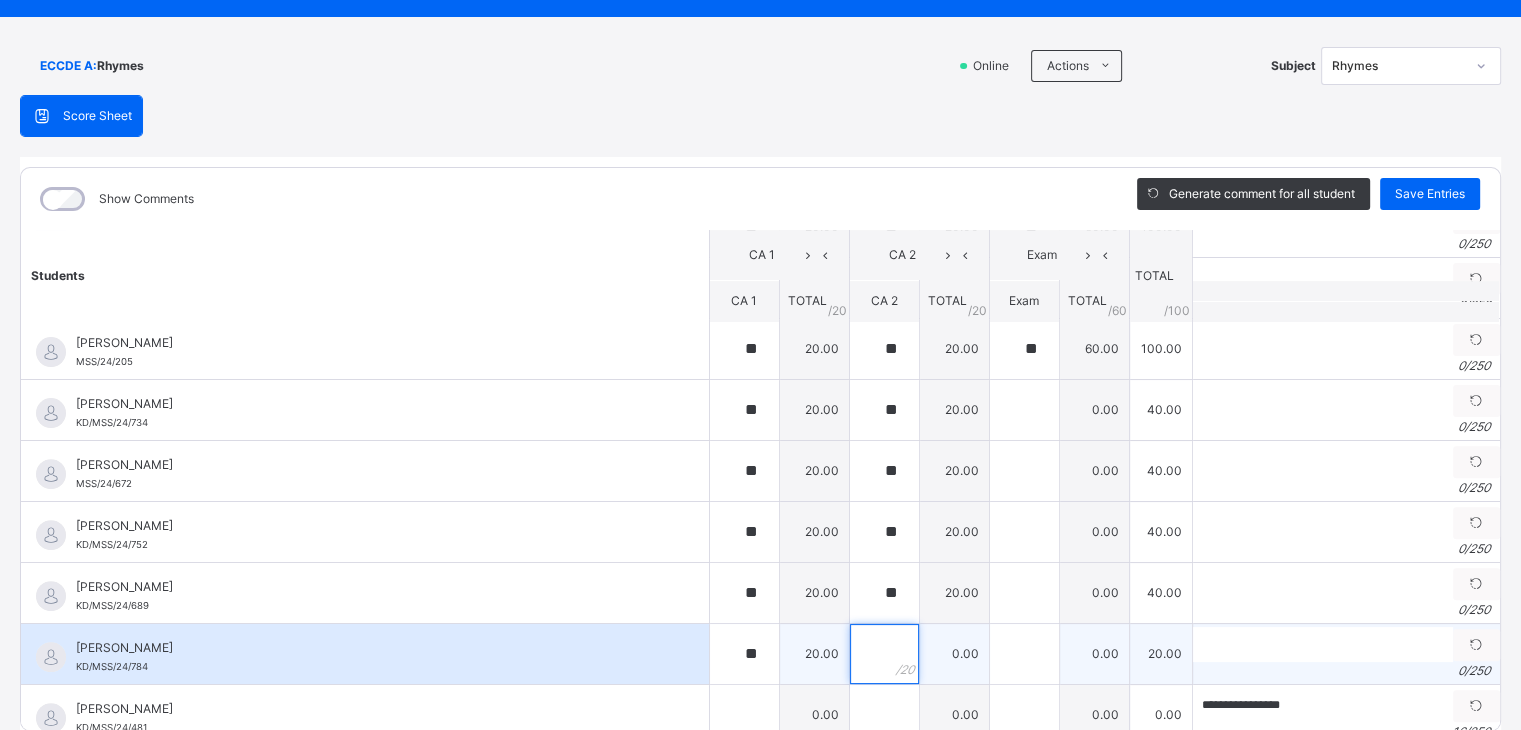 click at bounding box center (884, 654) 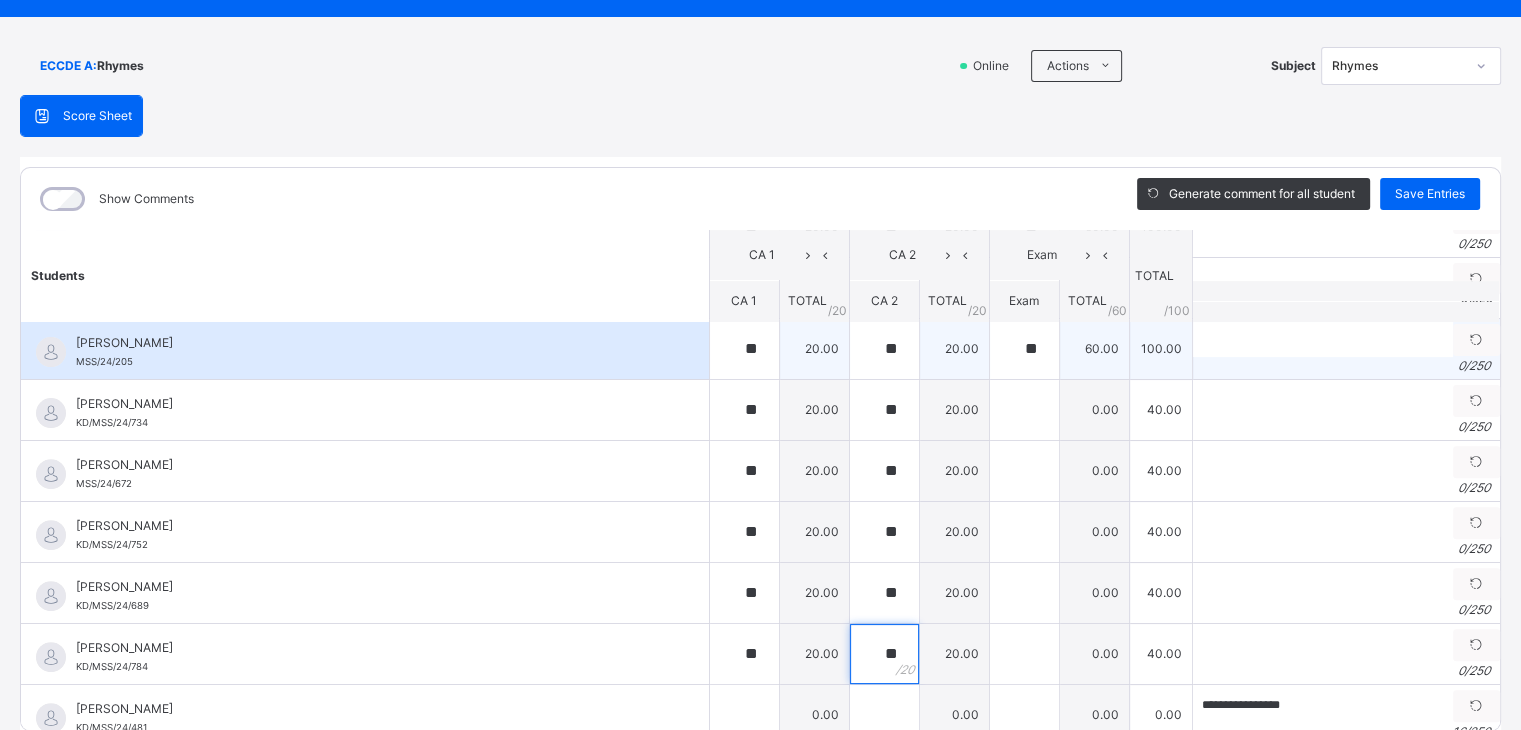 type on "**" 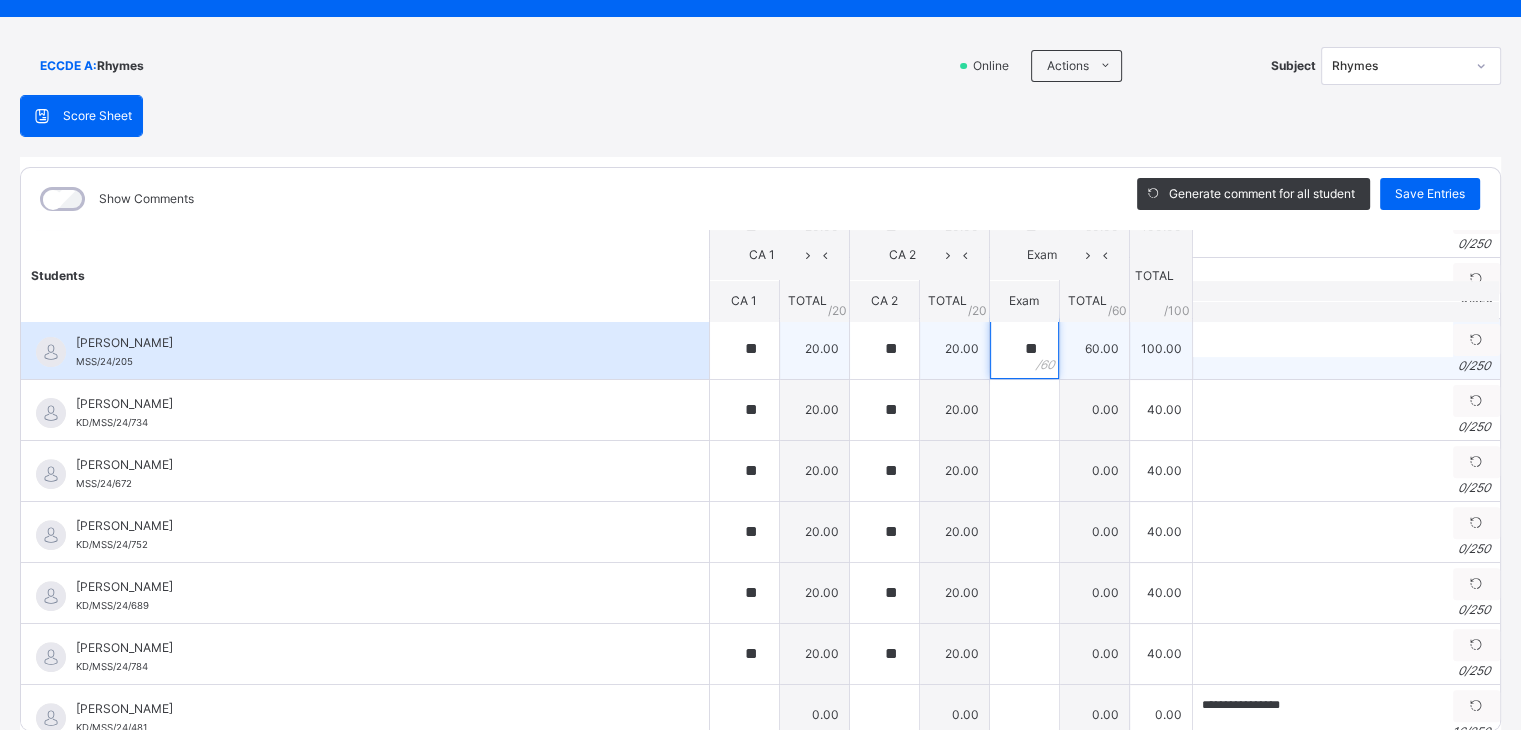 drag, startPoint x: 994, startPoint y: 341, endPoint x: 1039, endPoint y: 342, distance: 45.01111 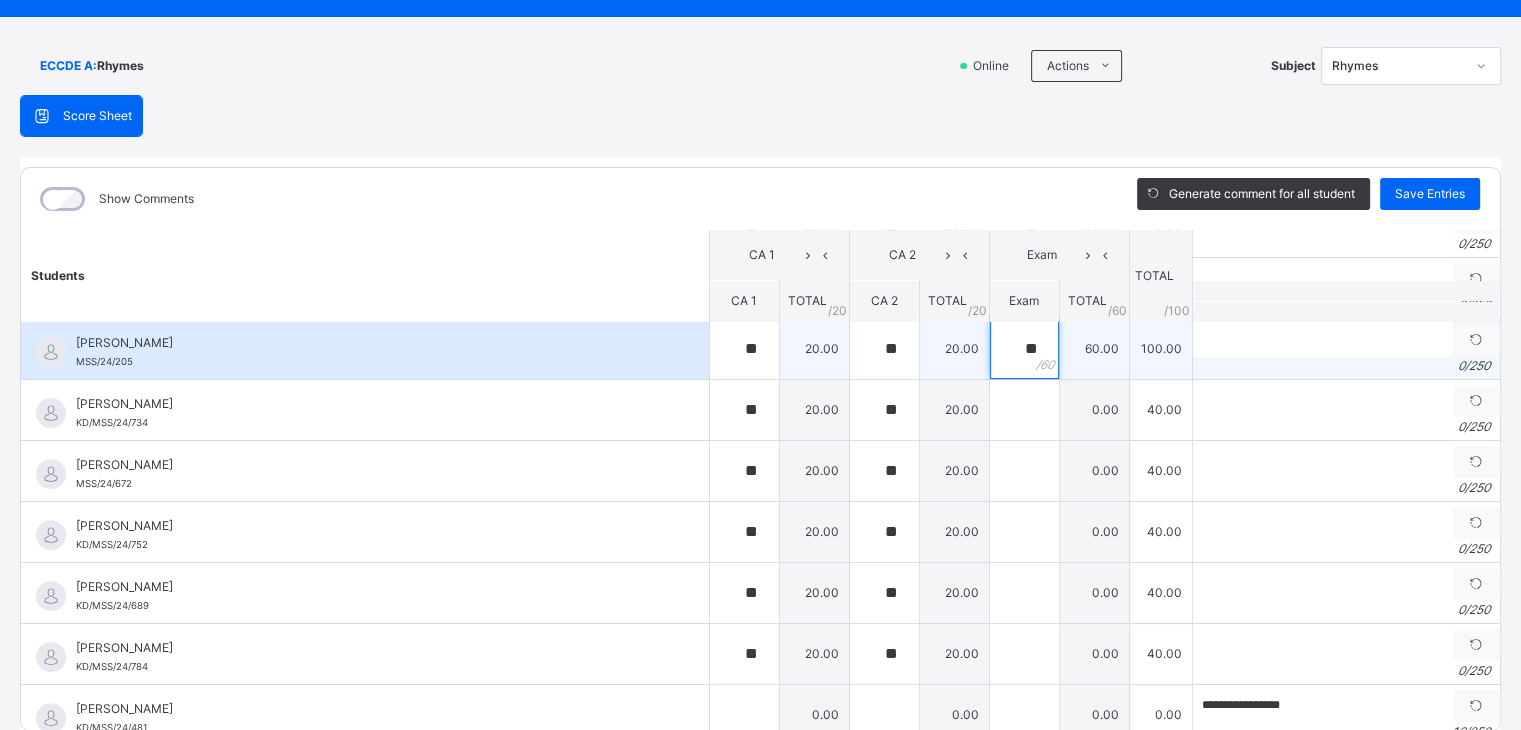 click on "[PERSON_NAME] MSS/24/205 [PERSON_NAME] MSS/24/205 ** 20.00 ** 20.00 ** 60.00 100.00 Generate comment 0 / 250" at bounding box center [760, 348] 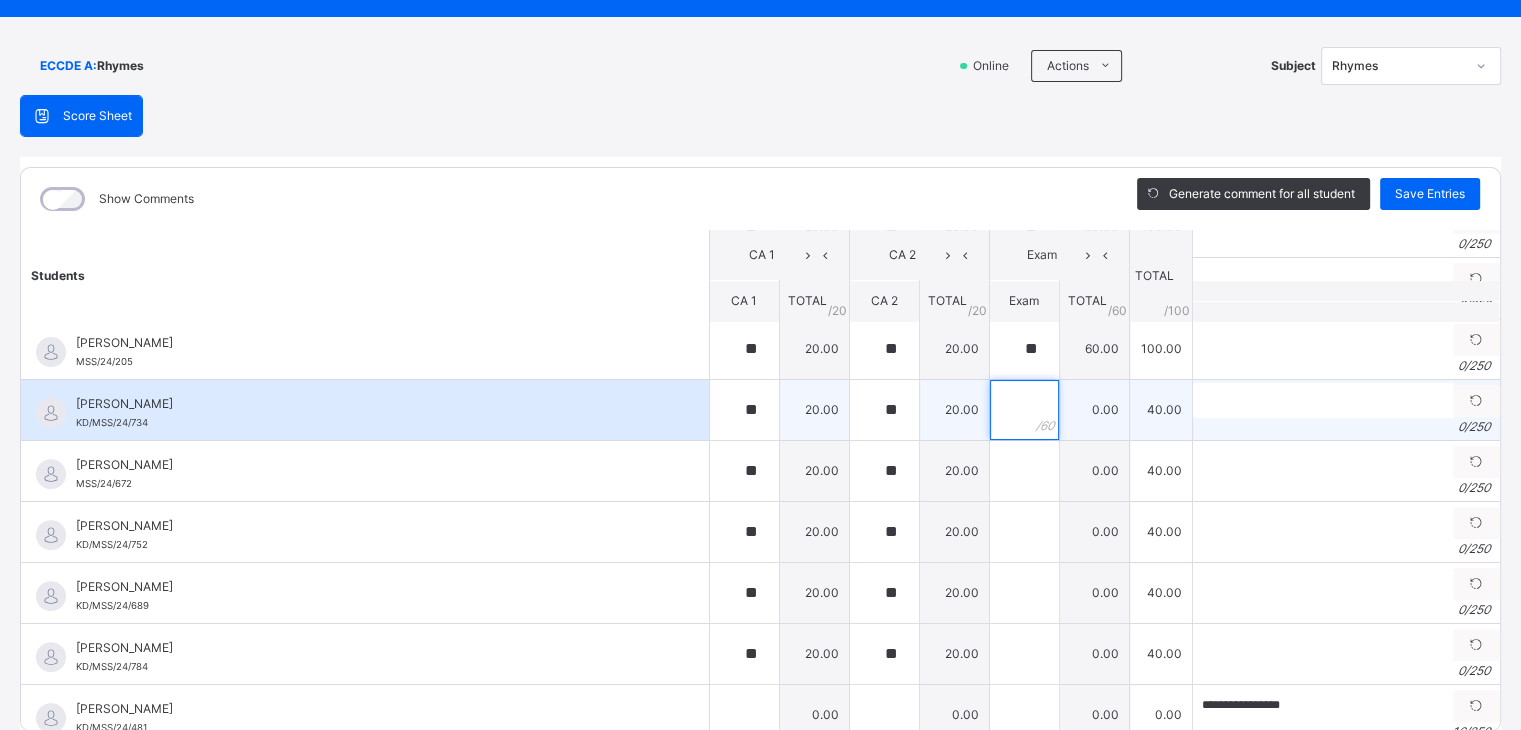click at bounding box center (1024, 410) 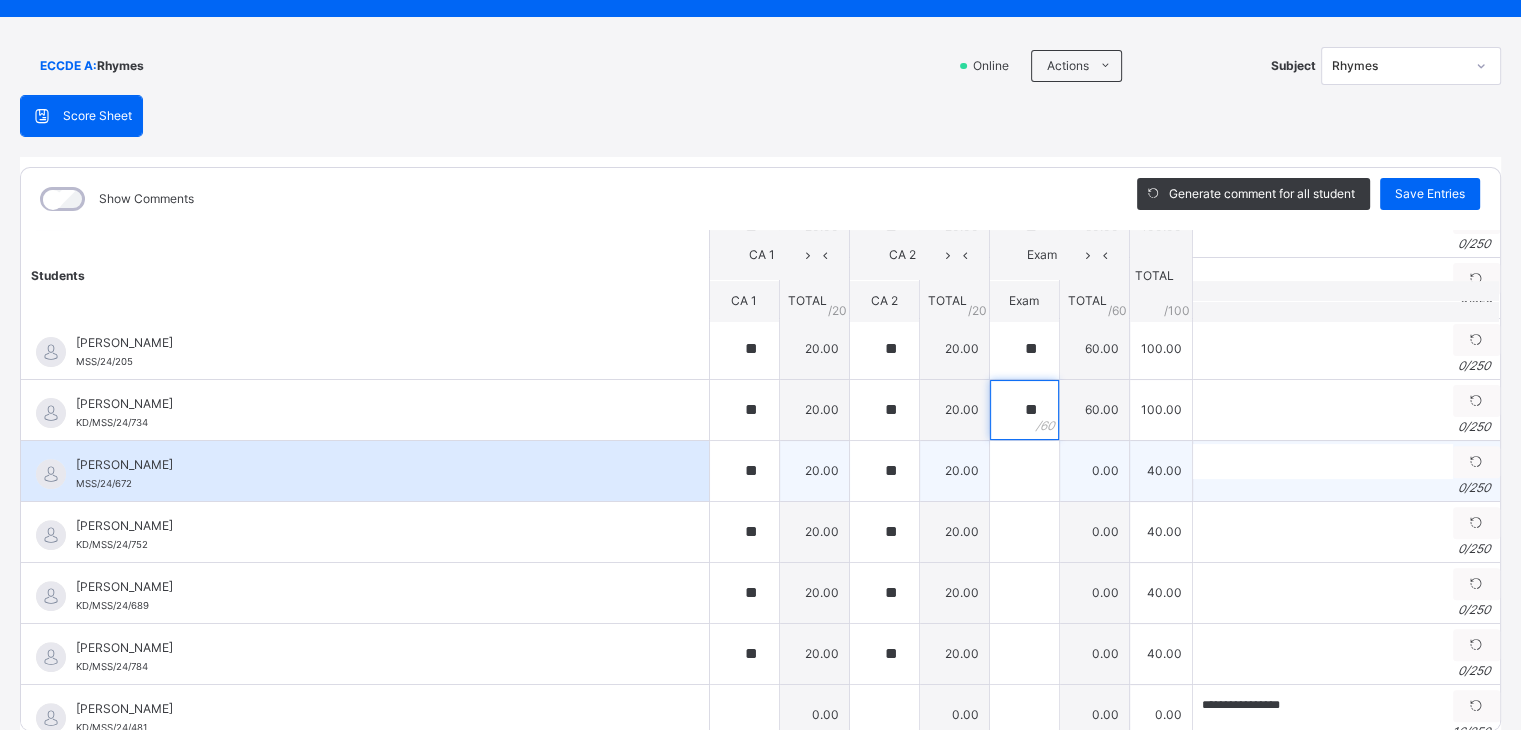 type on "**" 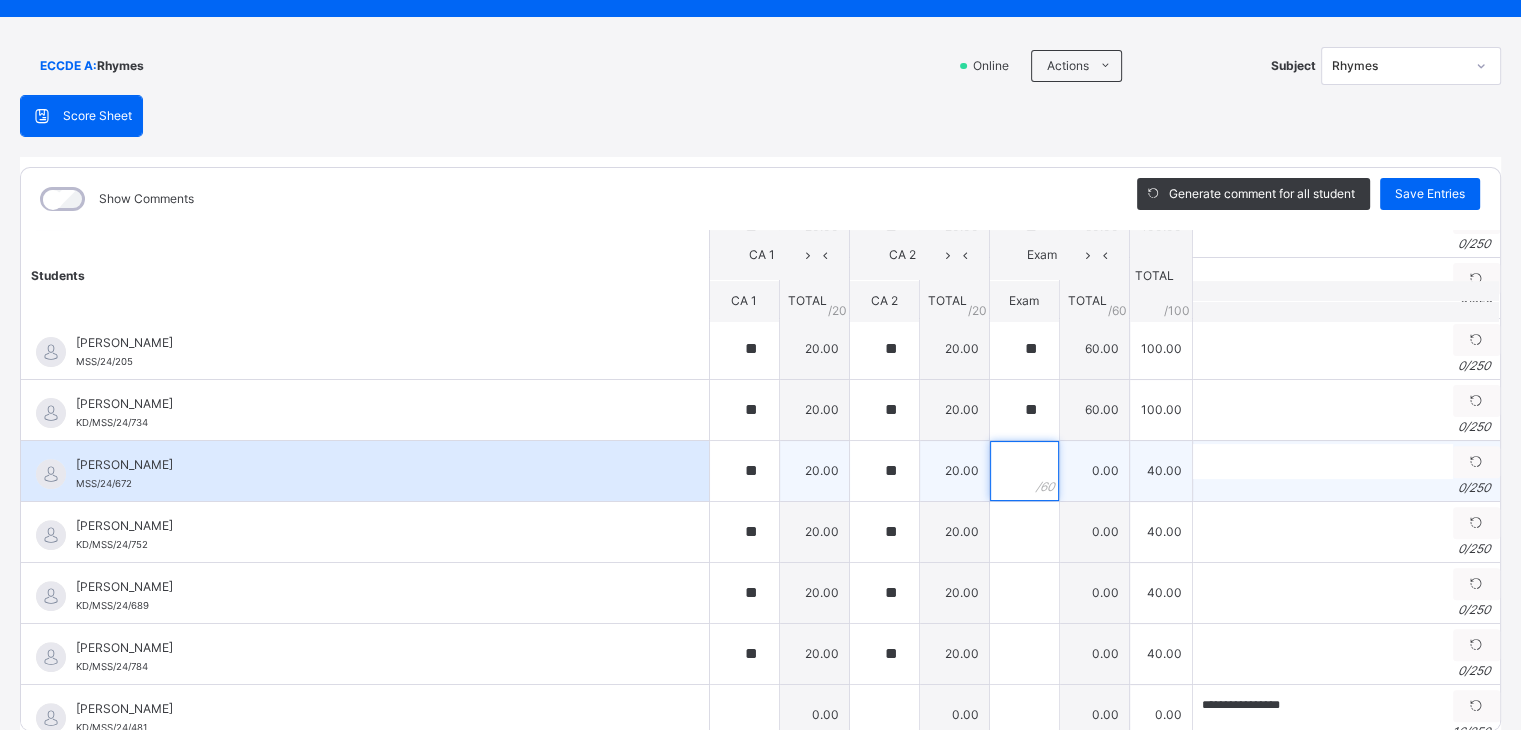 click at bounding box center [1024, 471] 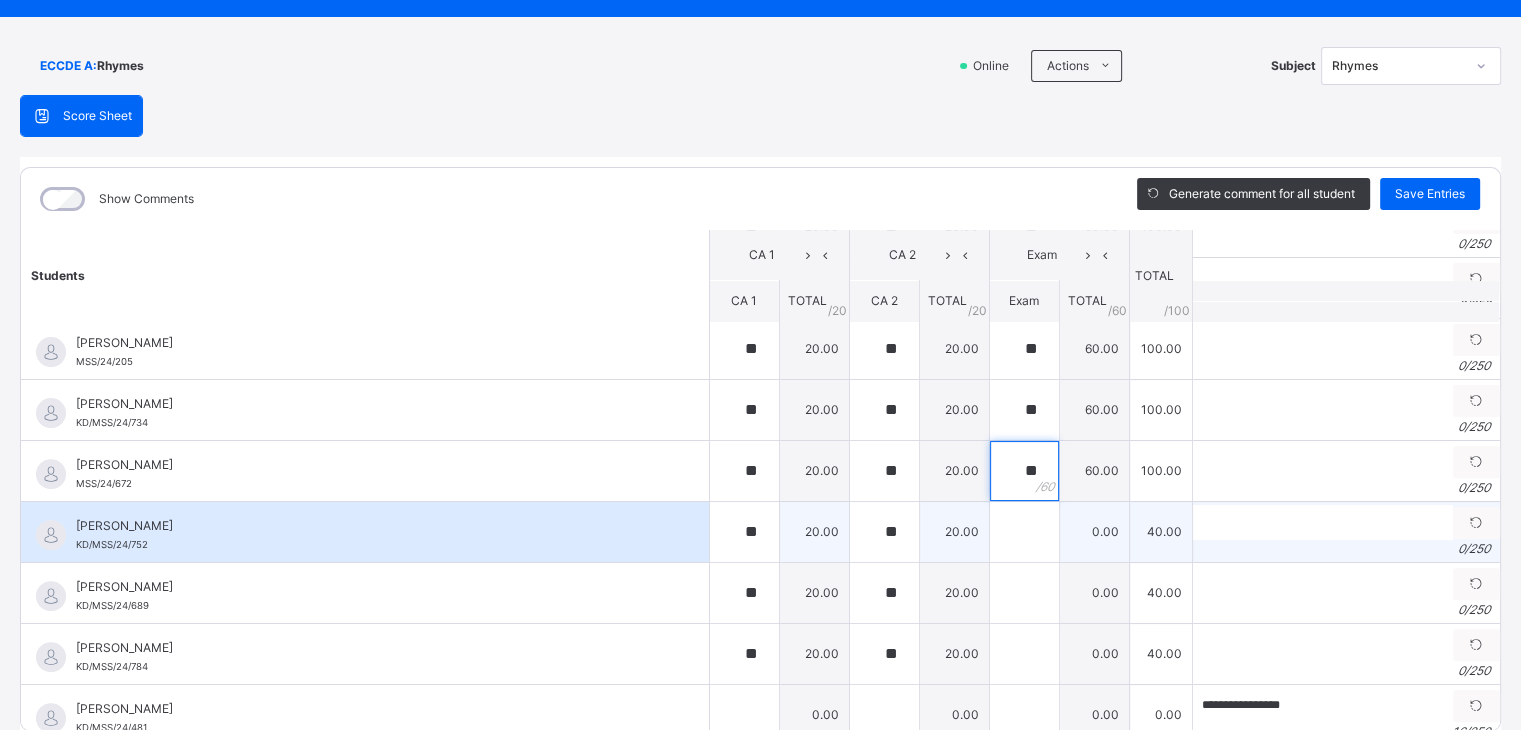 type on "**" 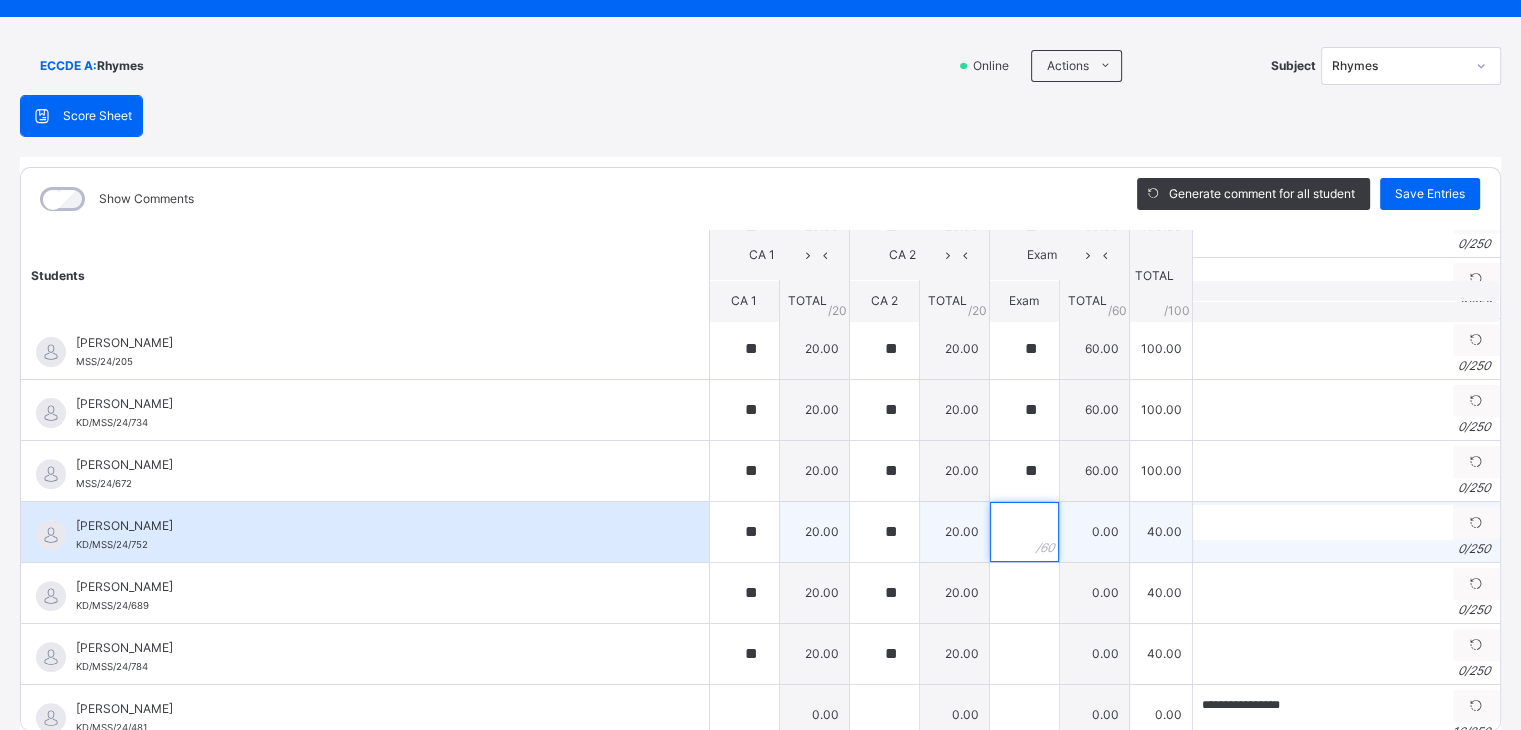 click at bounding box center (1024, 532) 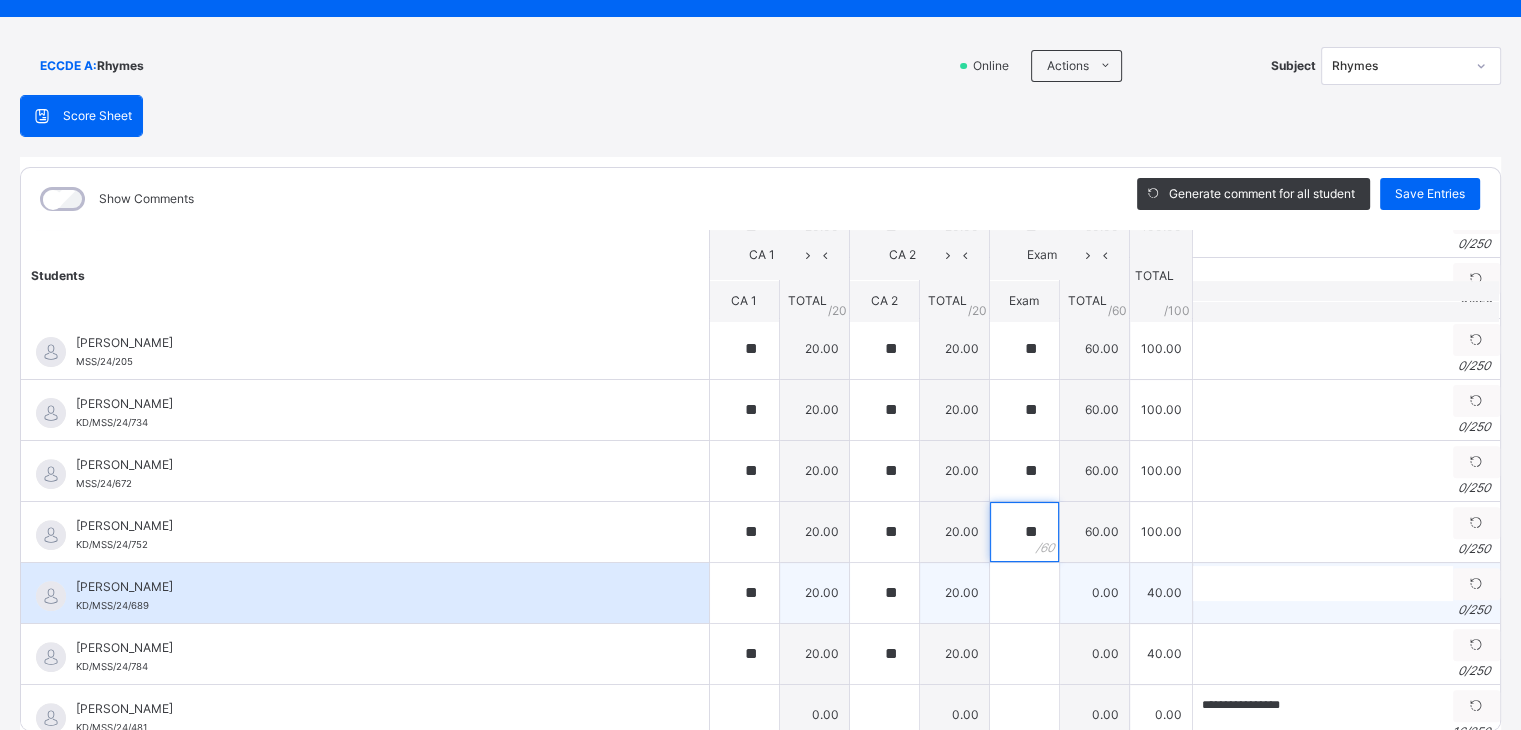 type on "**" 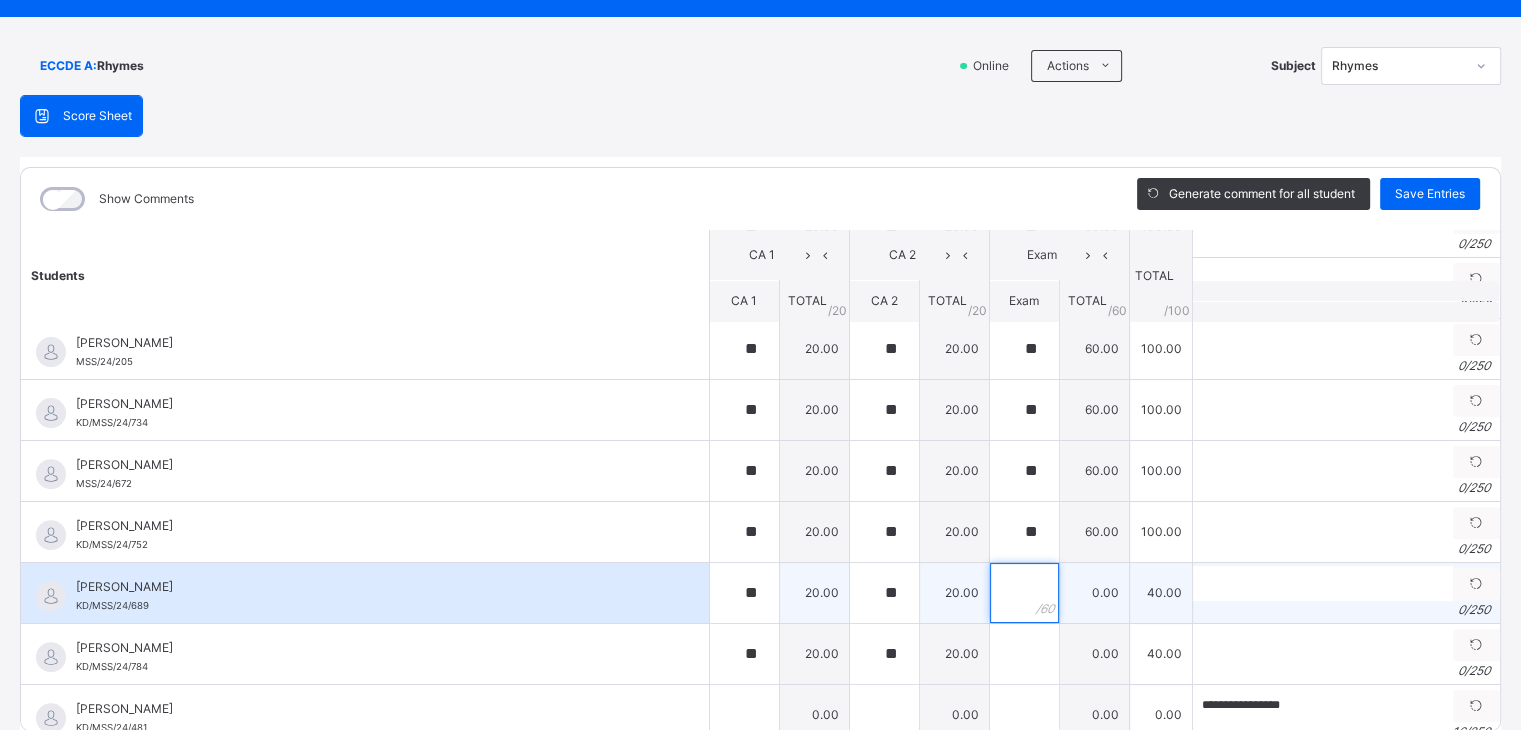 click at bounding box center (1024, 593) 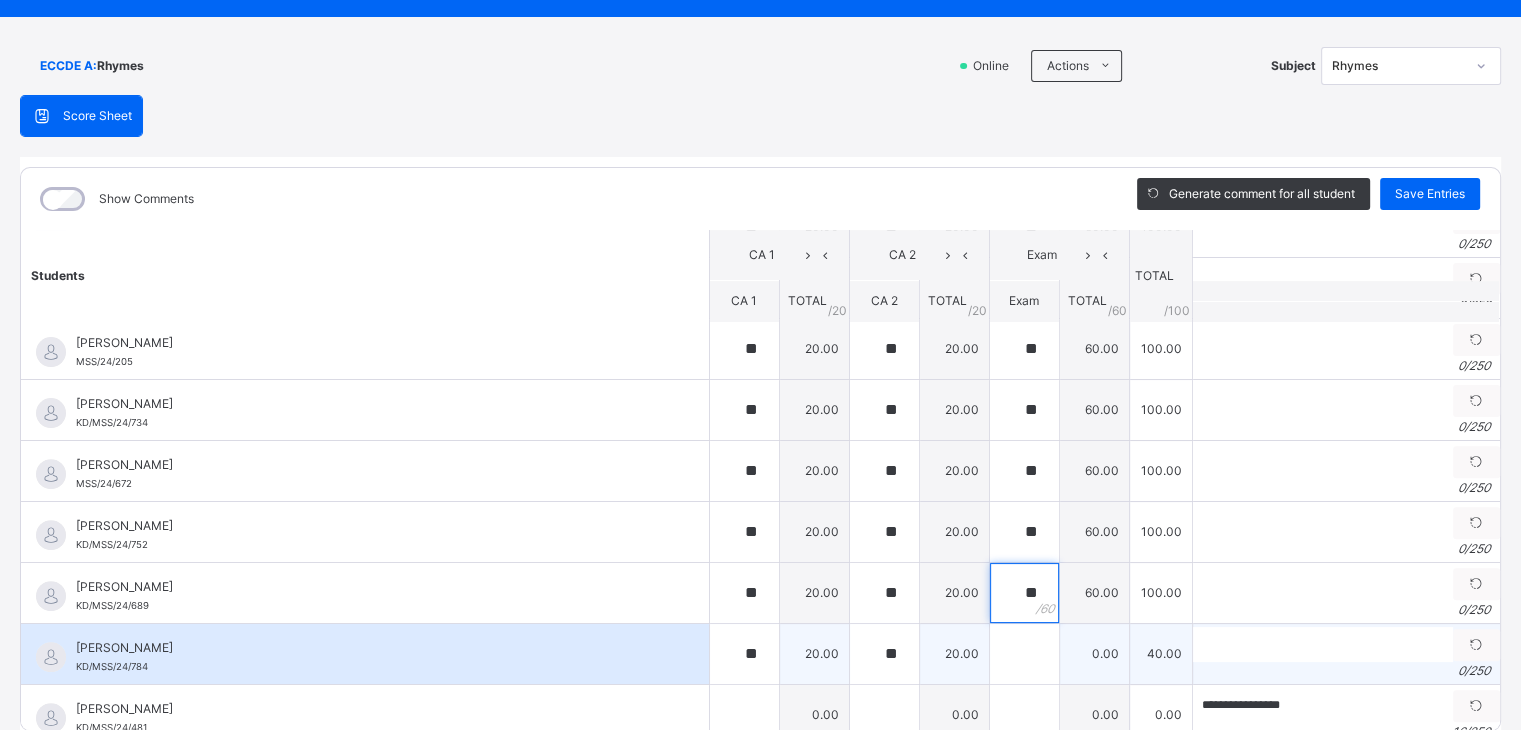 type 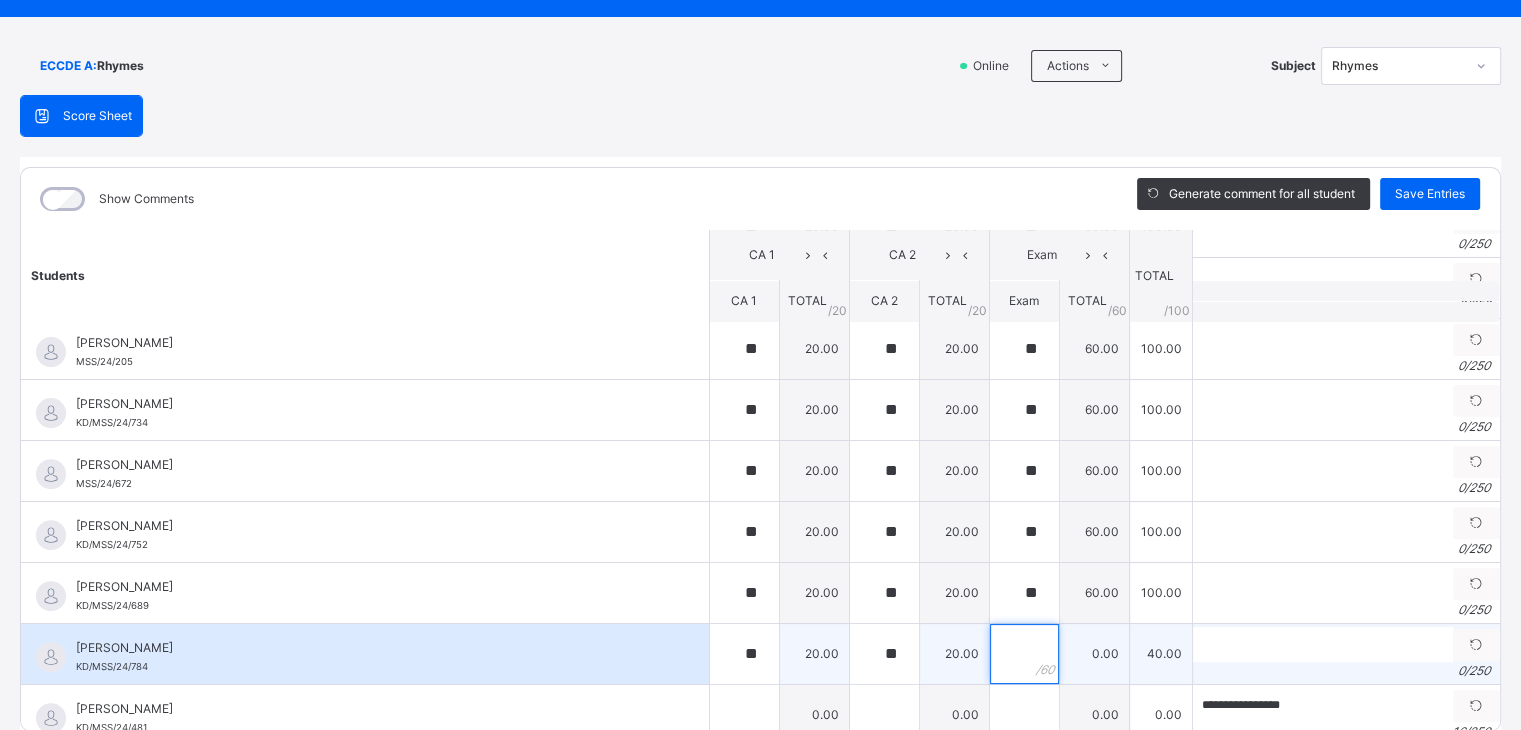 click at bounding box center (1024, 654) 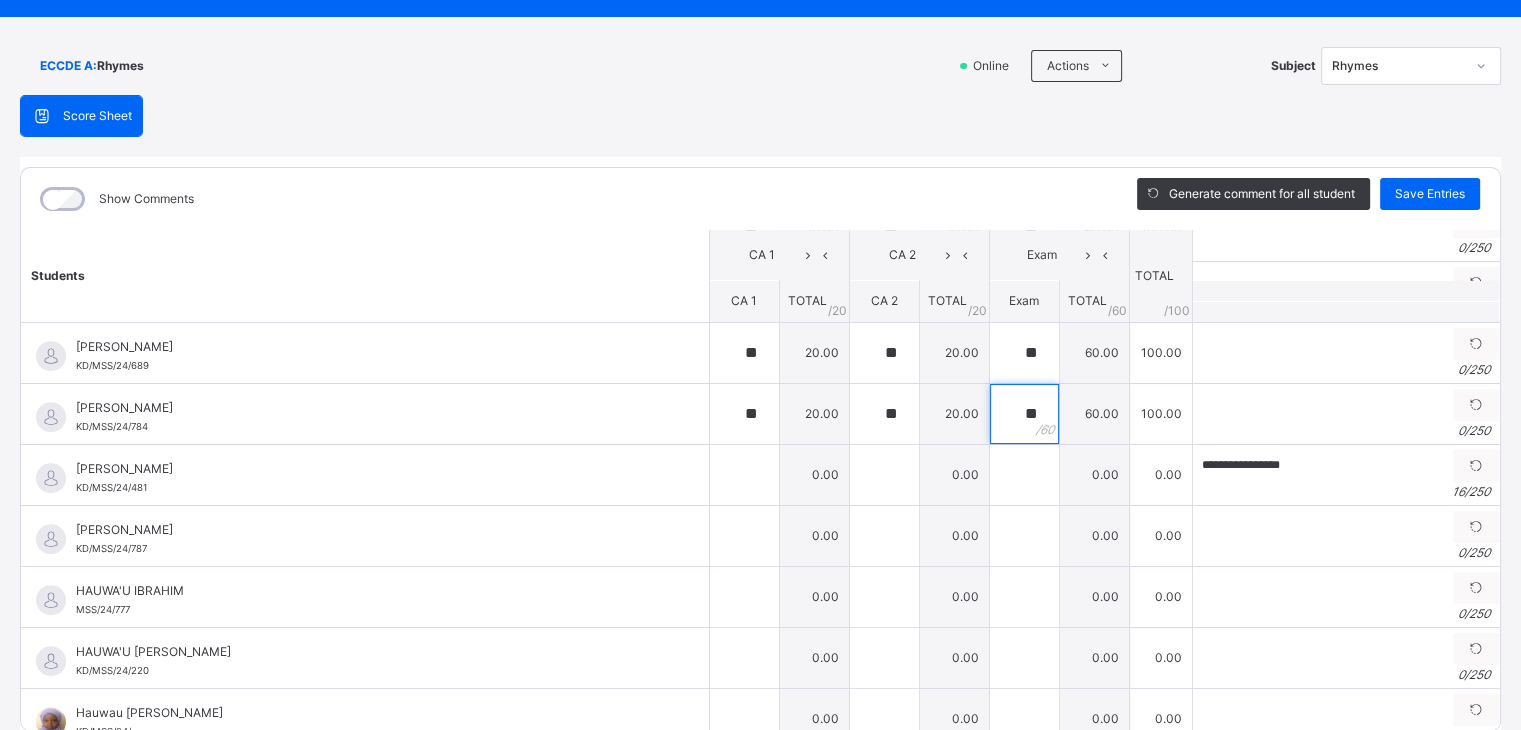 scroll, scrollTop: 1017, scrollLeft: 0, axis: vertical 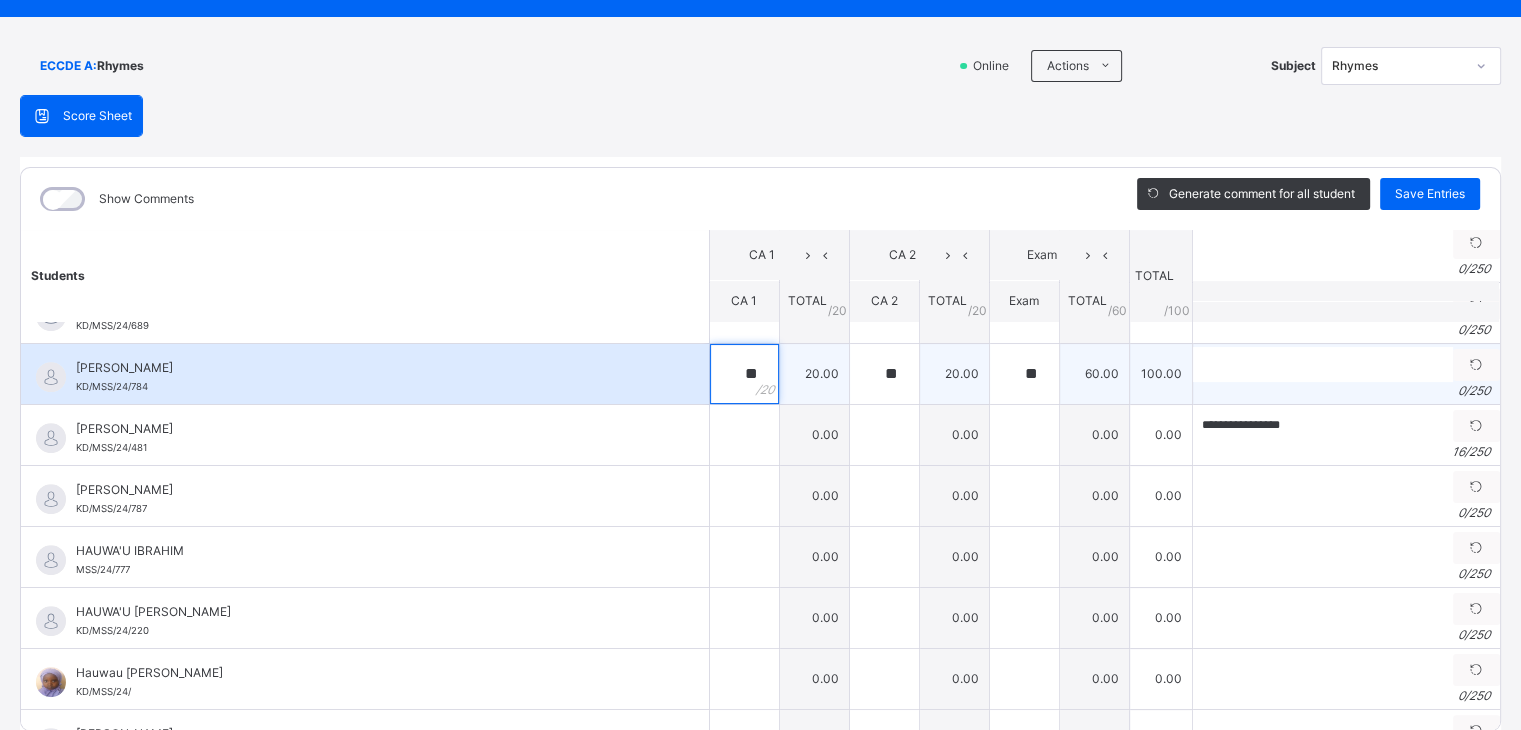 drag, startPoint x: 717, startPoint y: 366, endPoint x: 762, endPoint y: 377, distance: 46.32494 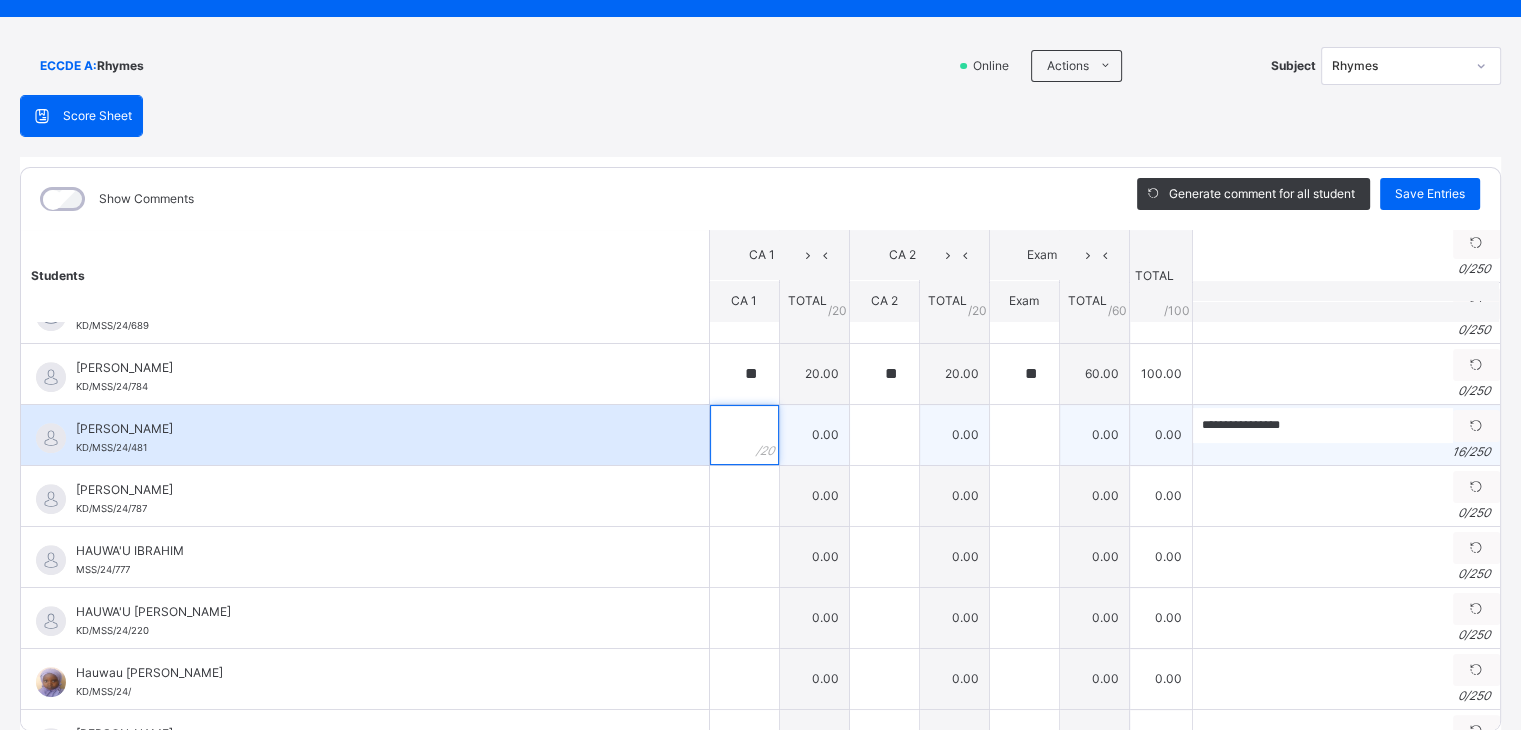 click at bounding box center (744, 435) 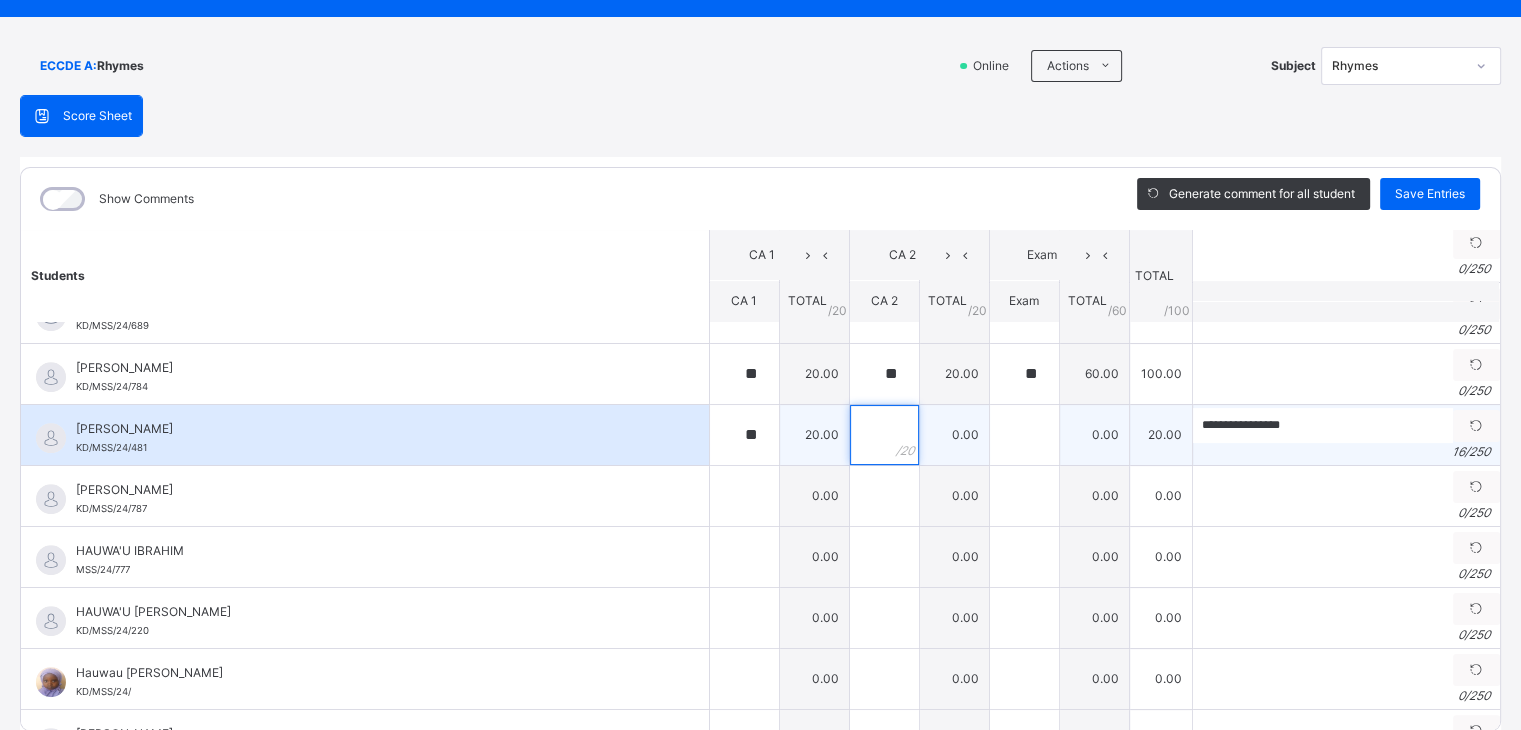 click at bounding box center (884, 435) 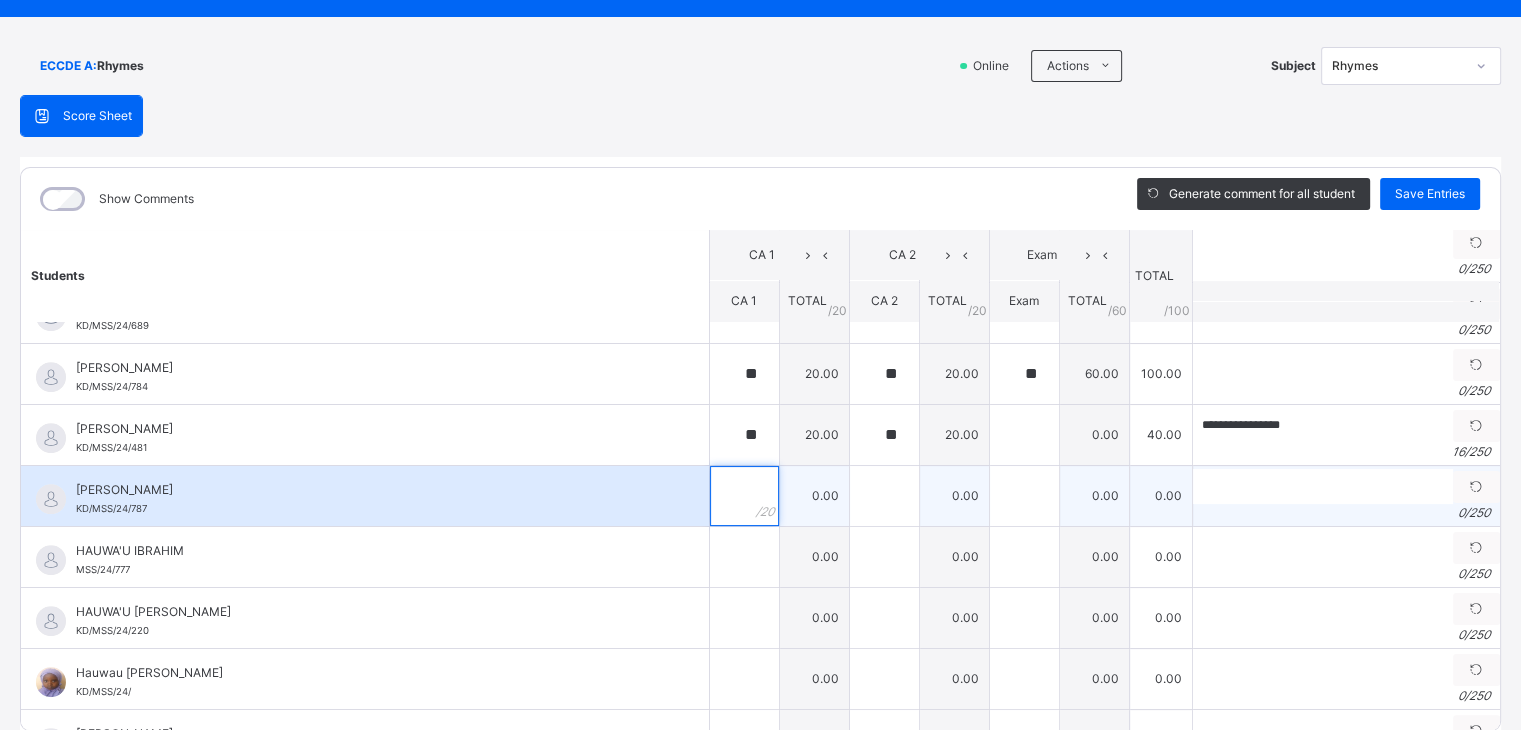 click at bounding box center (744, 496) 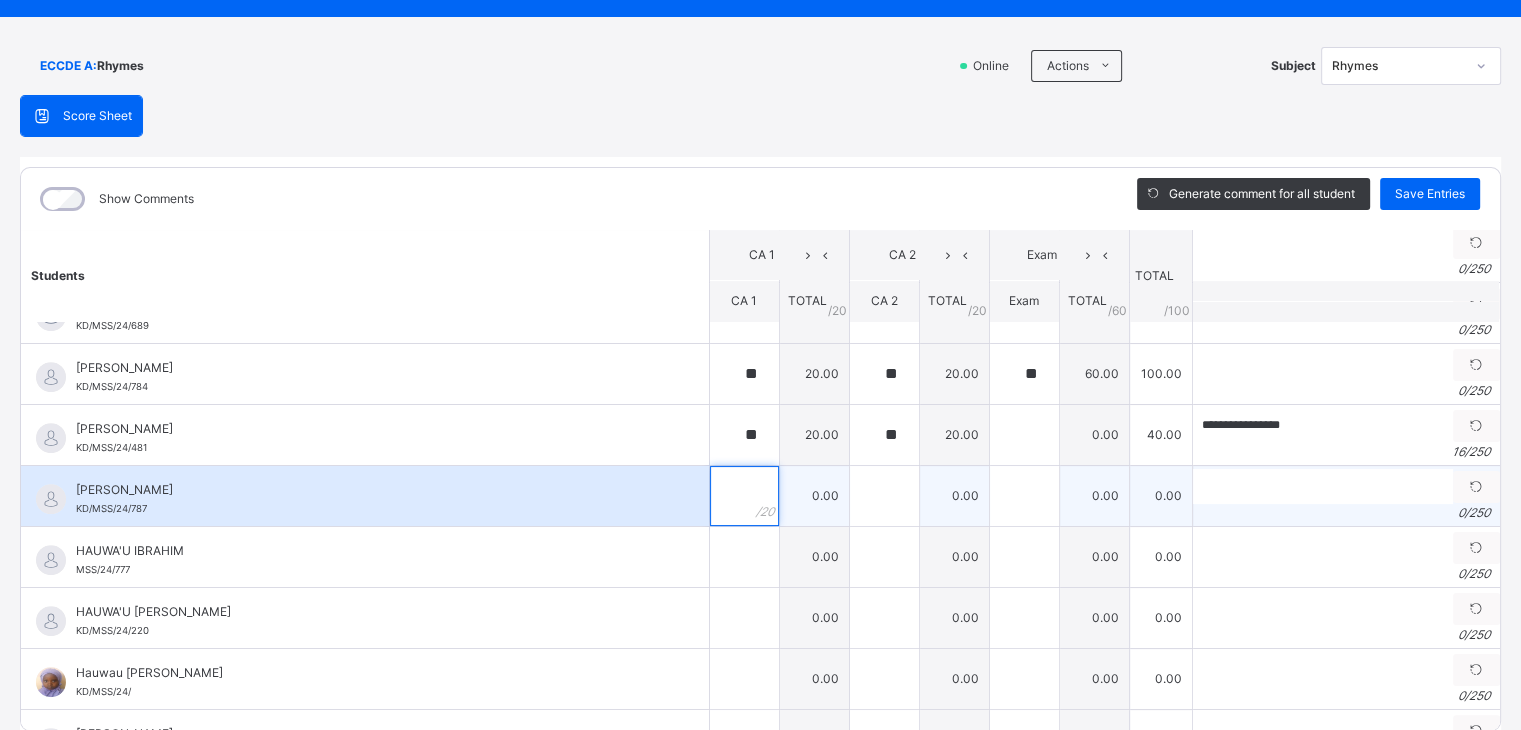 paste on "**" 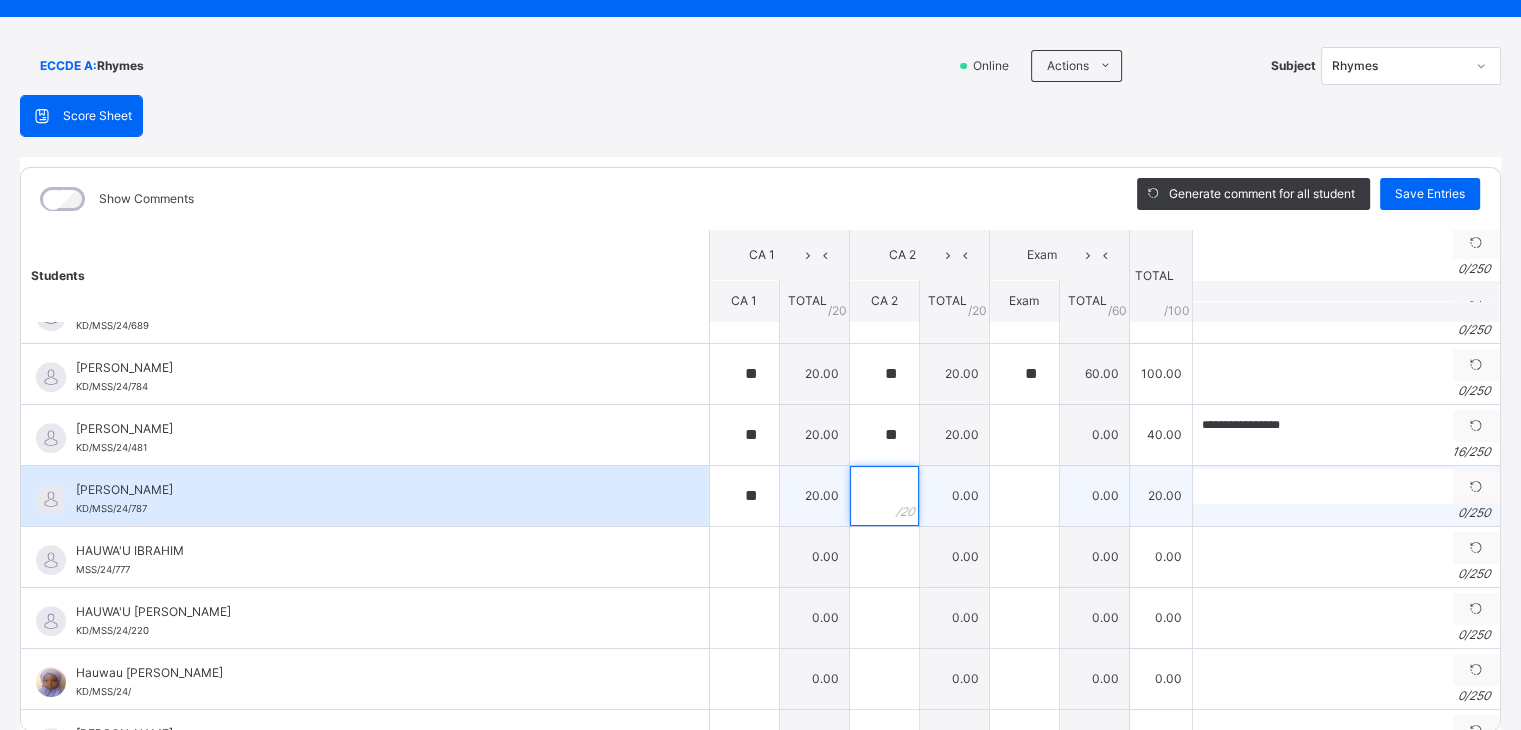click at bounding box center [884, 496] 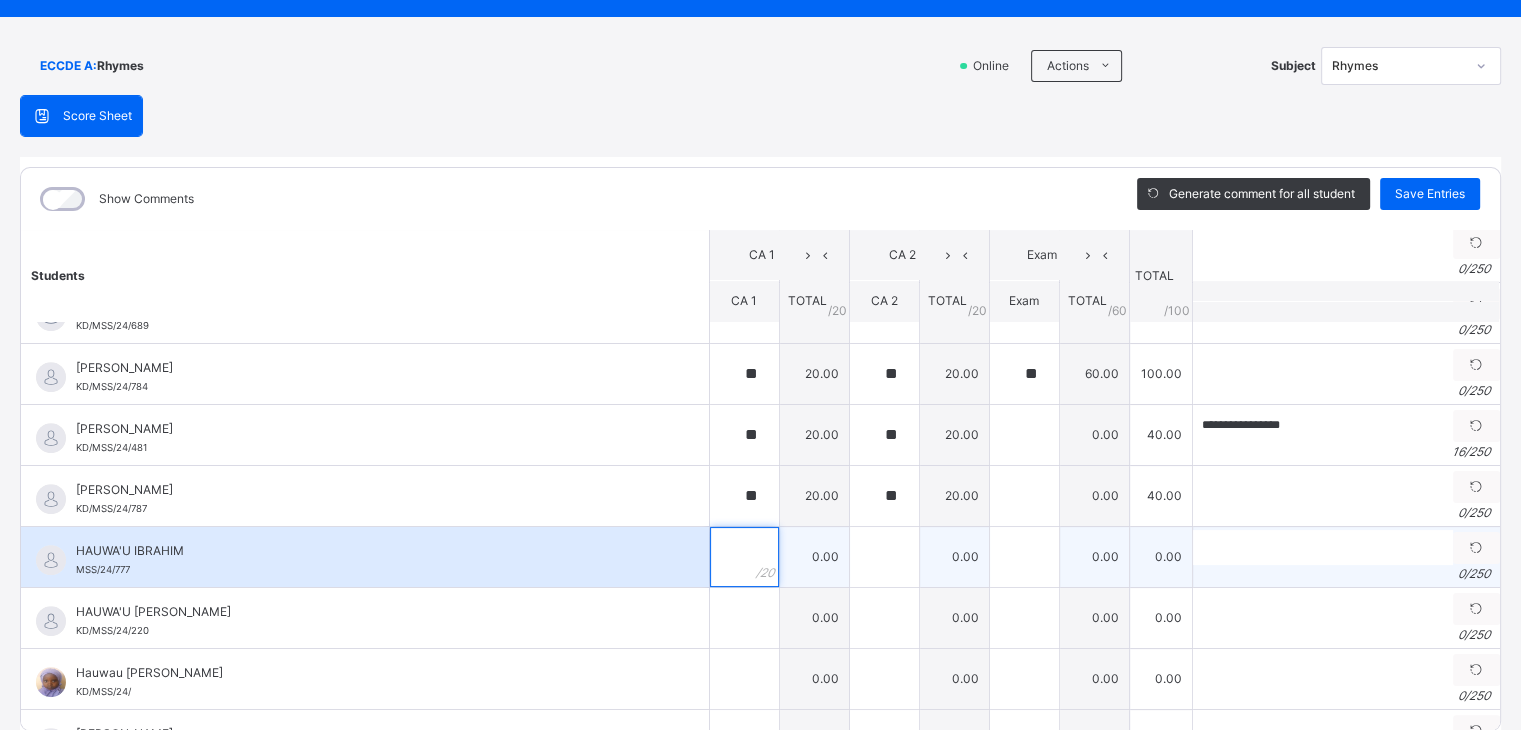 click at bounding box center [744, 557] 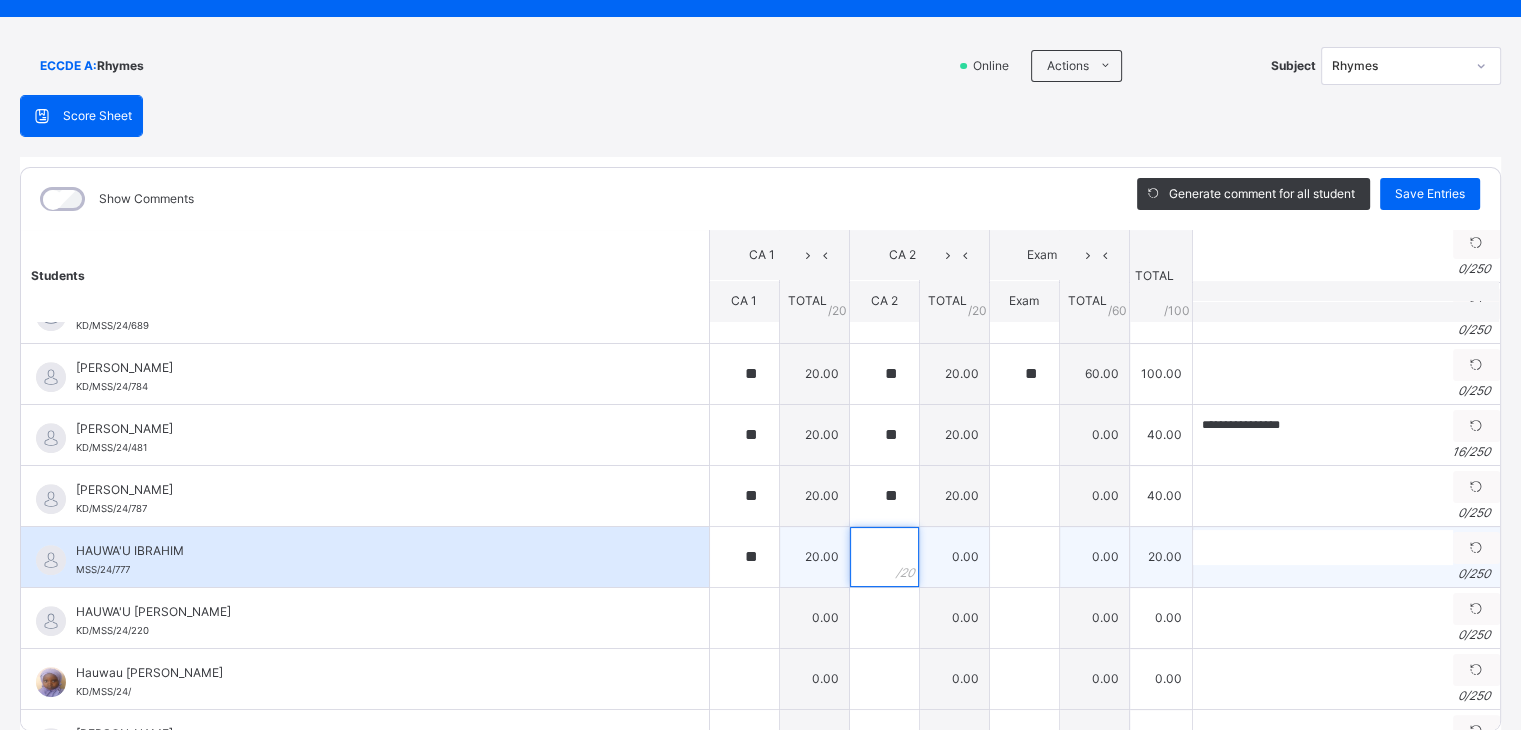 click at bounding box center (884, 557) 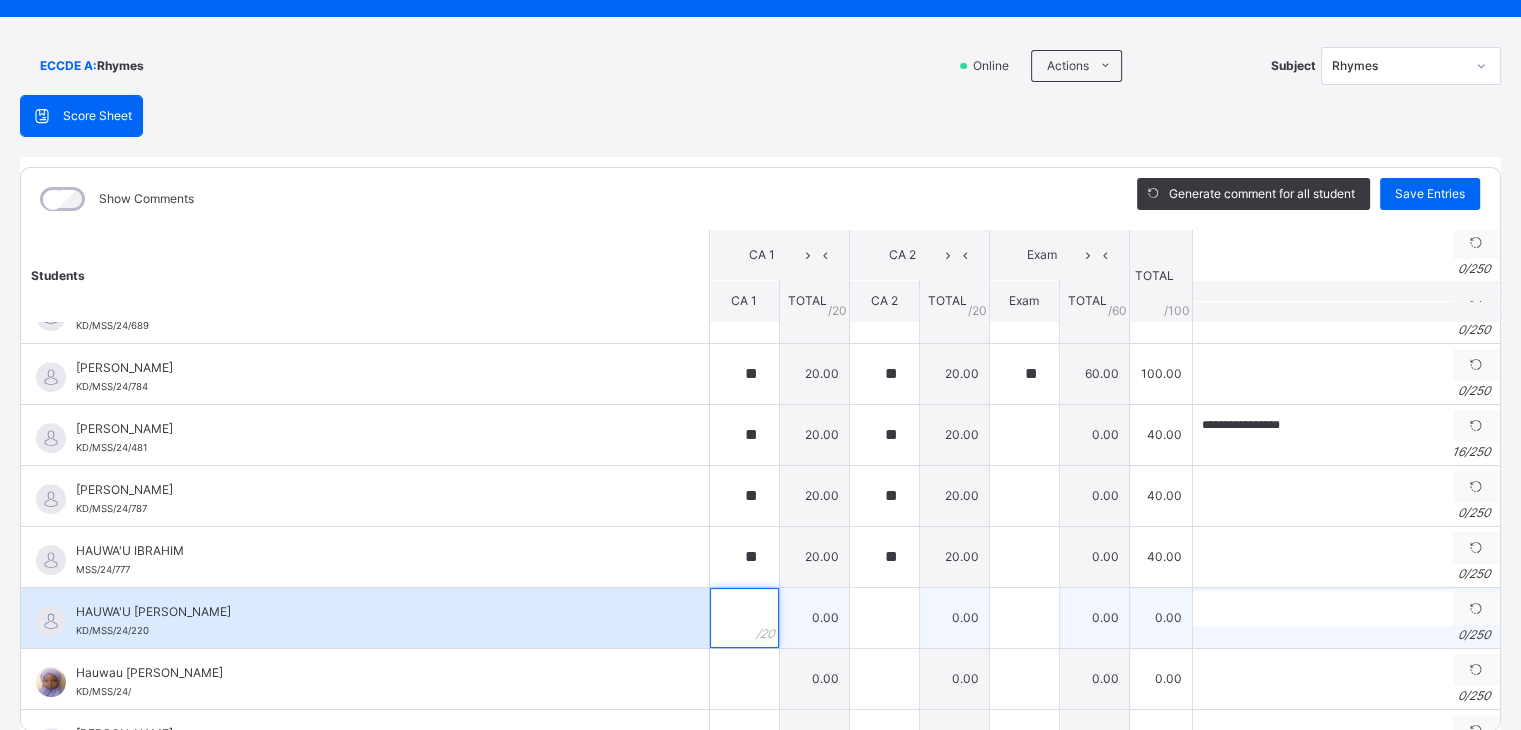 click at bounding box center [744, 618] 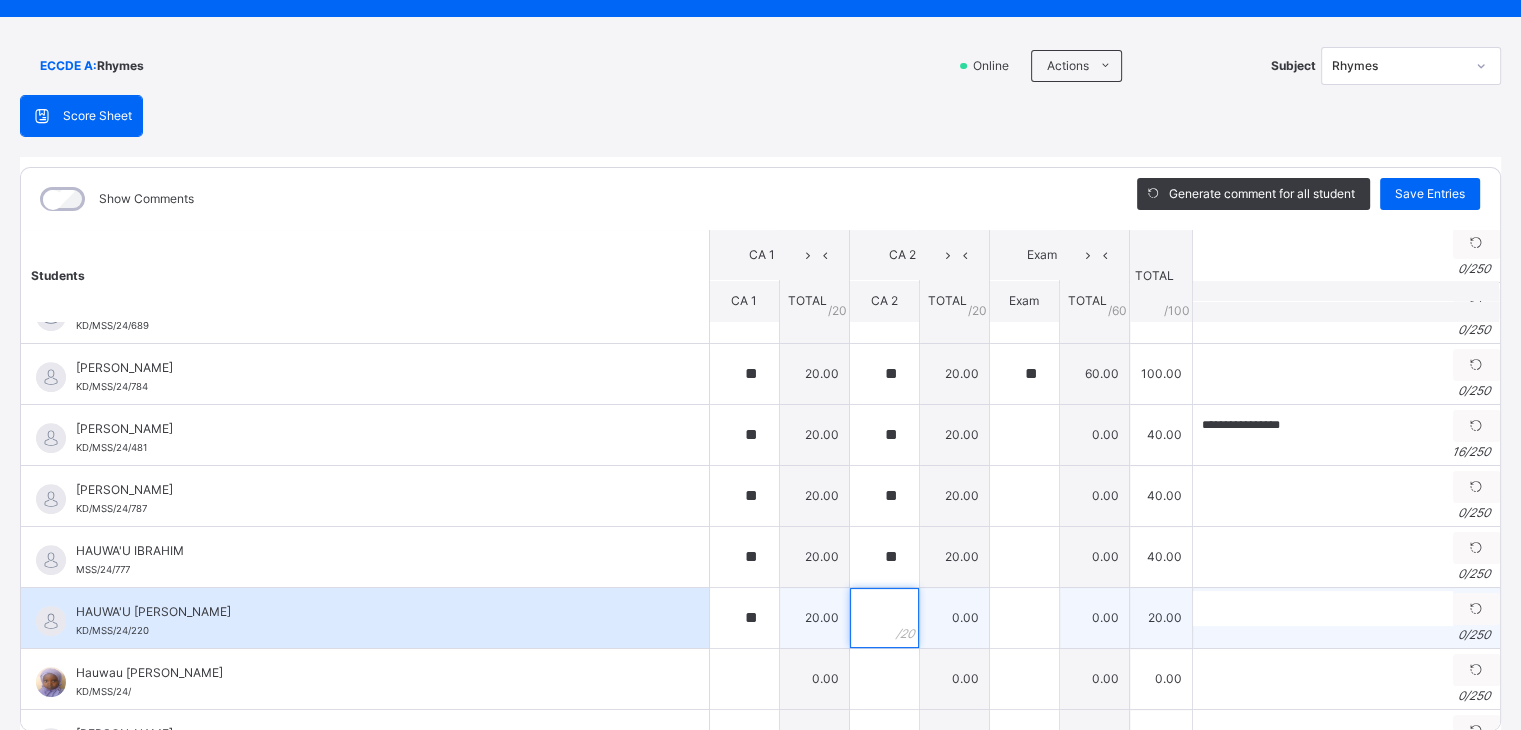click at bounding box center [884, 618] 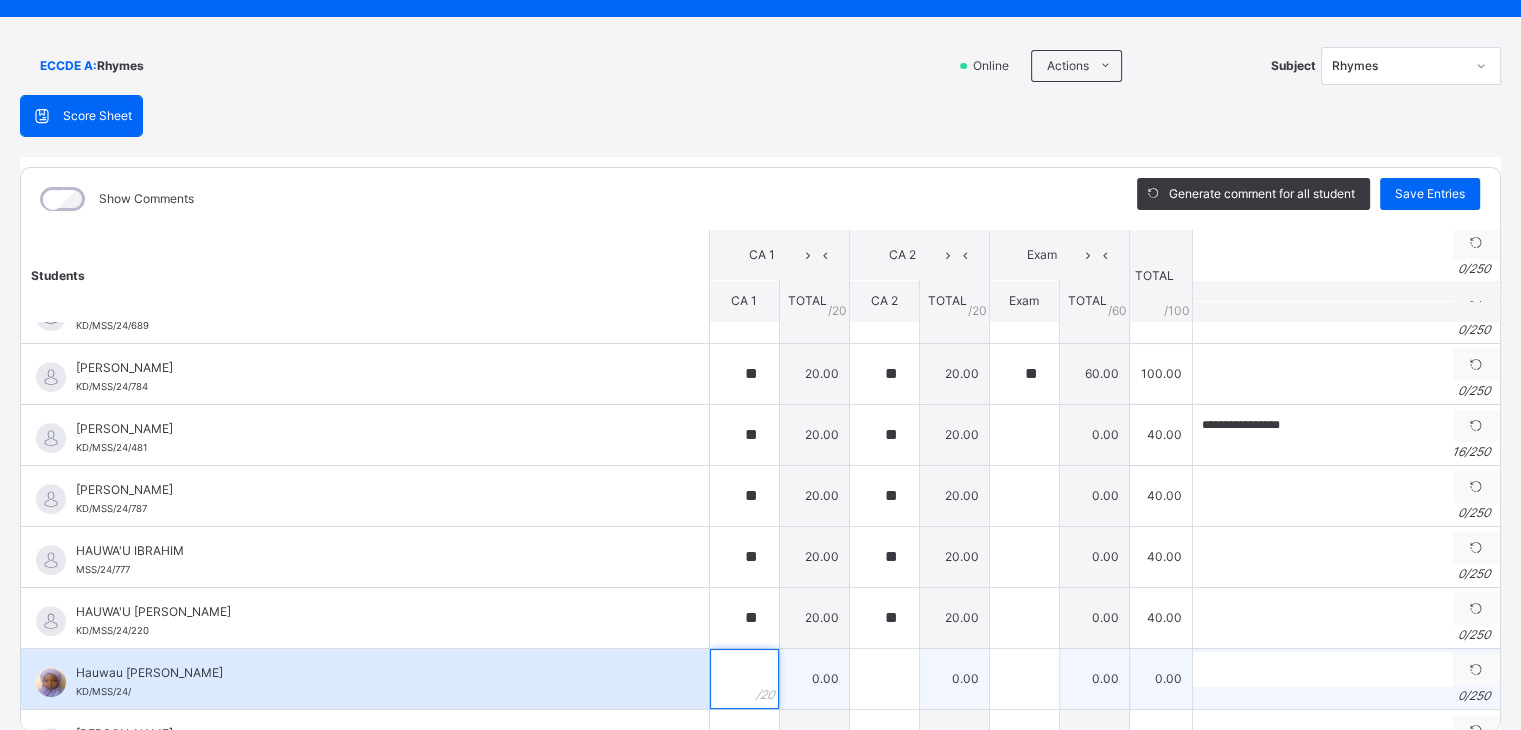 click at bounding box center [744, 679] 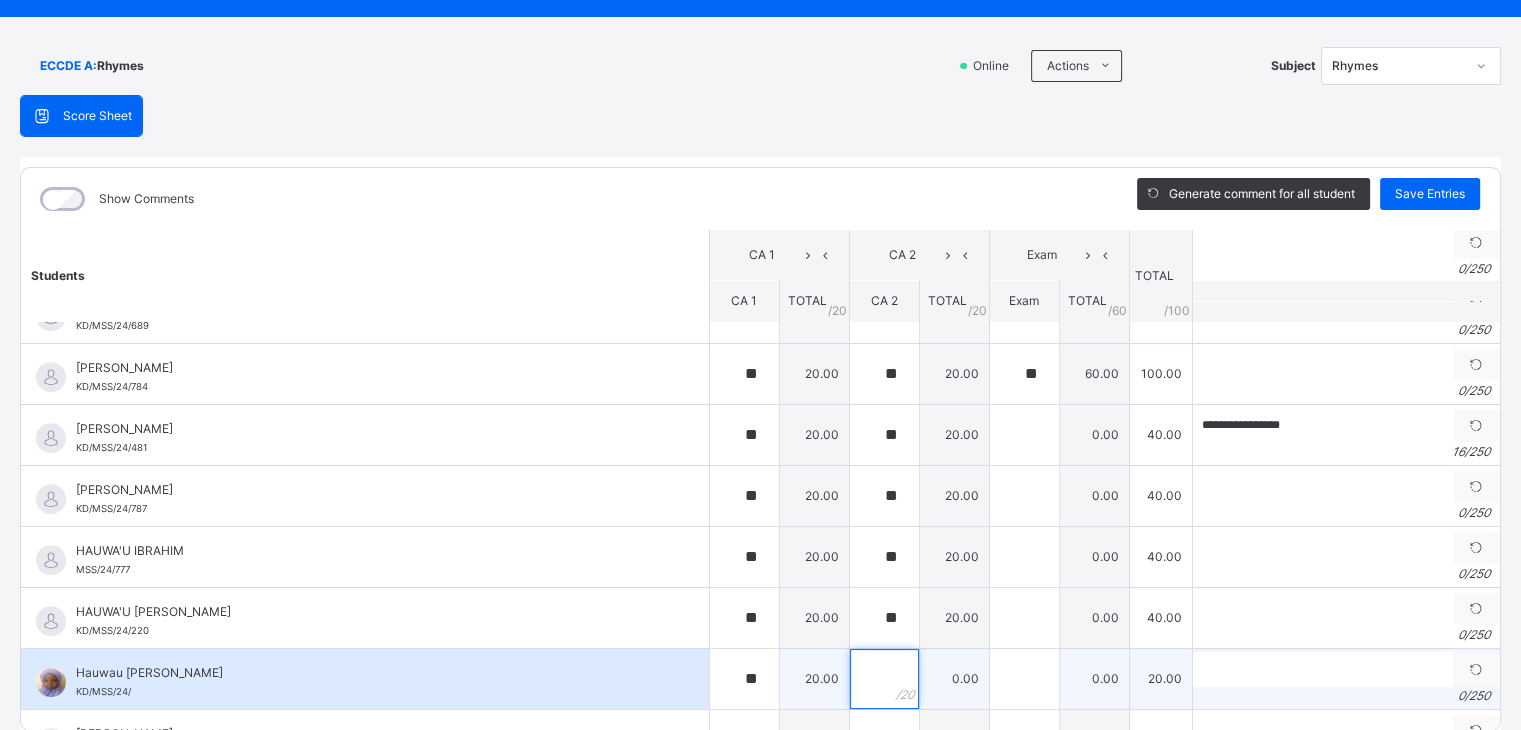 click at bounding box center [884, 679] 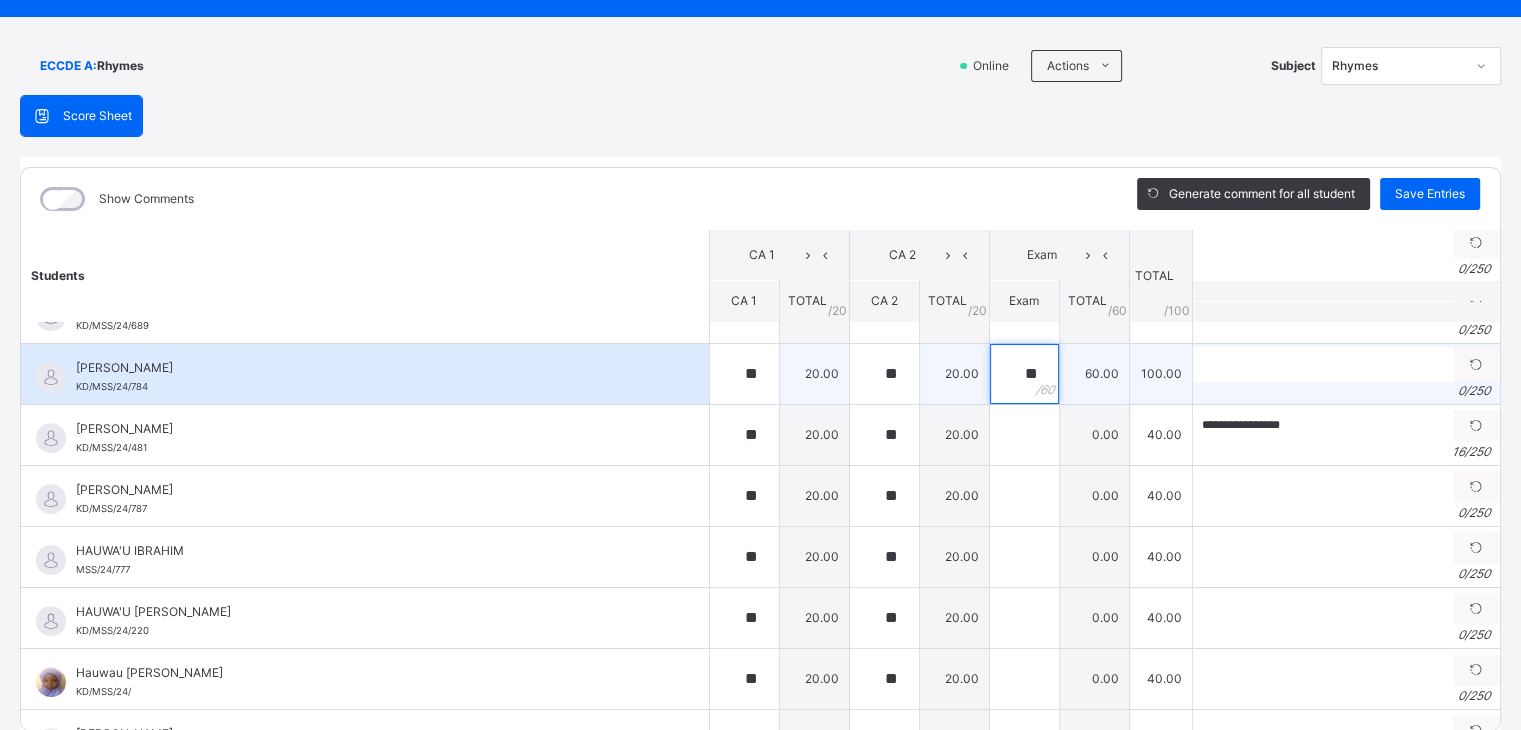 drag, startPoint x: 993, startPoint y: 366, endPoint x: 1019, endPoint y: 380, distance: 29.529646 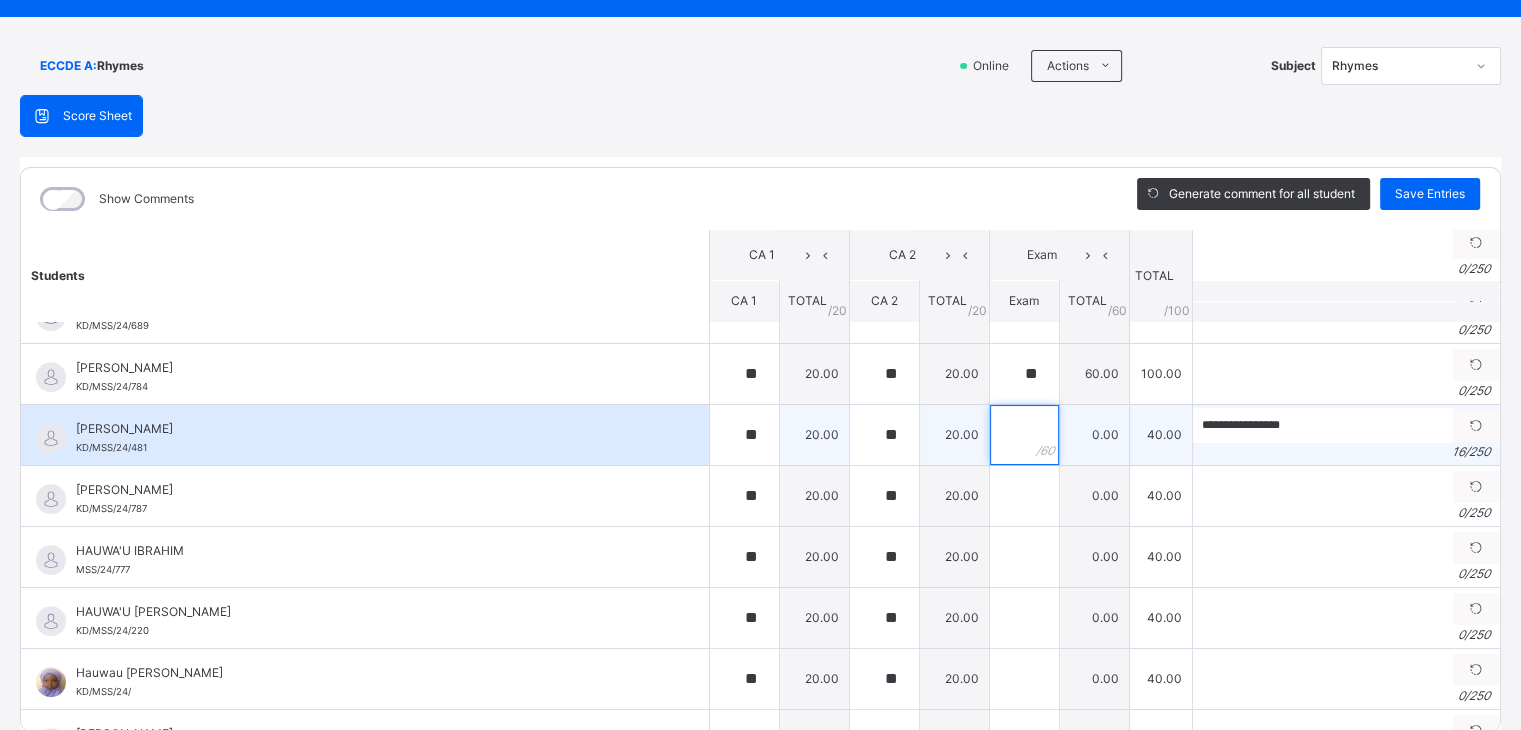 click at bounding box center (1024, 435) 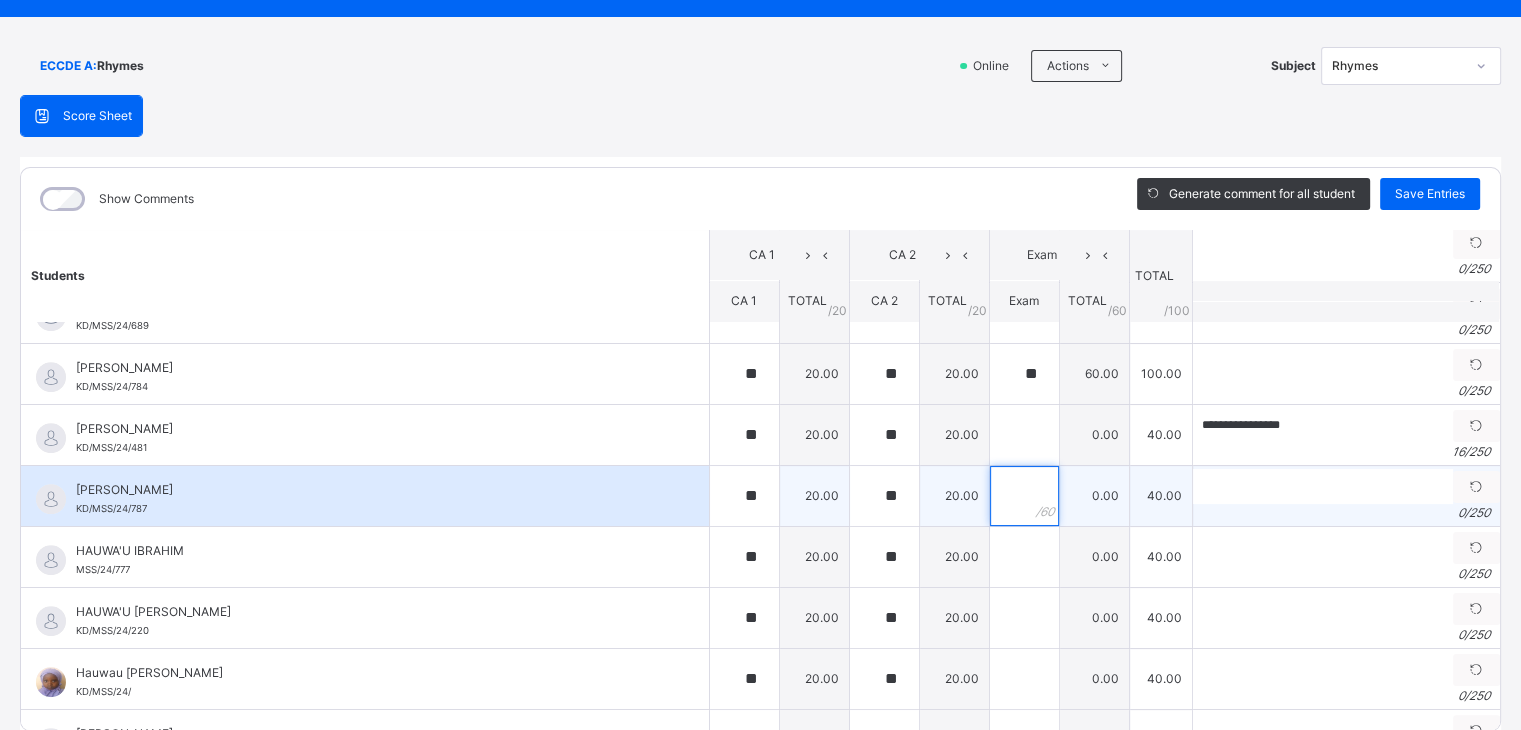 click at bounding box center (1024, 496) 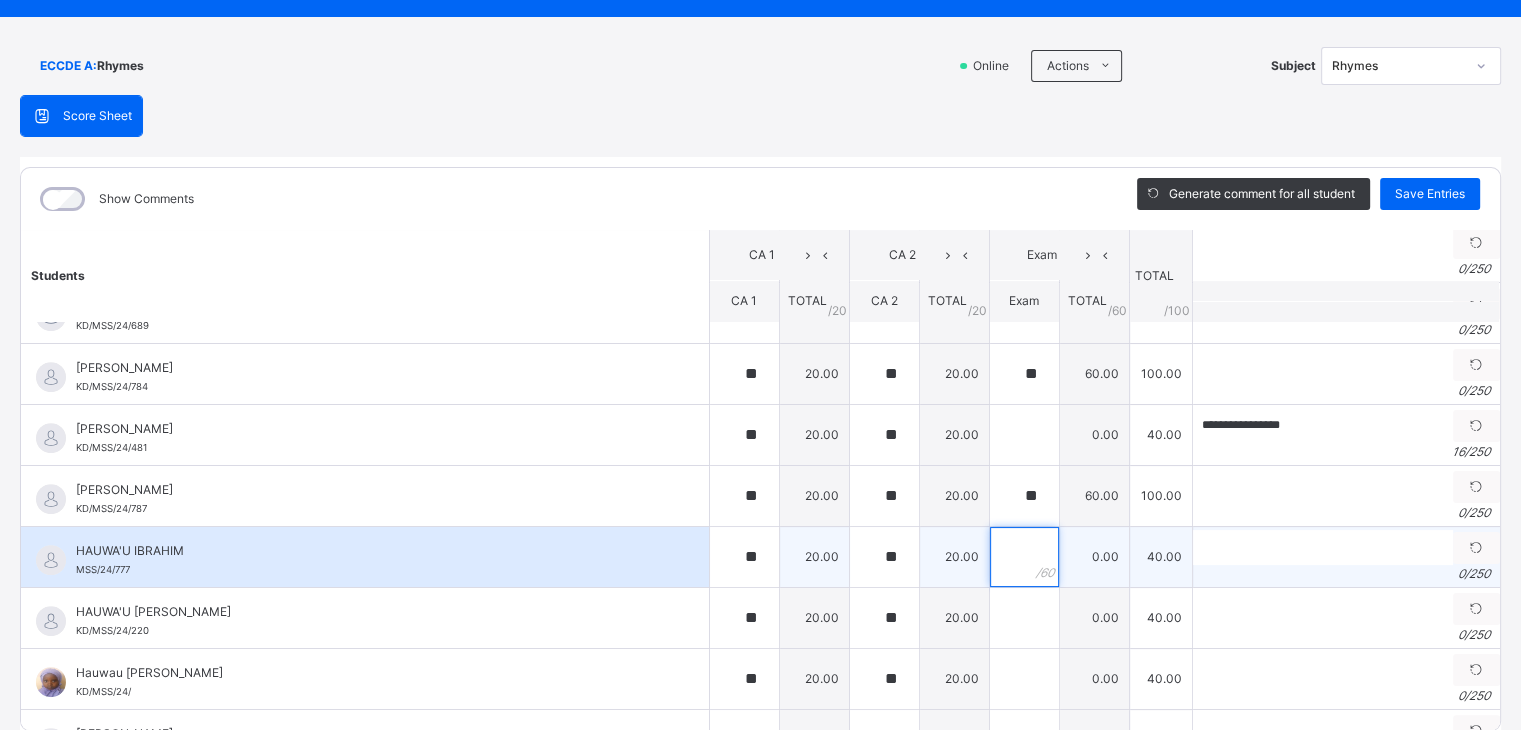 click at bounding box center (1024, 557) 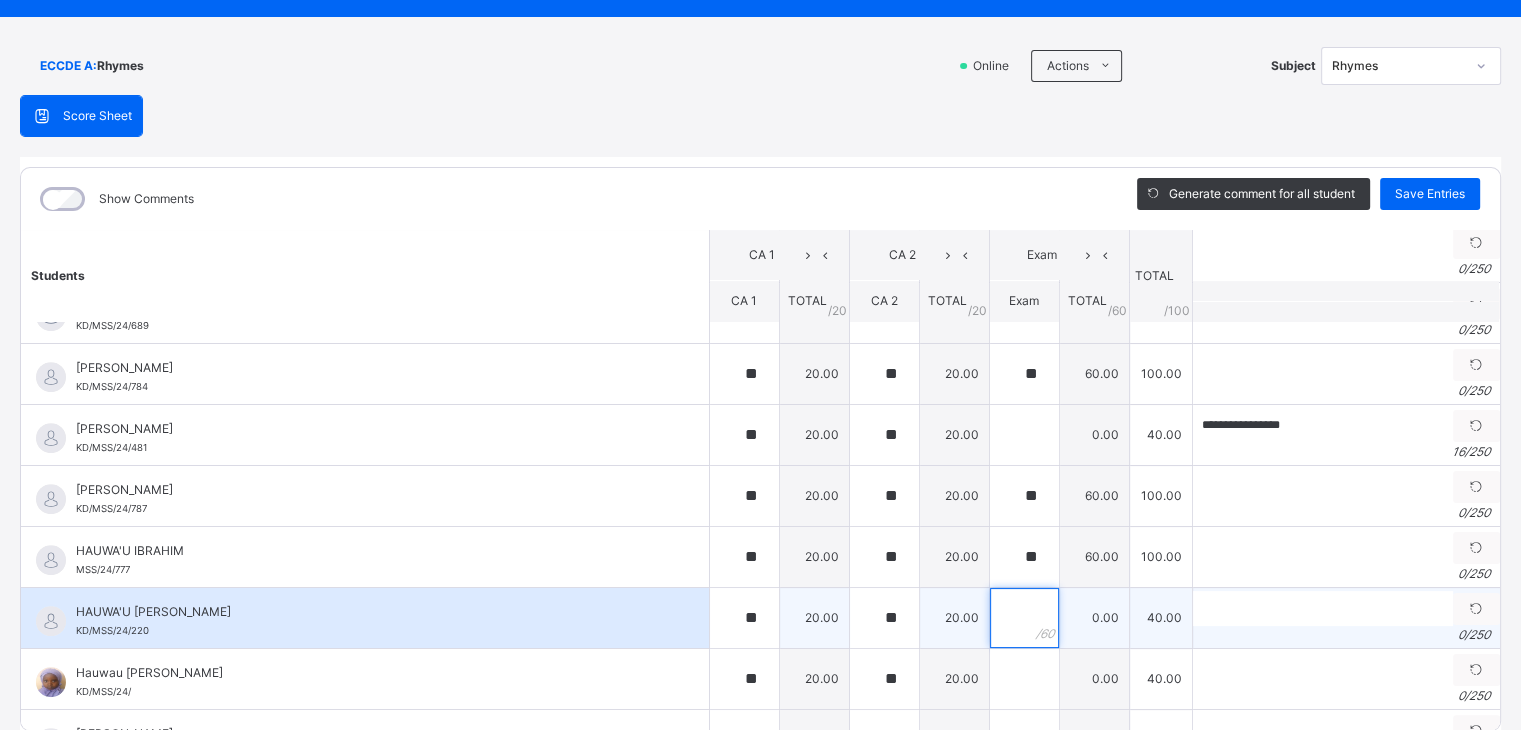 click at bounding box center [1024, 618] 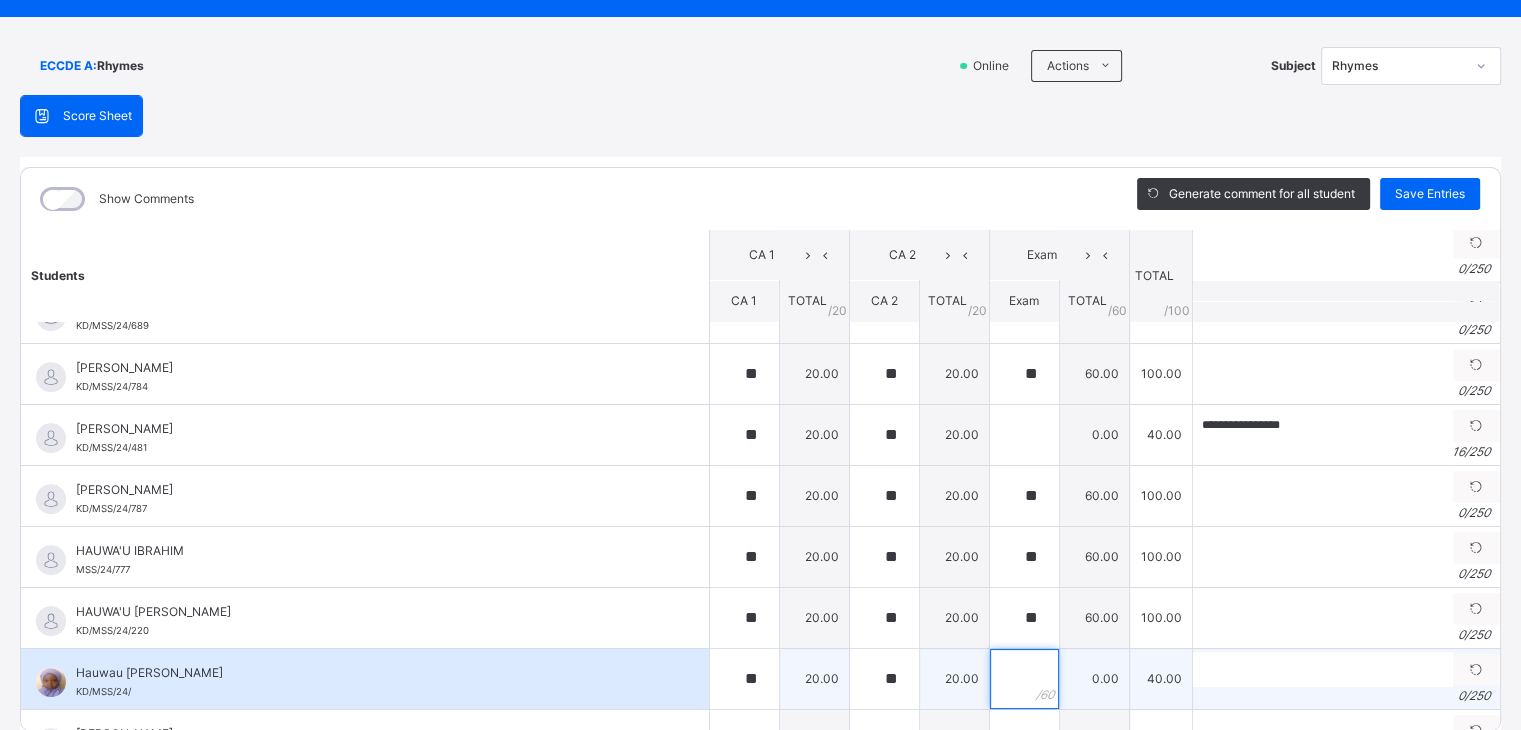 click at bounding box center [1024, 679] 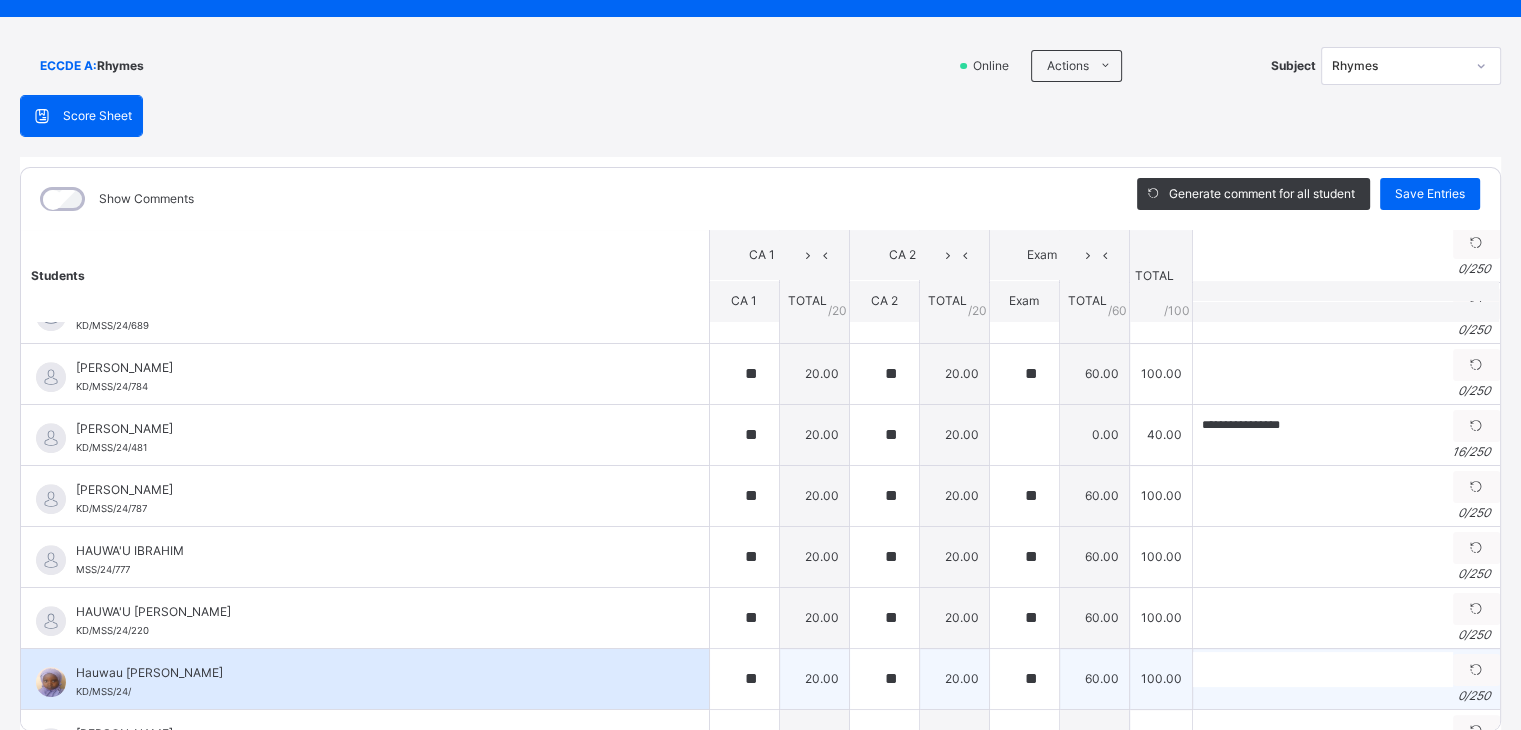 click on "Hauwau [PERSON_NAME] KD/MSS/24/" at bounding box center [370, 682] 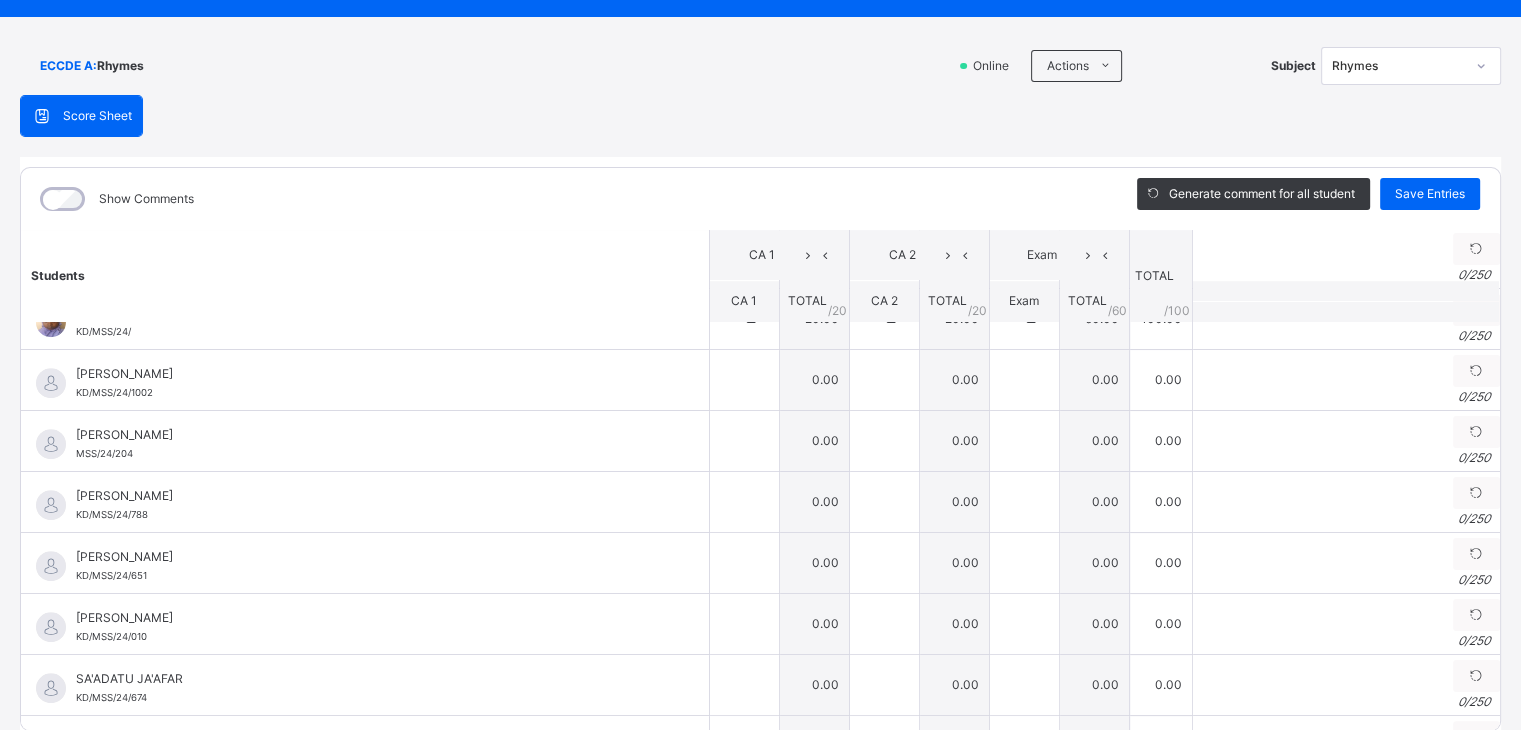 scroll, scrollTop: 1337, scrollLeft: 0, axis: vertical 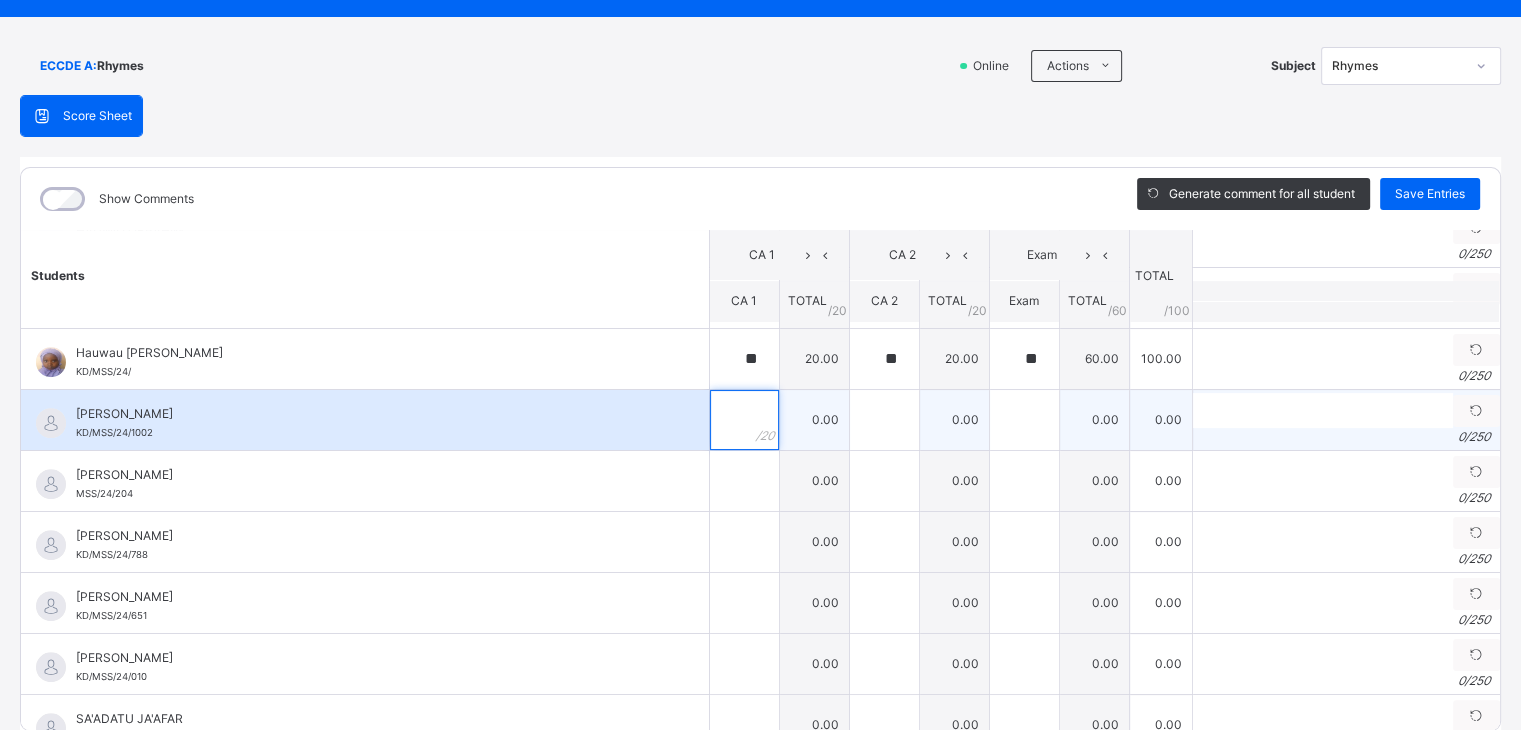click at bounding box center (744, 420) 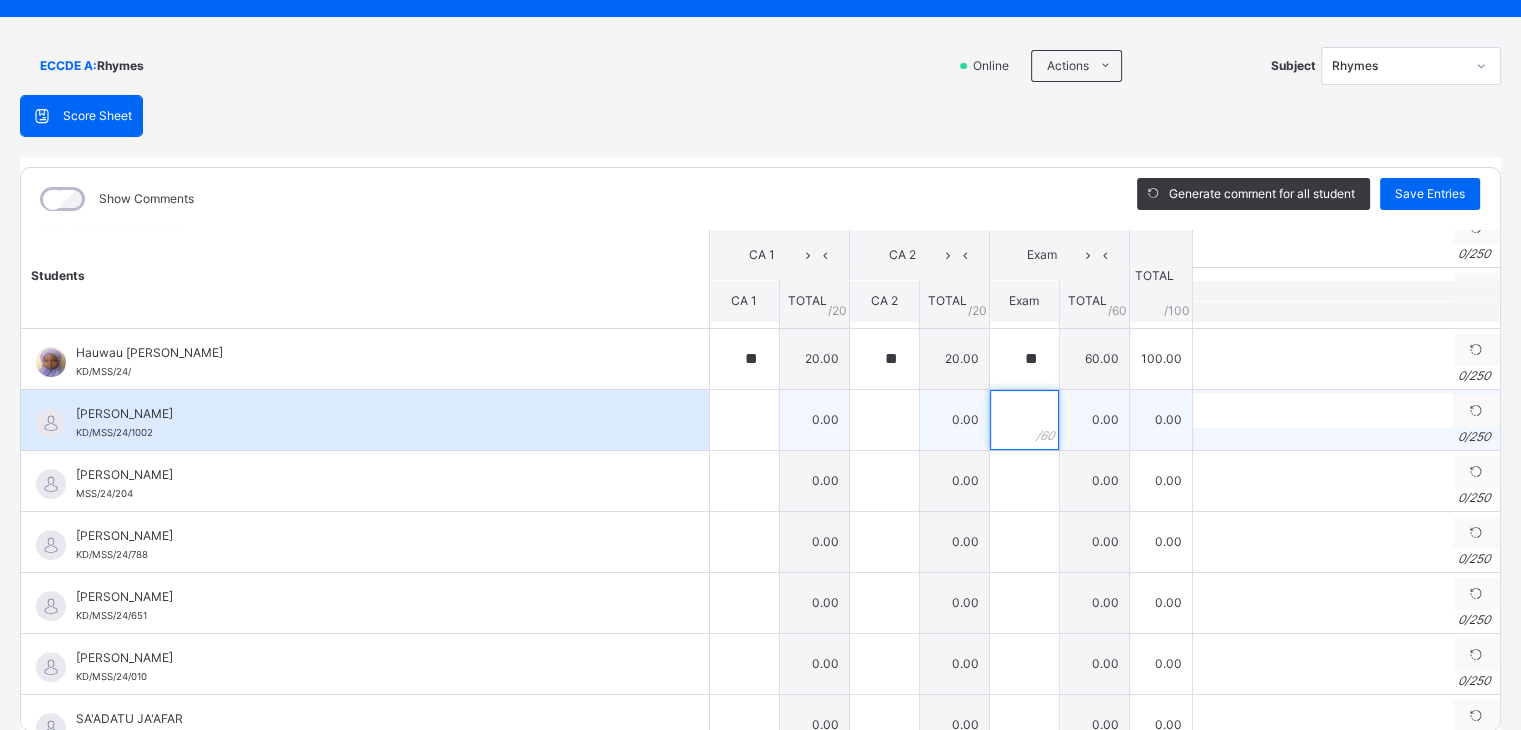click at bounding box center (1024, 420) 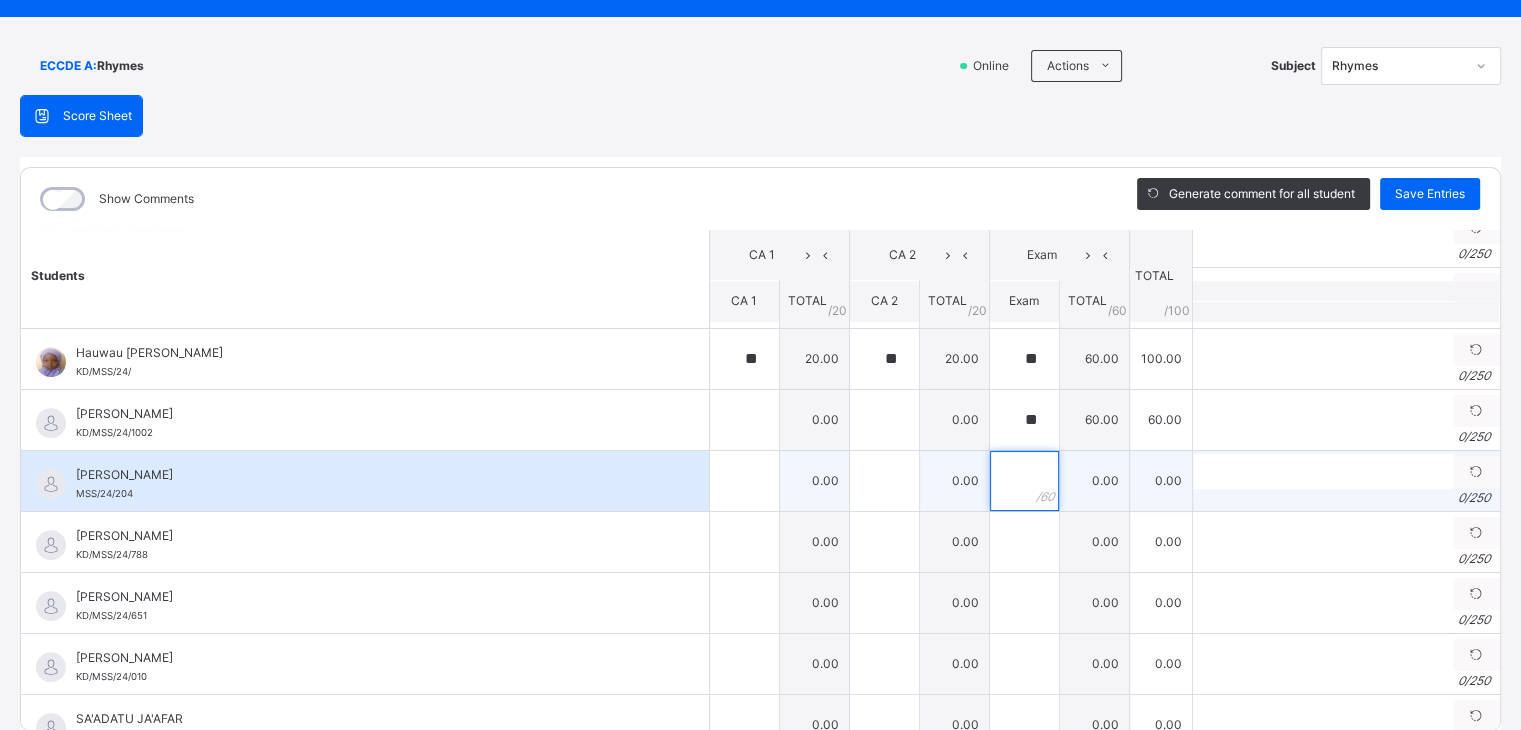 click at bounding box center [1024, 481] 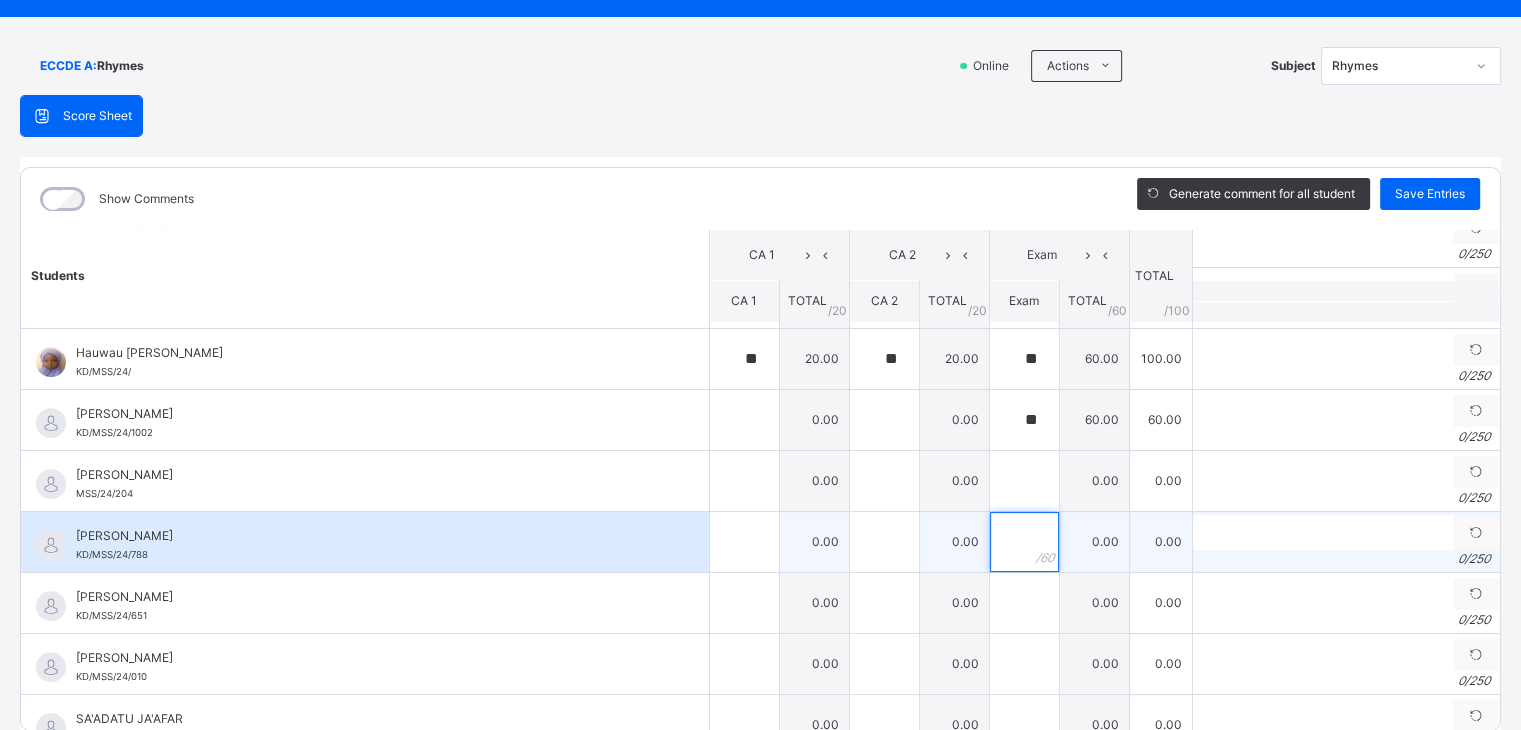 click at bounding box center [1024, 542] 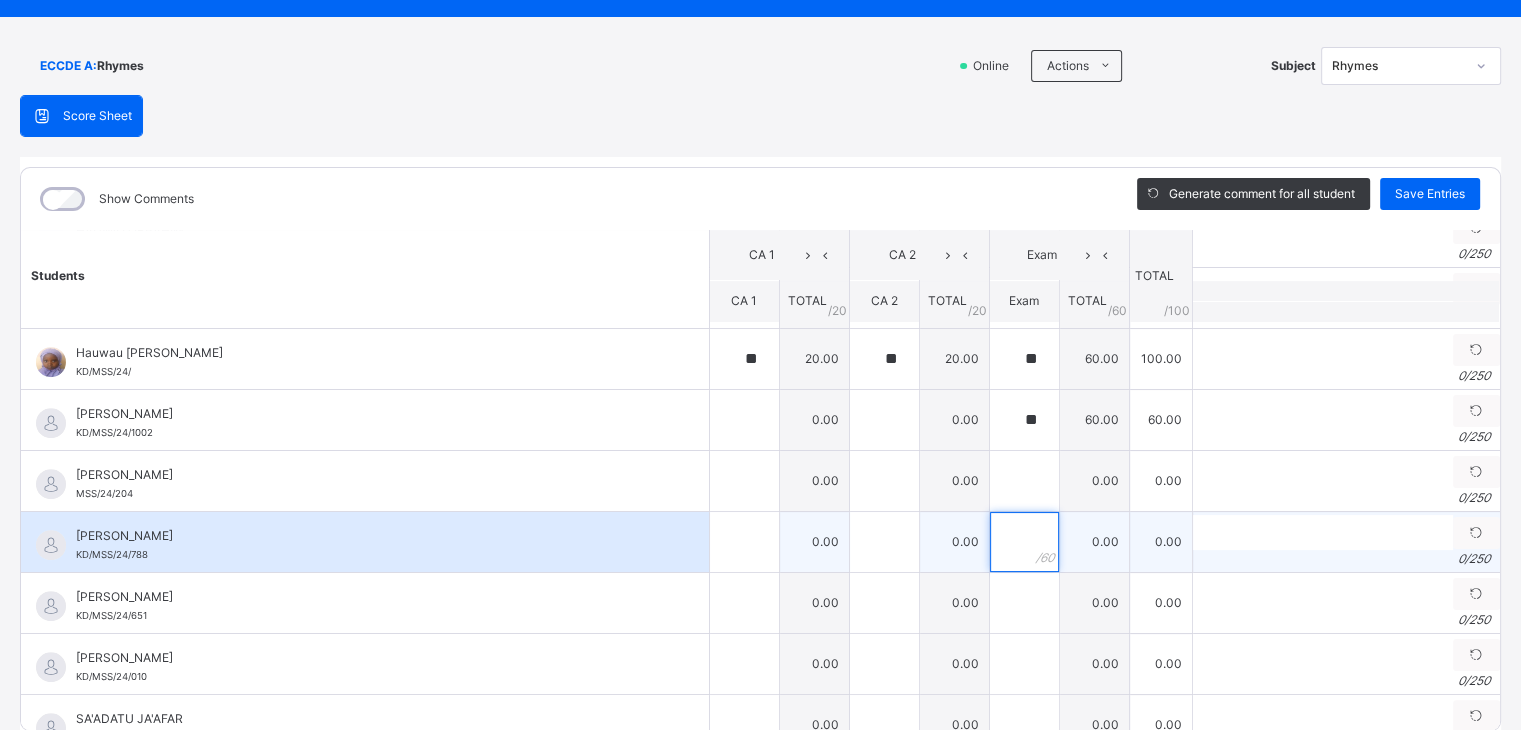 paste on "**" 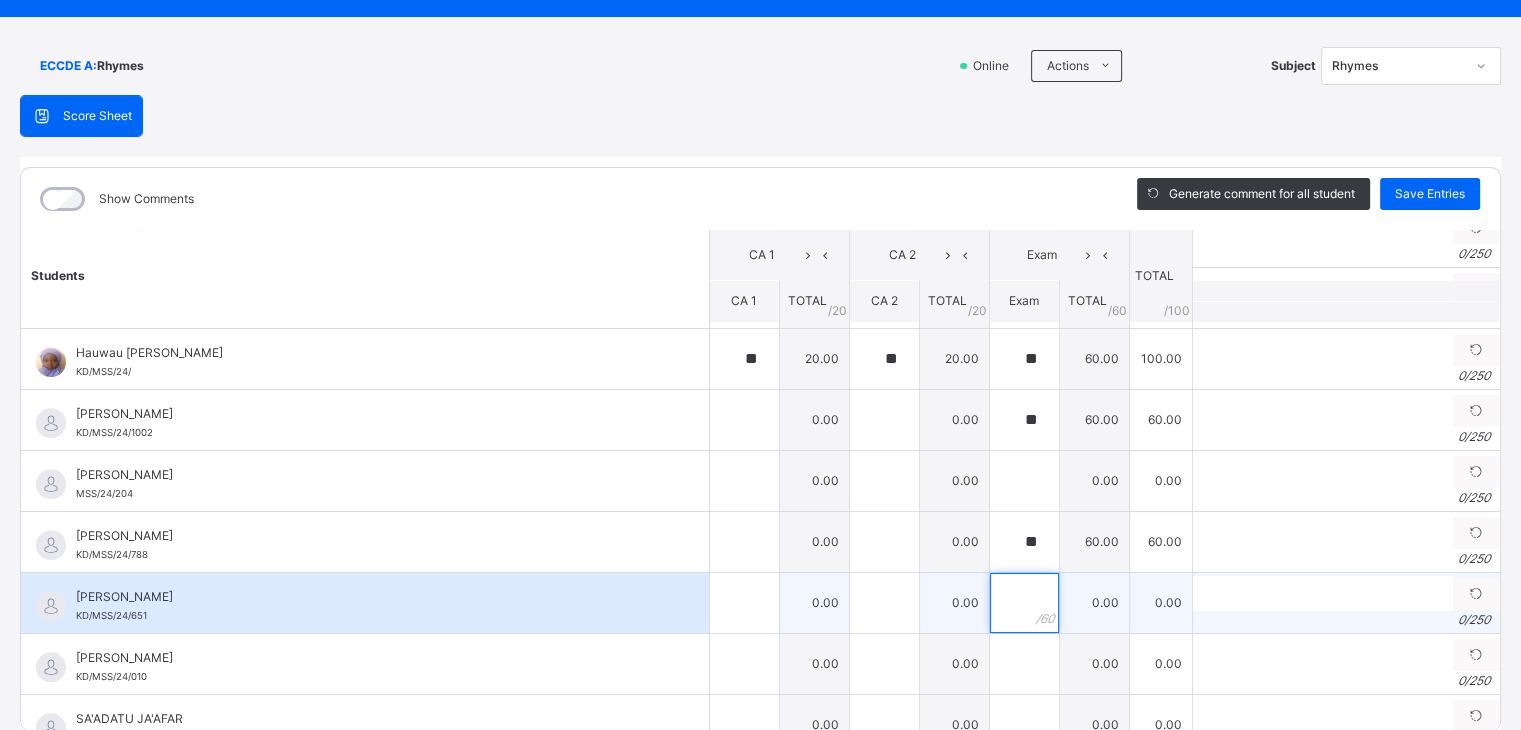 click at bounding box center (1024, 603) 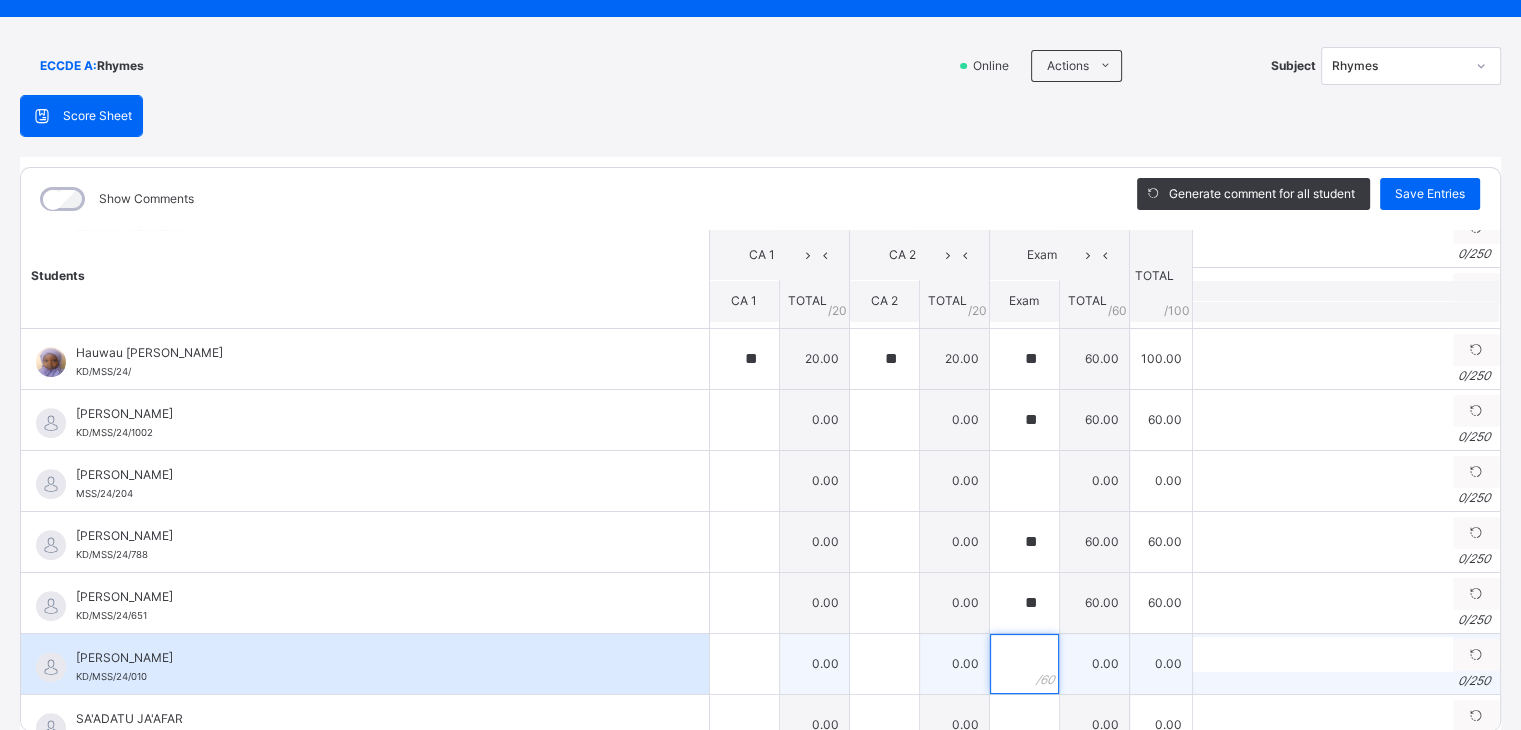 click at bounding box center [1024, 664] 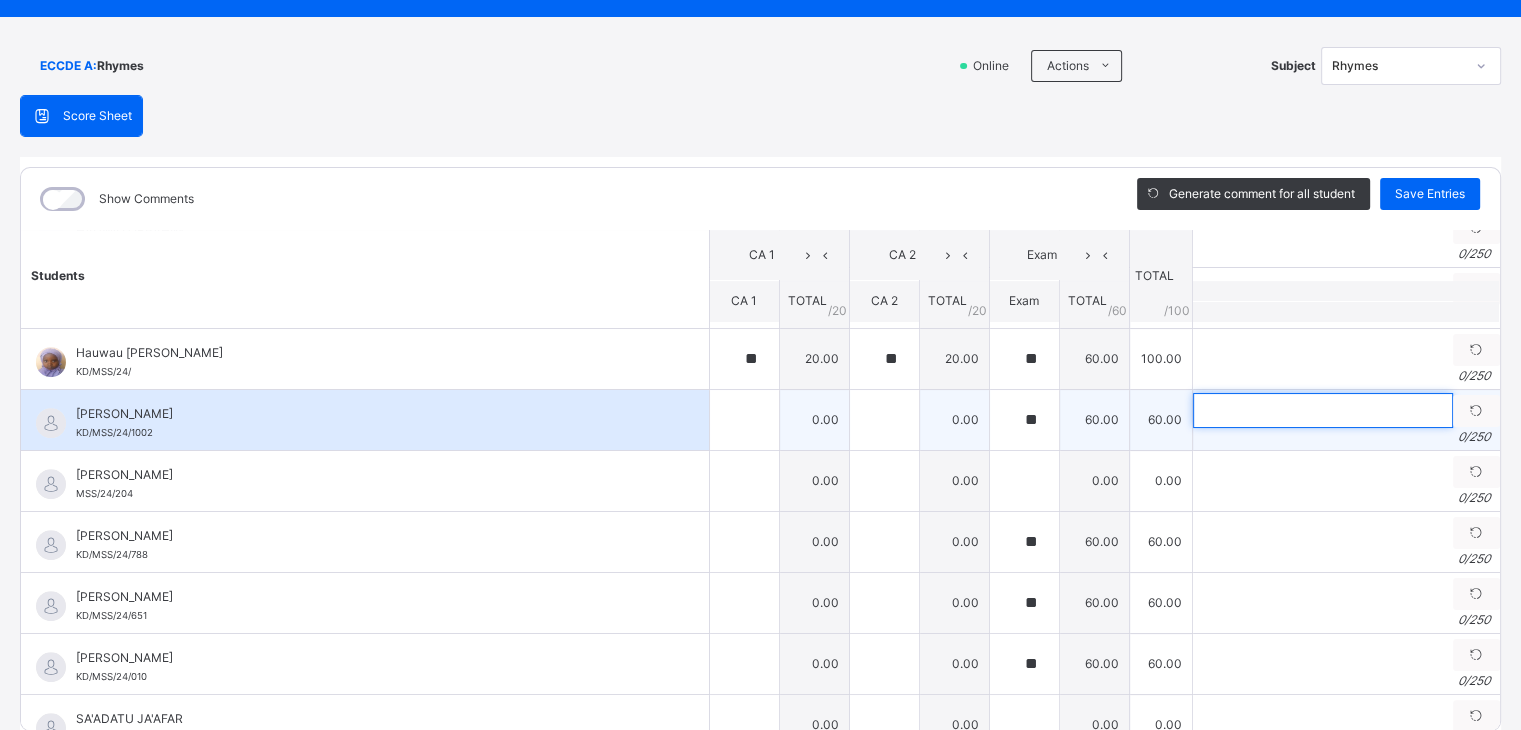 click at bounding box center (1323, 410) 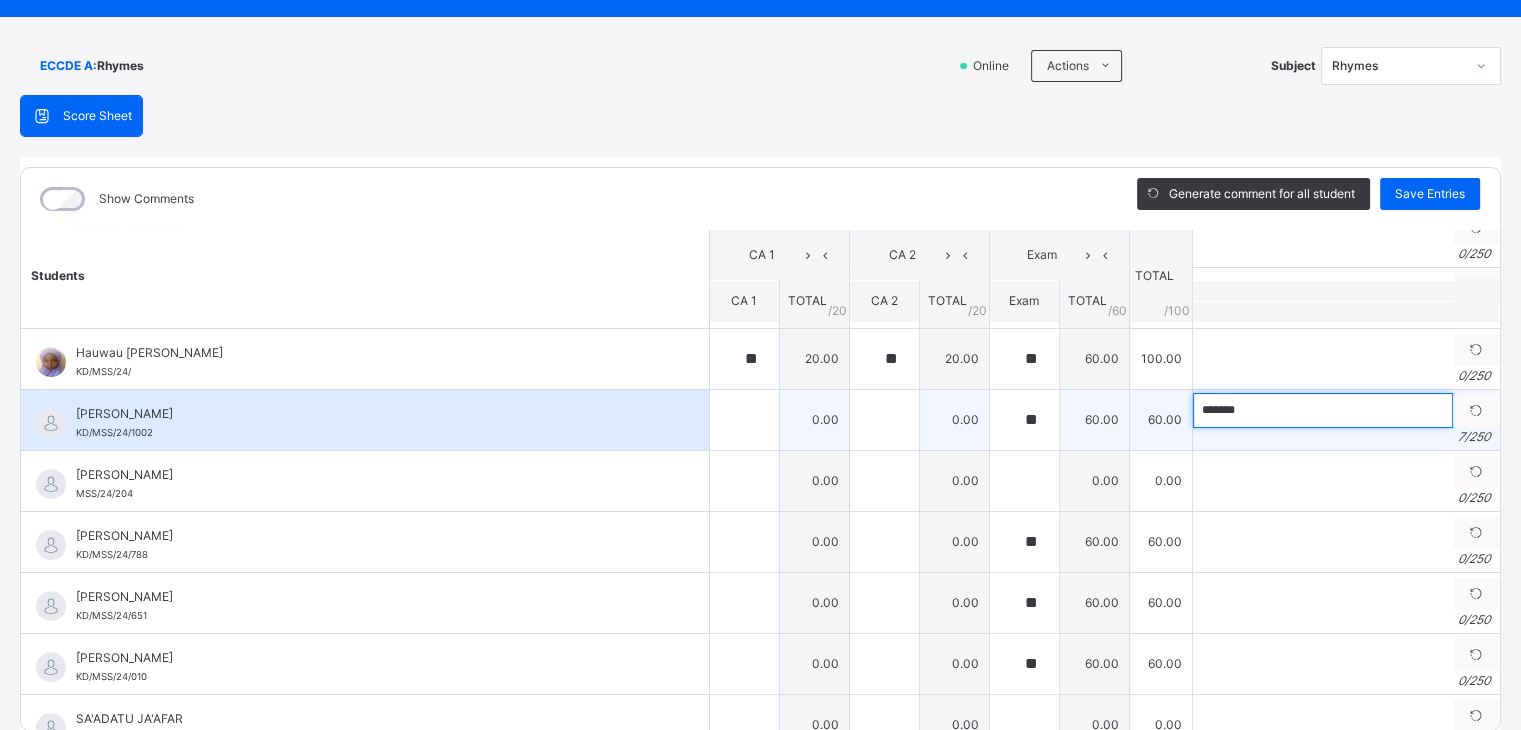 drag, startPoint x: 1172, startPoint y: 405, endPoint x: 1259, endPoint y: 406, distance: 87.005745 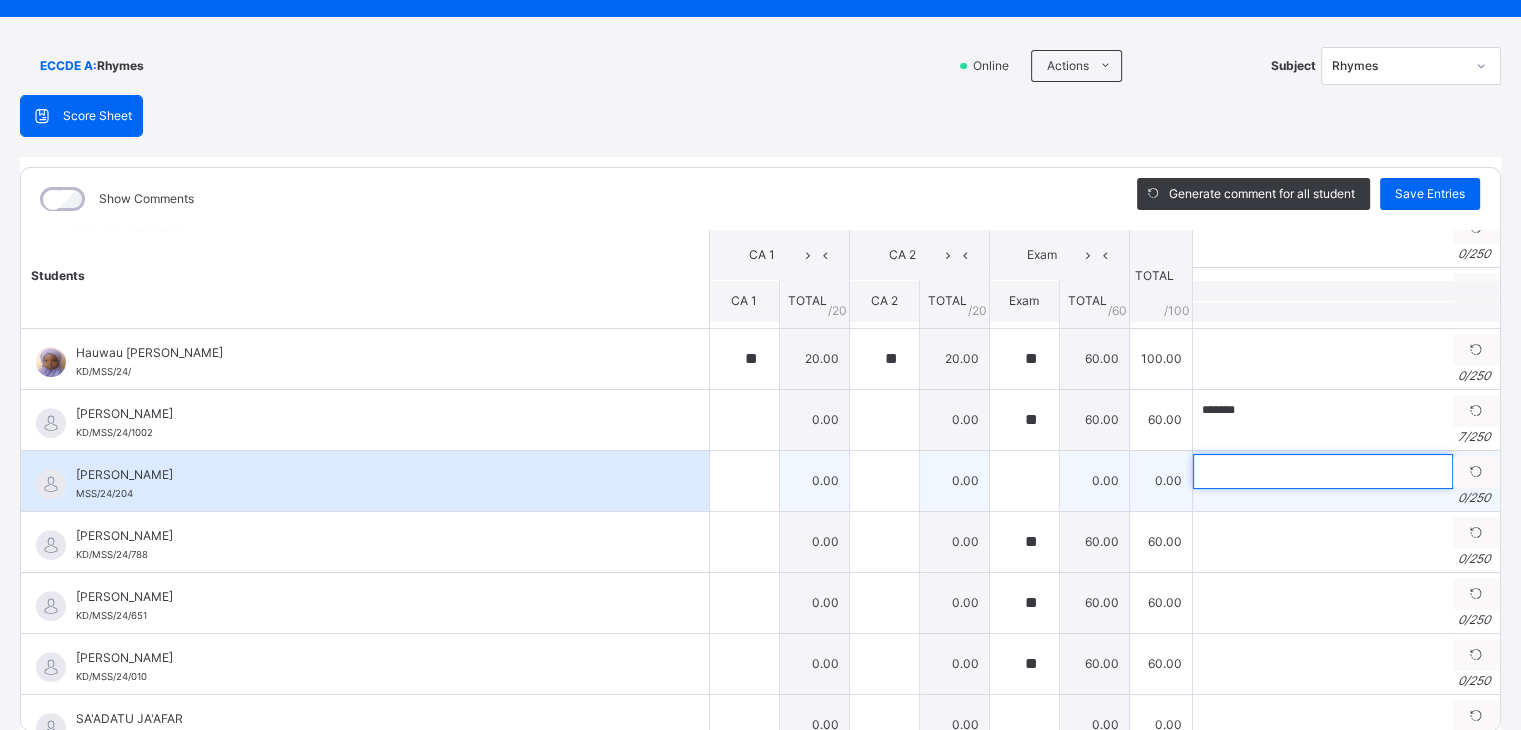 click at bounding box center [1323, 471] 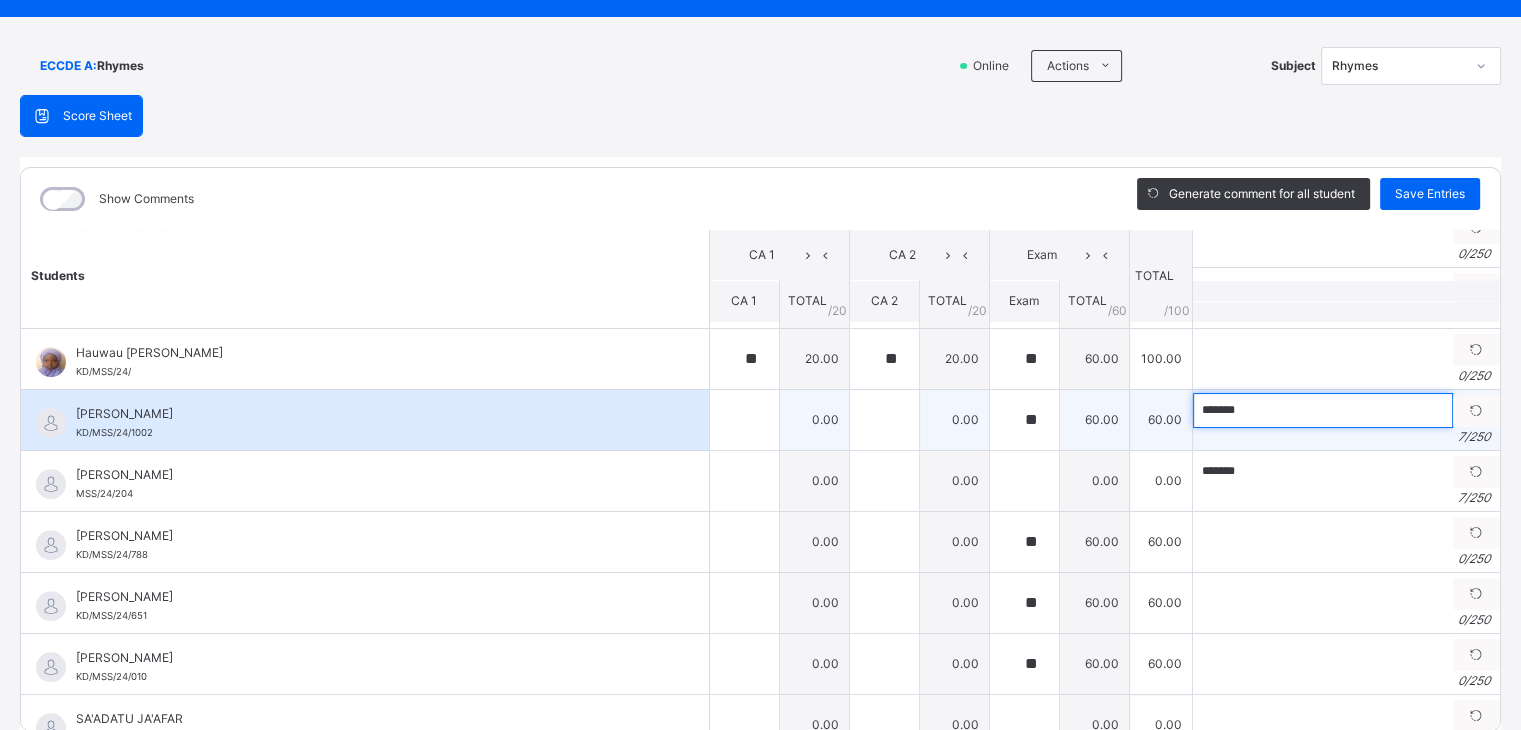 drag, startPoint x: 1175, startPoint y: 402, endPoint x: 1261, endPoint y: 399, distance: 86.05231 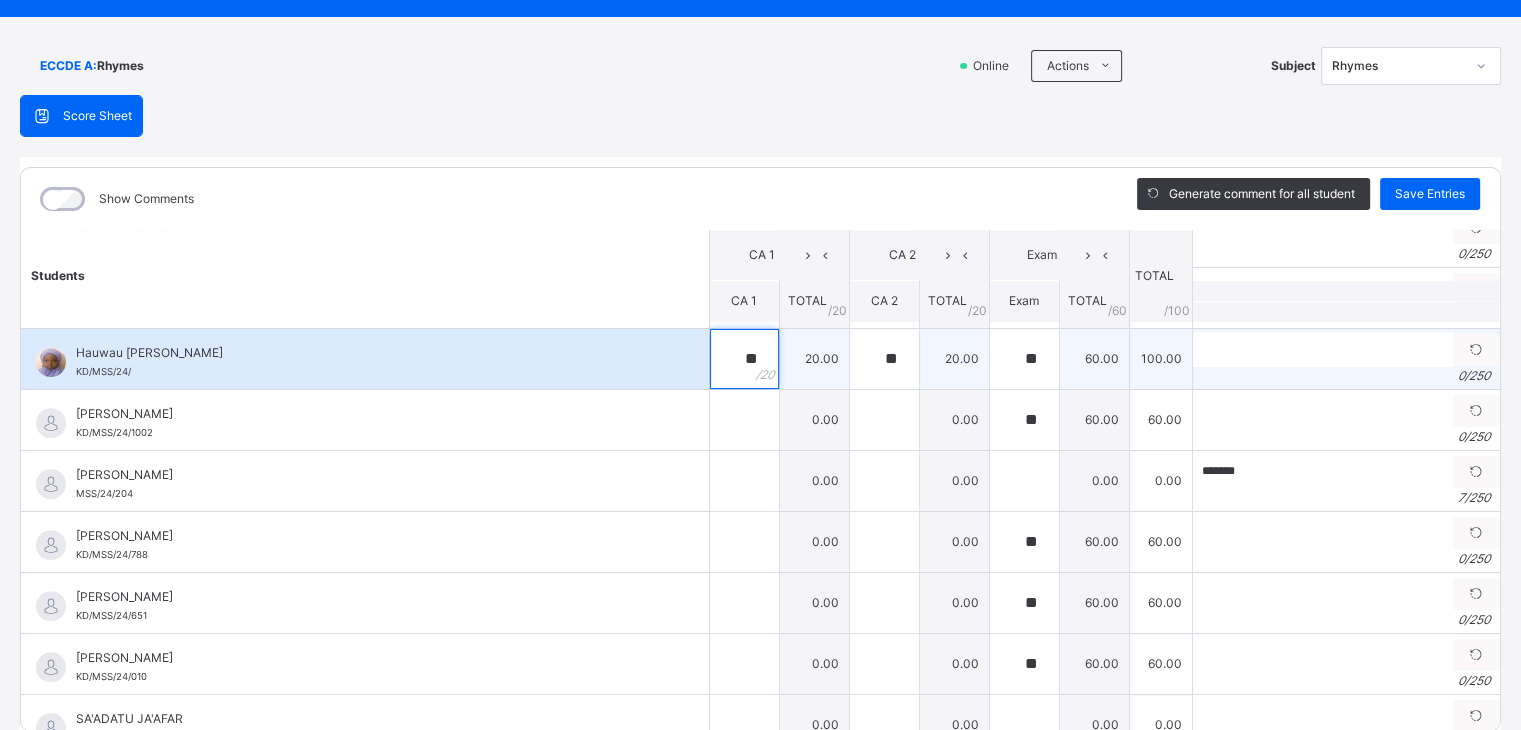 drag, startPoint x: 713, startPoint y: 349, endPoint x: 736, endPoint y: 355, distance: 23.769728 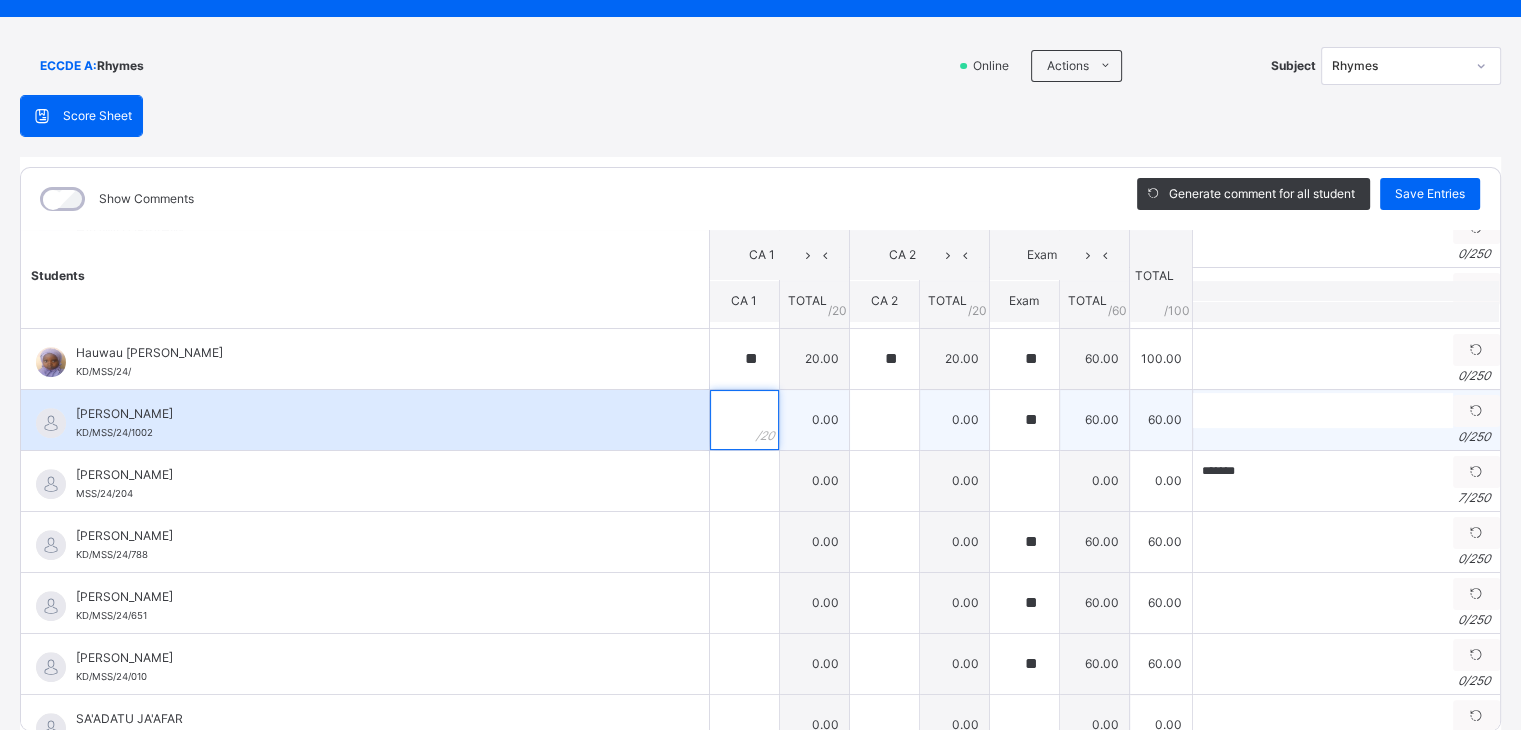 click at bounding box center [744, 420] 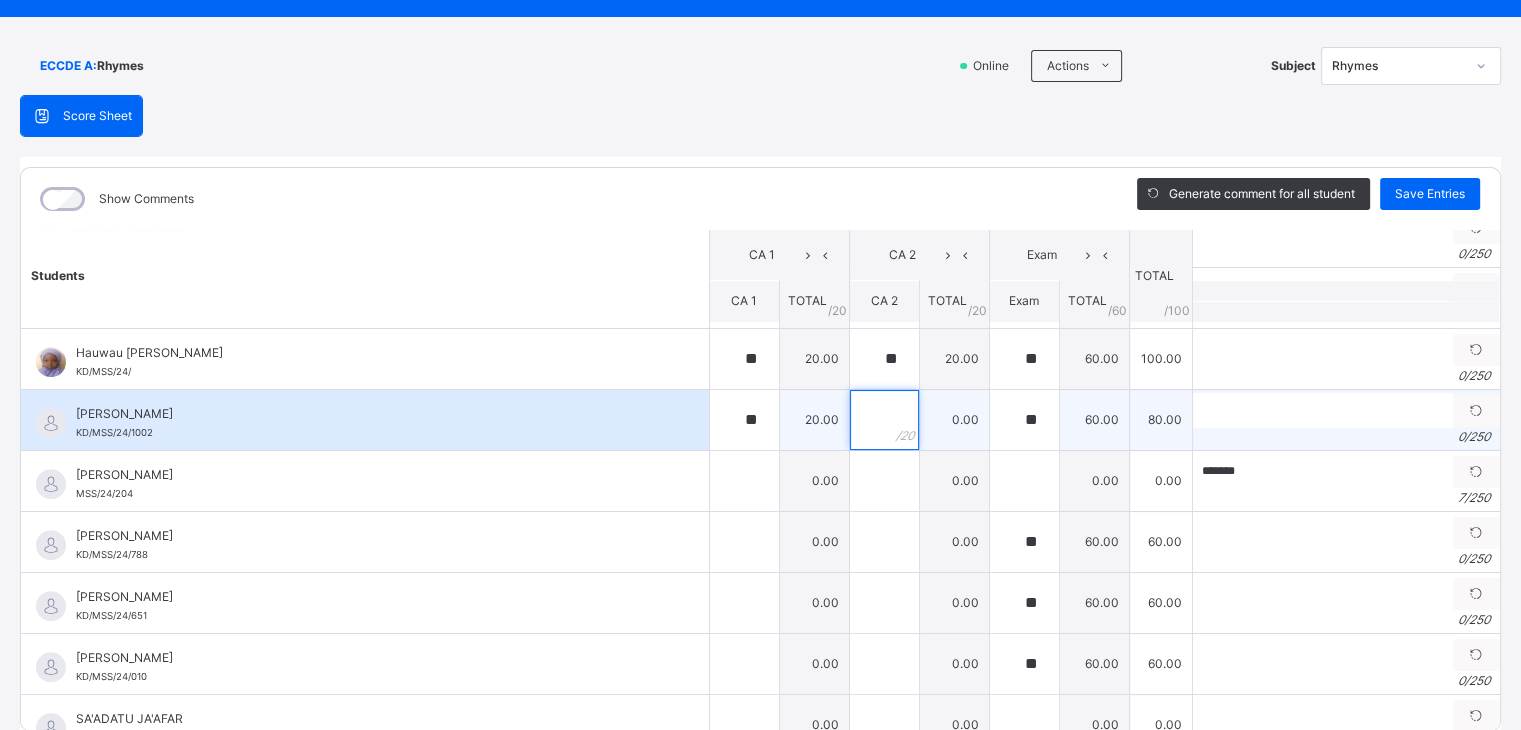 click at bounding box center [884, 420] 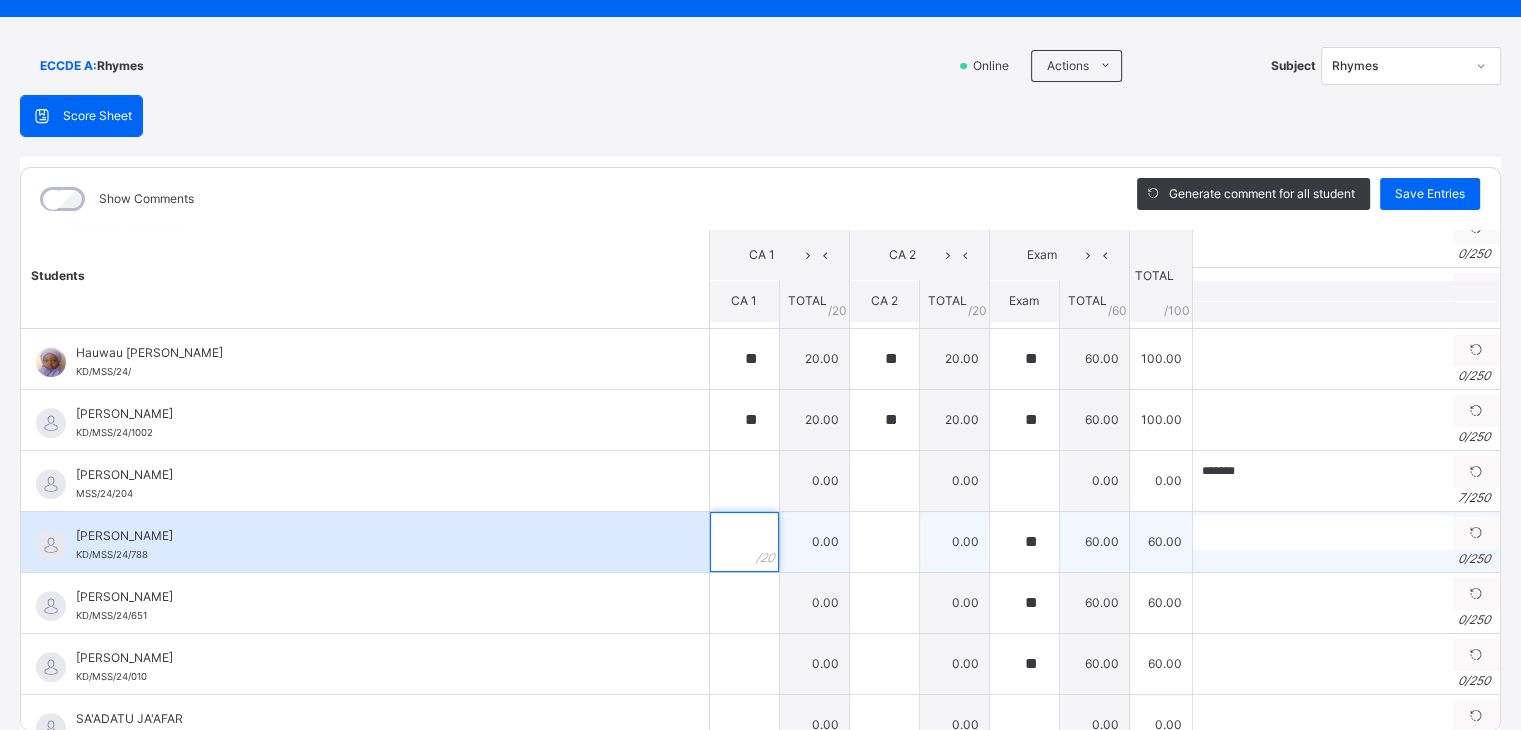 click at bounding box center [744, 542] 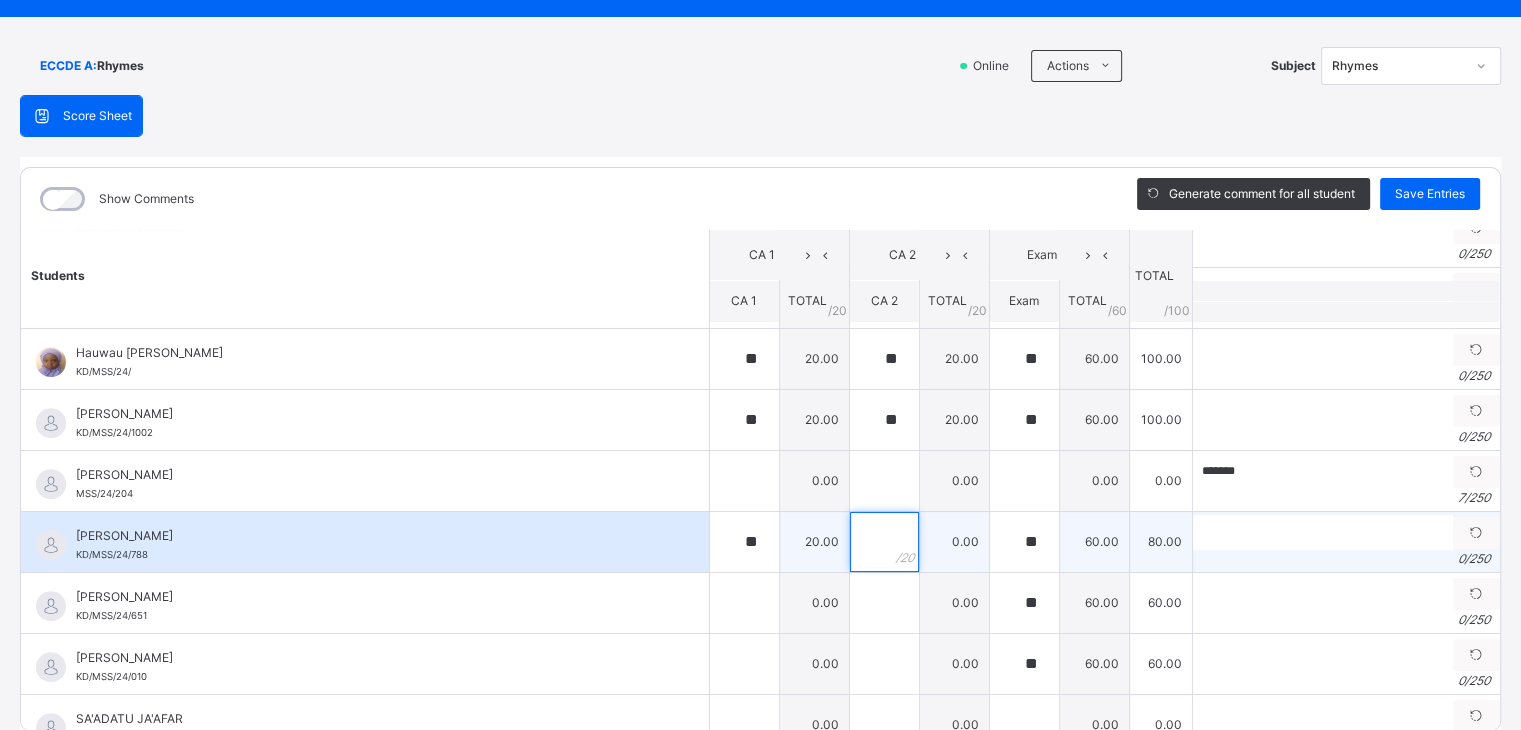click at bounding box center [884, 542] 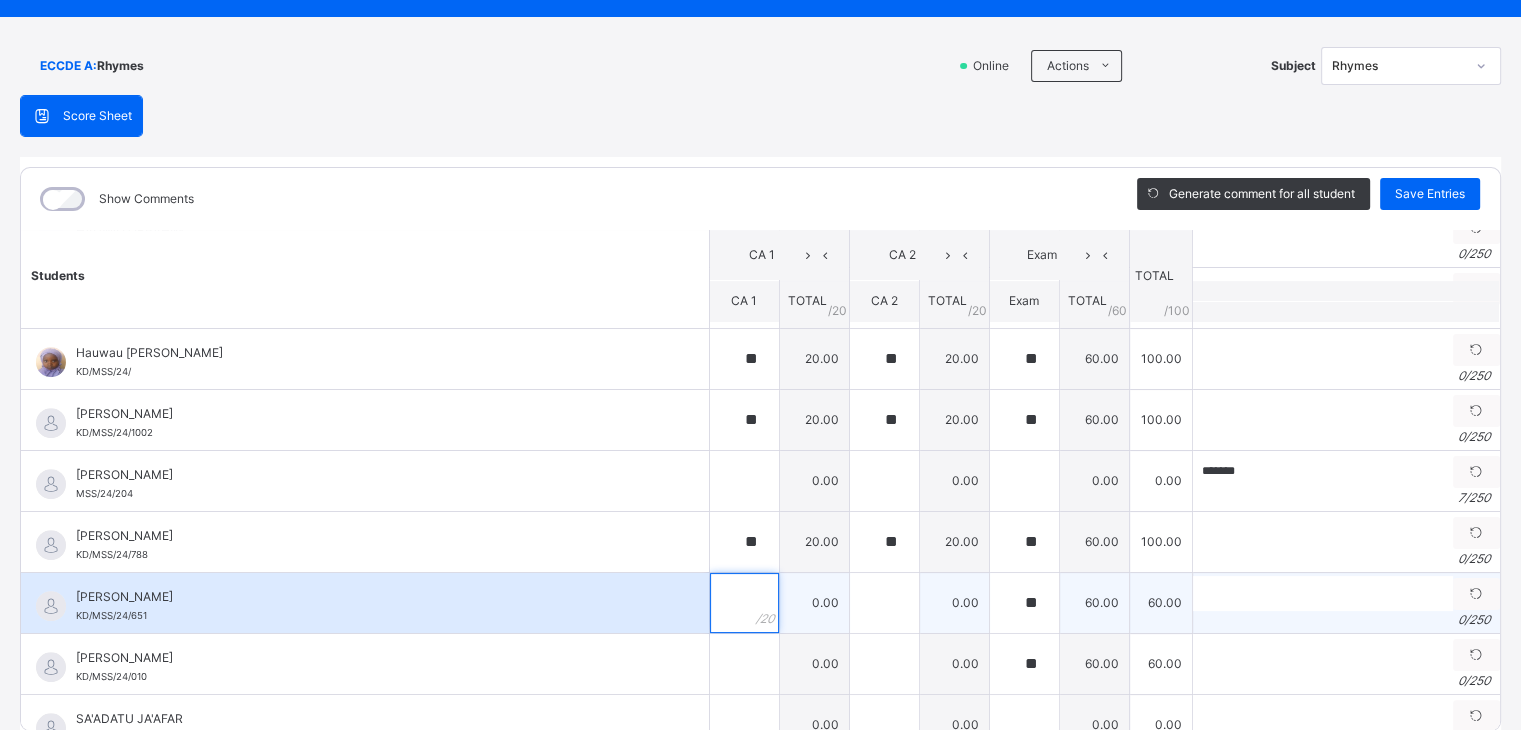 click at bounding box center [744, 603] 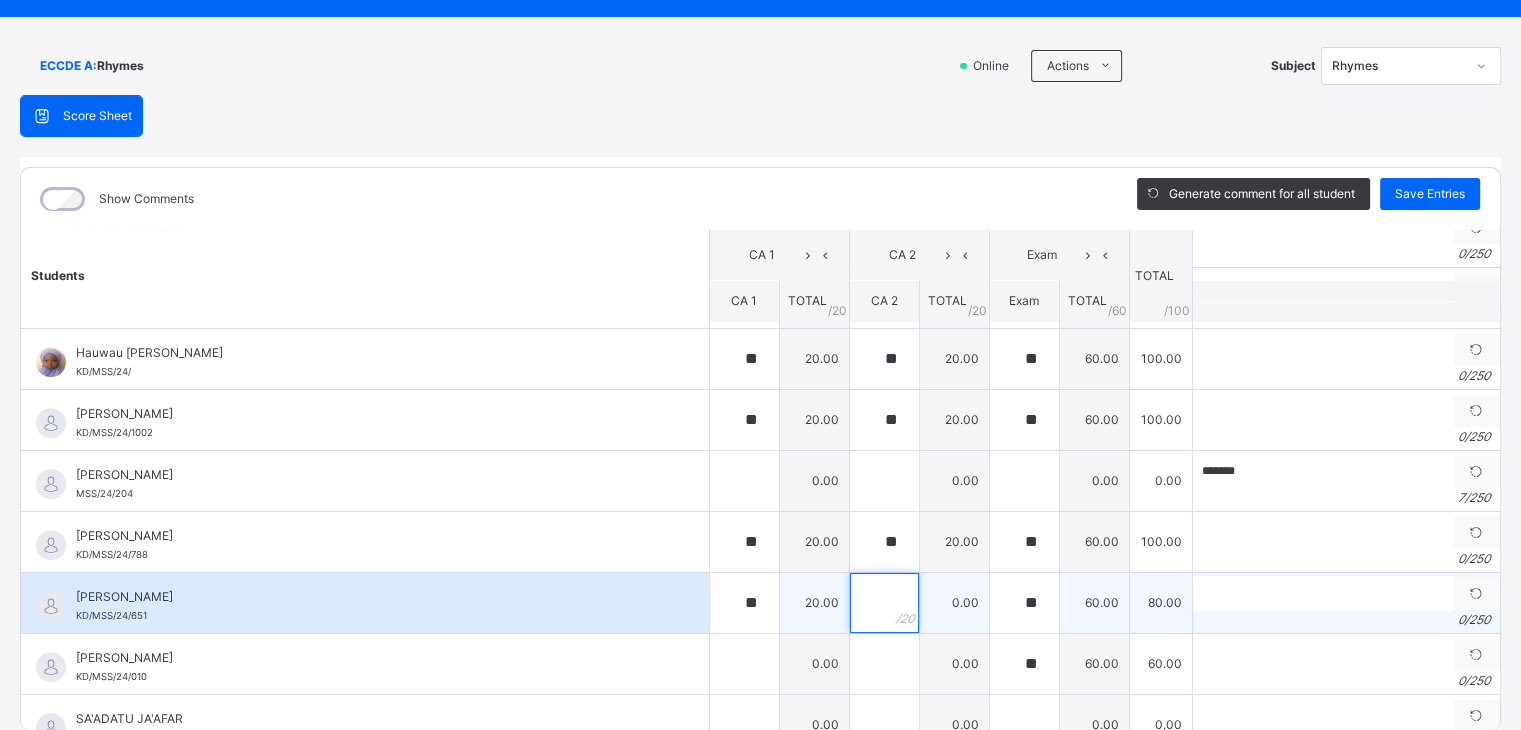 click at bounding box center [884, 603] 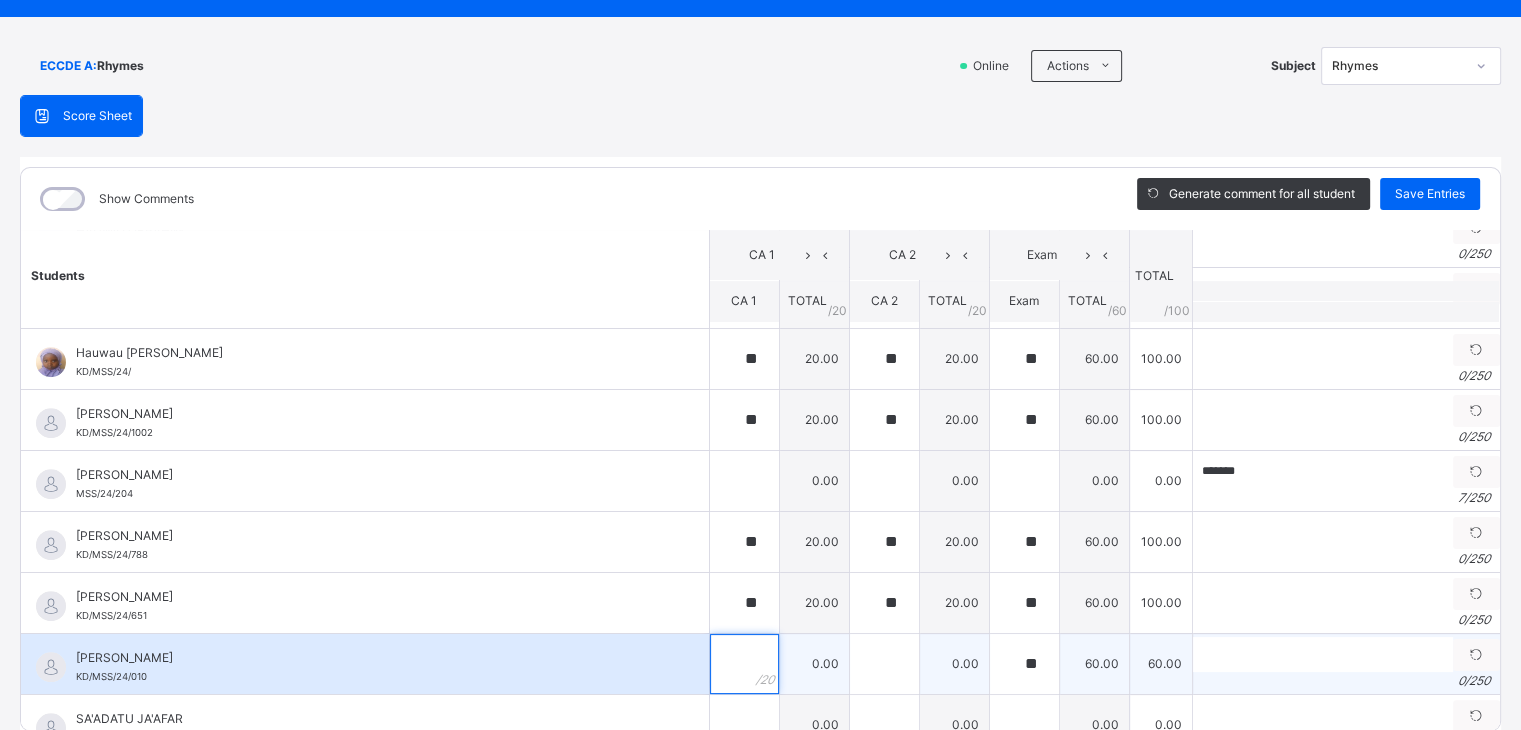 click at bounding box center (744, 664) 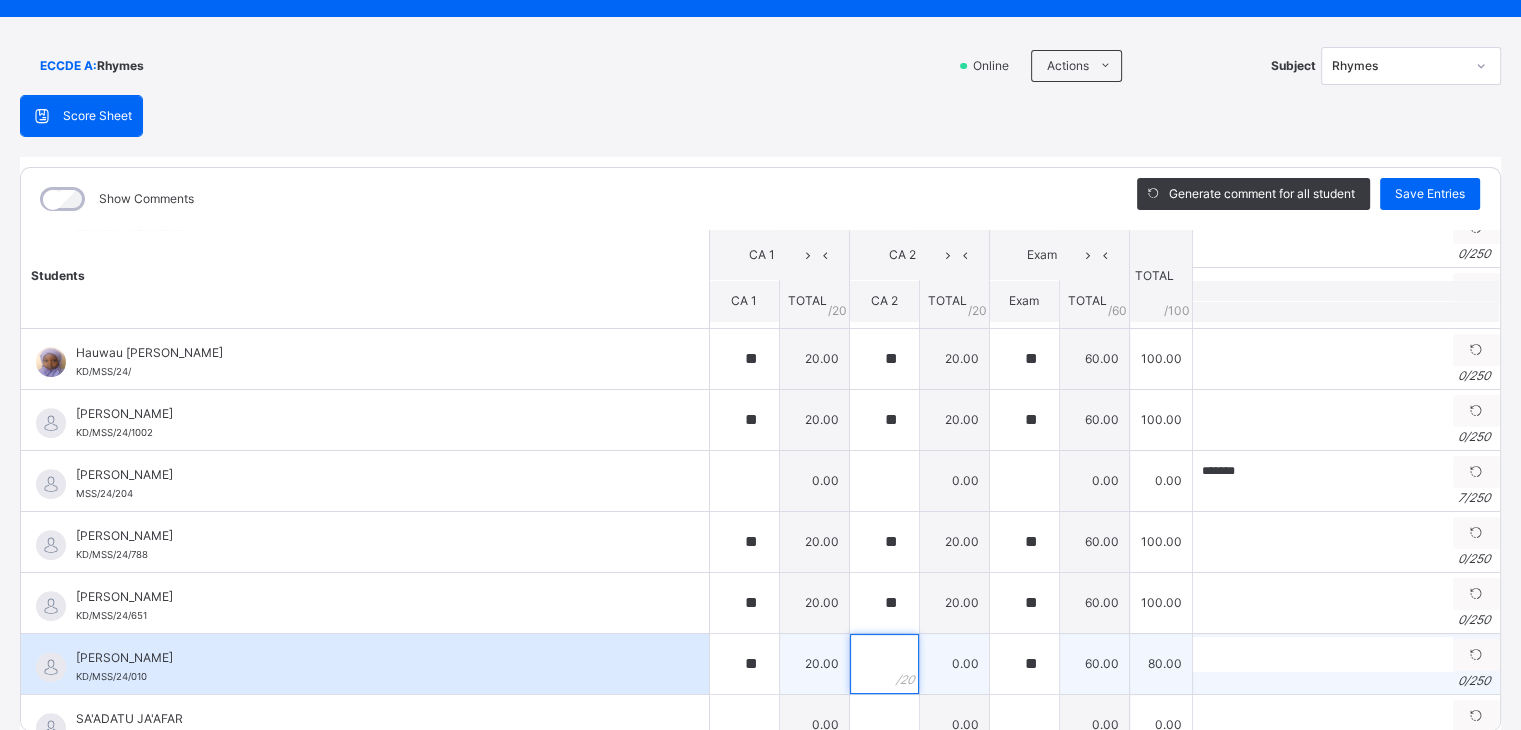 click at bounding box center [884, 664] 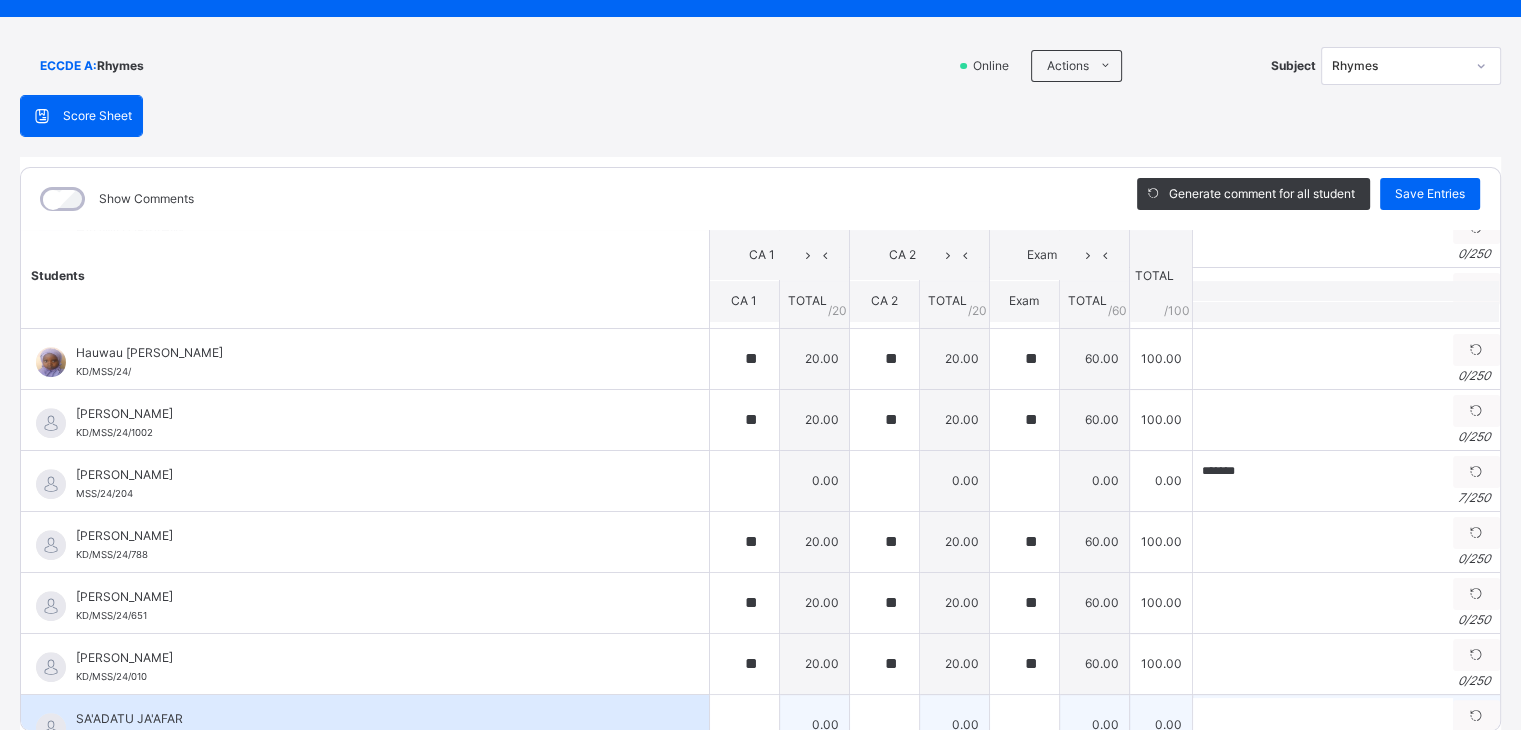 click on "SA'ADATU  JA'AFAR KD/MSS/24/674" at bounding box center [365, 725] 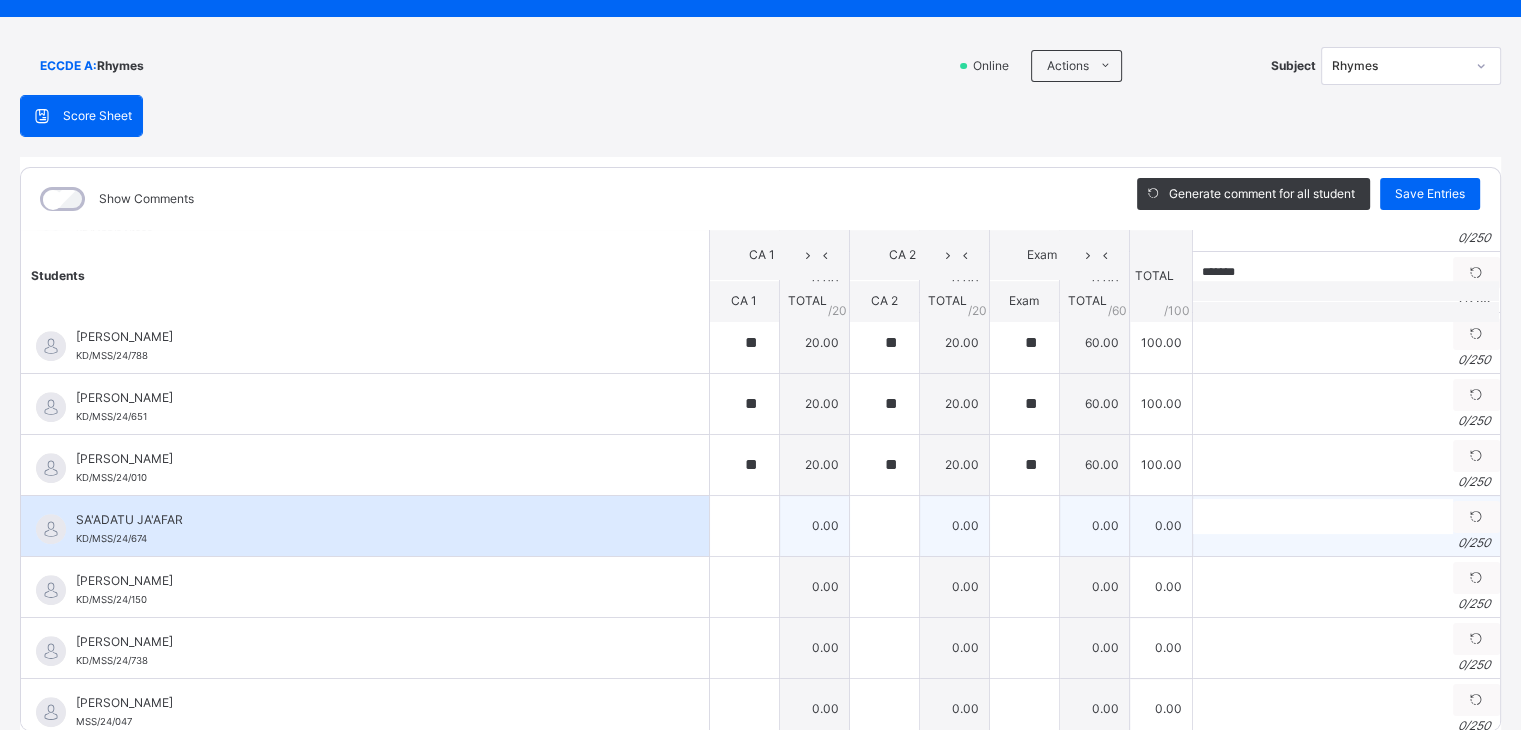 scroll, scrollTop: 1537, scrollLeft: 0, axis: vertical 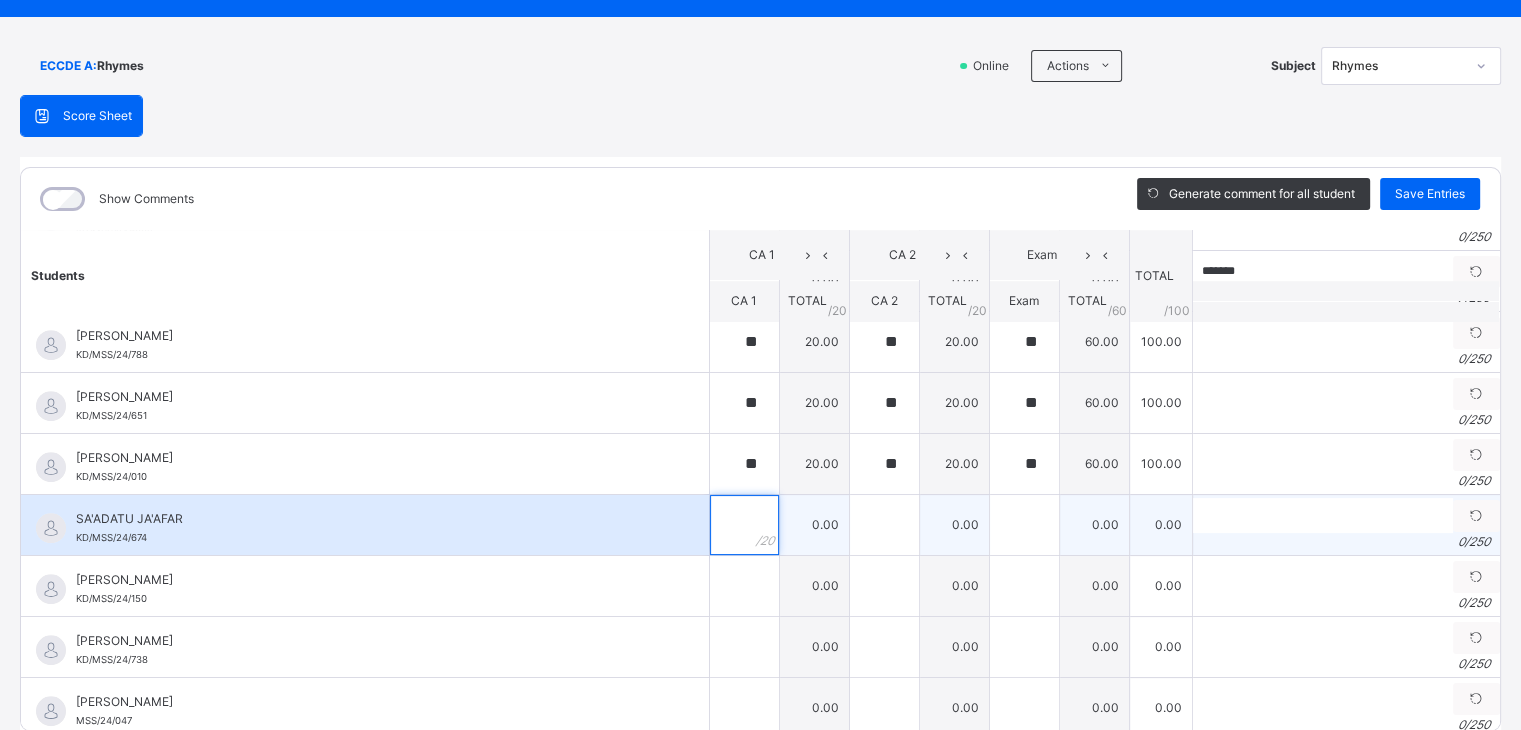 click at bounding box center (744, 525) 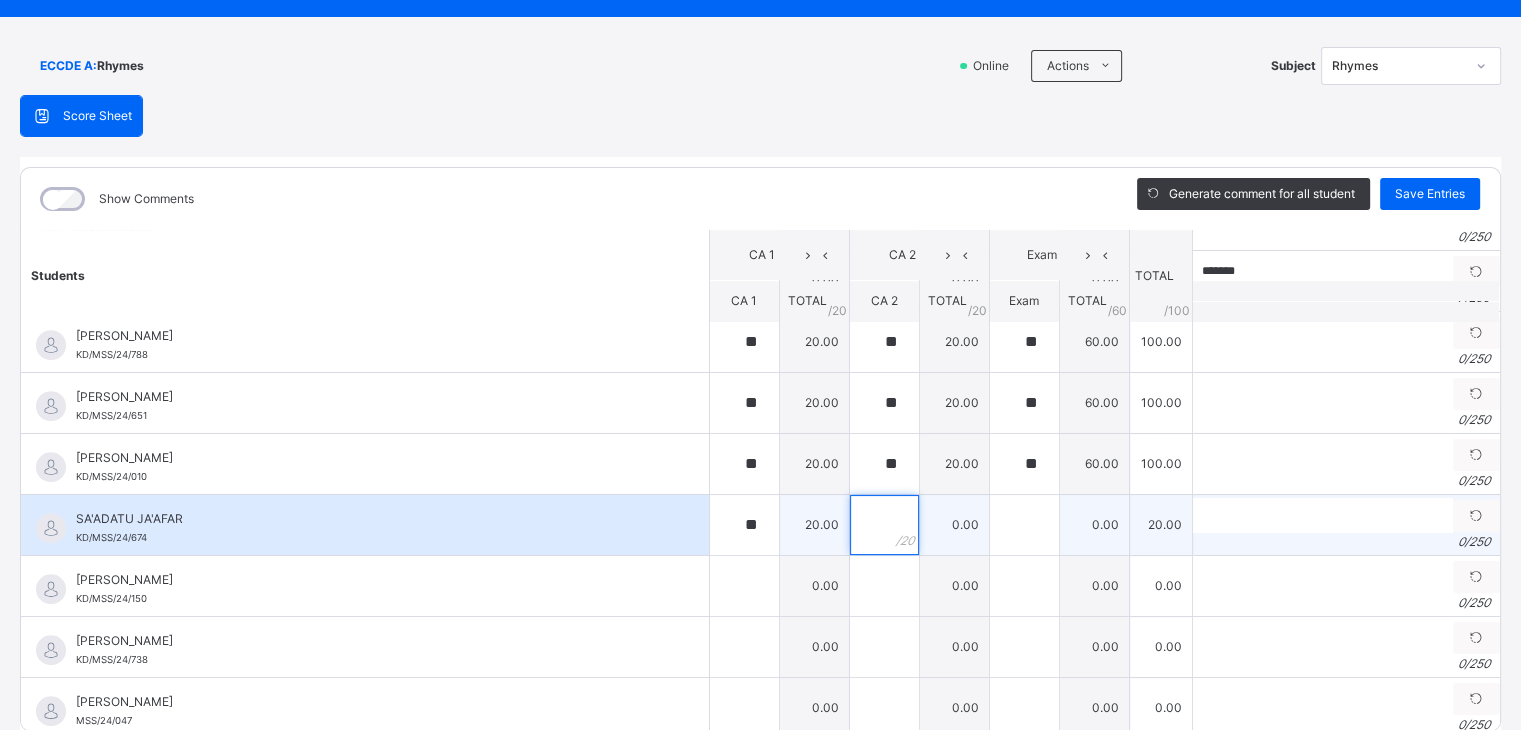 click at bounding box center [884, 525] 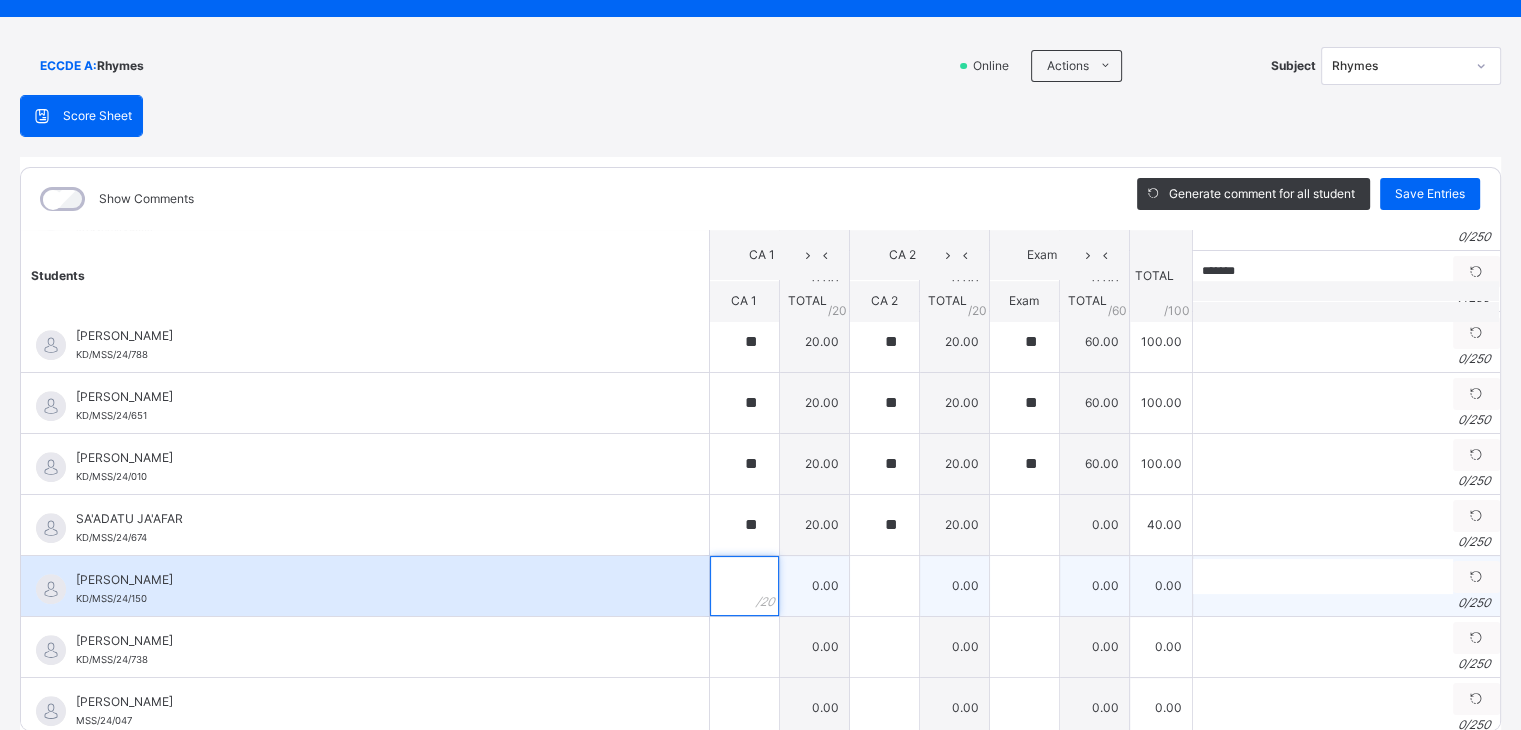 click at bounding box center [744, 586] 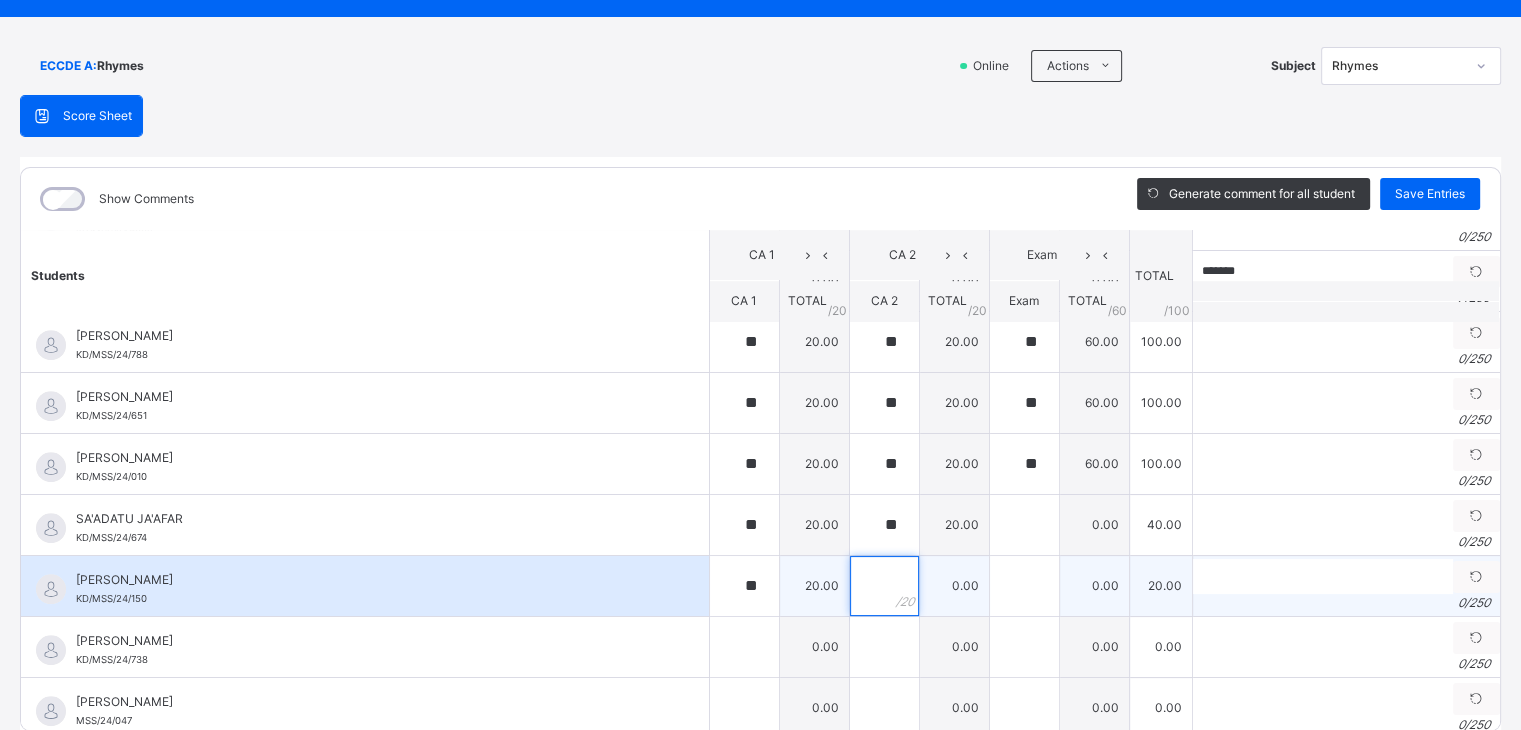 click at bounding box center (884, 586) 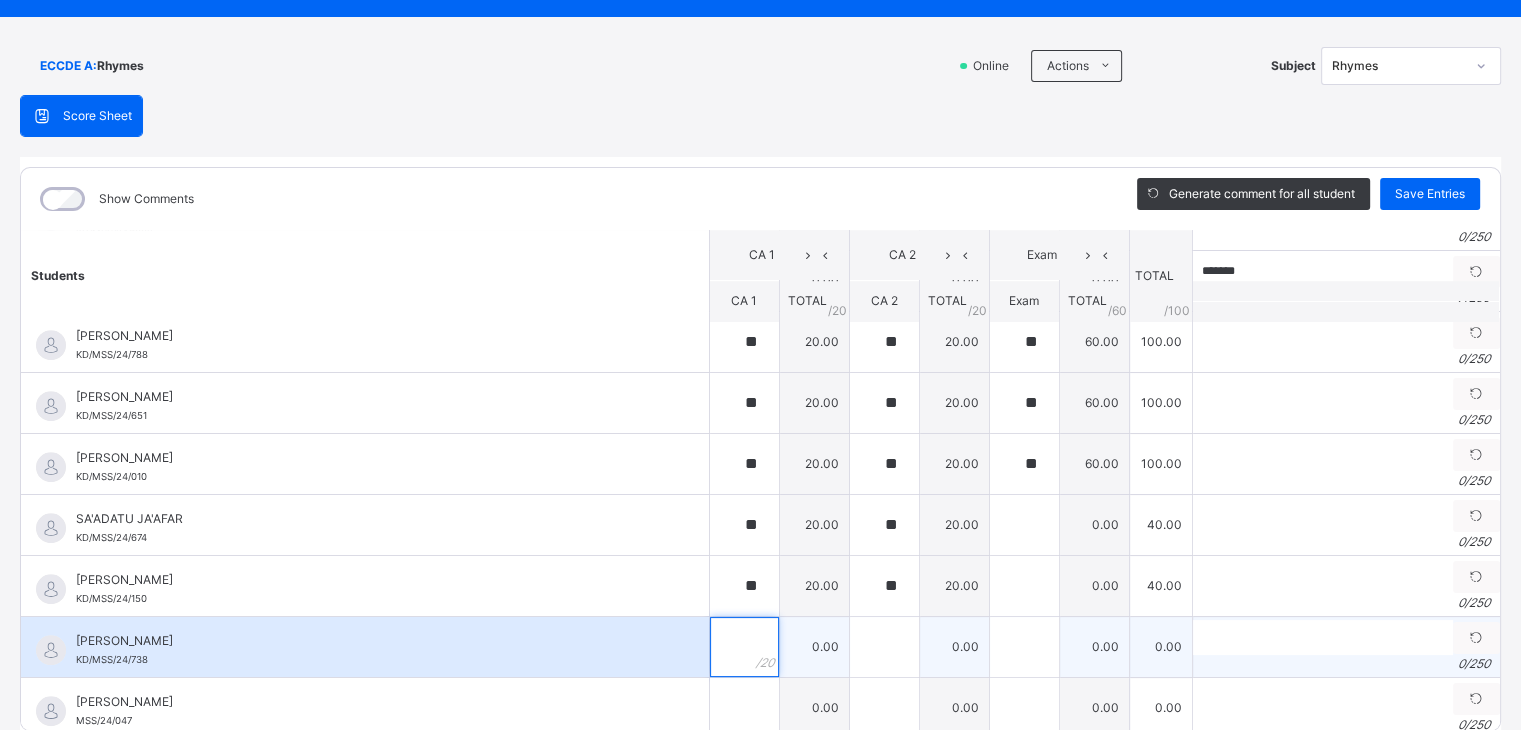 click at bounding box center [744, 647] 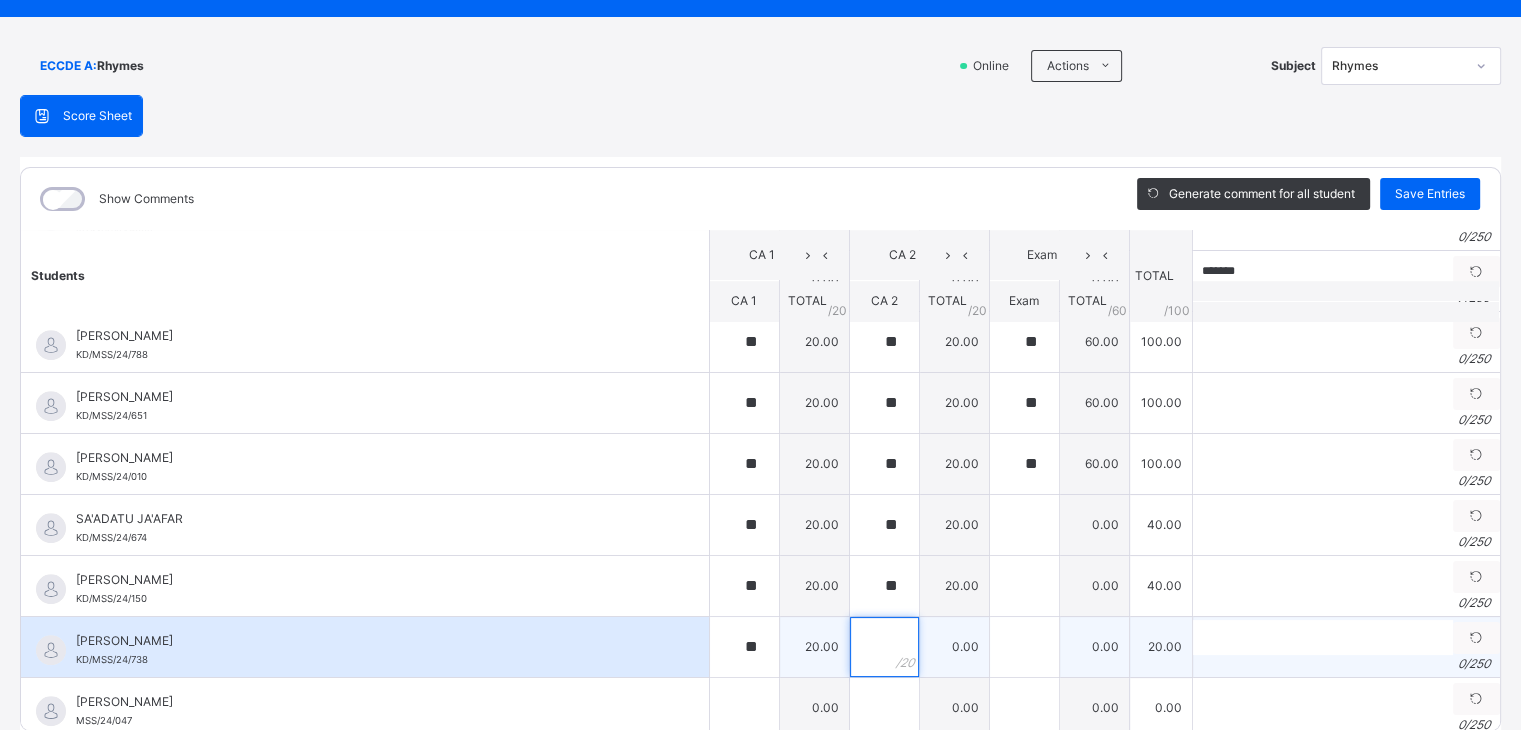 click at bounding box center (884, 647) 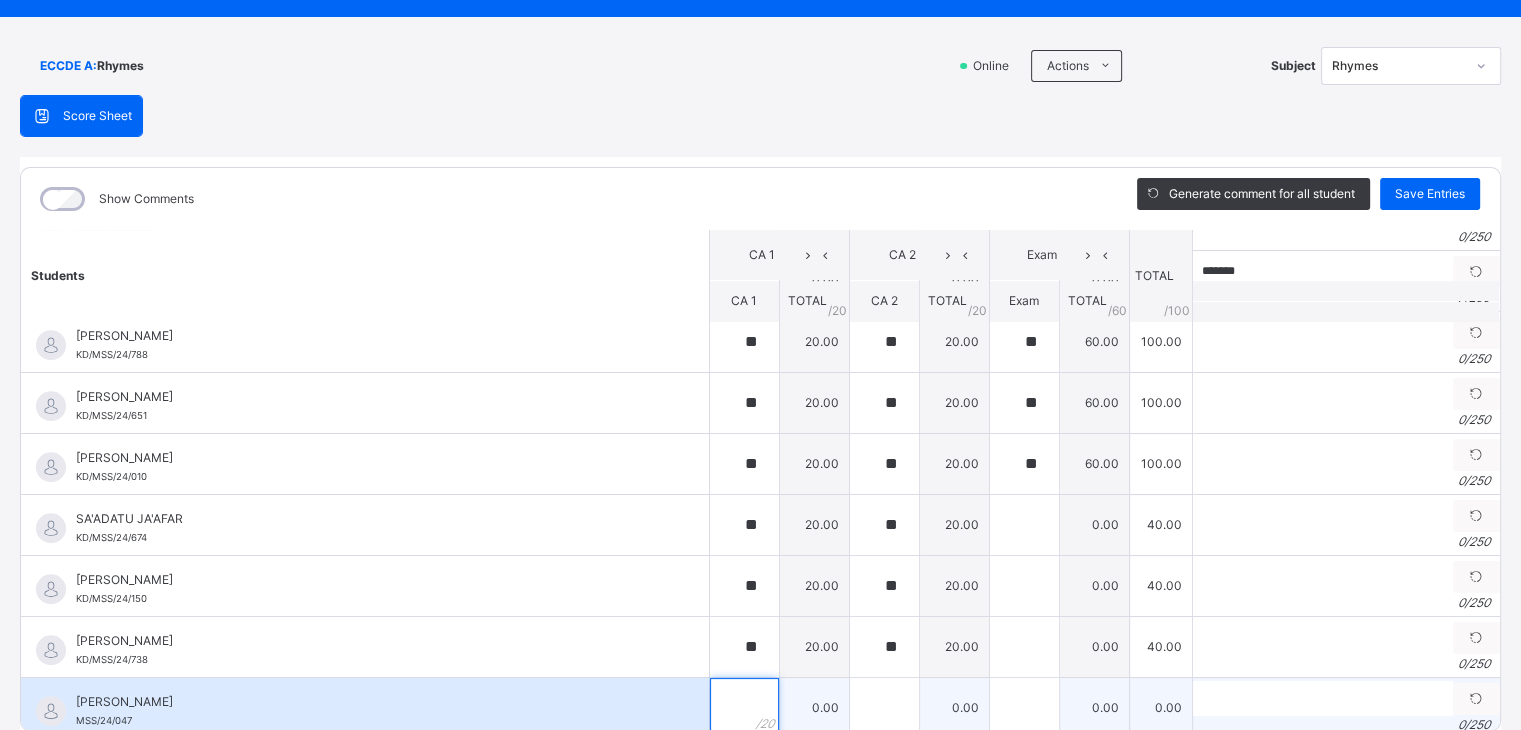 click at bounding box center [744, 708] 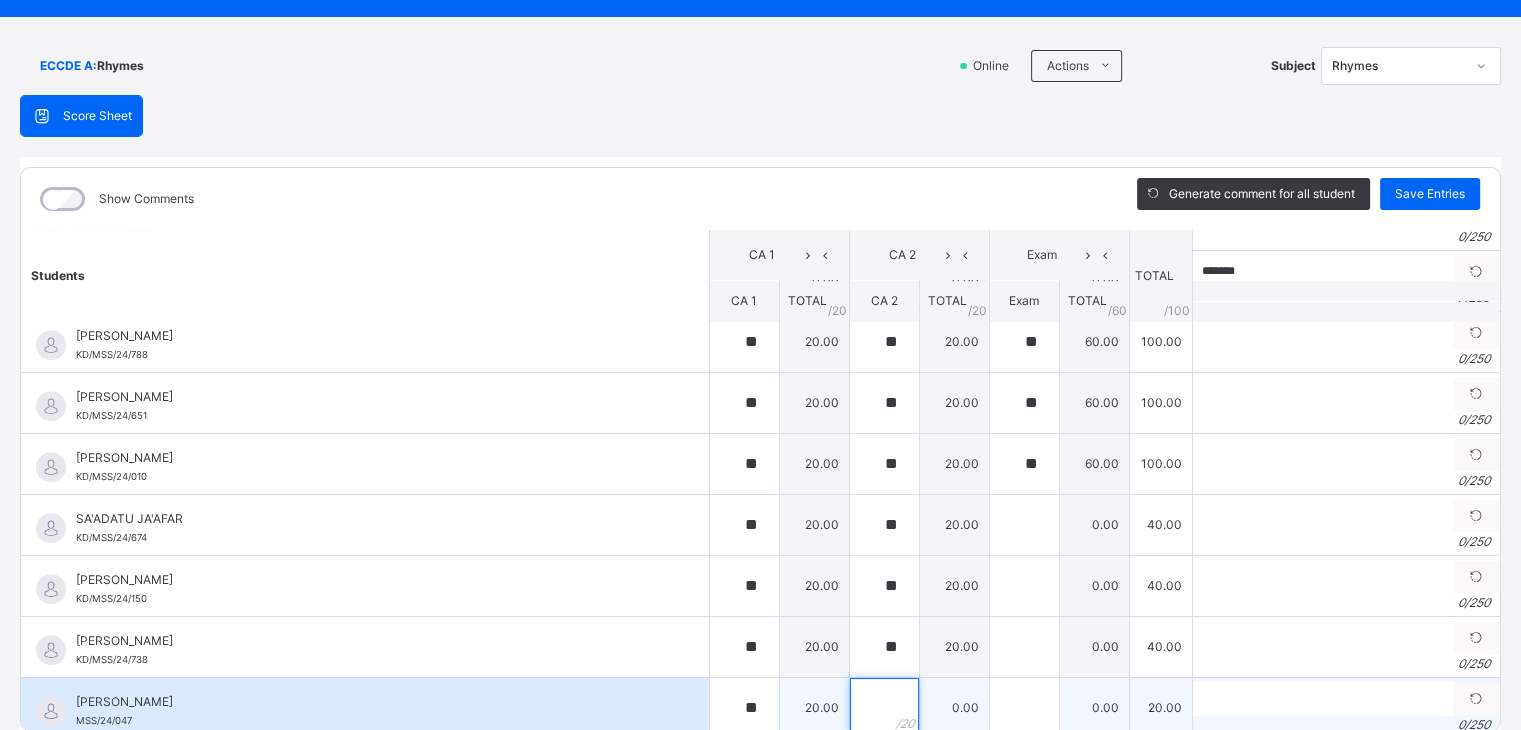 click at bounding box center (884, 708) 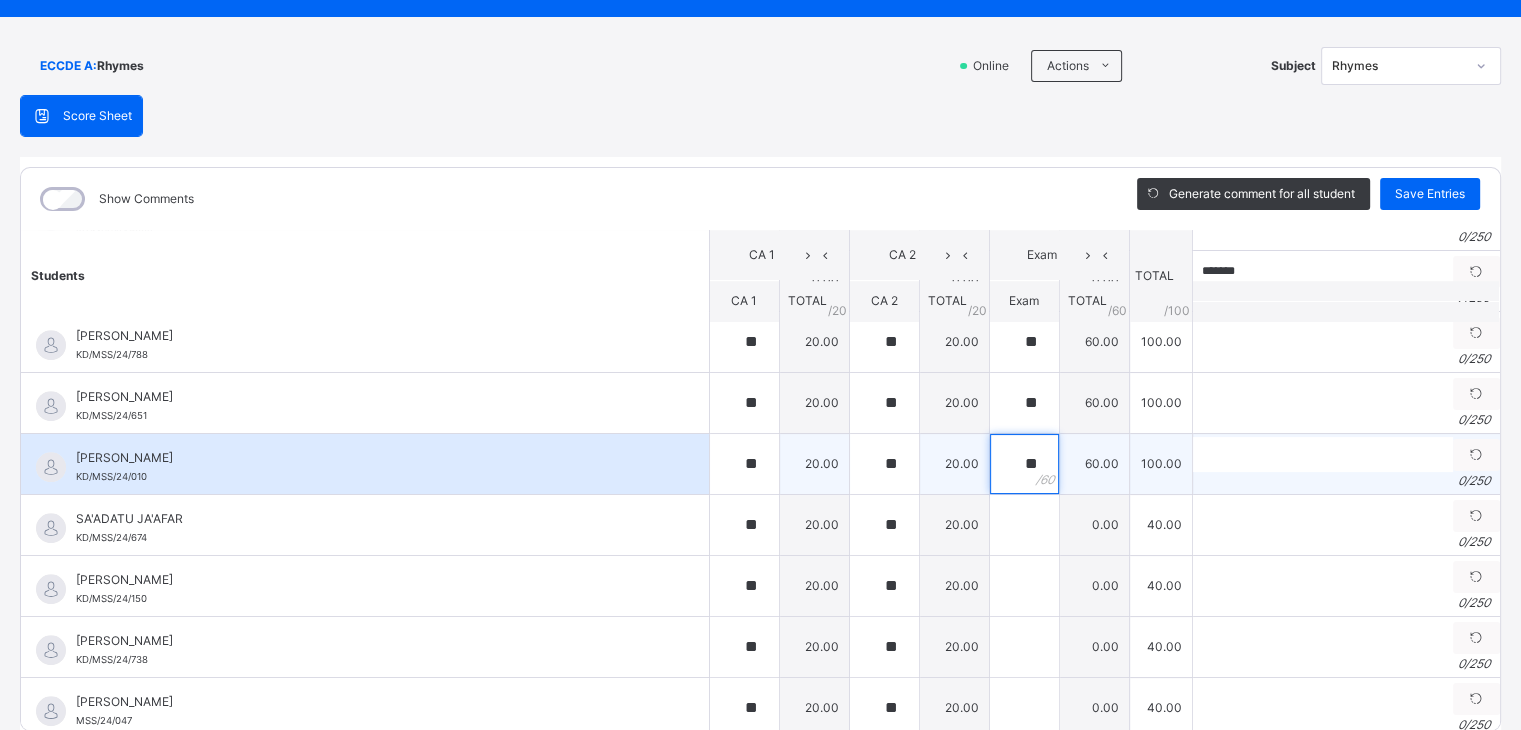 drag, startPoint x: 992, startPoint y: 457, endPoint x: 1025, endPoint y: 467, distance: 34.48188 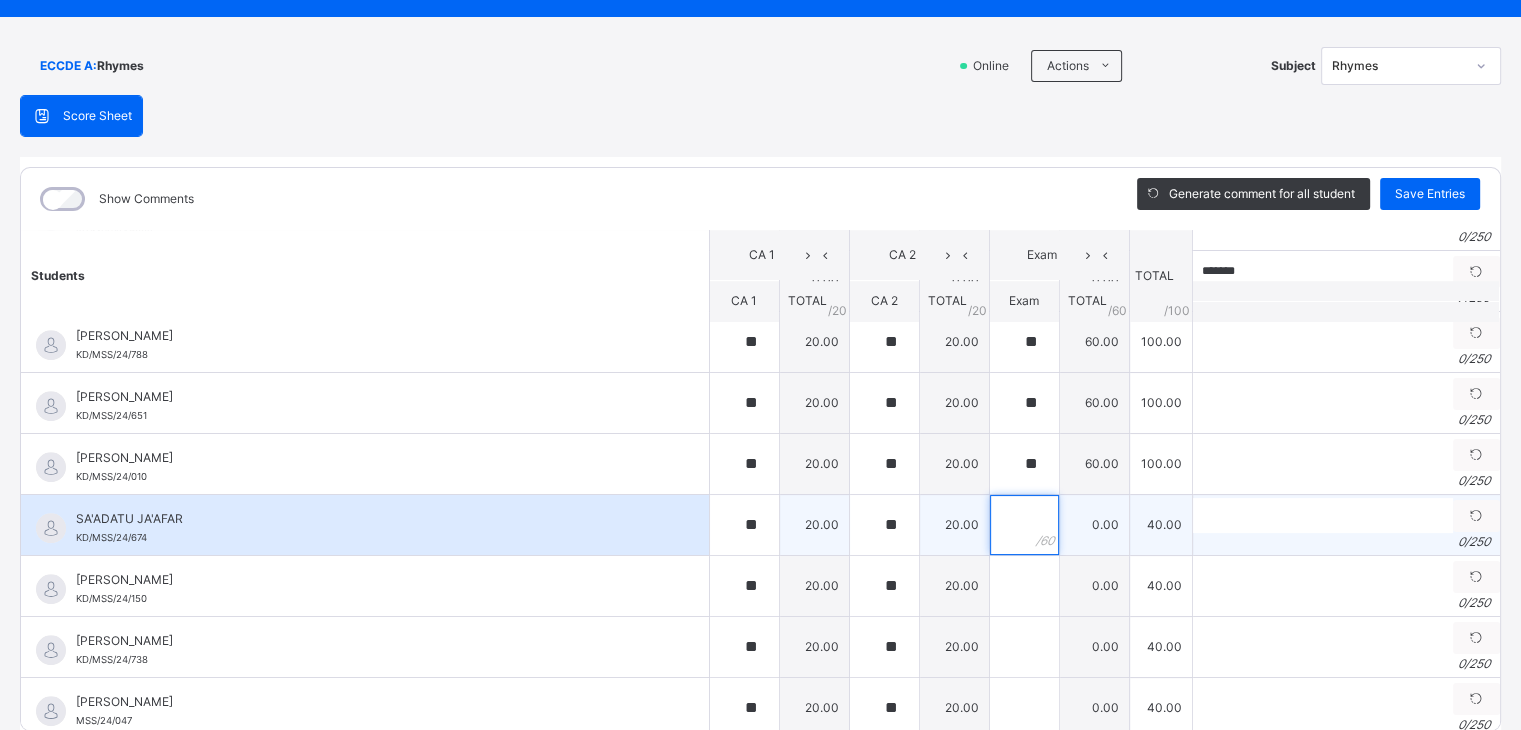 click at bounding box center (1024, 525) 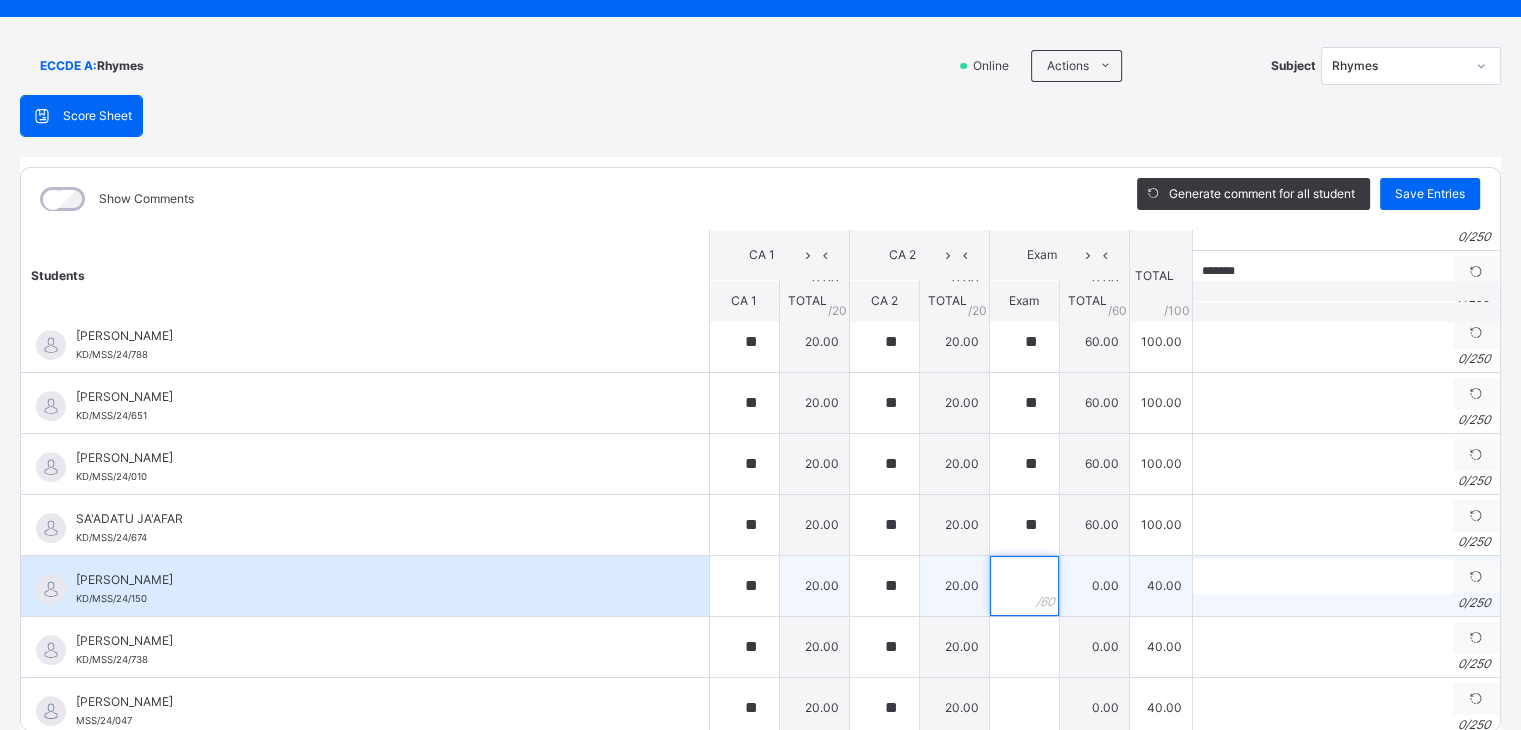 click at bounding box center (1024, 586) 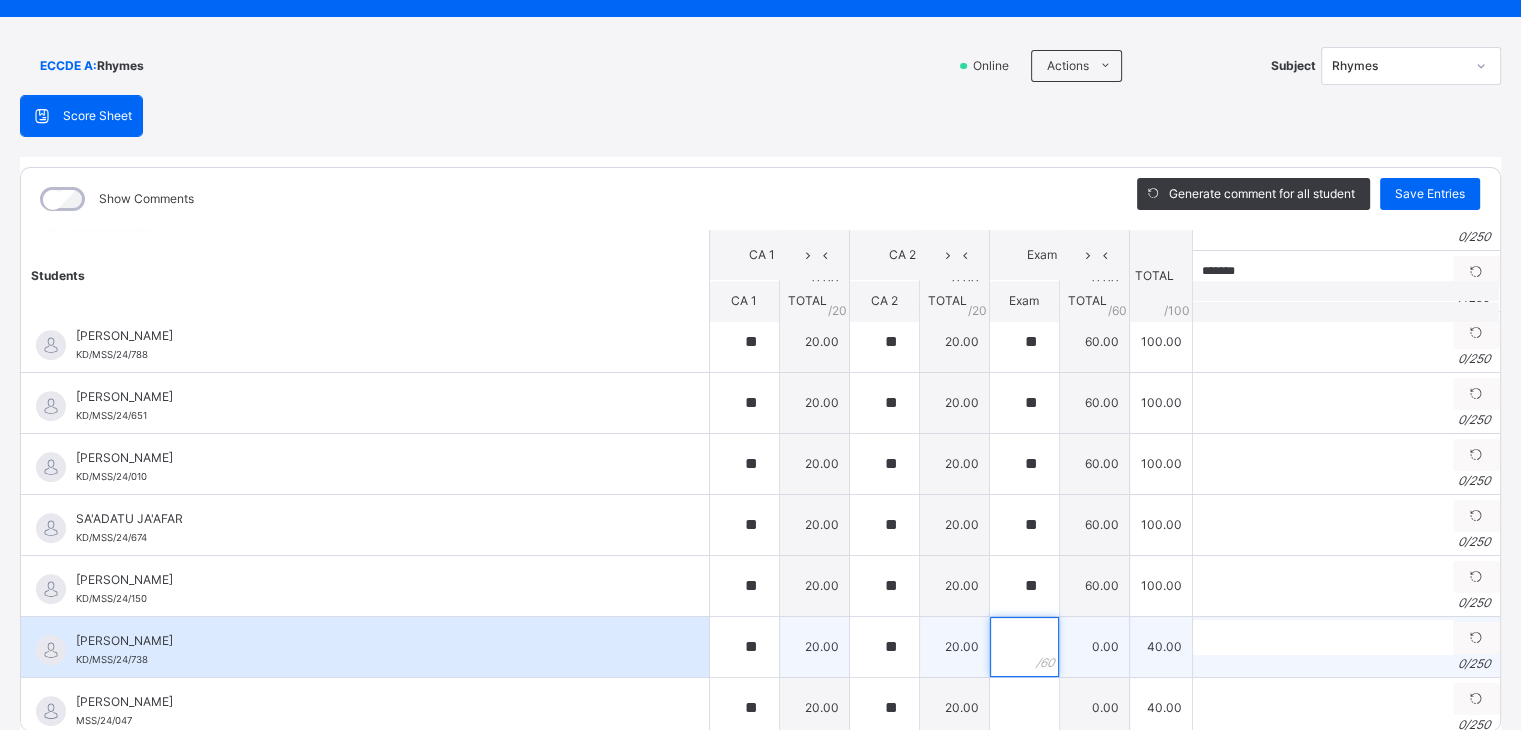 click at bounding box center (1024, 647) 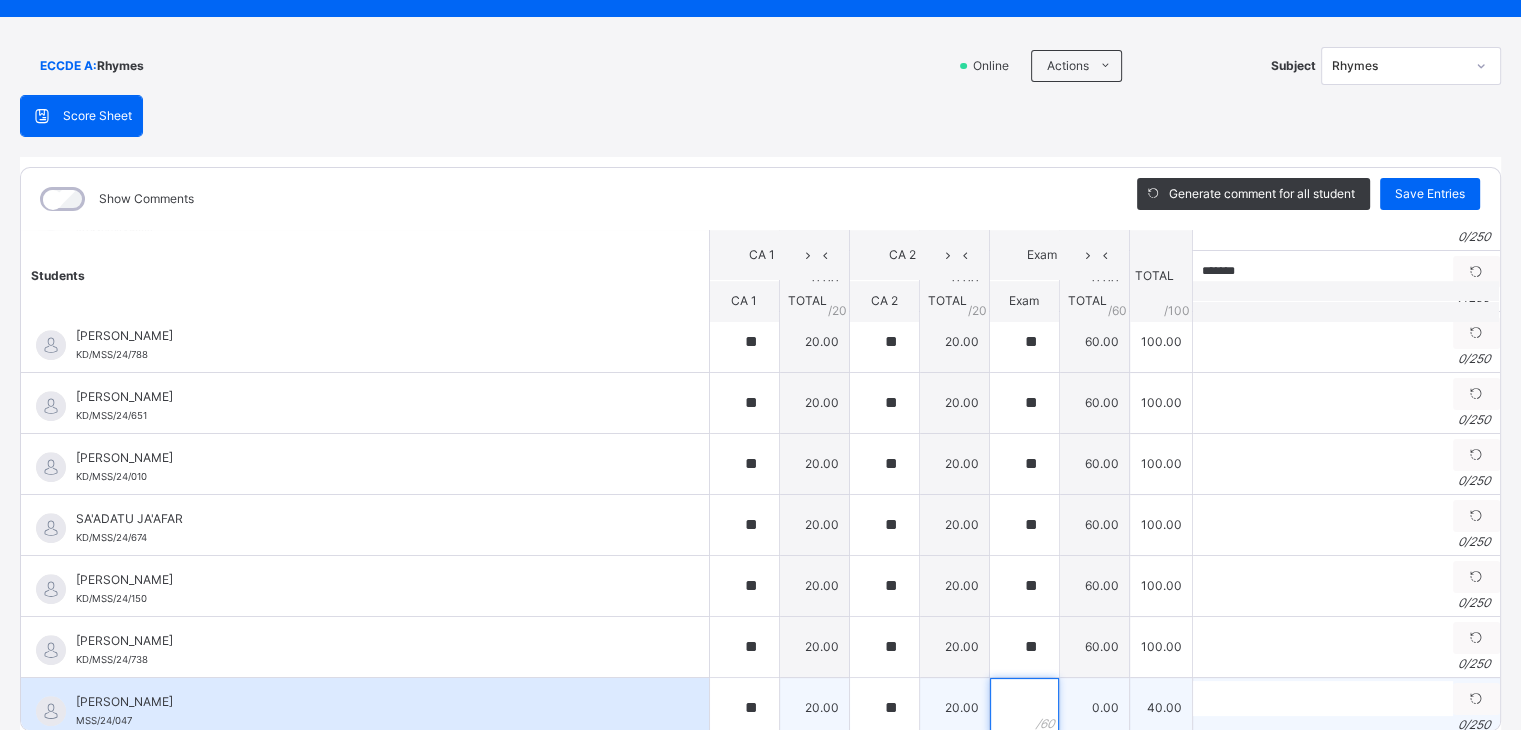 click at bounding box center [1024, 708] 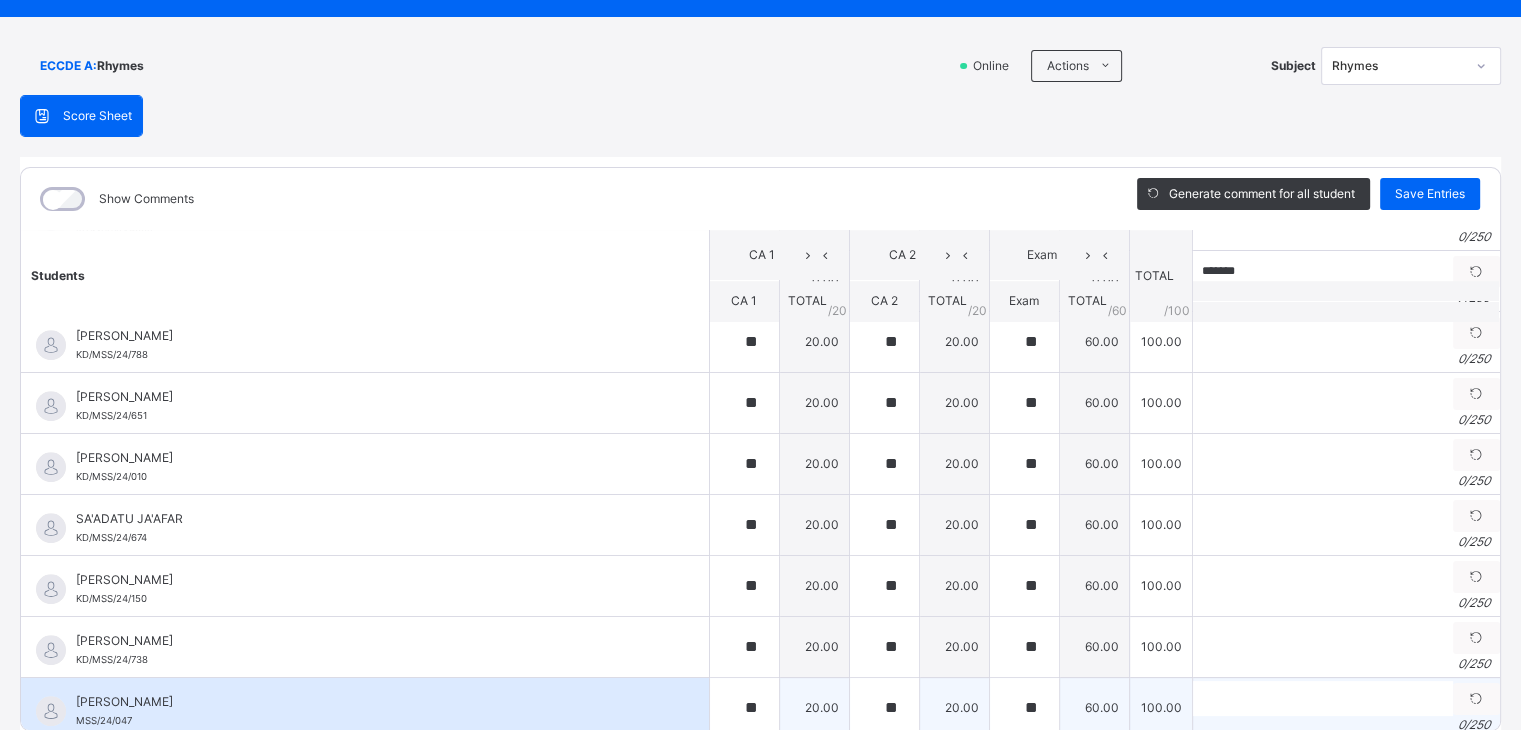 click on "[PERSON_NAME] MSS/24/047" at bounding box center (365, 708) 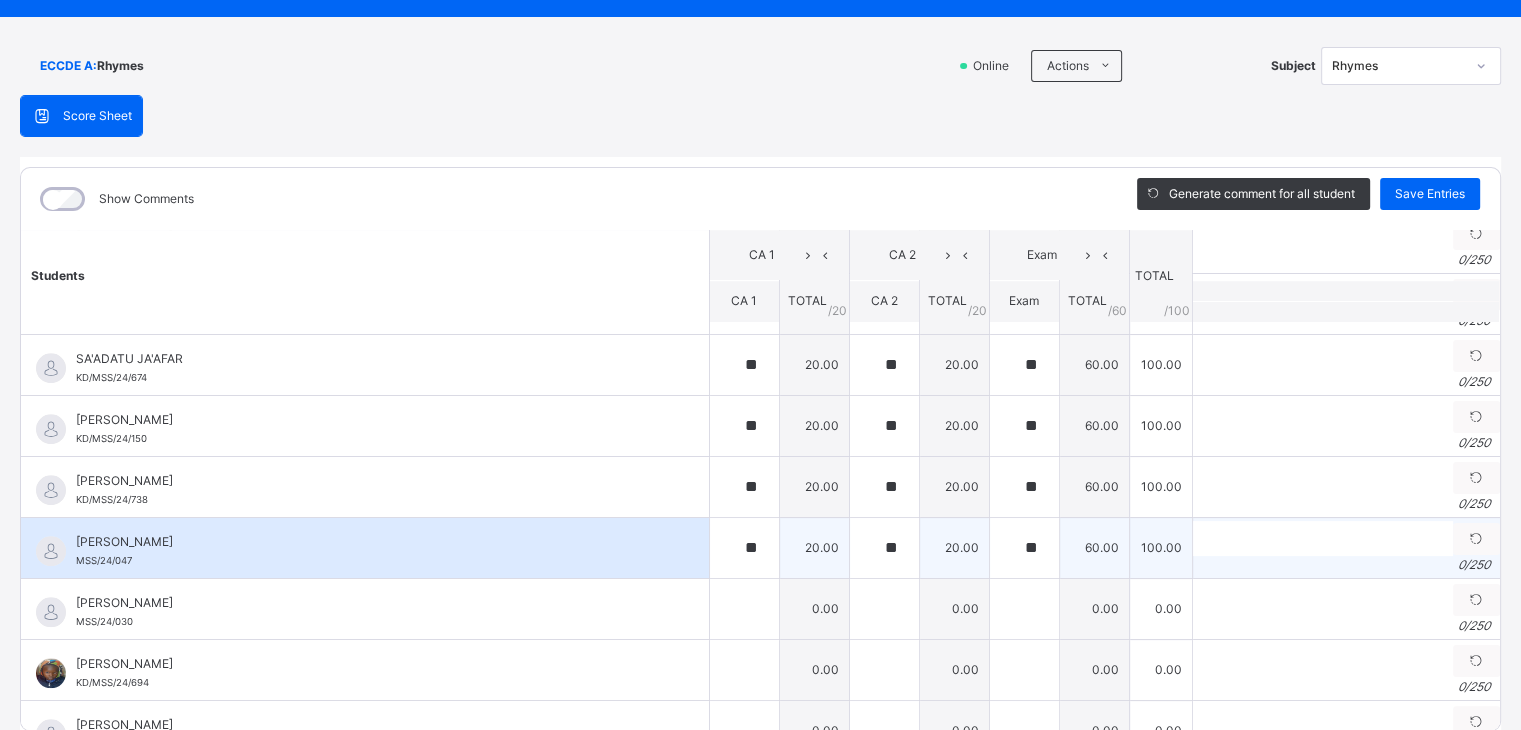 scroll, scrollTop: 1736, scrollLeft: 0, axis: vertical 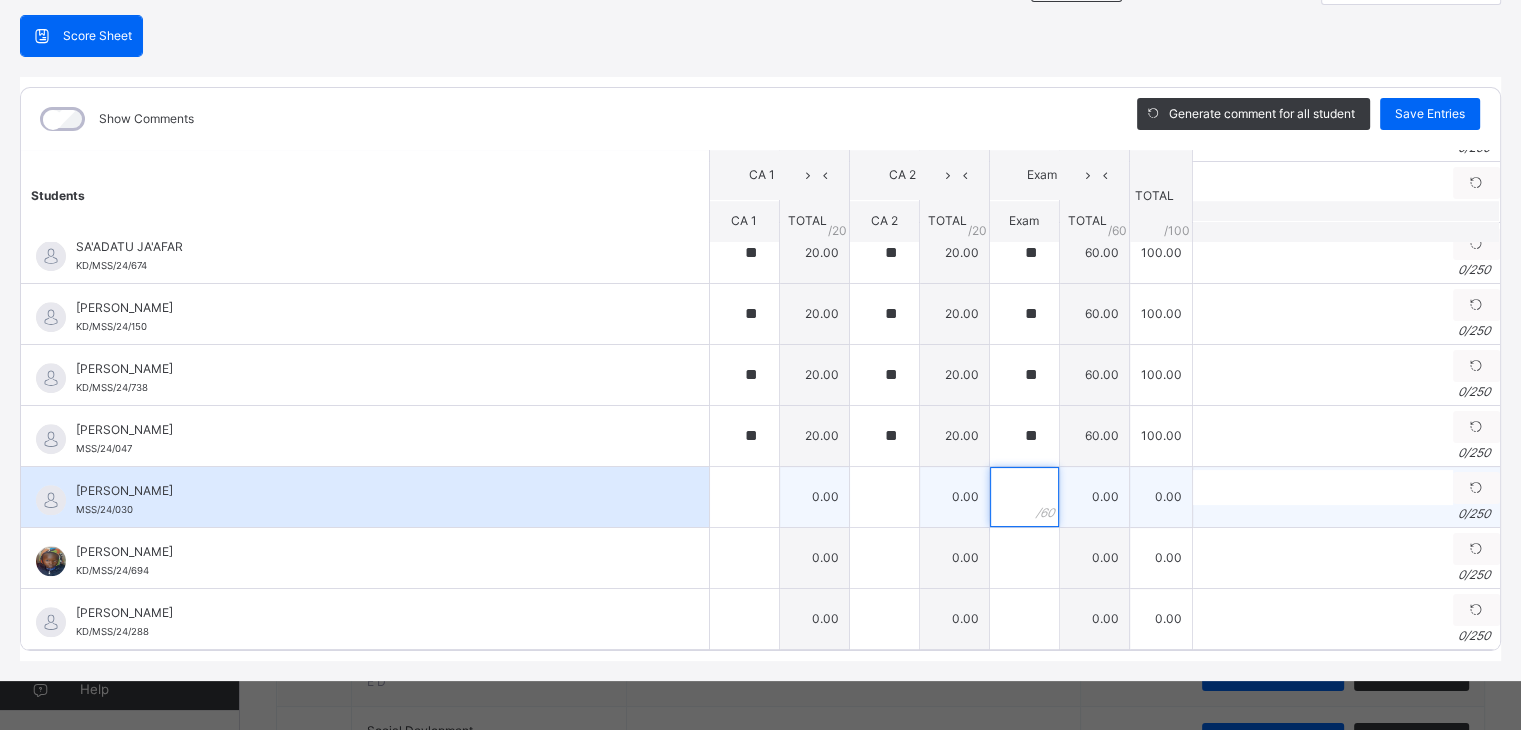click at bounding box center [1024, 497] 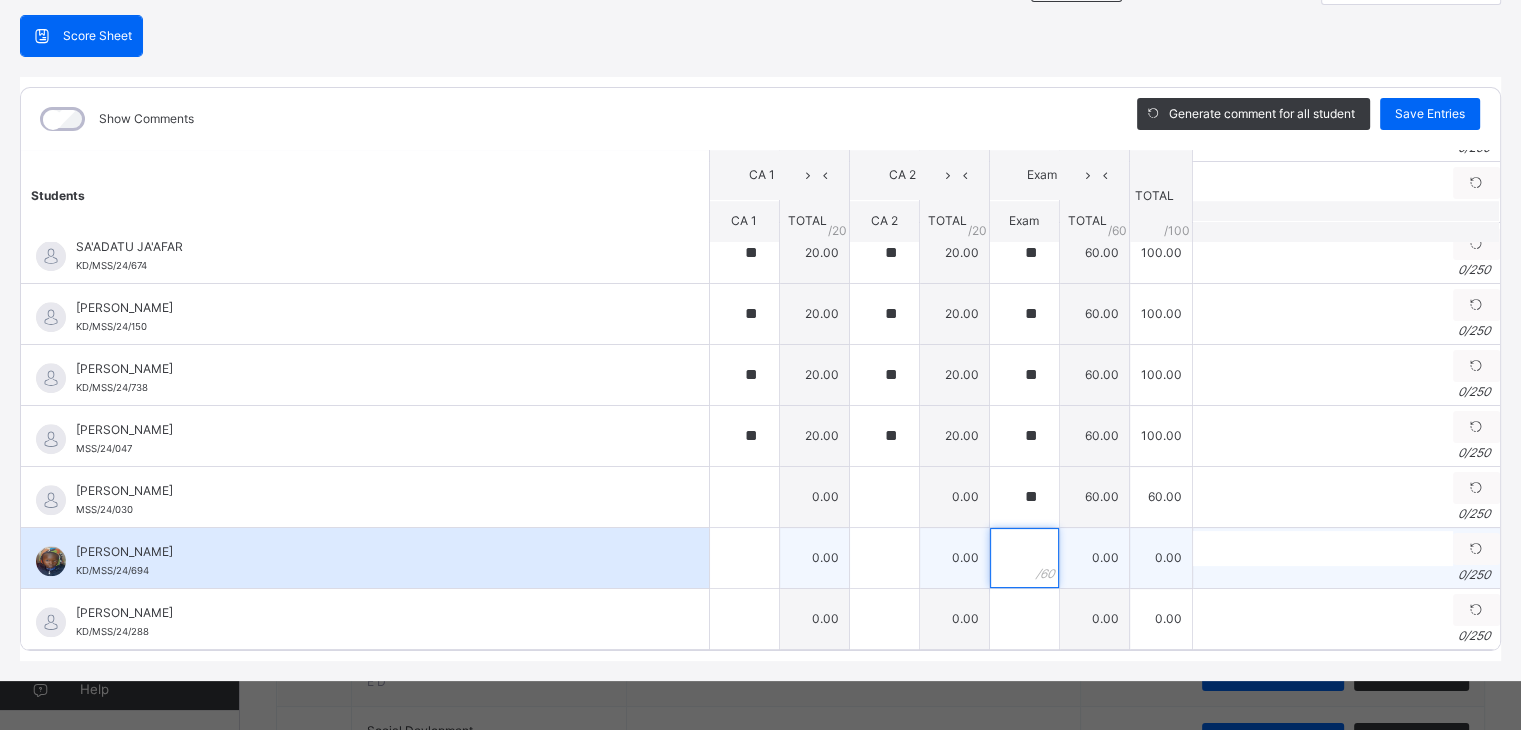 click at bounding box center (1024, 558) 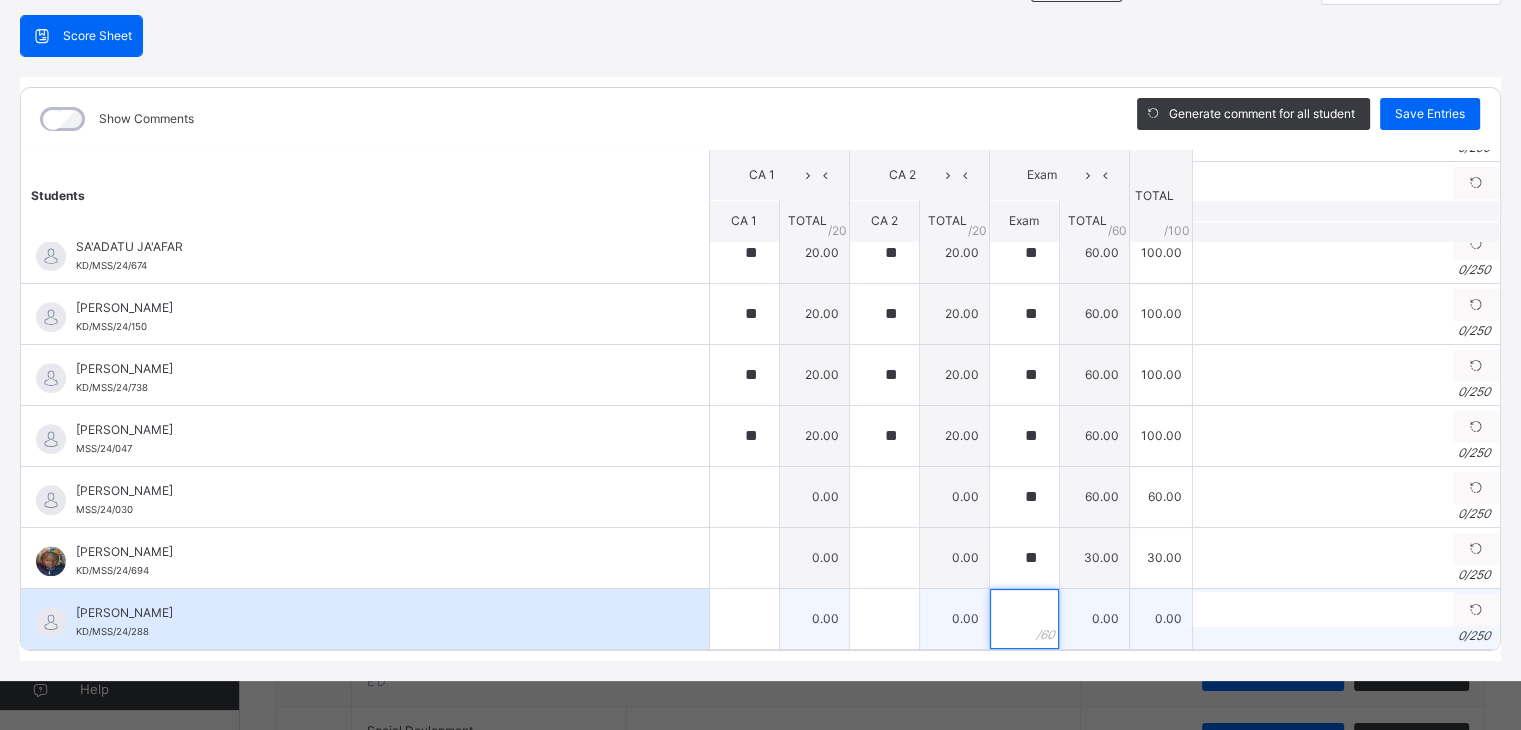 click at bounding box center [1024, 619] 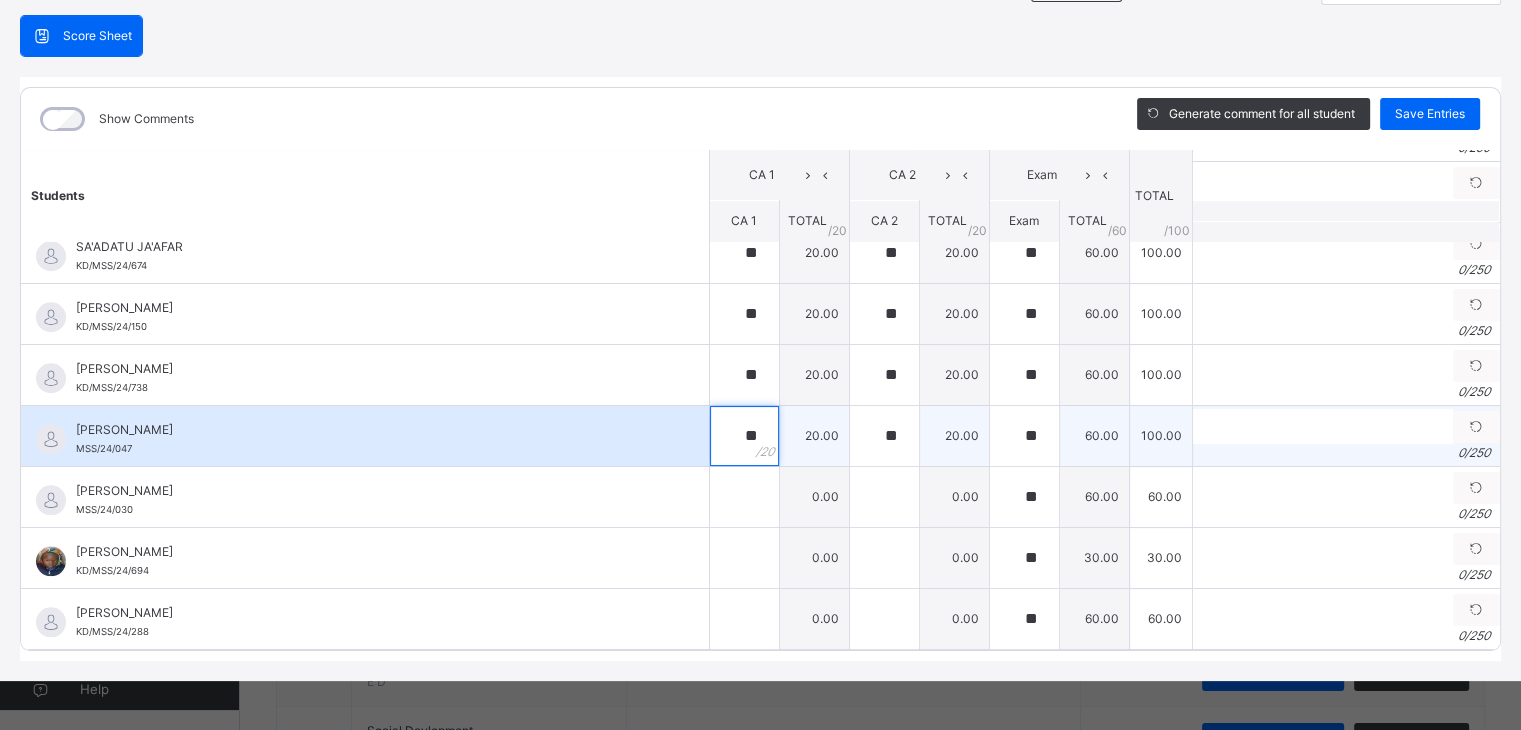 drag, startPoint x: 712, startPoint y: 426, endPoint x: 748, endPoint y: 431, distance: 36.345562 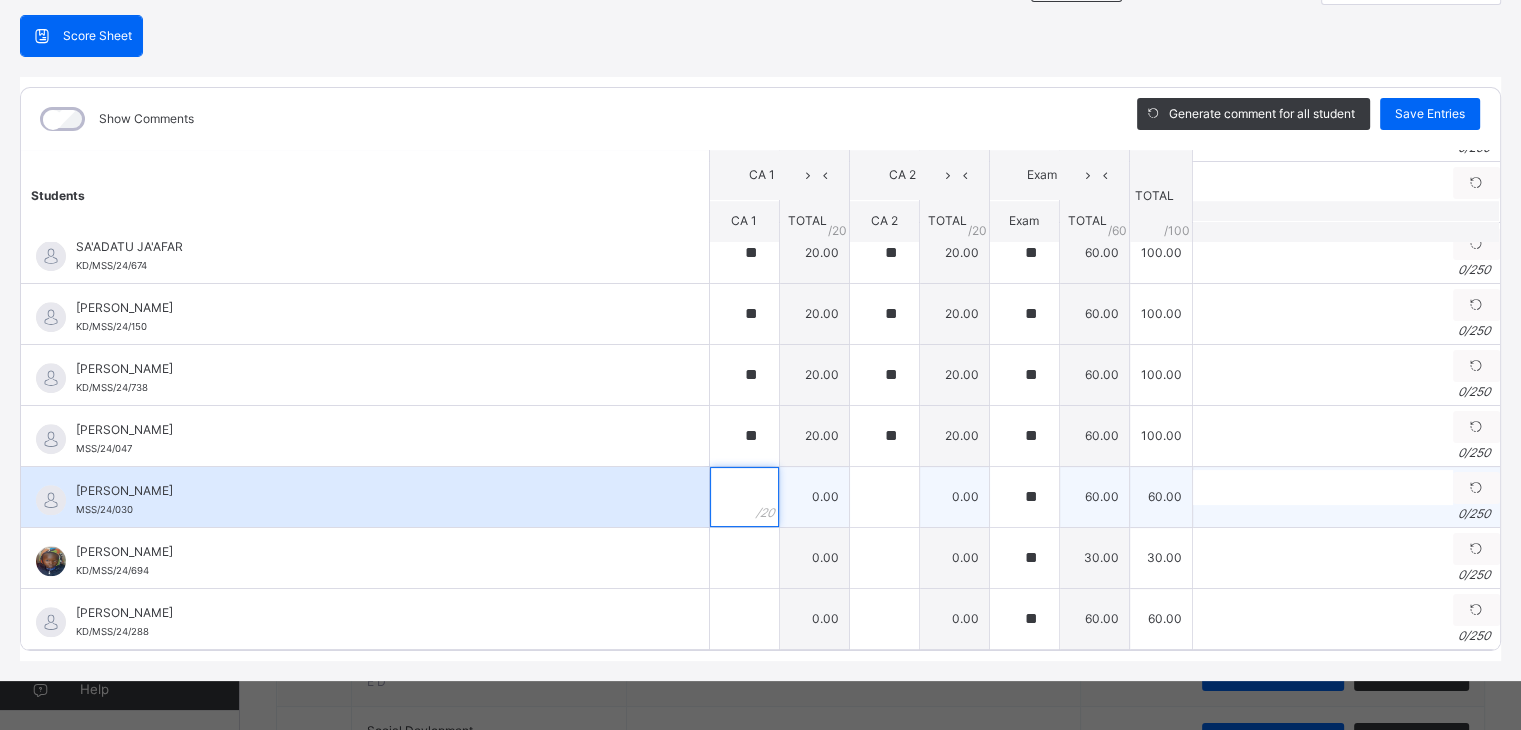 click at bounding box center [744, 497] 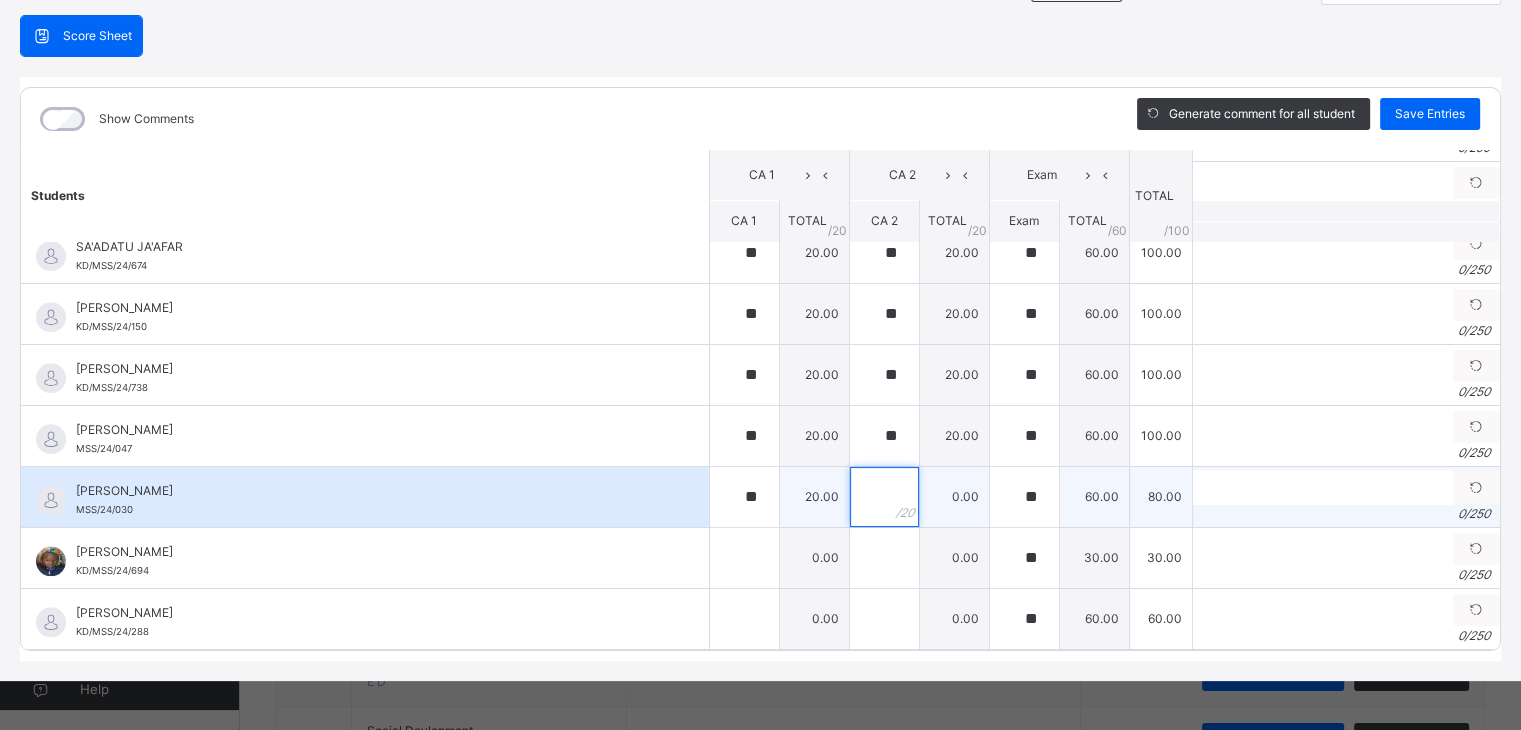 click at bounding box center [884, 497] 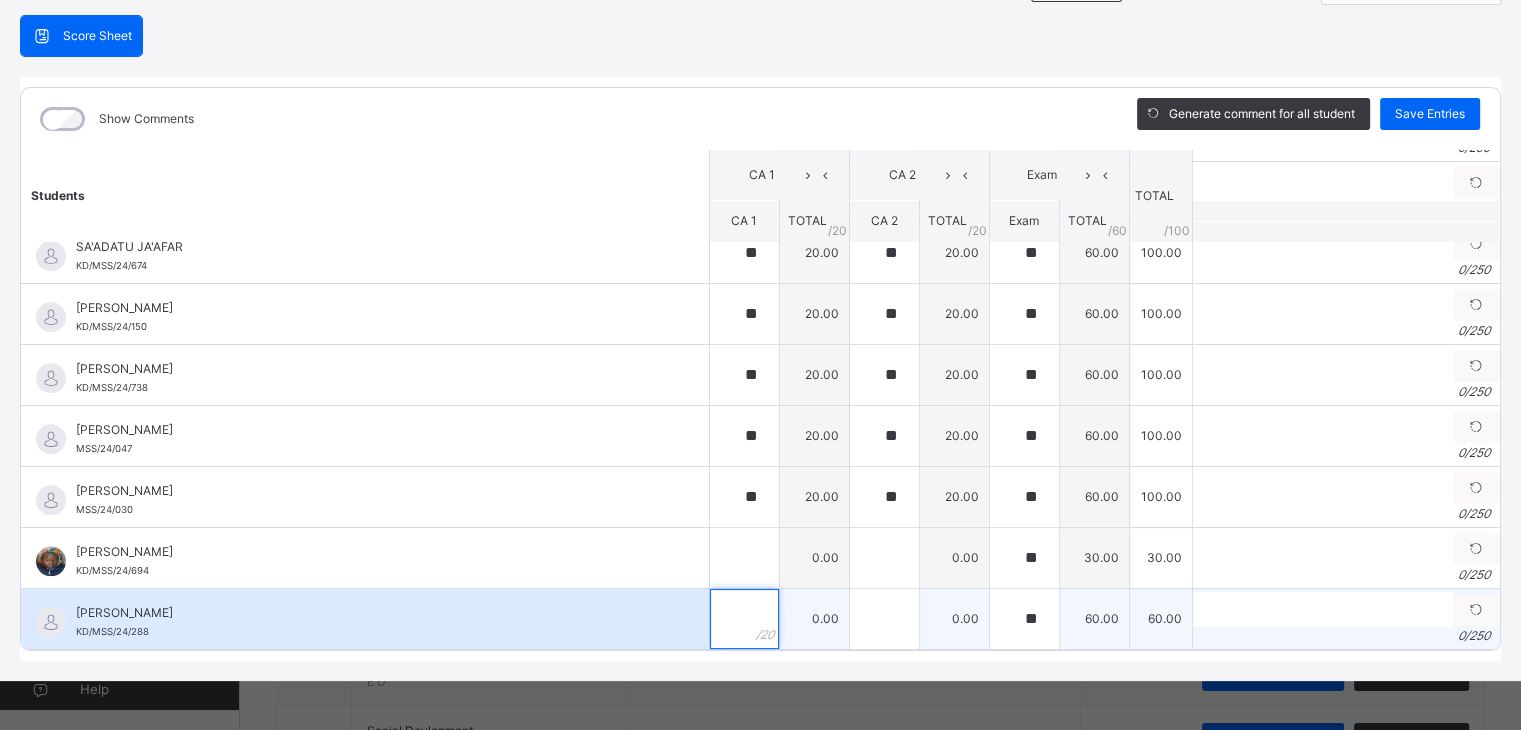 click at bounding box center (744, 619) 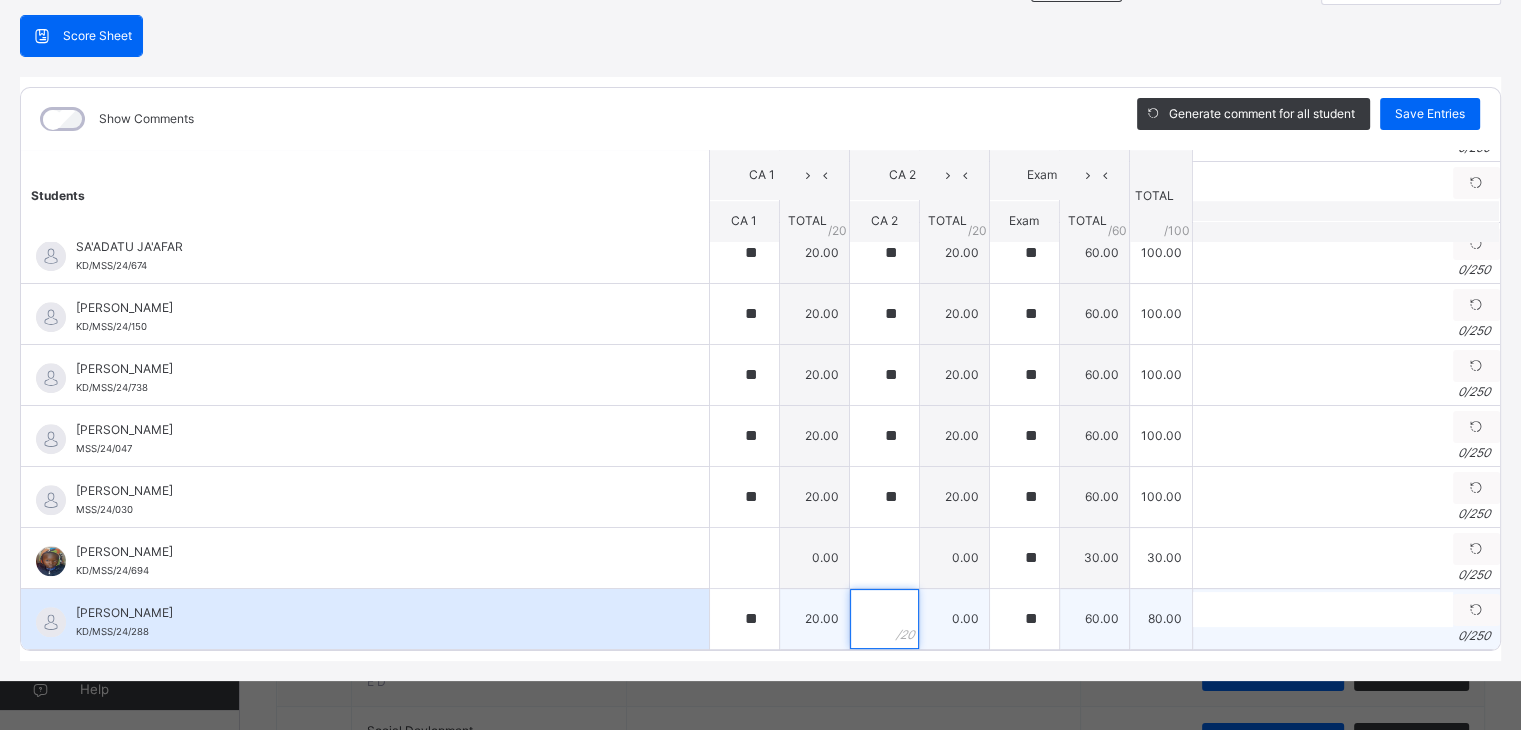 click at bounding box center [884, 619] 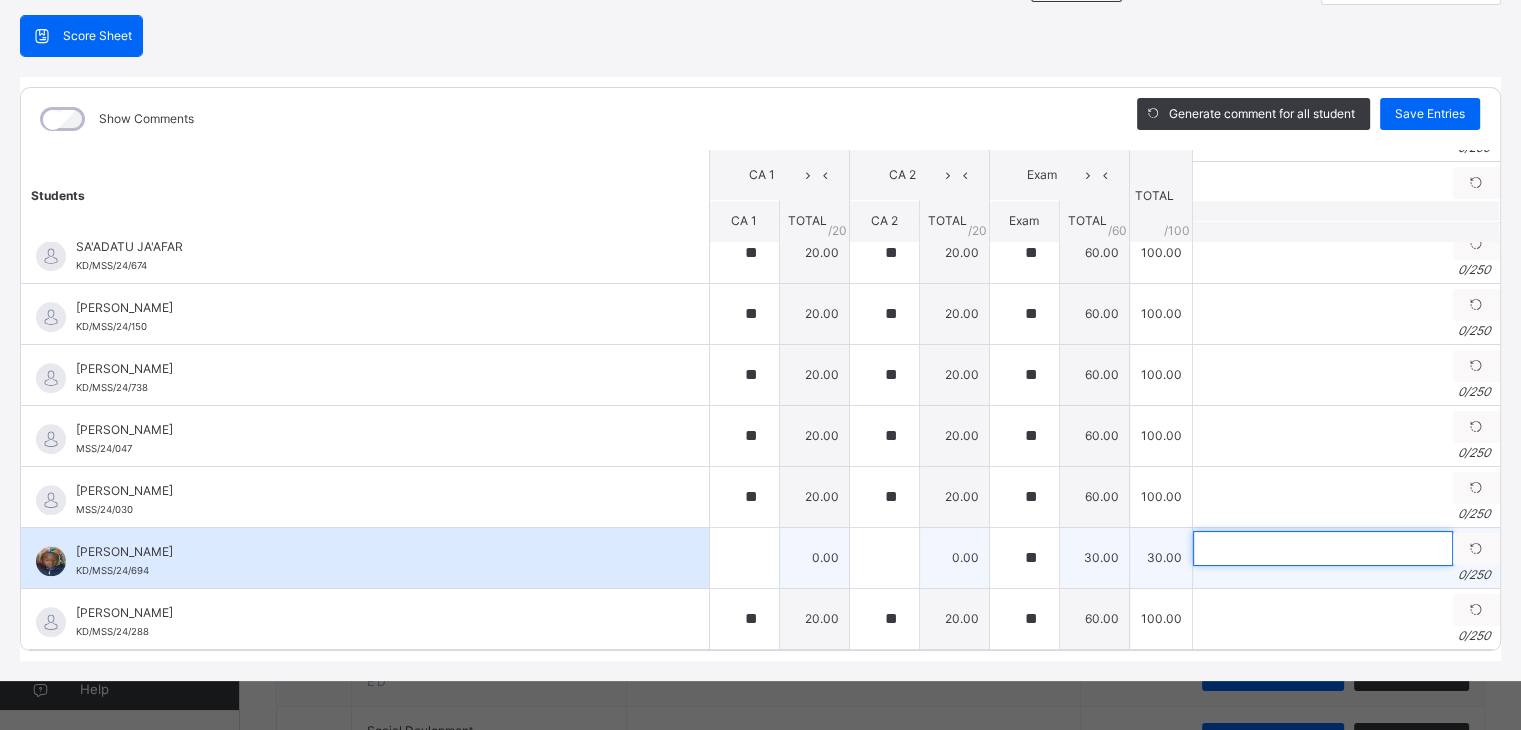 click at bounding box center [1323, 548] 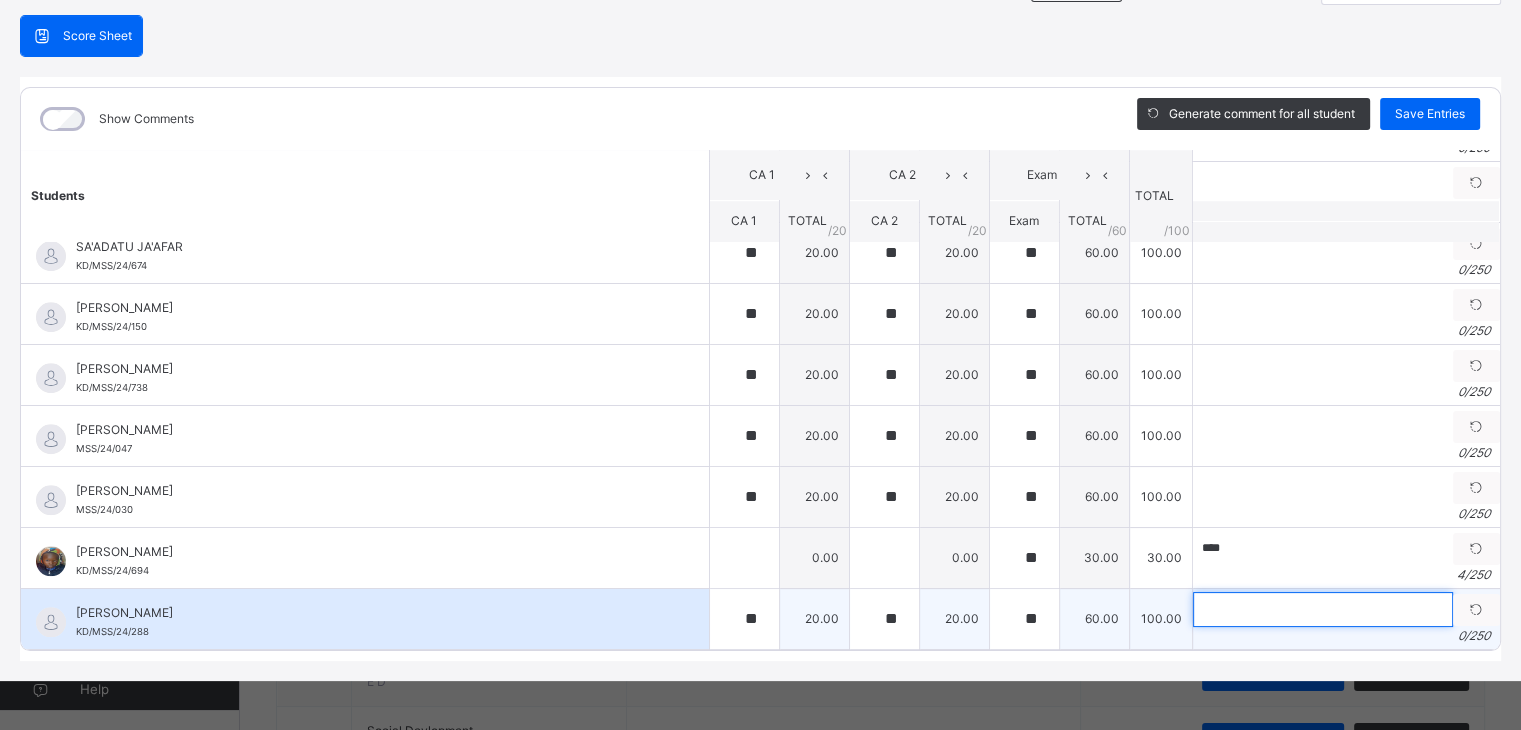 click at bounding box center (1323, 609) 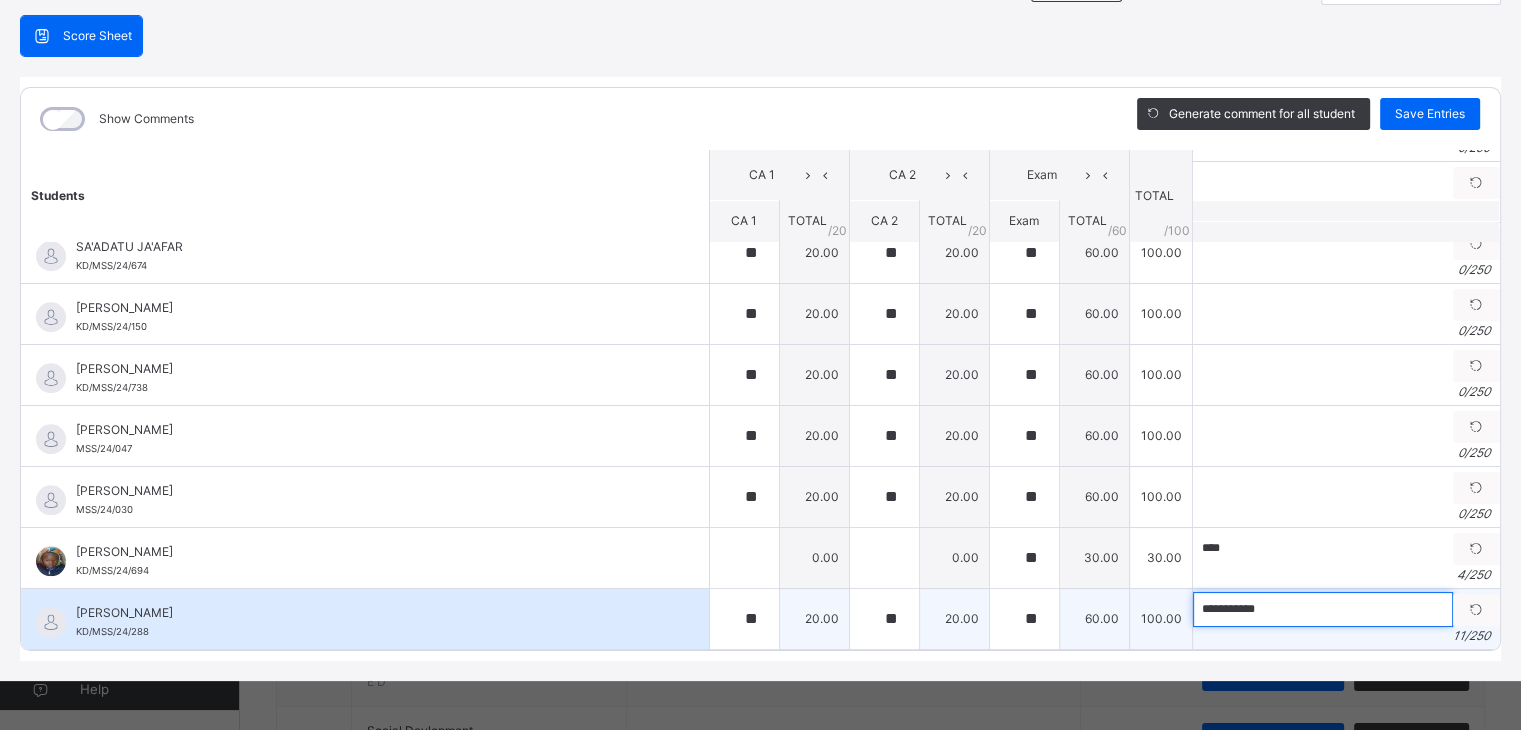 drag, startPoint x: 1176, startPoint y: 596, endPoint x: 1269, endPoint y: 594, distance: 93.0215 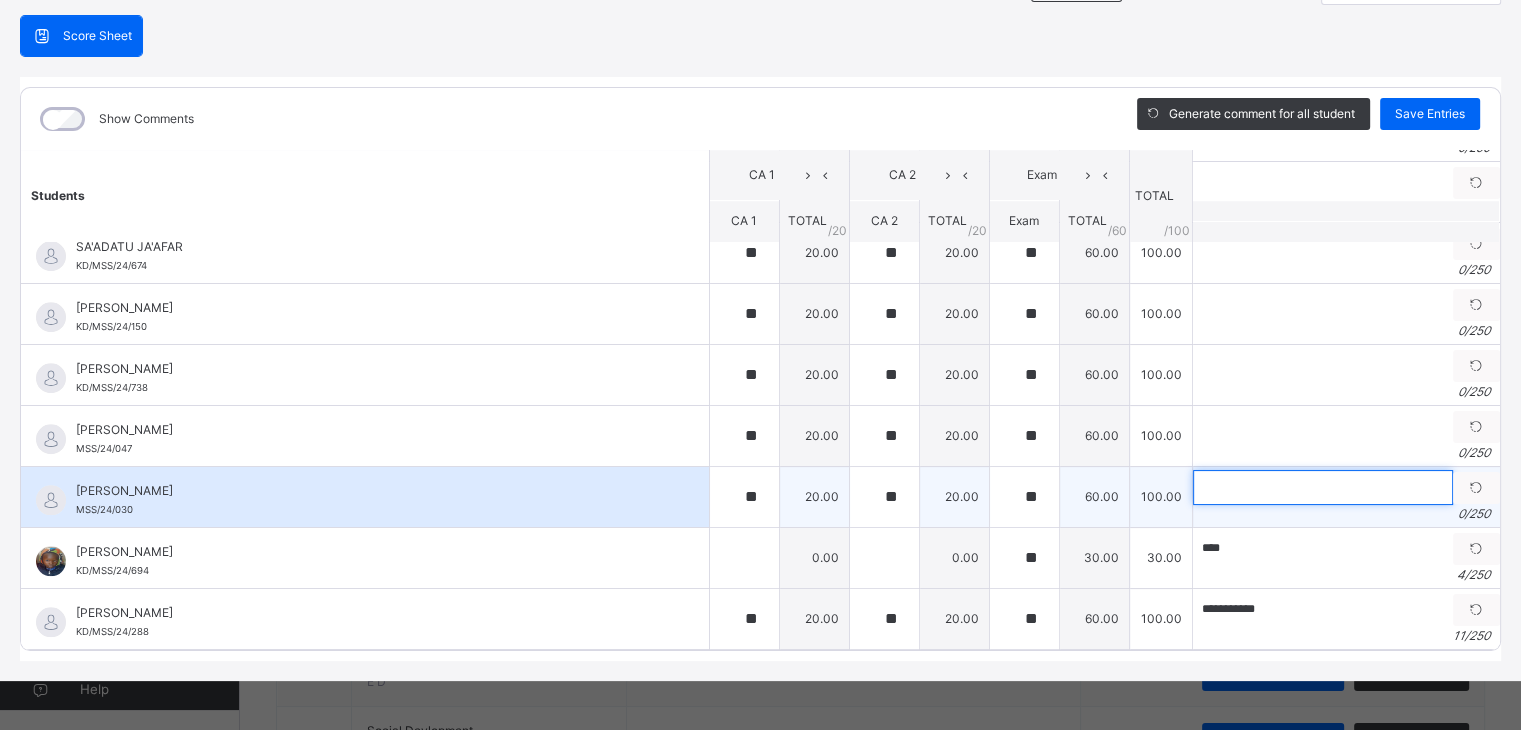 click at bounding box center (1323, 487) 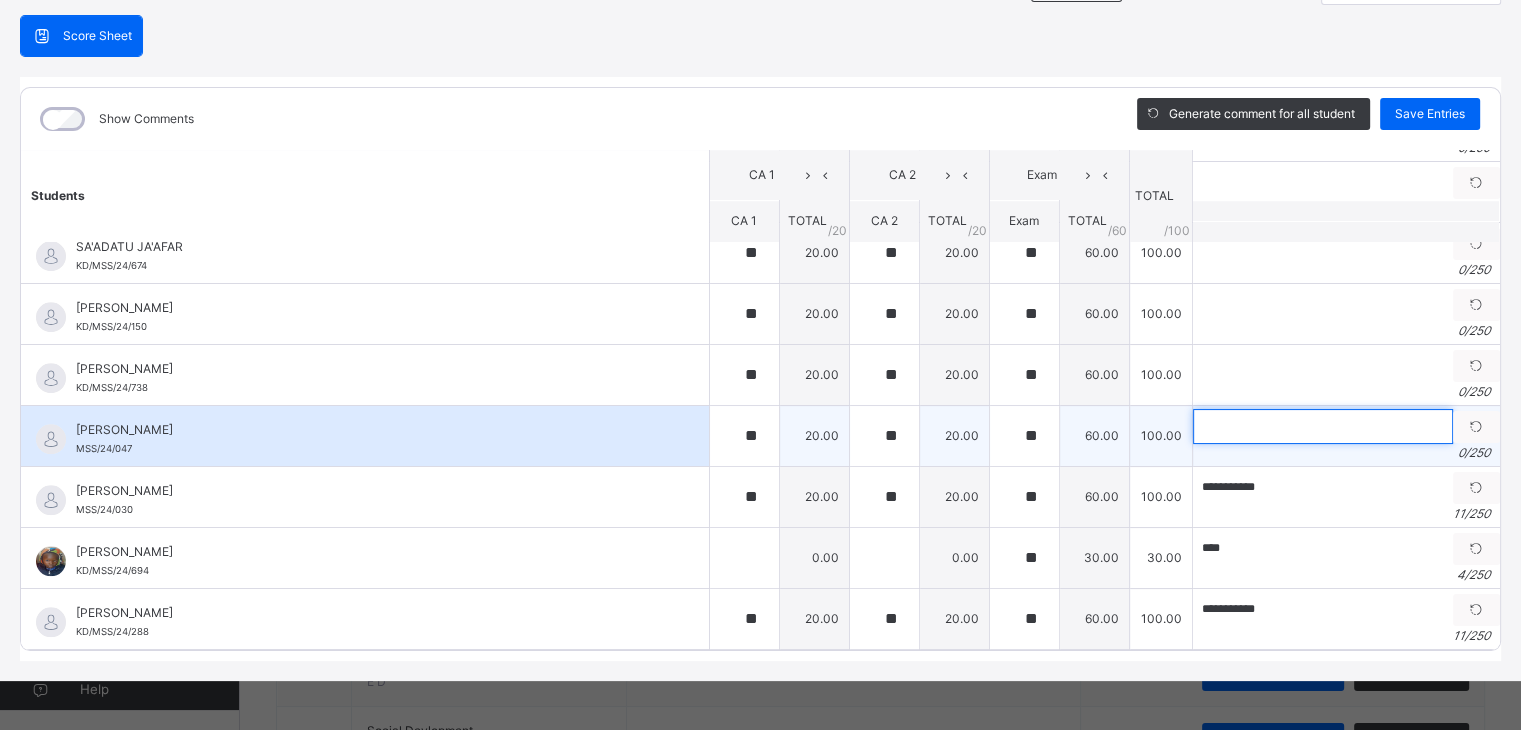 click at bounding box center [1323, 426] 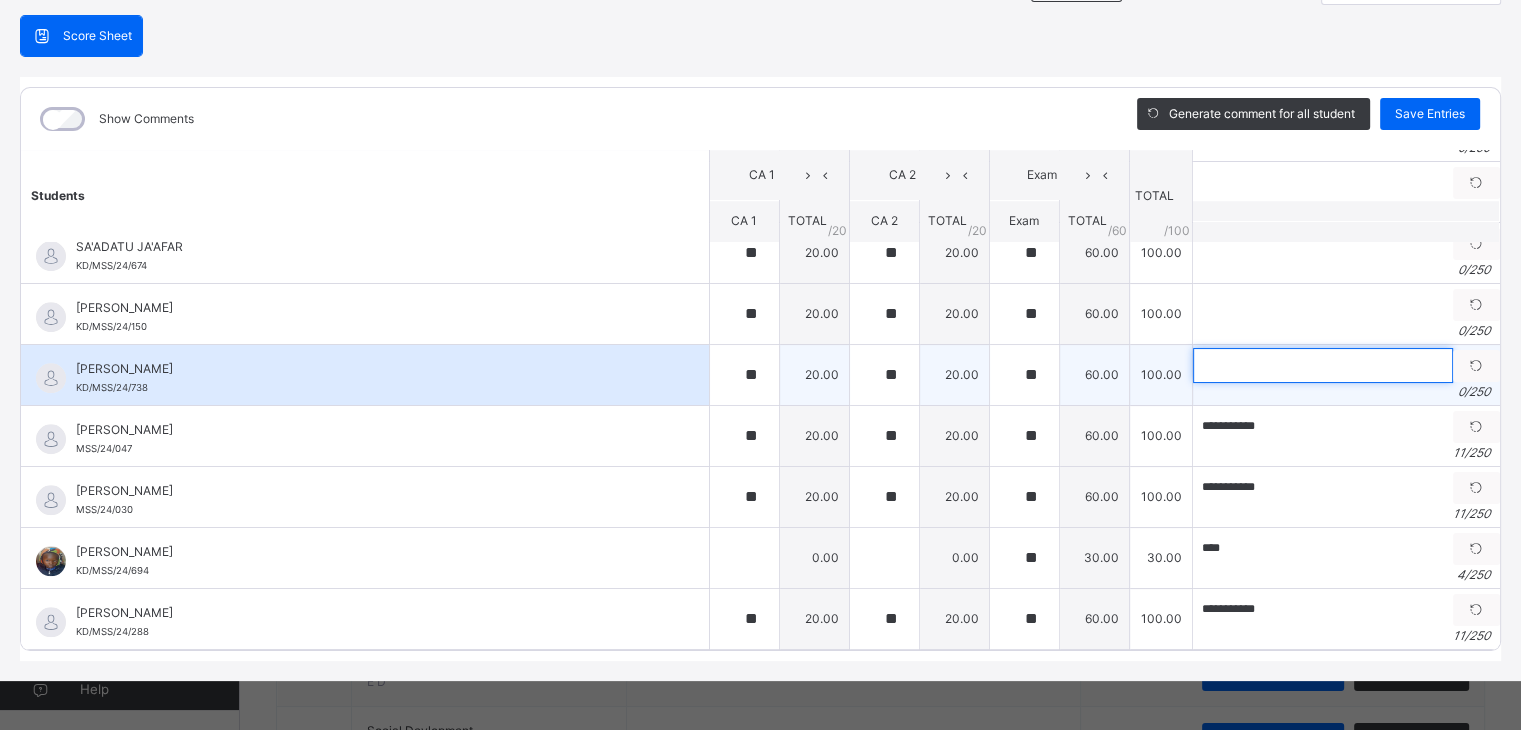 click at bounding box center (1323, 365) 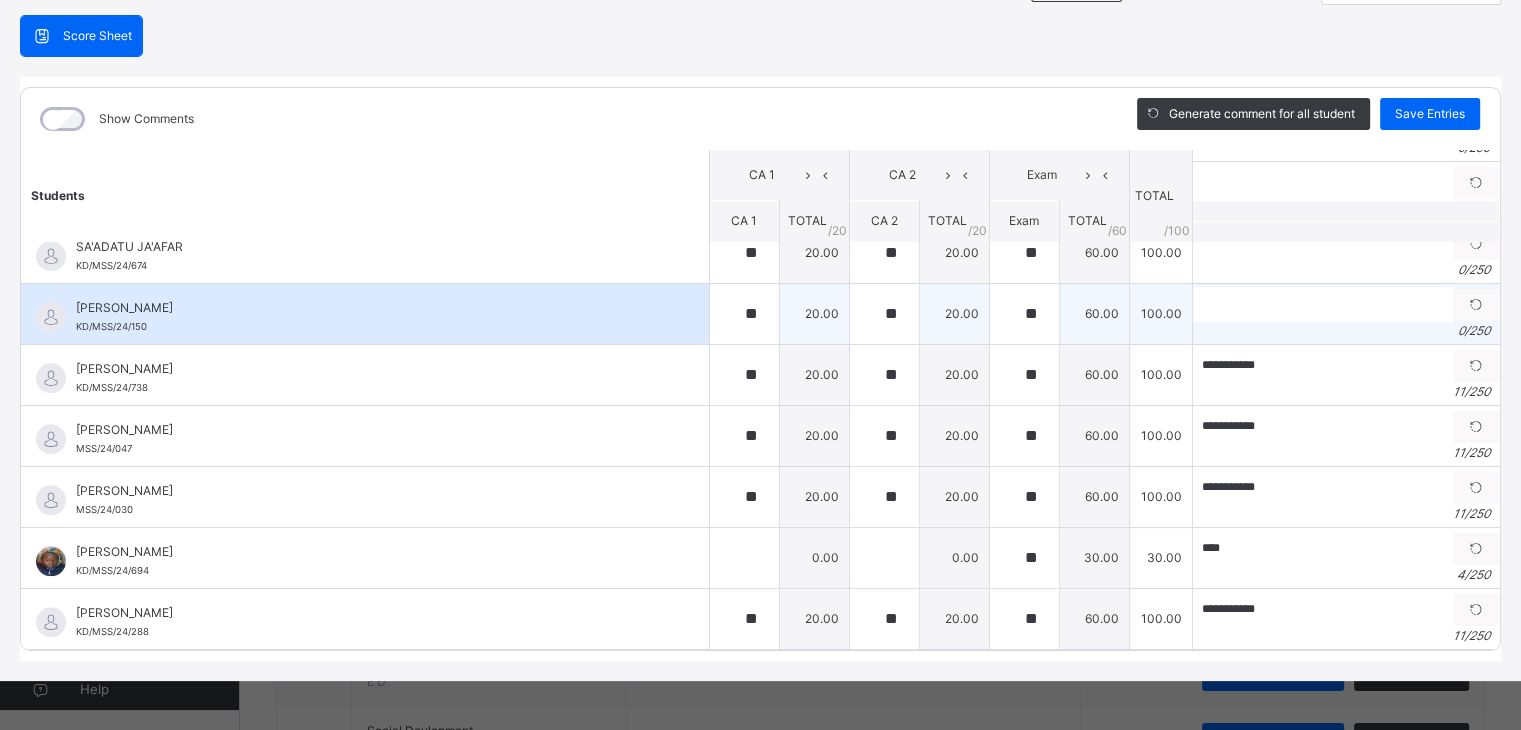click on "0 / 250" at bounding box center [1346, 331] 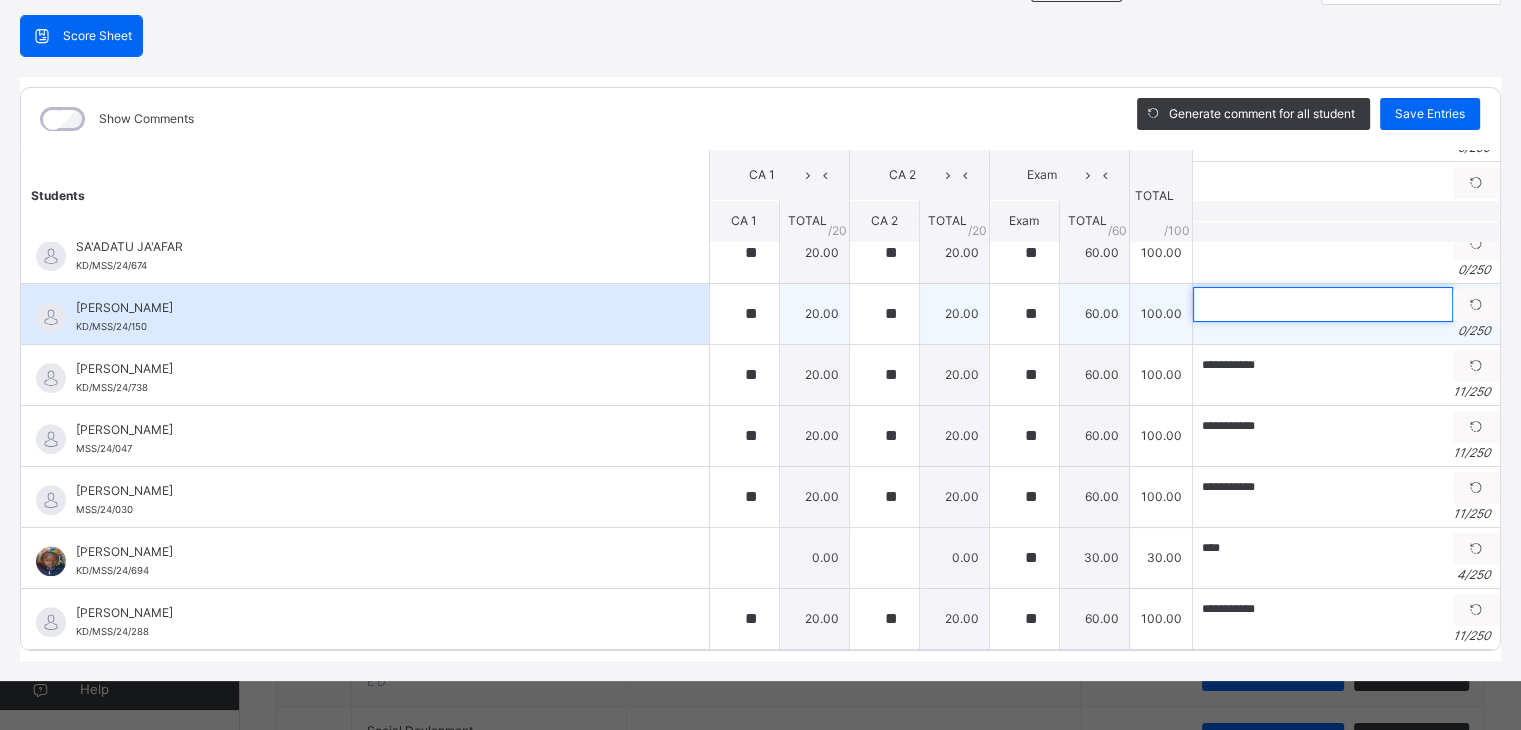 click at bounding box center (1323, 304) 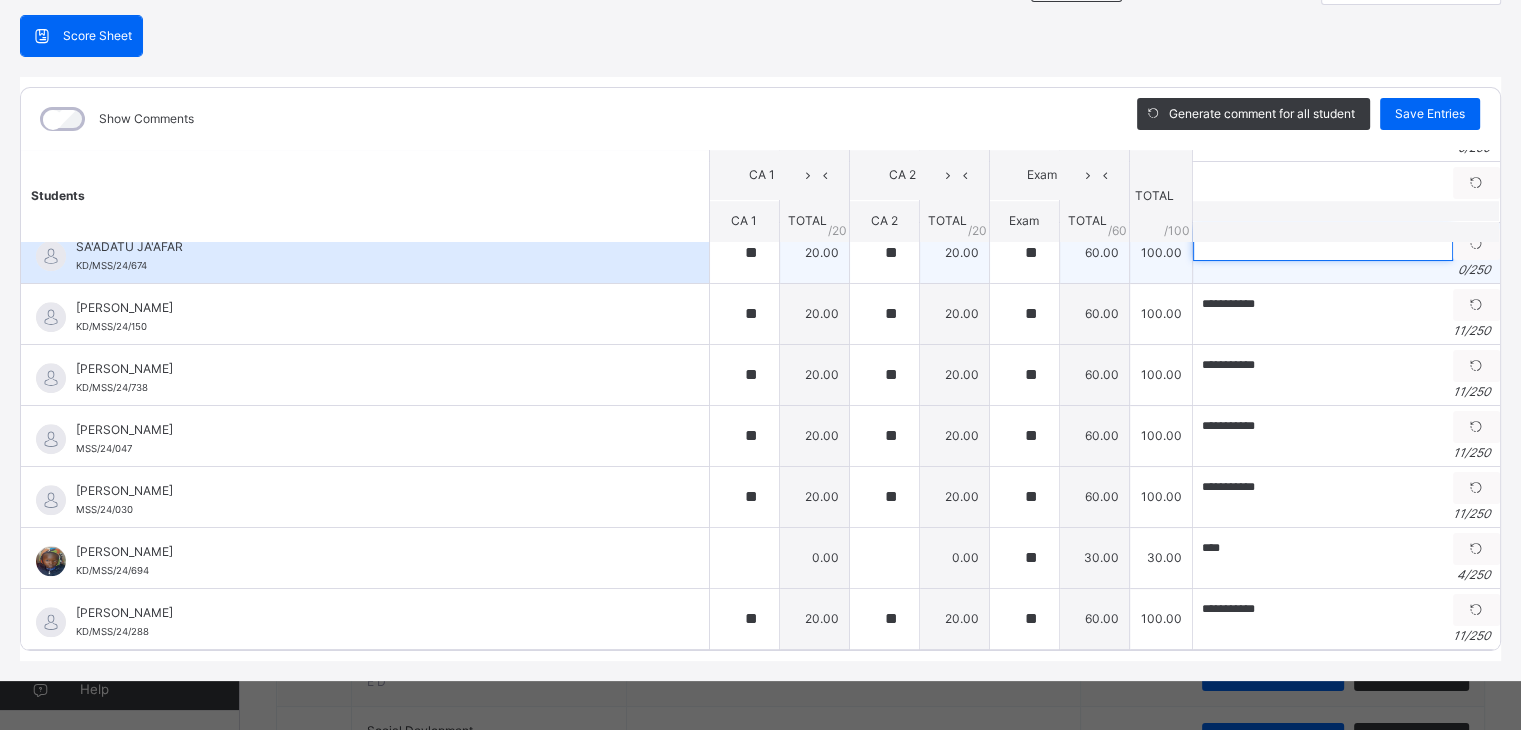 click at bounding box center (1323, 243) 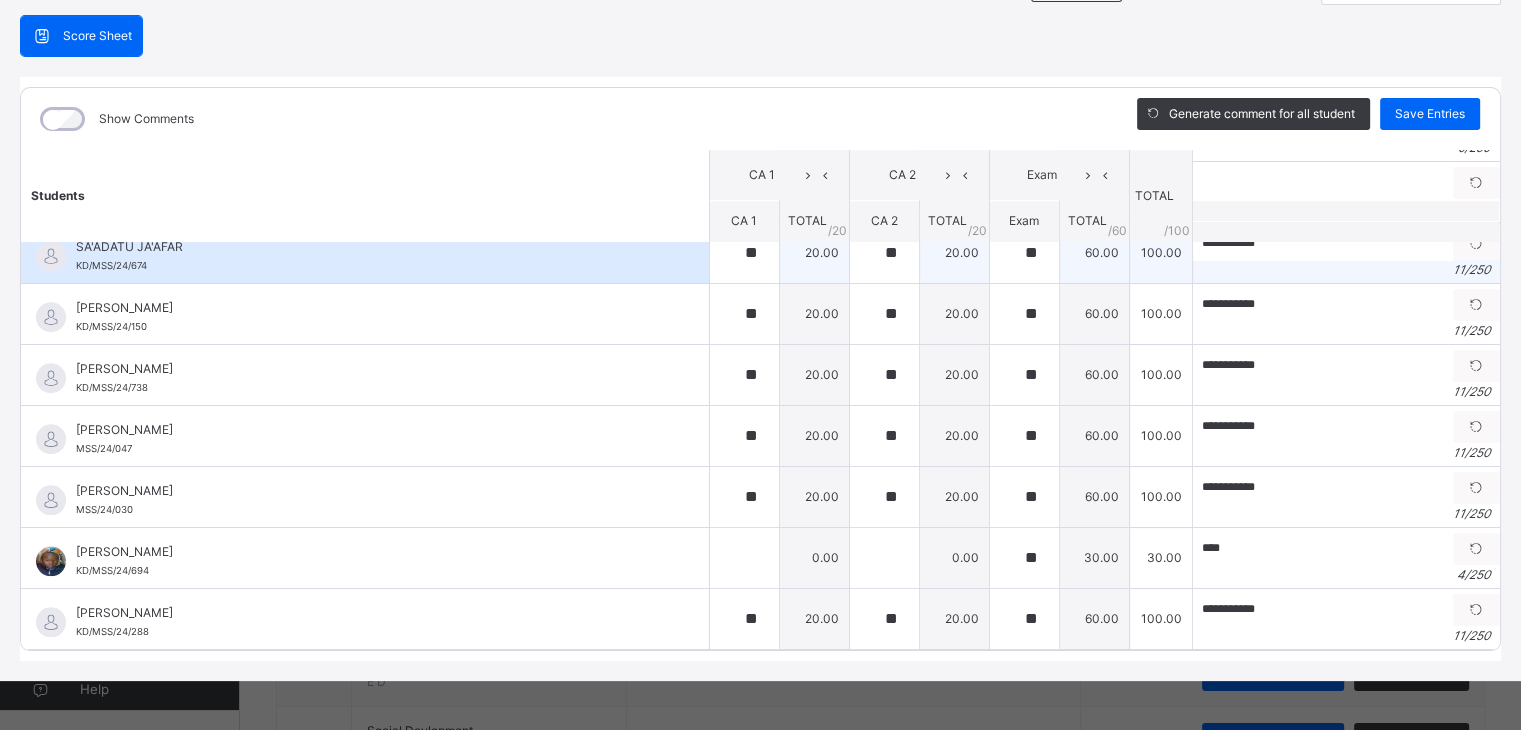 click on "SA'ADATU  JA'AFAR KD/MSS/24/674" at bounding box center [370, 256] 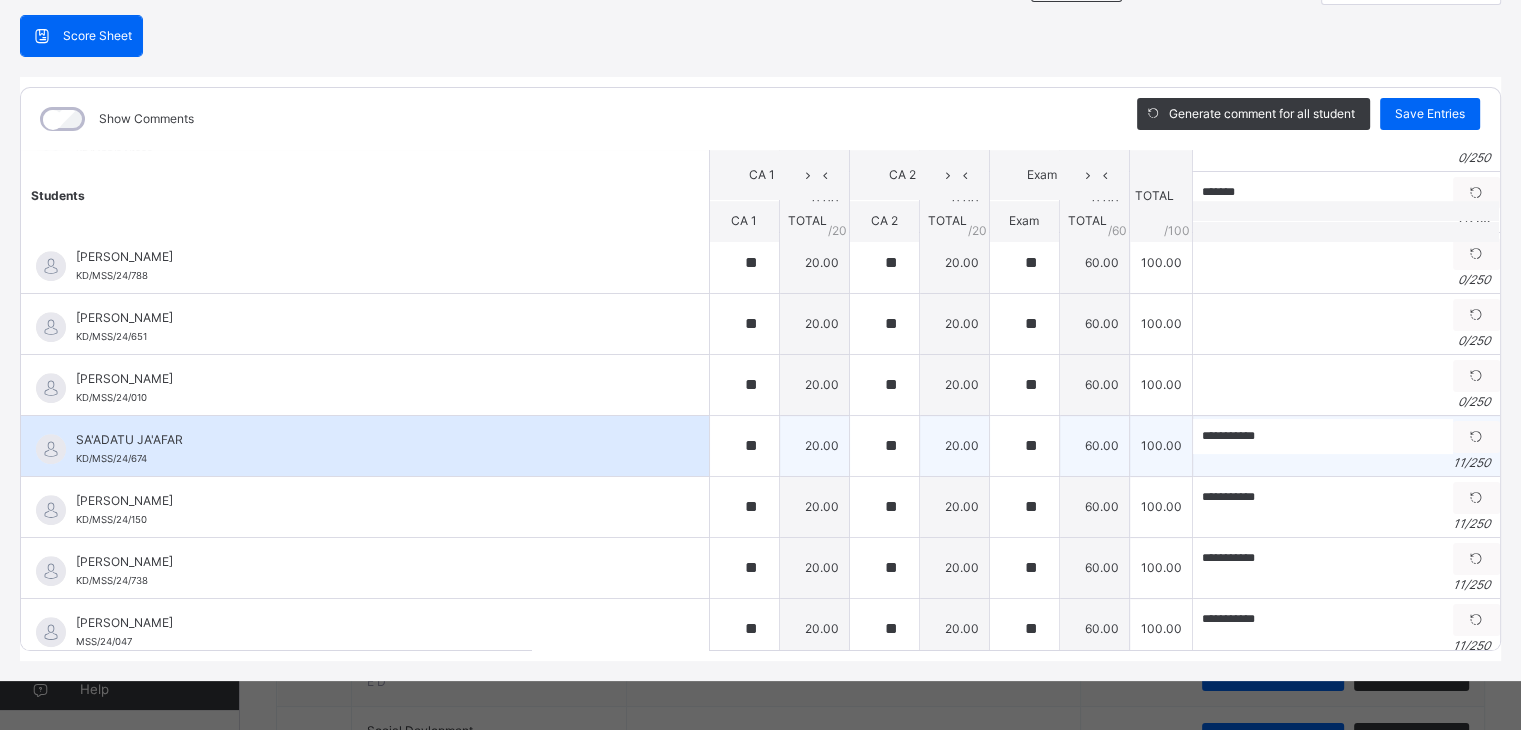 scroll, scrollTop: 1496, scrollLeft: 0, axis: vertical 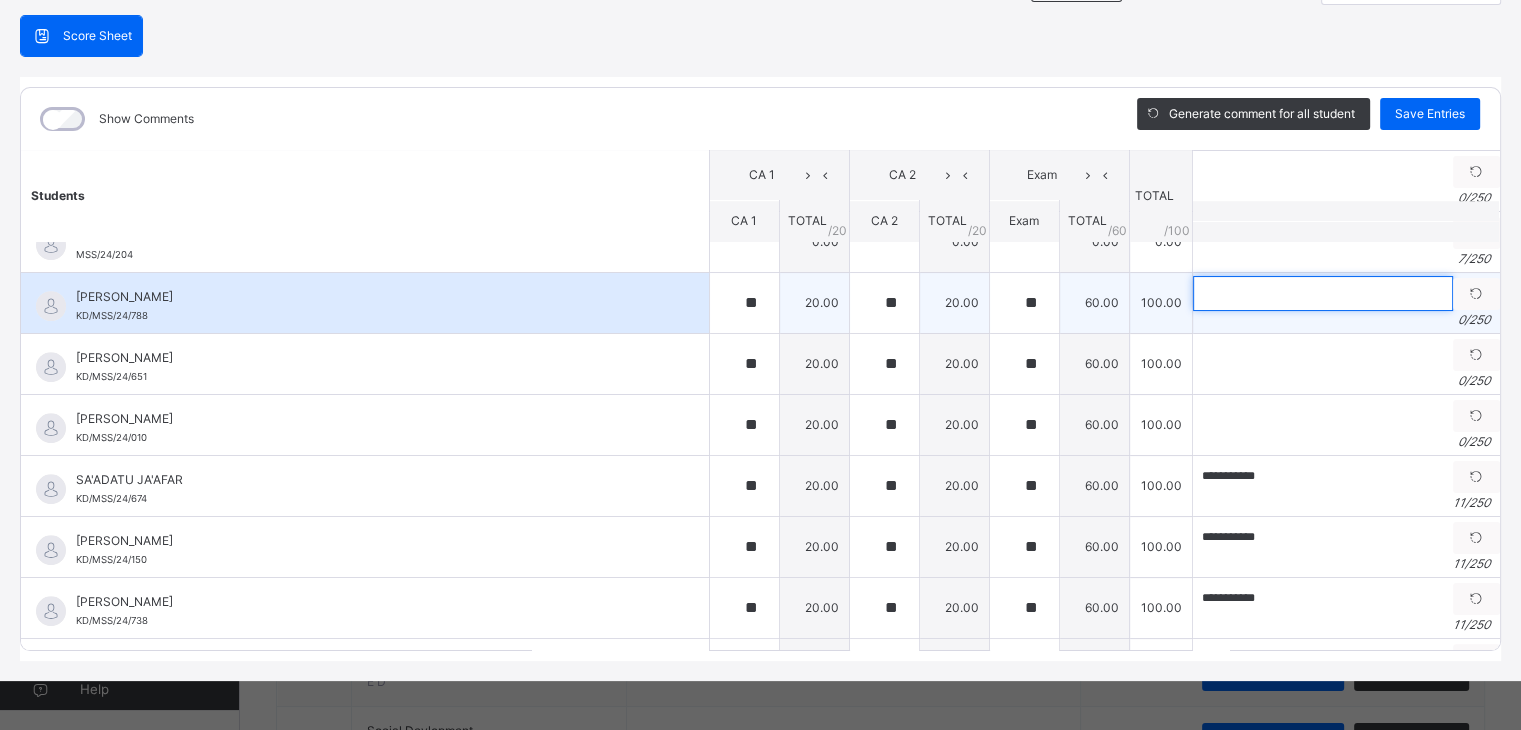 click at bounding box center (1323, 293) 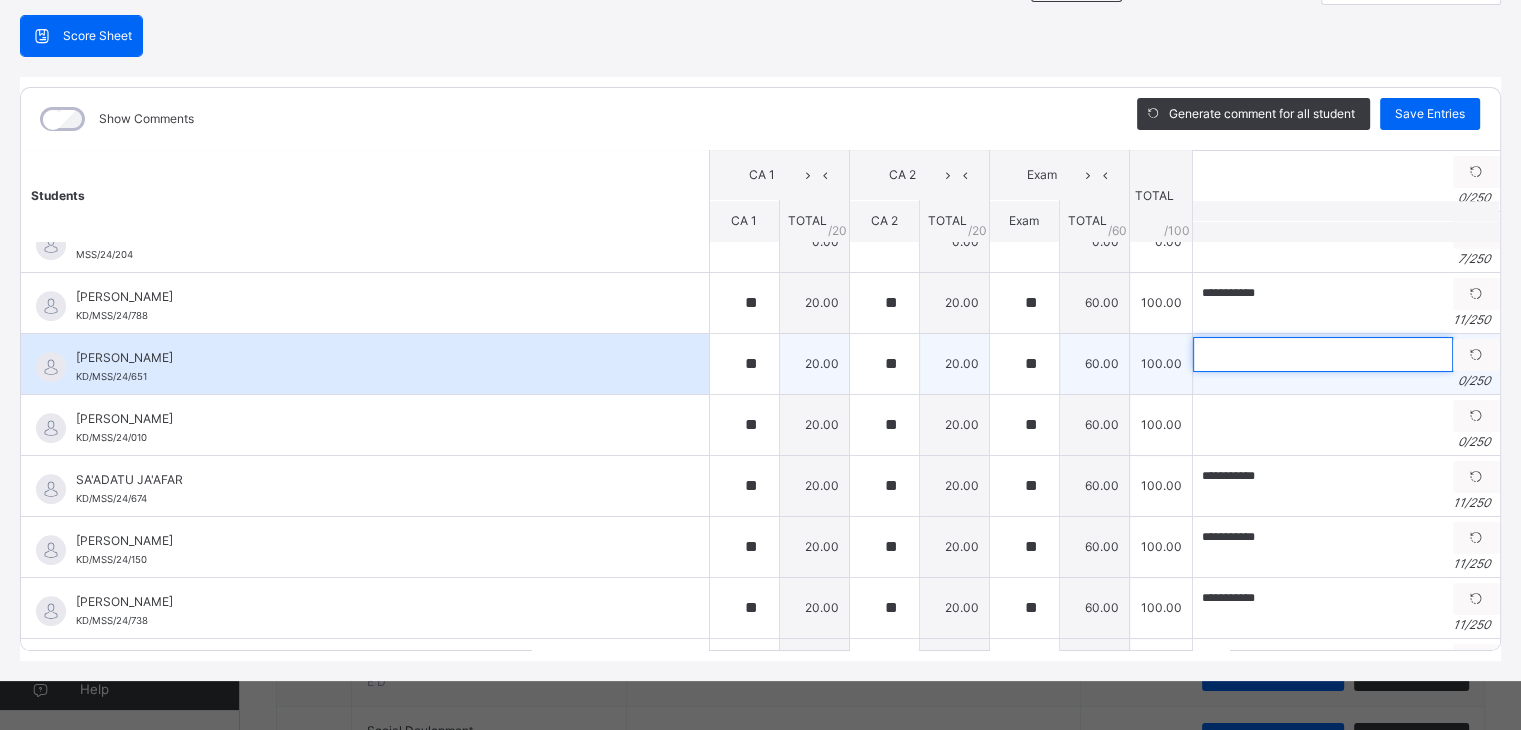 click at bounding box center (1323, 354) 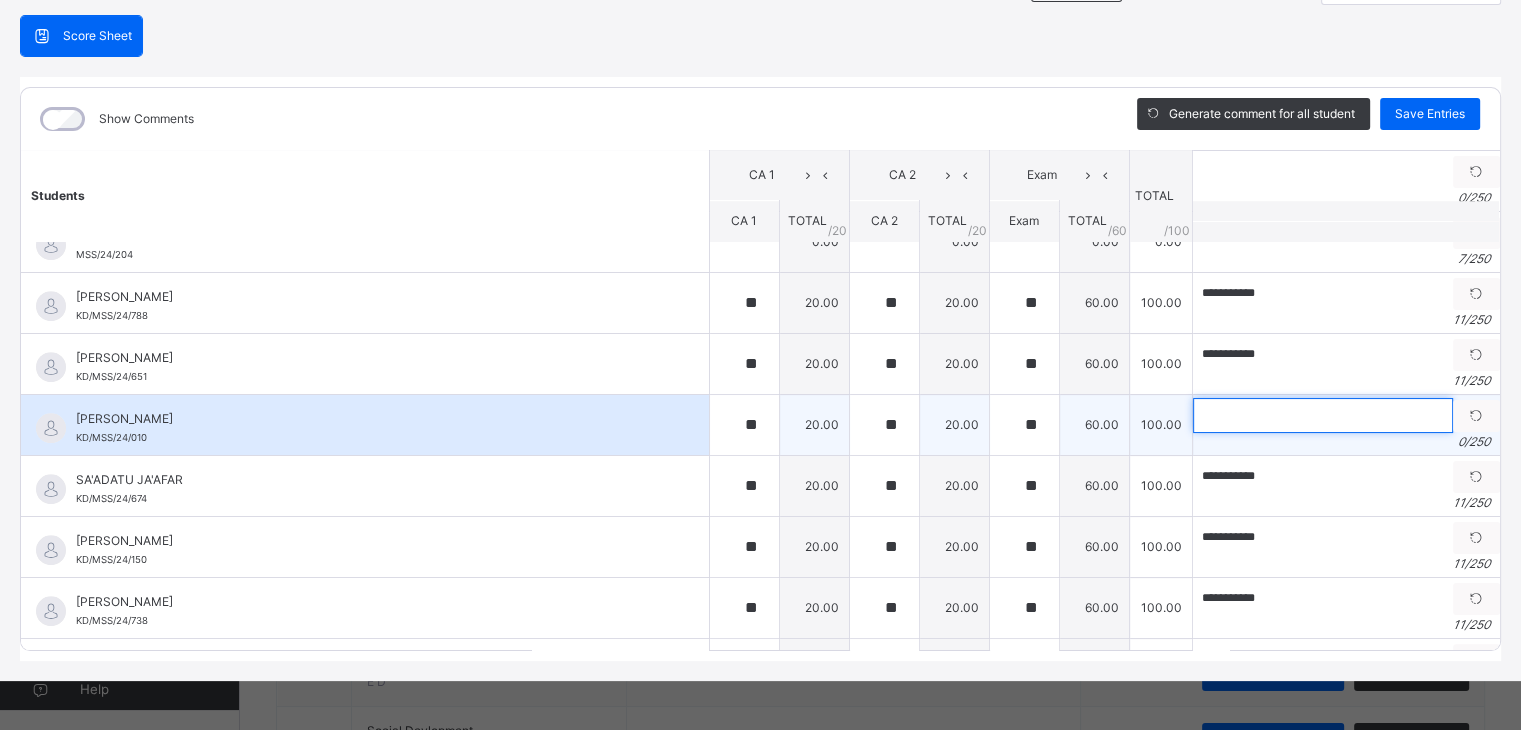 click at bounding box center [1323, 415] 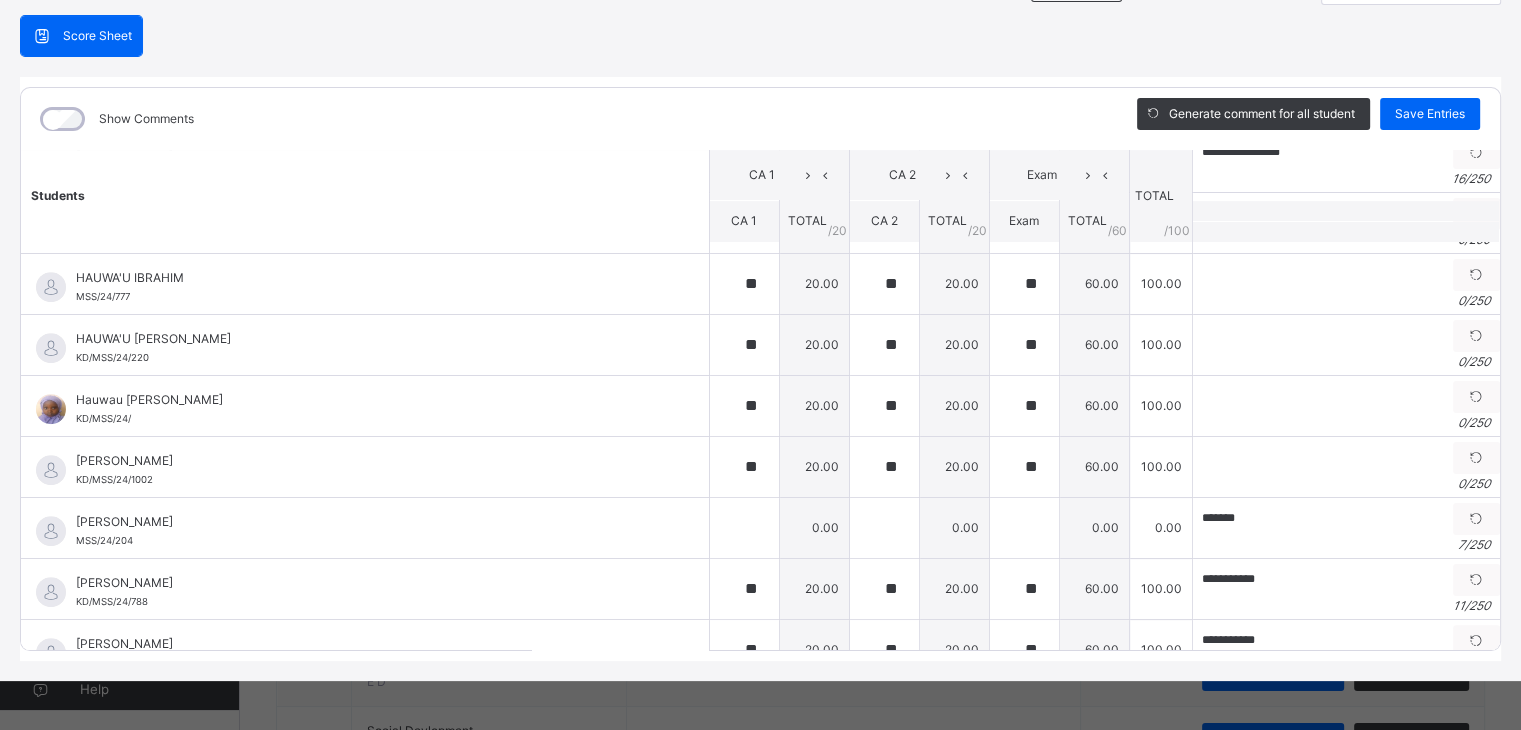 scroll, scrollTop: 1202, scrollLeft: 0, axis: vertical 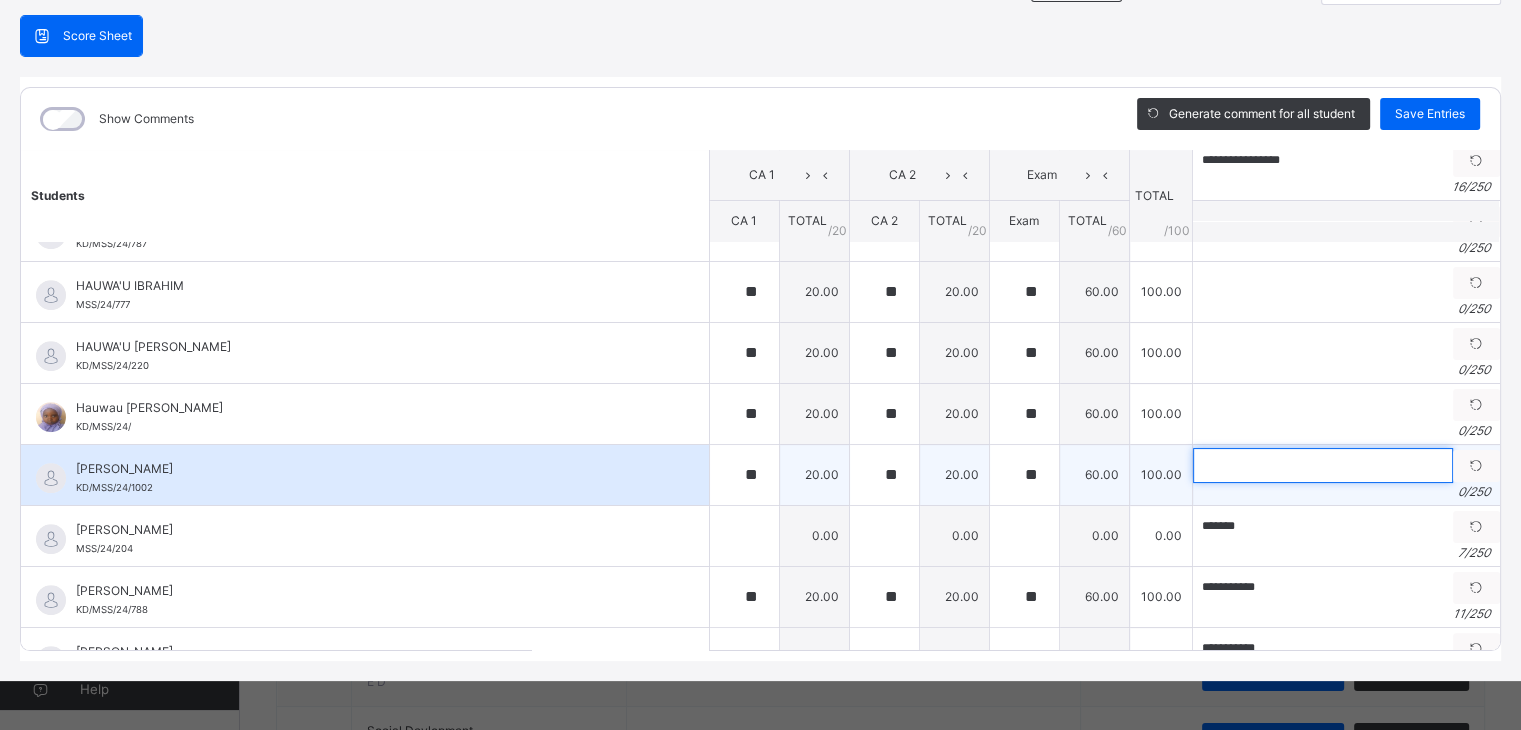 click at bounding box center (1323, 465) 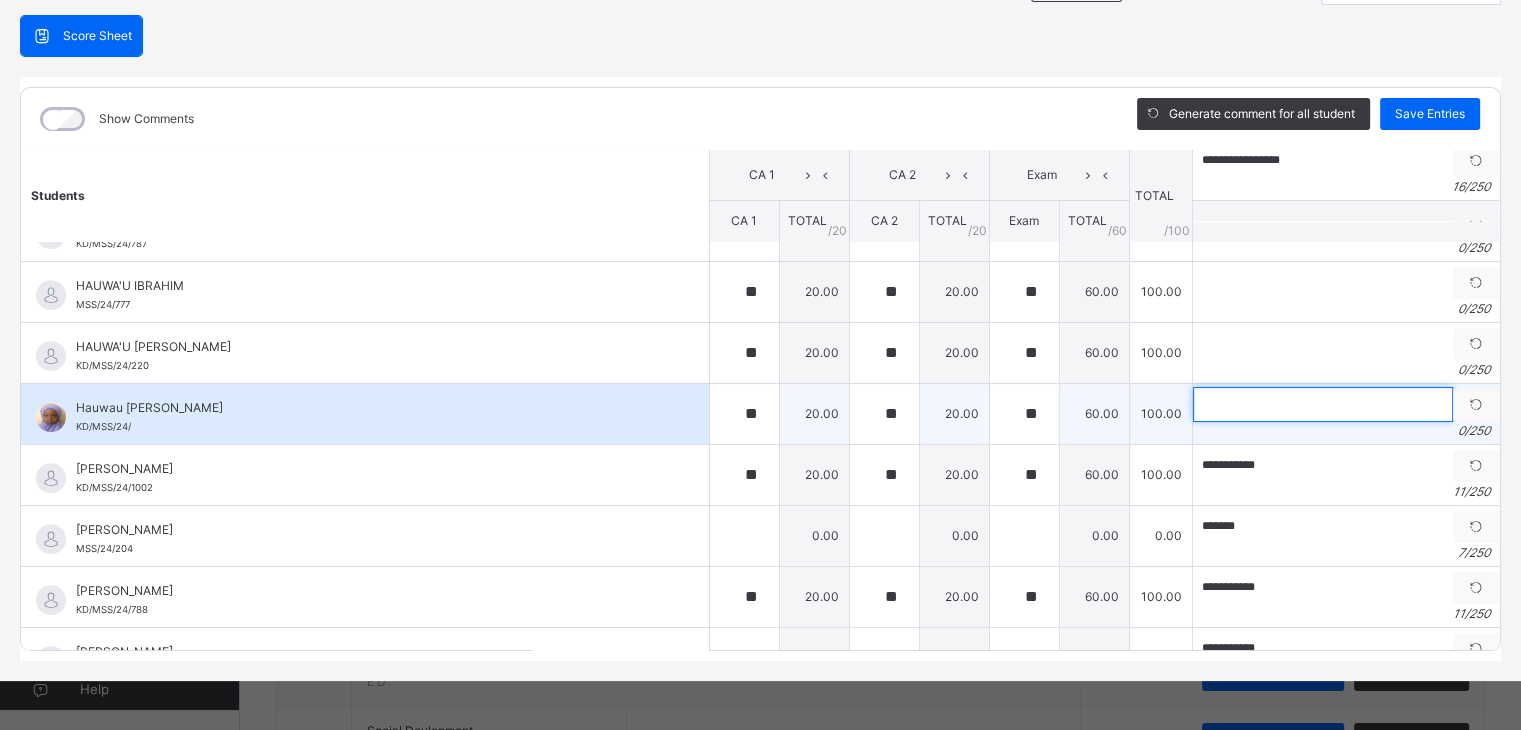 click at bounding box center [1323, 404] 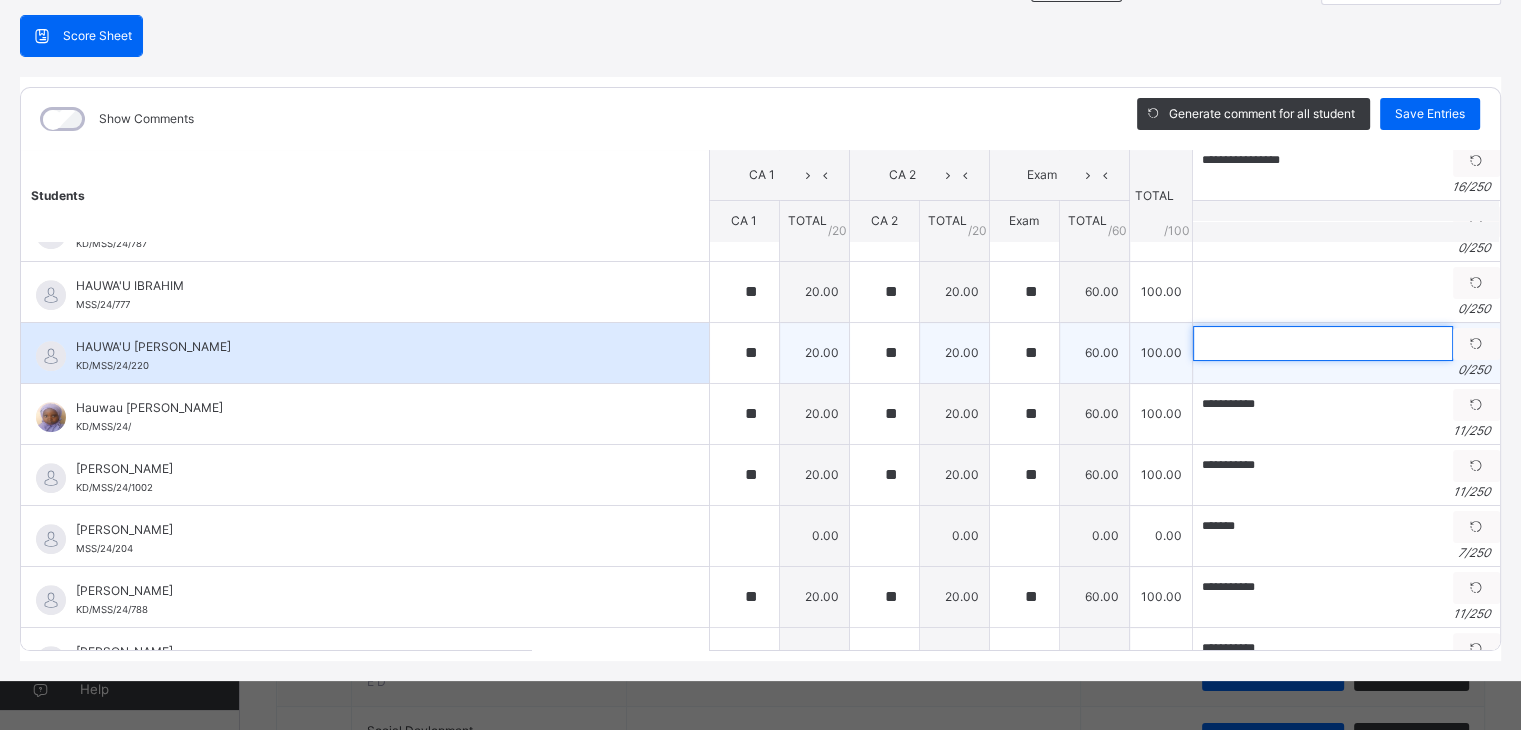 click at bounding box center (1323, 343) 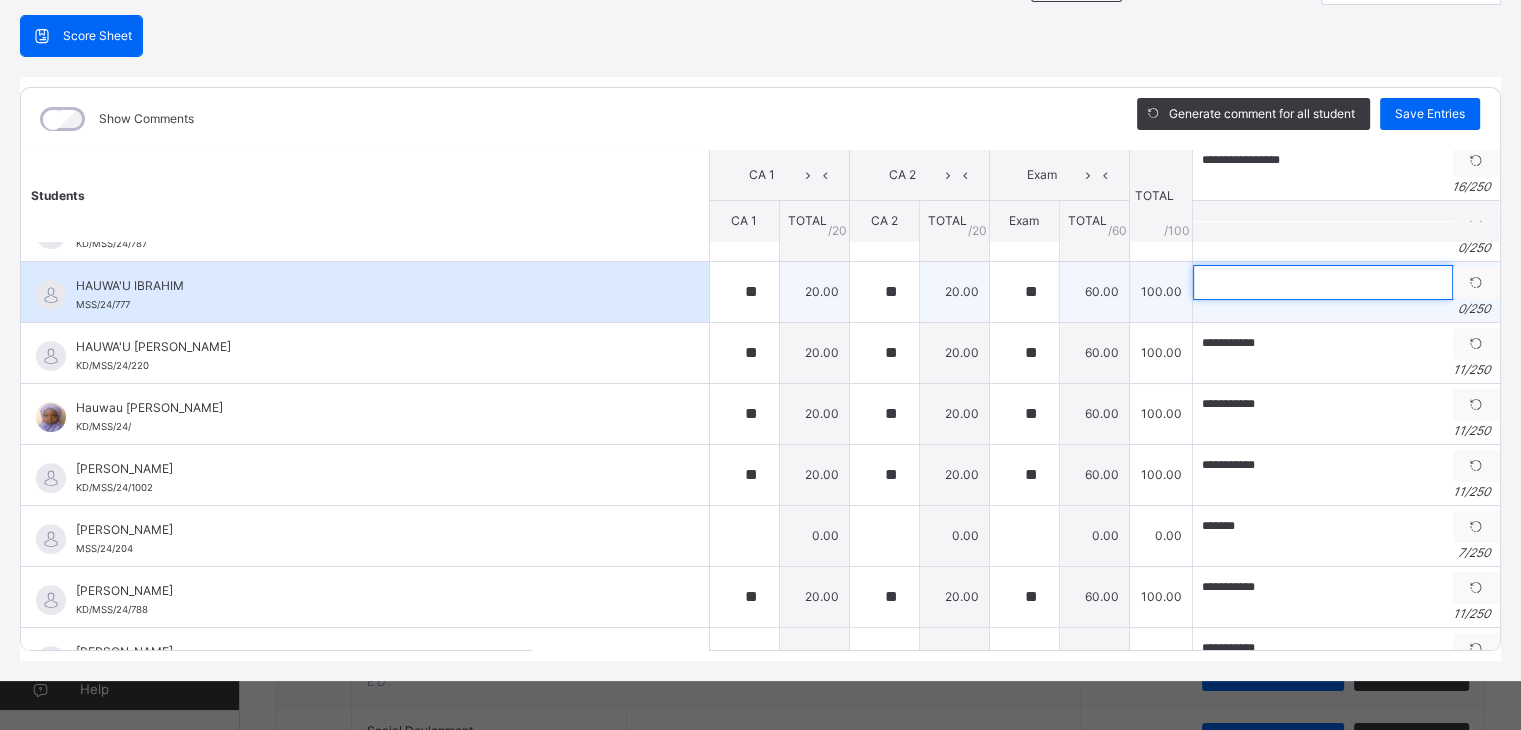 click at bounding box center (1323, 282) 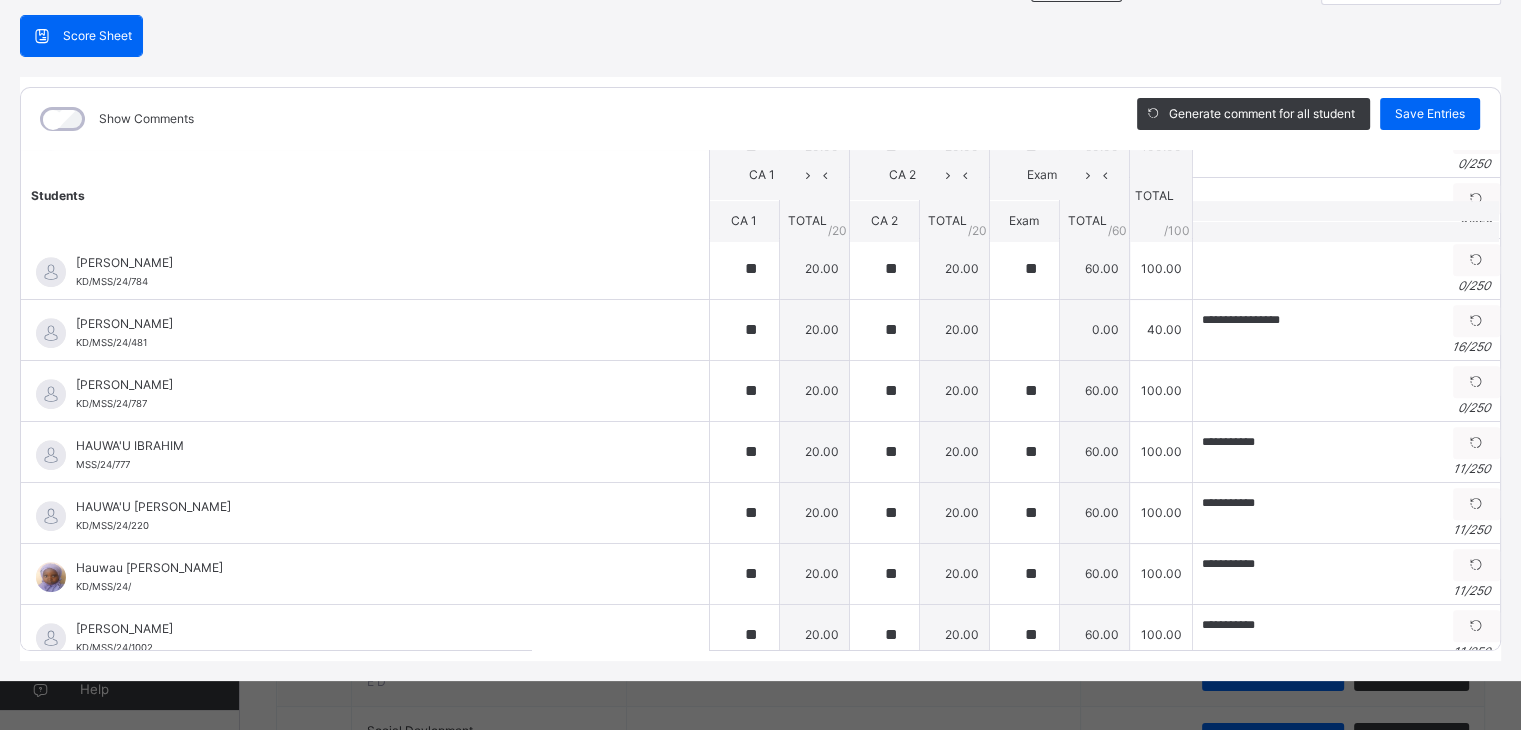 scroll, scrollTop: 949, scrollLeft: 0, axis: vertical 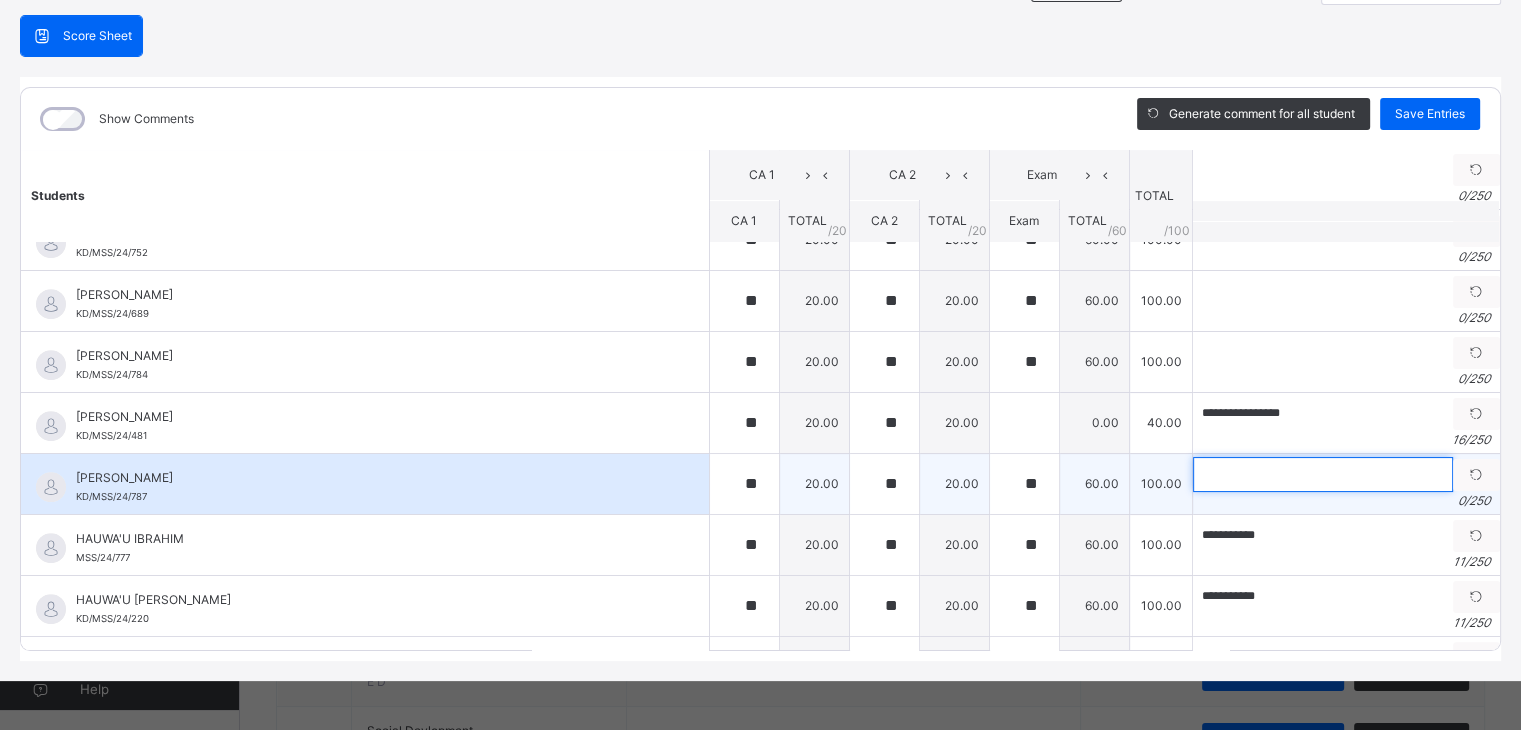 click at bounding box center (1323, 474) 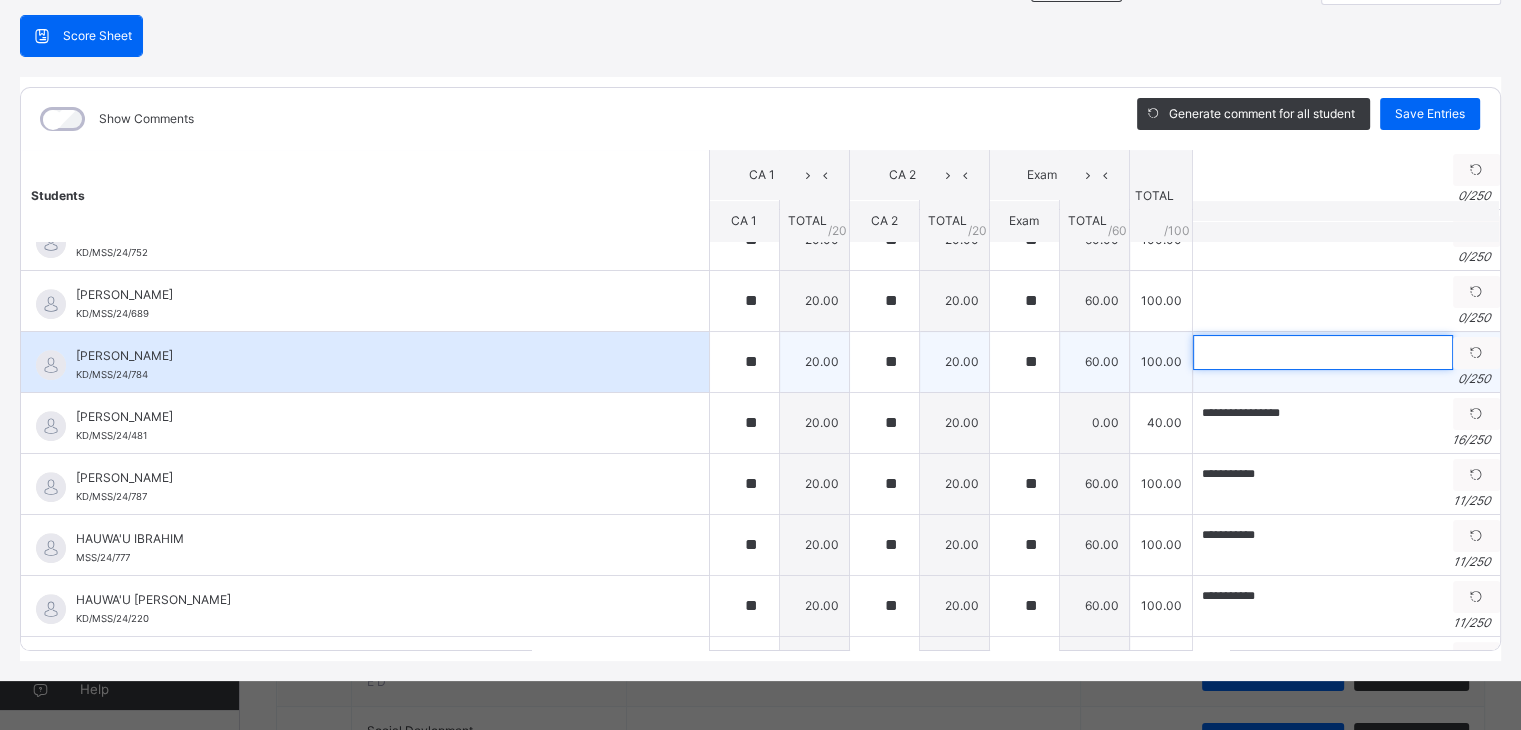 click at bounding box center [1323, 352] 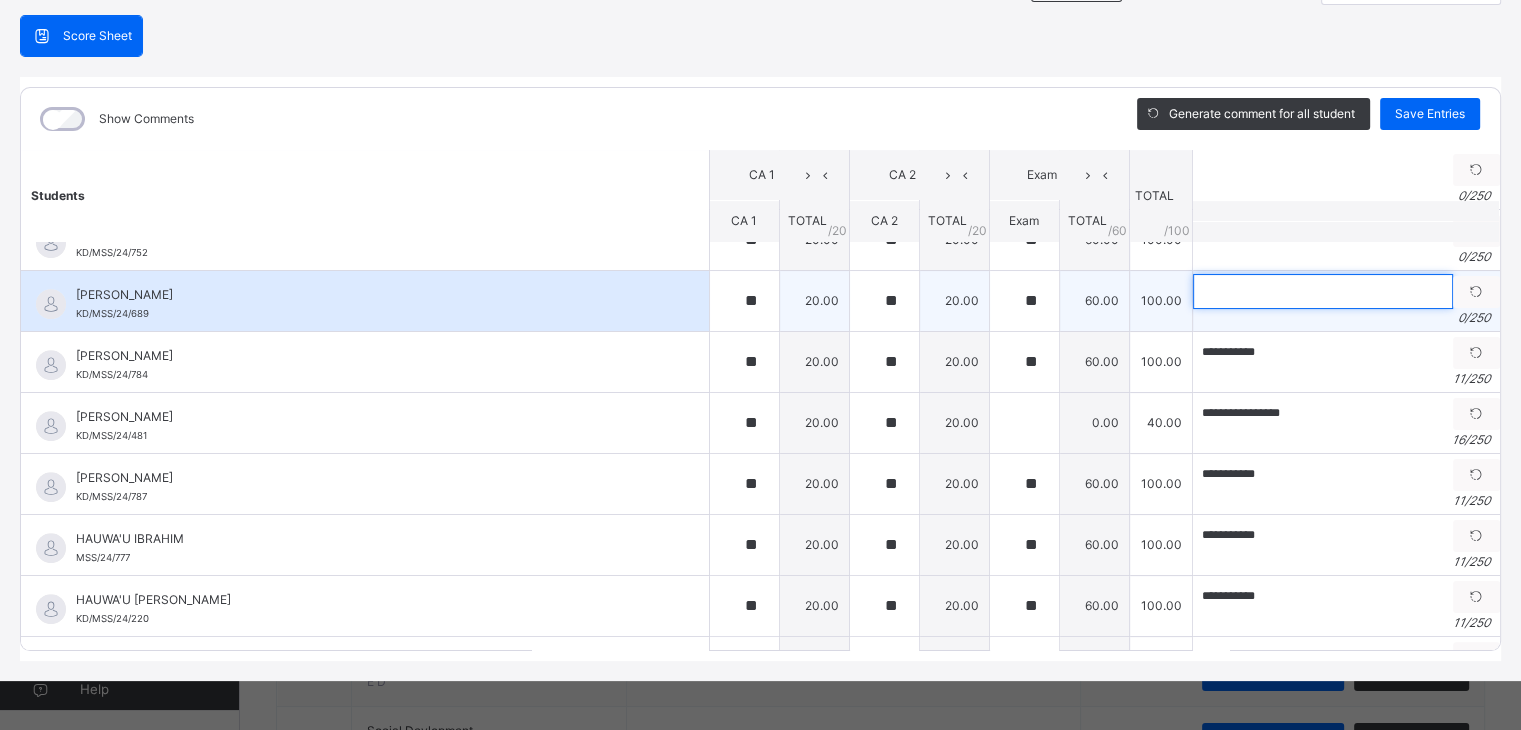 click at bounding box center [1323, 291] 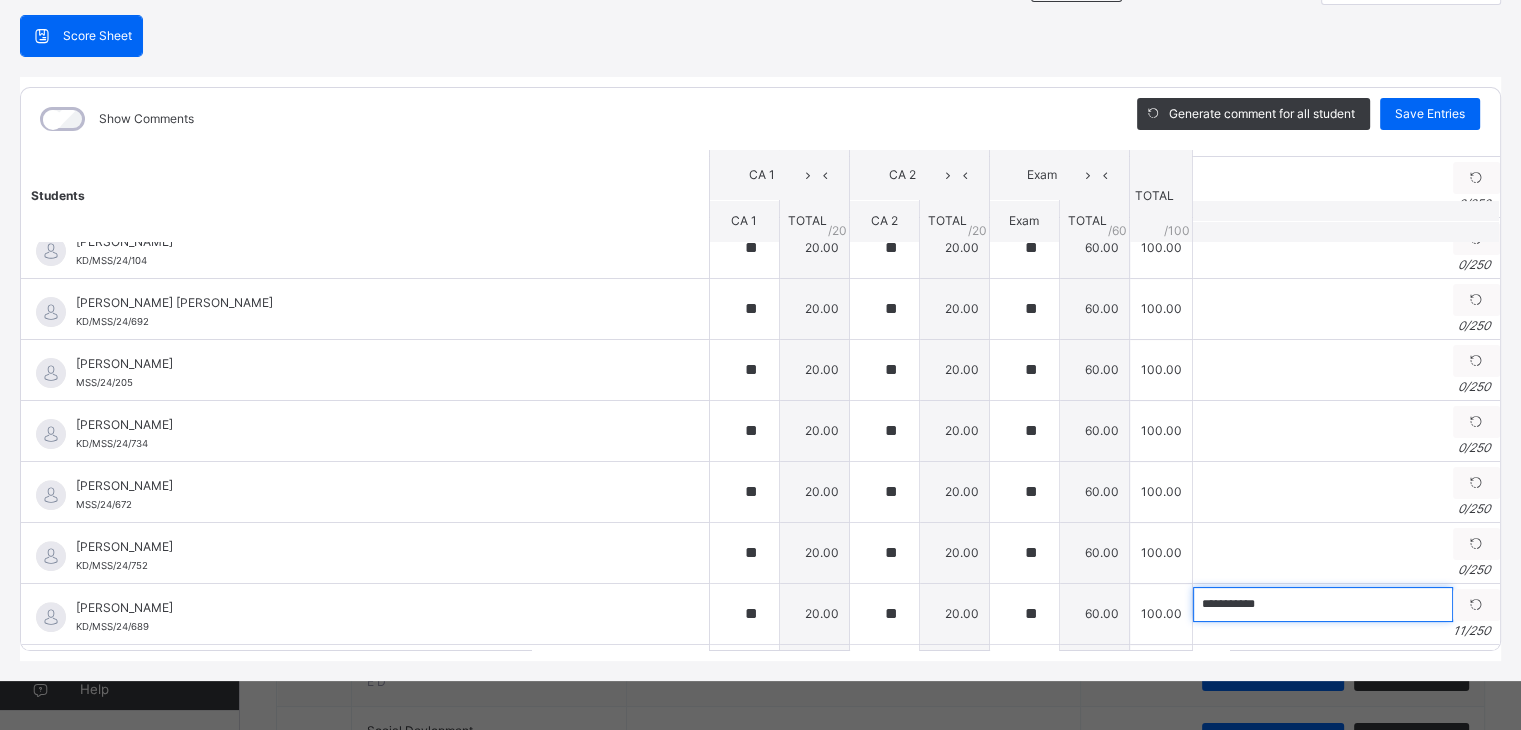 scroll, scrollTop: 629, scrollLeft: 0, axis: vertical 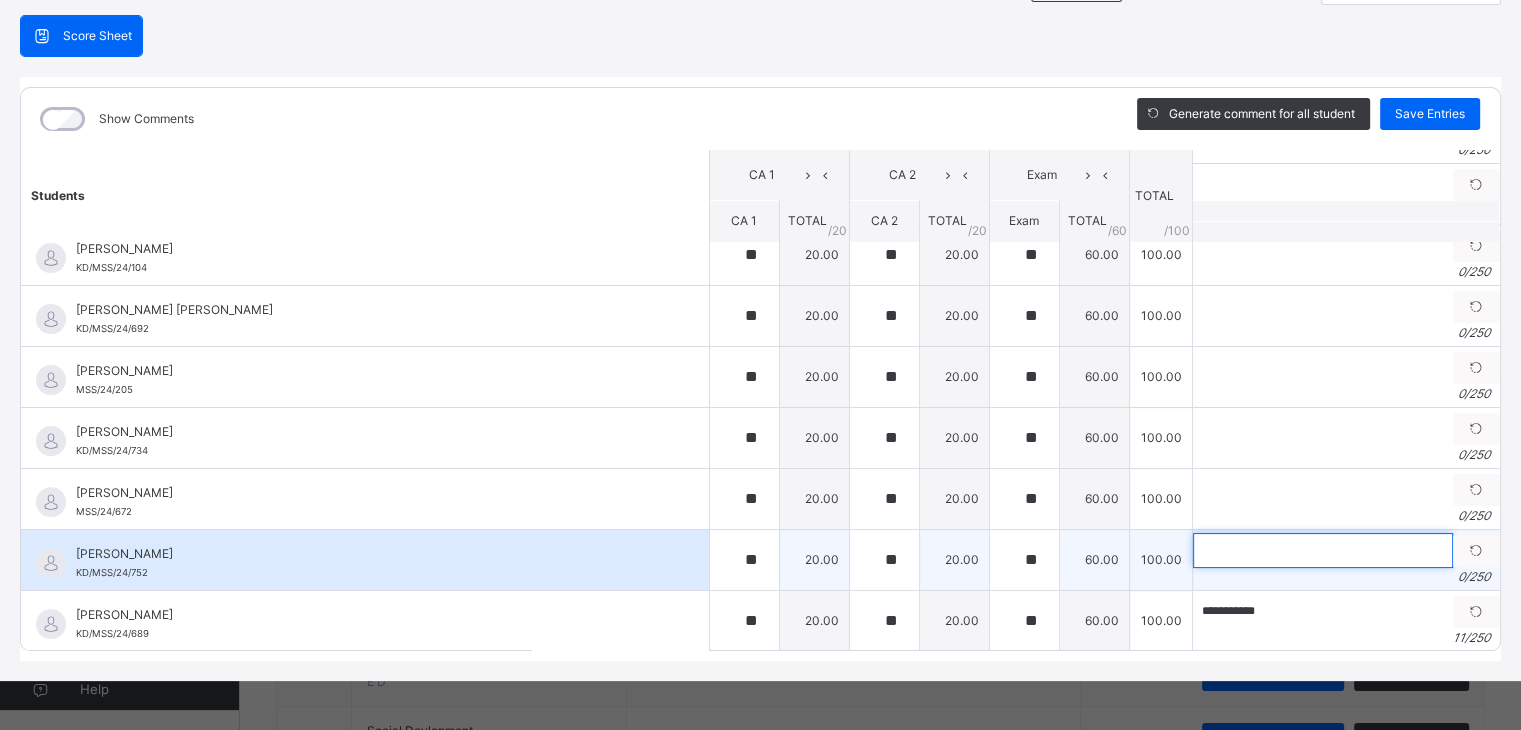 click at bounding box center (1323, 550) 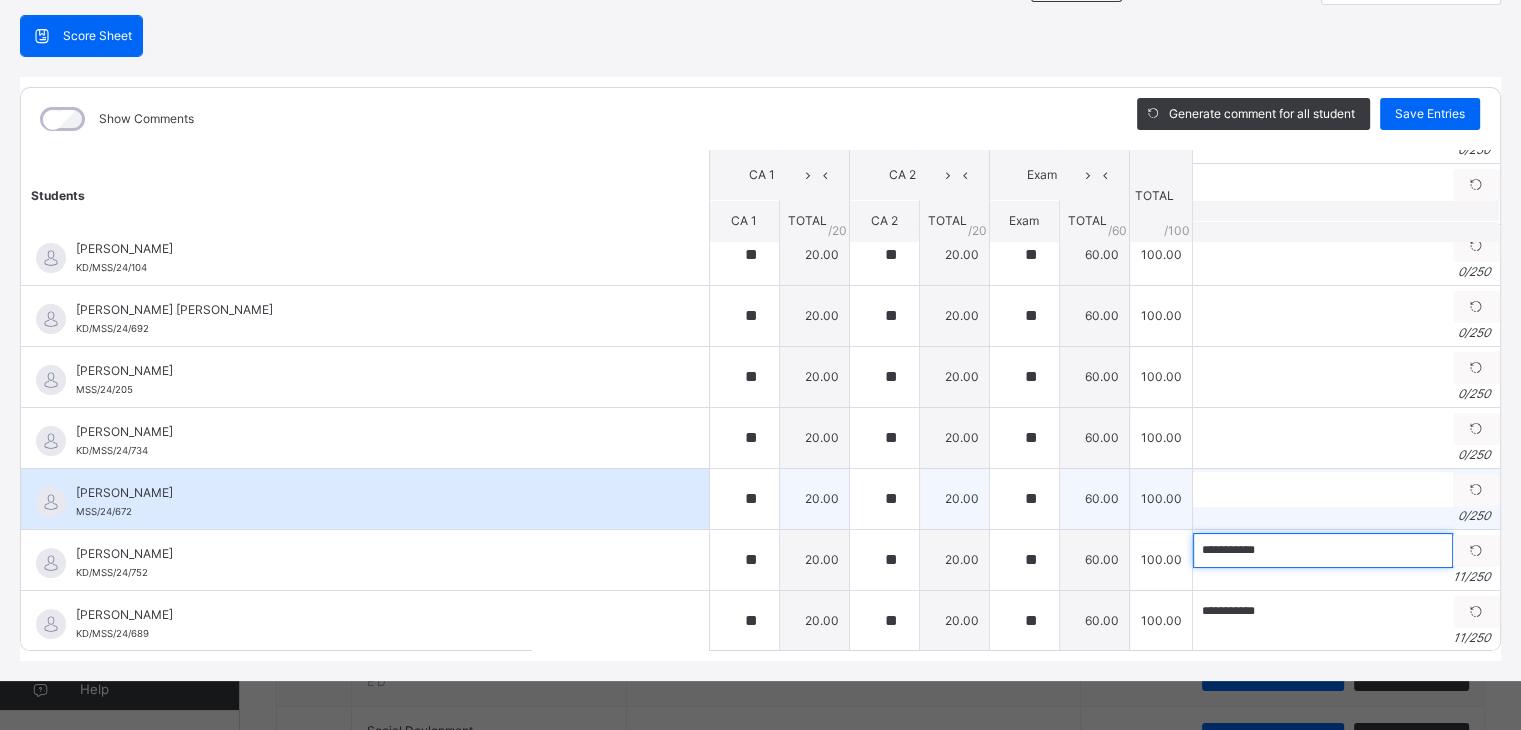 drag, startPoint x: 1242, startPoint y: 550, endPoint x: 1212, endPoint y: 481, distance: 75.23962 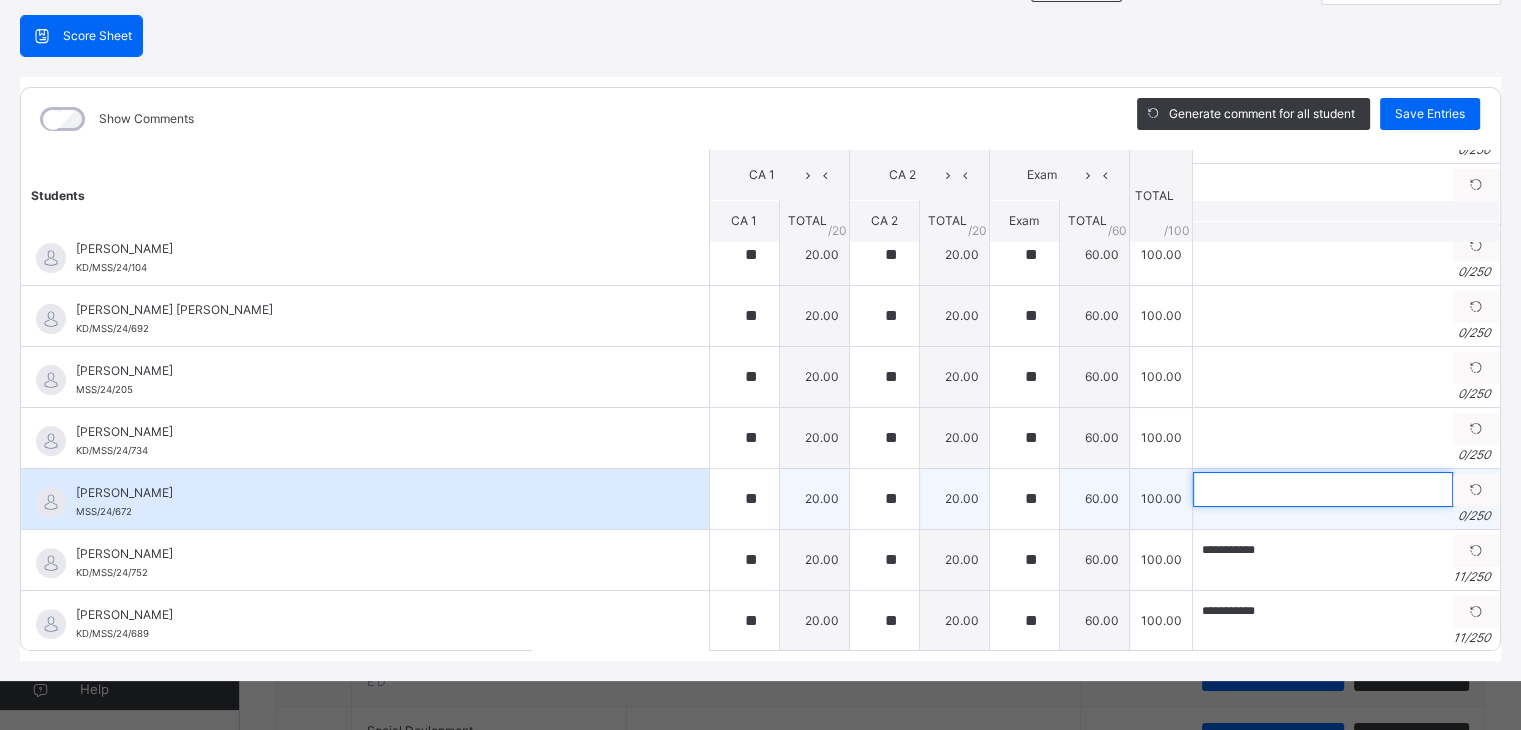click at bounding box center [1323, 489] 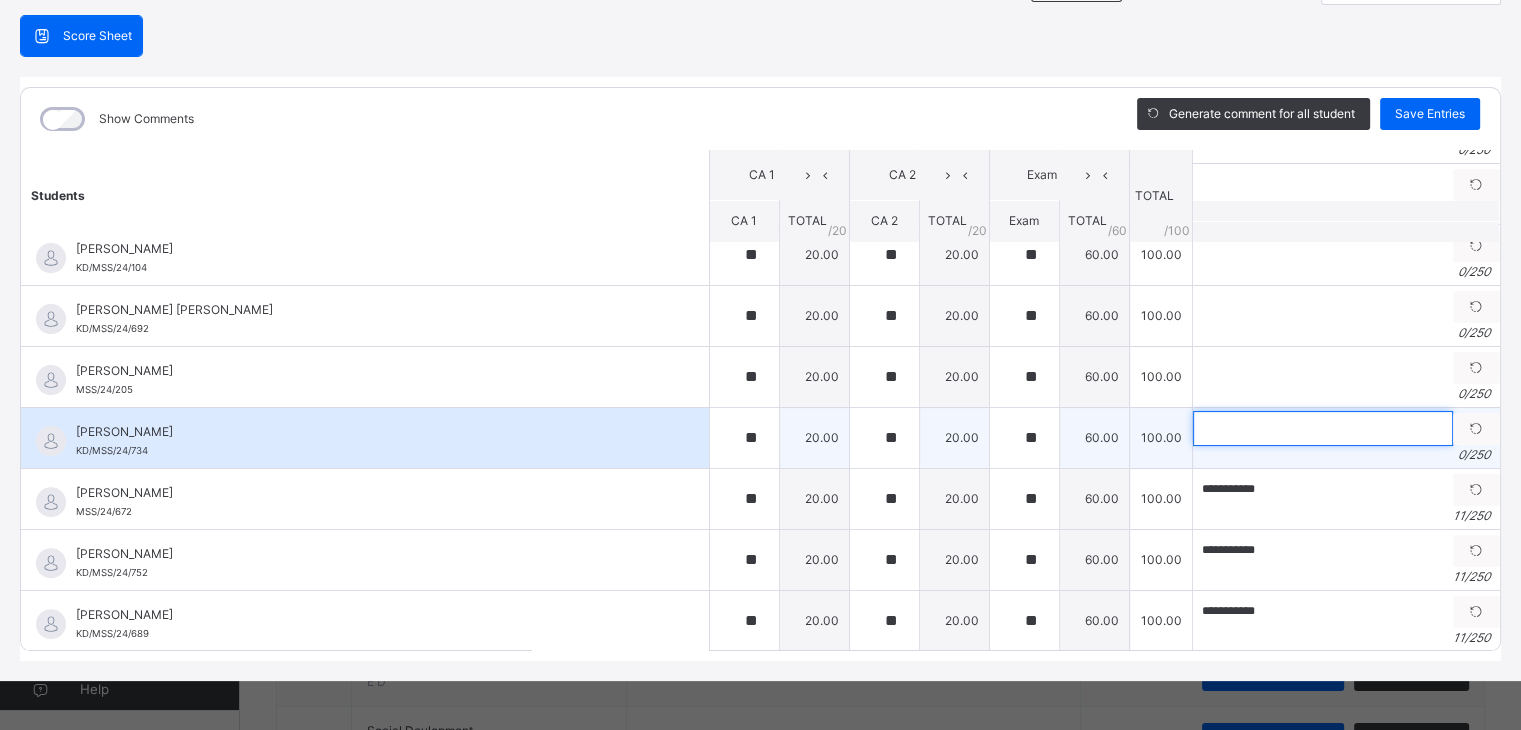 click at bounding box center (1323, 428) 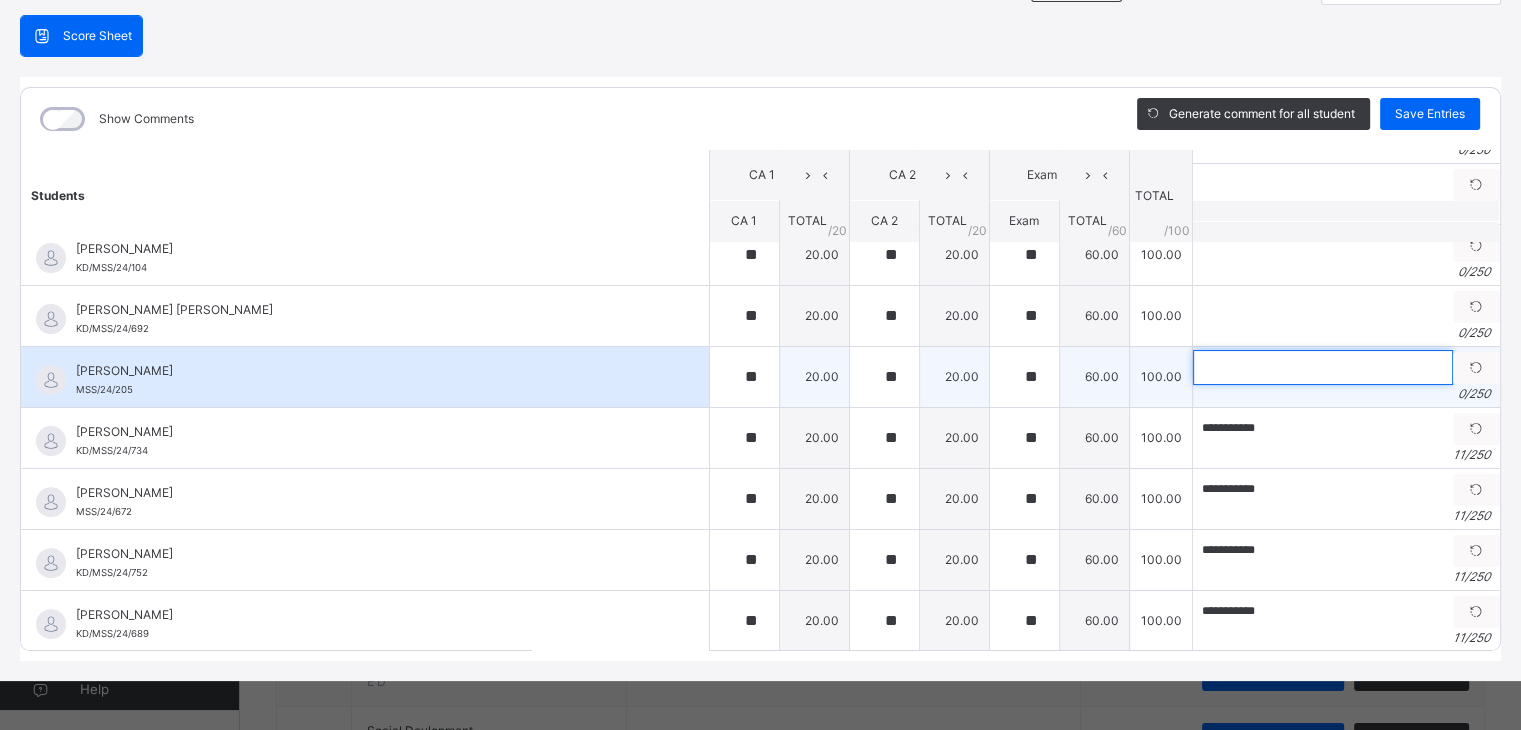 click at bounding box center (1323, 367) 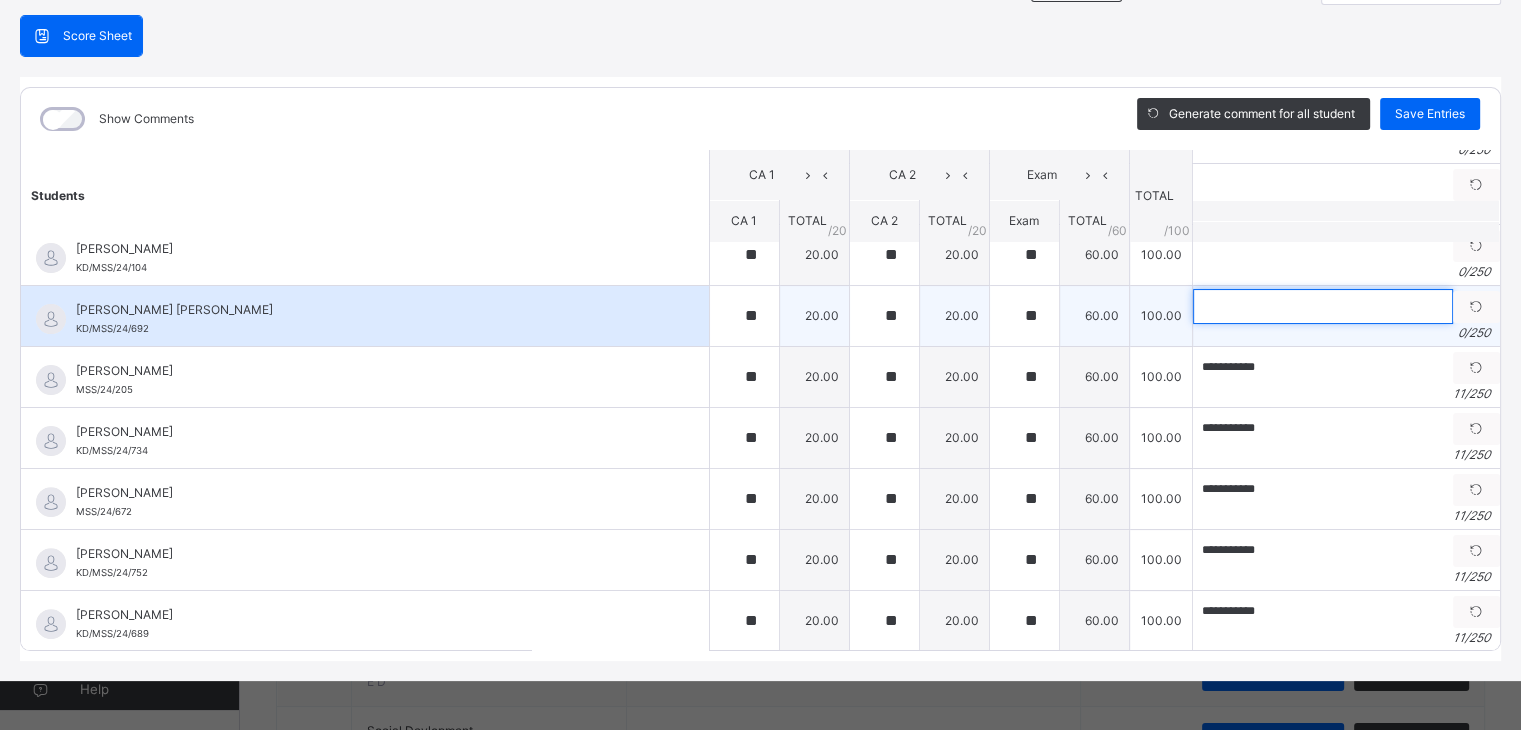click at bounding box center [1323, 306] 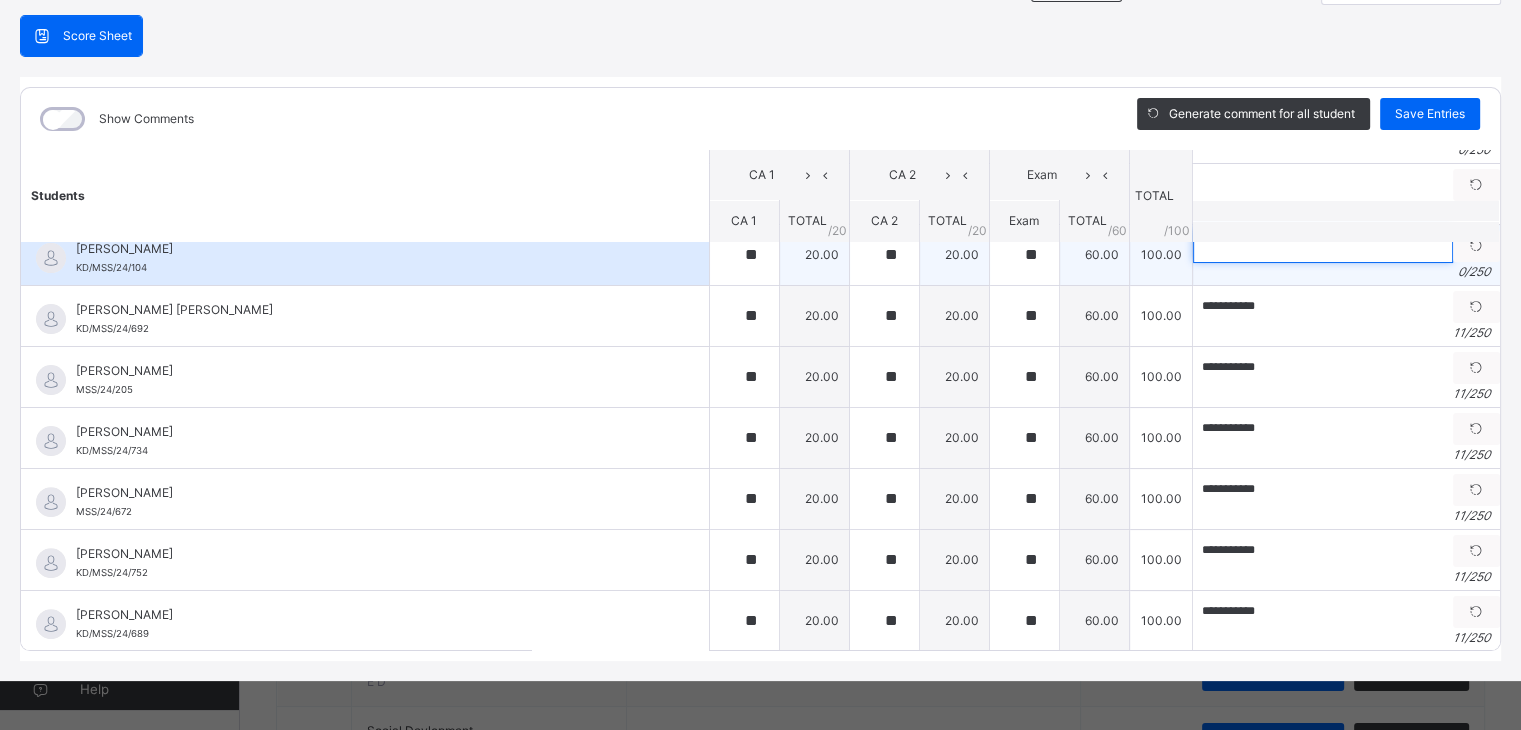 click at bounding box center (1323, 245) 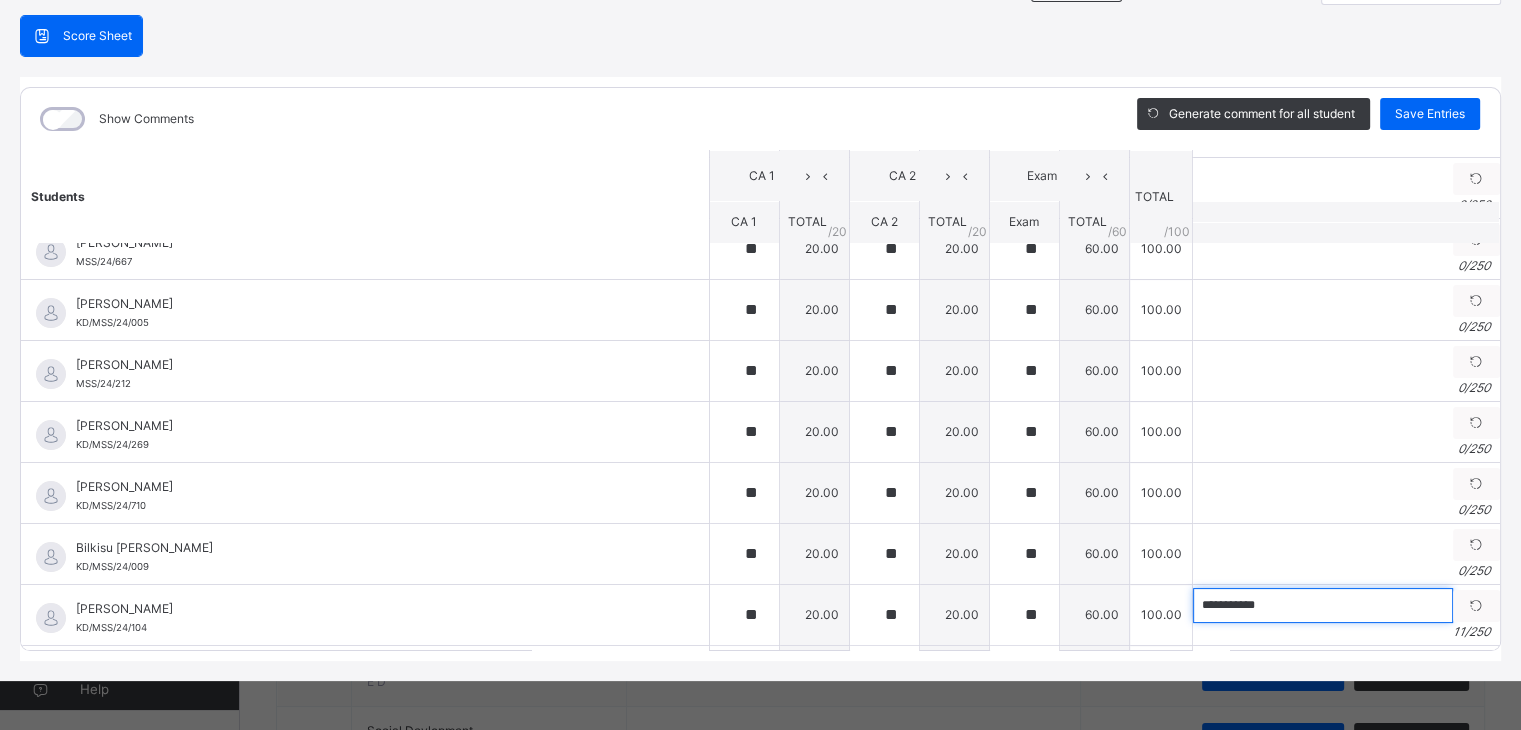 scroll, scrollTop: 229, scrollLeft: 0, axis: vertical 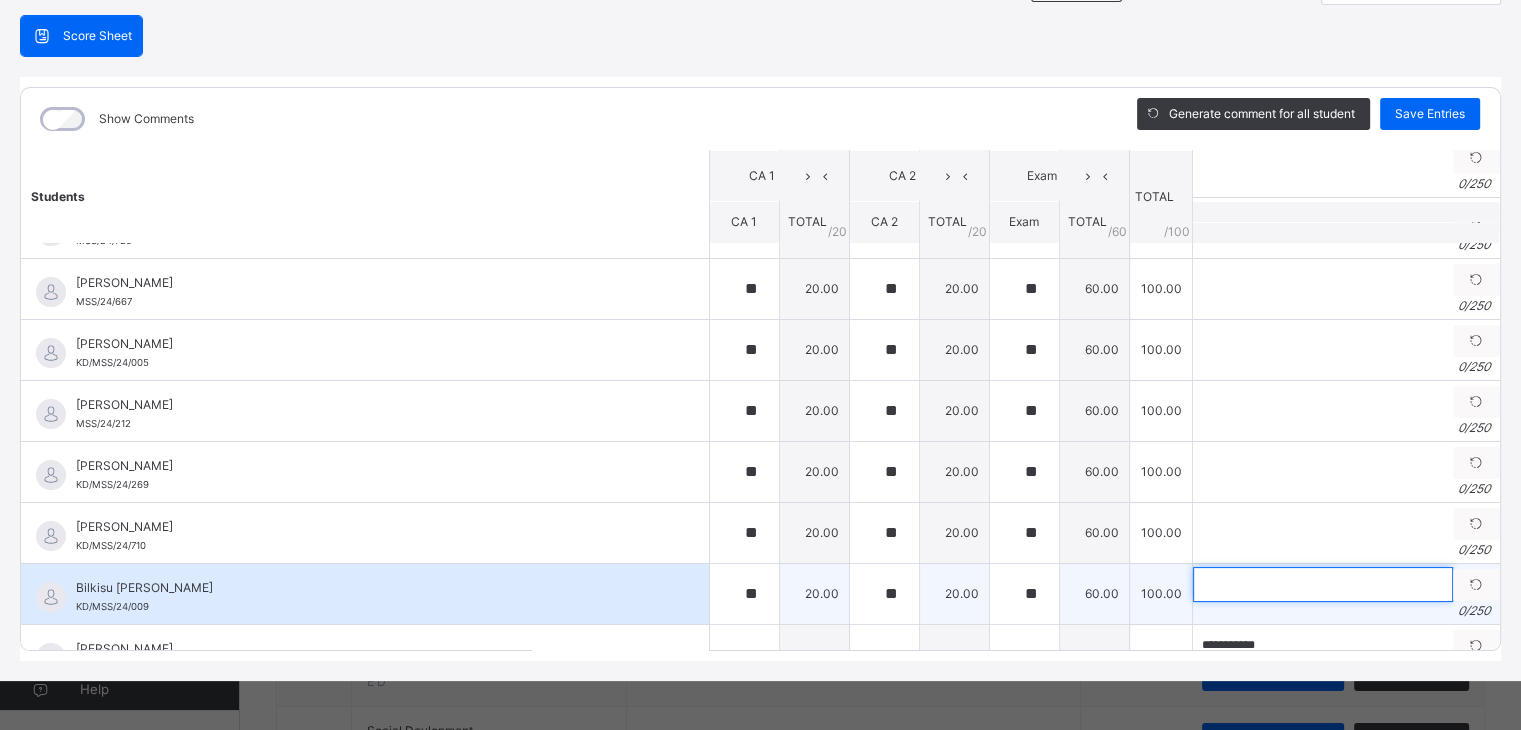 click at bounding box center [1323, 584] 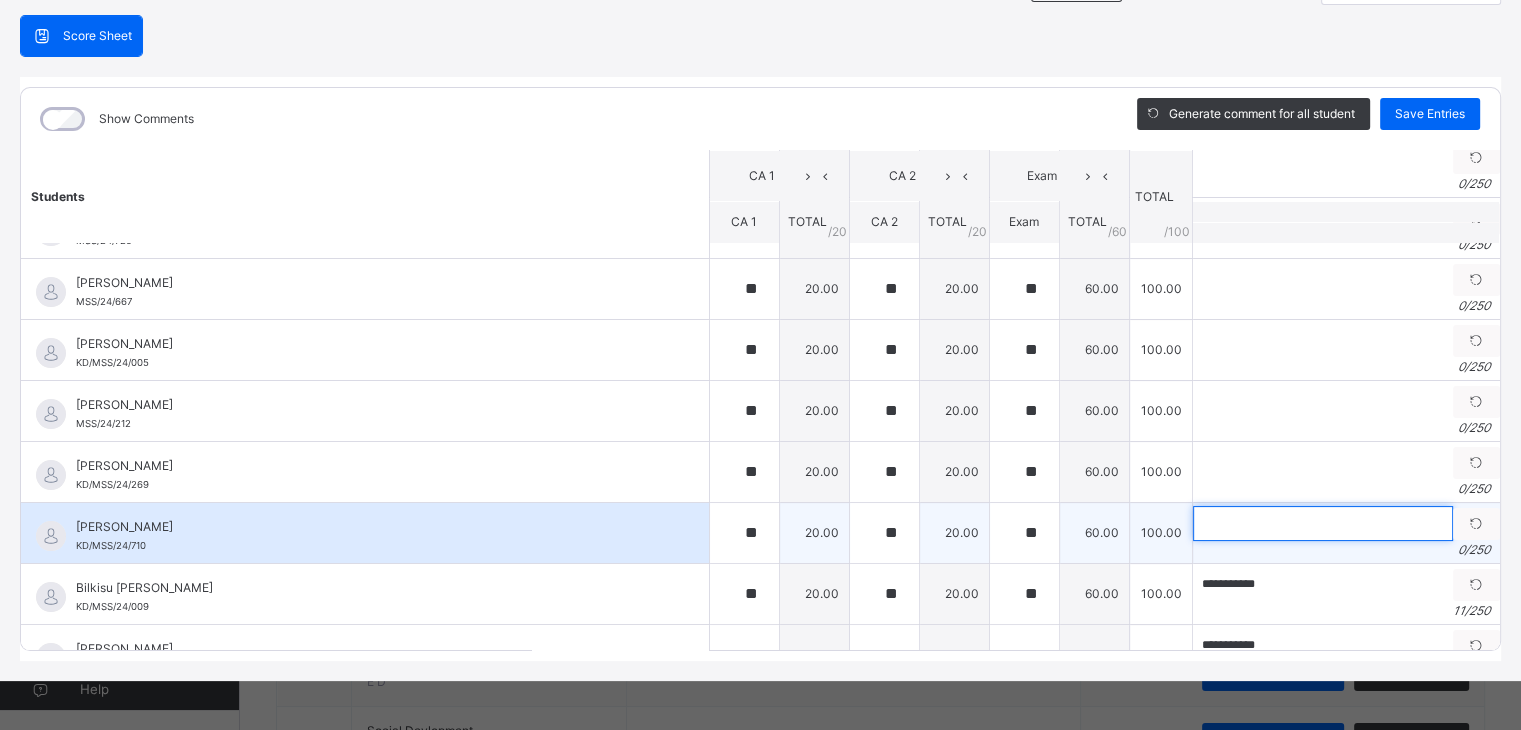 click at bounding box center [1323, 523] 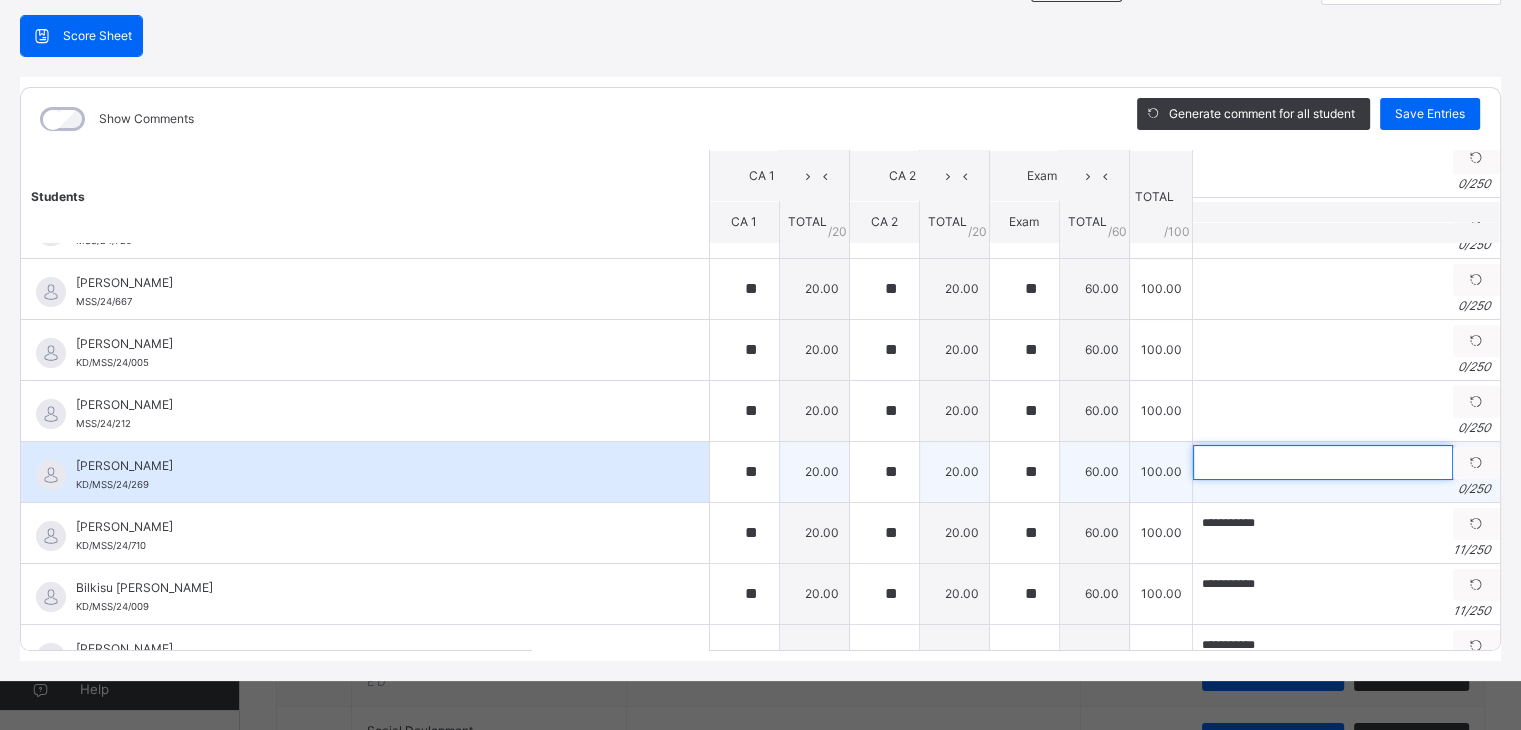 click at bounding box center (1323, 462) 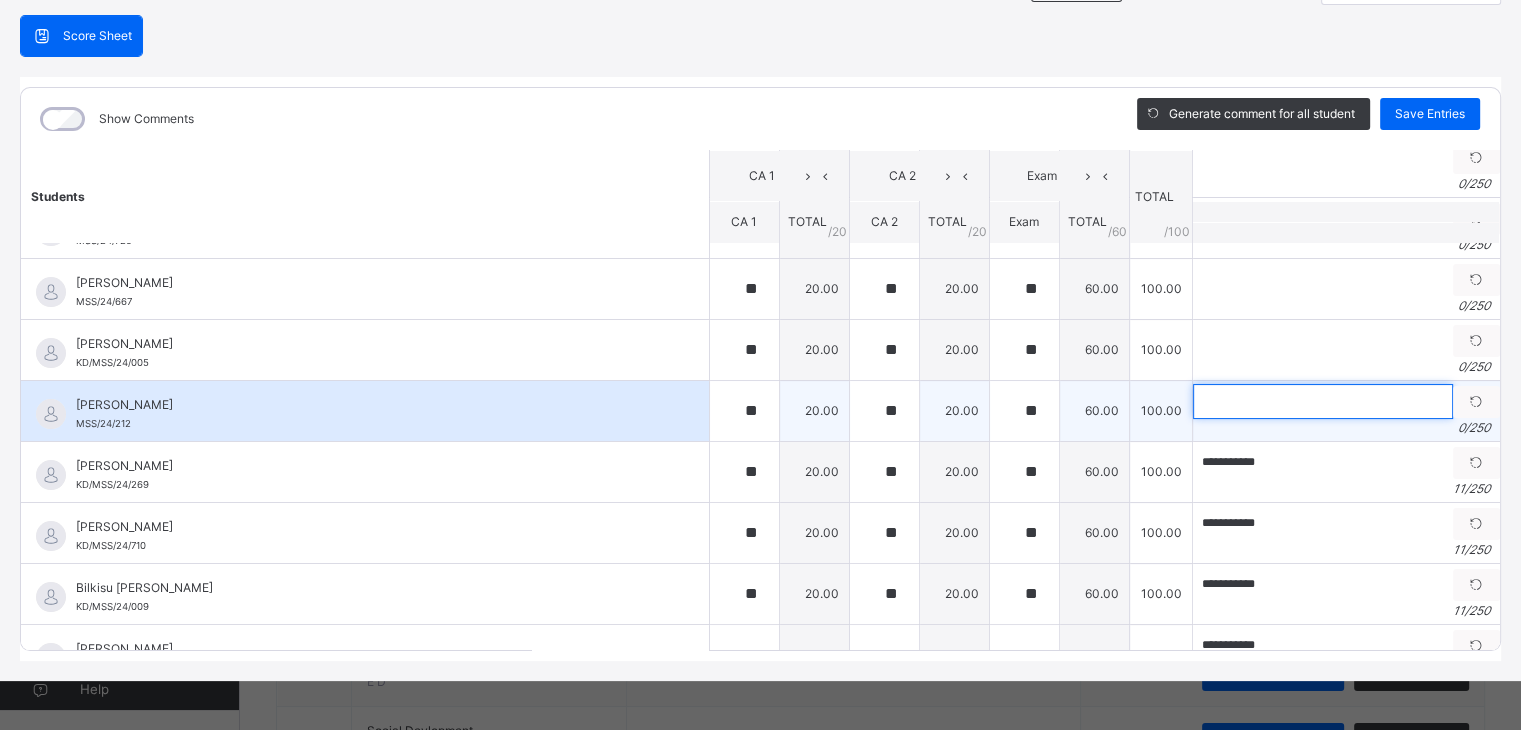 click at bounding box center (1323, 401) 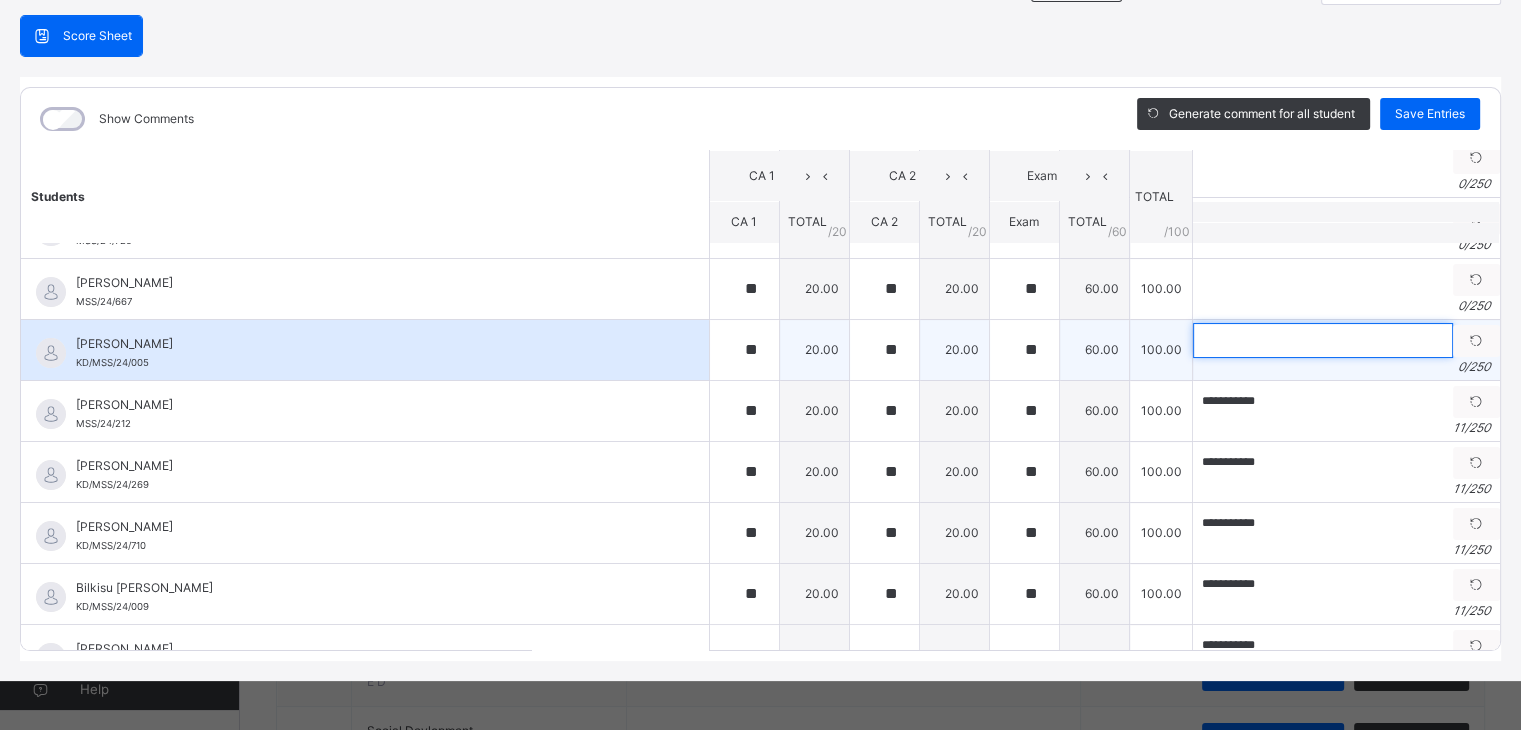 click at bounding box center (1323, 340) 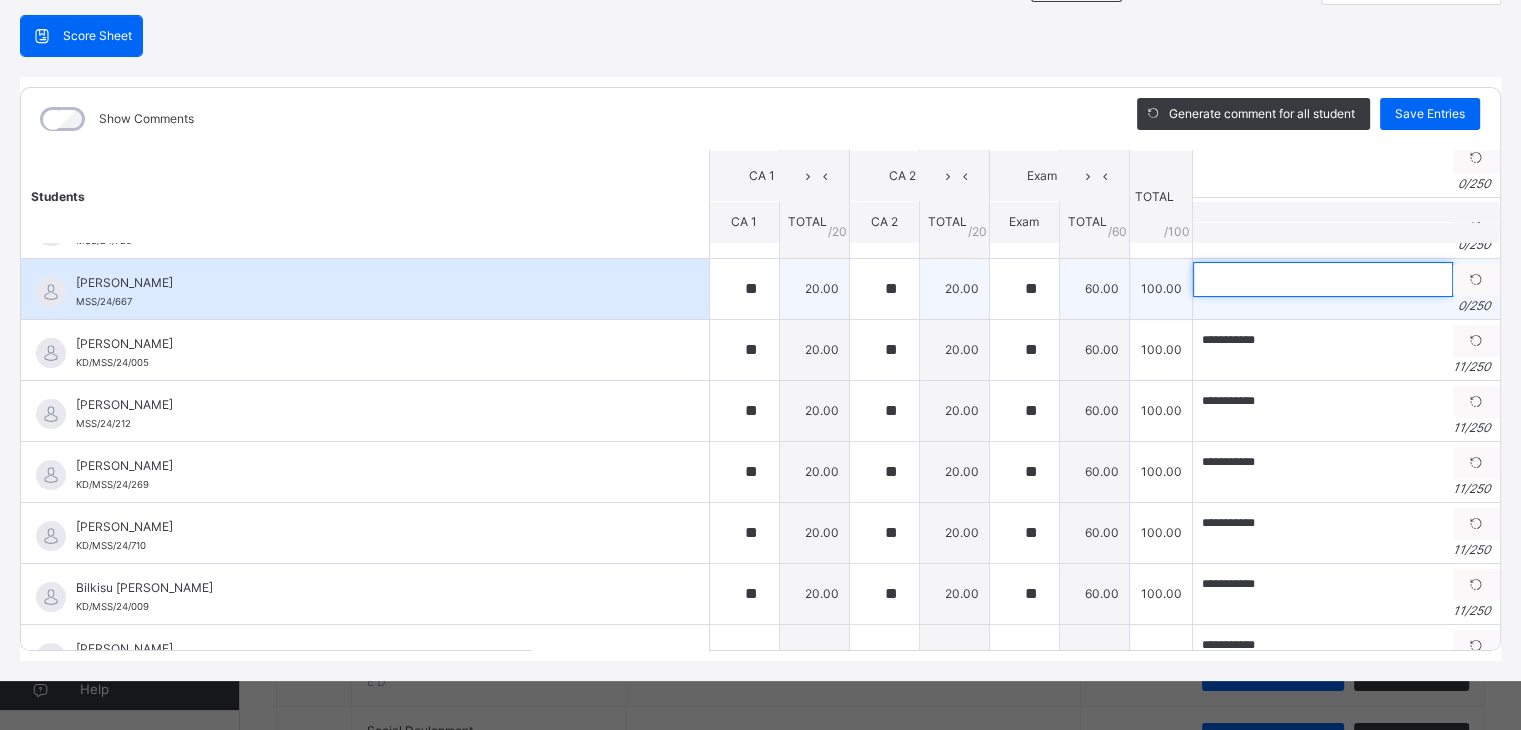 click at bounding box center [1323, 279] 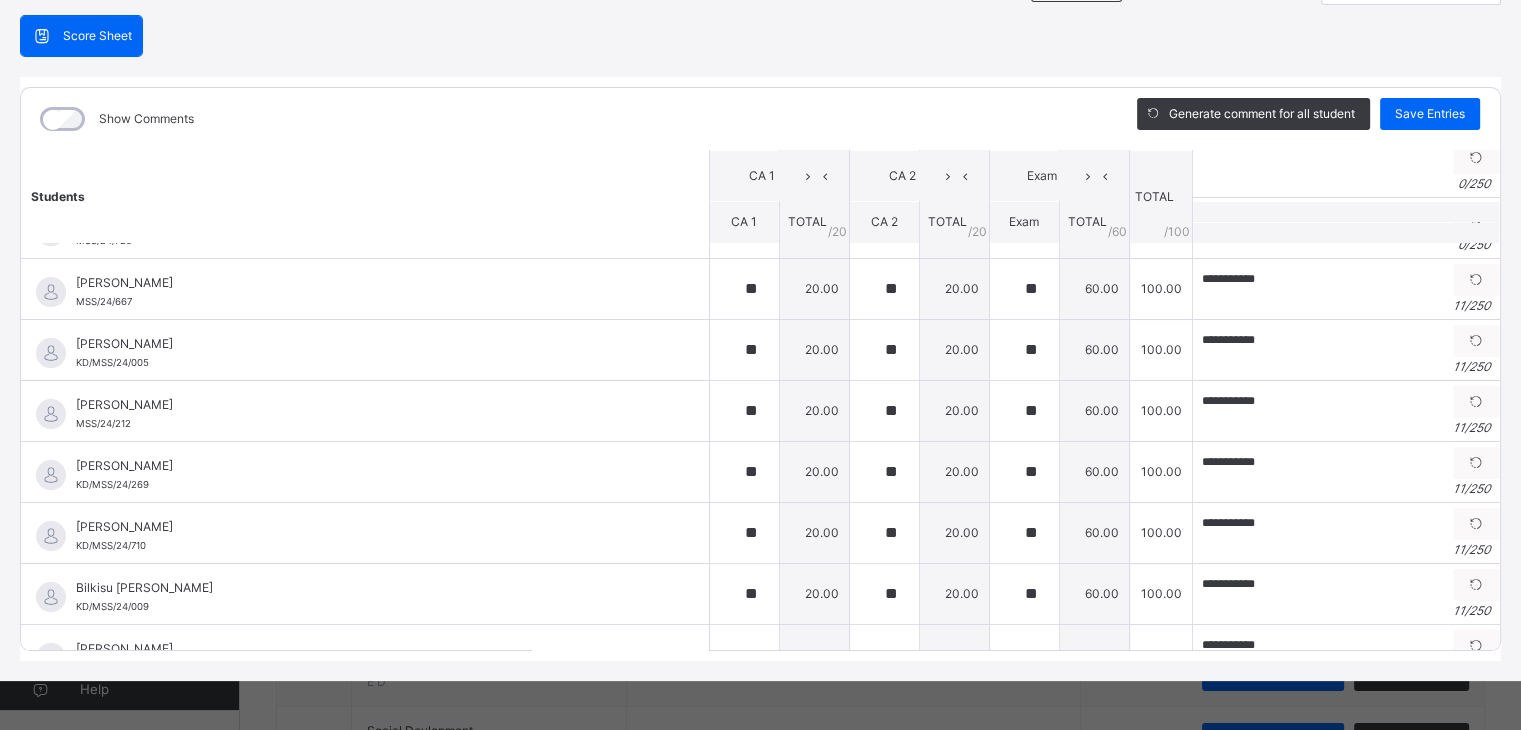 click on "Show Comments   Generate comment for all student   Save Entries Class Level:  ECCDE   A Subject:  Rhymes Session:  2024/2025 Session Session:  Third Term Students CA 1 CA 2 Exam TOTAL /100 Comment CA 1 TOTAL / 20 CA 2 TOTAL / 20 Exam TOTAL / 60 [PERSON_NAME] [PERSON_NAME]/MSS/24/658 [PERSON_NAME] [PERSON_NAME]/MSS/24/658 ** 20.00 ** 20.00 ** 60.00 100.00 Generate comment 0 / 250   ×   Subject Teacher’s Comment Generate and see in full the comment developed by the AI with an option to regenerate the comment [PERSON_NAME] Badamasi [PERSON_NAME]/MSS/24/658   Total 100.00  / 100.00 [PERSON_NAME] Bot   Regenerate     Use this comment   [PERSON_NAME] KD/MSS/24/659 [PERSON_NAME] KD/MSS/24/659 ** 20.00 ** 20.00 ** 60.00 100.00 Generate comment 0 / 250   ×   Subject Teacher’s Comment Generate and see in full the comment developed by the AI with an option to regenerate the comment [PERSON_NAME]  [PERSON_NAME]/MSS/24/659   Total 100.00  / 100.00 [PERSON_NAME] Bot   Regenerate     Use this comment   [PERSON_NAME] 0" at bounding box center (760, 369) 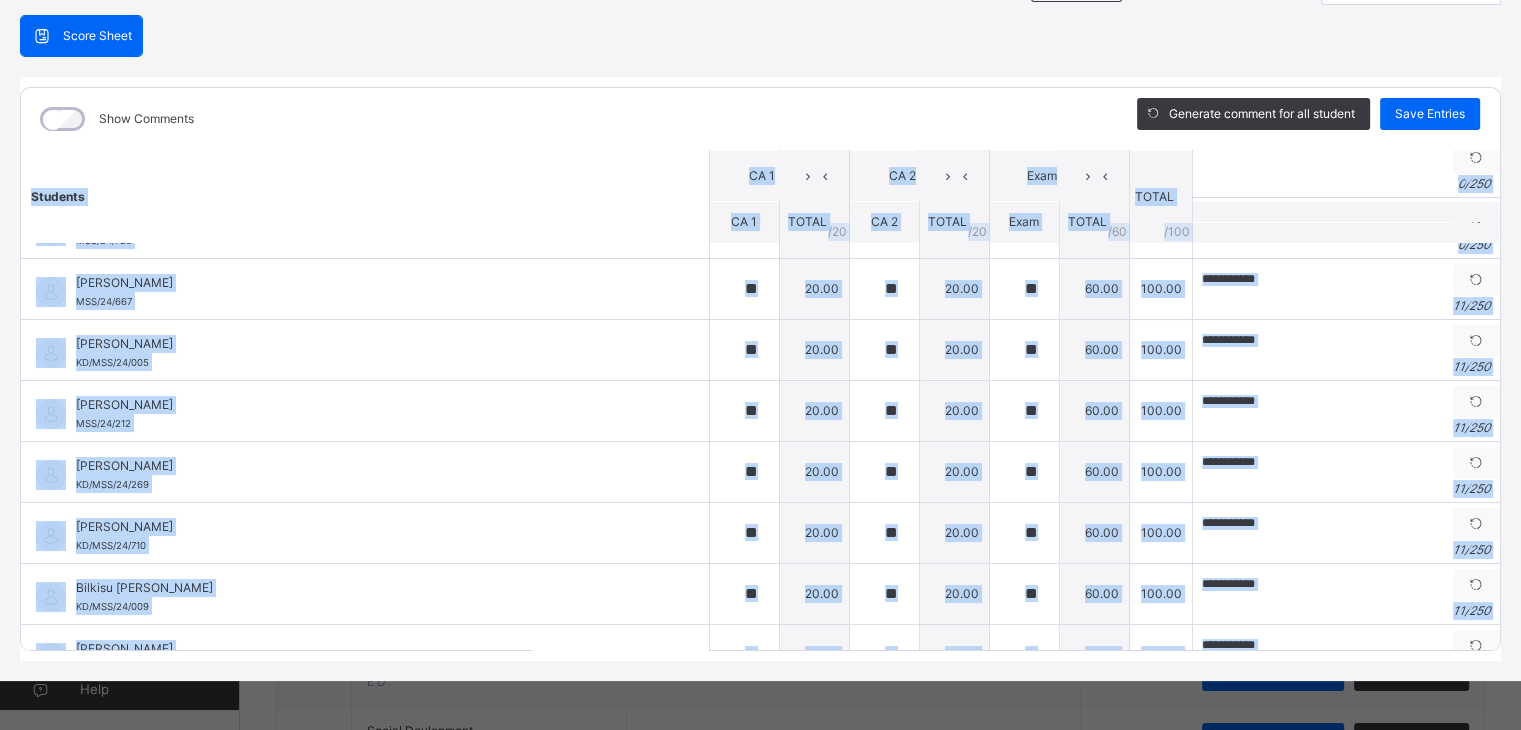 click on "Show Comments   Generate comment for all student   Save Entries Class Level:  ECCDE   A Subject:  Rhymes Session:  2024/2025 Session Session:  Third Term Students CA 1 CA 2 Exam TOTAL /100 Comment CA 1 TOTAL / 20 CA 2 TOTAL / 20 Exam TOTAL / 60 [PERSON_NAME] [PERSON_NAME]/MSS/24/658 [PERSON_NAME] [PERSON_NAME]/MSS/24/658 ** 20.00 ** 20.00 ** 60.00 100.00 Generate comment 0 / 250   ×   Subject Teacher’s Comment Generate and see in full the comment developed by the AI with an option to regenerate the comment [PERSON_NAME] Badamasi [PERSON_NAME]/MSS/24/658   Total 100.00  / 100.00 [PERSON_NAME] Bot   Regenerate     Use this comment   [PERSON_NAME] KD/MSS/24/659 [PERSON_NAME] KD/MSS/24/659 ** 20.00 ** 20.00 ** 60.00 100.00 Generate comment 0 / 250   ×   Subject Teacher’s Comment Generate and see in full the comment developed by the AI with an option to regenerate the comment [PERSON_NAME]  [PERSON_NAME]/MSS/24/659   Total 100.00  / 100.00 [PERSON_NAME] Bot   Regenerate     Use this comment   [PERSON_NAME] 0" at bounding box center [760, 369] 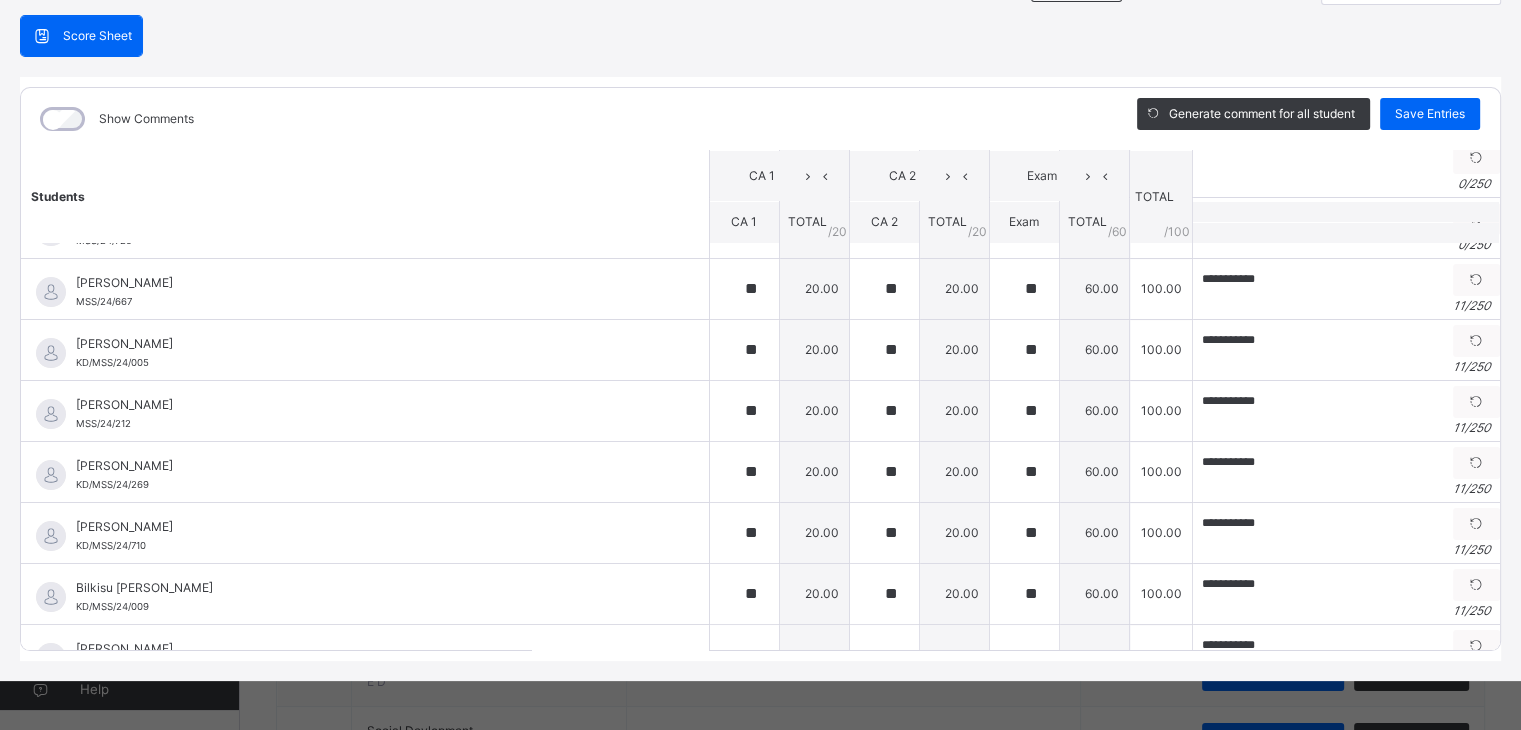 click on "Show Comments   Generate comment for all student   Save Entries Class Level:  ECCDE   A Subject:  Rhymes Session:  2024/2025 Session Session:  Third Term Students CA 1 CA 2 Exam TOTAL /100 Comment CA 1 TOTAL / 20 CA 2 TOTAL / 20 Exam TOTAL / 60 [PERSON_NAME] [PERSON_NAME]/MSS/24/658 [PERSON_NAME] [PERSON_NAME]/MSS/24/658 ** 20.00 ** 20.00 ** 60.00 100.00 Generate comment 0 / 250   ×   Subject Teacher’s Comment Generate and see in full the comment developed by the AI with an option to regenerate the comment [PERSON_NAME] Badamasi [PERSON_NAME]/MSS/24/658   Total 100.00  / 100.00 [PERSON_NAME] Bot   Regenerate     Use this comment   [PERSON_NAME] KD/MSS/24/659 [PERSON_NAME] KD/MSS/24/659 ** 20.00 ** 20.00 ** 60.00 100.00 Generate comment 0 / 250   ×   Subject Teacher’s Comment Generate and see in full the comment developed by the AI with an option to regenerate the comment [PERSON_NAME]  [PERSON_NAME]/MSS/24/659   Total 100.00  / 100.00 [PERSON_NAME] Bot   Regenerate     Use this comment   [PERSON_NAME] 0" at bounding box center [760, 369] 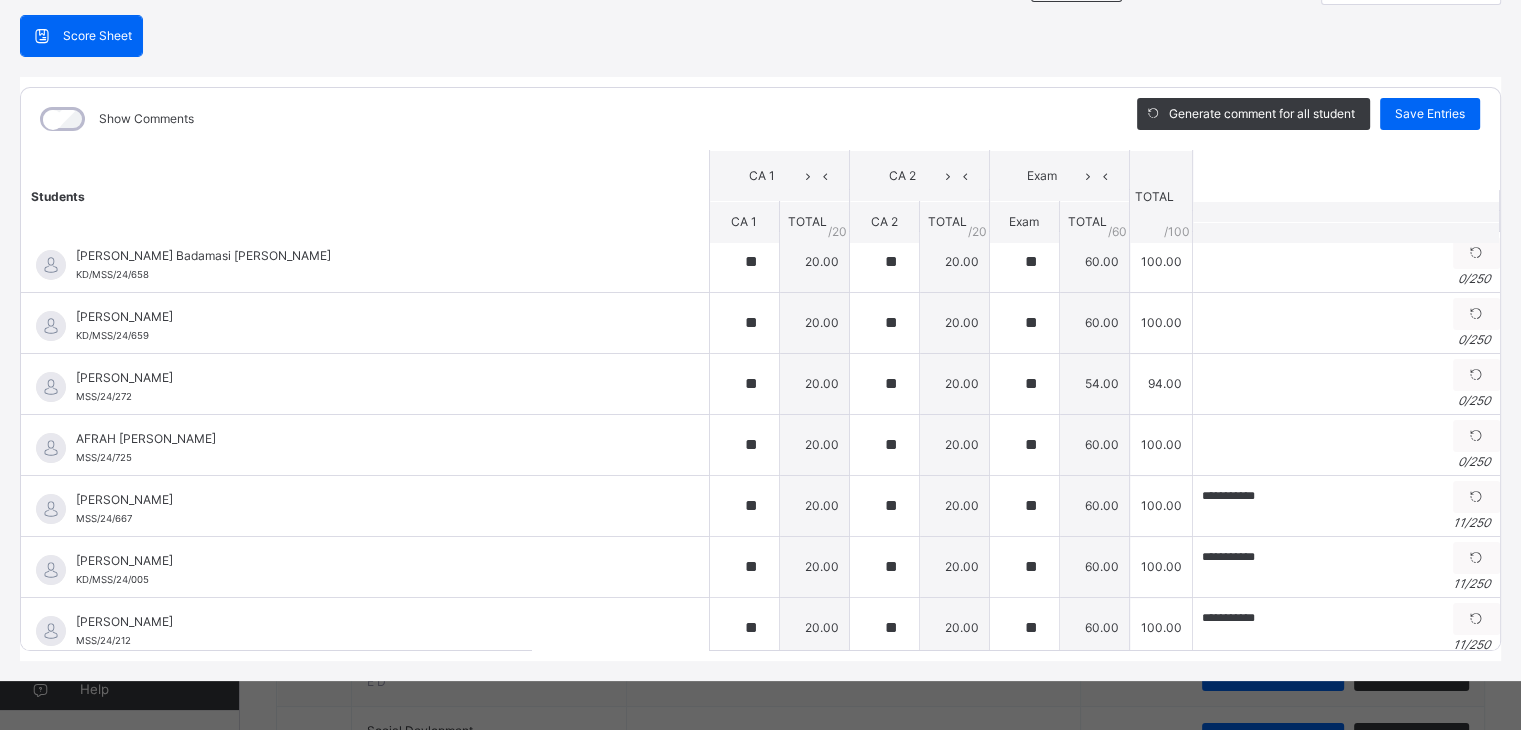 scroll, scrollTop: 0, scrollLeft: 0, axis: both 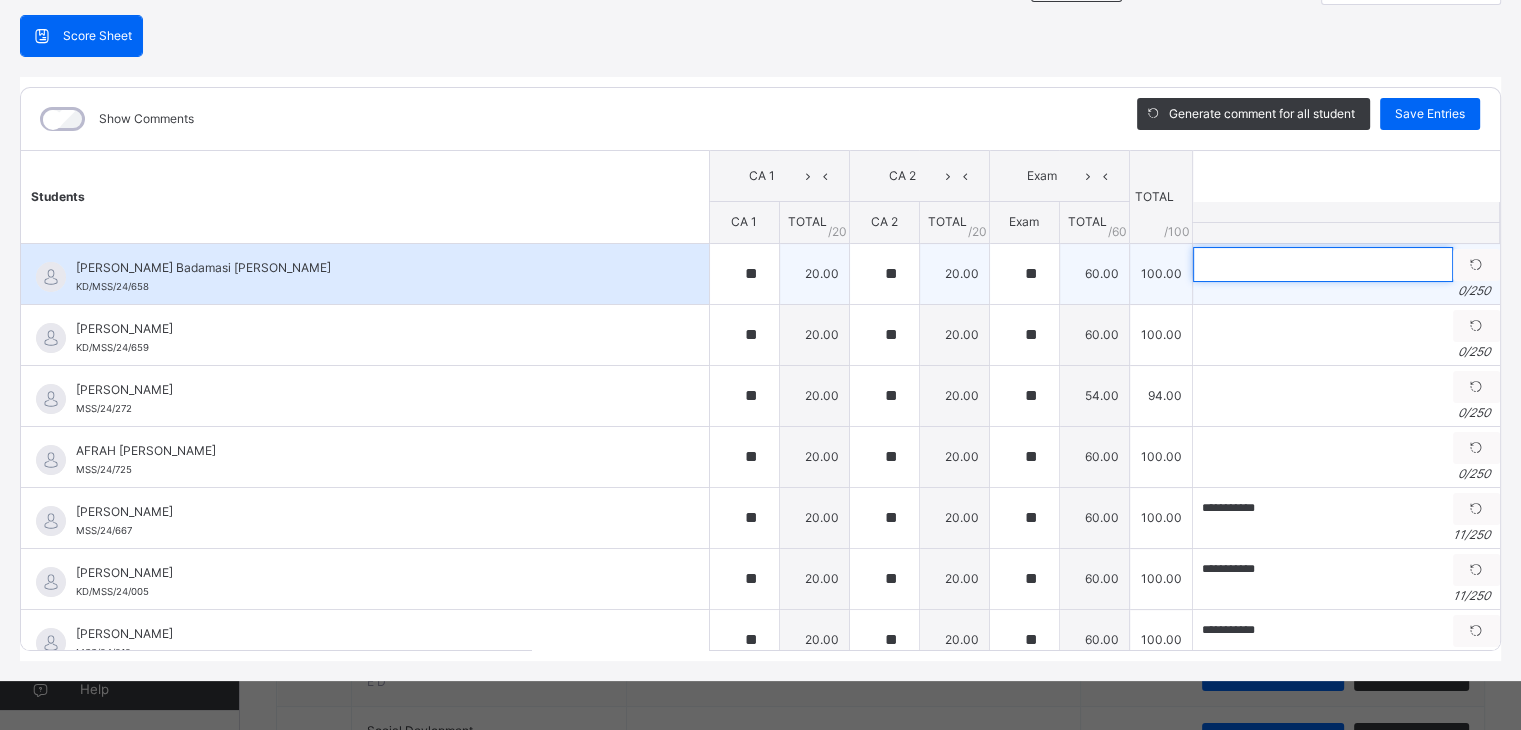 click at bounding box center [1323, 264] 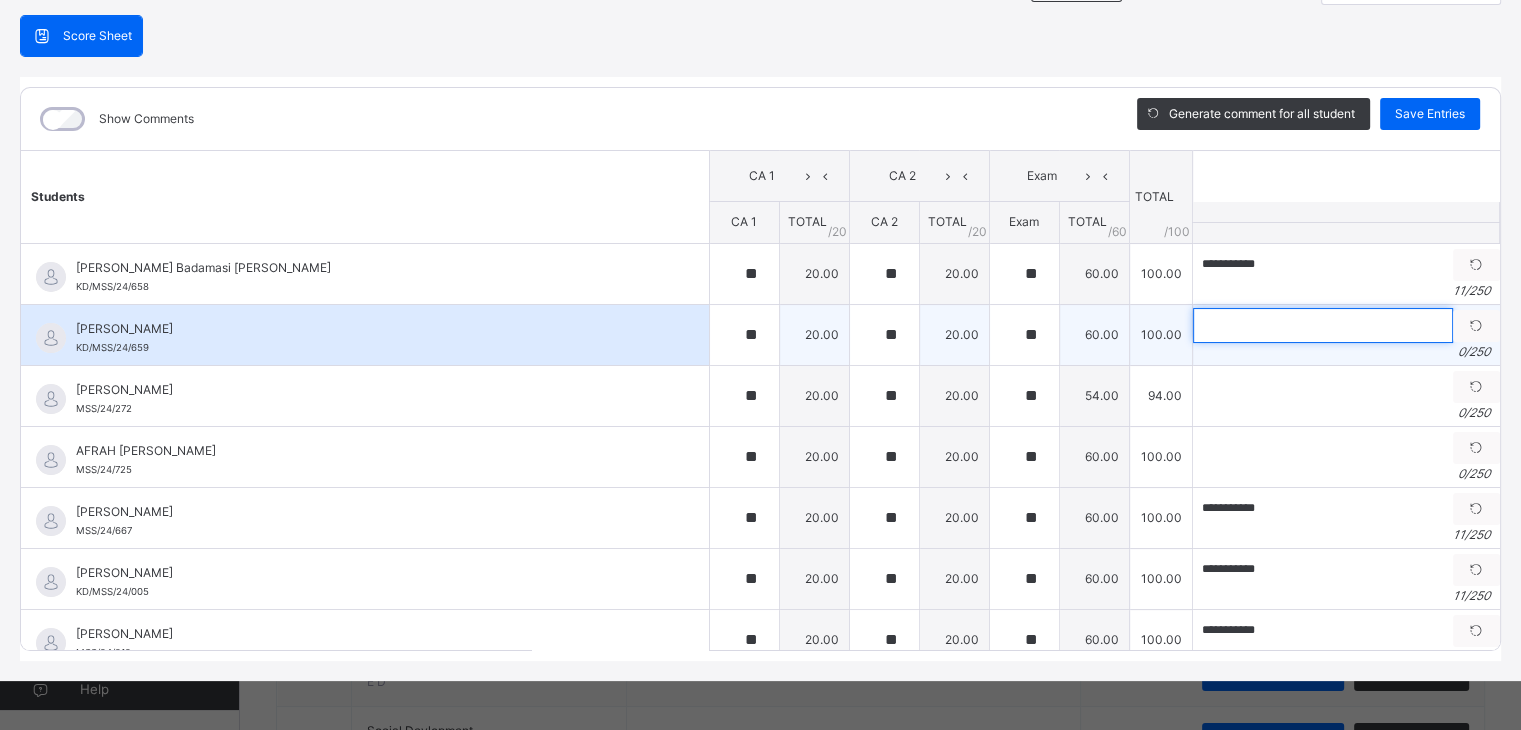 click at bounding box center [1323, 325] 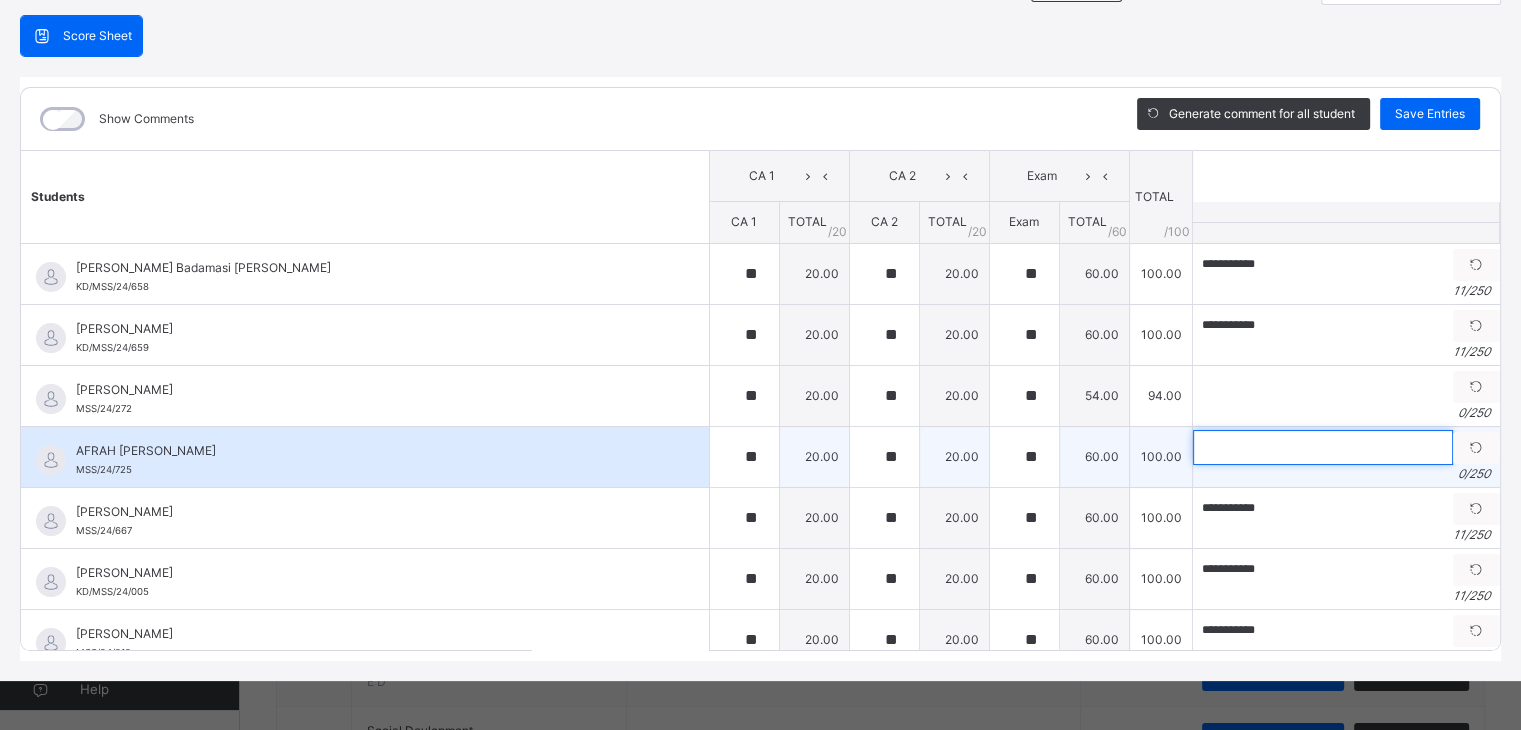 click at bounding box center (1323, 447) 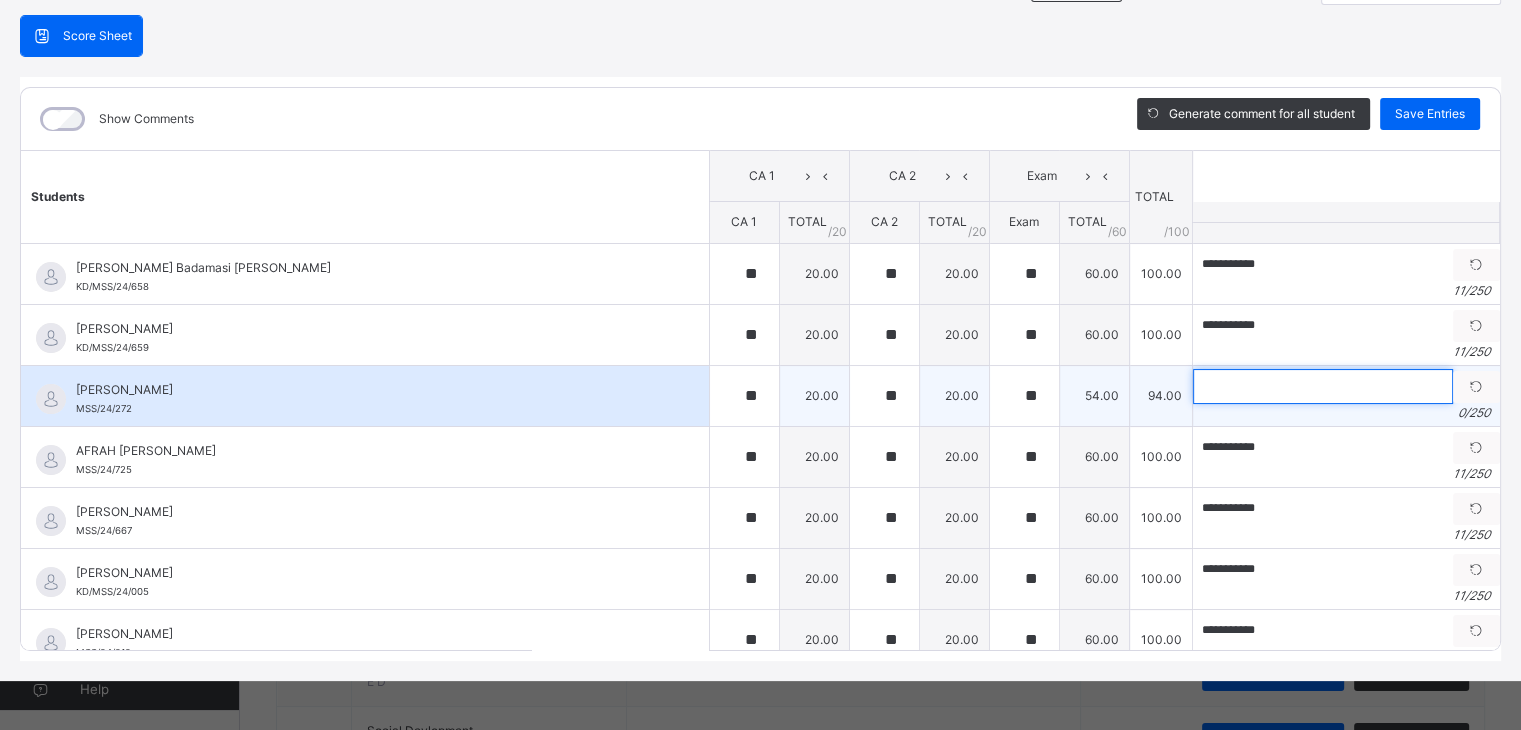 click at bounding box center [1323, 386] 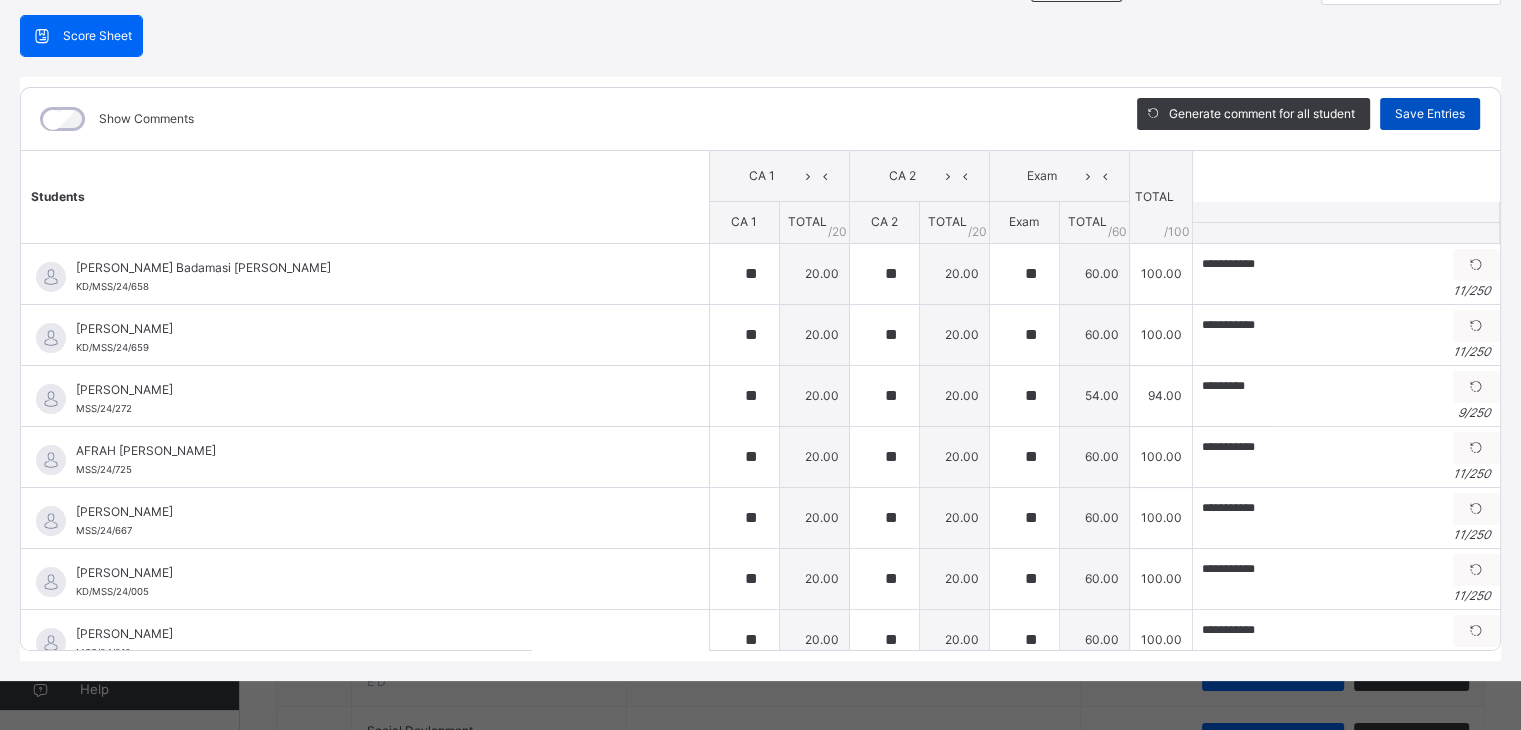click on "Save Entries" at bounding box center [1430, 114] 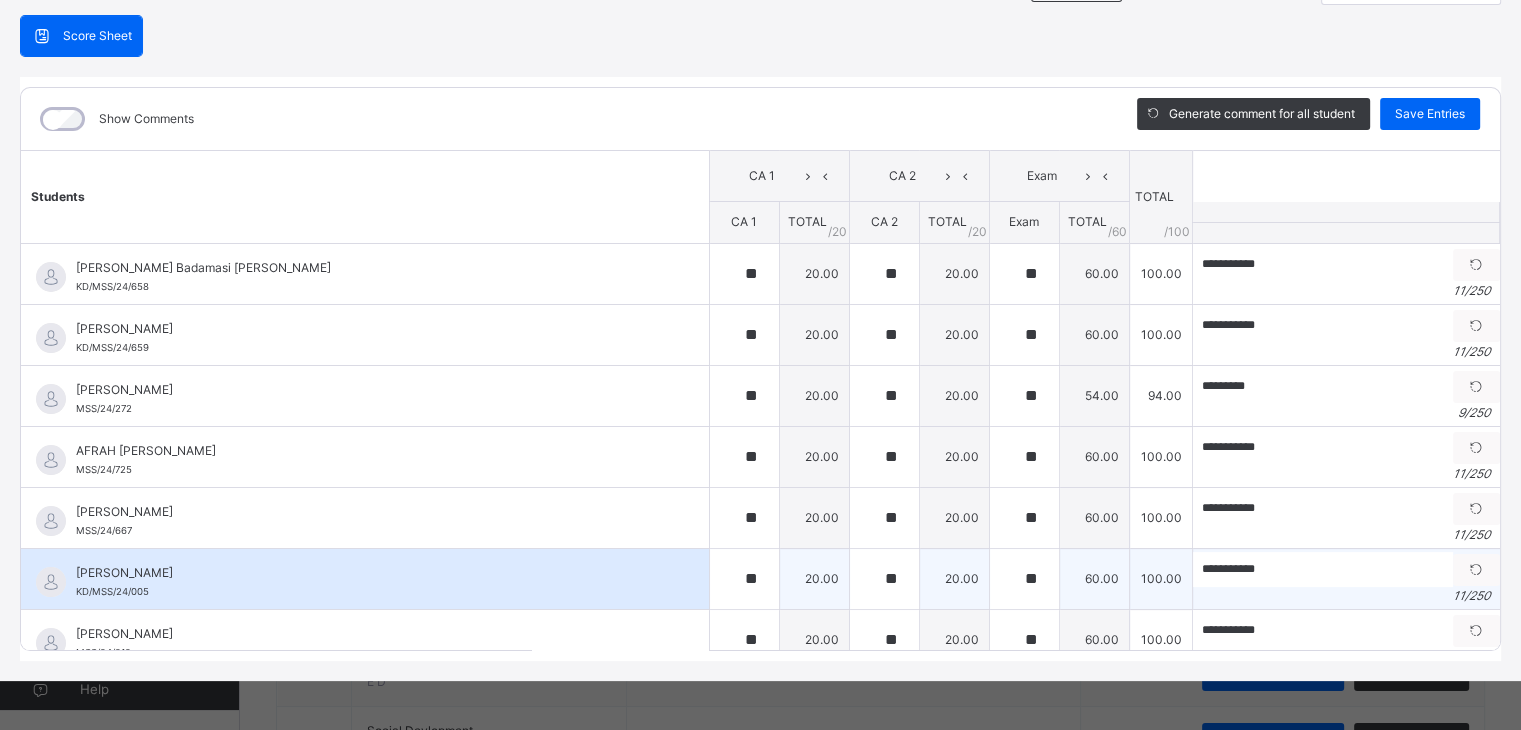 scroll, scrollTop: 0, scrollLeft: 4, axis: horizontal 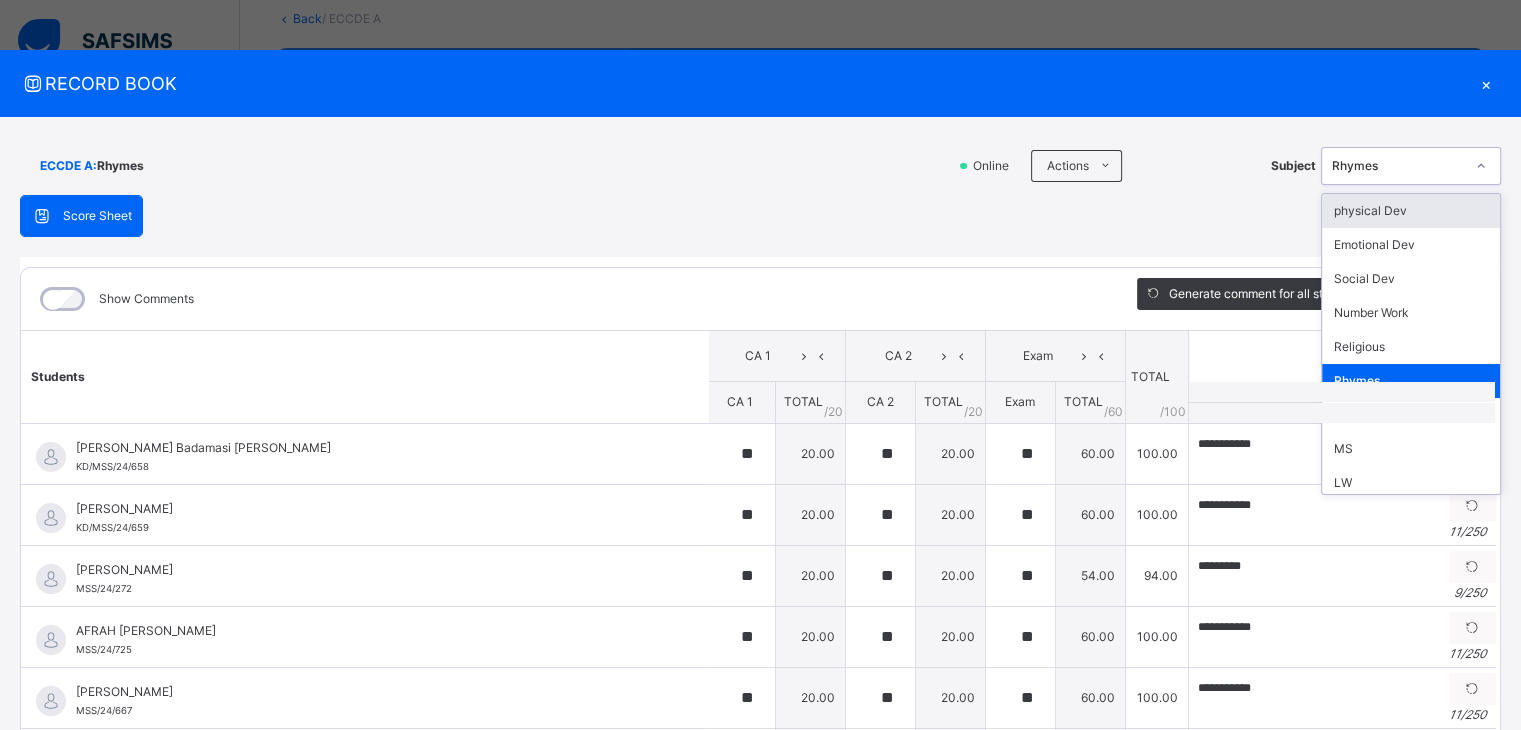 click 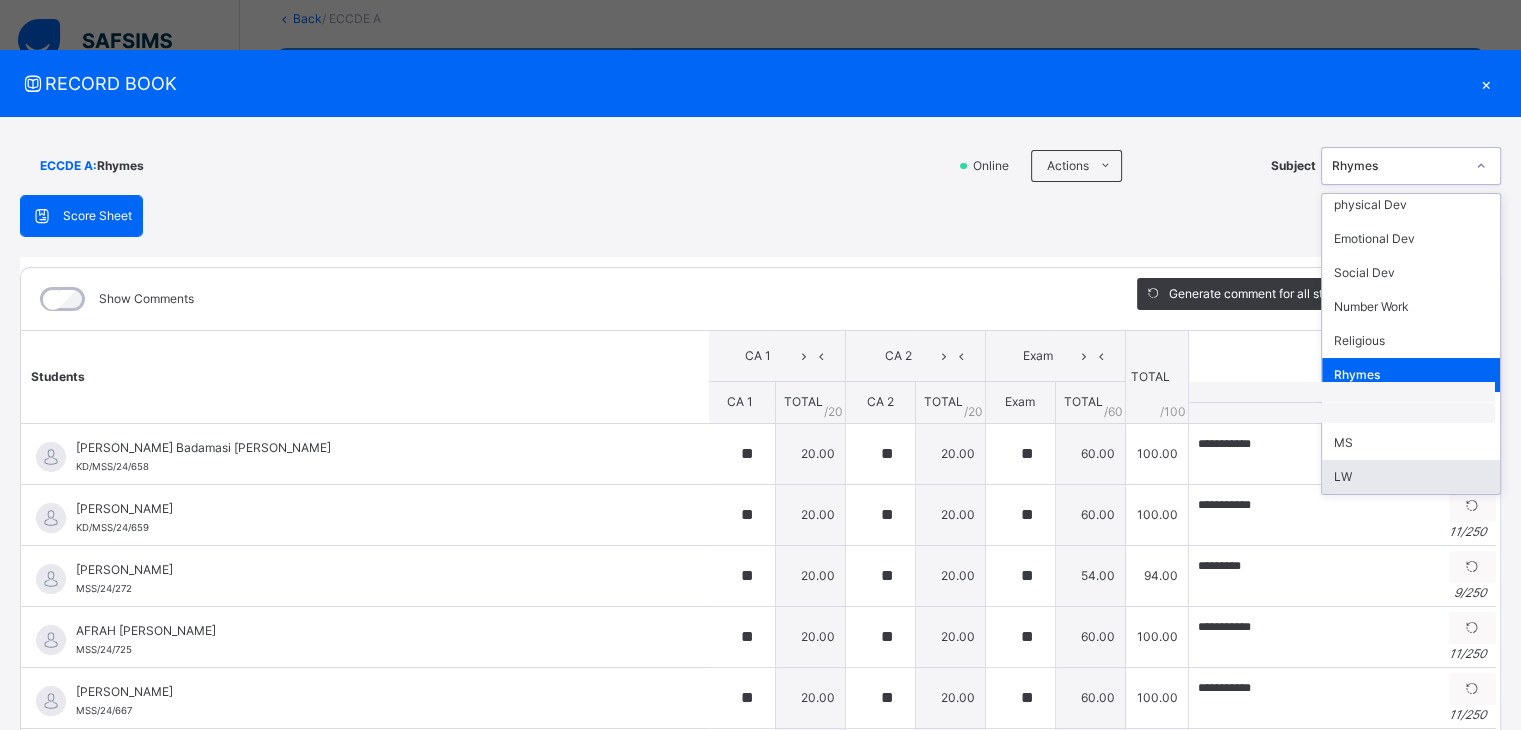 scroll, scrollTop: 0, scrollLeft: 0, axis: both 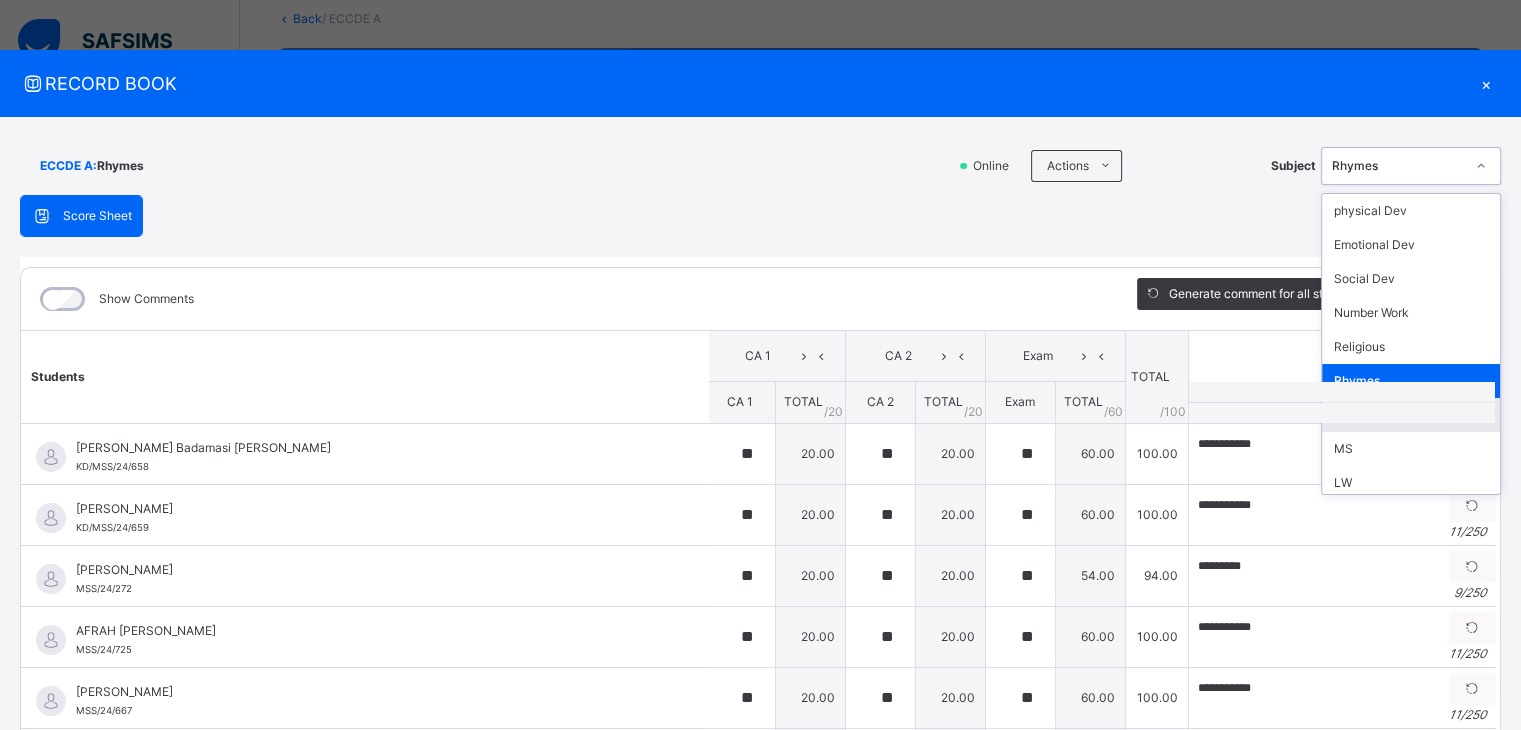 click on "D R" at bounding box center [1411, 415] 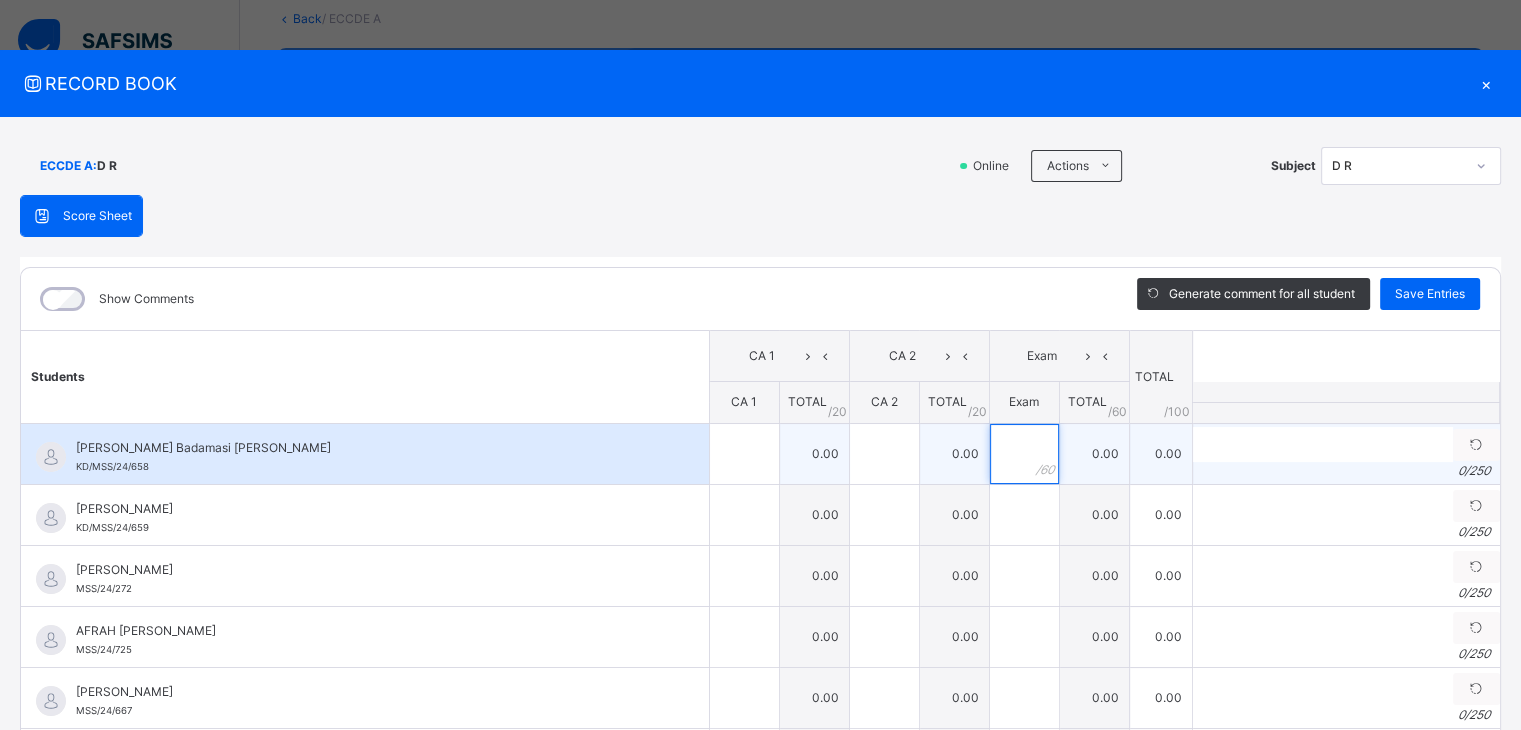 click at bounding box center [1024, 454] 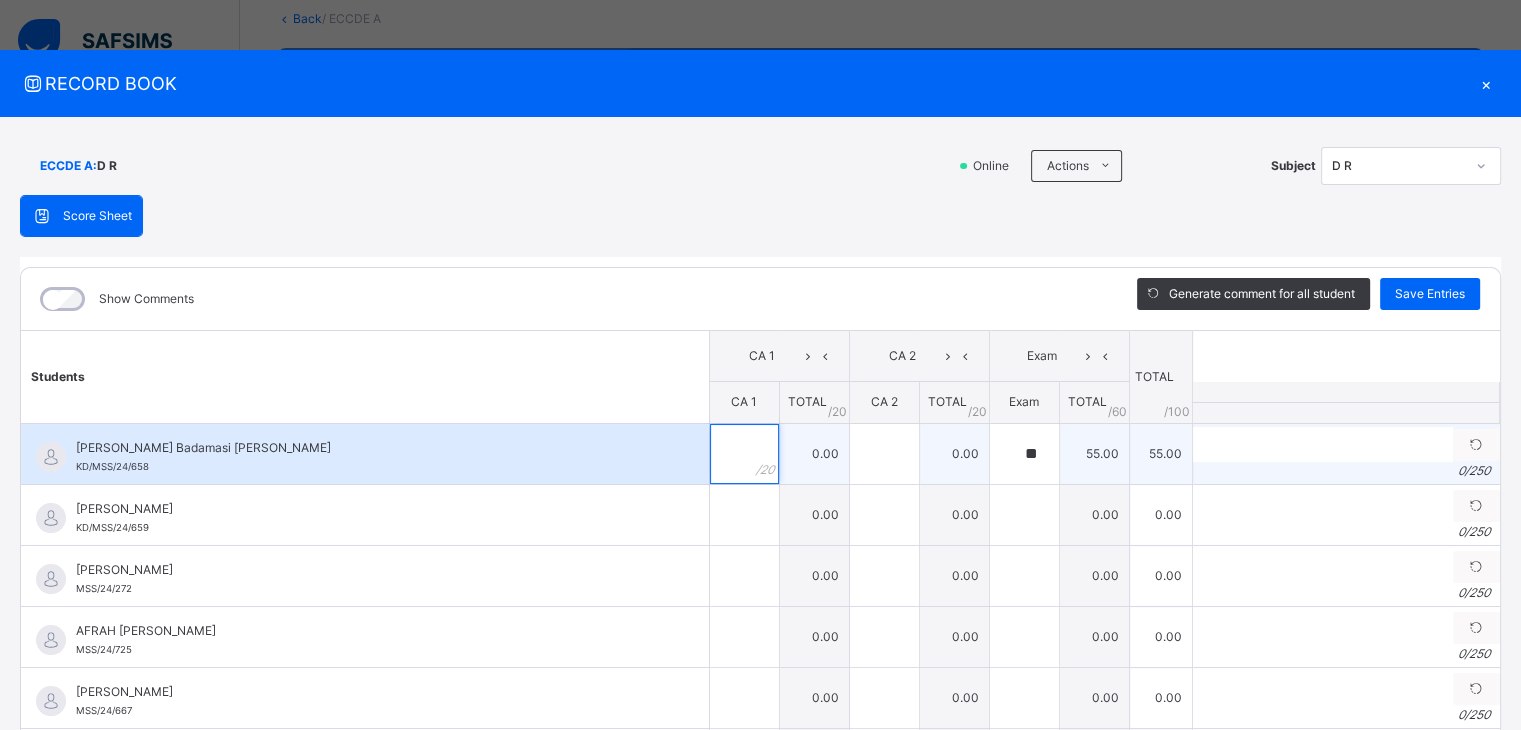 click at bounding box center (744, 454) 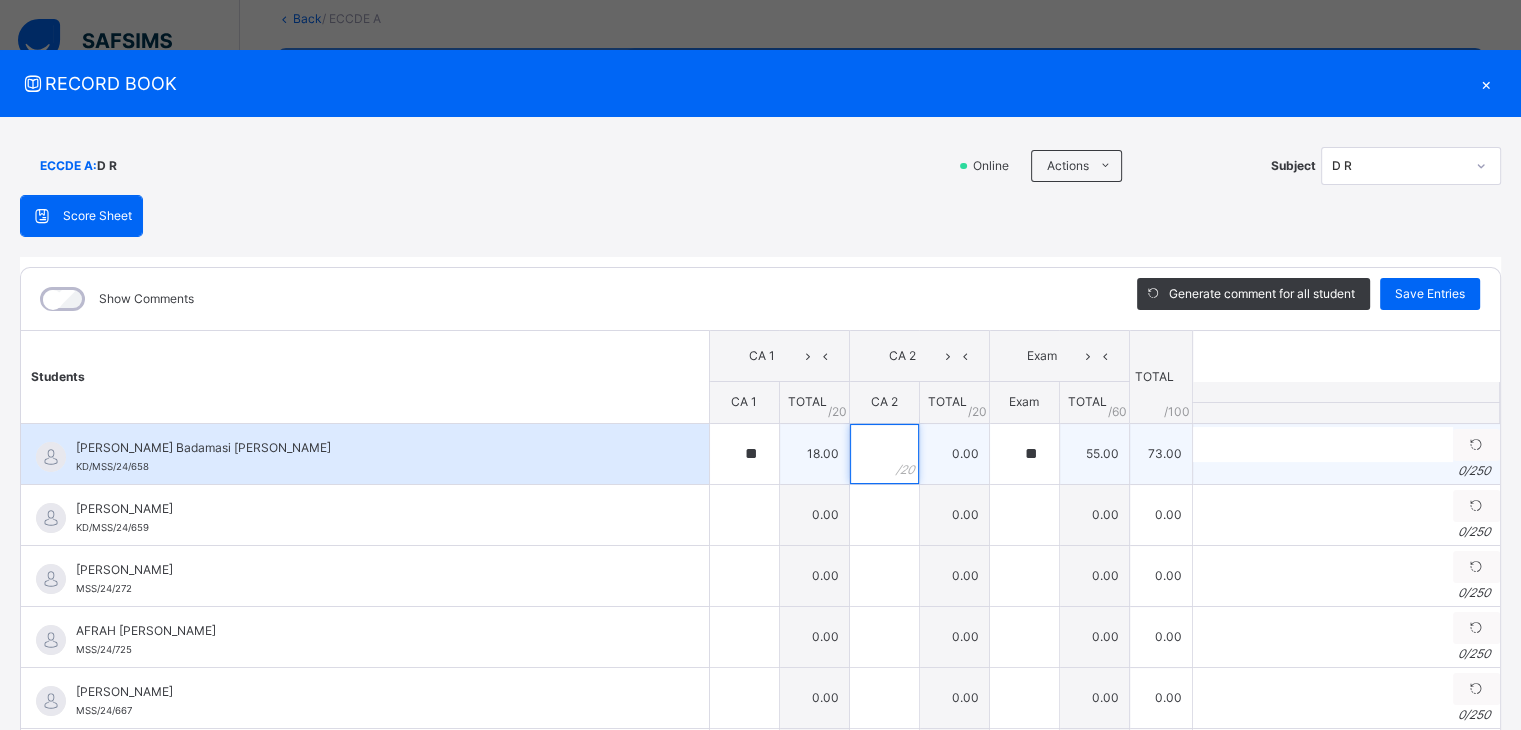 click at bounding box center [884, 454] 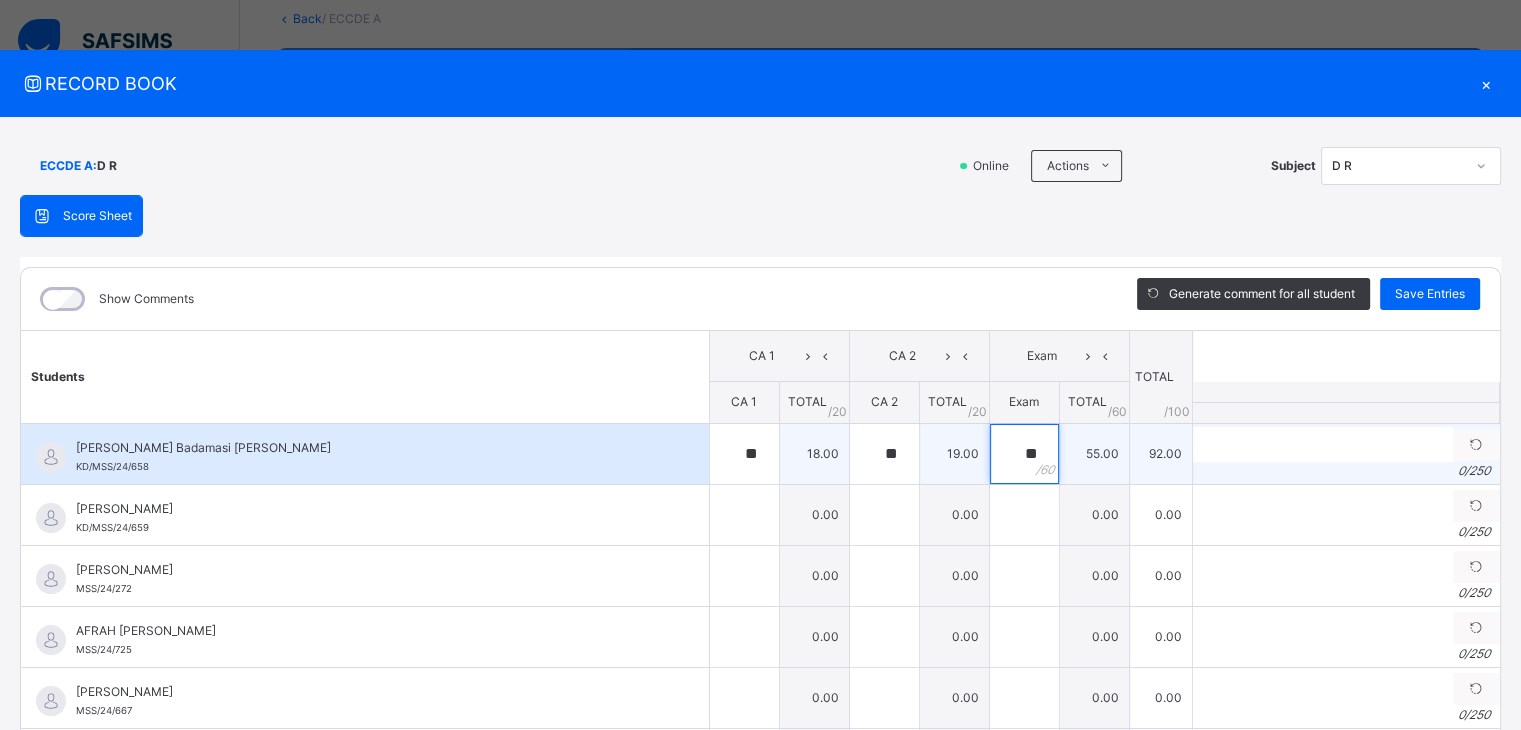 click on "**" at bounding box center (1024, 454) 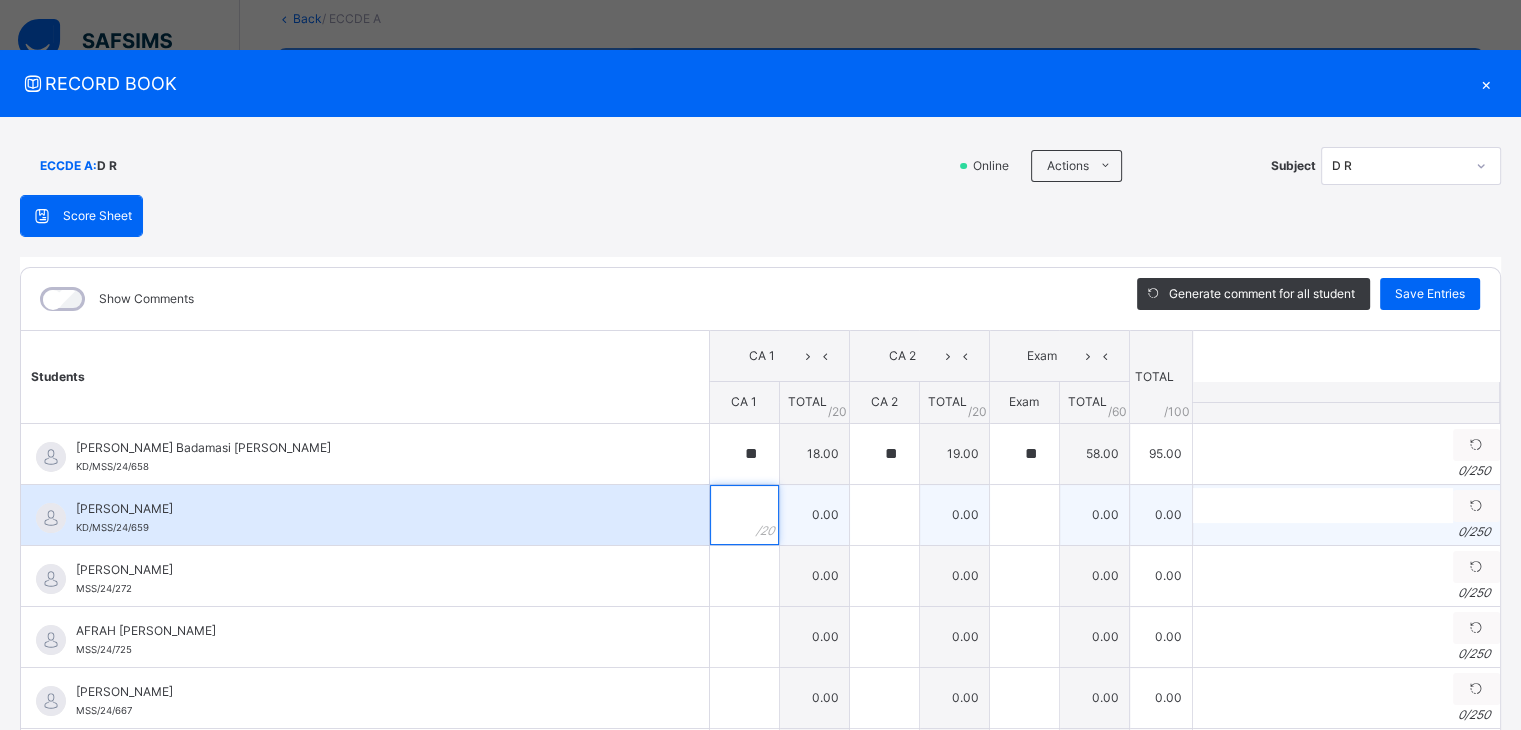 click at bounding box center [744, 515] 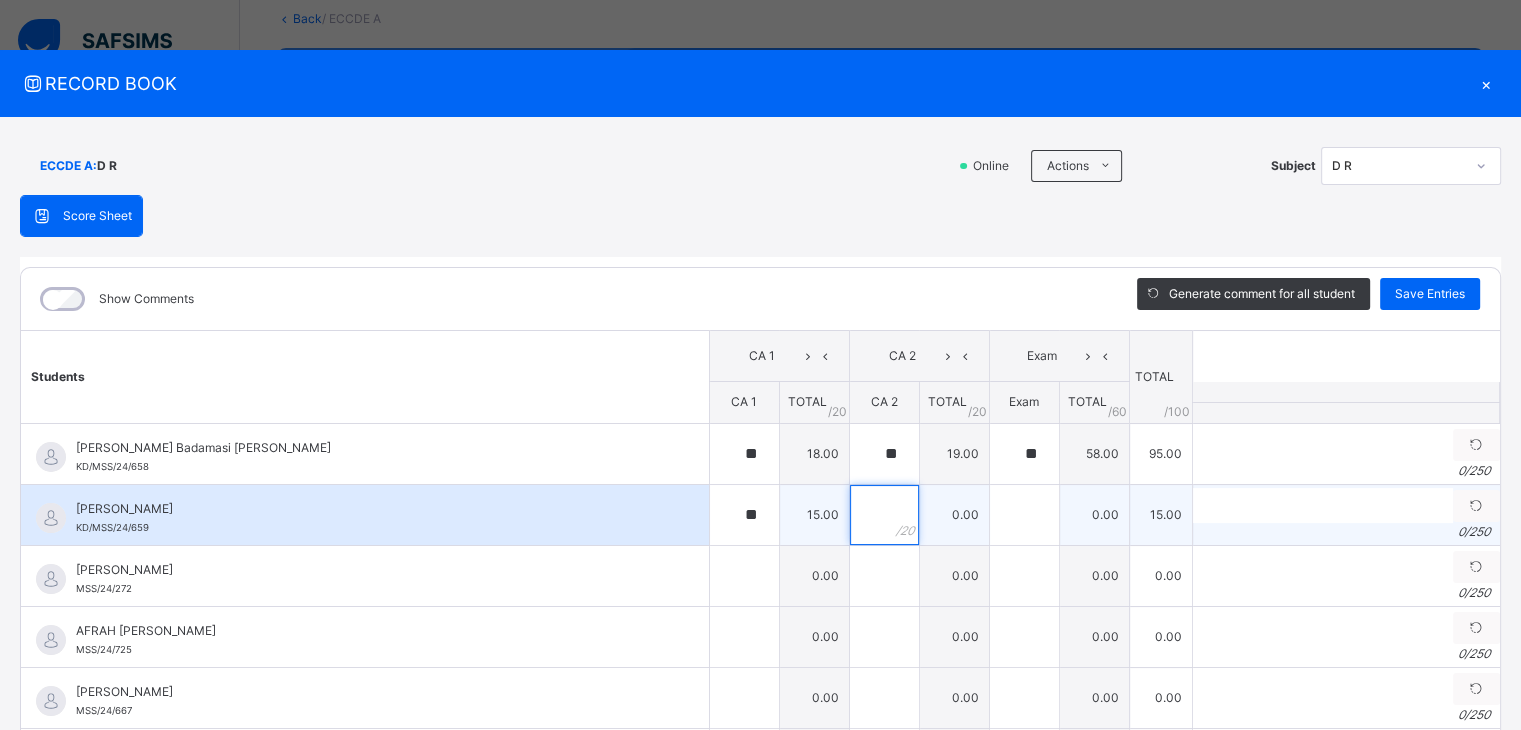click at bounding box center [884, 515] 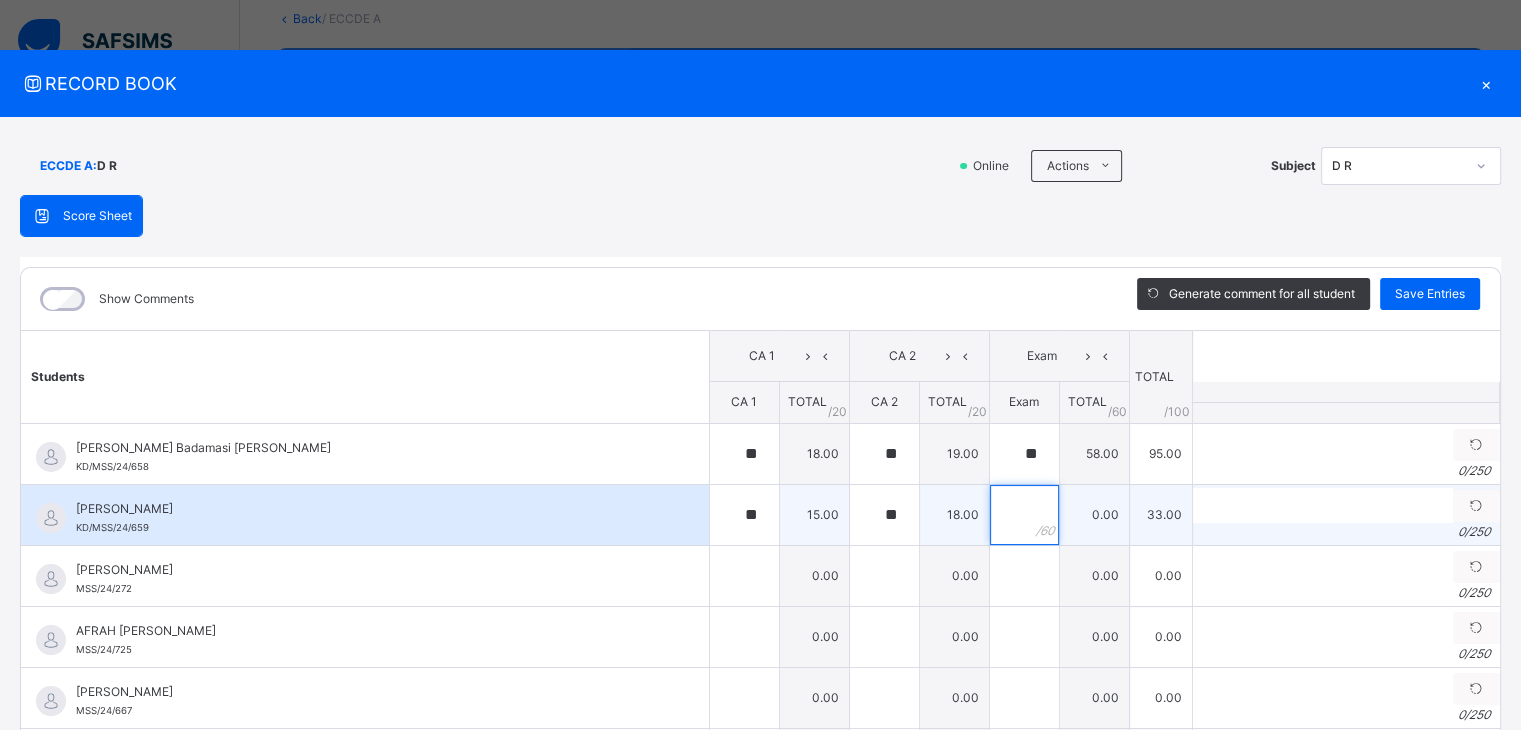 click at bounding box center [1024, 515] 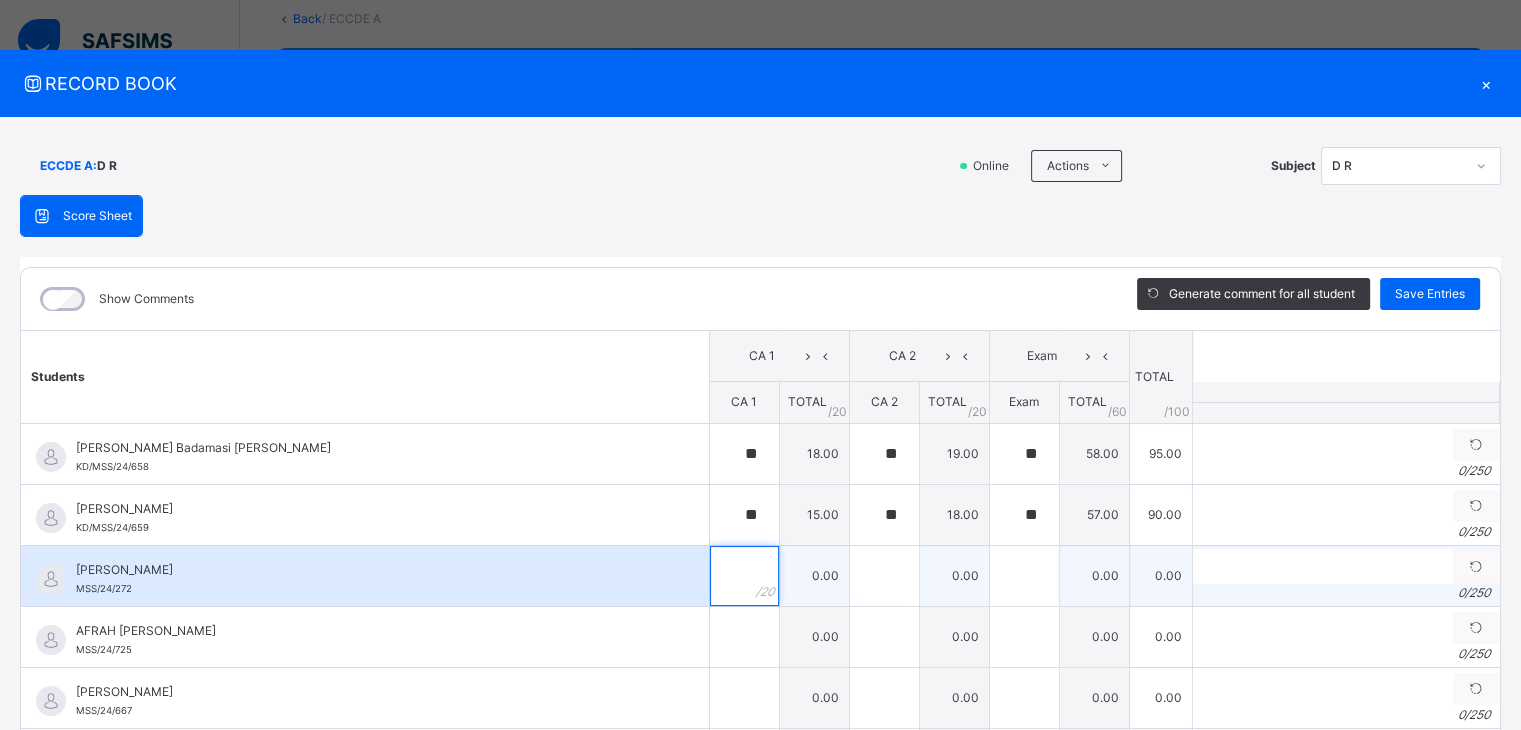 click at bounding box center [744, 576] 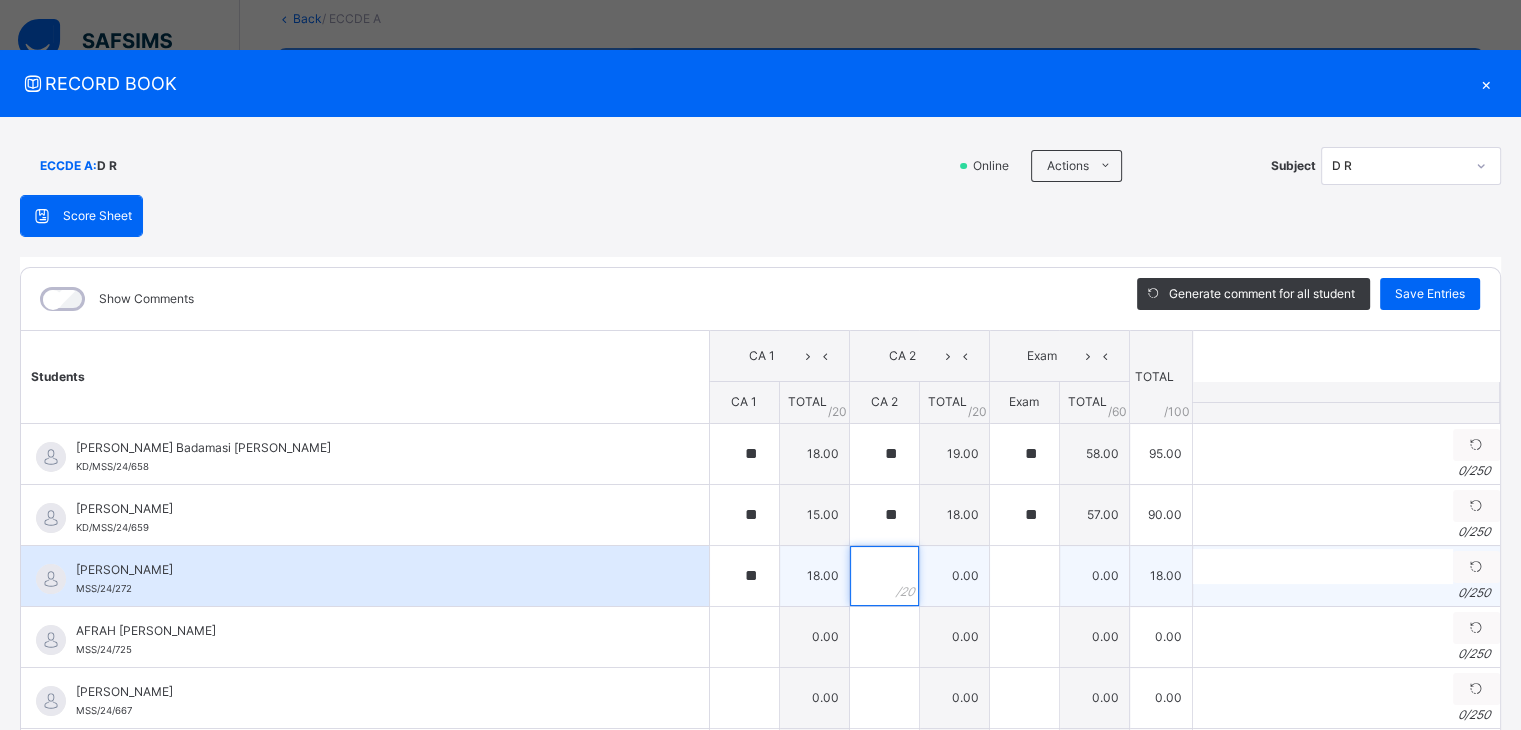 click at bounding box center [884, 576] 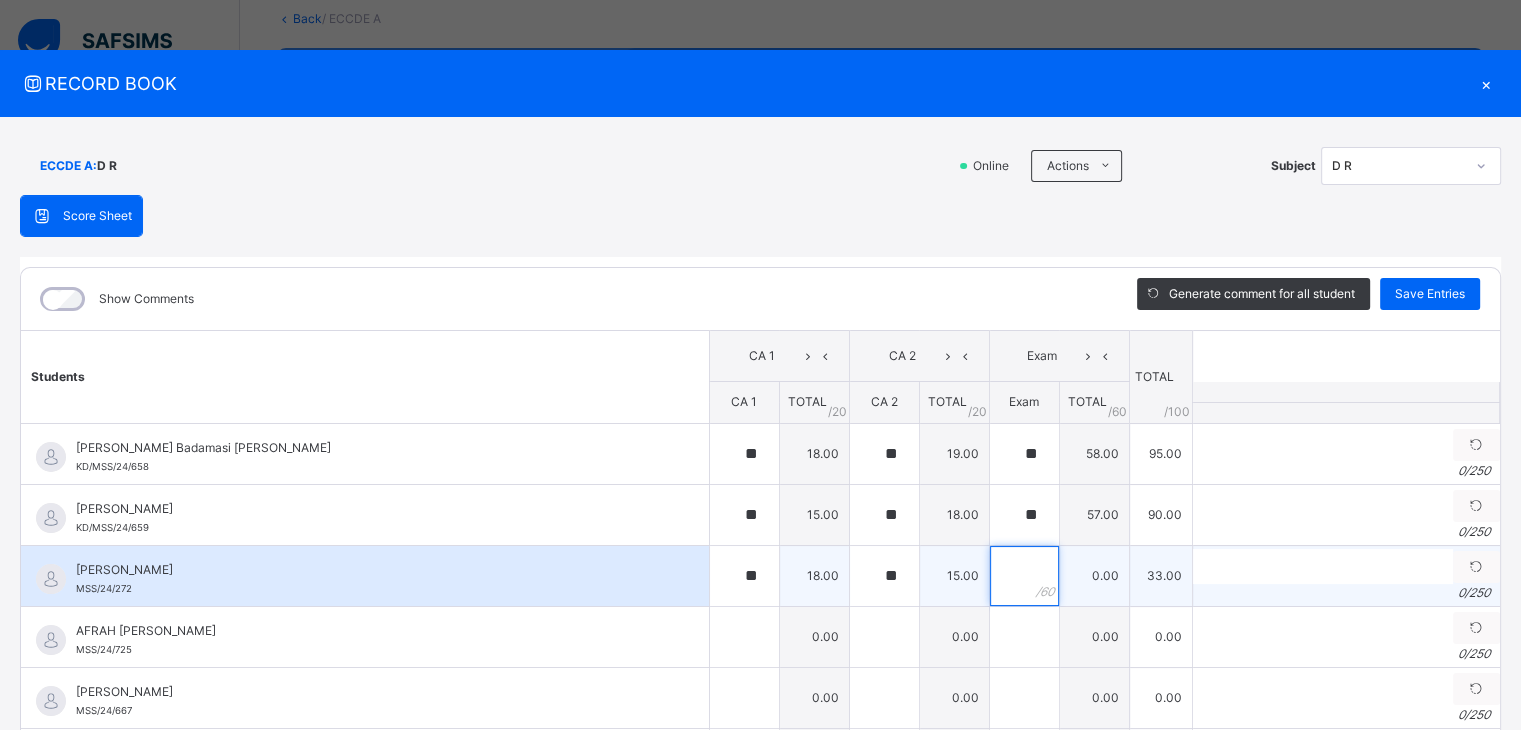 click at bounding box center [1024, 576] 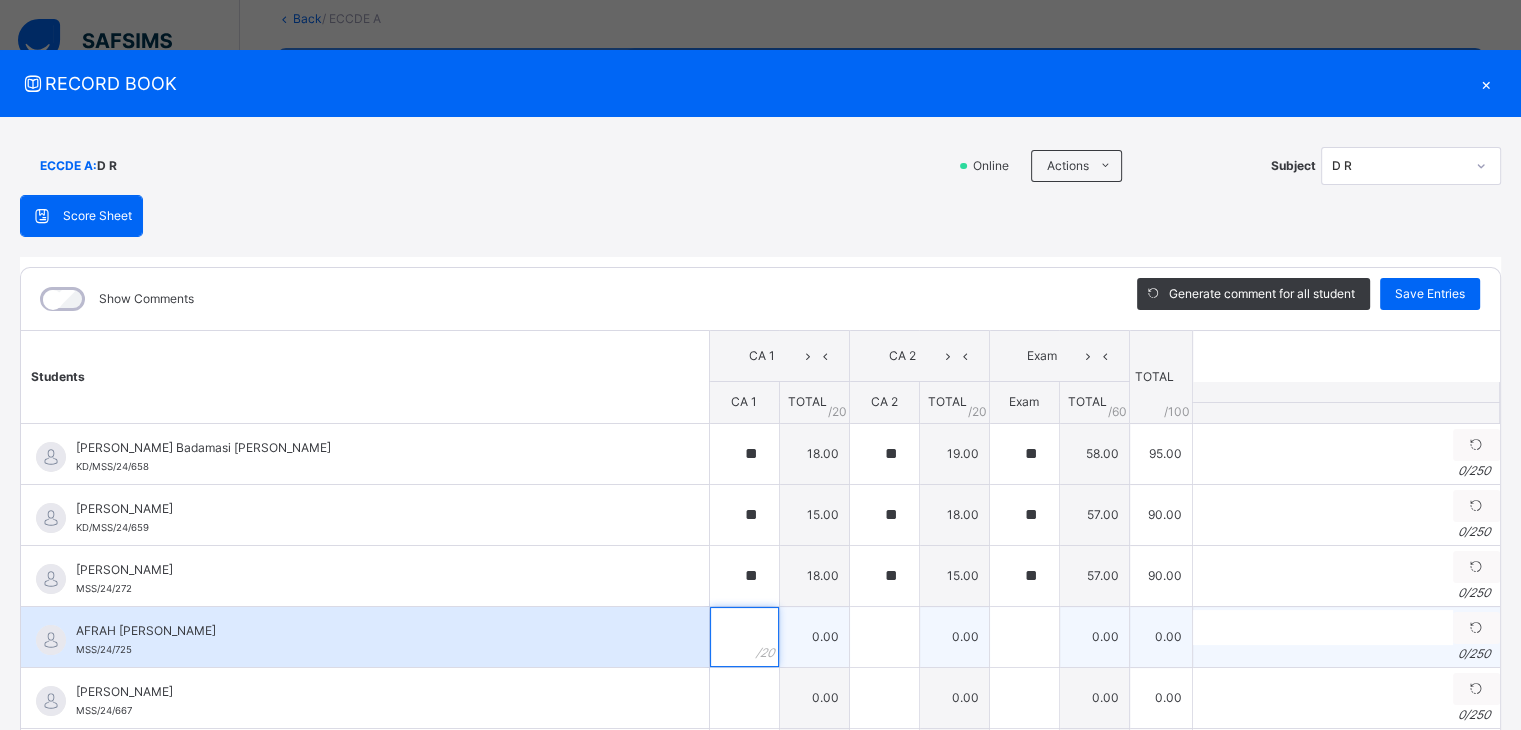 click at bounding box center [744, 637] 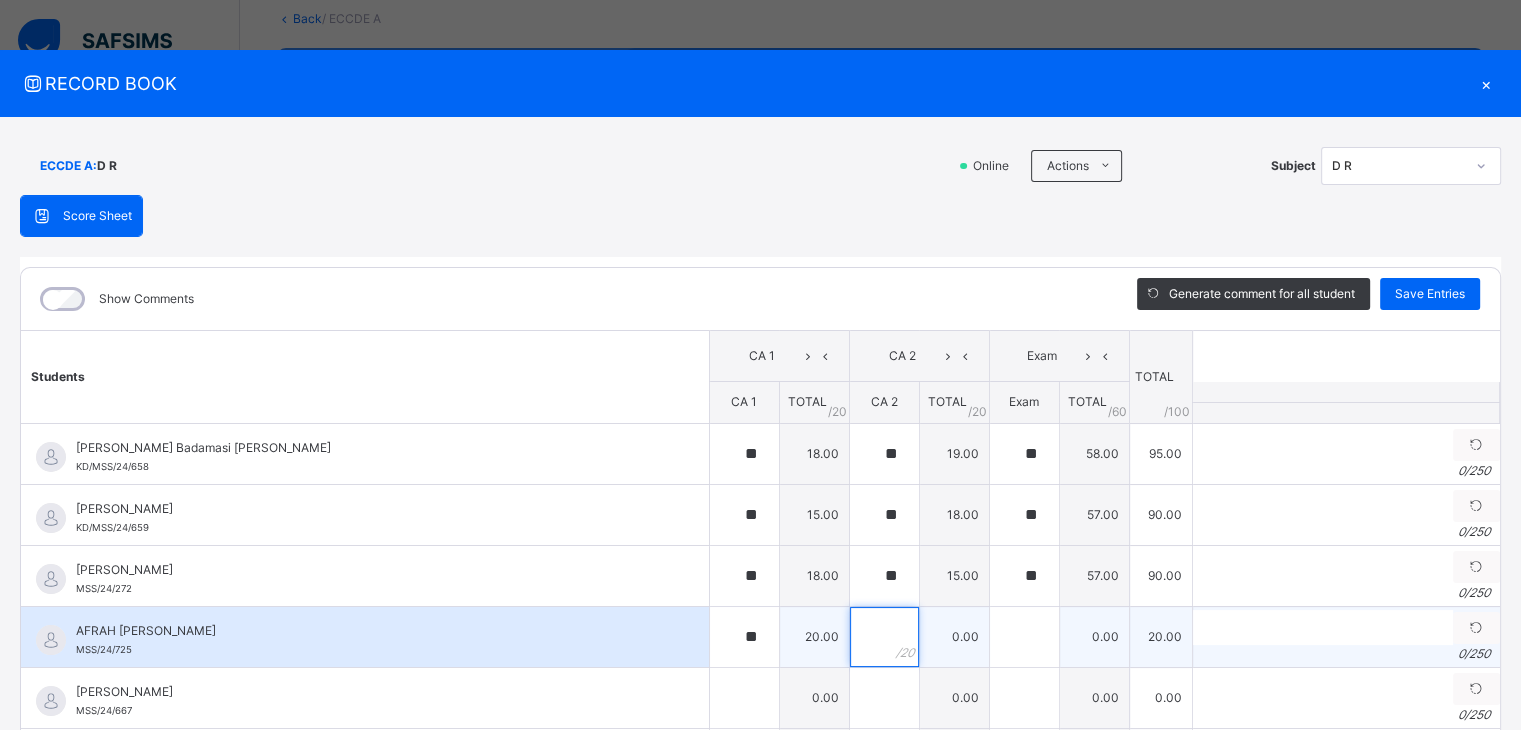 click at bounding box center [884, 637] 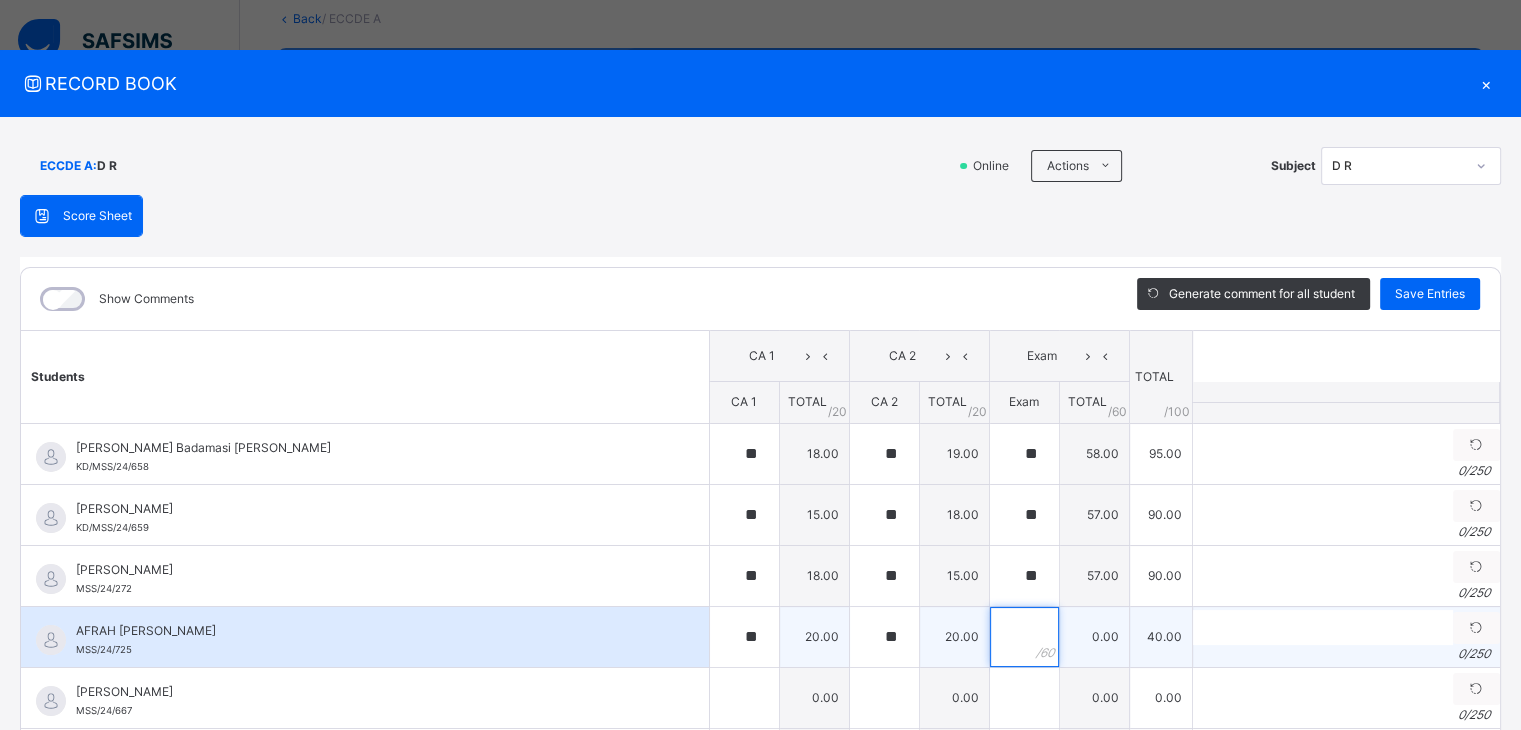 click at bounding box center (1024, 637) 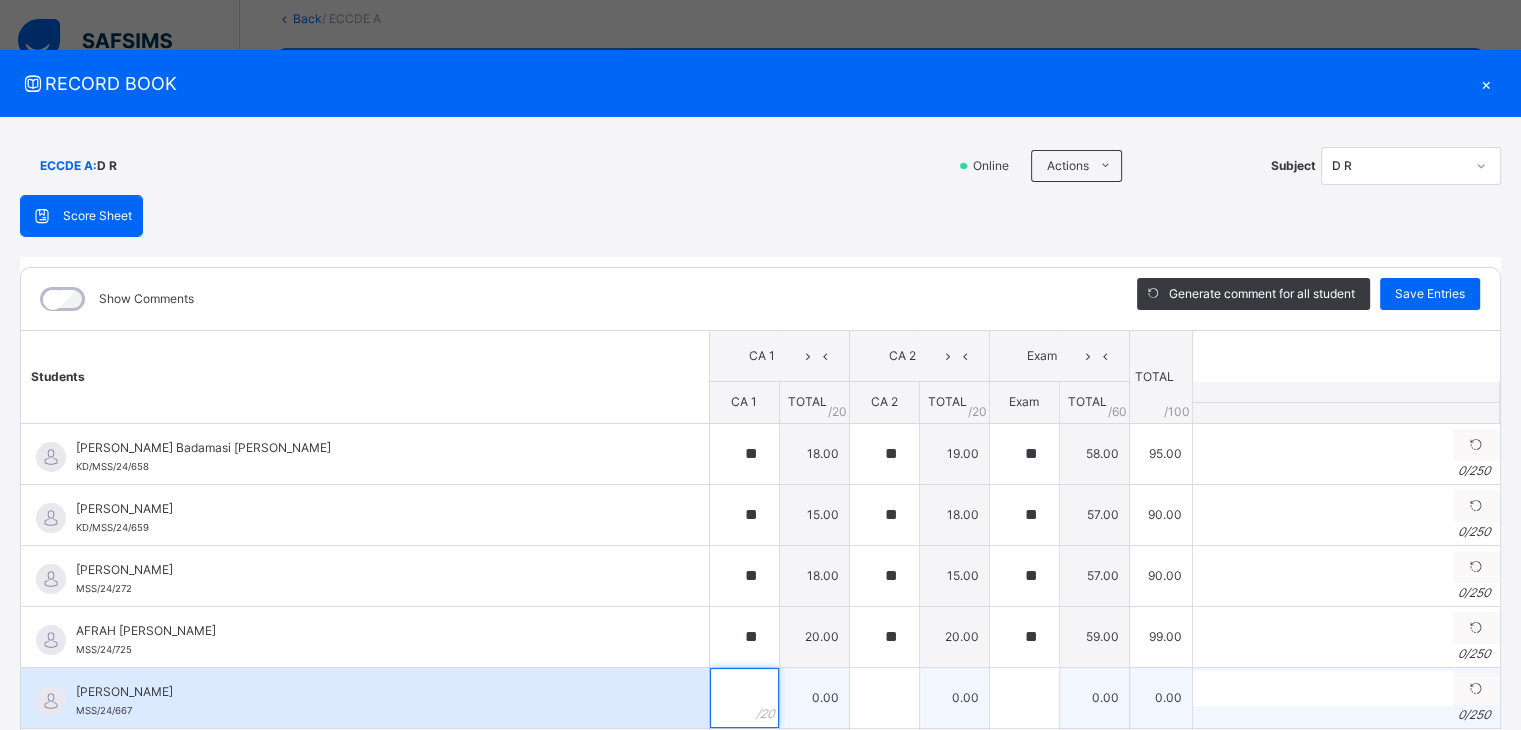 click at bounding box center (744, 698) 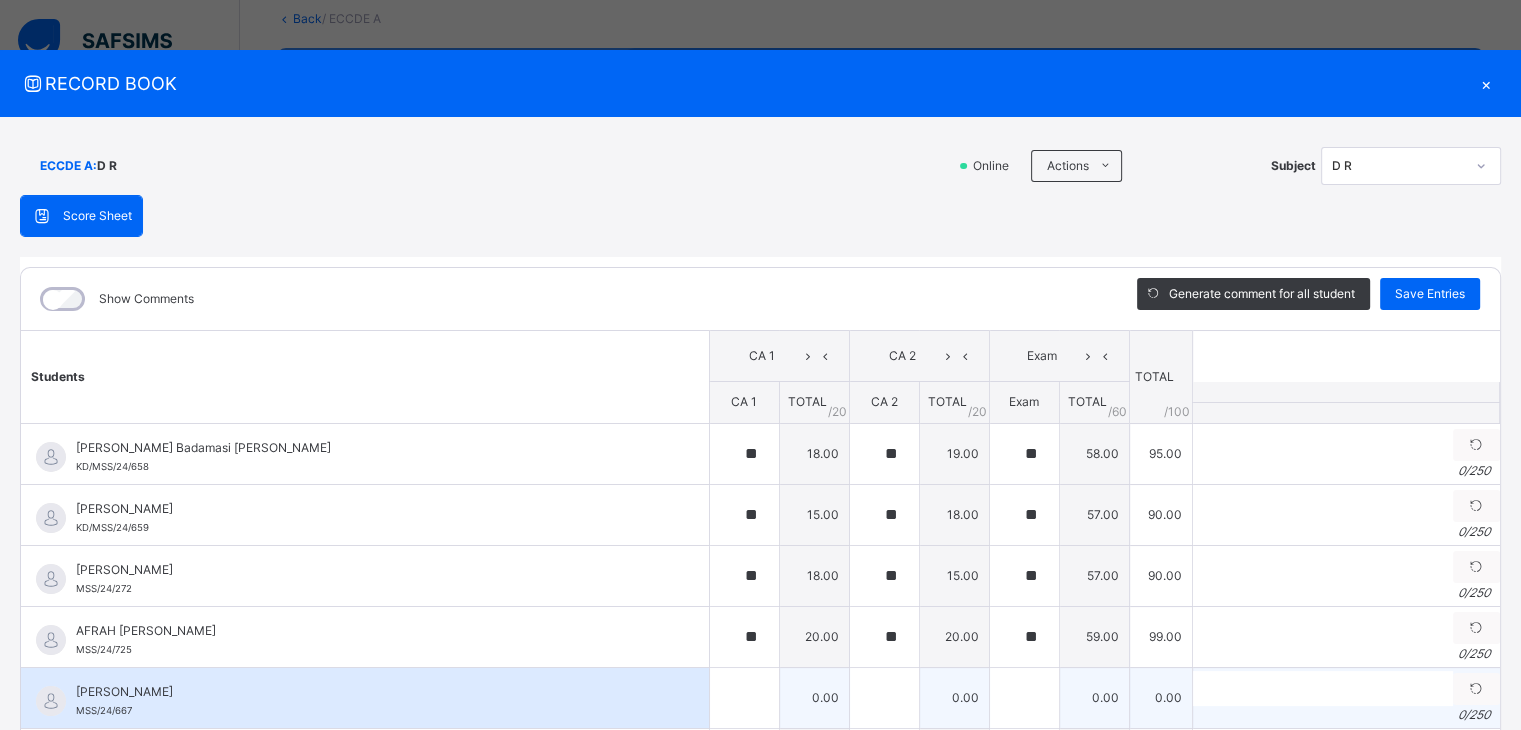 click on "[PERSON_NAME] MSS/24/667" at bounding box center [370, 701] 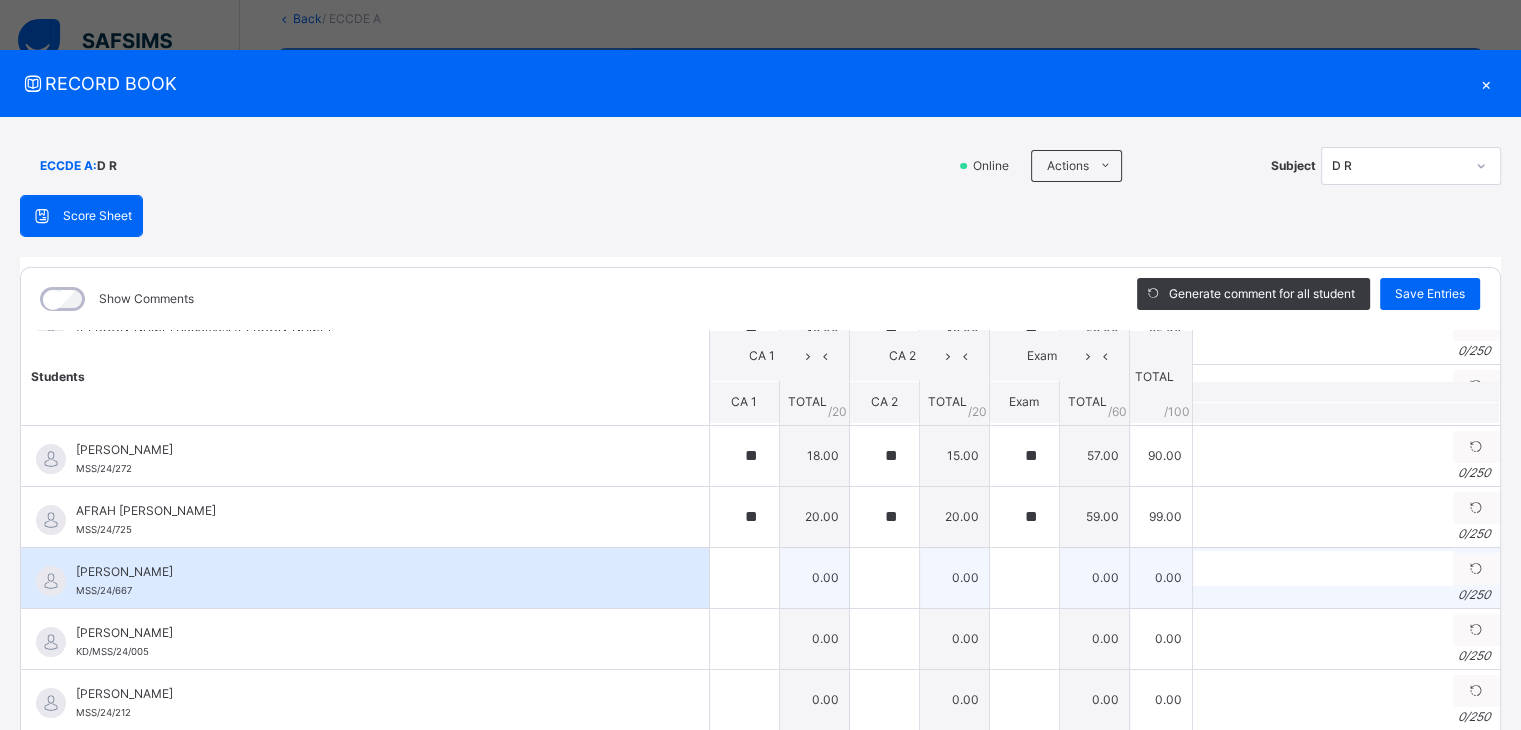 scroll, scrollTop: 160, scrollLeft: 0, axis: vertical 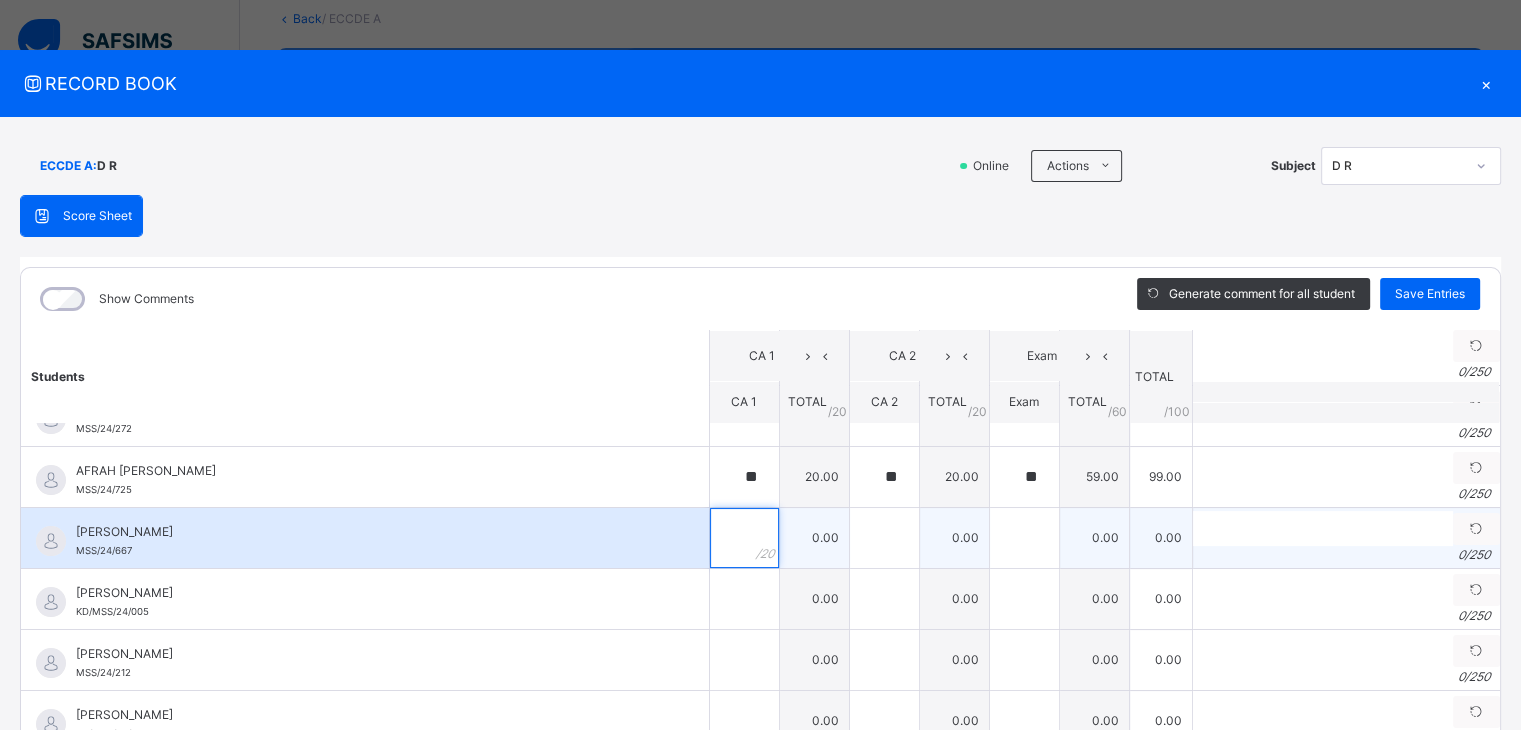 click at bounding box center (744, 538) 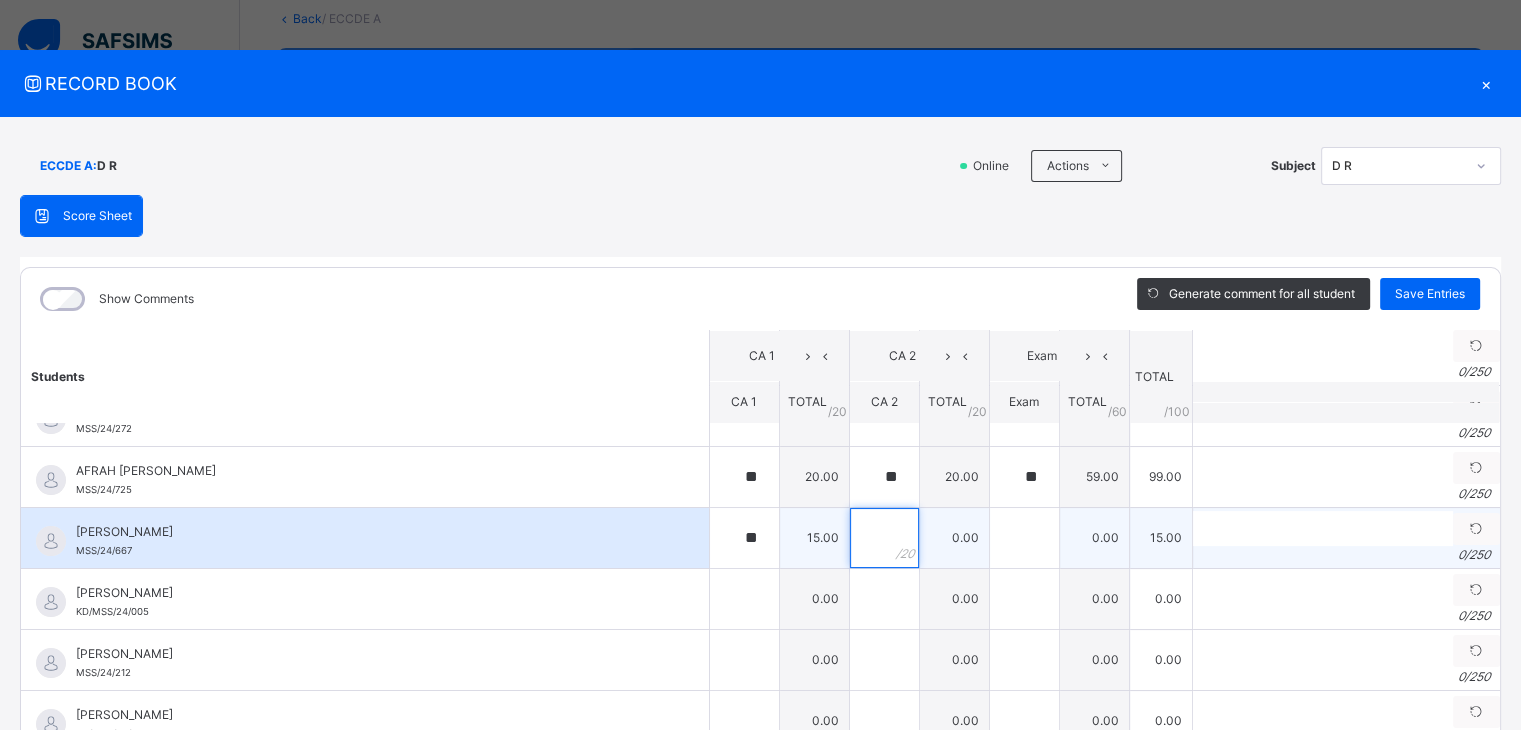 click at bounding box center [884, 538] 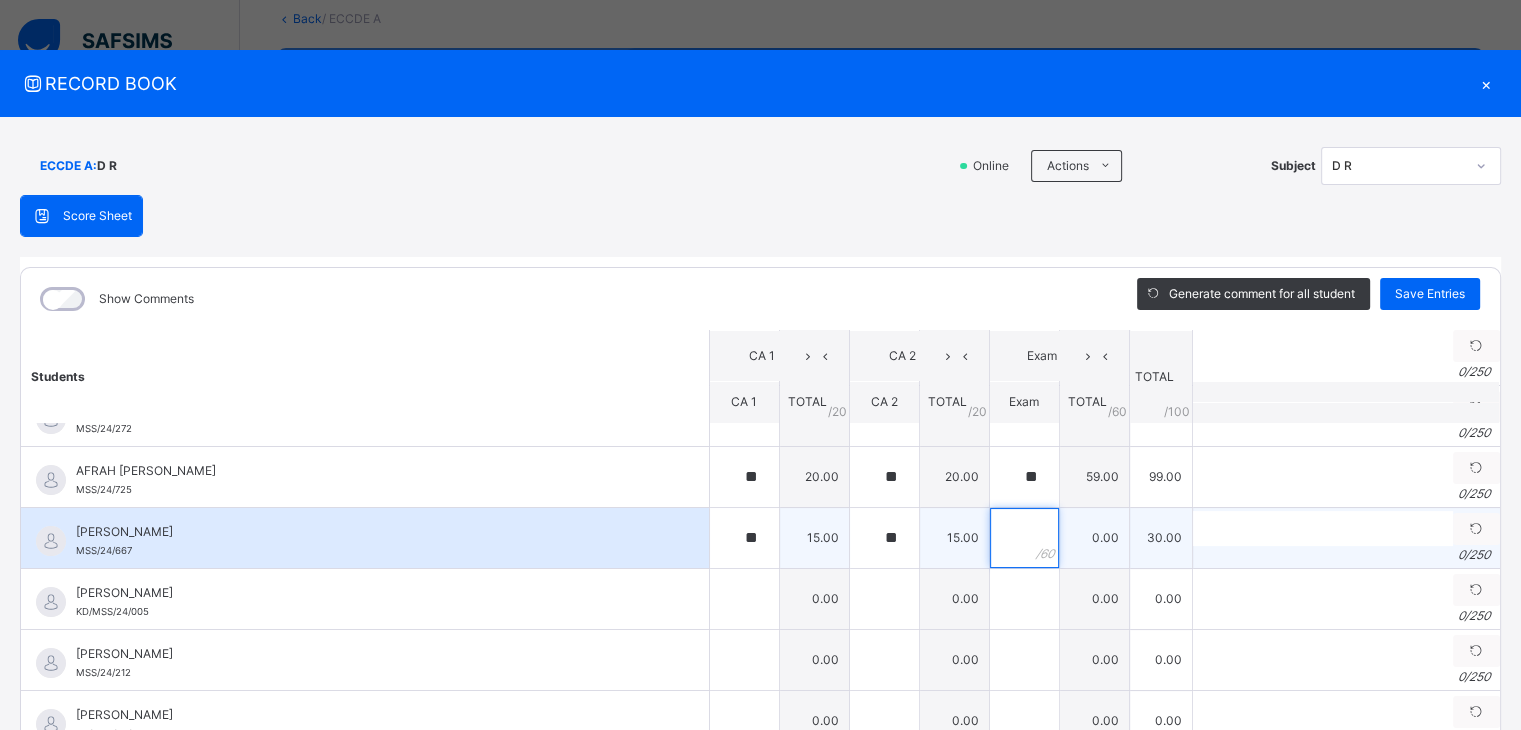 click at bounding box center [1024, 538] 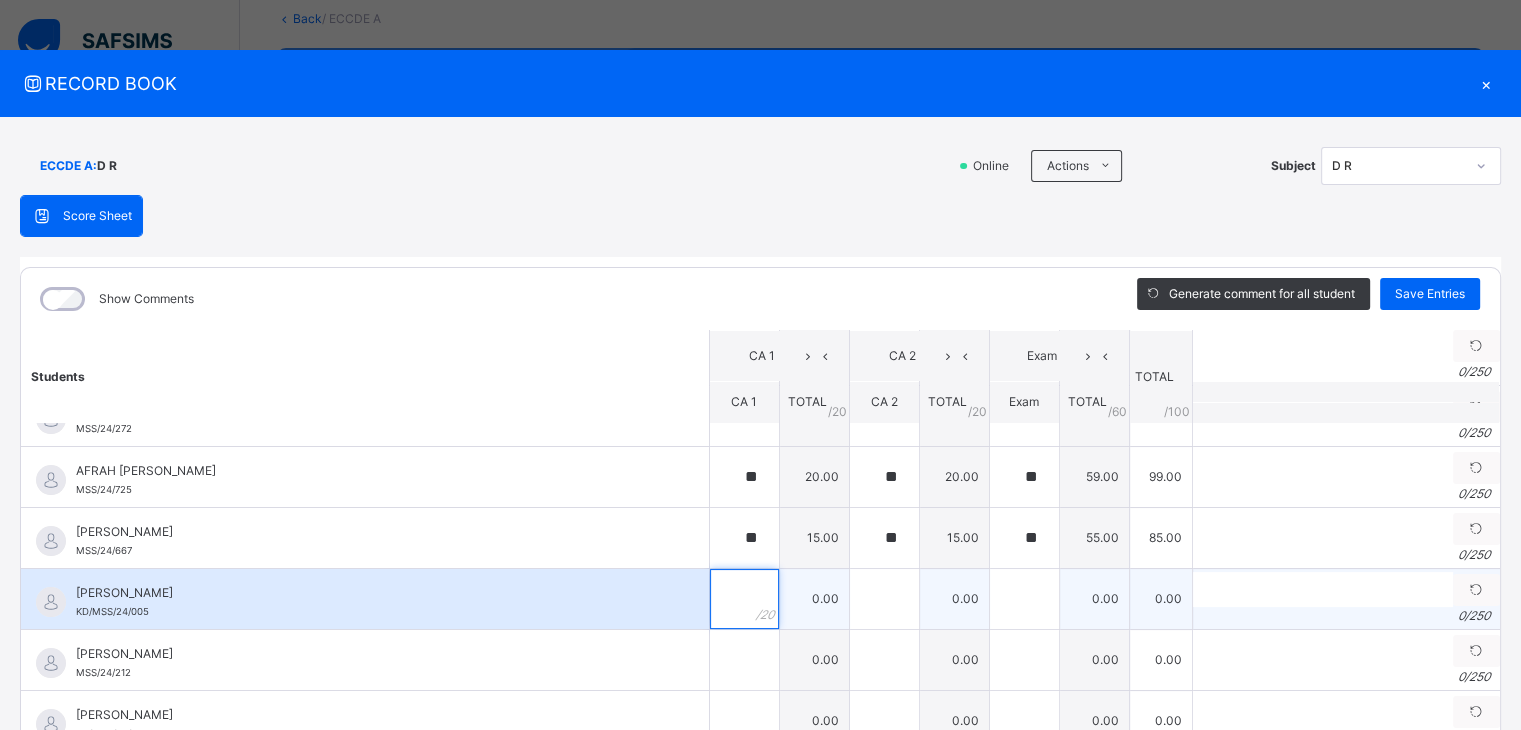 click at bounding box center [744, 599] 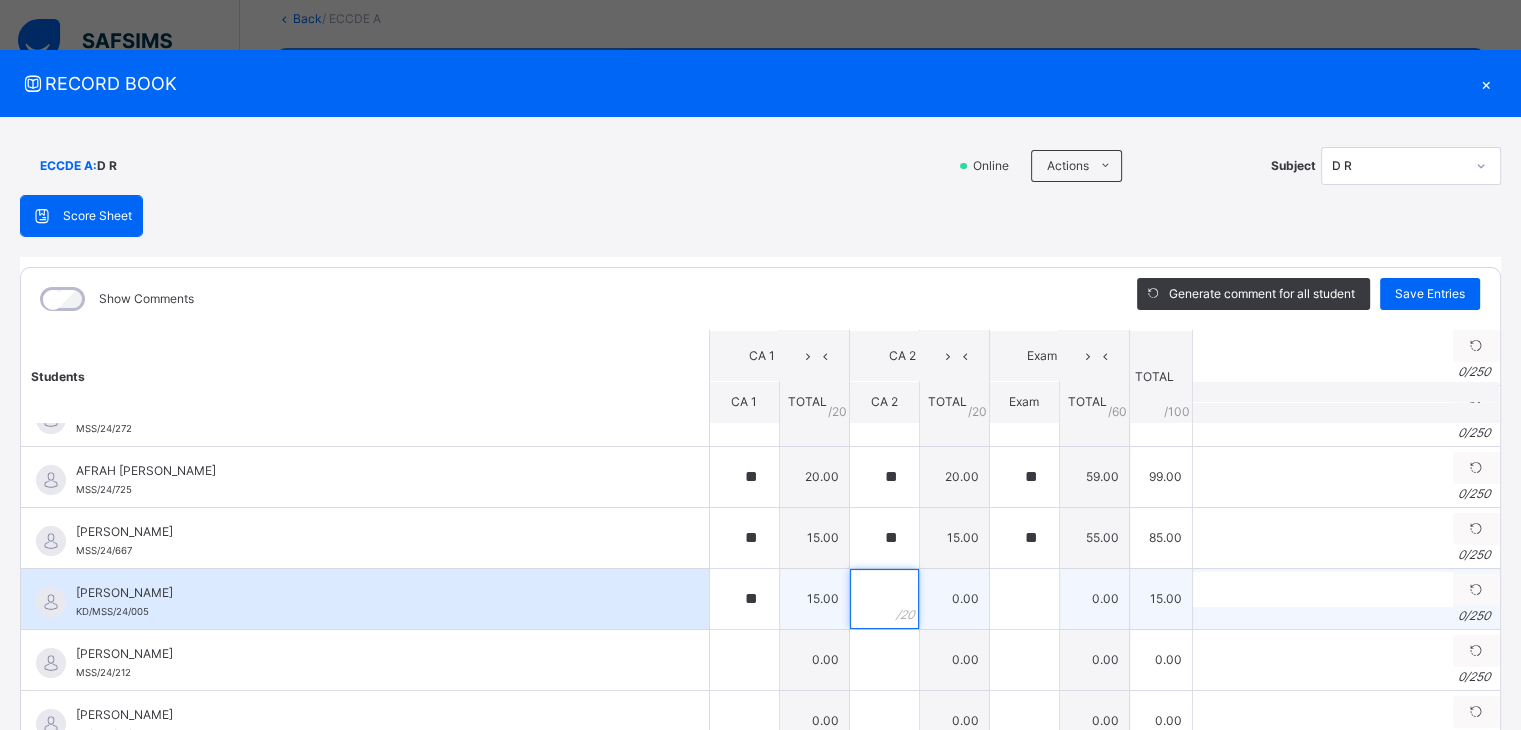 click at bounding box center [884, 599] 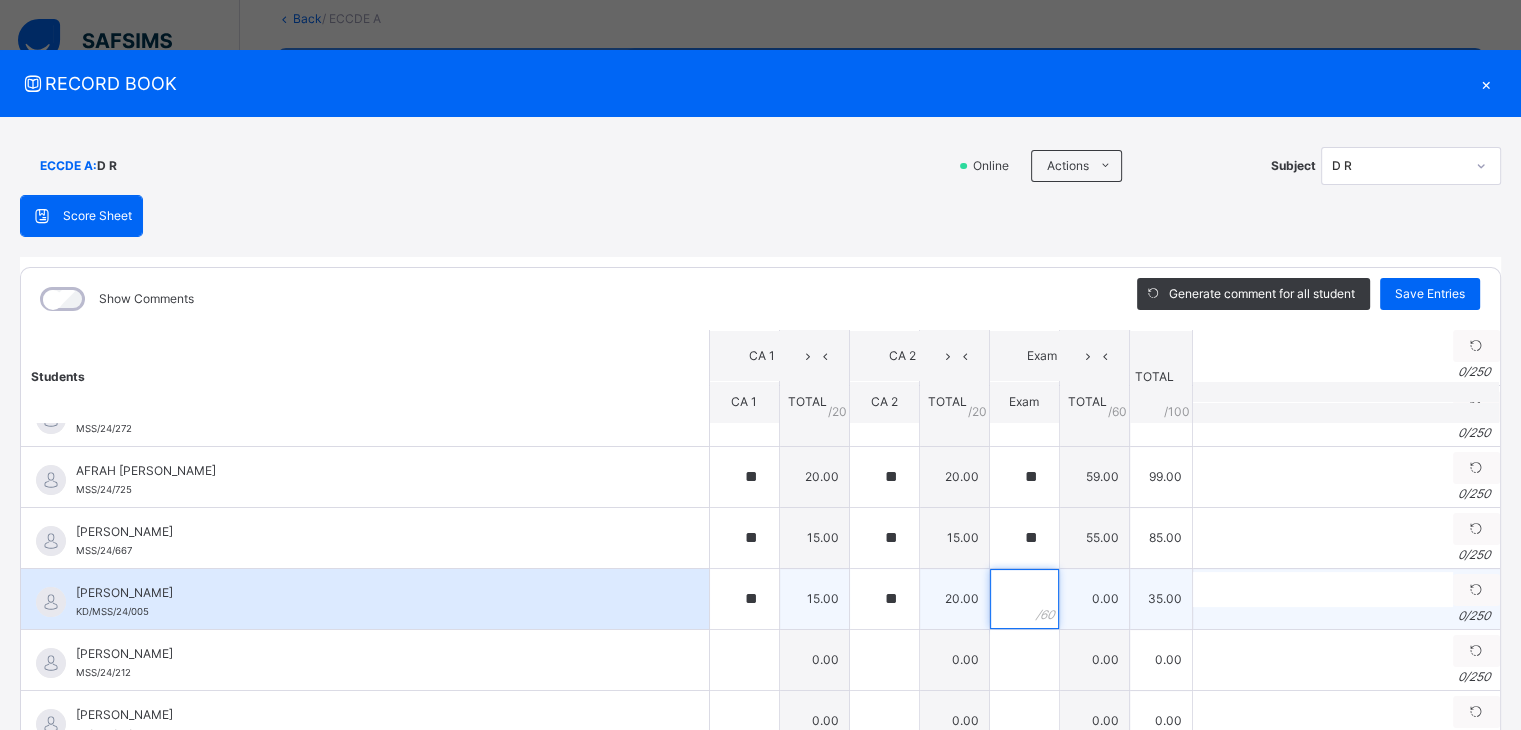 click at bounding box center [1024, 599] 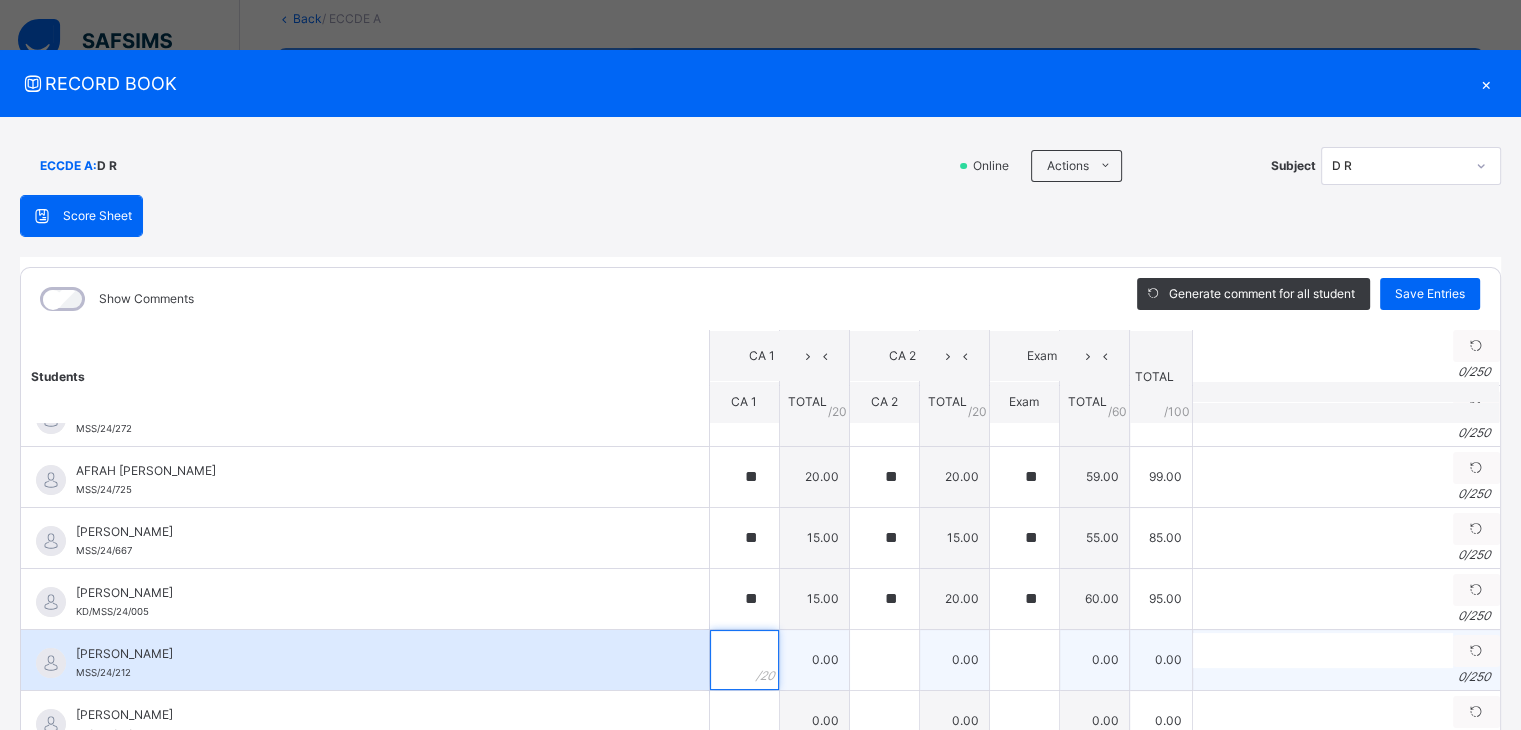 click at bounding box center [744, 660] 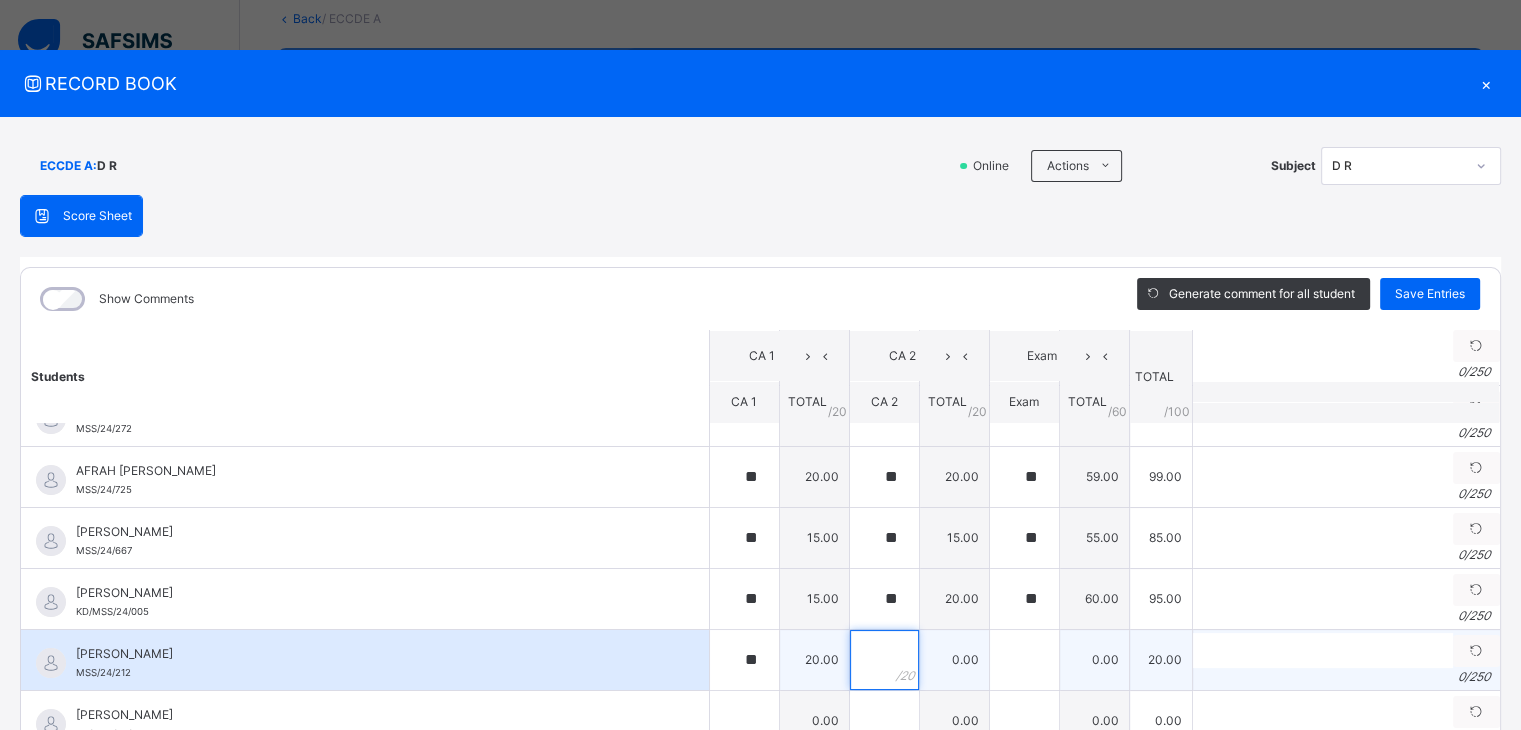 click at bounding box center (884, 660) 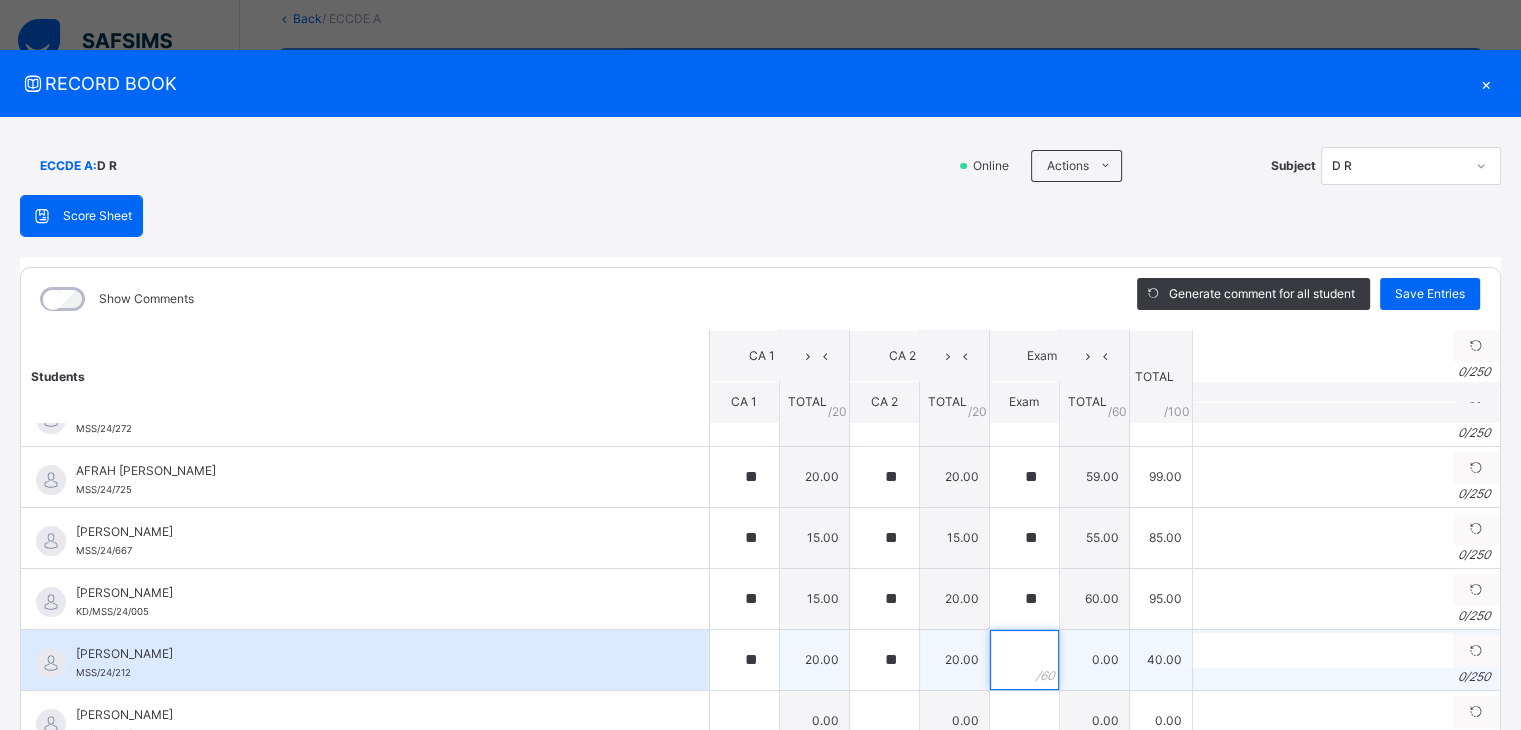 click at bounding box center [1024, 660] 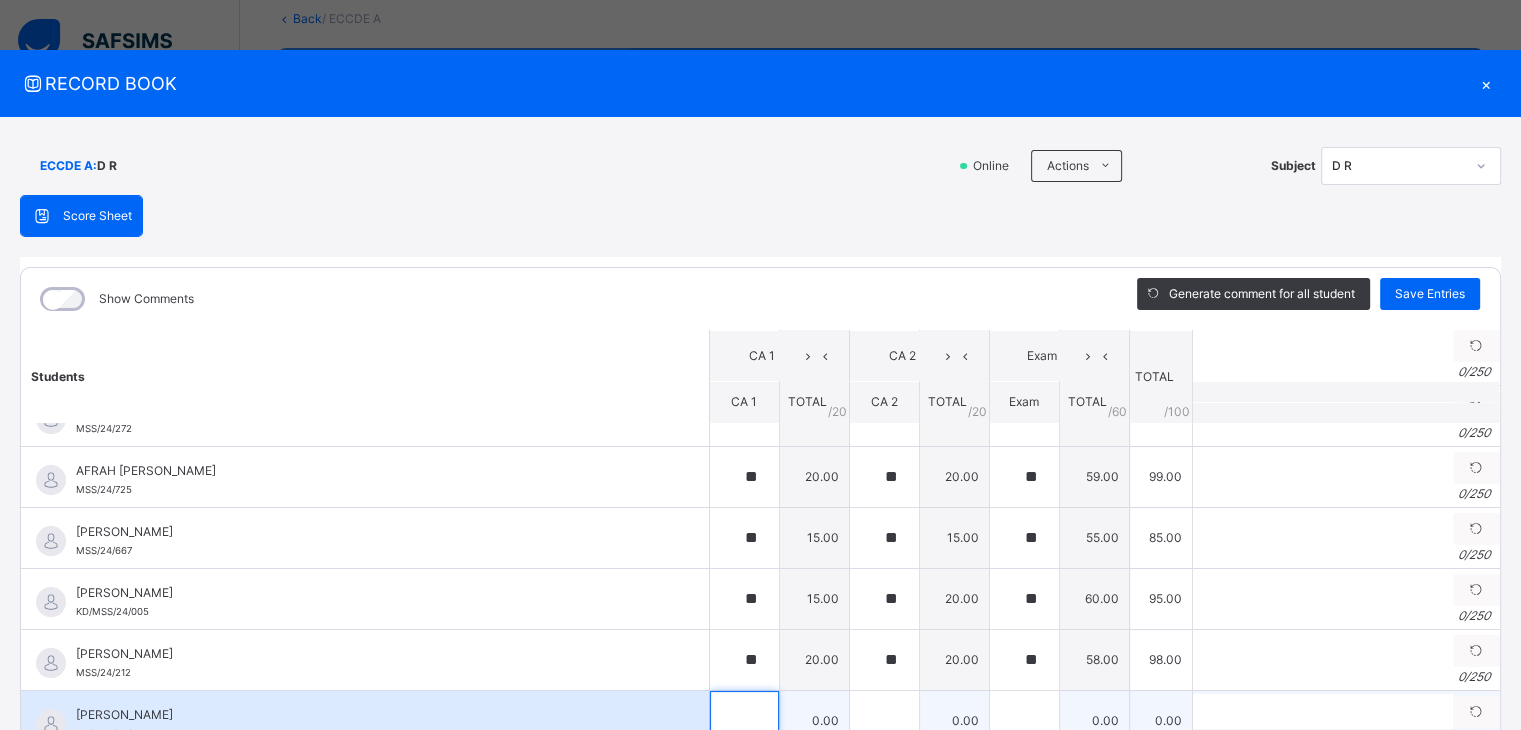 click at bounding box center [744, 721] 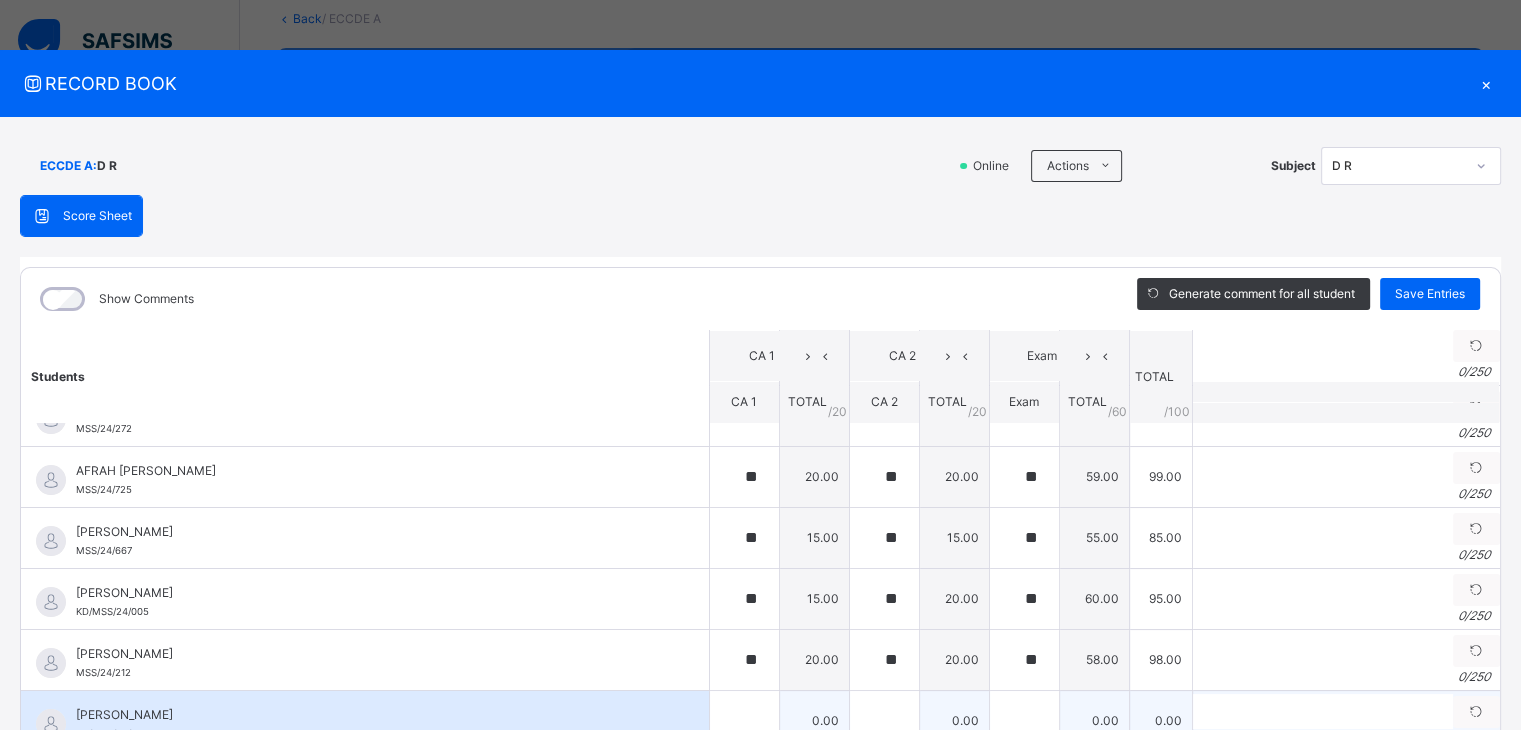 click on "[PERSON_NAME]  [PERSON_NAME]/MSS/24/269" at bounding box center (365, 721) 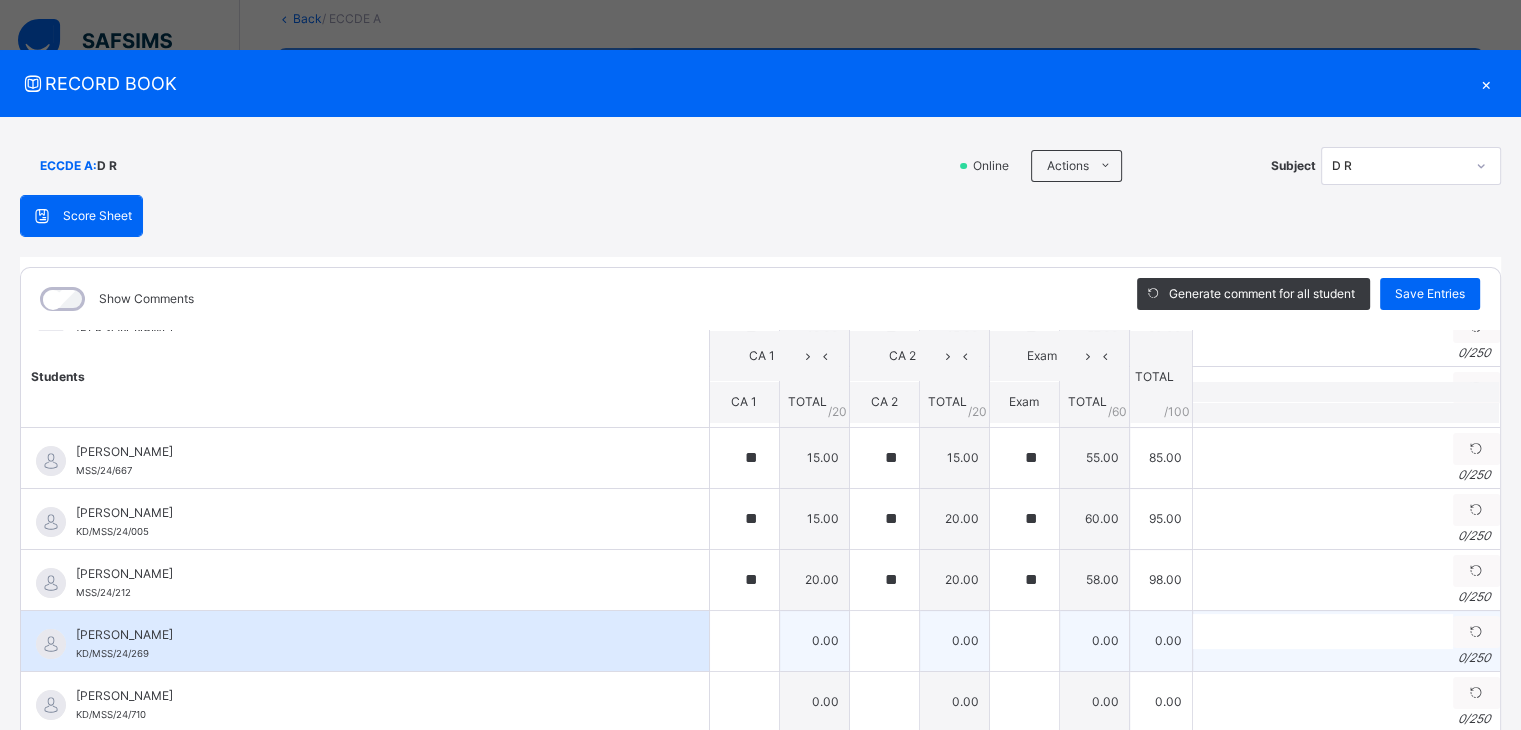 scroll, scrollTop: 280, scrollLeft: 0, axis: vertical 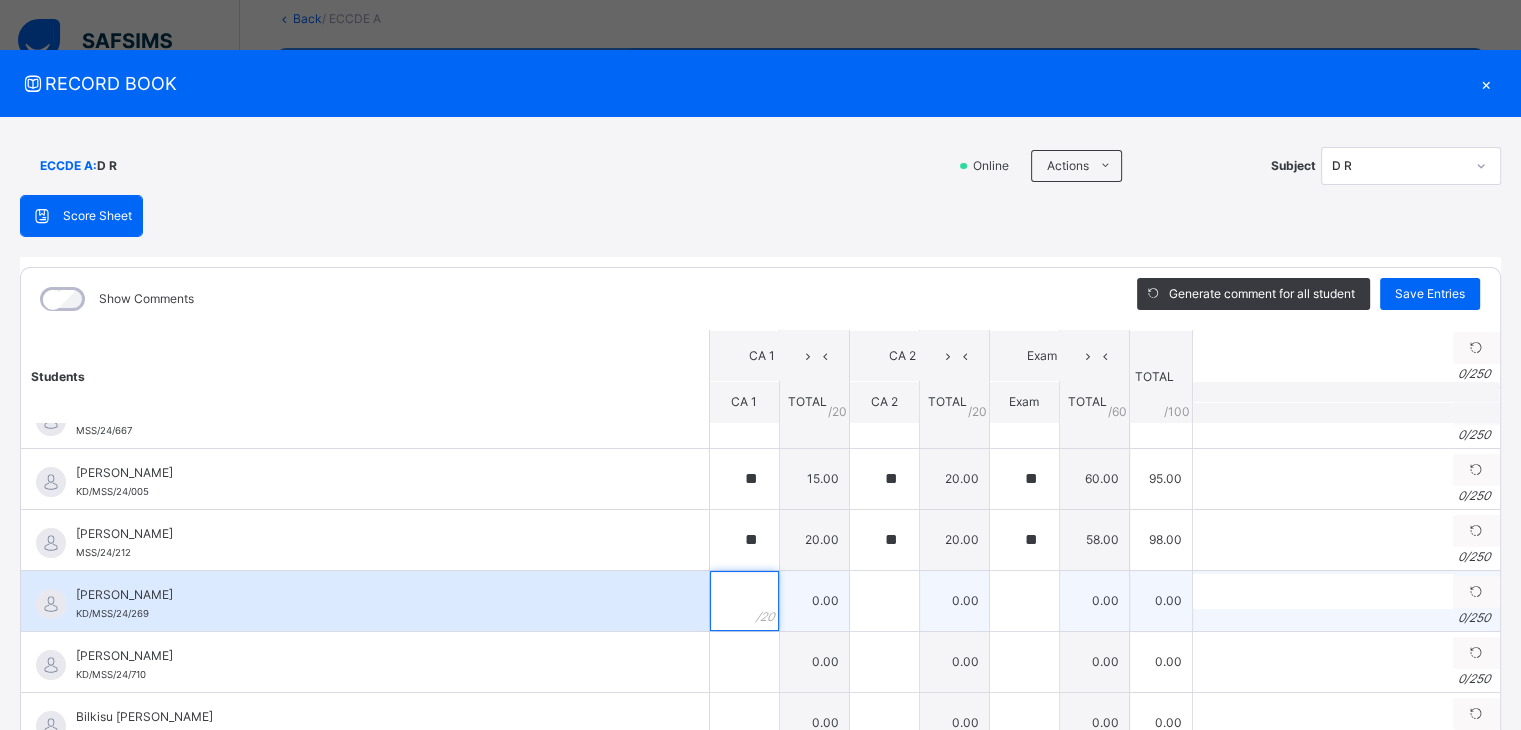 click at bounding box center (744, 601) 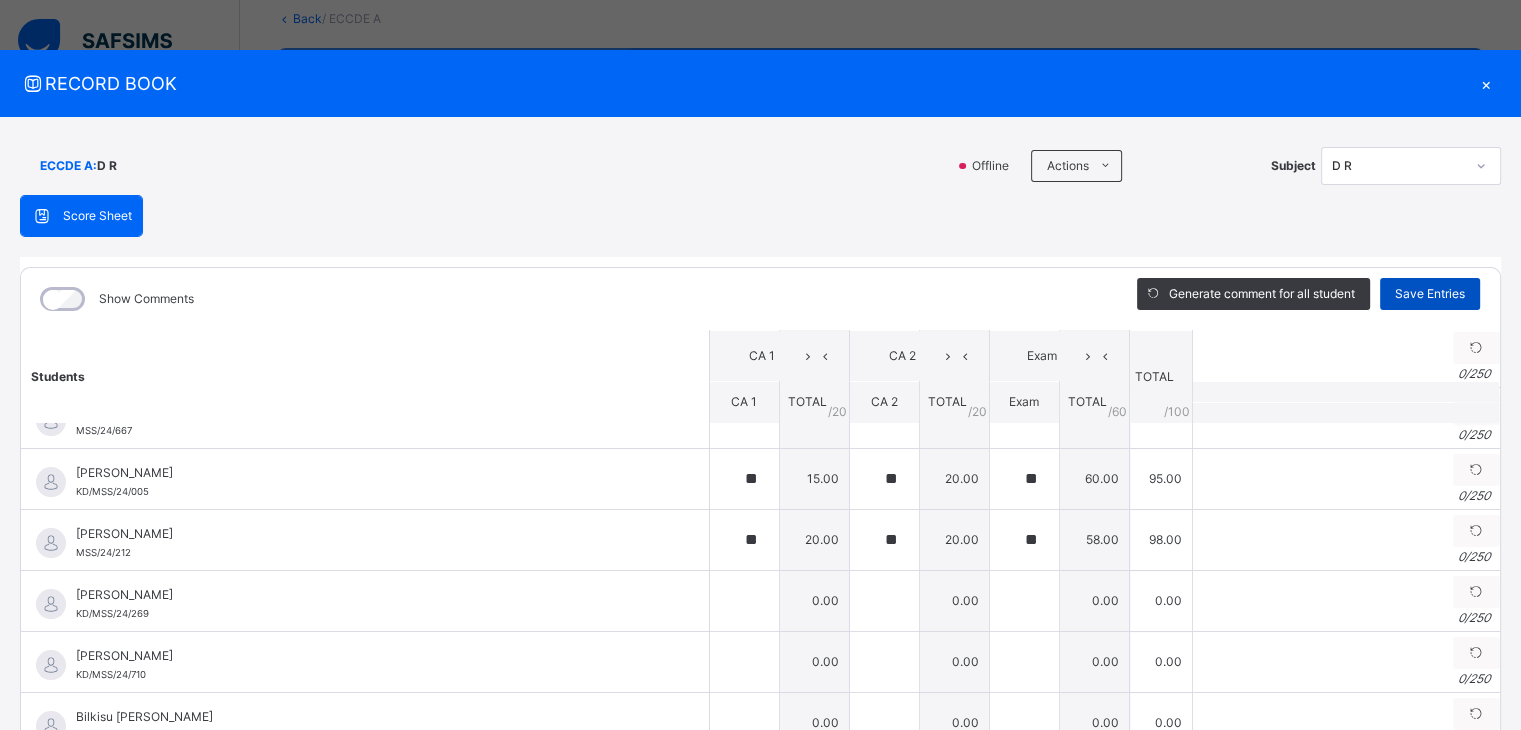 click on "Save Entries" at bounding box center (1430, 294) 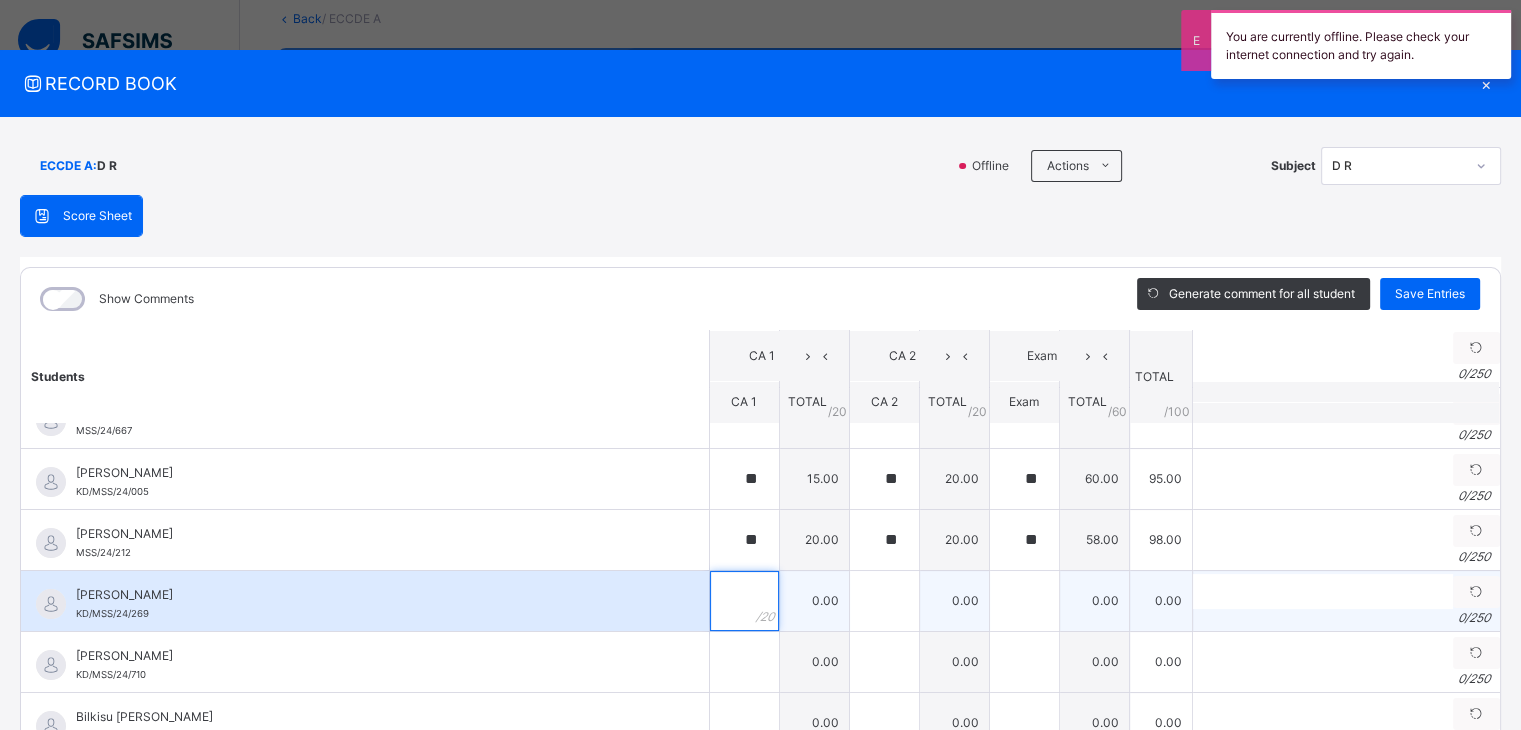 click at bounding box center (744, 601) 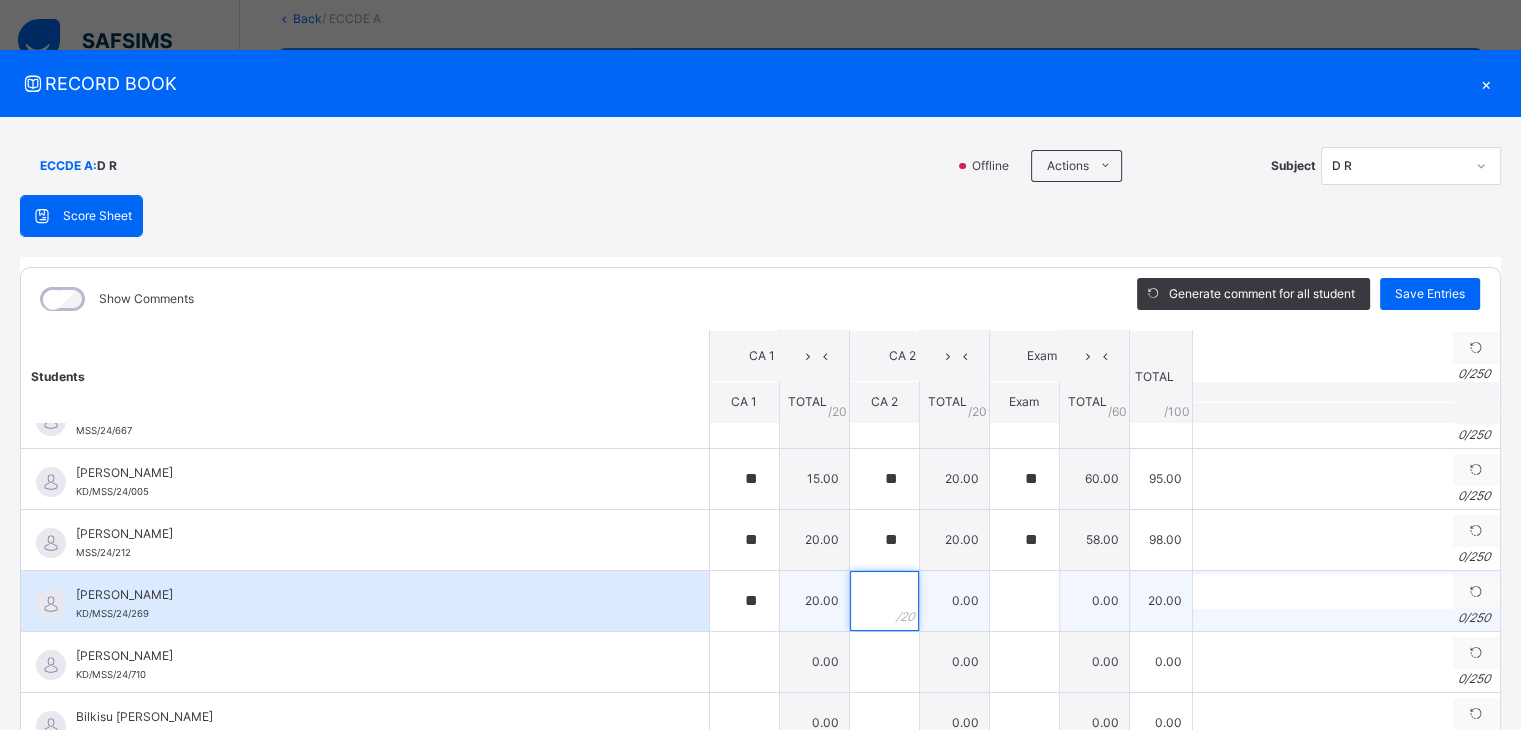 click at bounding box center [884, 601] 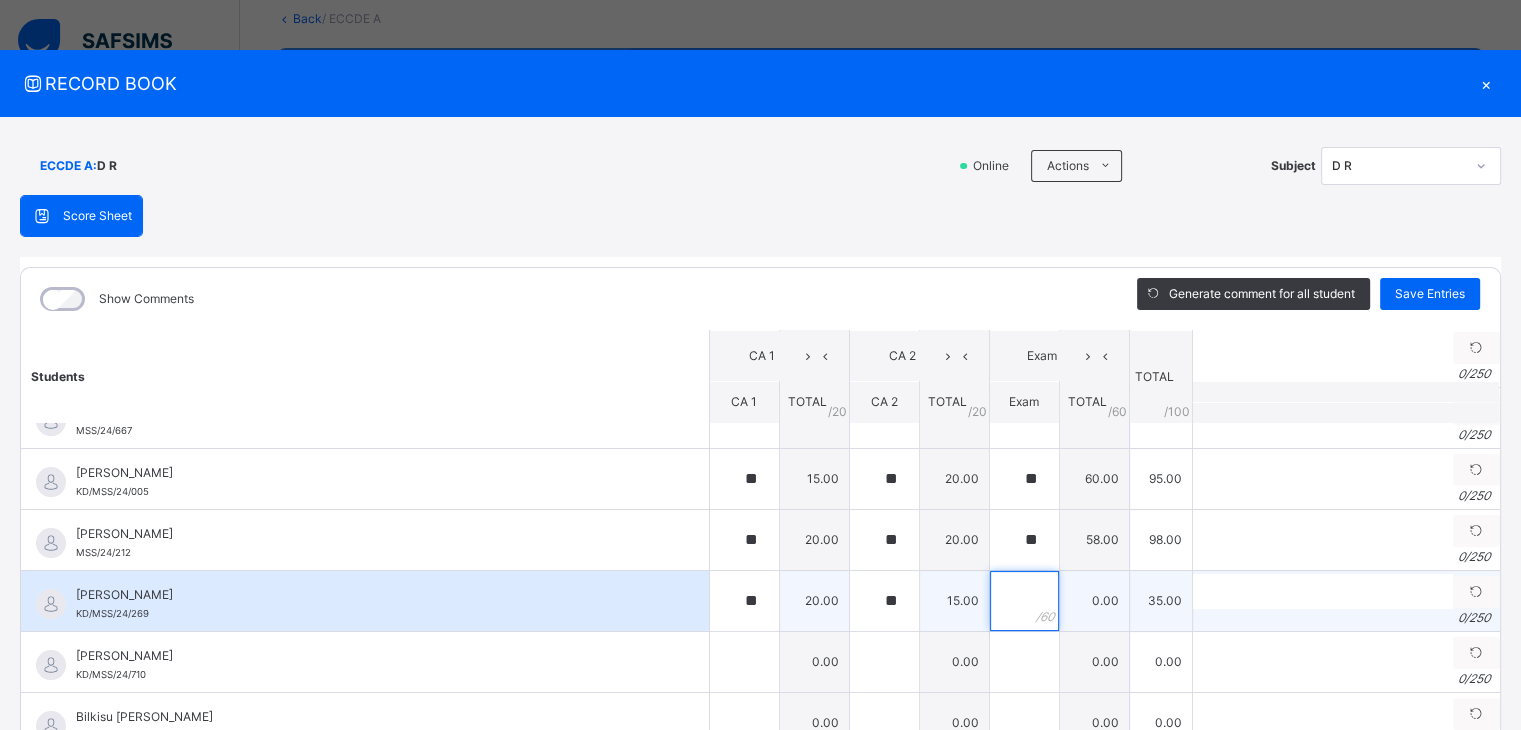 click at bounding box center (1024, 601) 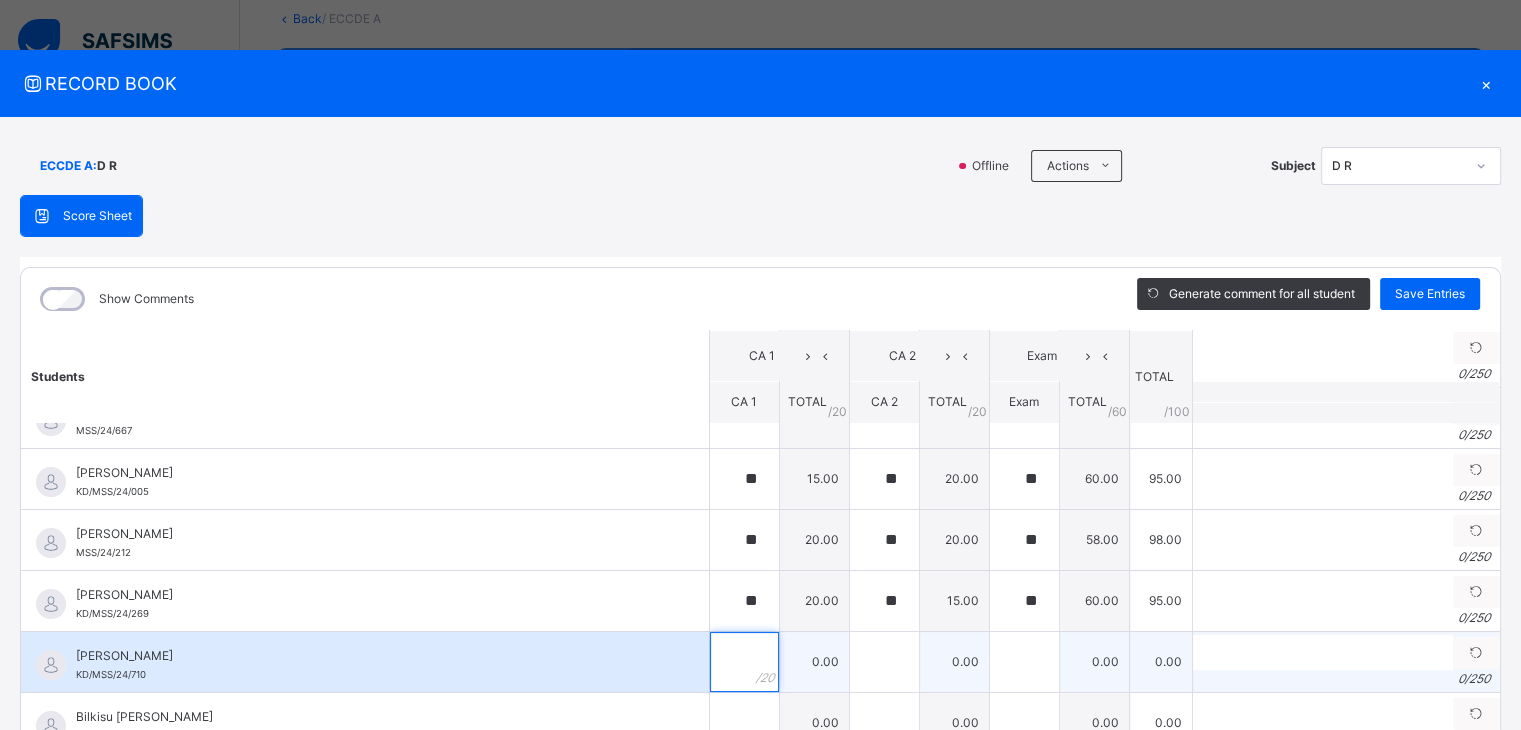 click at bounding box center (744, 662) 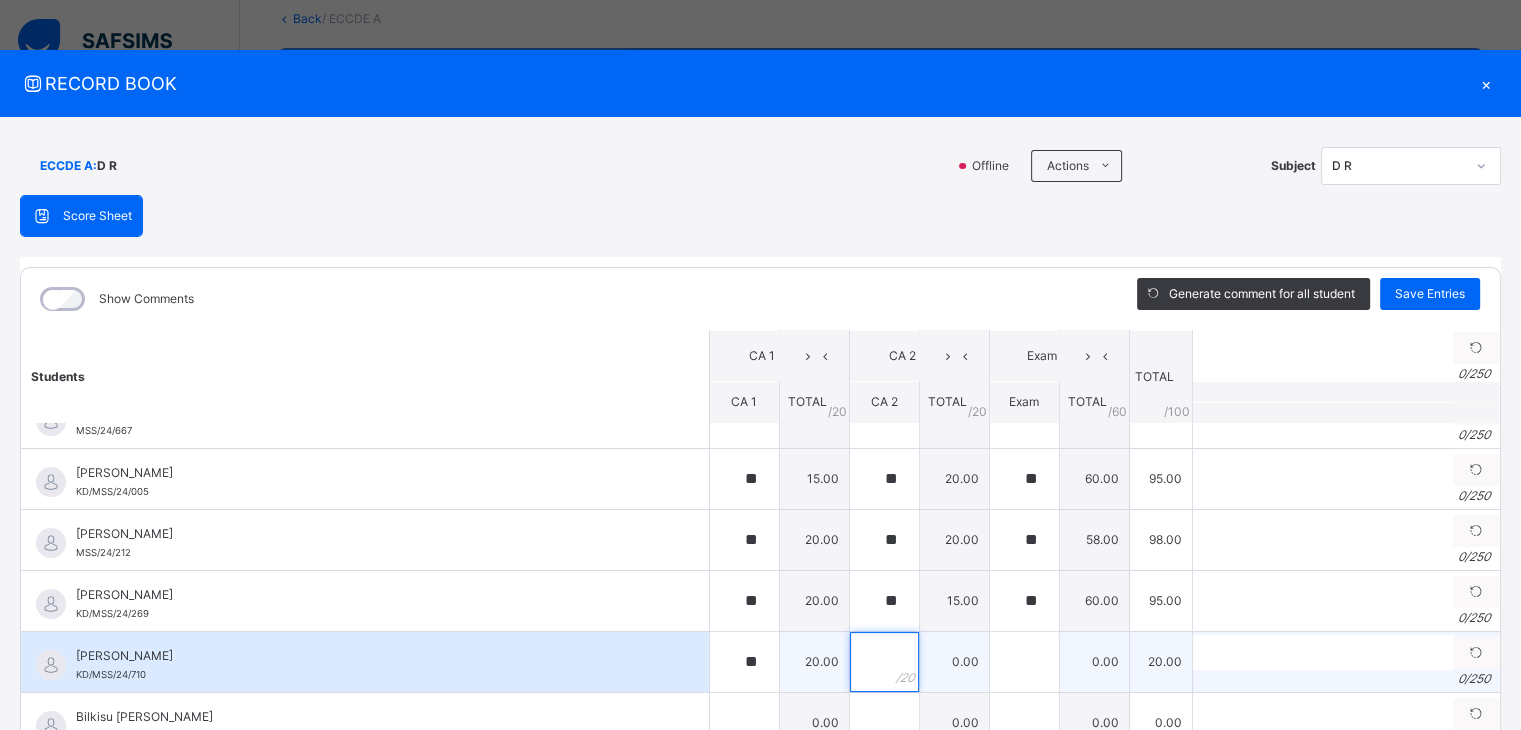 click at bounding box center (884, 662) 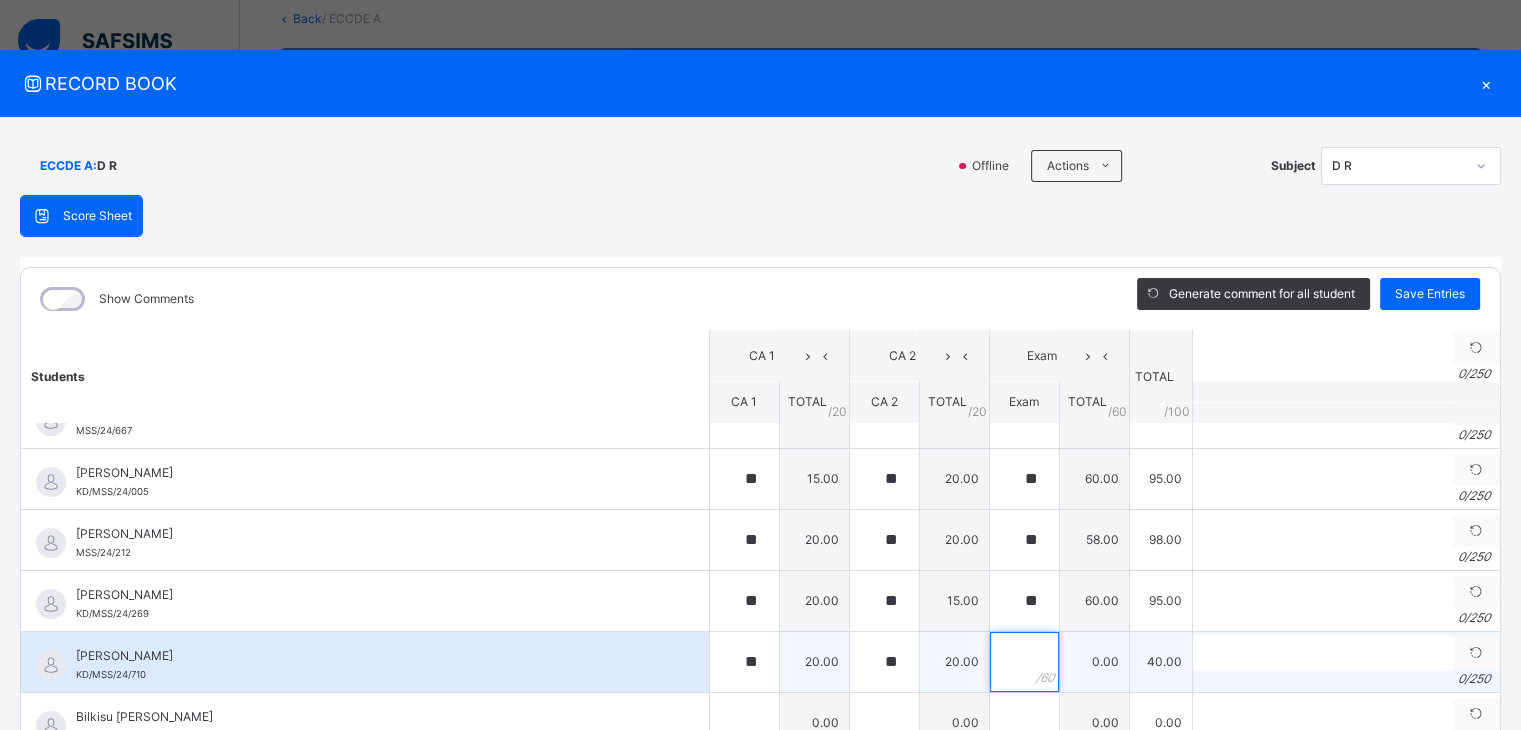 click at bounding box center (1024, 662) 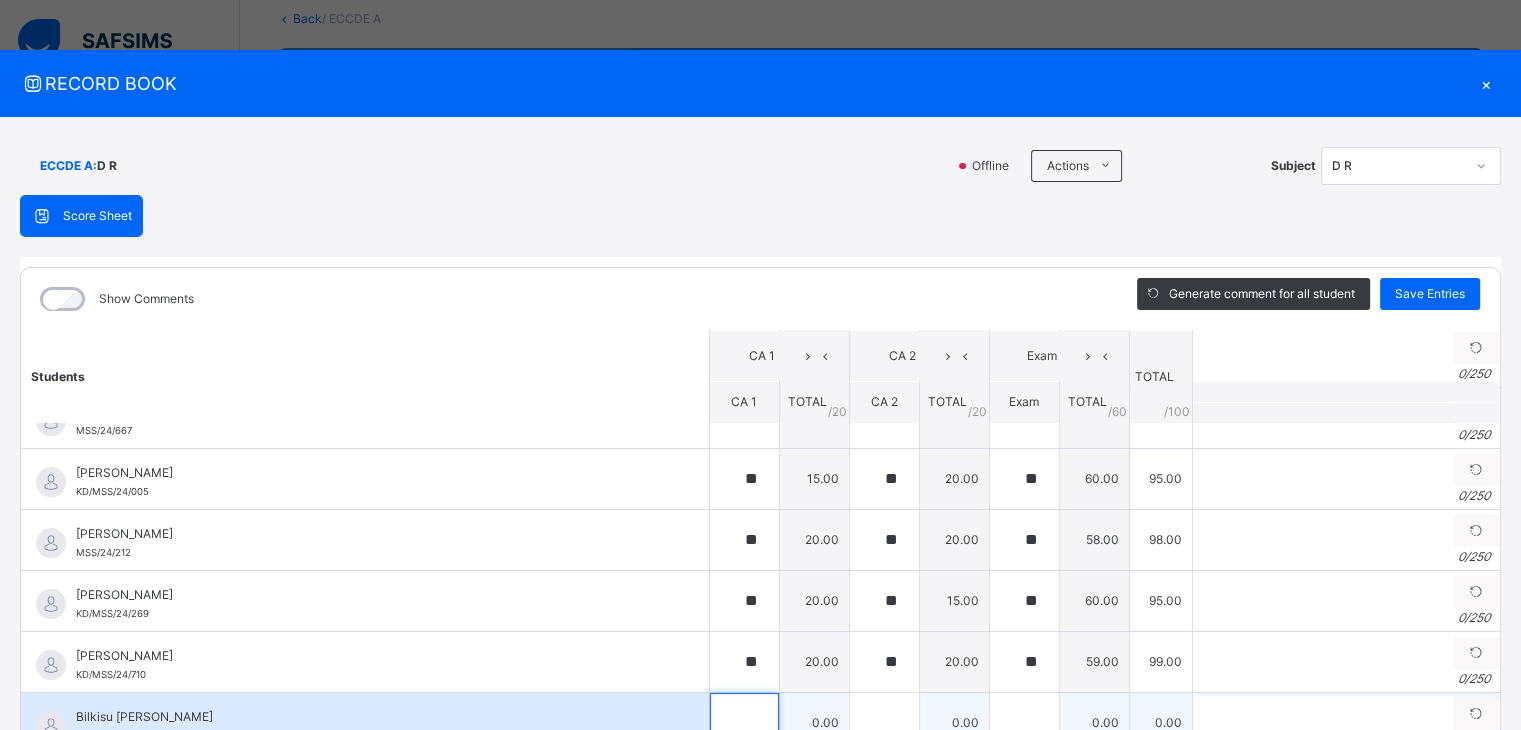 click at bounding box center [744, 723] 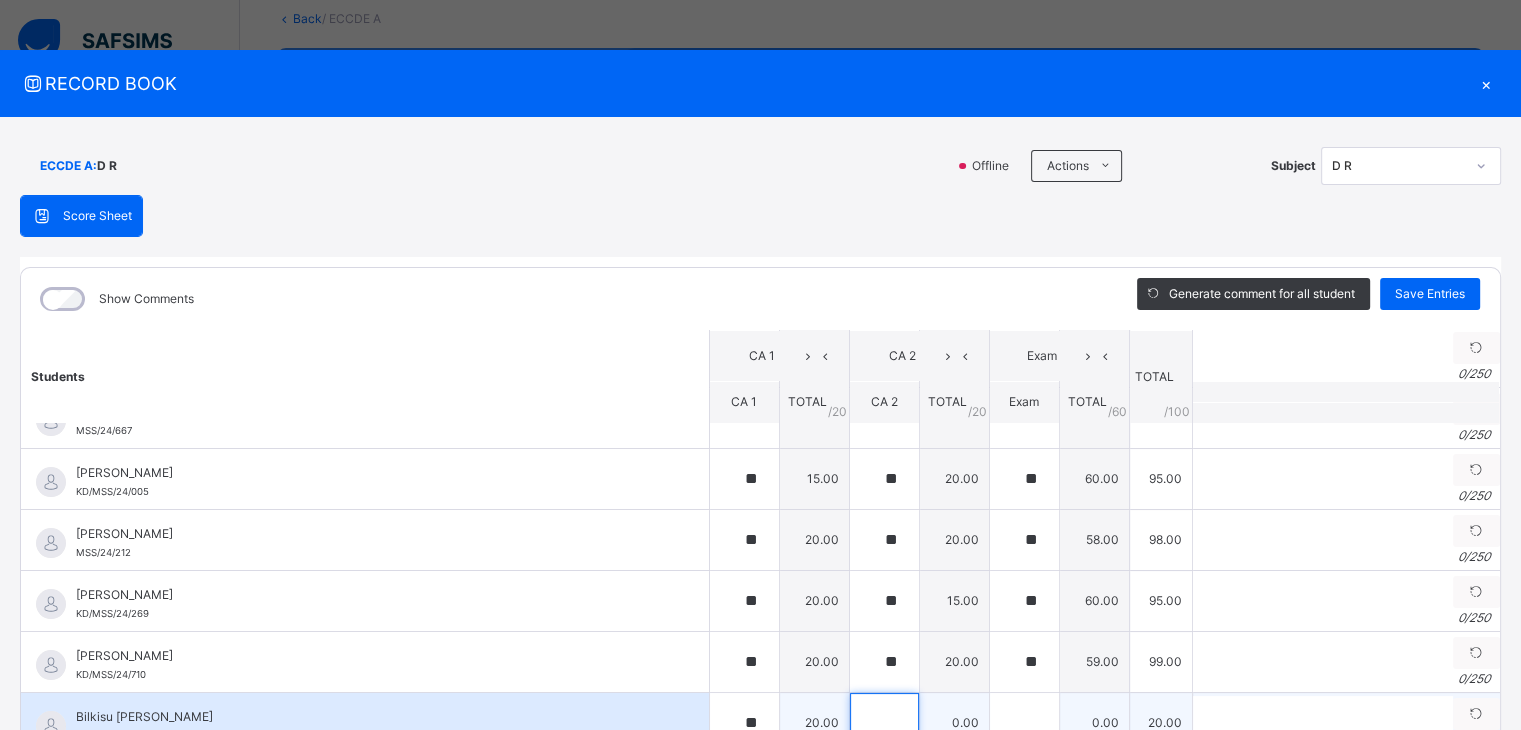 click at bounding box center [884, 723] 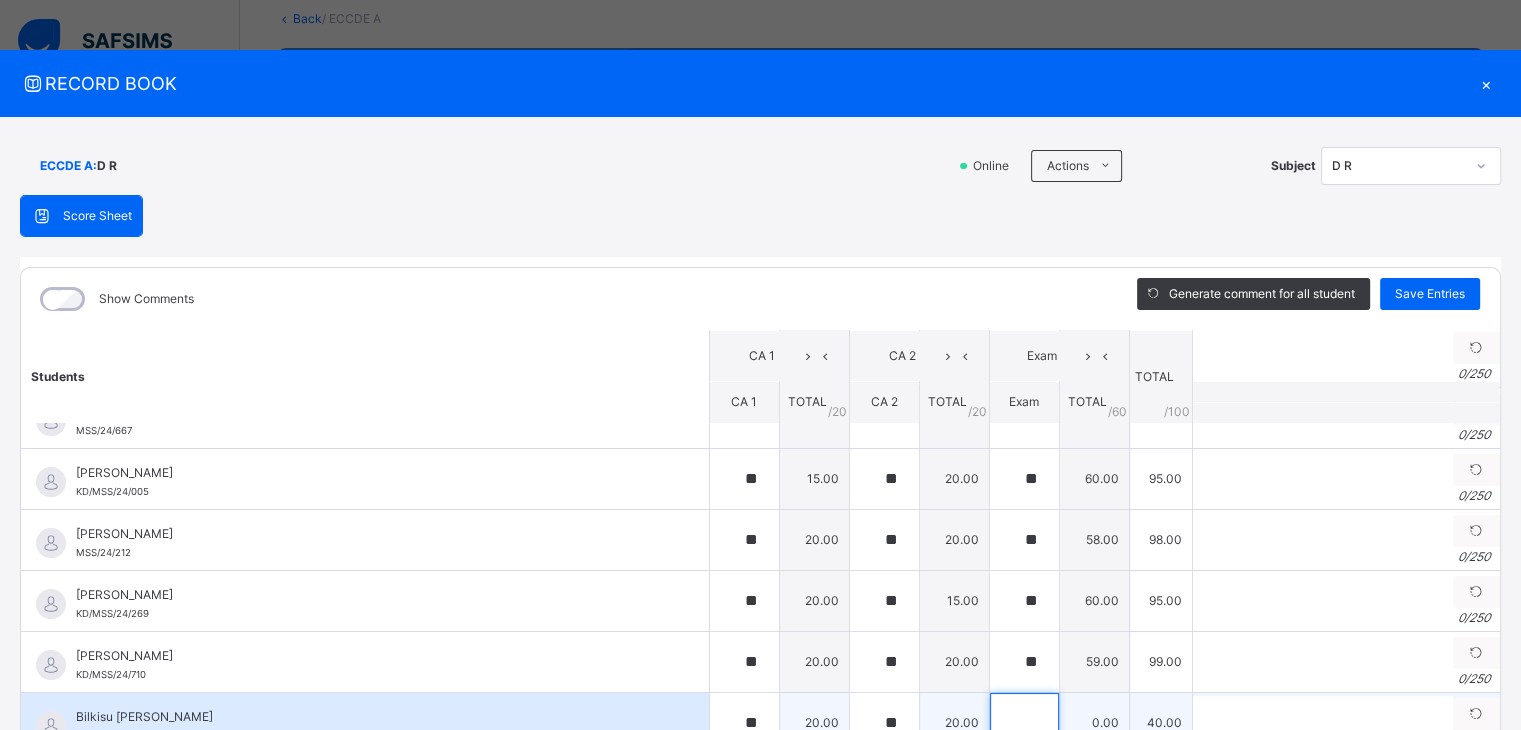 click at bounding box center [1024, 723] 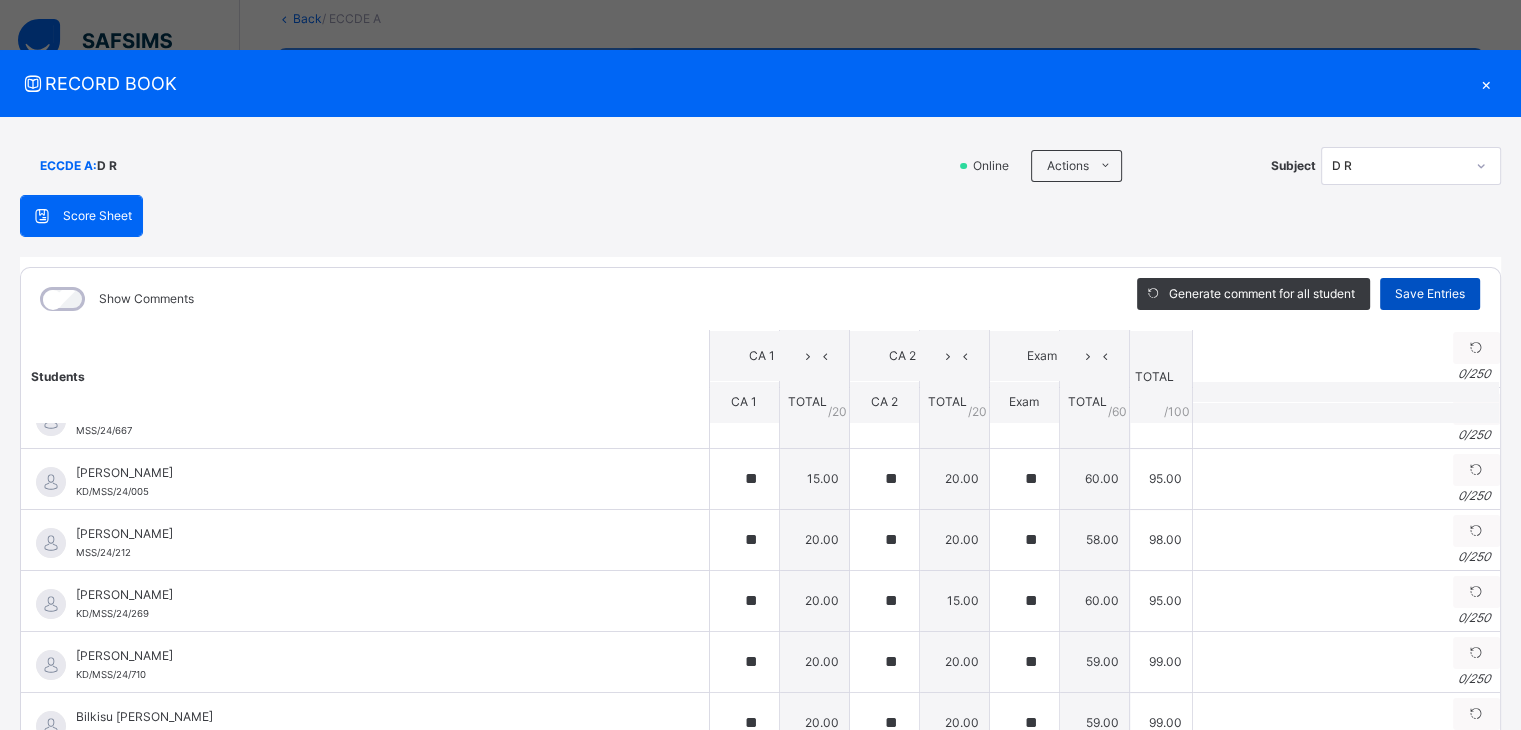 click on "Save Entries" at bounding box center (1430, 294) 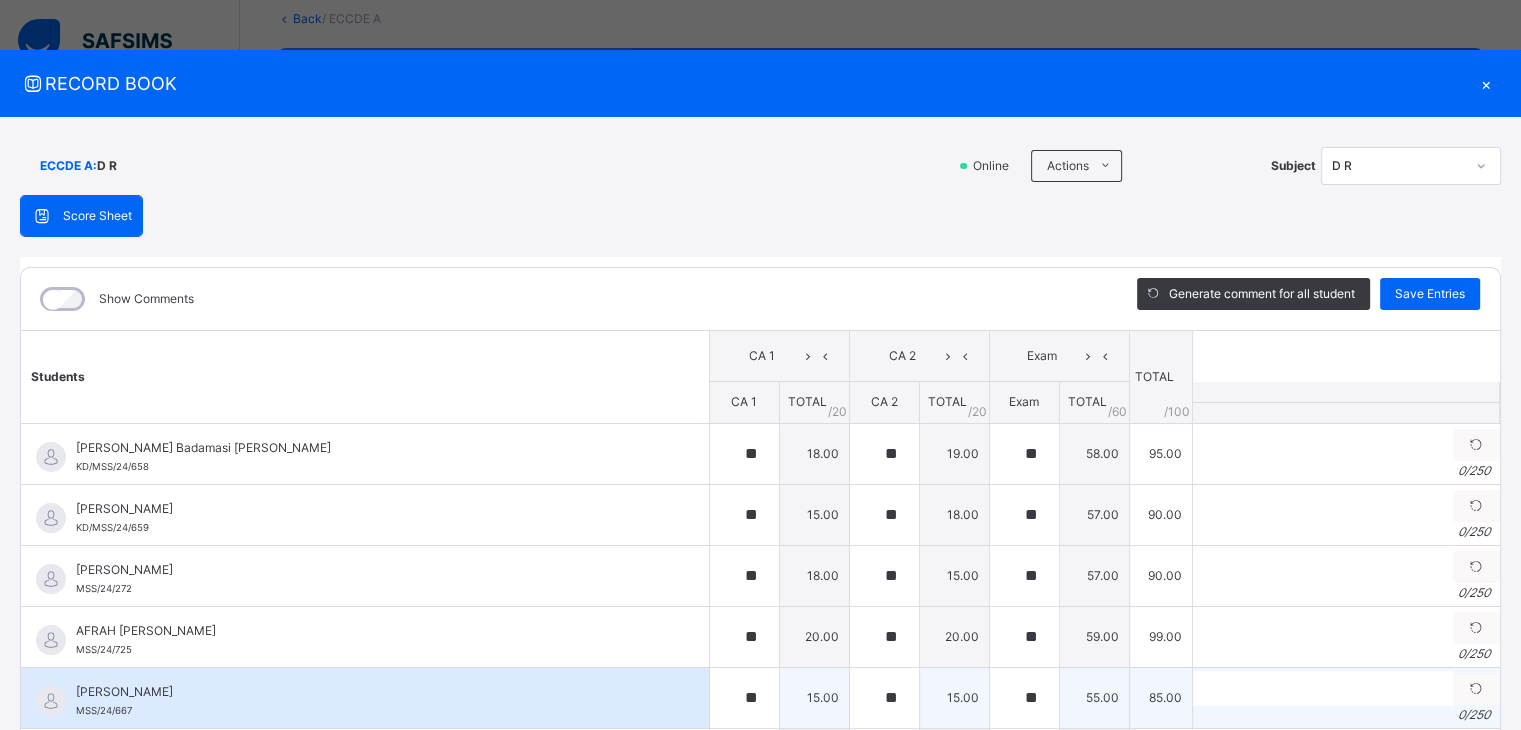 click on "[PERSON_NAME]" at bounding box center (370, 692) 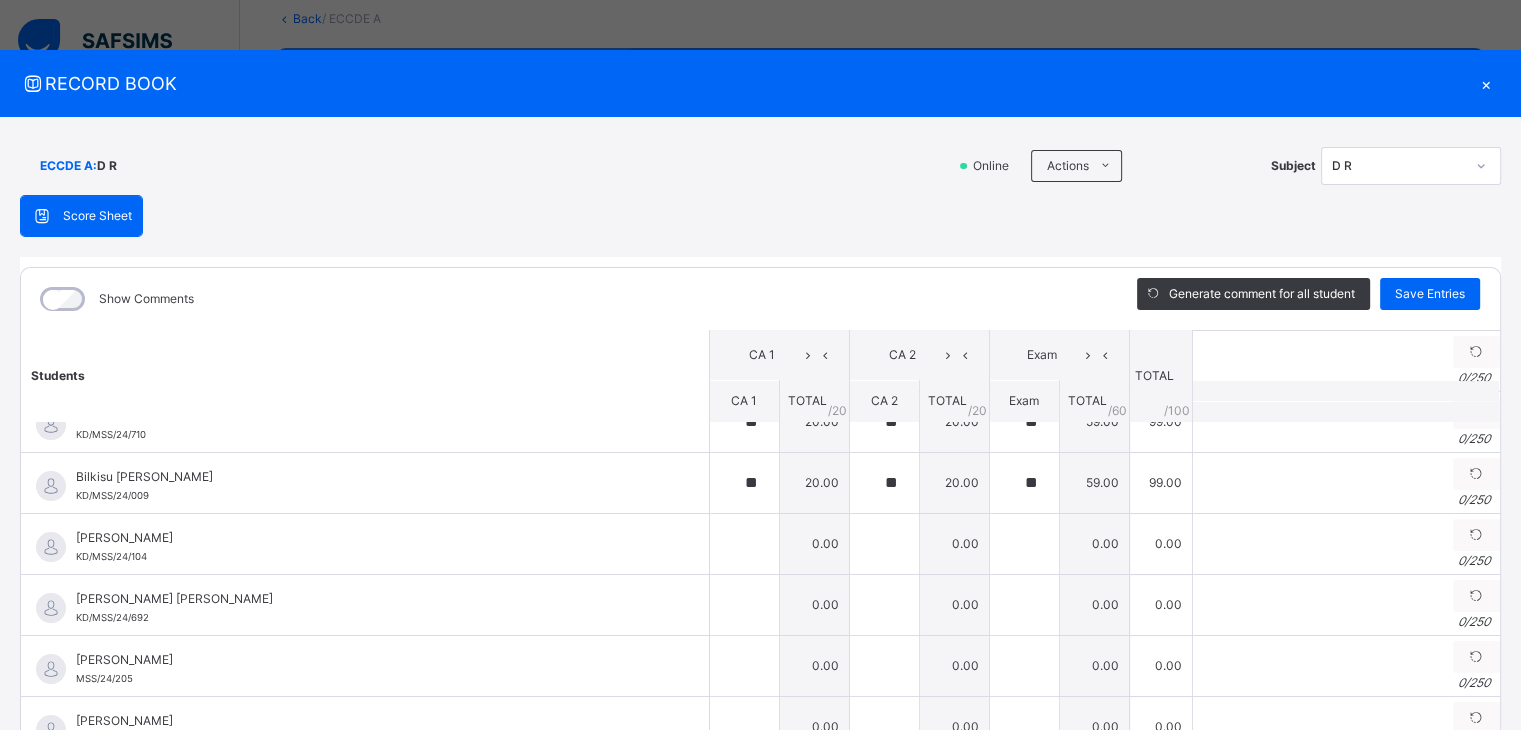 scroll, scrollTop: 480, scrollLeft: 0, axis: vertical 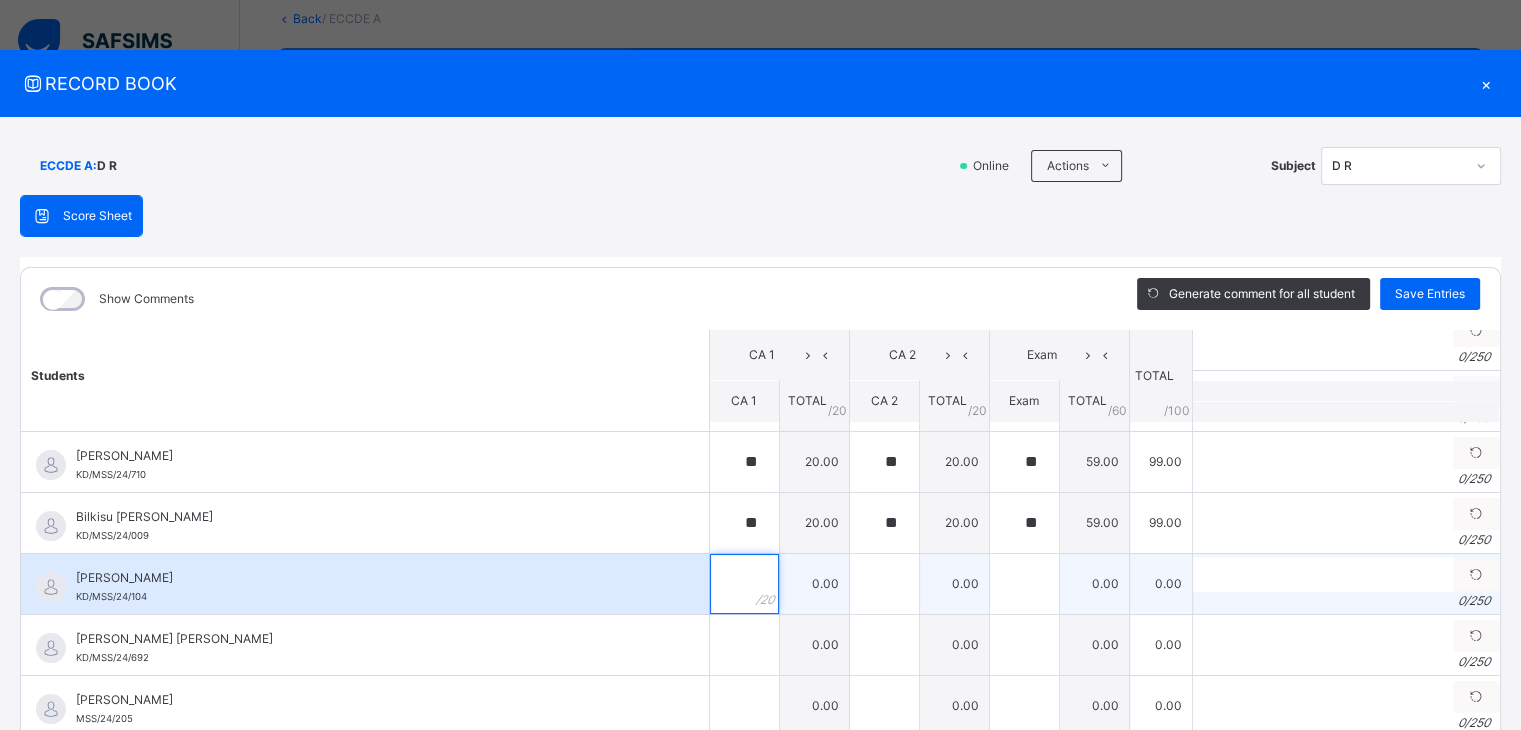 click at bounding box center (744, 584) 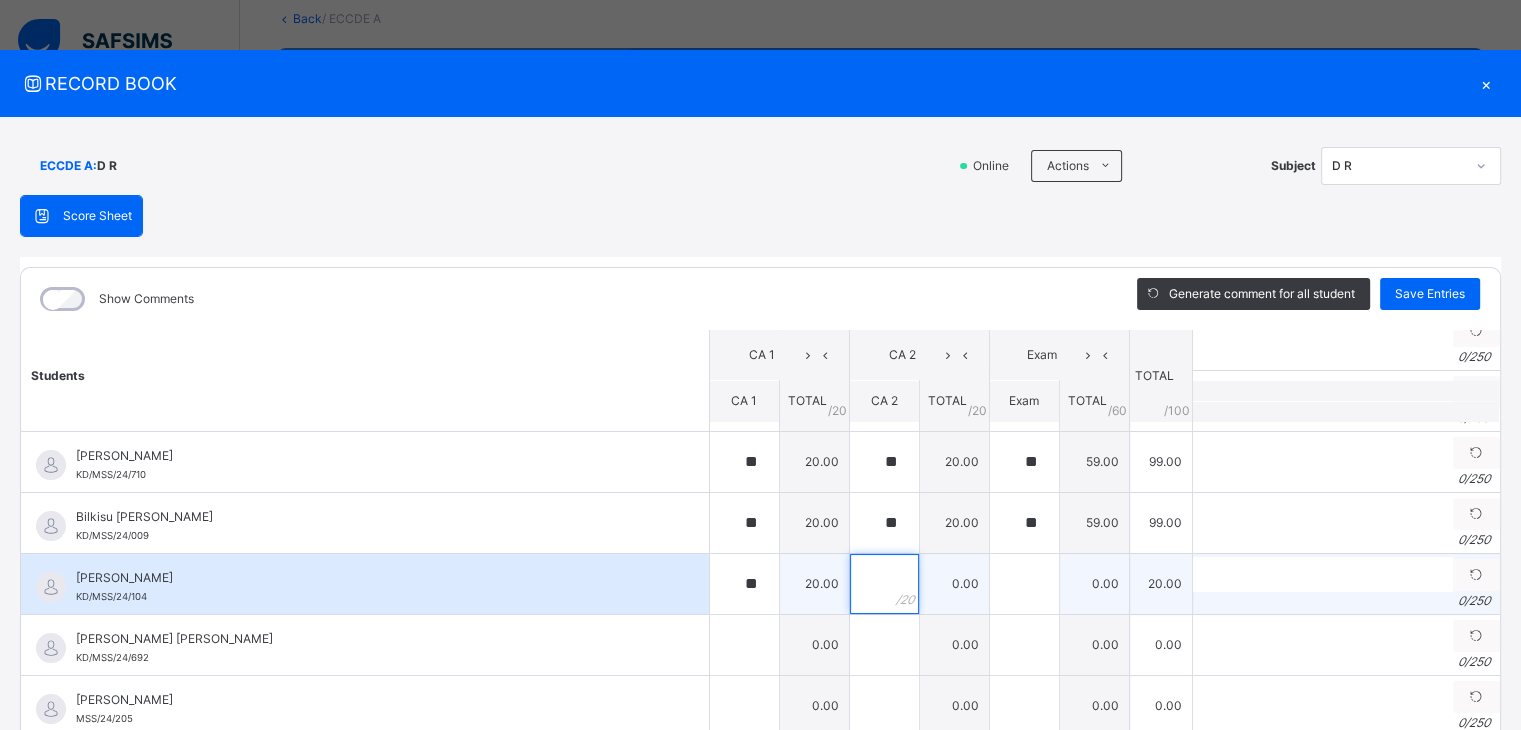 click at bounding box center (884, 584) 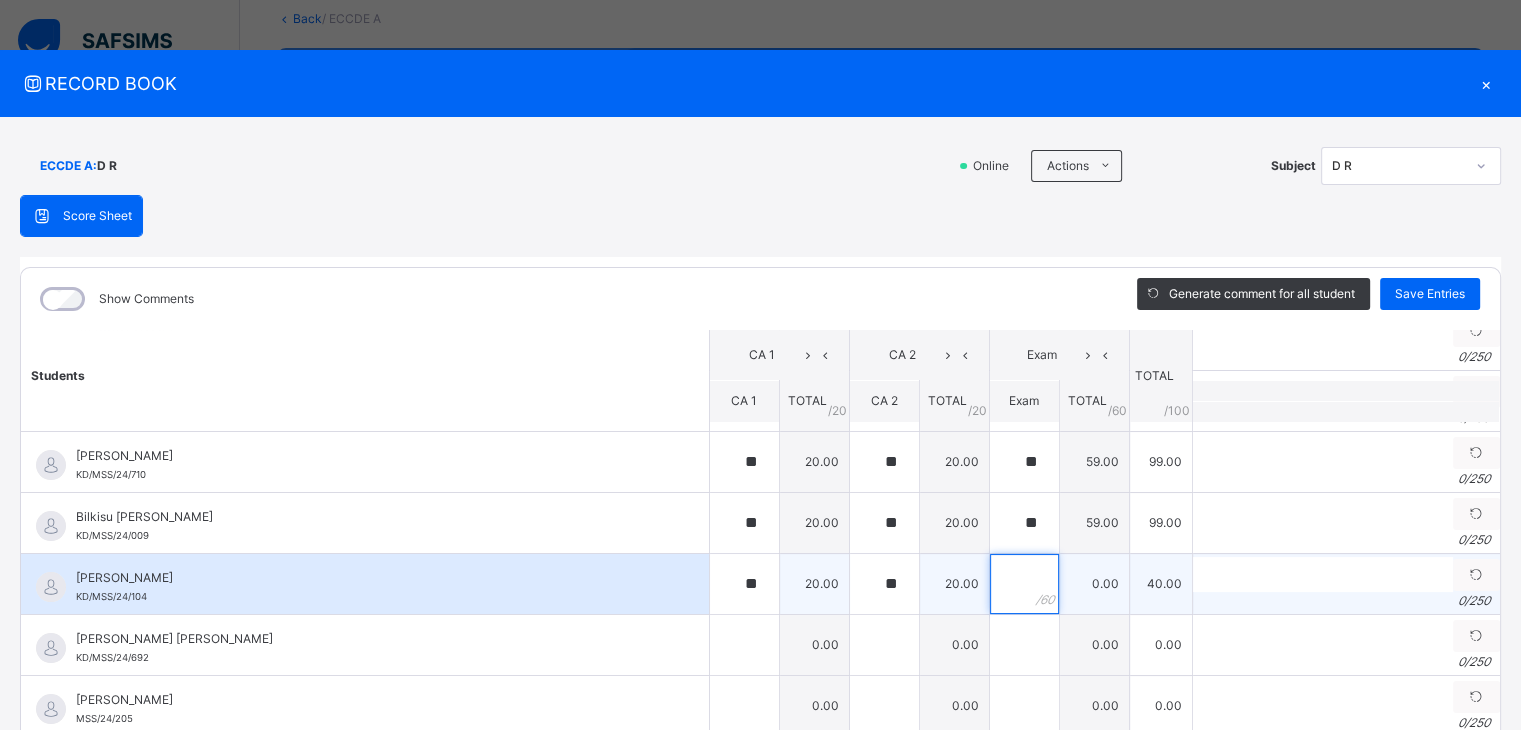 click at bounding box center [1024, 584] 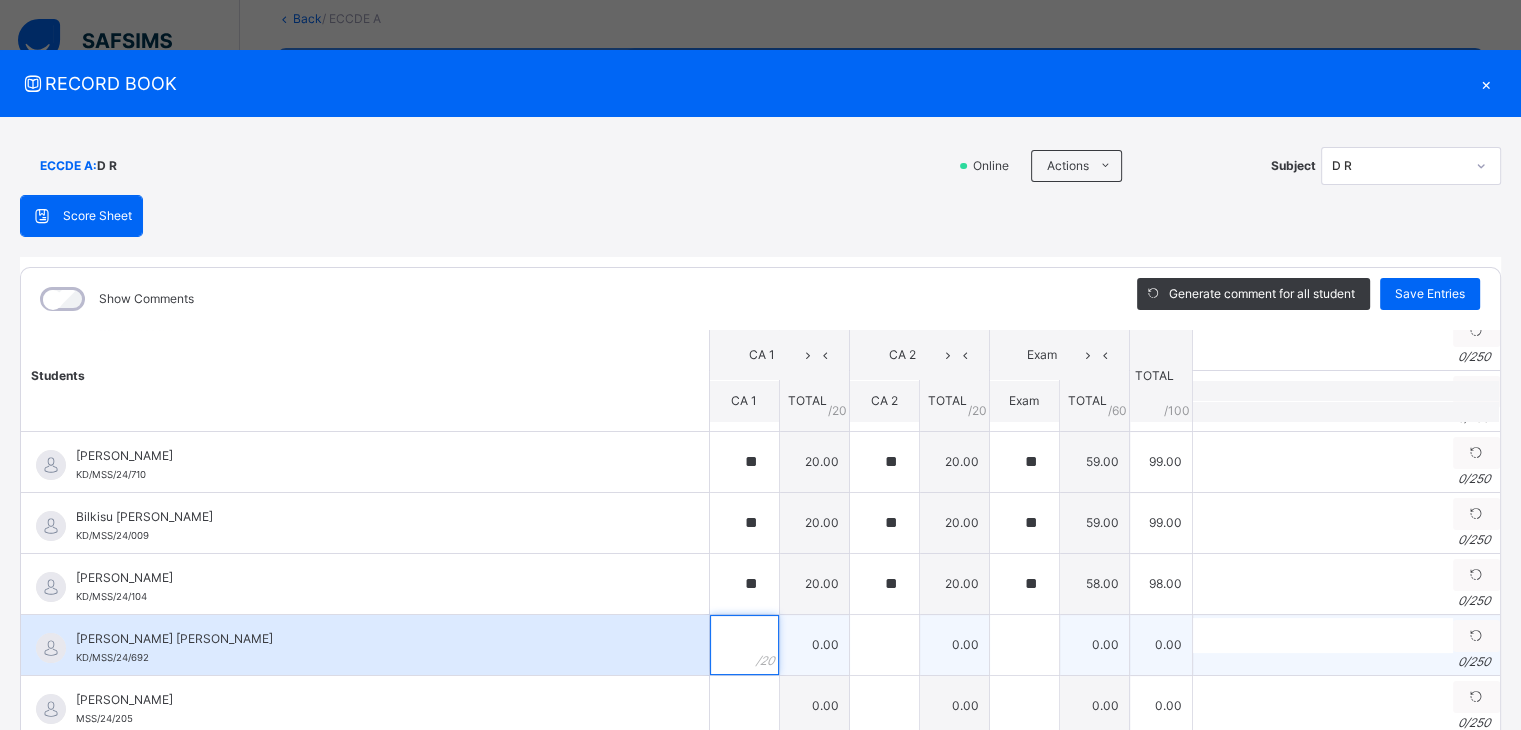 click at bounding box center [744, 645] 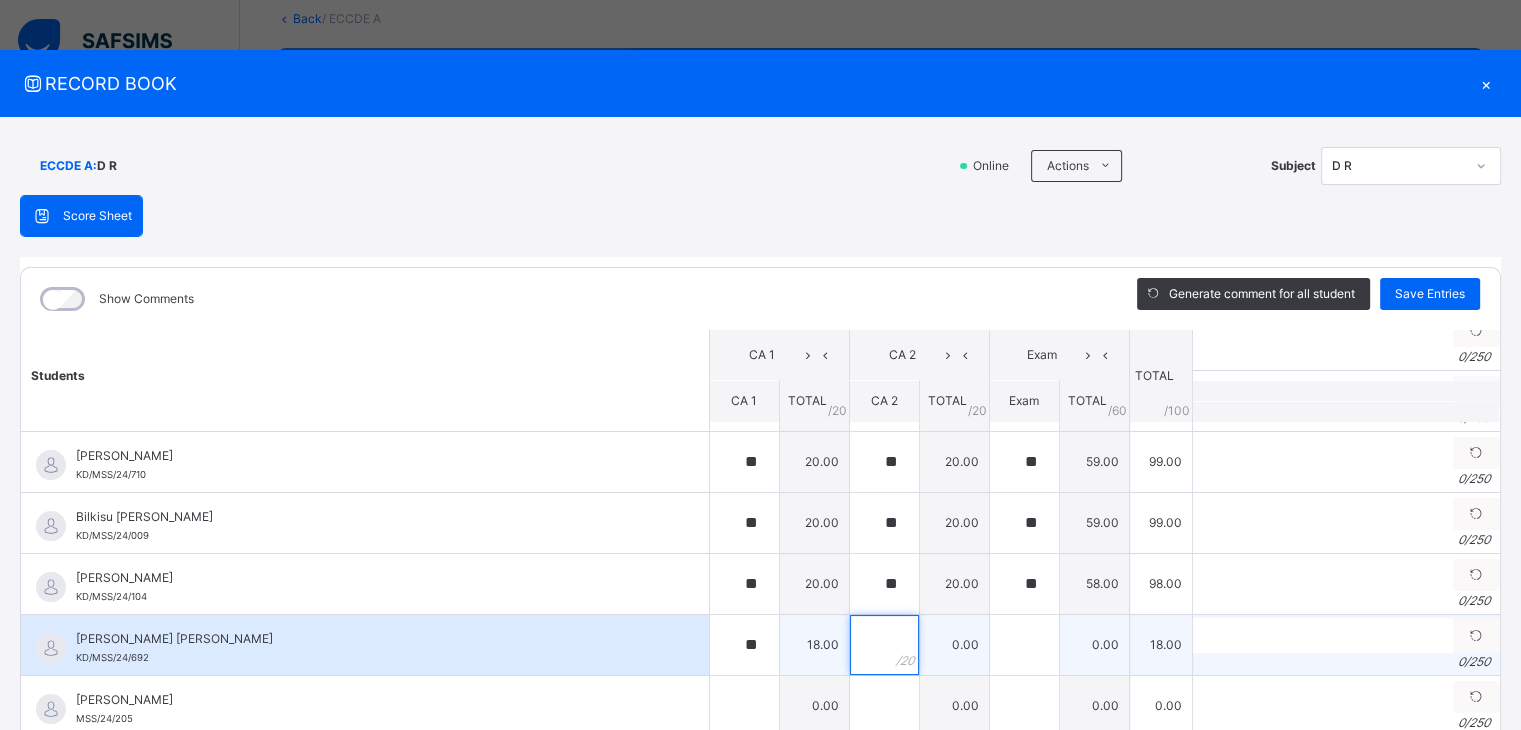 click at bounding box center [884, 645] 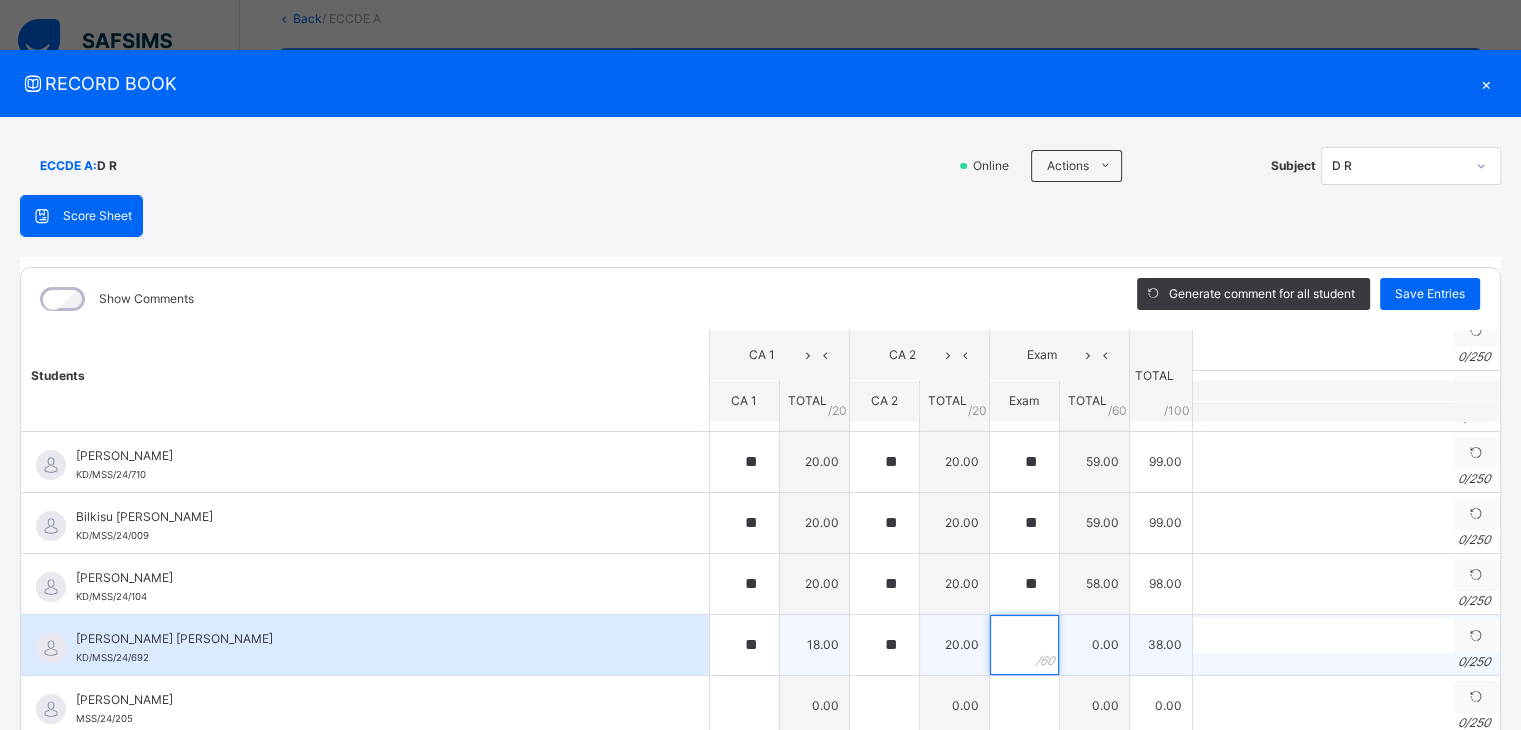 click at bounding box center [1024, 645] 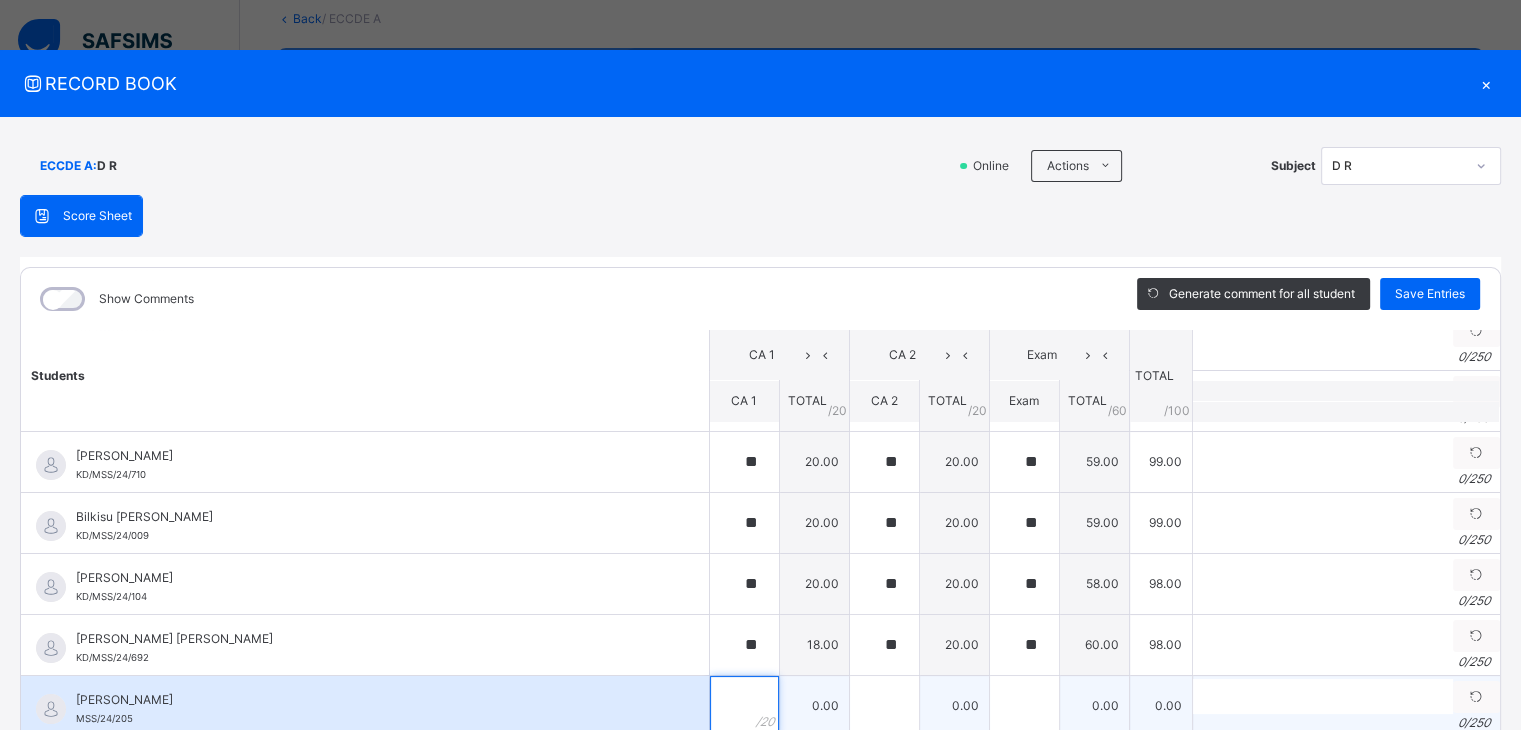 click at bounding box center (744, 706) 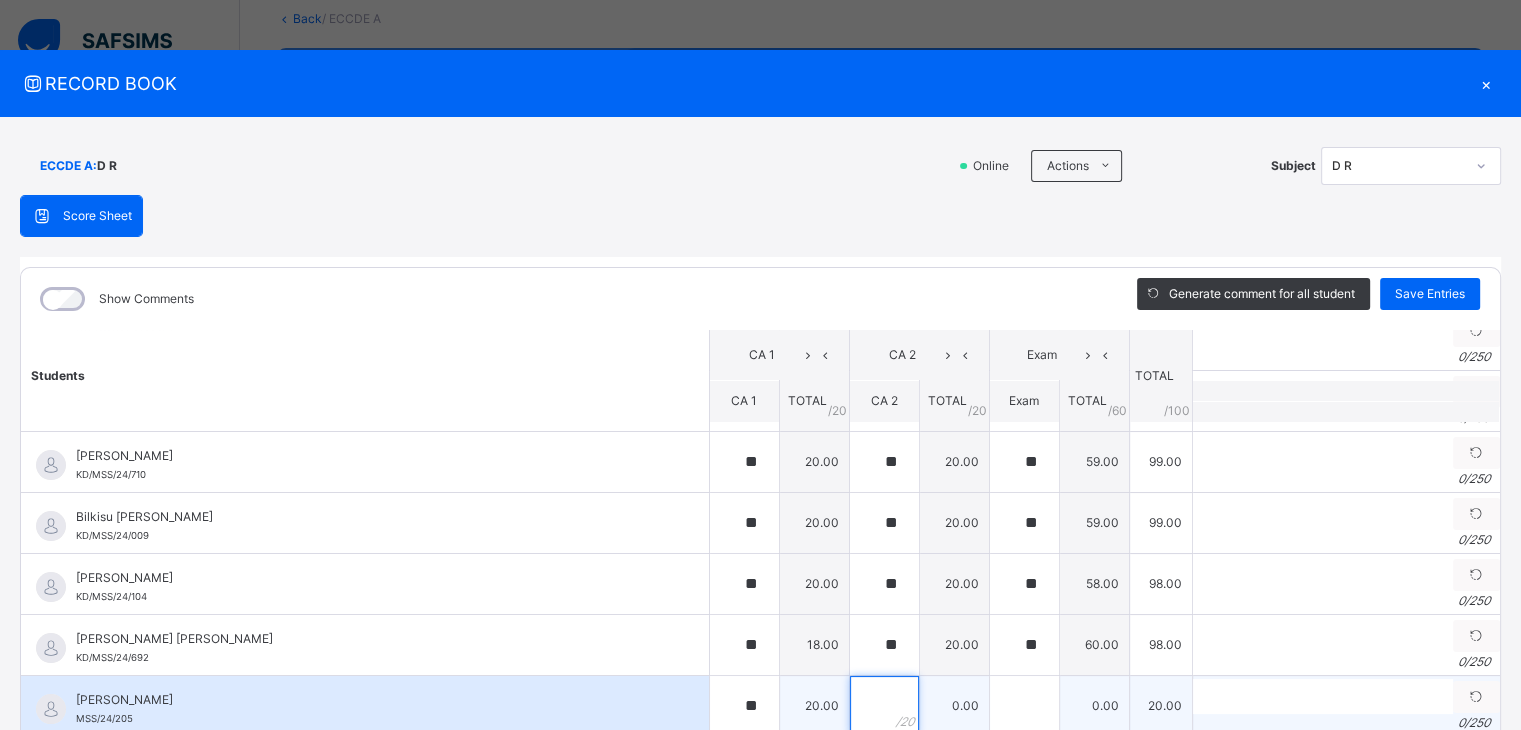 click at bounding box center (884, 706) 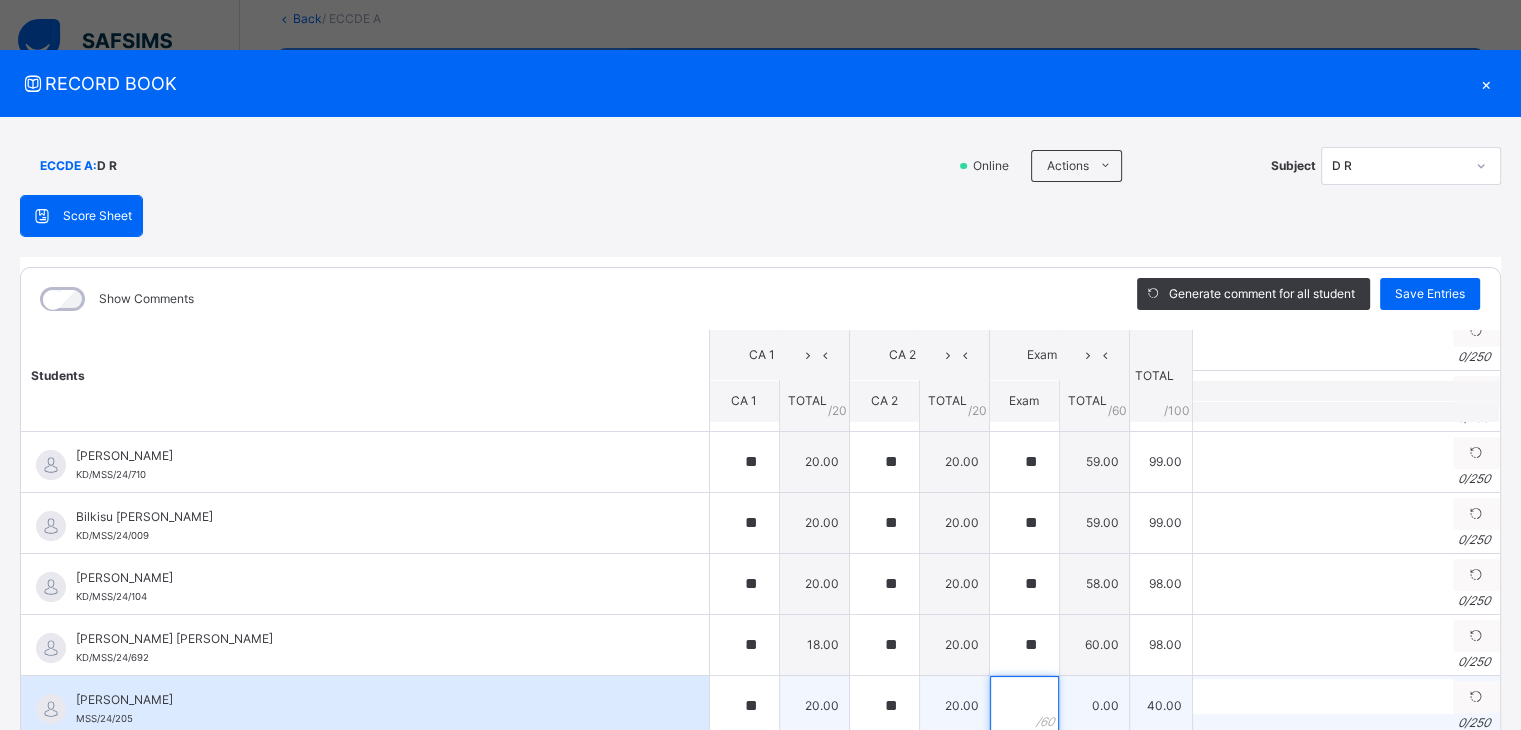 click at bounding box center [1024, 706] 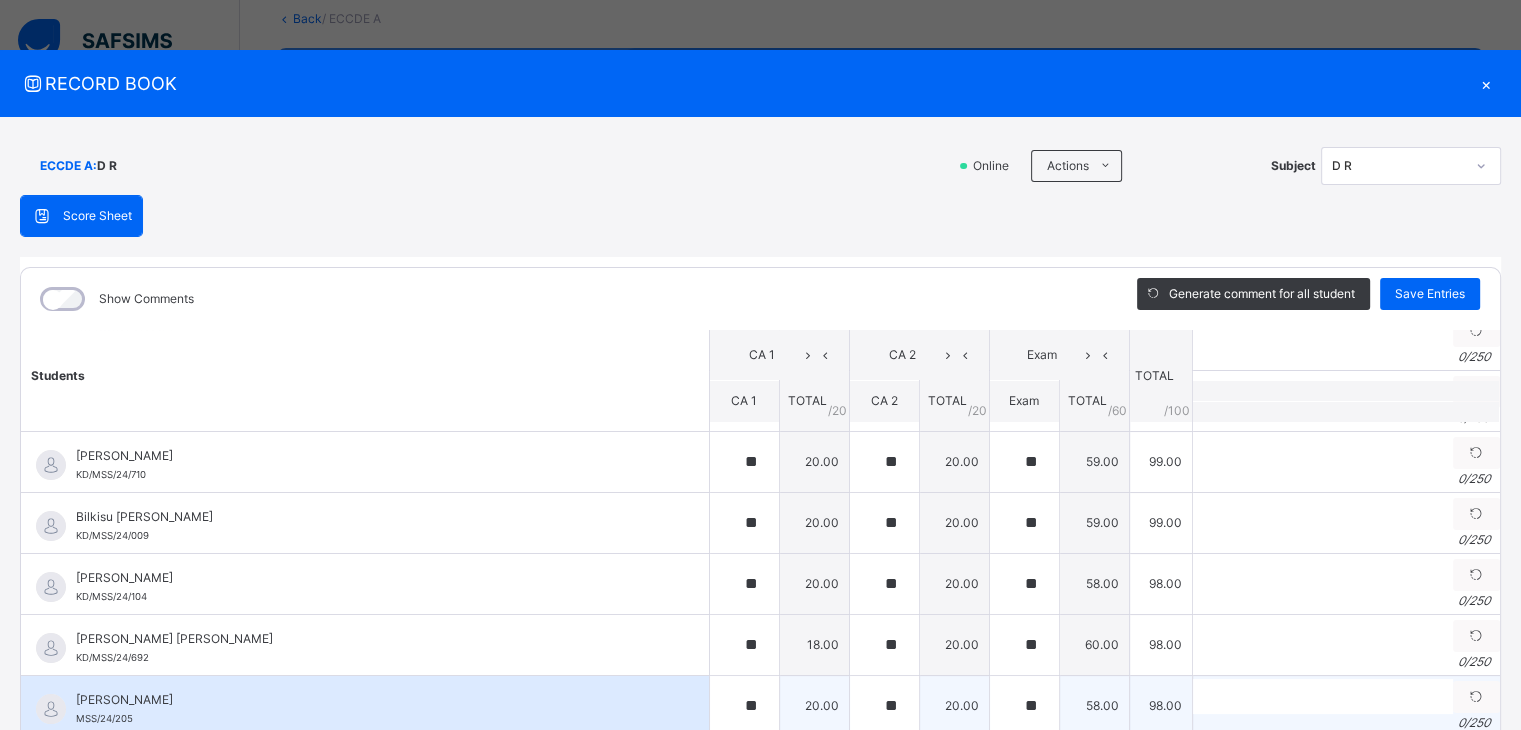 click on "[PERSON_NAME]" at bounding box center (370, 700) 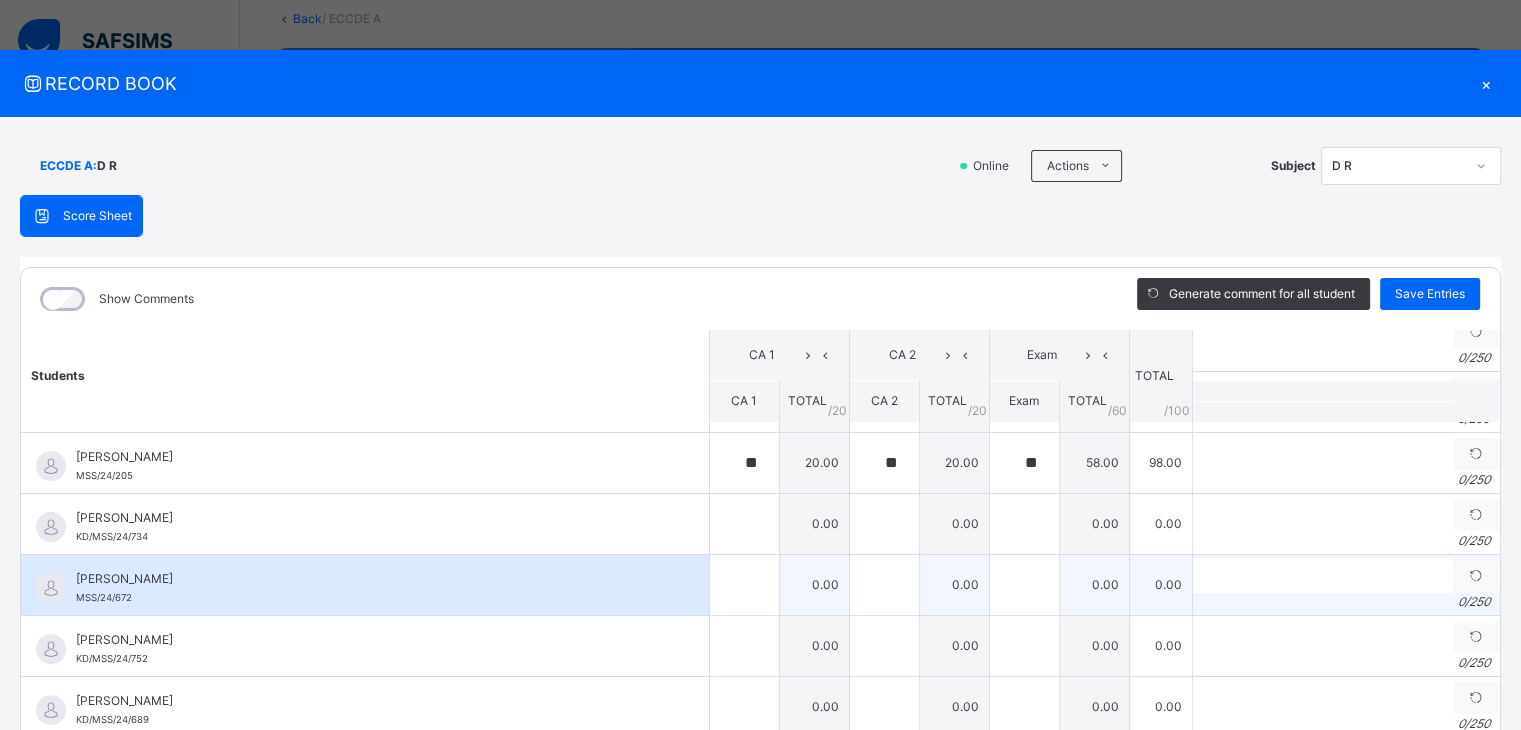 scroll, scrollTop: 720, scrollLeft: 0, axis: vertical 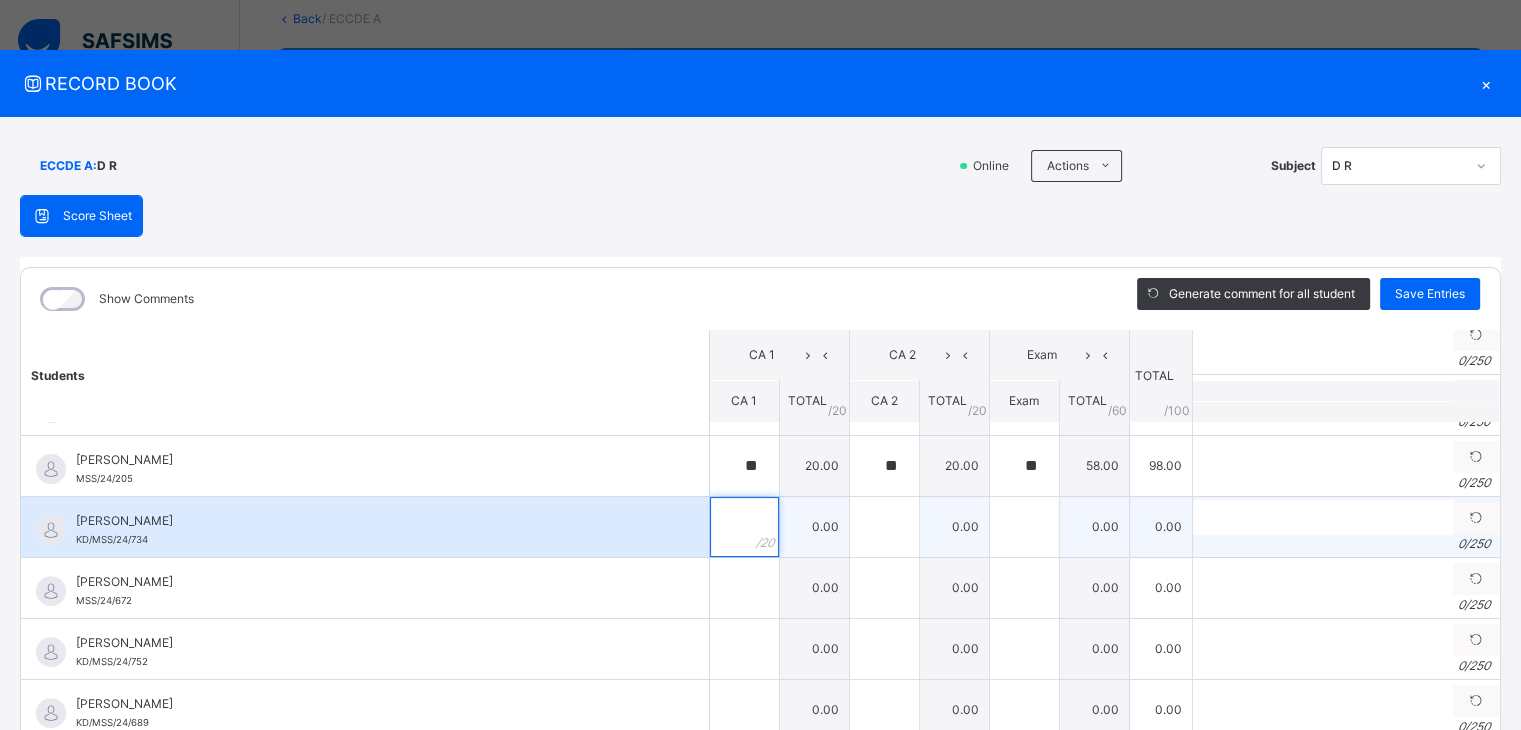 click at bounding box center [744, 527] 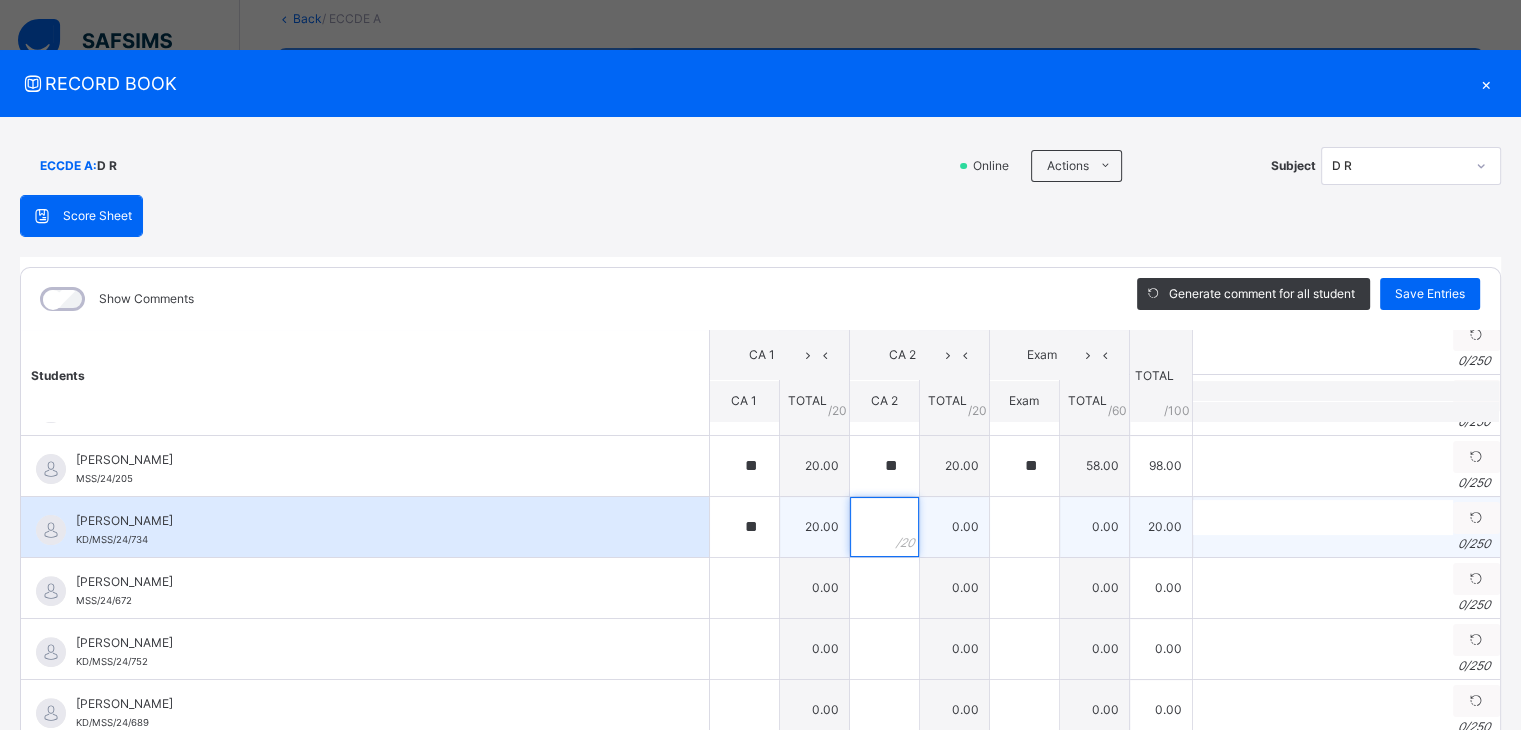 click at bounding box center [884, 527] 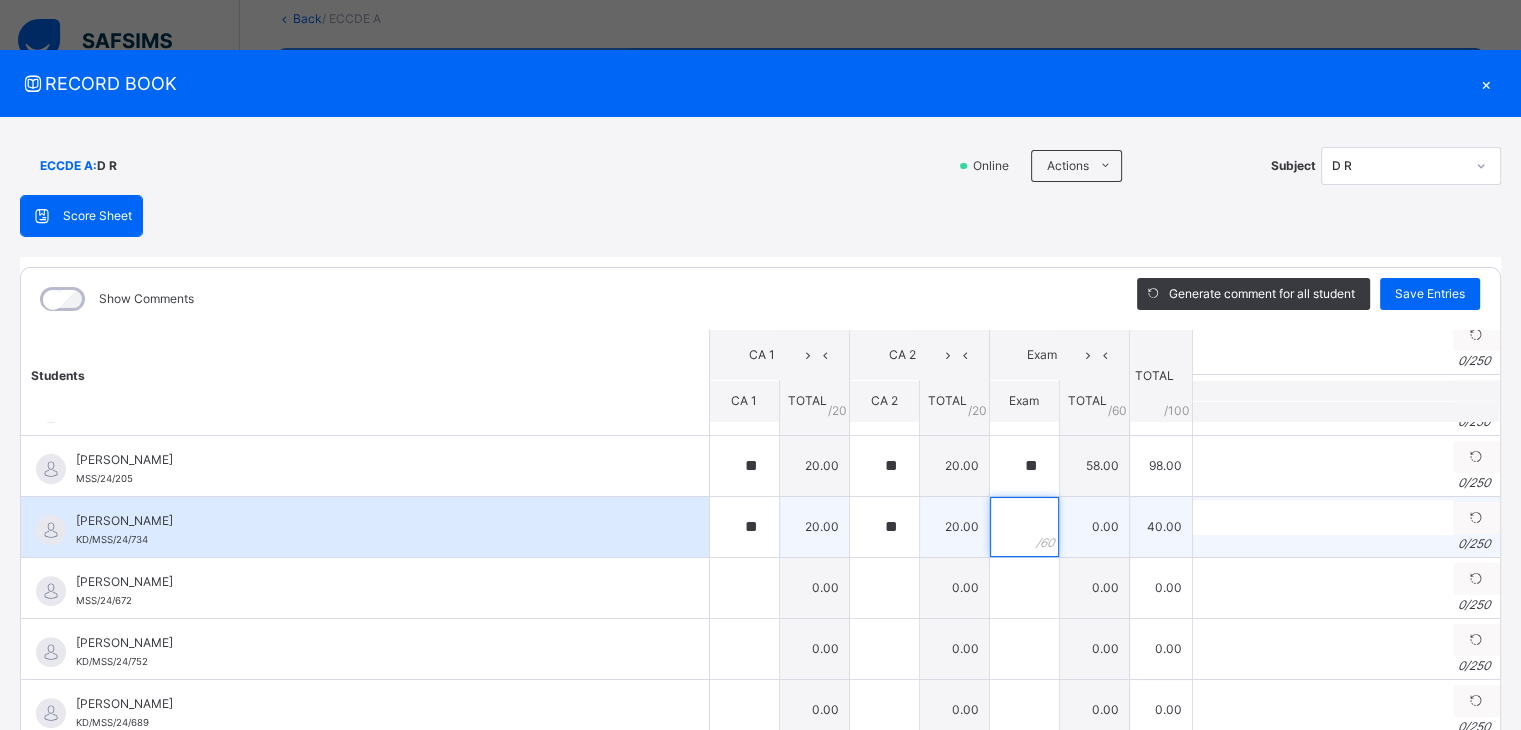 click at bounding box center (1024, 527) 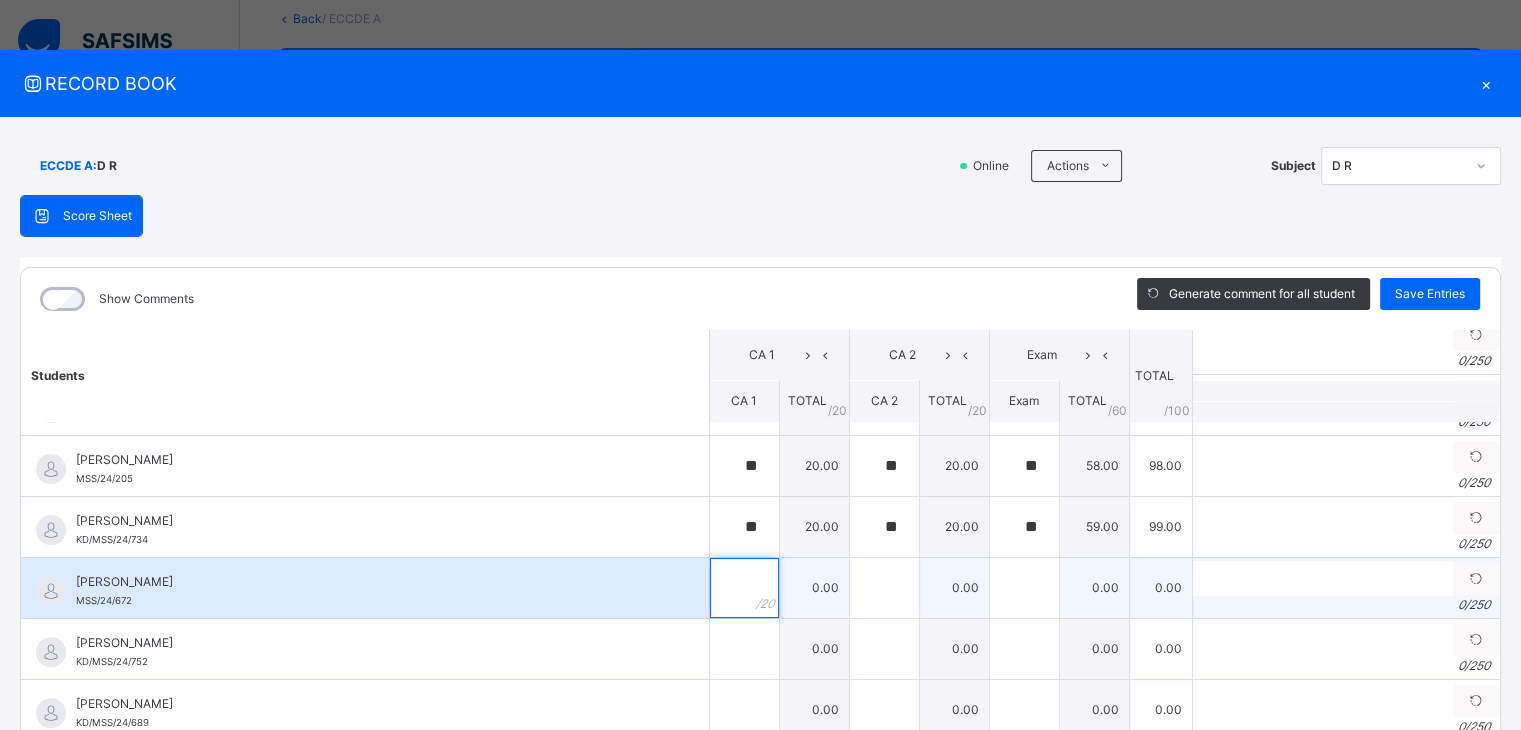 click at bounding box center [744, 588] 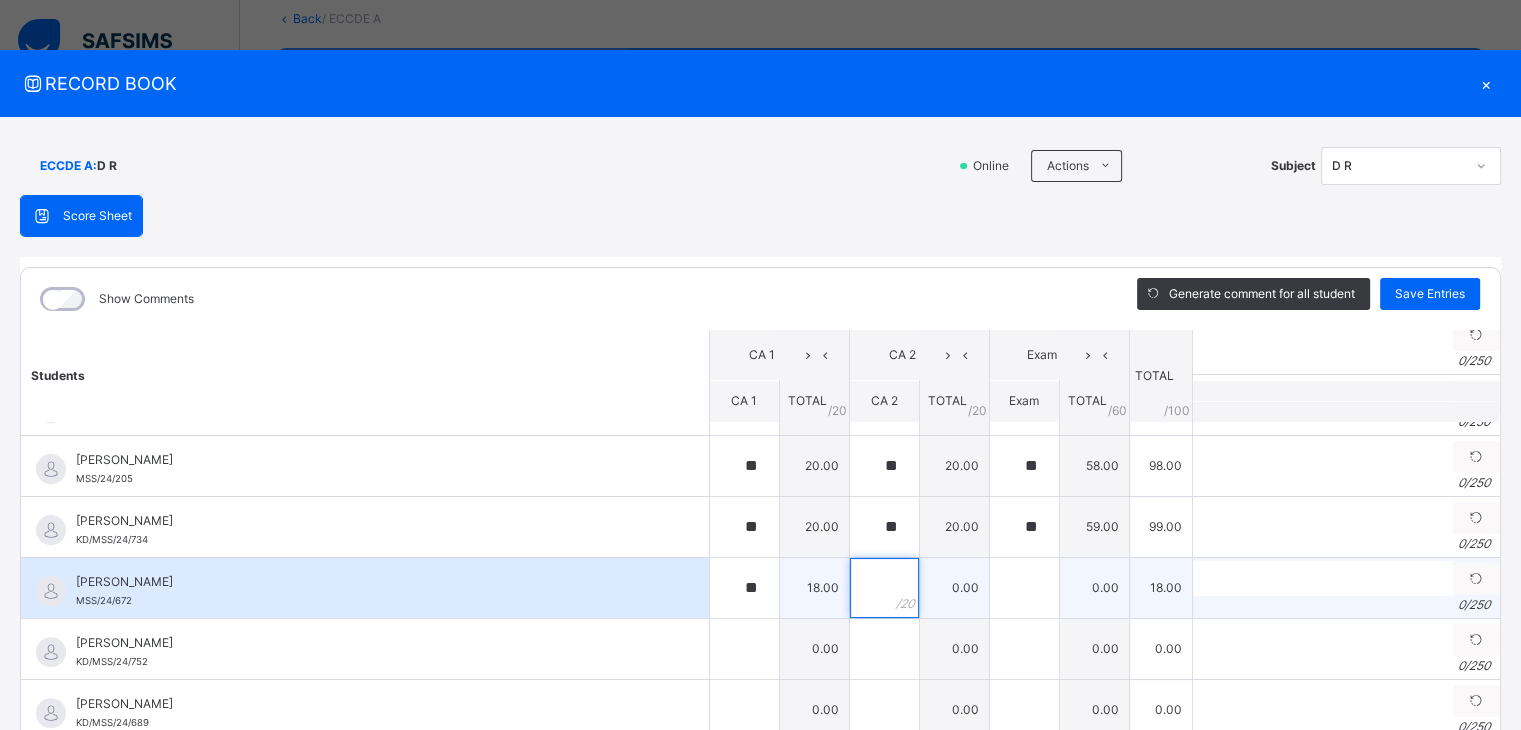 click at bounding box center (884, 588) 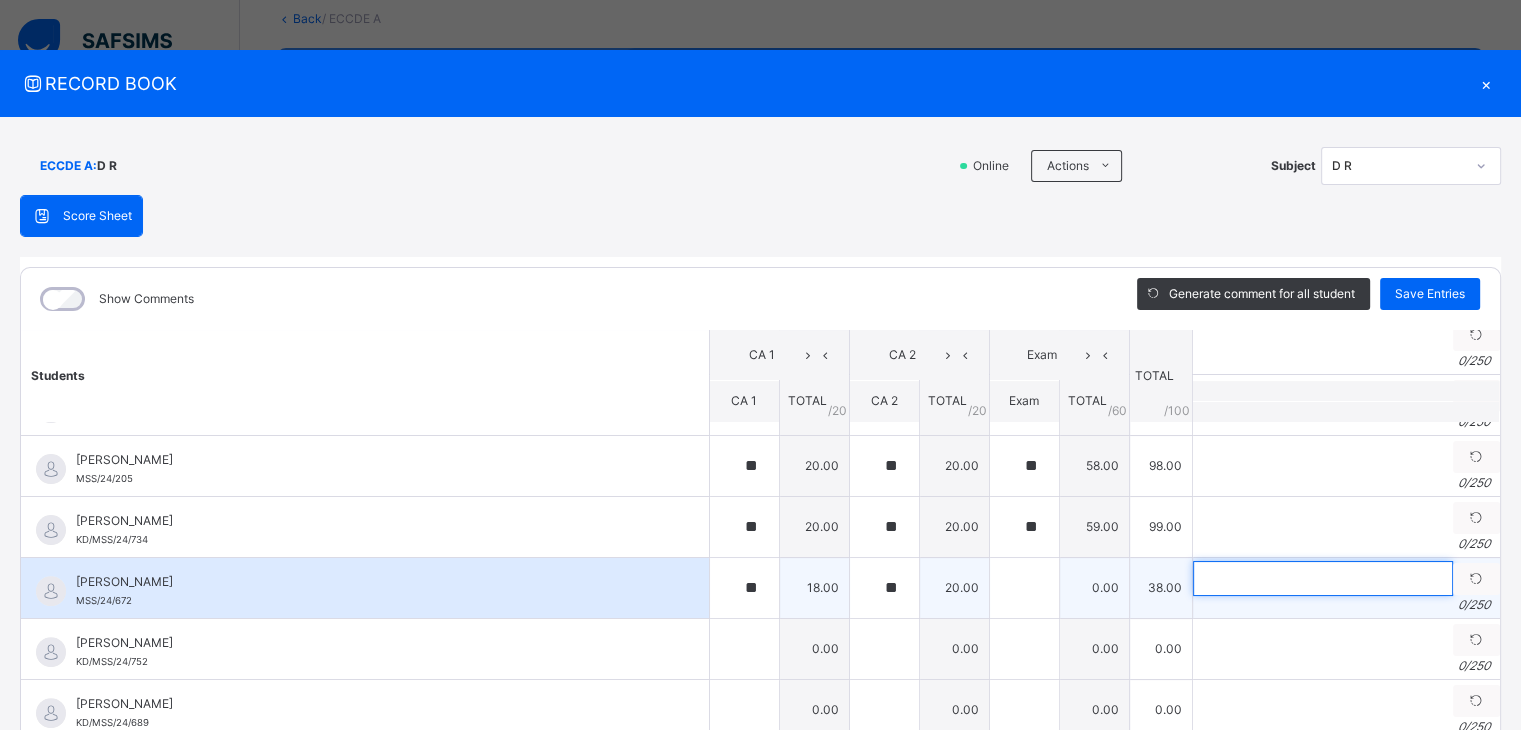 click at bounding box center [1323, 578] 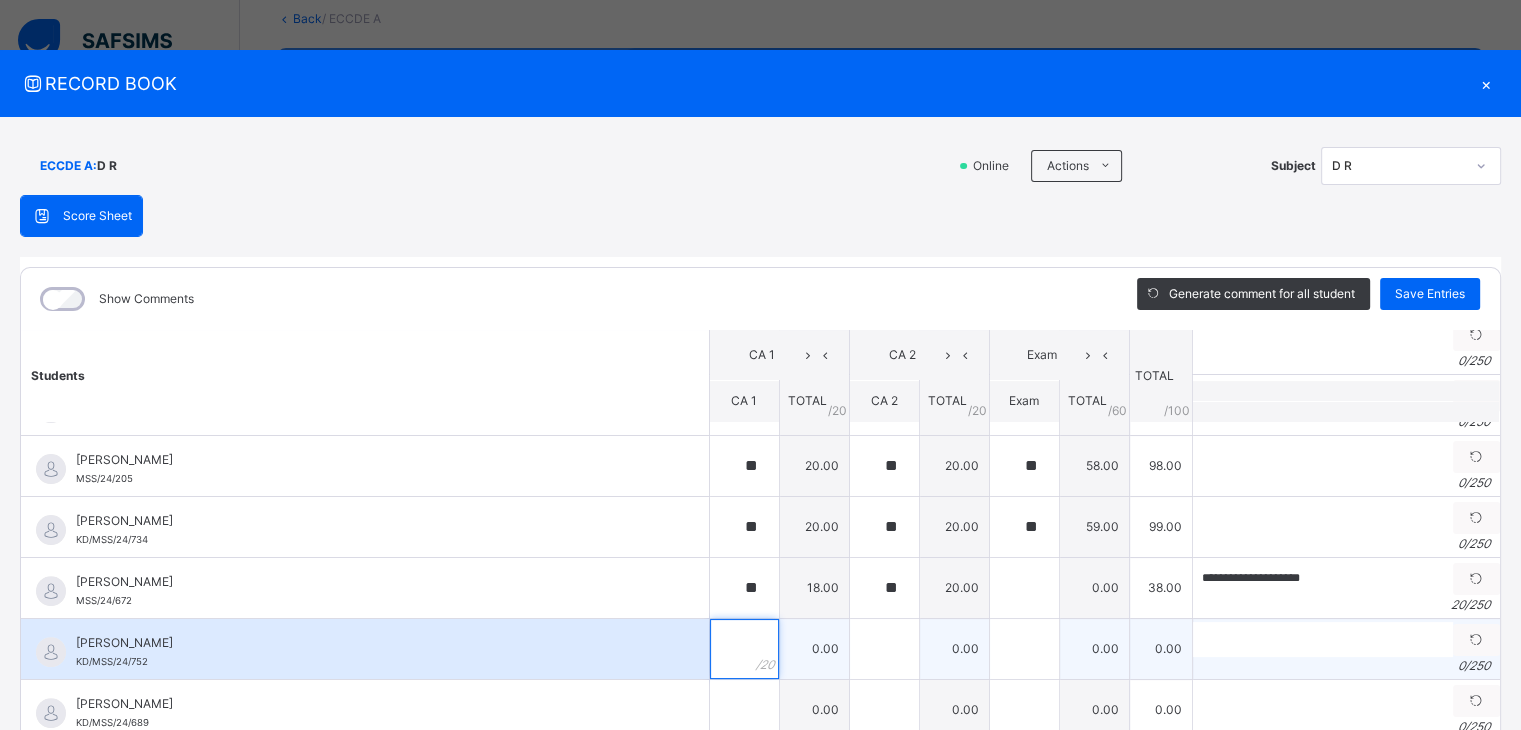 click at bounding box center [744, 649] 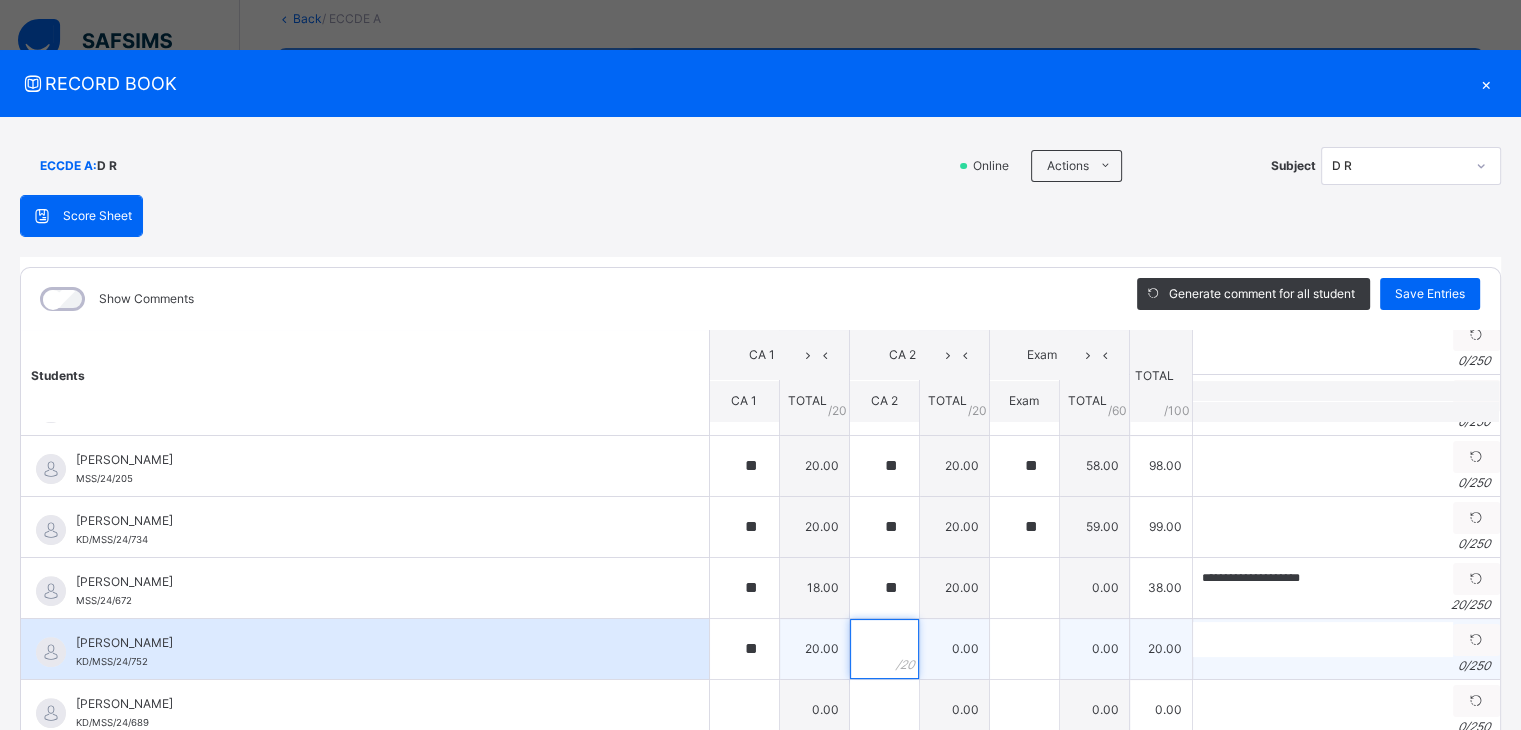 click at bounding box center [884, 649] 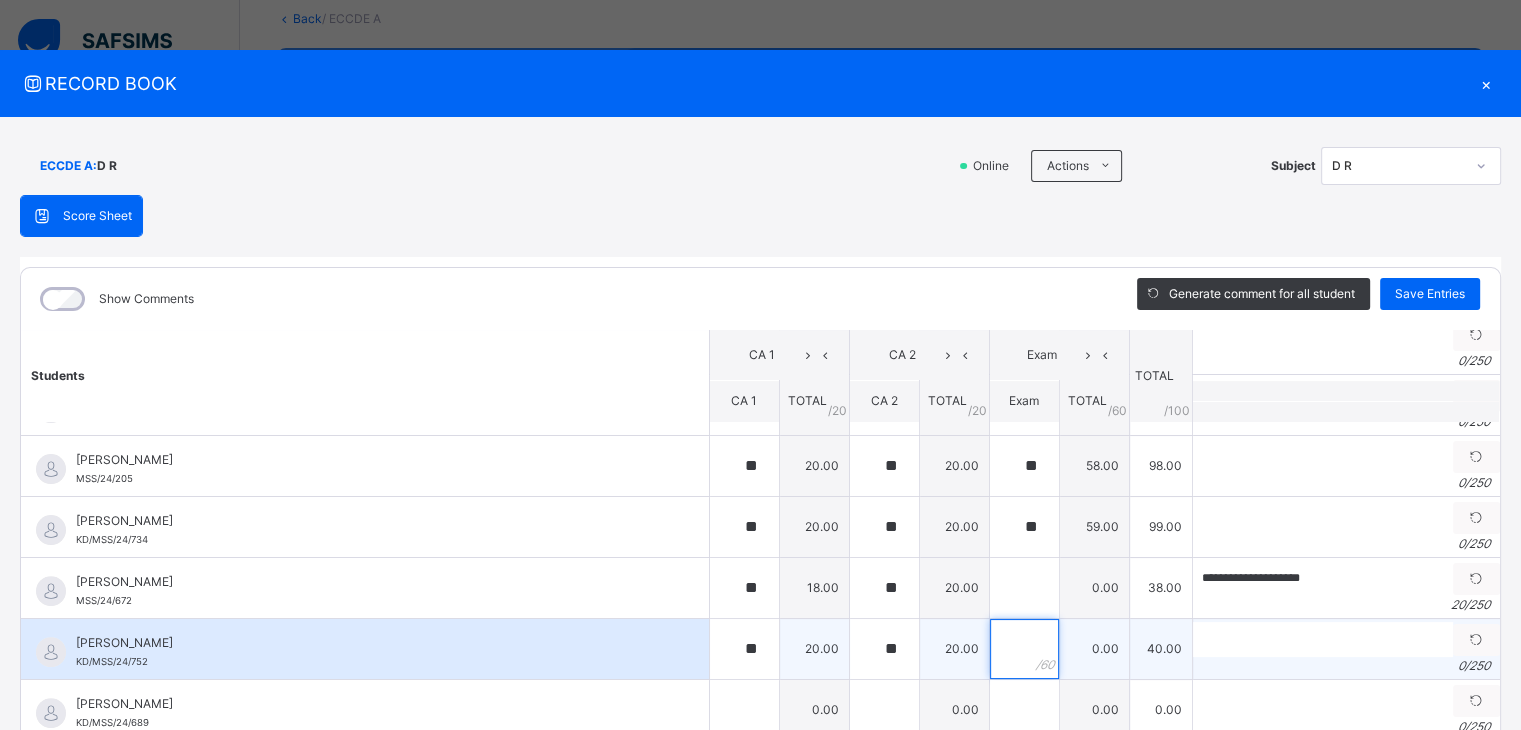 click at bounding box center [1024, 649] 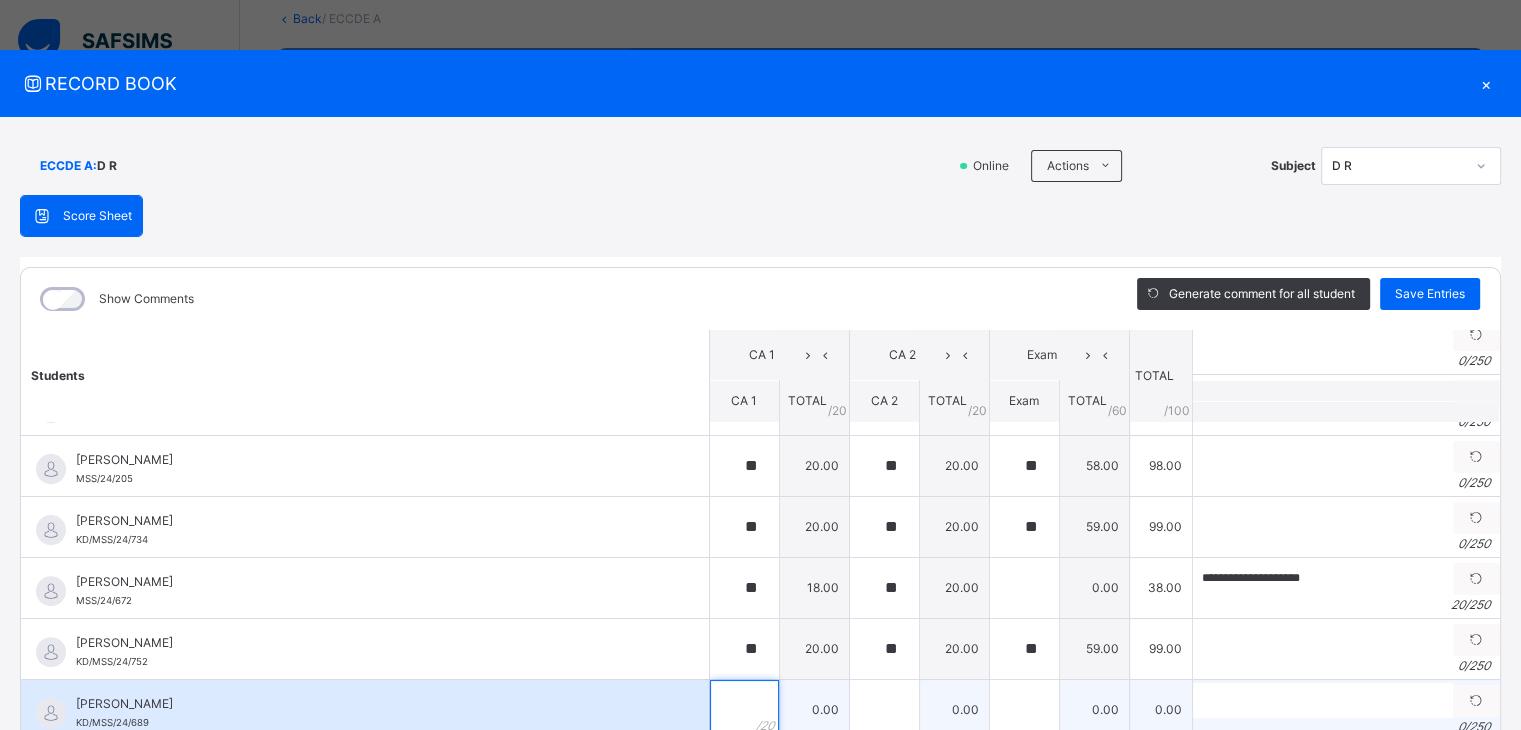 click at bounding box center [744, 710] 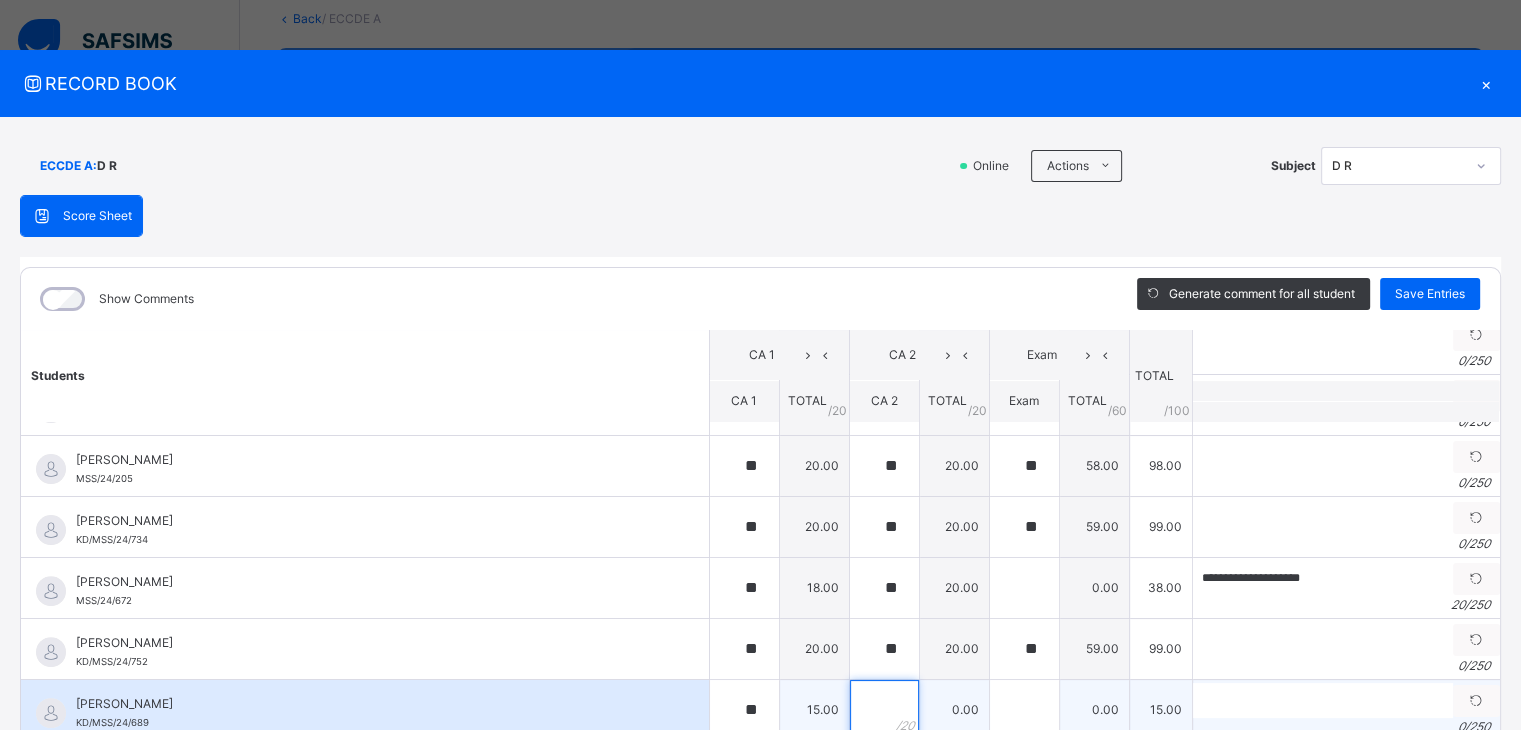 click at bounding box center (884, 710) 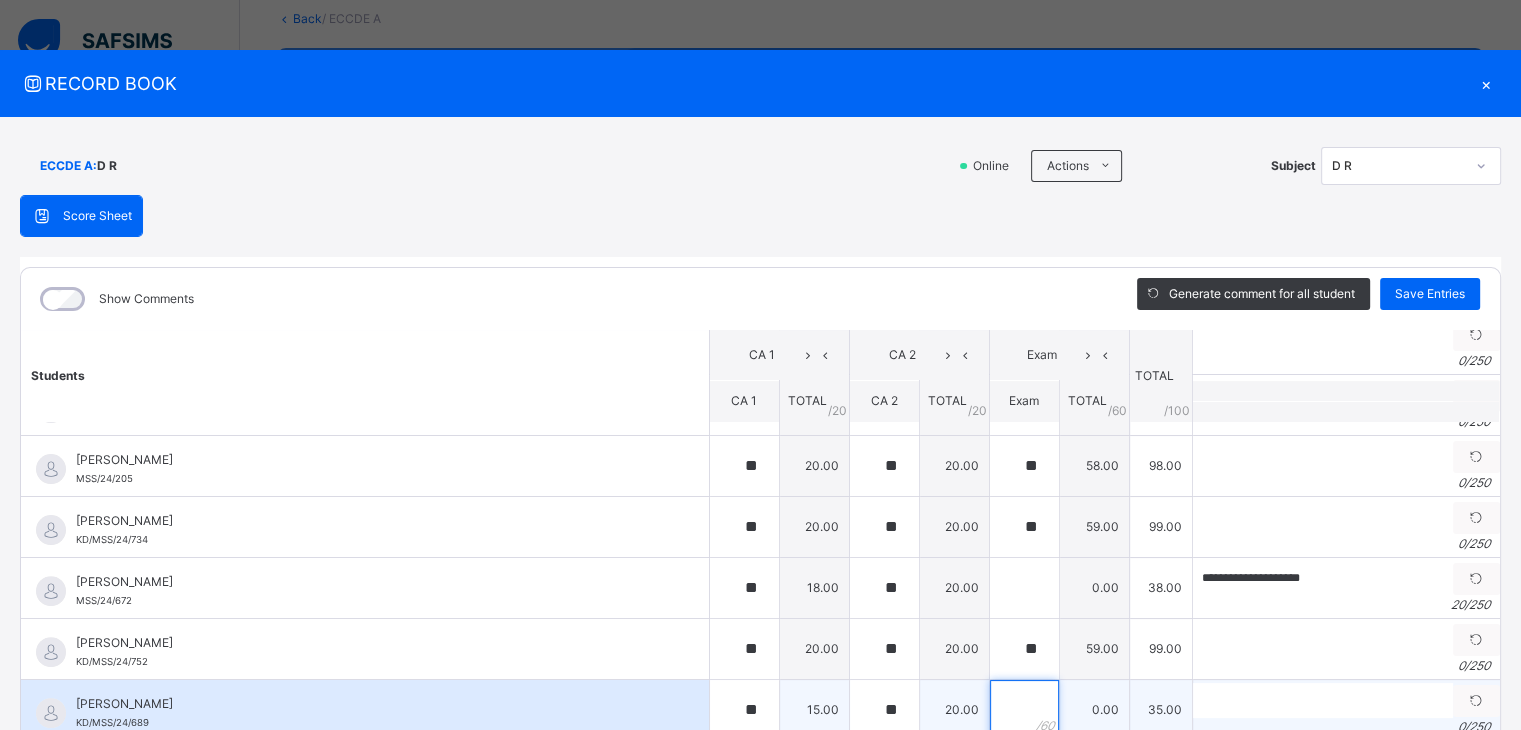 click at bounding box center (1024, 710) 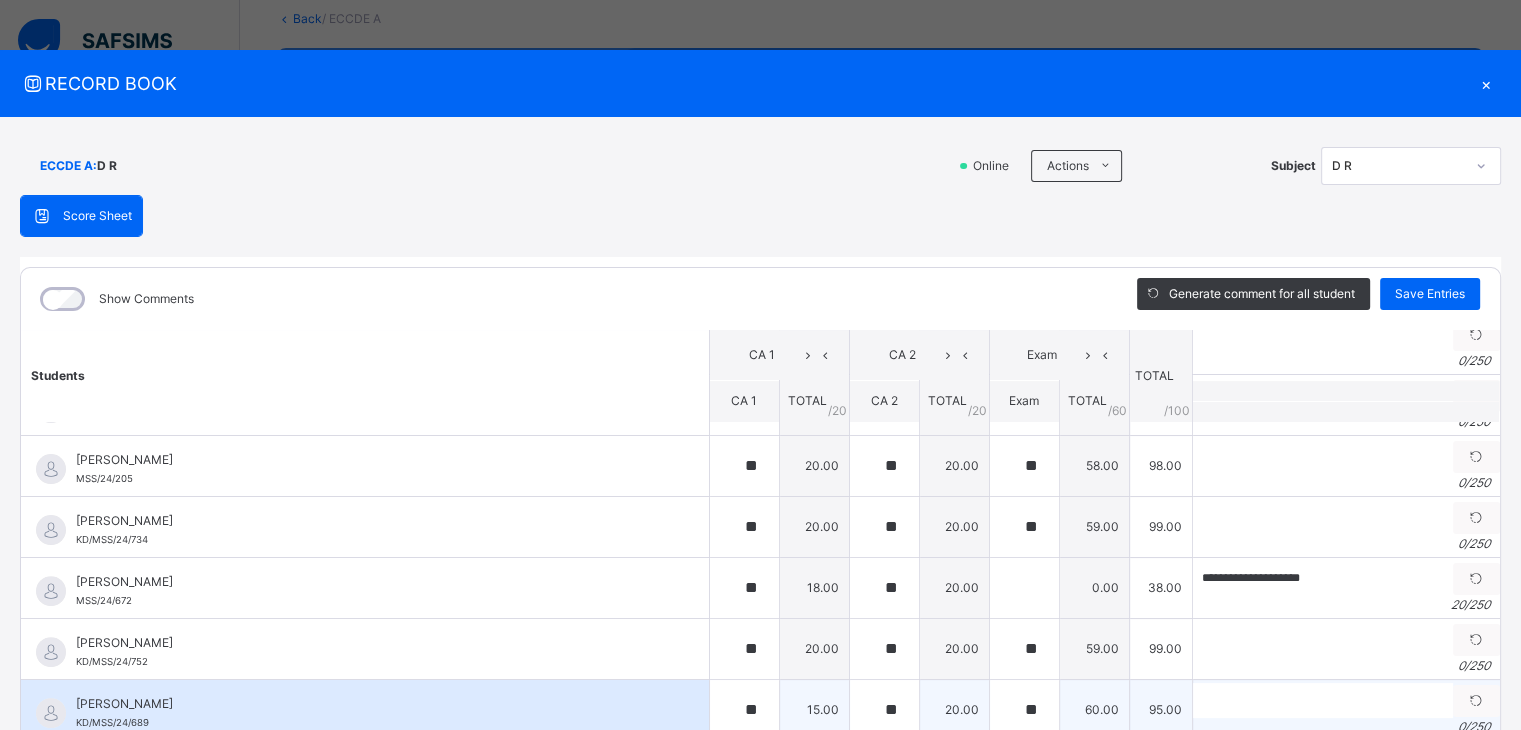 click on "[PERSON_NAME]" at bounding box center (370, 704) 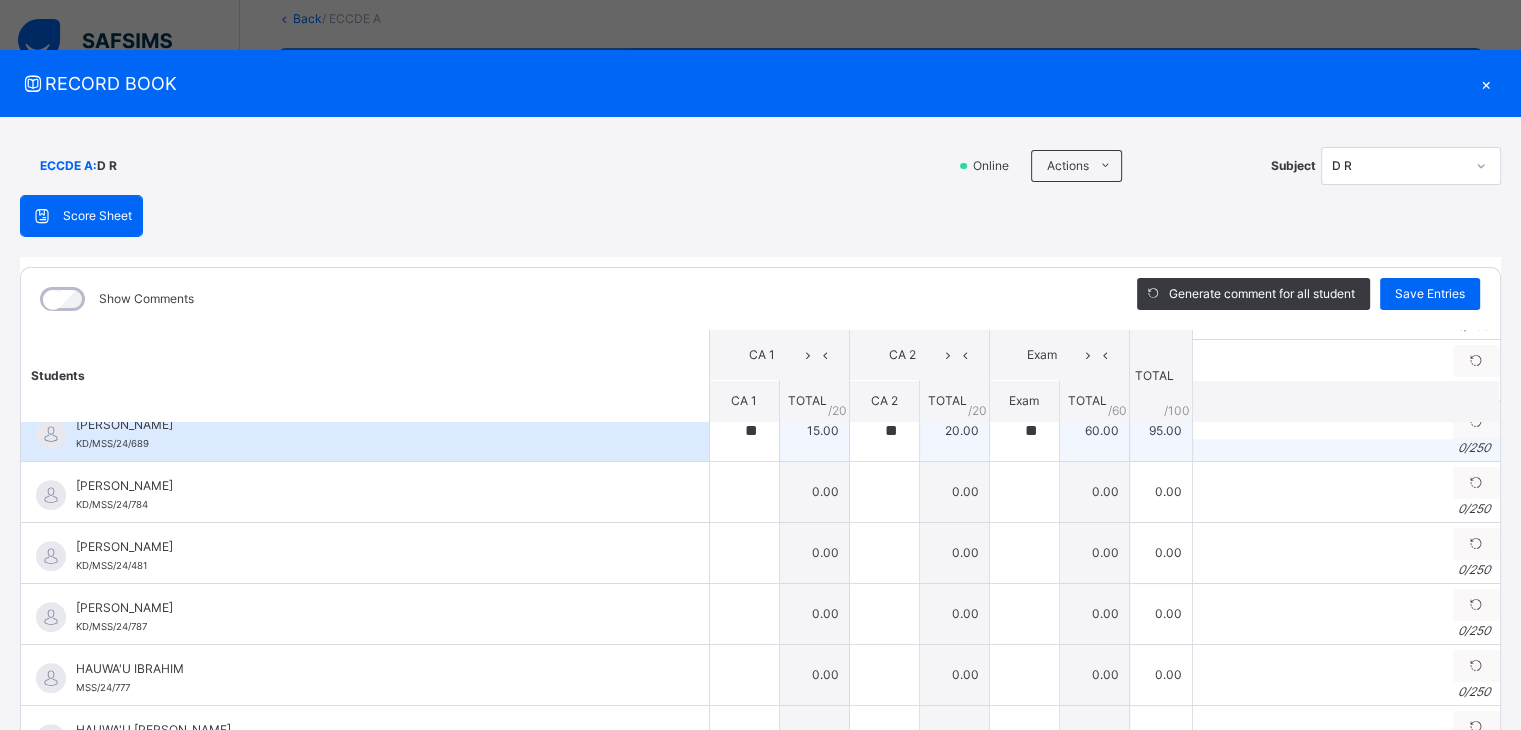 scroll, scrollTop: 1000, scrollLeft: 0, axis: vertical 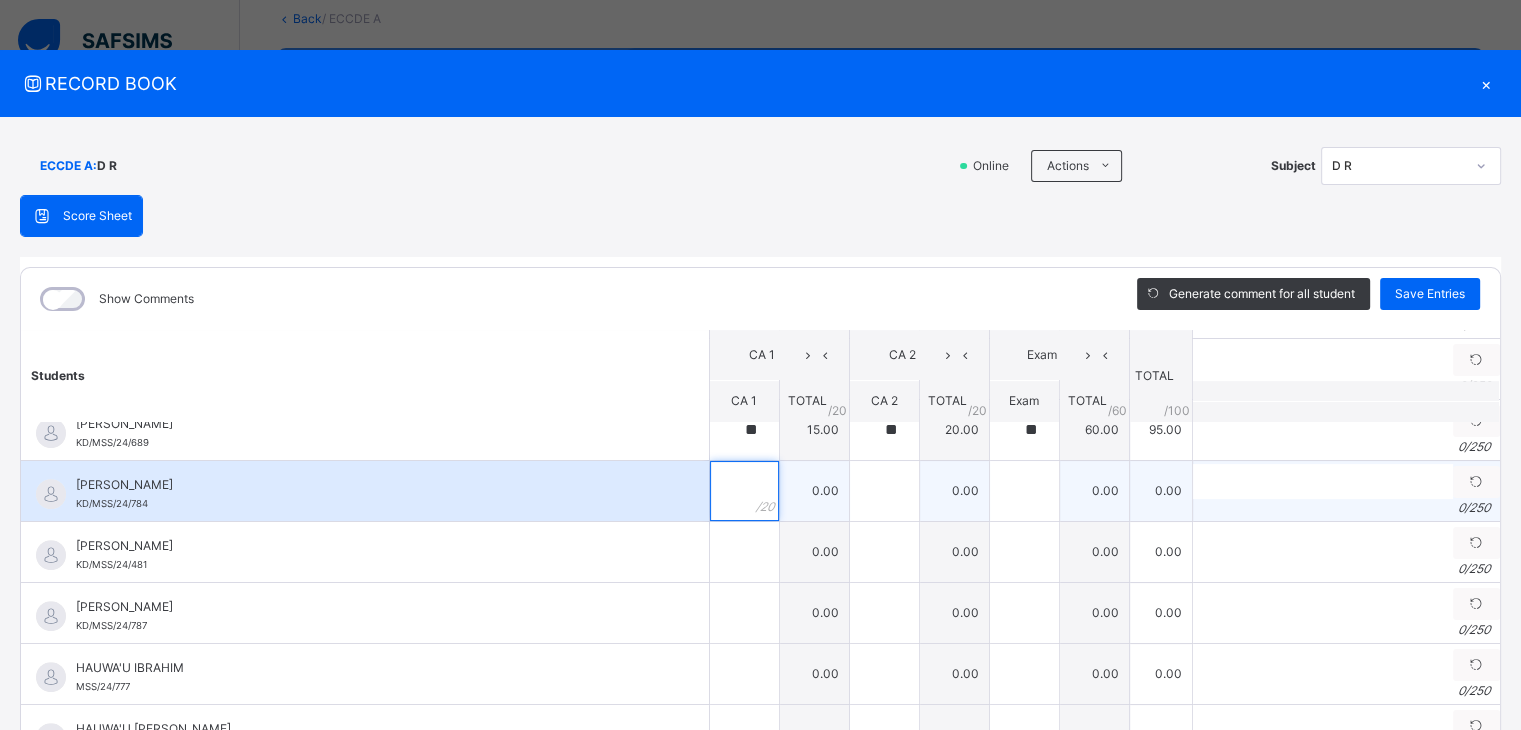 click at bounding box center [744, 491] 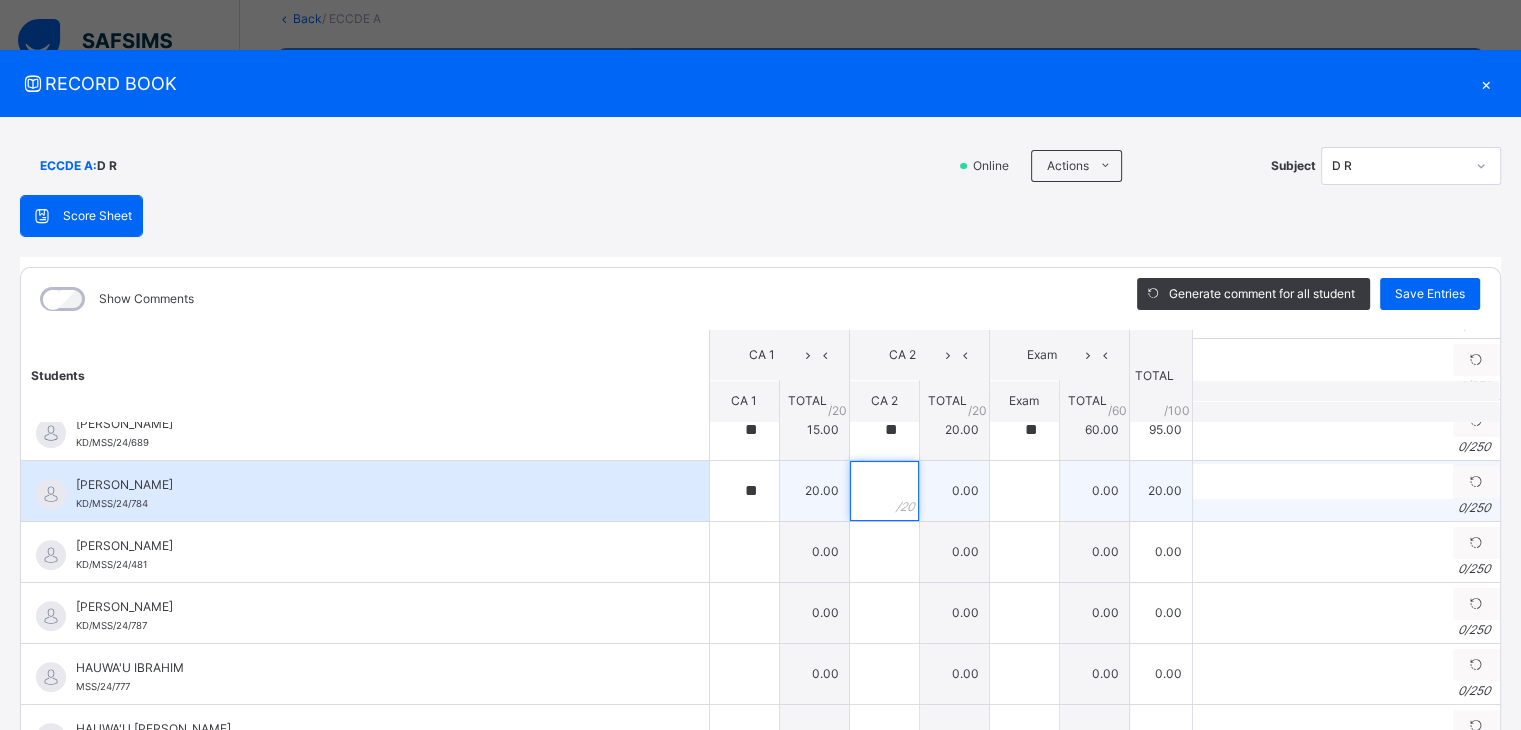 click at bounding box center [884, 491] 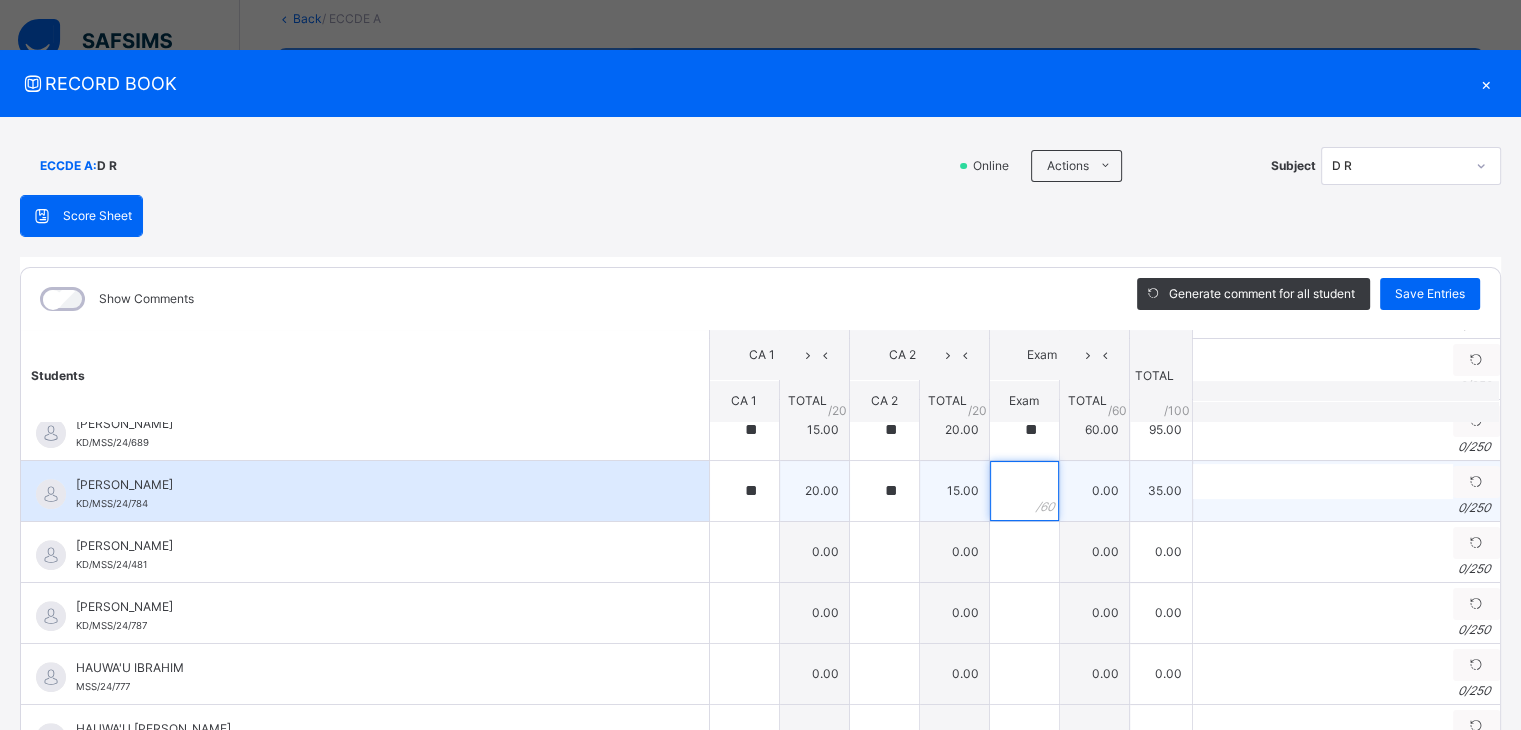 click at bounding box center (1024, 491) 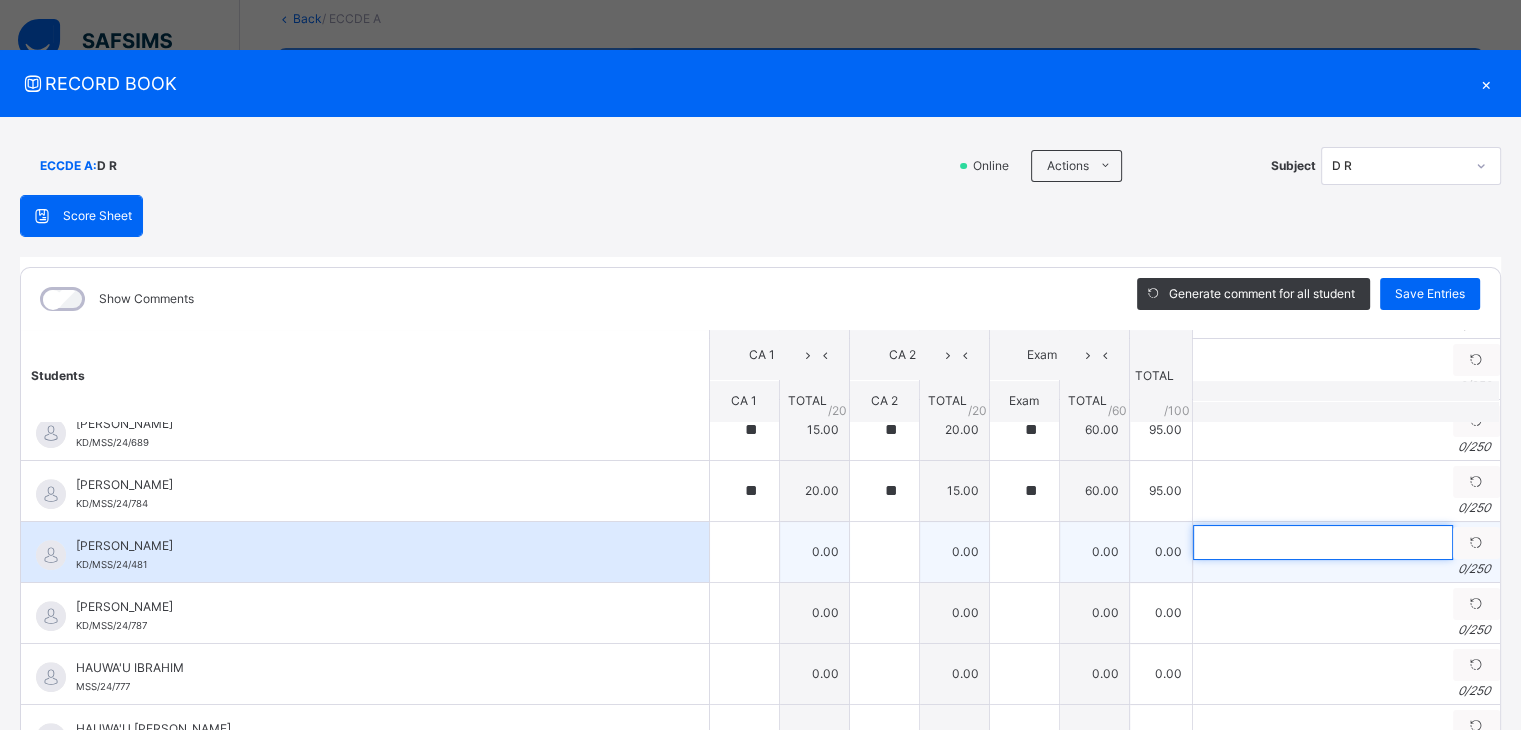 click at bounding box center [1323, 542] 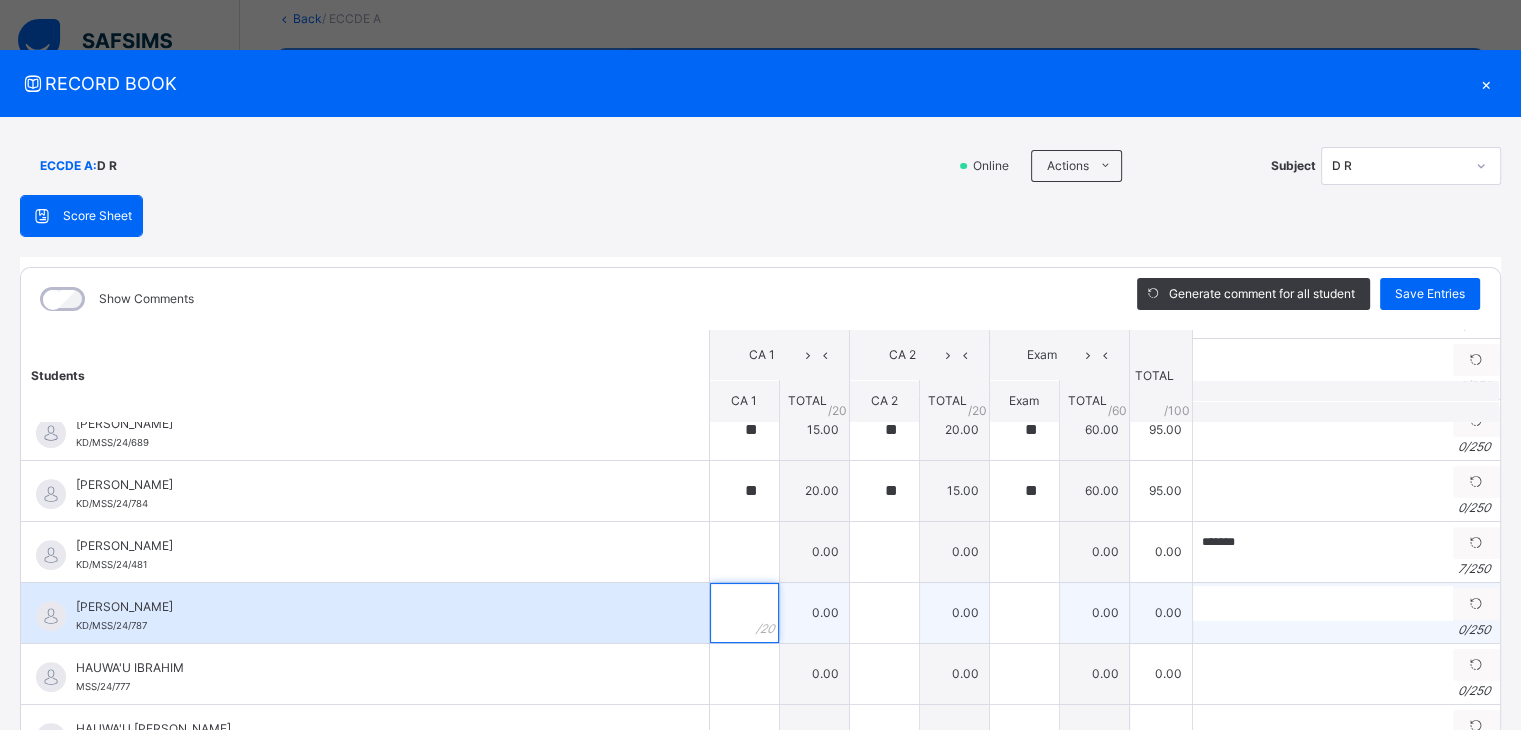 click at bounding box center (744, 613) 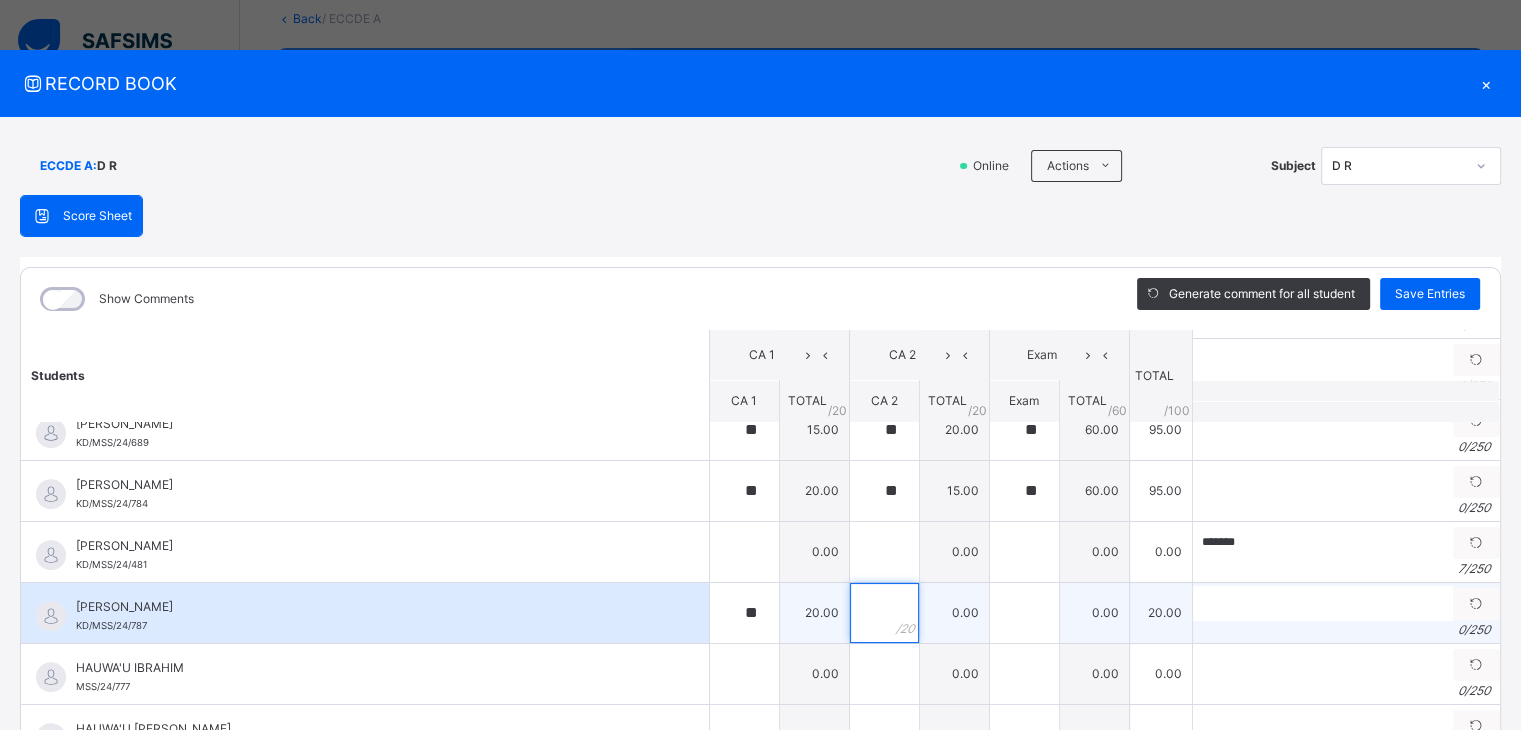 click at bounding box center (884, 613) 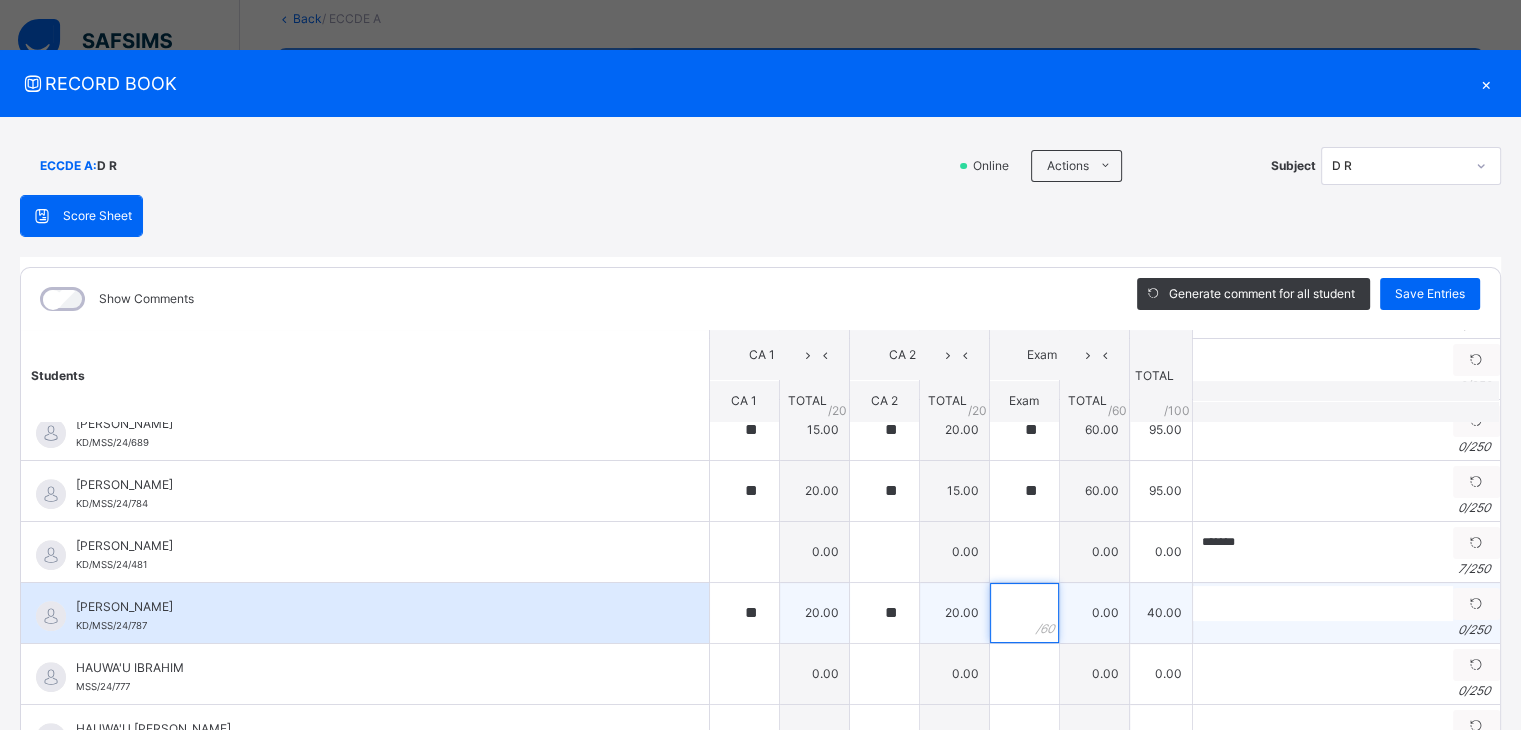 click at bounding box center [1024, 613] 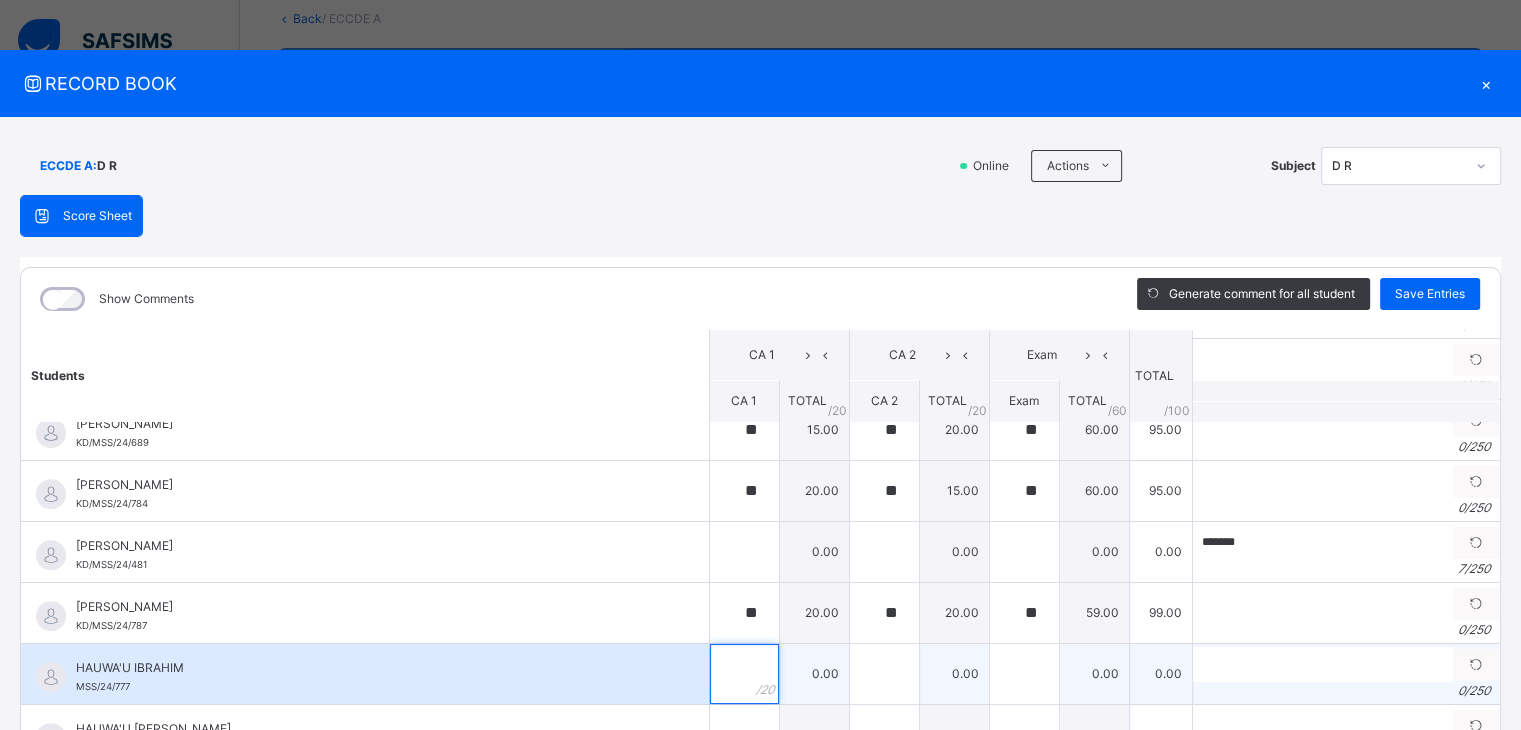 click at bounding box center [744, 674] 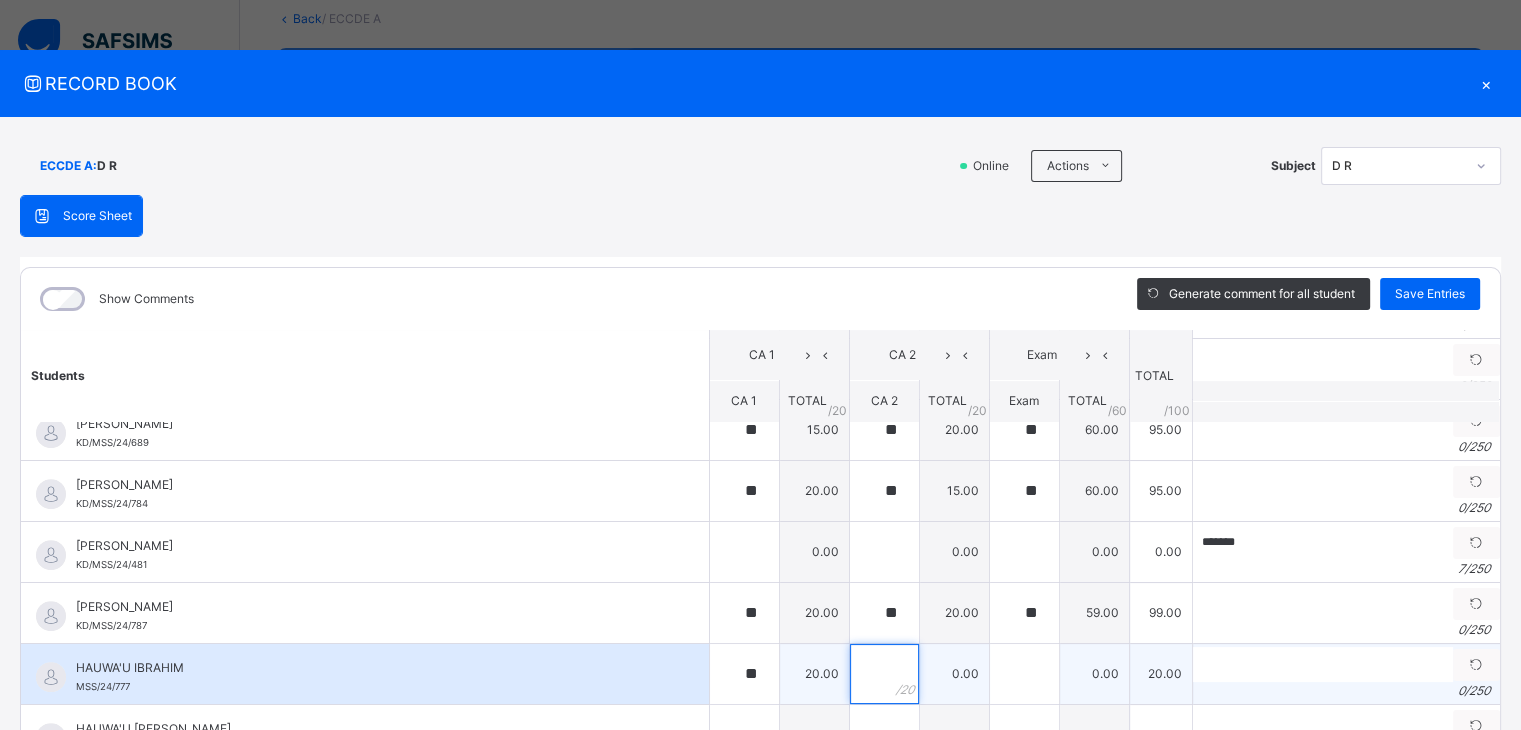 click at bounding box center (884, 674) 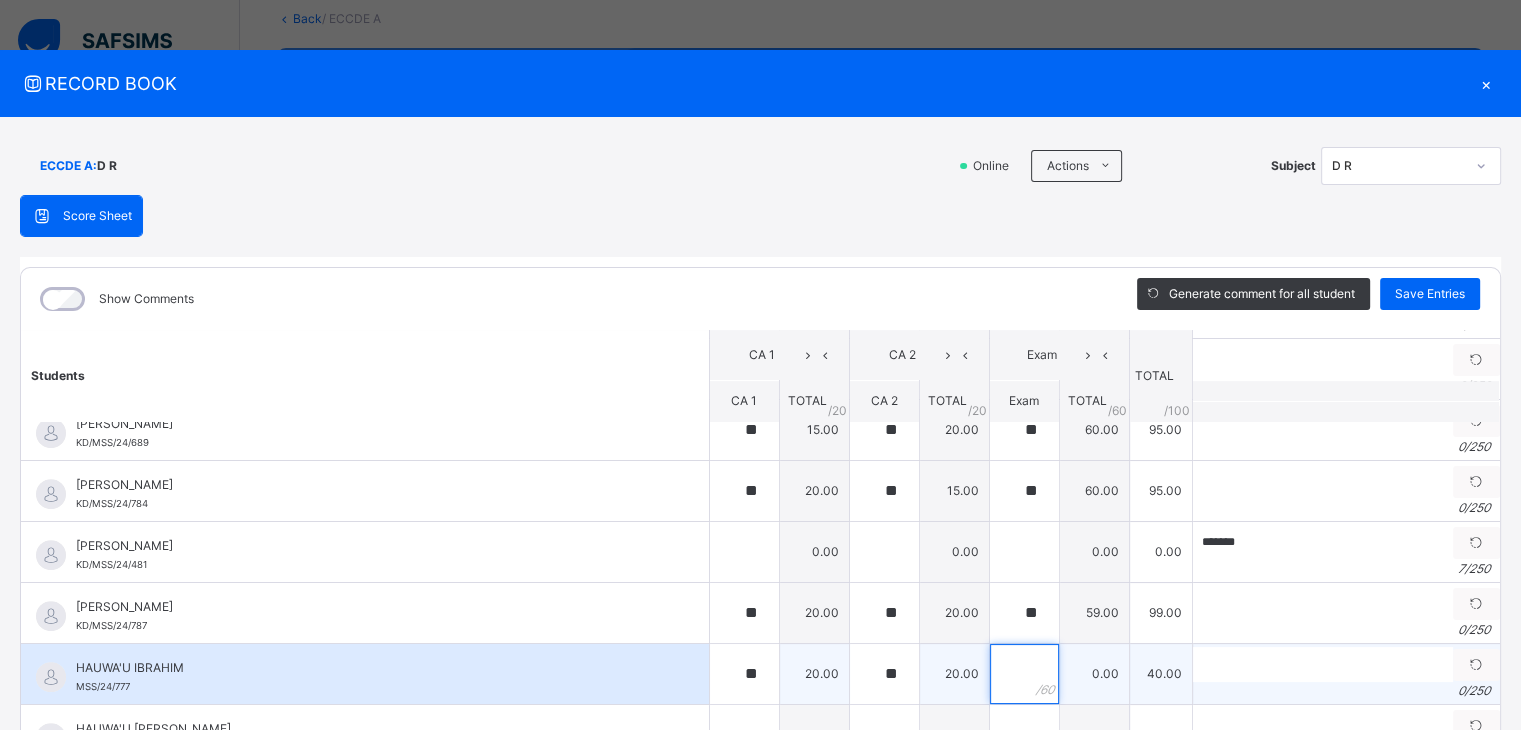 click at bounding box center [1024, 674] 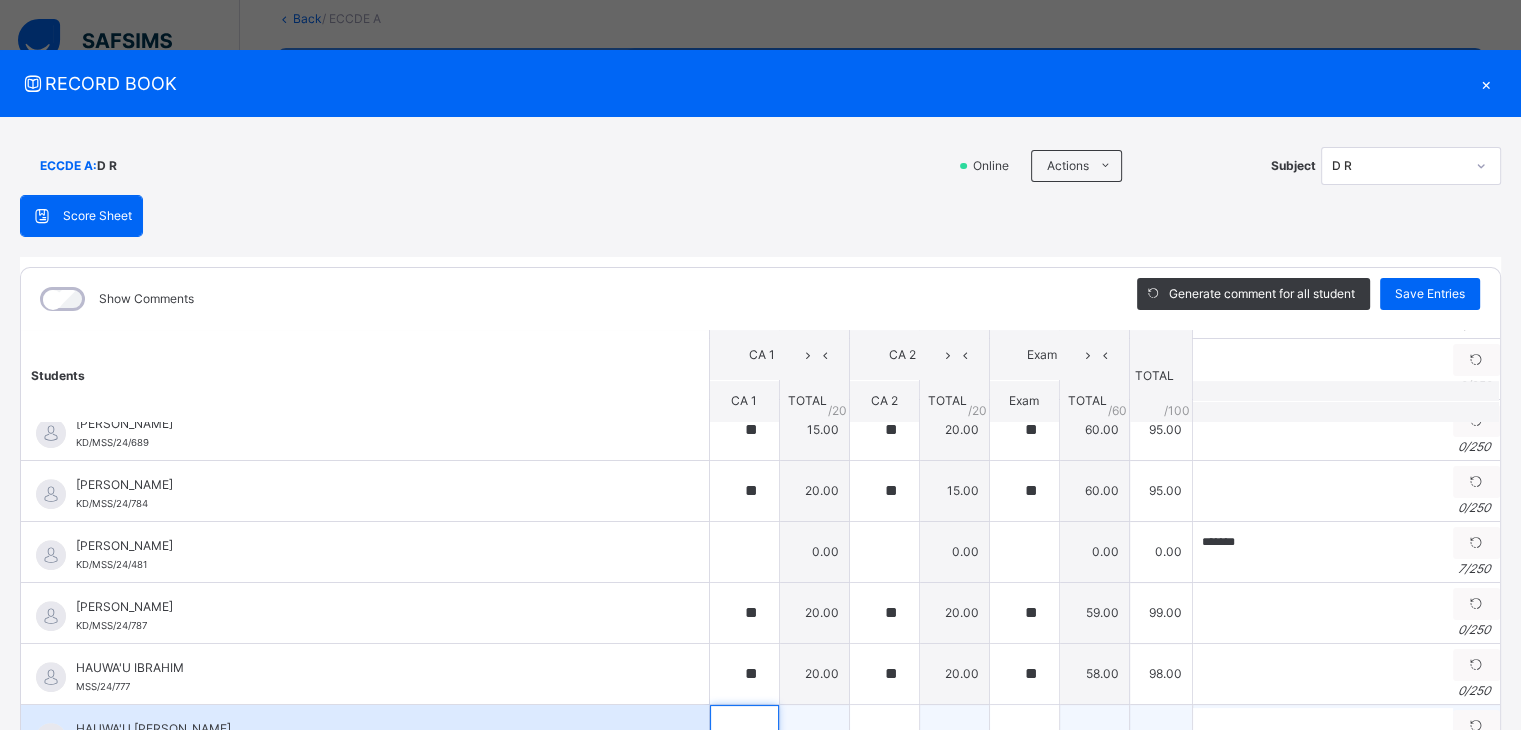 click at bounding box center [744, 735] 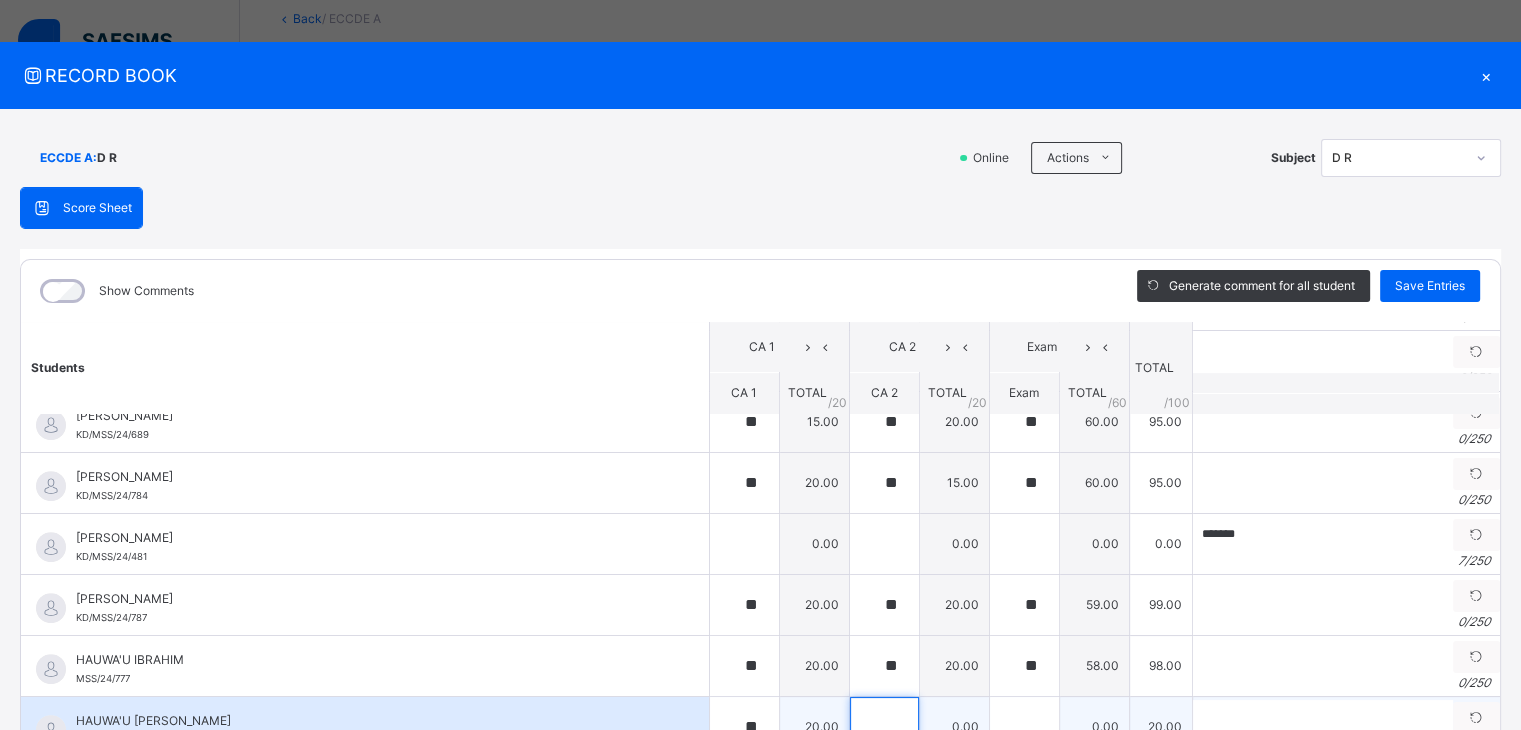 click at bounding box center (884, 727) 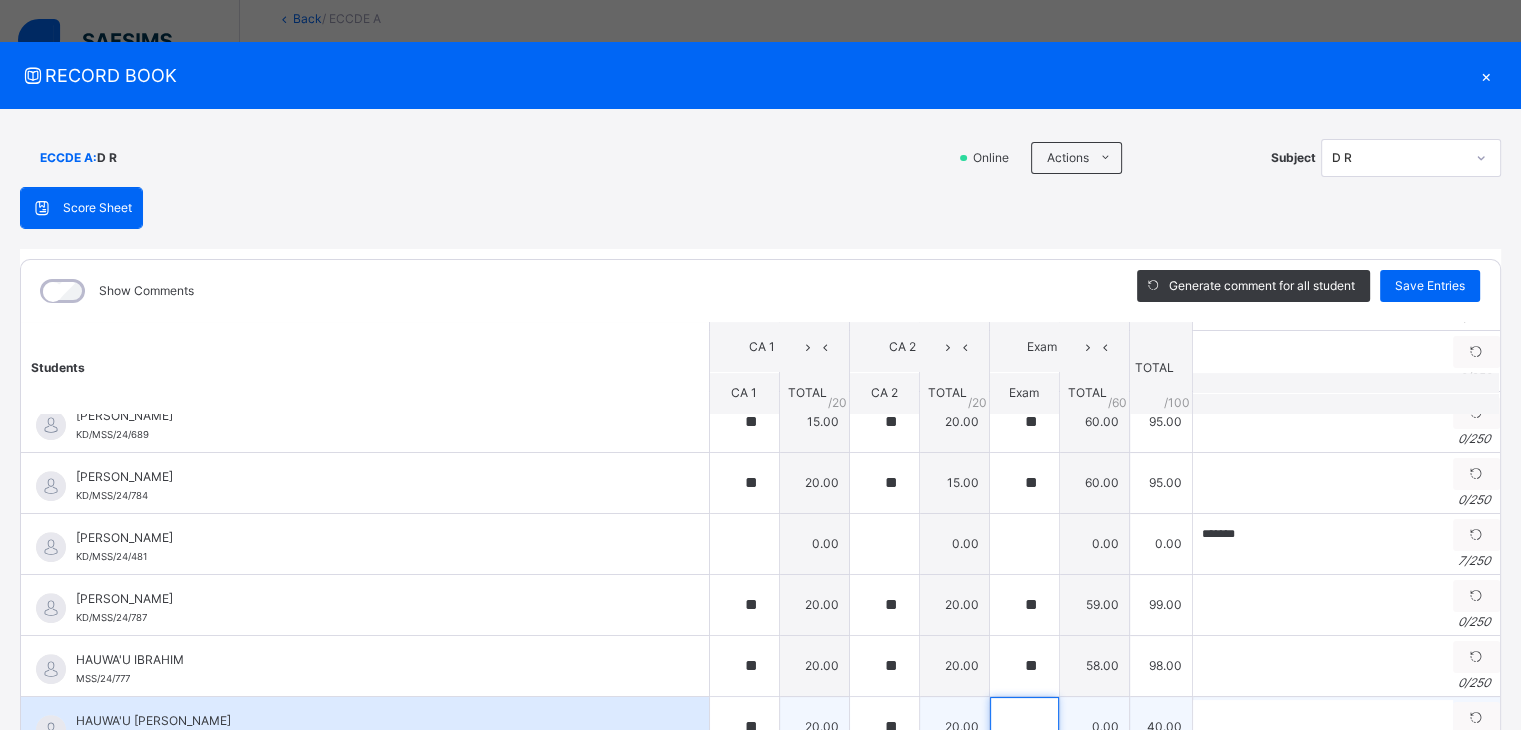 click at bounding box center (1024, 727) 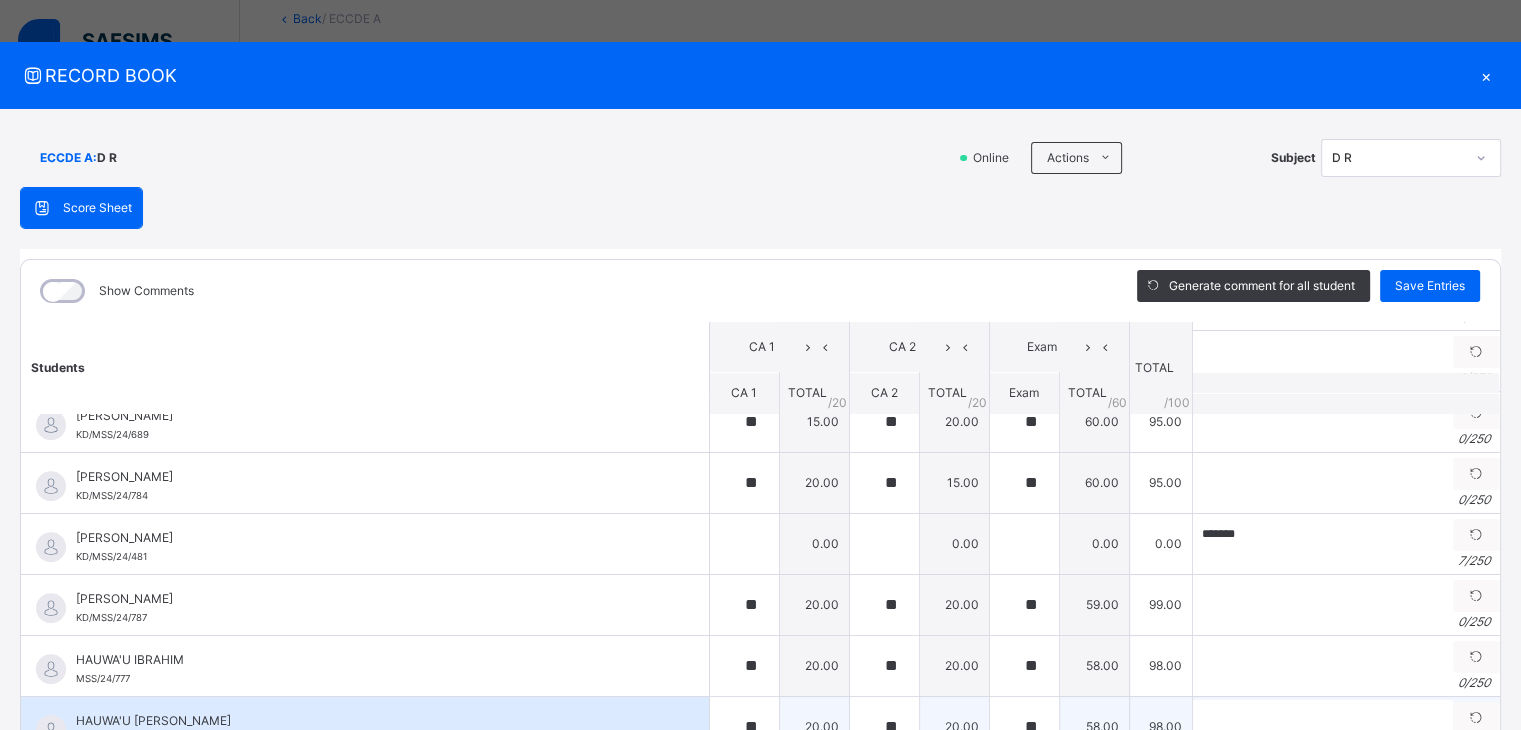 click on "HAUWA'U ANAS HARUNA KD/MSS/24/220" at bounding box center (365, 727) 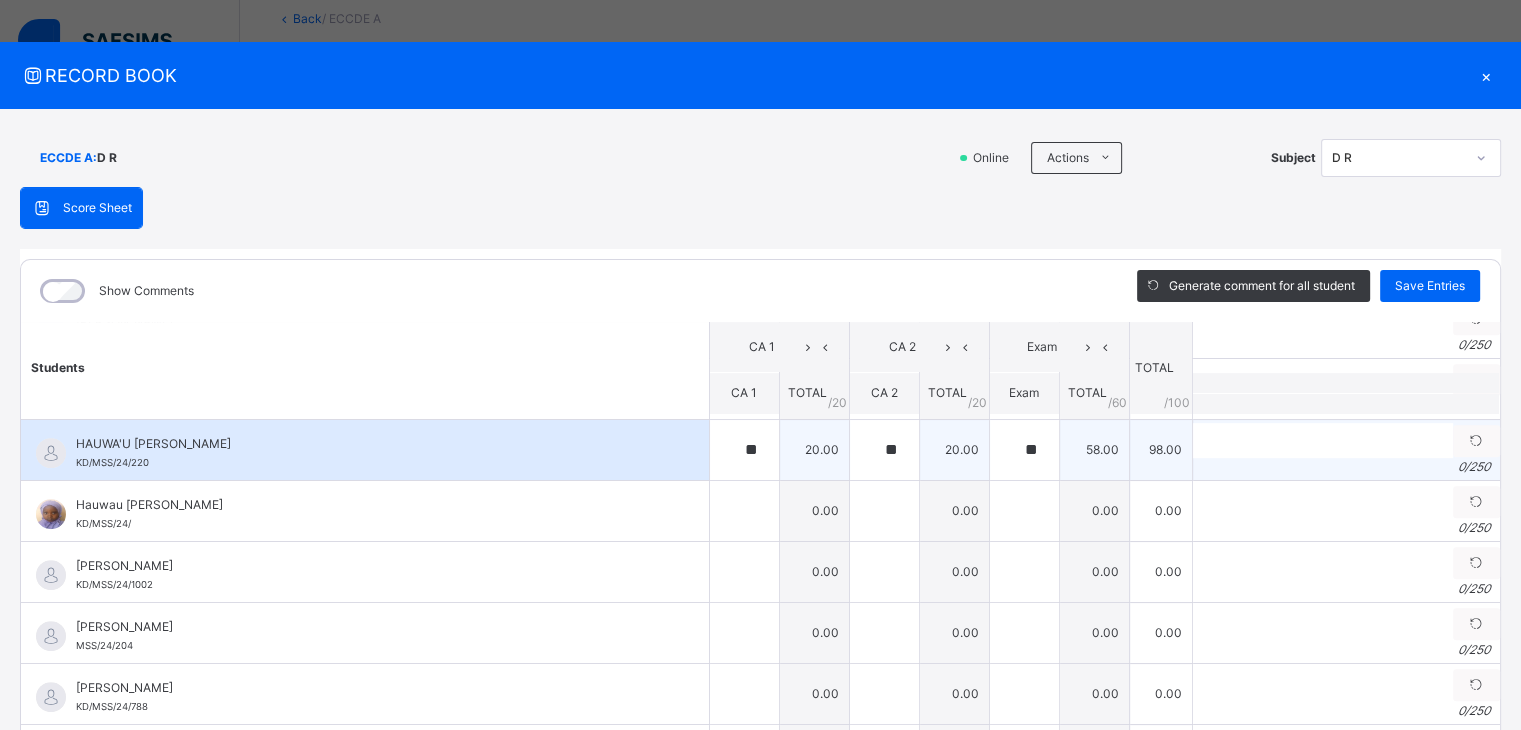 scroll, scrollTop: 1280, scrollLeft: 0, axis: vertical 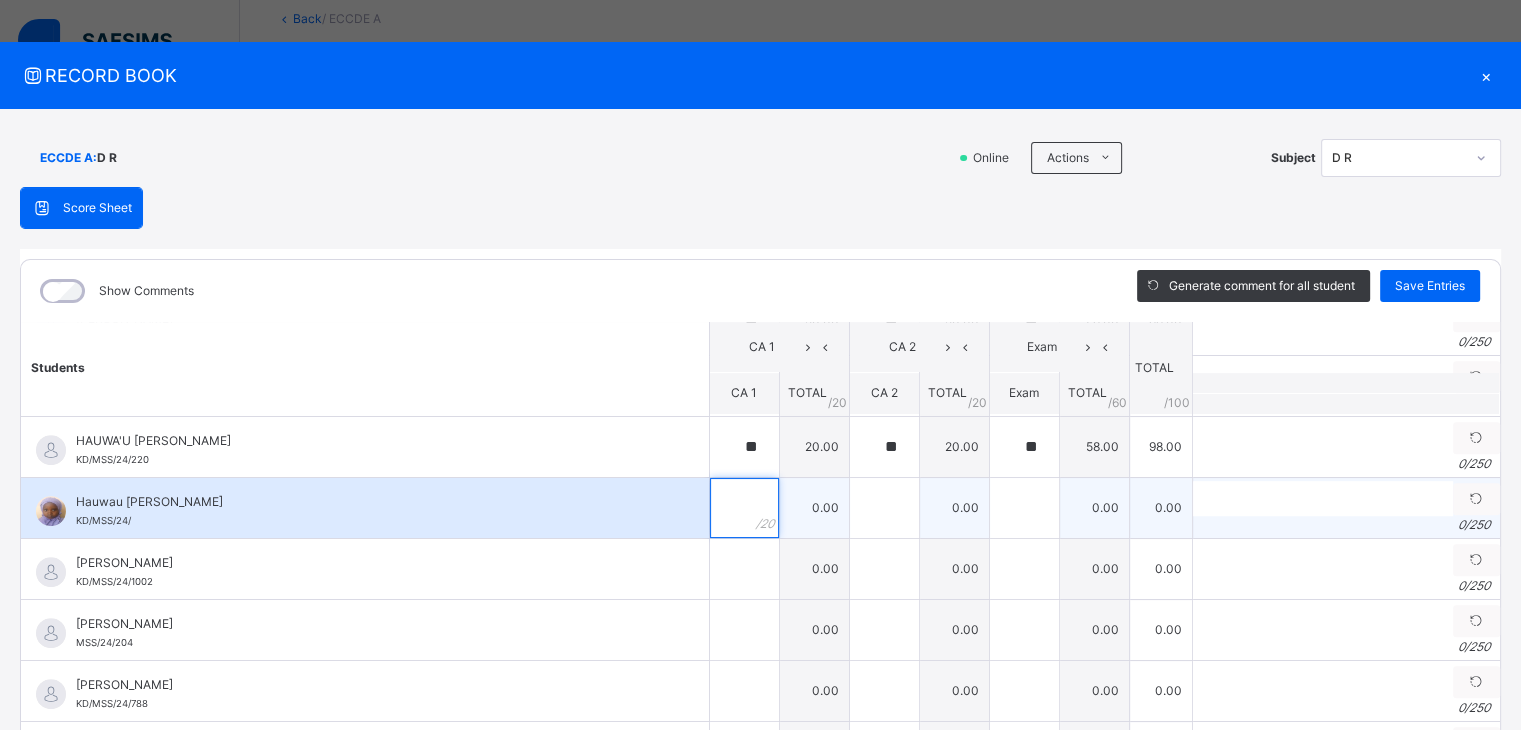 click at bounding box center [744, 508] 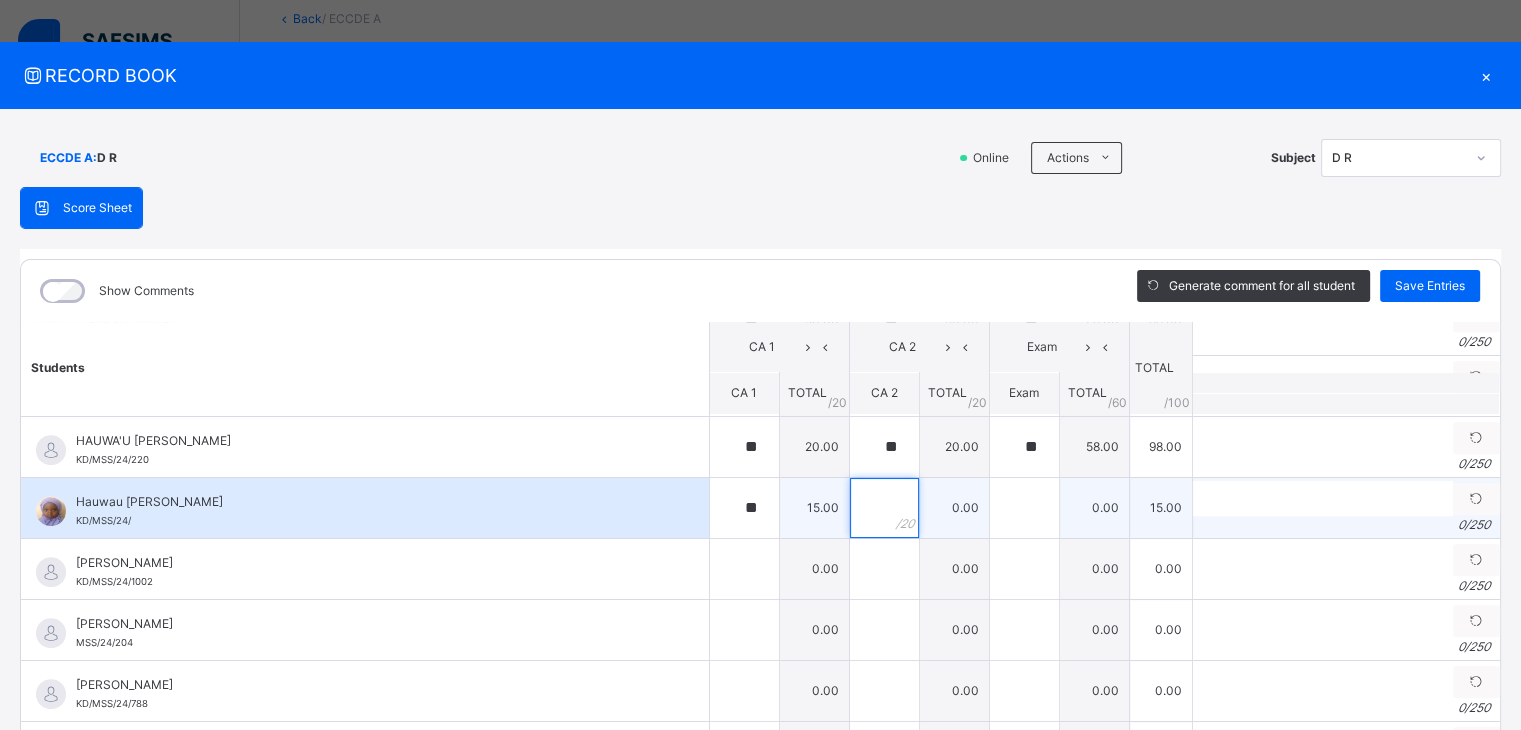 click at bounding box center (884, 508) 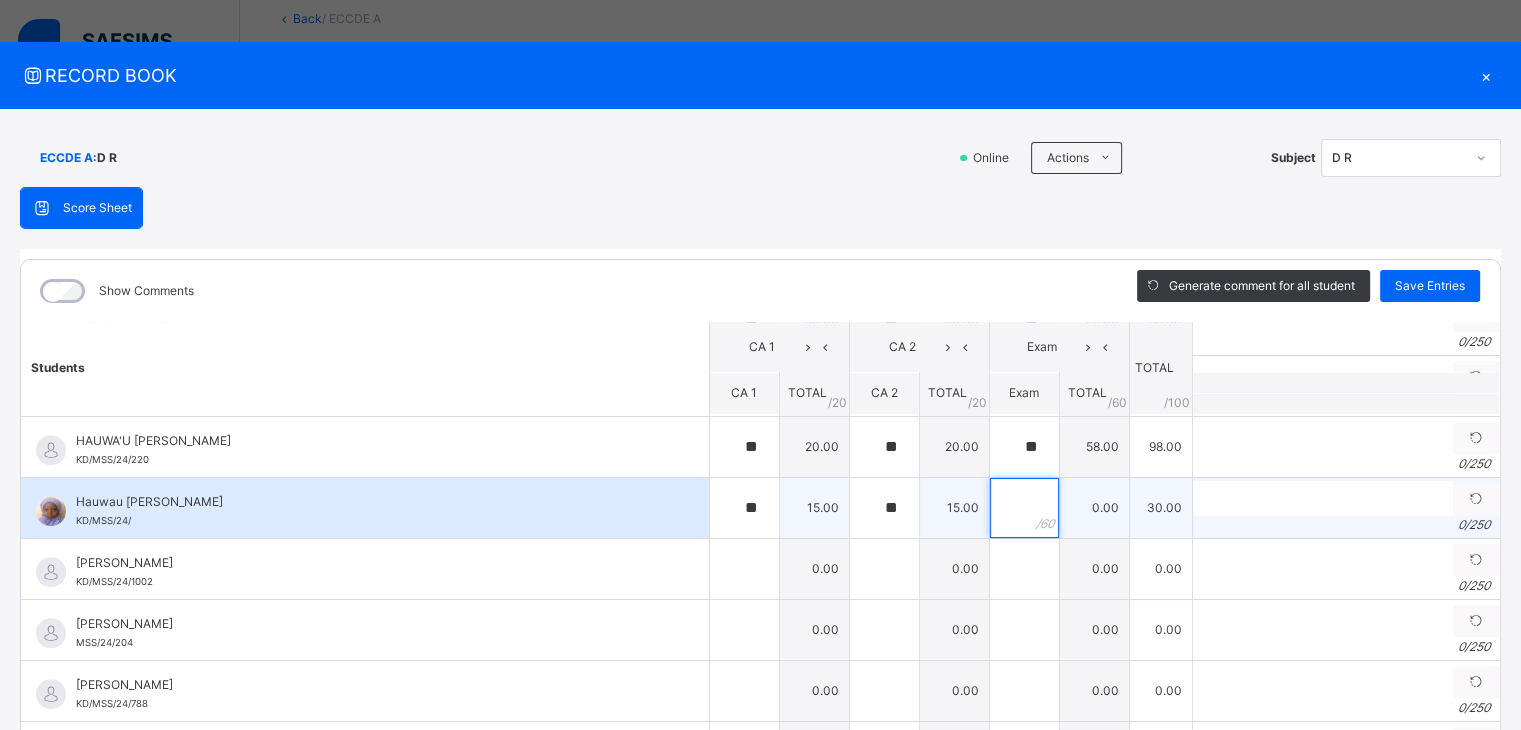 click at bounding box center [1024, 508] 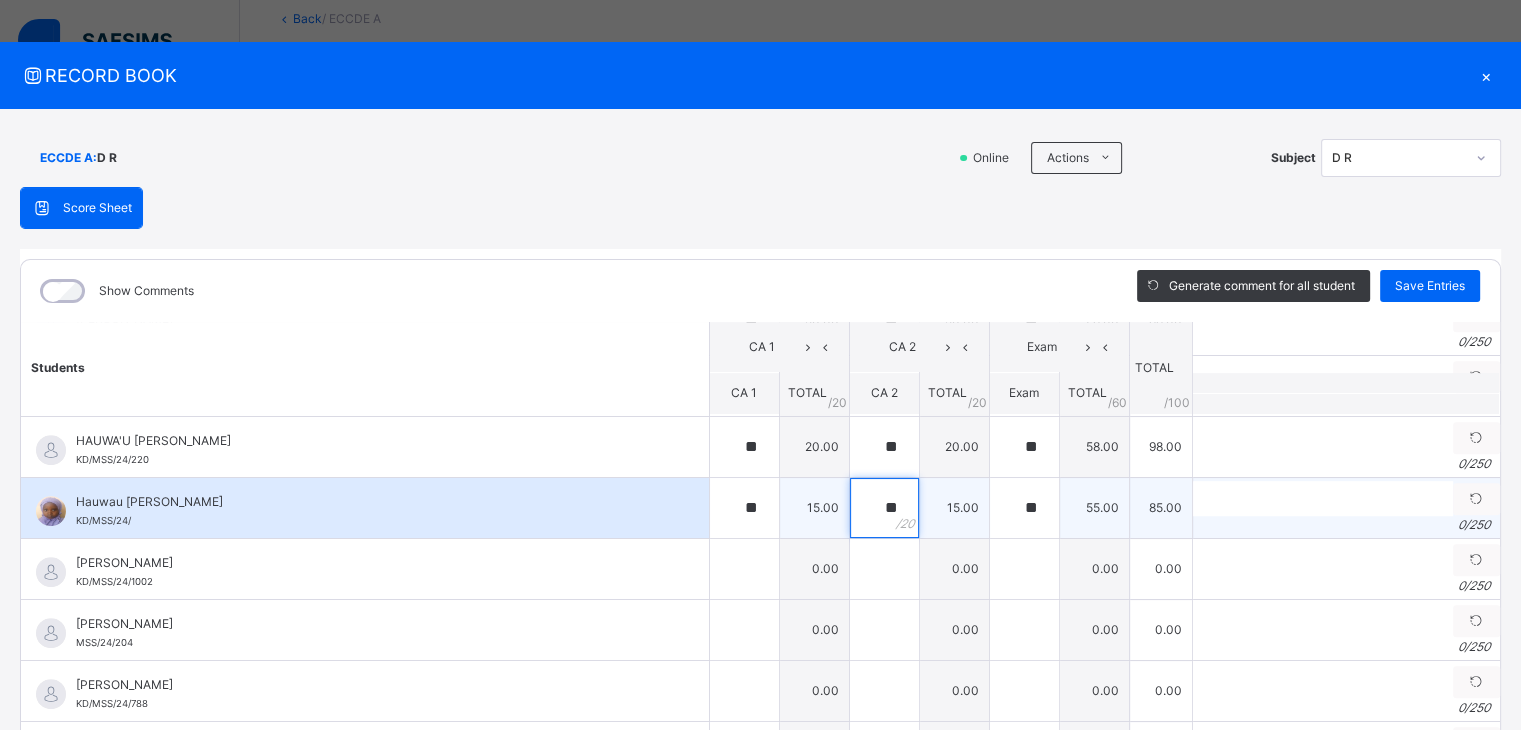 click on "**" at bounding box center [884, 508] 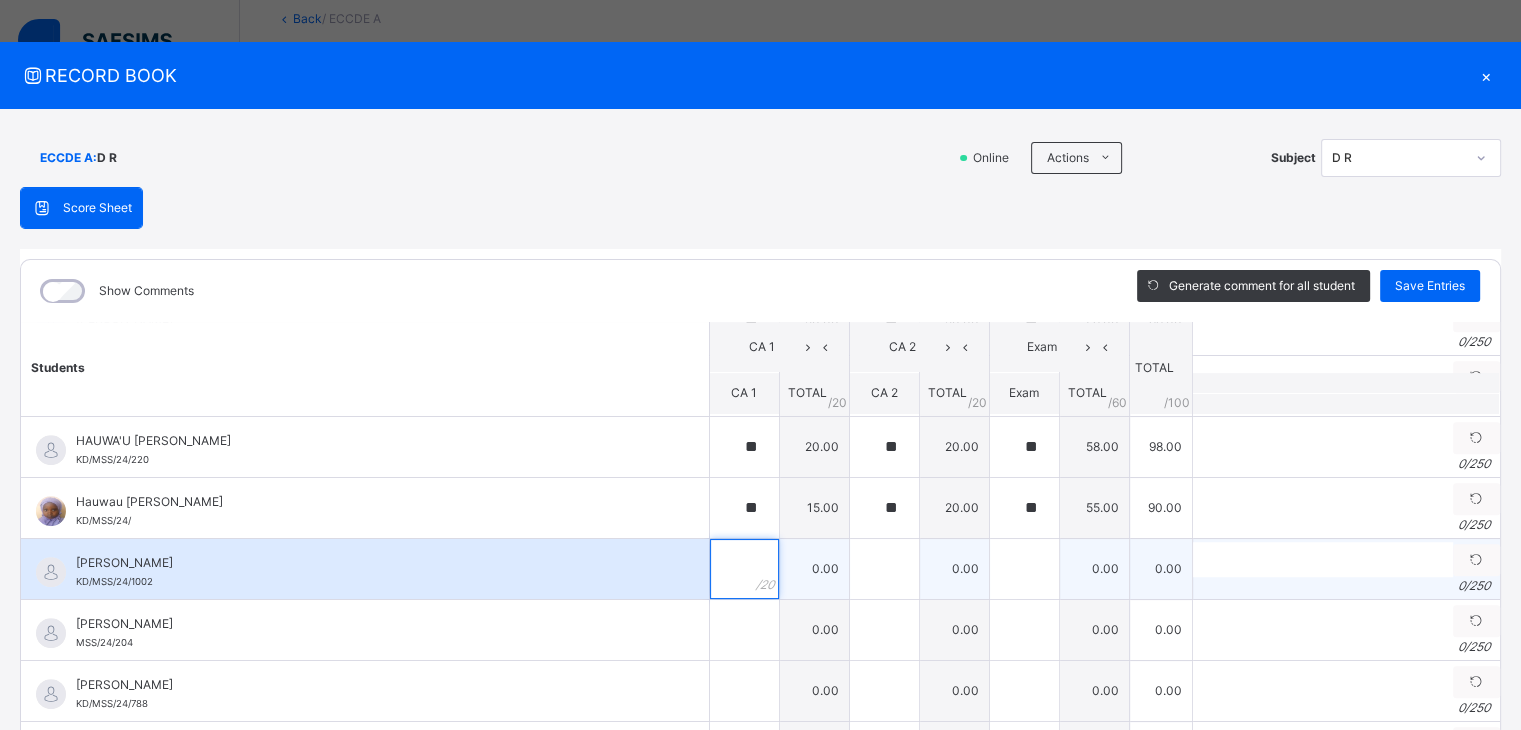 click at bounding box center [744, 569] 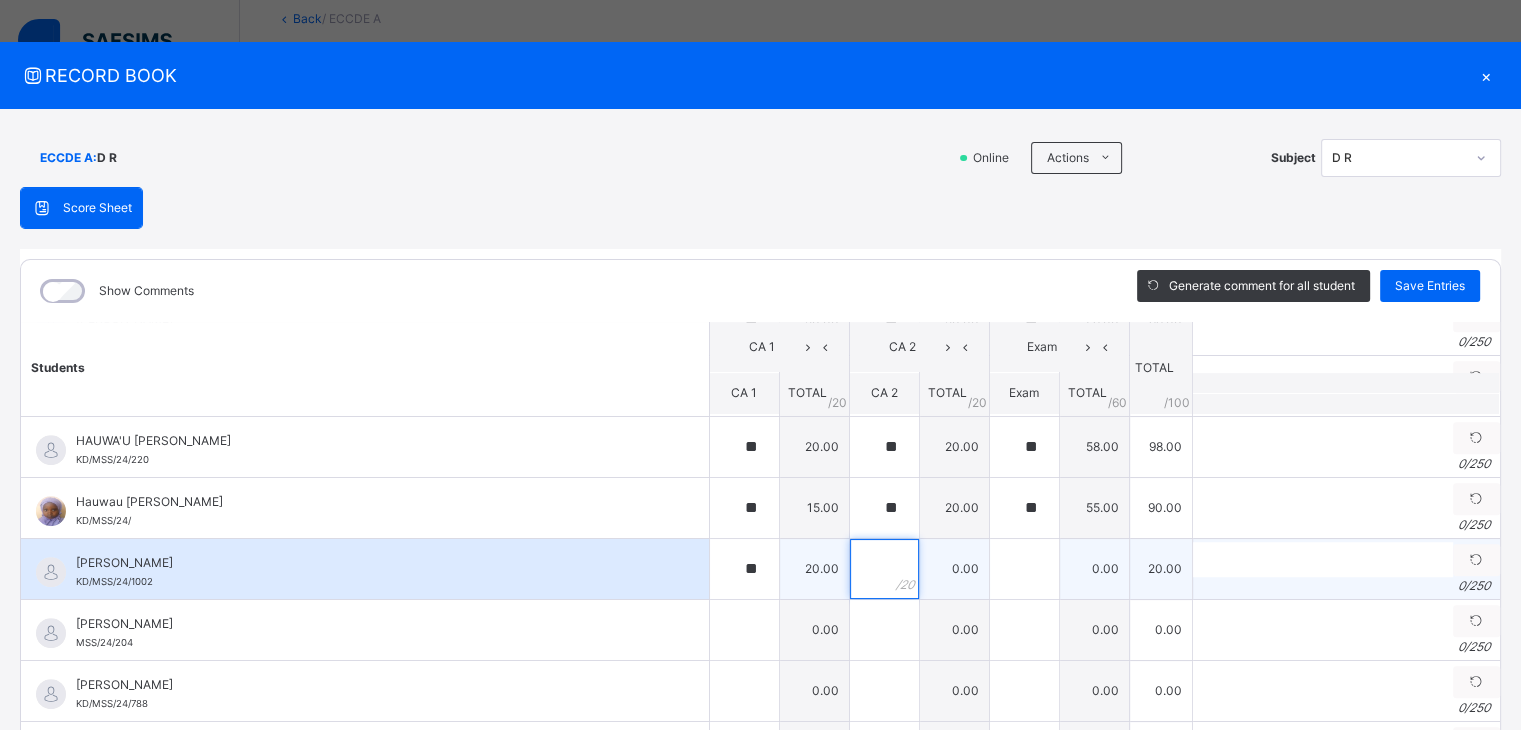 click at bounding box center [884, 569] 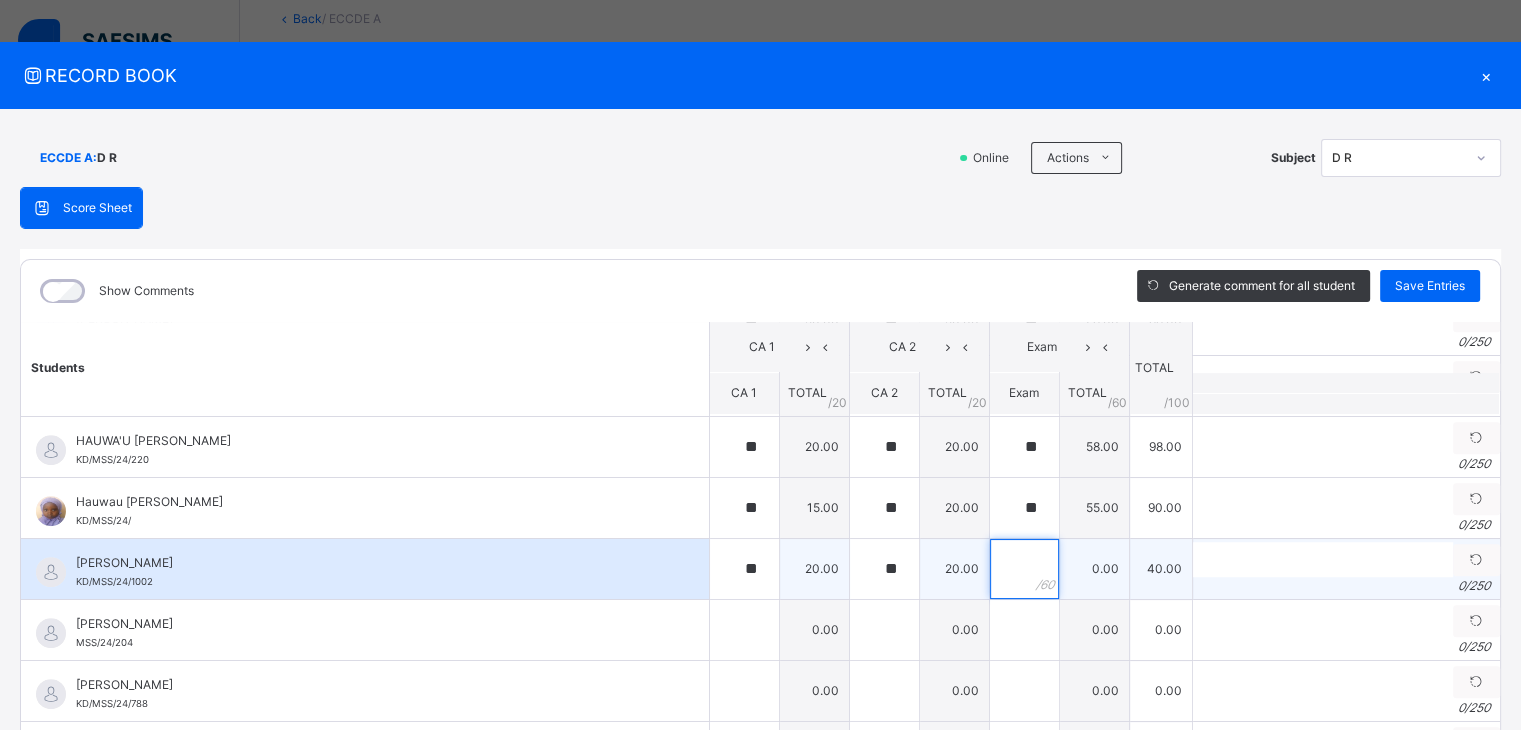 click at bounding box center (1024, 569) 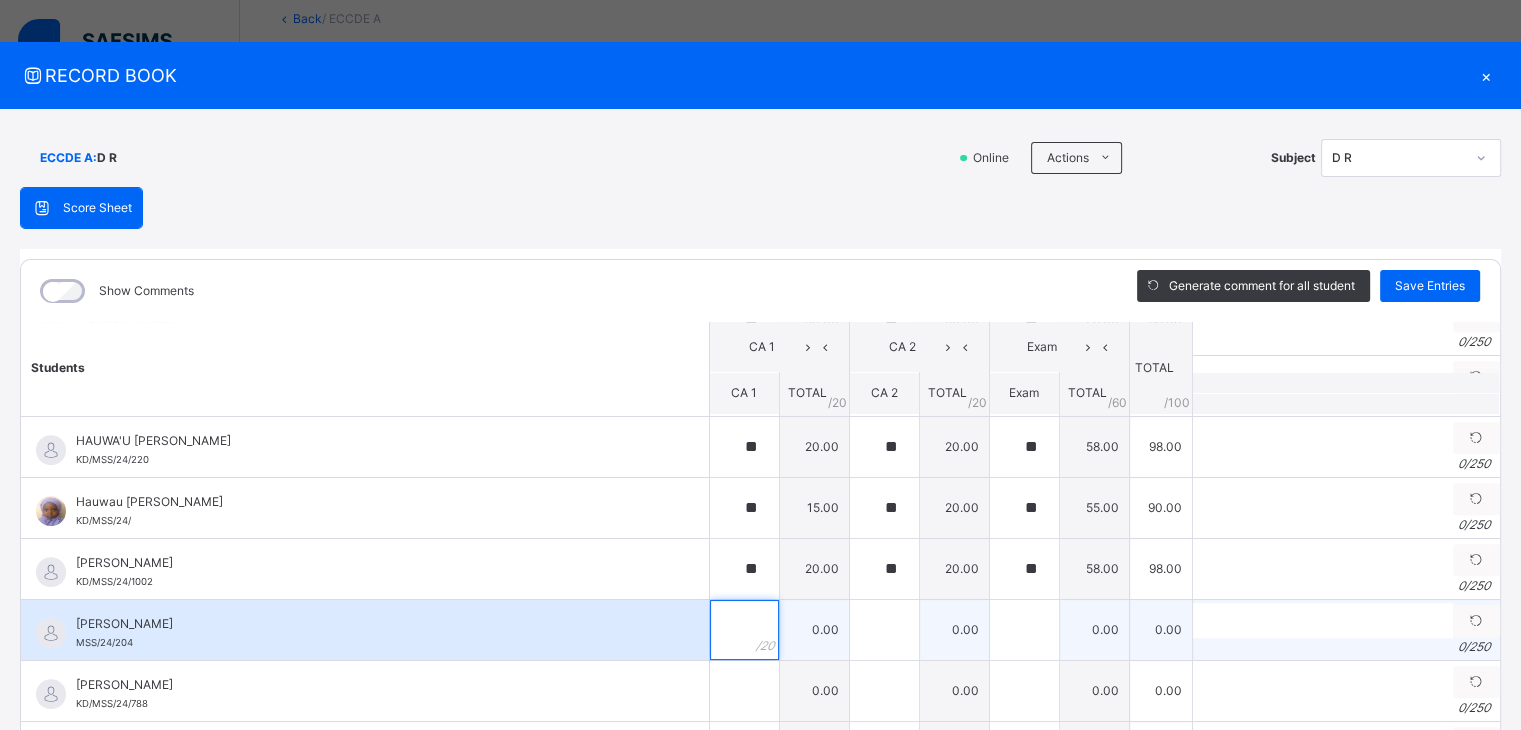 click at bounding box center [744, 630] 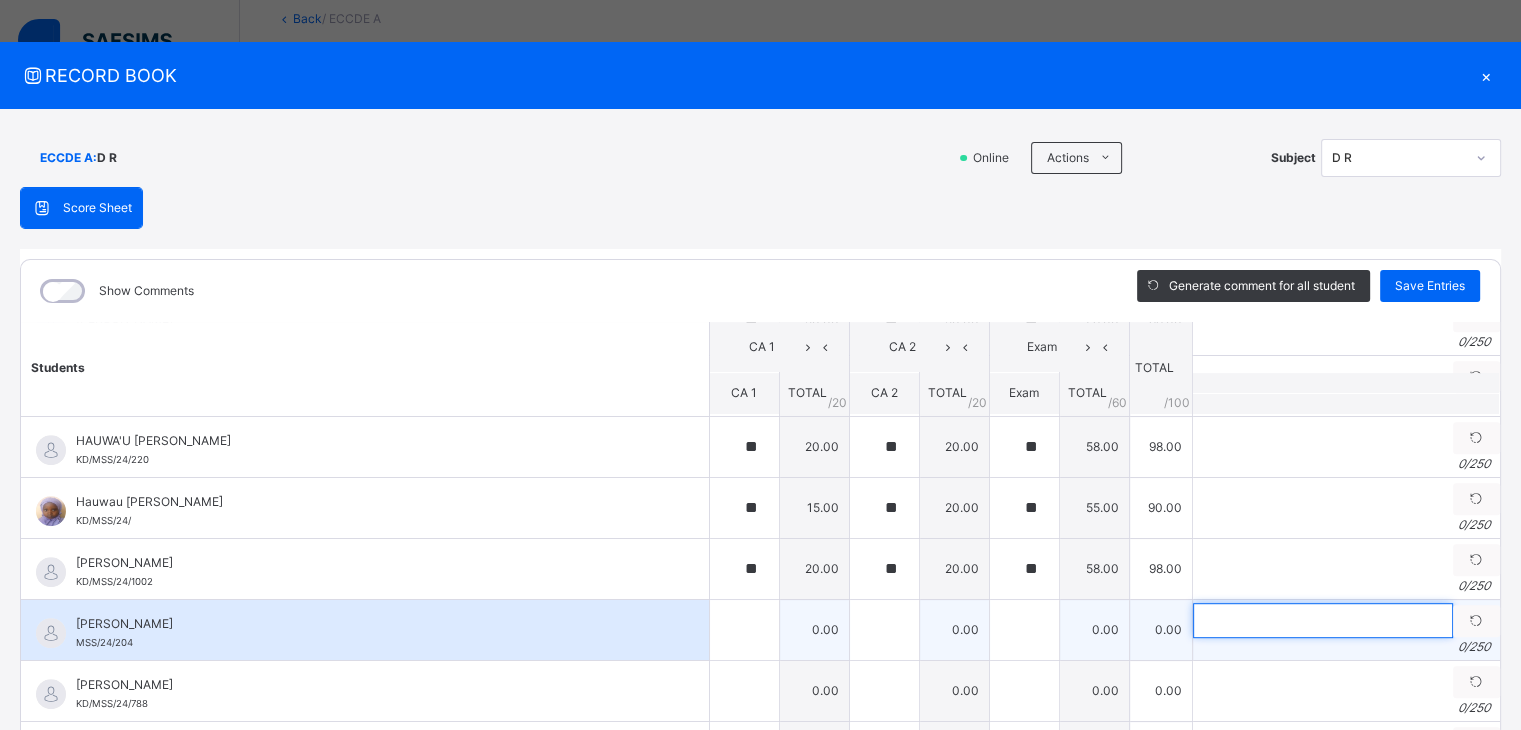 click at bounding box center (1323, 620) 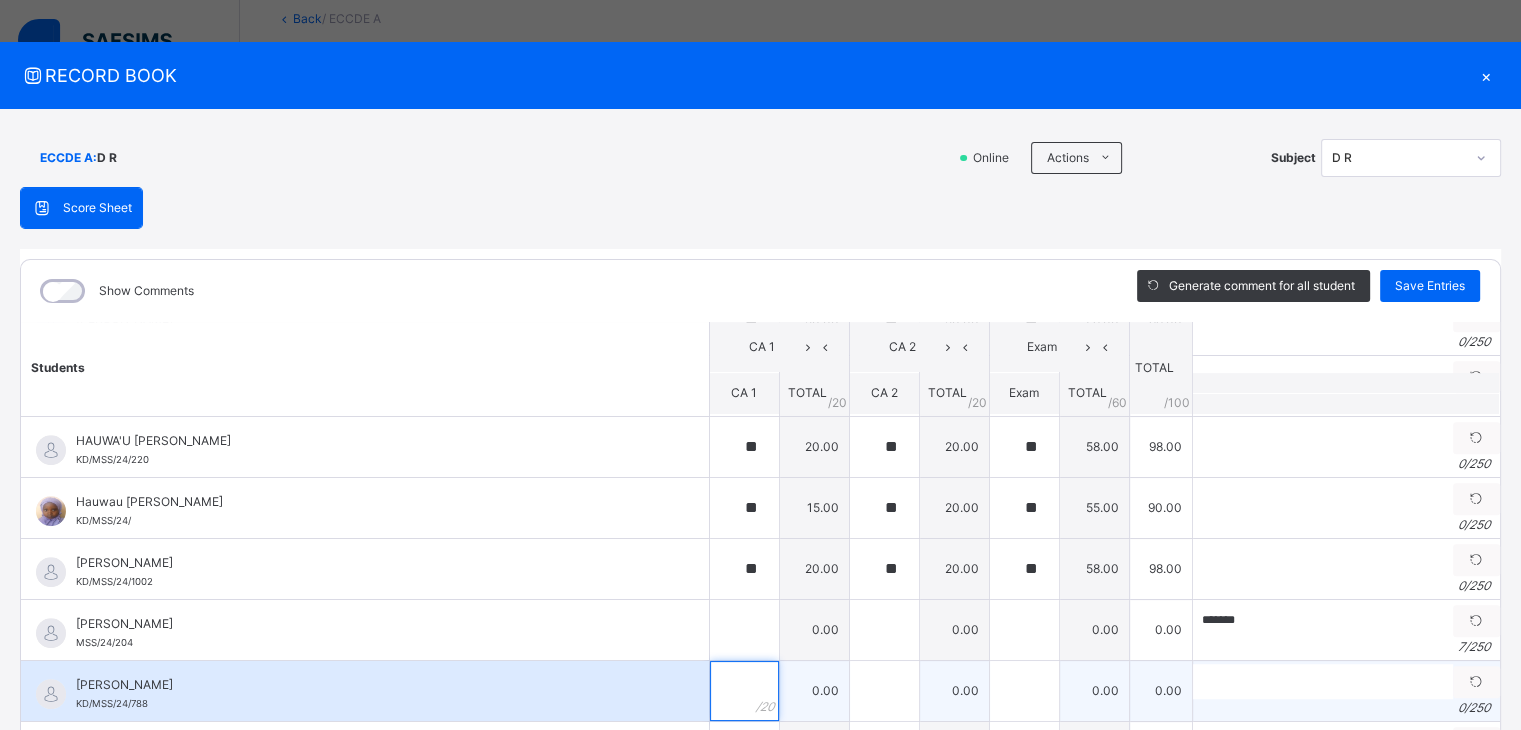 click at bounding box center (744, 691) 